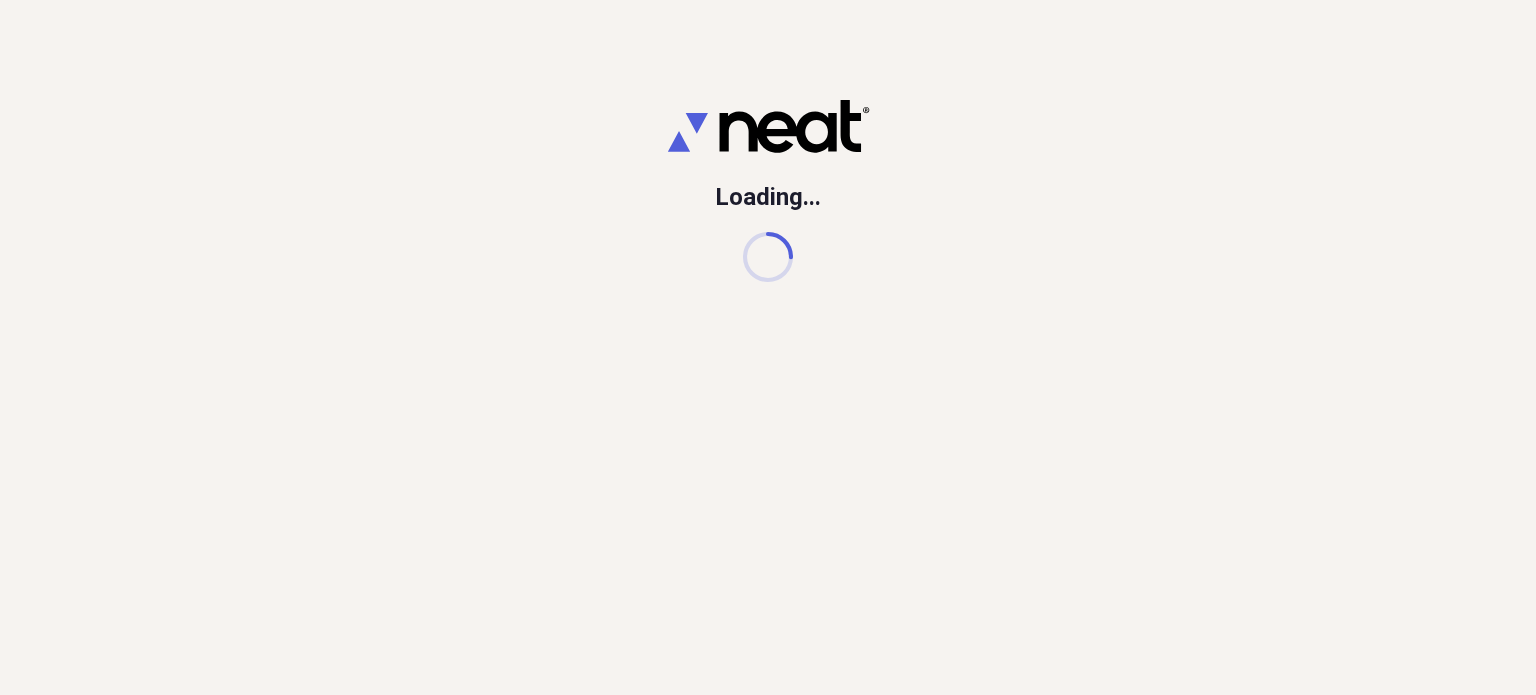 scroll, scrollTop: 0, scrollLeft: 0, axis: both 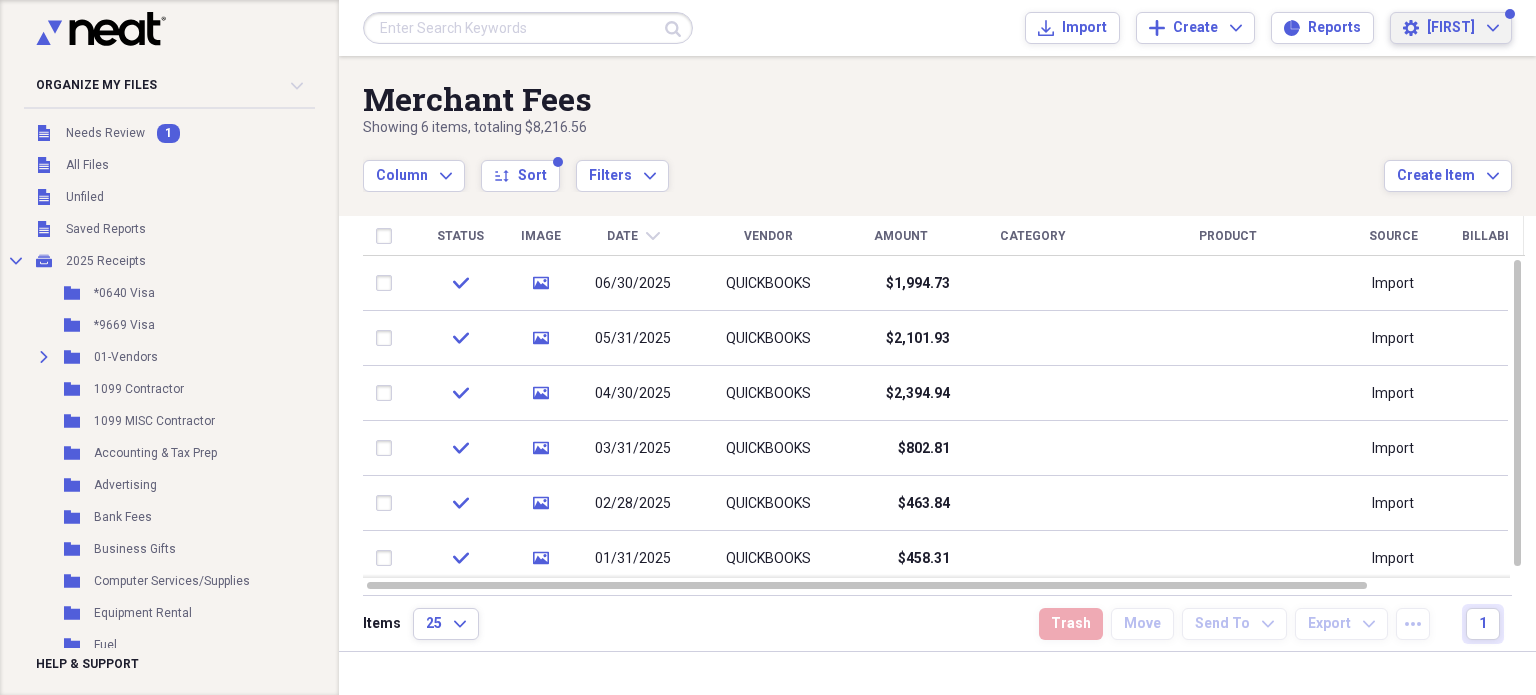 click on "[NAME]" at bounding box center [1451, 28] 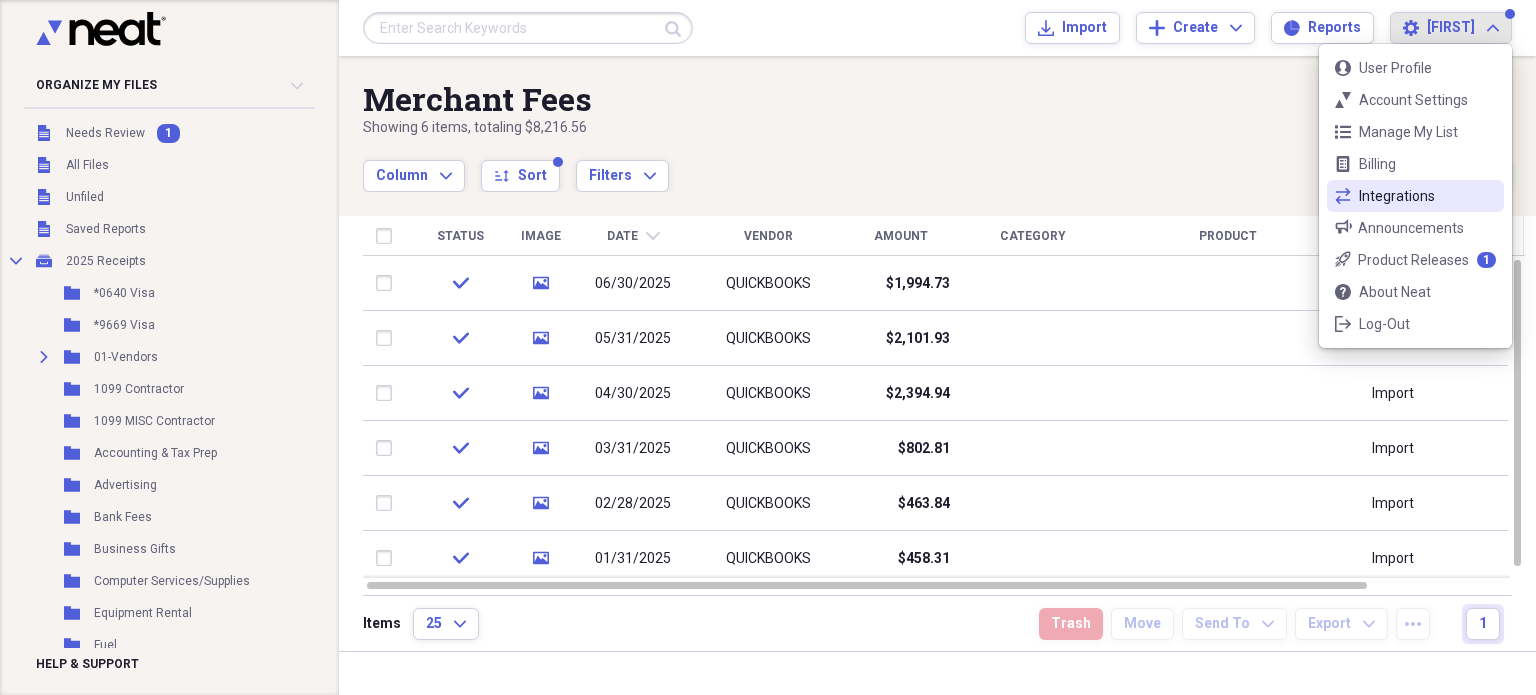 click on "exchange Integrations" at bounding box center [1415, 196] 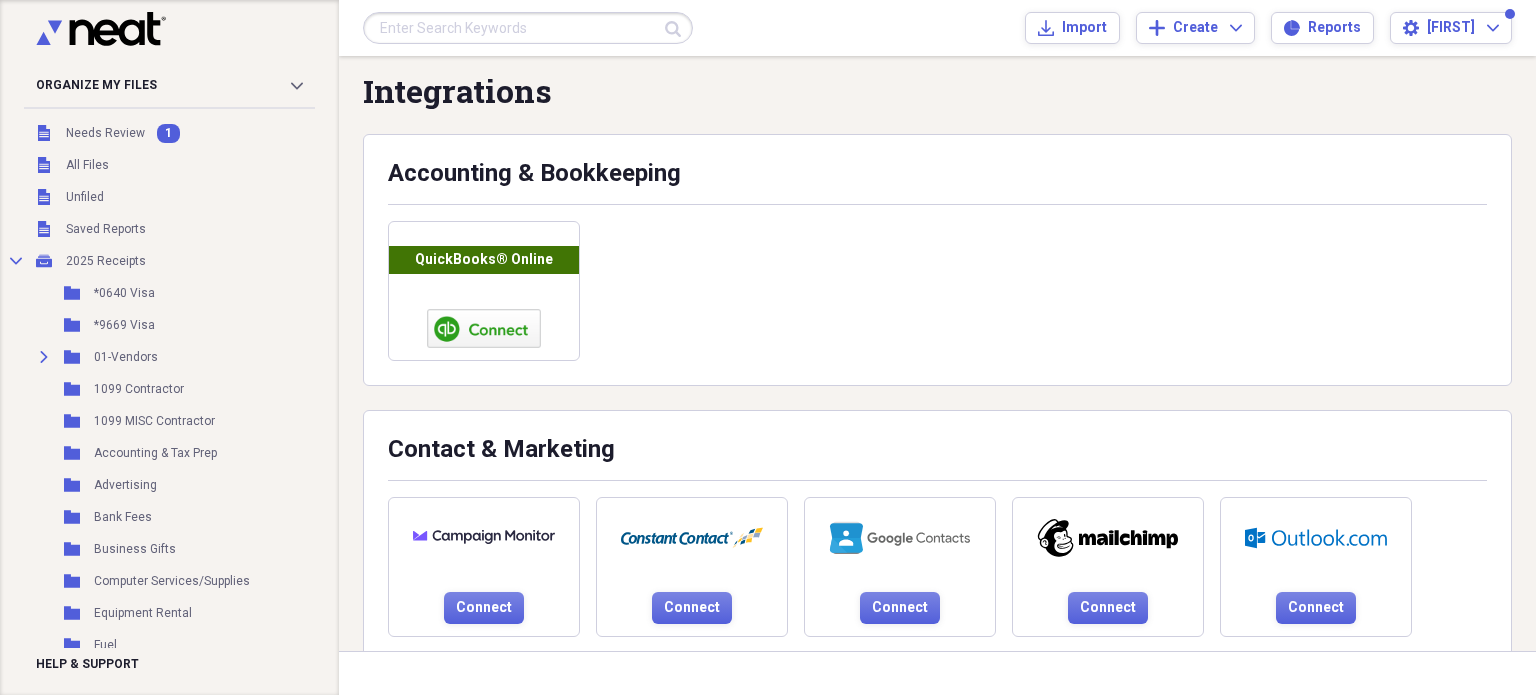 click at bounding box center [484, 328] 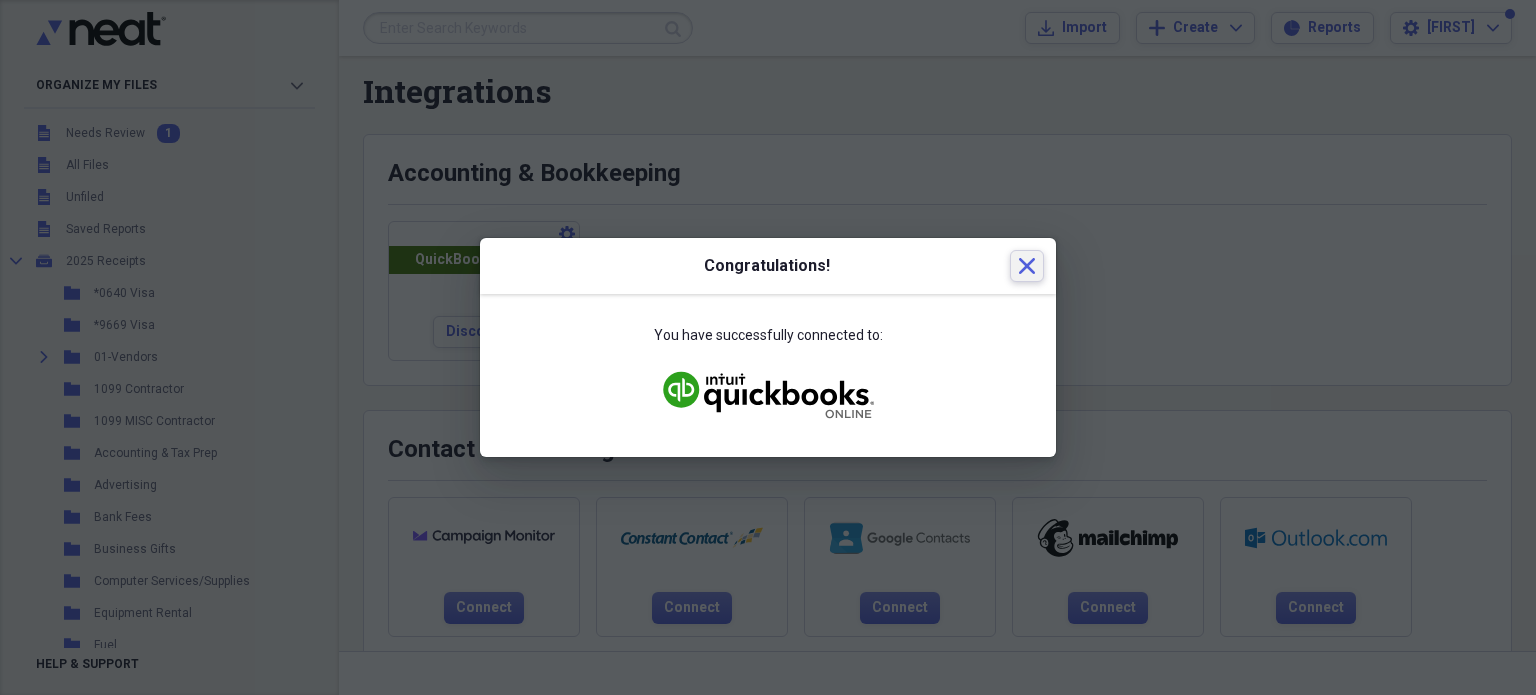 click on "Close" 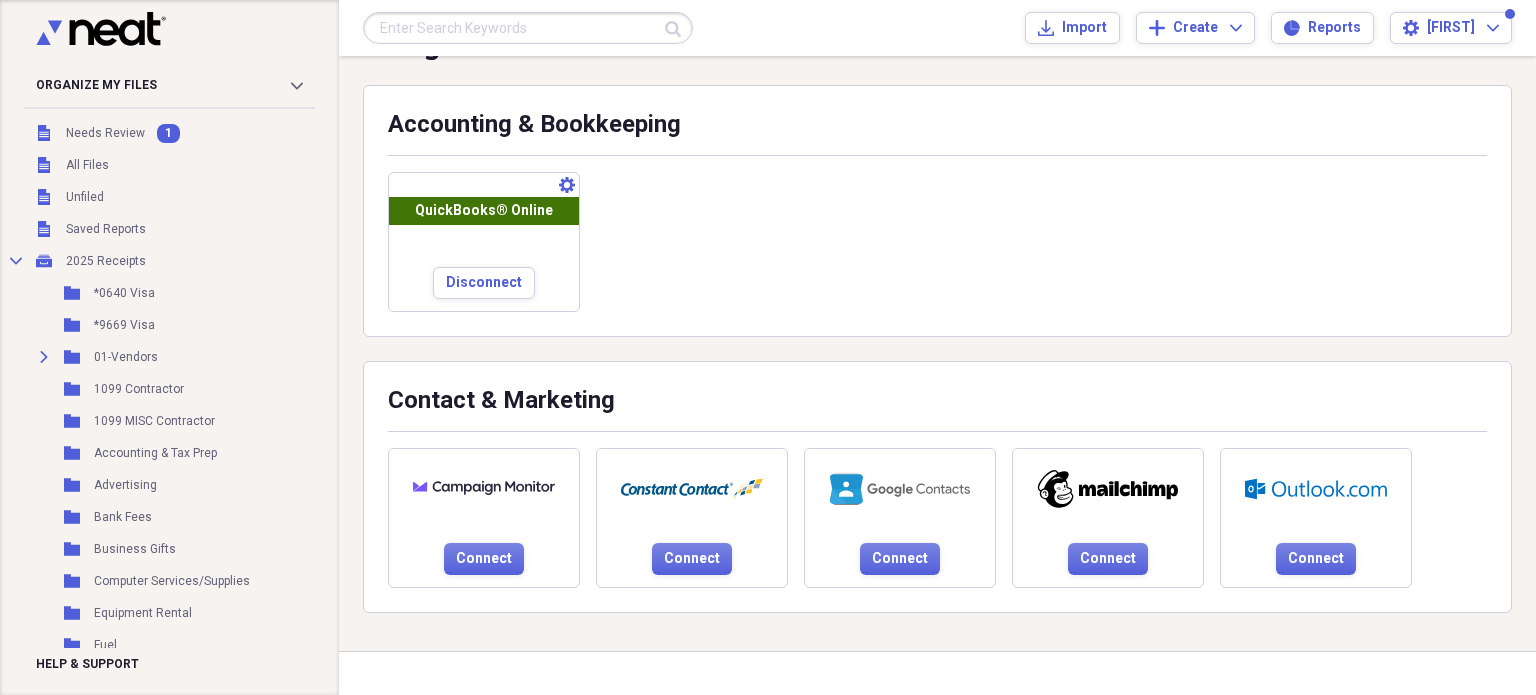 scroll, scrollTop: 0, scrollLeft: 0, axis: both 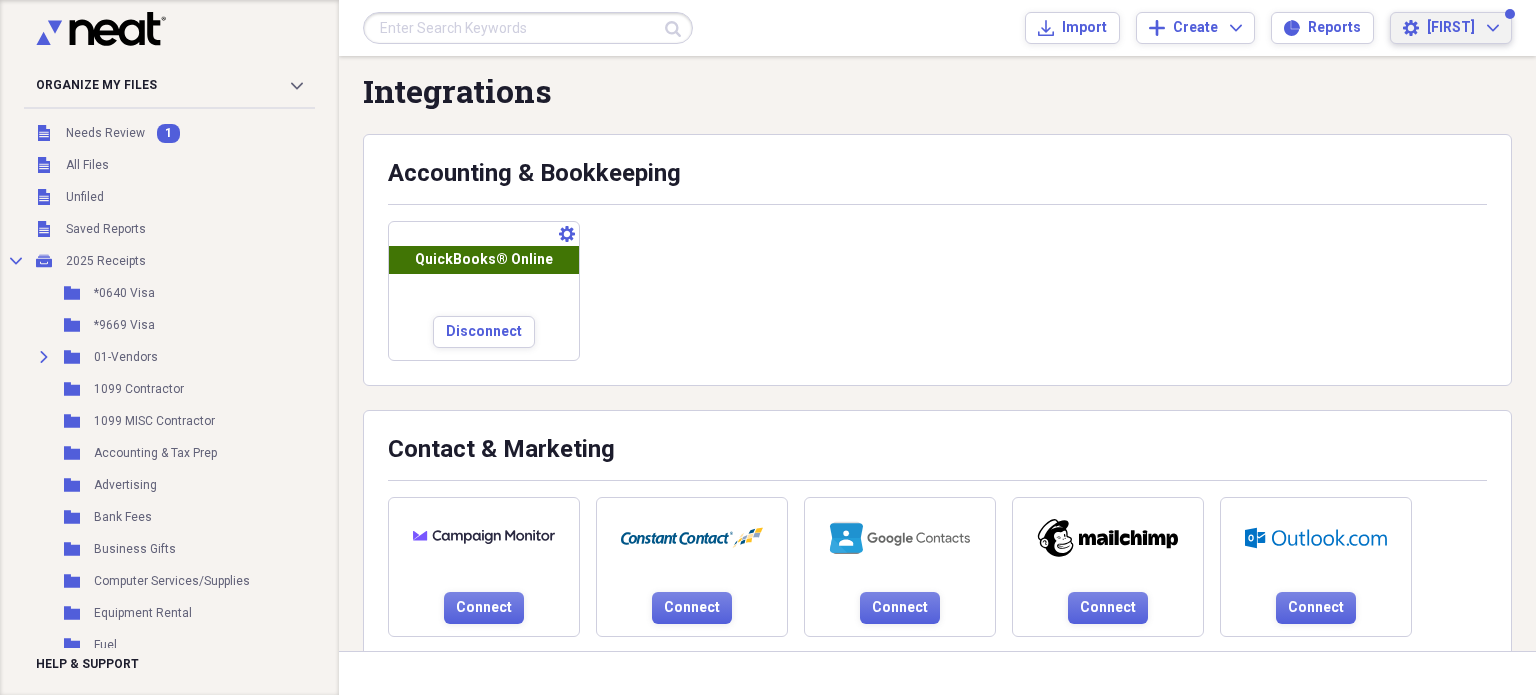 click on "[NAME]" at bounding box center [1451, 28] 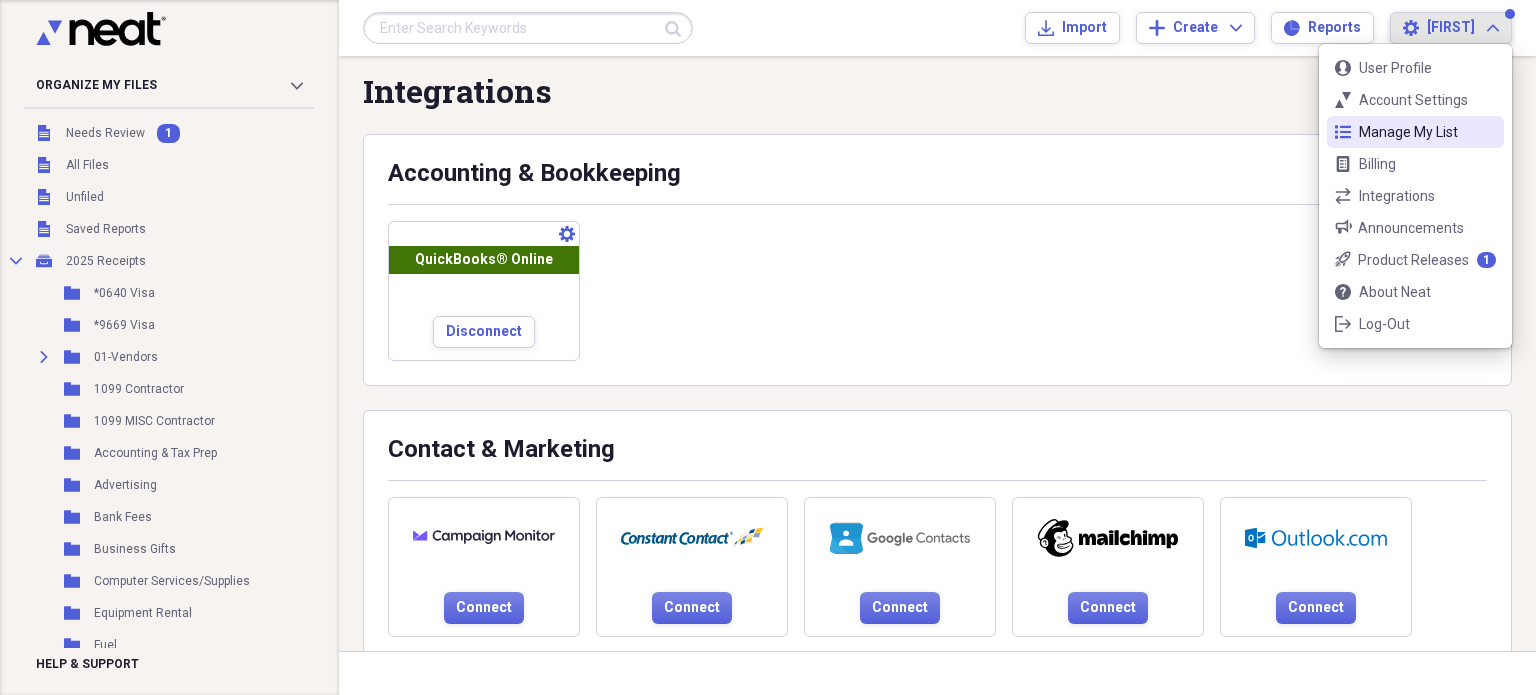 click on "Integrations" at bounding box center (937, 91) 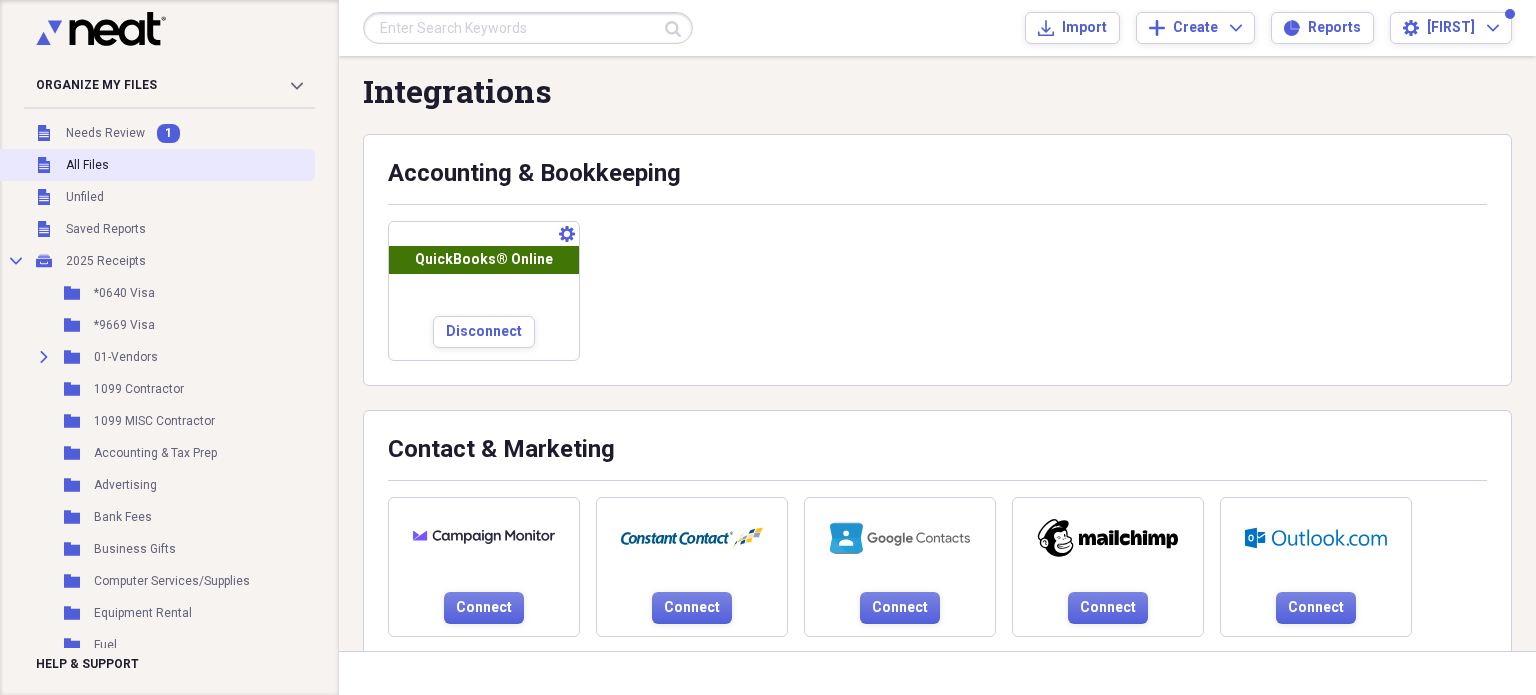 click on "All Files" at bounding box center [87, 165] 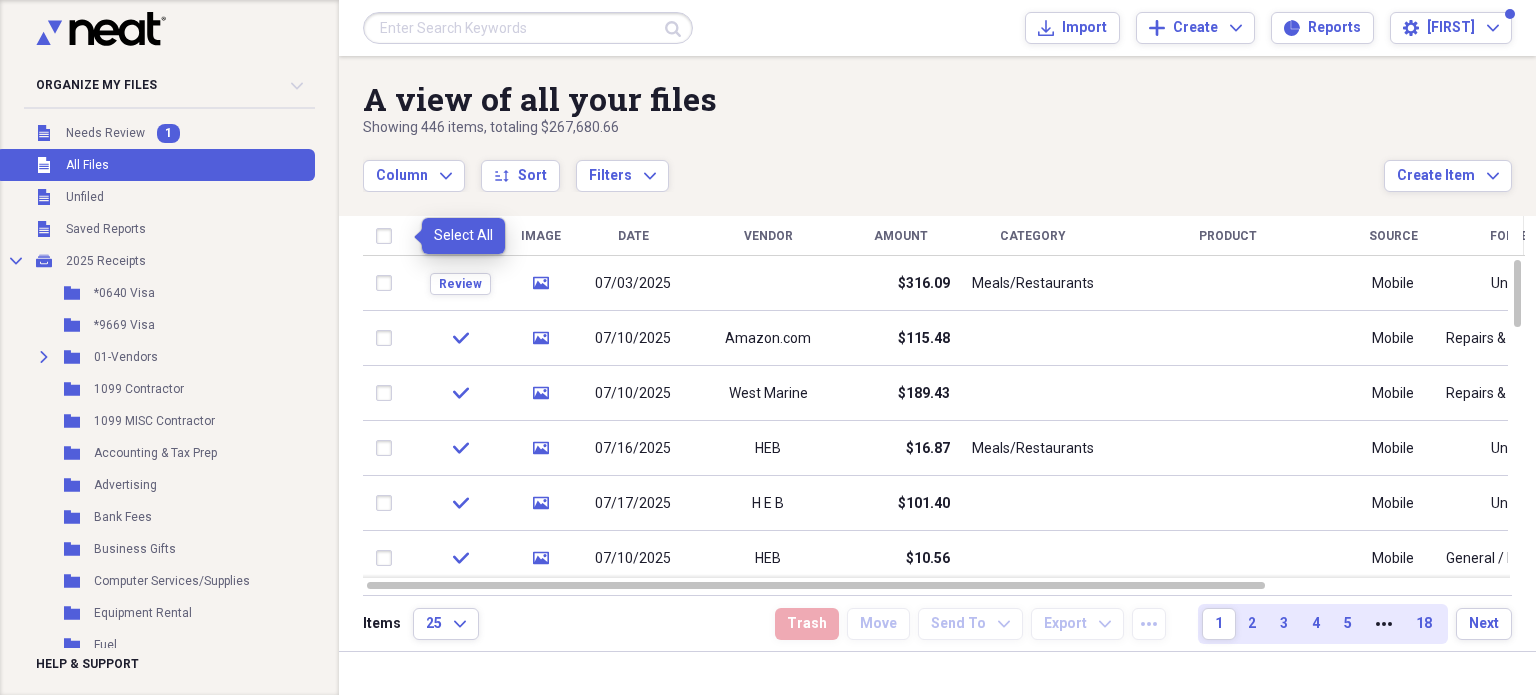click at bounding box center [388, 236] 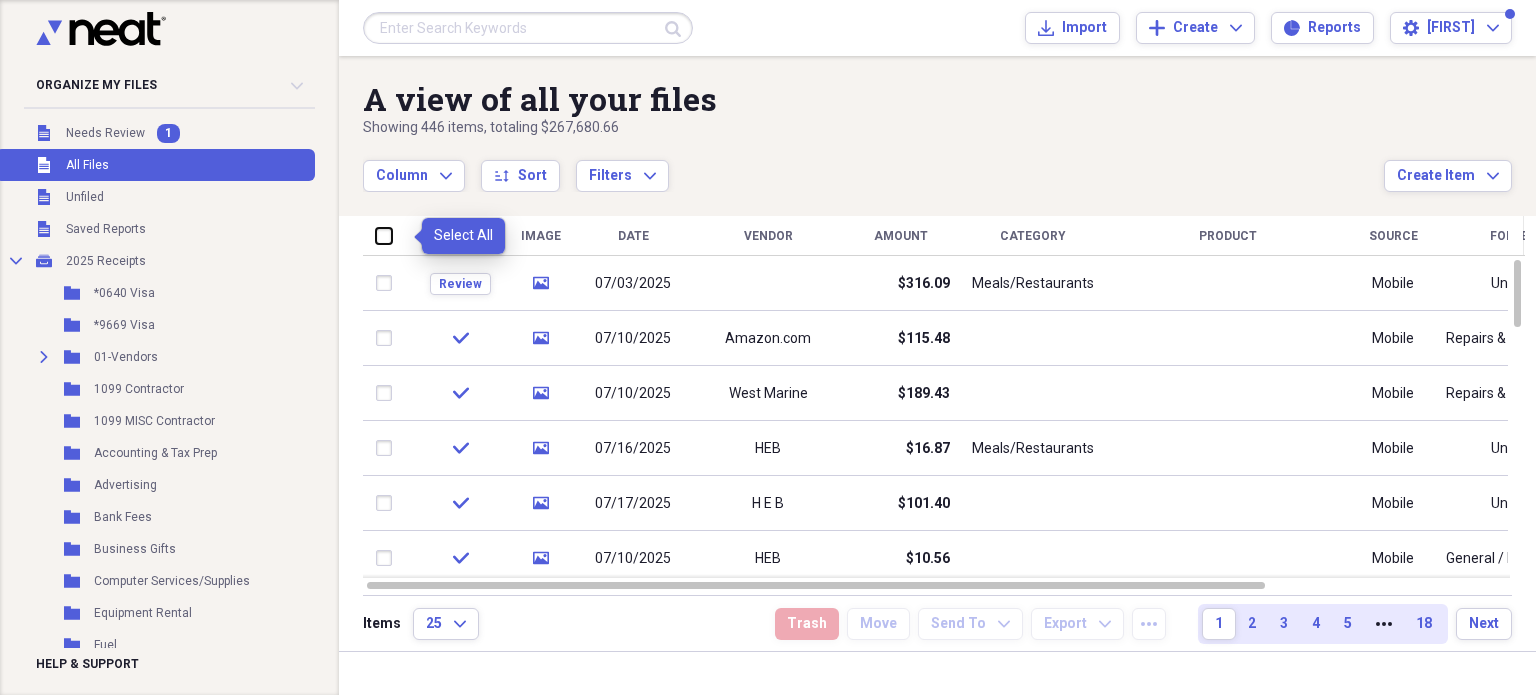 click at bounding box center (376, 235) 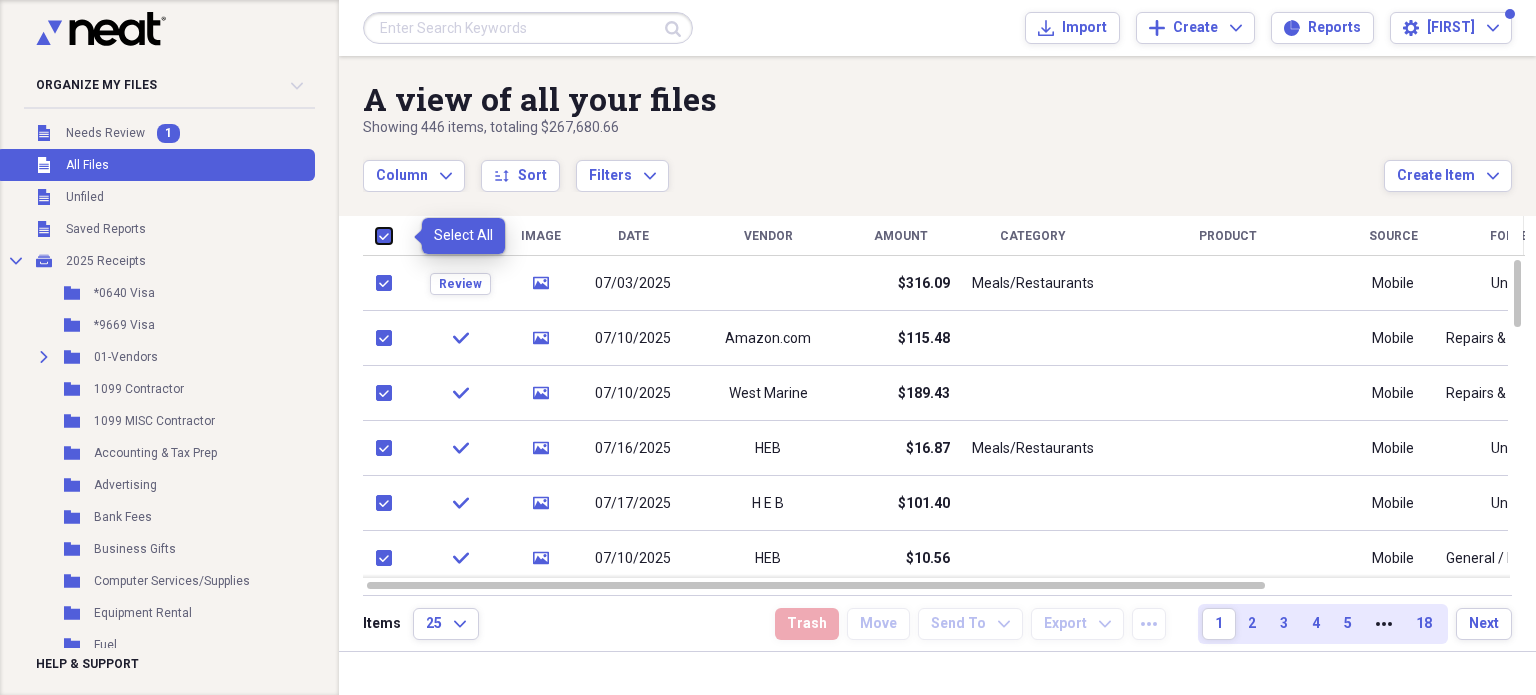checkbox on "true" 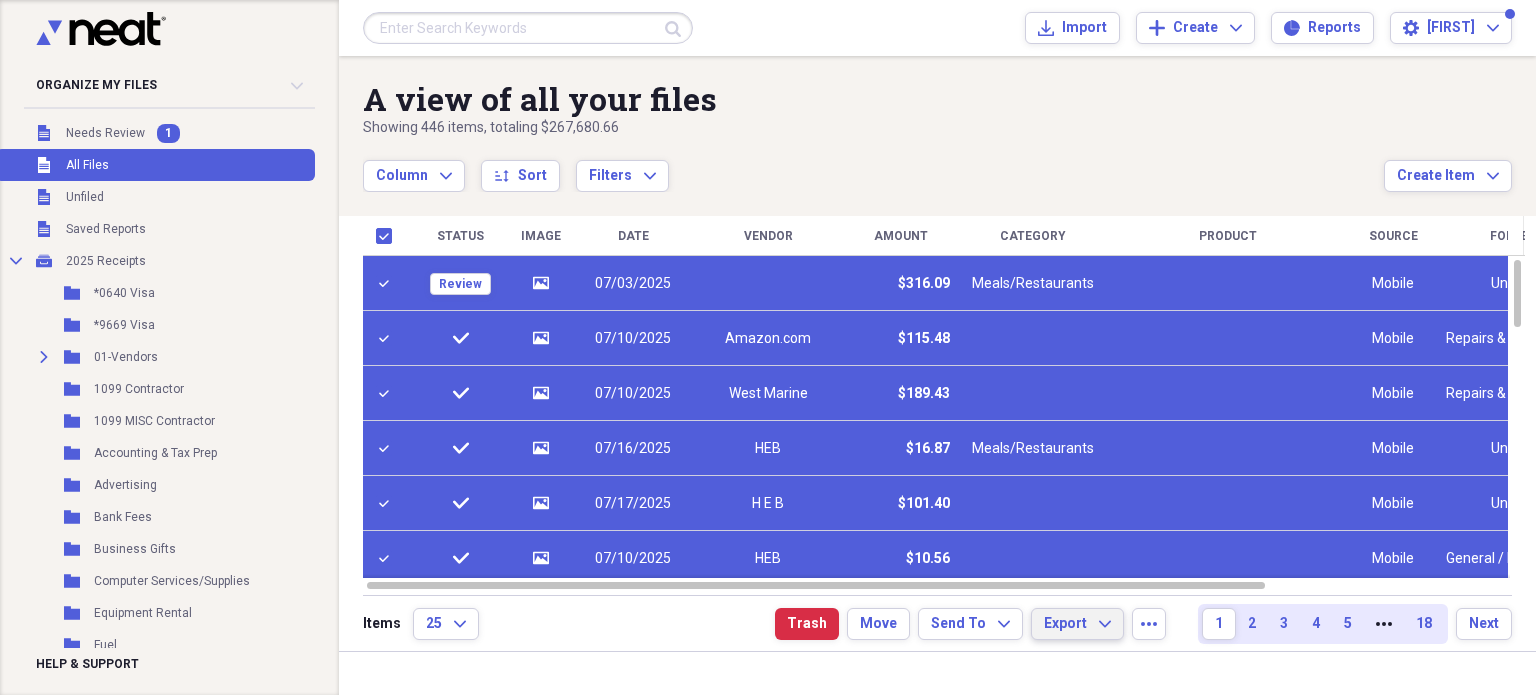 click on "Export Expand" at bounding box center (1077, 624) 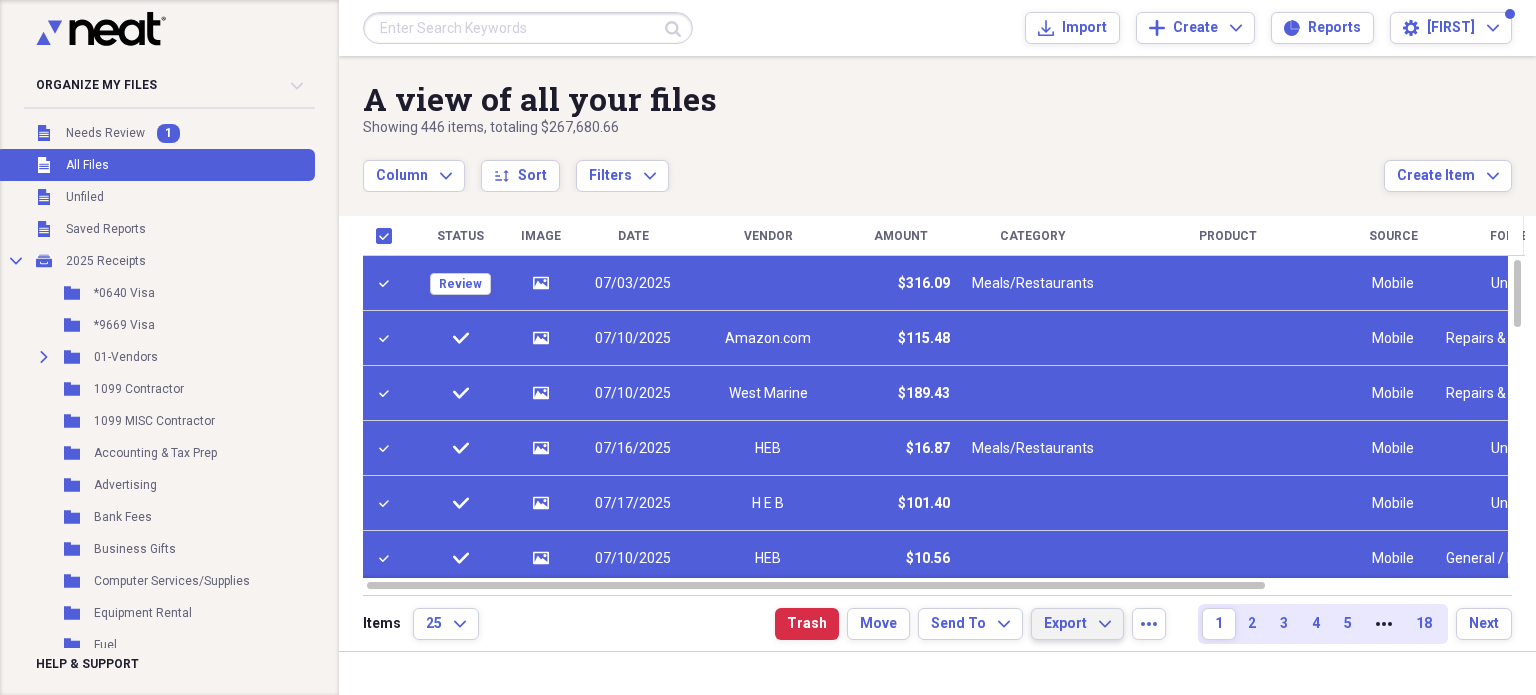 click on "Column Expand sort Sort Filters  Expand" at bounding box center (873, 165) 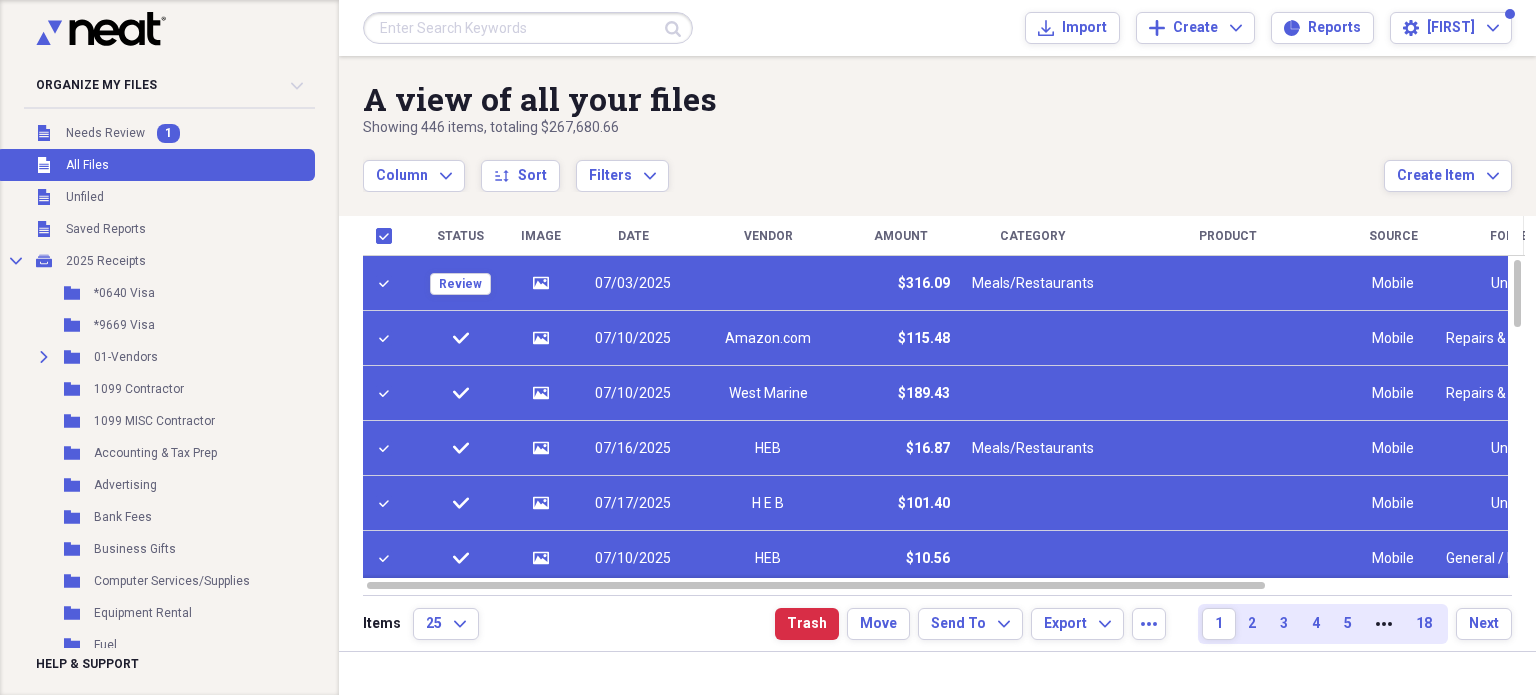 click on "Column Expand sort Sort Filters  Expand" at bounding box center [873, 165] 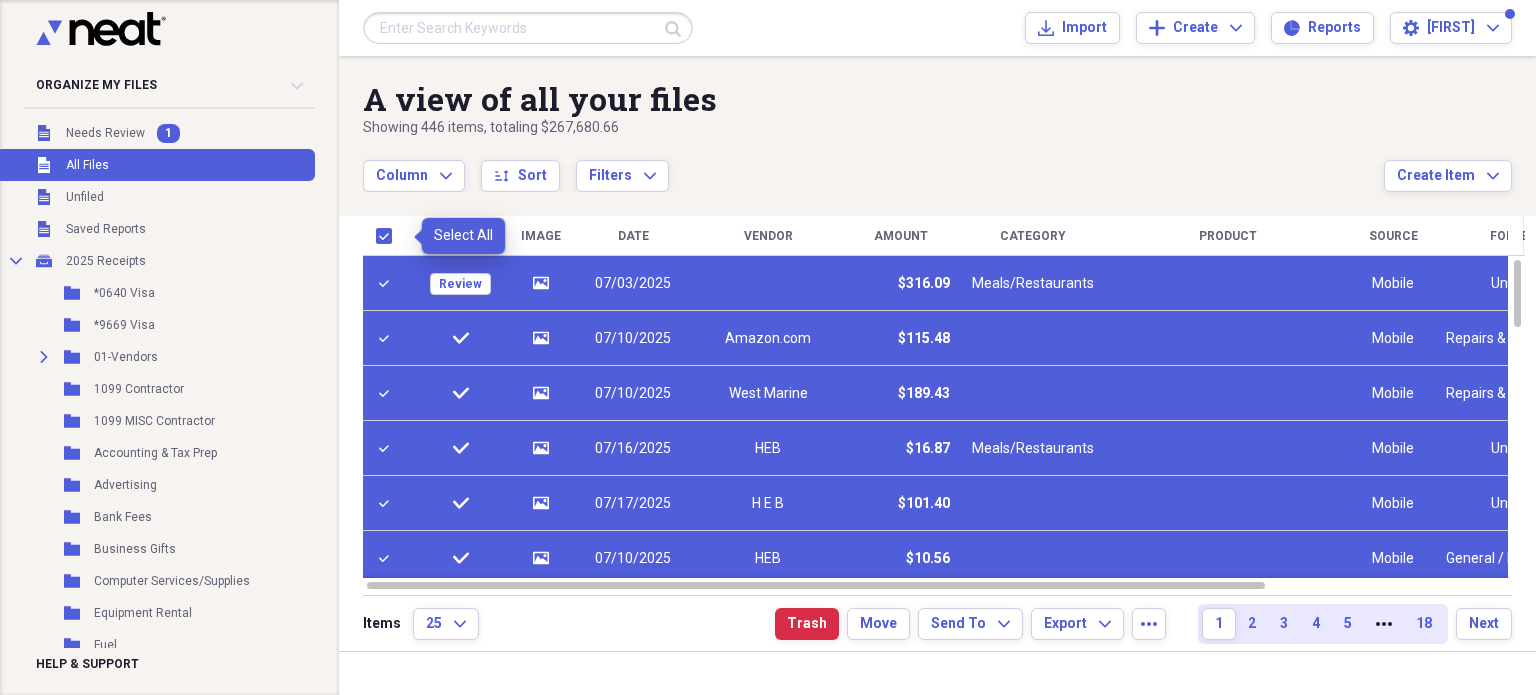 click at bounding box center [388, 236] 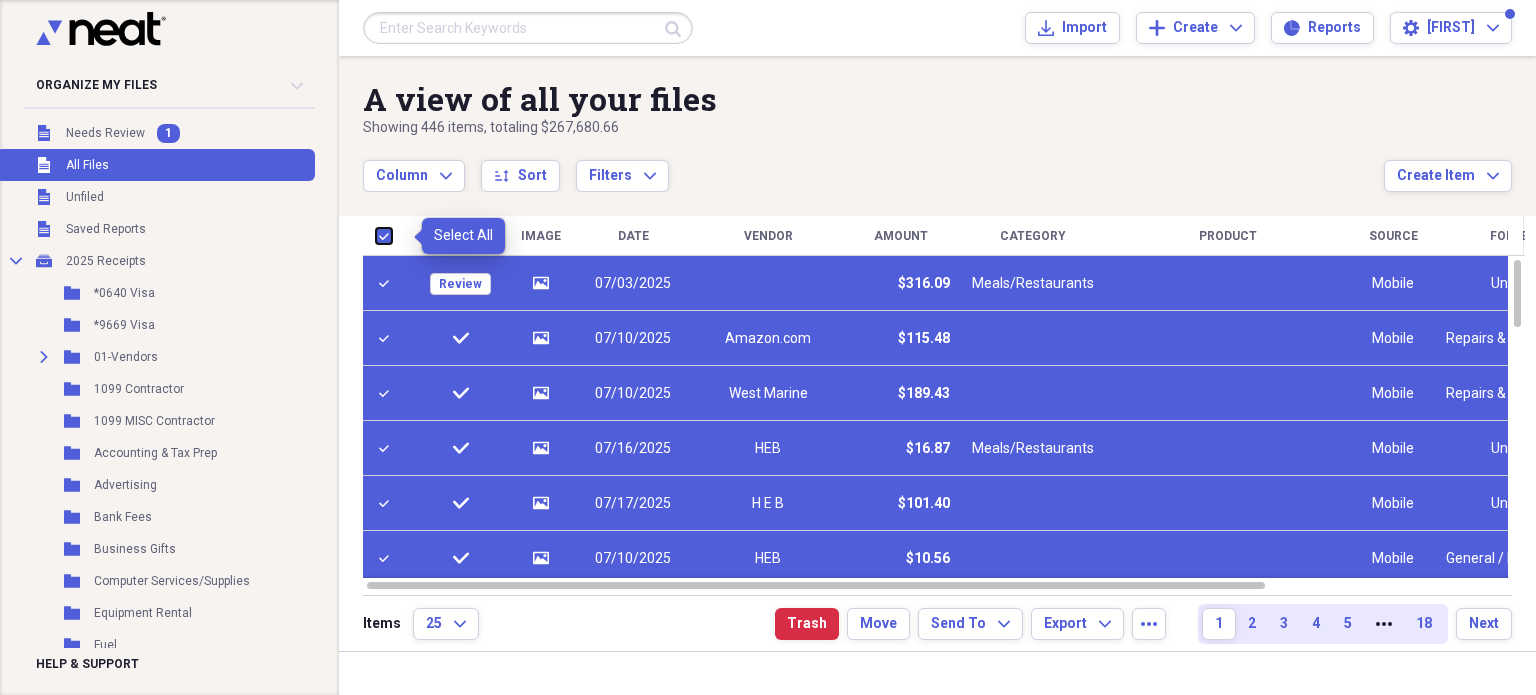 click at bounding box center (376, 235) 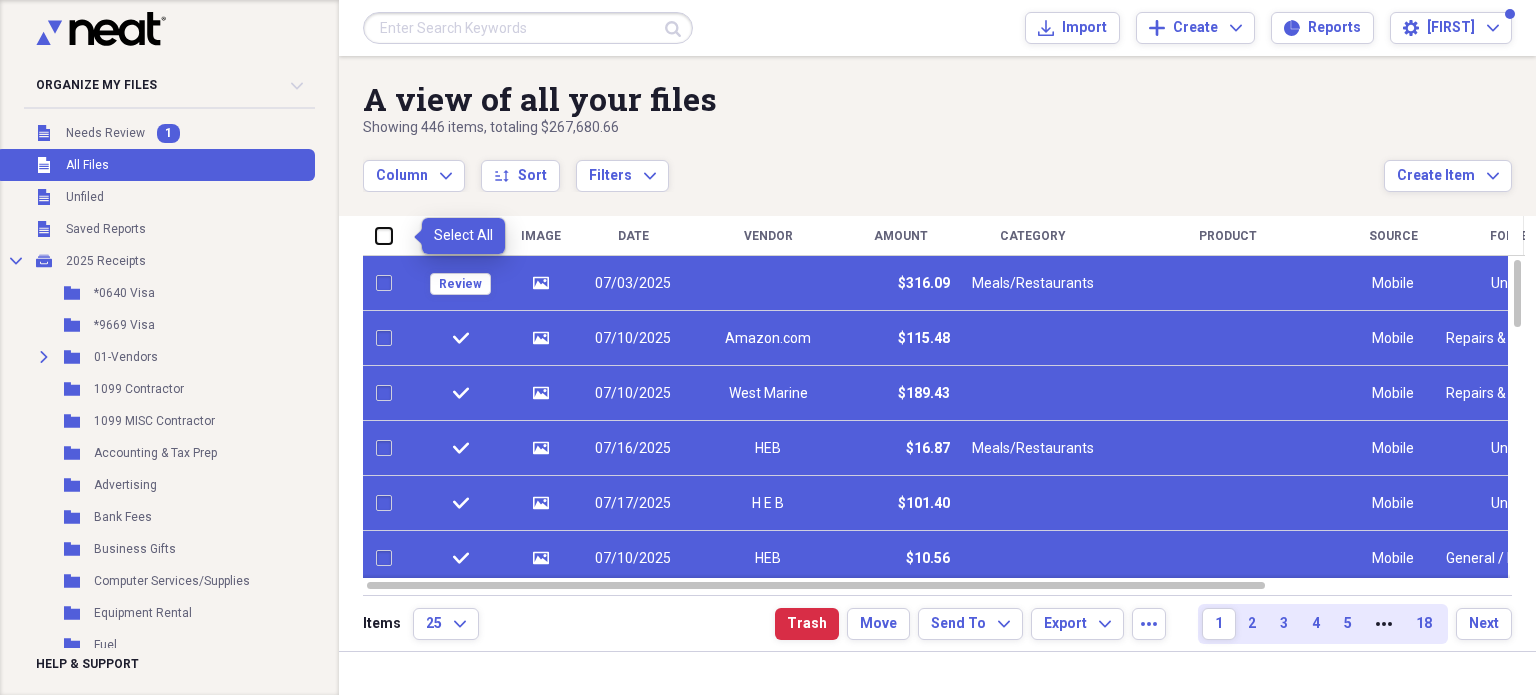 checkbox on "false" 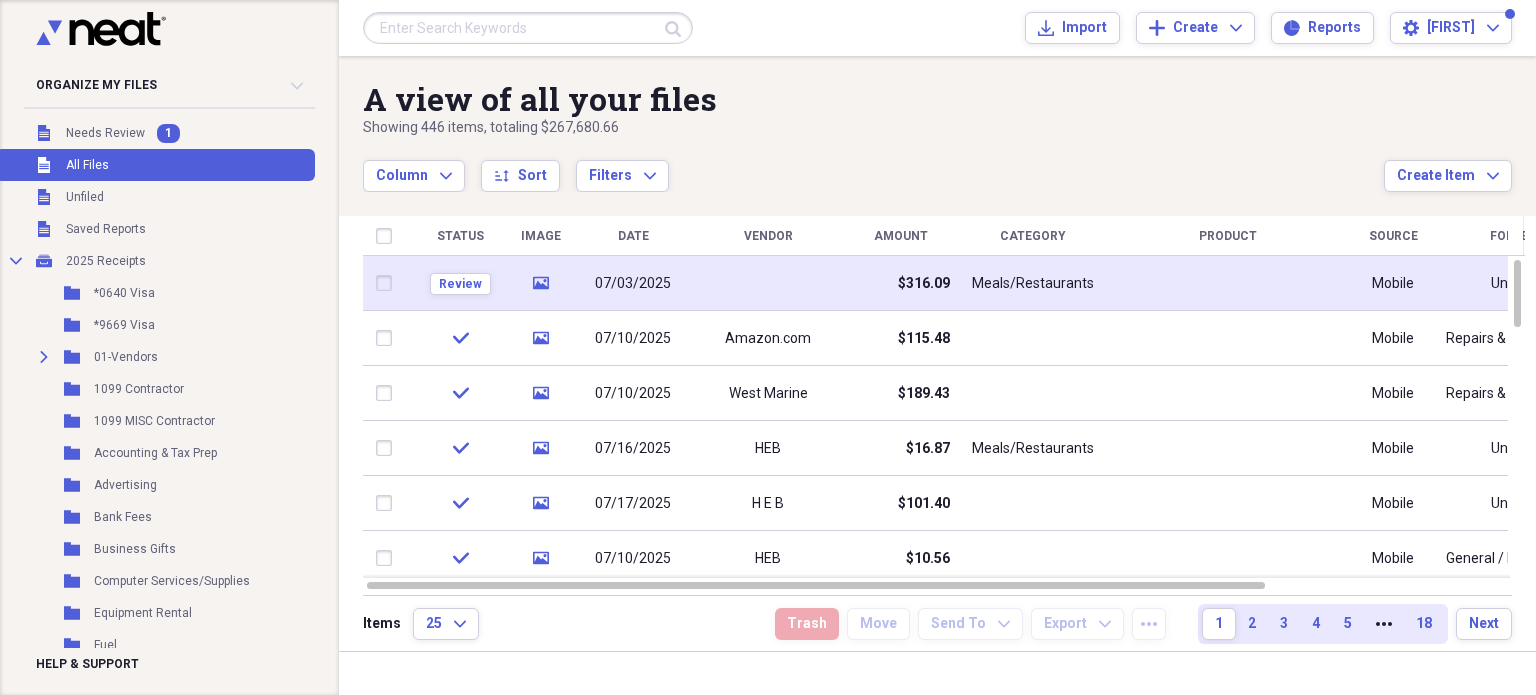 click at bounding box center (768, 283) 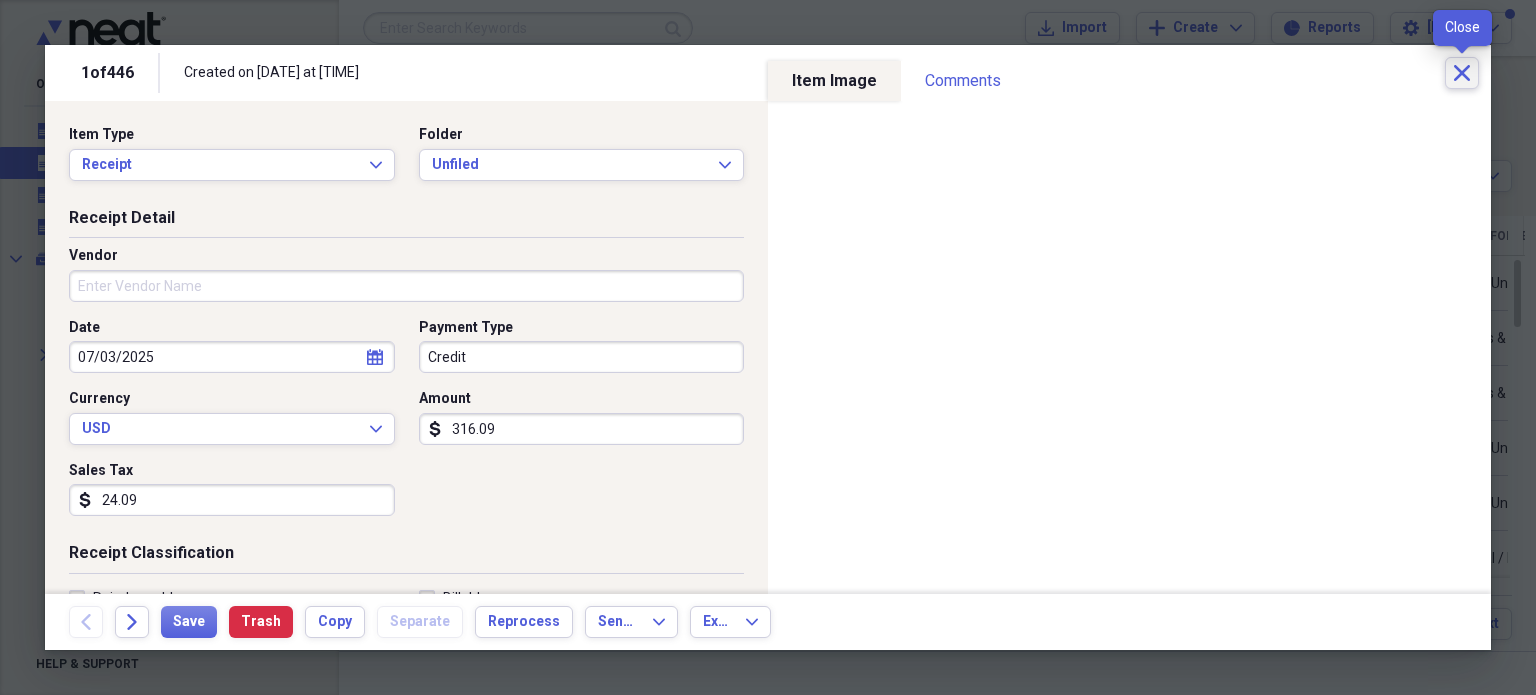 click 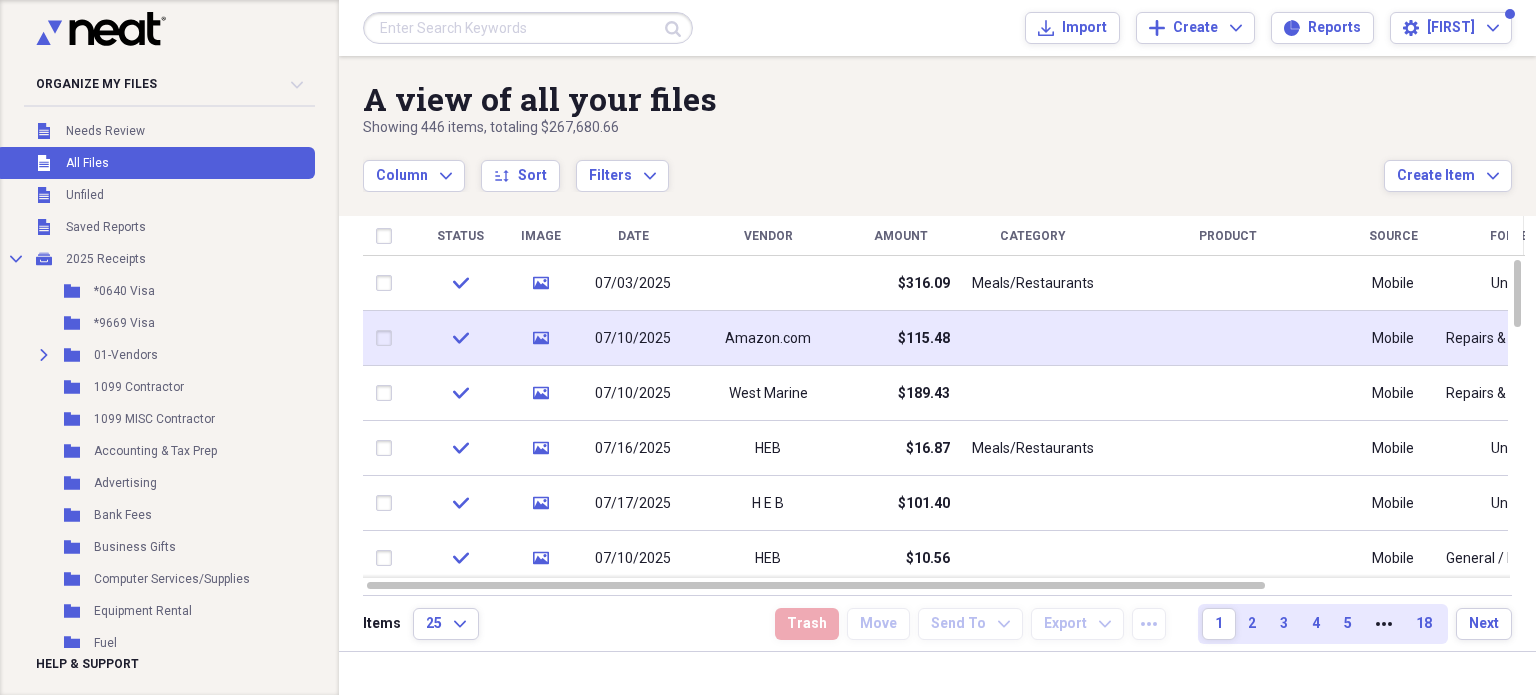 click on "Amazon.com" at bounding box center (768, 338) 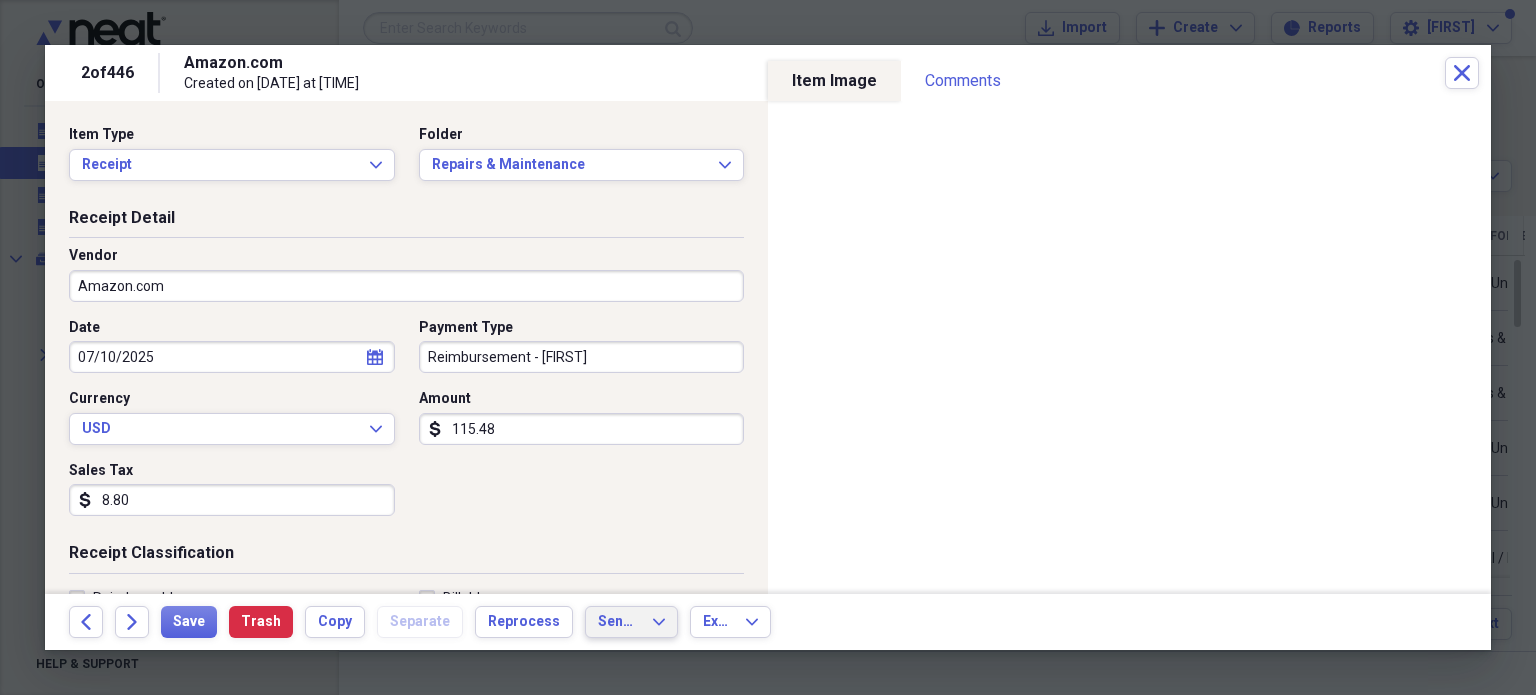 click on "Send To" at bounding box center (619, 622) 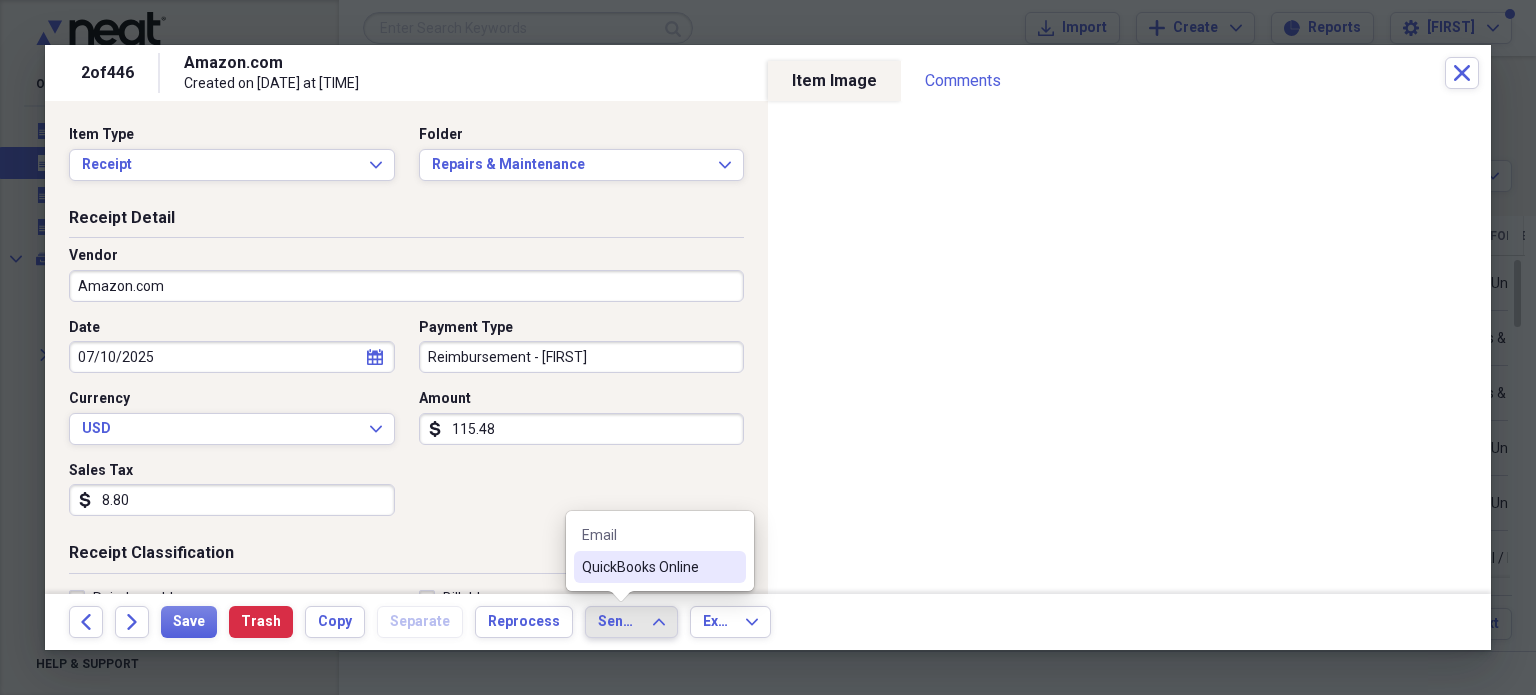 click on "QuickBooks Online" at bounding box center (648, 567) 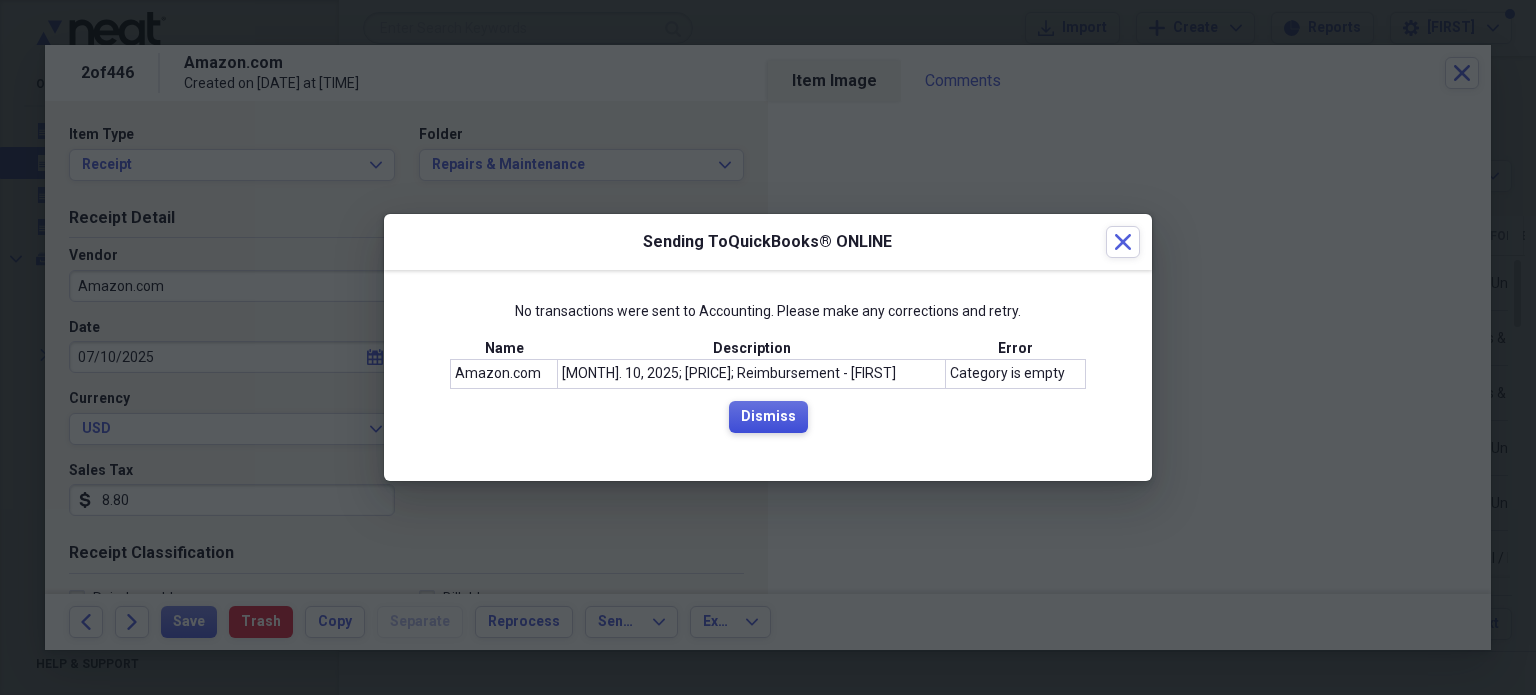 click on "Dismiss" at bounding box center (768, 417) 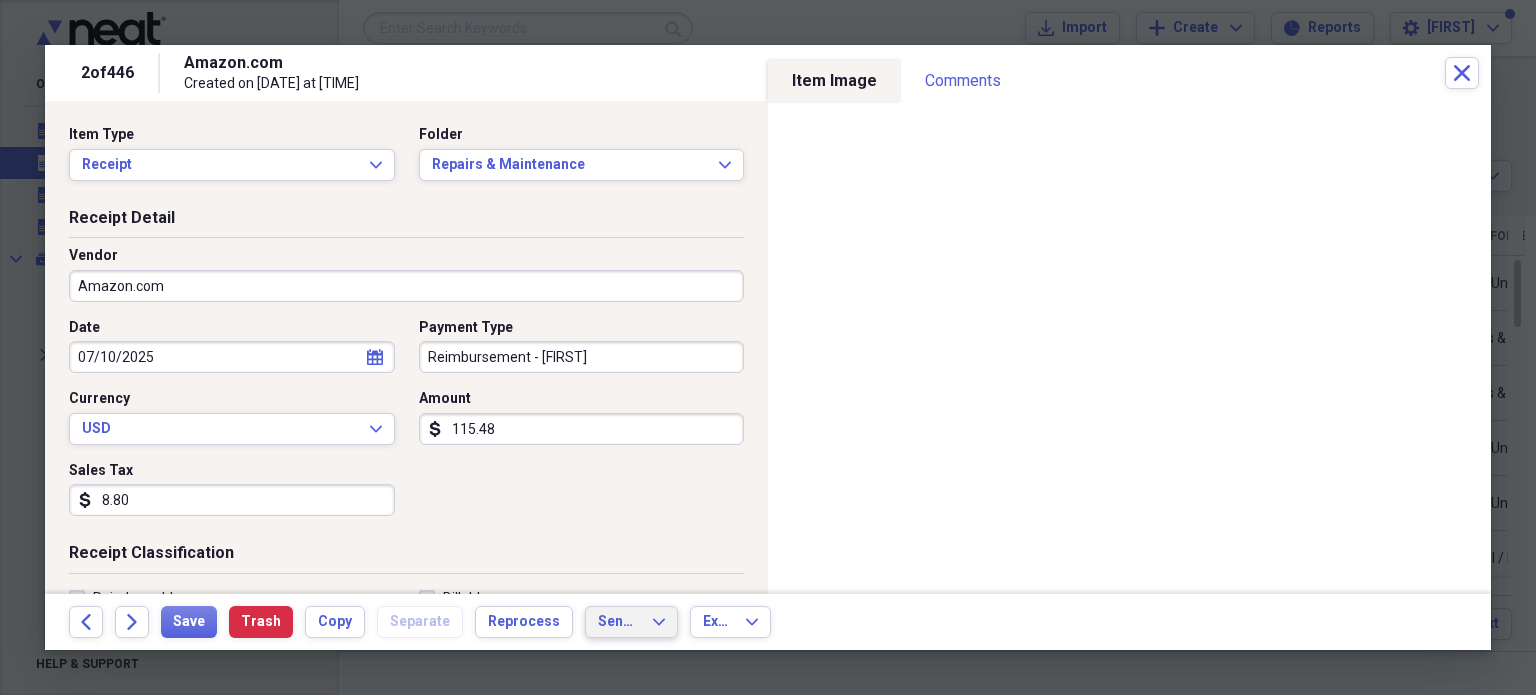 click on "Send To Expand" at bounding box center (631, 622) 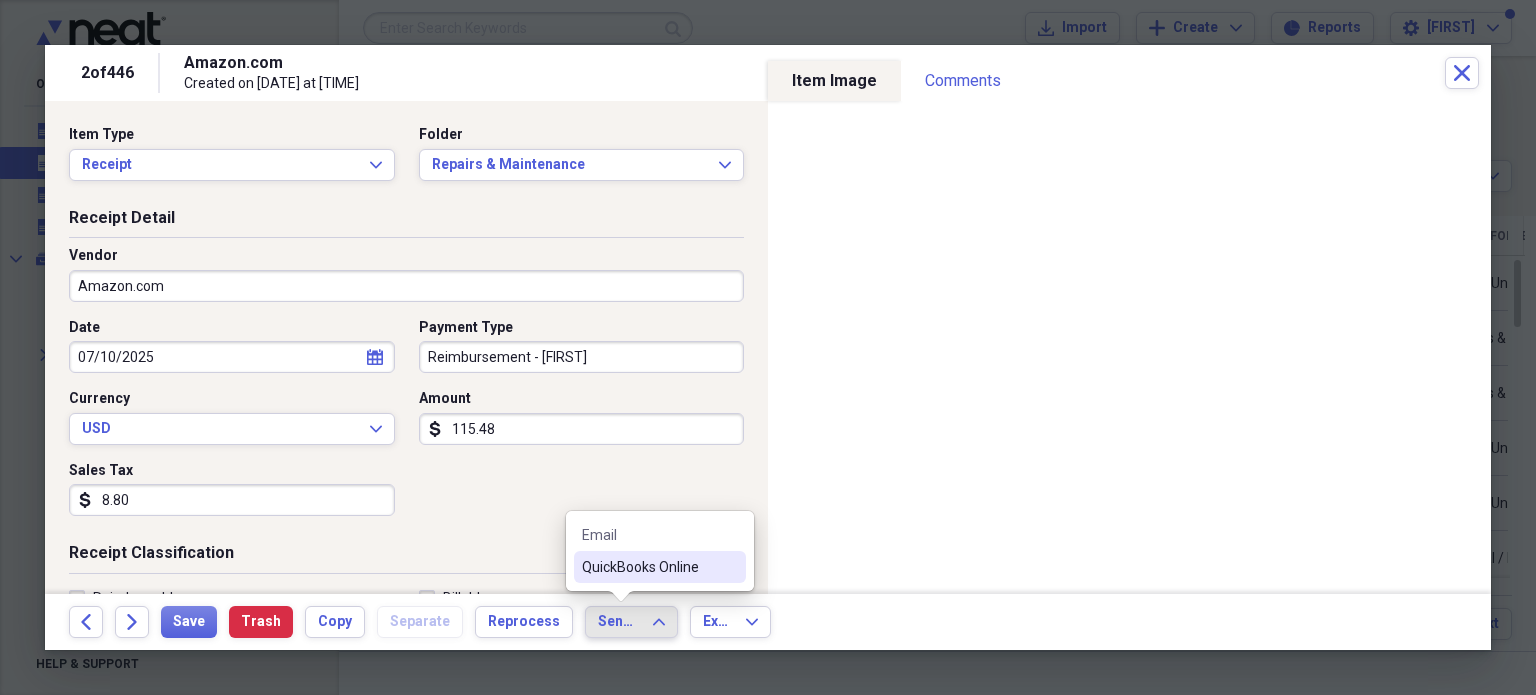 click on "QuickBooks Online" at bounding box center [648, 567] 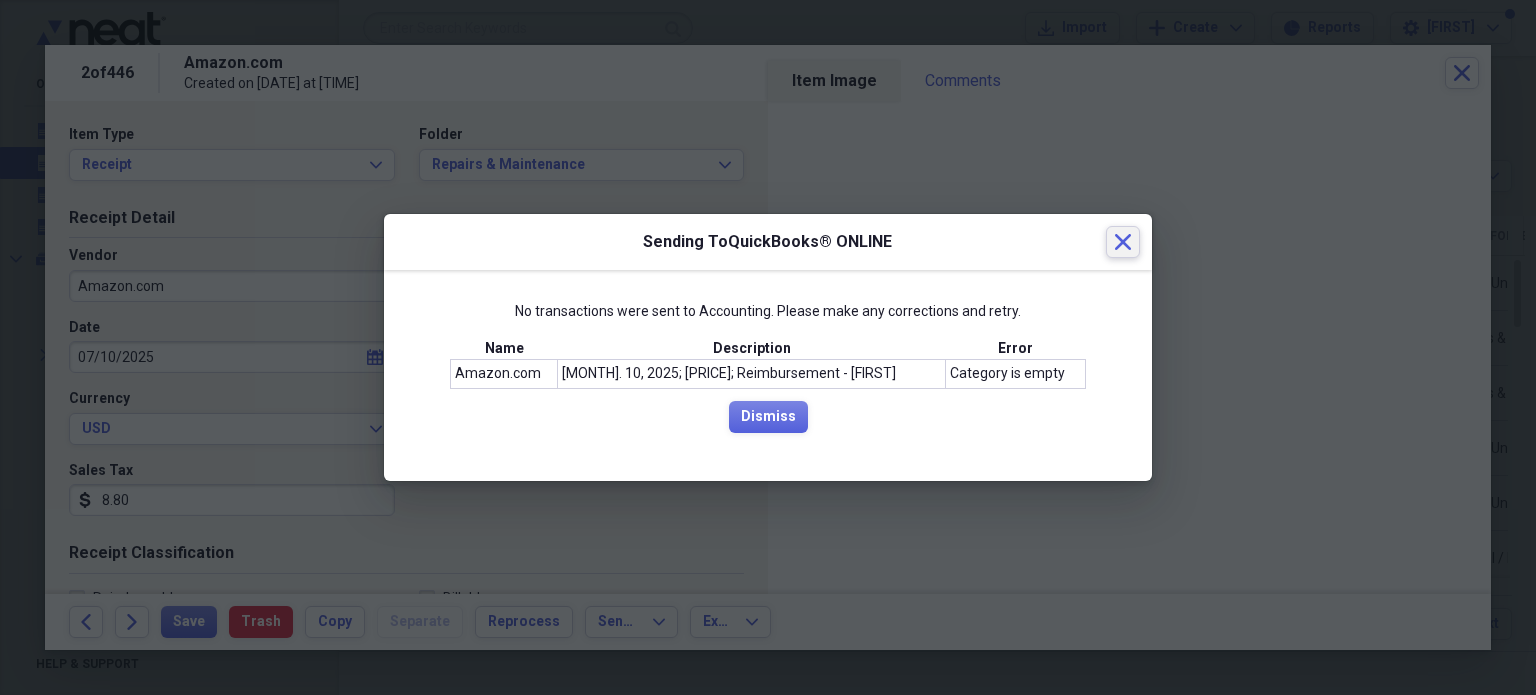 click on "Close" at bounding box center (1123, 242) 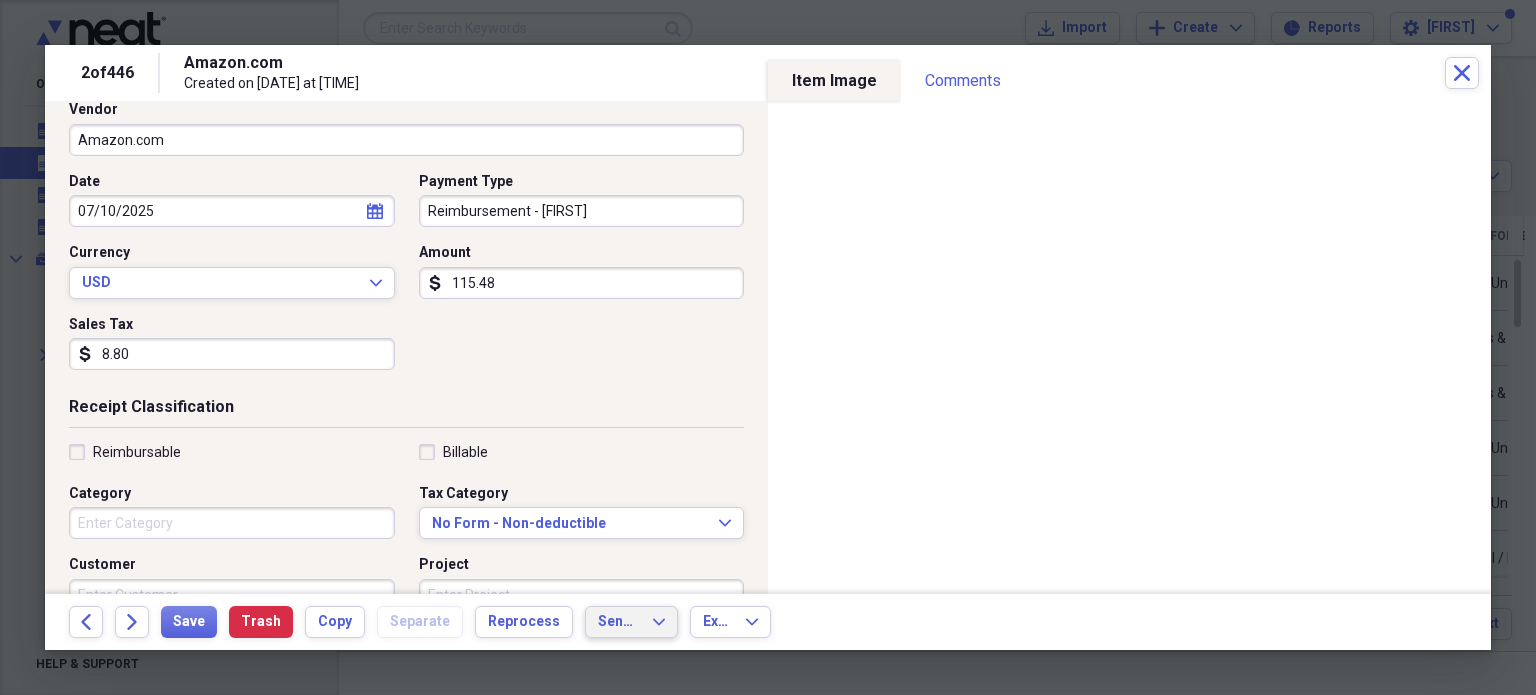 scroll, scrollTop: 200, scrollLeft: 0, axis: vertical 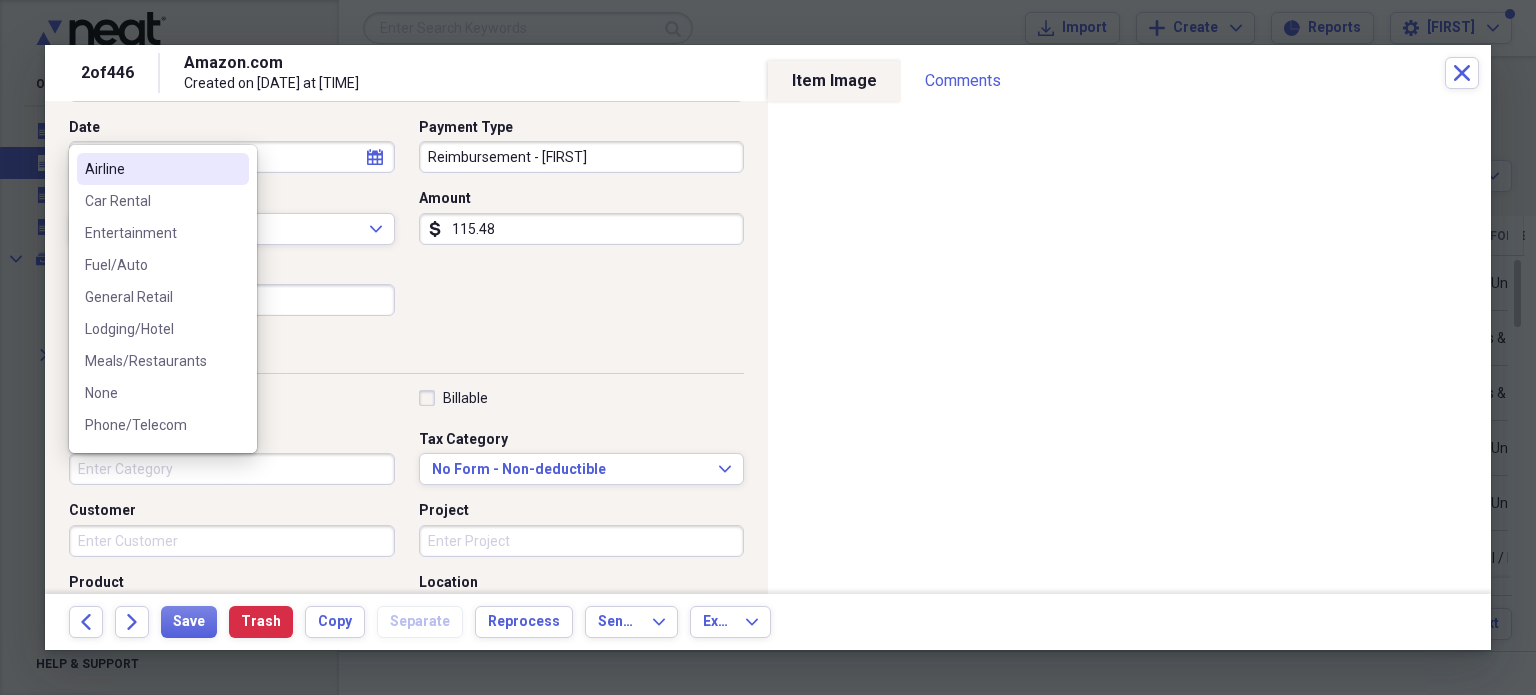 click on "Category" at bounding box center (232, 469) 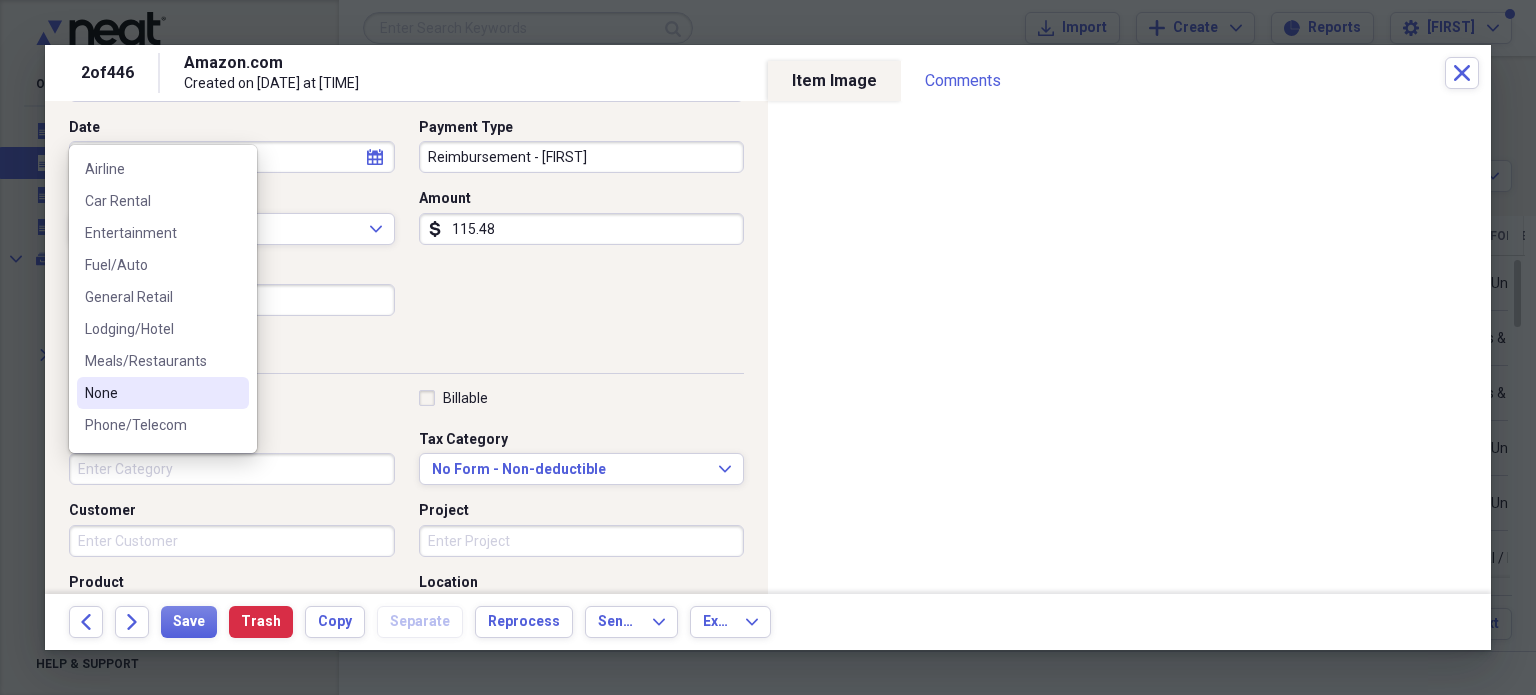 click on "Date 07/10/2025 calendar Calendar Payment Type Reimbursement - Gavin Currency USD Expand Amount dollar-sign 115.48 Sales Tax dollar-sign 8.80" at bounding box center (406, 225) 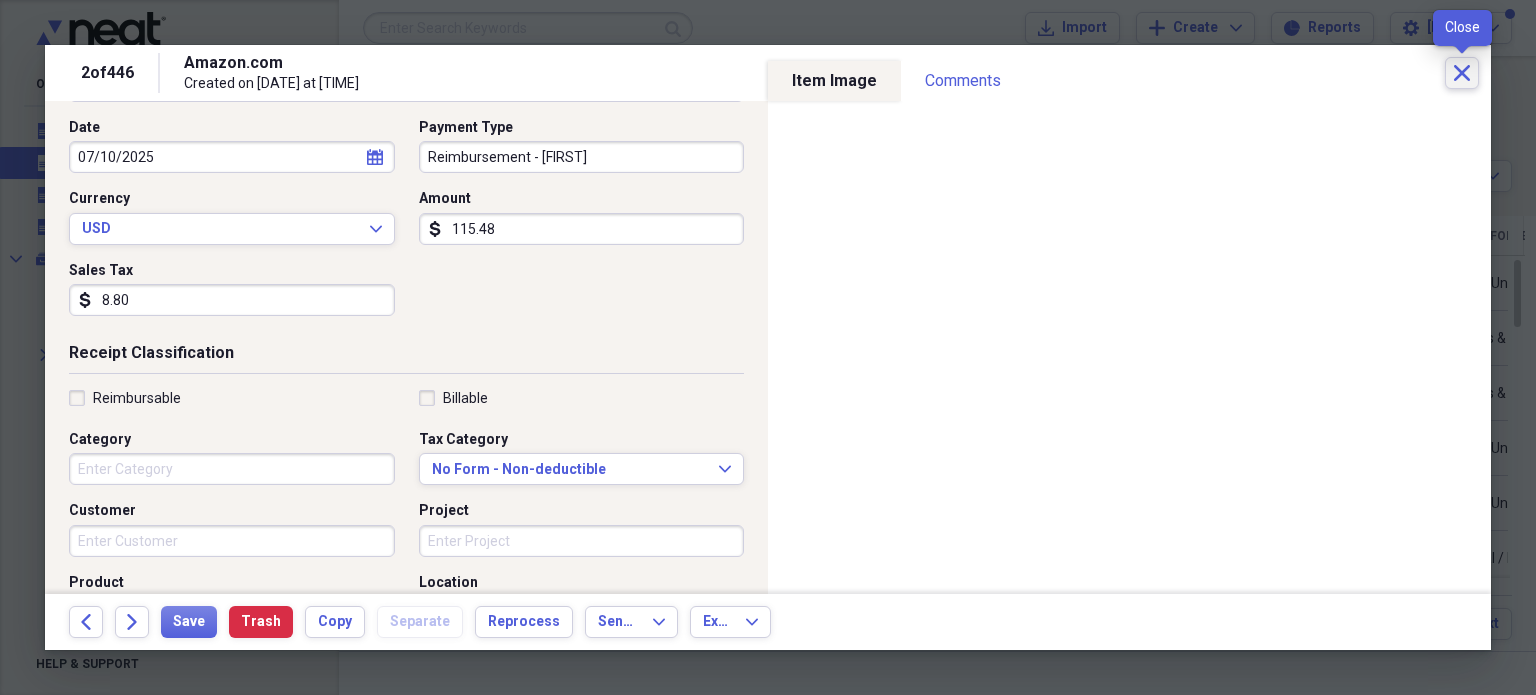 click on "Close" 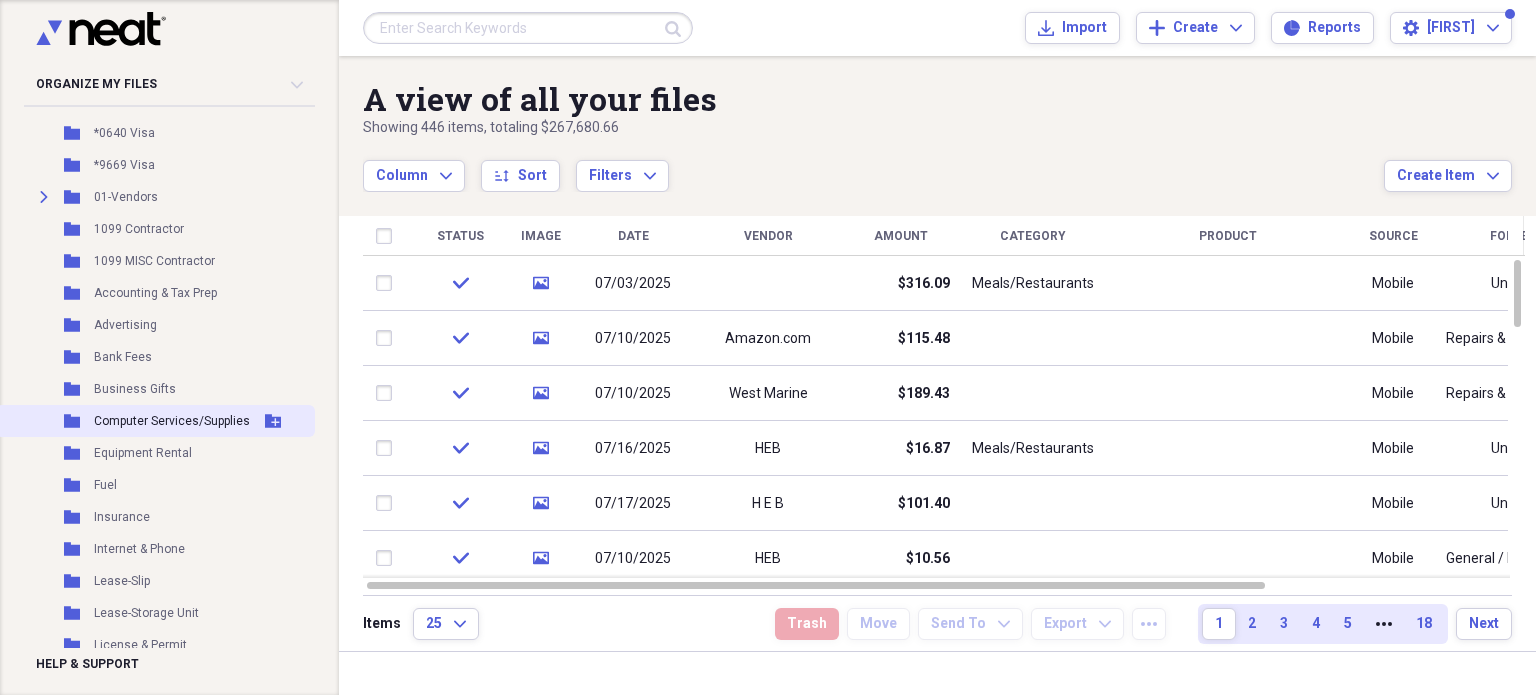 scroll, scrollTop: 0, scrollLeft: 0, axis: both 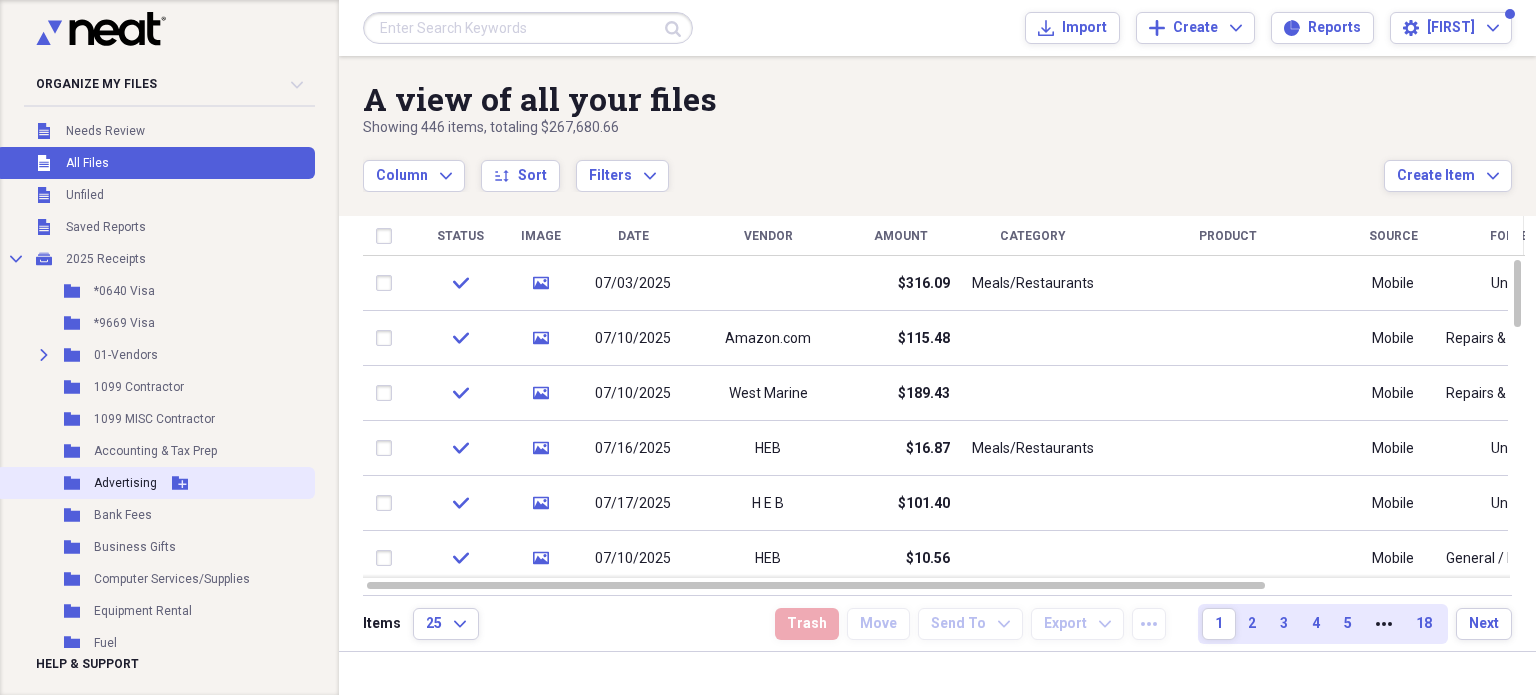 click on "Advertising" at bounding box center (125, 483) 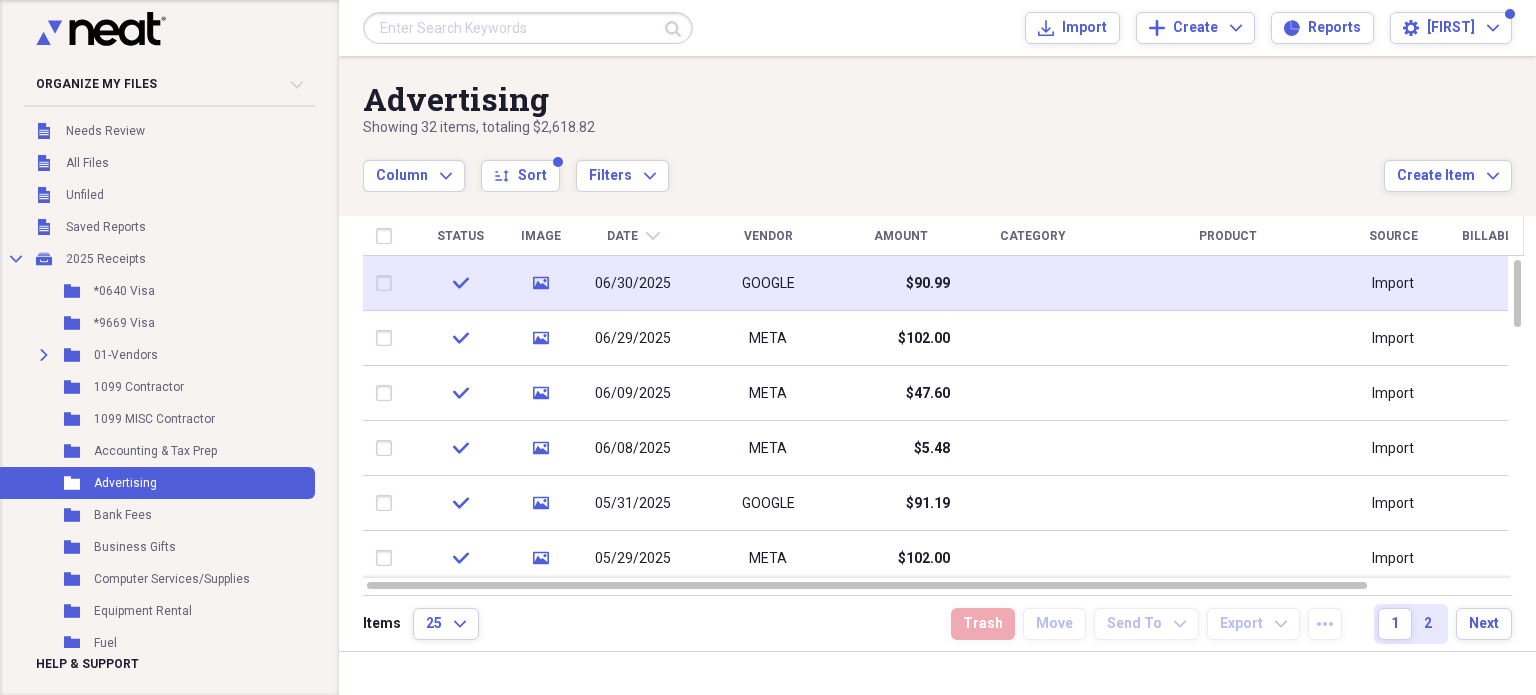 click on "GOOGLE" at bounding box center (768, 283) 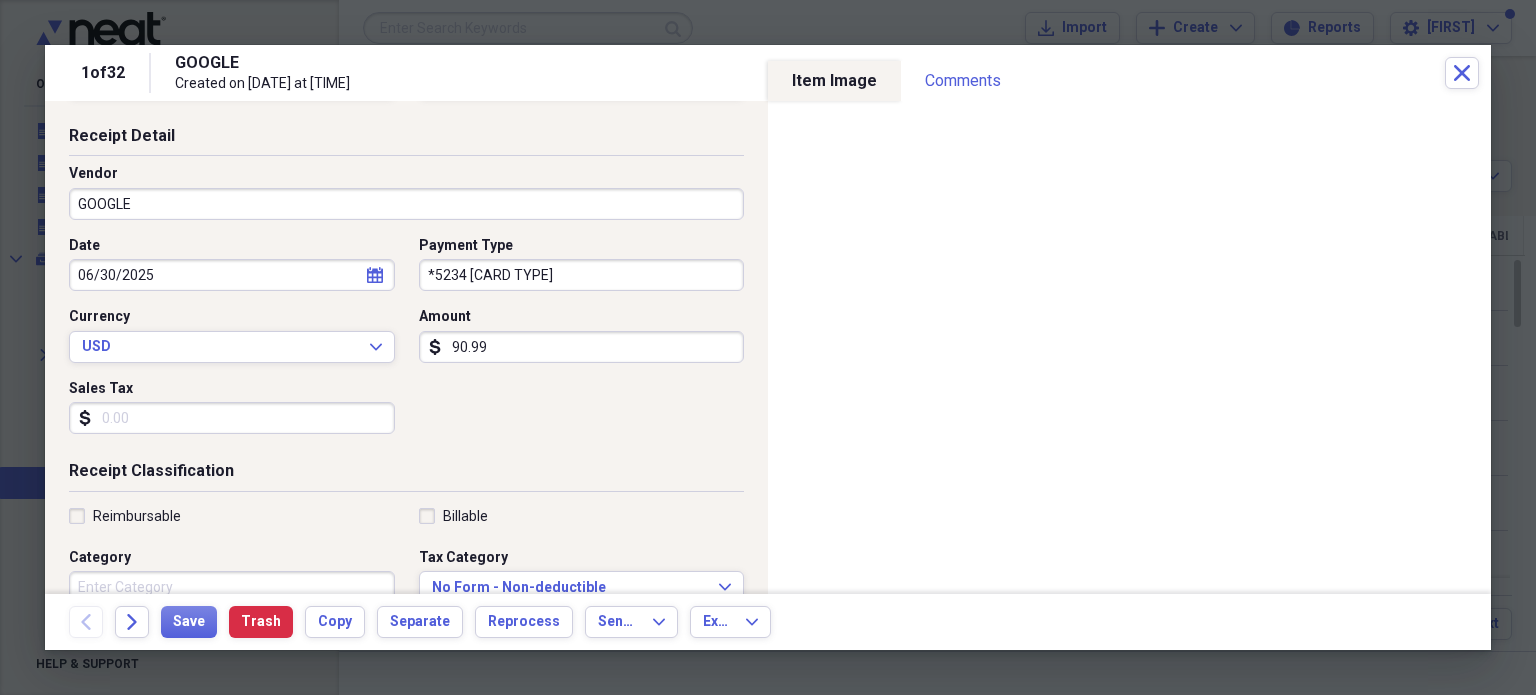 scroll, scrollTop: 200, scrollLeft: 0, axis: vertical 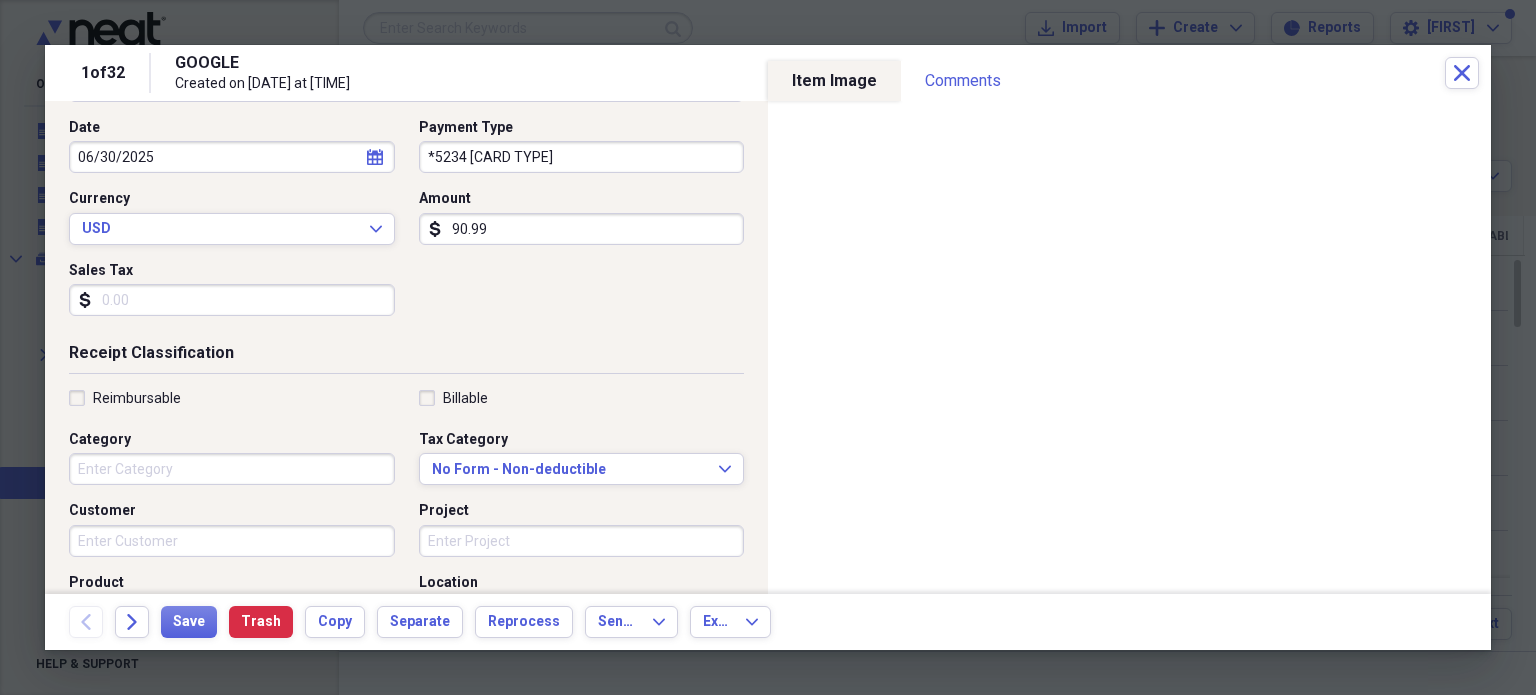 click on "Category" at bounding box center [232, 469] 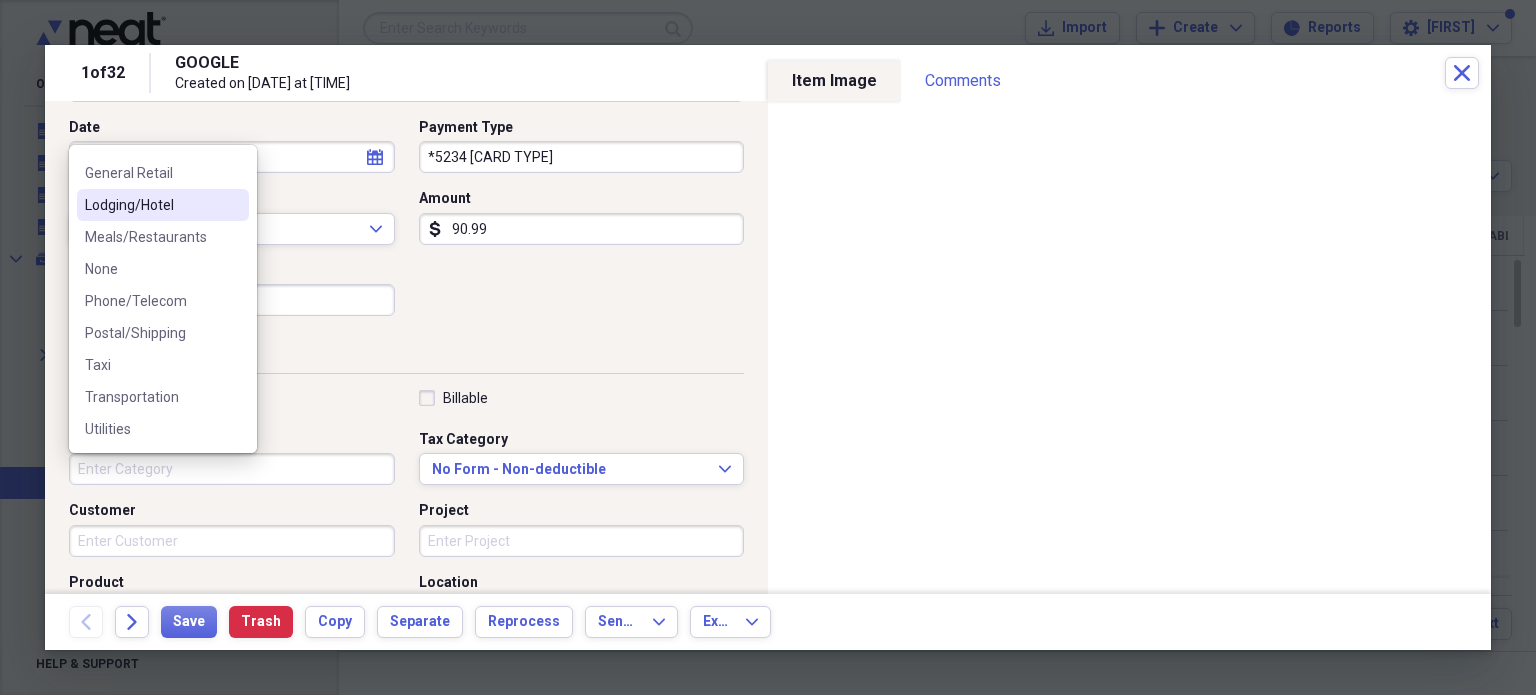 scroll, scrollTop: 0, scrollLeft: 0, axis: both 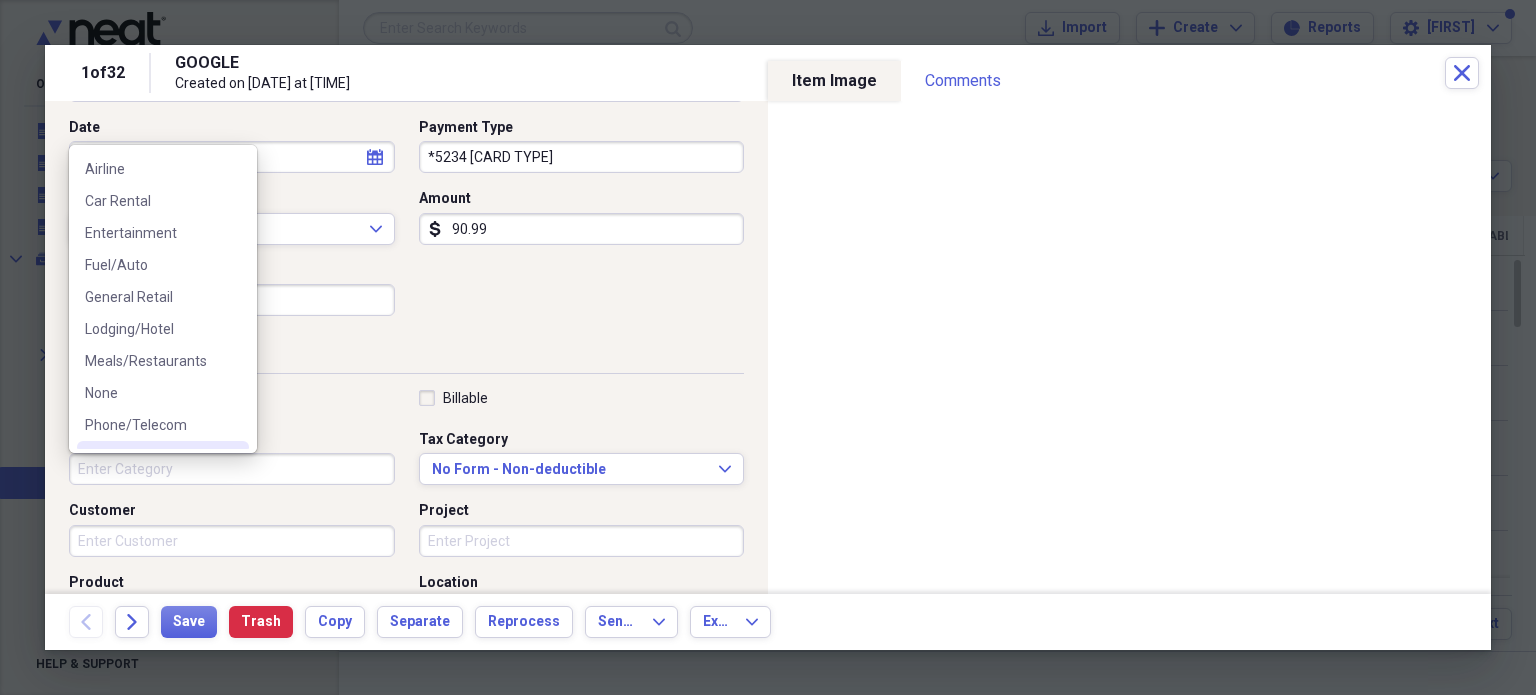 click on "Category" at bounding box center (232, 469) 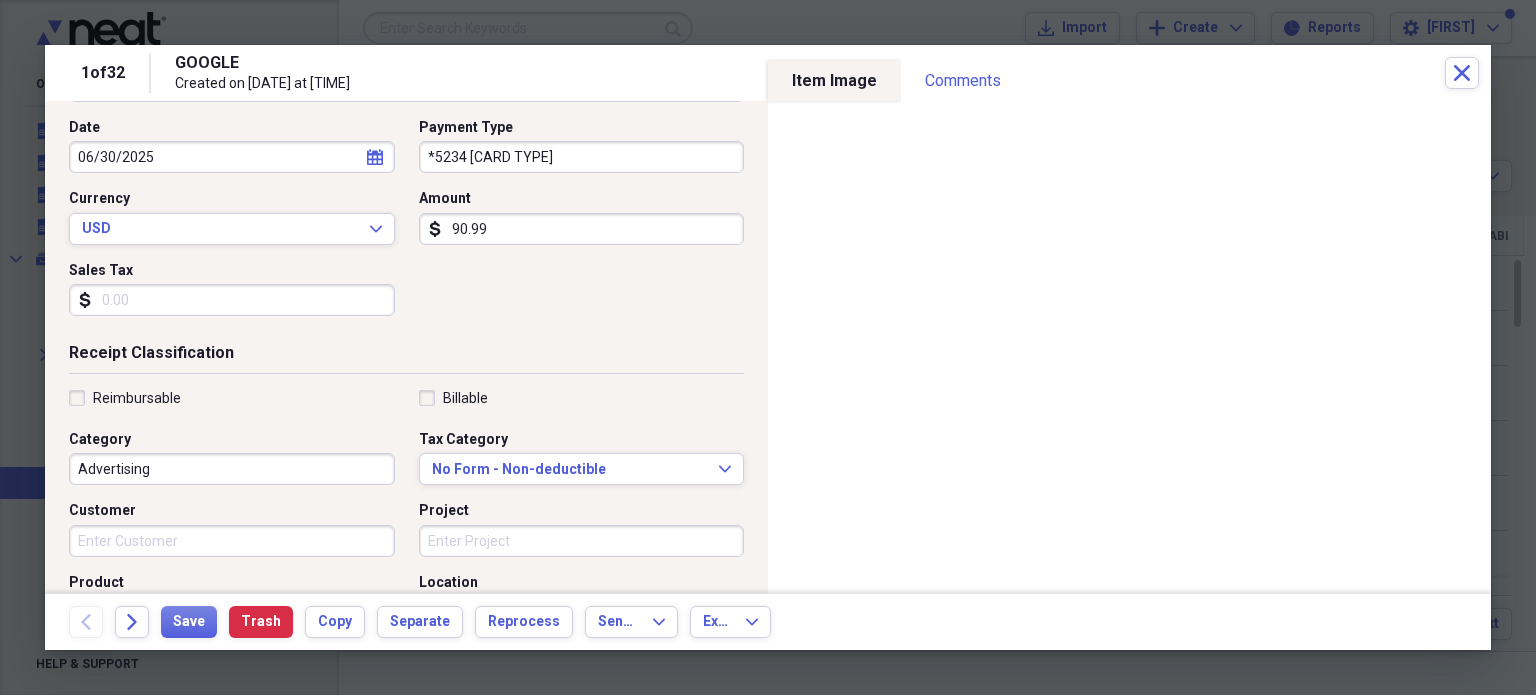 type on "Advertising" 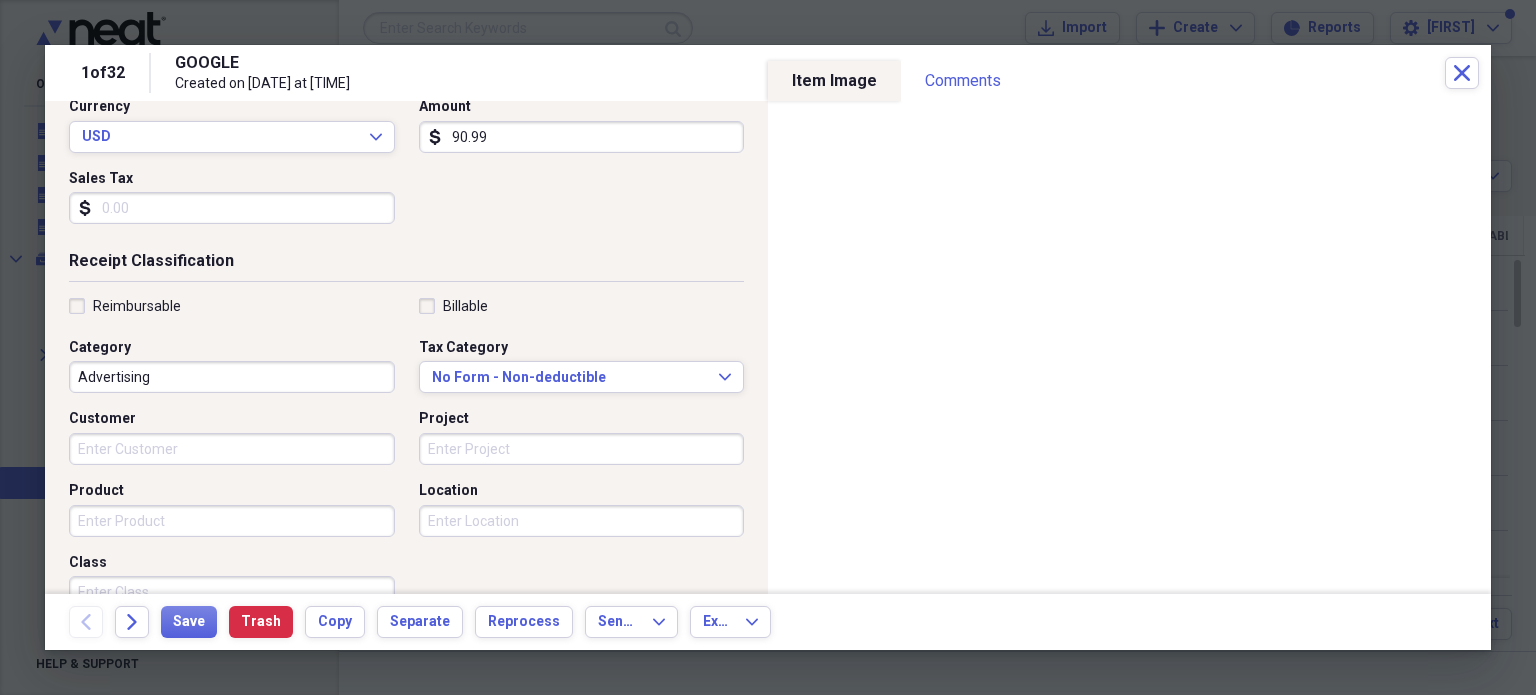 scroll, scrollTop: 400, scrollLeft: 0, axis: vertical 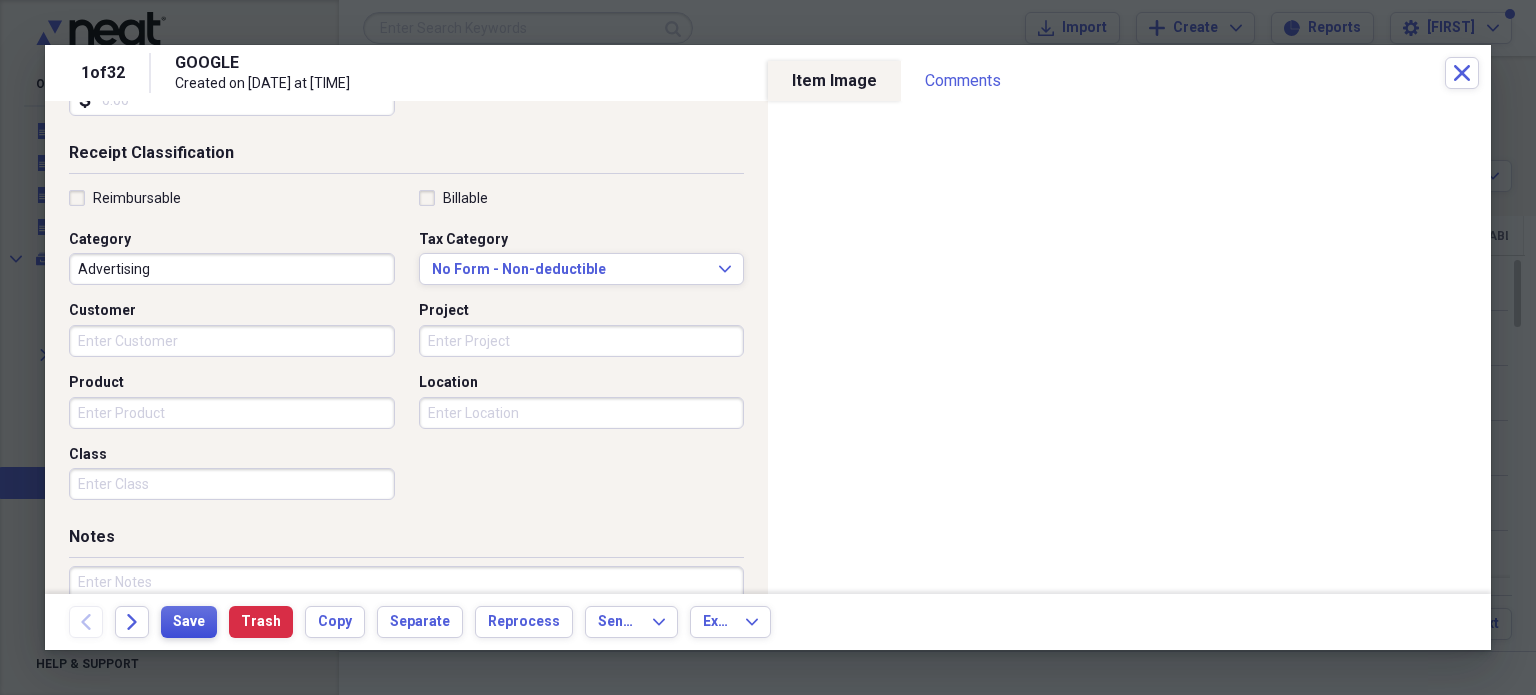click on "Save" at bounding box center (189, 622) 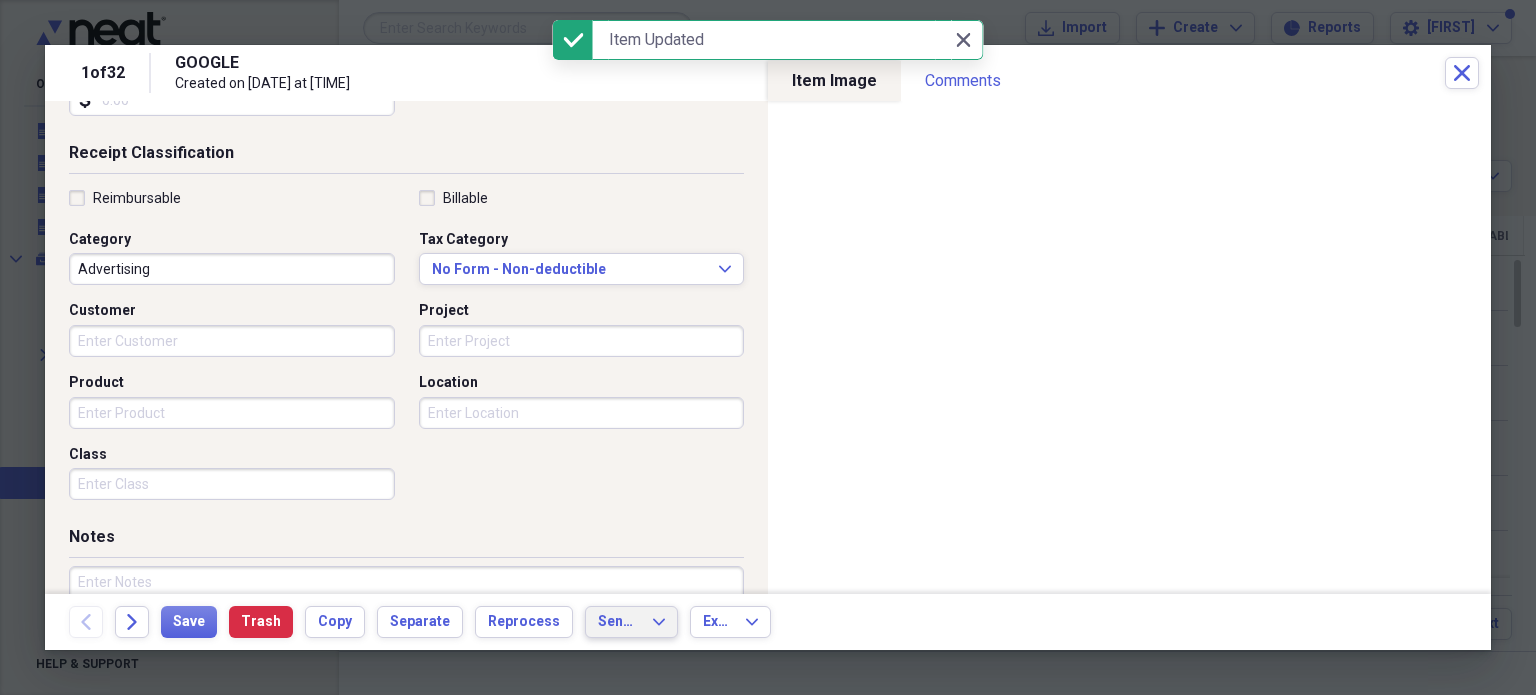 click on "Send To" at bounding box center [619, 622] 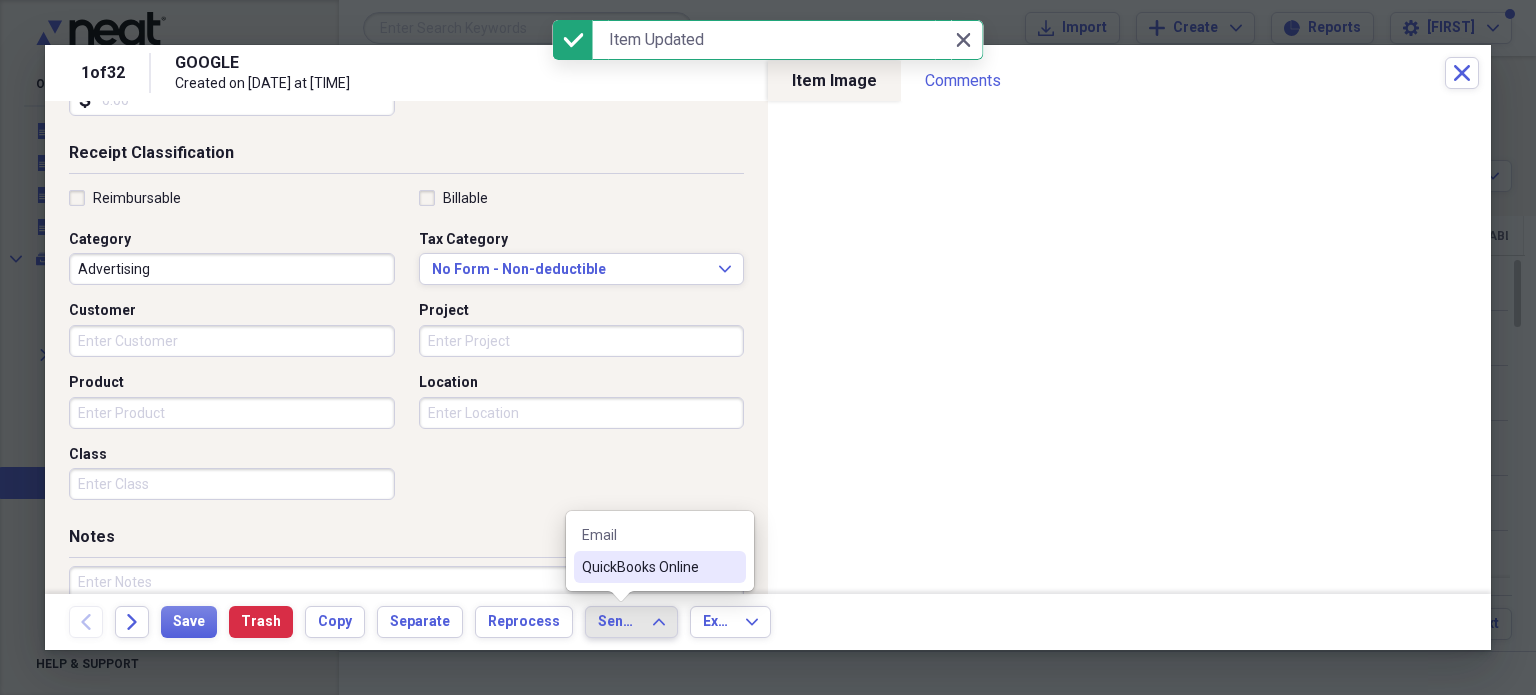 click on "QuickBooks Online" at bounding box center (648, 567) 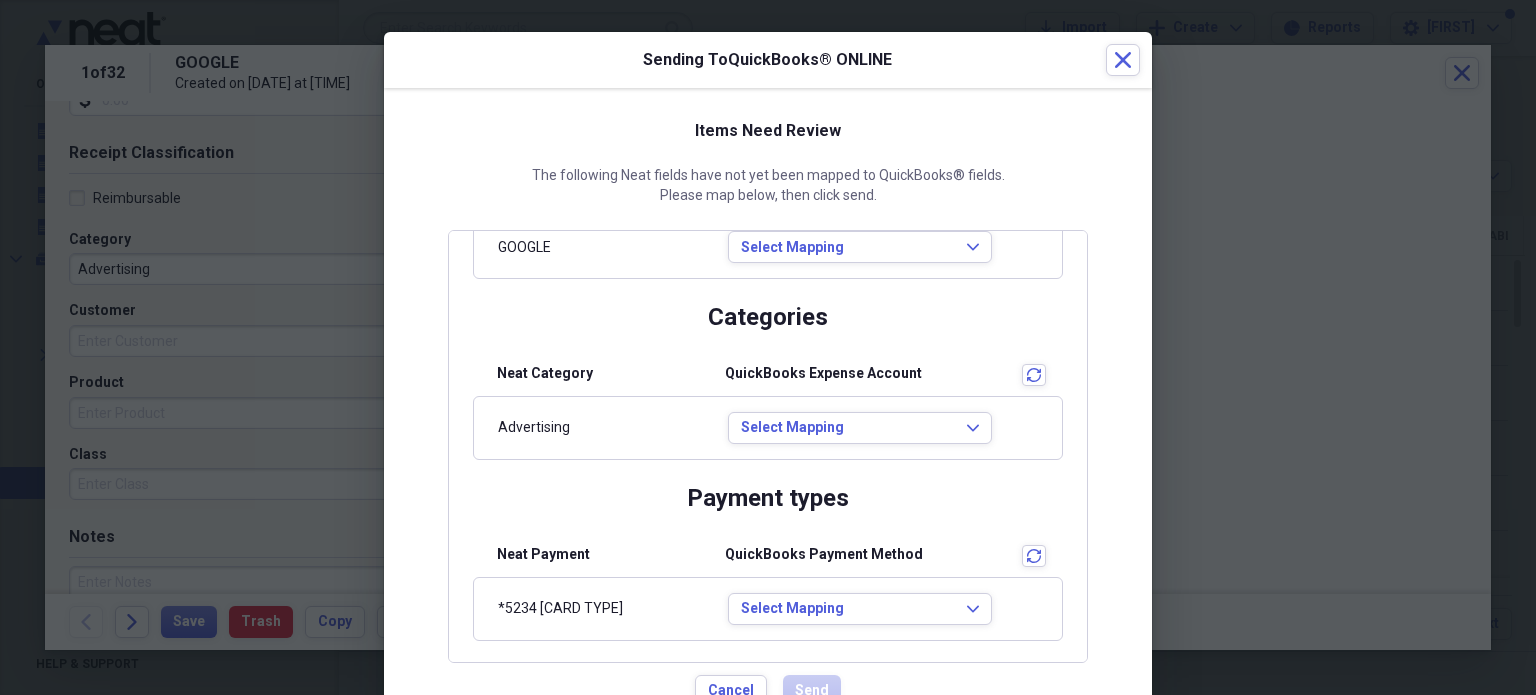scroll, scrollTop: 135, scrollLeft: 0, axis: vertical 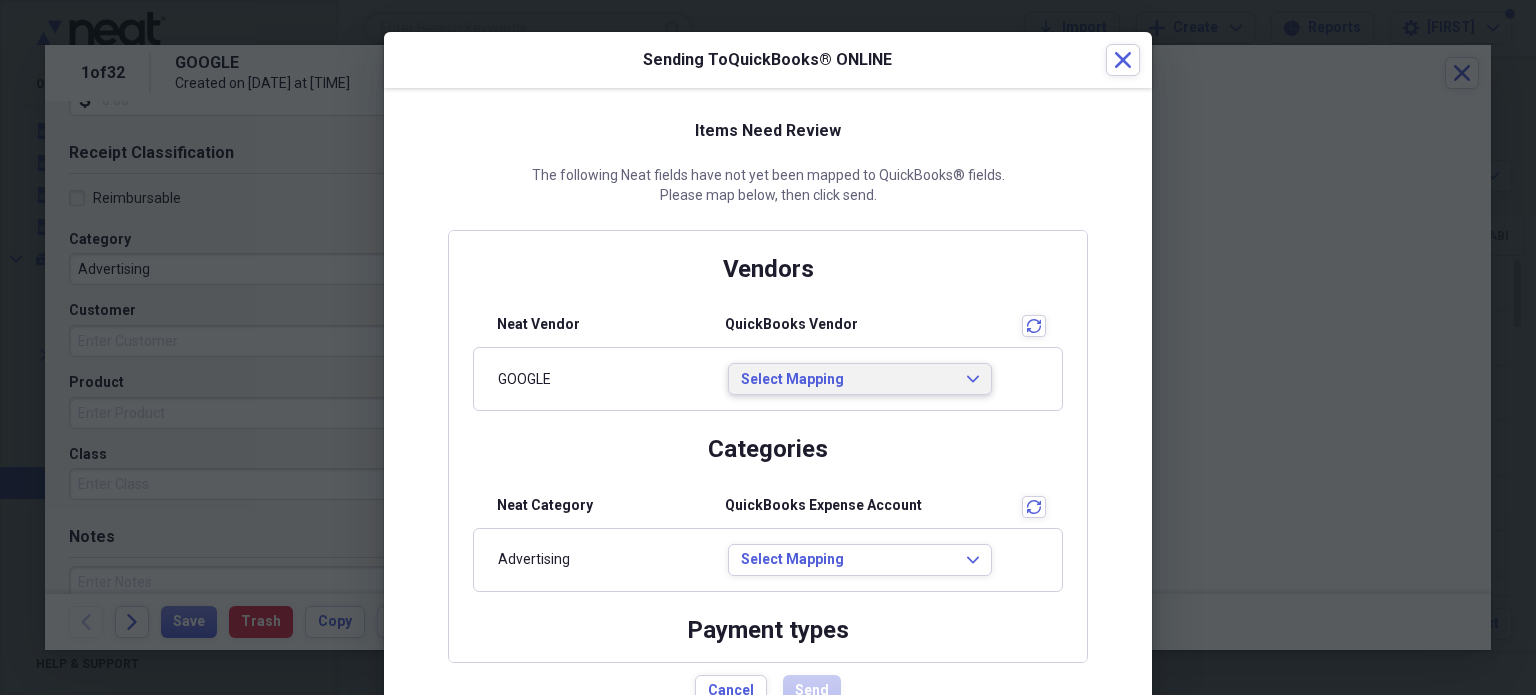 click on "Select Mapping" at bounding box center [848, 380] 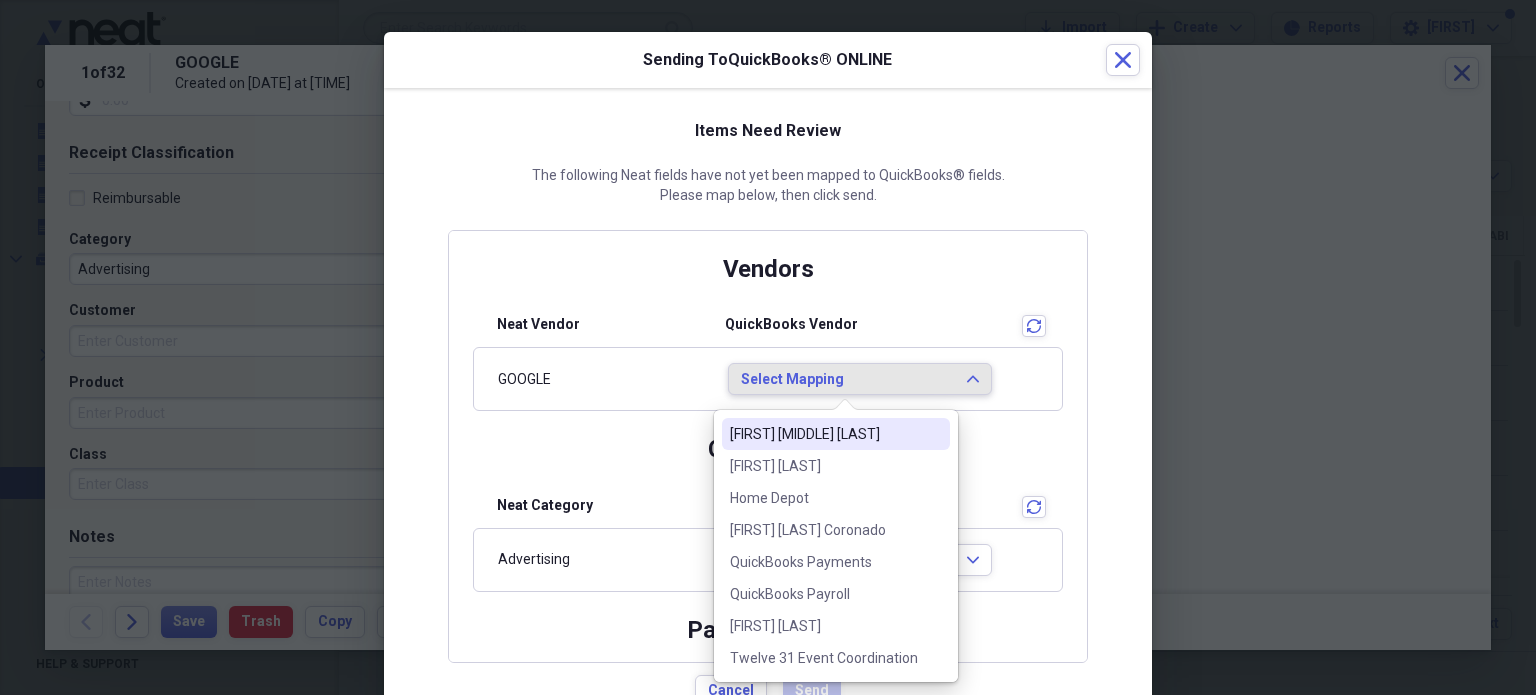 click on "Vendors" at bounding box center (768, 277) 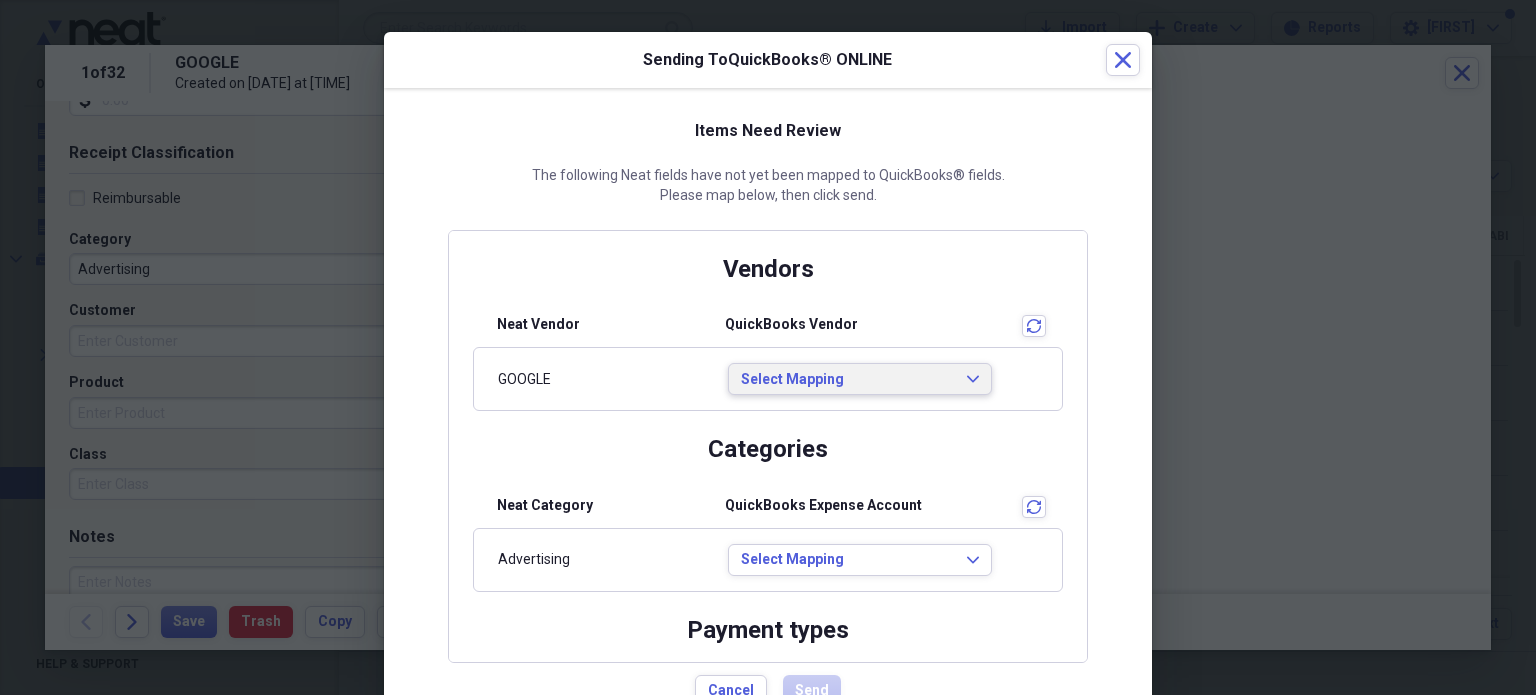 click on "Select Mapping" at bounding box center (848, 380) 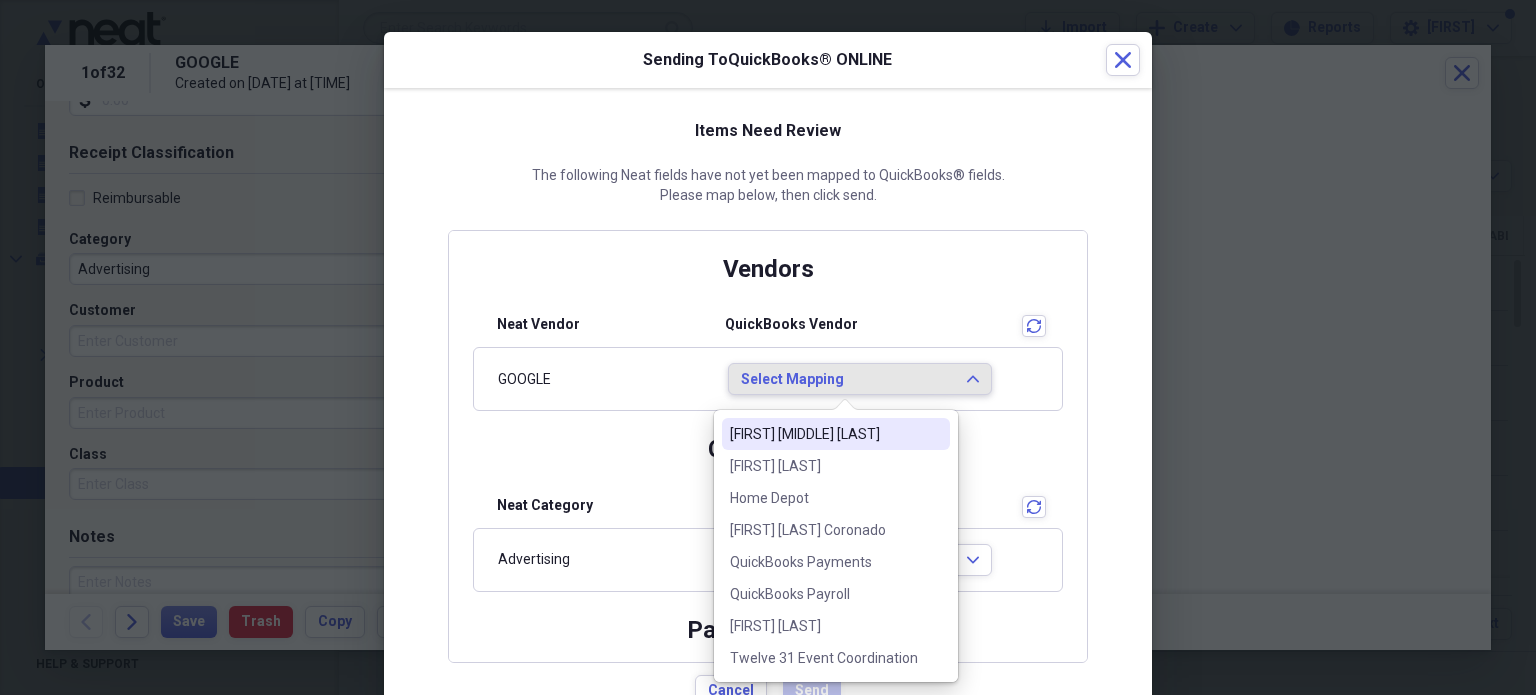 click on "QuickBooks Vendor" at bounding box center [865, 331] 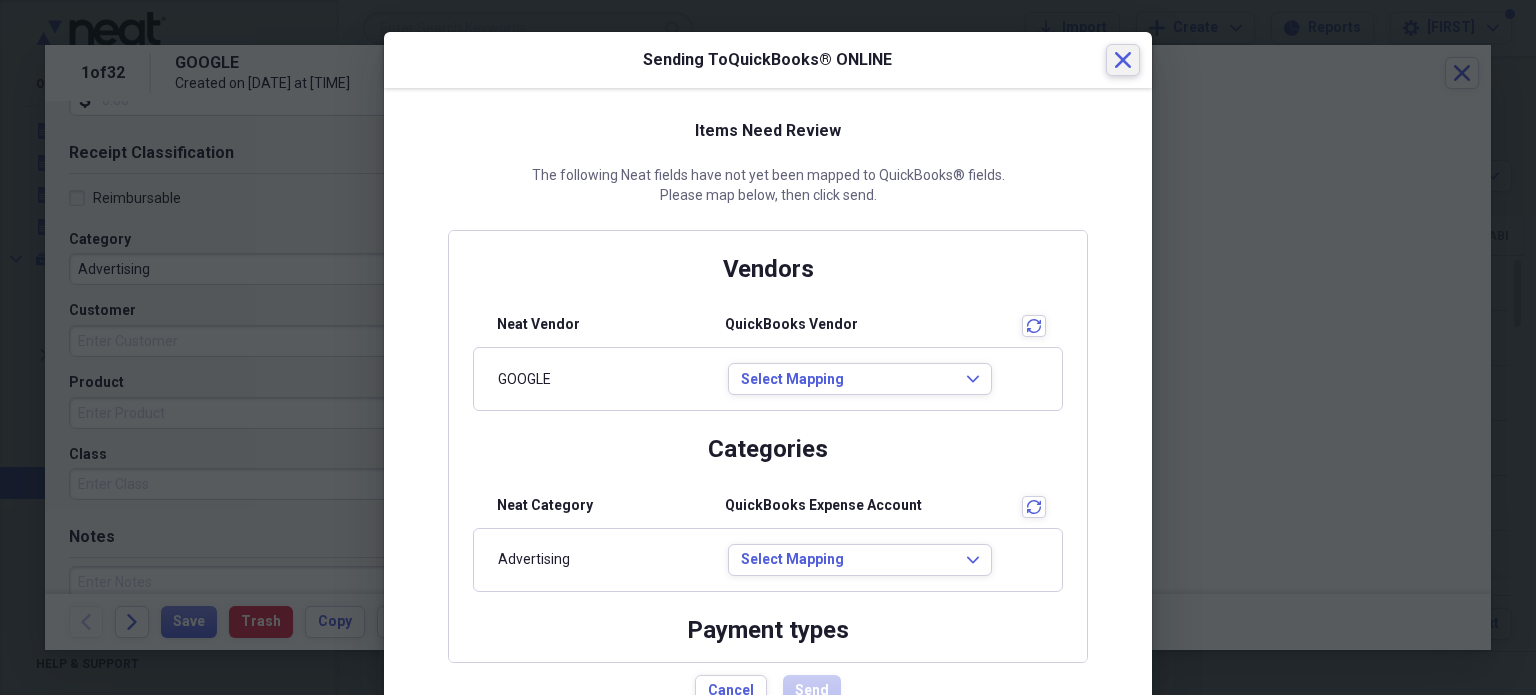 click 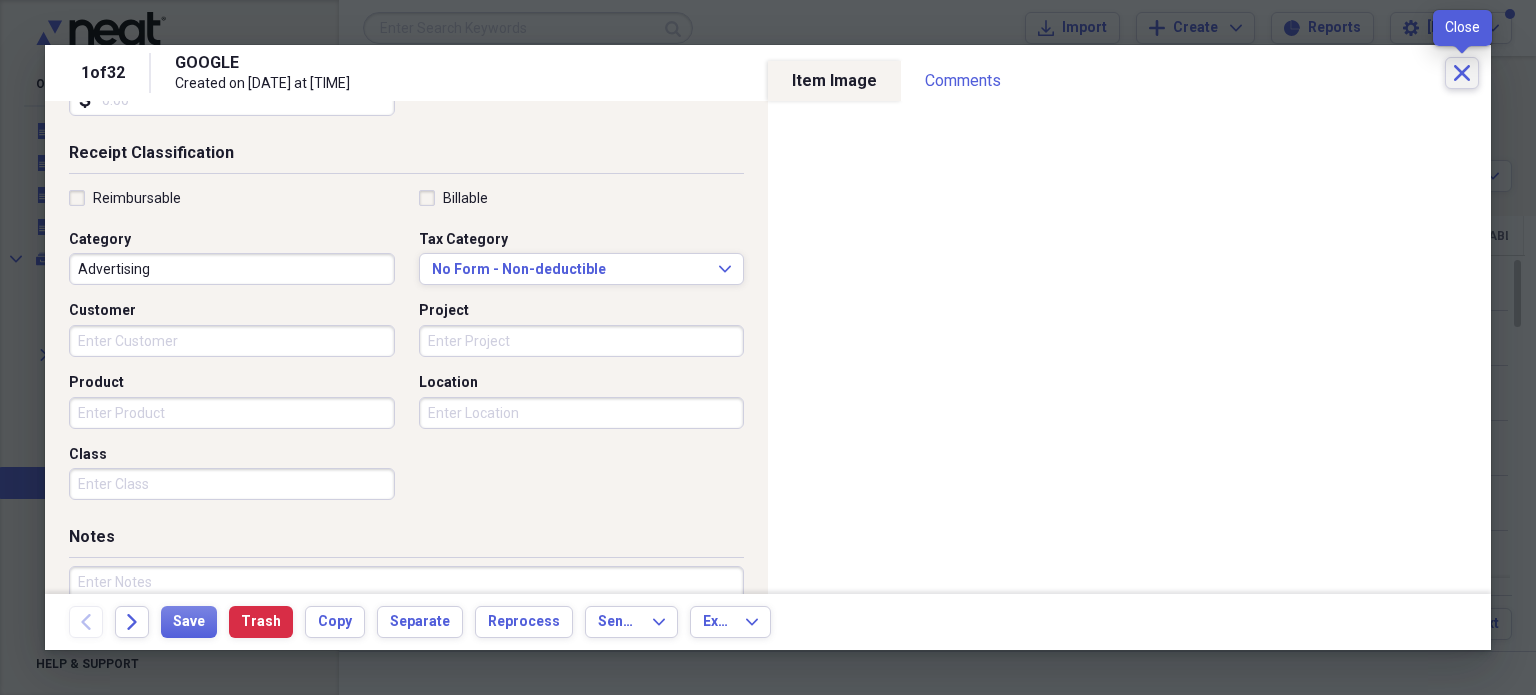 click on "Close" 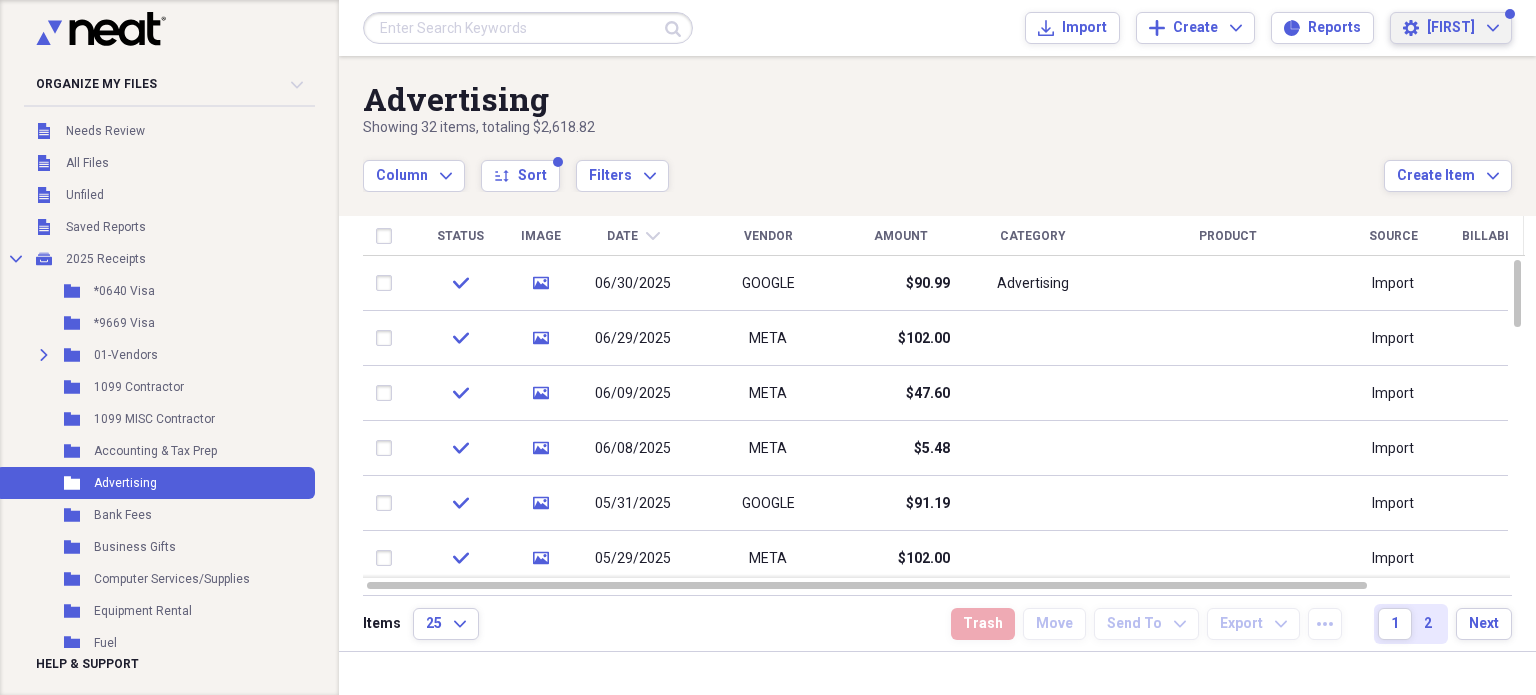click on "[NAME]" at bounding box center [1451, 28] 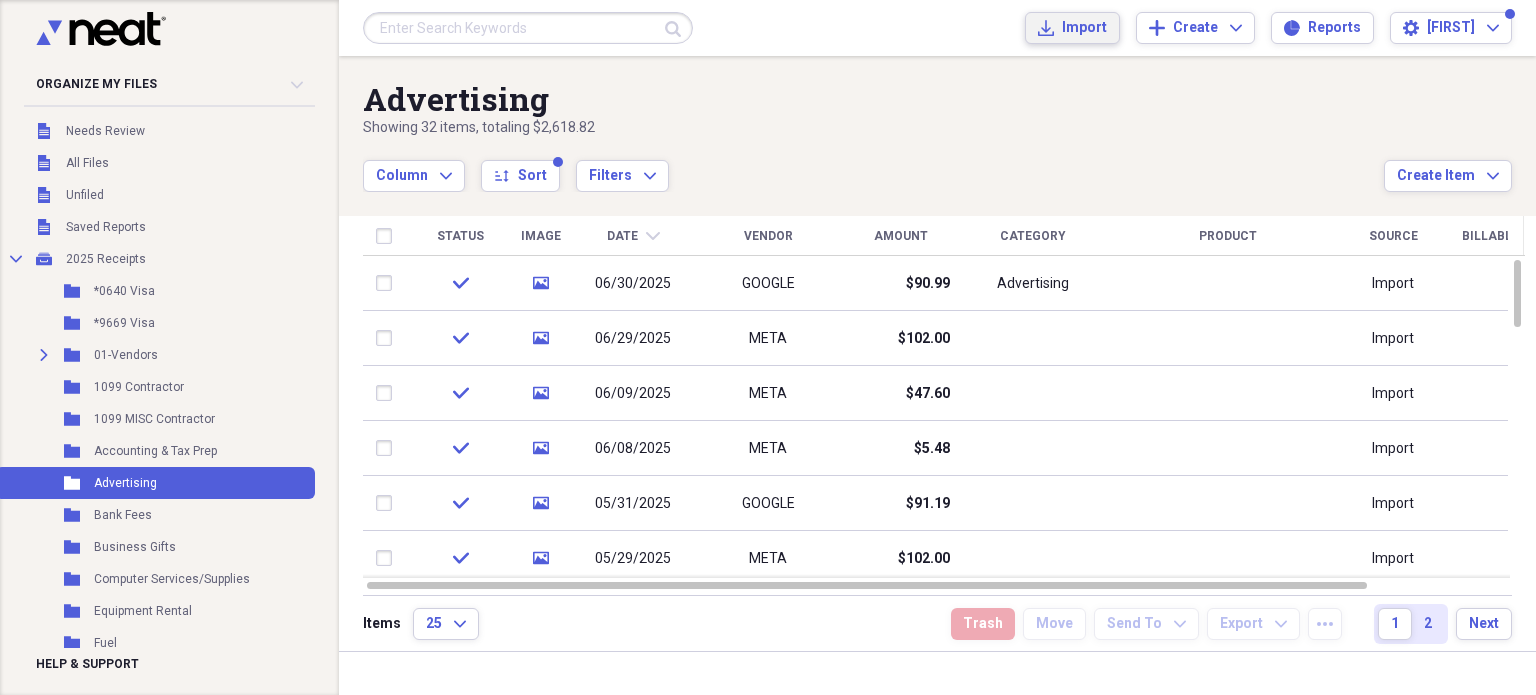 click on "Import" at bounding box center (1084, 28) 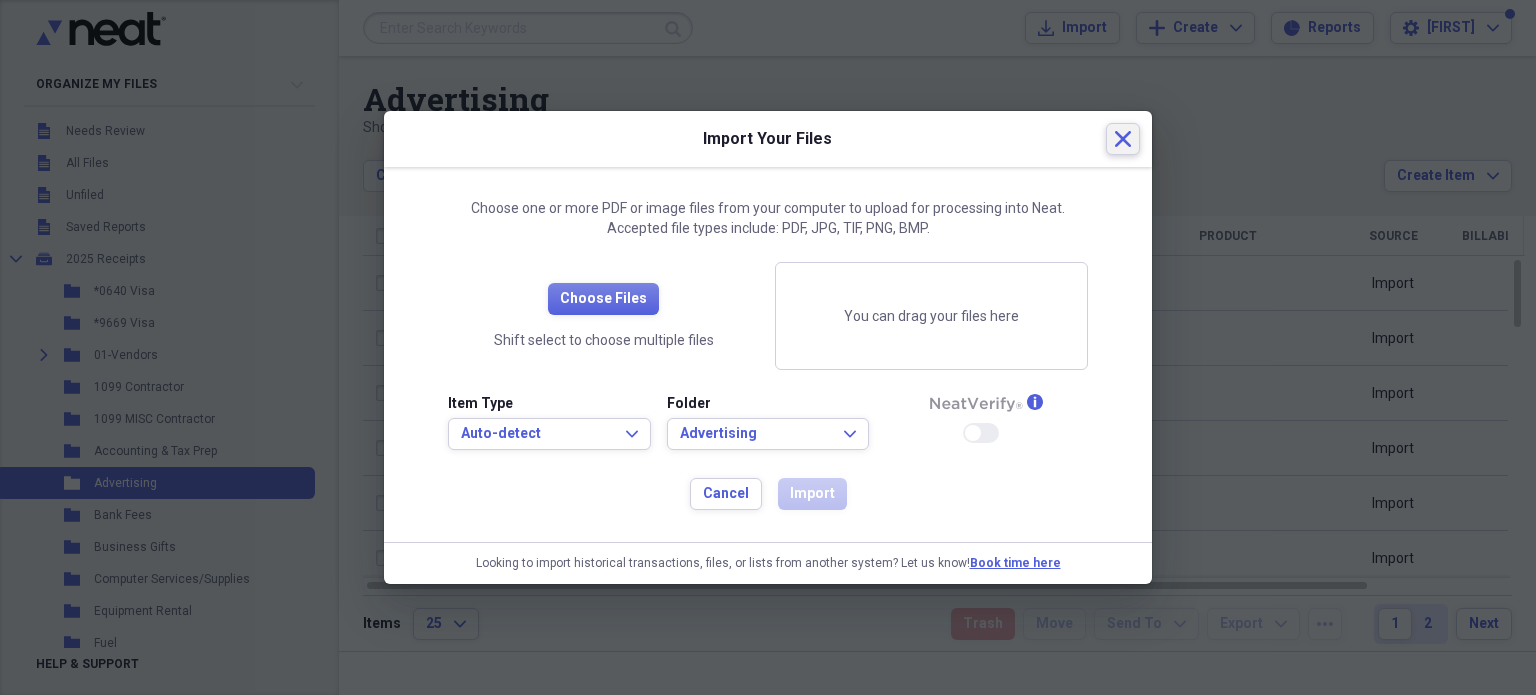 click on "Close" at bounding box center (1123, 139) 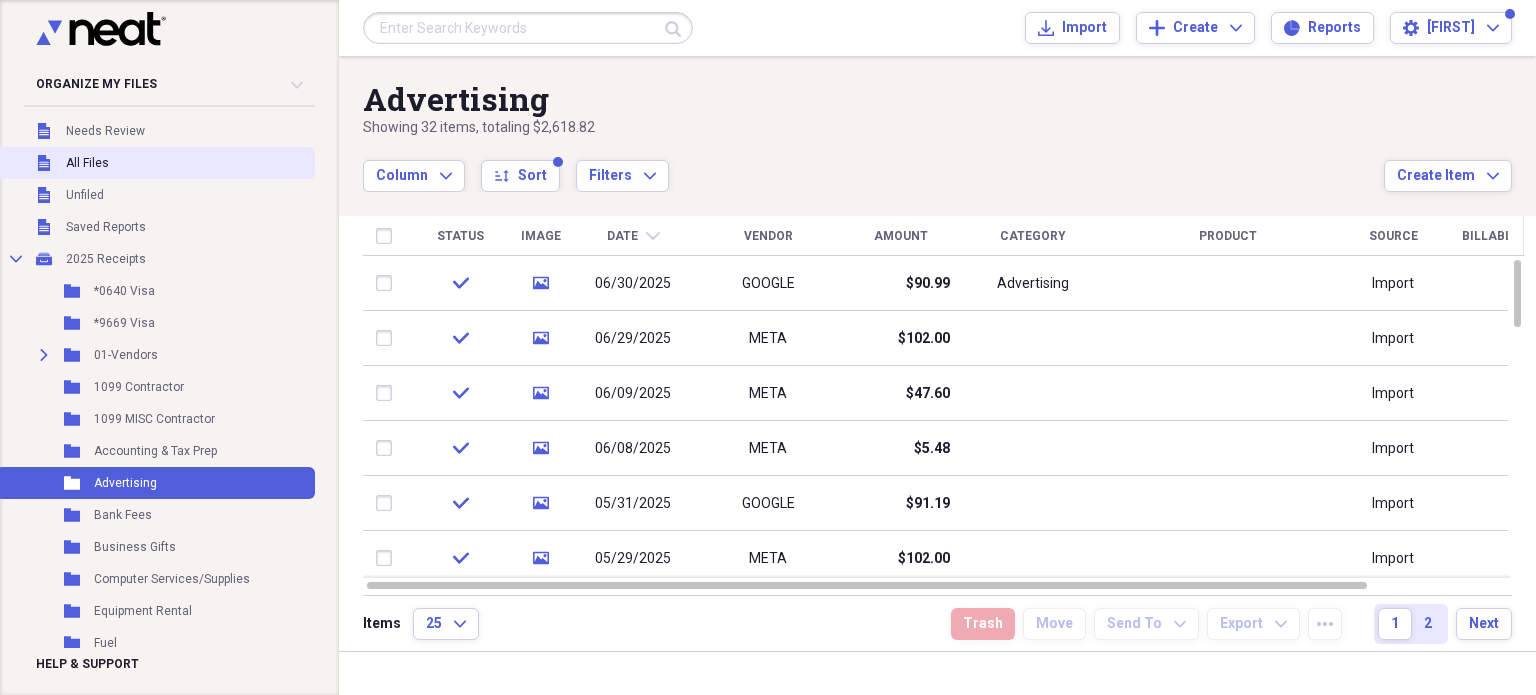 click on "Unfiled All Files" at bounding box center [155, 163] 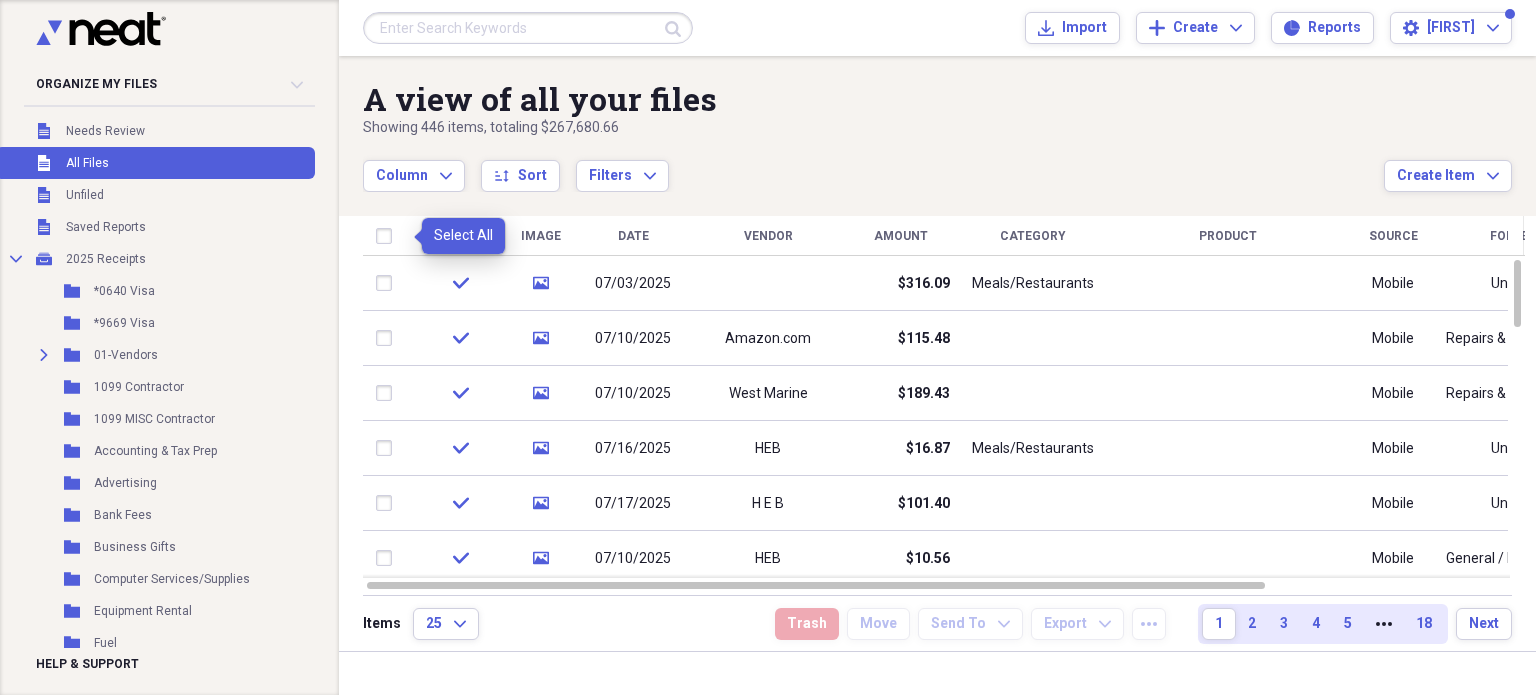 click at bounding box center [388, 236] 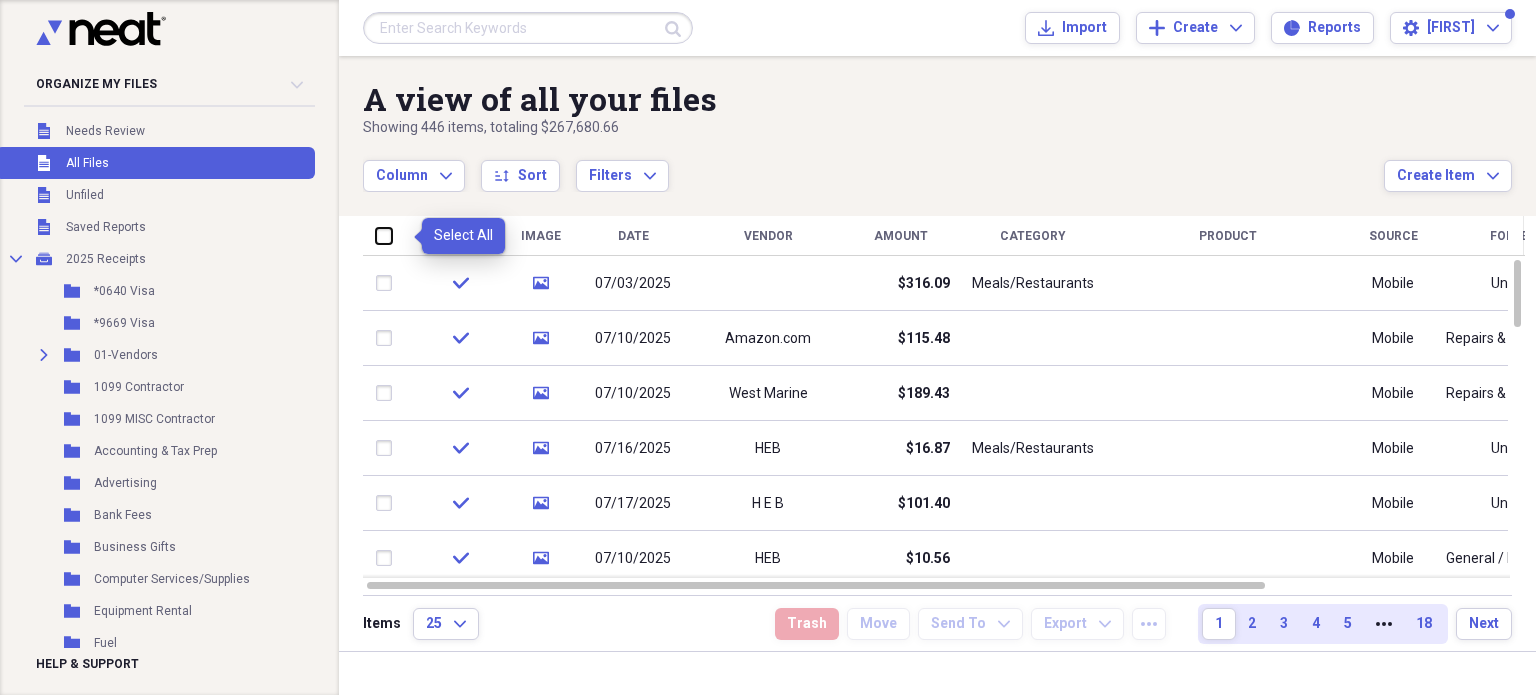 click at bounding box center [376, 235] 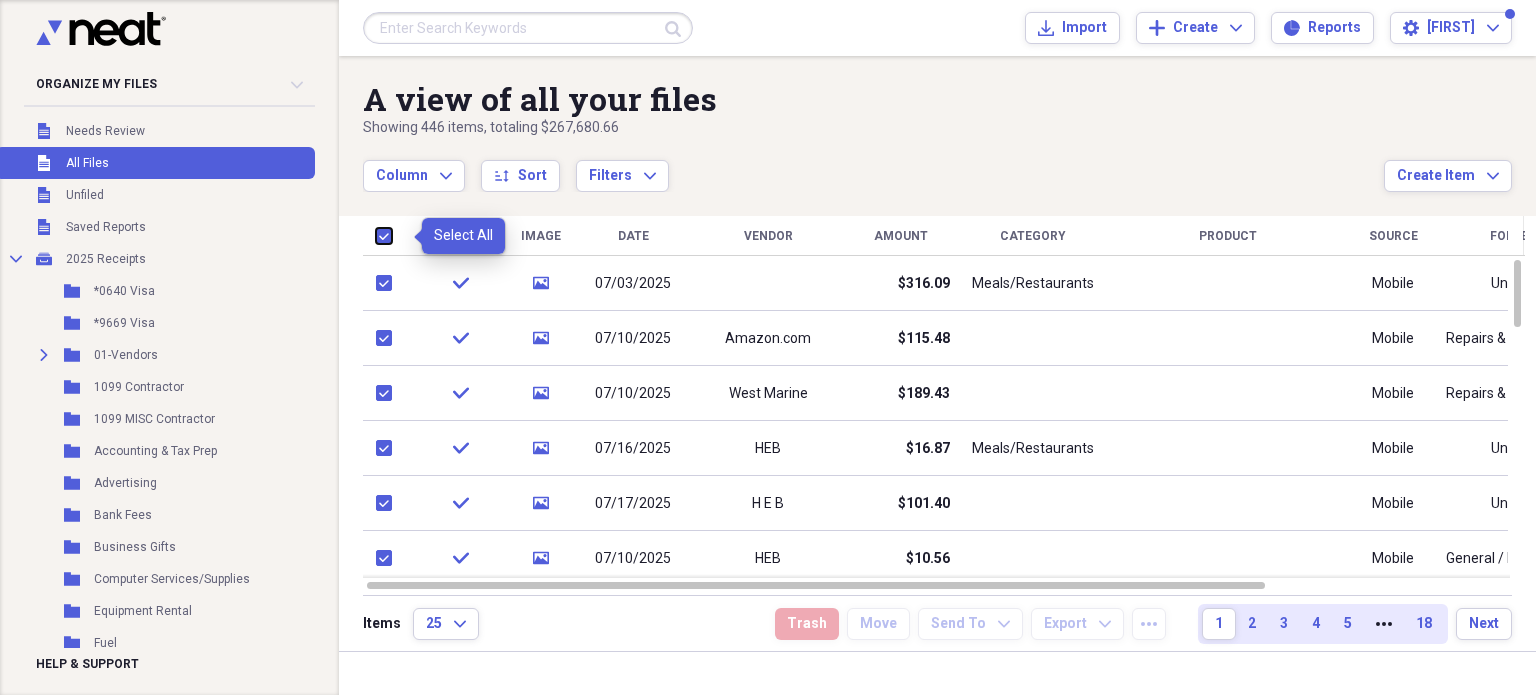 checkbox on "true" 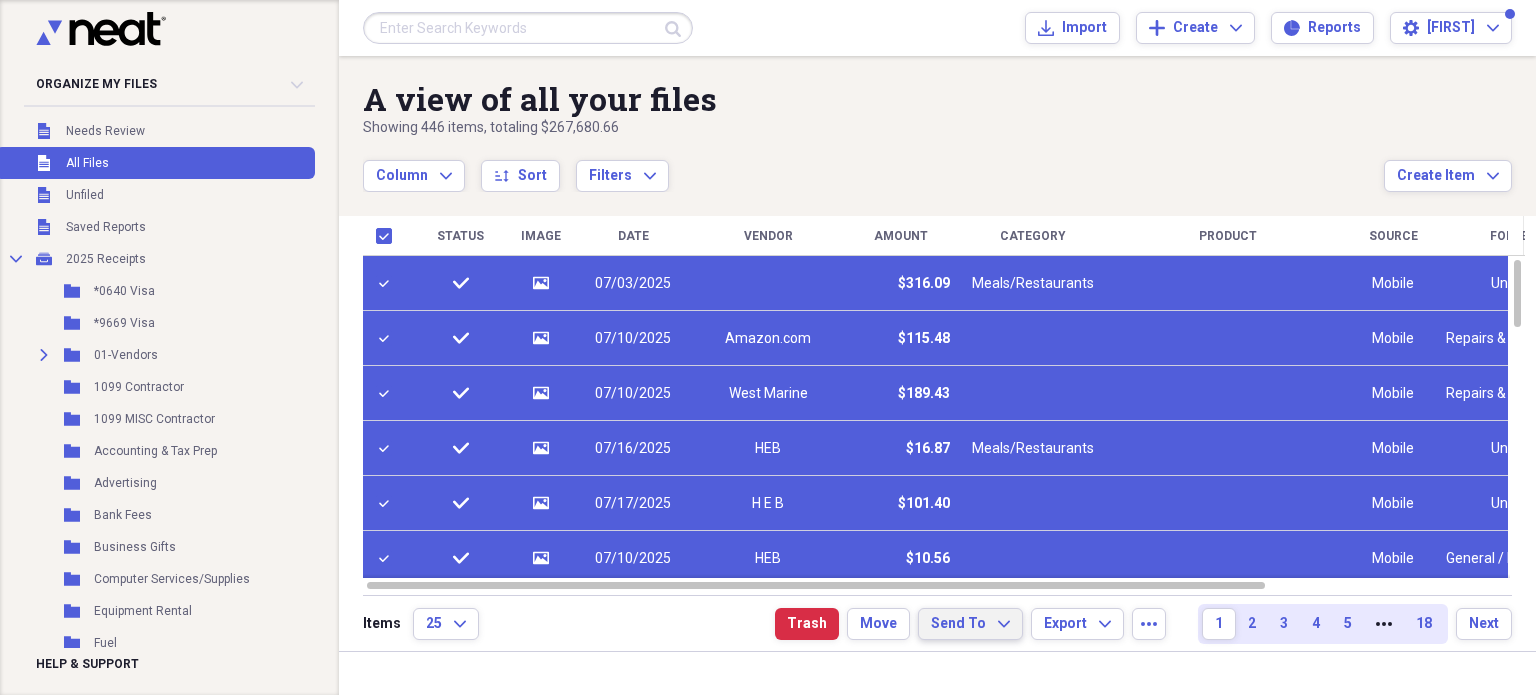click on "Send To Expand" at bounding box center [970, 624] 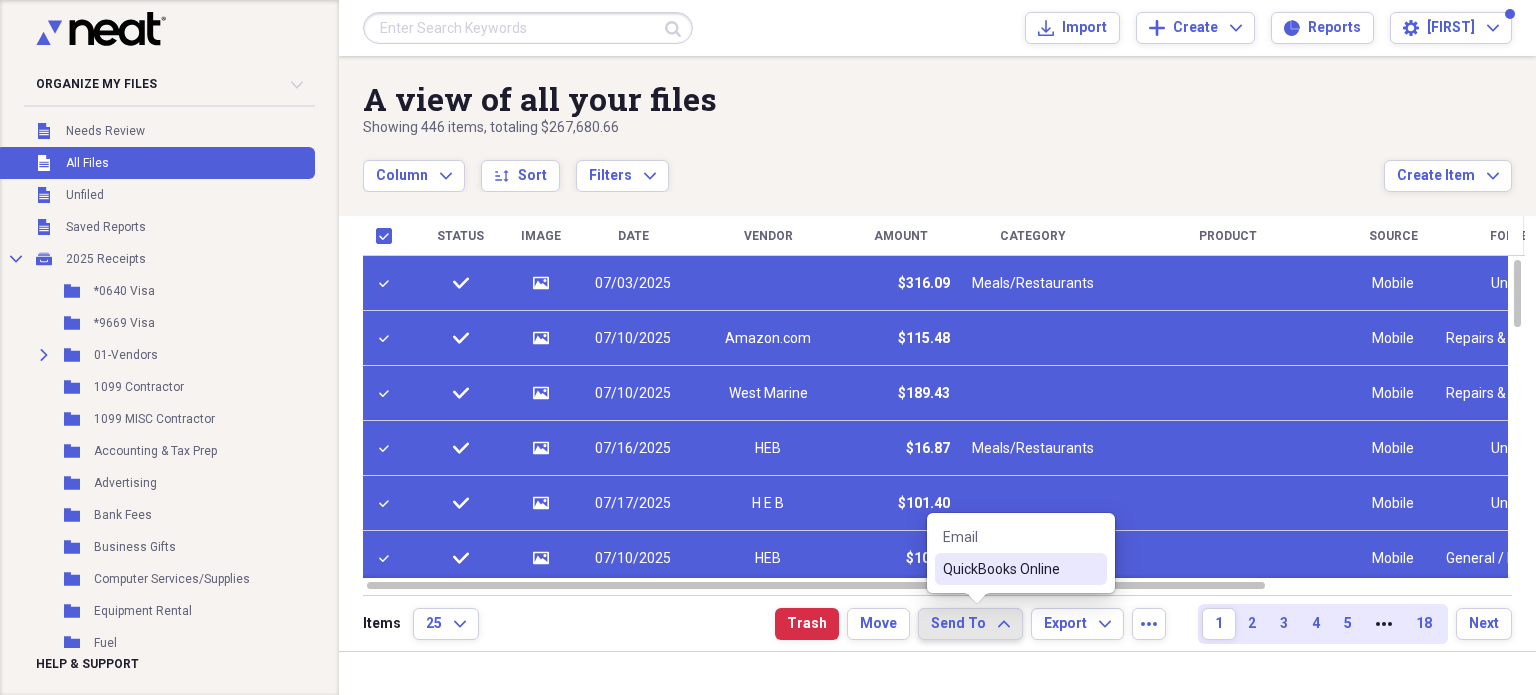 click on "QuickBooks Online" at bounding box center [1009, 569] 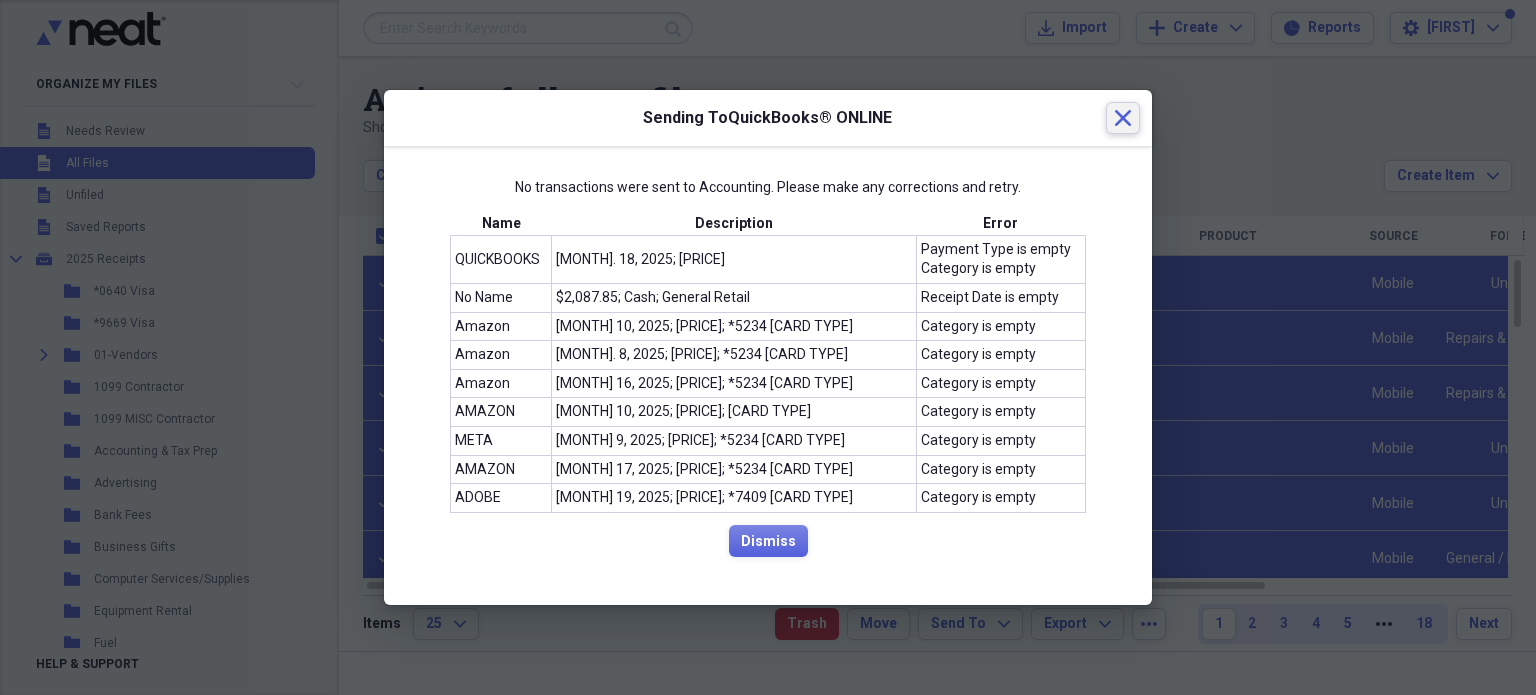 click on "Close" at bounding box center (1123, 118) 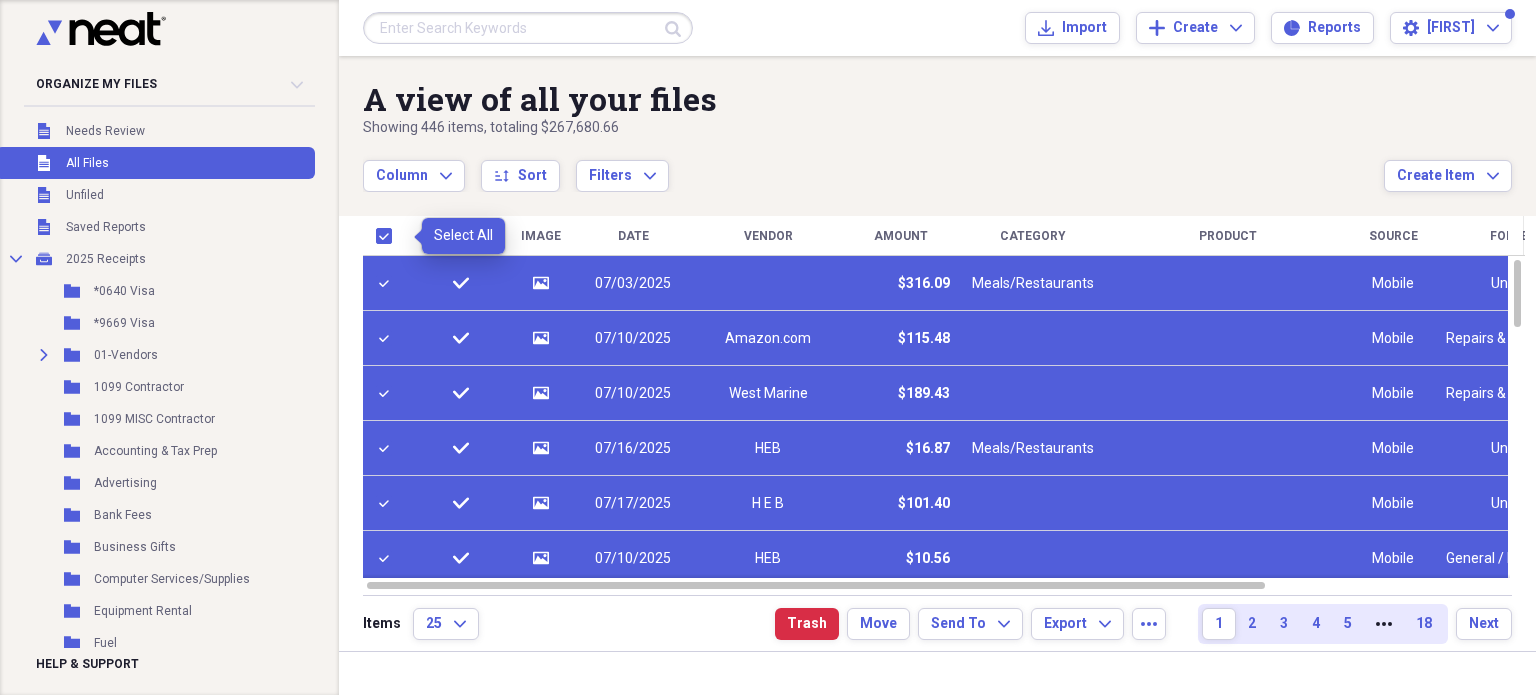 click at bounding box center (388, 236) 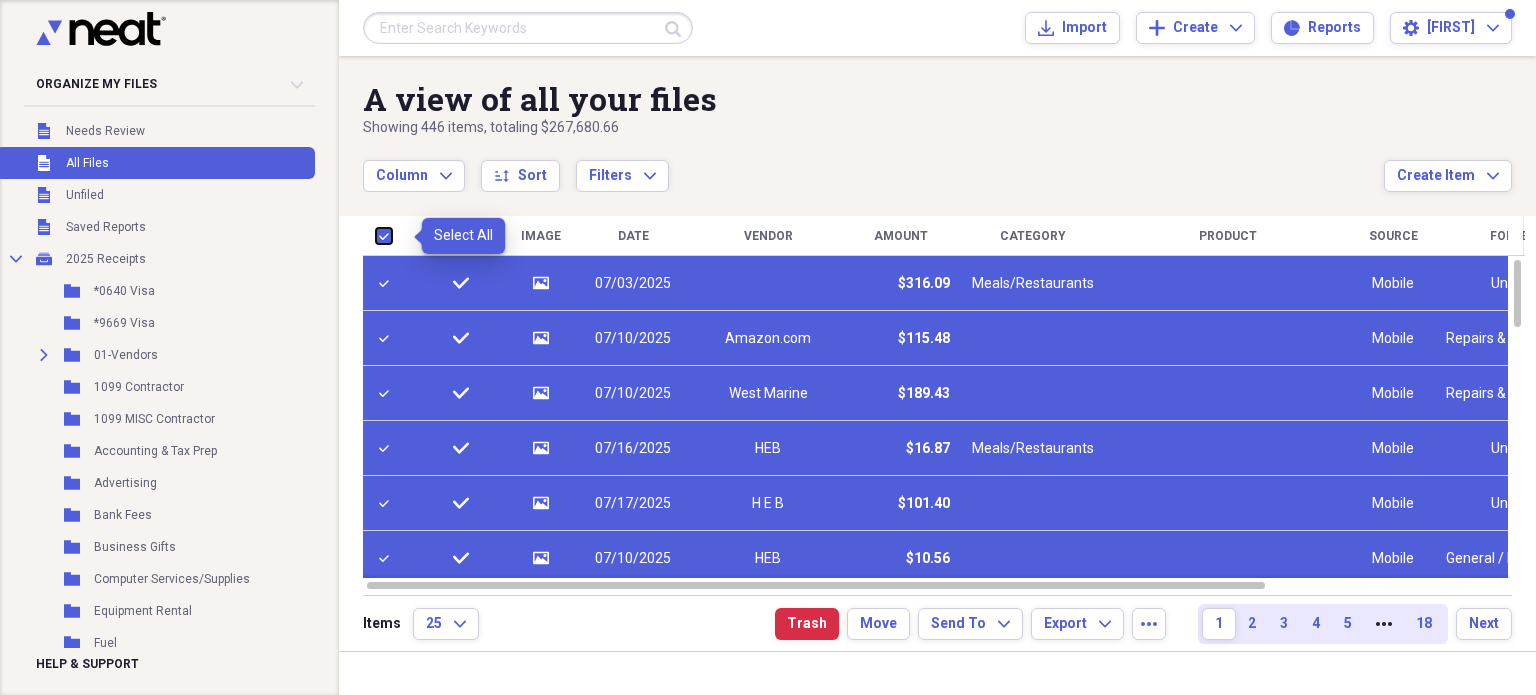 click at bounding box center [376, 235] 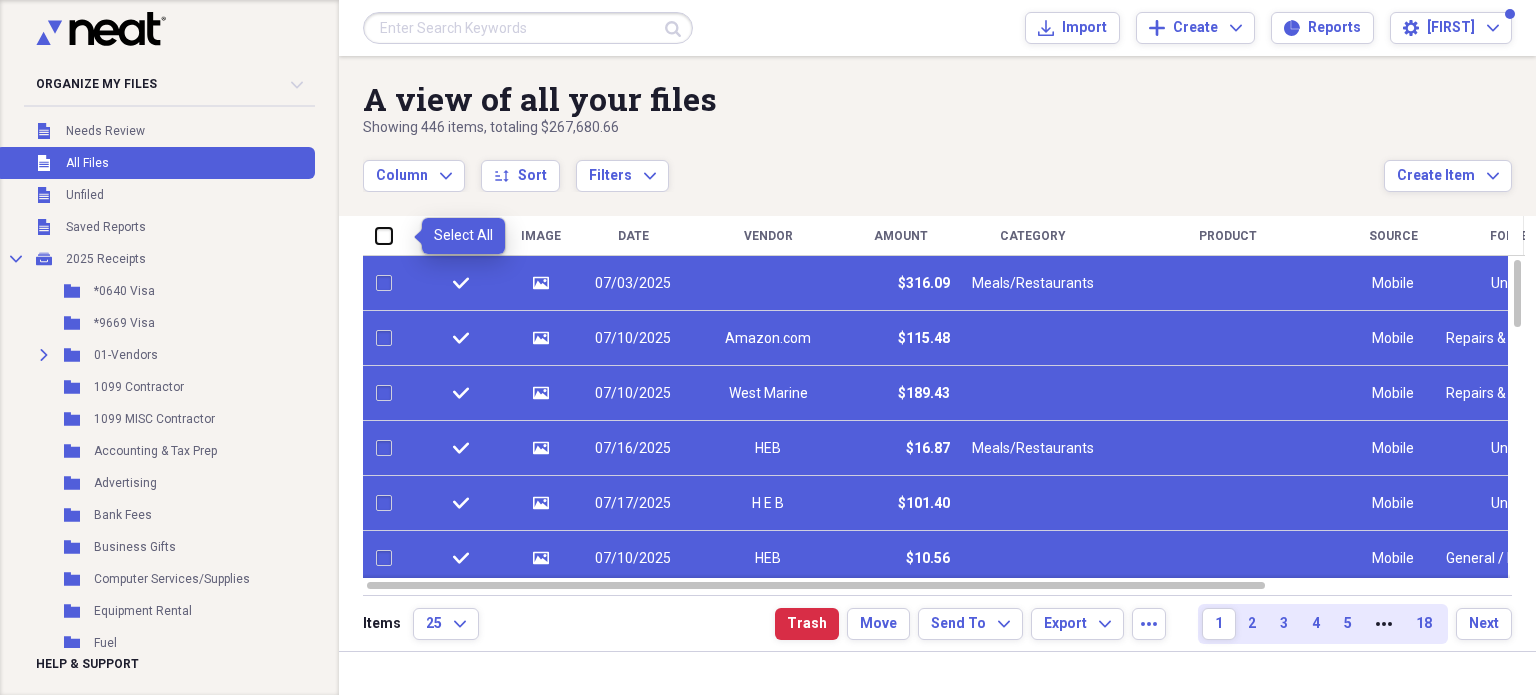 checkbox on "false" 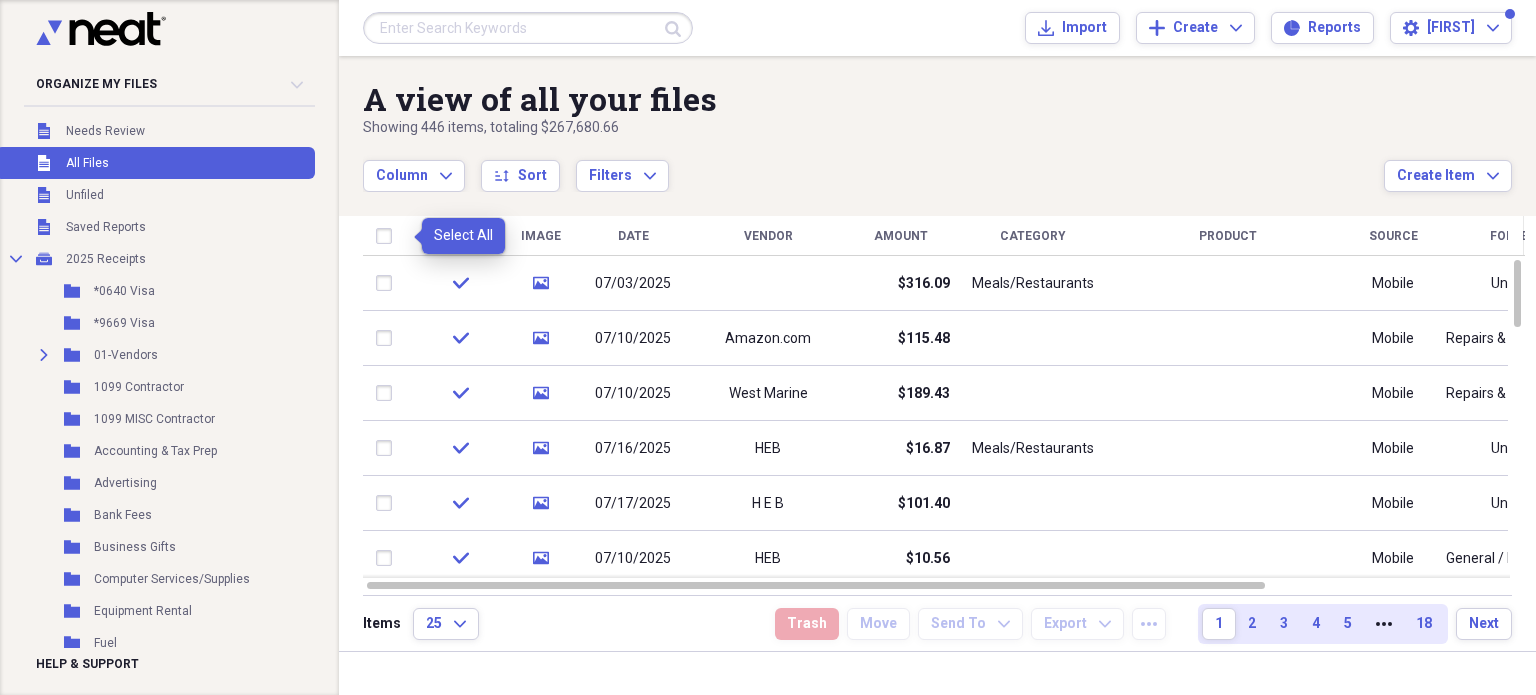 click at bounding box center (388, 236) 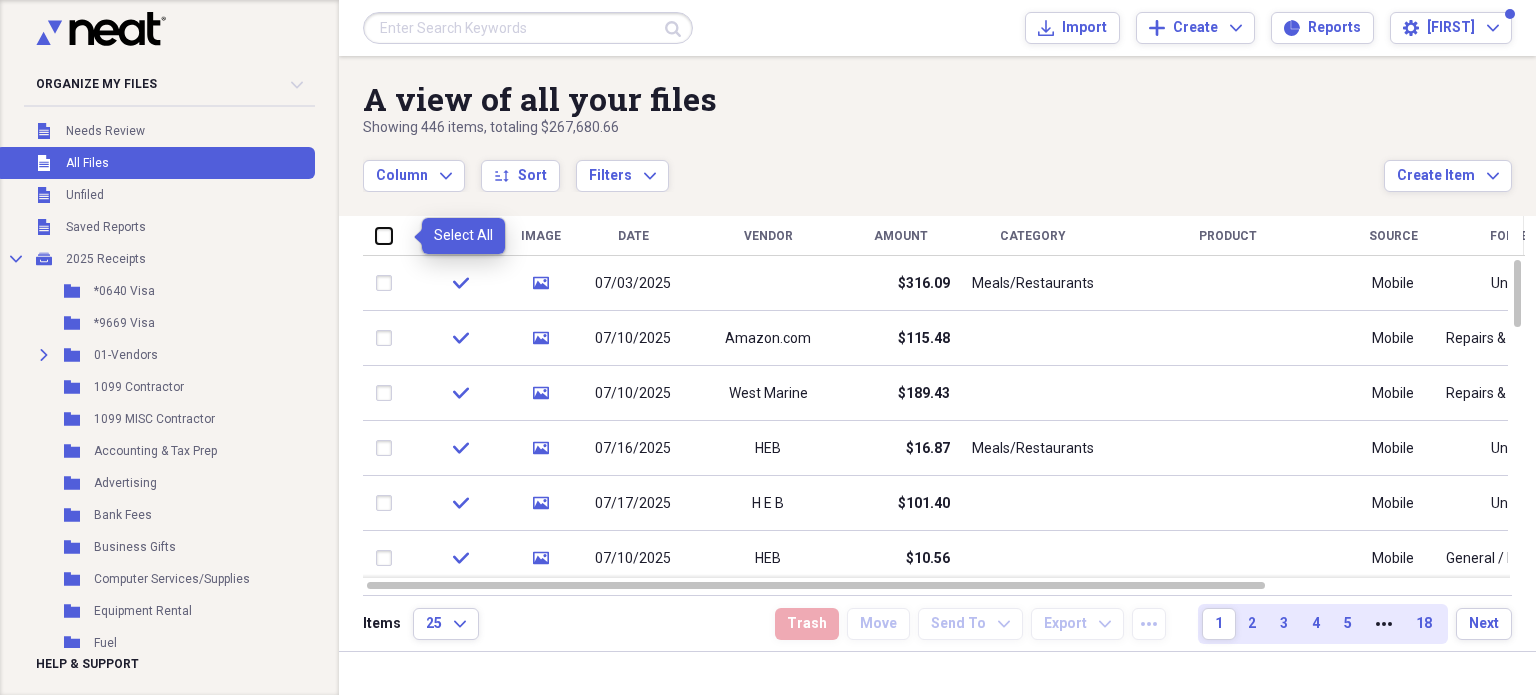 click at bounding box center [376, 235] 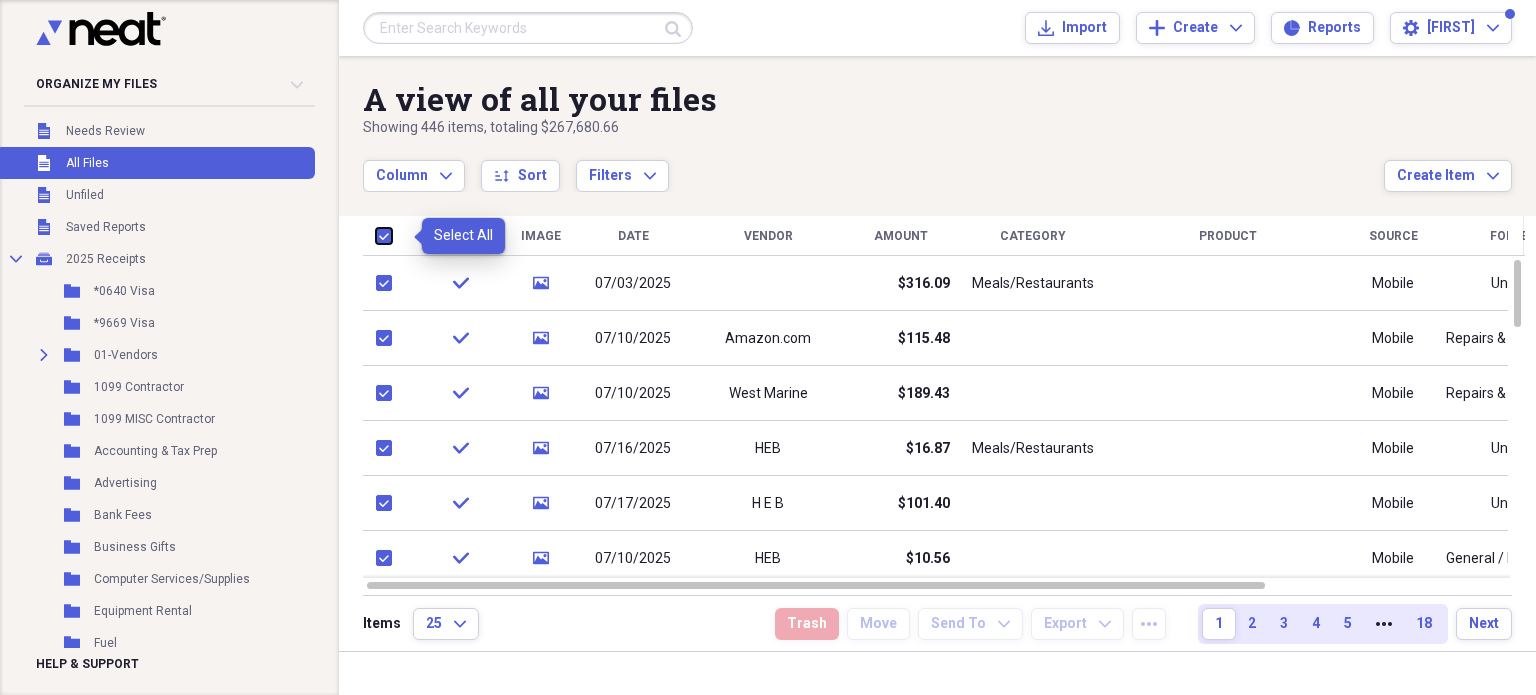 checkbox on "true" 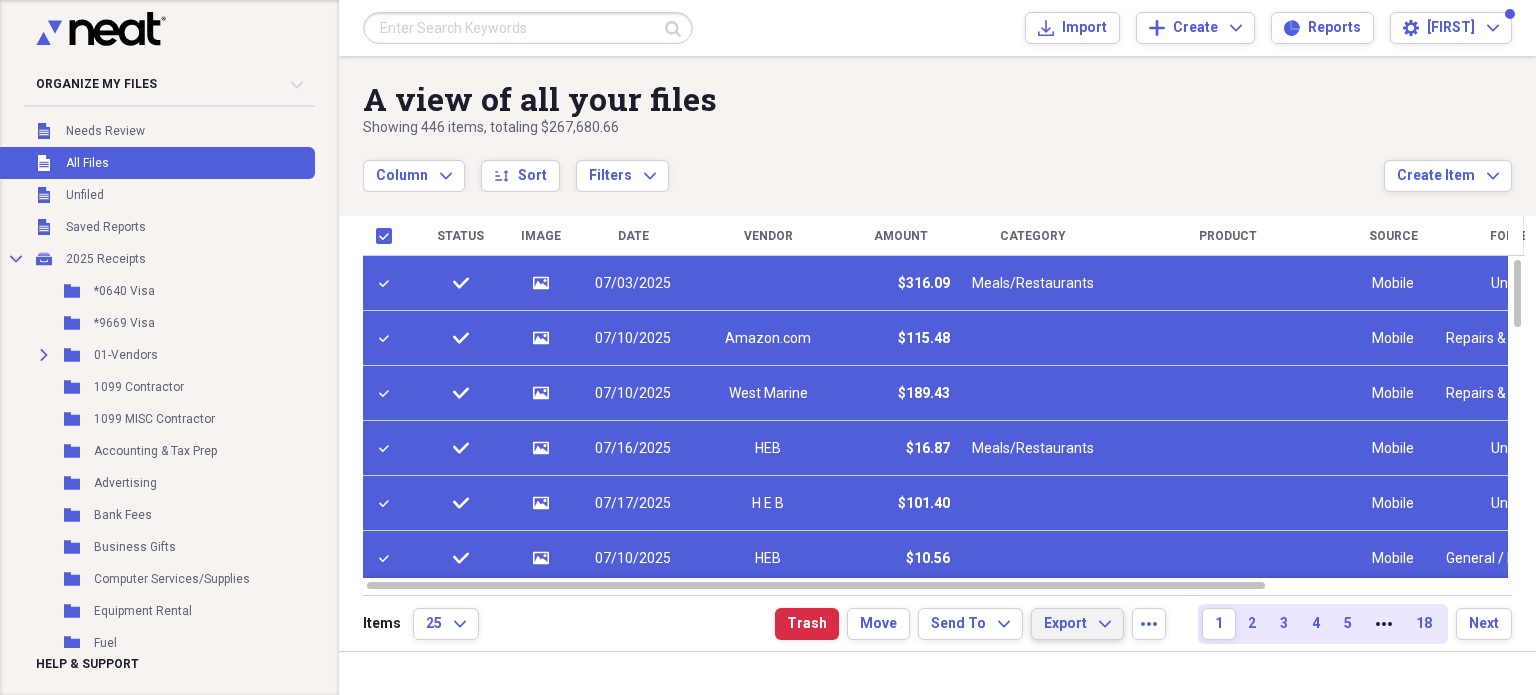 click on "Expand" 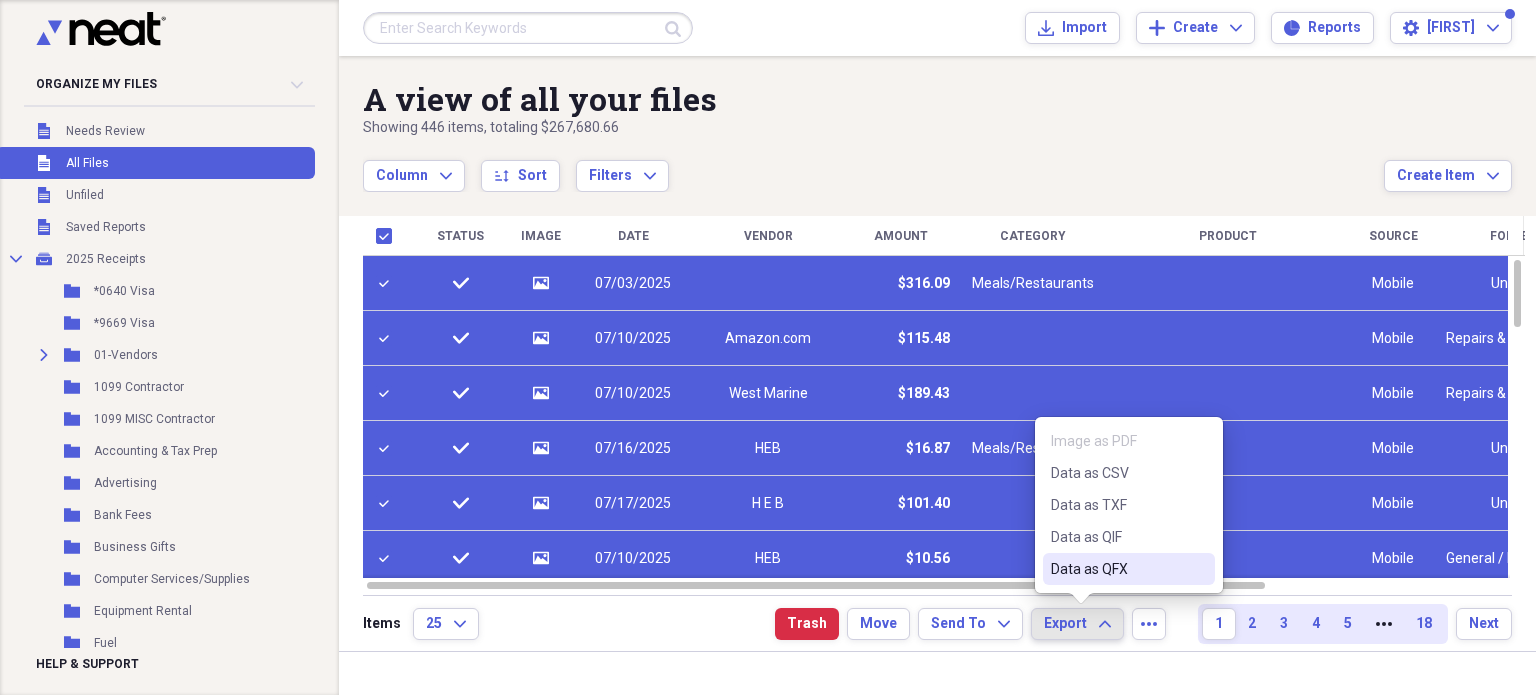 click on "Export Expand" at bounding box center [1077, 624] 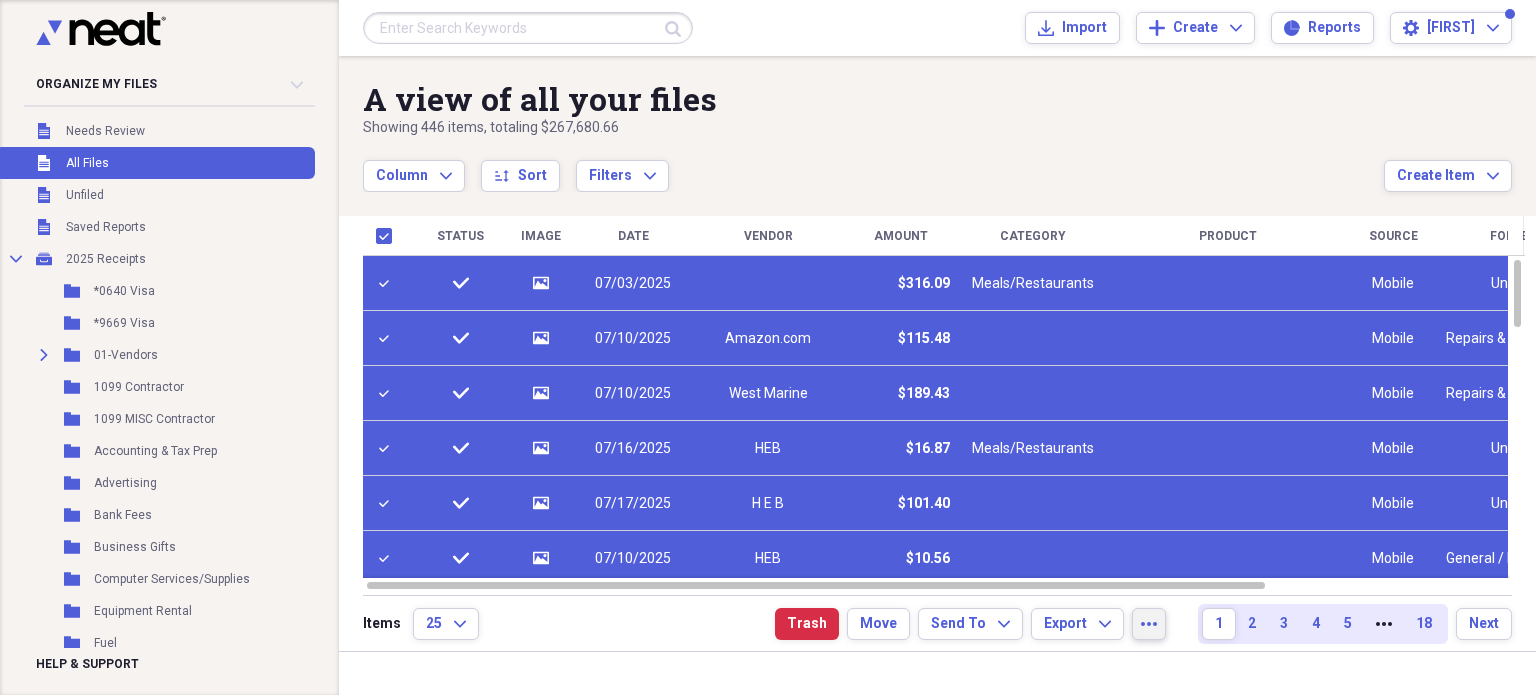 click on "more" 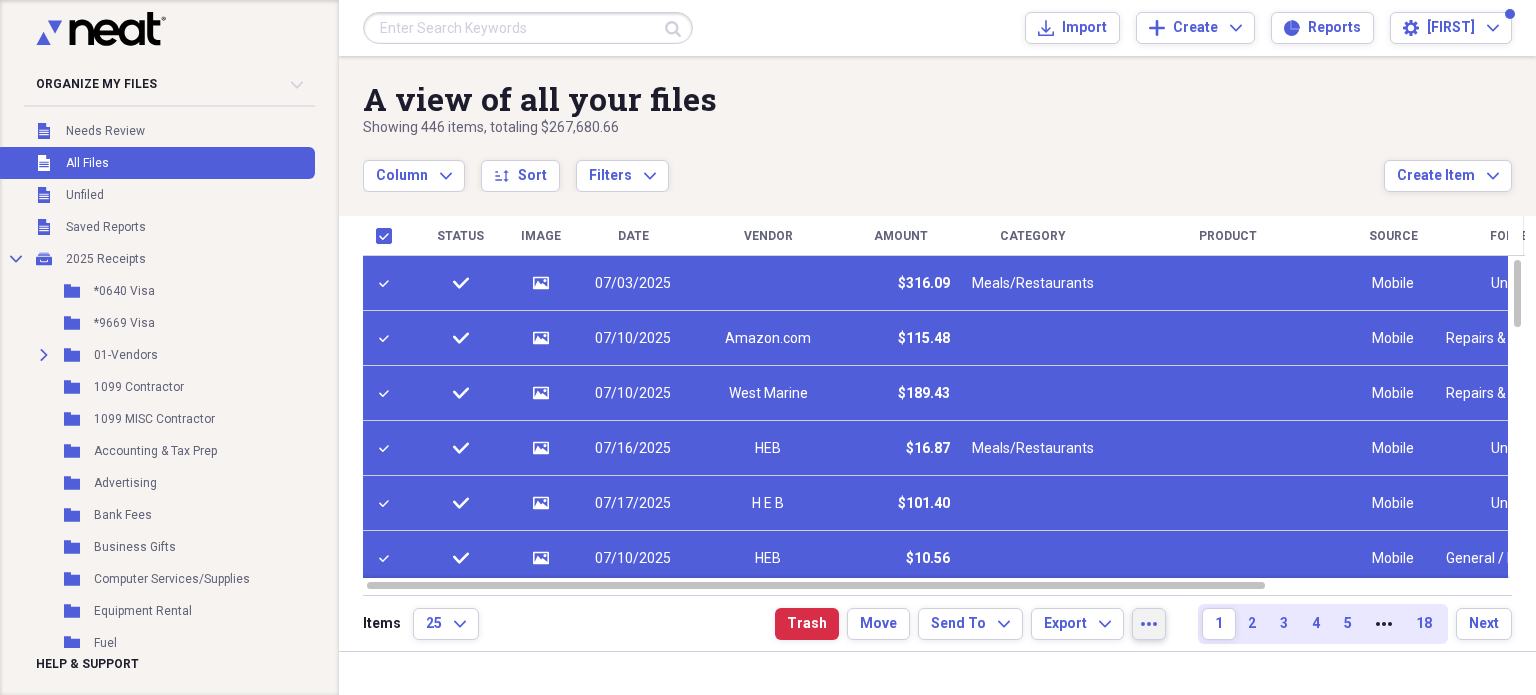 click on "A view of all your files Showing 446 items , totaling $267,680.66 Column Expand sort Sort Filters  Expand Create Item Expand Status Image Date Vendor Amount Category Product Source Folder Billable Reimbursable check media 07/03/2025 $316.09 Meals/Restaurants Mobile Unfiled check media 07/10/2025 Amazon.com $115.48 Mobile Repairs & Maintenance check media 07/10/2025 West Marine $189.43 Mobile Repairs & Maintenance check media 07/16/2025 HEB $16.87 Meals/Restaurants Mobile Unfiled check media 07/17/2025 H E B $101.40 Mobile Unfiled check media 07/10/2025 HEB $10.56 Mobile General / Mixed Supplies check media 07/10/2025 Twin Liquors $245.38 Mobile Beverage & Bar Supplies check media 07/11/2025 Lowes $96.00 Mobile Repairs & Maintenance check media 07/13/2025 HEB $4.98 Mobile Beverage & Bar Supplies check media 07/17/2025 $52.16 General Retail Mobile Unfiled Items 25 Expand Trash Move Send To Expand Export Expand more 1 2 3 4 5 More 18 Next" at bounding box center [937, 353] 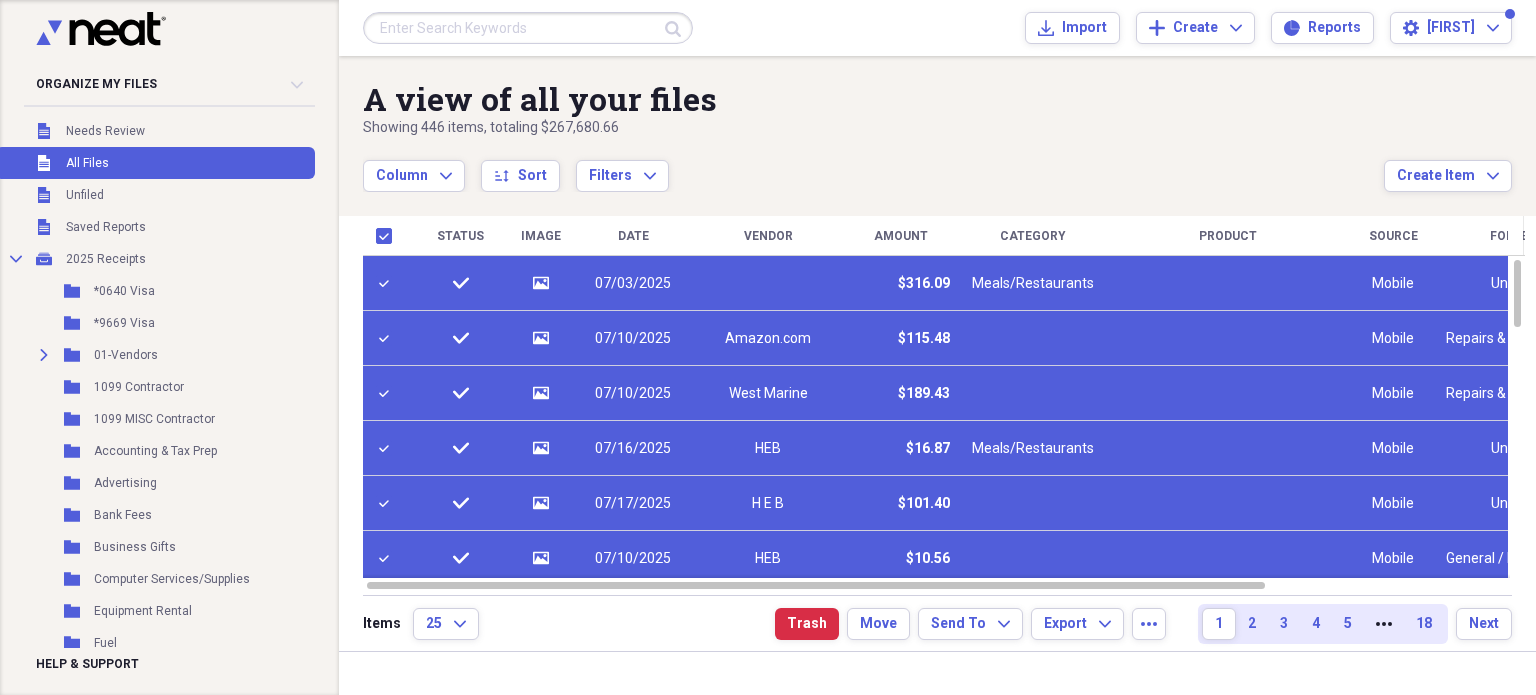 click on "Column Expand sort Sort Filters  Expand" at bounding box center (873, 165) 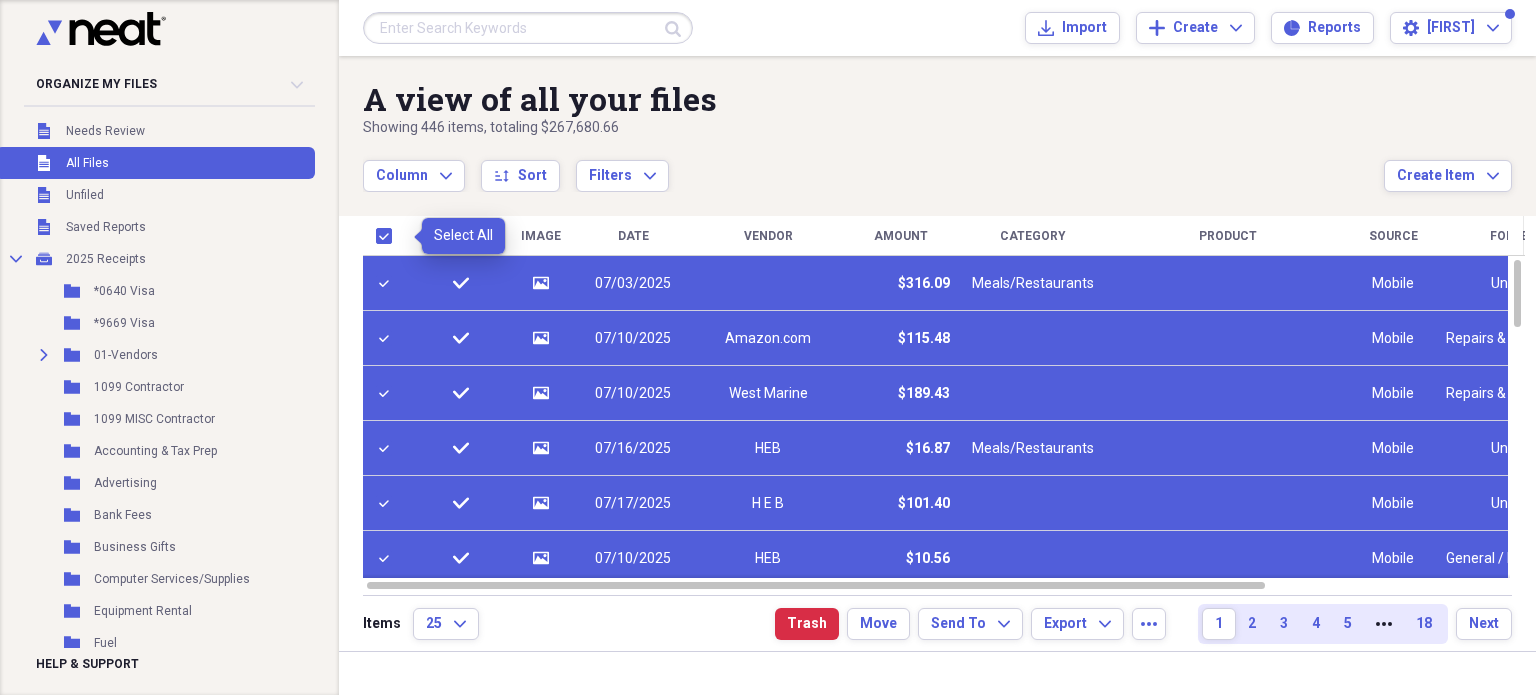 click at bounding box center (388, 236) 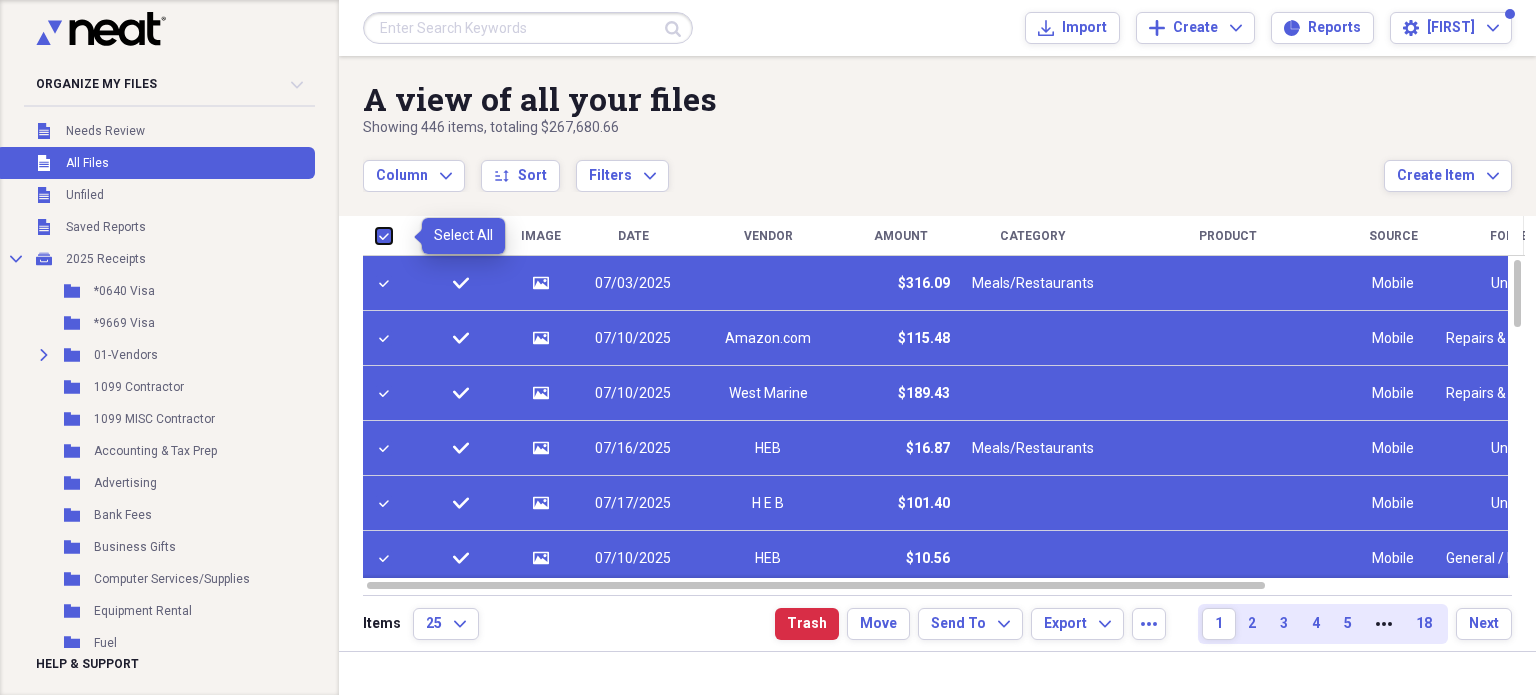 click at bounding box center [376, 235] 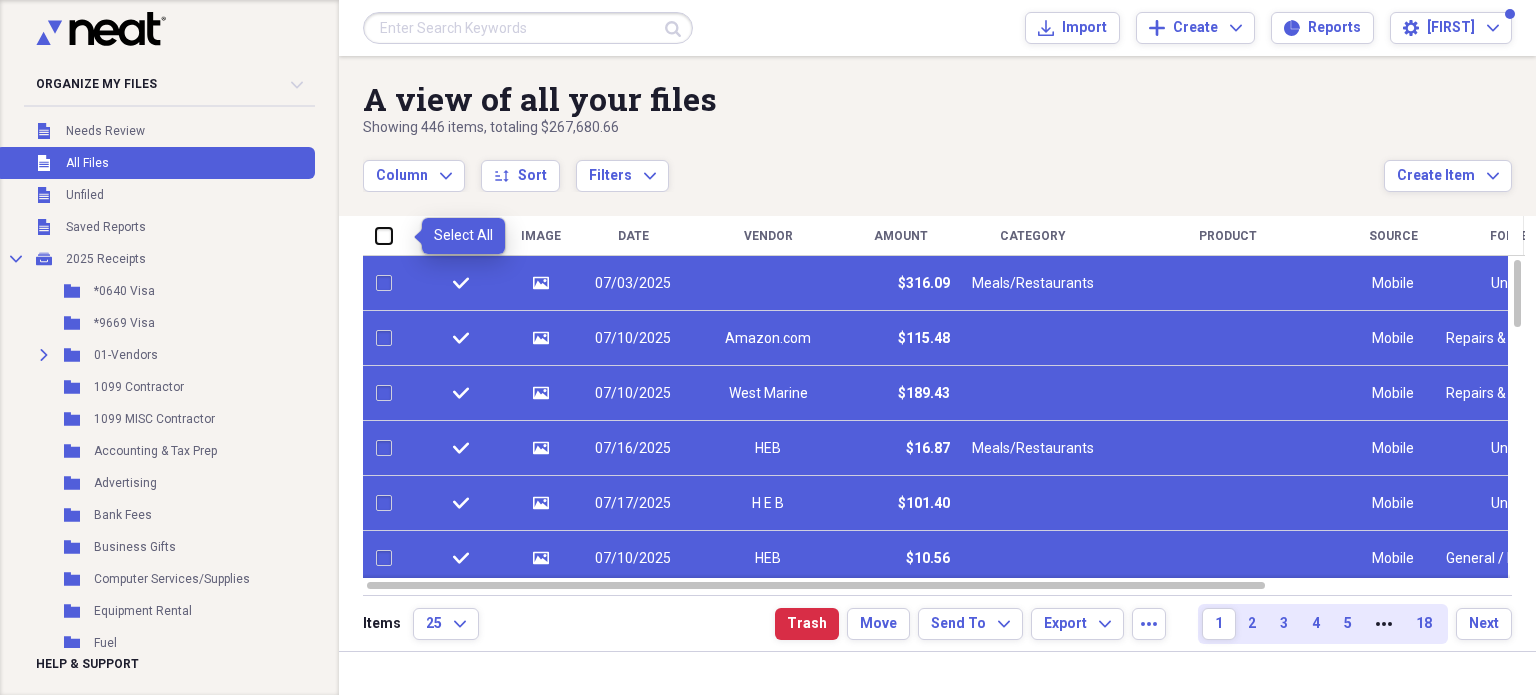 checkbox on "false" 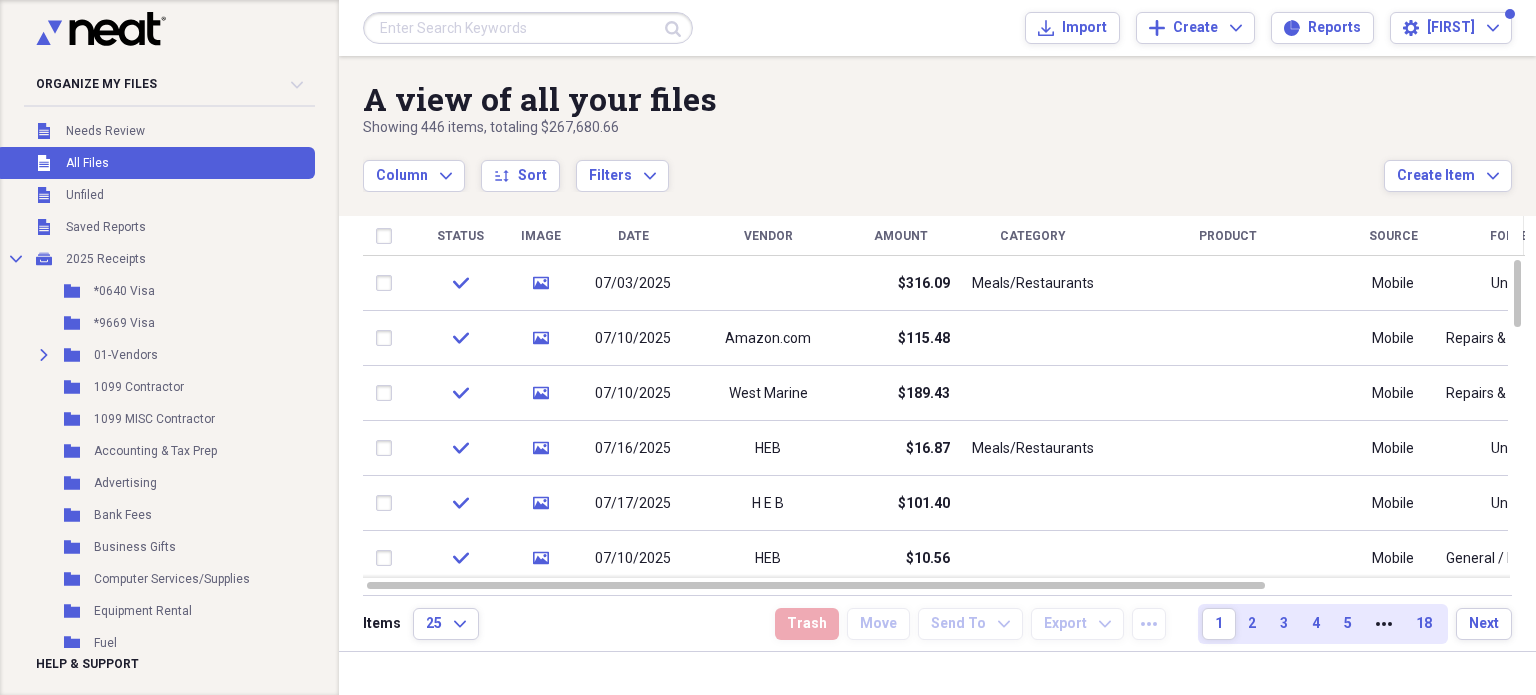 click on "Column Expand sort Sort Filters  Expand" at bounding box center [873, 165] 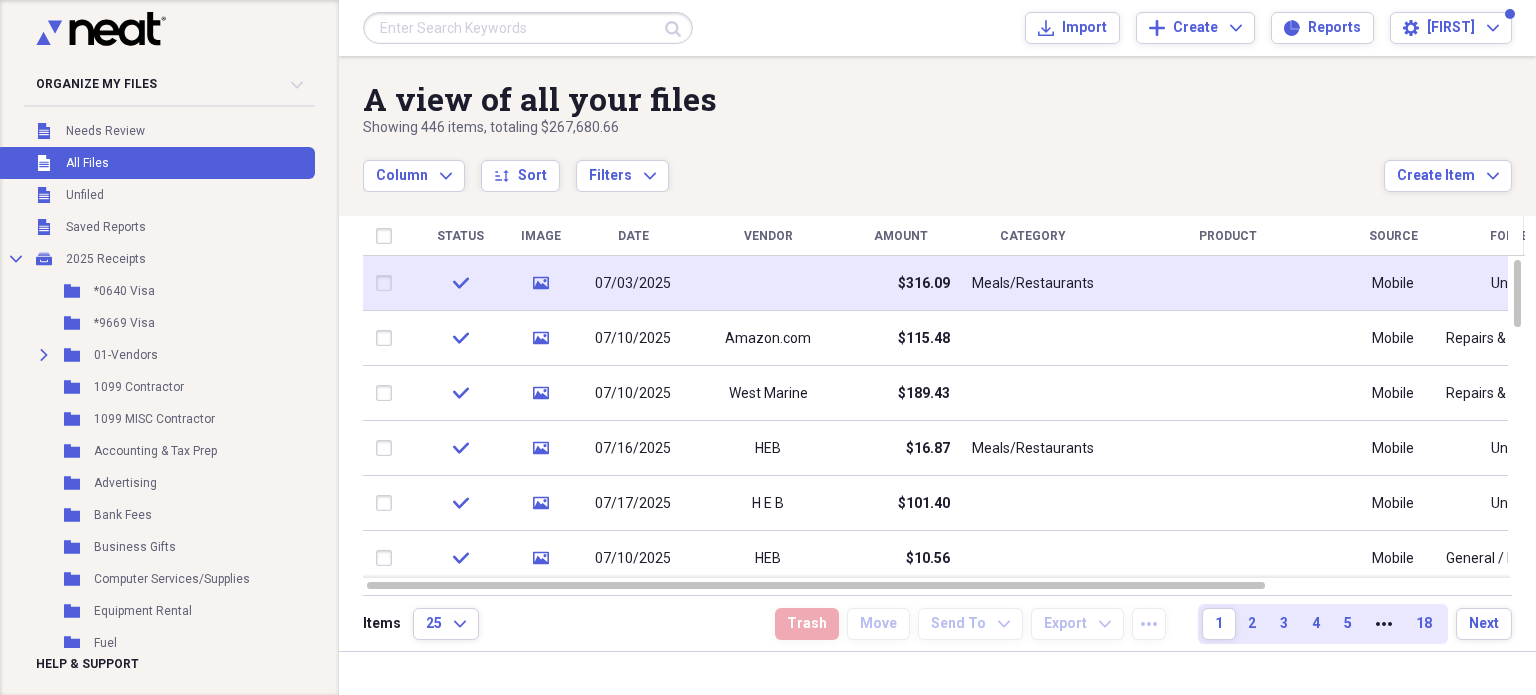 click on "media" 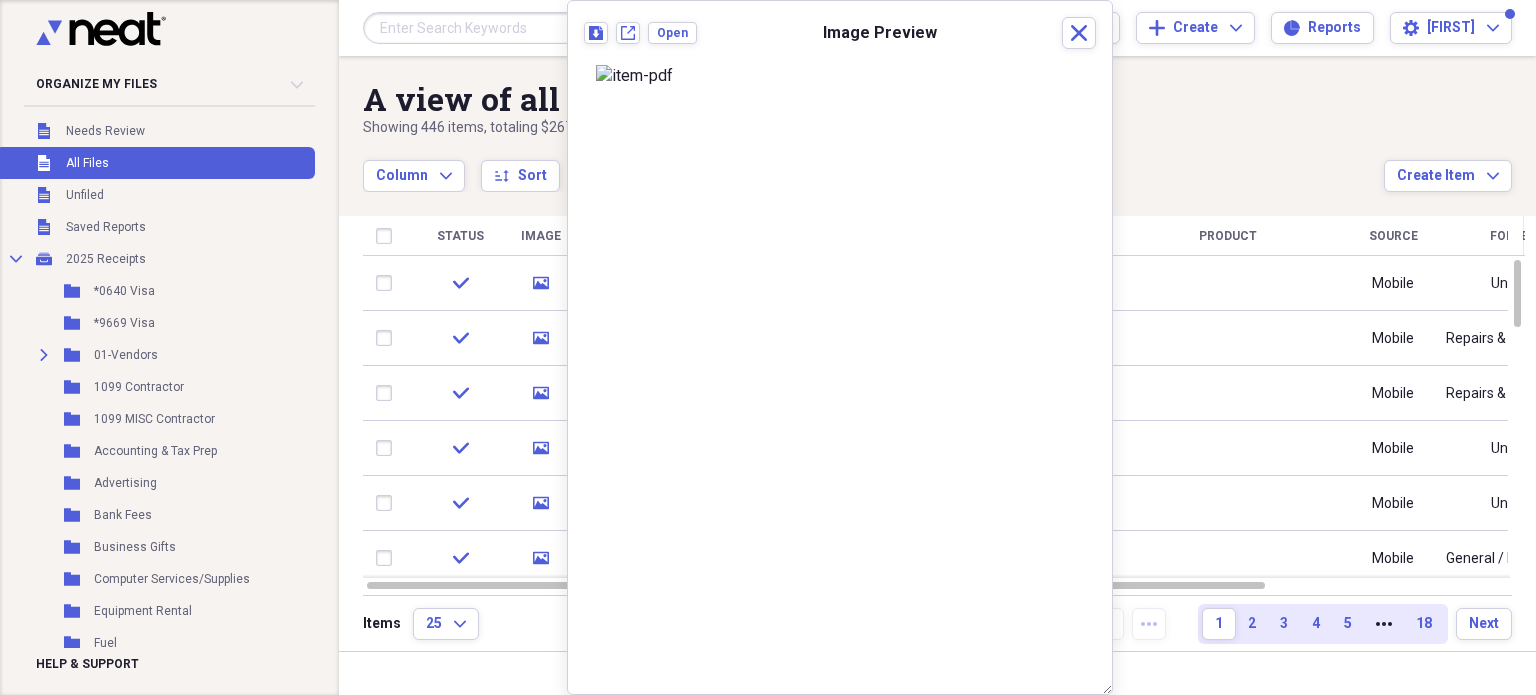 scroll, scrollTop: 0, scrollLeft: 0, axis: both 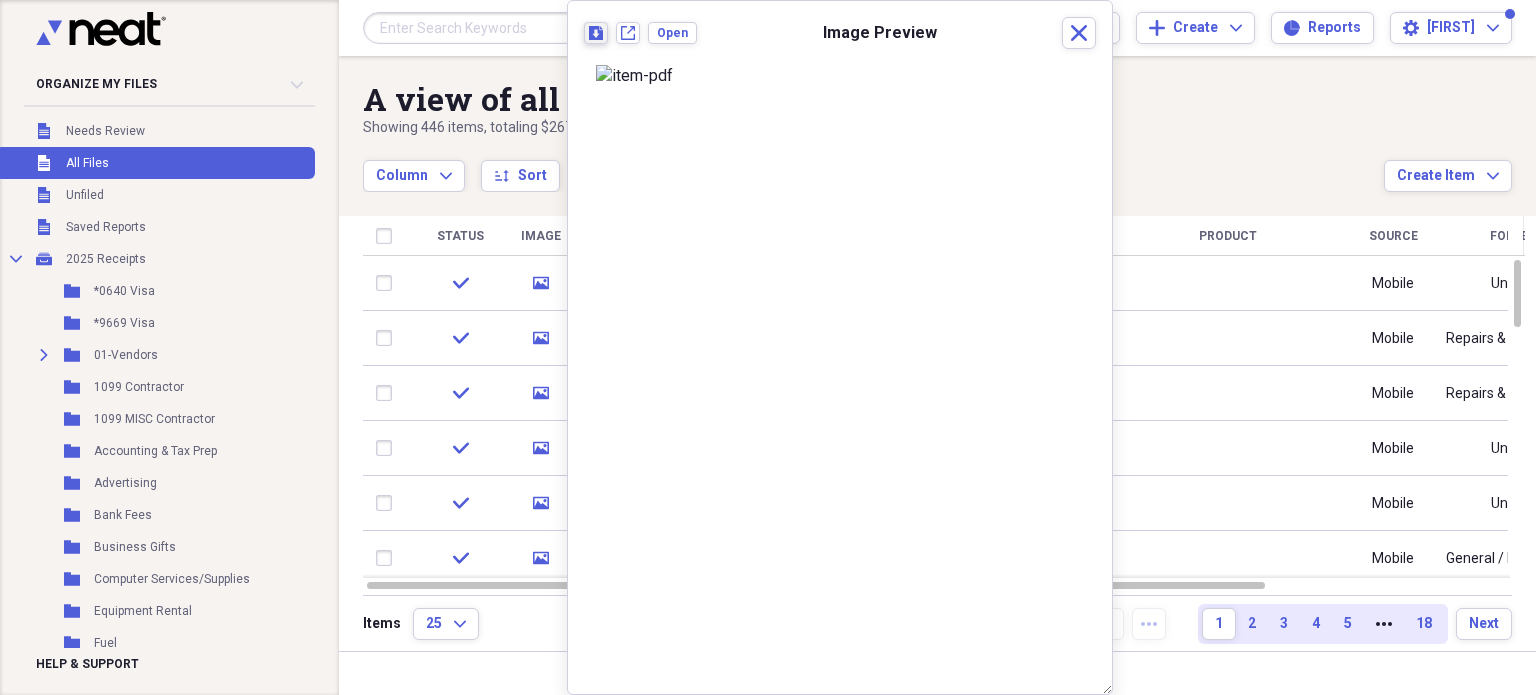click on "Download" 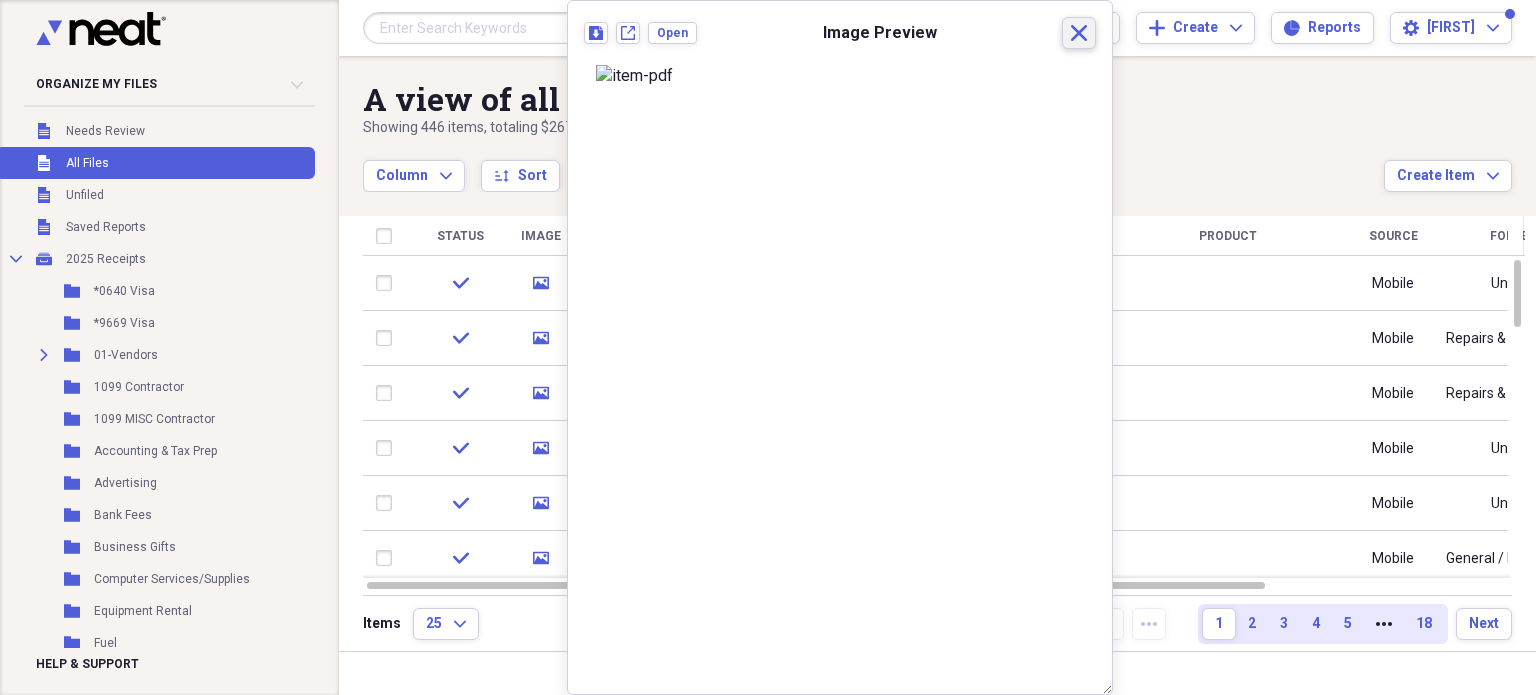 click on "Close" 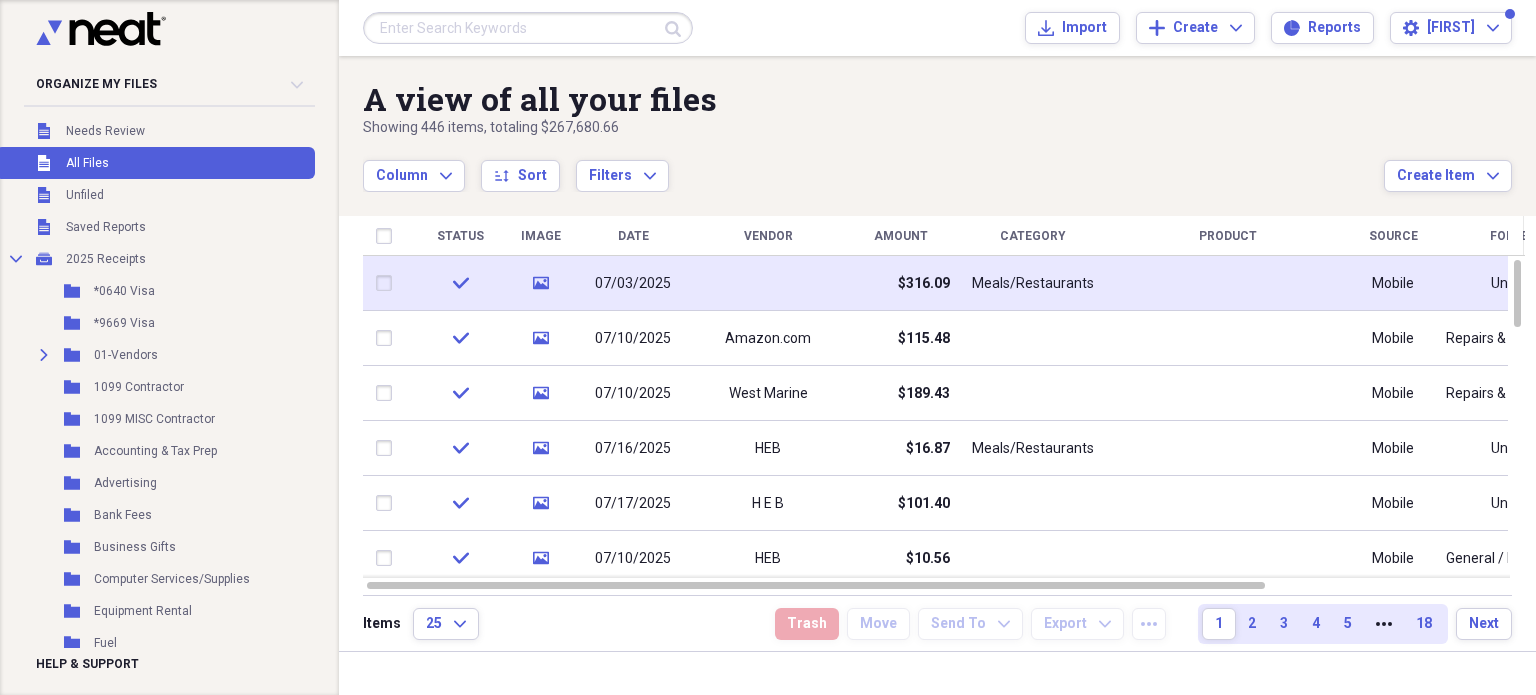 click on "07/03/2025" at bounding box center (633, 284) 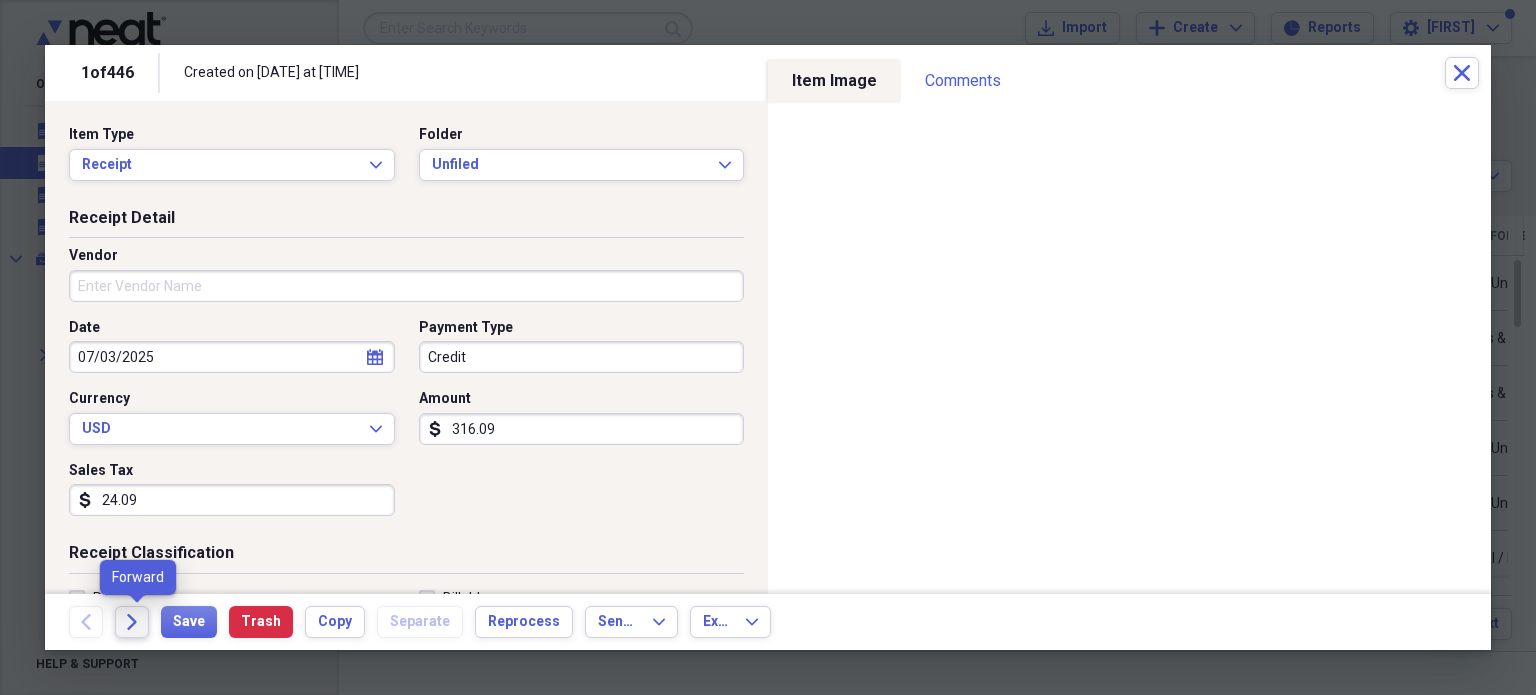 click 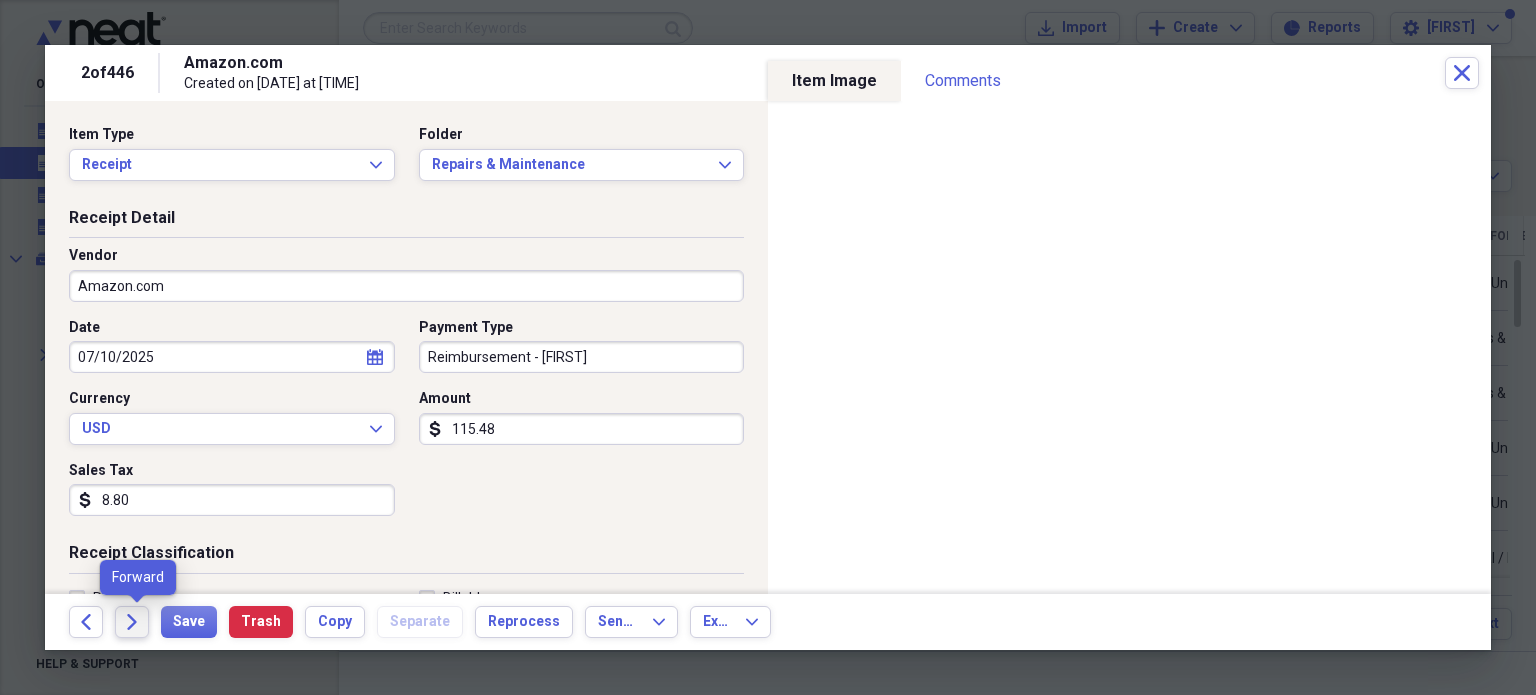 click on "Forward" at bounding box center [132, 622] 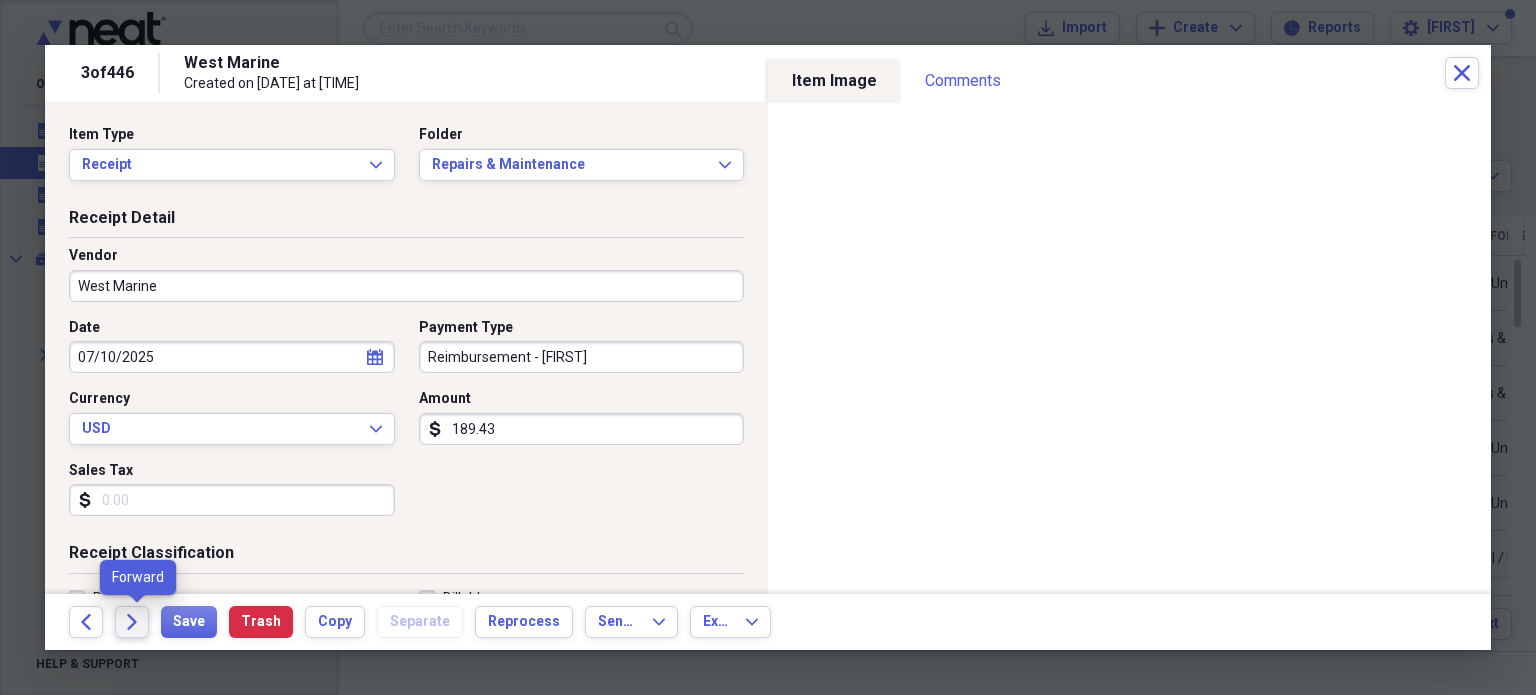 click on "Forward" 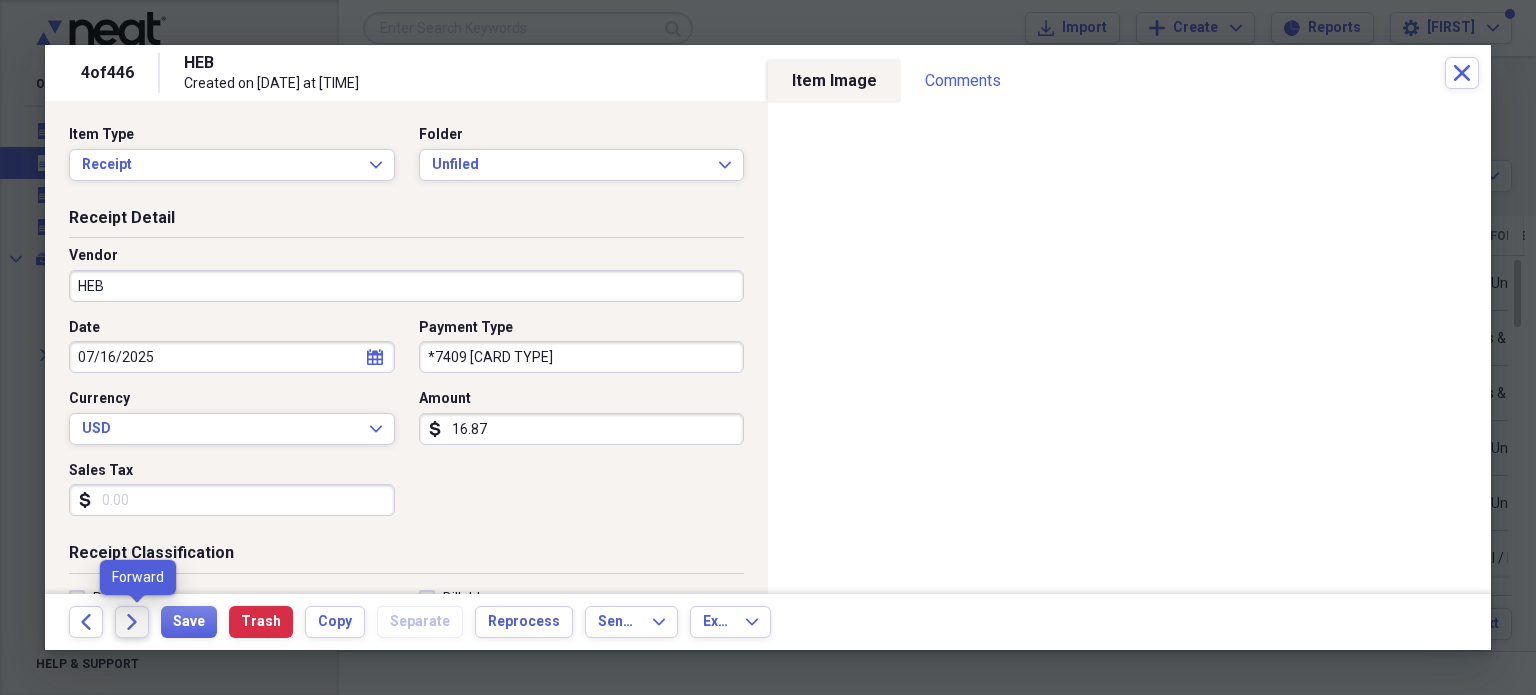 click on "Forward" 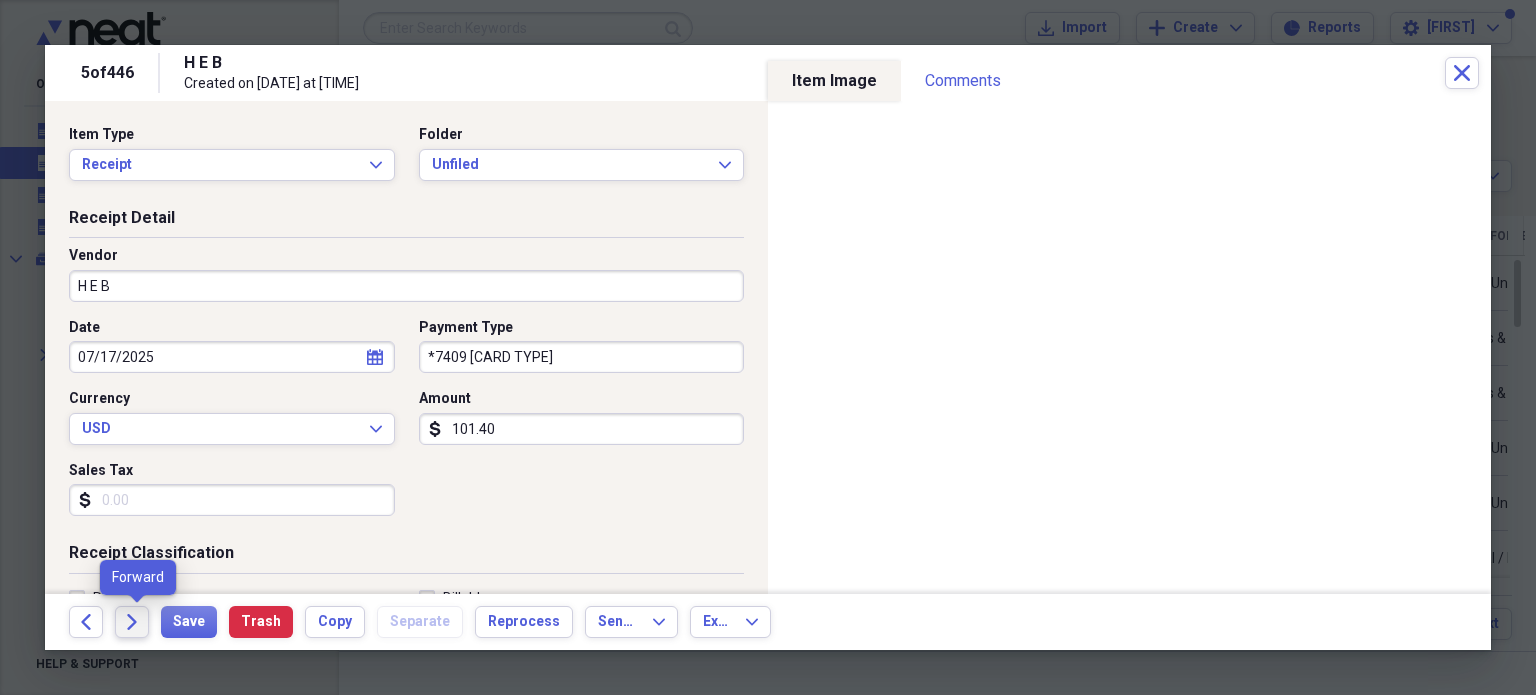 click on "Forward" at bounding box center (132, 622) 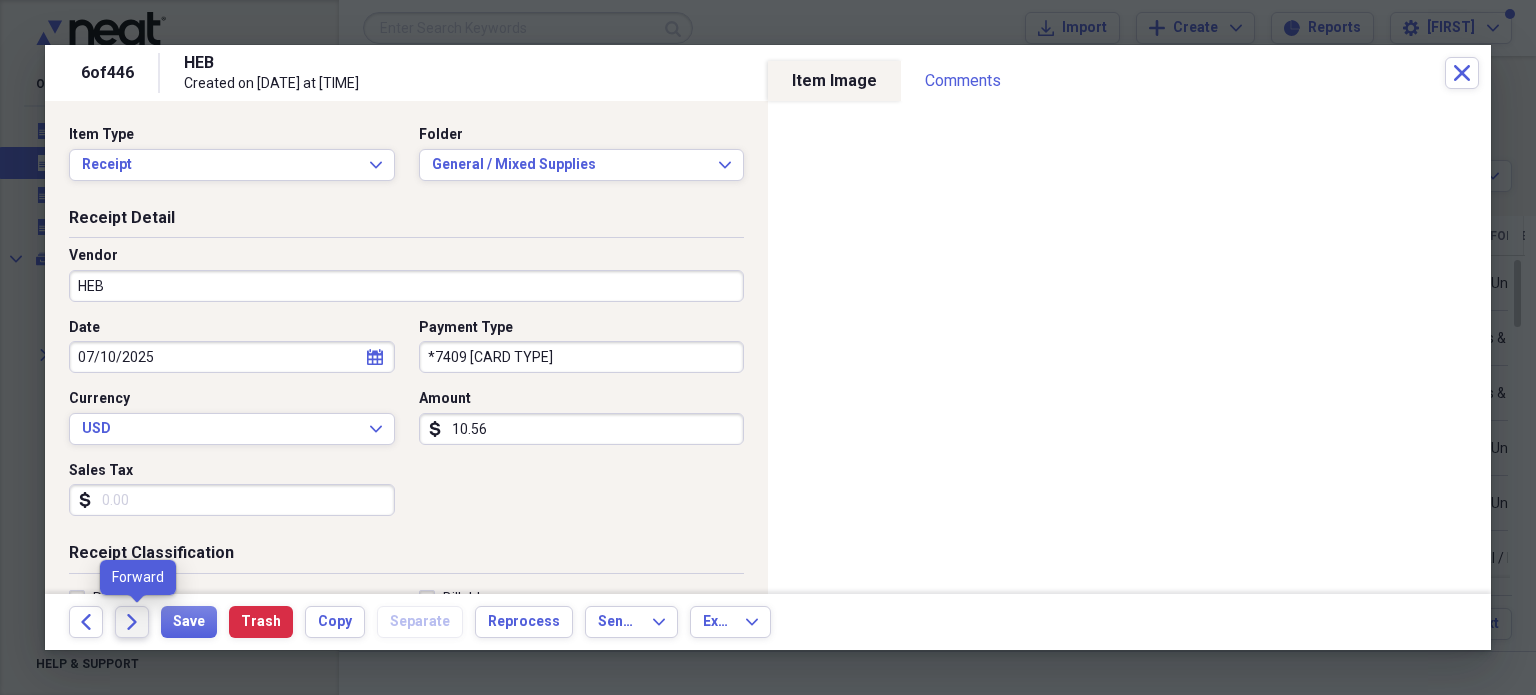 click on "Forward" at bounding box center (132, 622) 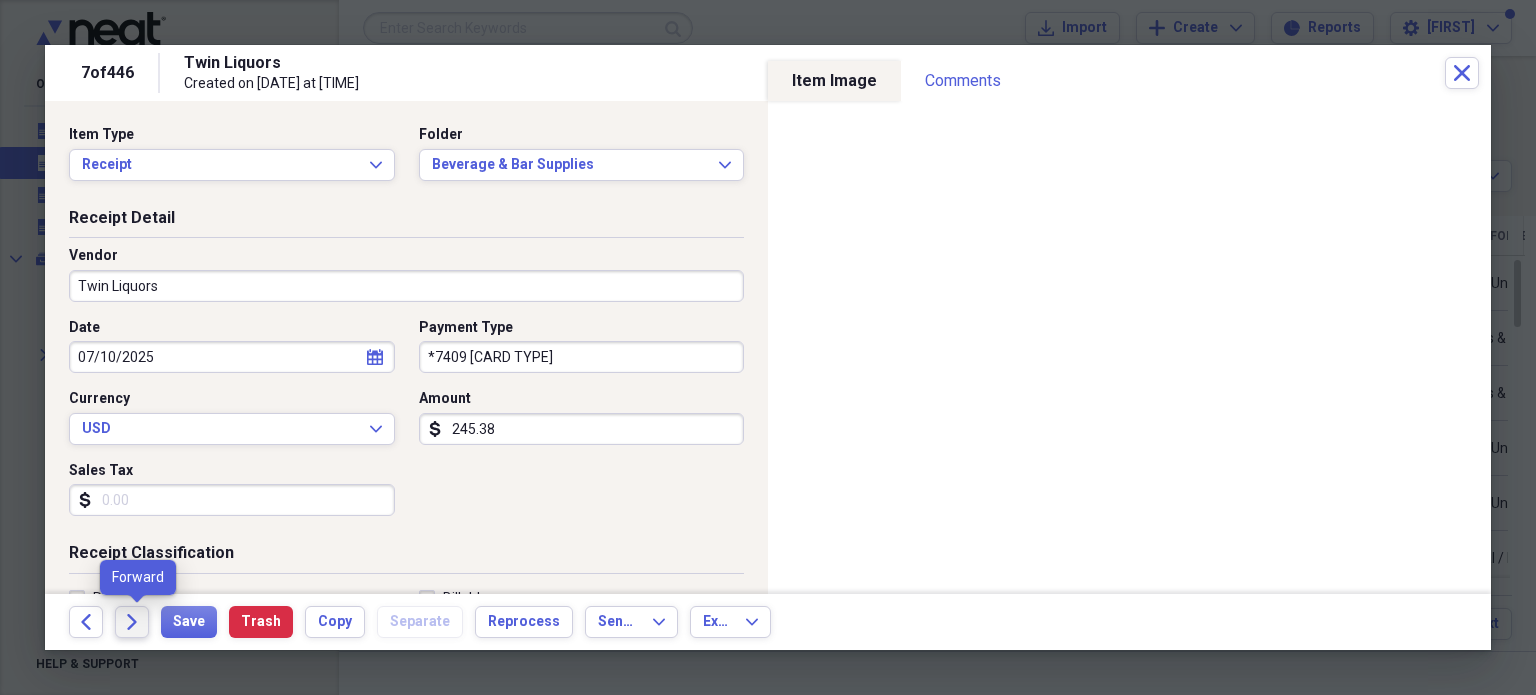 click on "Forward" 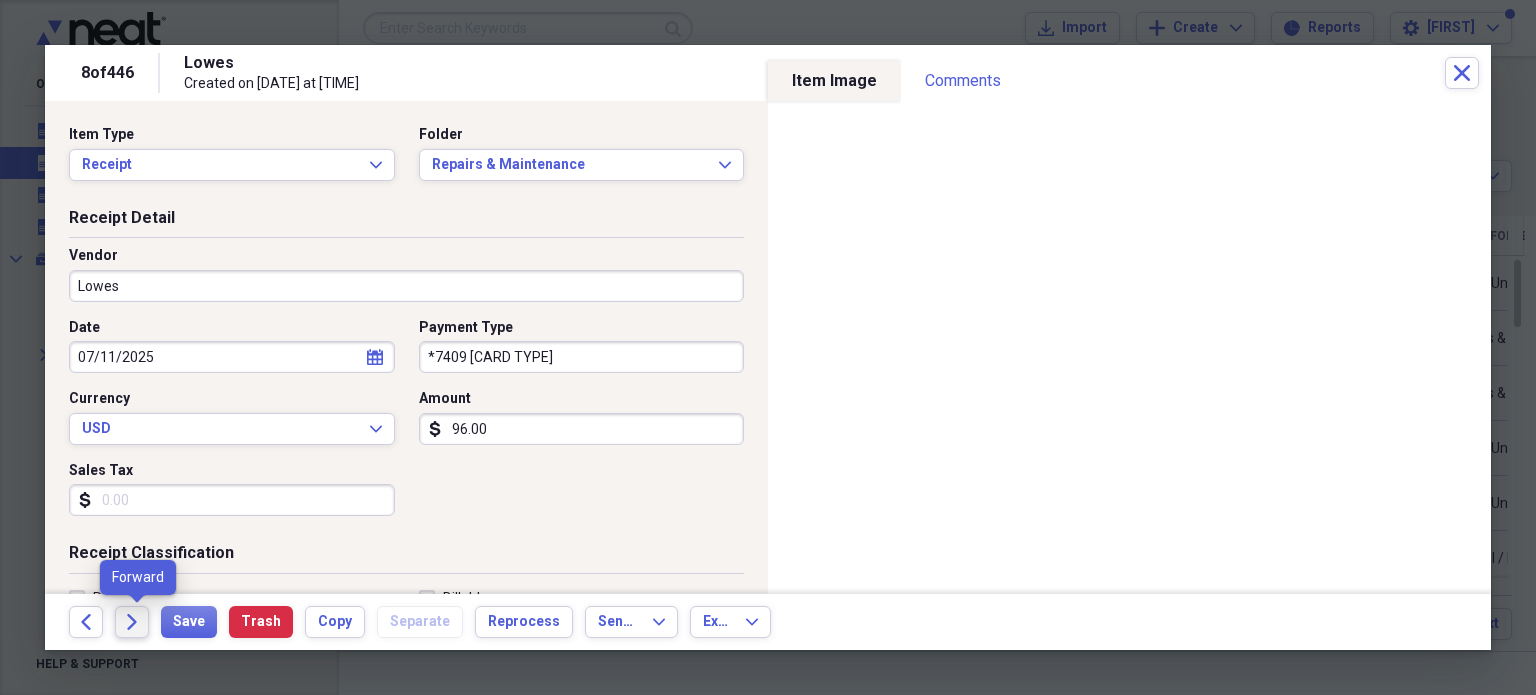 click on "Forward" 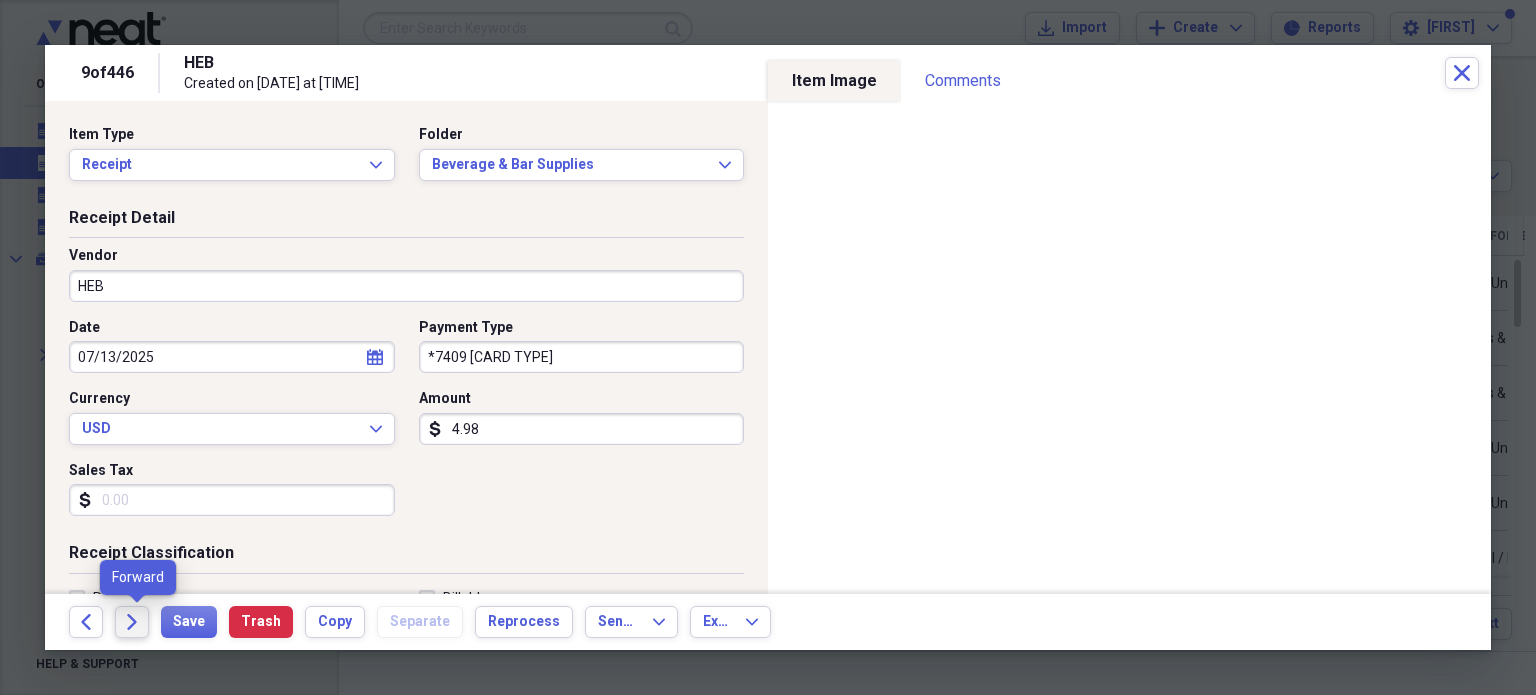 click on "Forward" 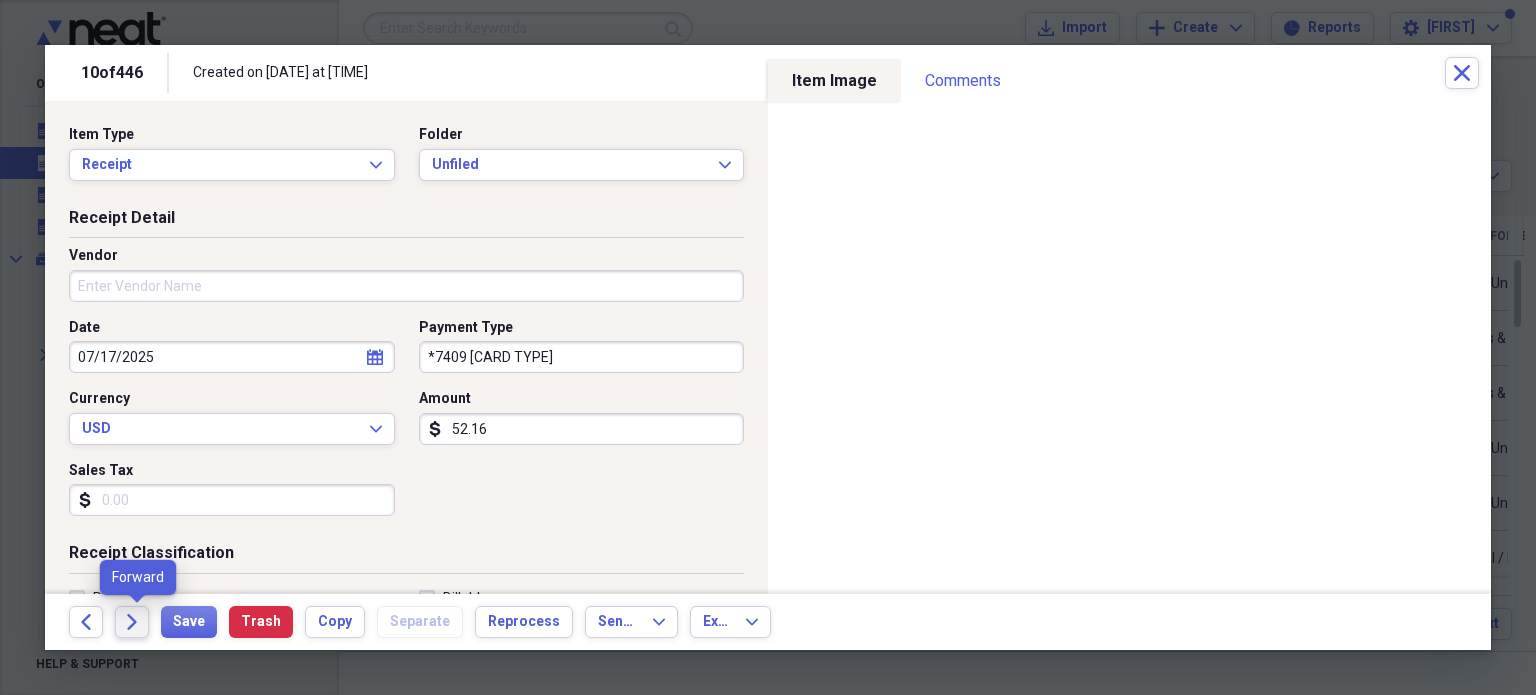 click on "Forward" at bounding box center (132, 622) 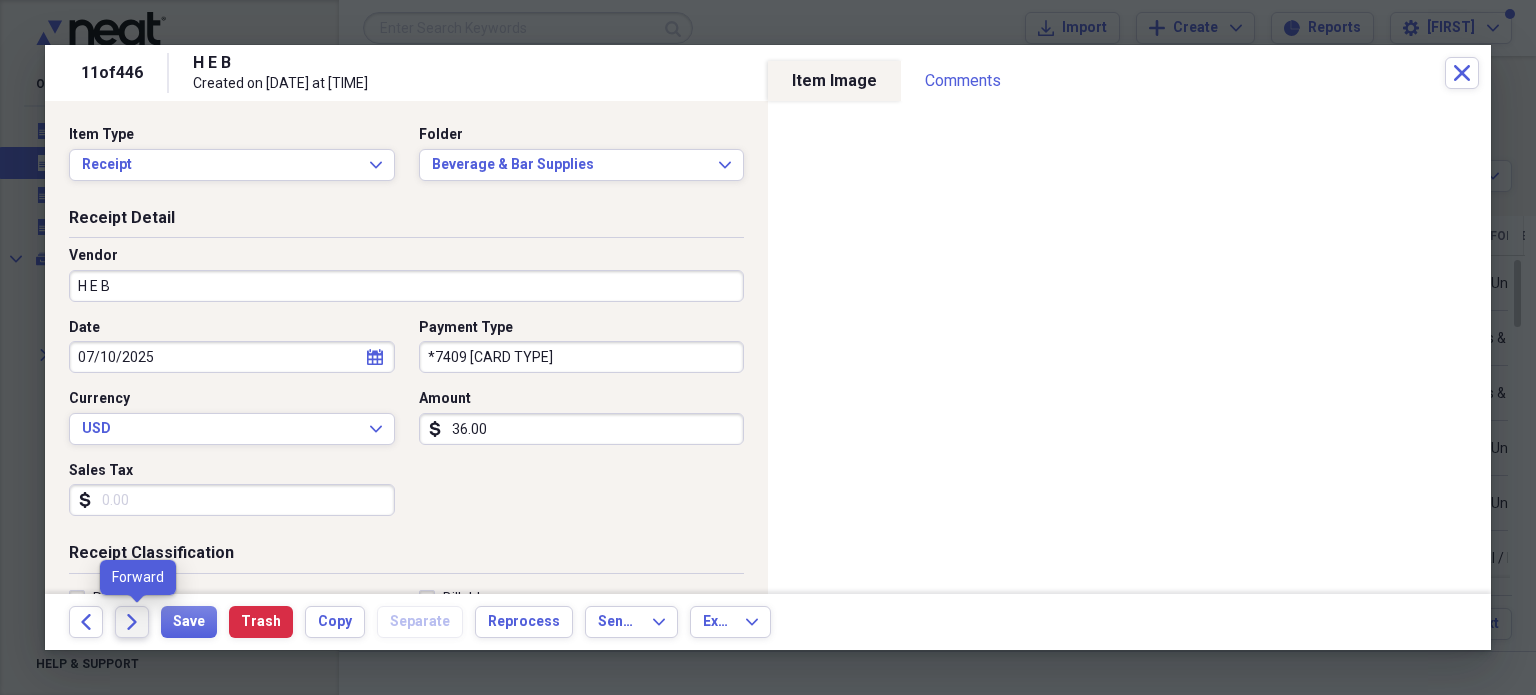 click 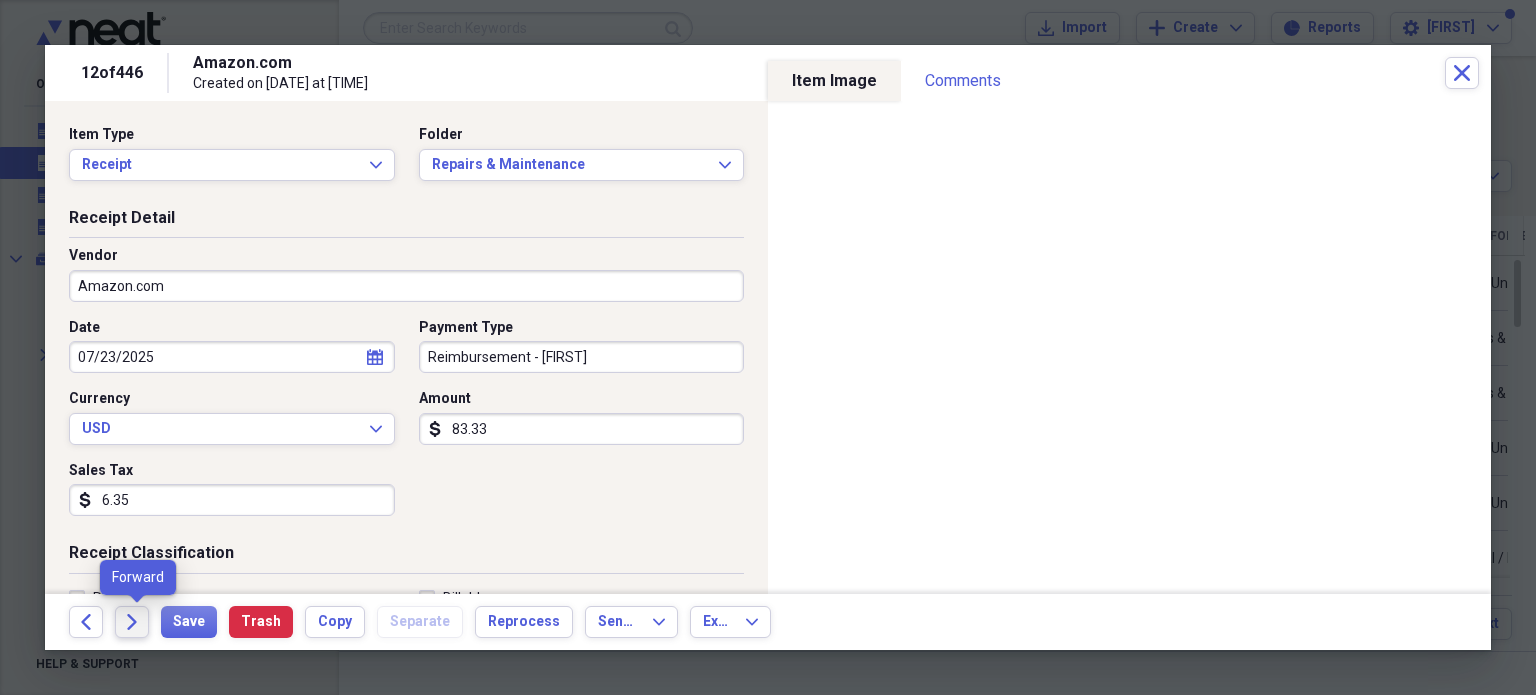 click 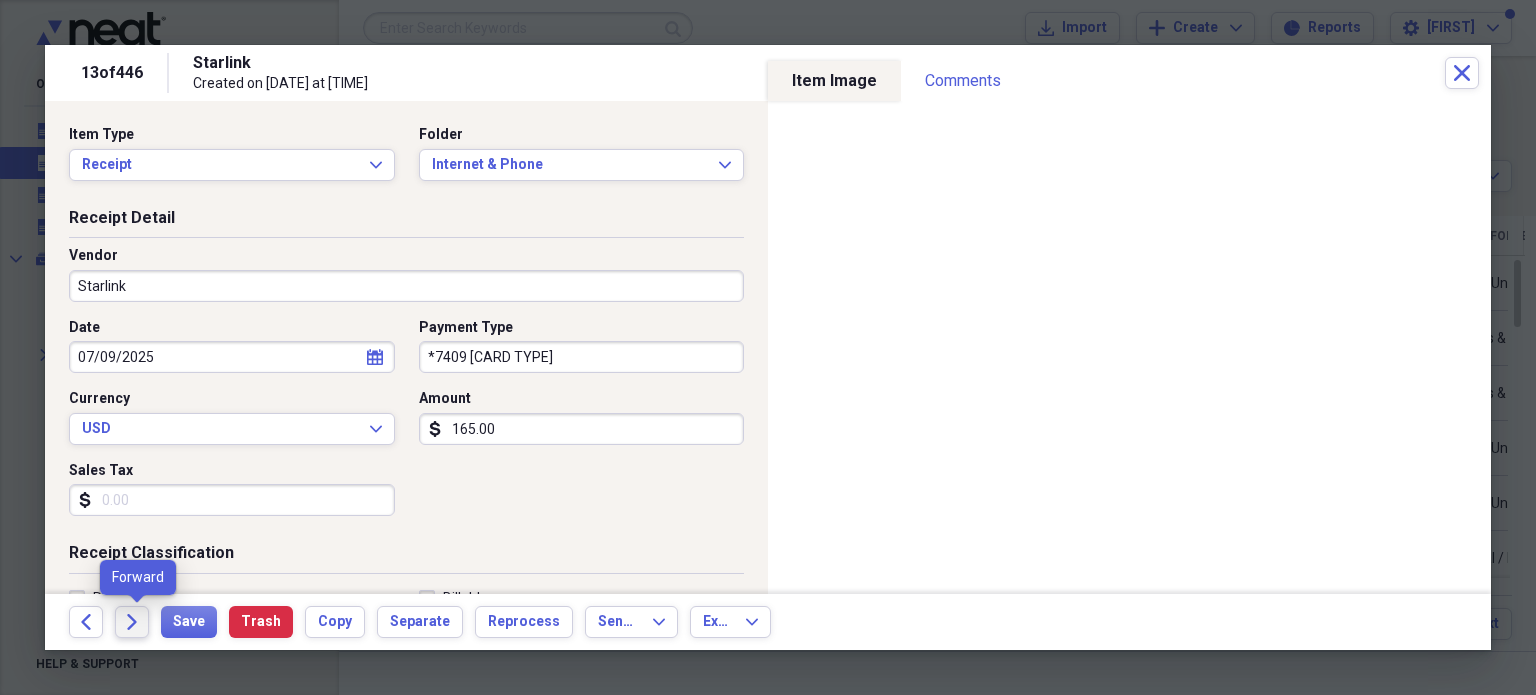 click on "Forward" 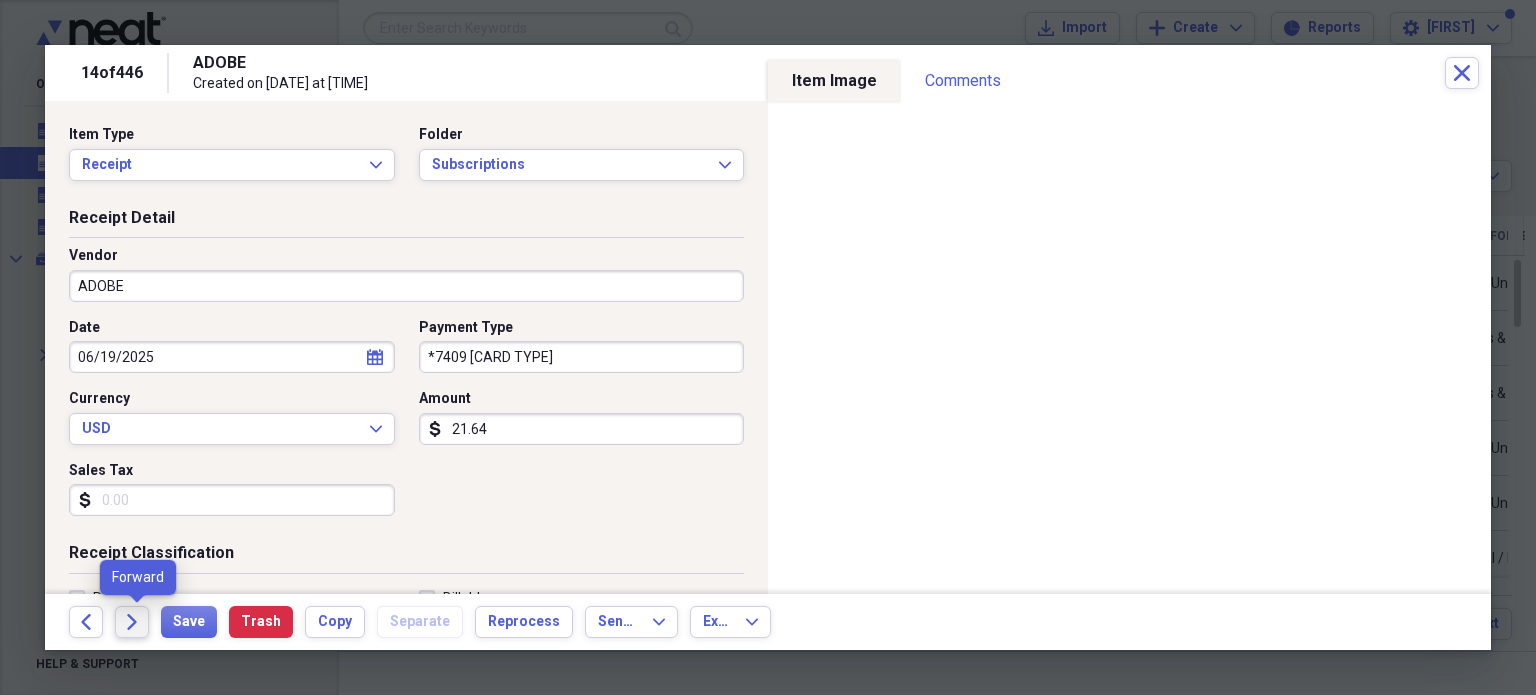 click on "Forward" 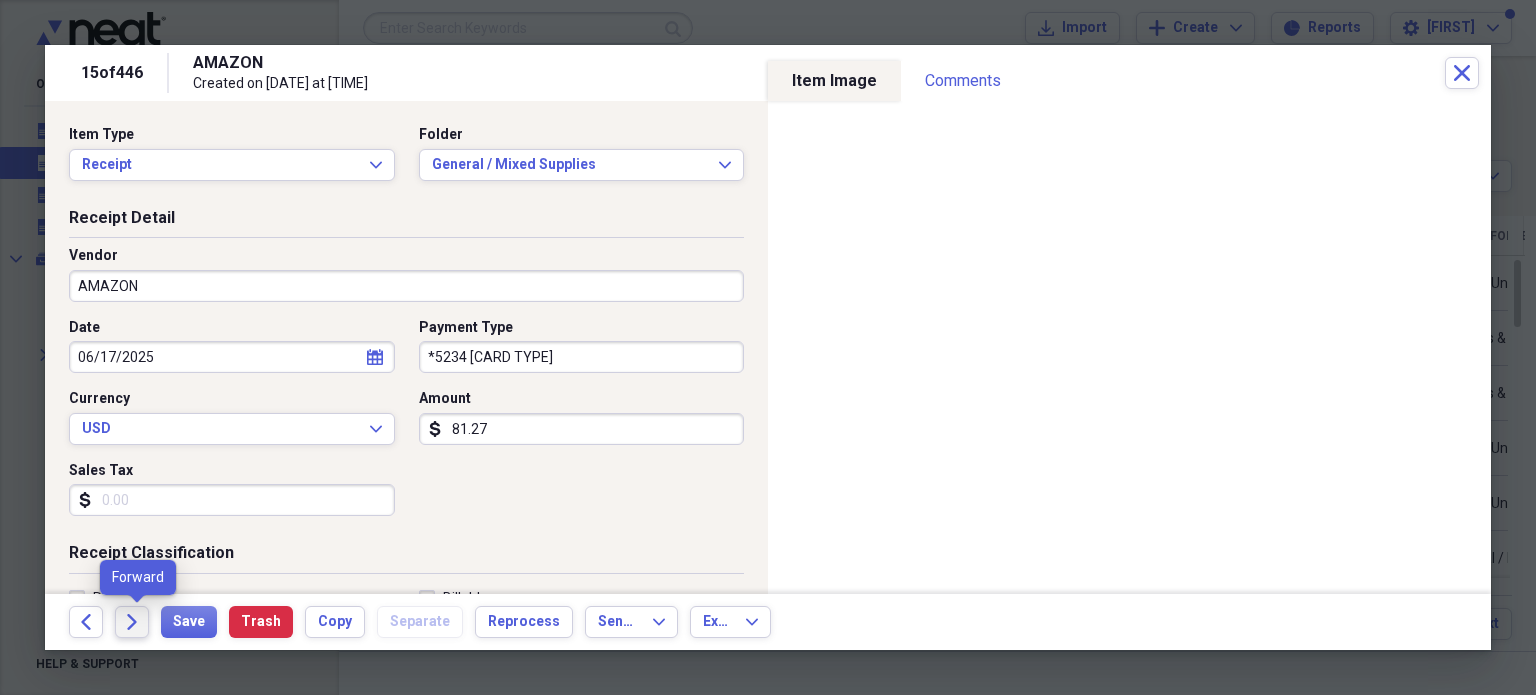 click on "Forward" 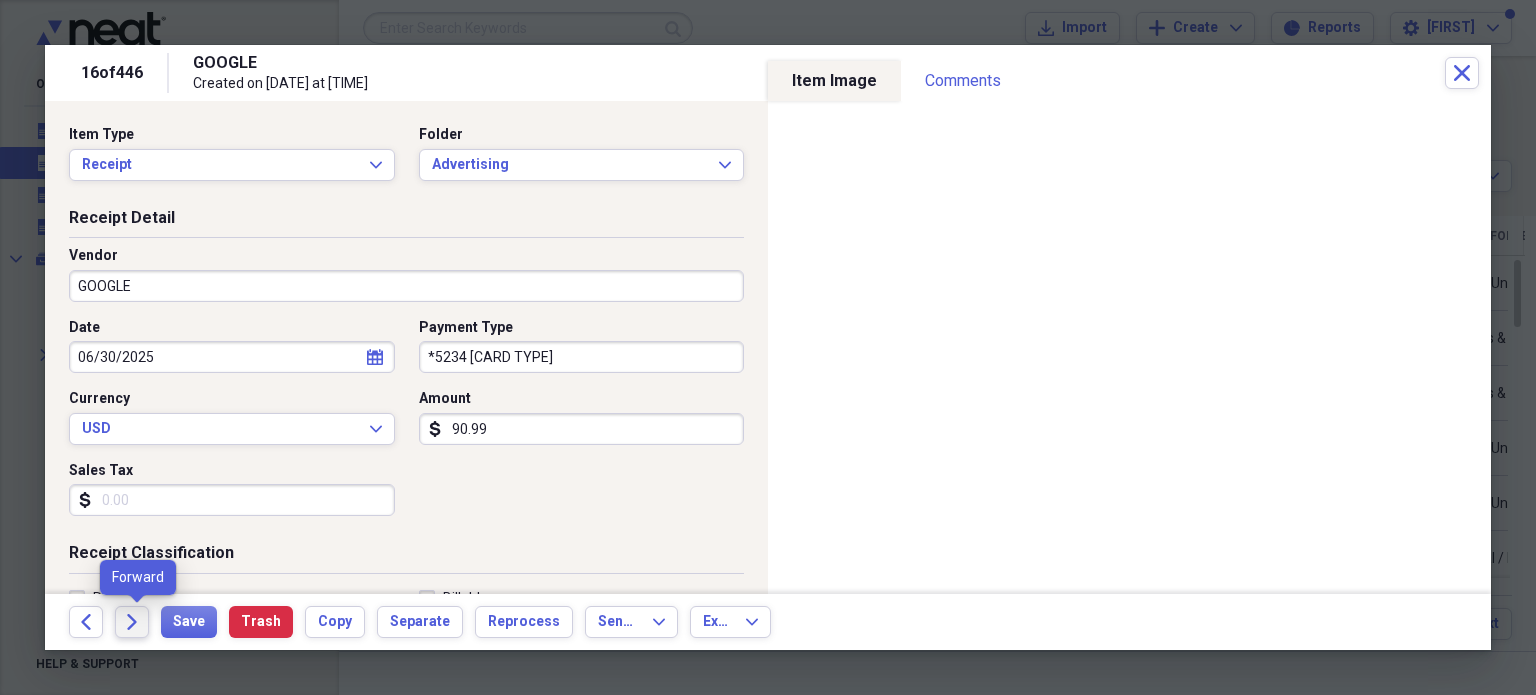 click 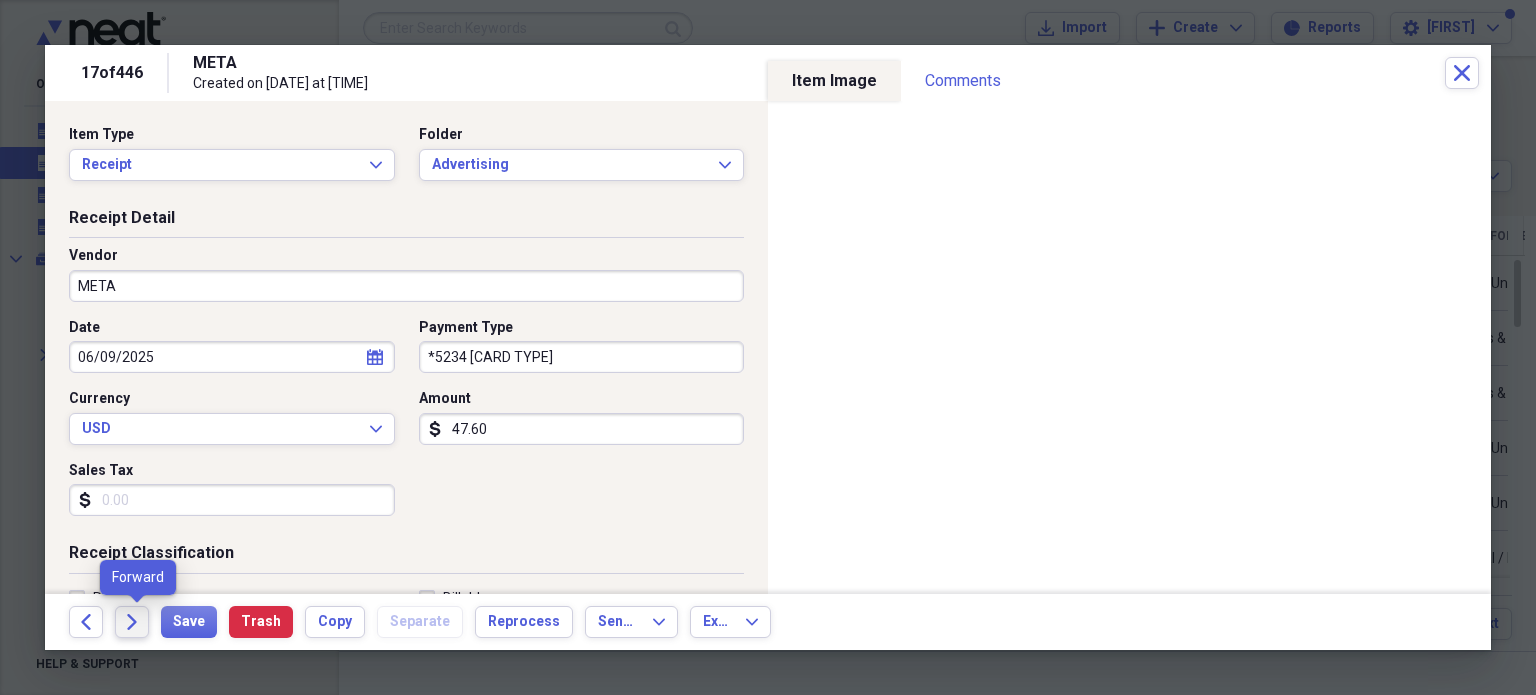 click on "Forward" 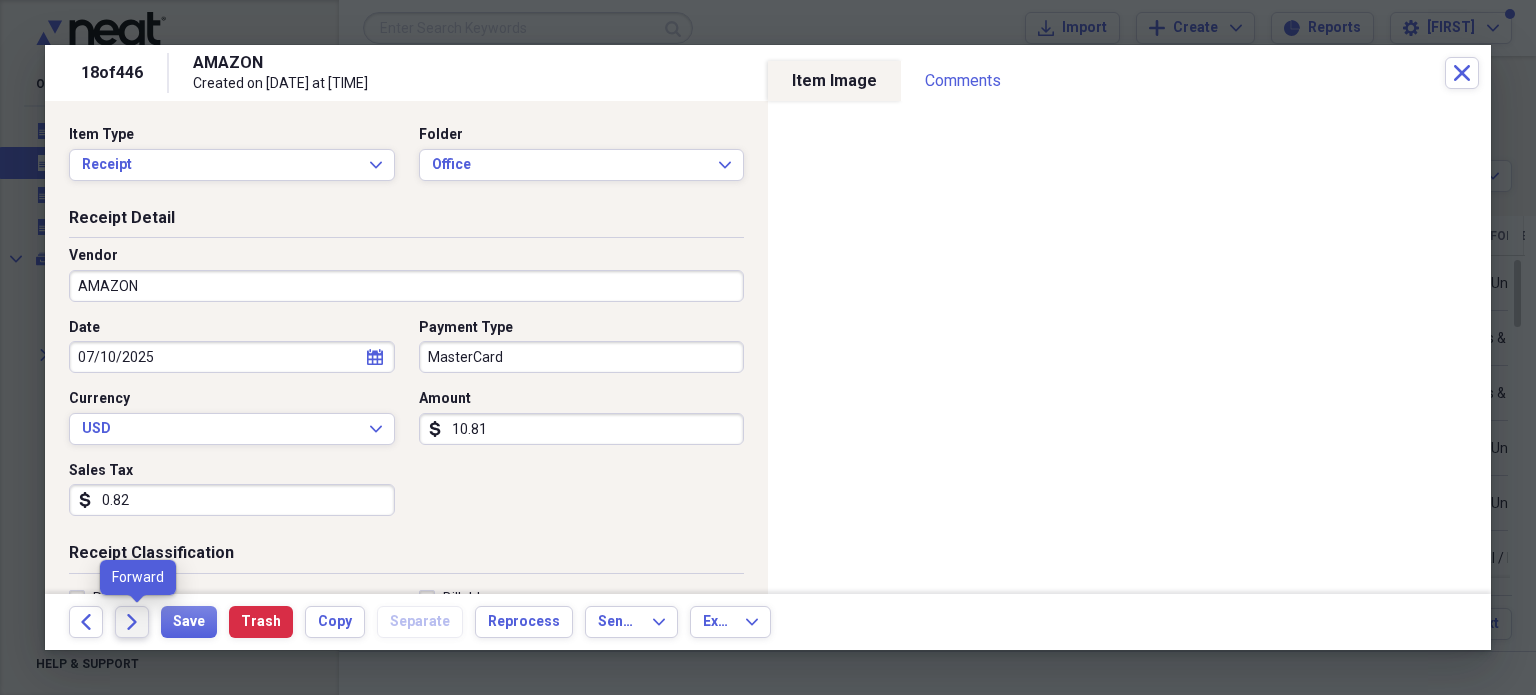 click on "Forward" 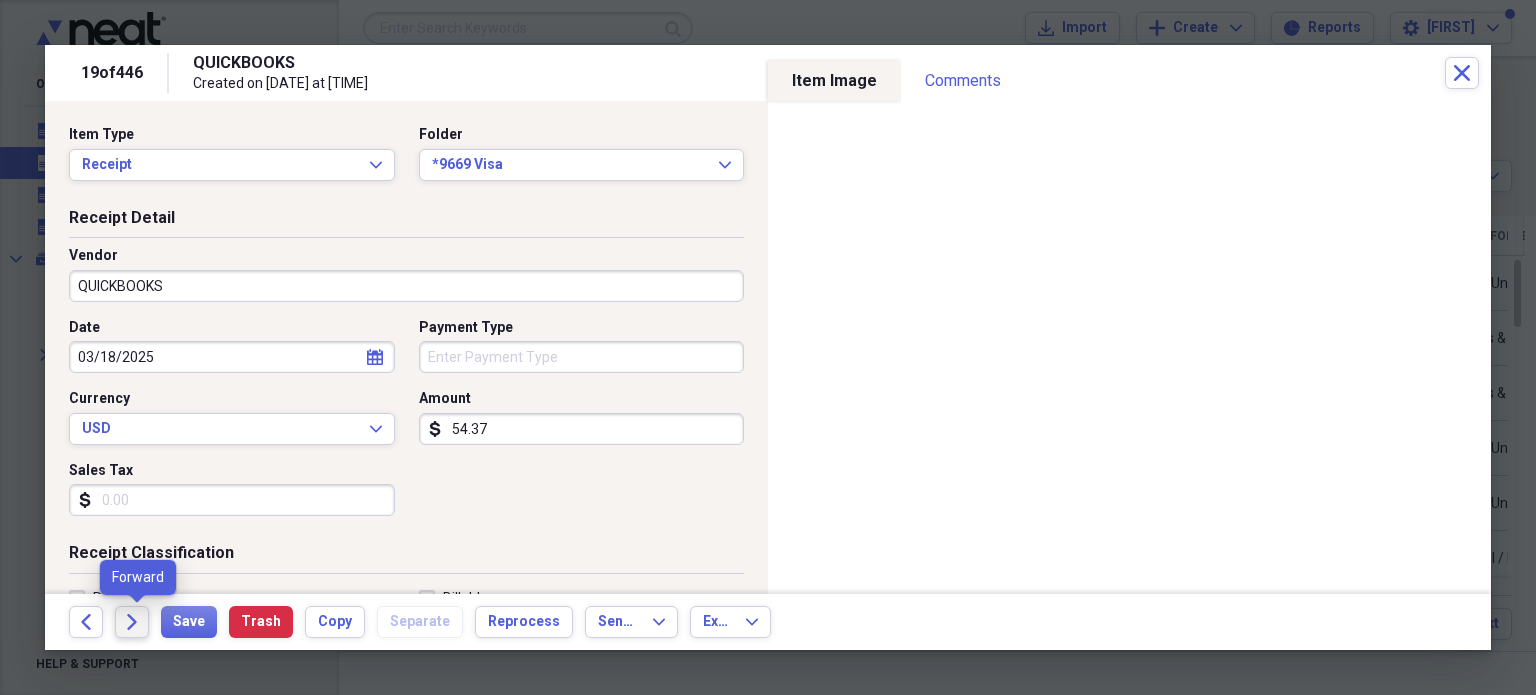 click on "Forward" 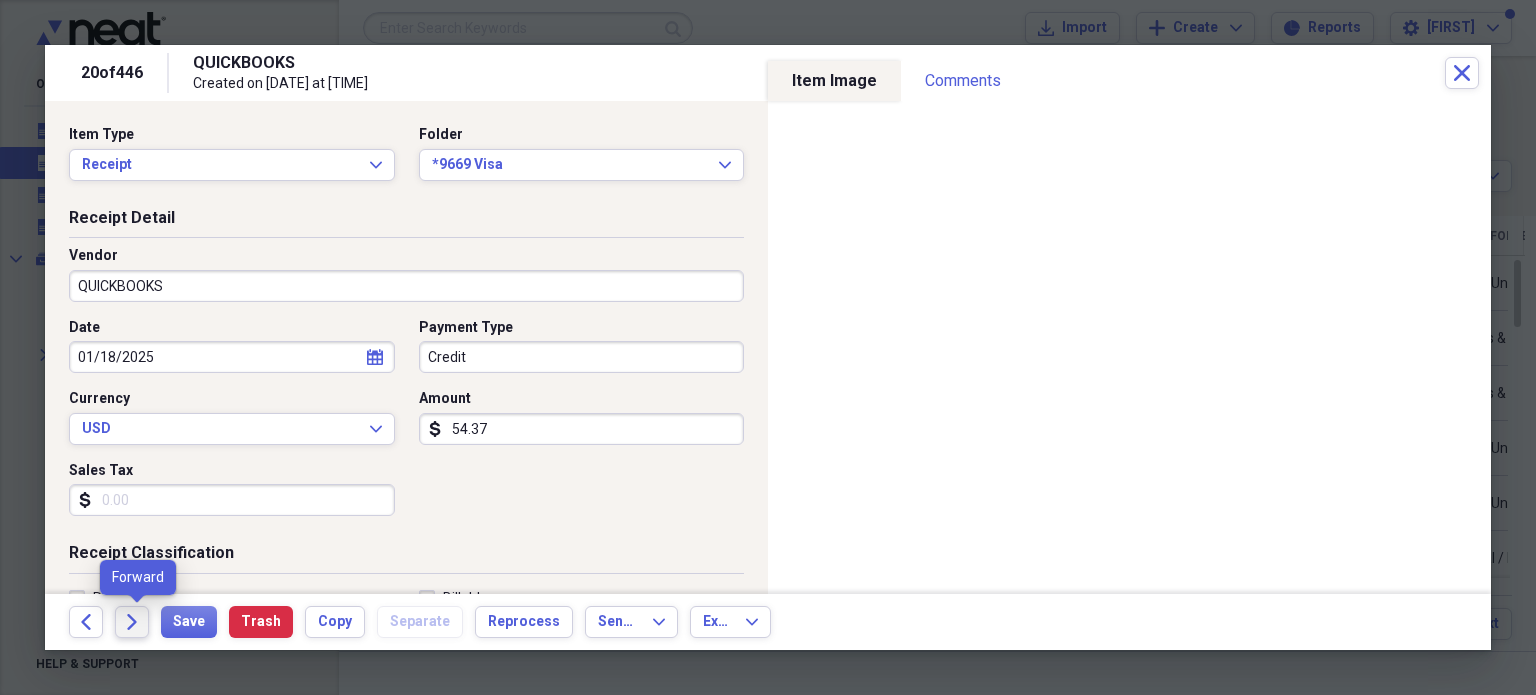 click on "Forward" 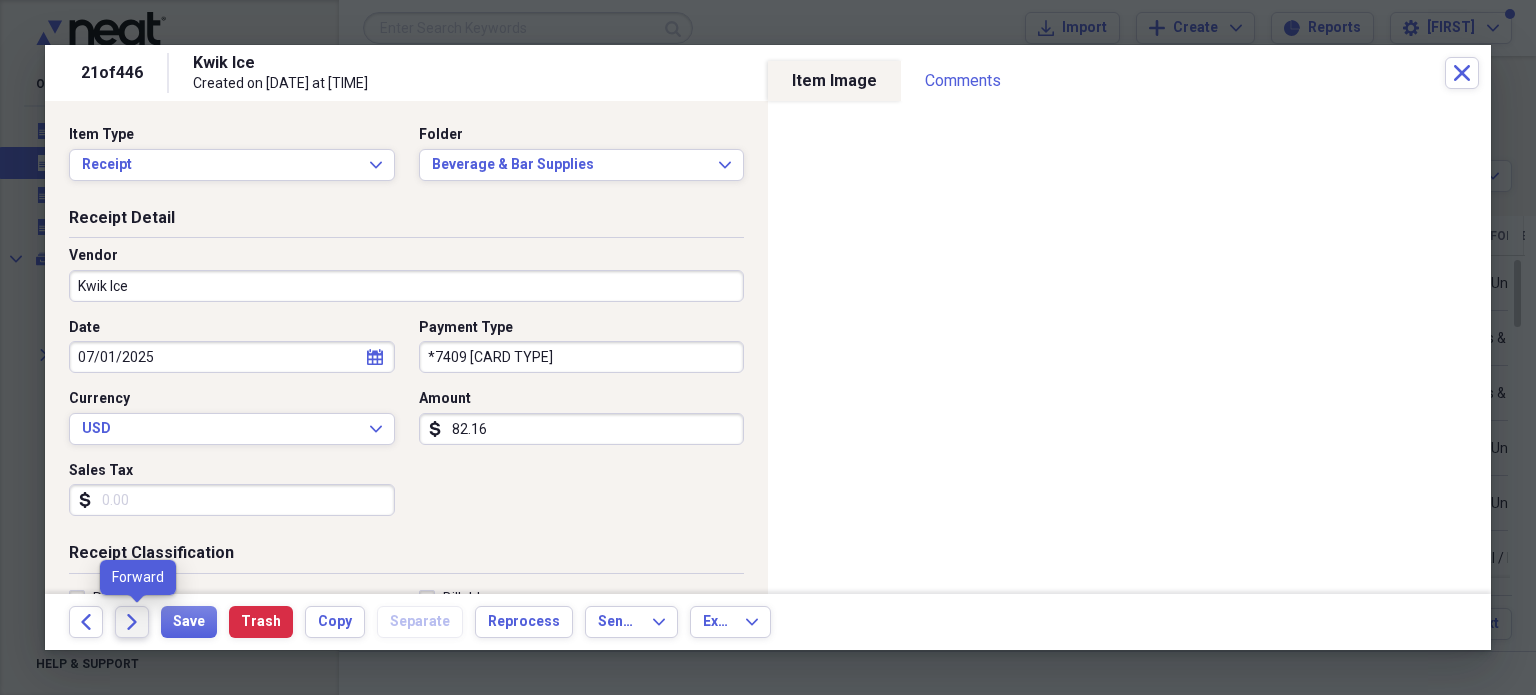 click on "Forward" 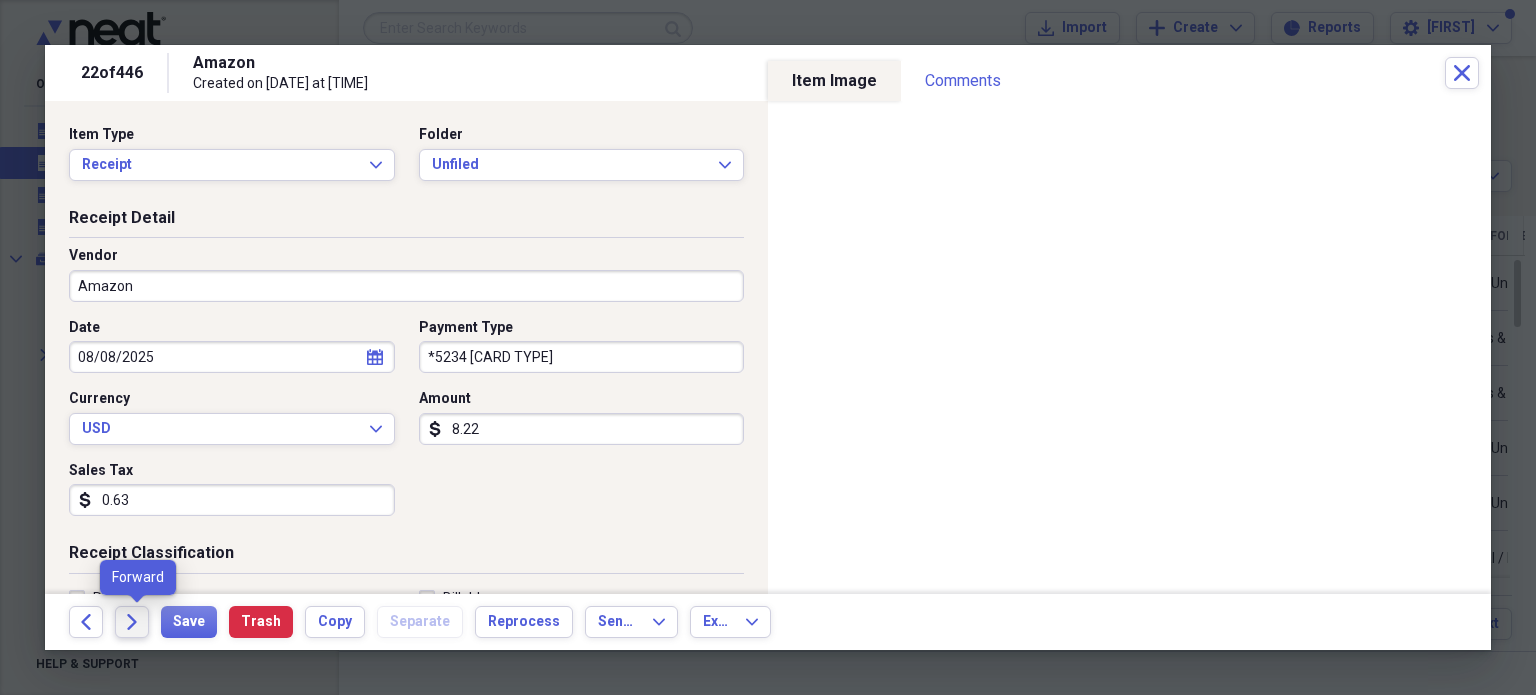 click on "Forward" 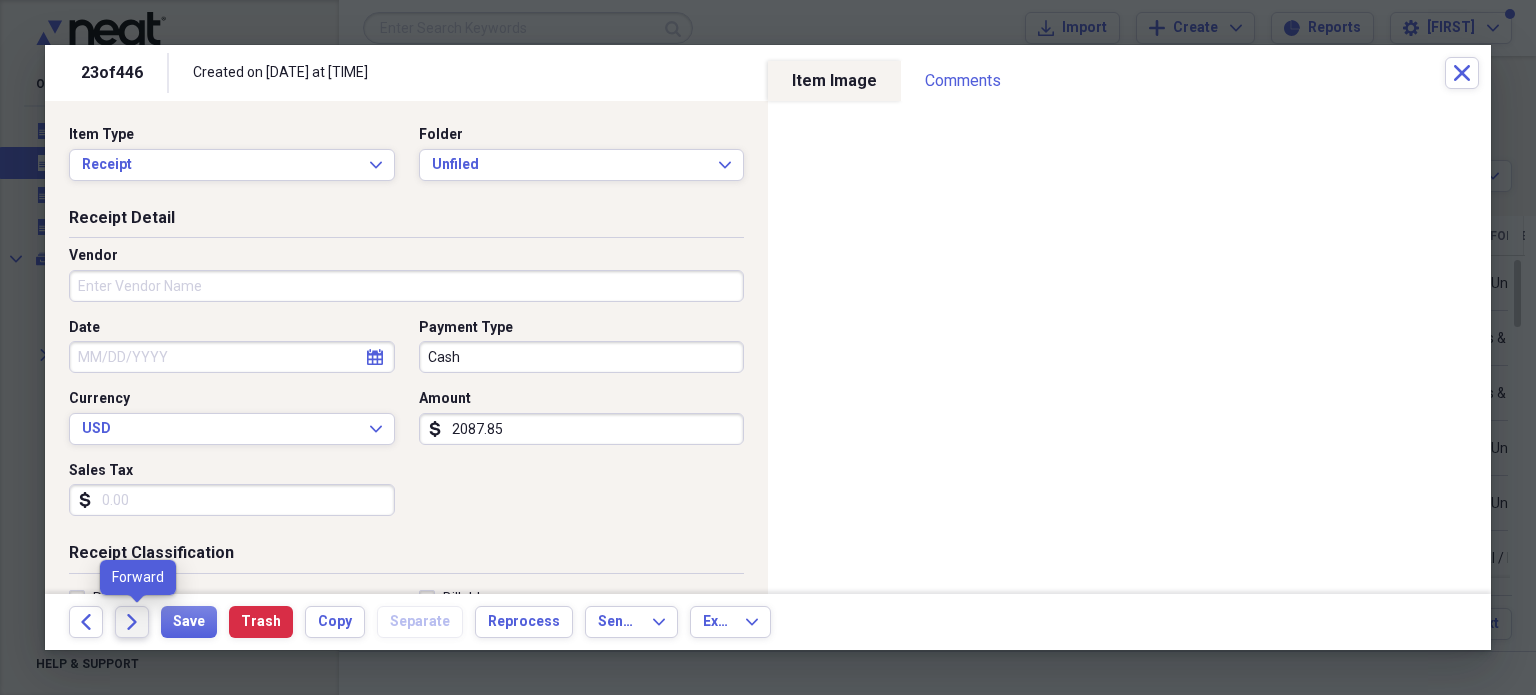 click on "Forward" 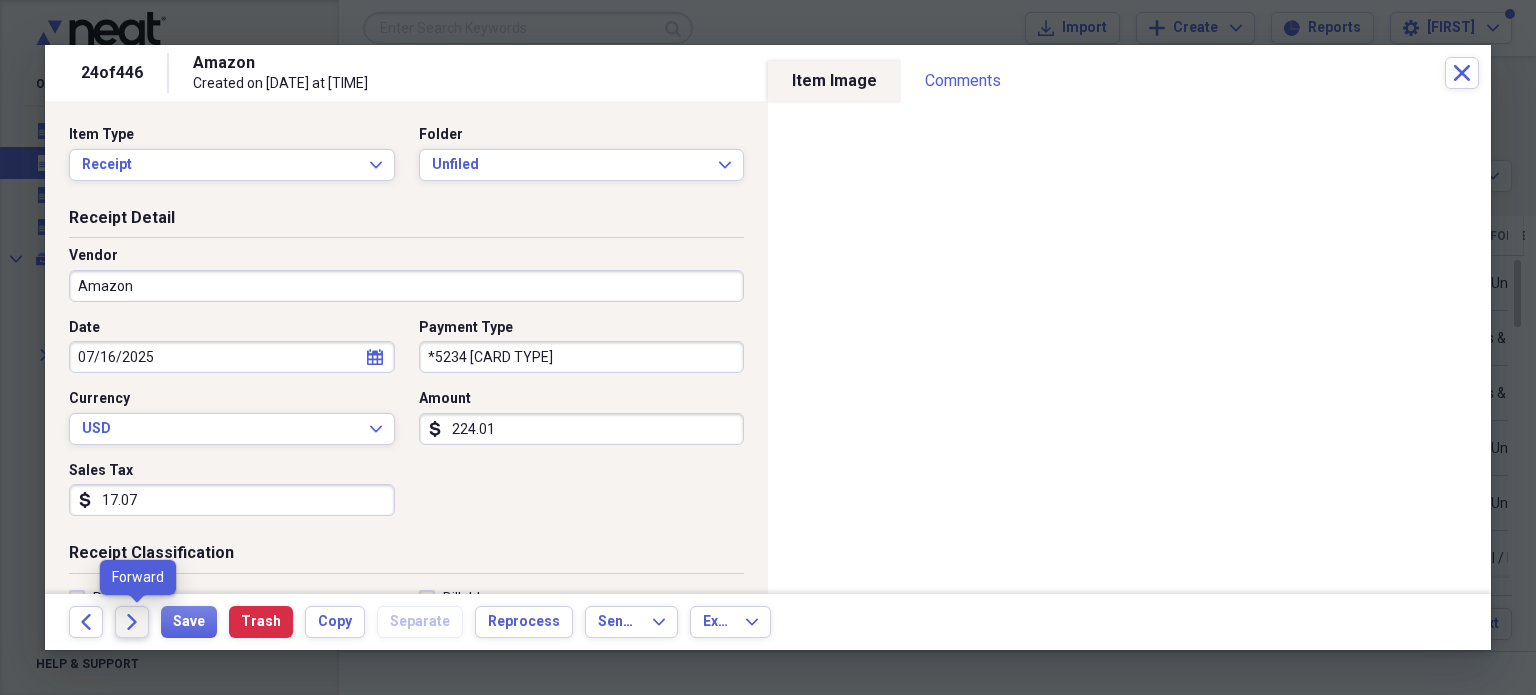 click on "Forward" 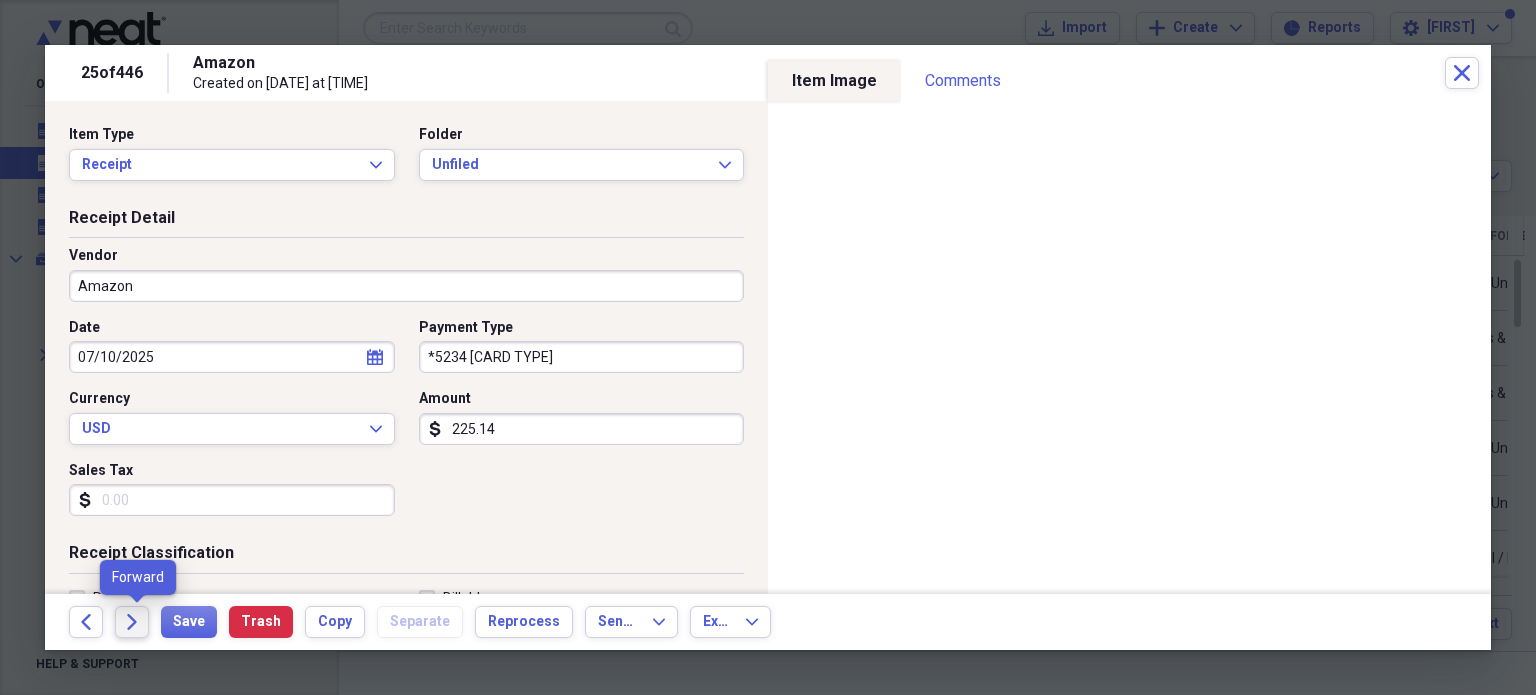 click on "Forward" at bounding box center [132, 622] 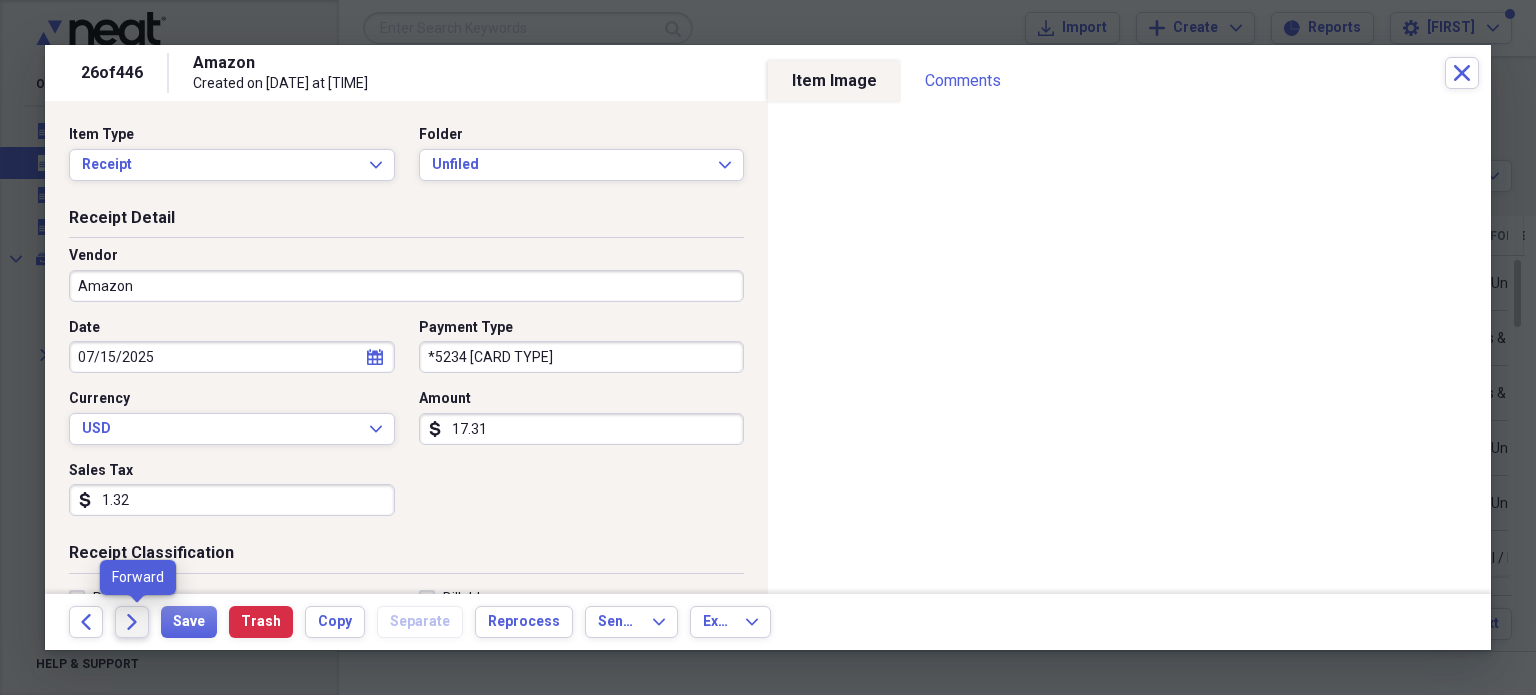click on "Forward" 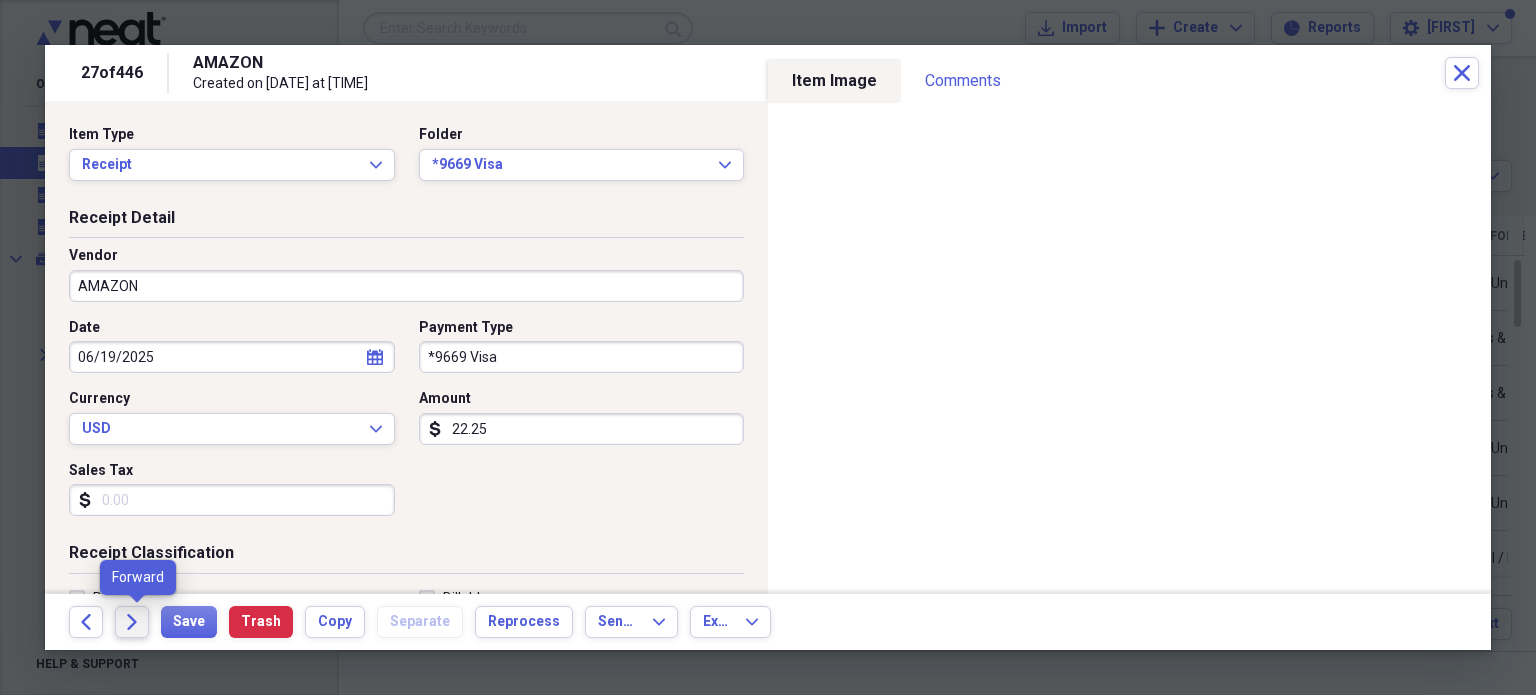 click on "Forward" 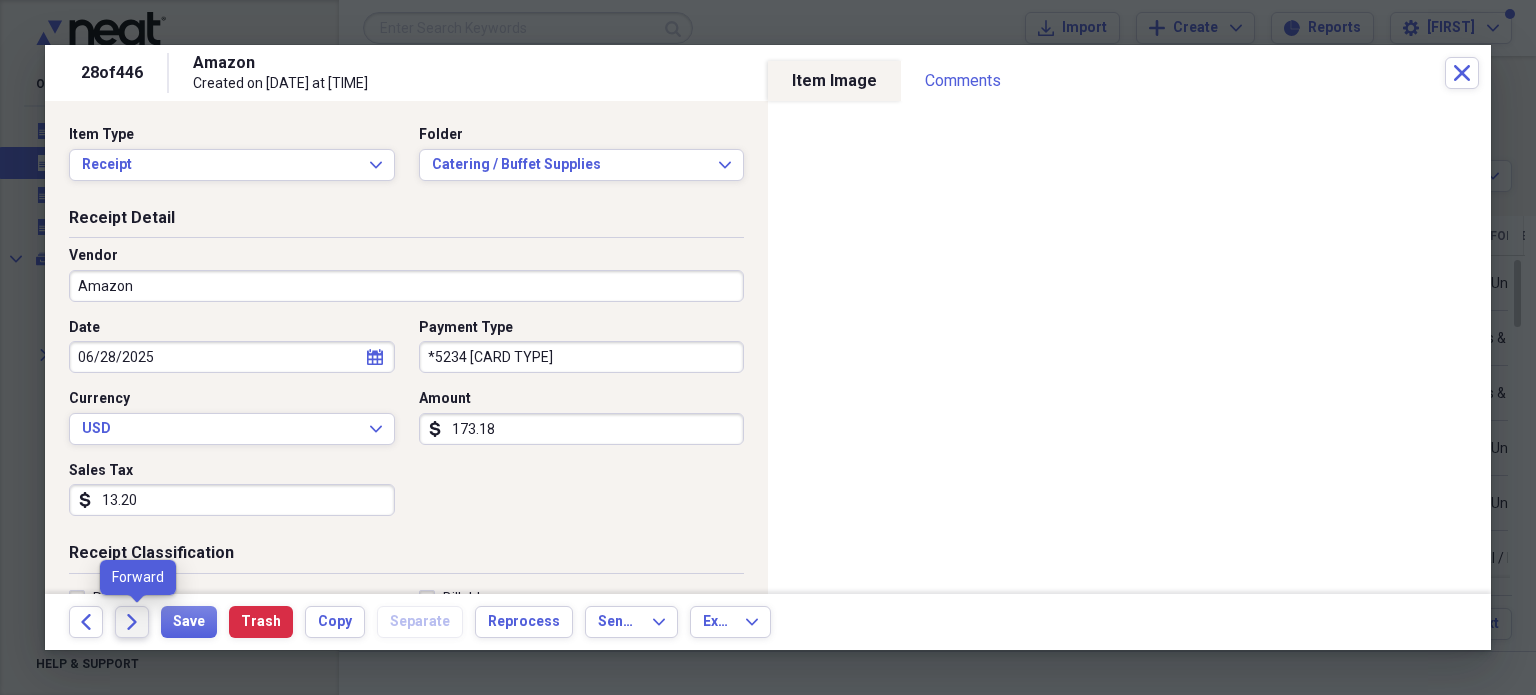click on "Forward" at bounding box center [132, 622] 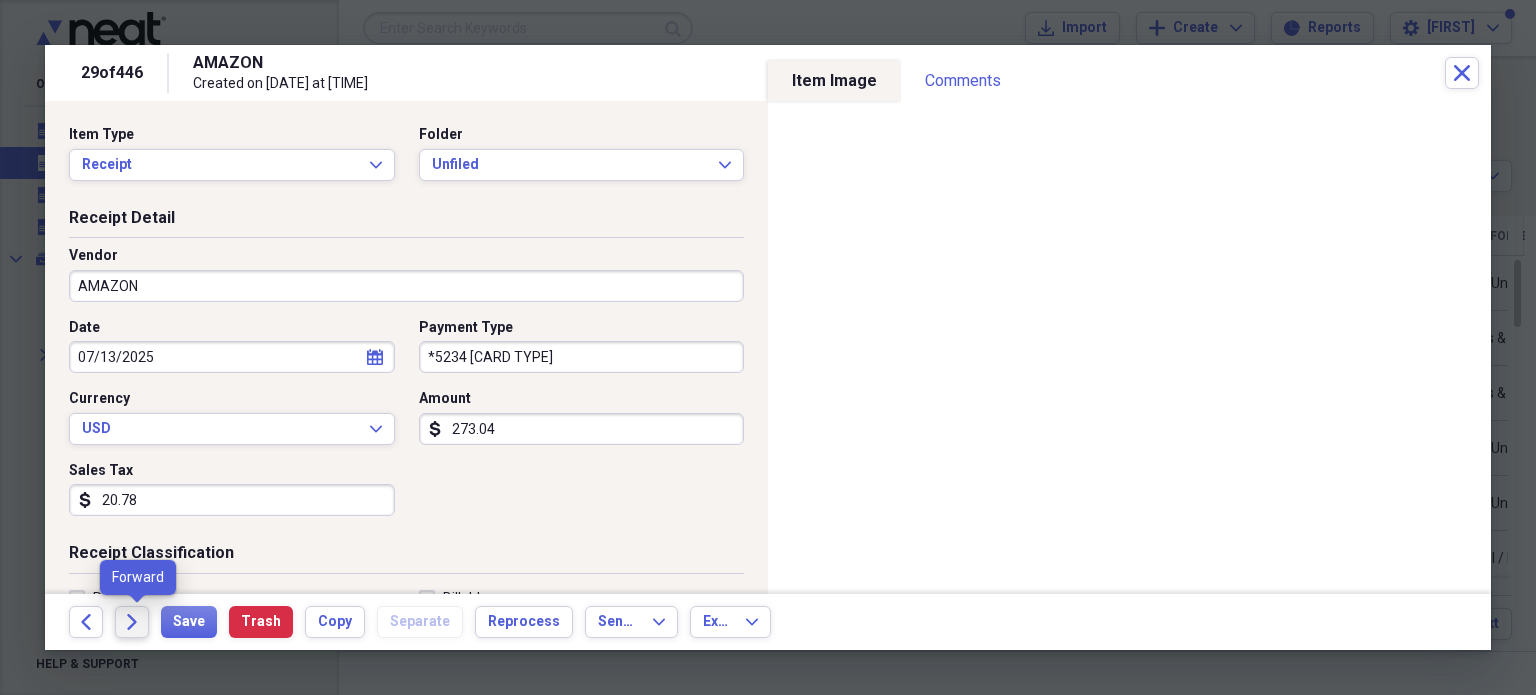 click on "Forward" 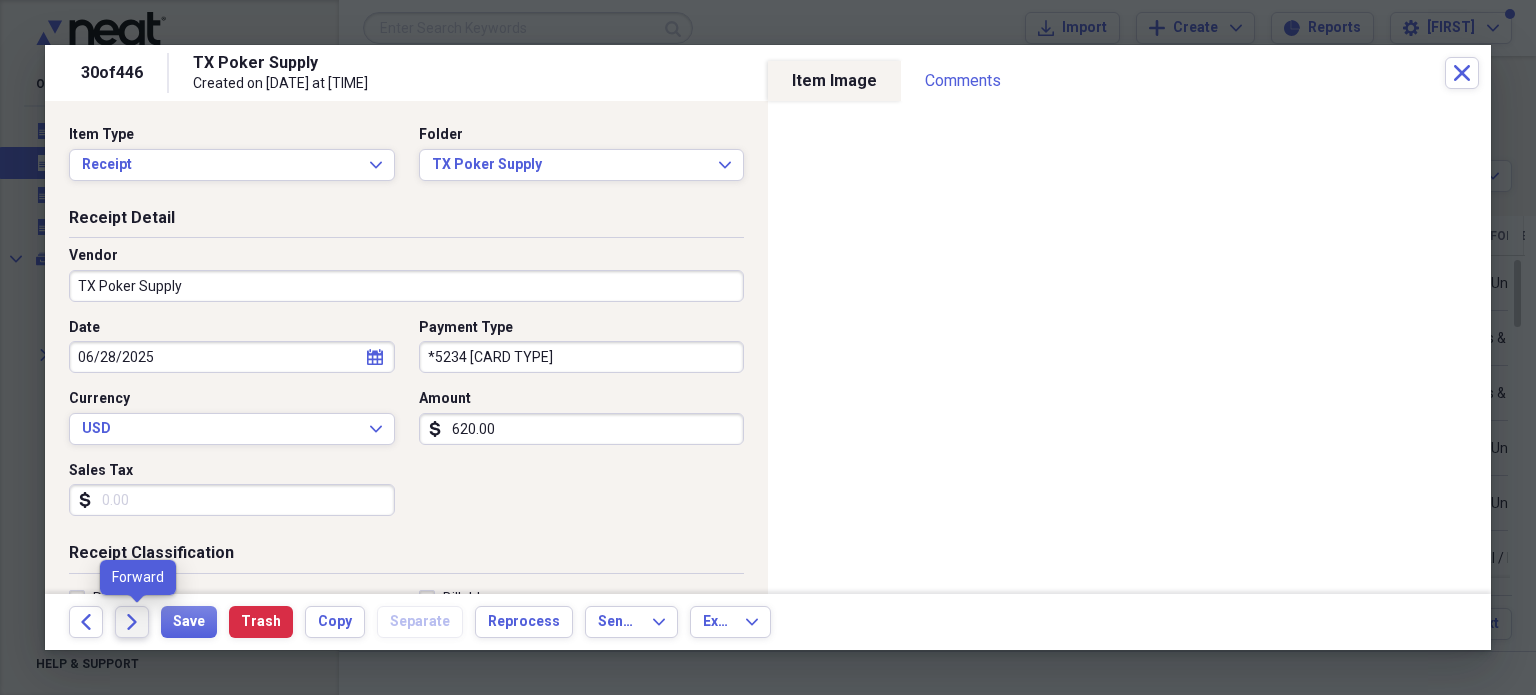 click 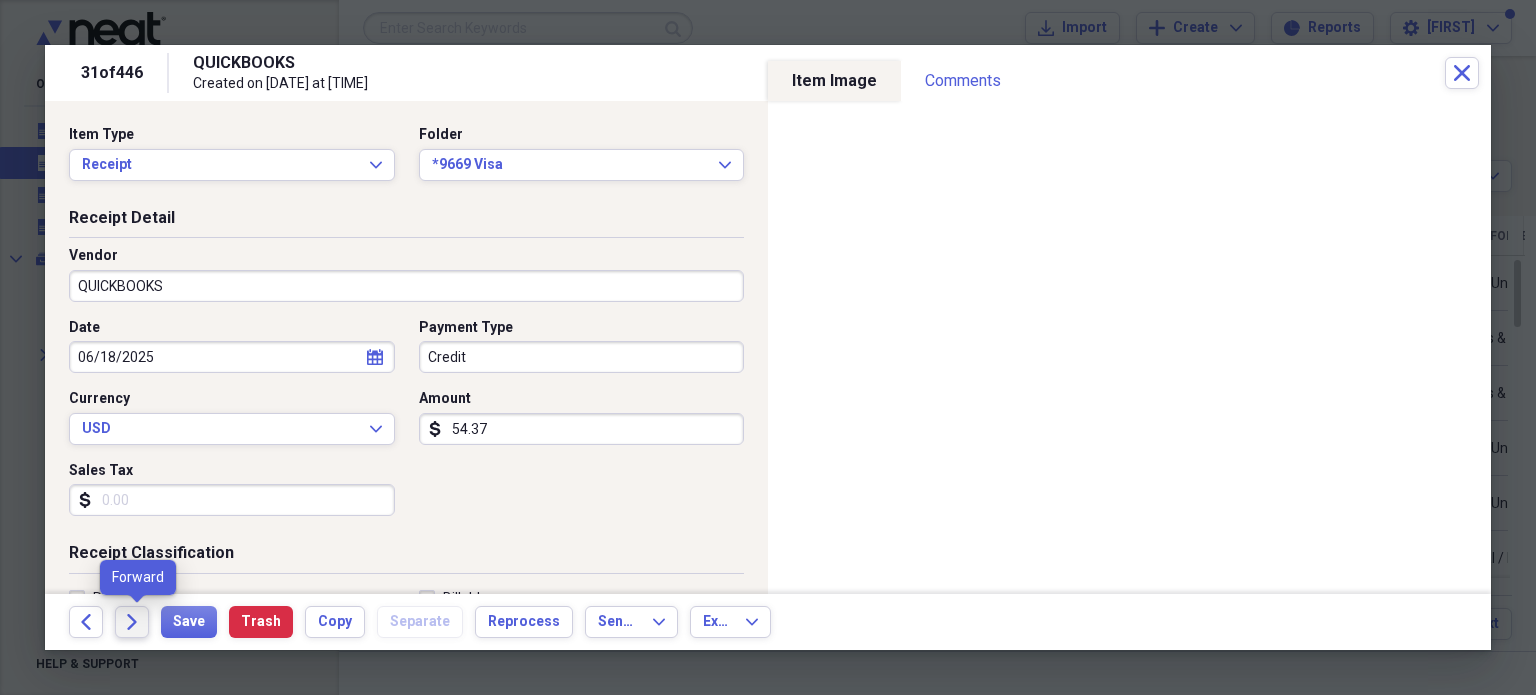 click 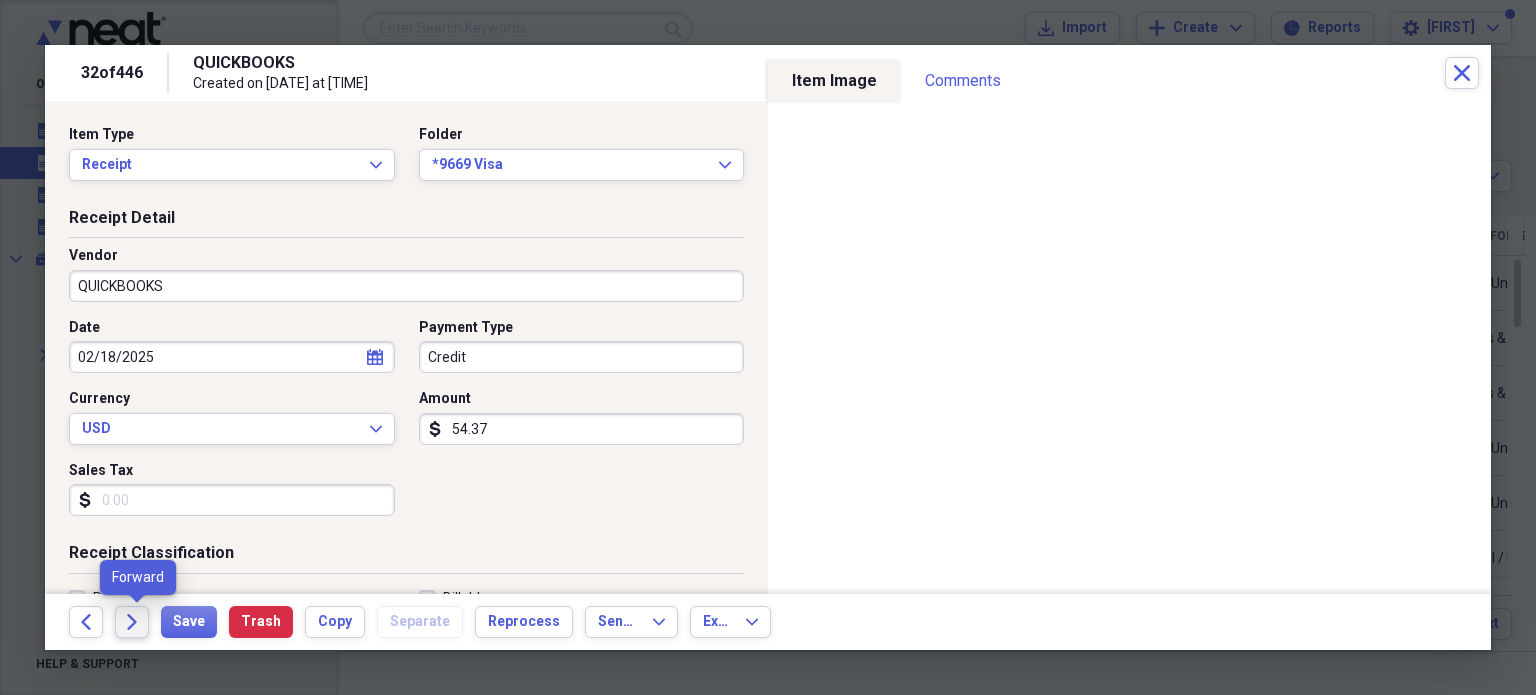 click on "Forward" 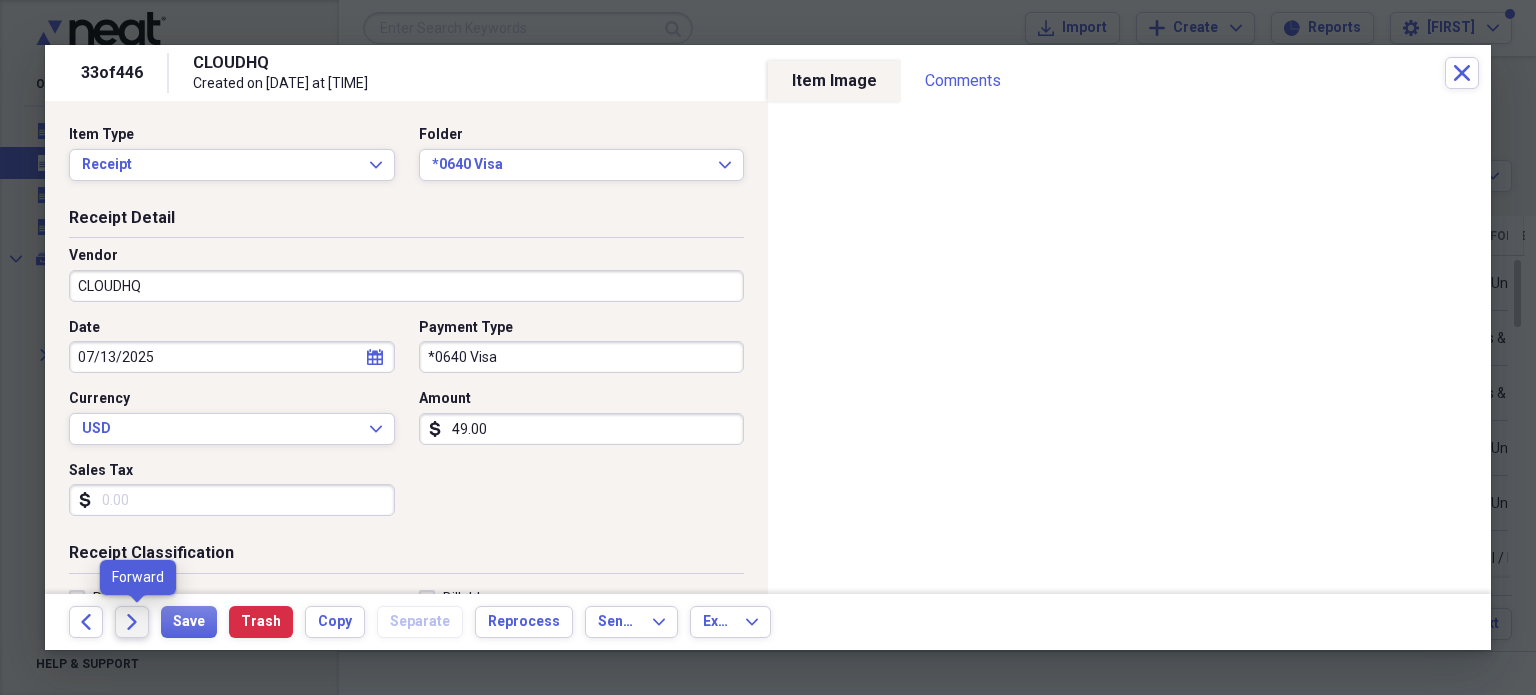 click on "Forward" 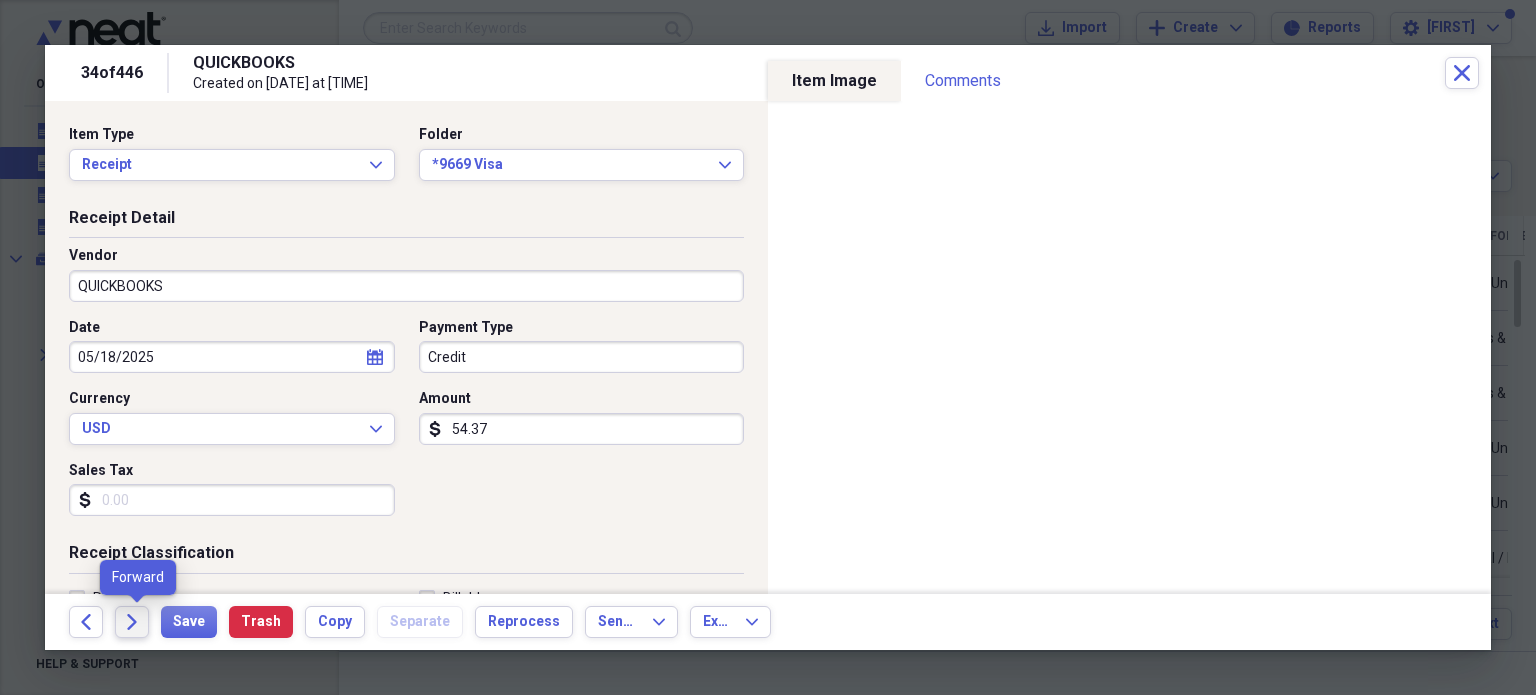 click on "Forward" 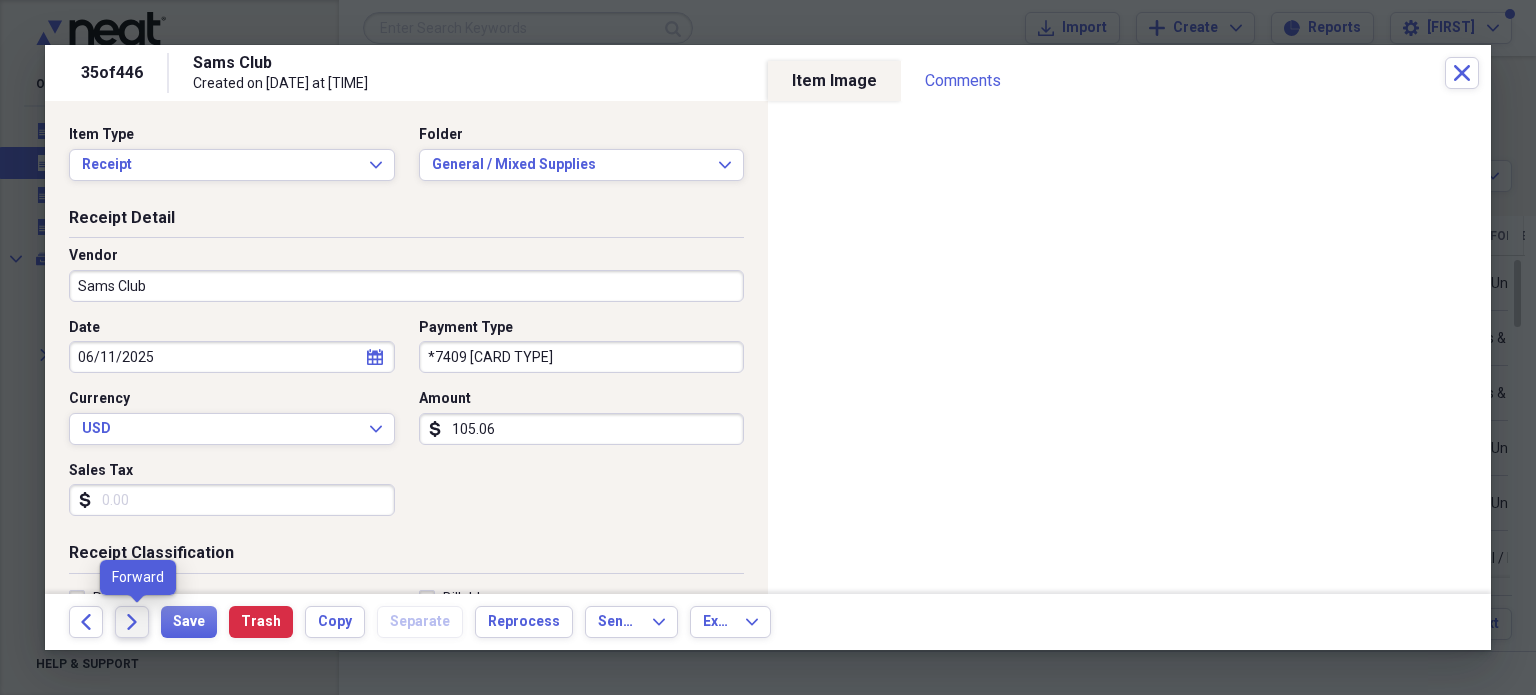 click on "Forward" 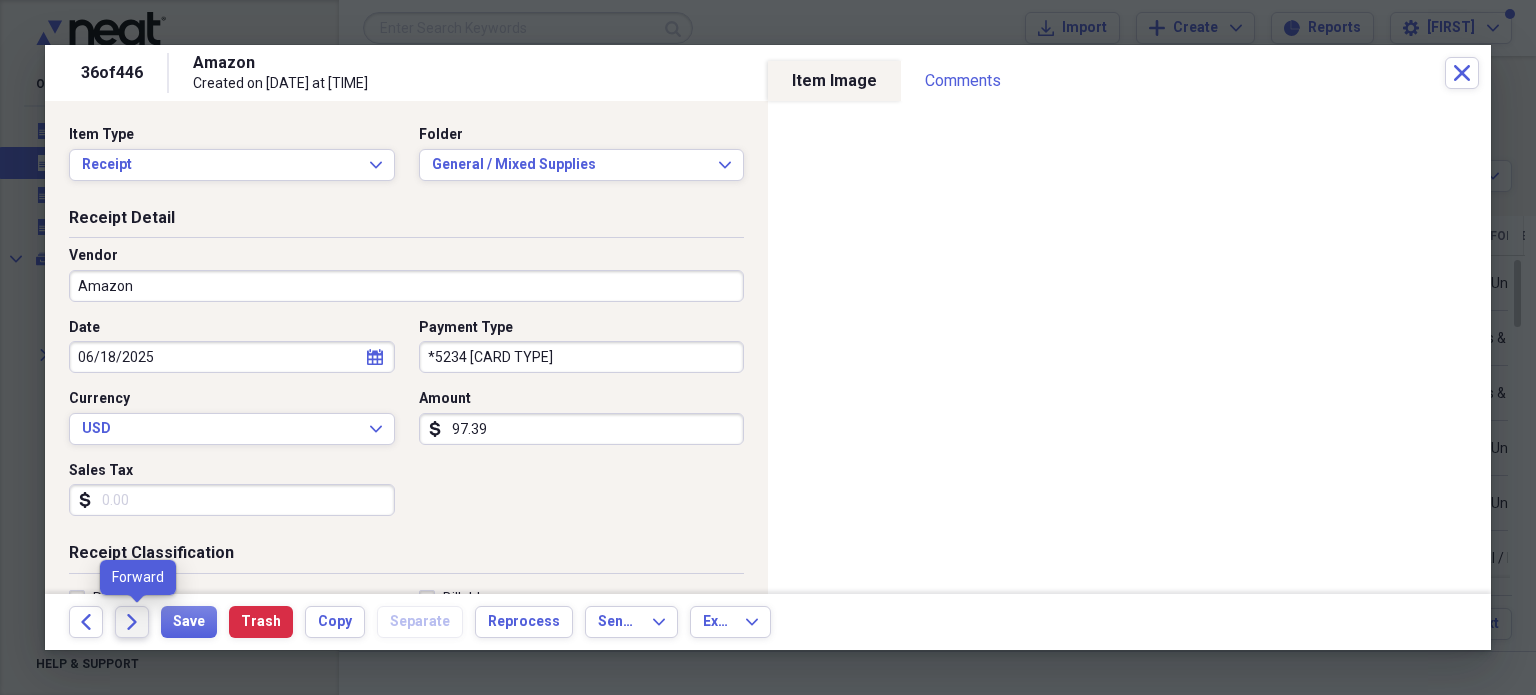 click on "Forward" 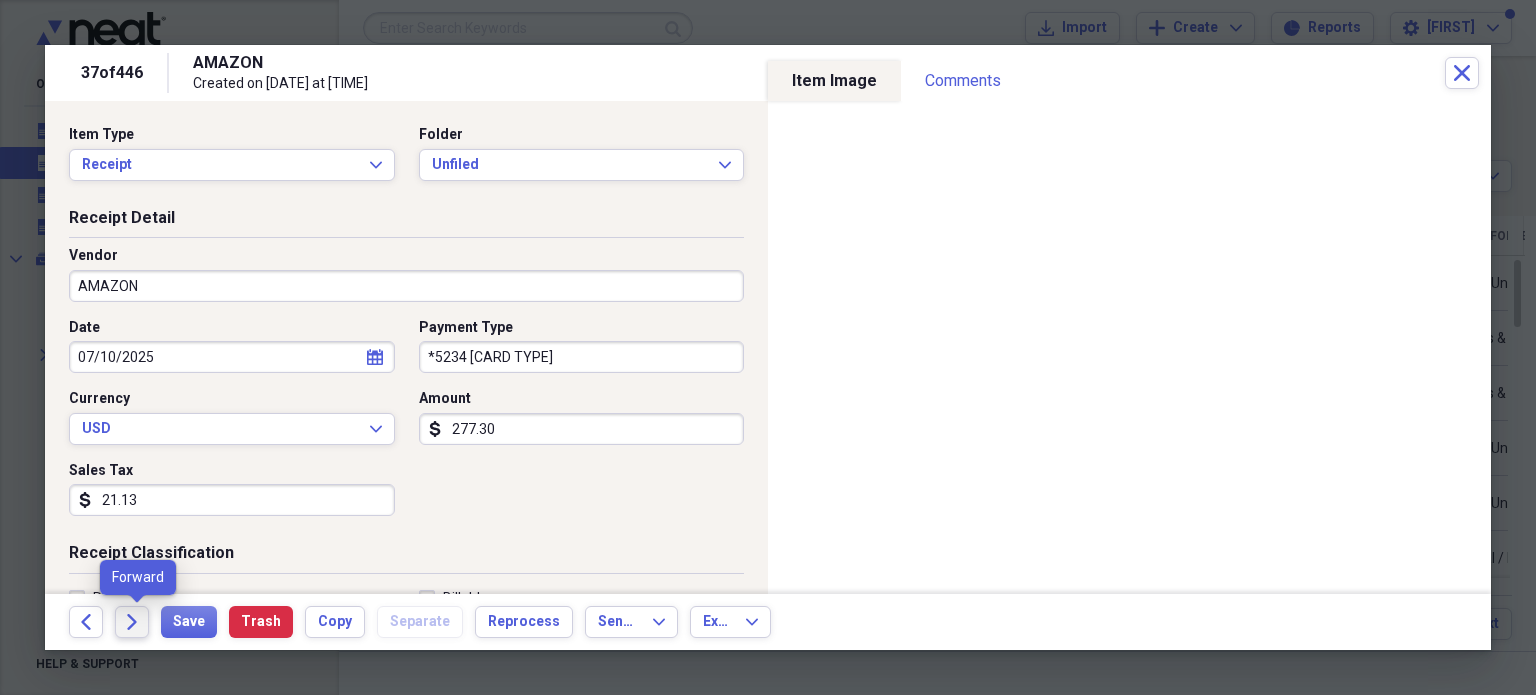 click on "Forward" 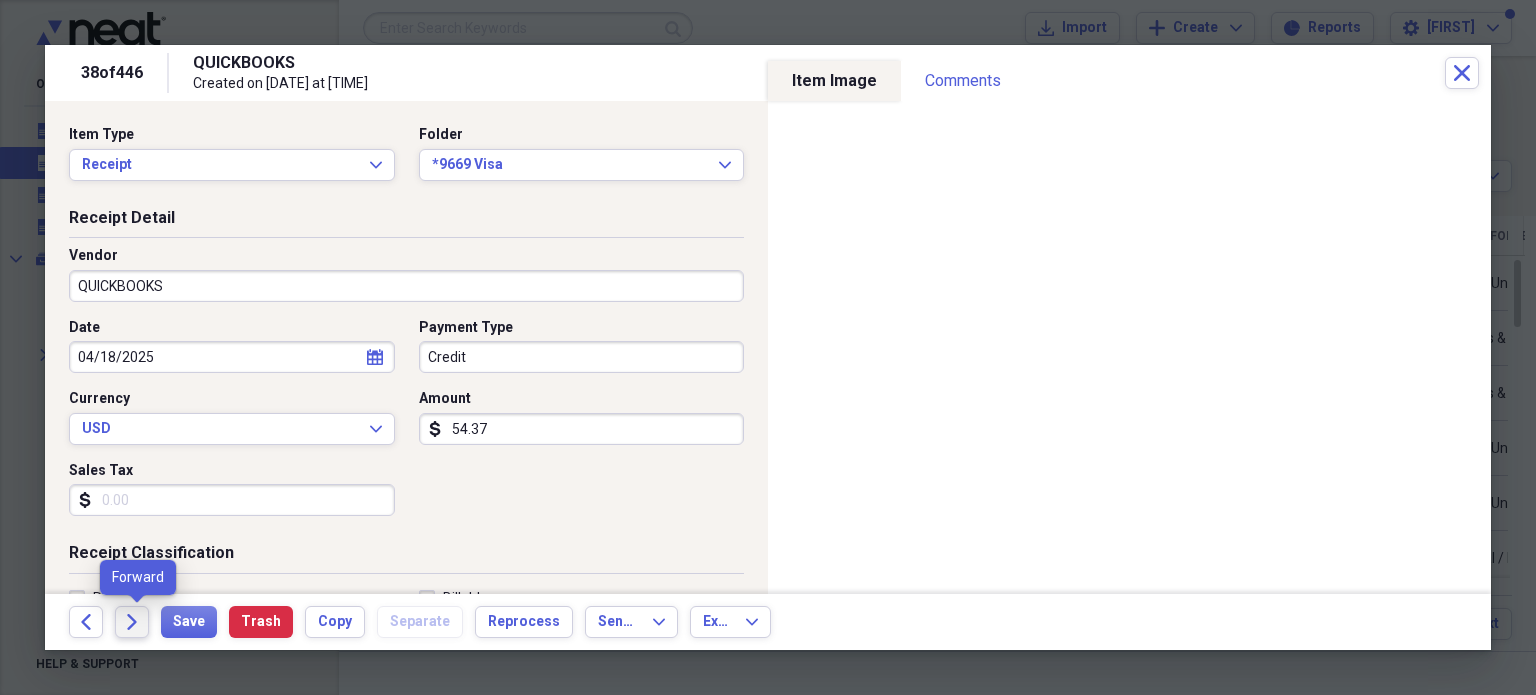 click on "Forward" at bounding box center [132, 622] 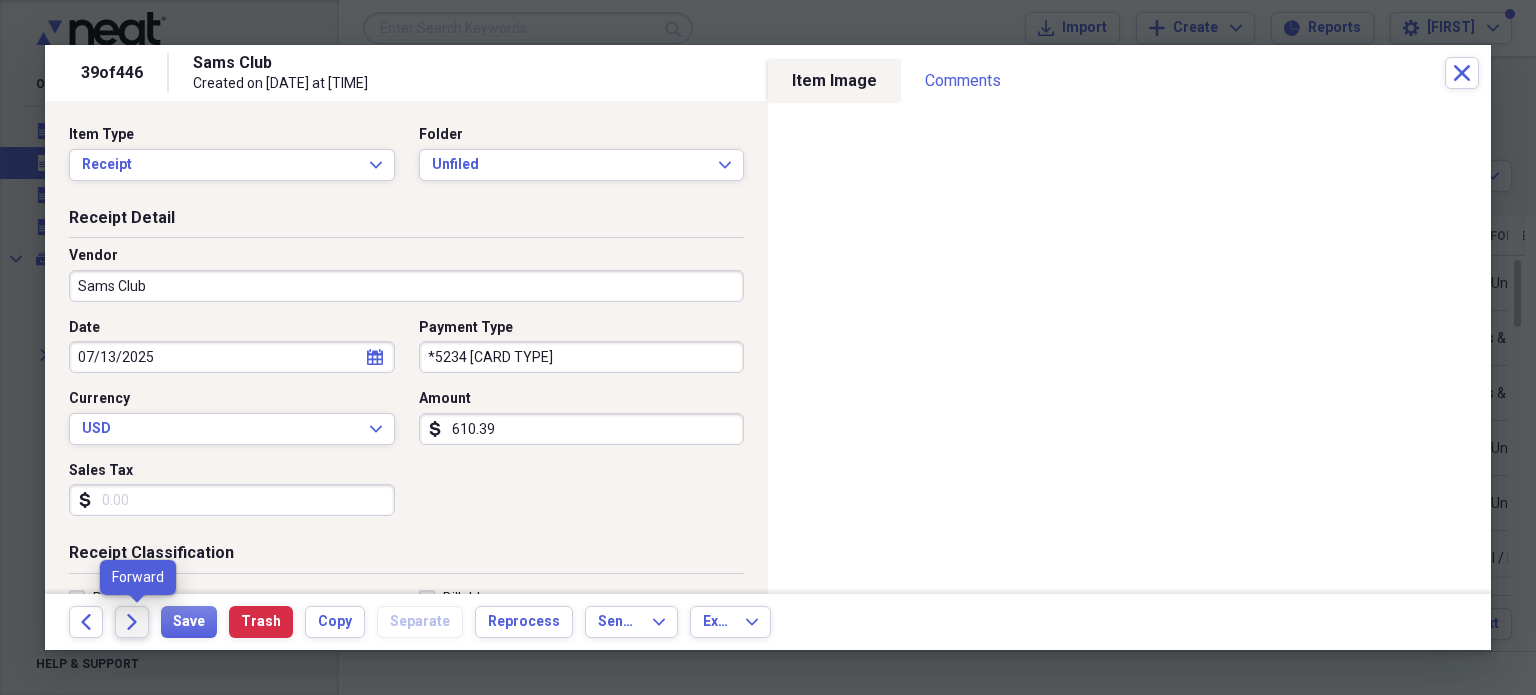 click on "Forward" 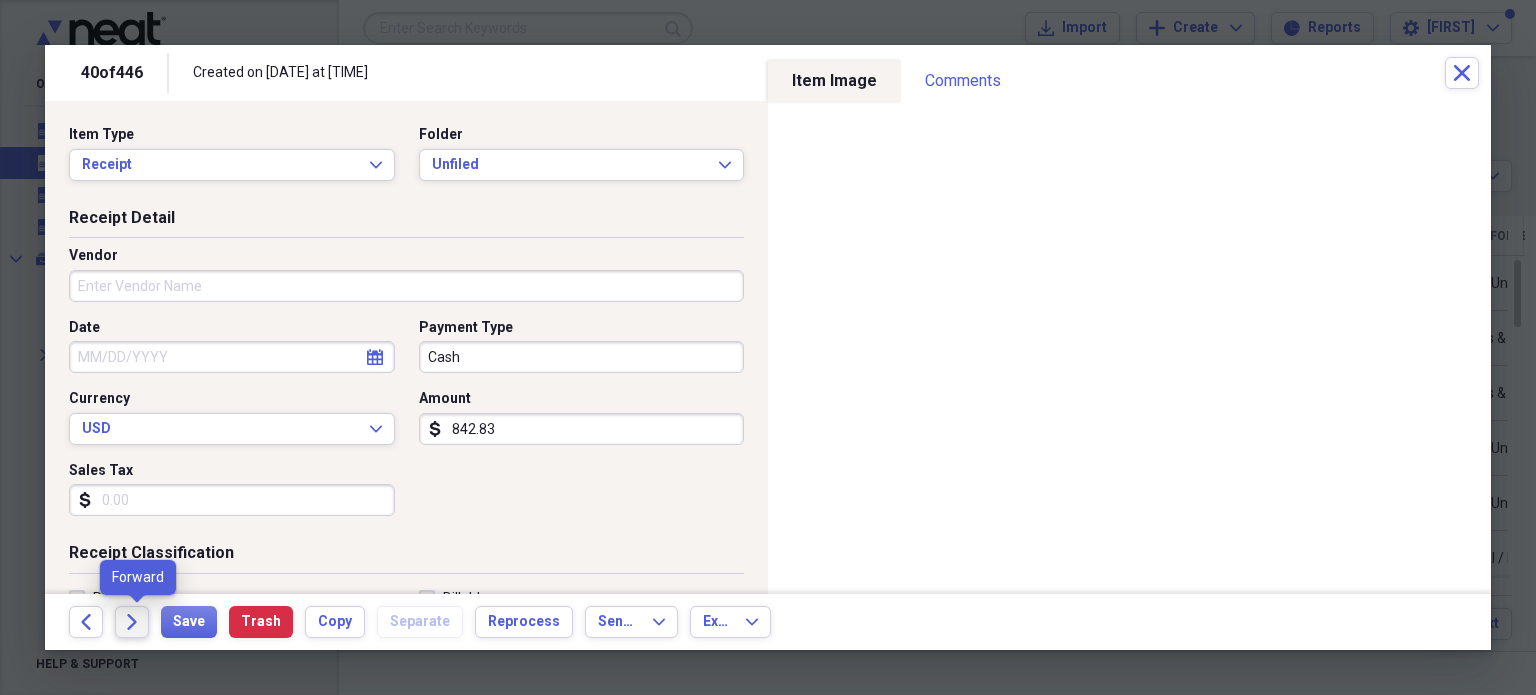 click on "Forward" at bounding box center (132, 622) 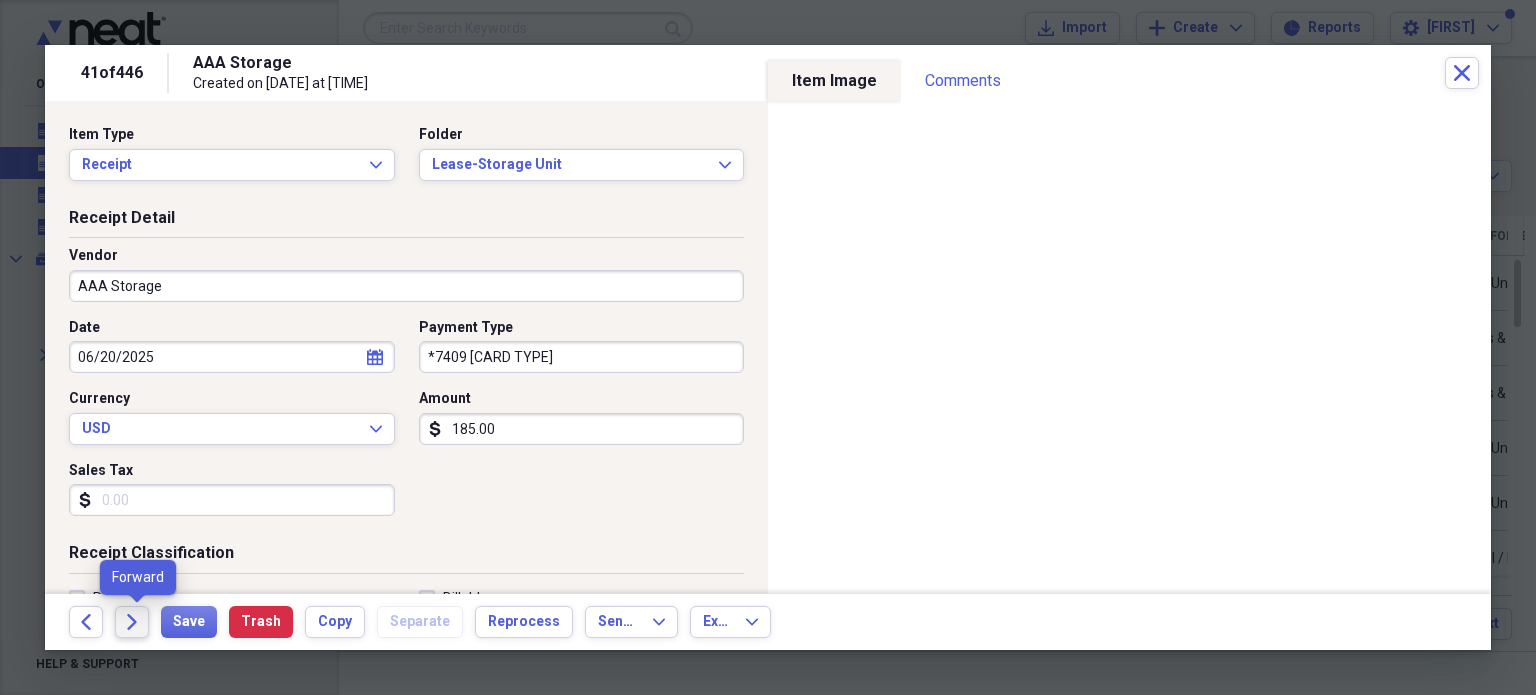 click on "Forward" 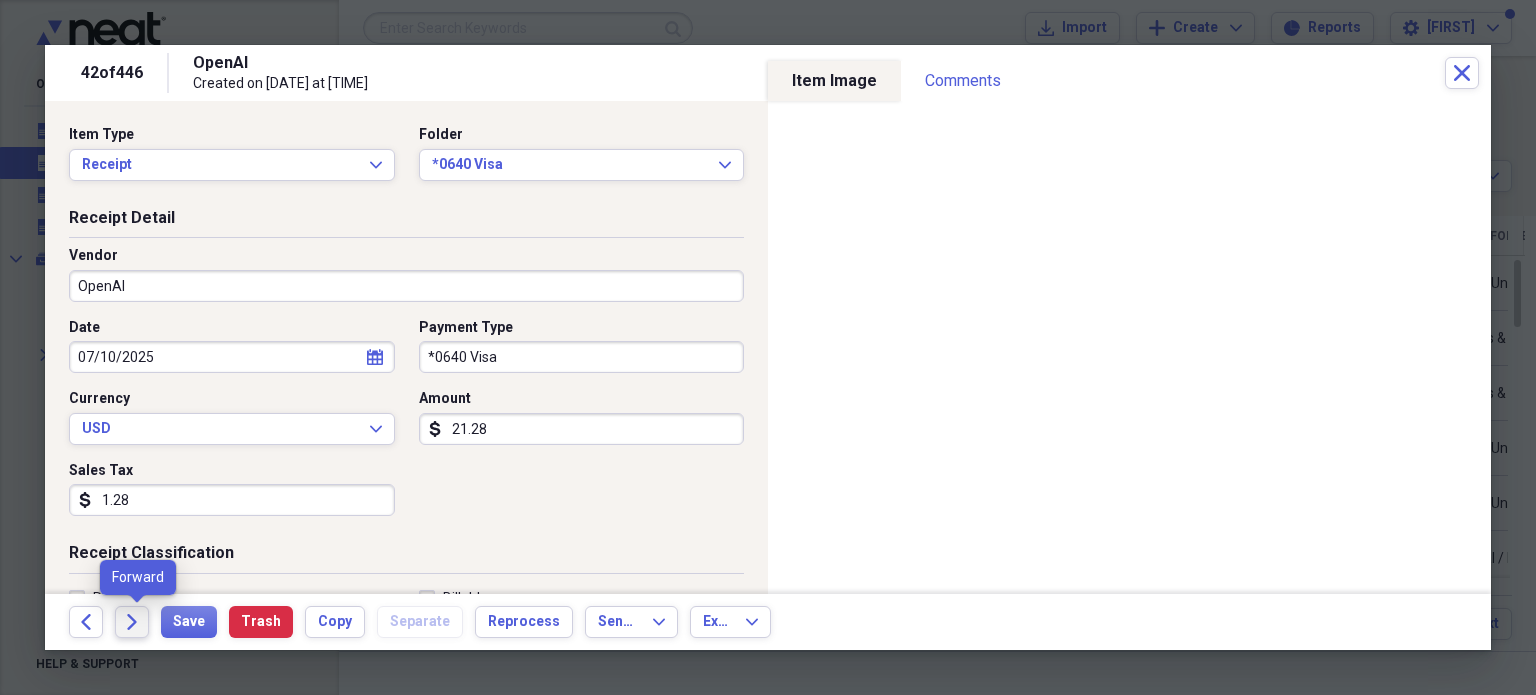click on "Forward" 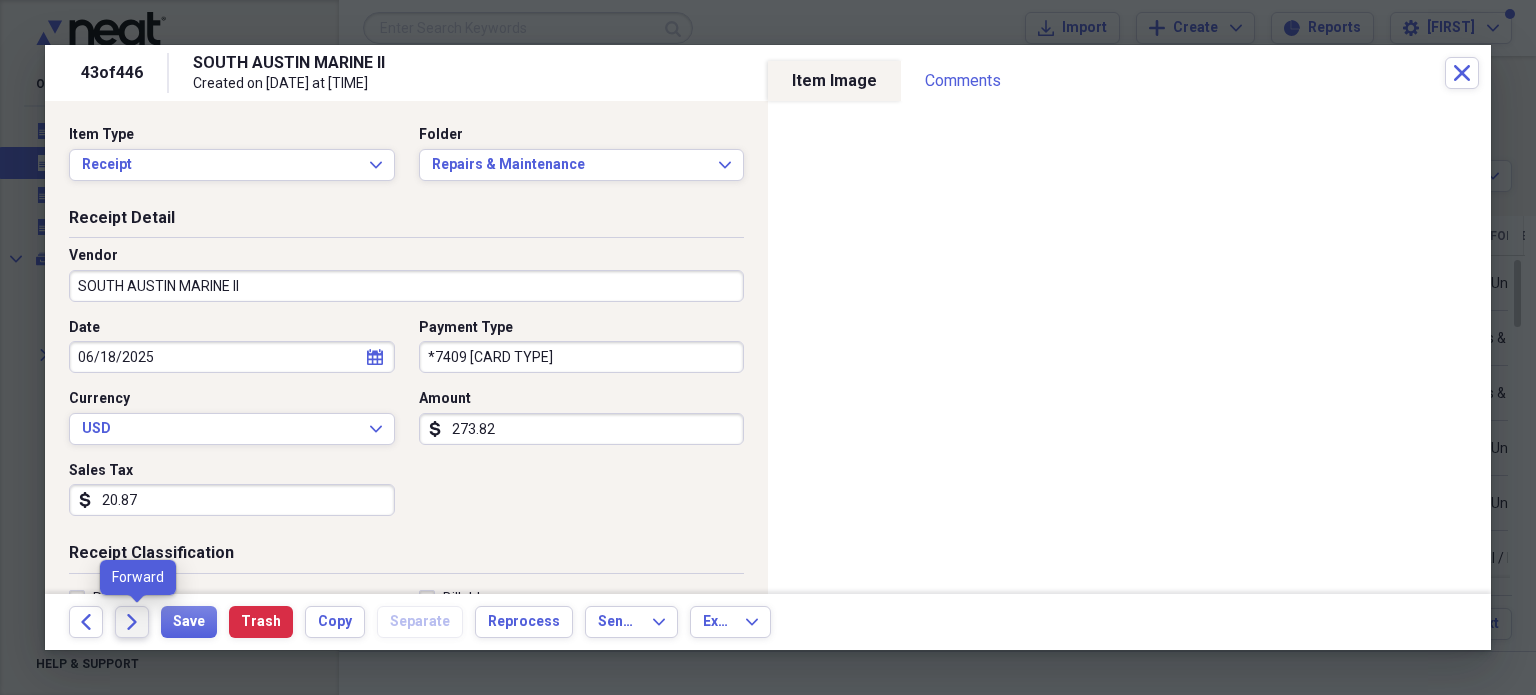 click on "Forward" at bounding box center [132, 622] 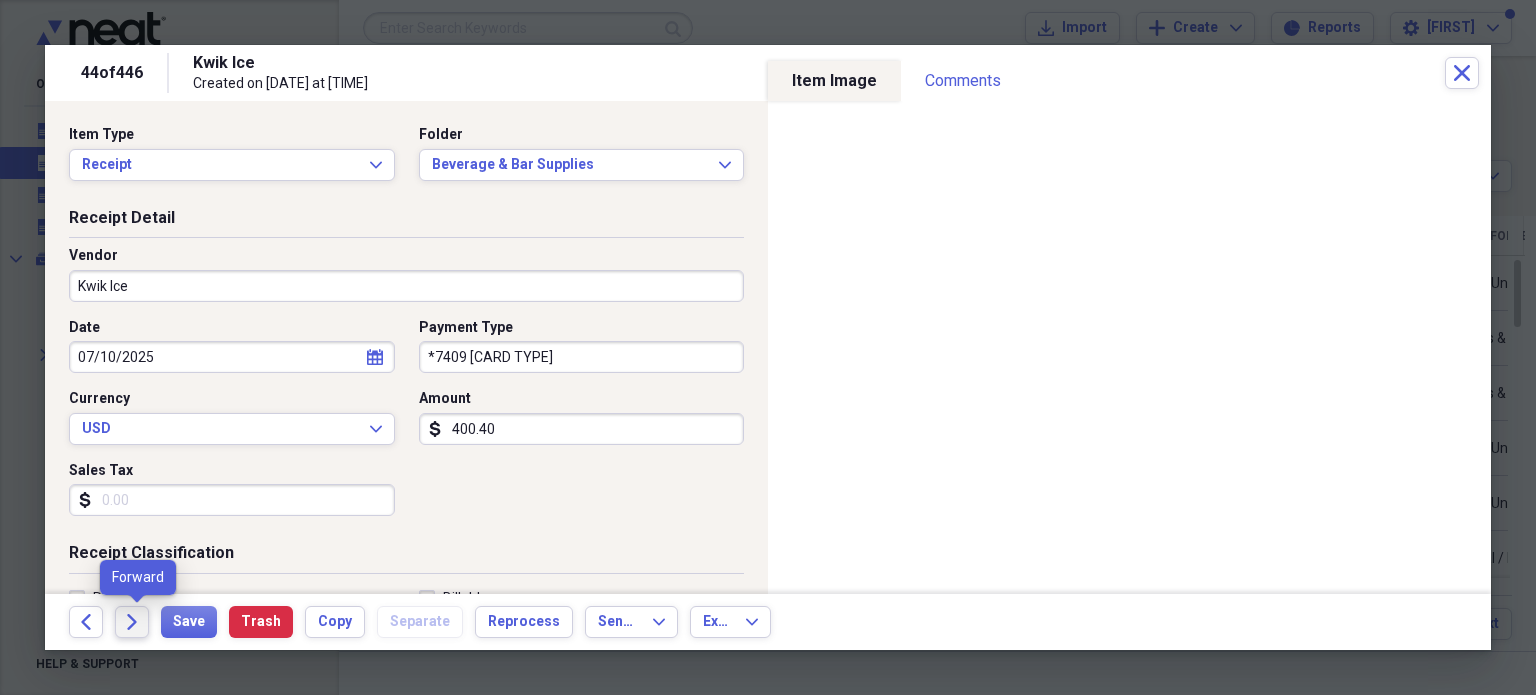 click on "Forward" 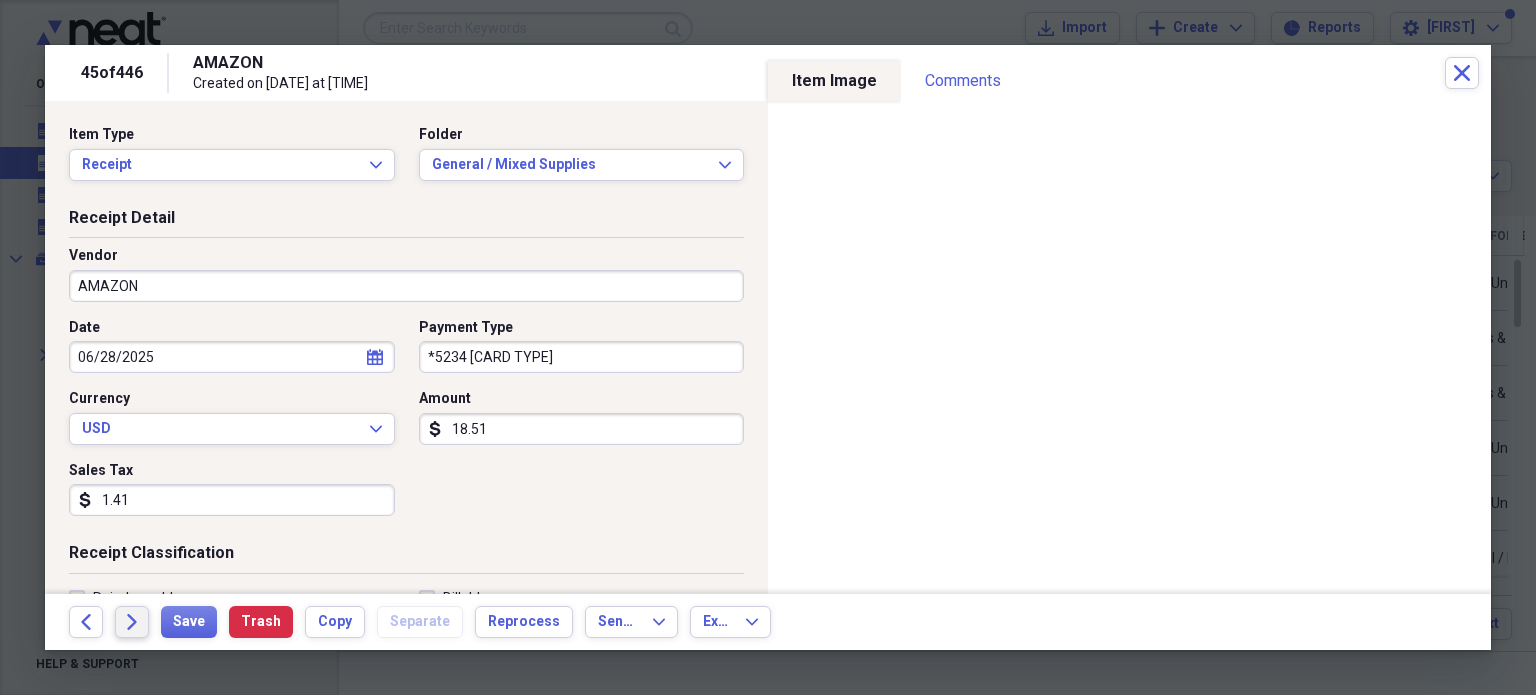 click 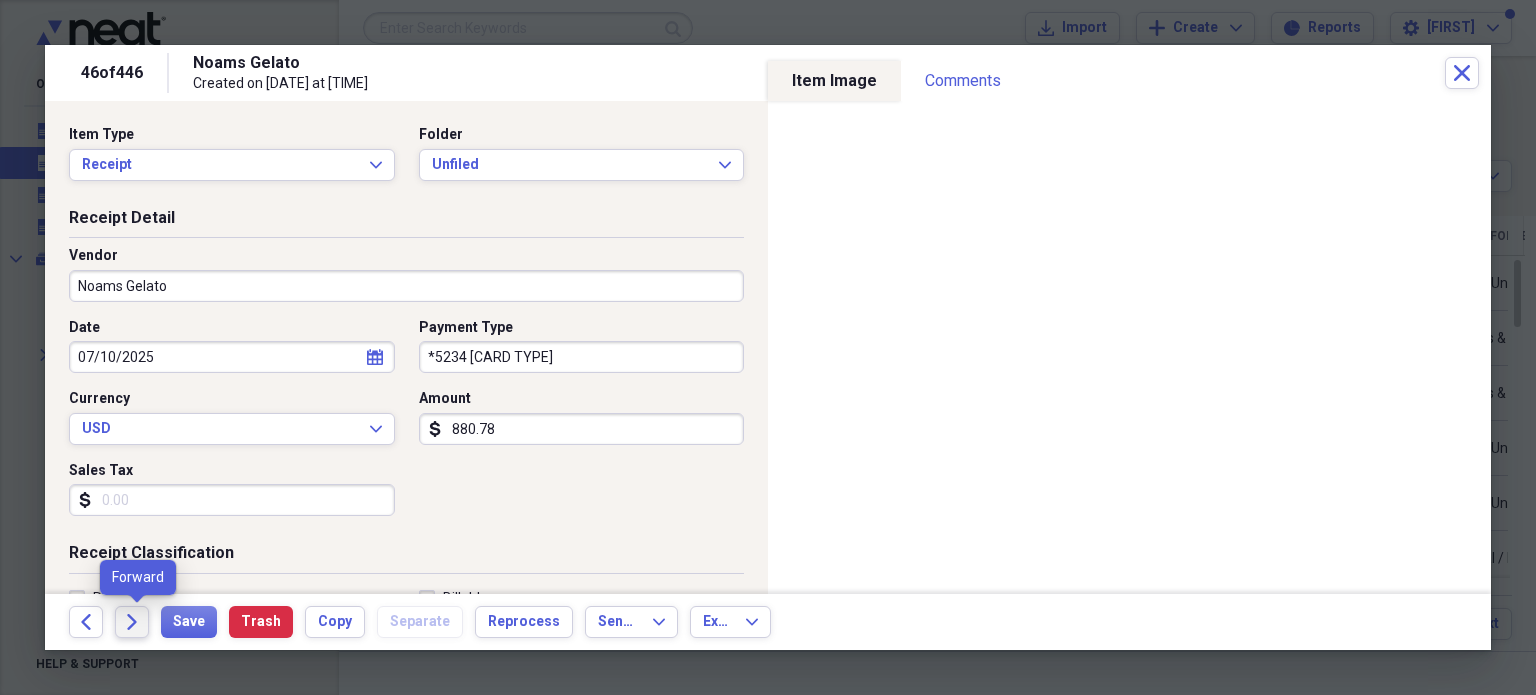 click on "Forward" 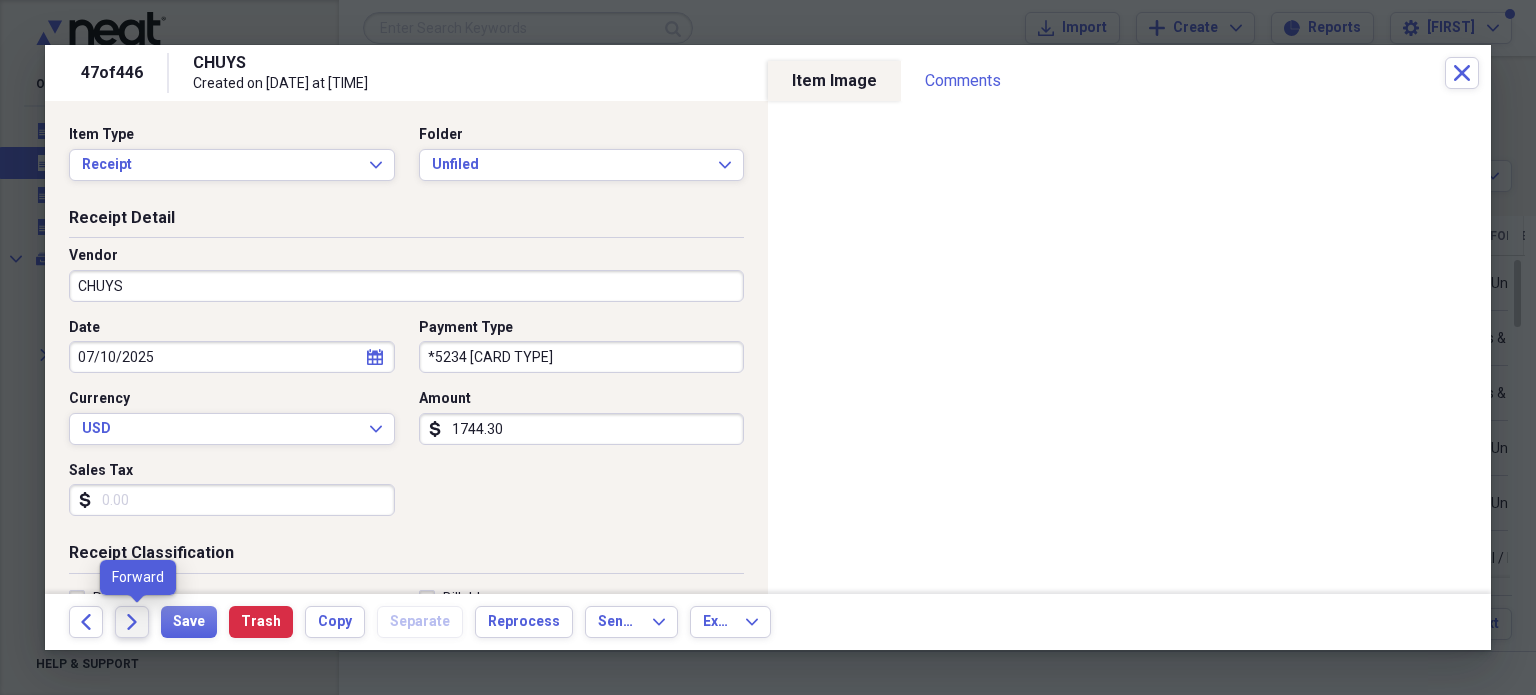 click on "Forward" 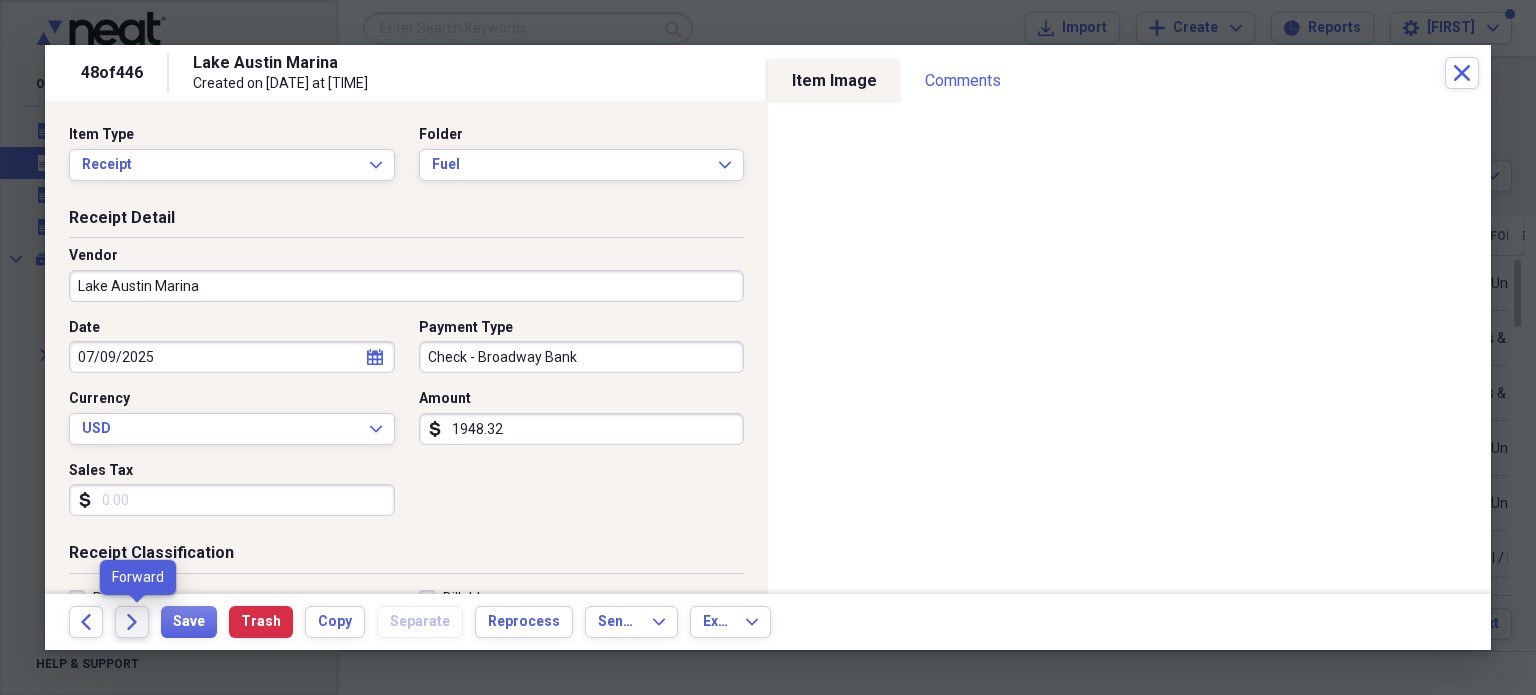 click on "Forward" 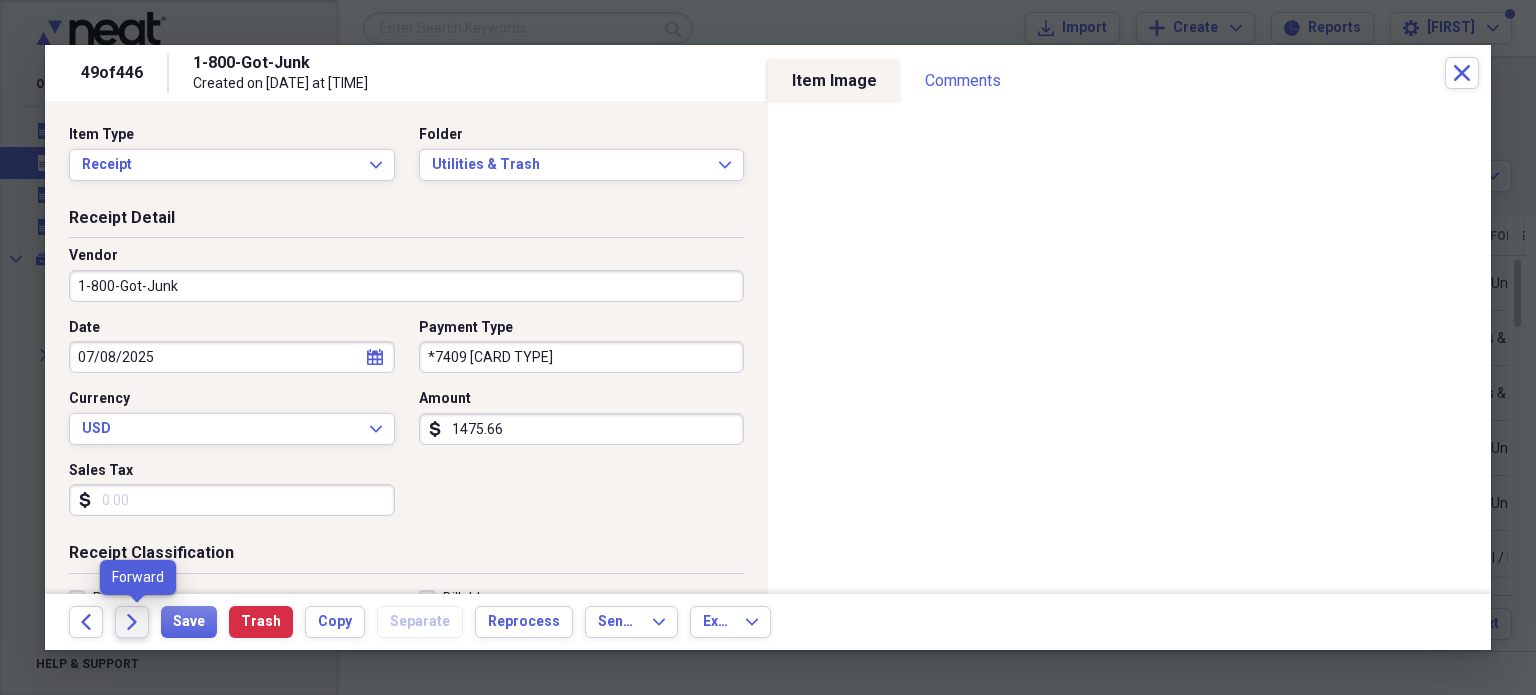click on "Forward" 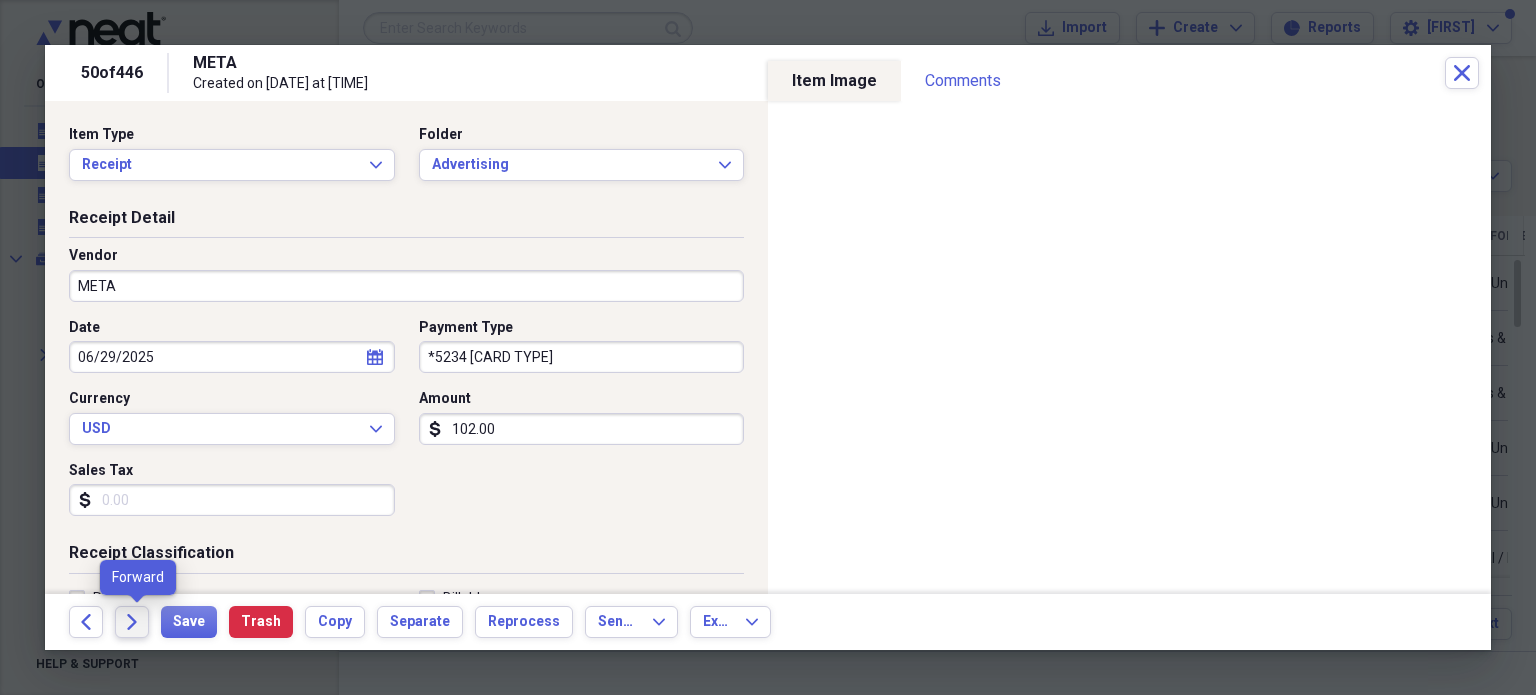 click on "Forward" 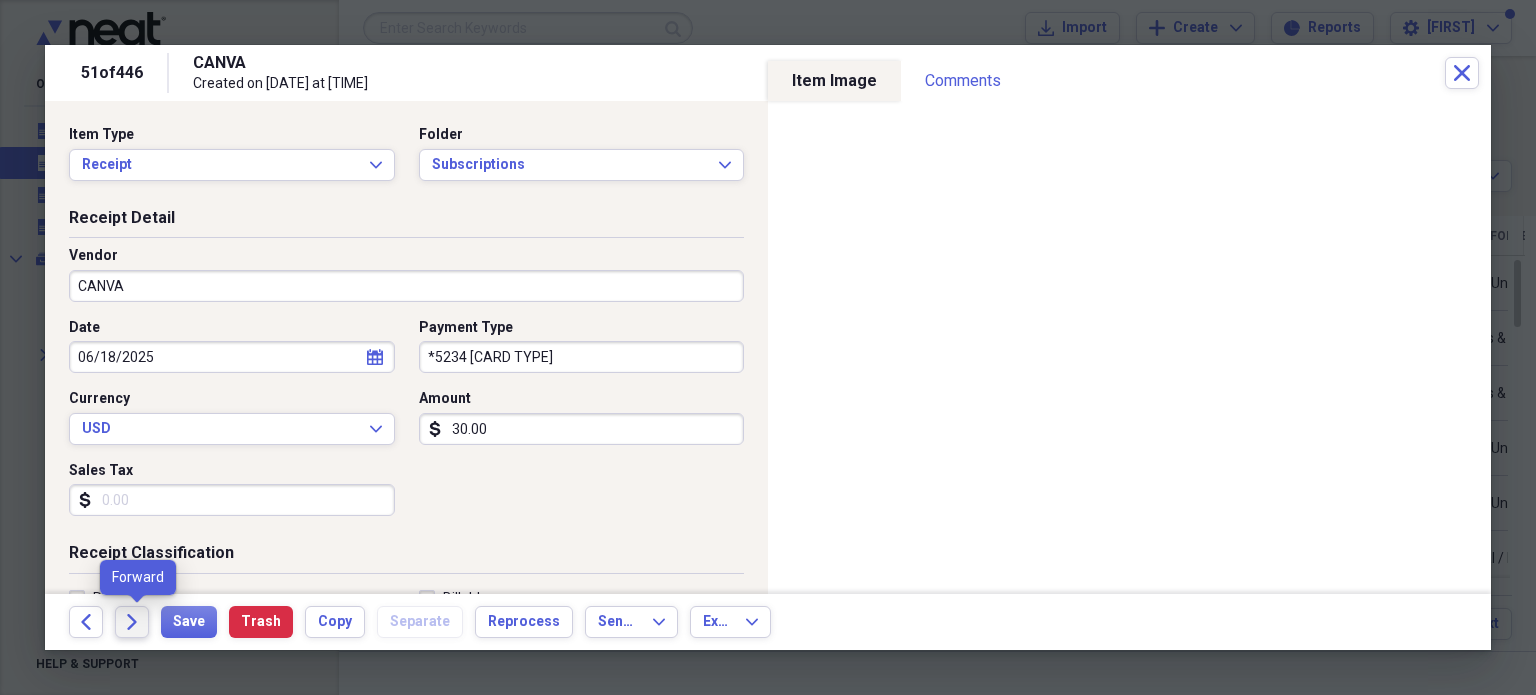 click on "Forward" 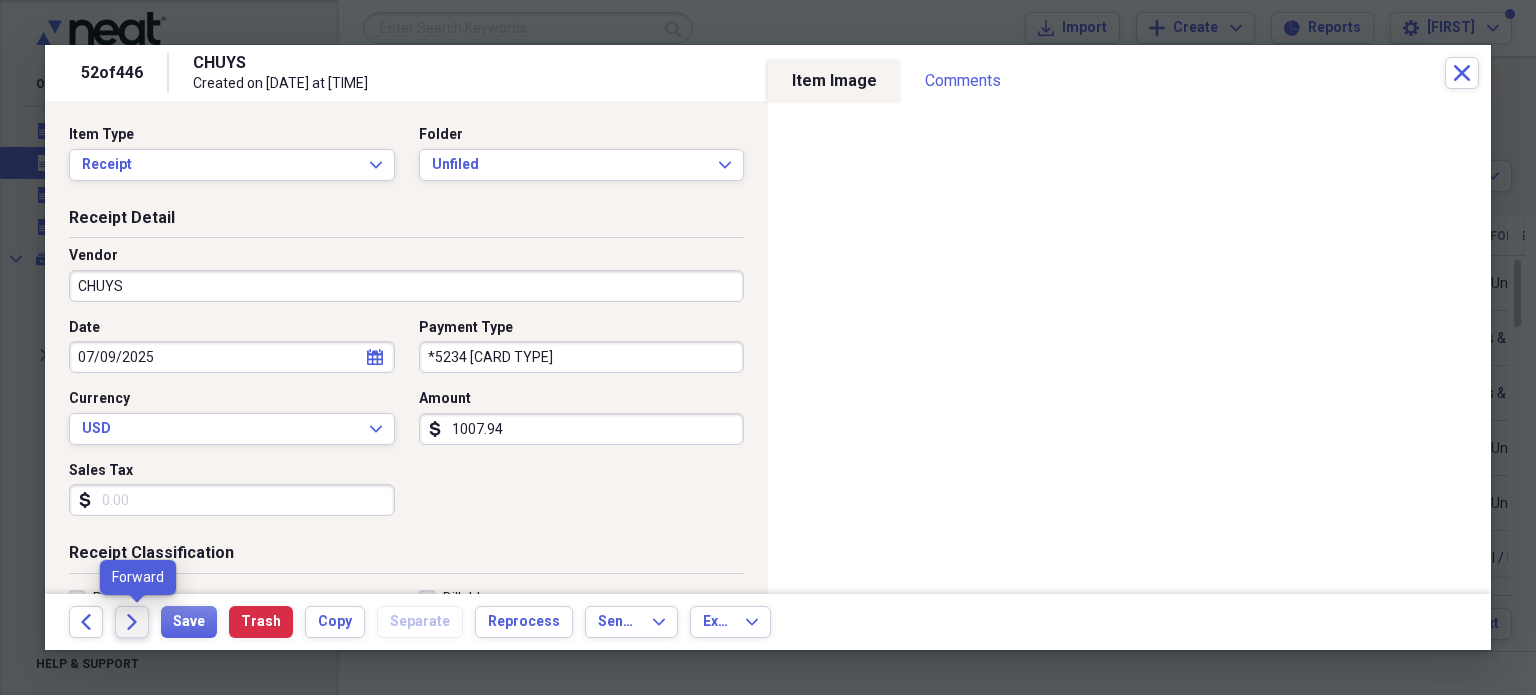 click 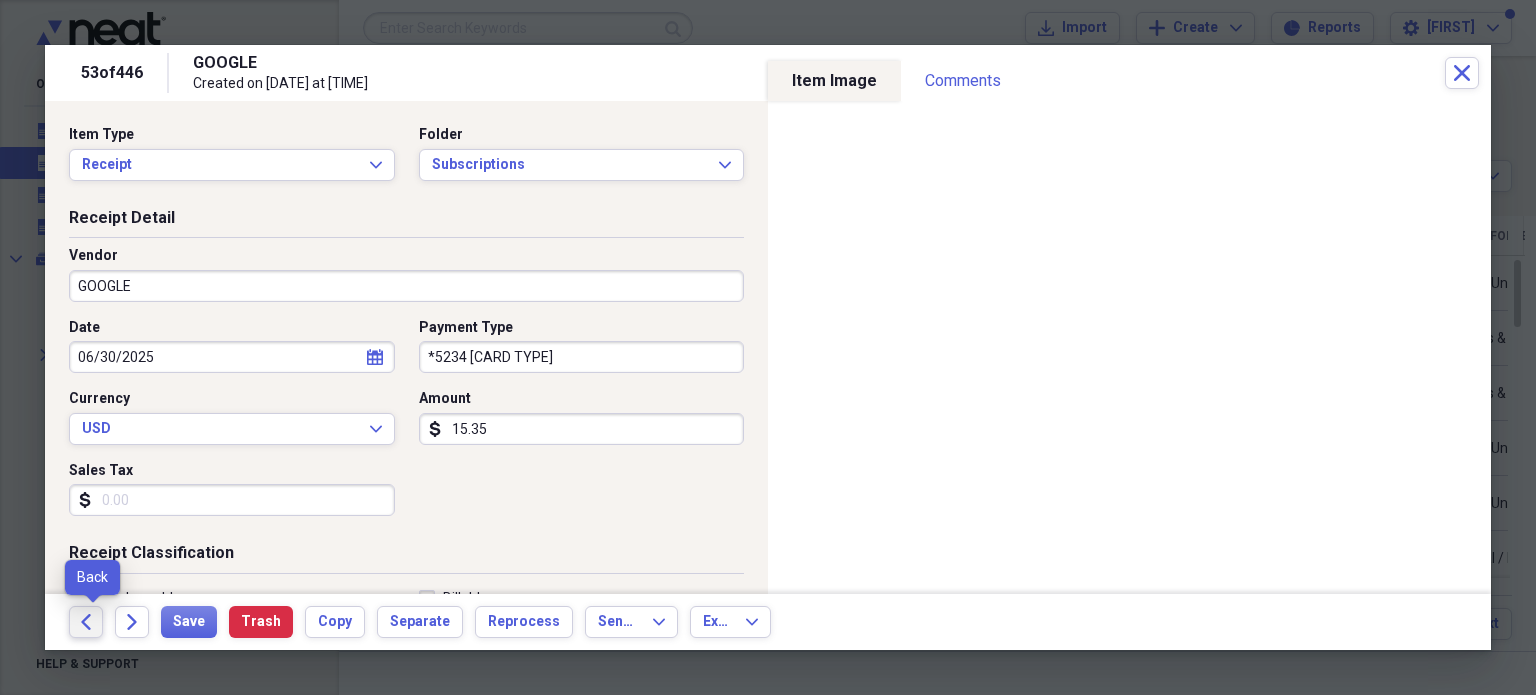 click on "Back" 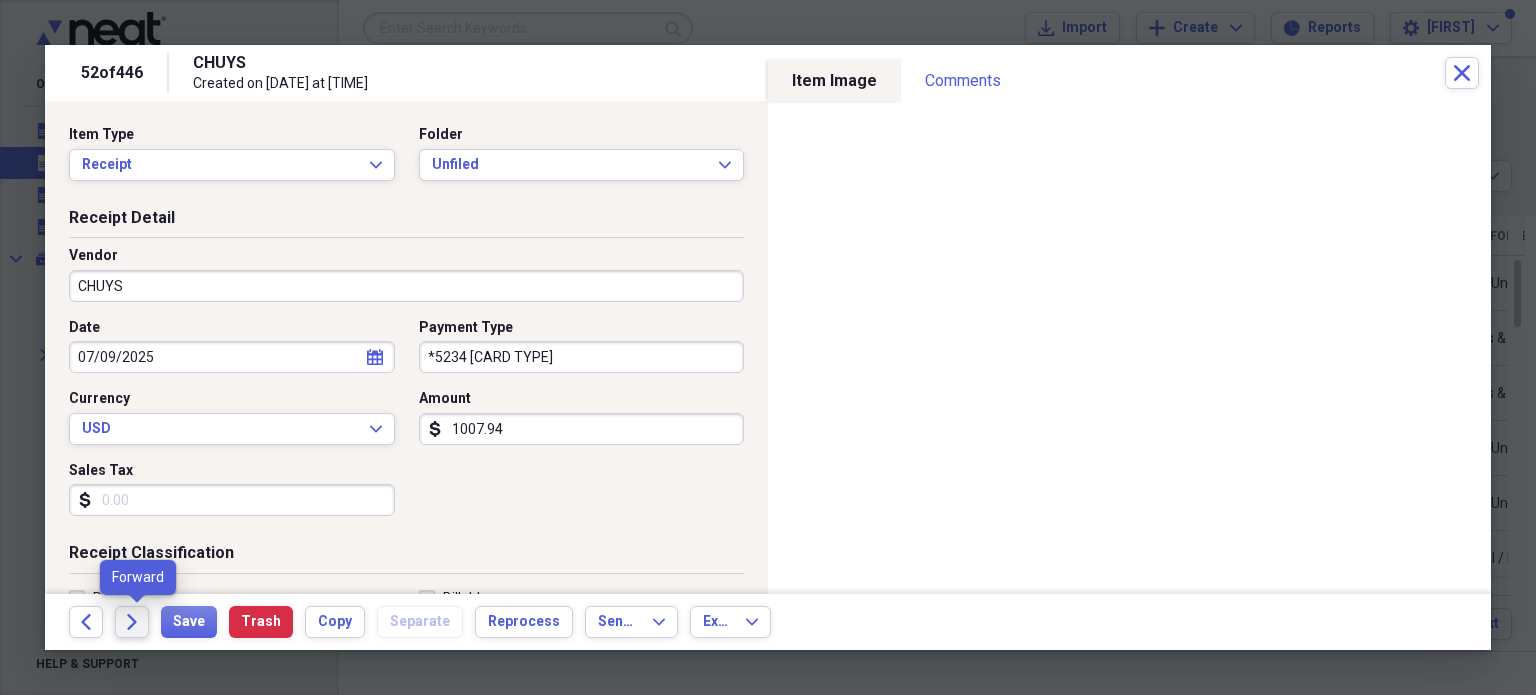 click on "Forward" at bounding box center (132, 622) 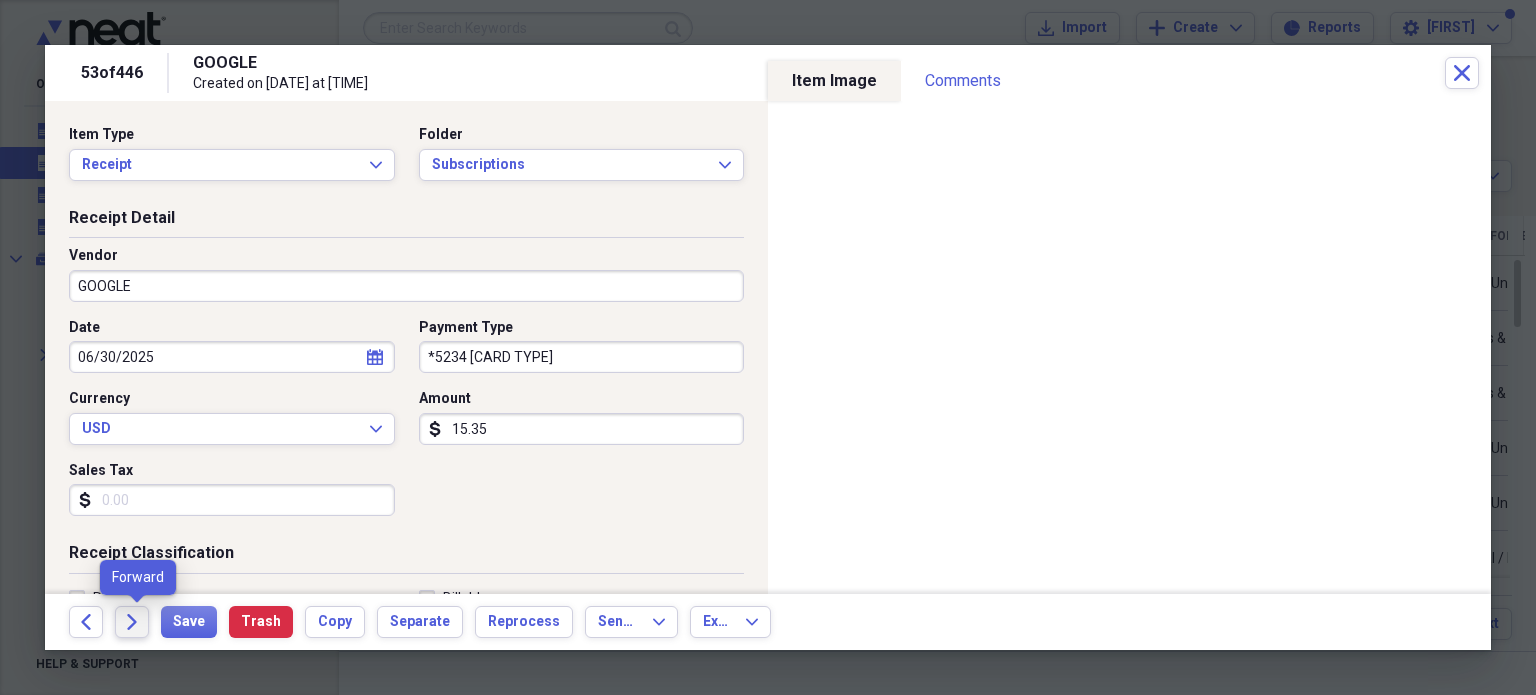 click on "Forward" 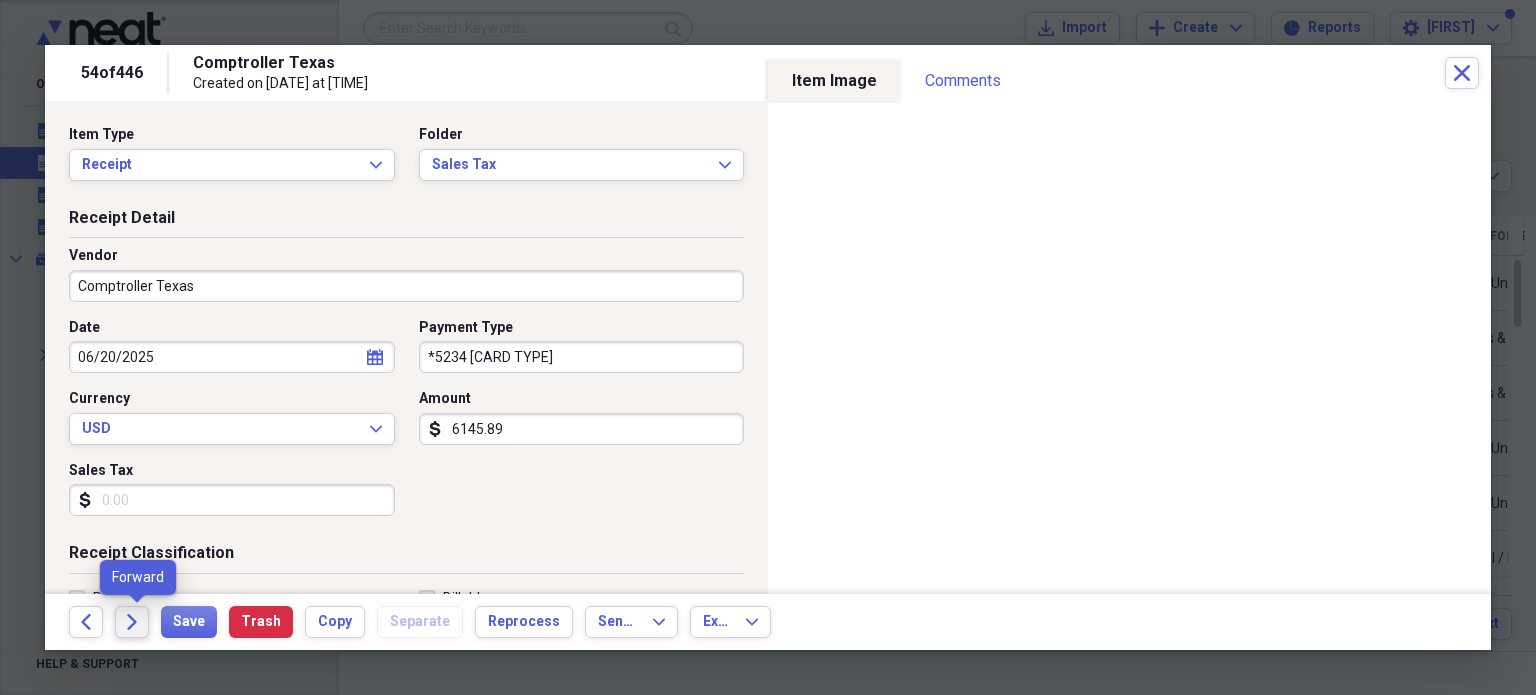 click on "Forward" 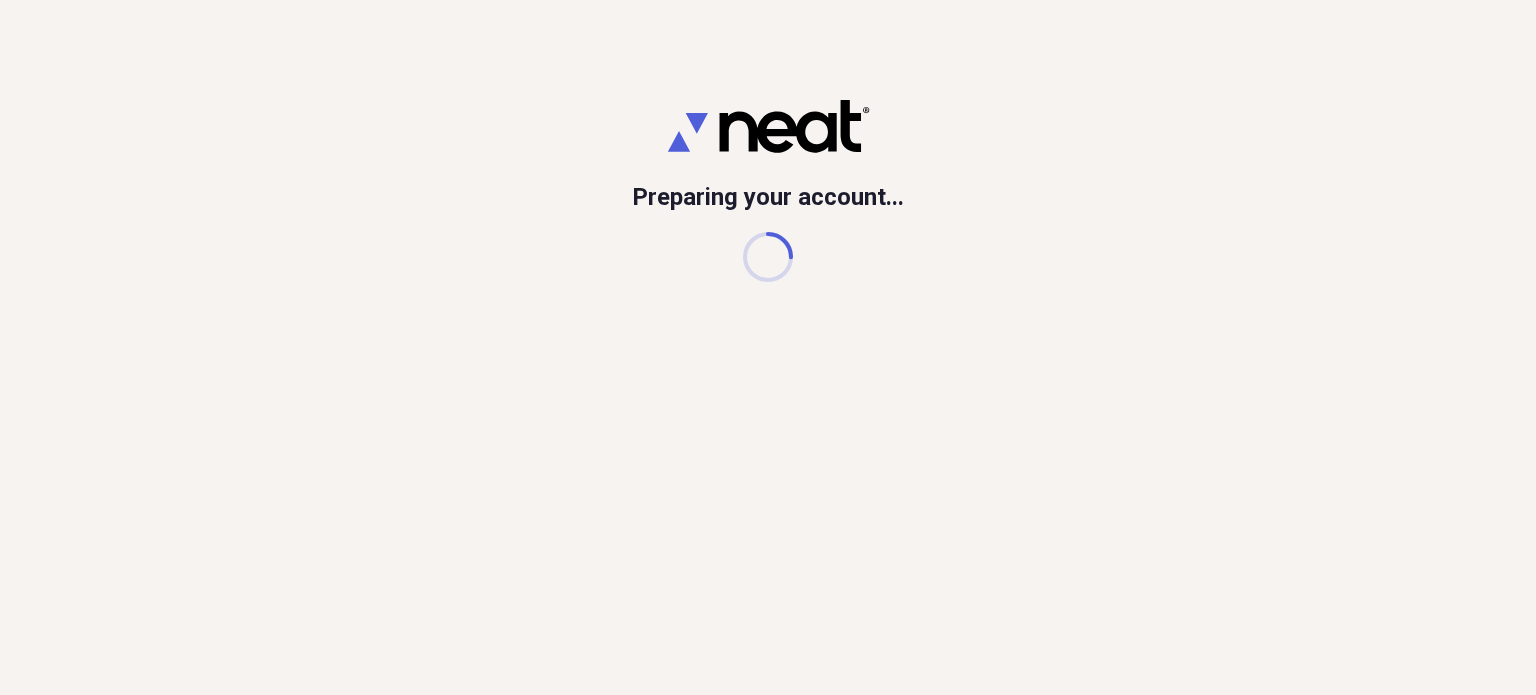 scroll, scrollTop: 0, scrollLeft: 0, axis: both 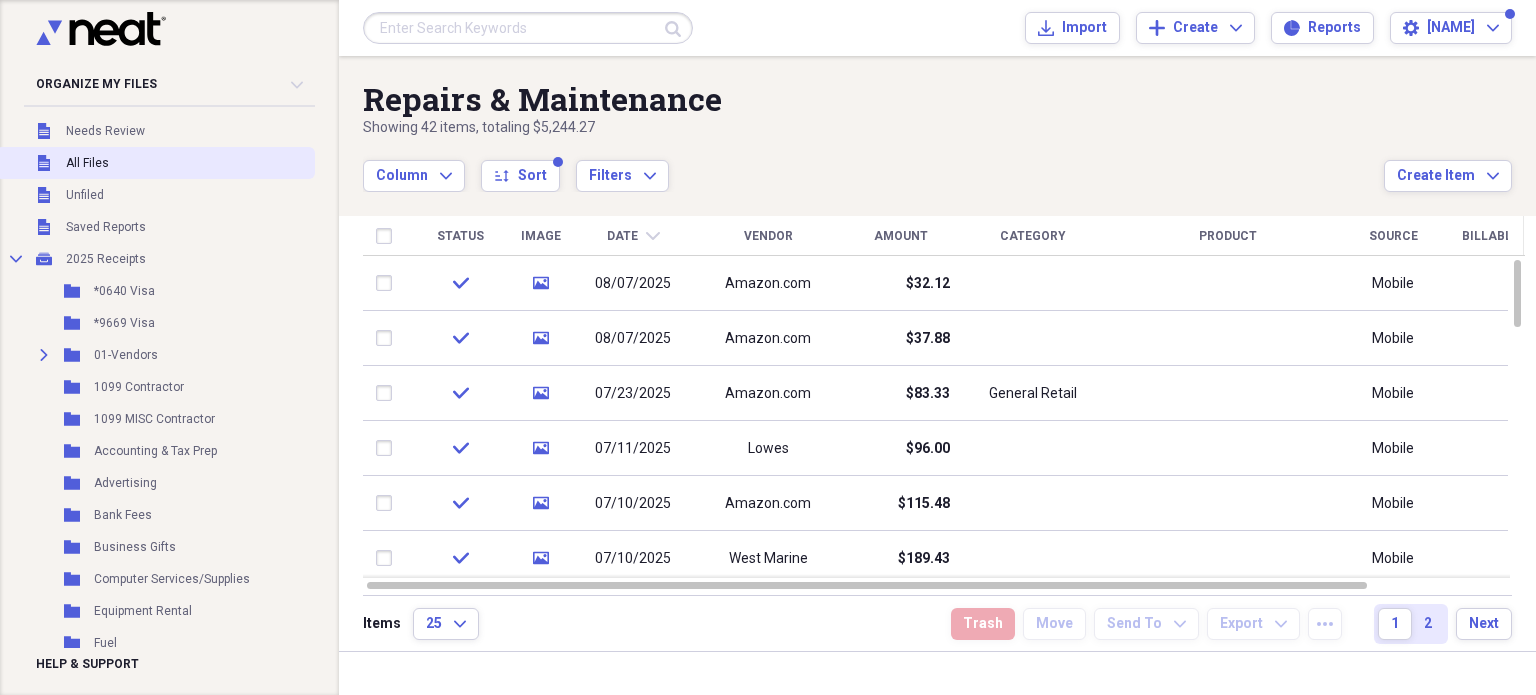 click on "All Files" at bounding box center (87, 163) 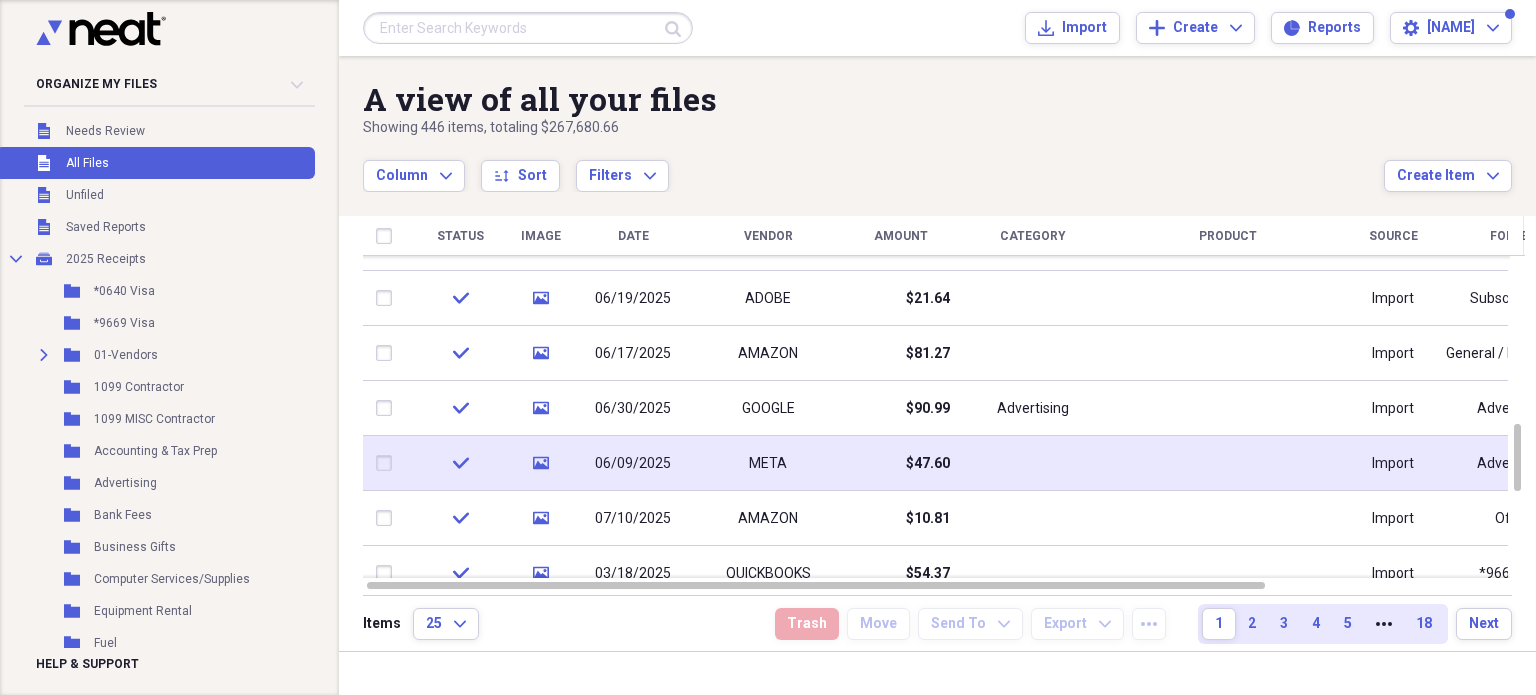 click on "META" at bounding box center [768, 463] 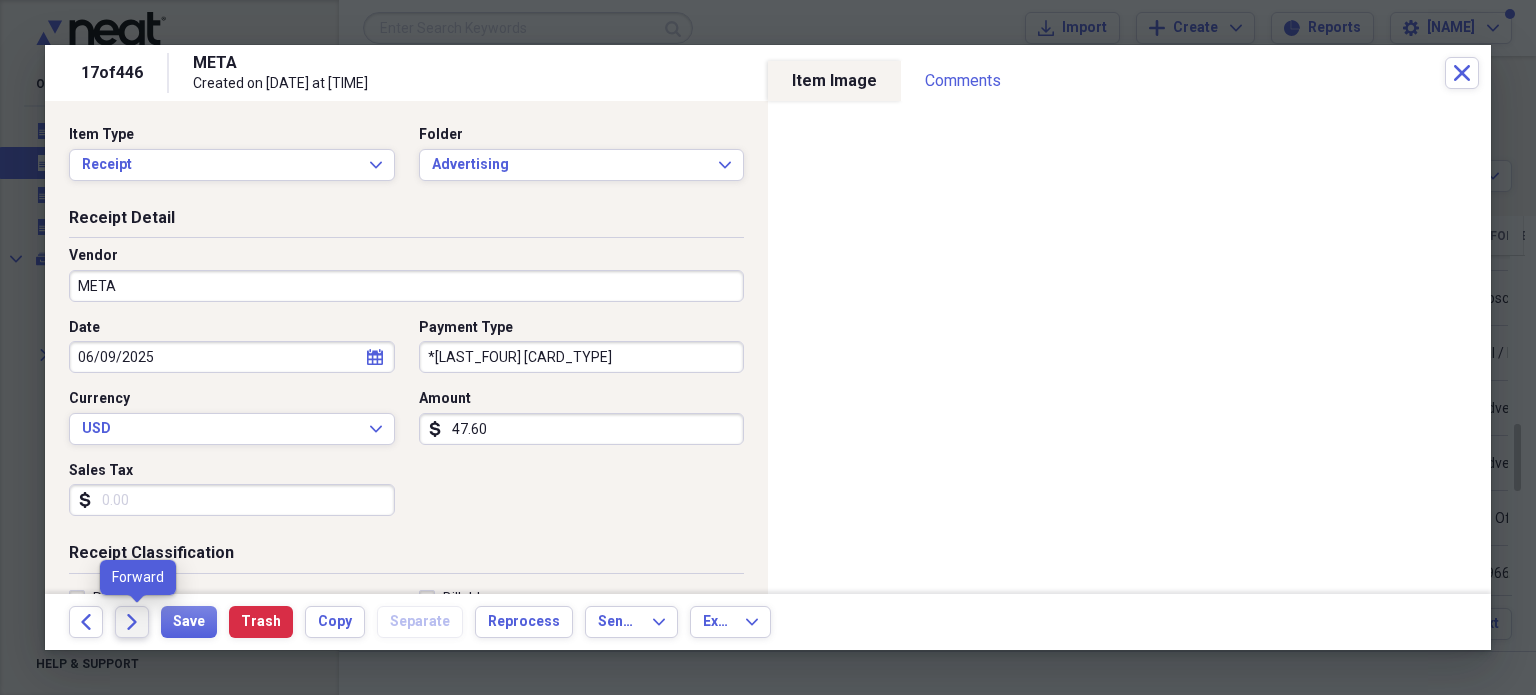 click on "Forward" at bounding box center (132, 622) 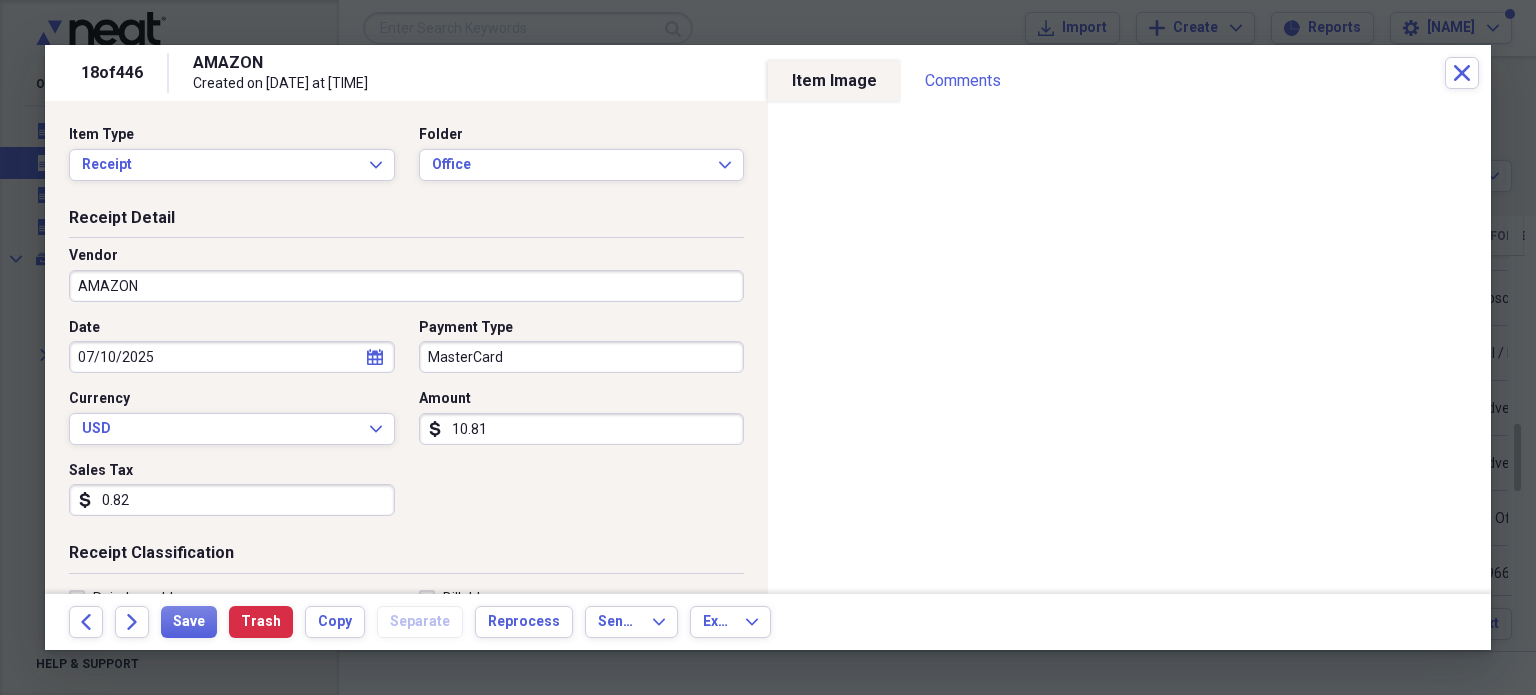 click on "Forward" at bounding box center (132, 622) 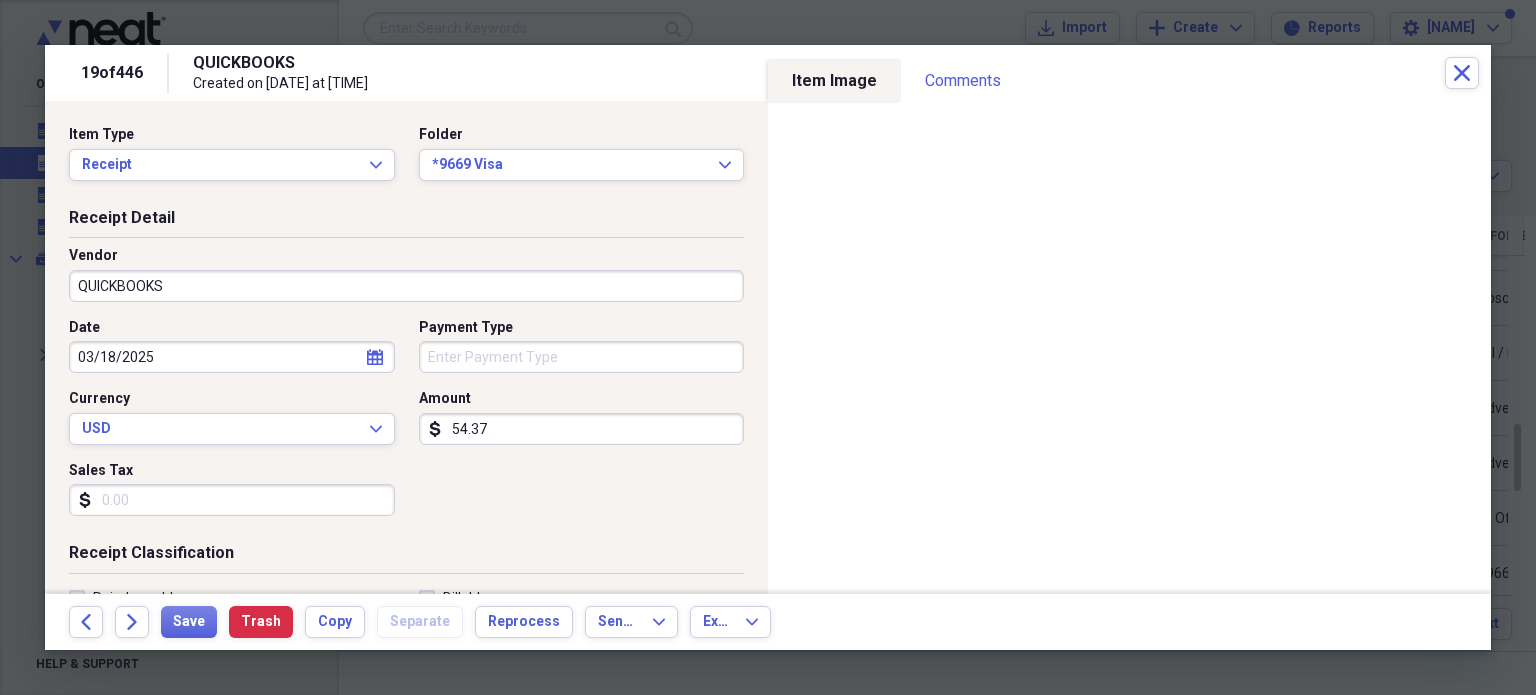 click on "Forward" at bounding box center (132, 622) 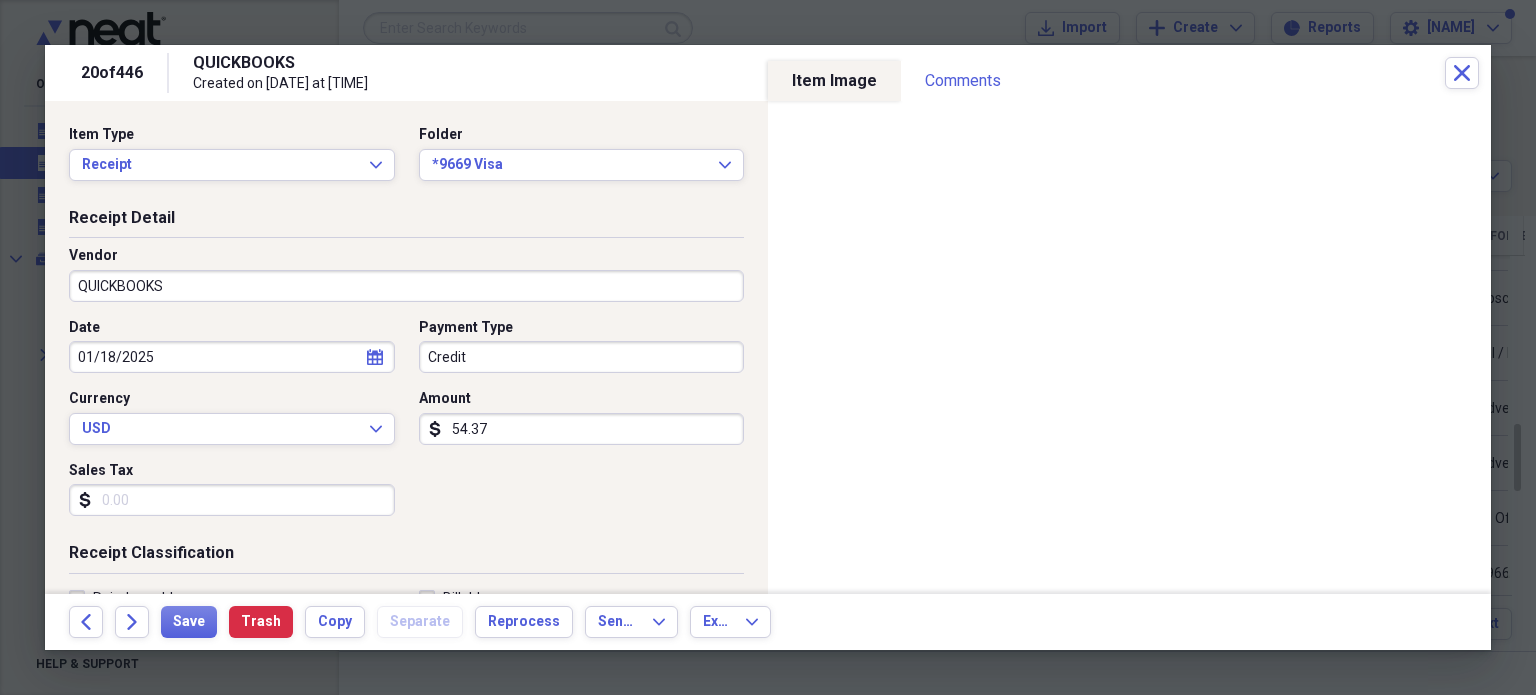 click on "Forward" at bounding box center [132, 622] 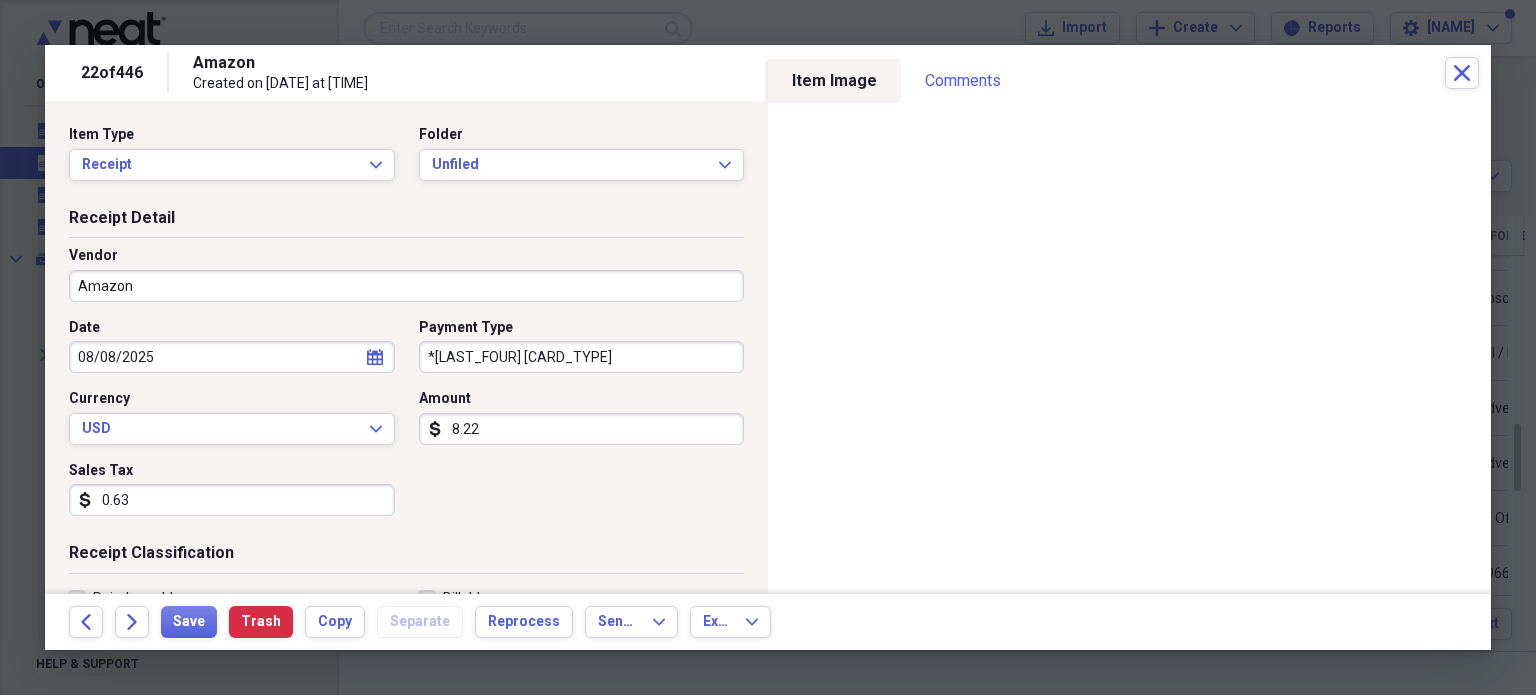 click on "Forward" at bounding box center (132, 622) 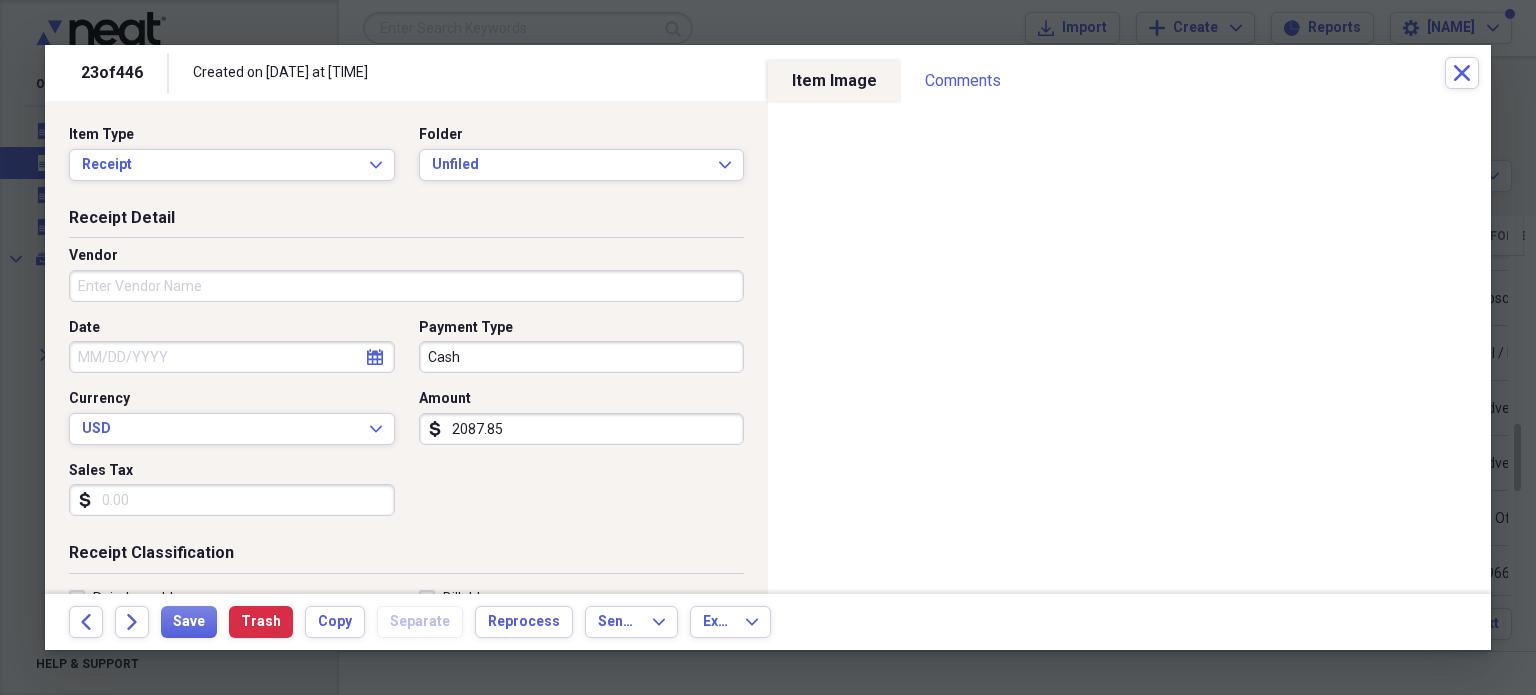 click on "Forward" at bounding box center [132, 622] 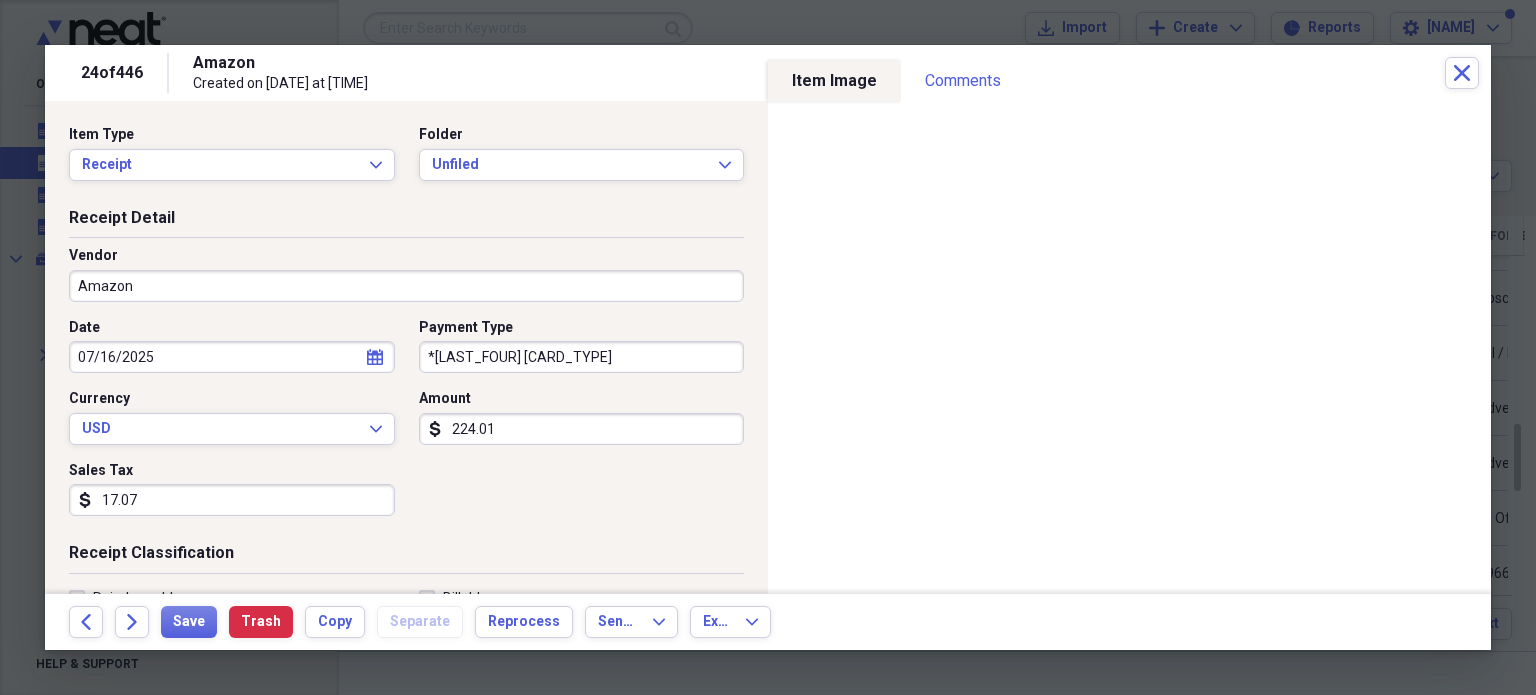 click on "Forward" at bounding box center [132, 622] 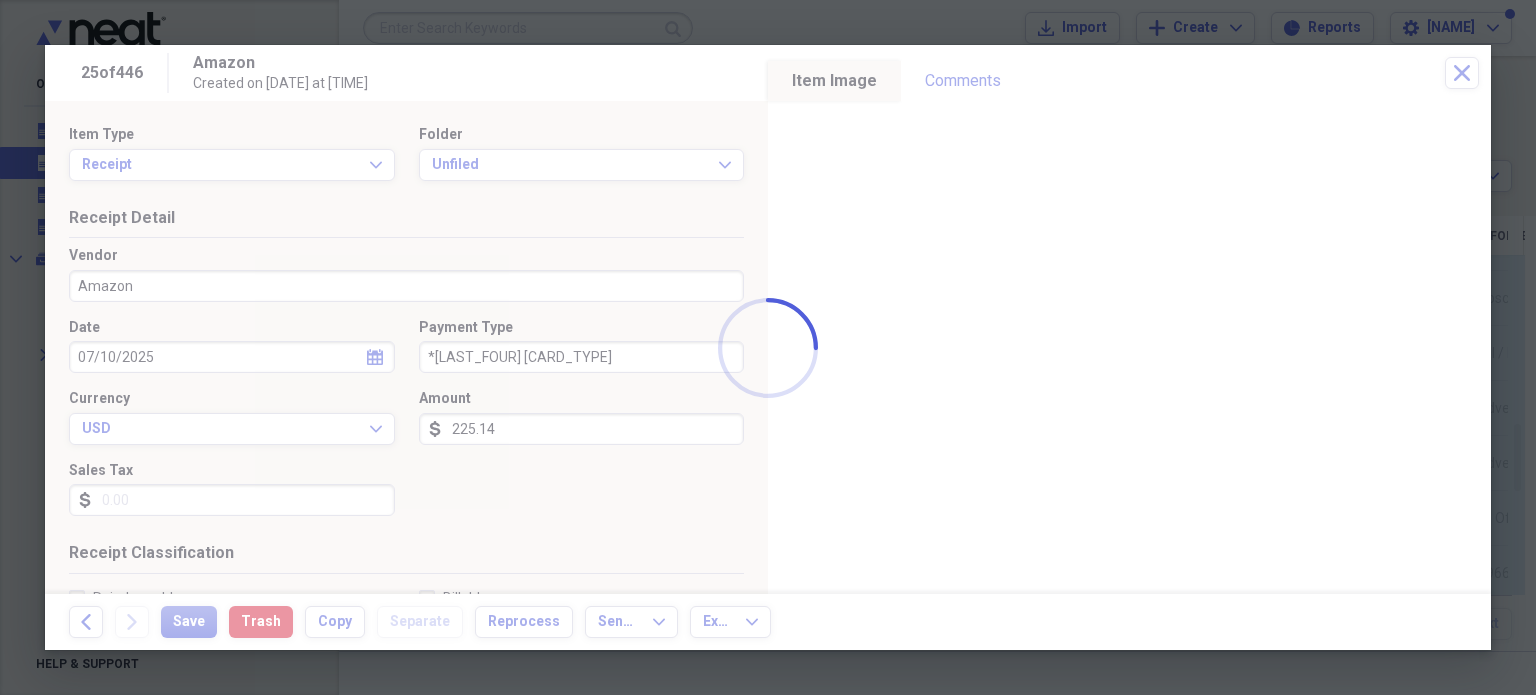 click at bounding box center [768, 347] 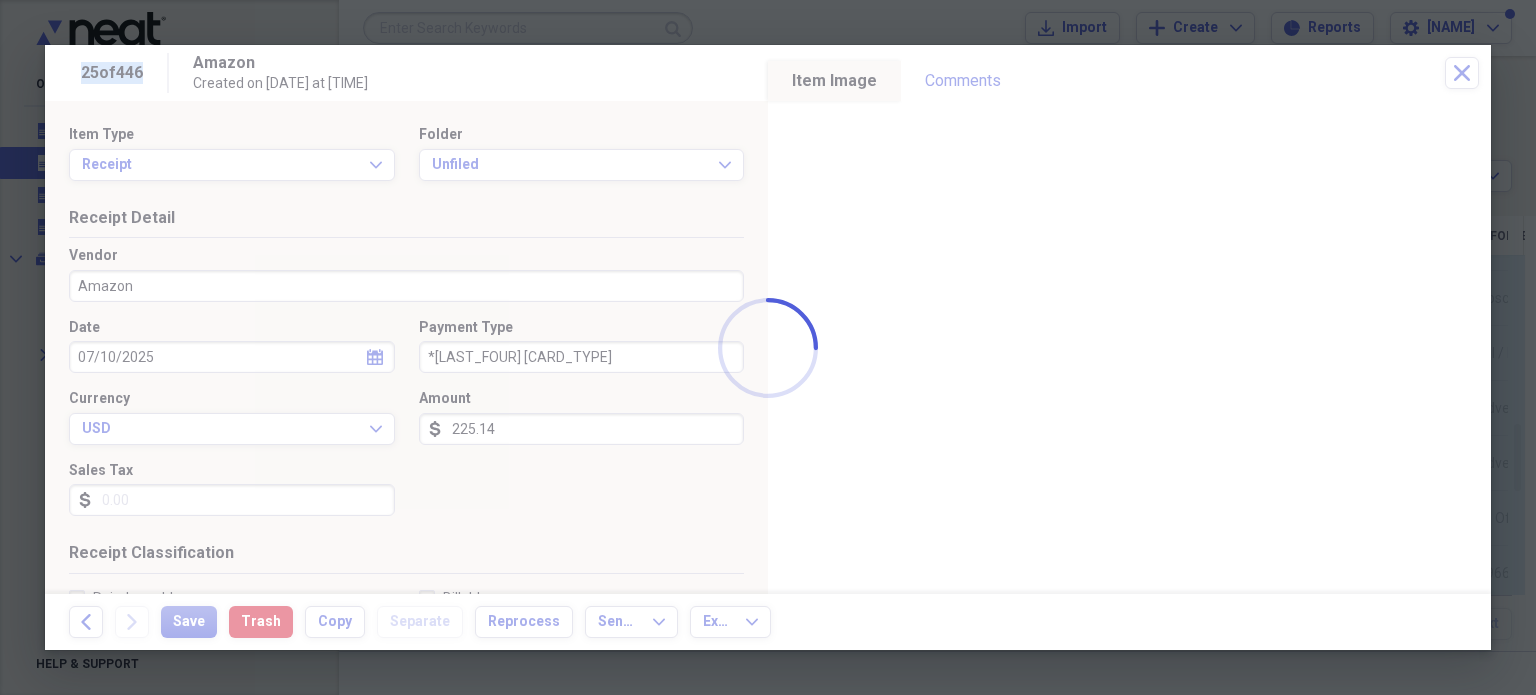 click at bounding box center [768, 347] 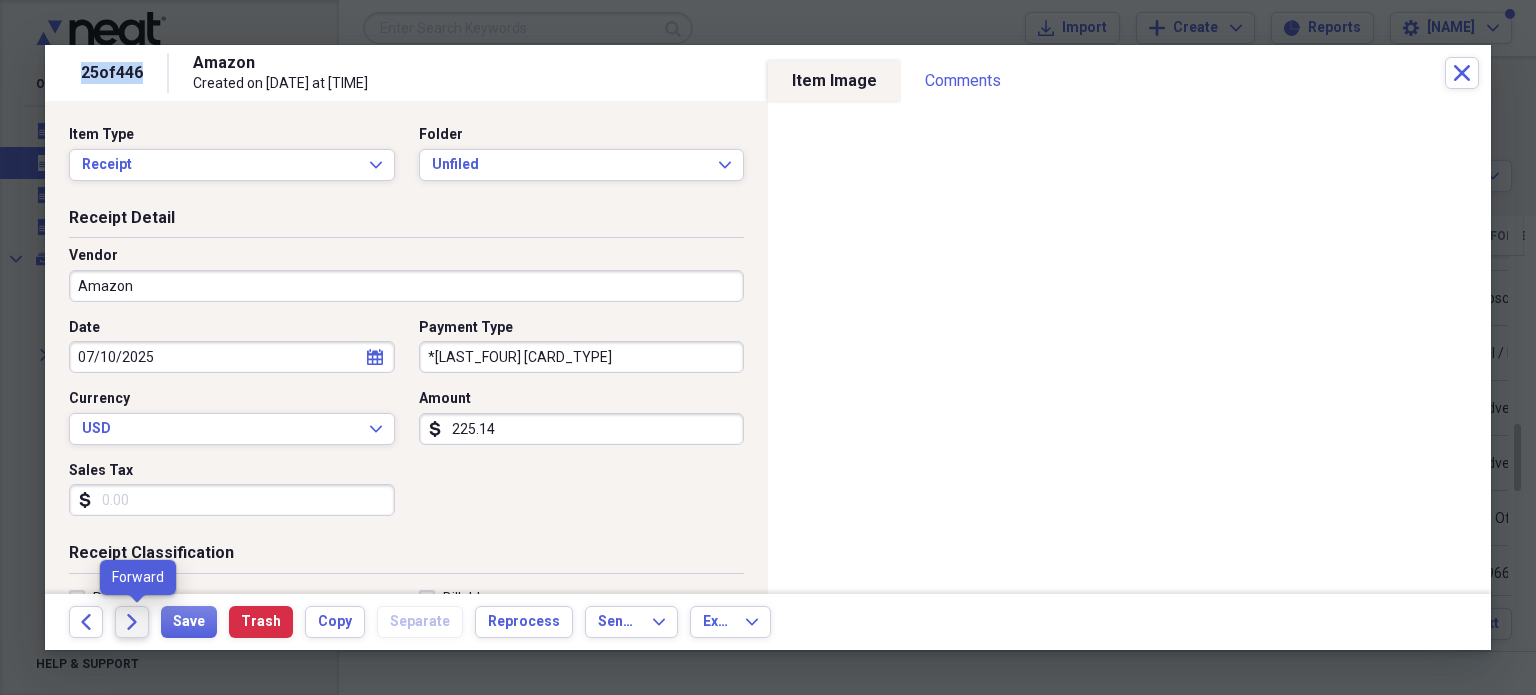click on "Forward" 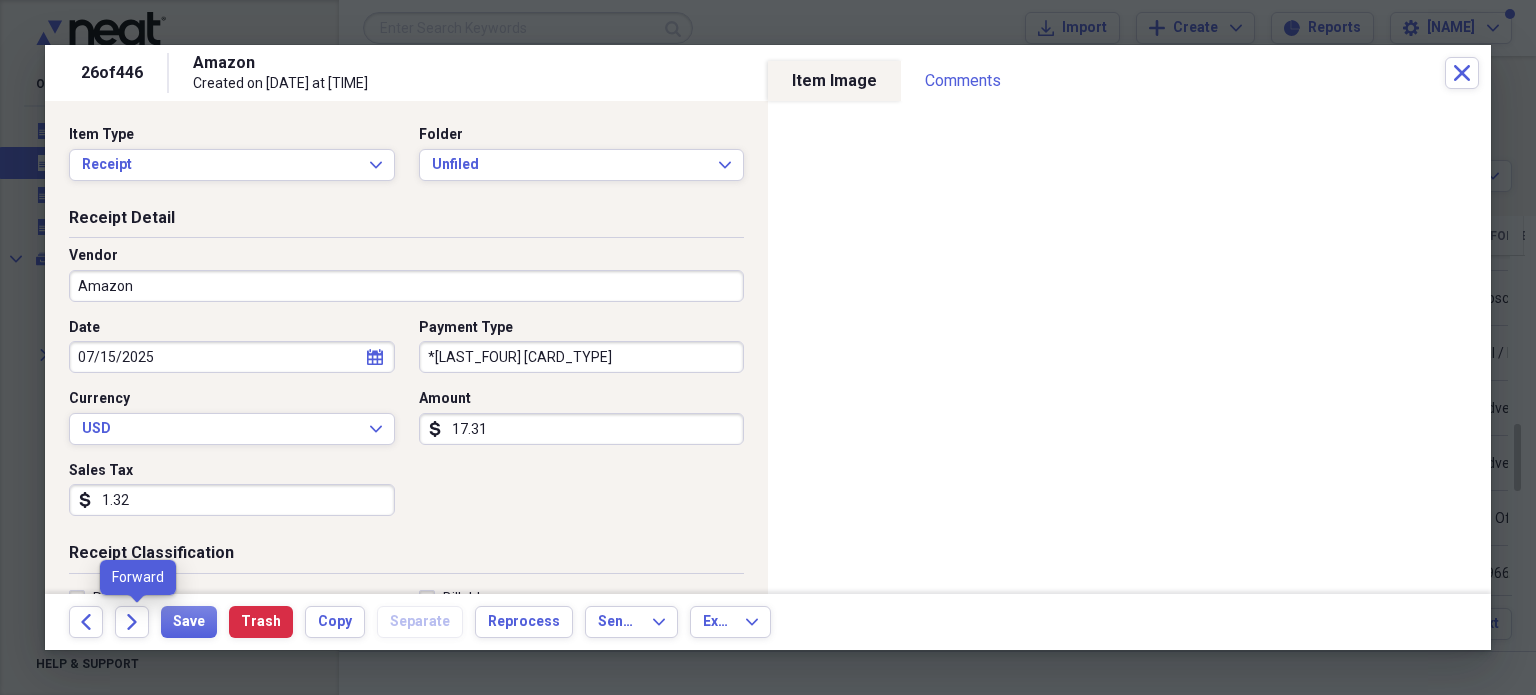 click on "Forward" 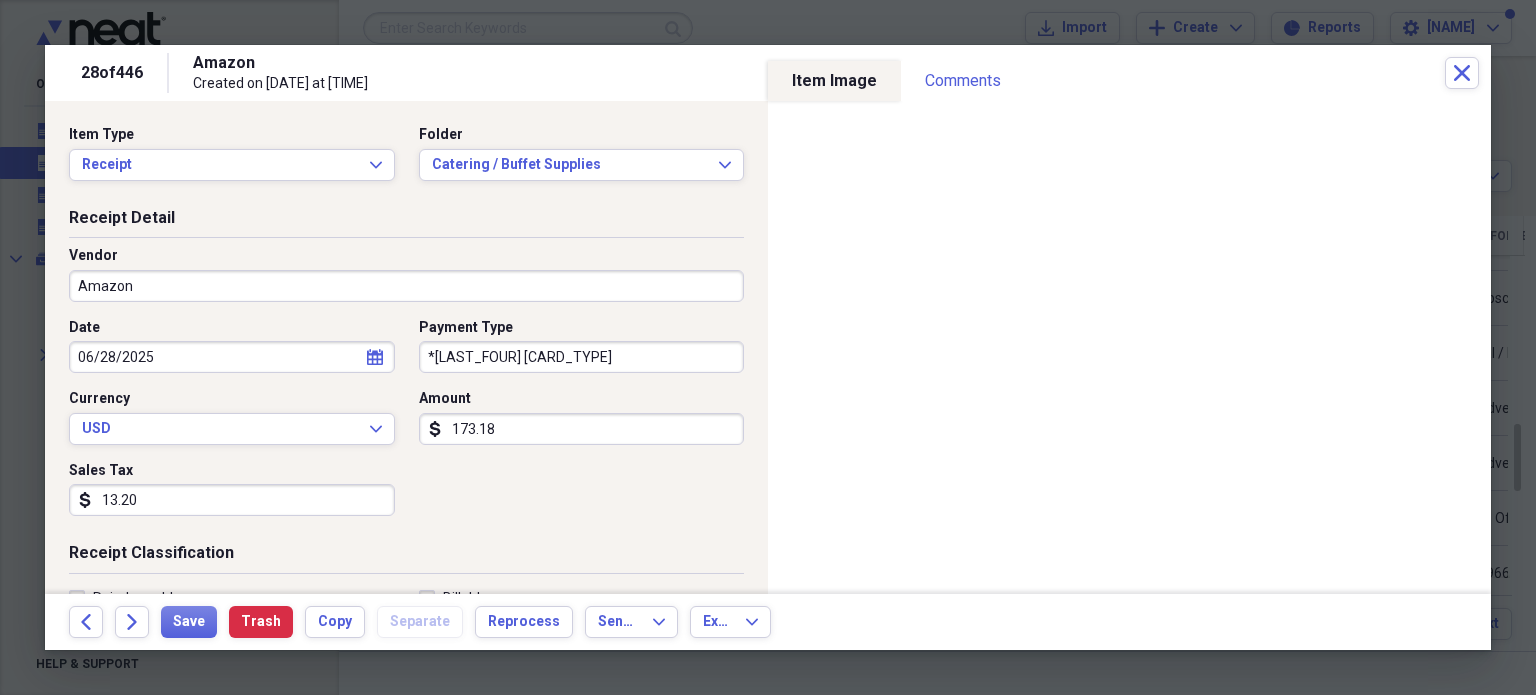 click on "Forward" 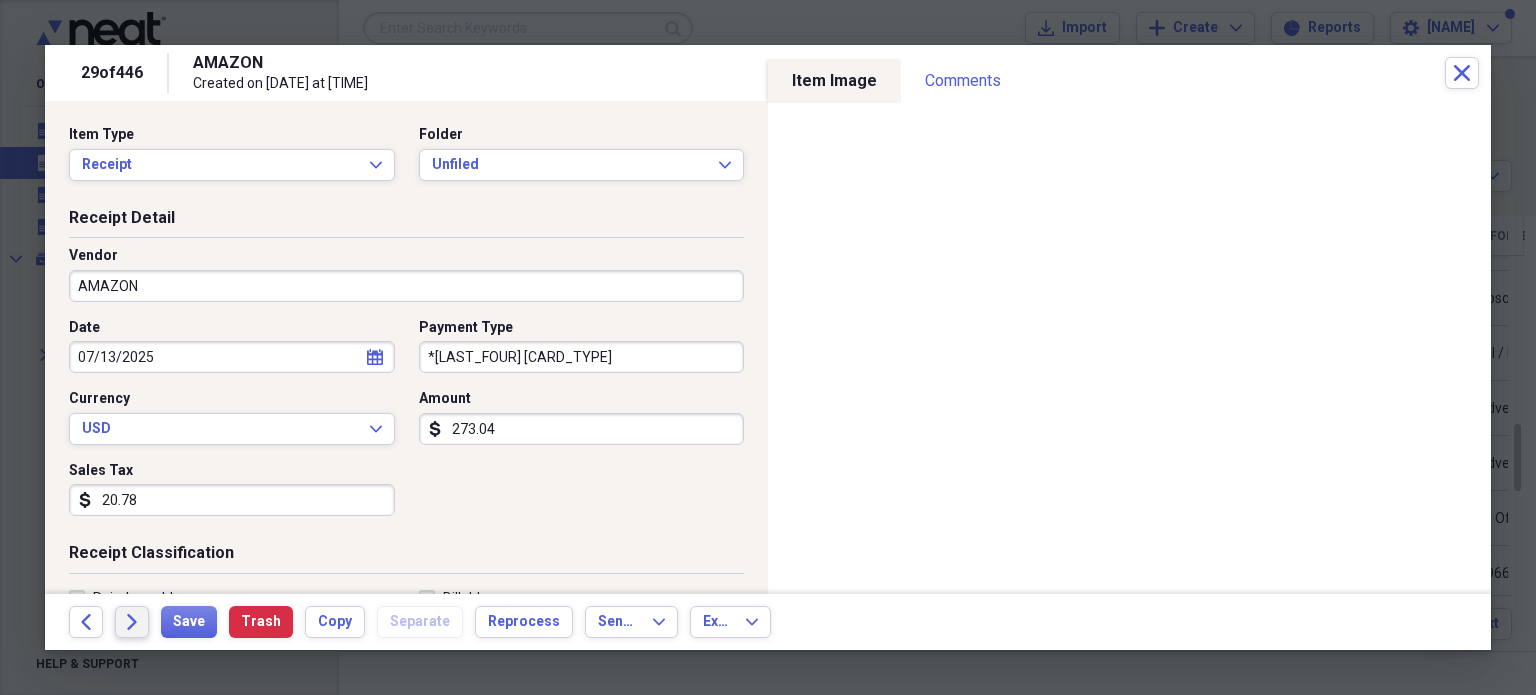 click on "Forward" 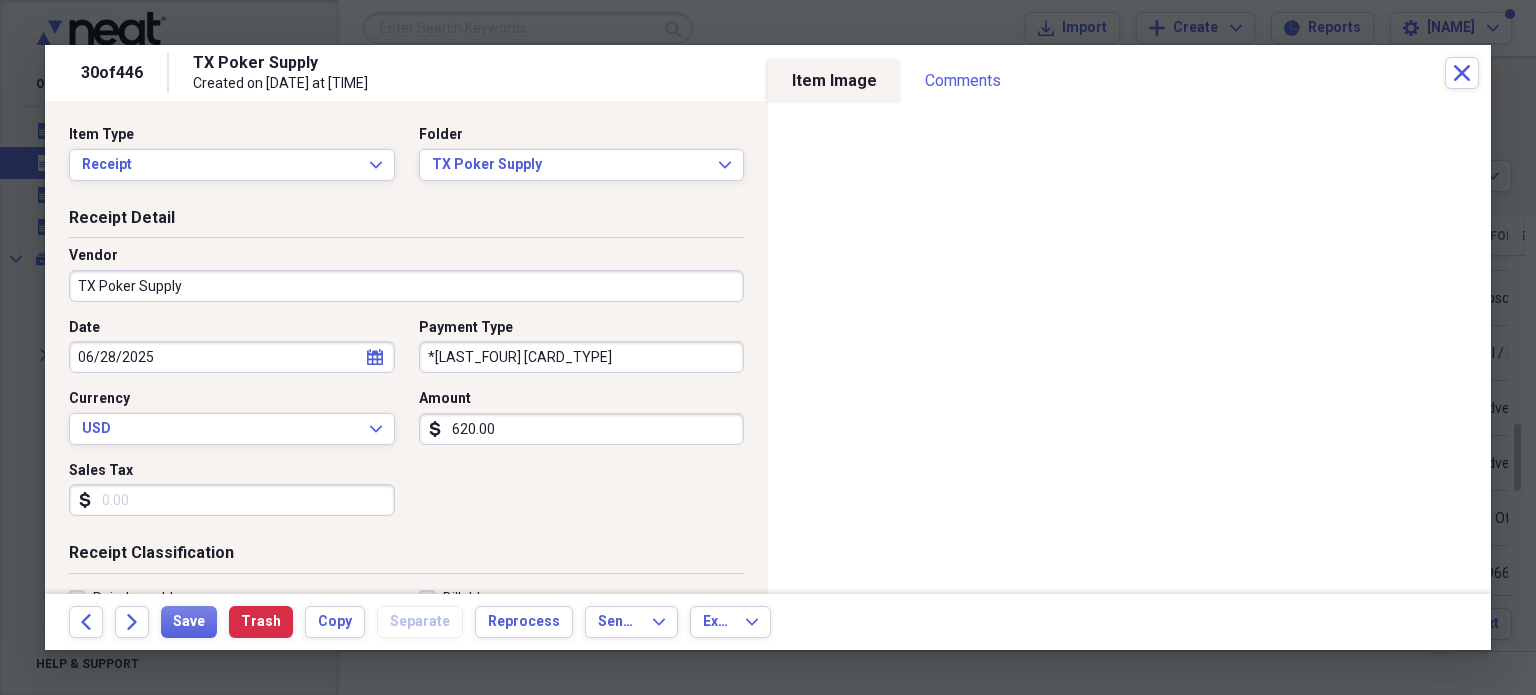 click on "Forward" 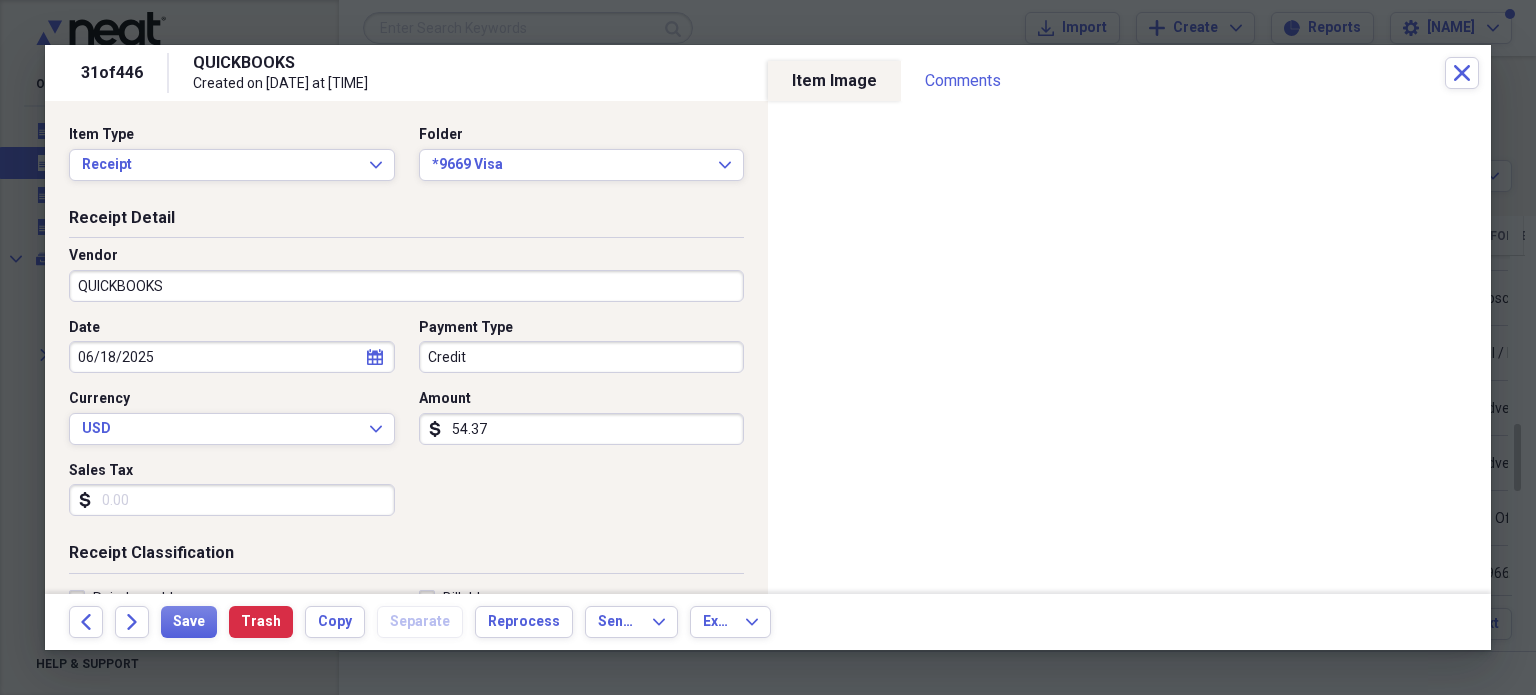 click on "Forward" 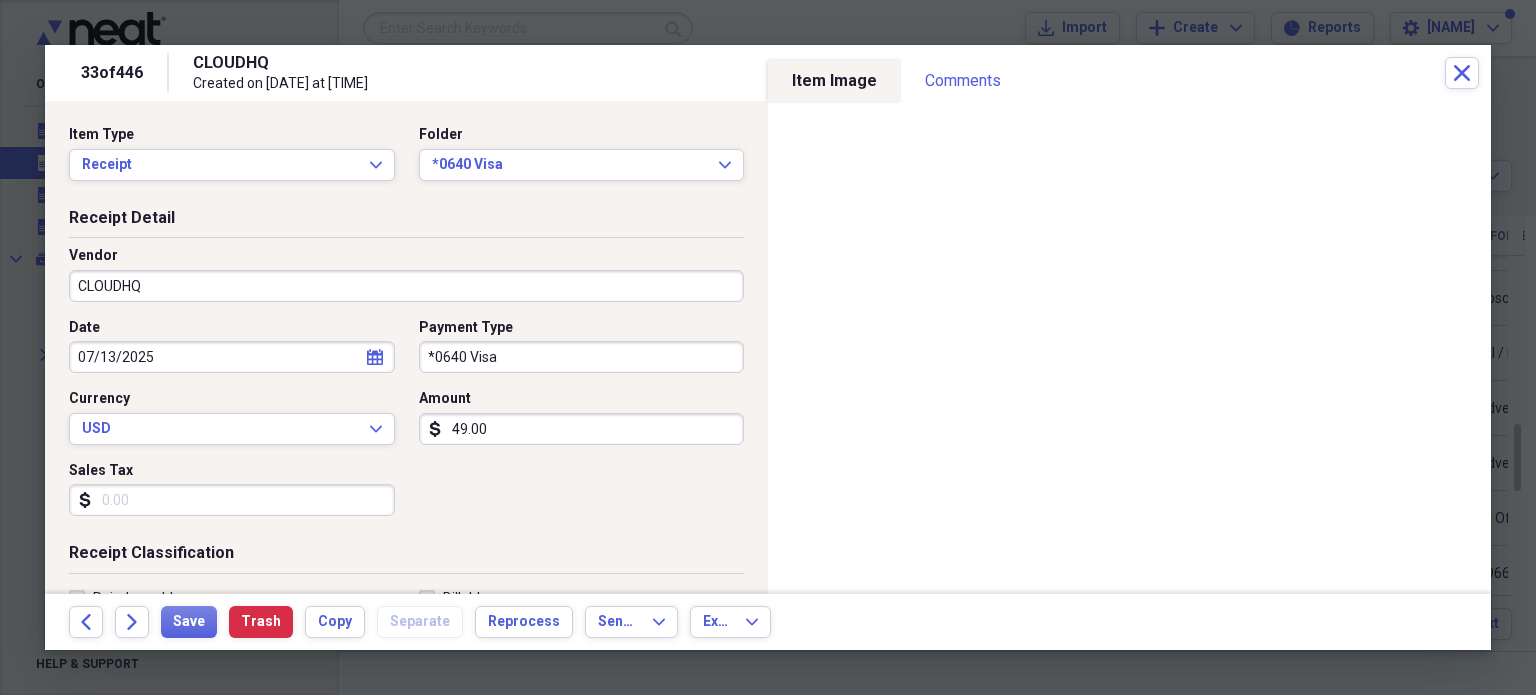 click on "Forward" 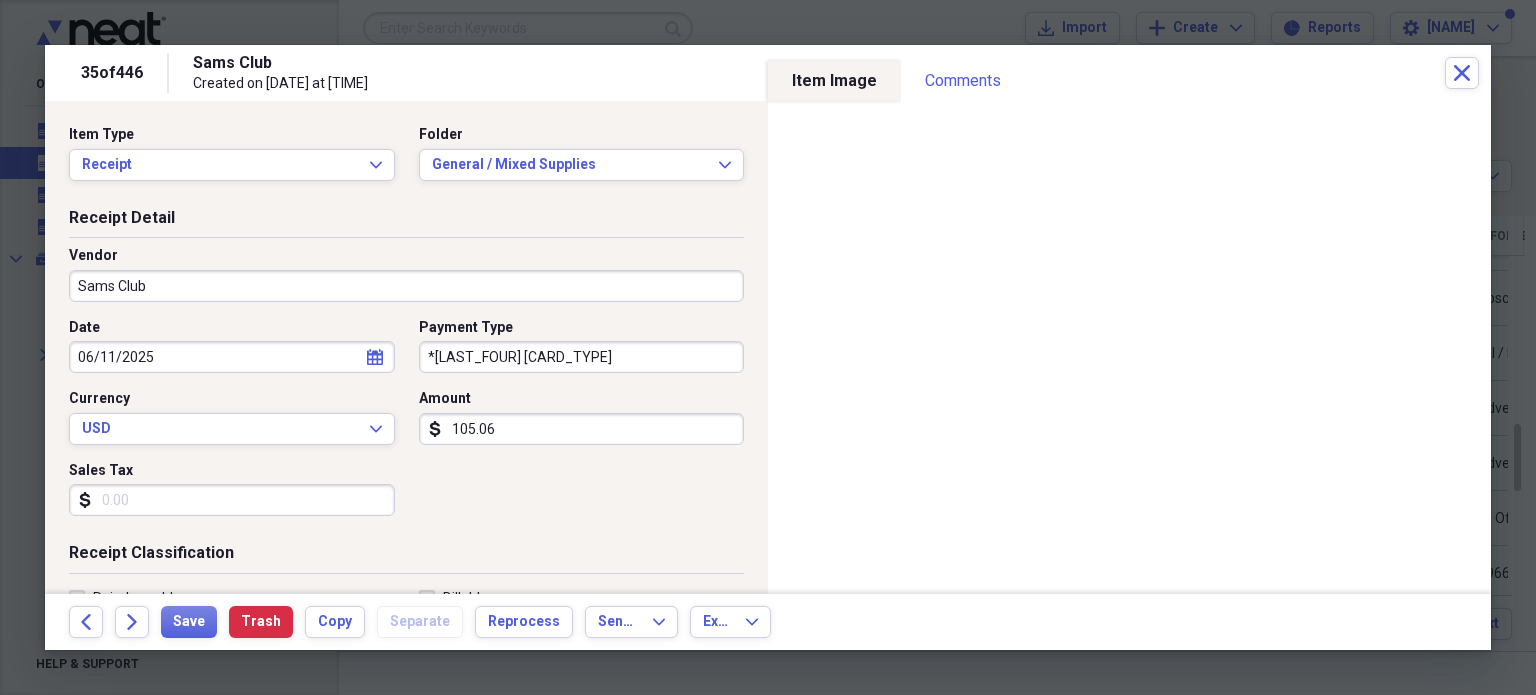 click on "Forward" 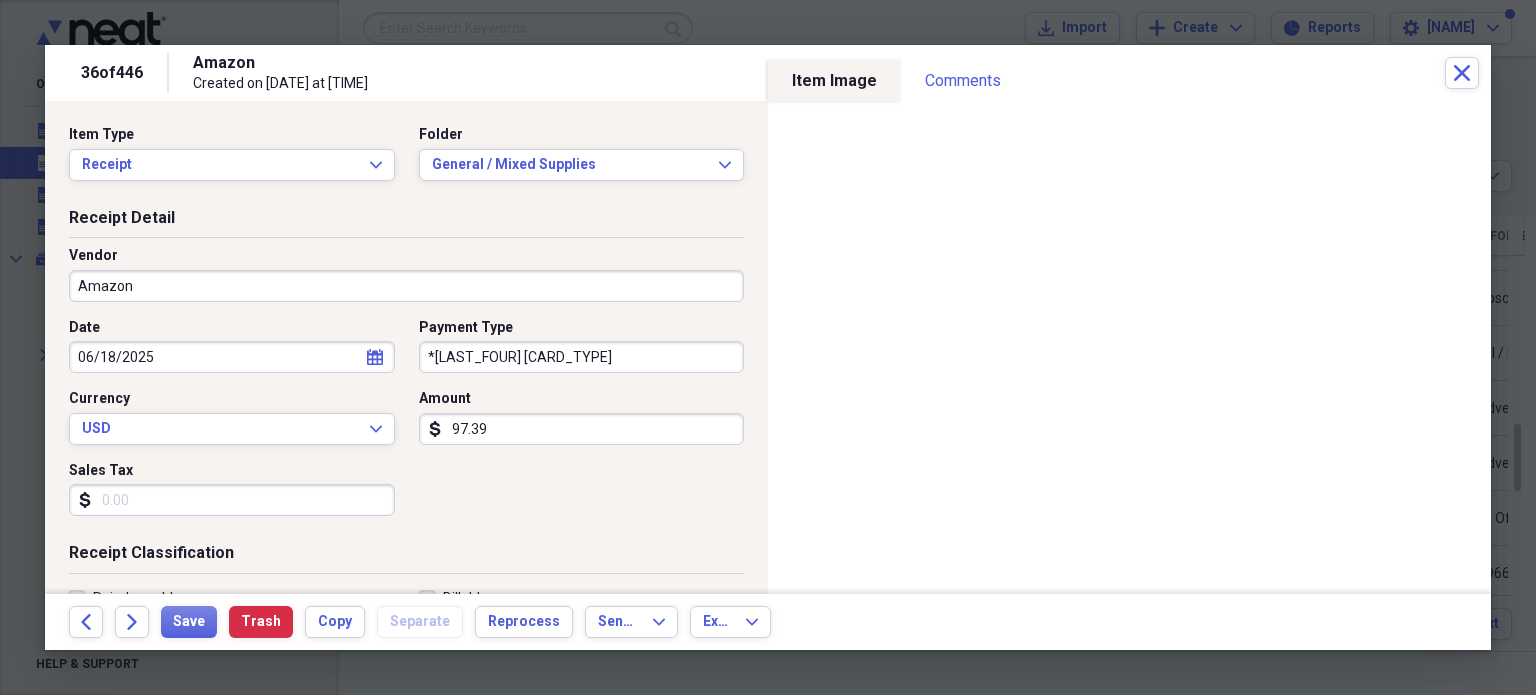 click on "Forward" 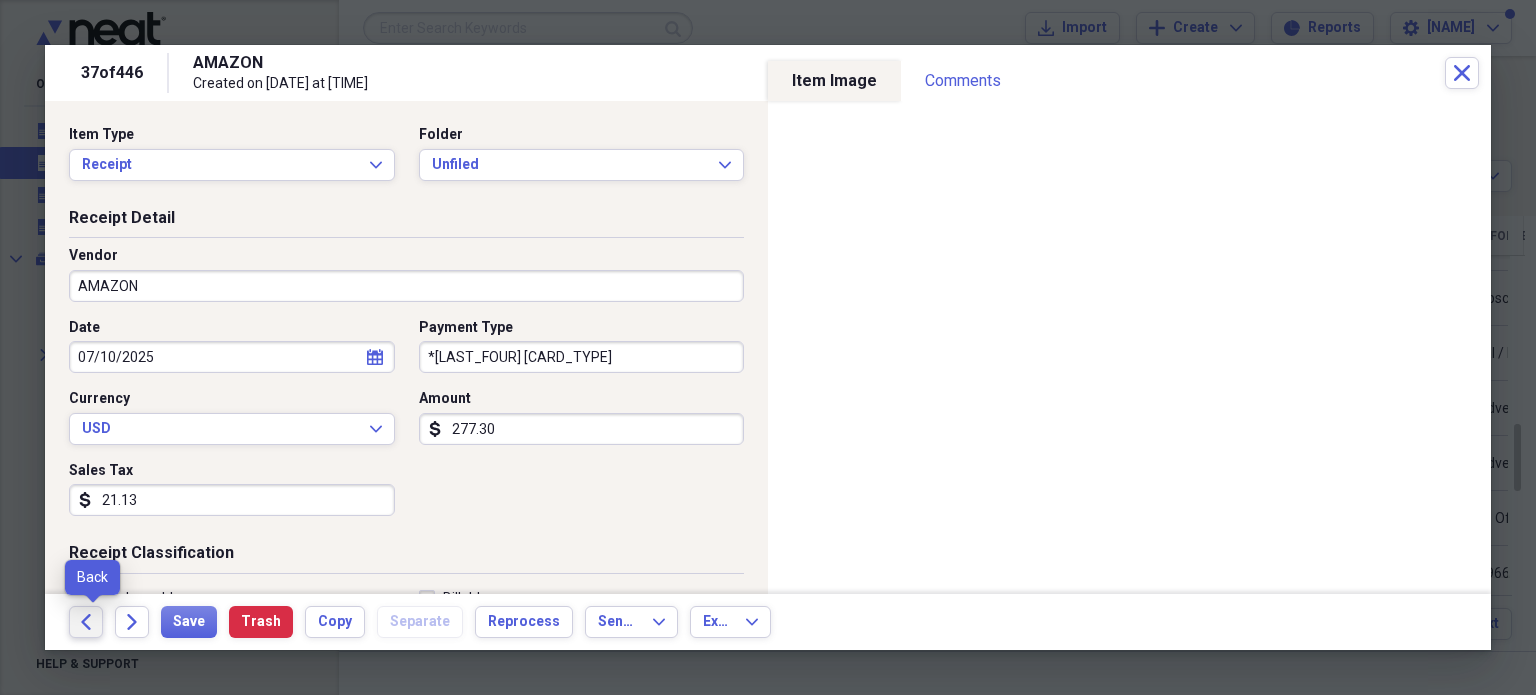 click on "Back" 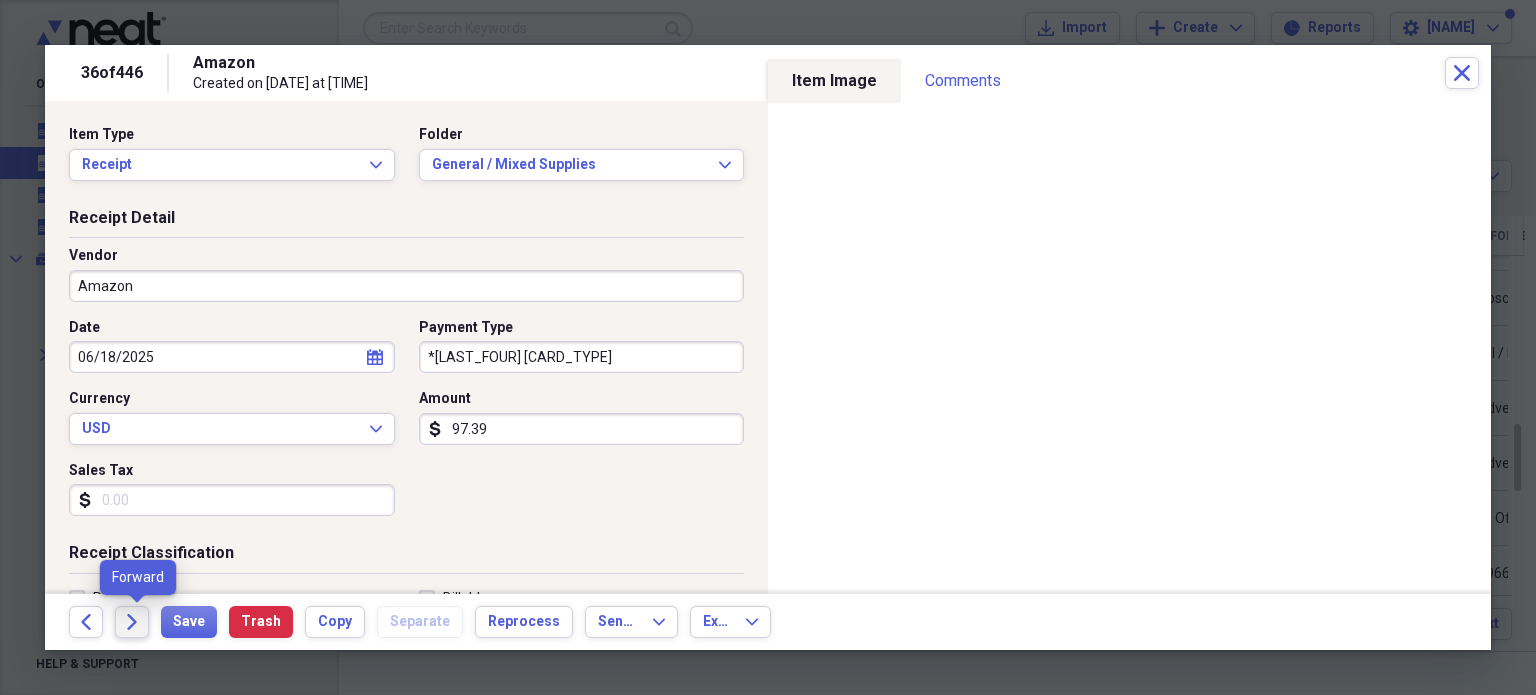 click on "Forward" 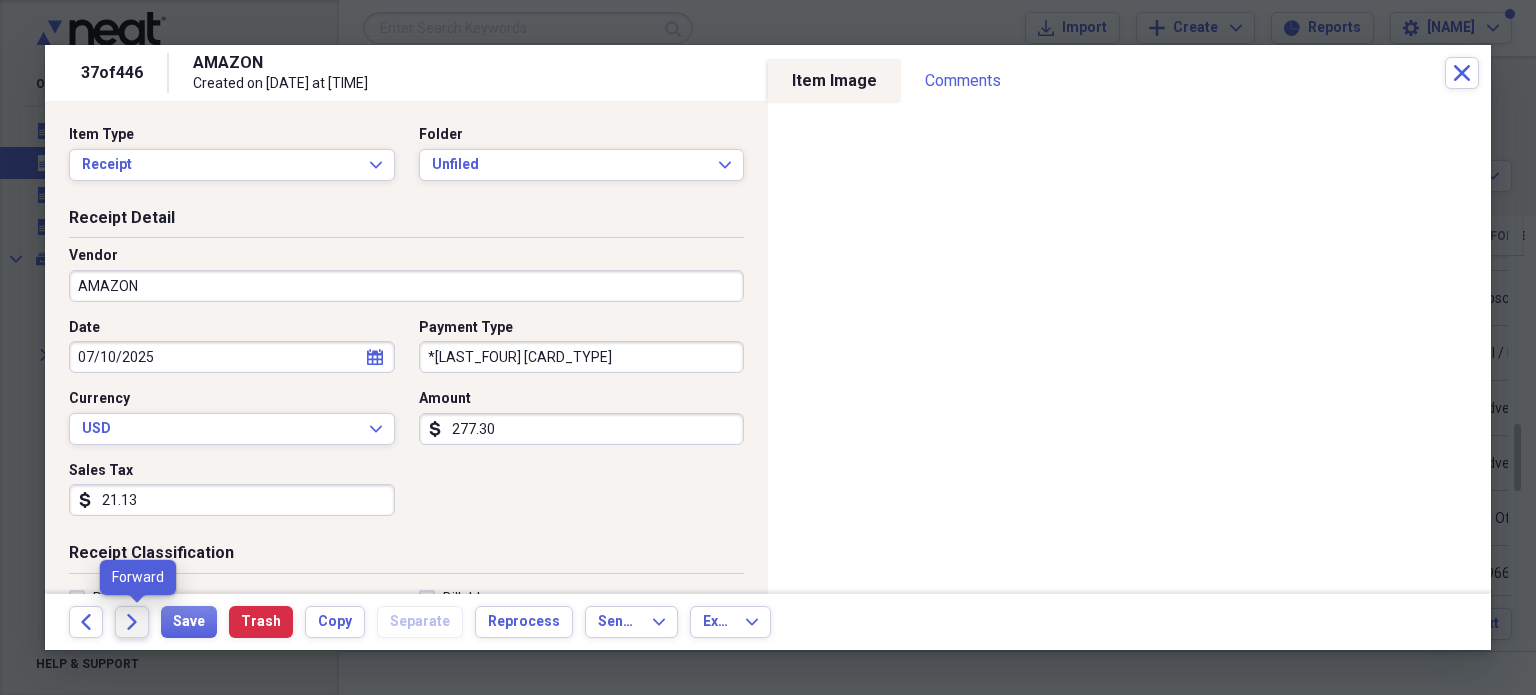 click on "Forward" 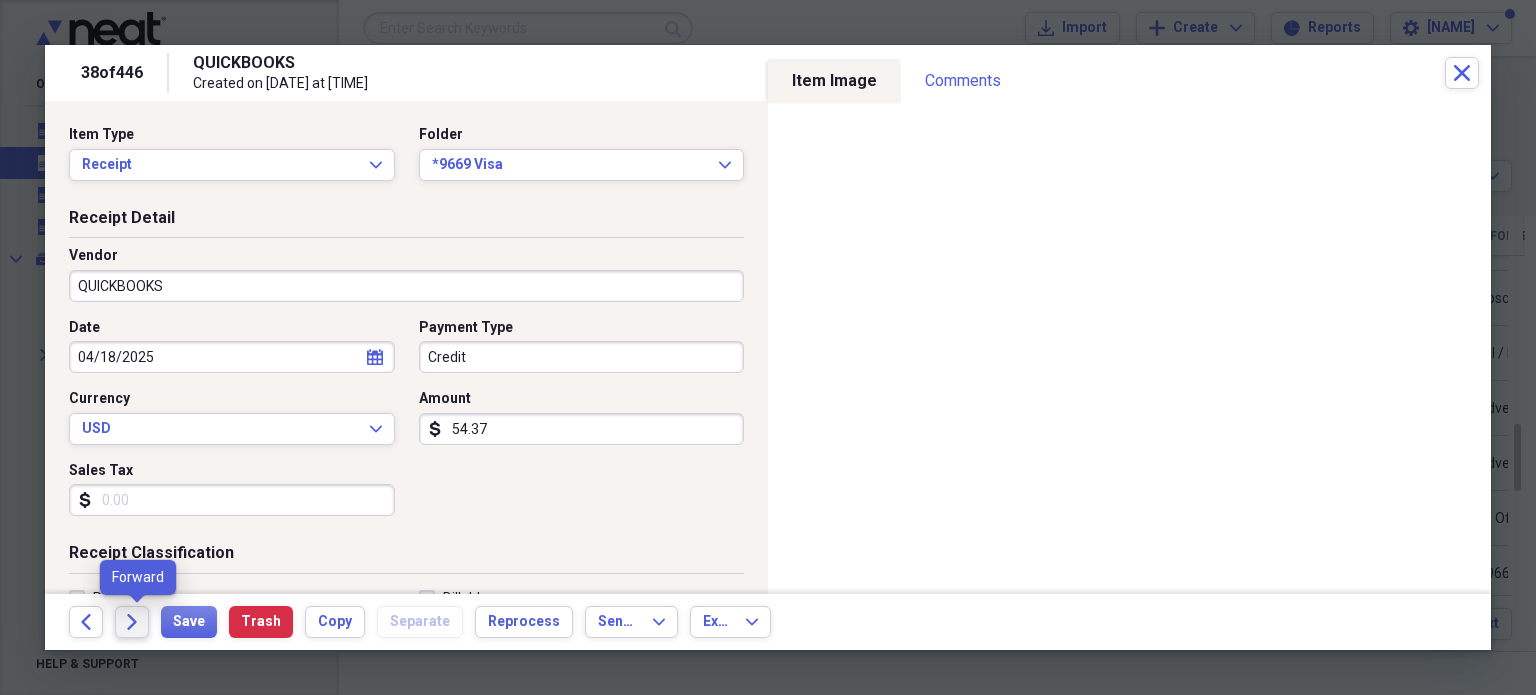 click on "Forward" 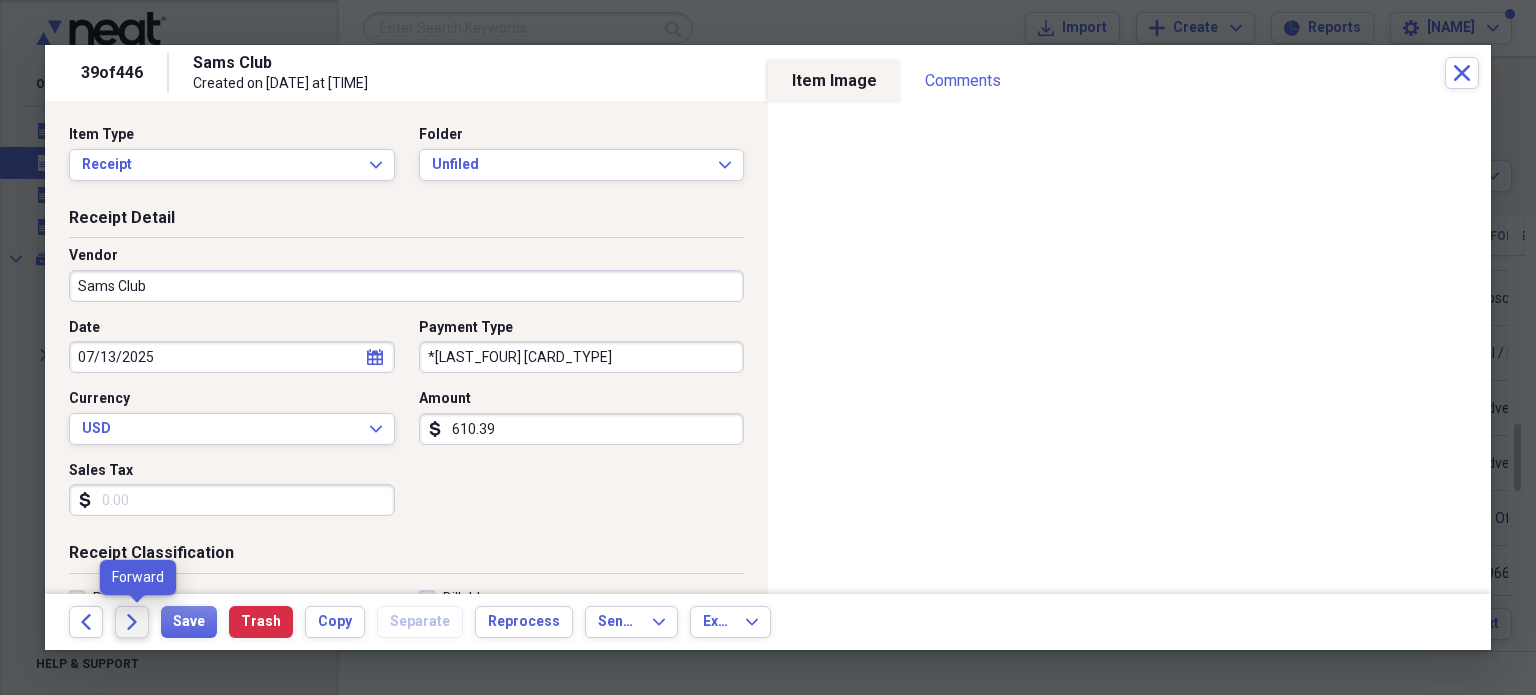 click on "Forward" 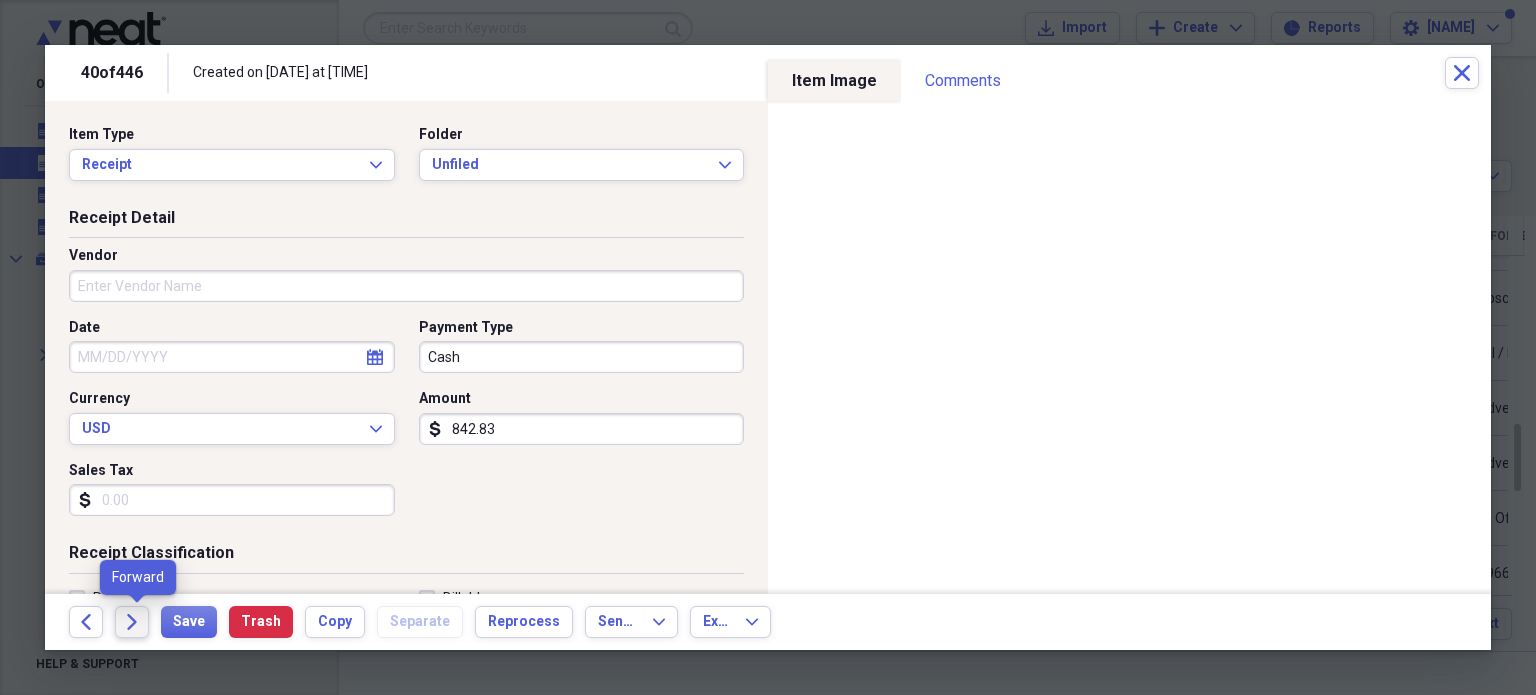 click on "Forward" 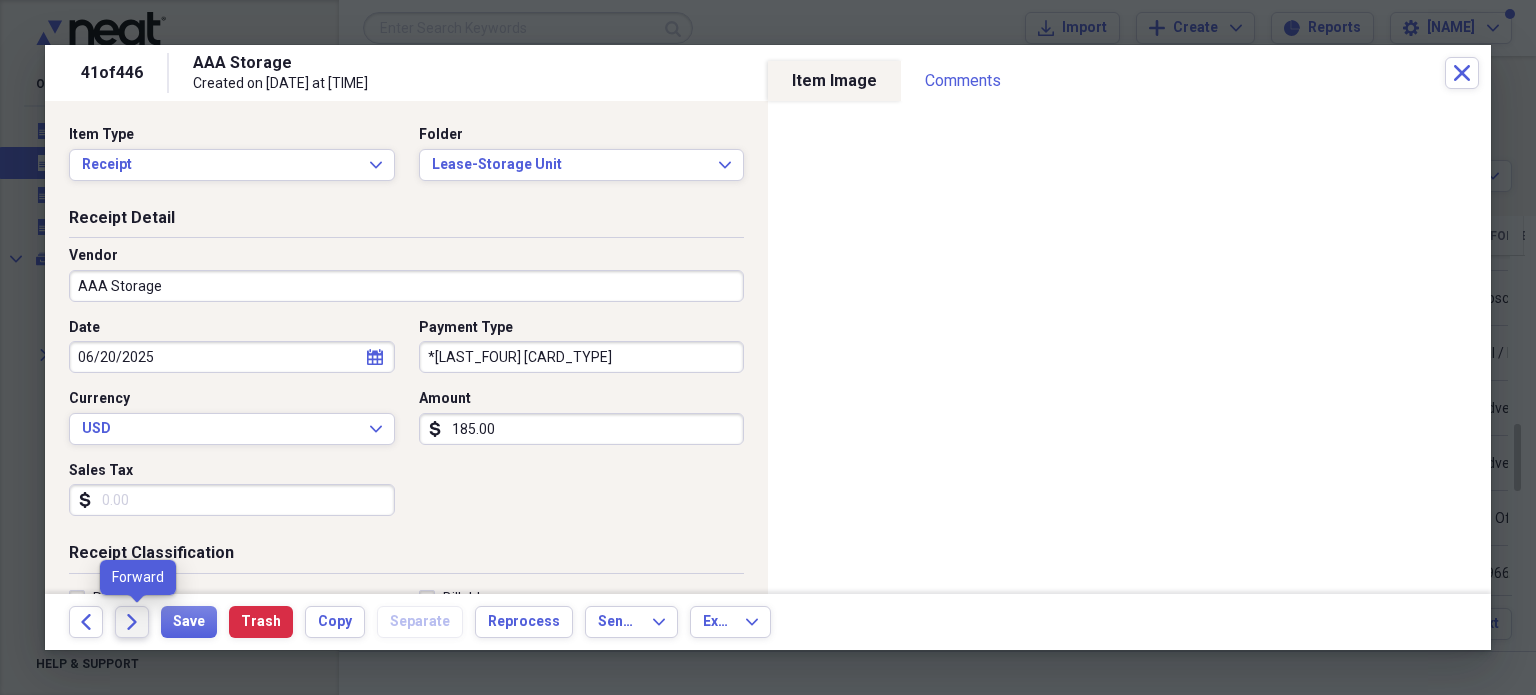 click on "Forward" 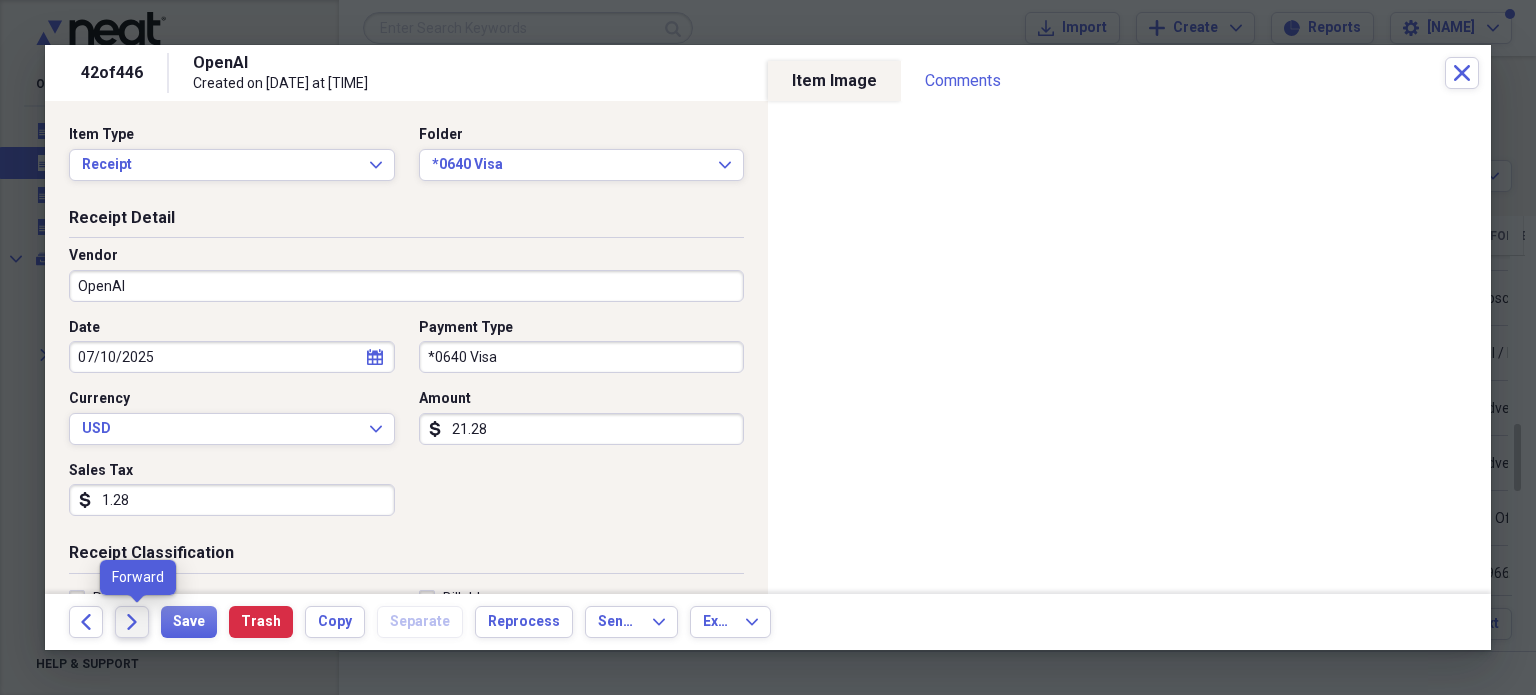 click on "Forward" 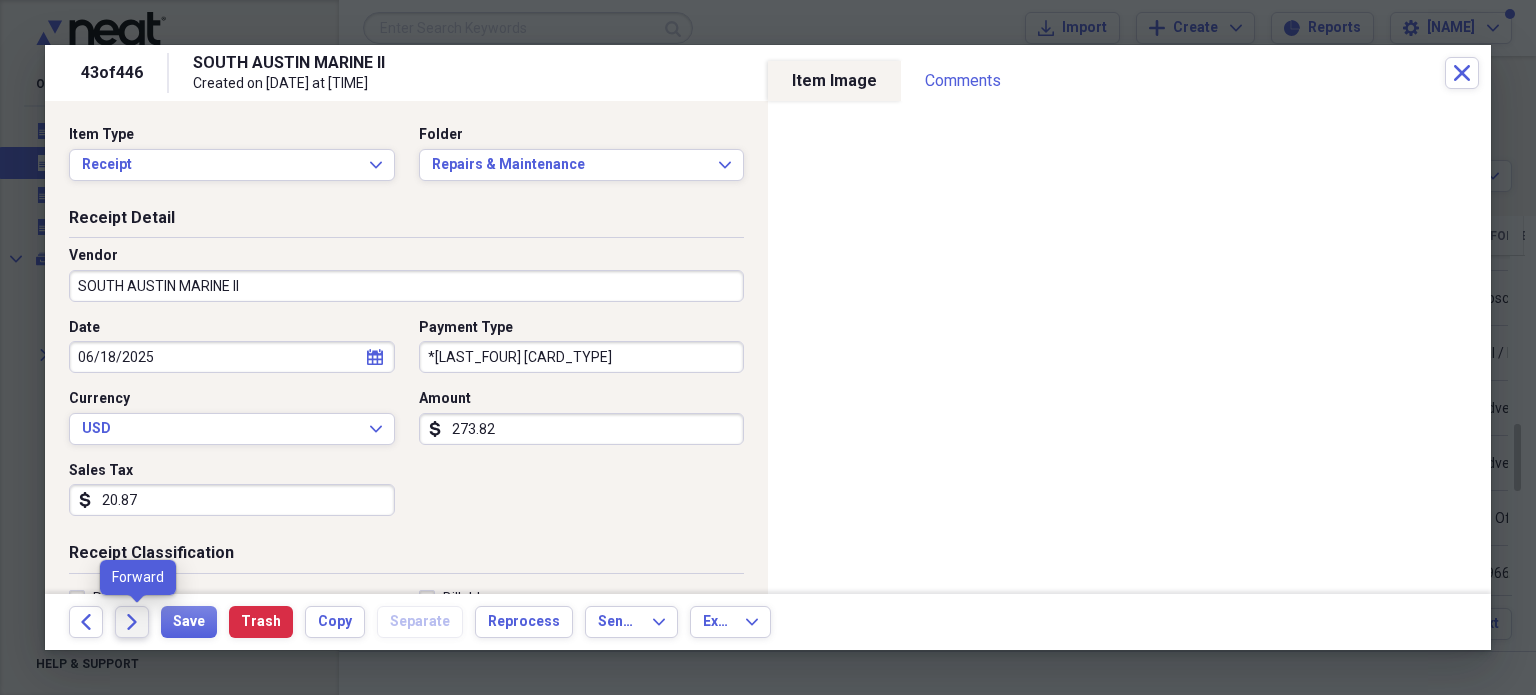 click on "Forward" 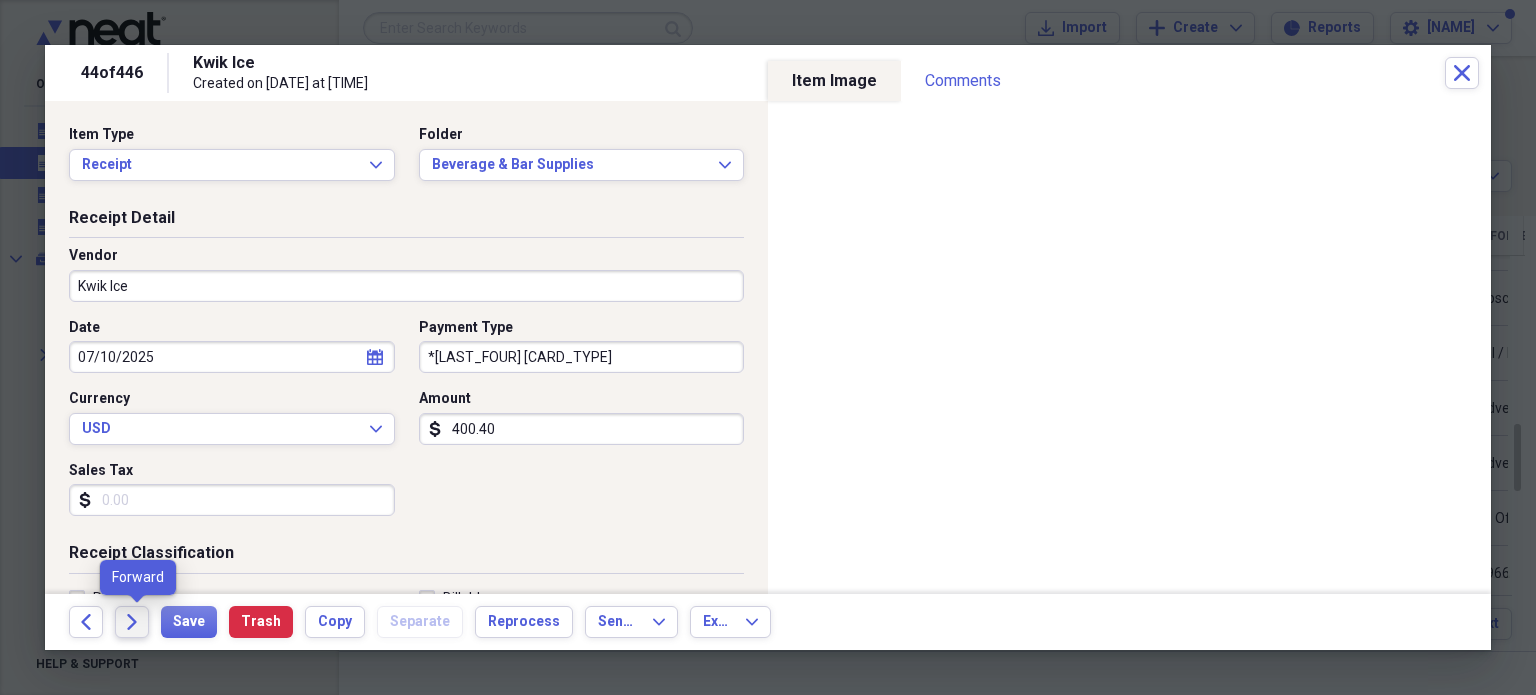 click on "Forward" 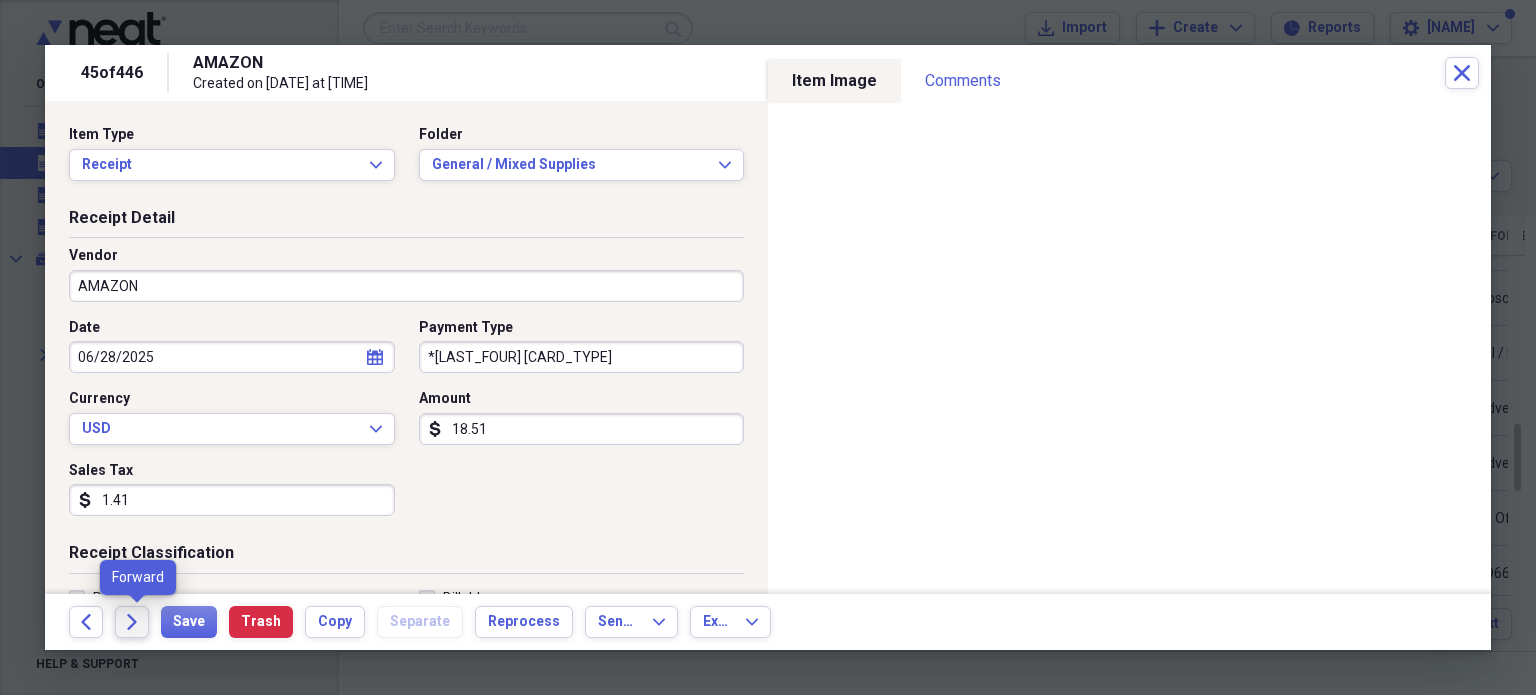 click on "Forward" 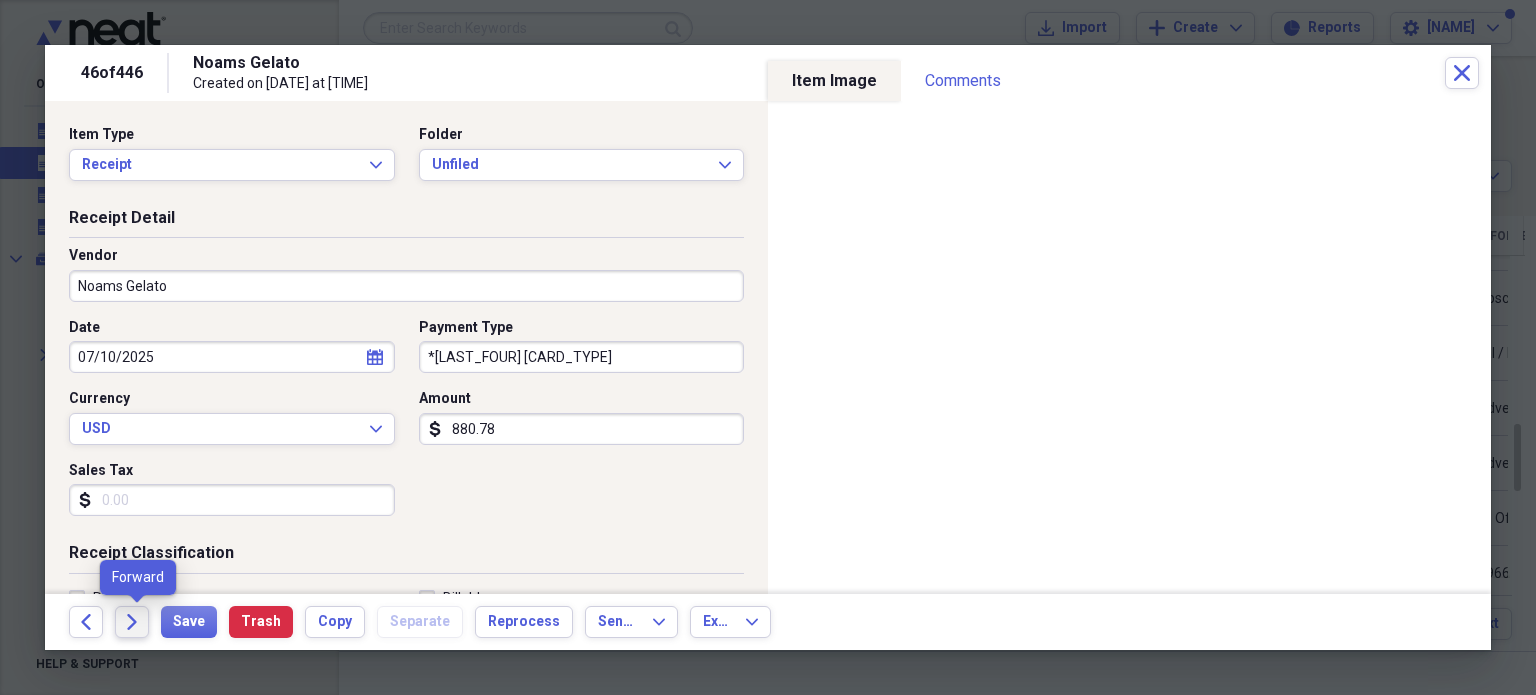click on "Forward" 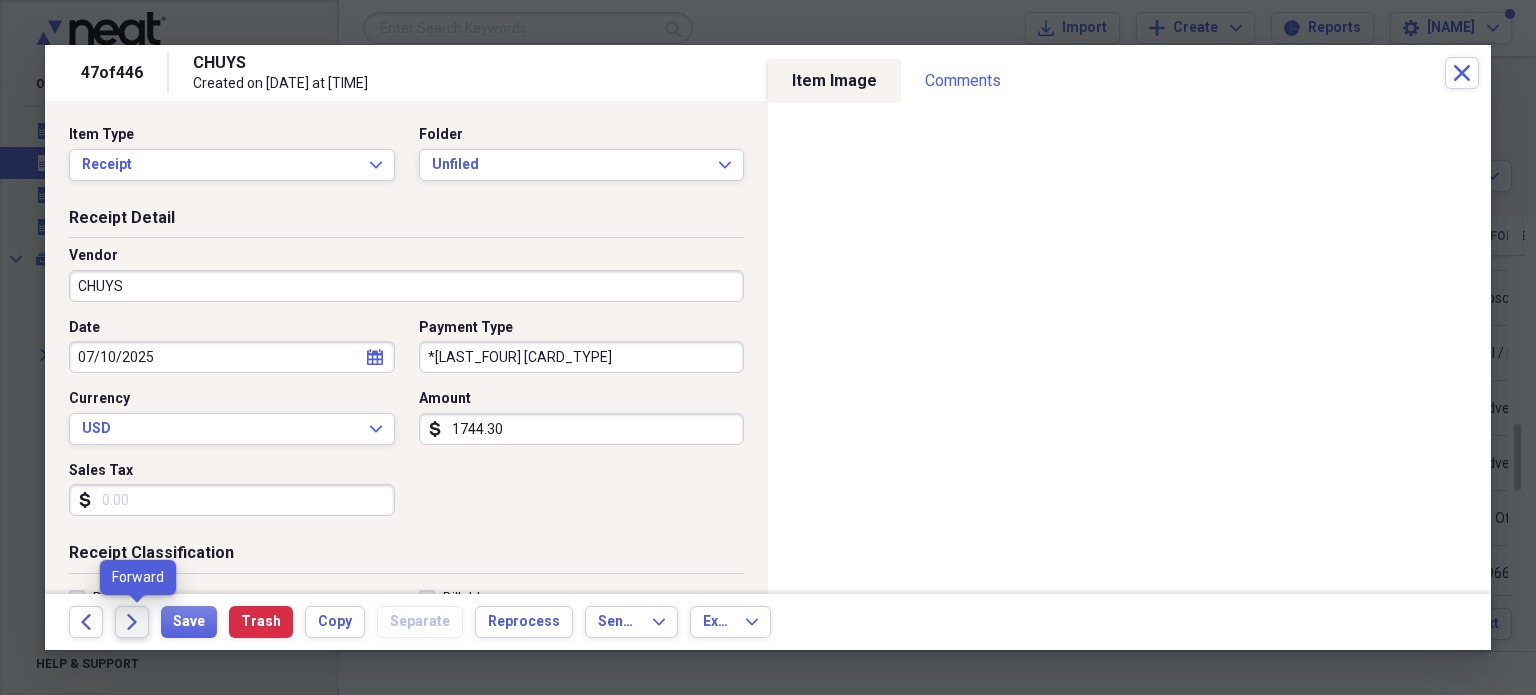 click on "Forward" at bounding box center [132, 622] 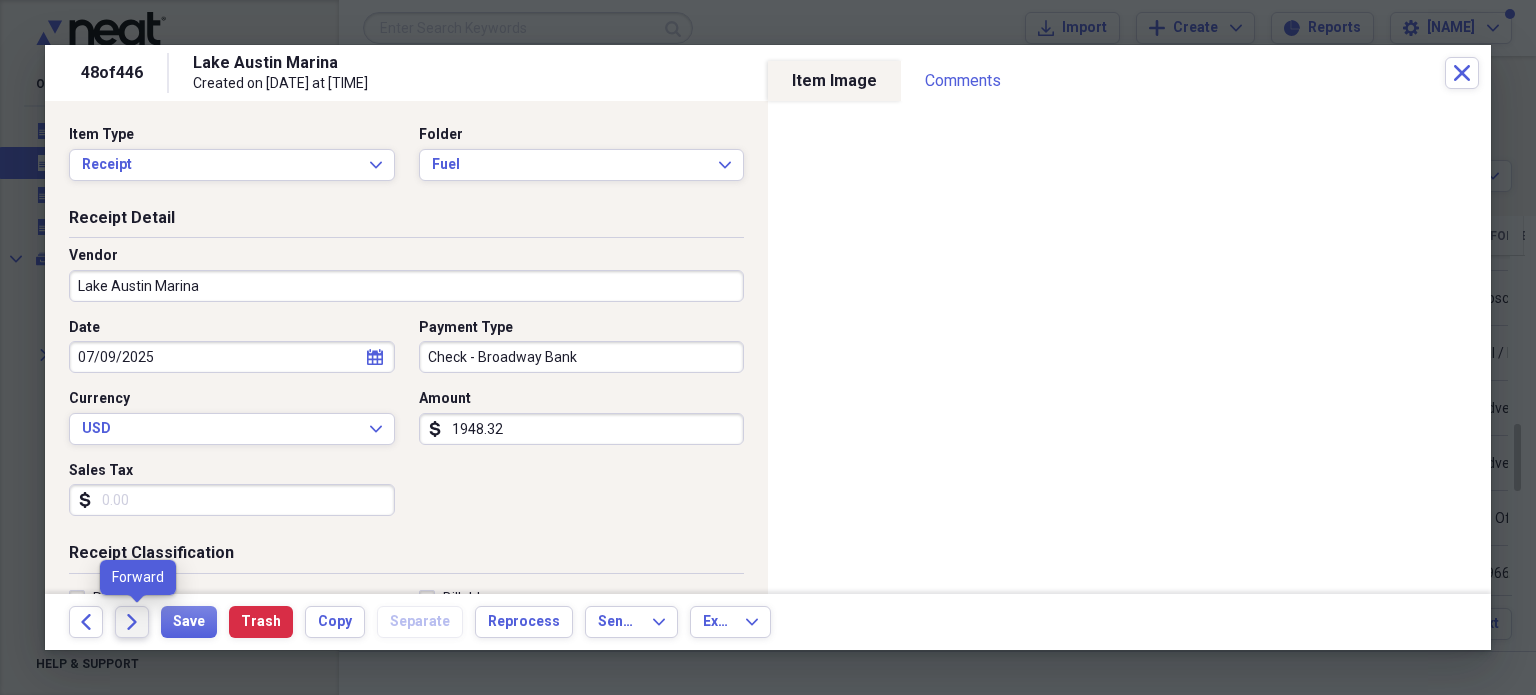 click on "Forward" 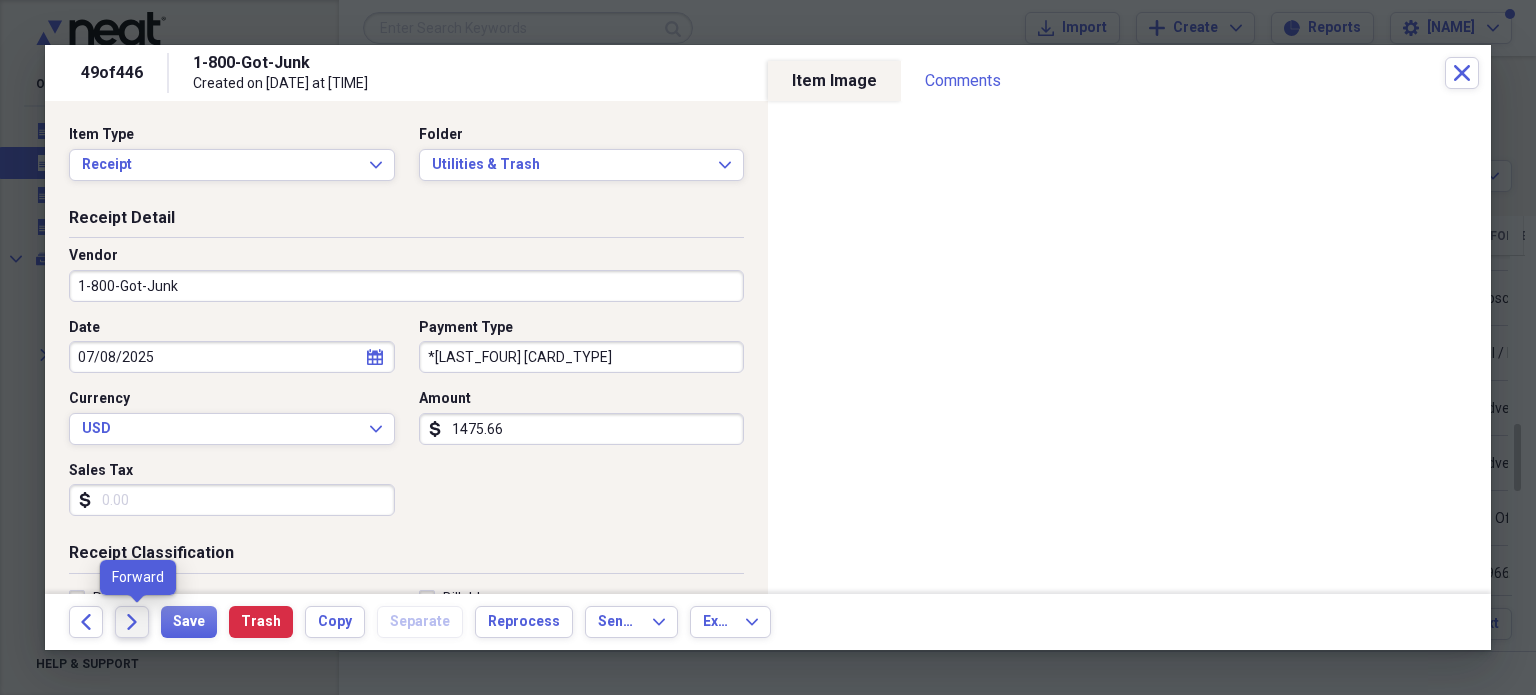 click on "Forward" 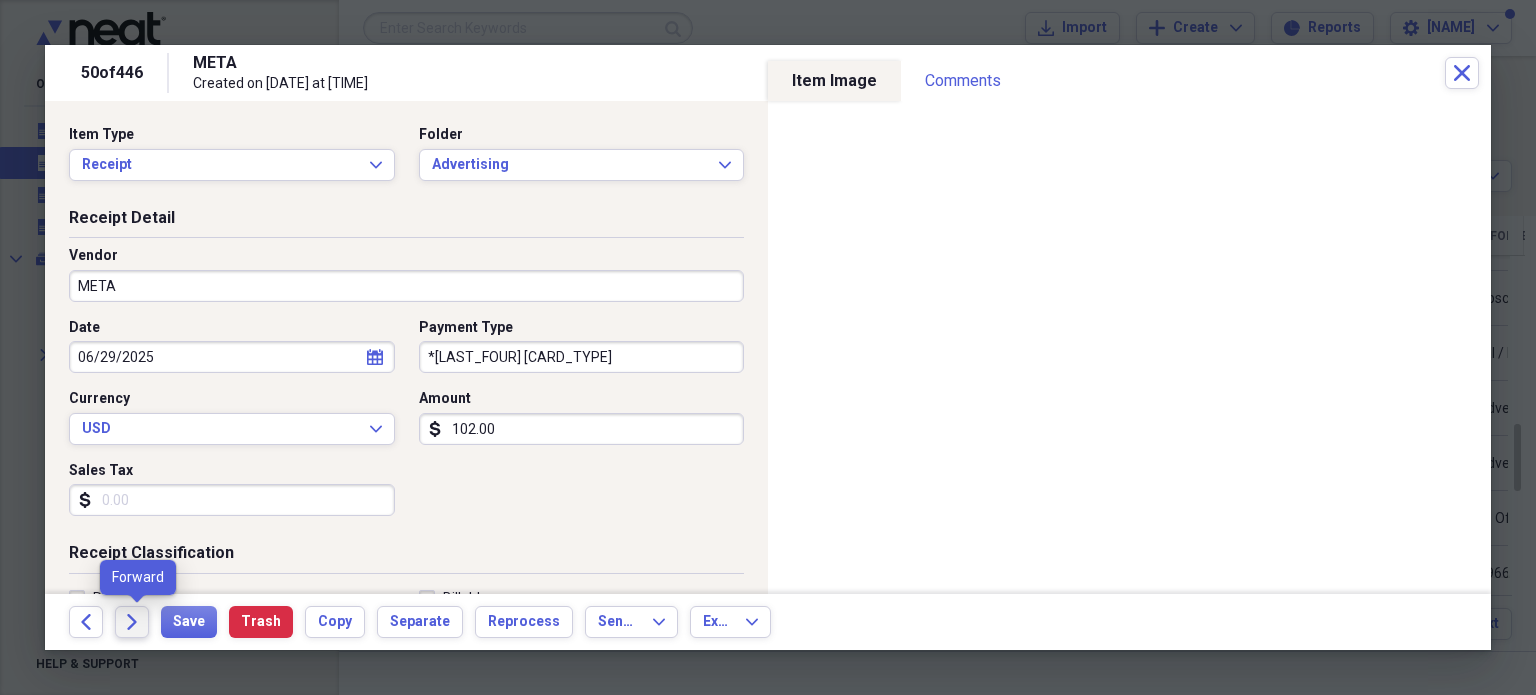 click on "Forward" 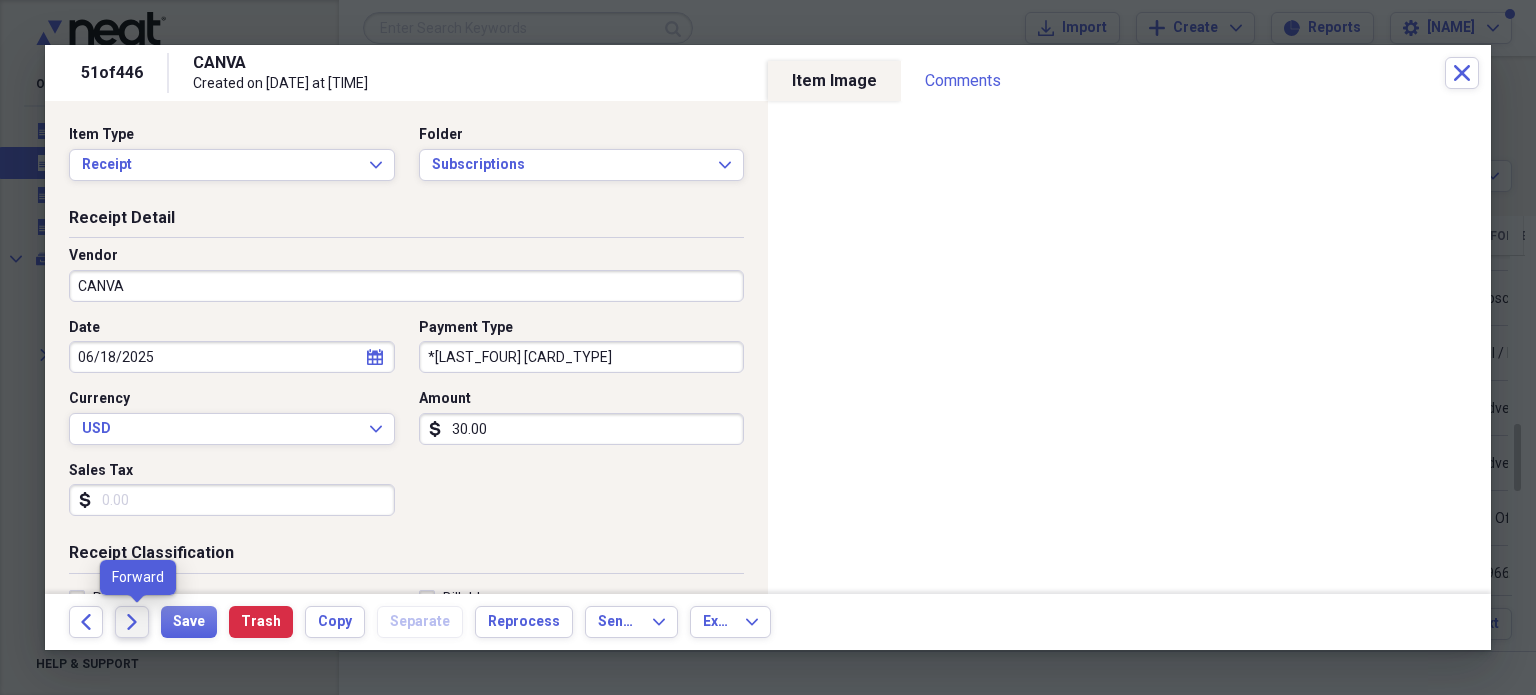 click on "Forward" 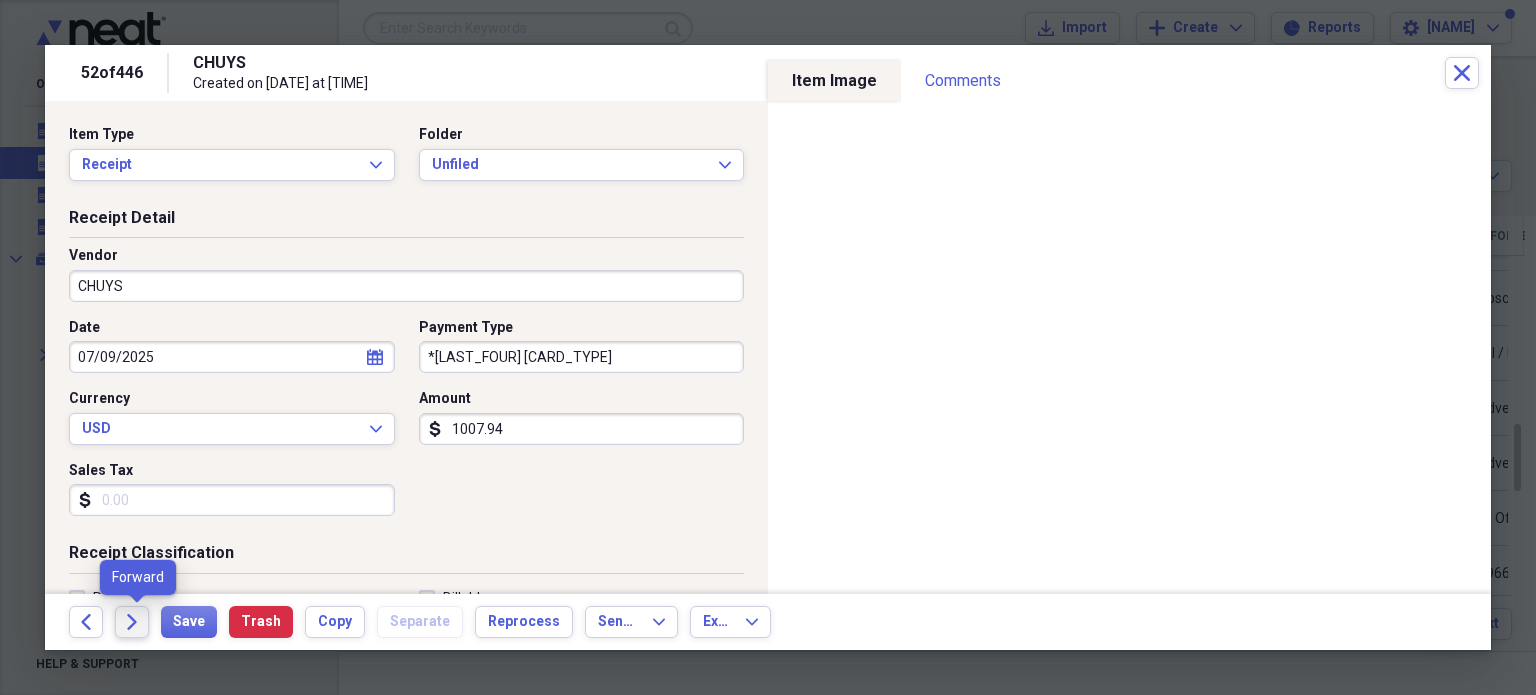 click on "Forward" 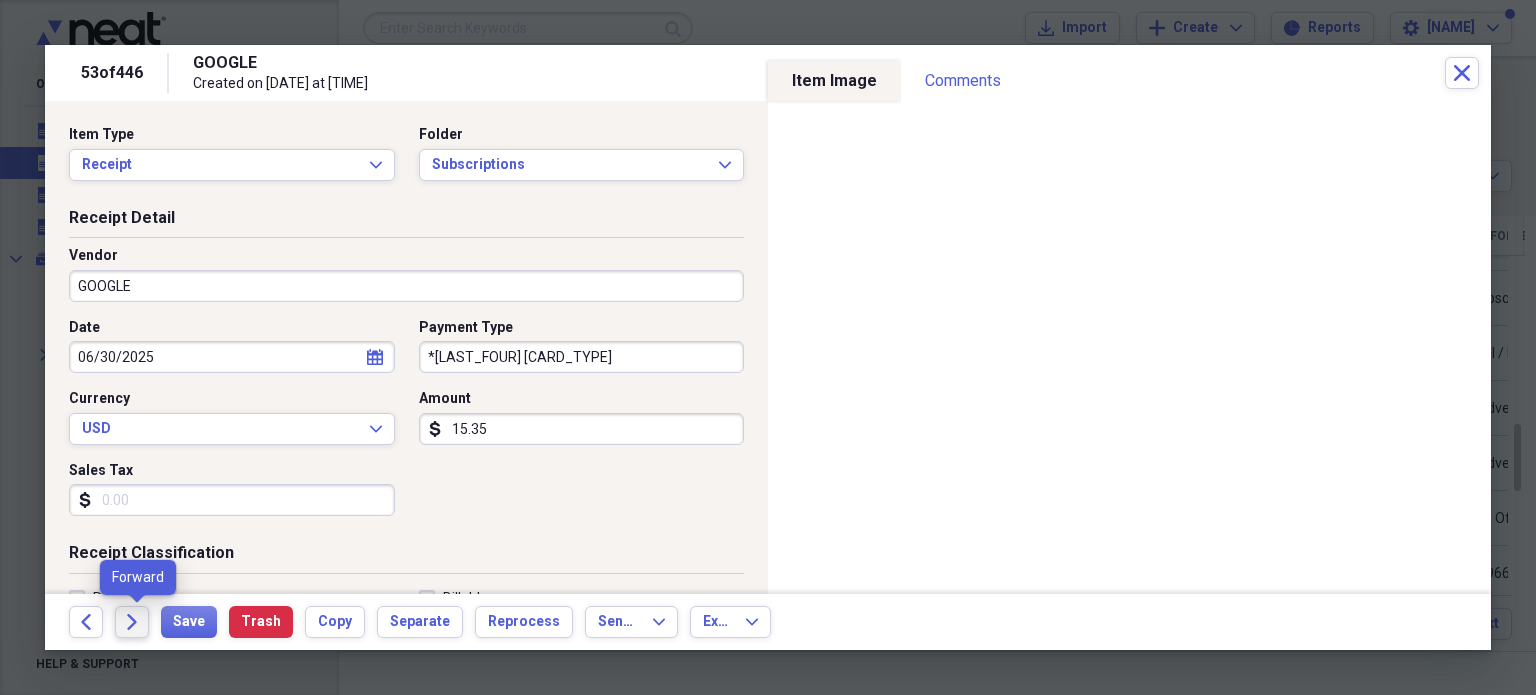 click on "Forward" 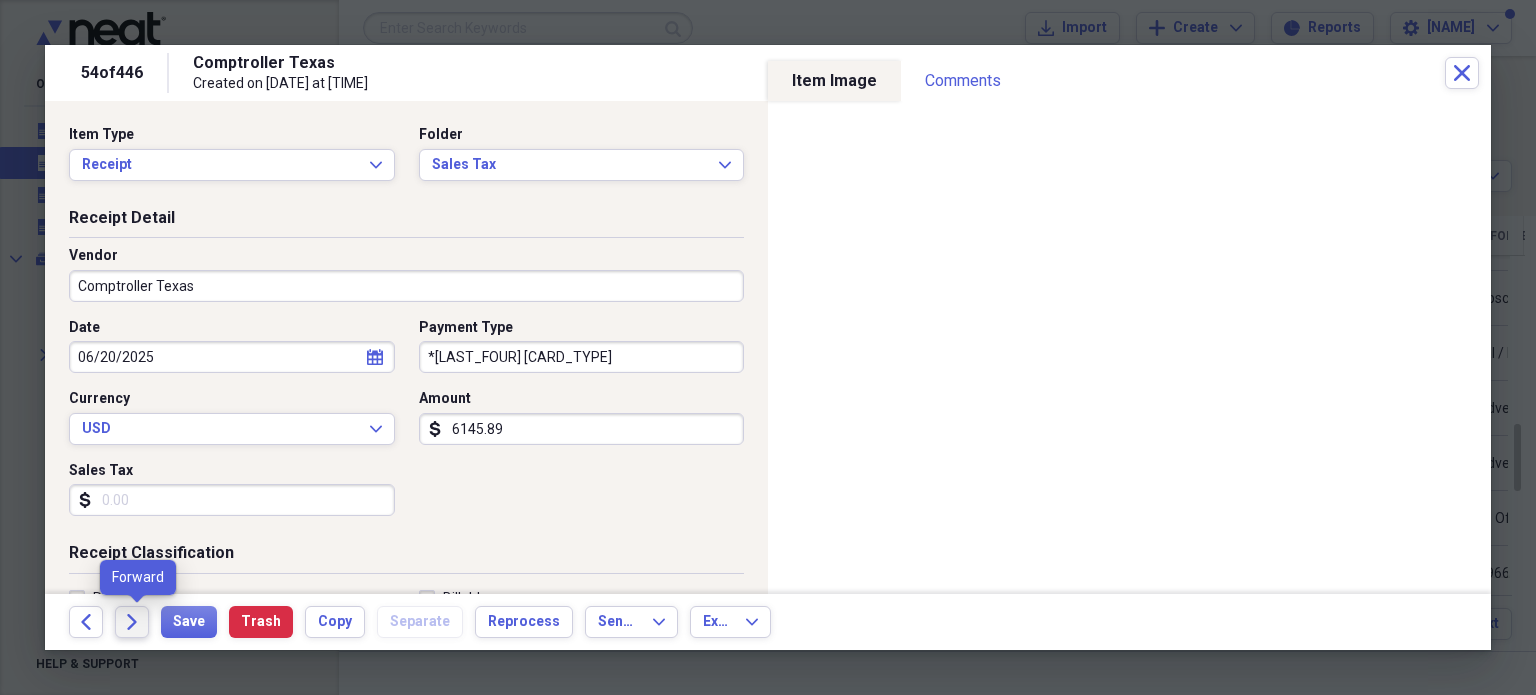 click on "Forward" 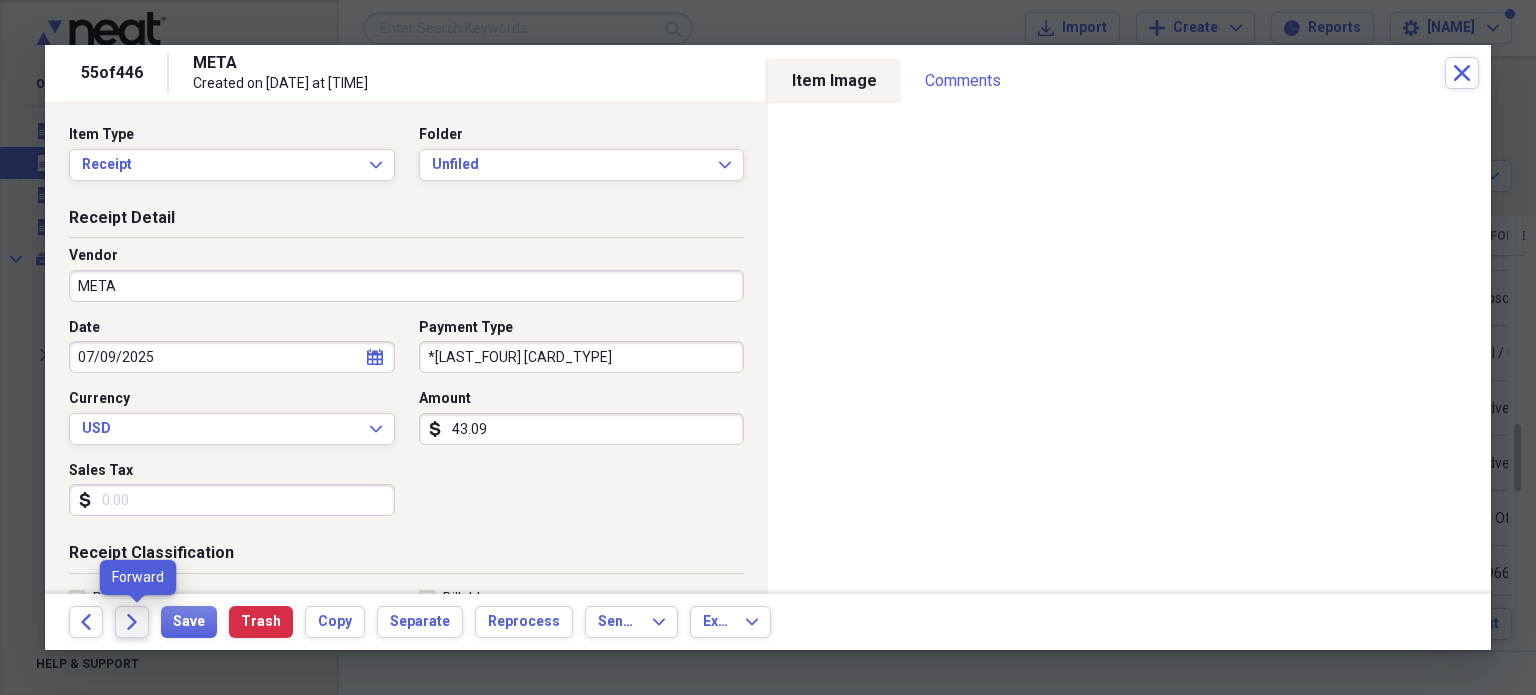 click on "Forward" 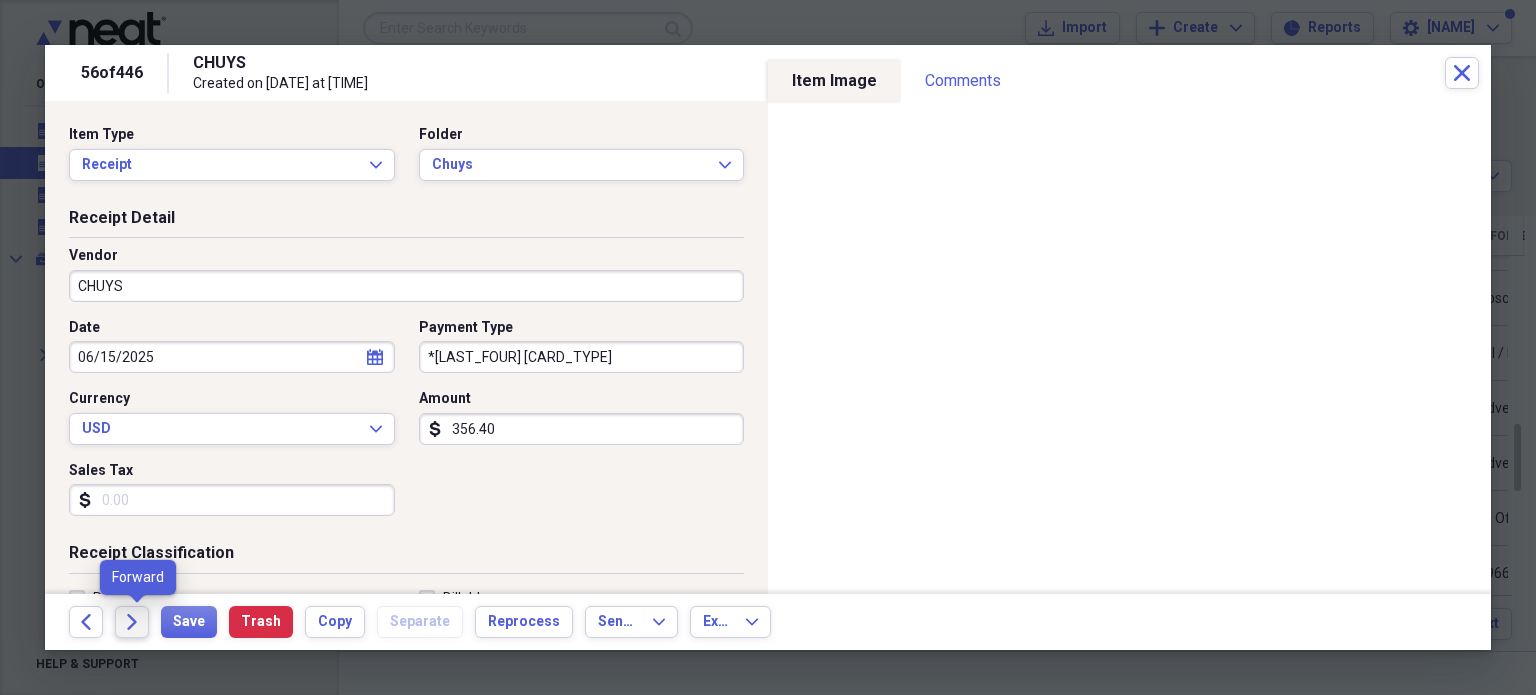 click 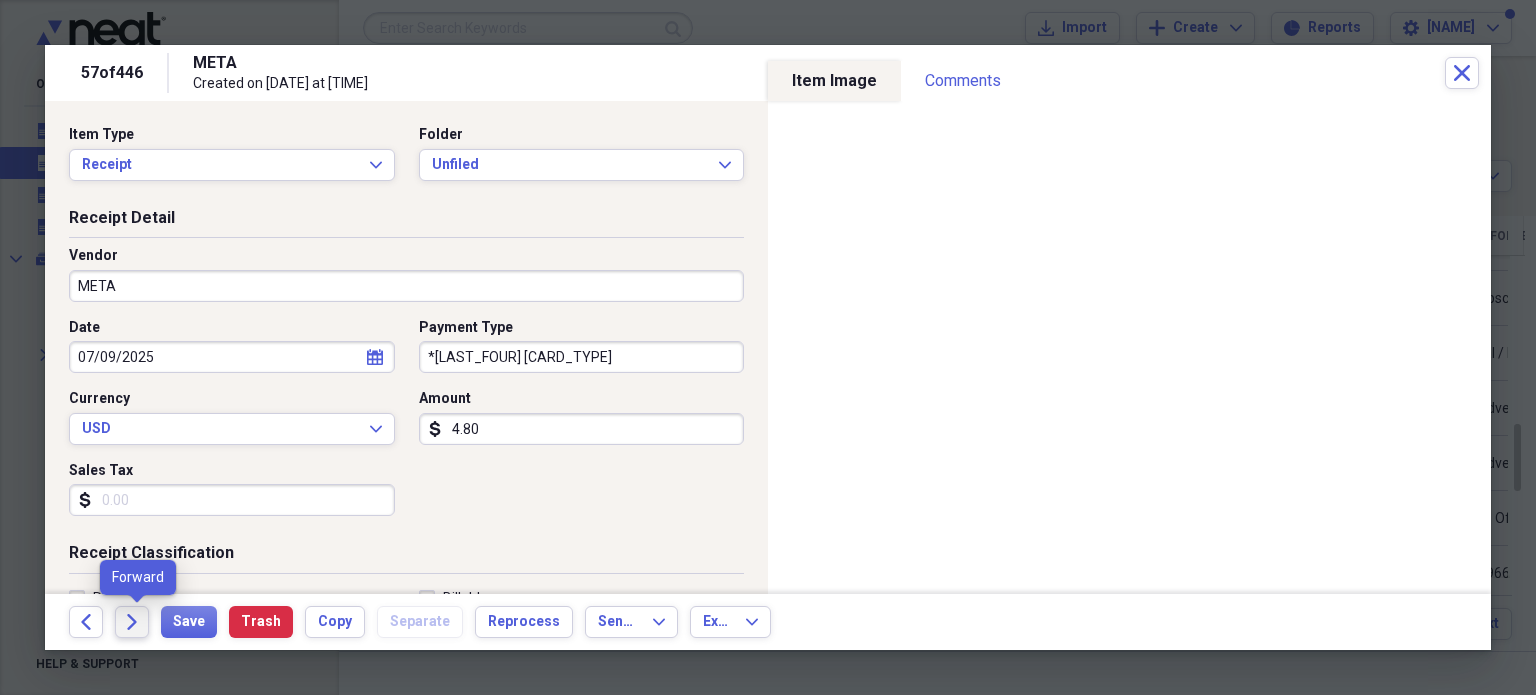 click on "Forward" 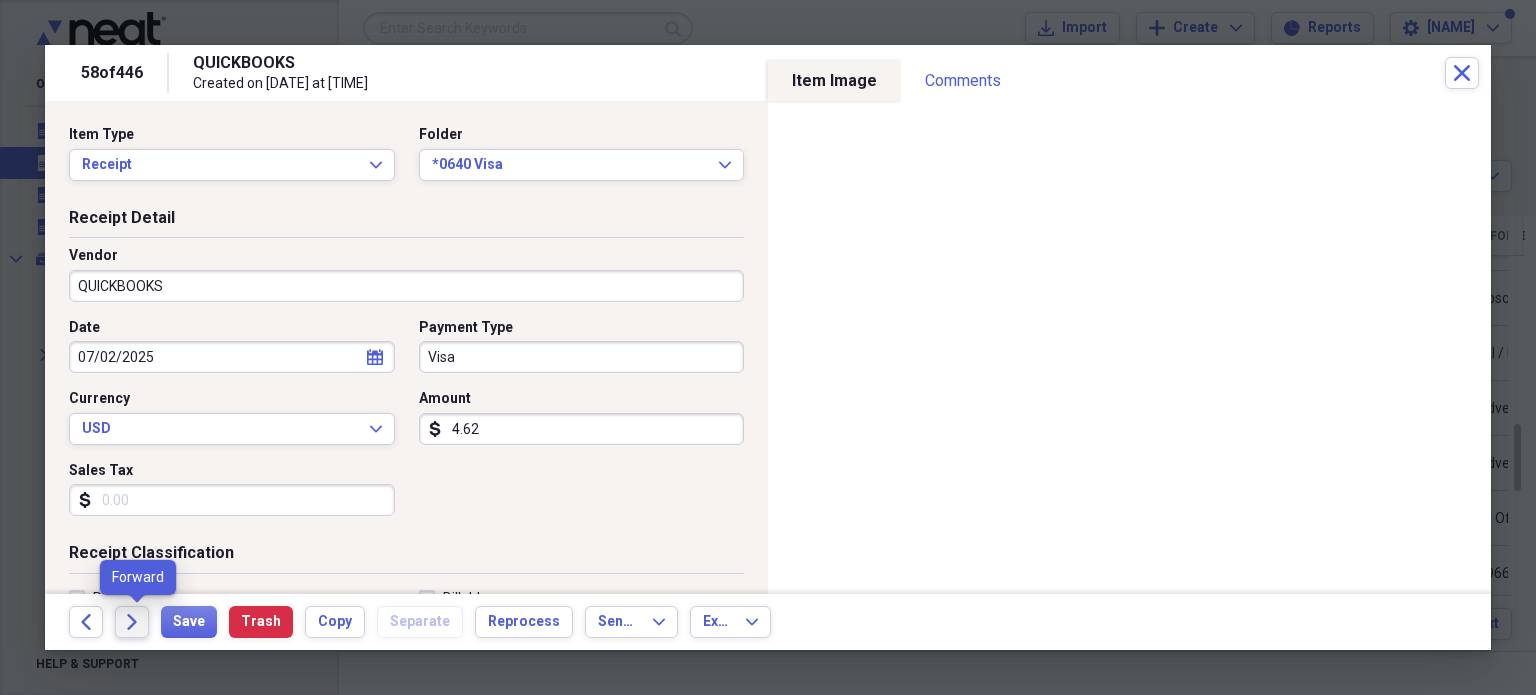 click on "Forward" 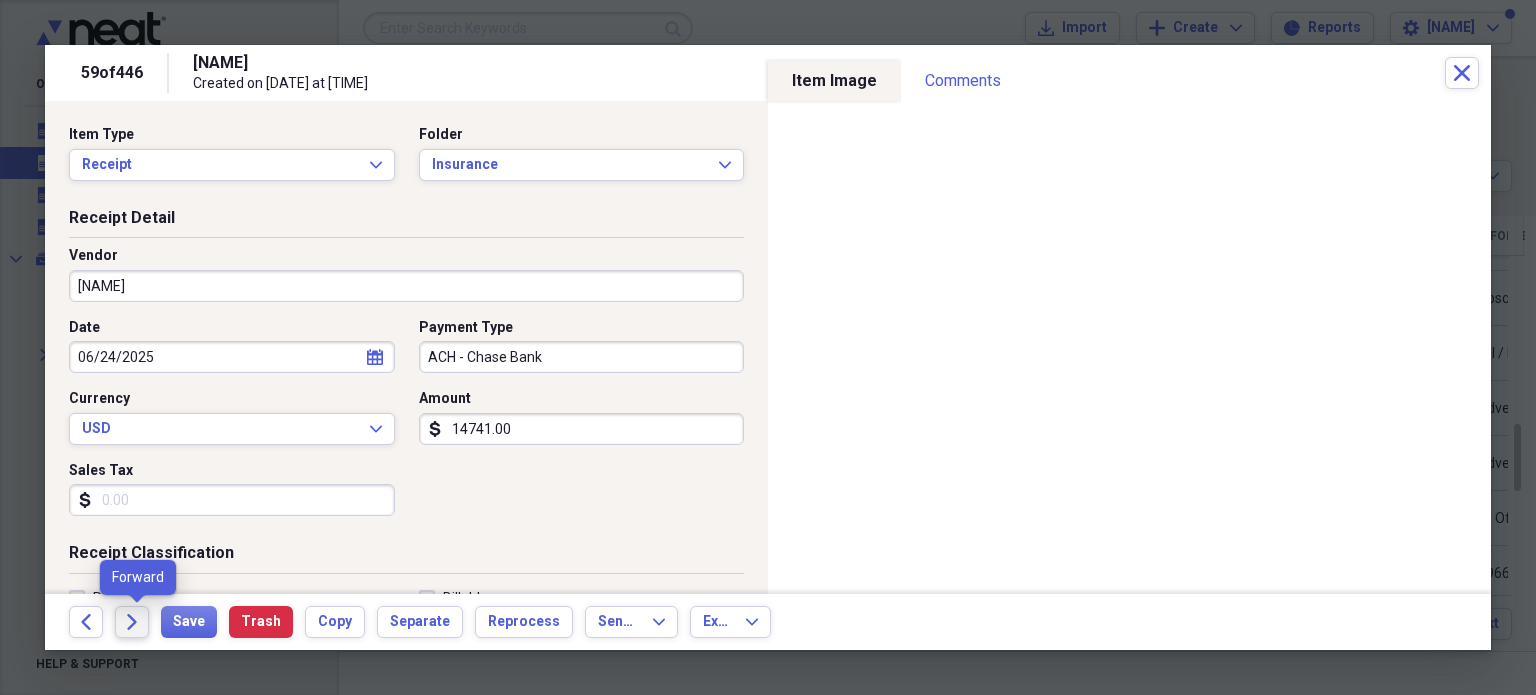 click on "Forward" 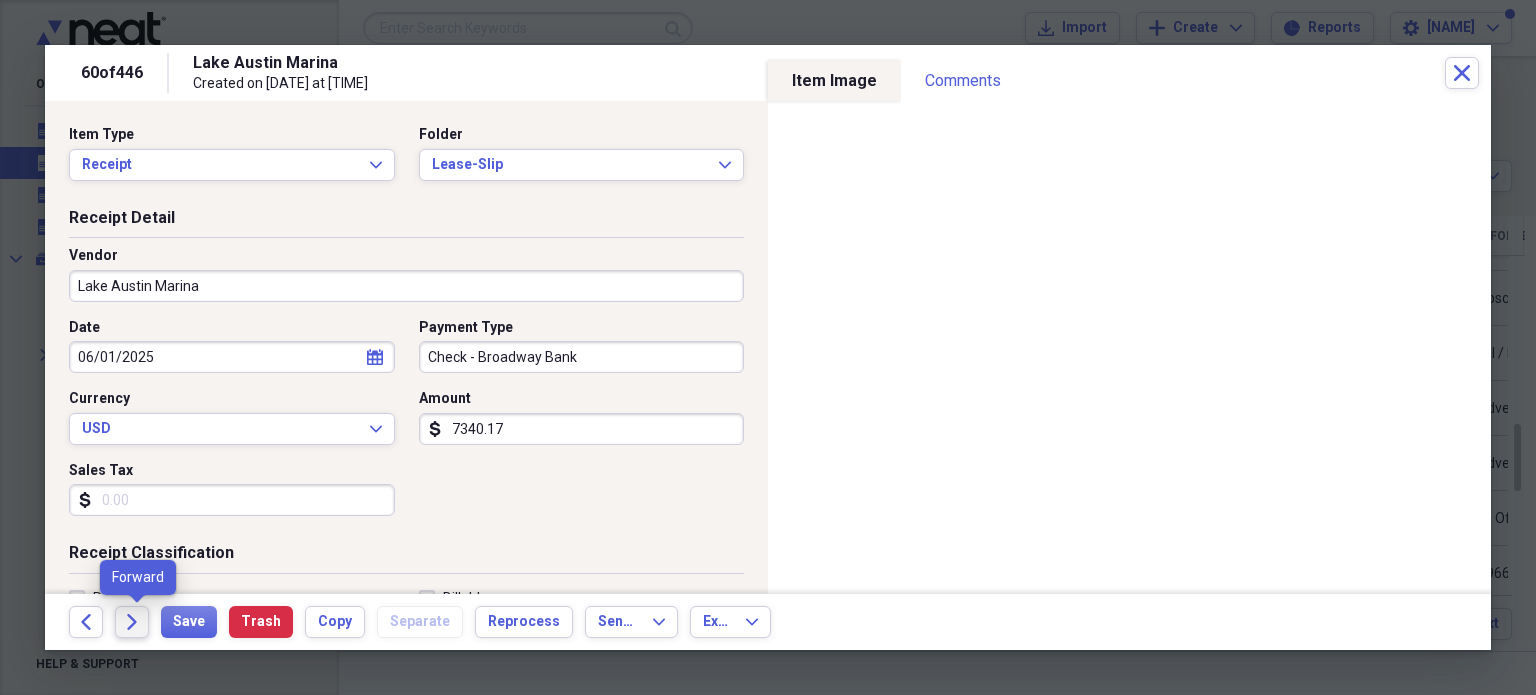 click on "Forward" 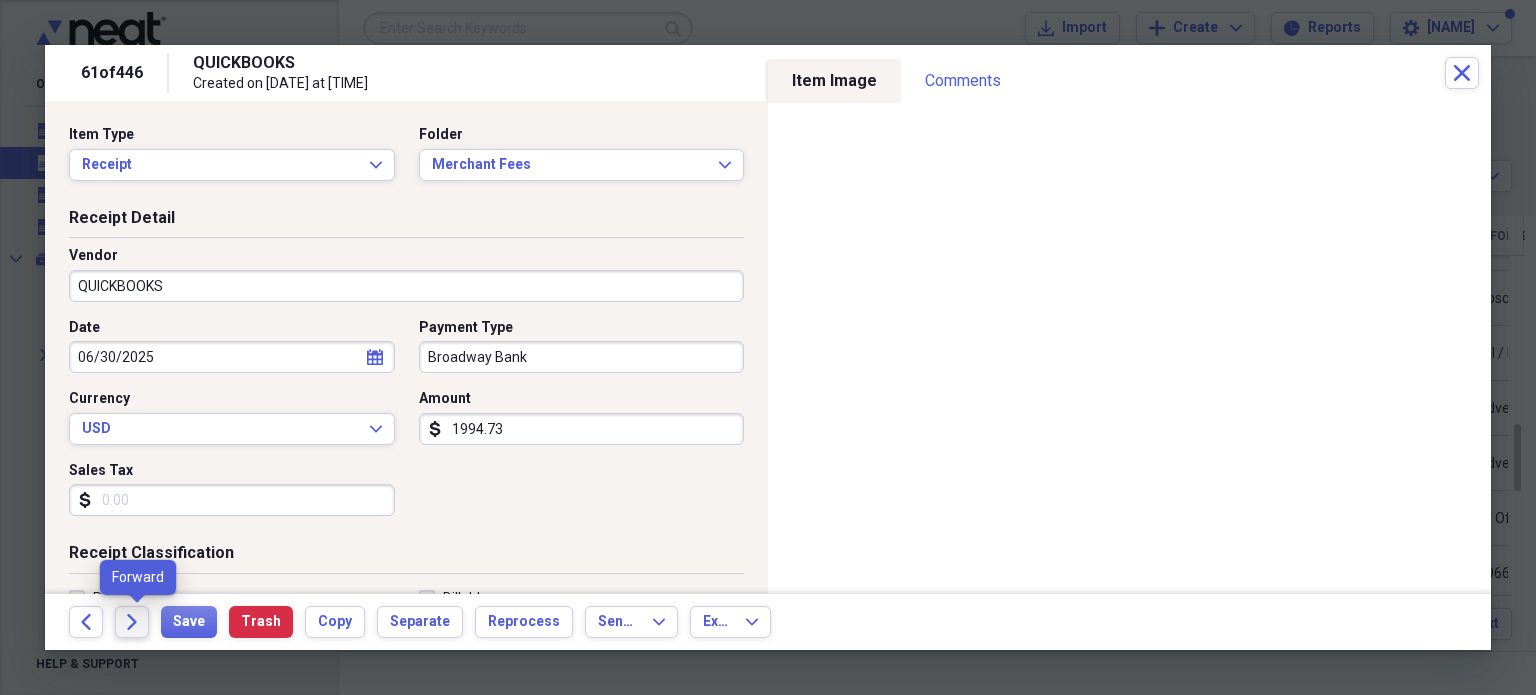 click on "Forward" 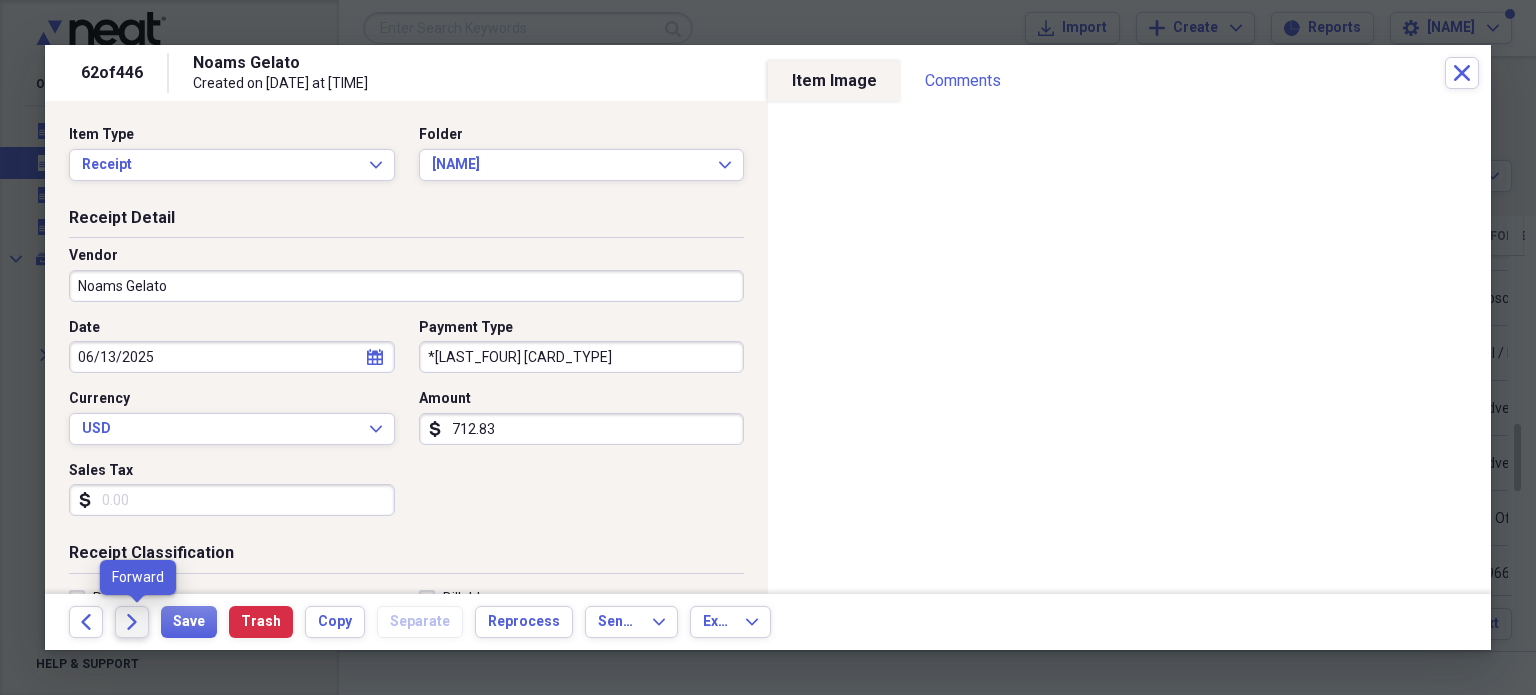click on "Forward" 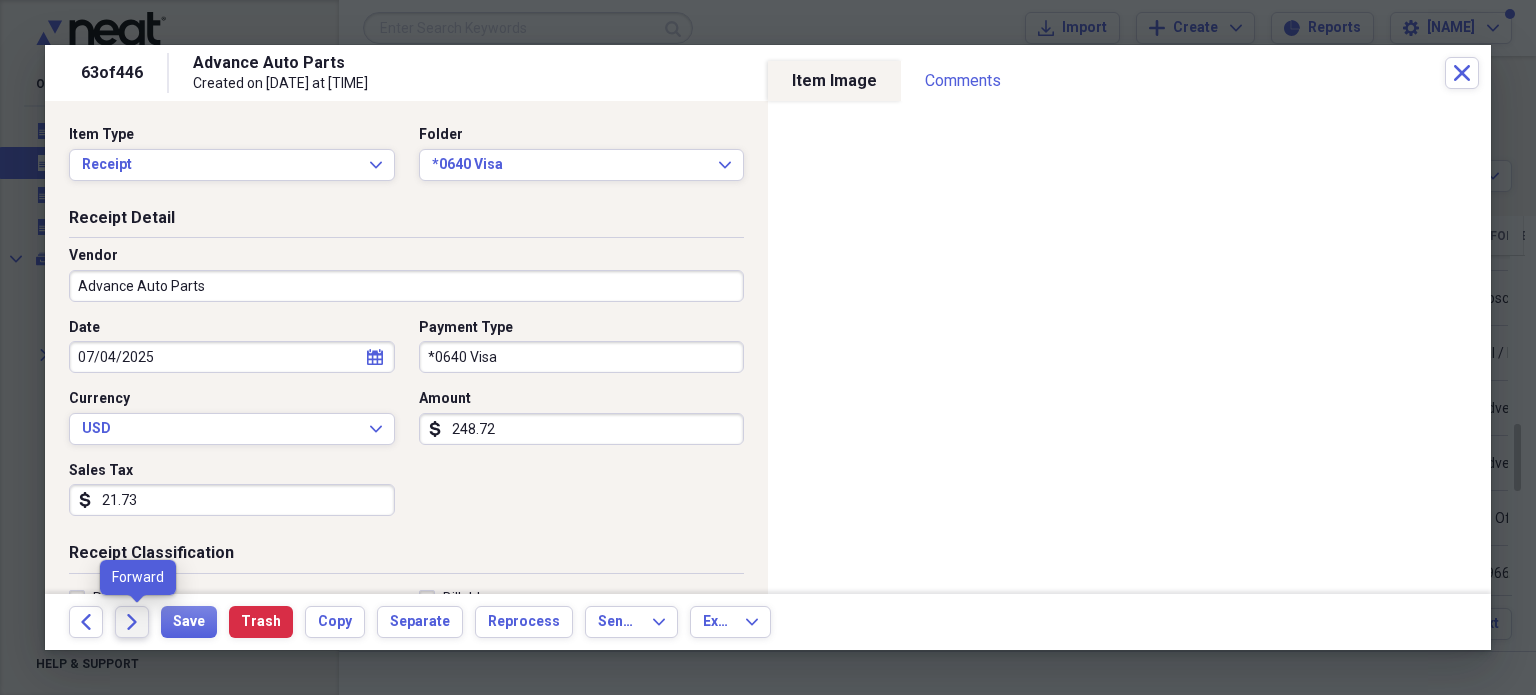 click on "Forward" 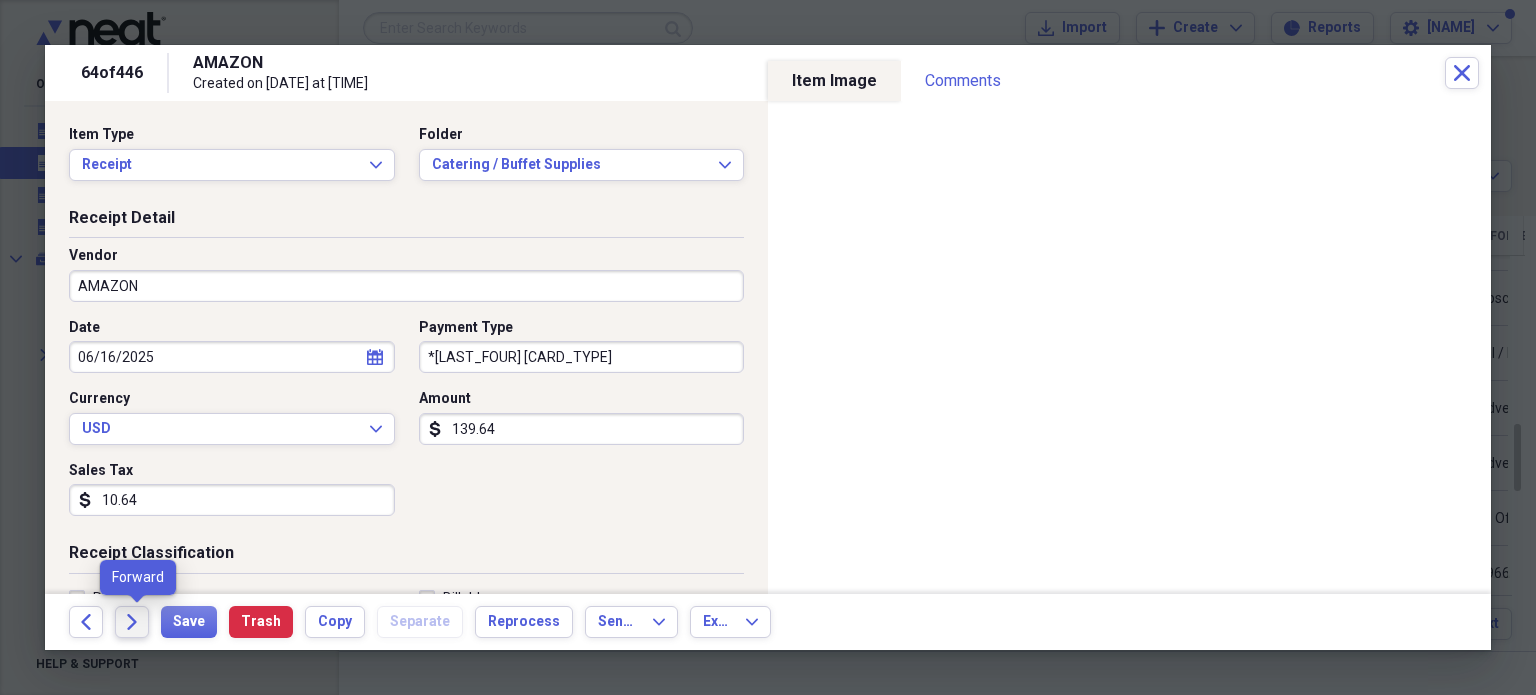 click on "Forward" 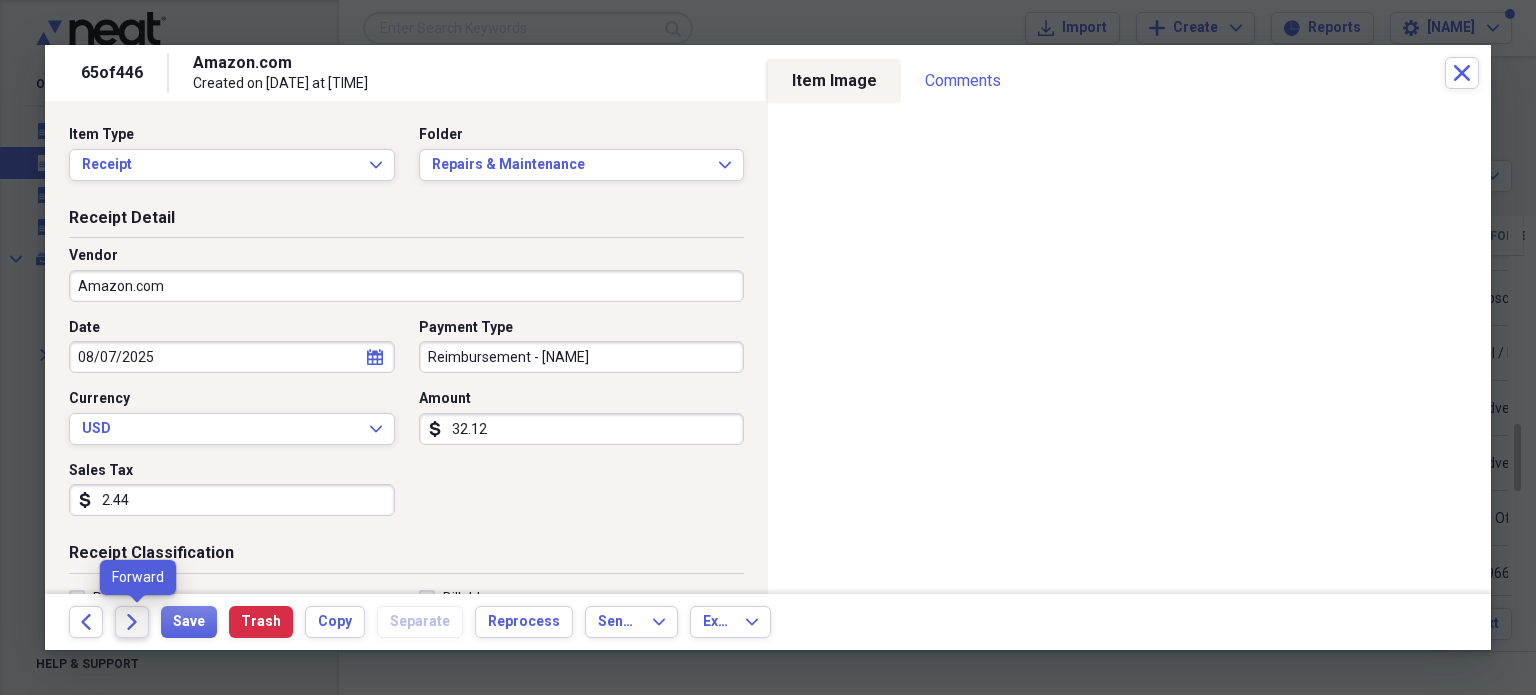 click 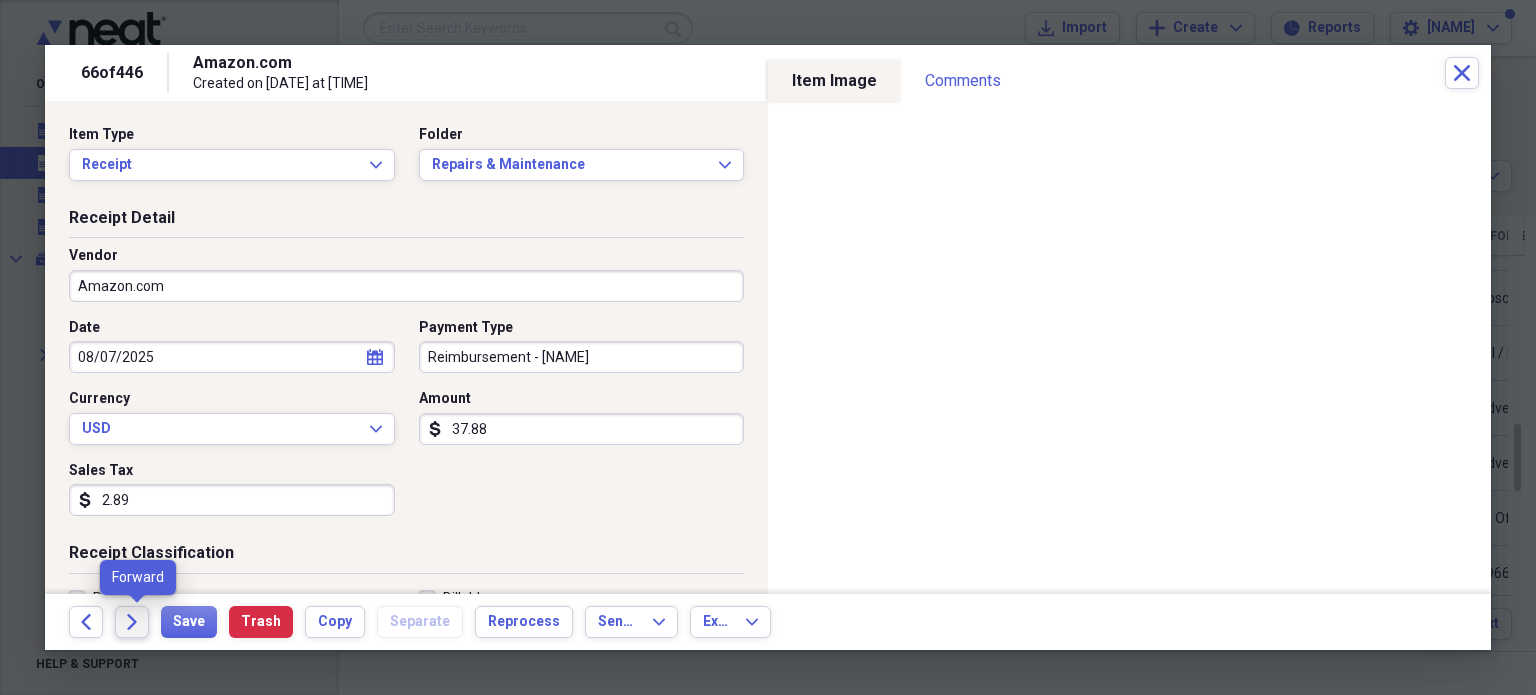 click on "Forward" 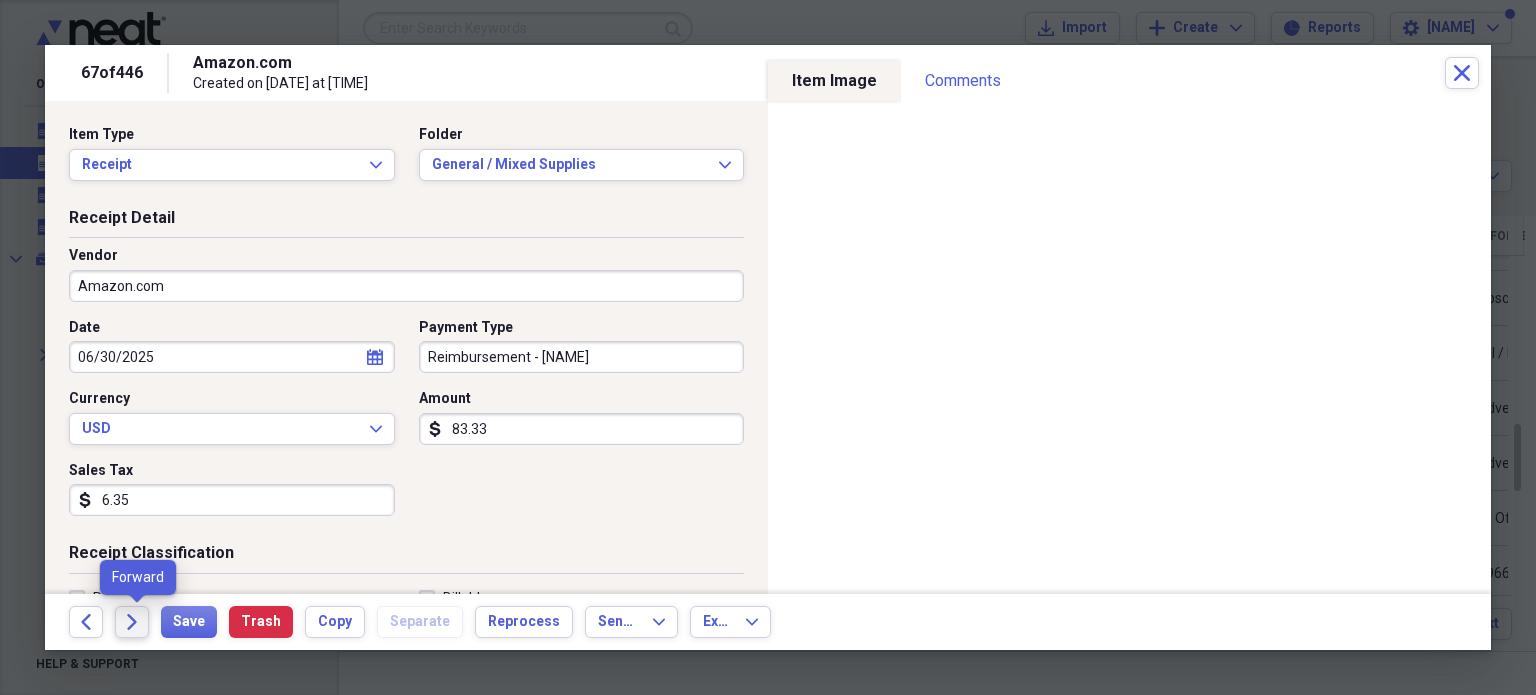 click 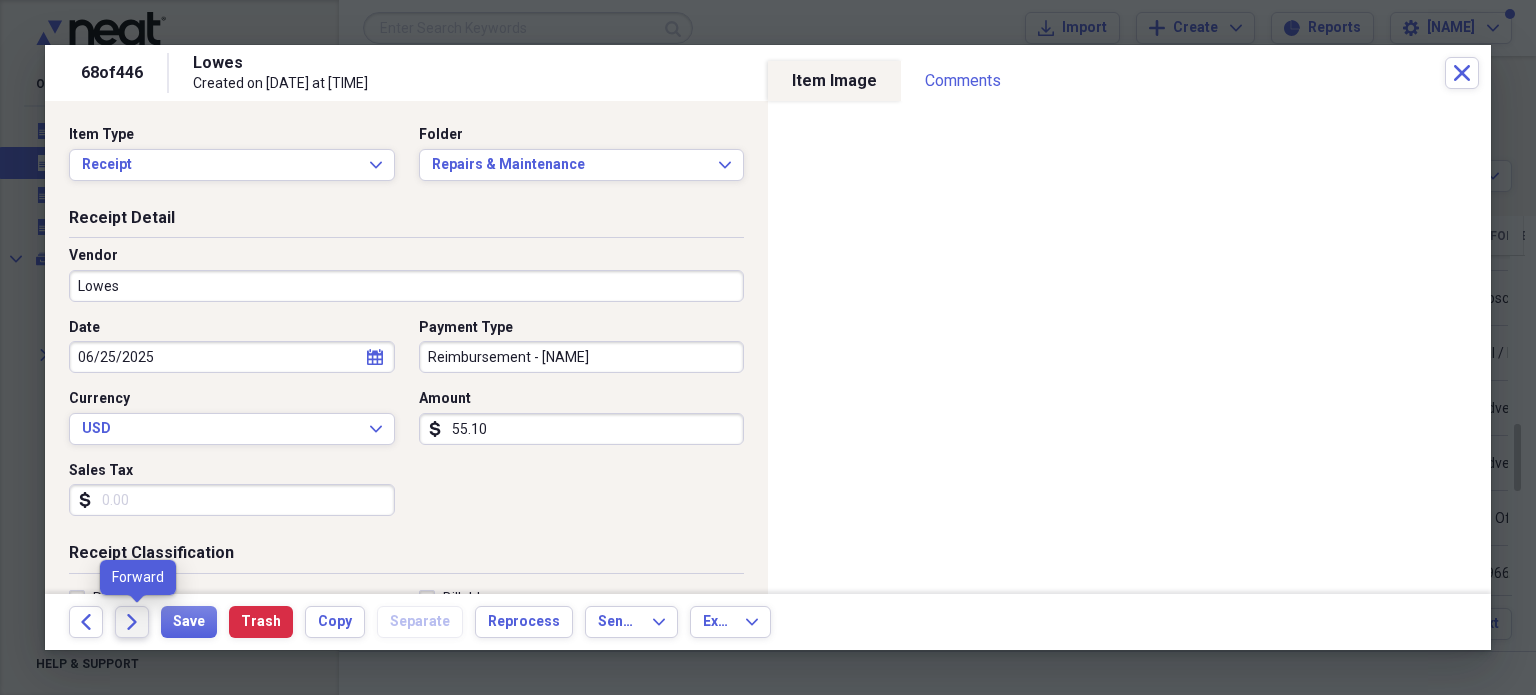 click on "Forward" 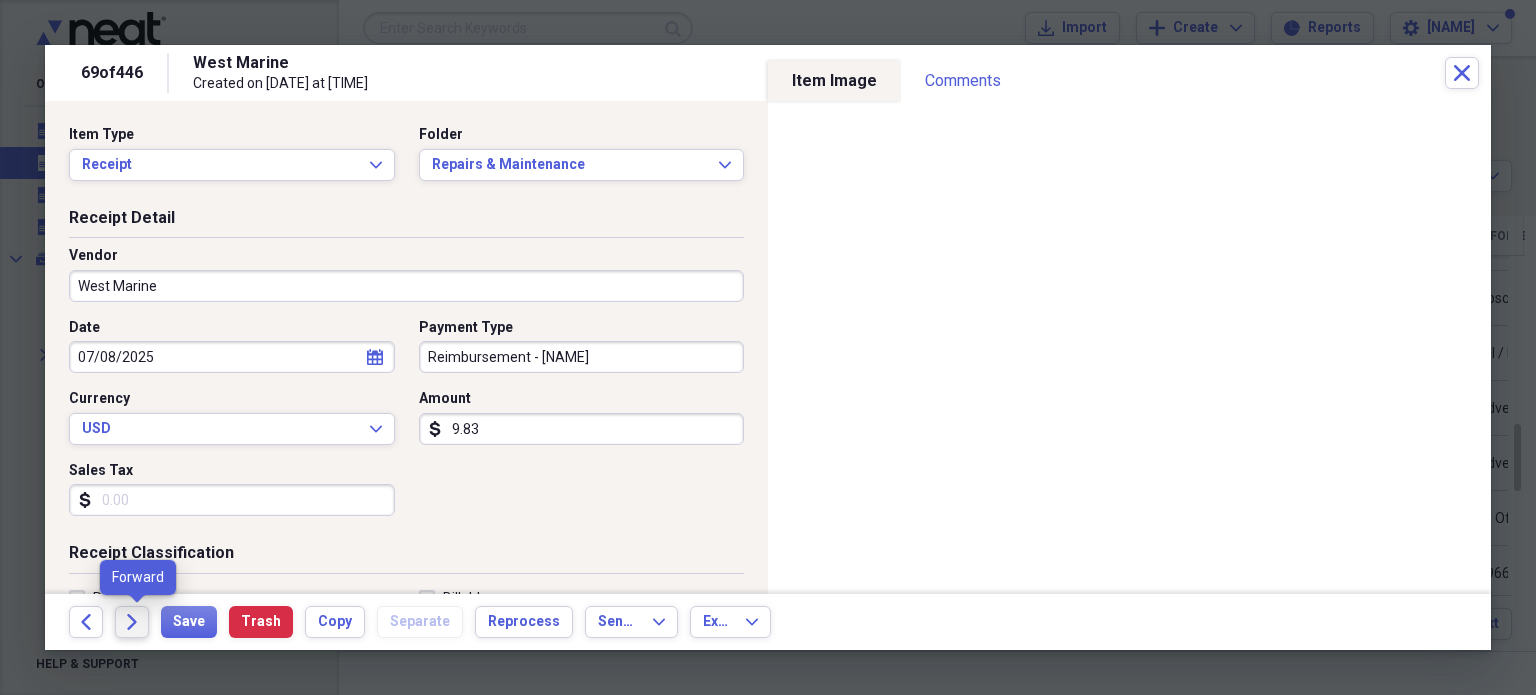 click on "Forward" 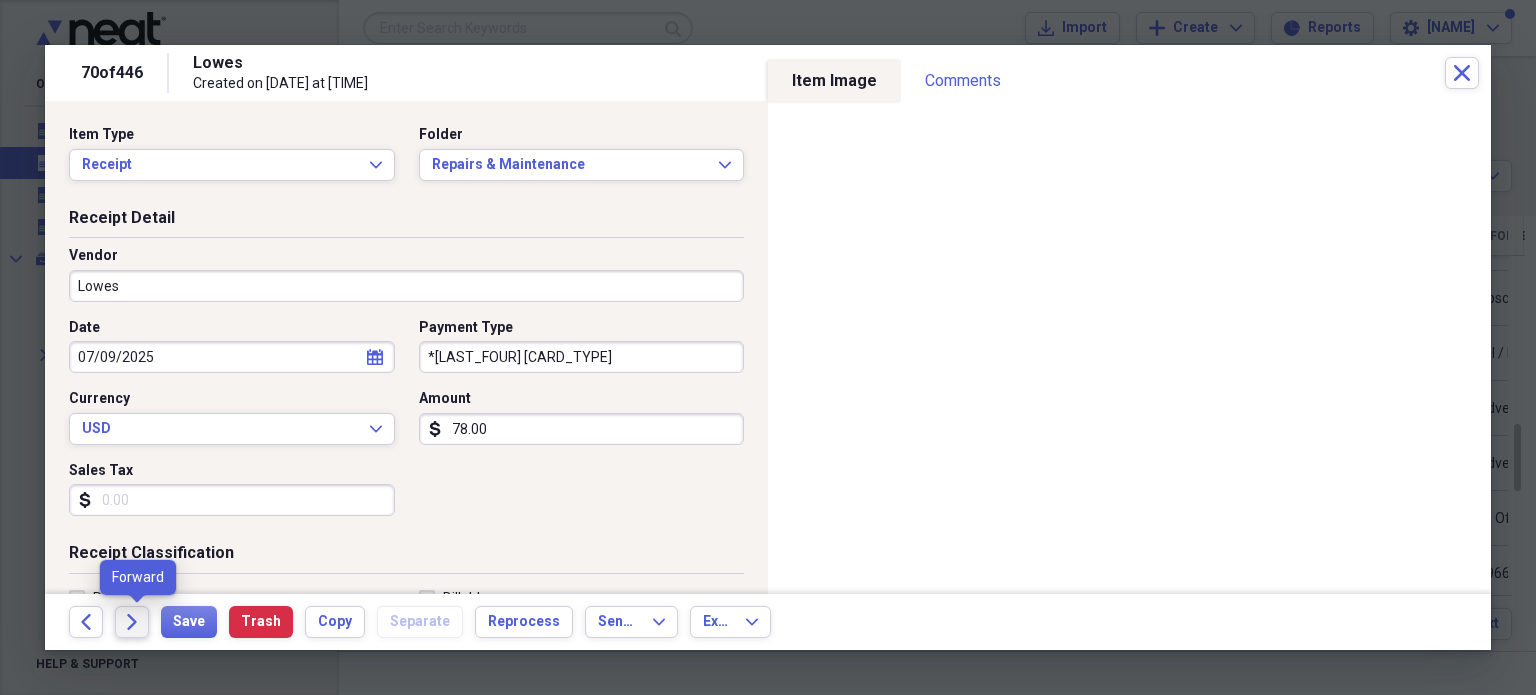 click on "Forward" 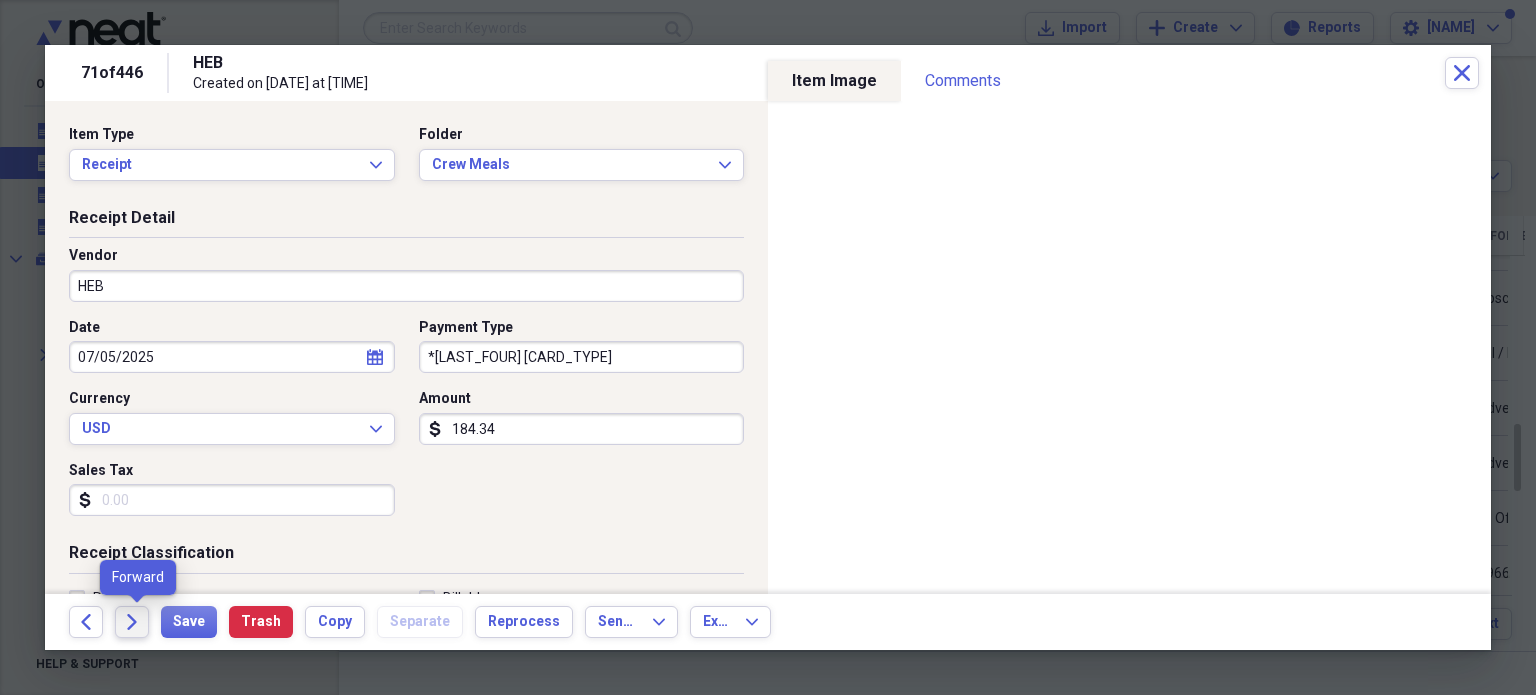 click on "Forward" at bounding box center [132, 622] 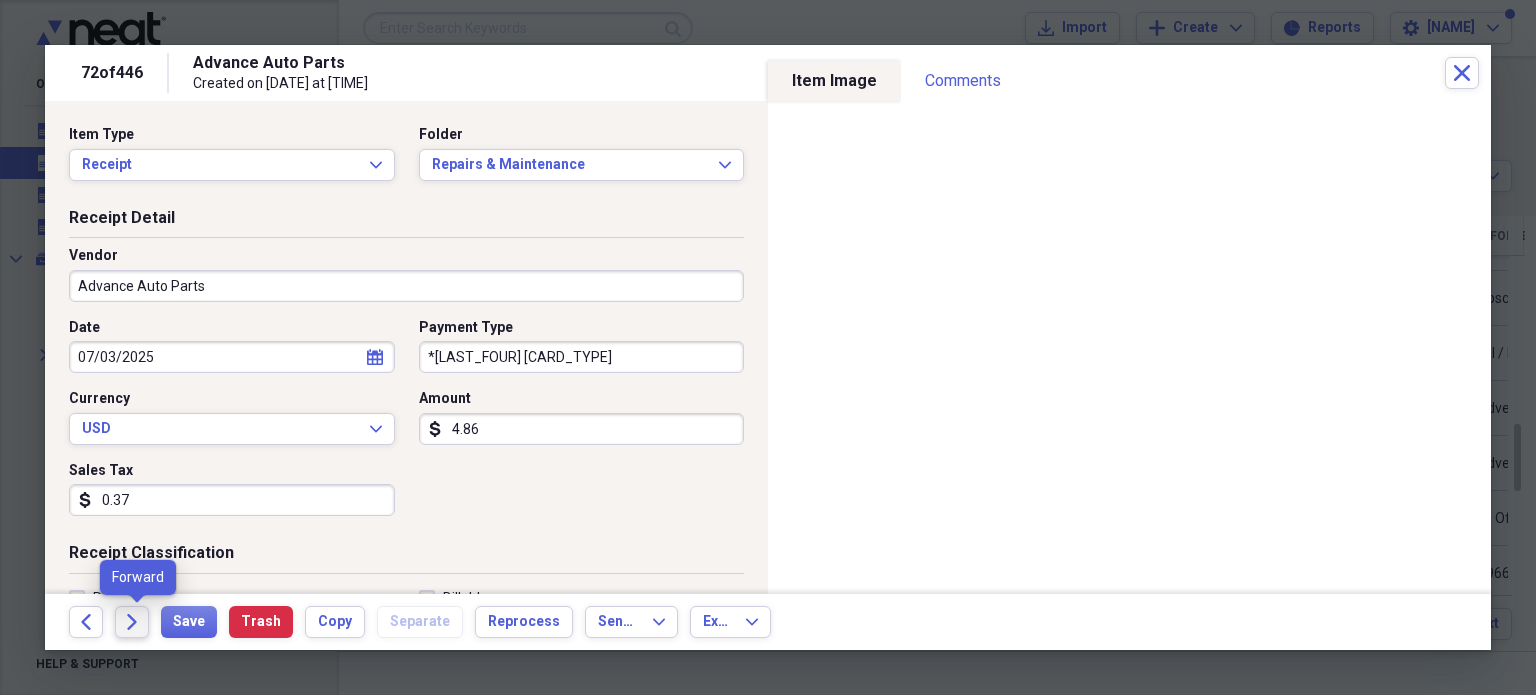 click on "Forward" 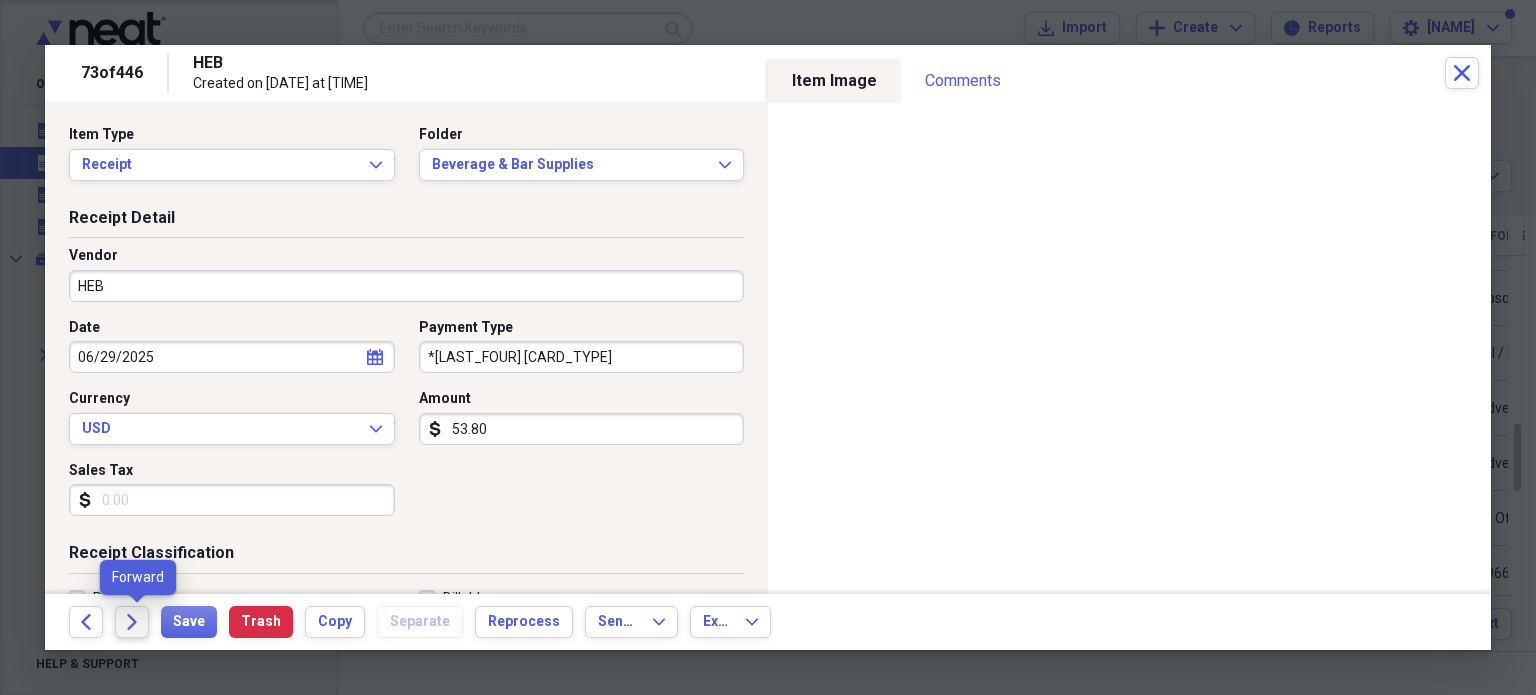 click on "Forward" 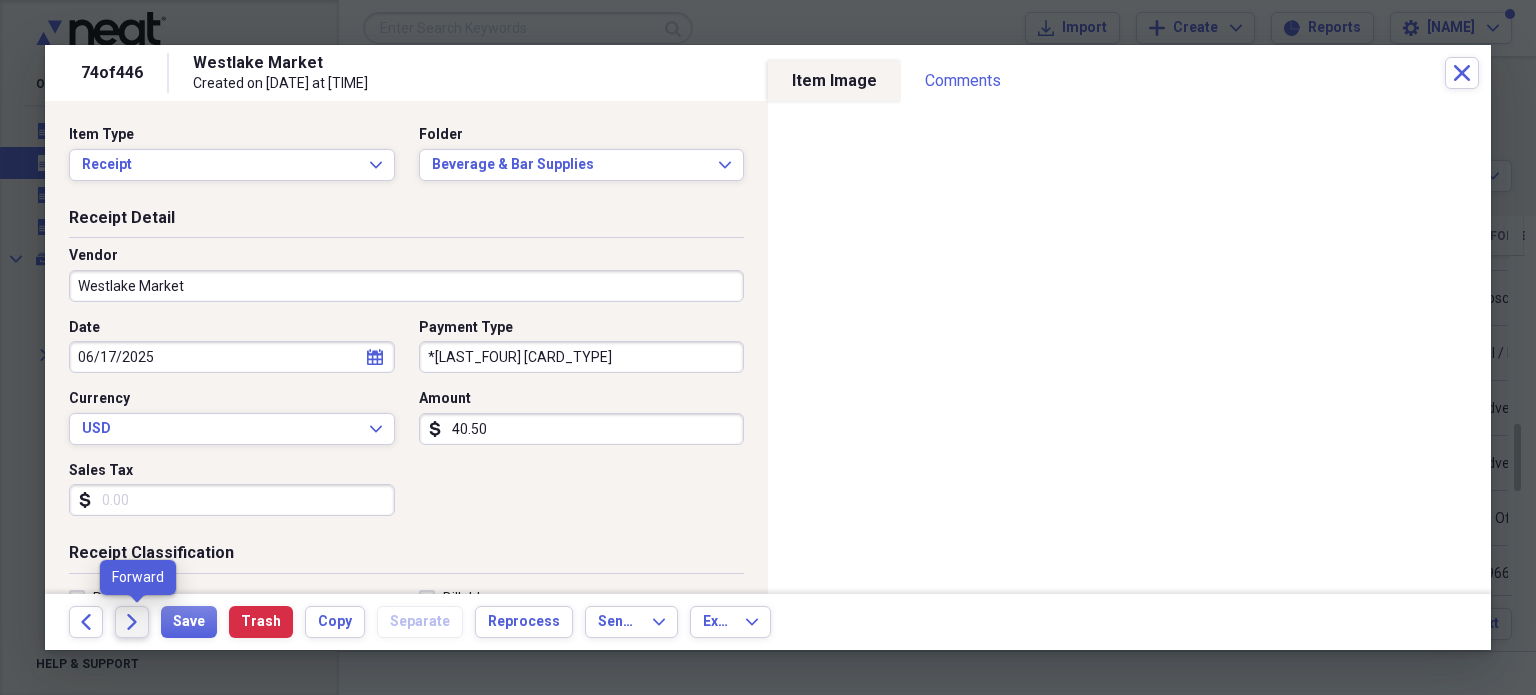 click on "Forward" 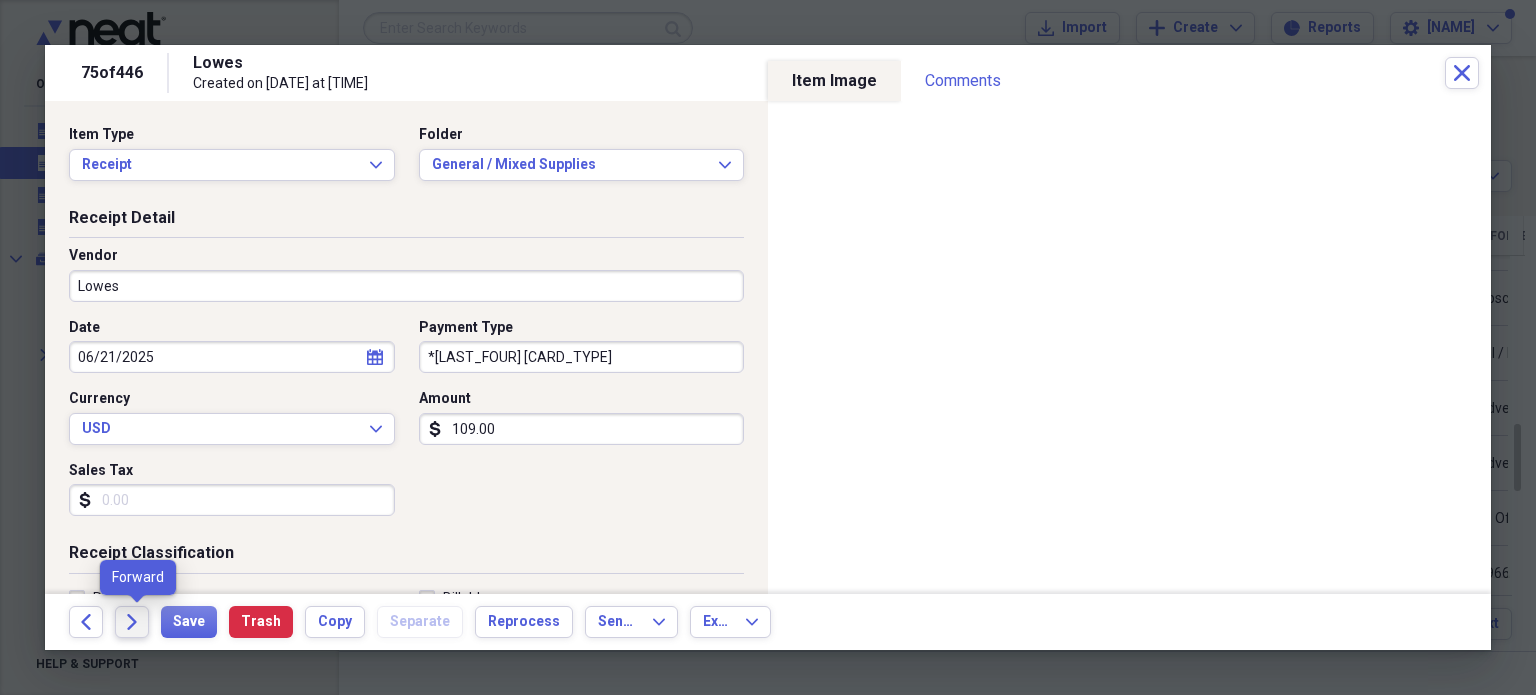 click on "Forward" 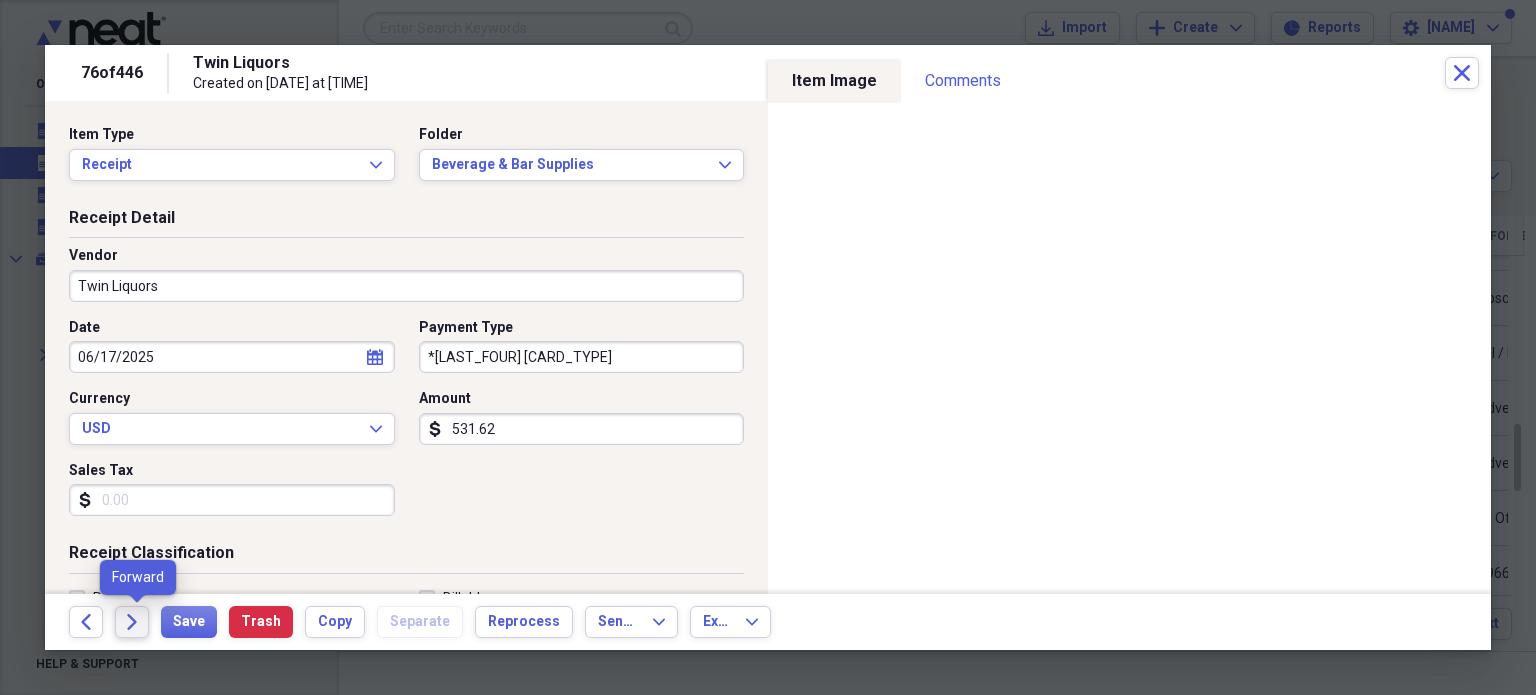 click 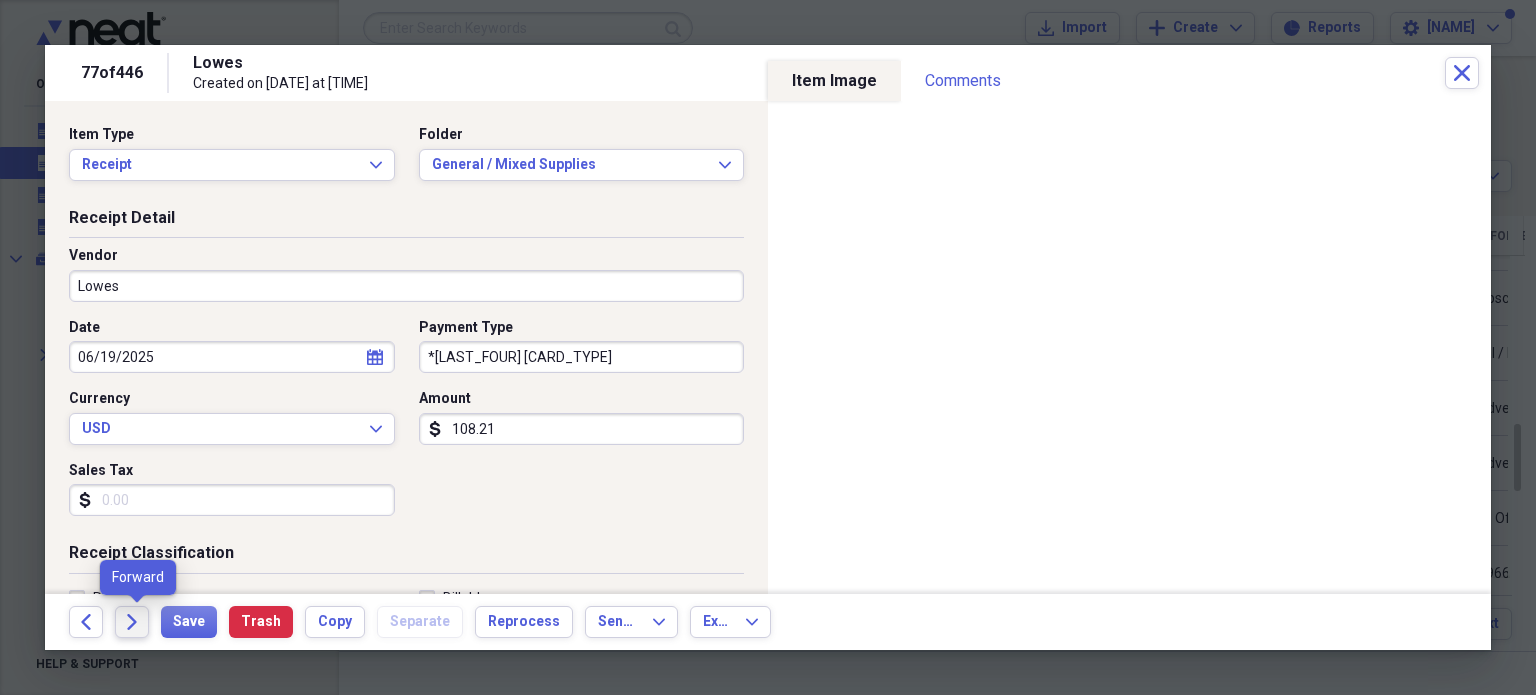 click on "Forward" at bounding box center (132, 622) 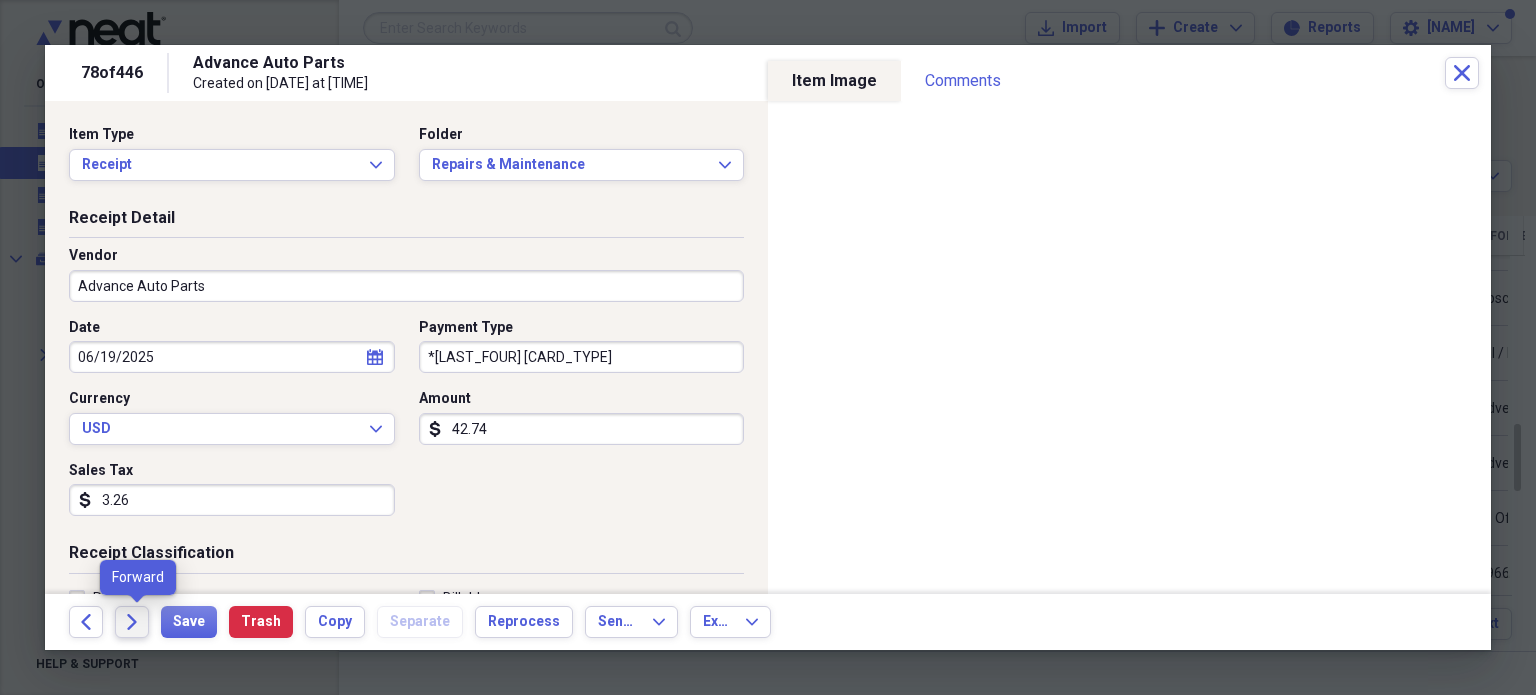 click on "Forward" 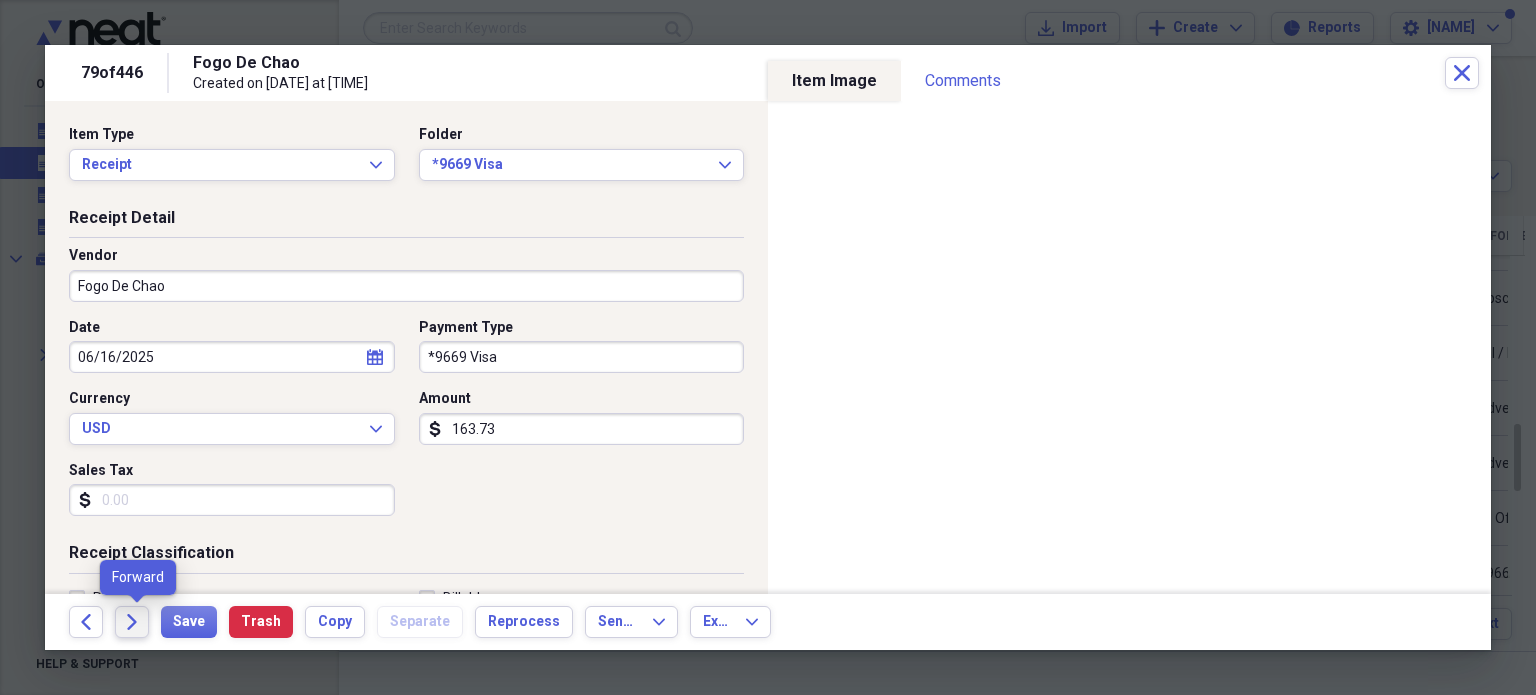 click 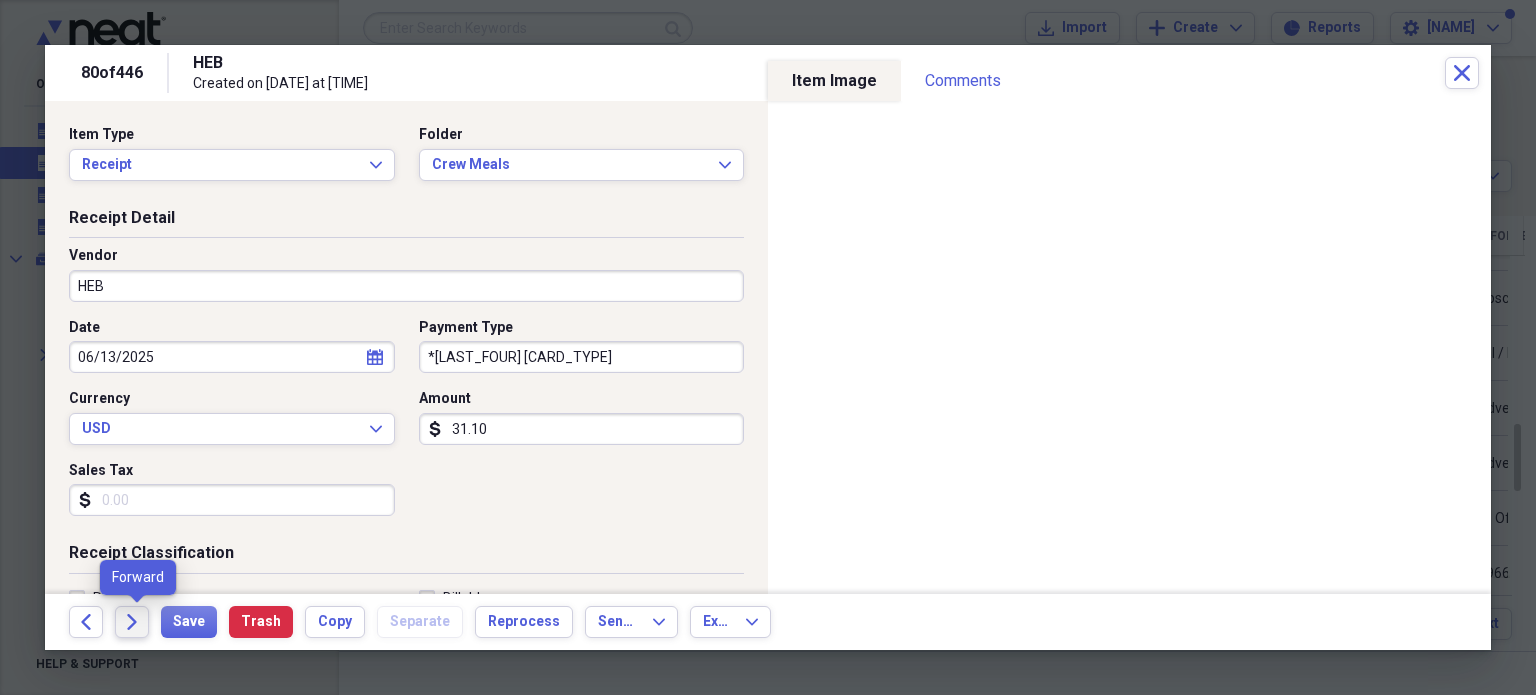 click on "Forward" at bounding box center (132, 622) 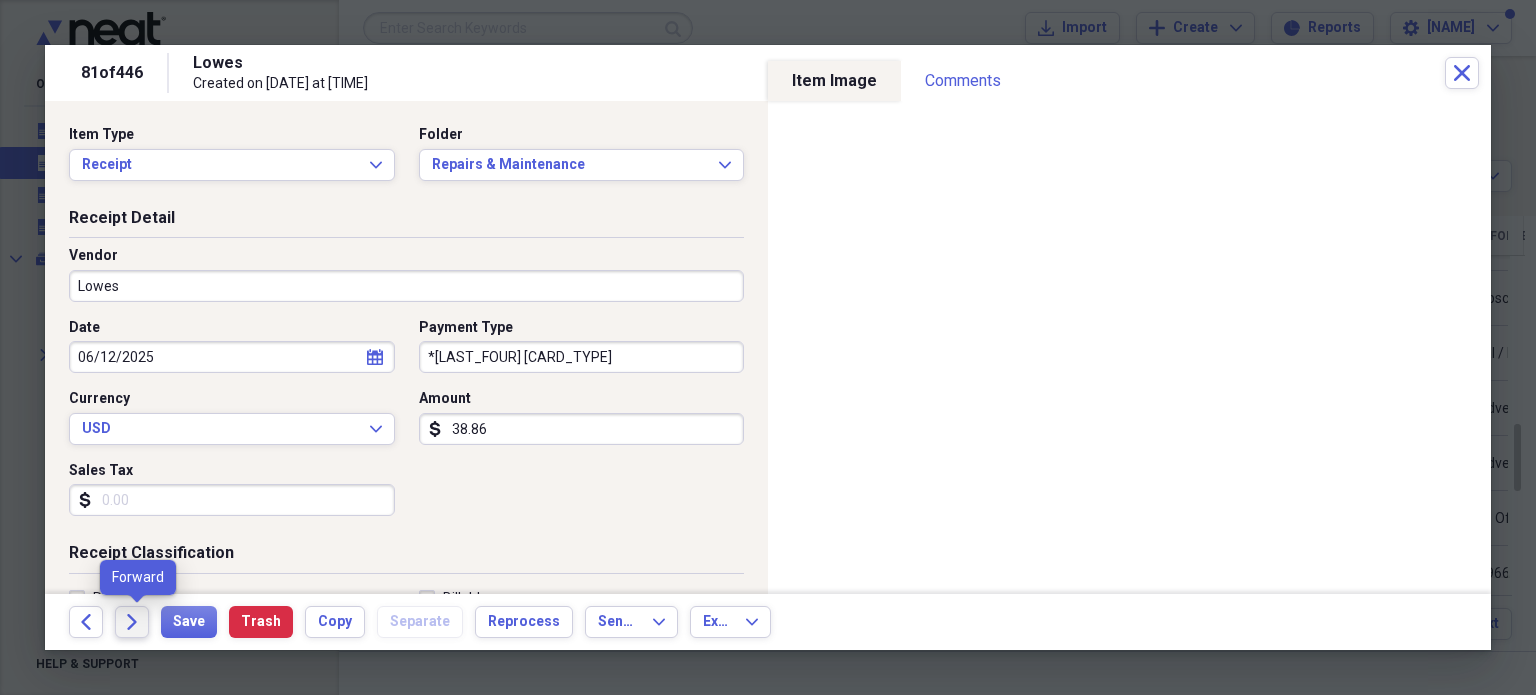 click on "Forward" 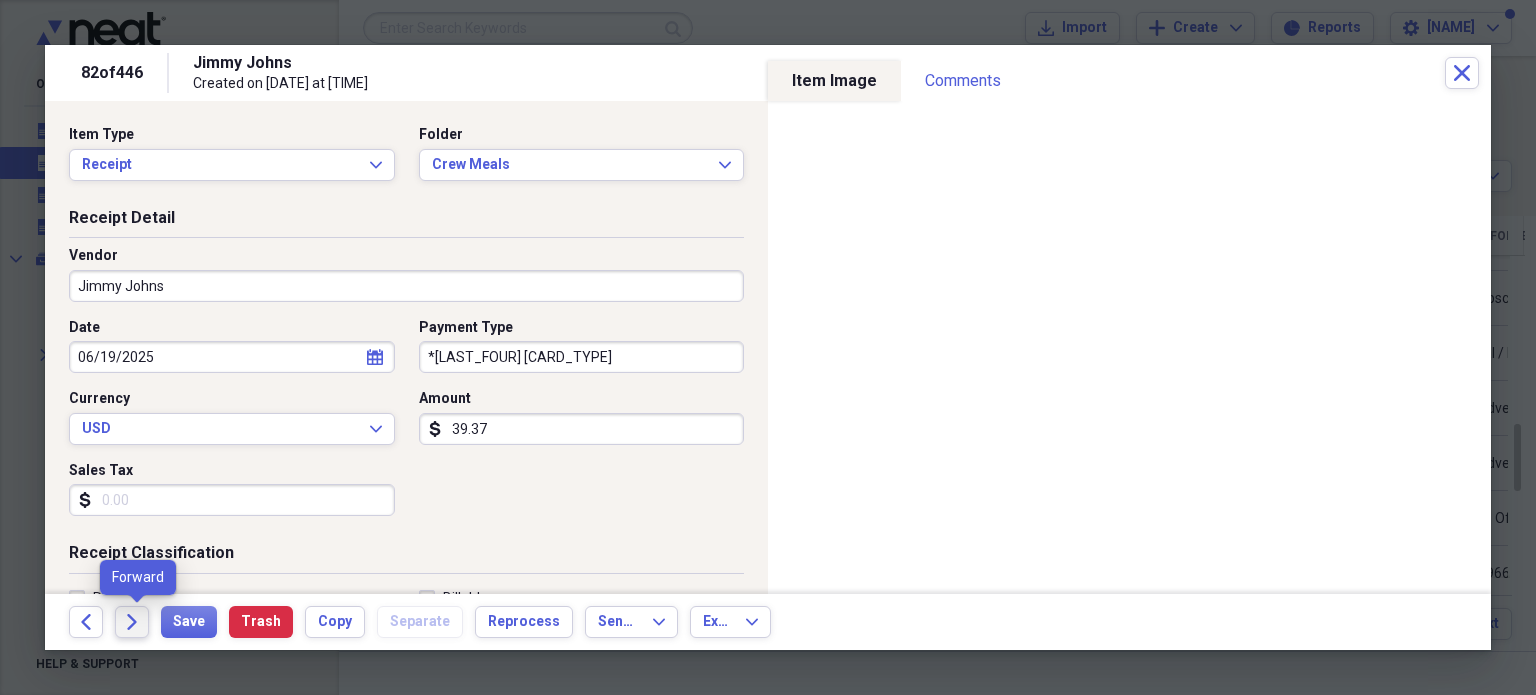 click on "Forward" 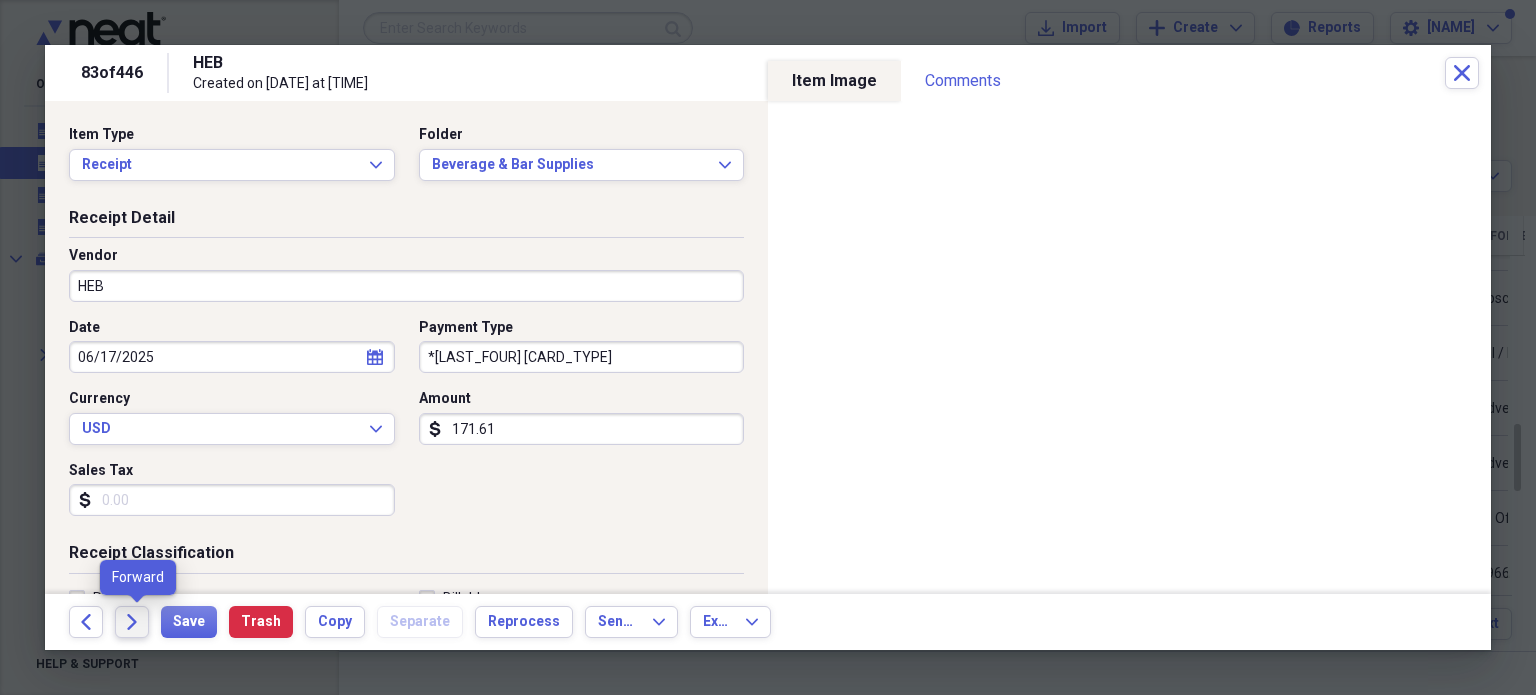 click on "Forward" 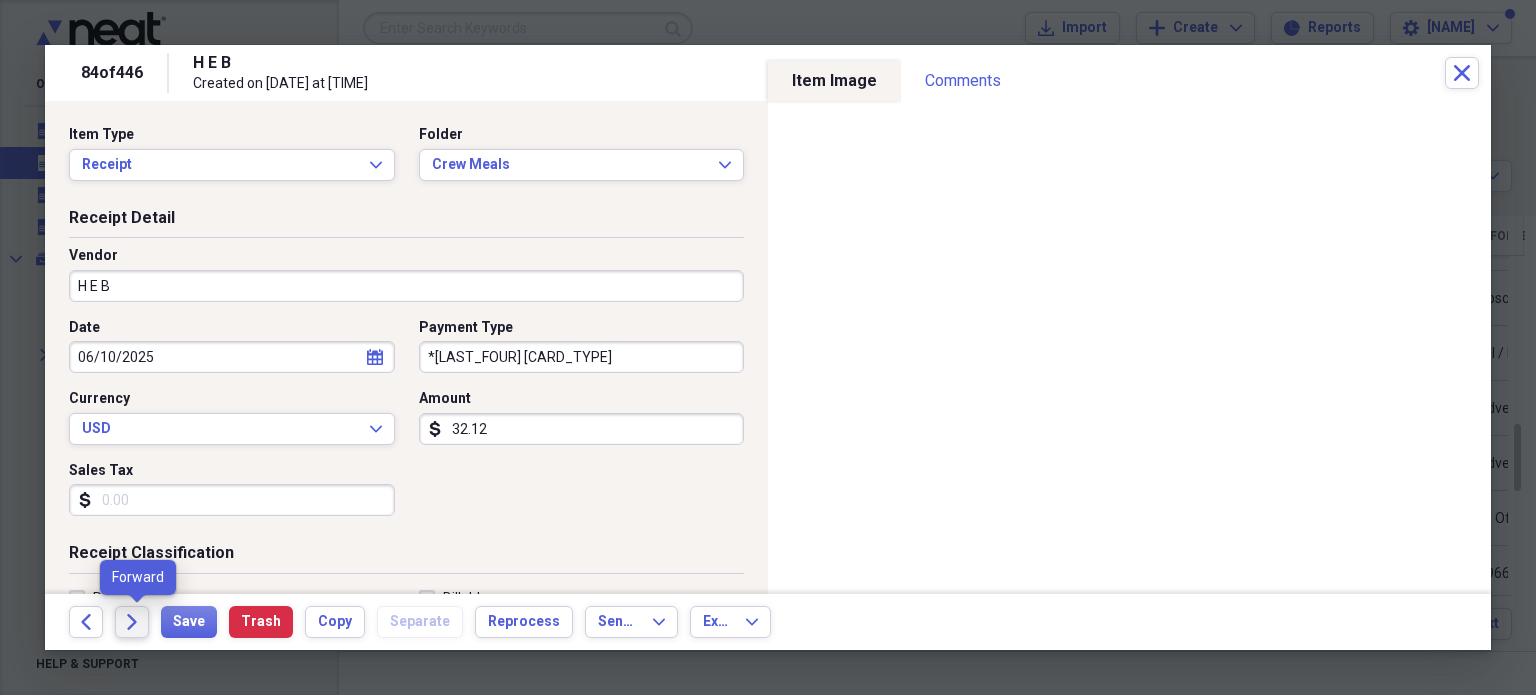 click on "Forward" at bounding box center [132, 622] 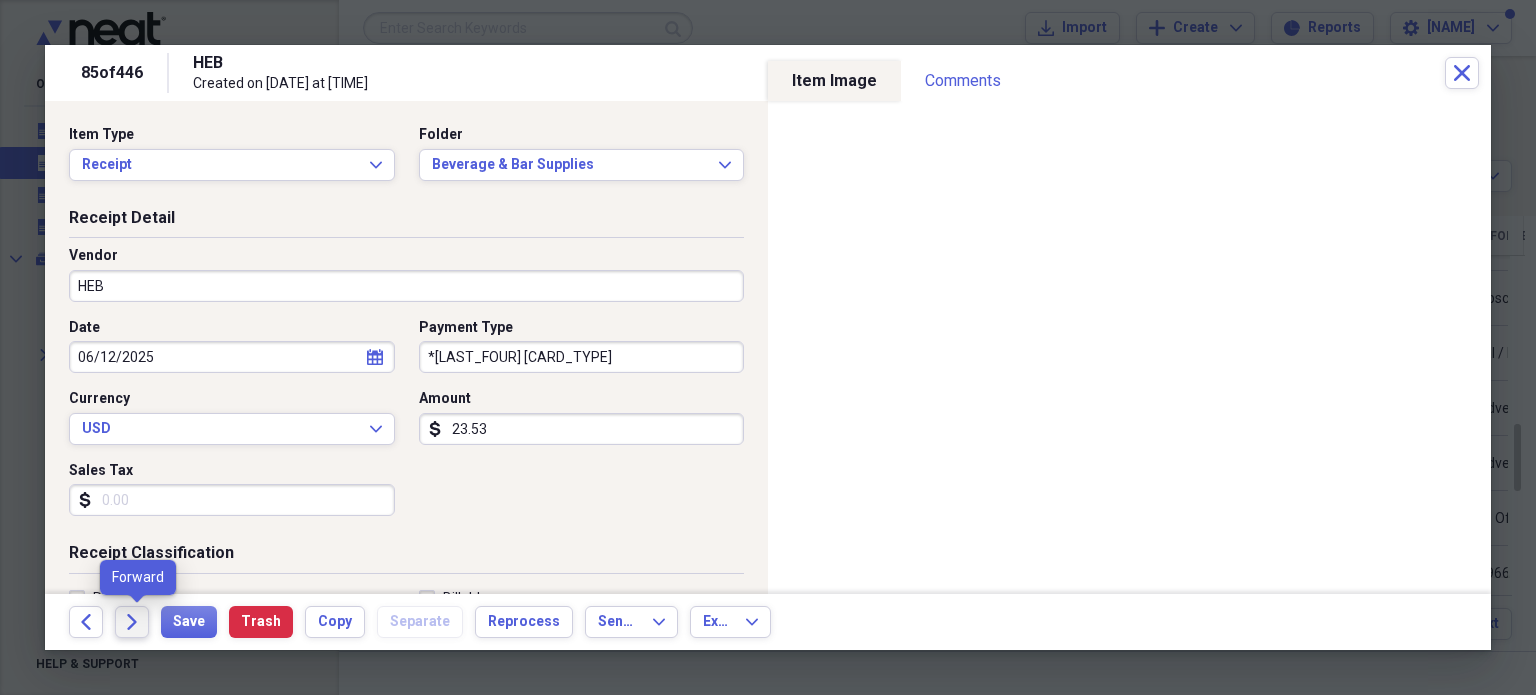click 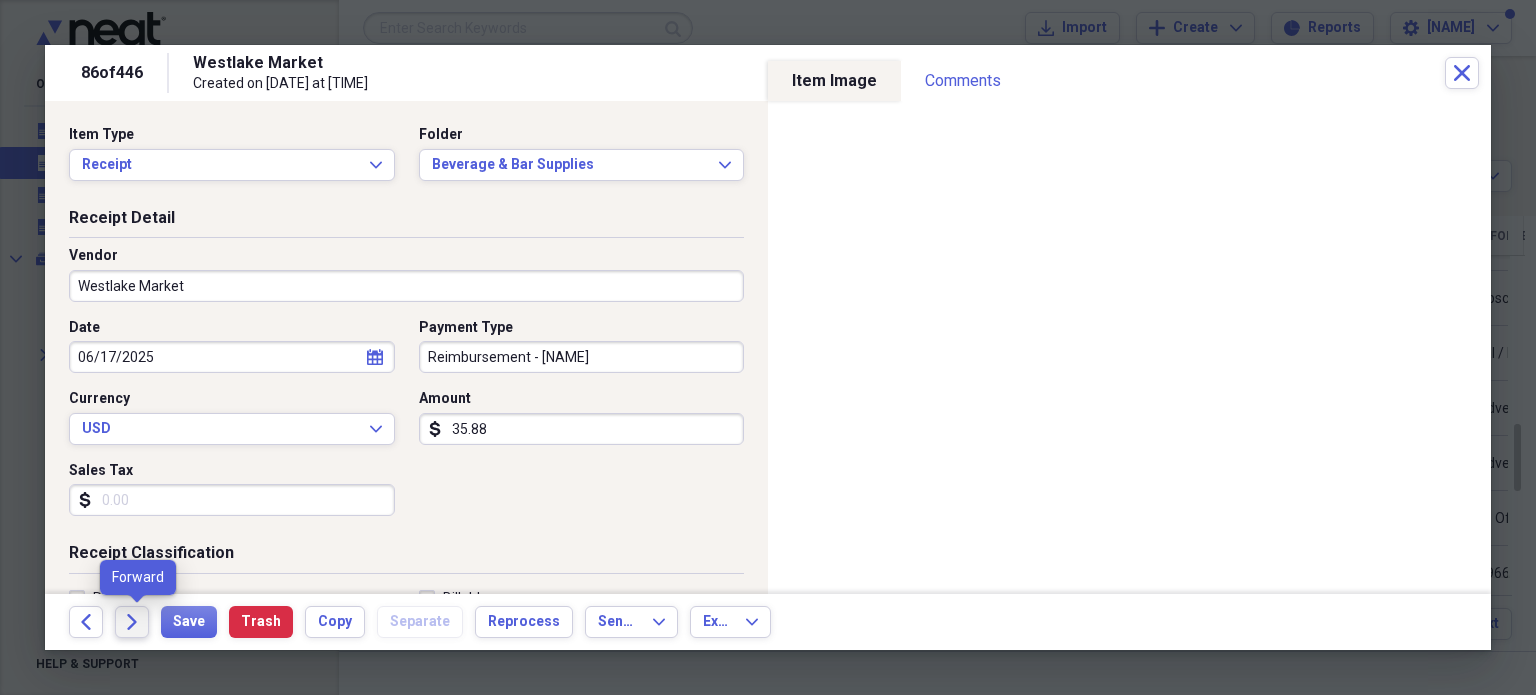 click on "Forward" 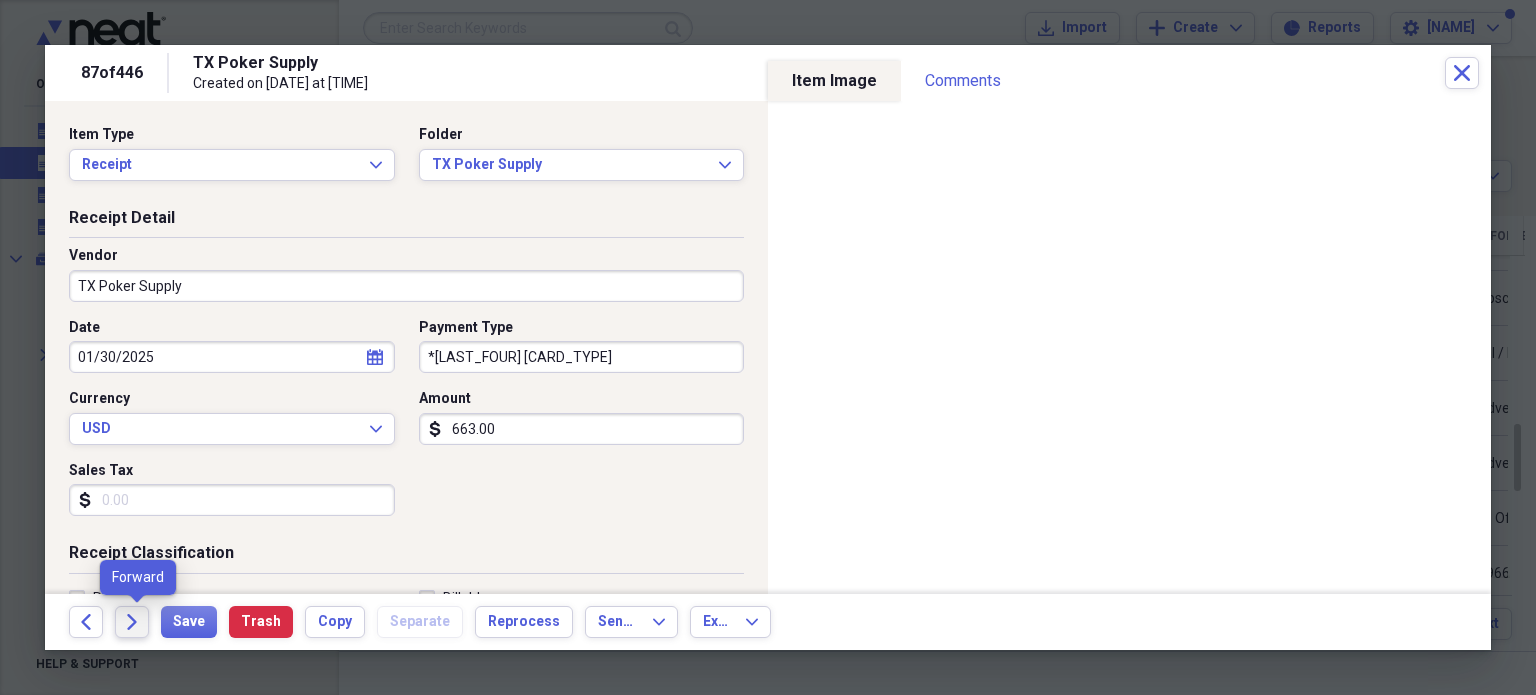 click 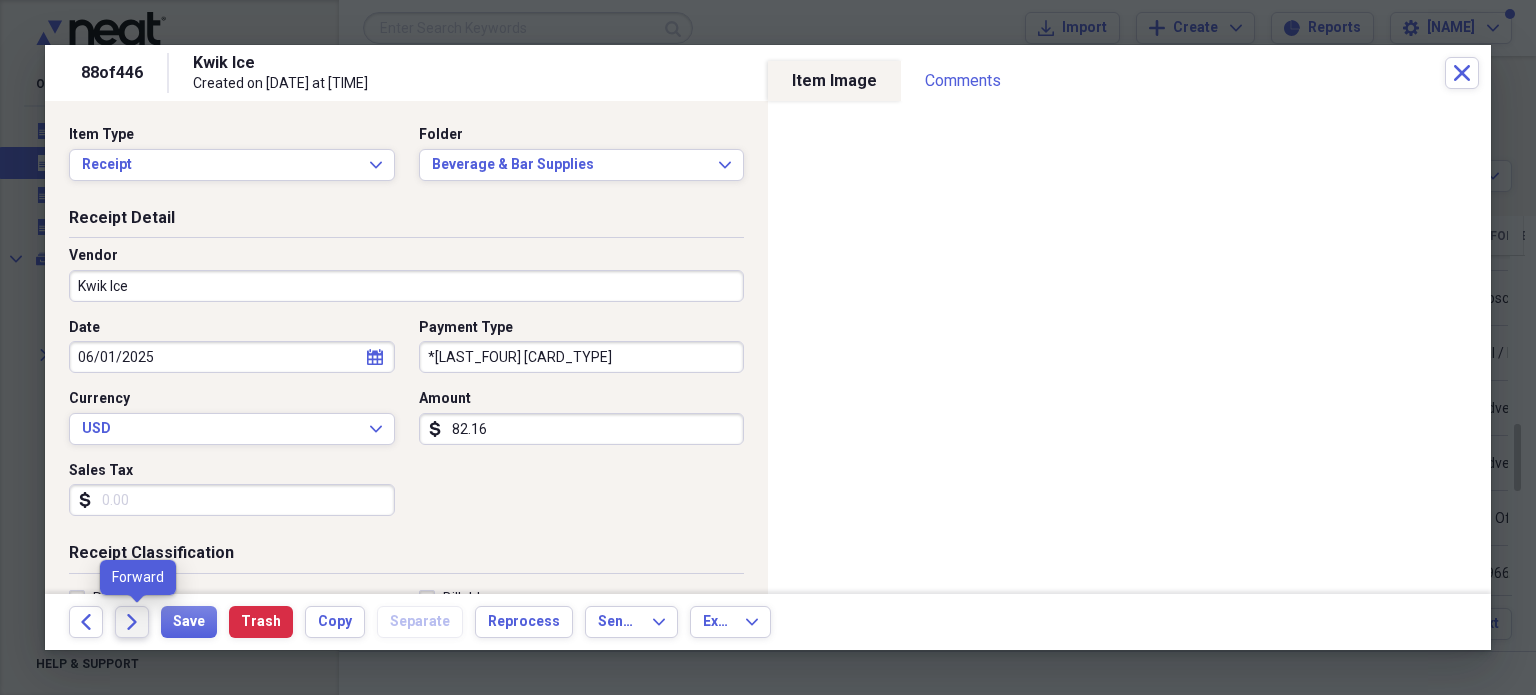click on "Forward" 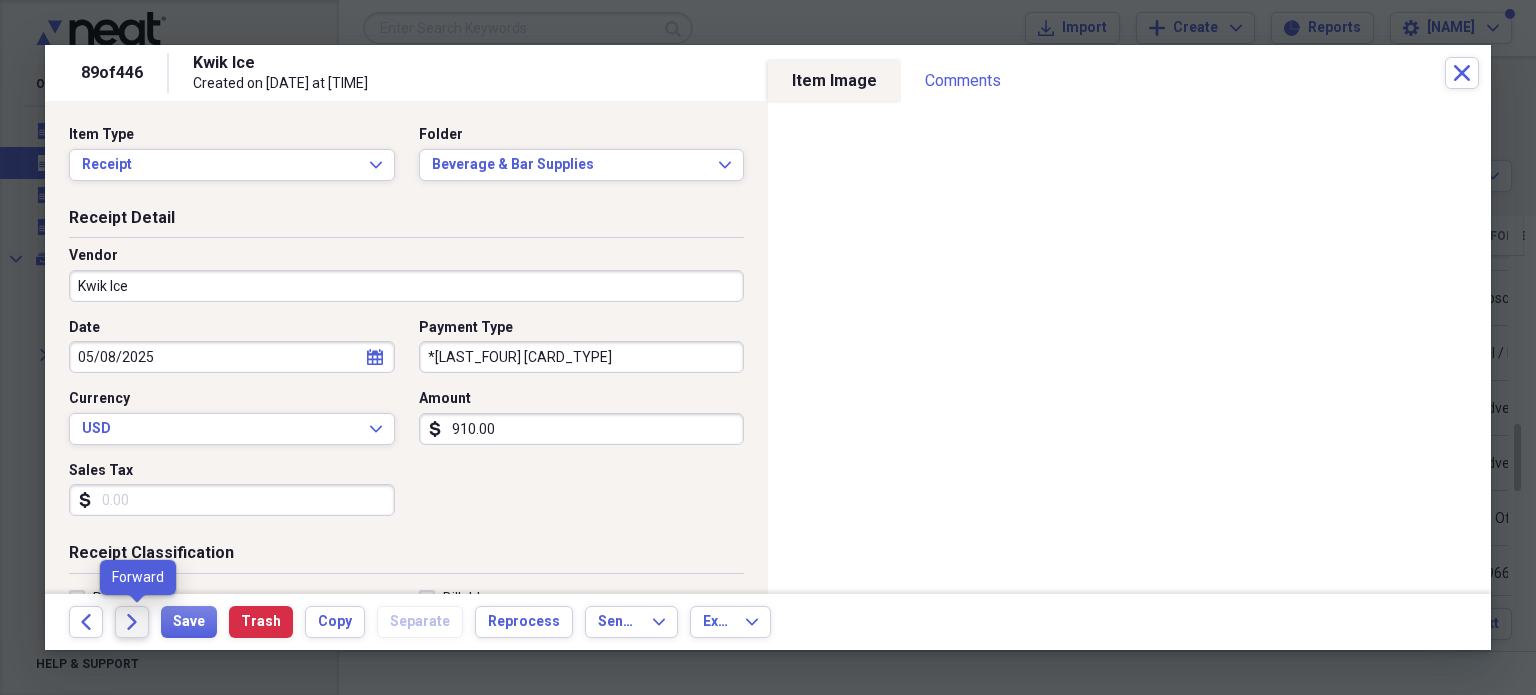 click 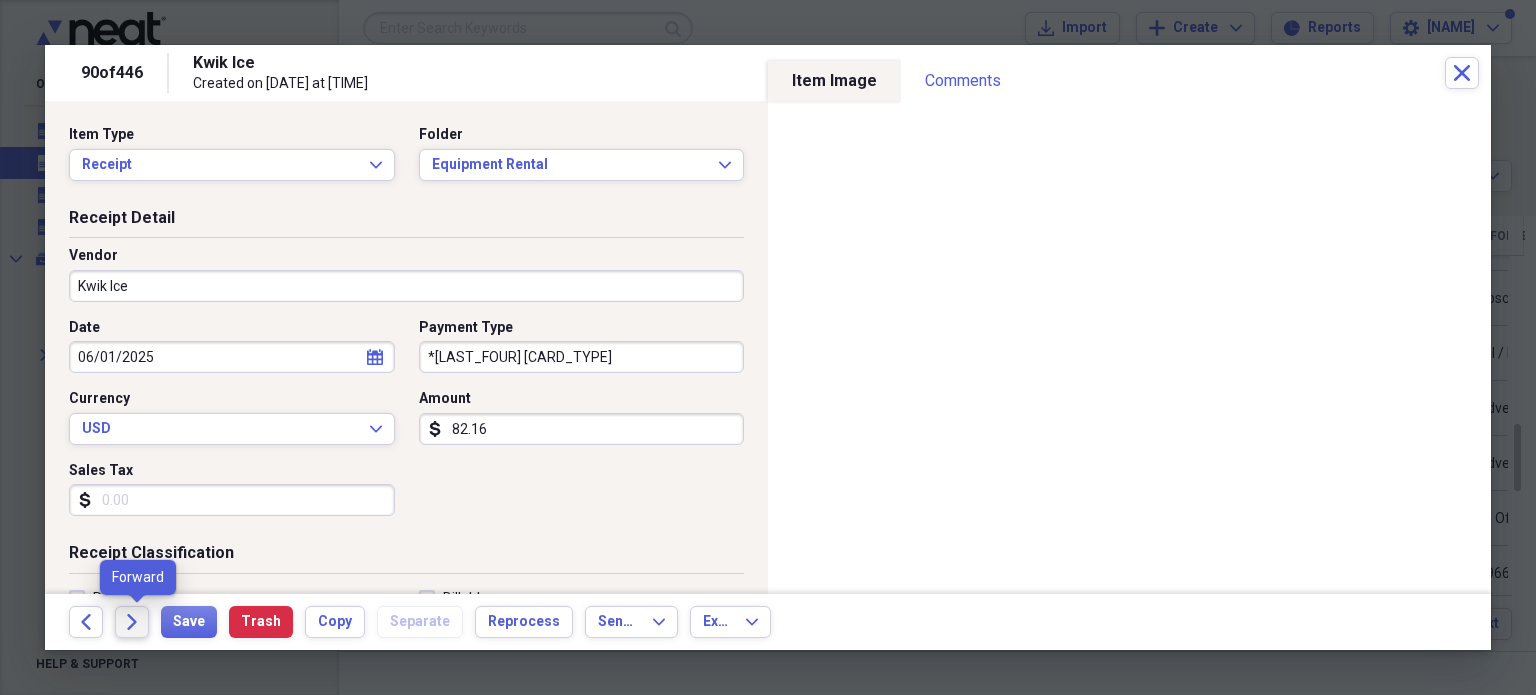 click on "Forward" at bounding box center [132, 622] 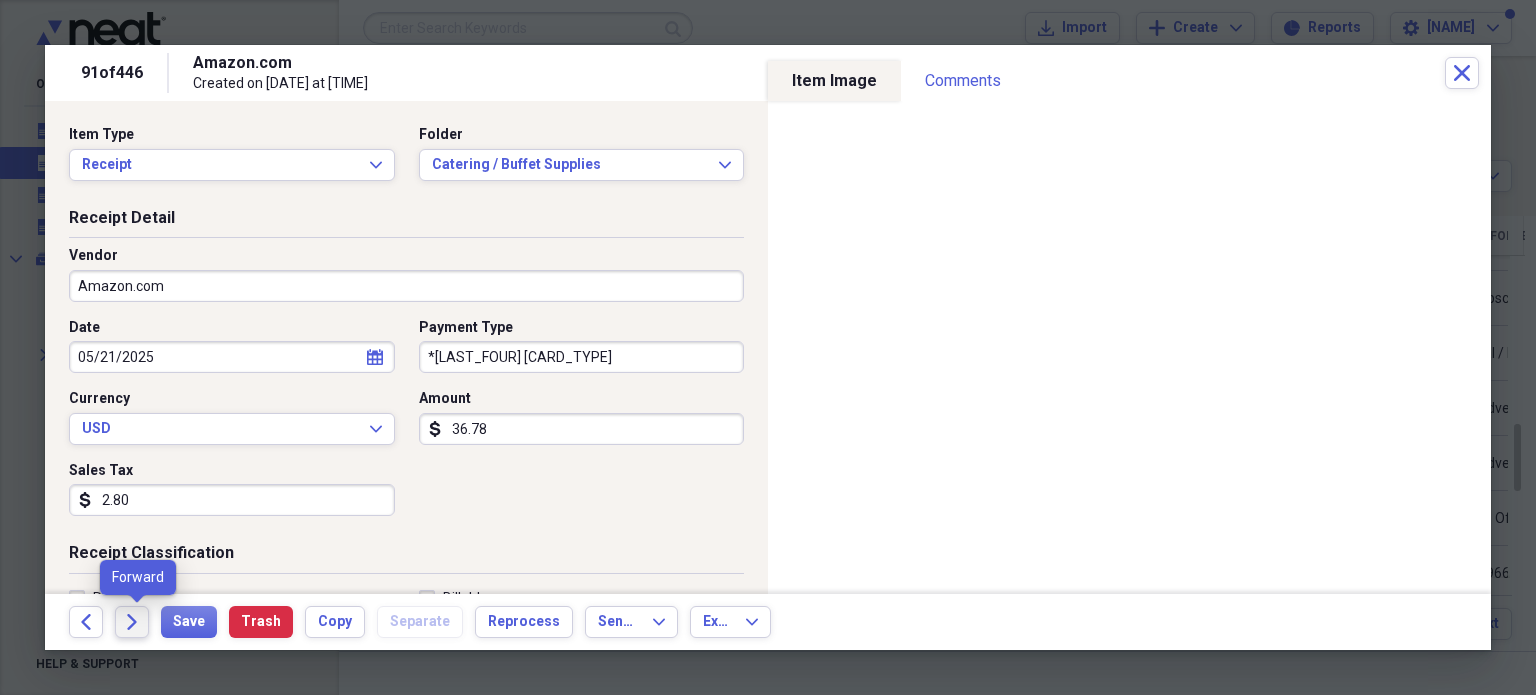 click on "Forward" 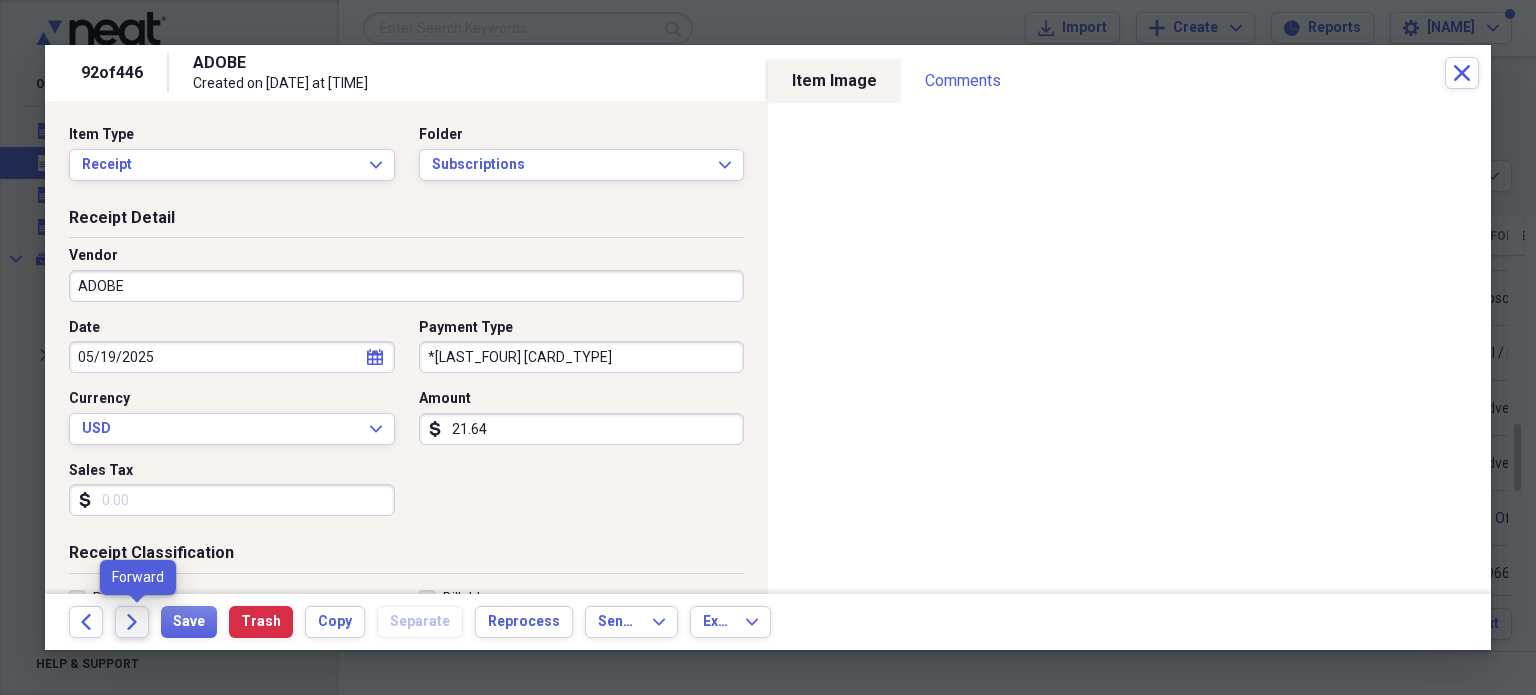 click on "Forward" 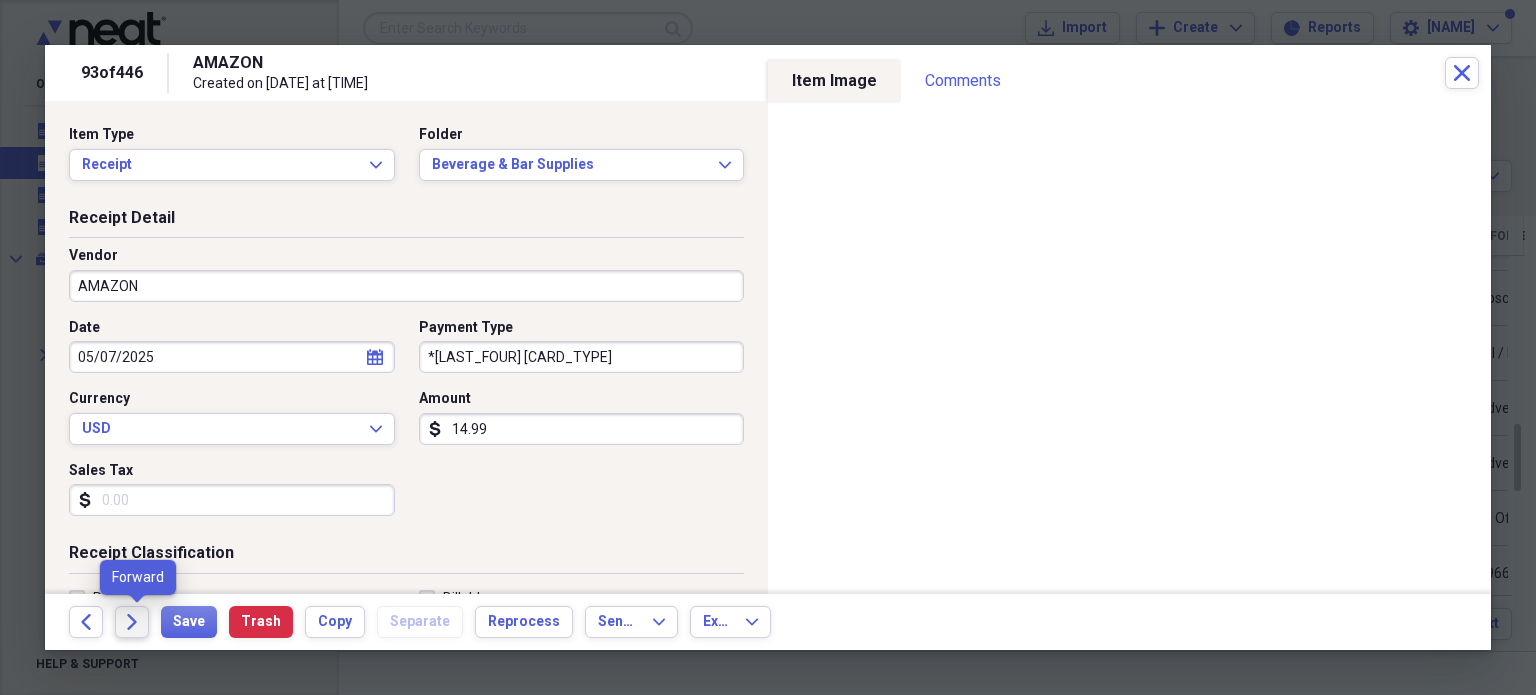click on "Forward" 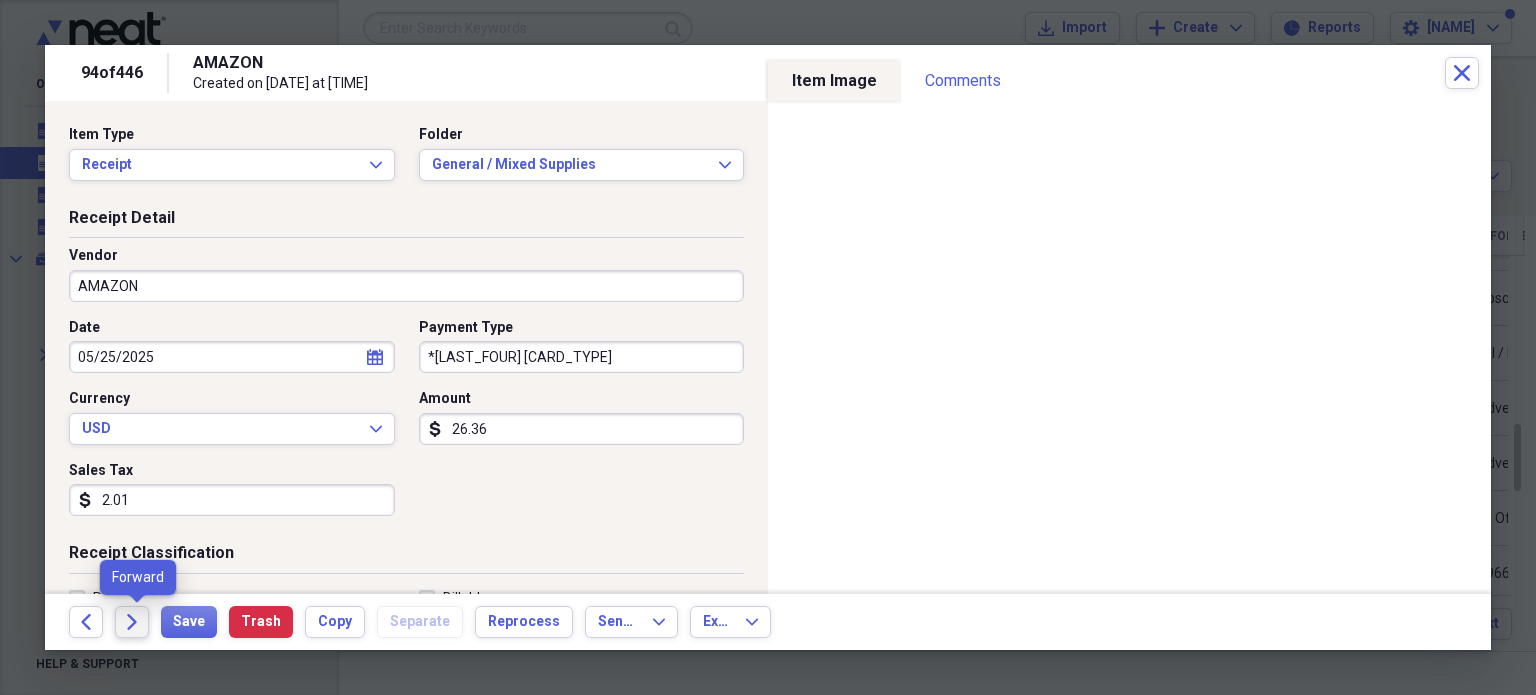click on "Forward" 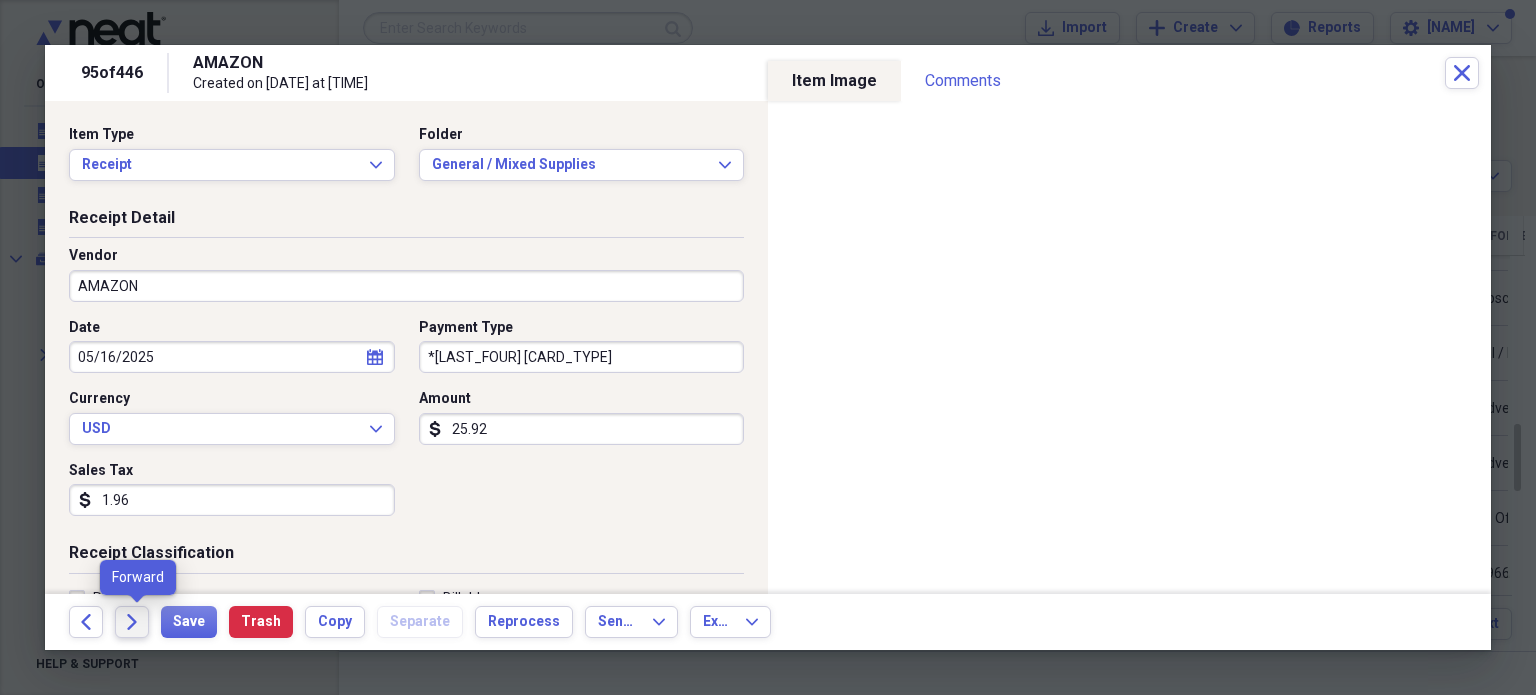 click on "Forward" 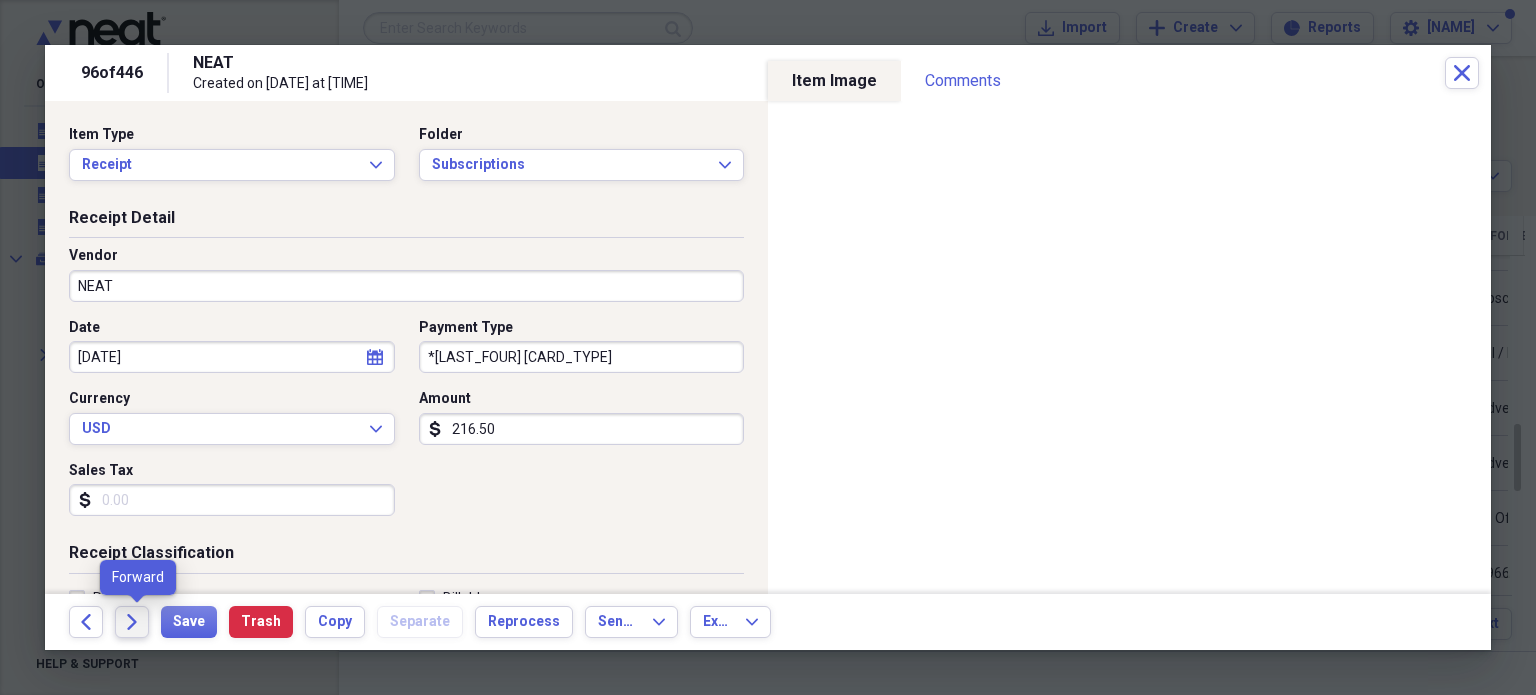 click on "Forward" 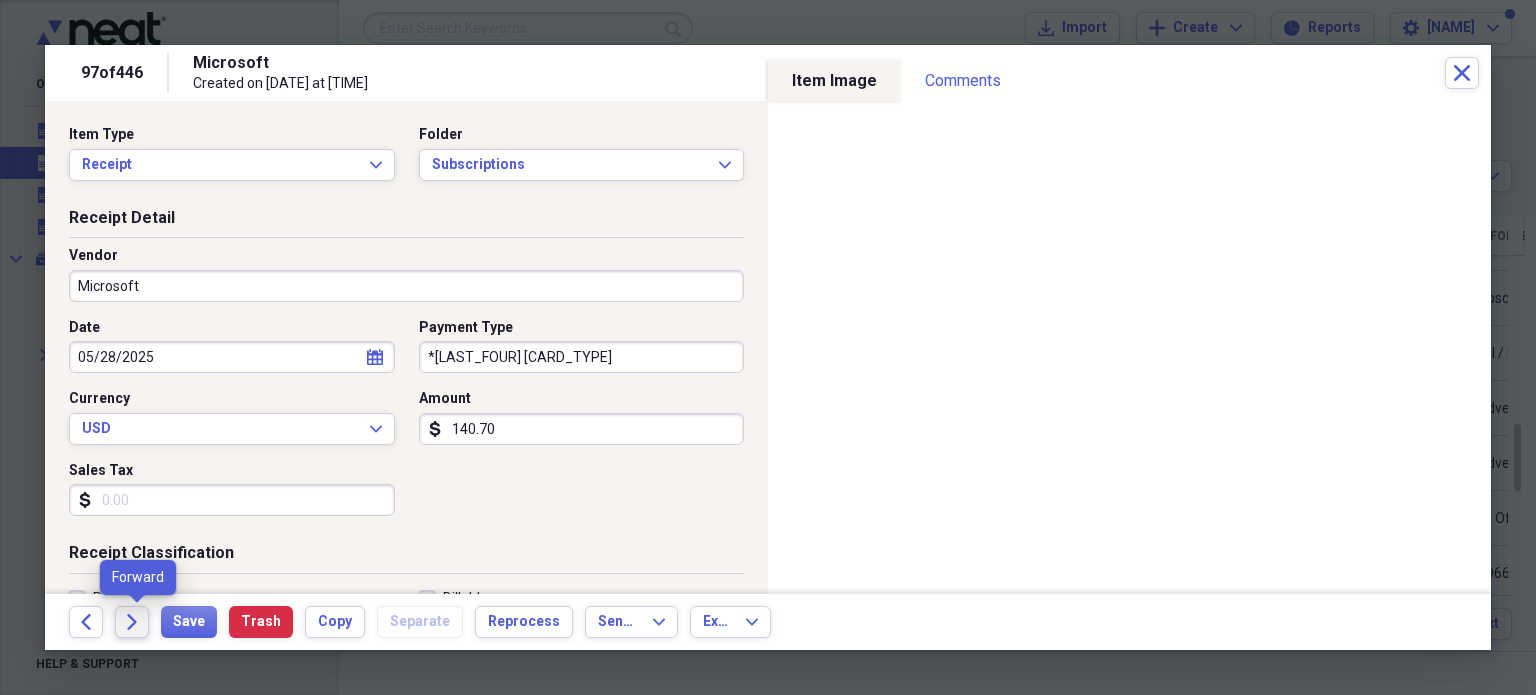 click on "Forward" at bounding box center (132, 622) 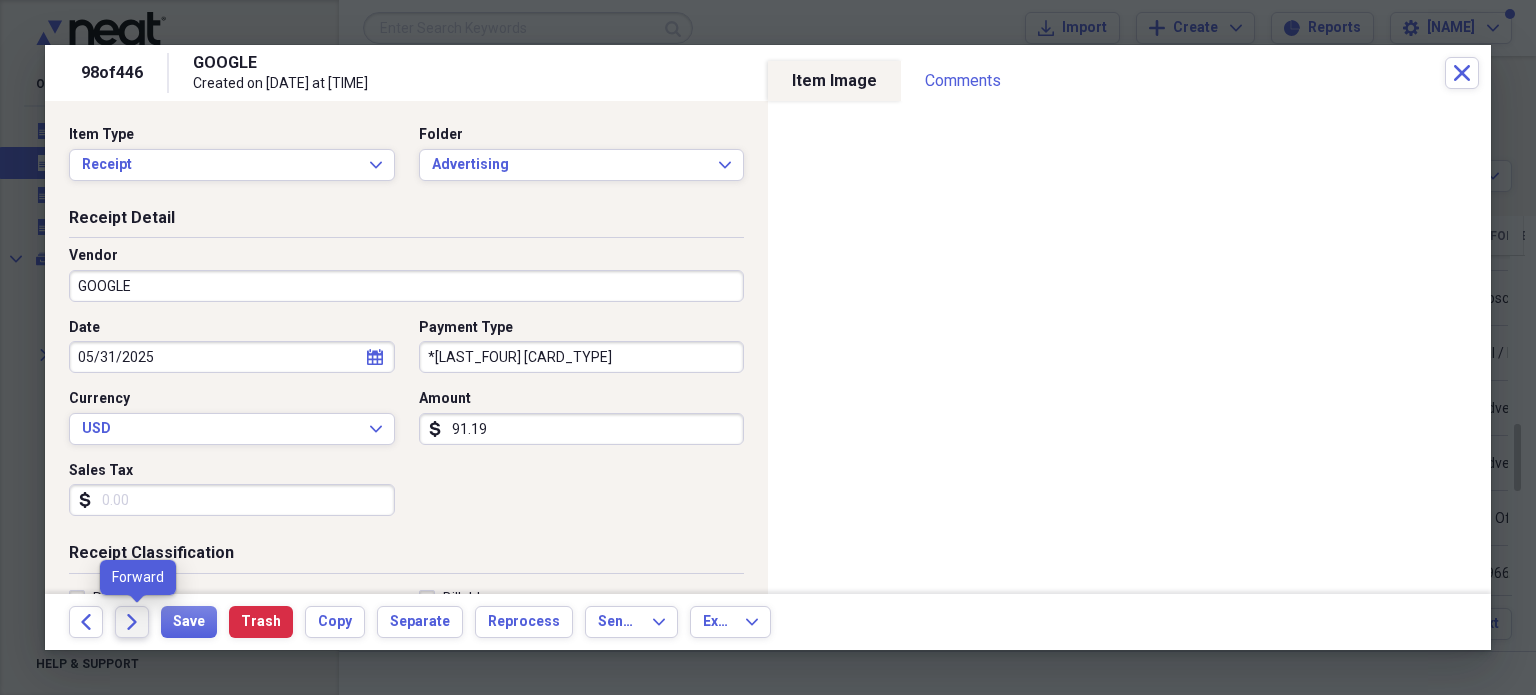 click on "Forward" 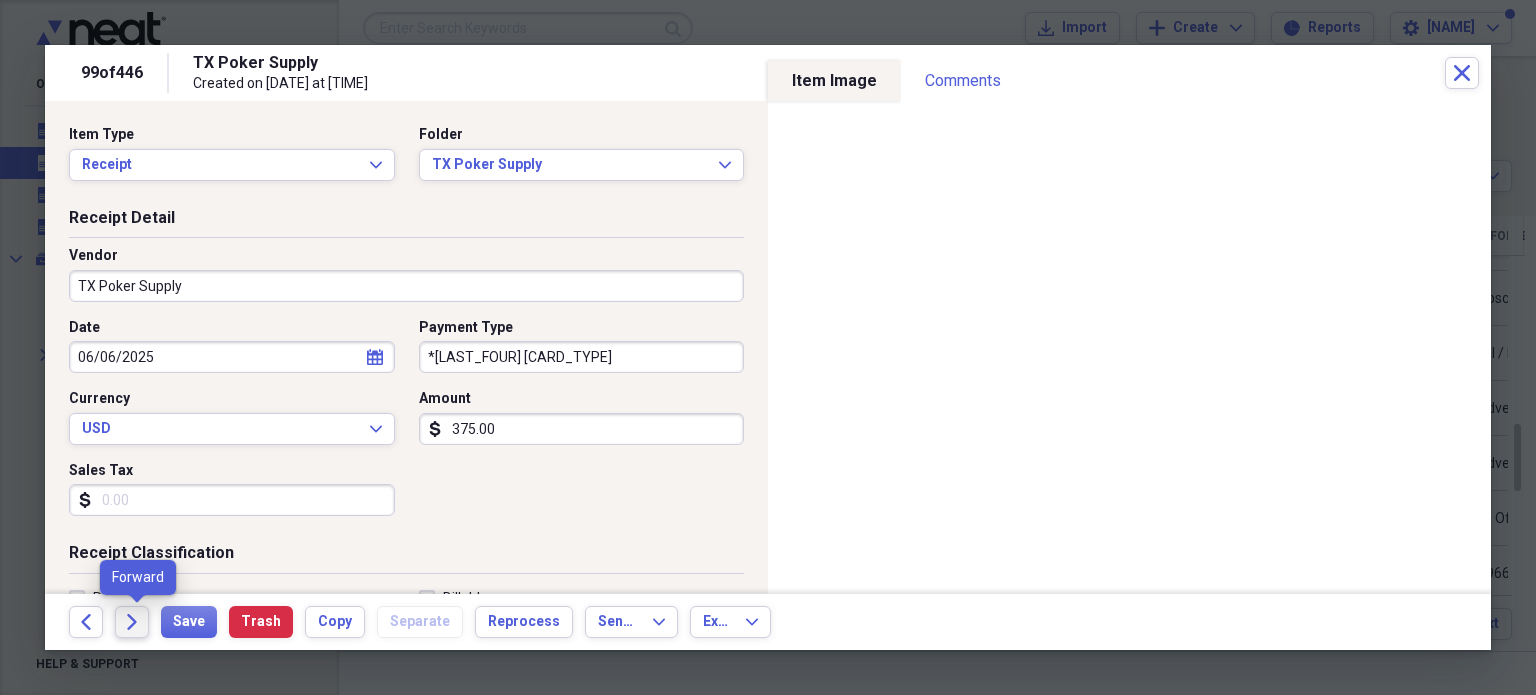 click on "Forward" 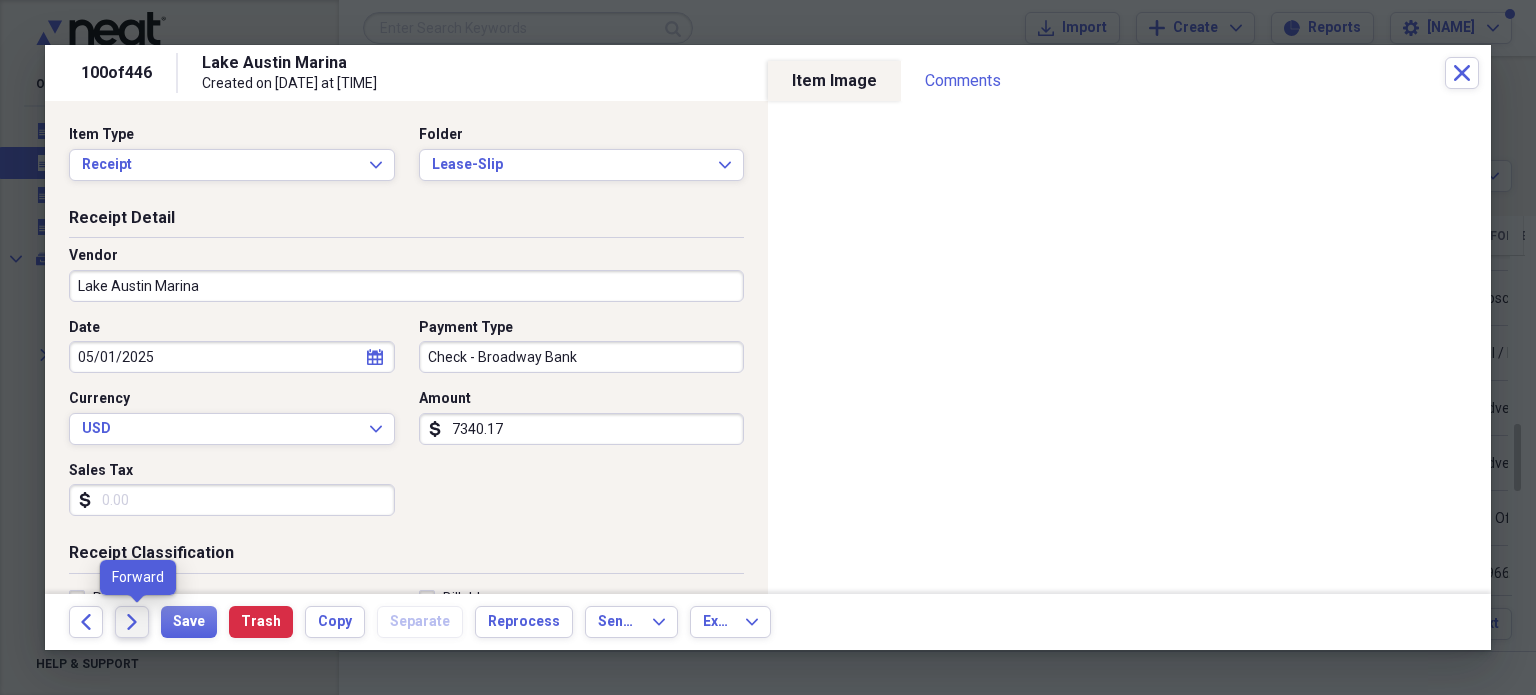 click on "Forward" 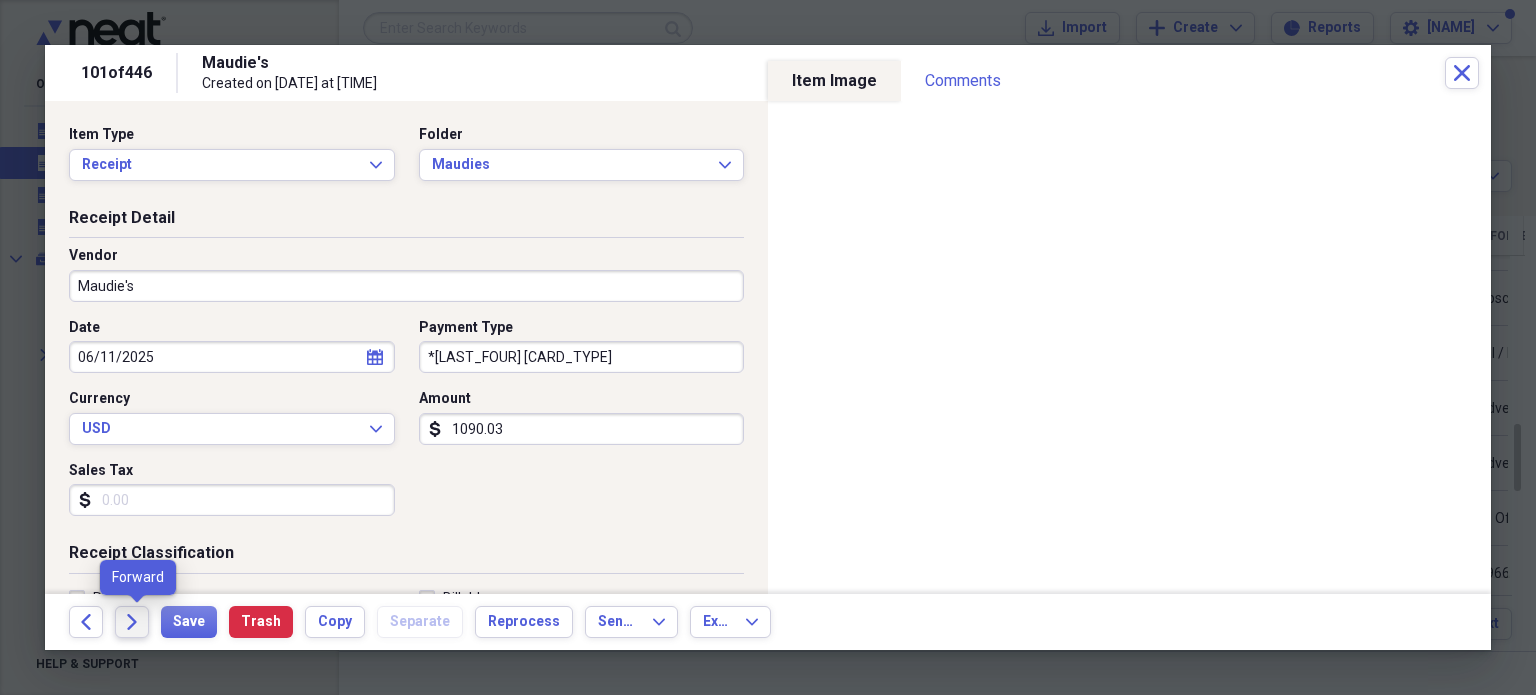 click on "Forward" at bounding box center [132, 622] 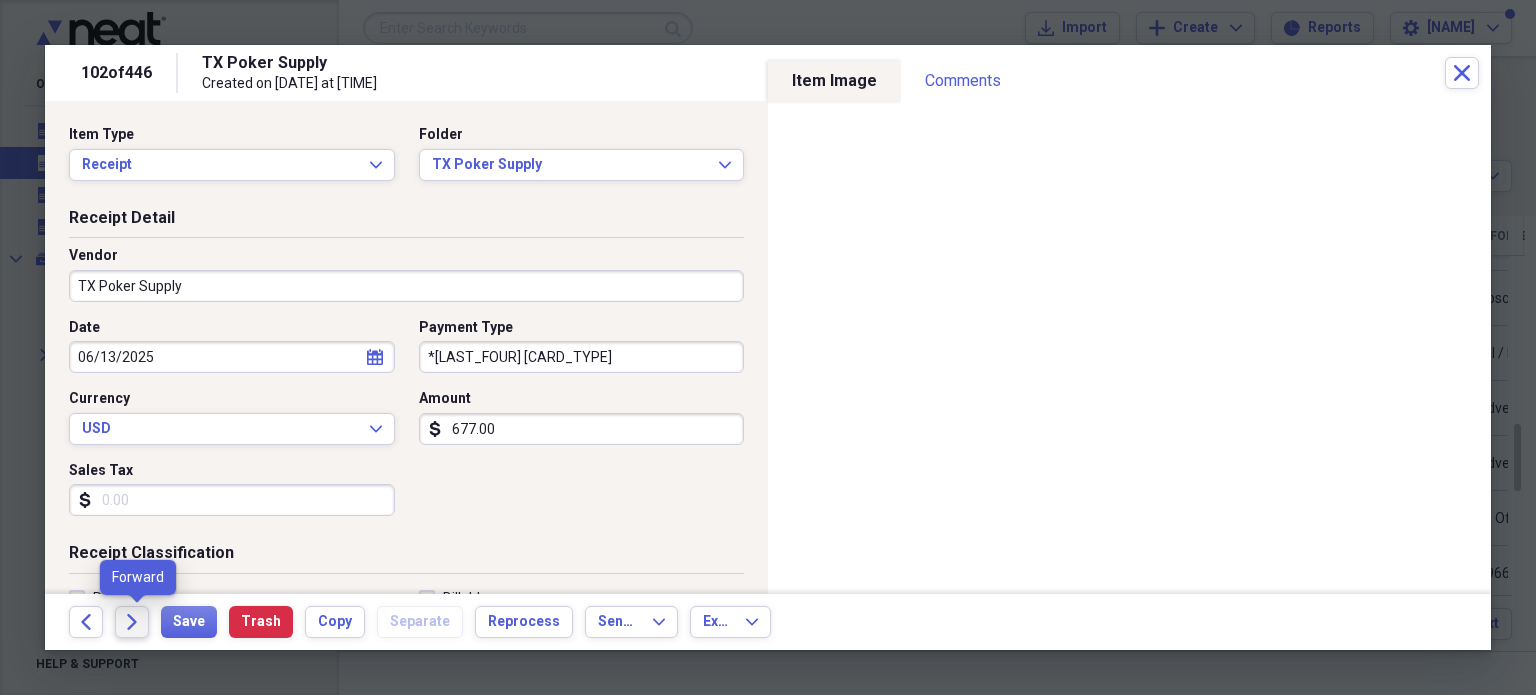 click 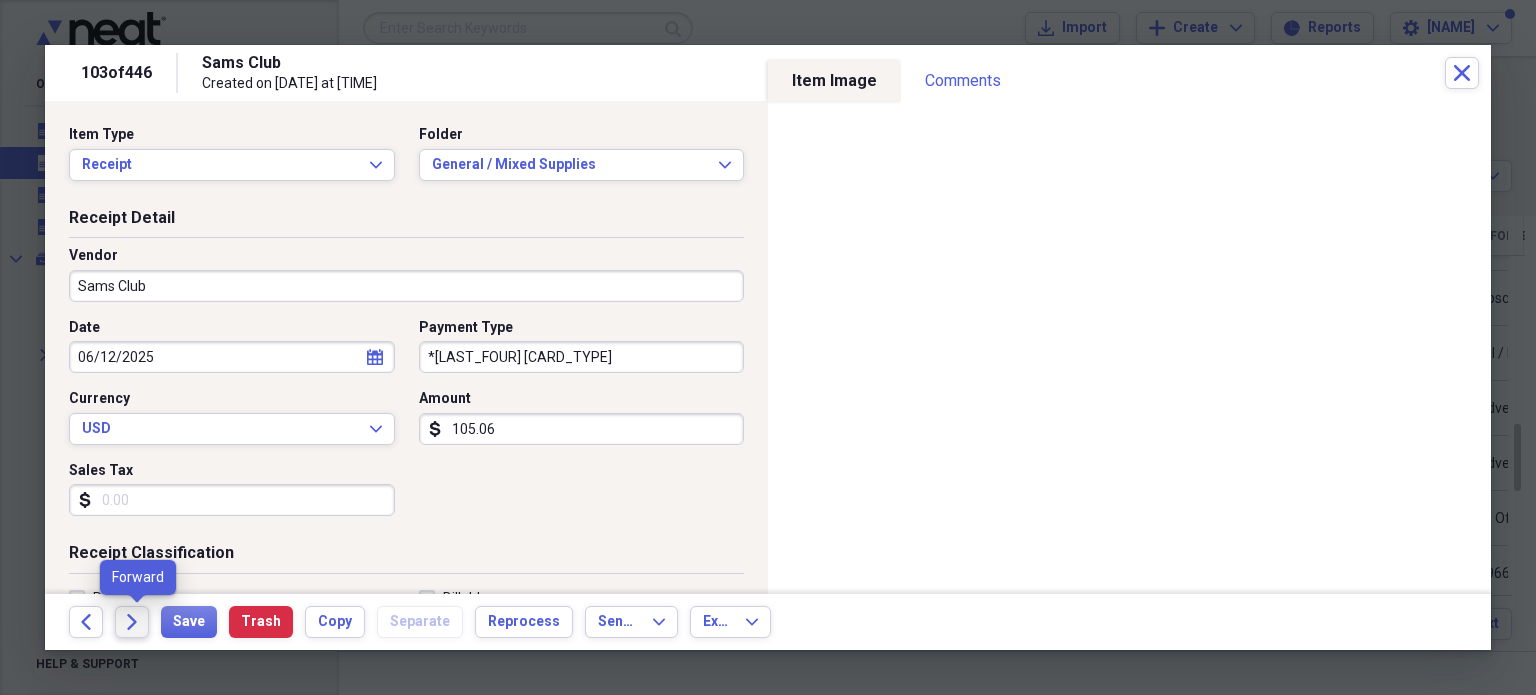 click 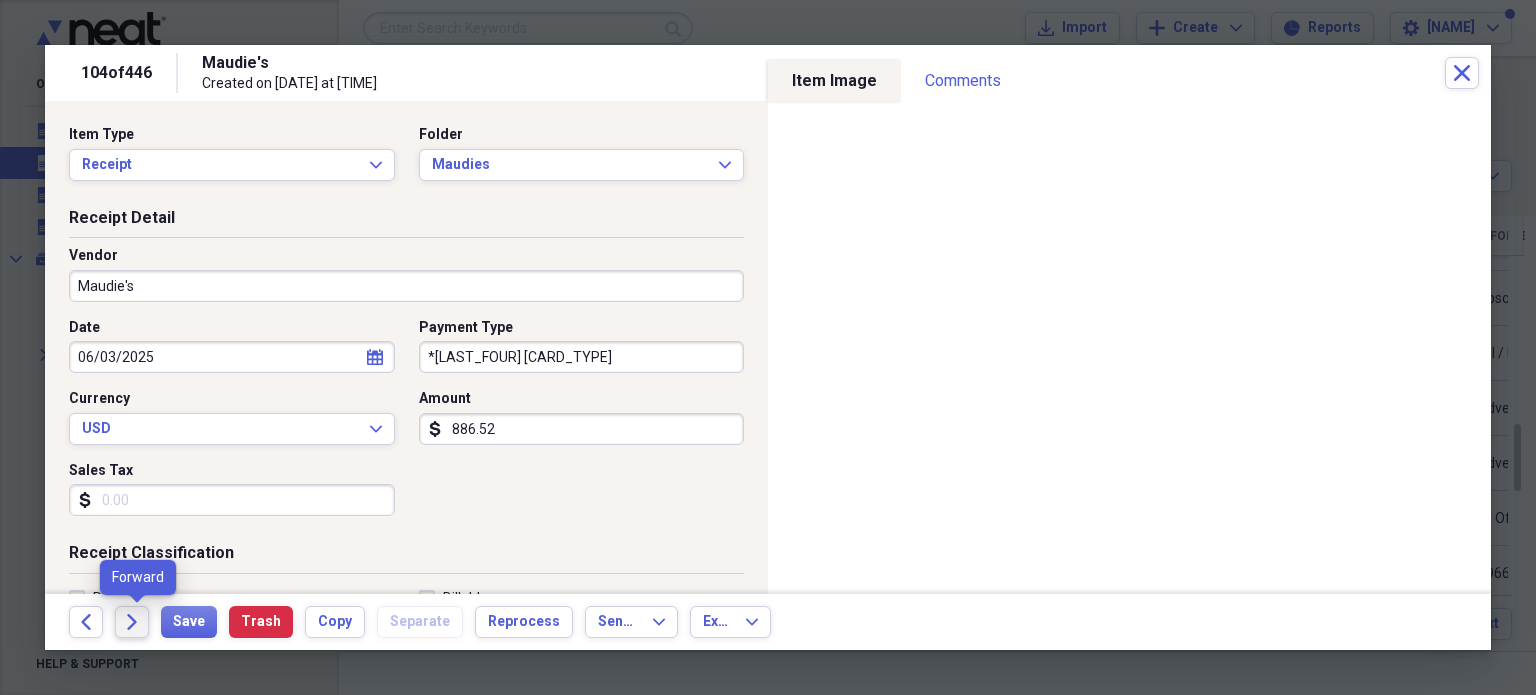 click on "Forward" 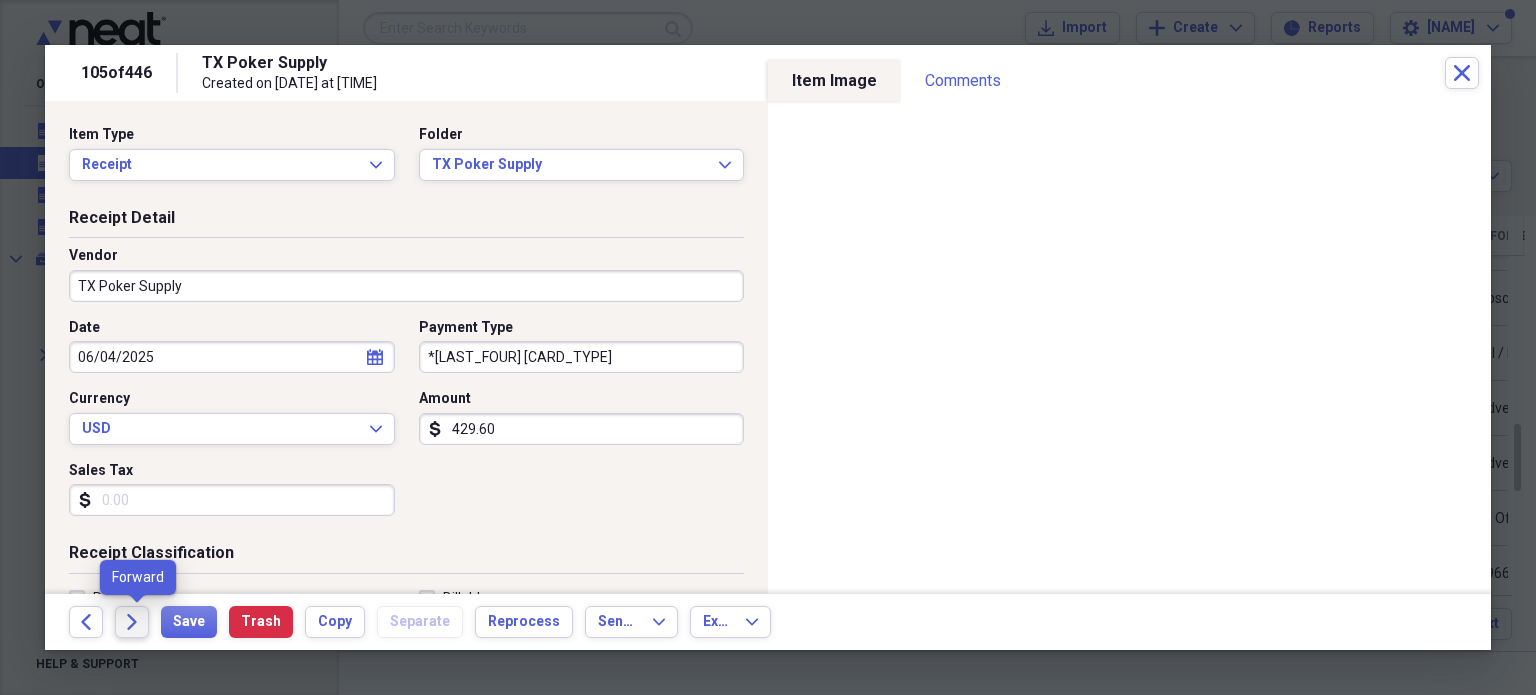 click on "Forward" at bounding box center [132, 622] 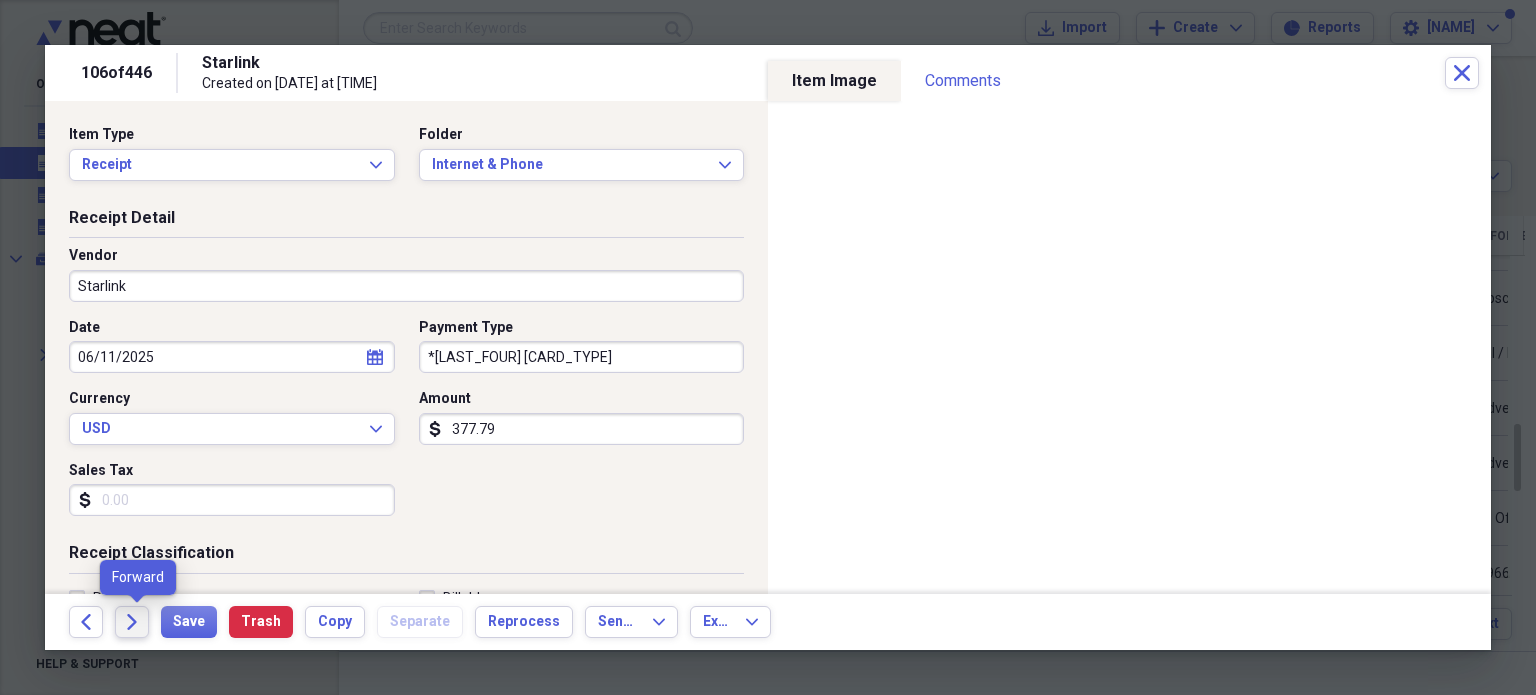 click on "Forward" at bounding box center [132, 622] 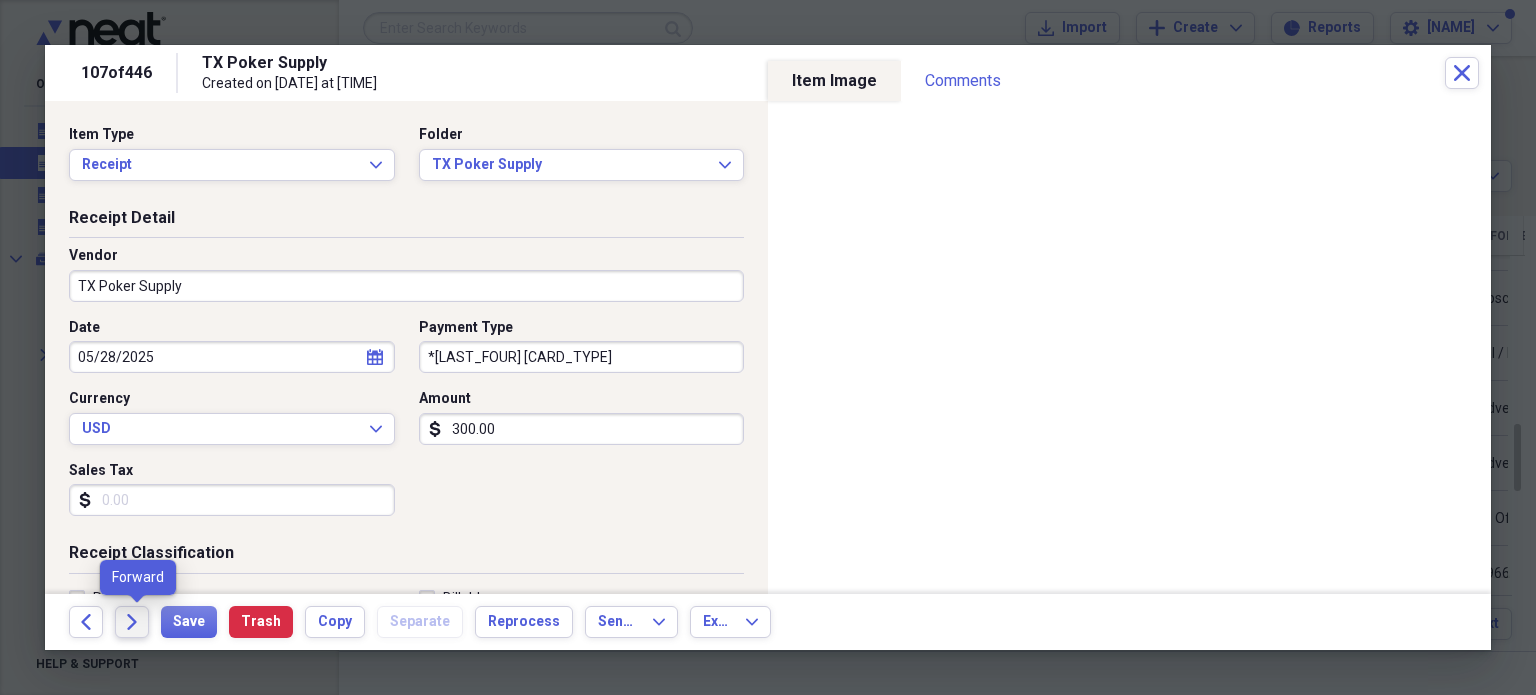click on "Forward" at bounding box center (132, 622) 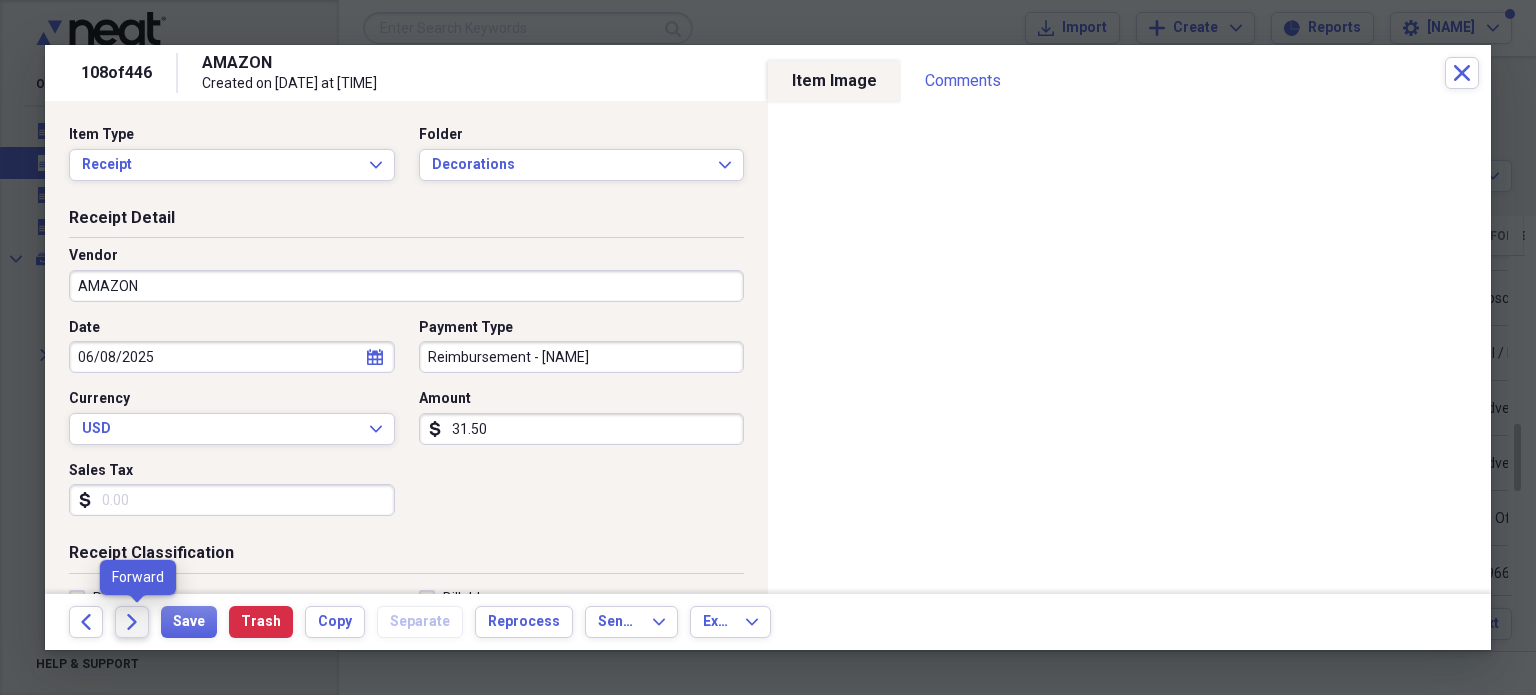 click on "Forward" 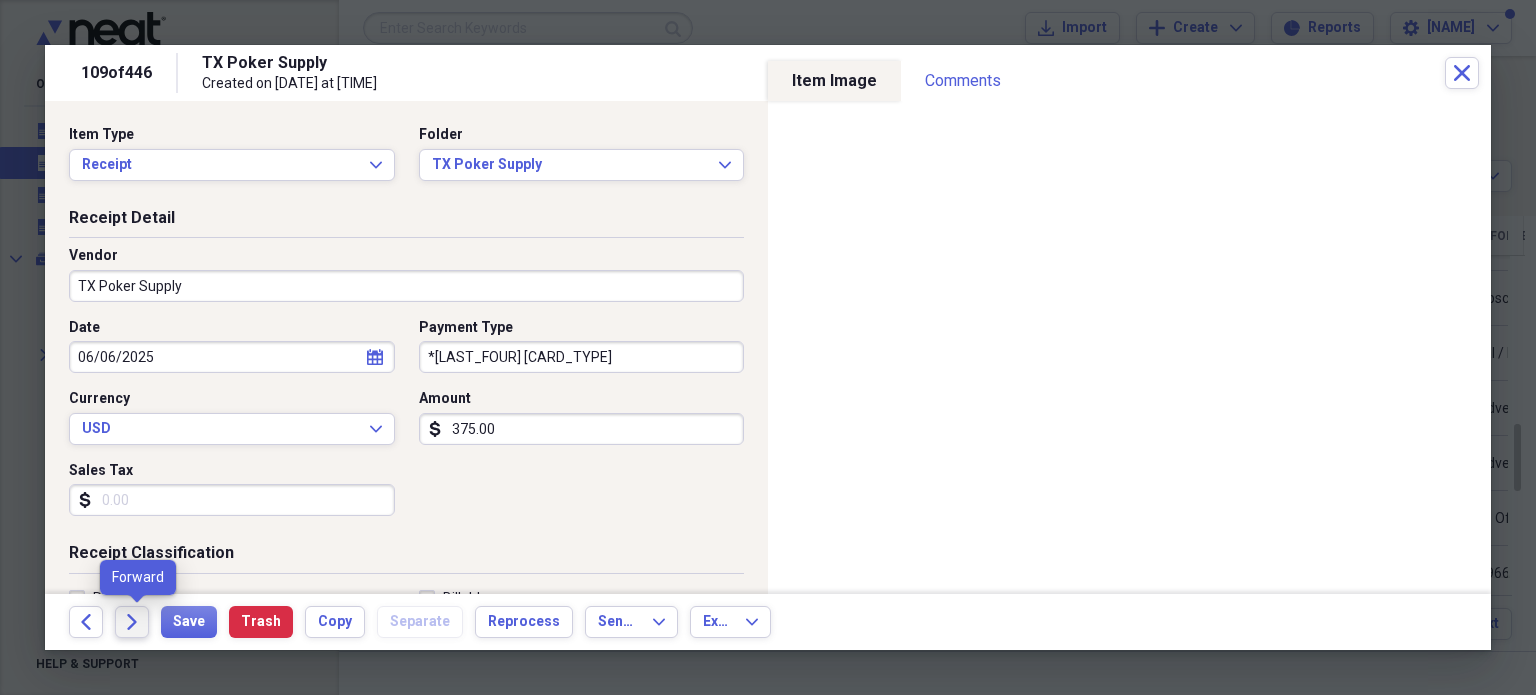 click on "Forward" 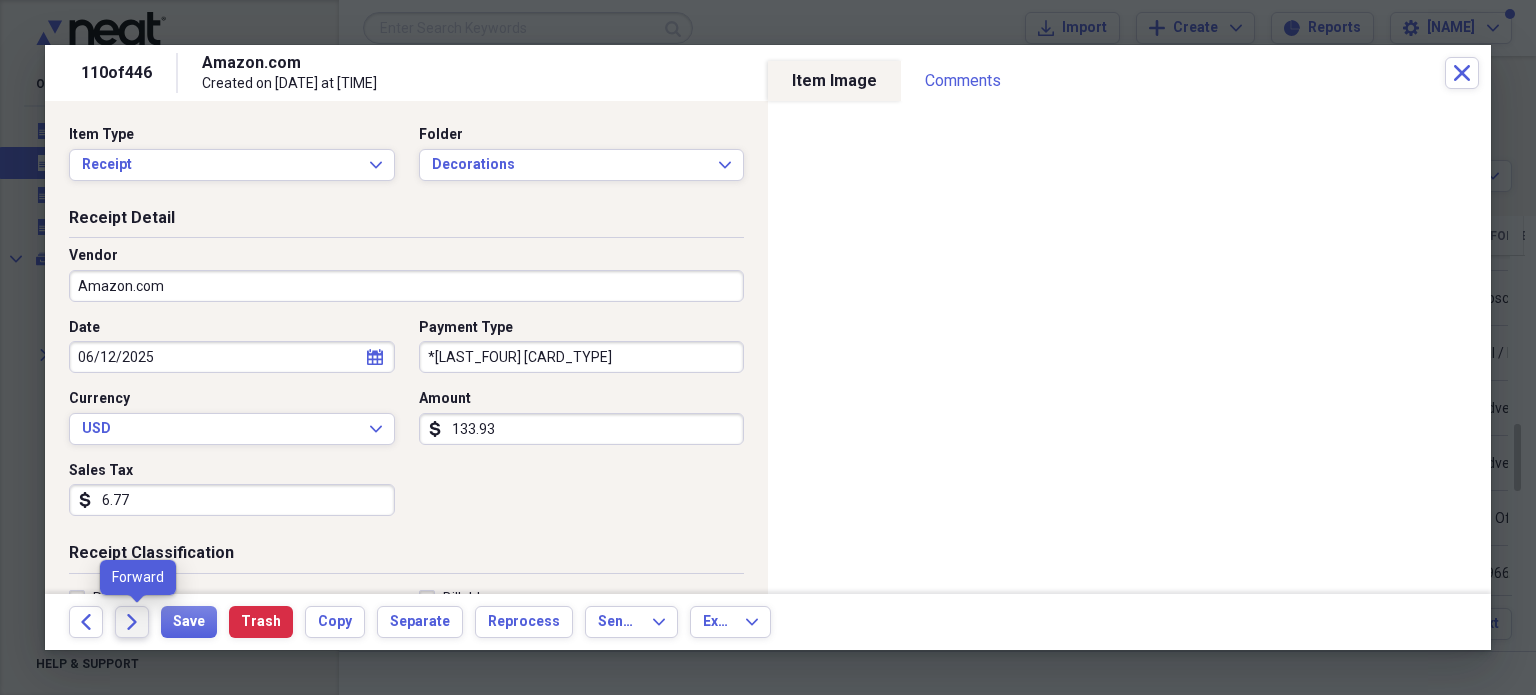 click on "Forward" 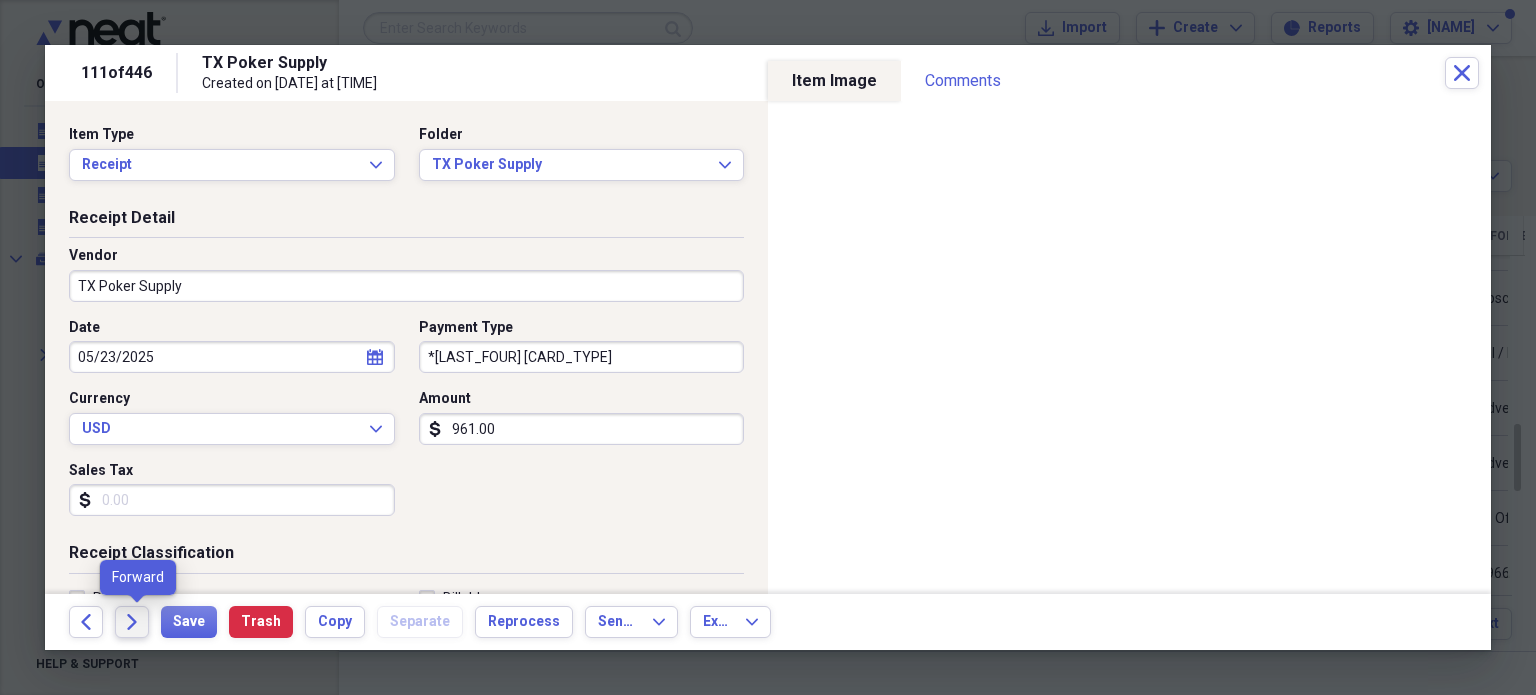 click on "Forward" at bounding box center [132, 622] 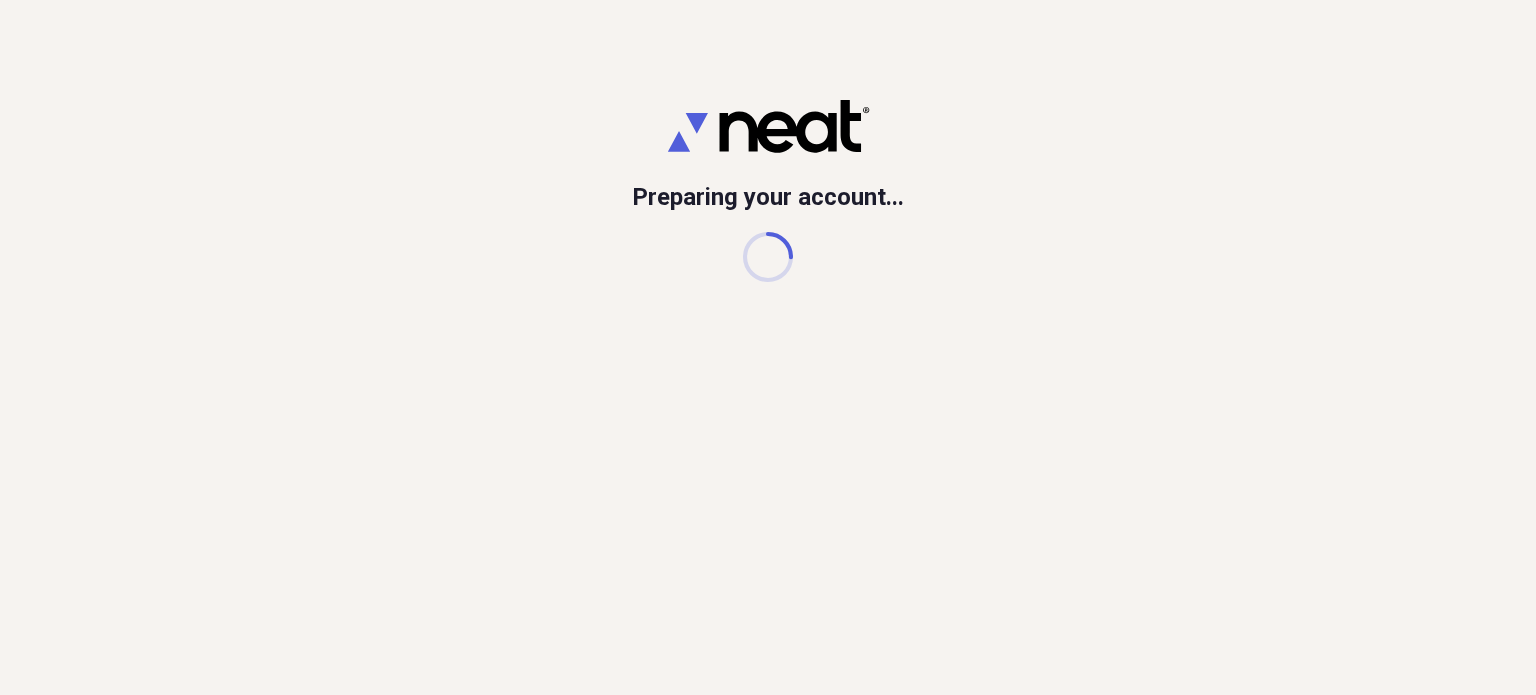 scroll, scrollTop: 0, scrollLeft: 0, axis: both 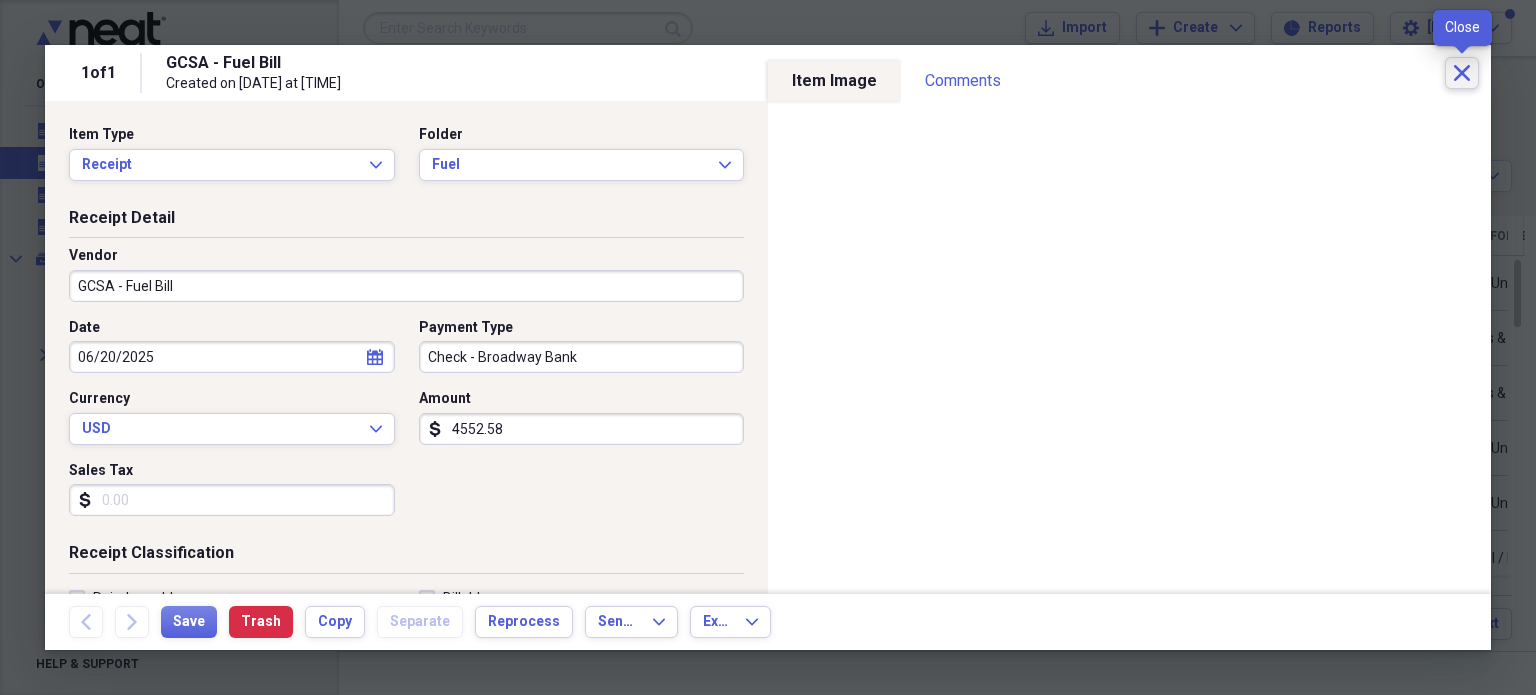click on "Close" at bounding box center (1462, 73) 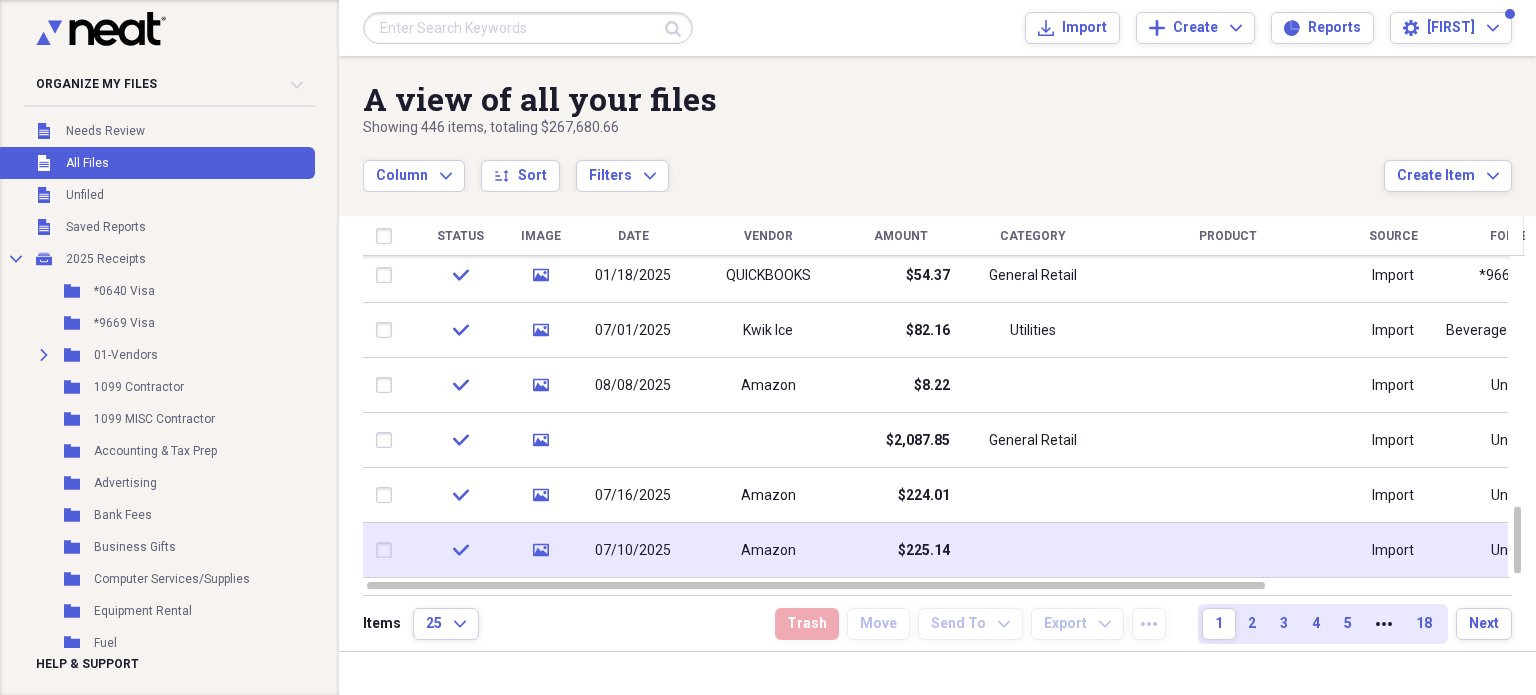 click on "Amazon" at bounding box center [768, 550] 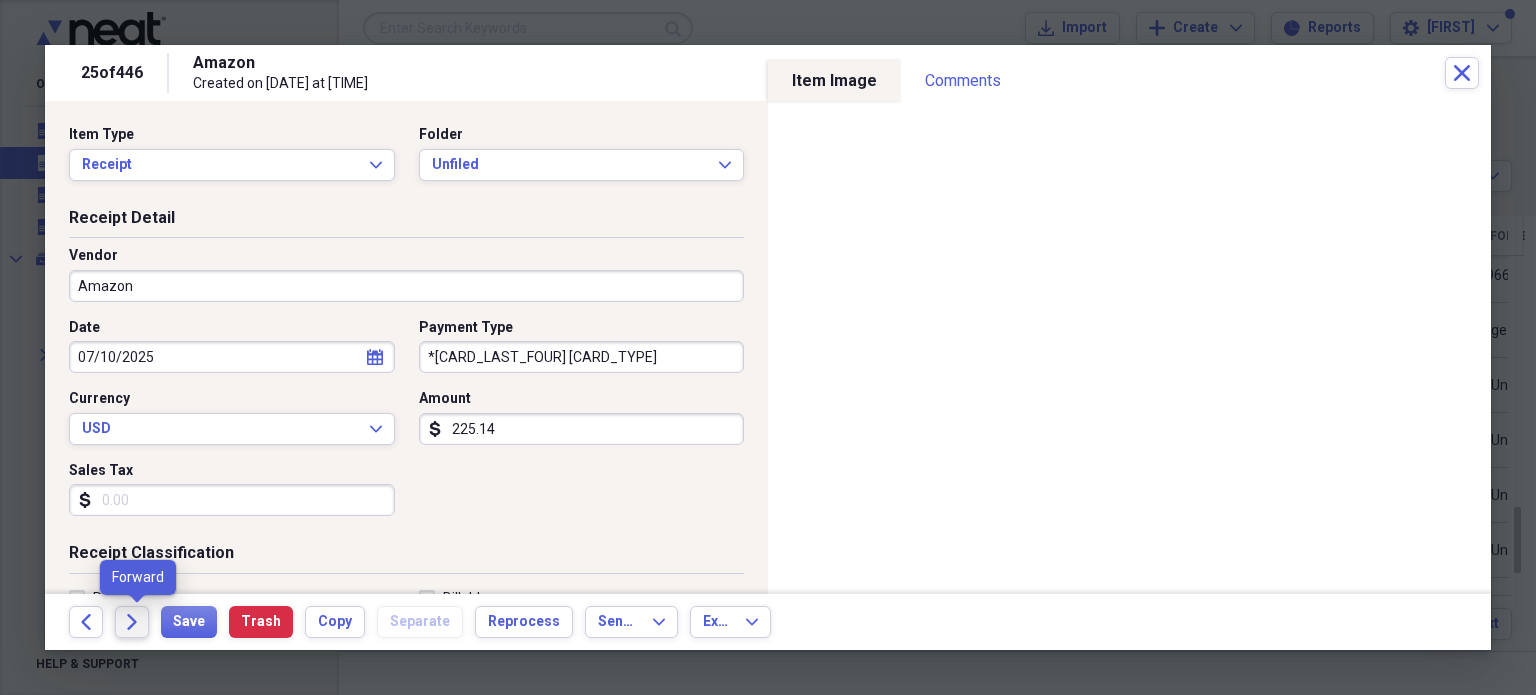 click on "Forward" at bounding box center (132, 622) 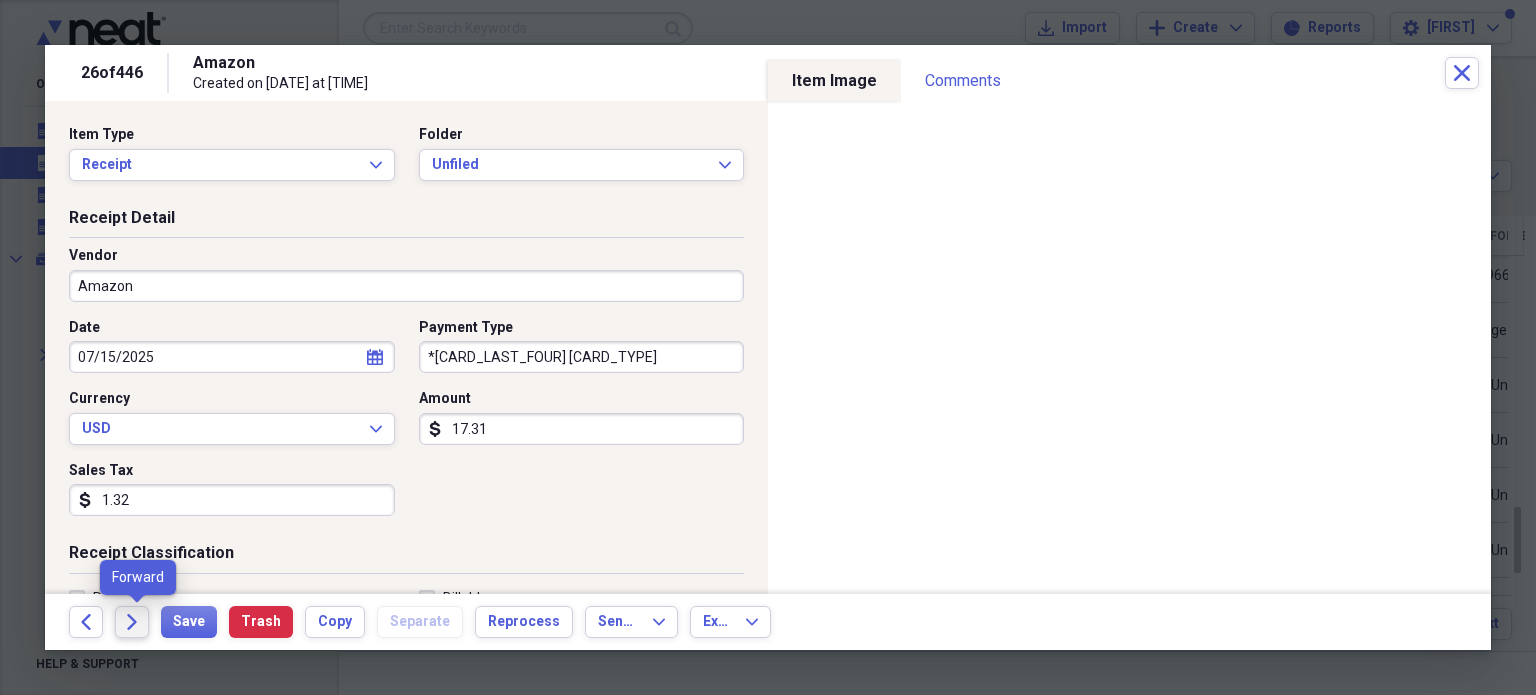 click on "Forward" 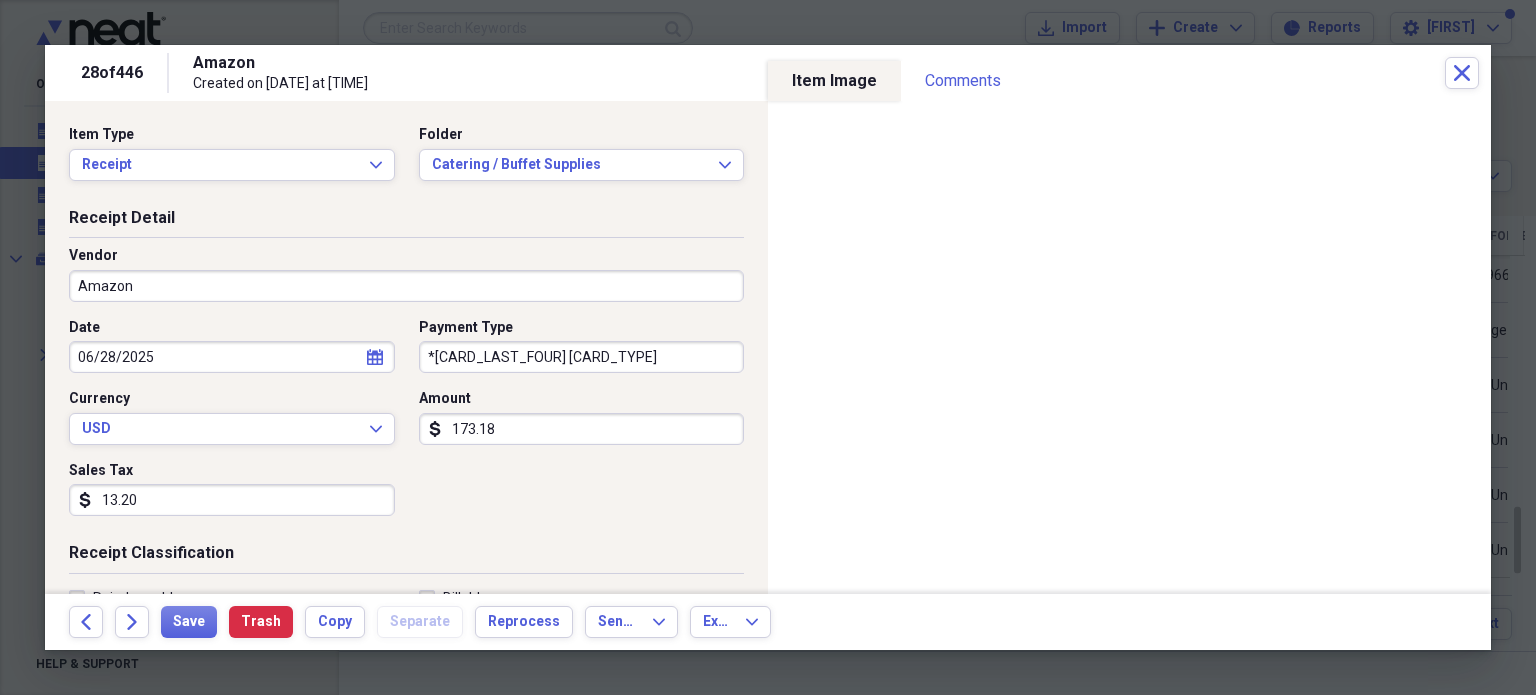 click on "Forward" 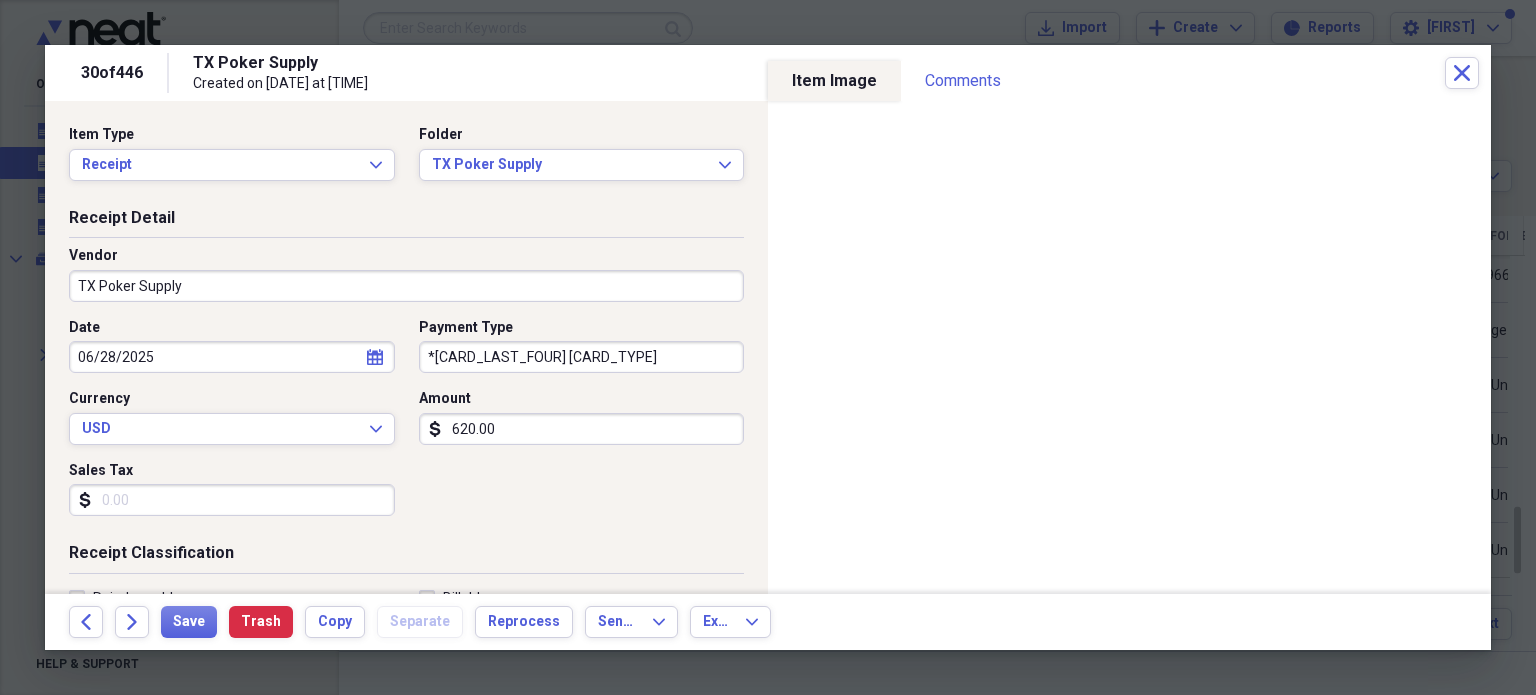 click on "Forward" 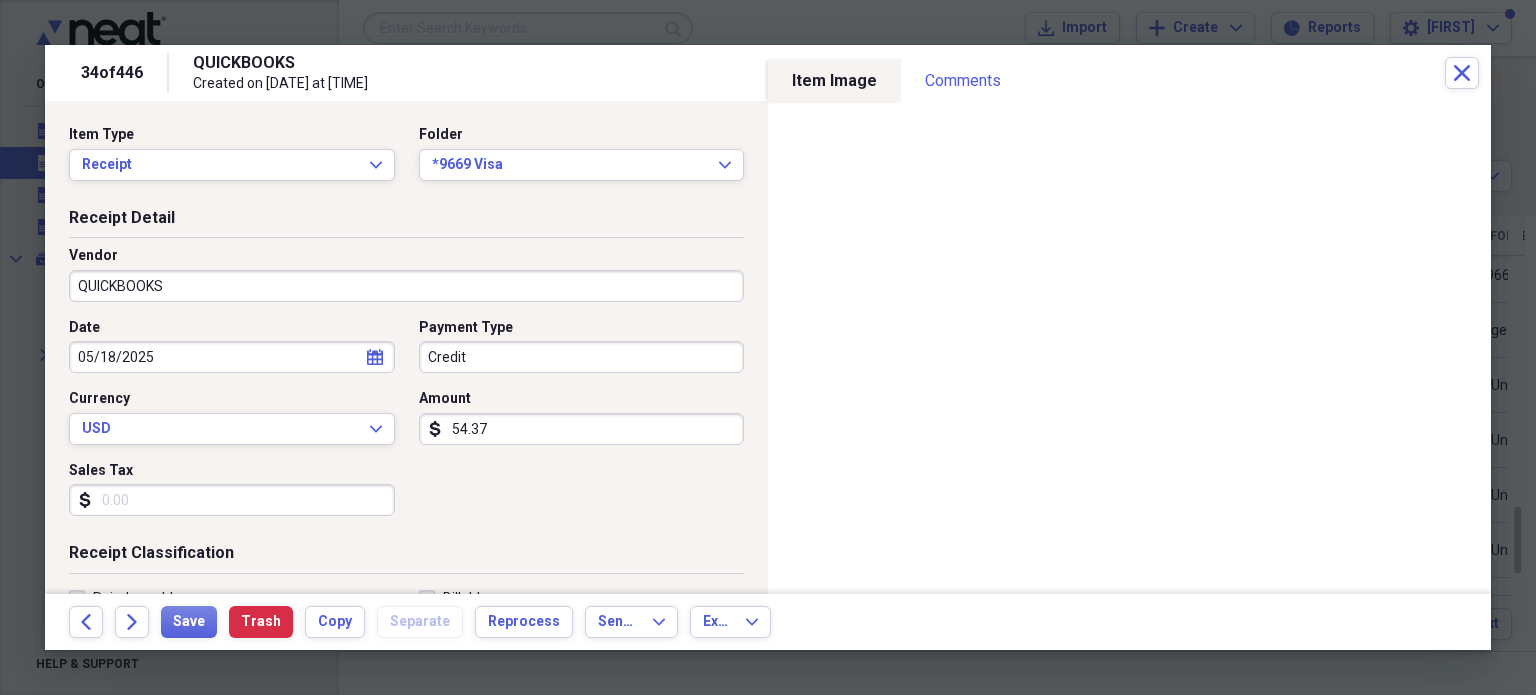 click on "Forward" 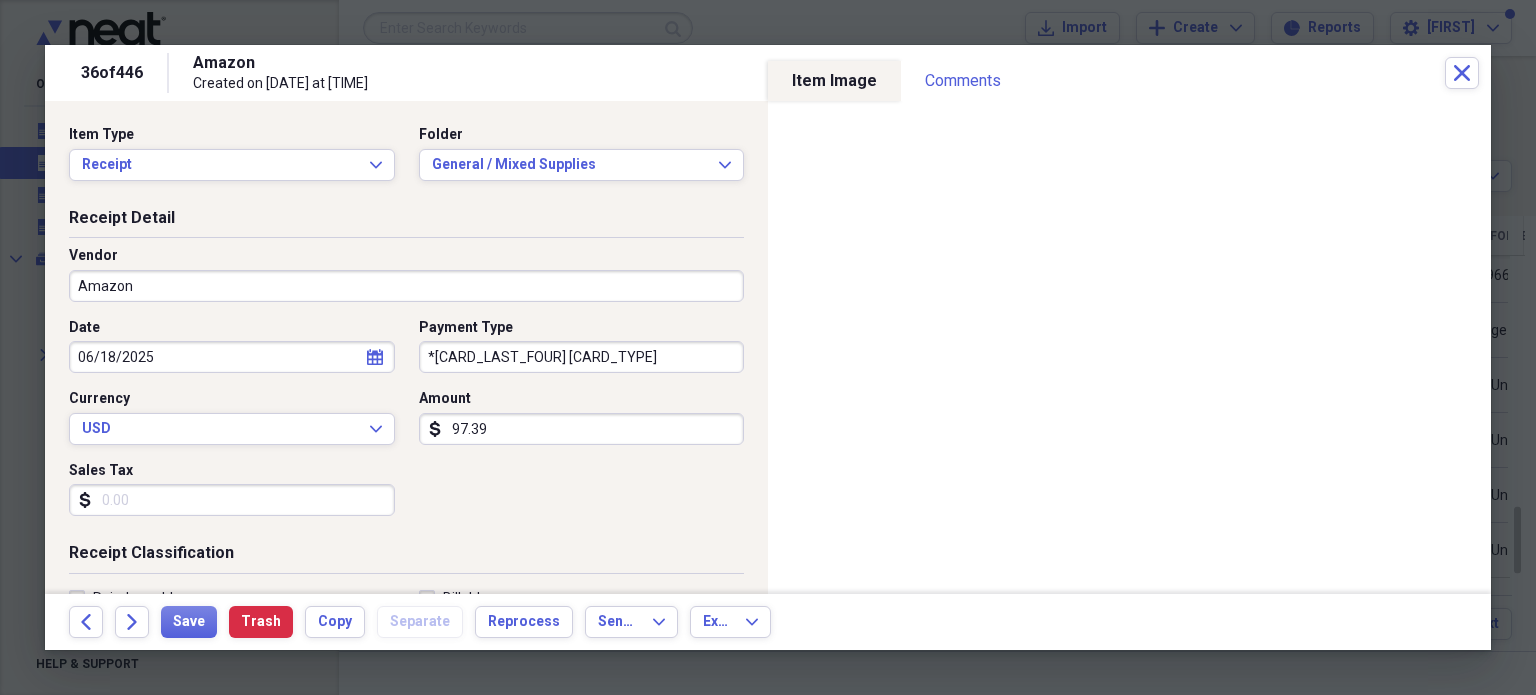 click on "Forward" 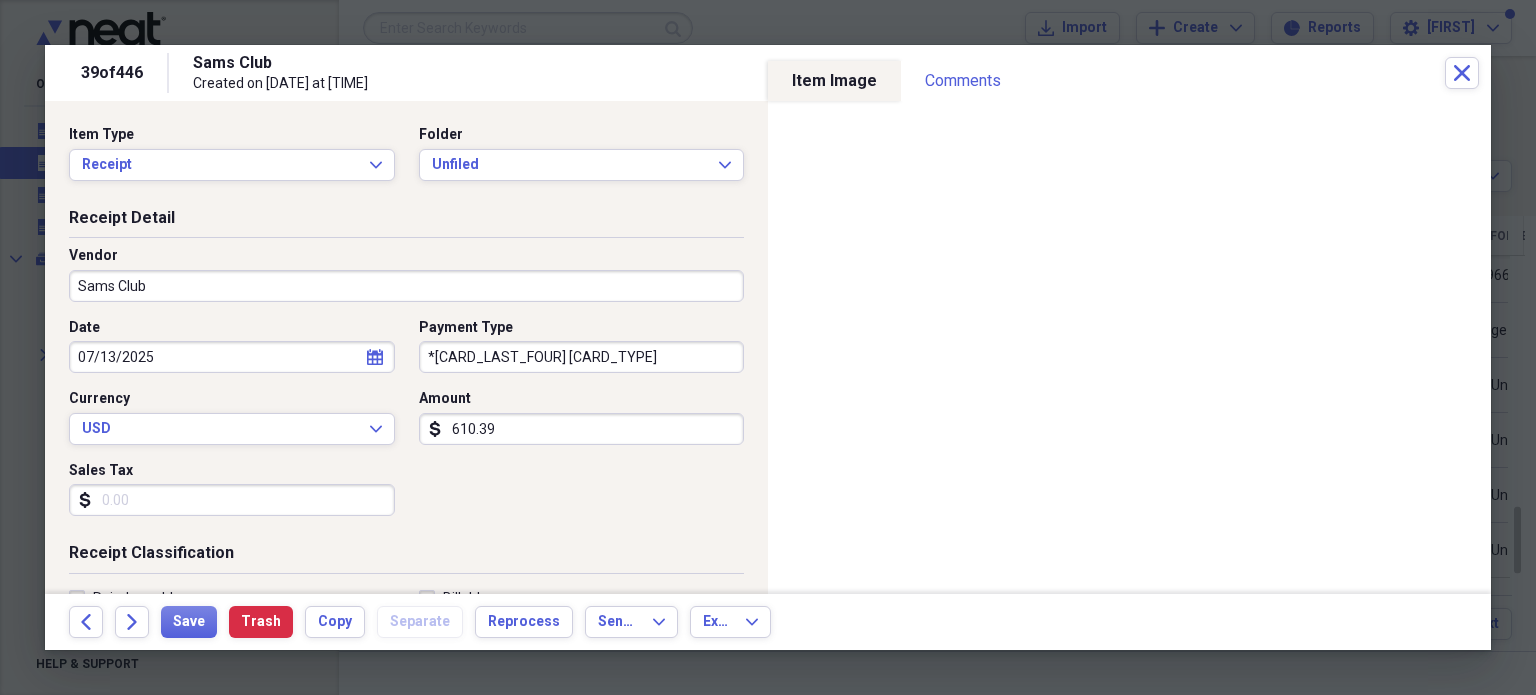 click on "Forward" 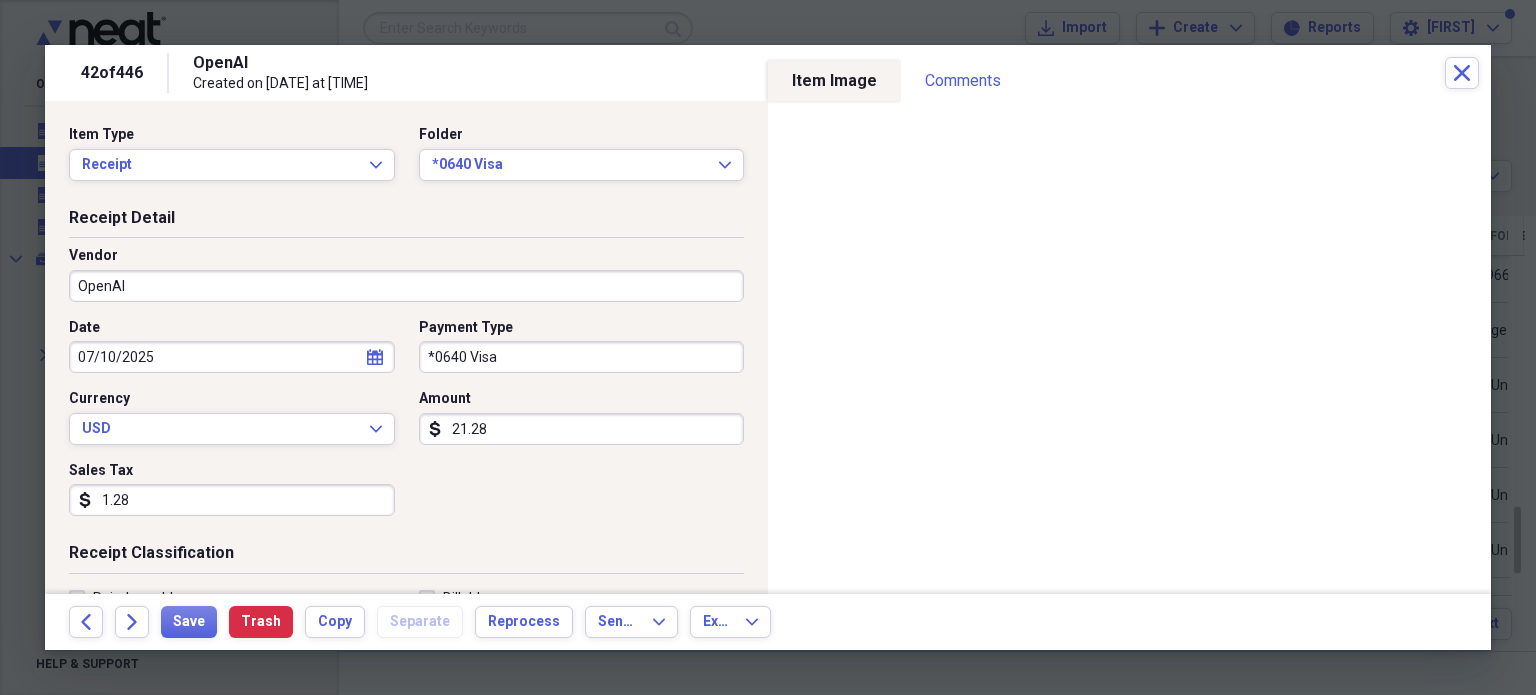click on "Forward" 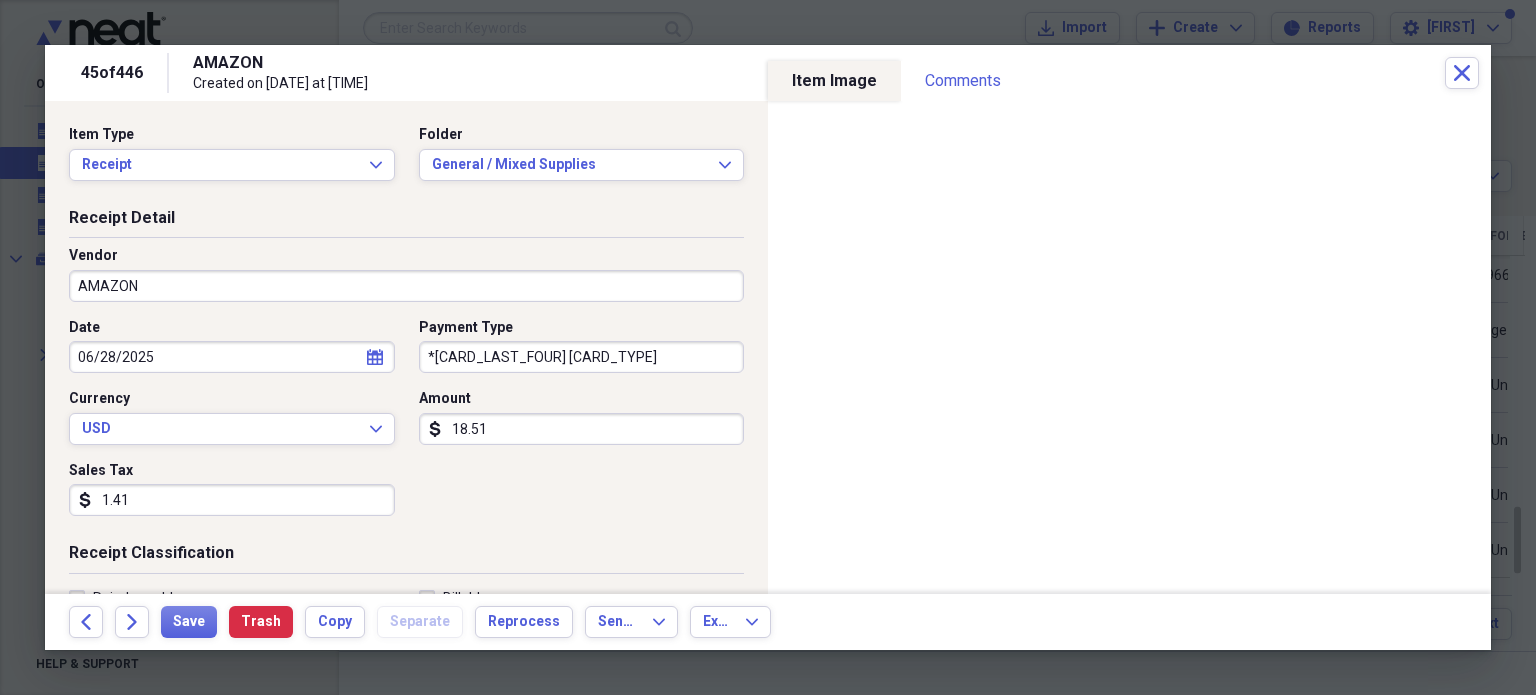 click on "Forward" 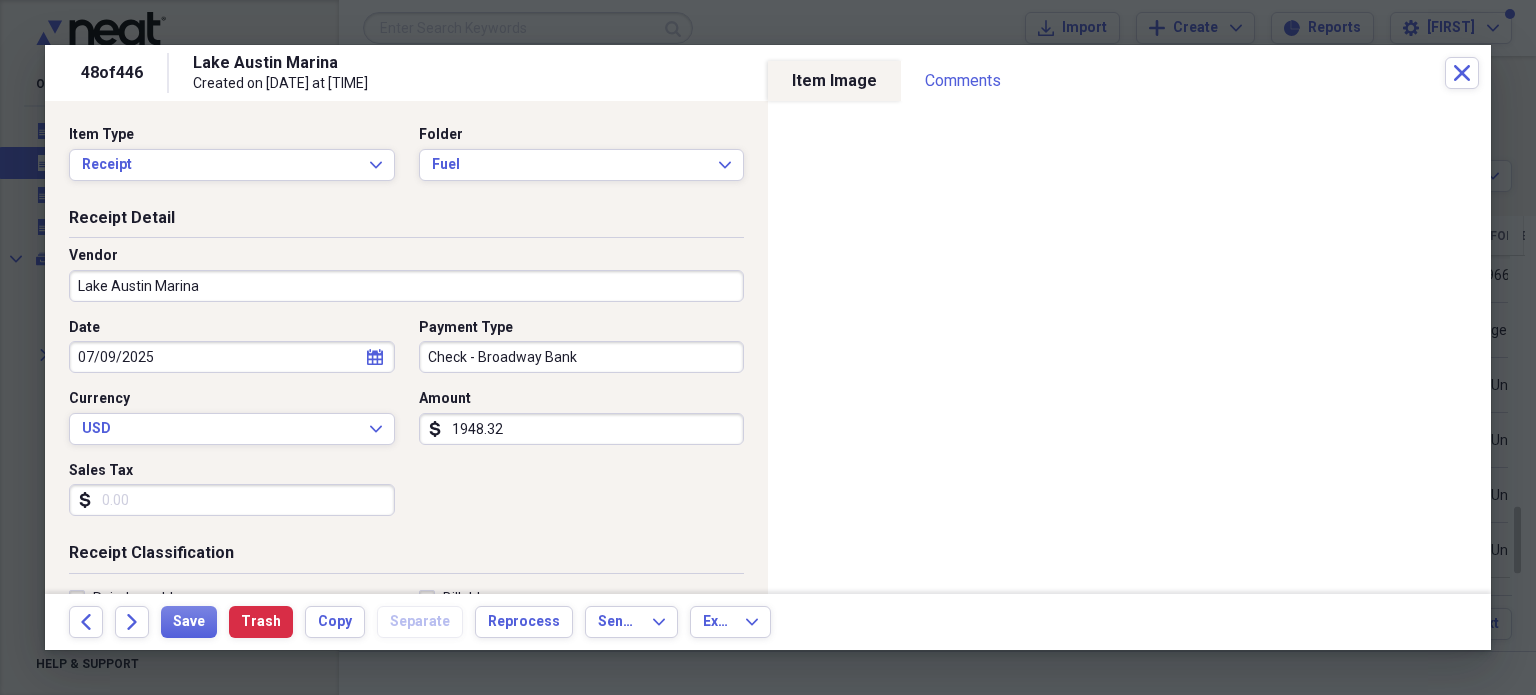 click on "Forward" 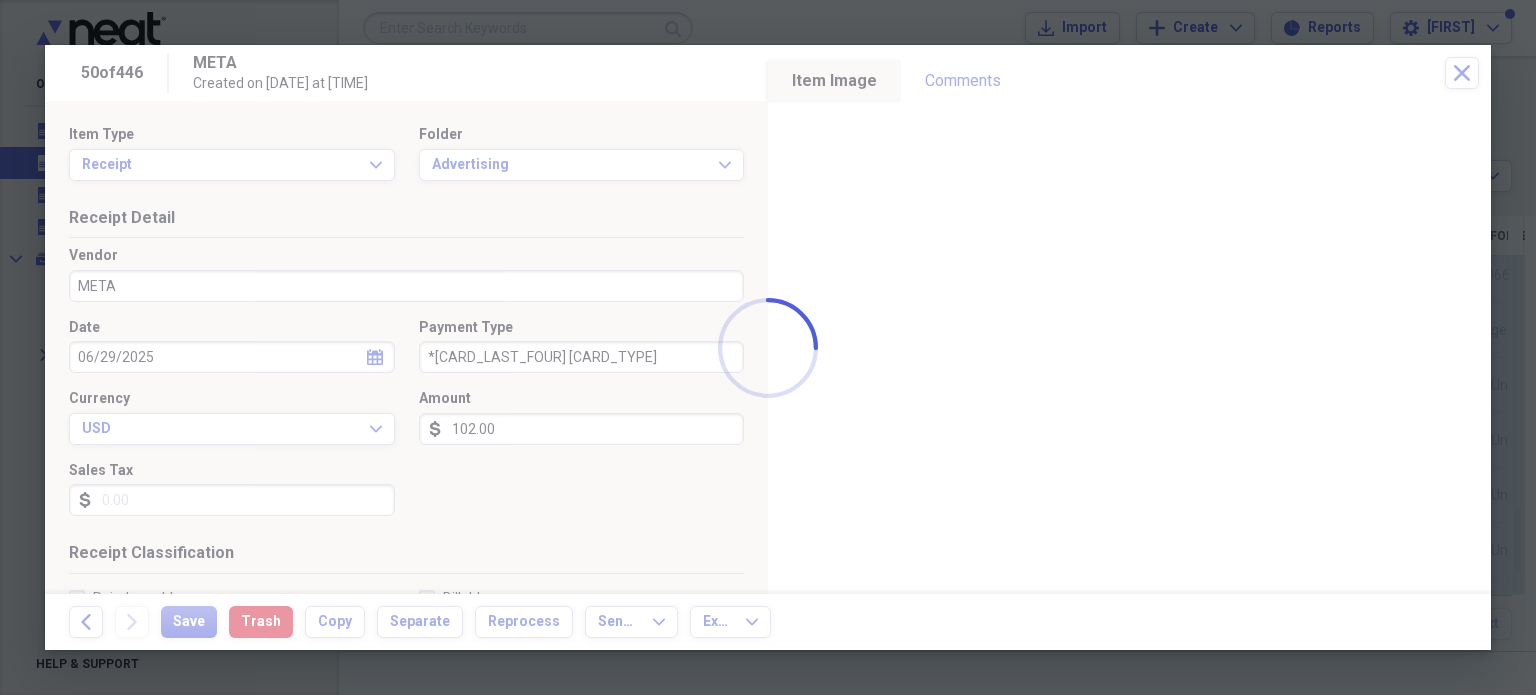 click at bounding box center (768, 347) 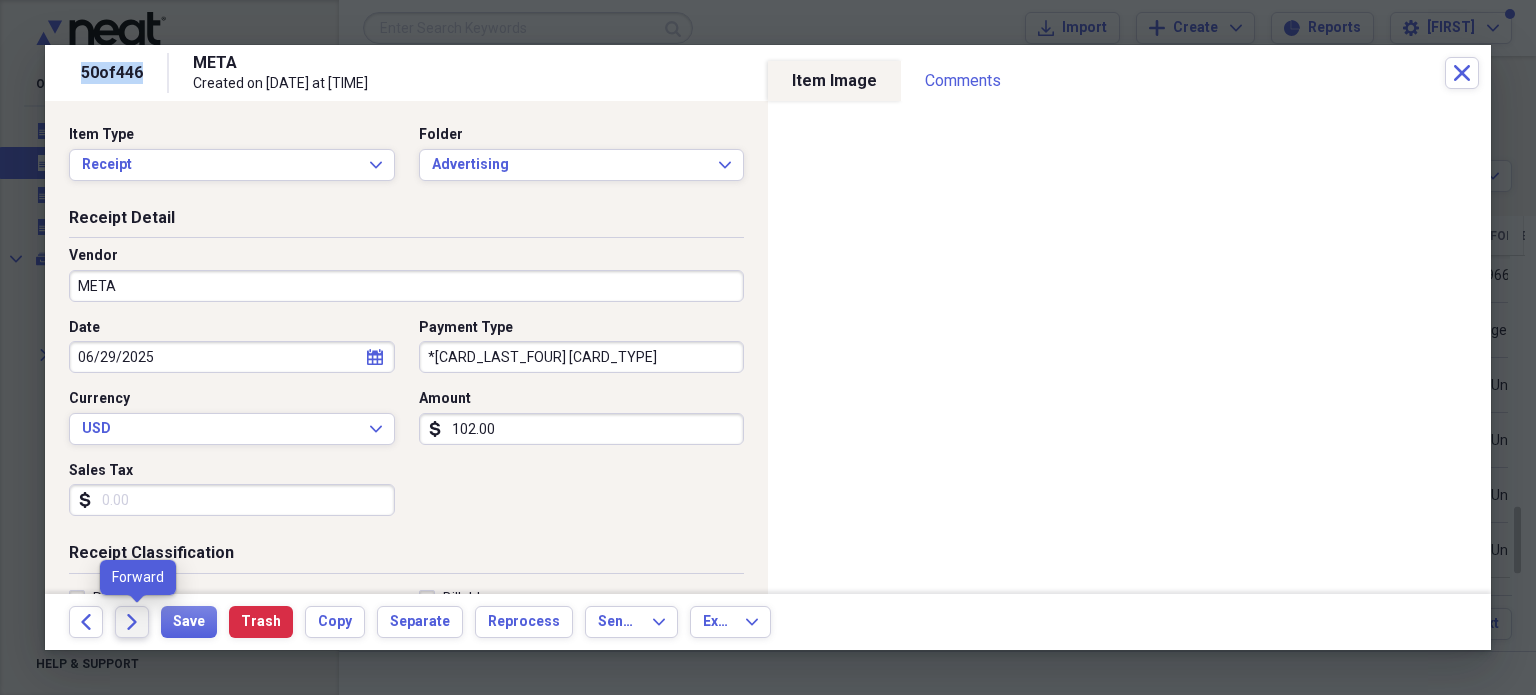 click on "Forward" 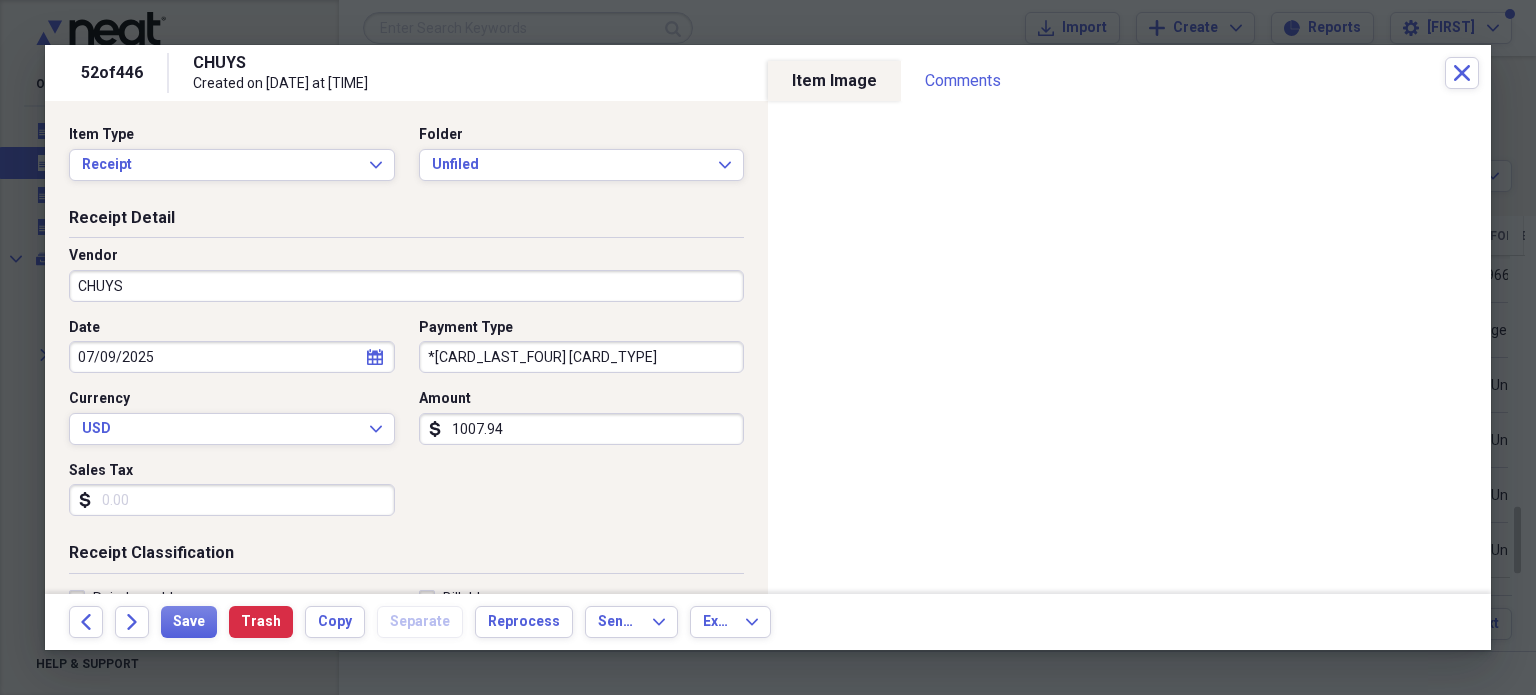 click on "Forward" 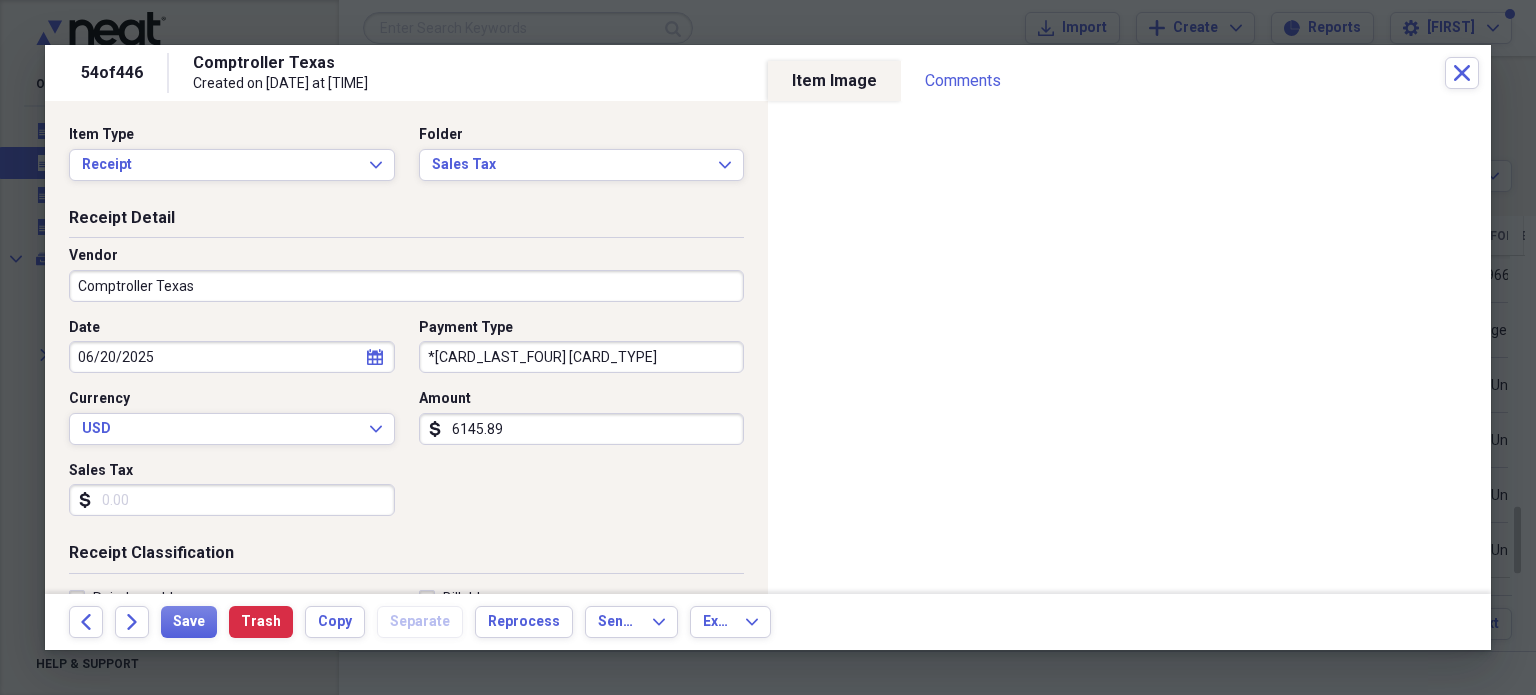 click on "Forward" 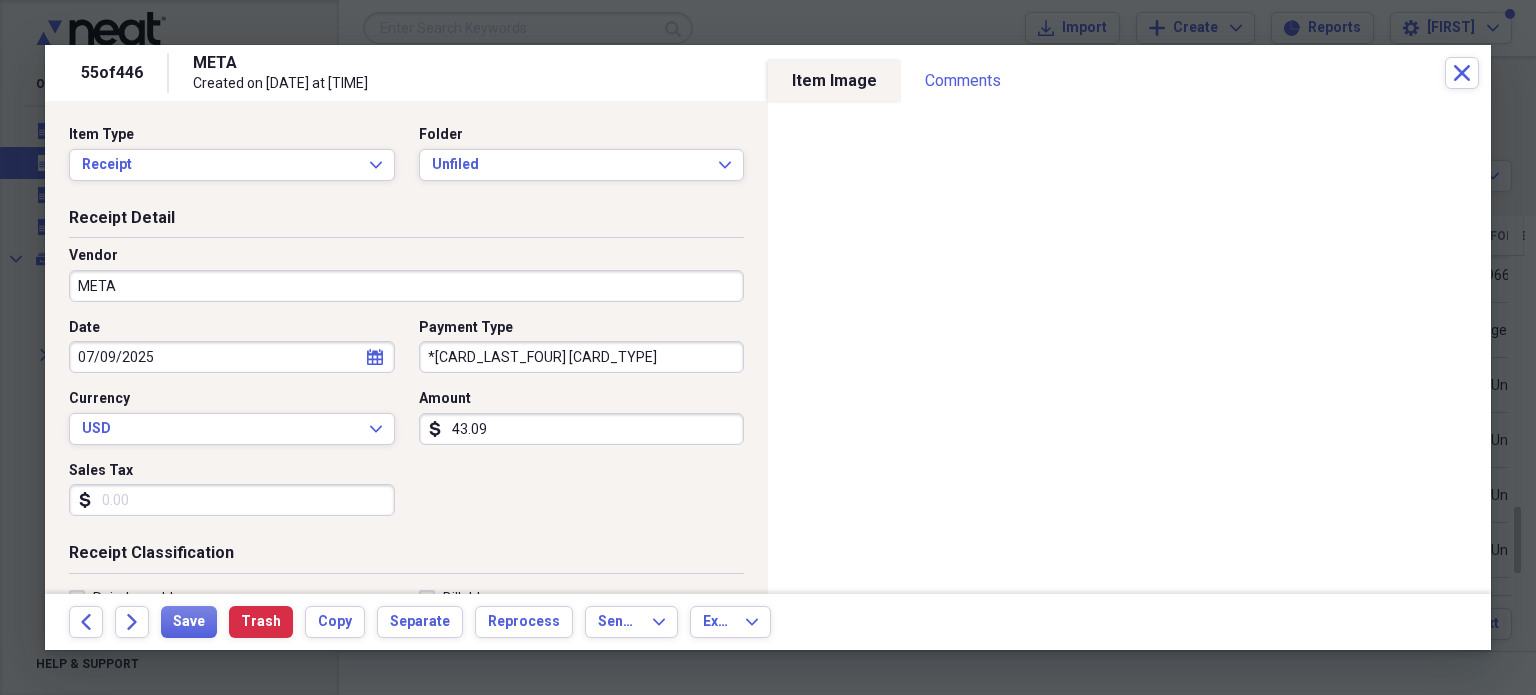 click on "Forward" 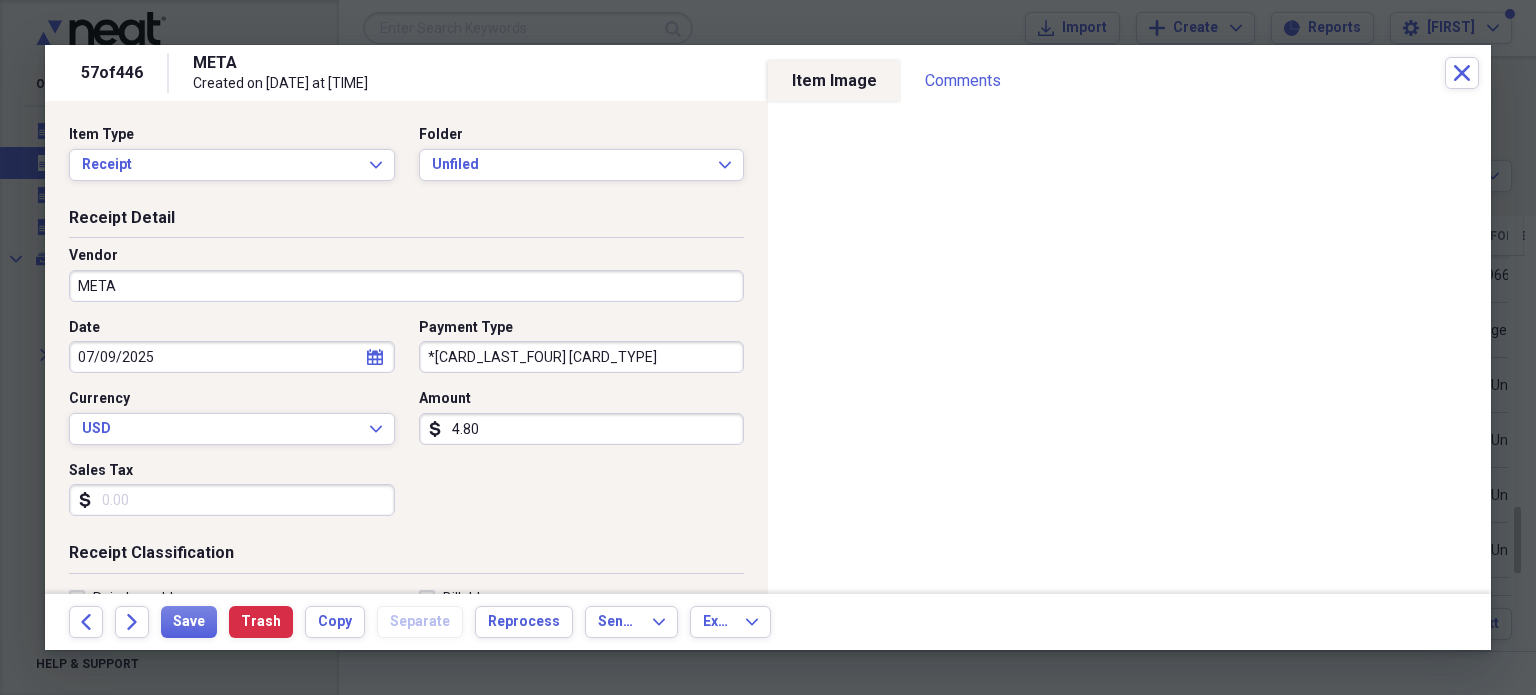 click on "Forward" 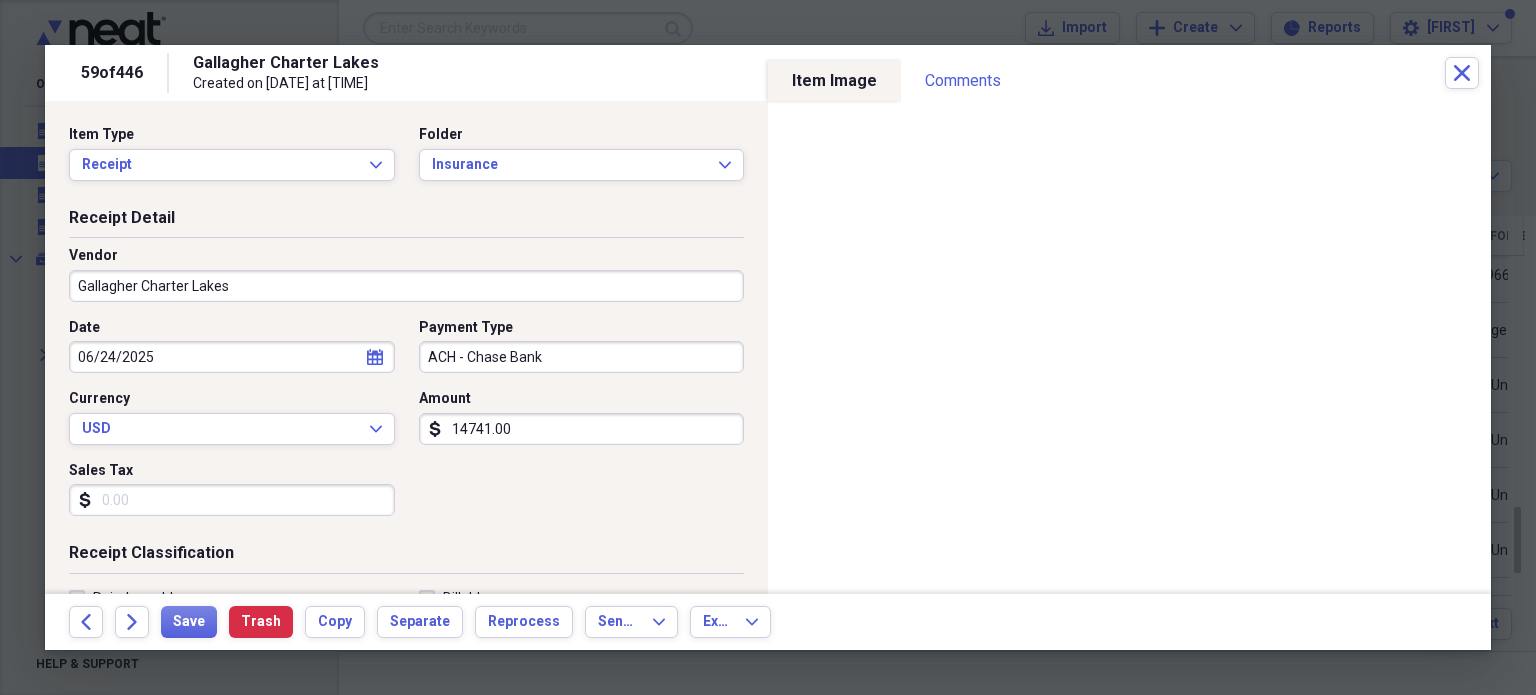 click on "Forward" 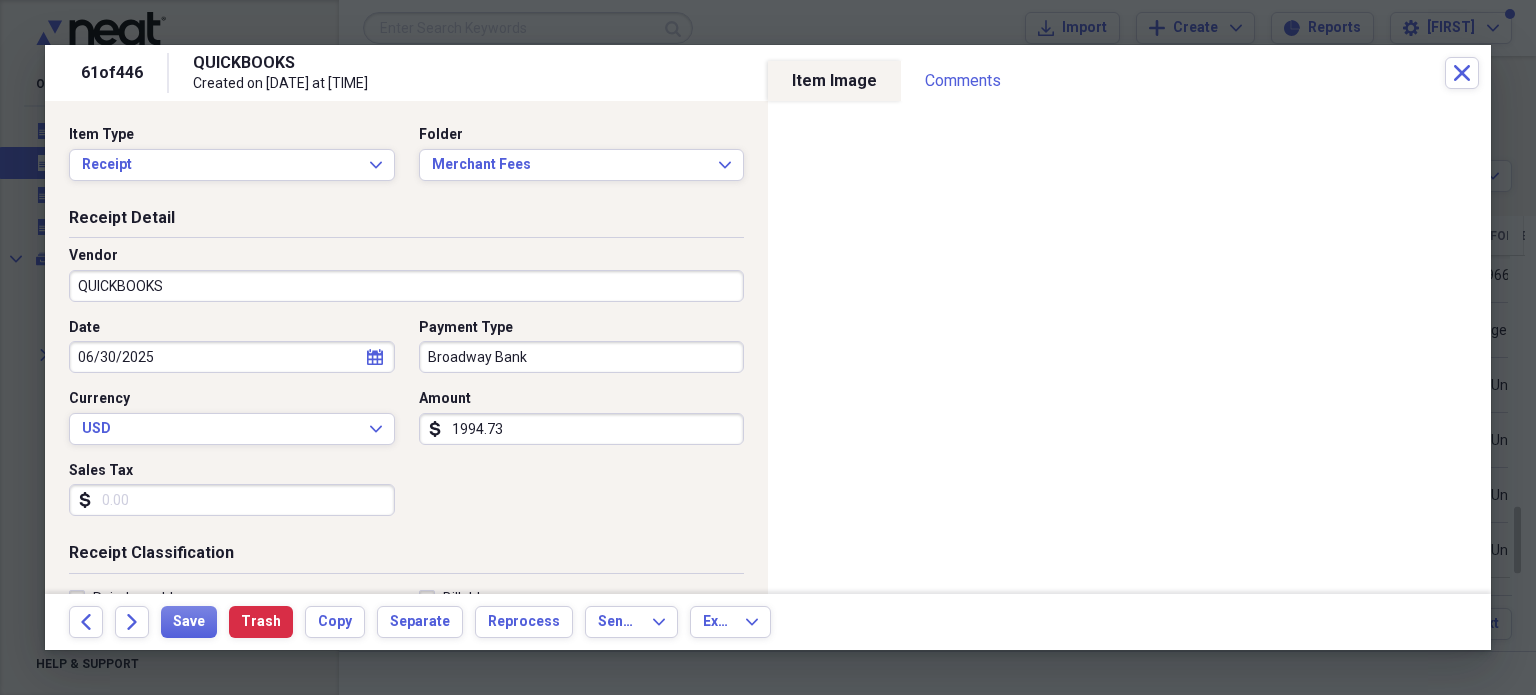 click on "Forward" 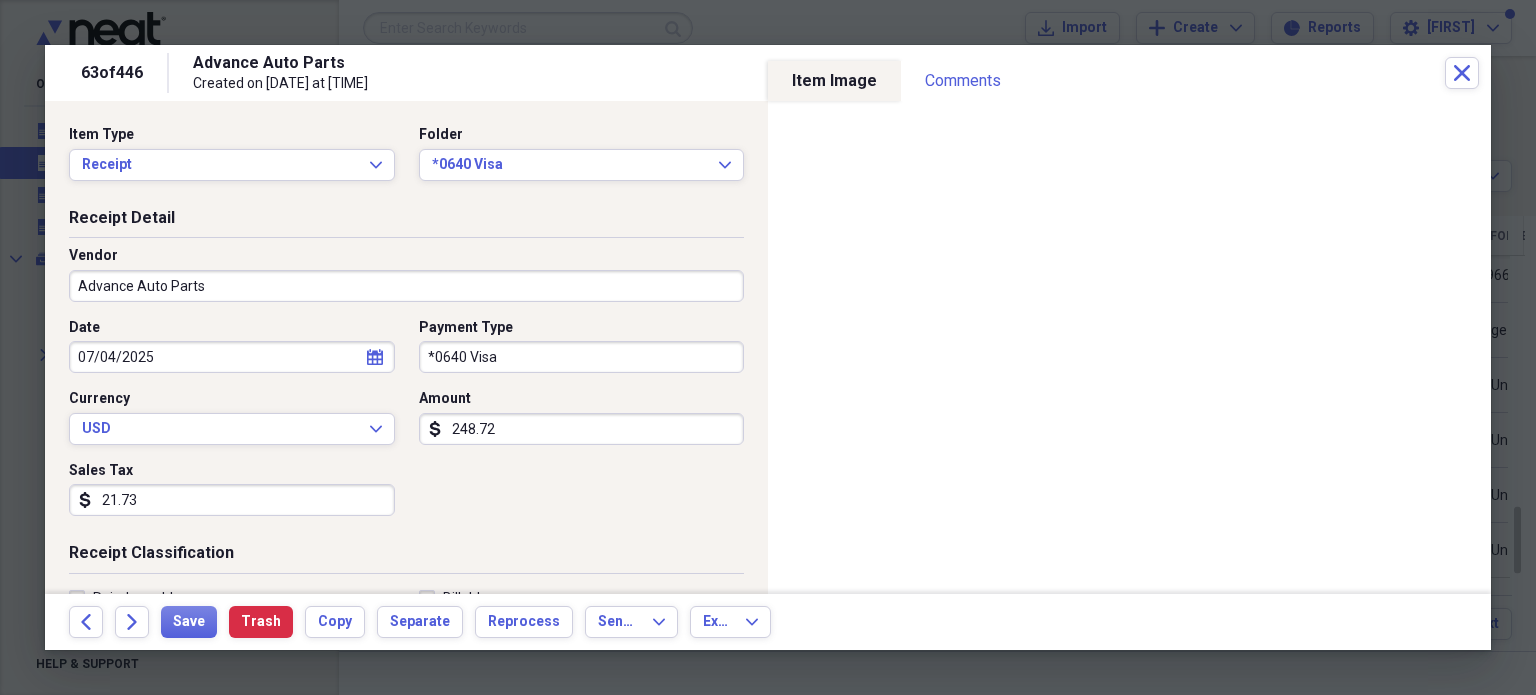 click on "Forward" 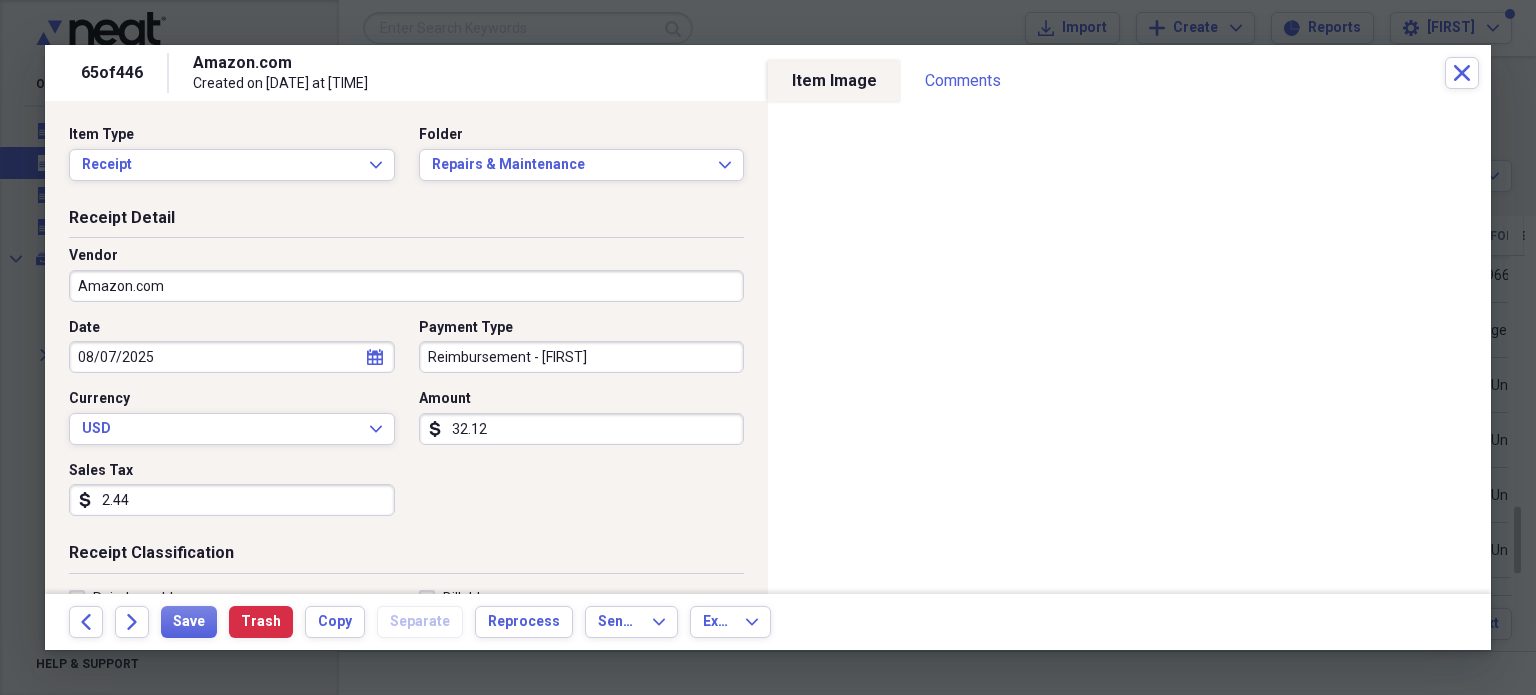 click on "Forward" 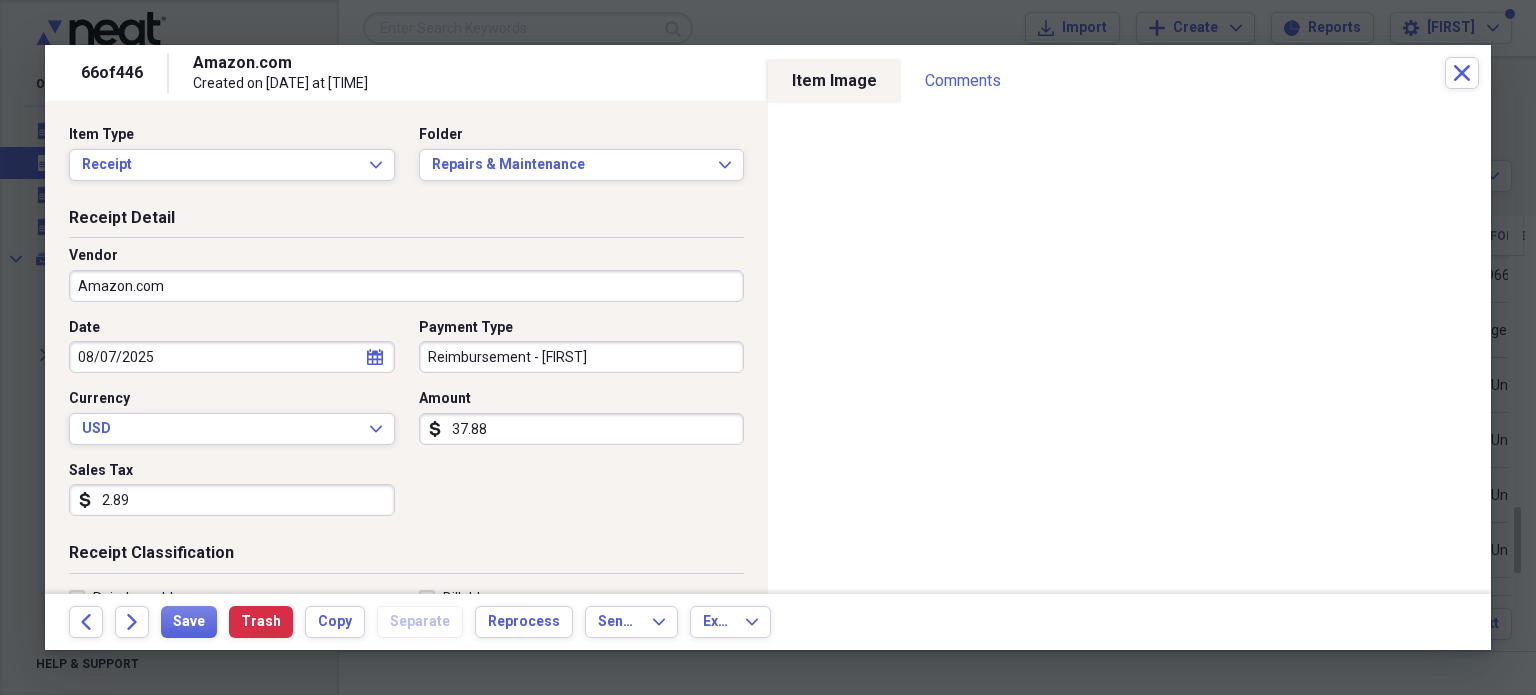 click on "Forward" 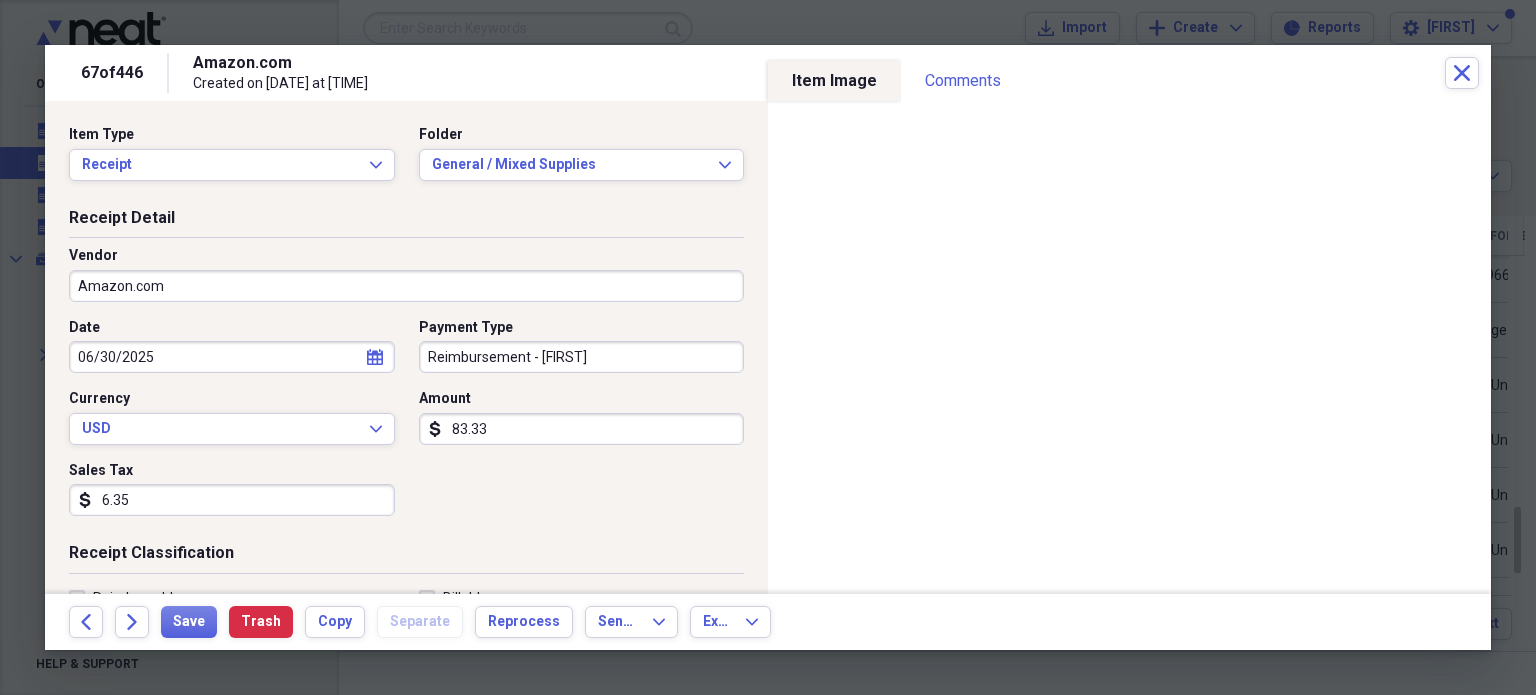 click on "Forward" 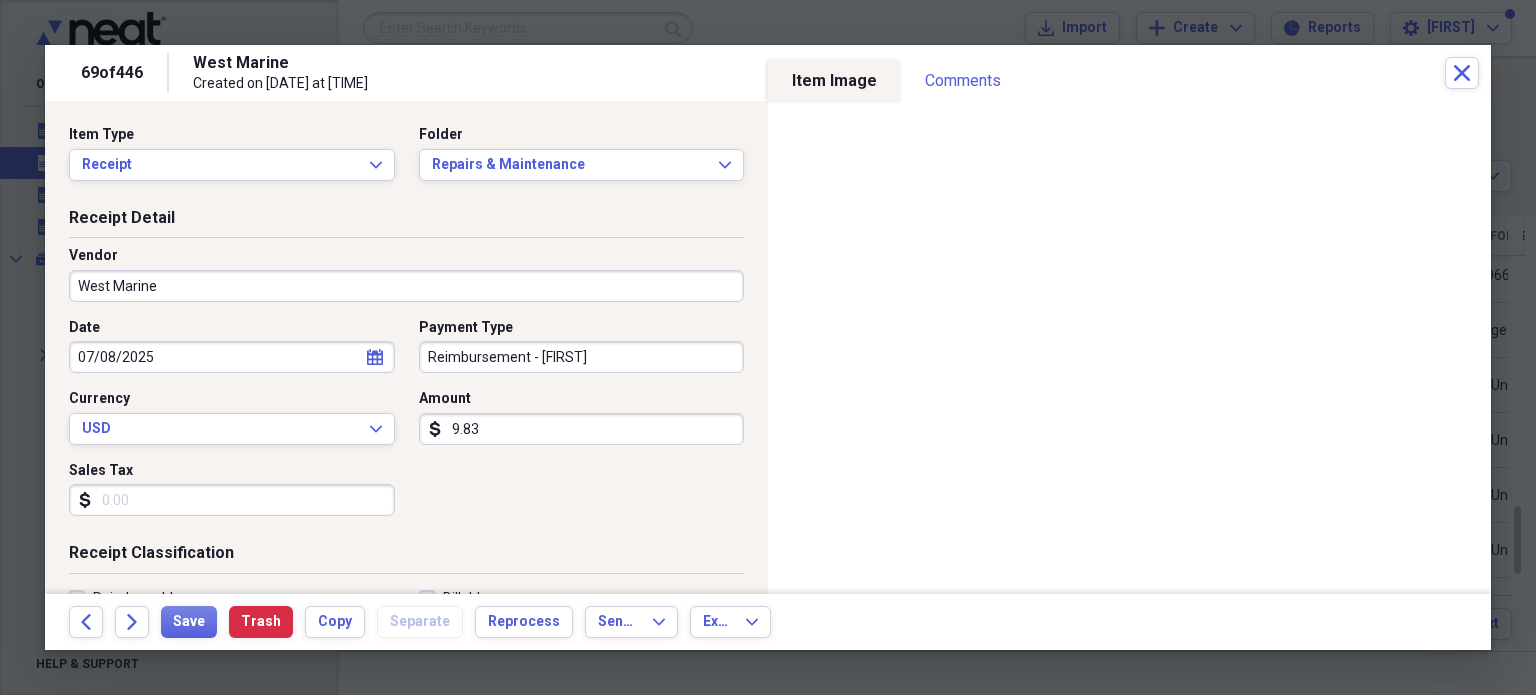 click on "Forward" 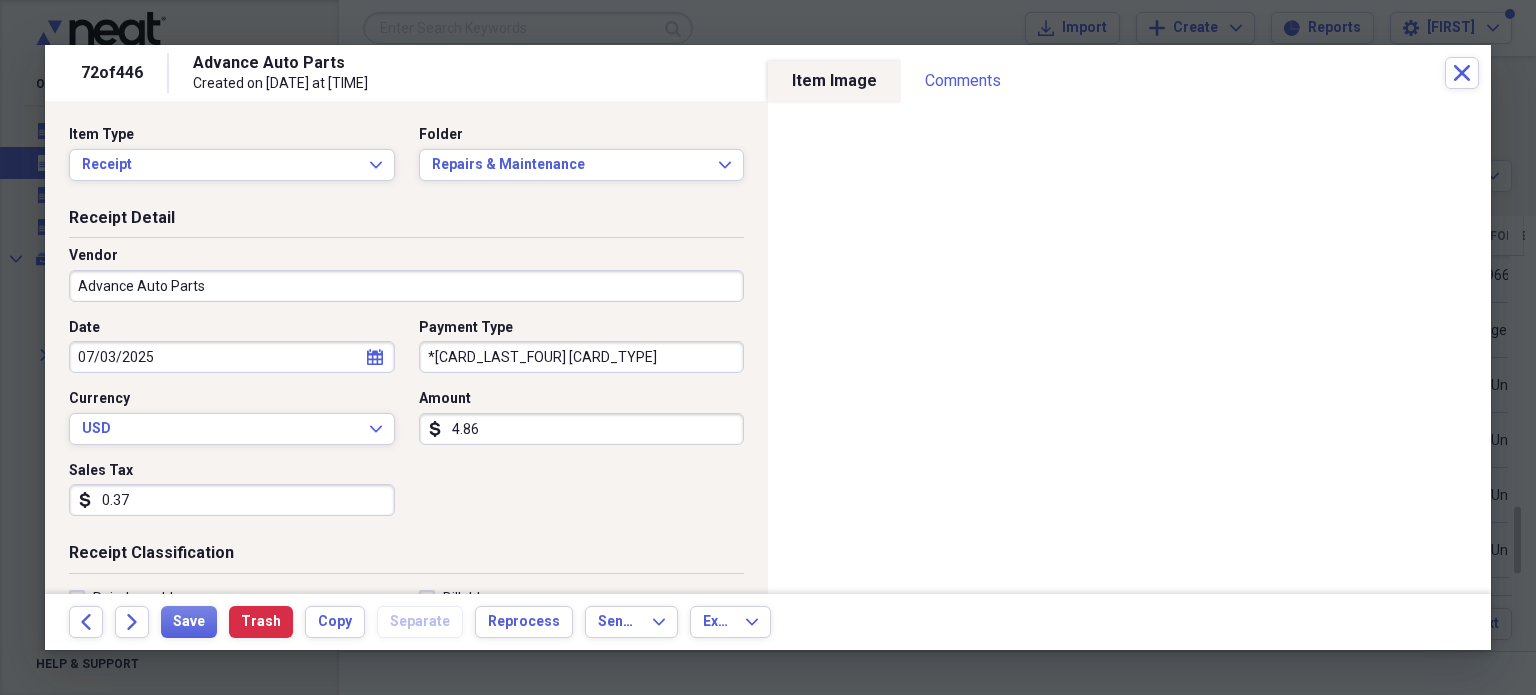 click on "Forward" 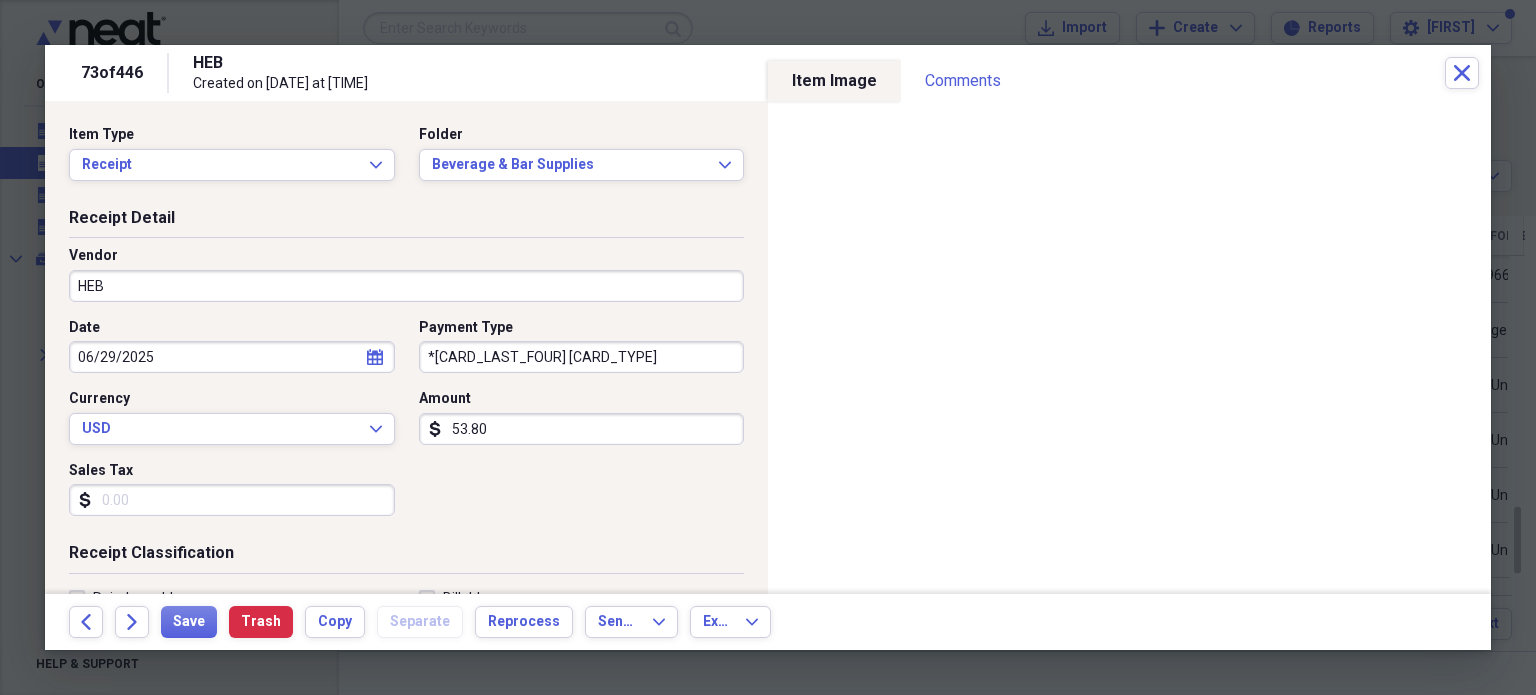 click on "Forward" 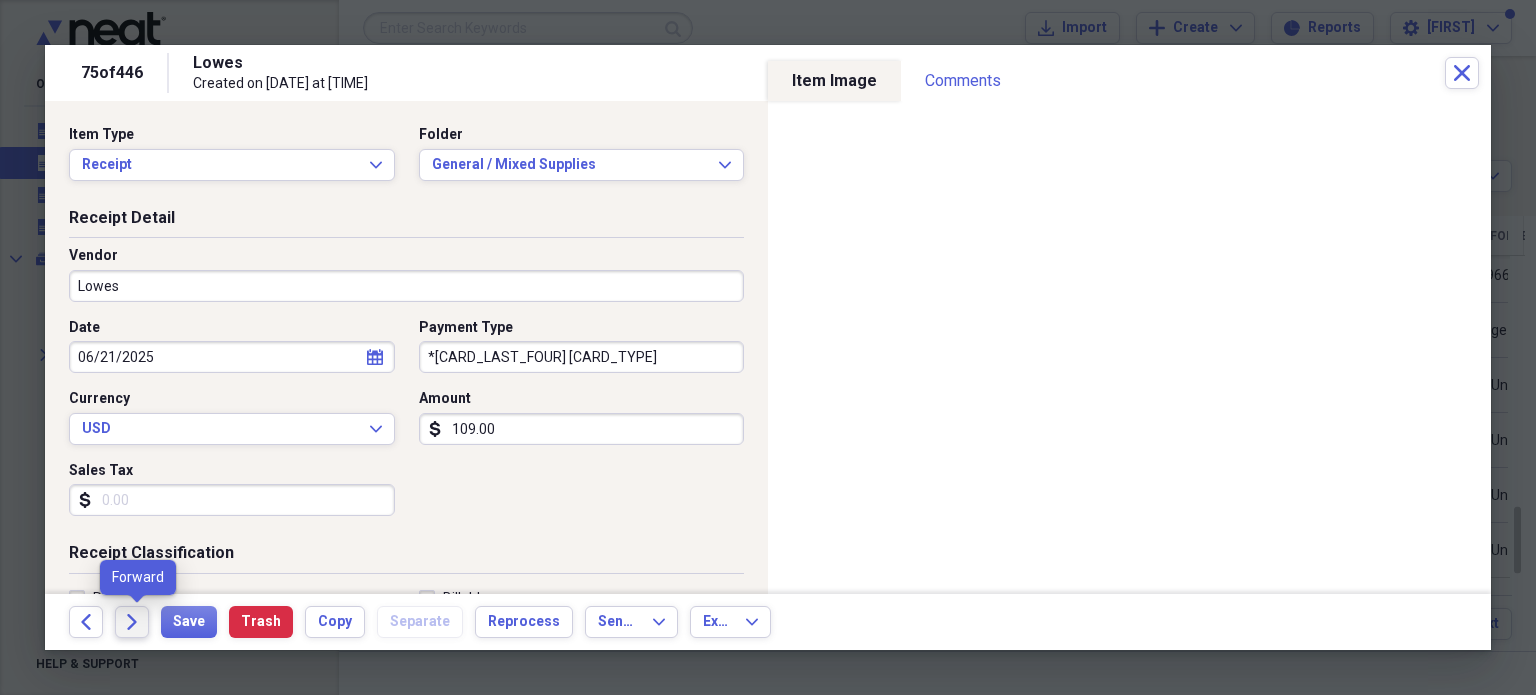 click on "Forward" 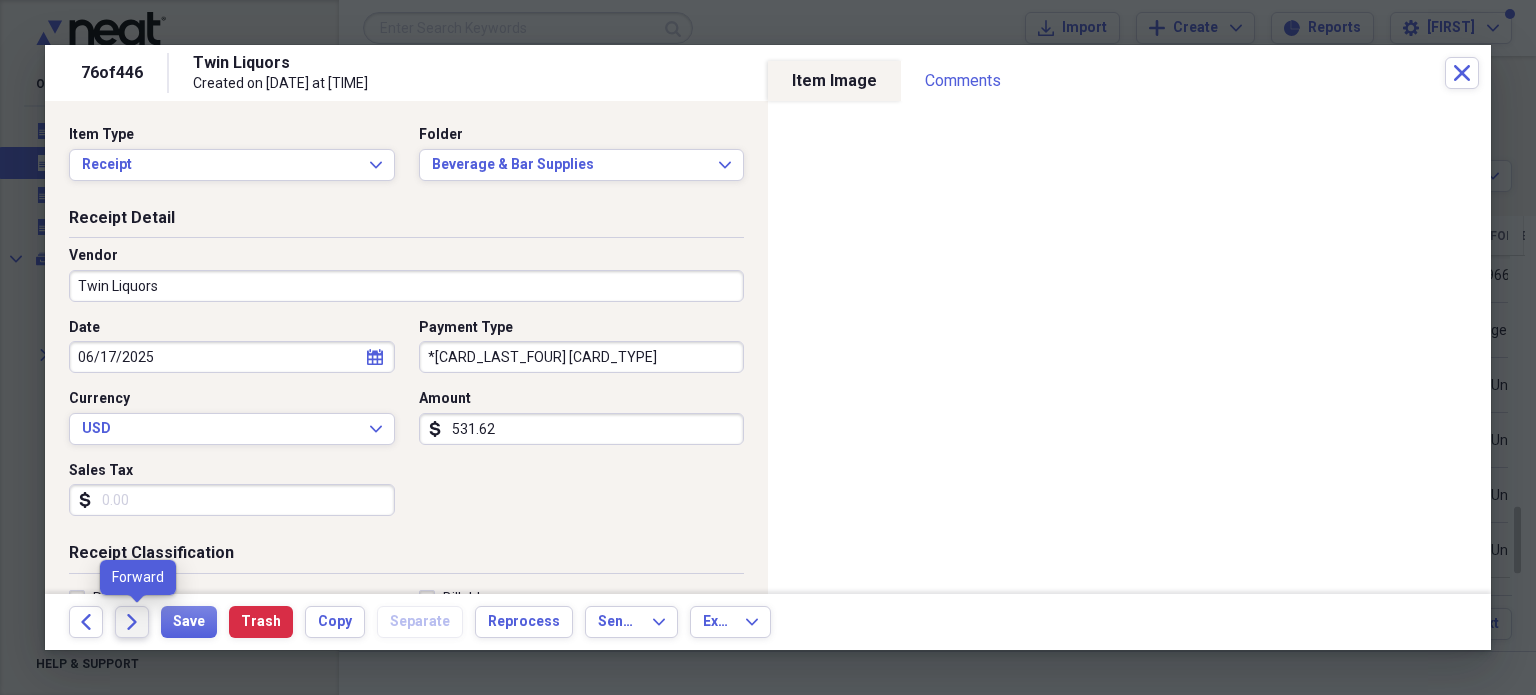 click on "Forward" 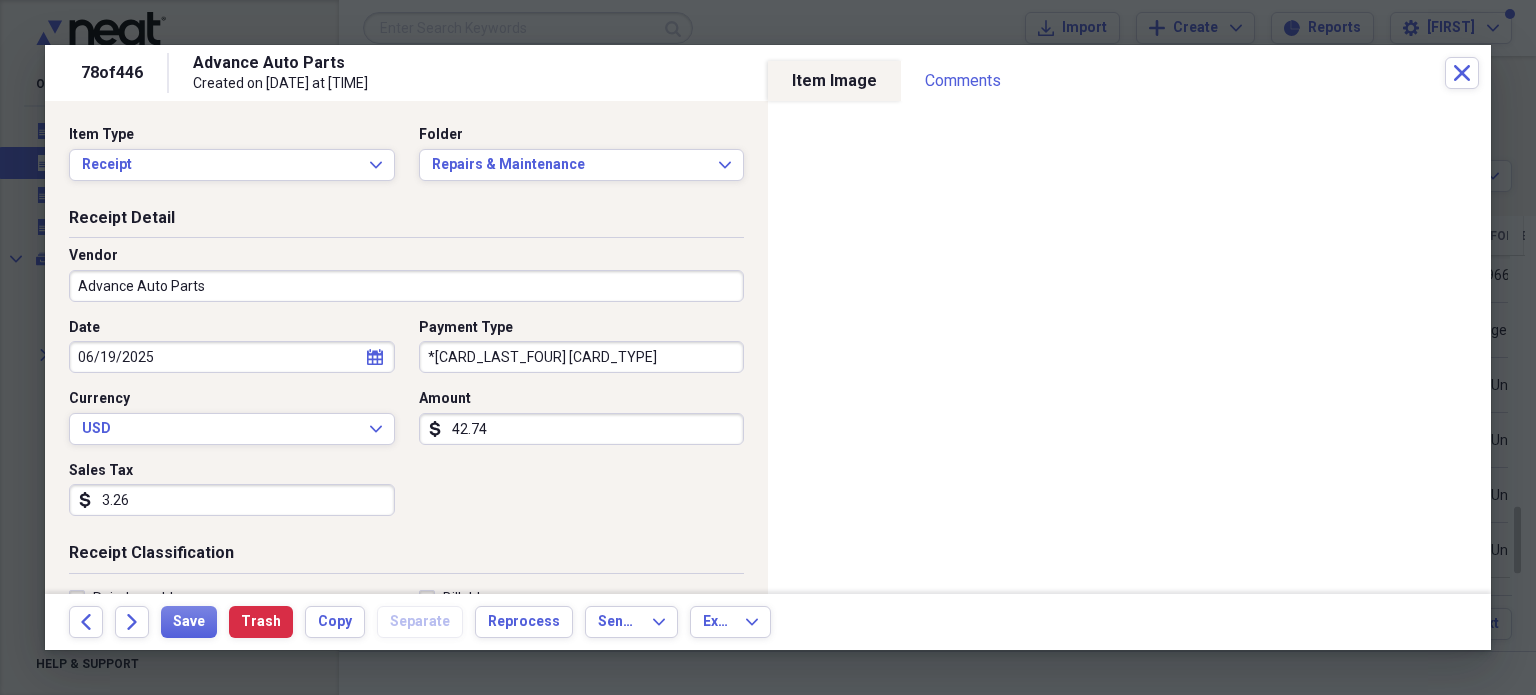 click on "Forward" 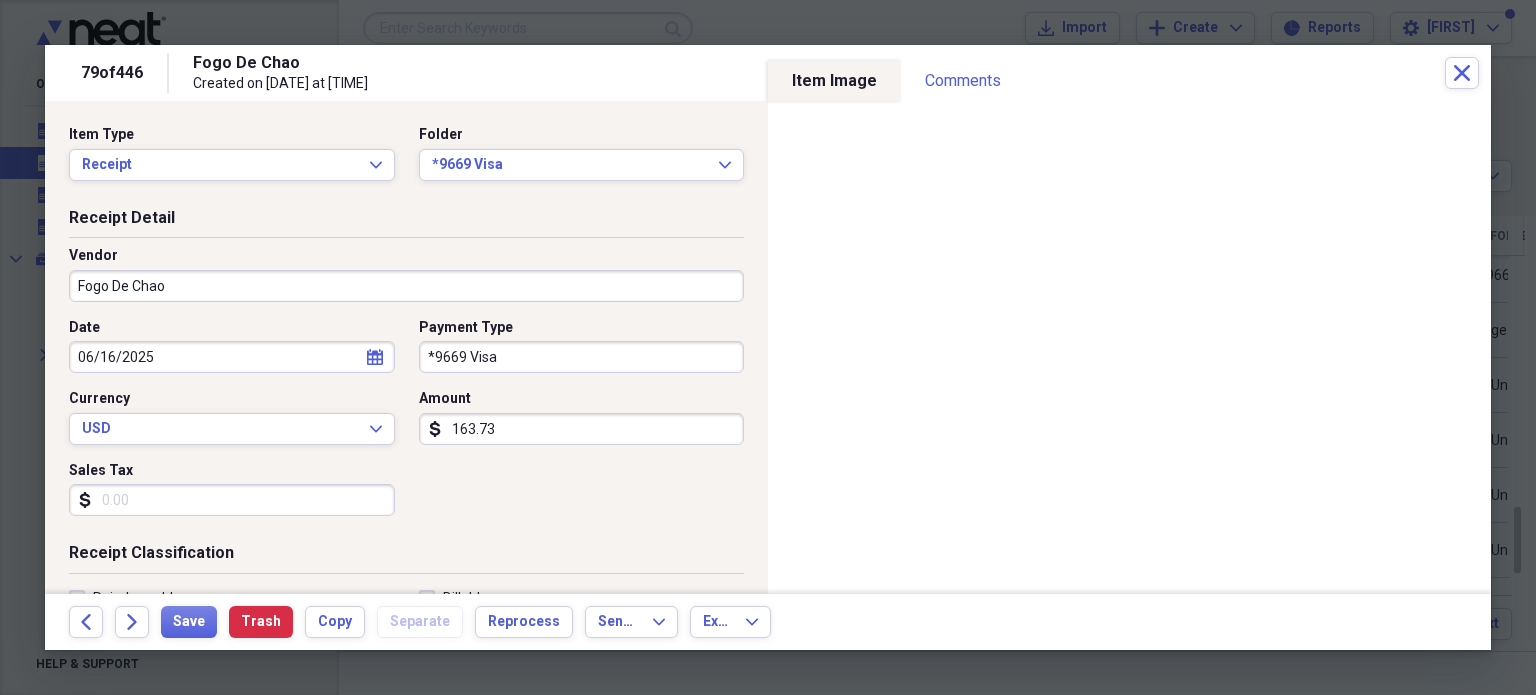 click on "Forward" 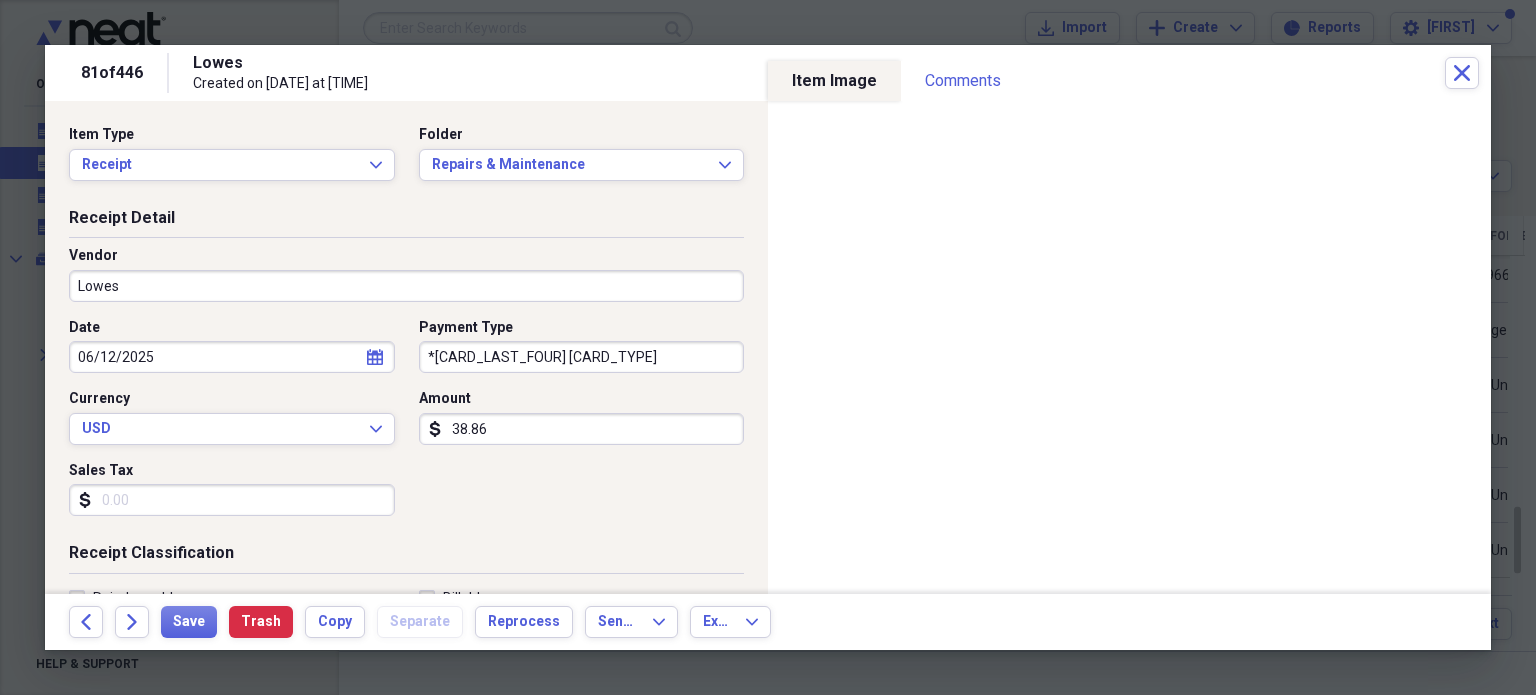 click on "Forward" 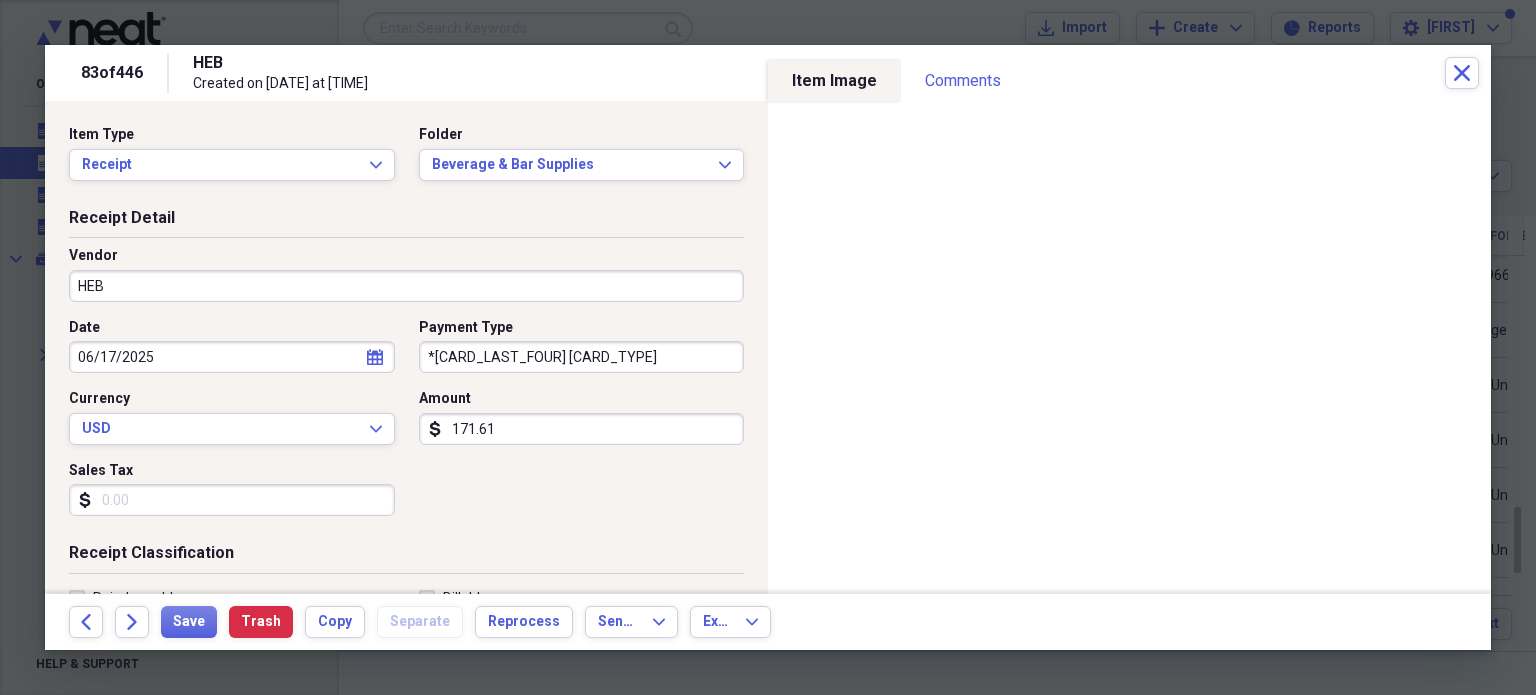 click on "Forward" 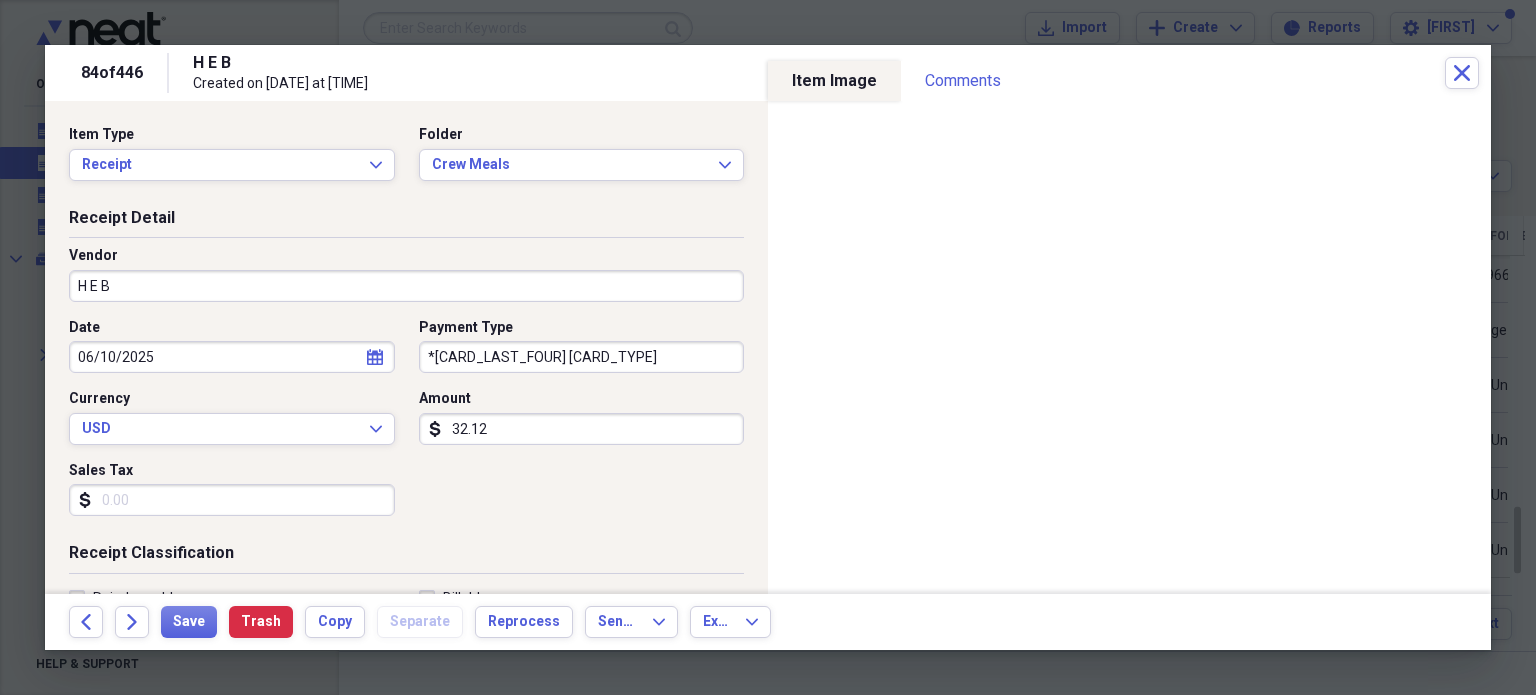 click on "Forward" at bounding box center [132, 622] 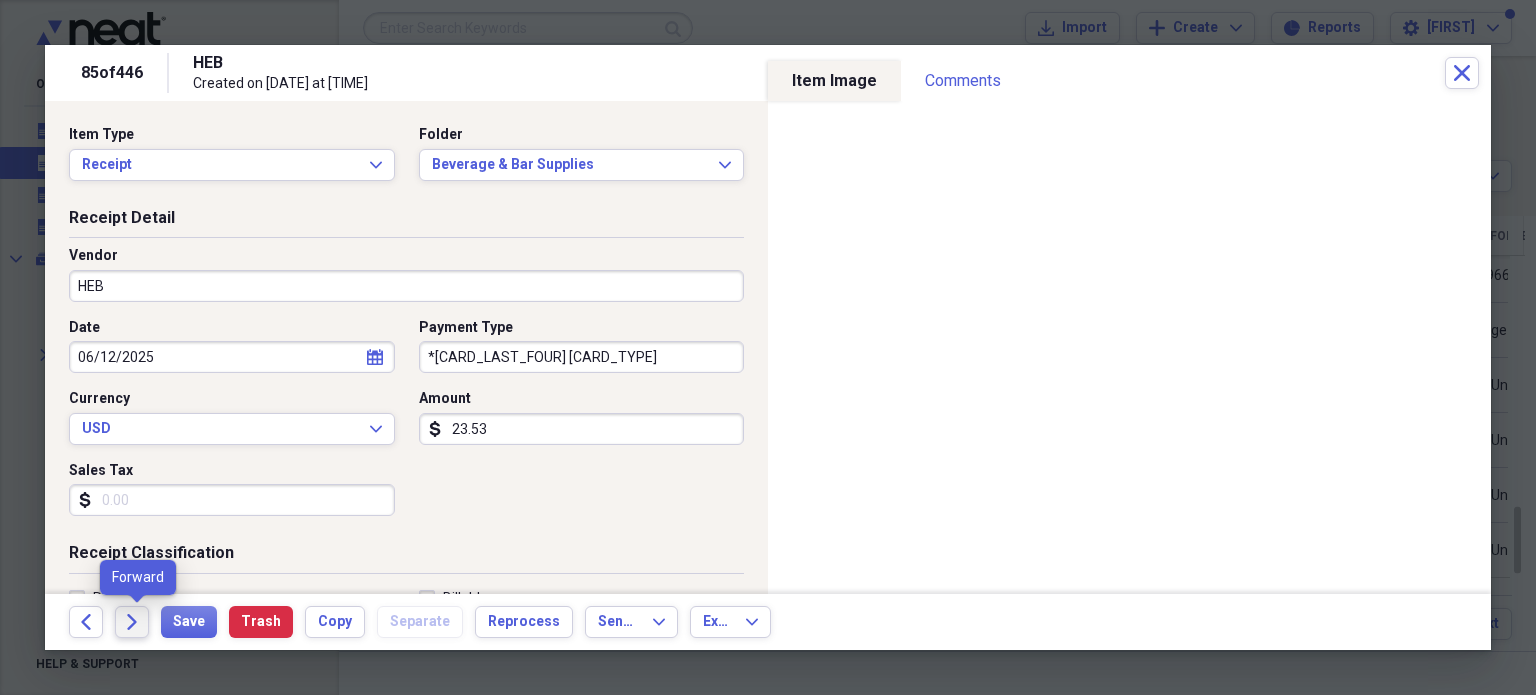 click on "Forward" at bounding box center (132, 622) 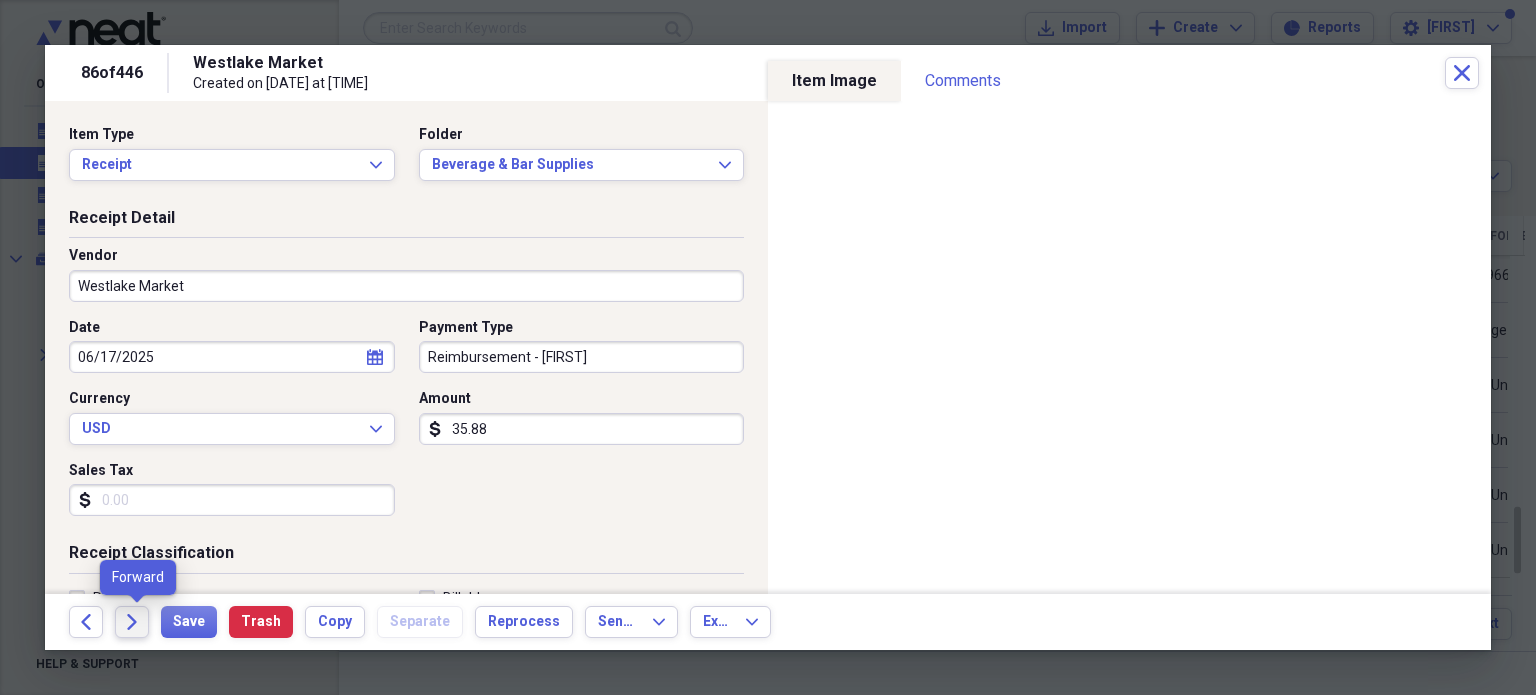 click on "Forward" at bounding box center (132, 622) 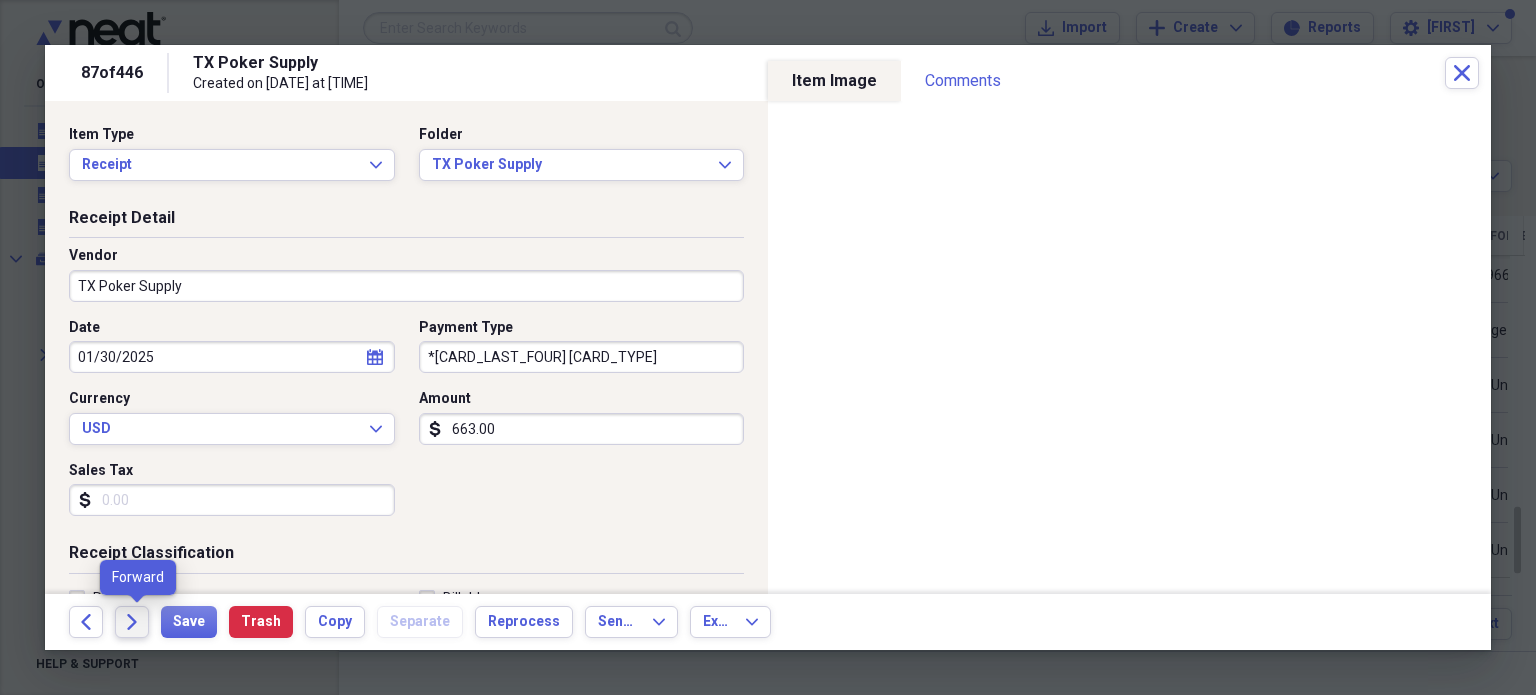 click on "Forward" at bounding box center (132, 622) 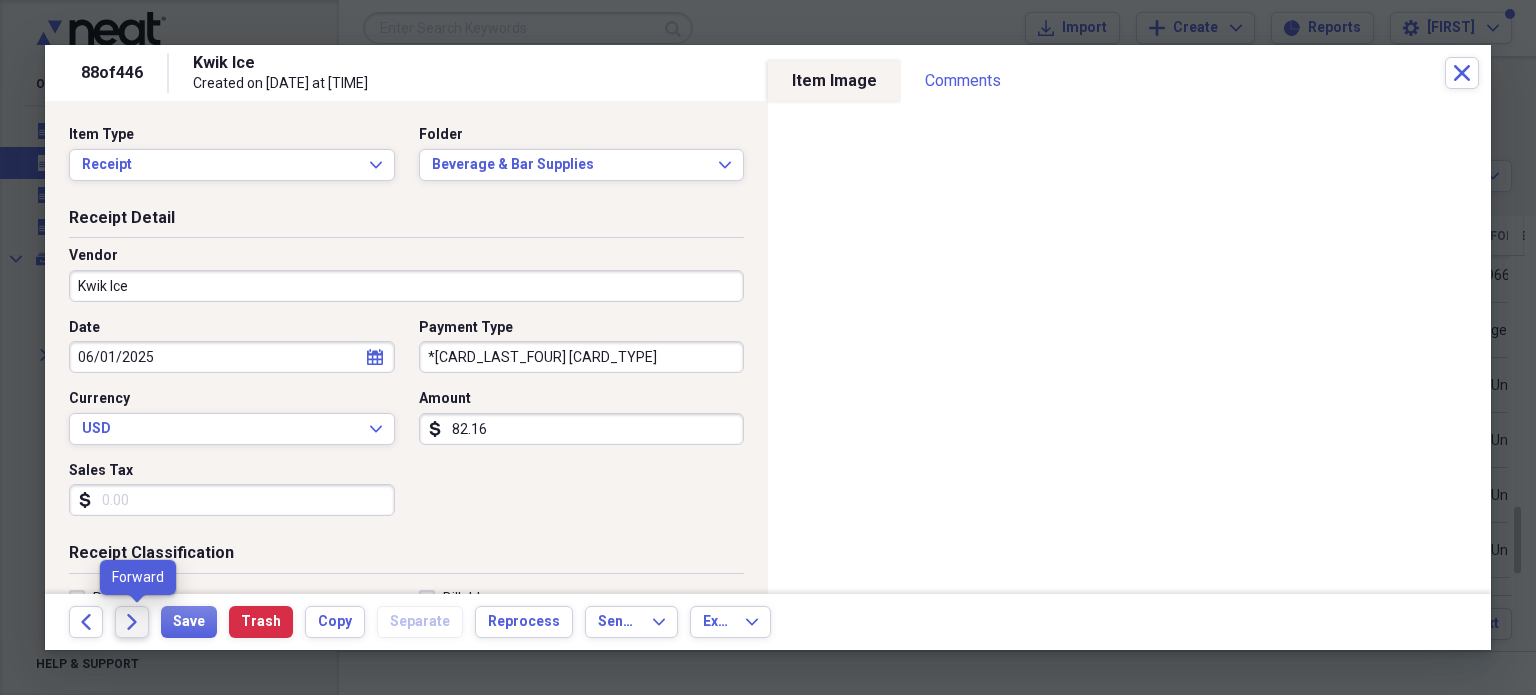 click on "Forward" at bounding box center [132, 622] 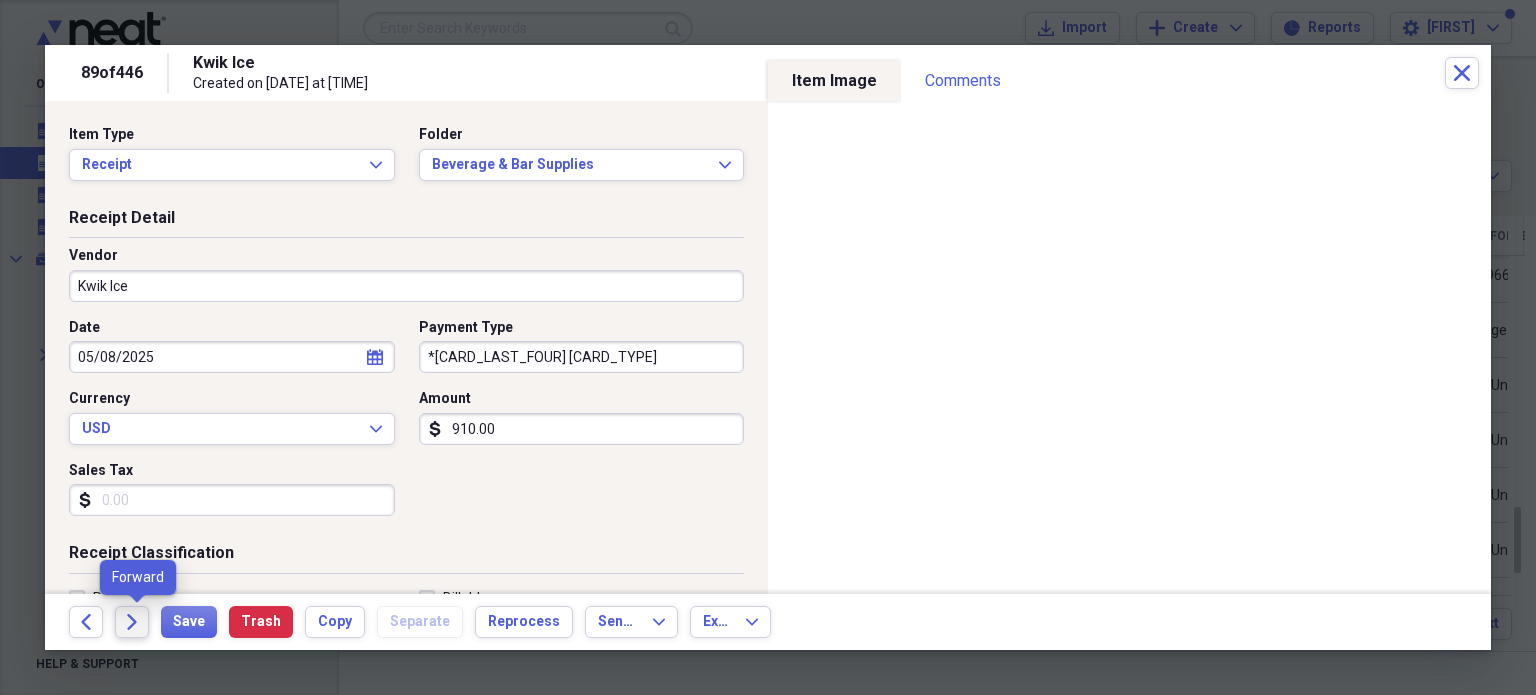click on "Forward" at bounding box center [132, 622] 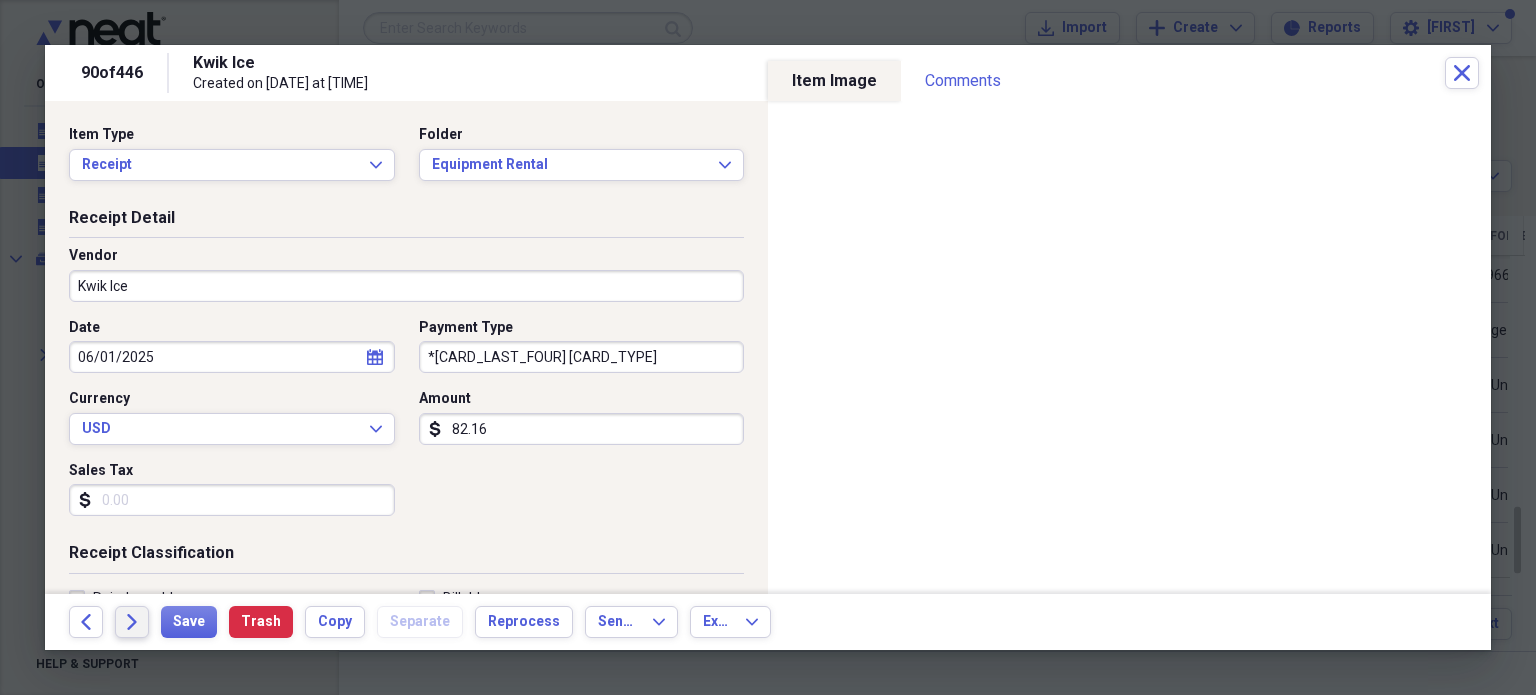 click on "Forward" at bounding box center (132, 622) 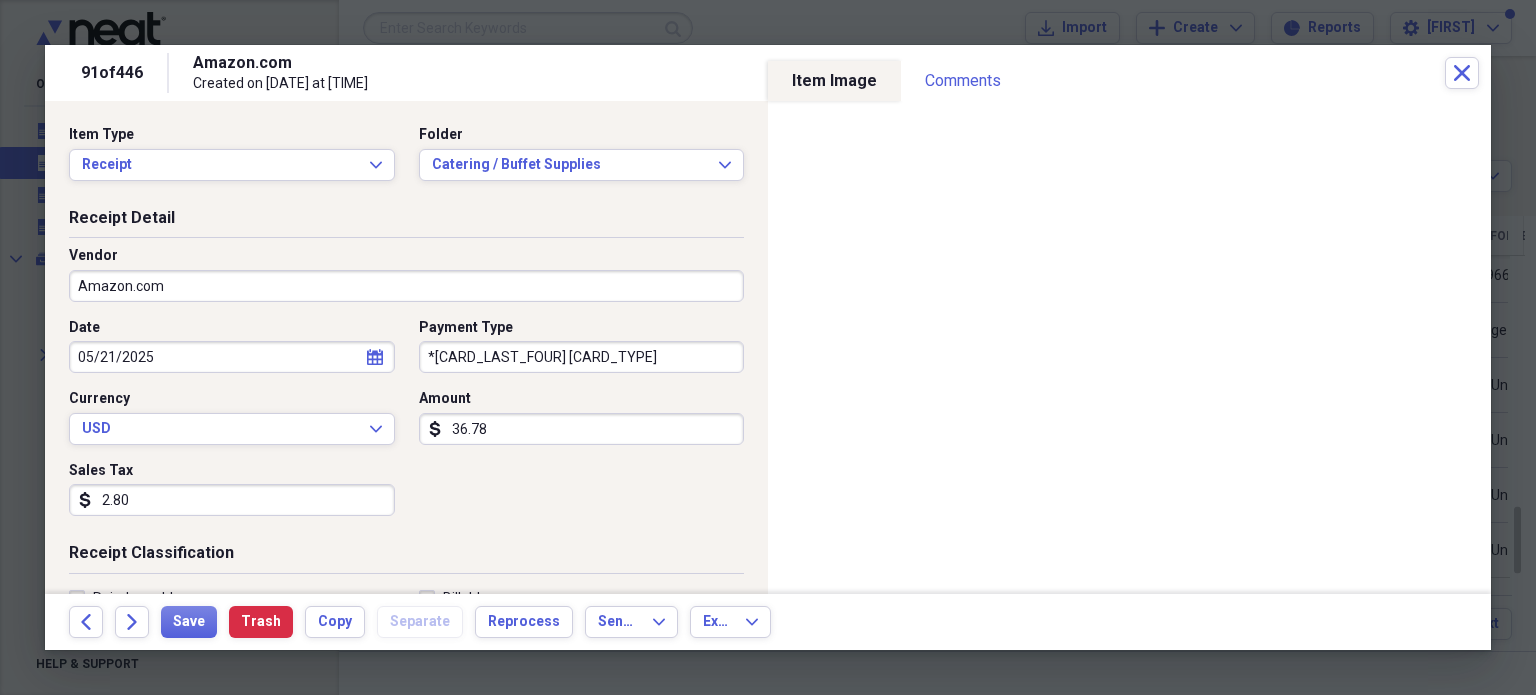 click on "Forward" at bounding box center (132, 622) 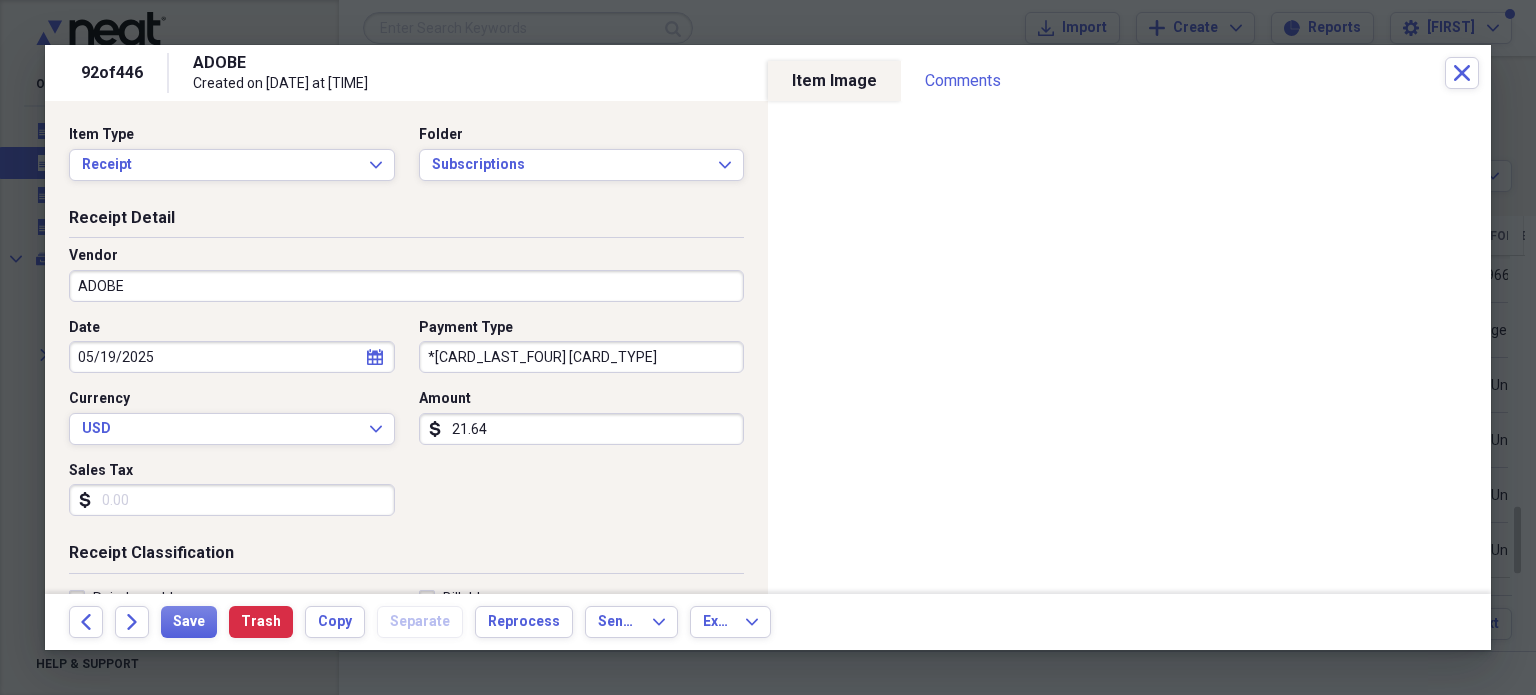 click on "Forward" at bounding box center [132, 622] 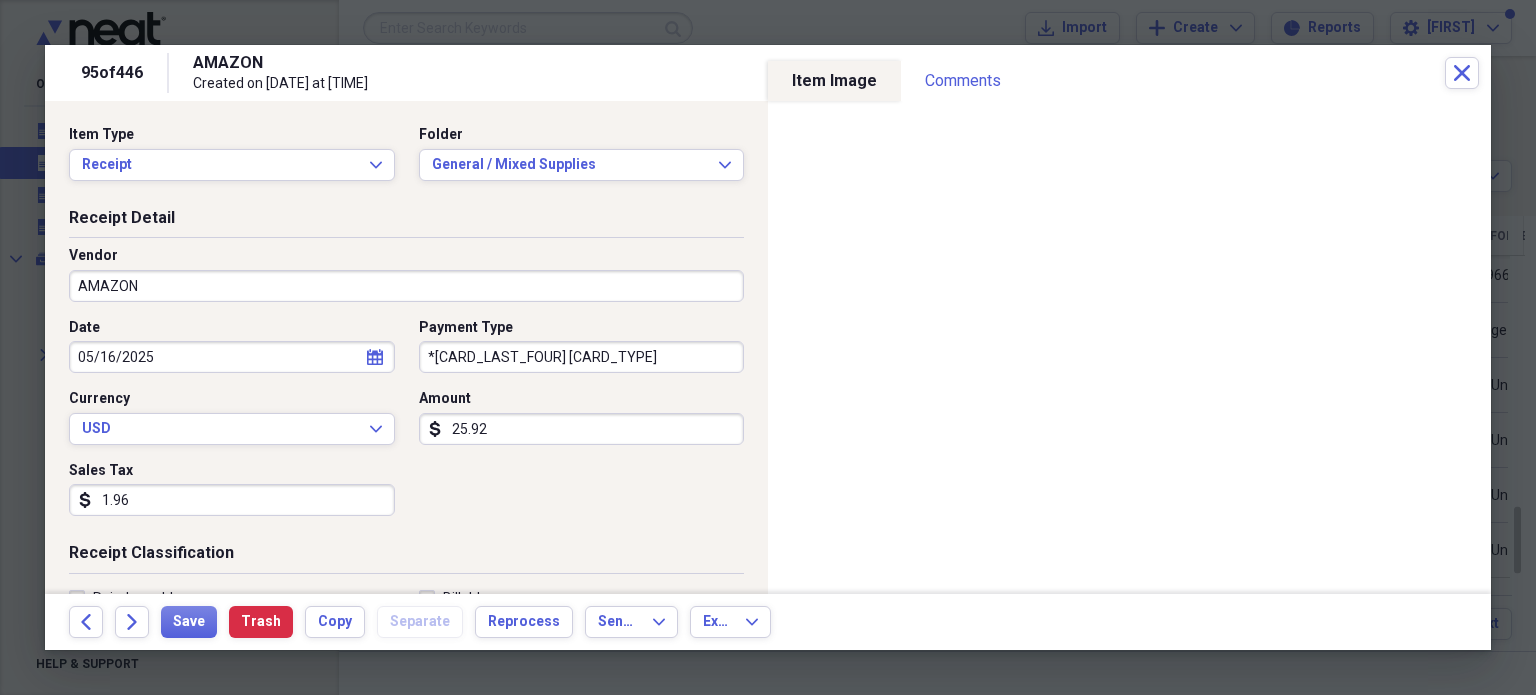 click on "Forward" at bounding box center [132, 622] 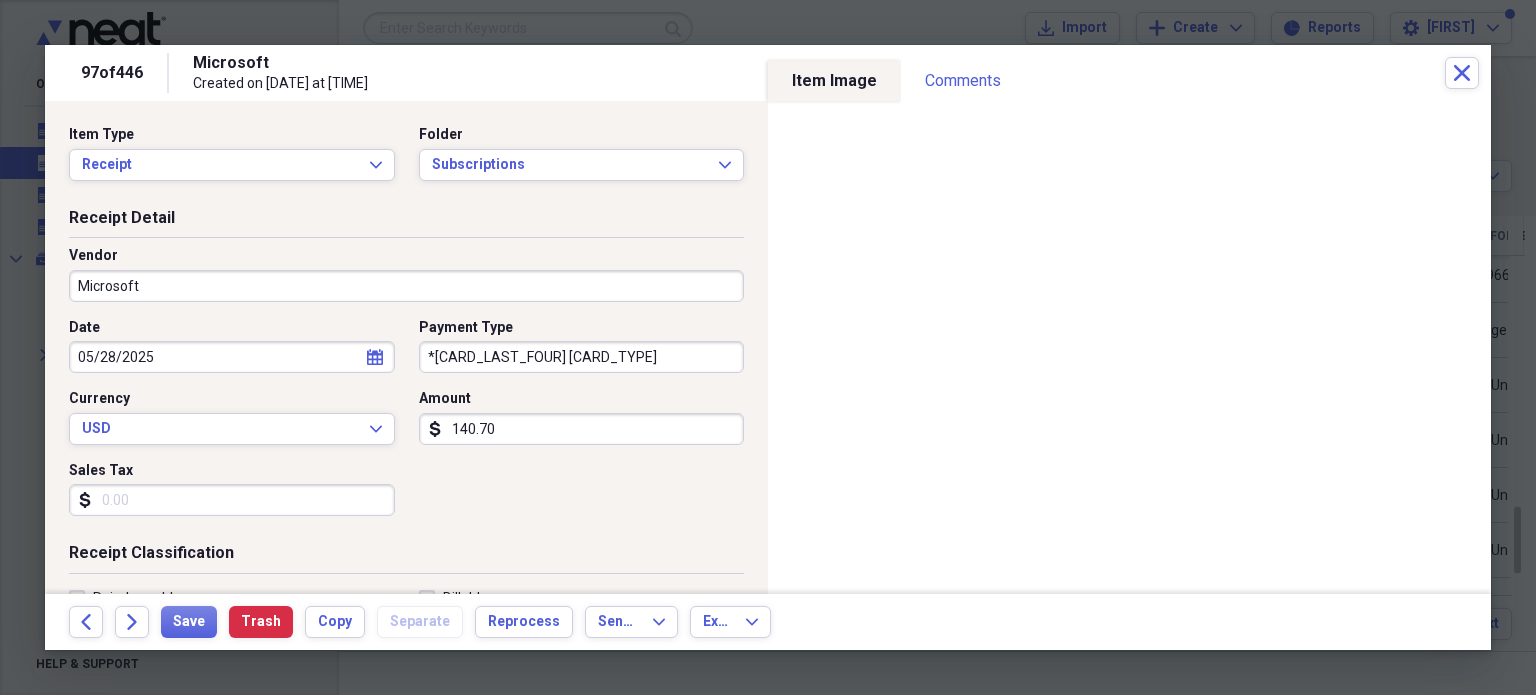 click on "Forward" at bounding box center [132, 622] 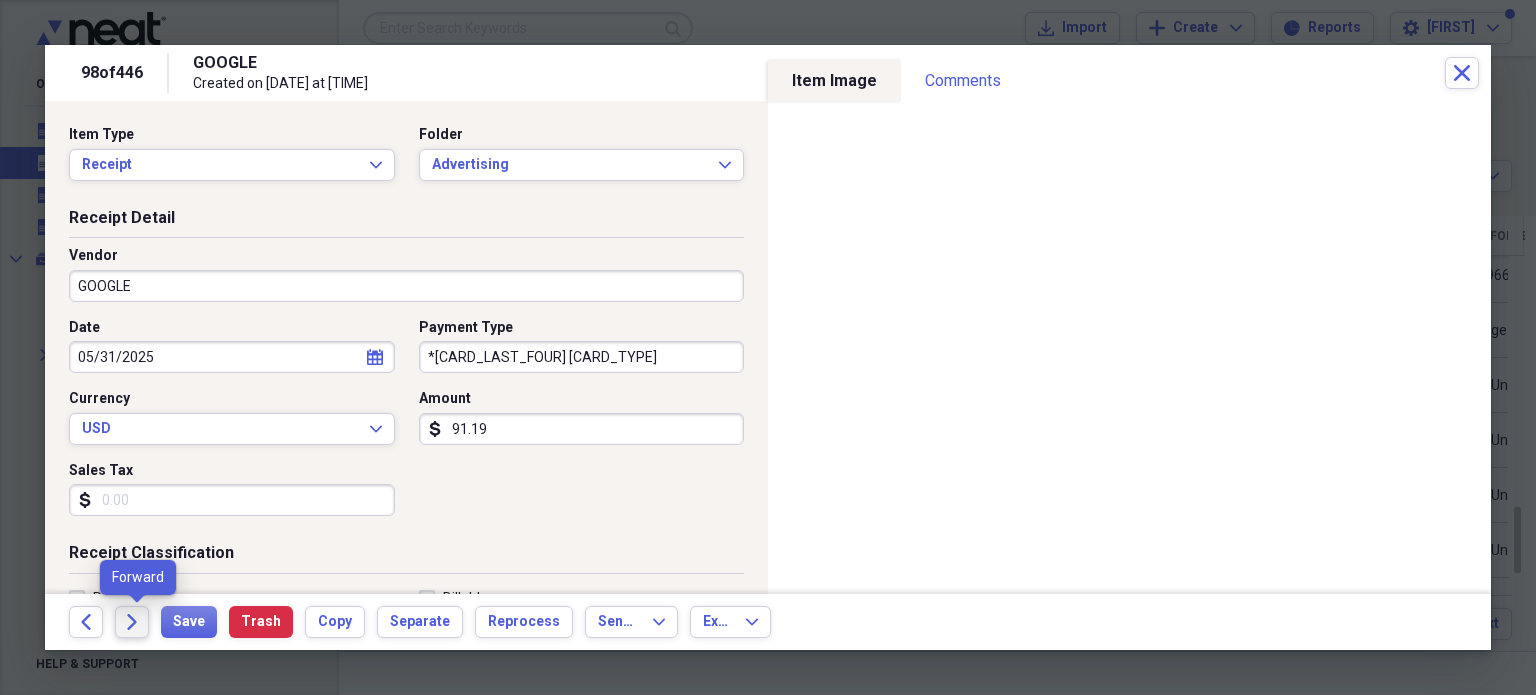 click on "Forward" at bounding box center (132, 622) 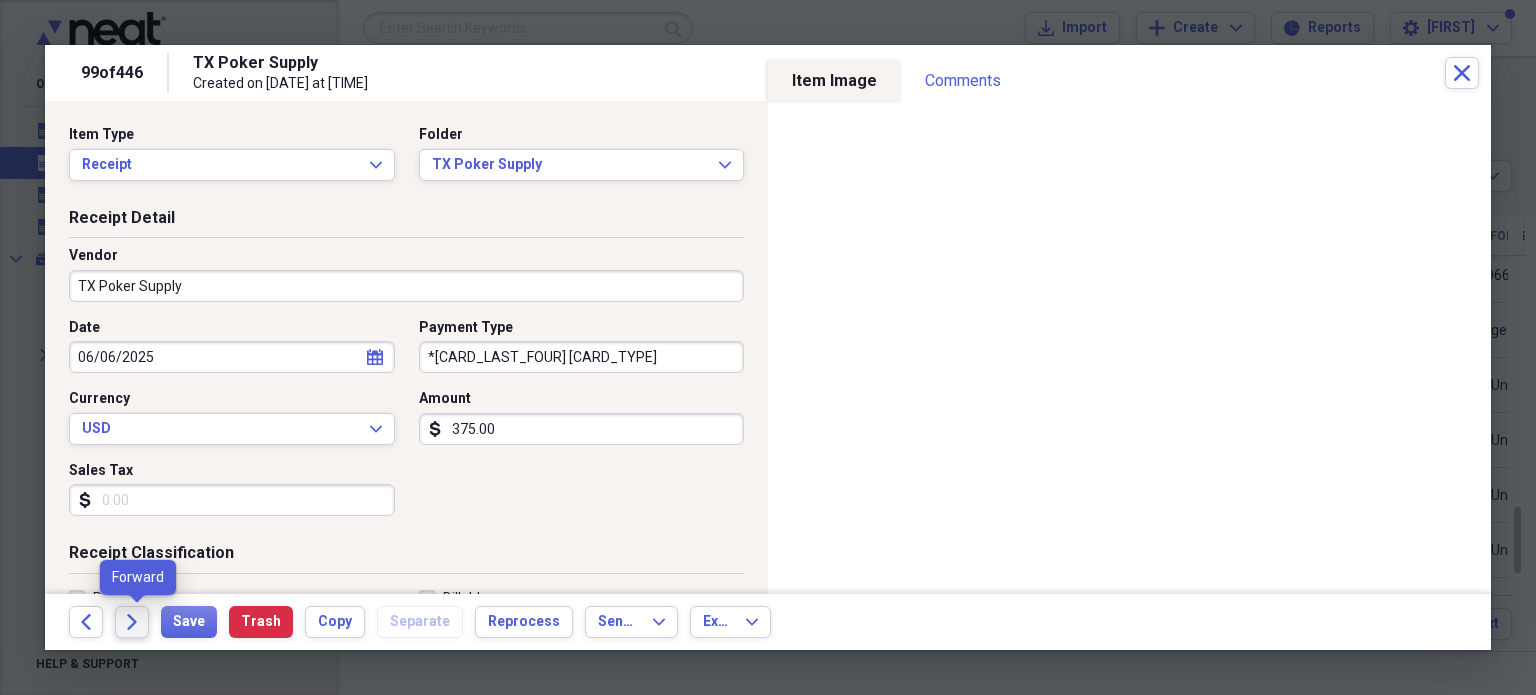 click on "Forward" 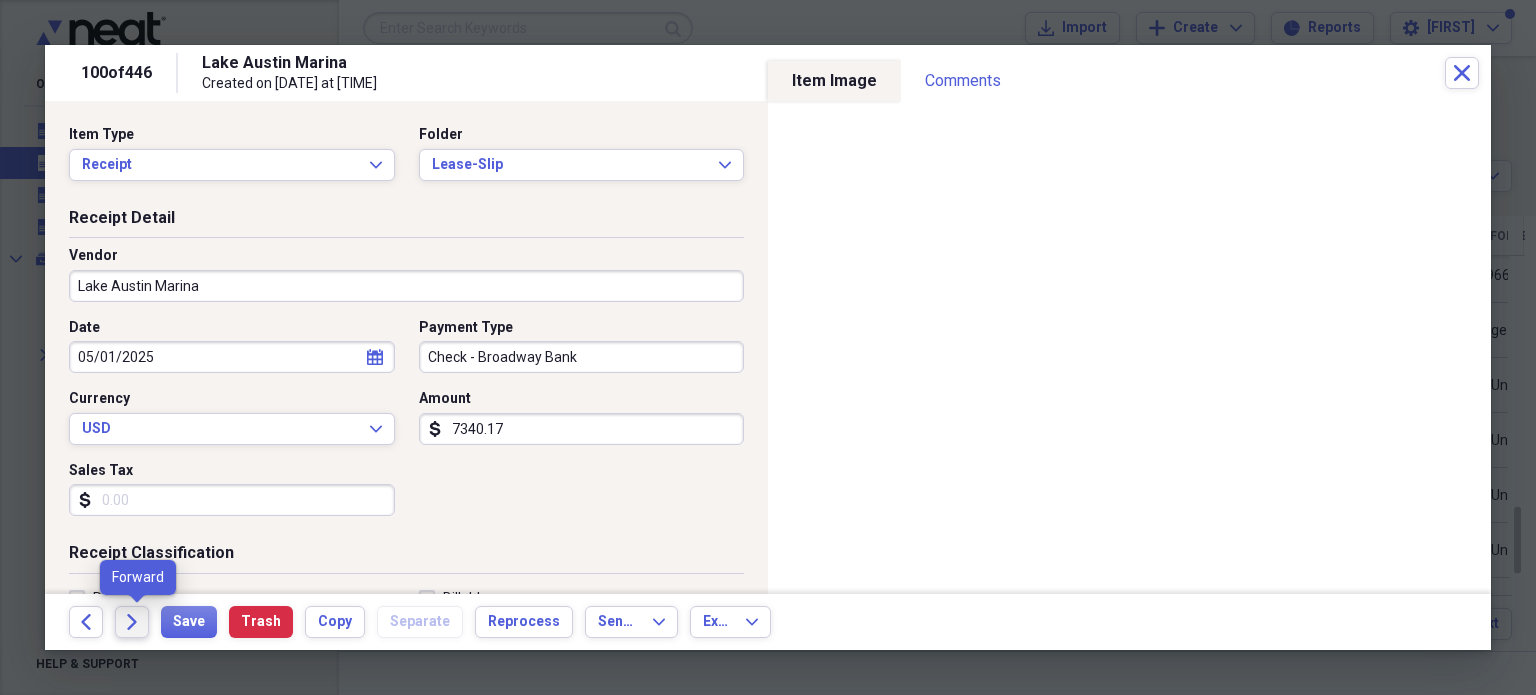 click on "Forward" 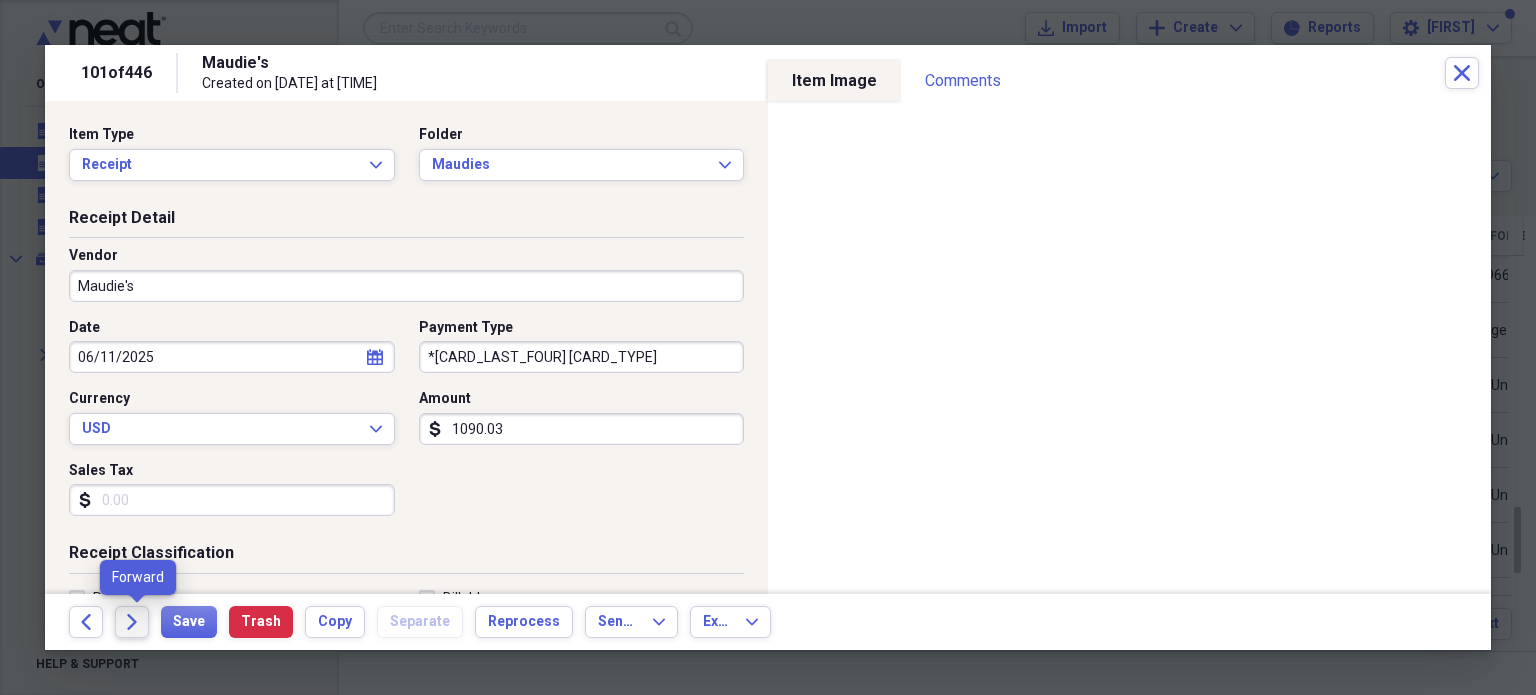 click on "Forward" 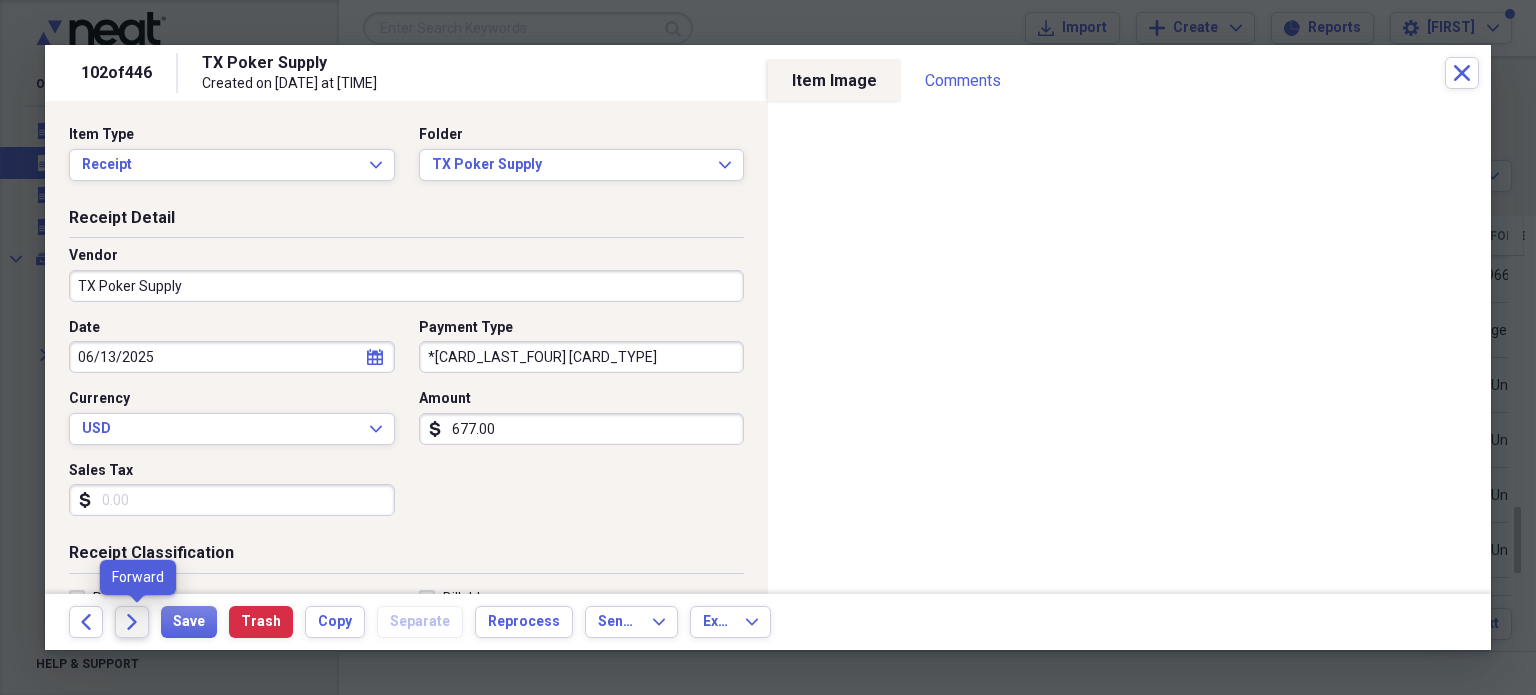 click on "Forward" 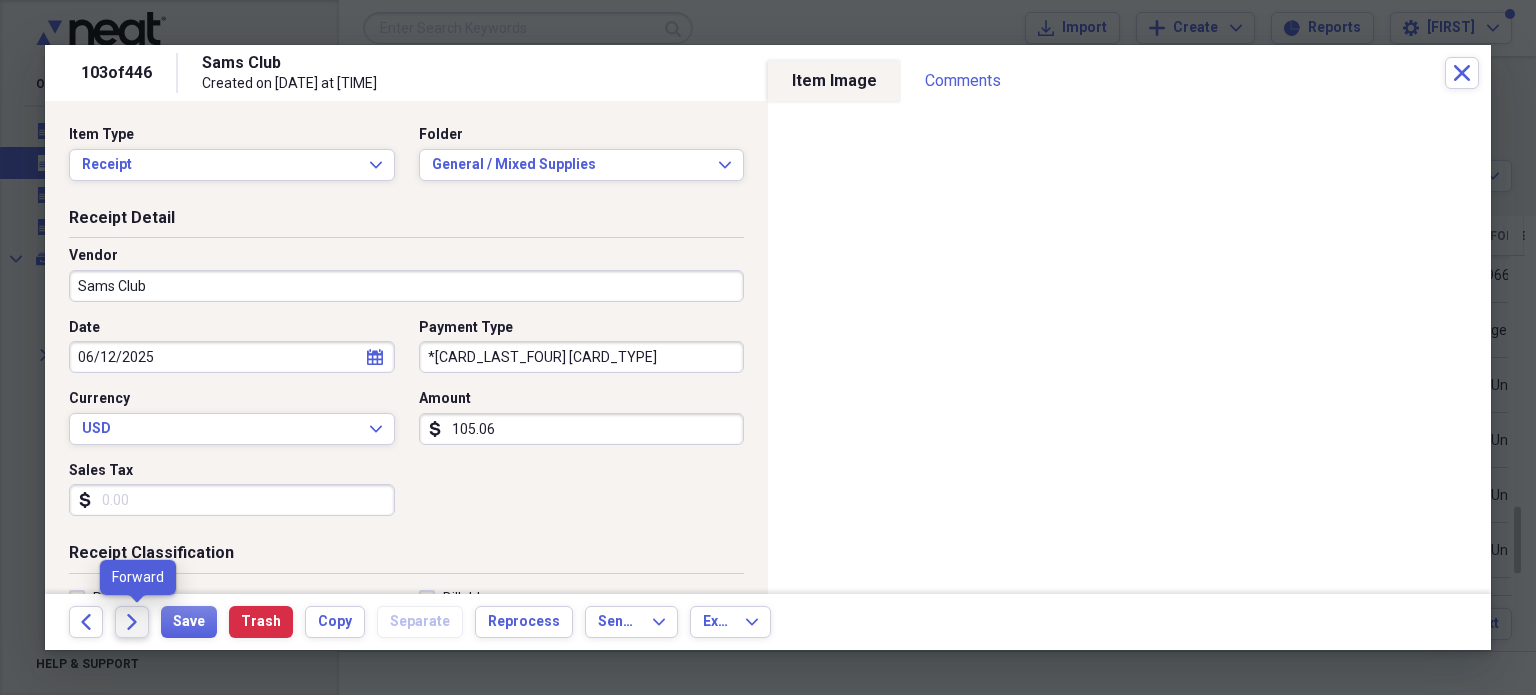 click on "Forward" 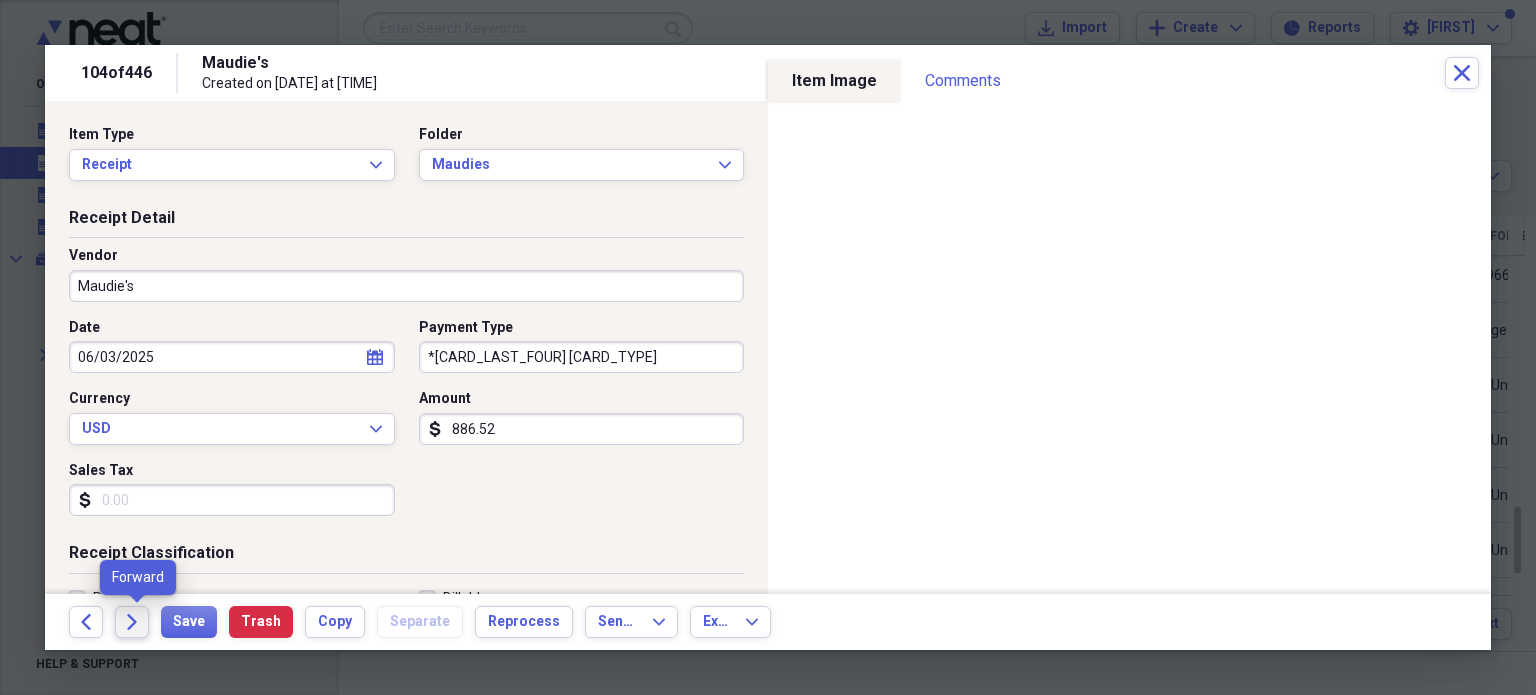 click on "Forward" 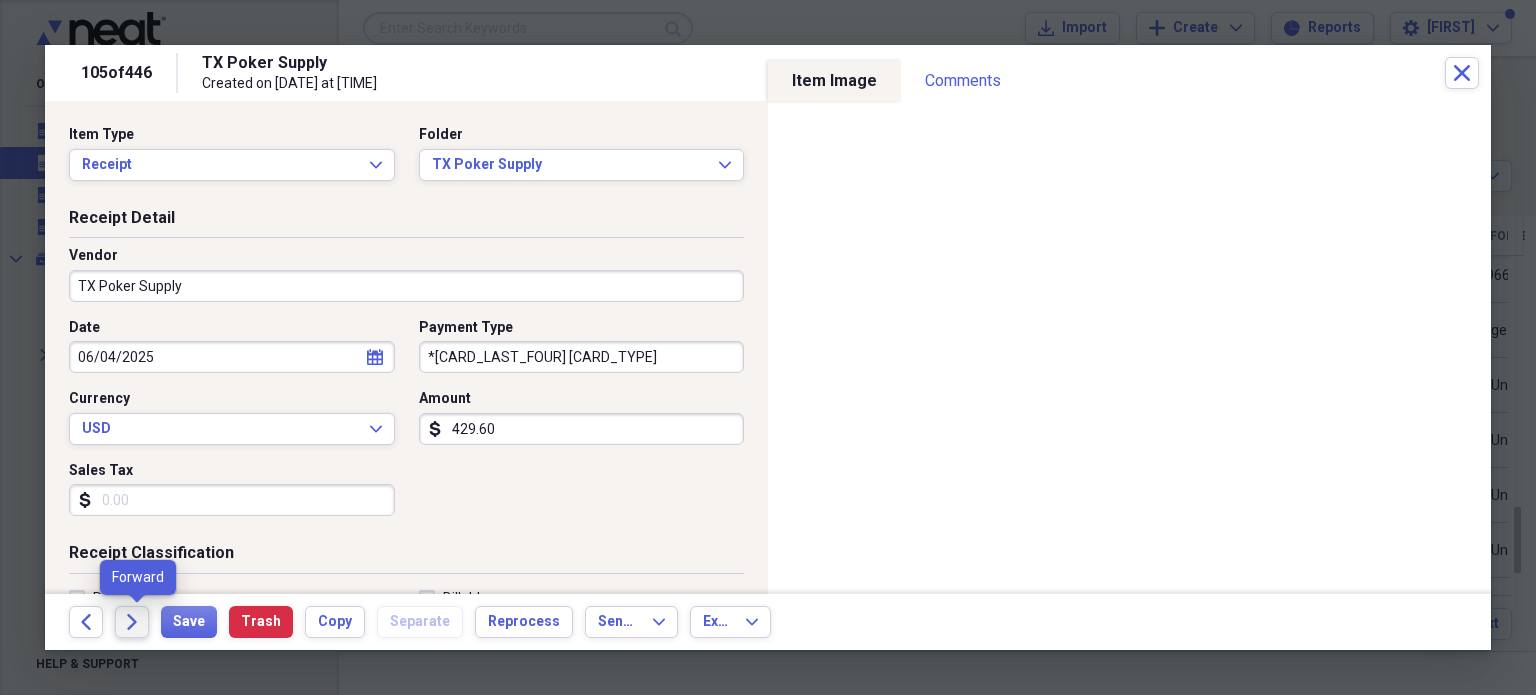 click on "Forward" 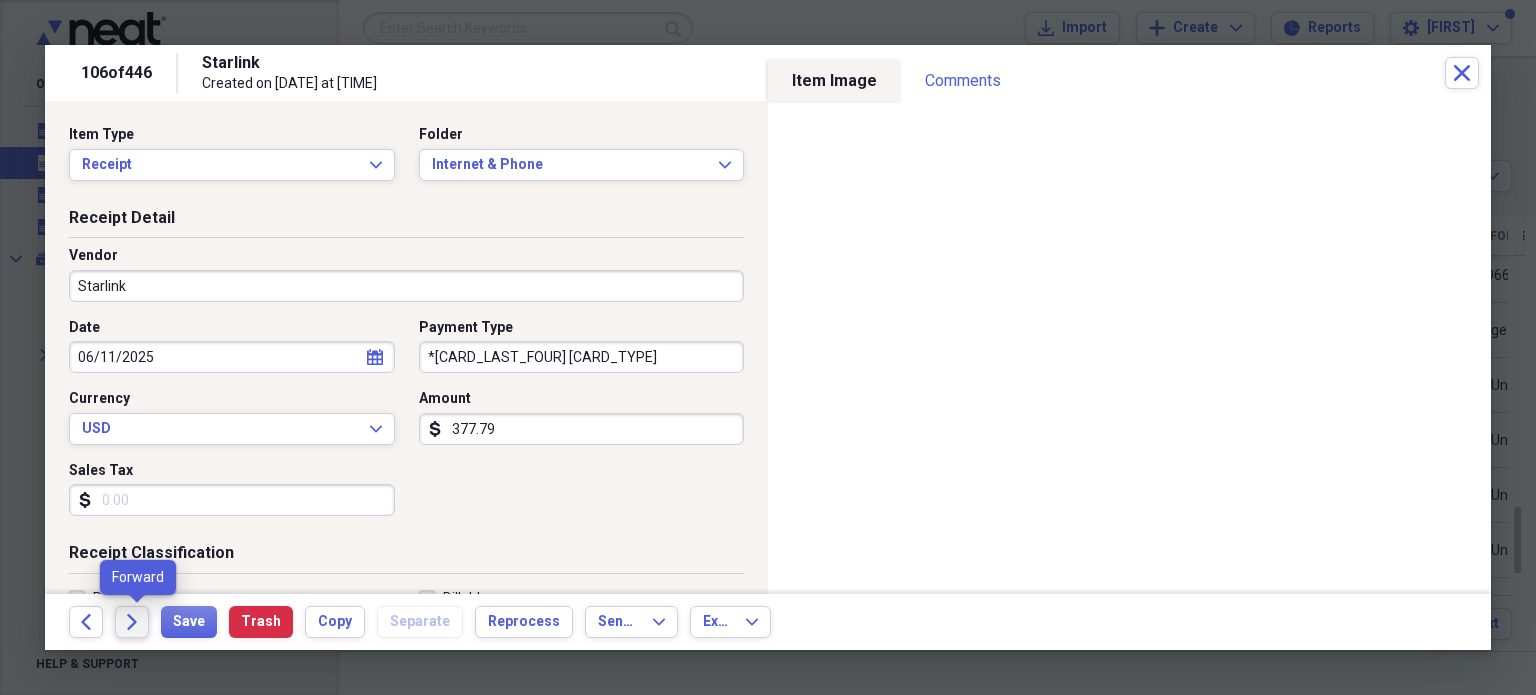 click on "Forward" 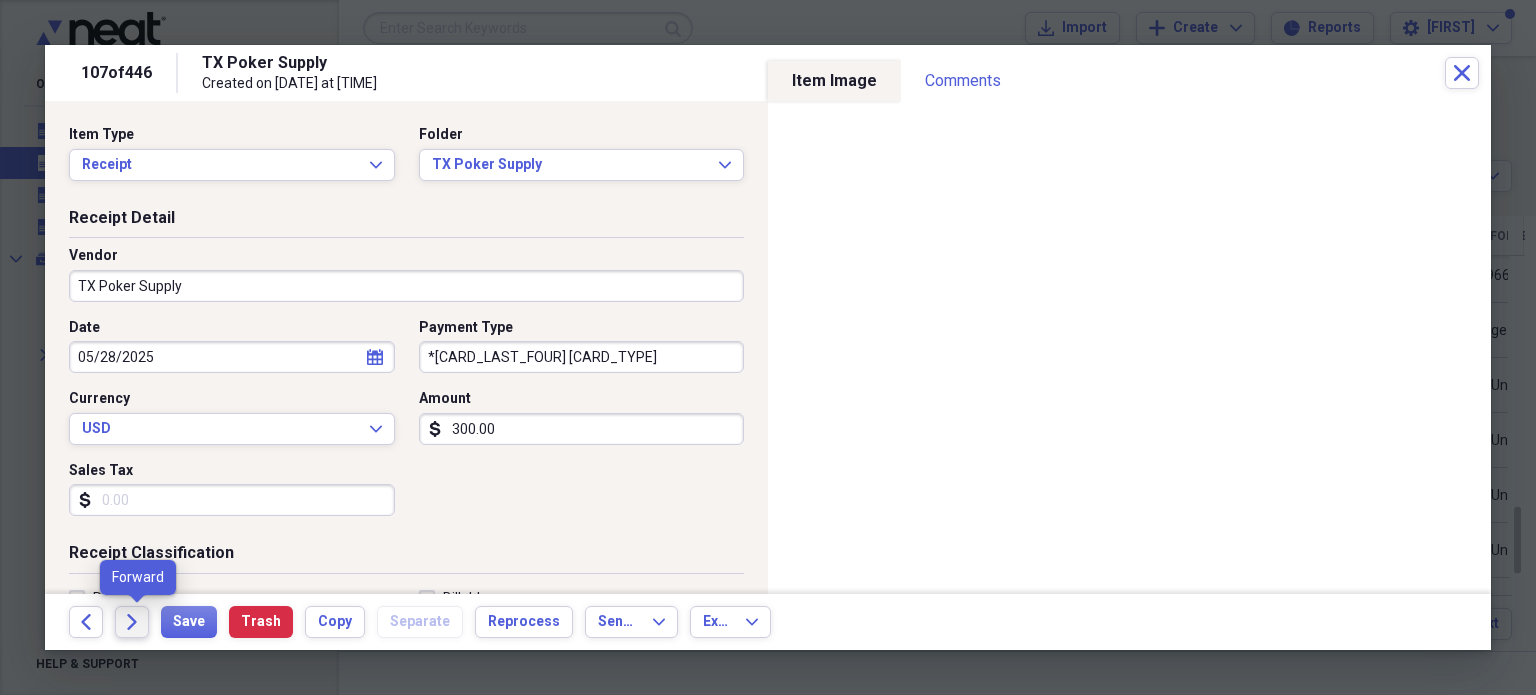 click on "Forward" 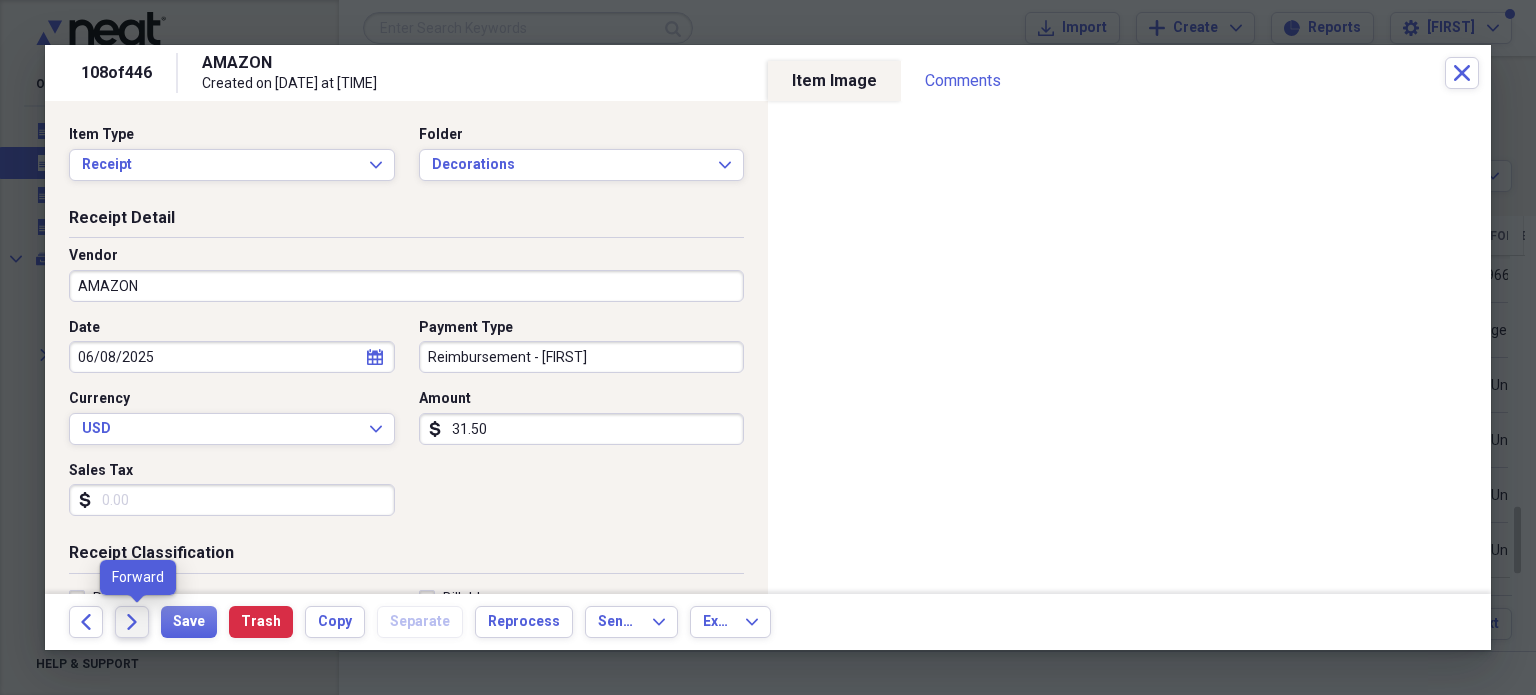 click on "Forward" 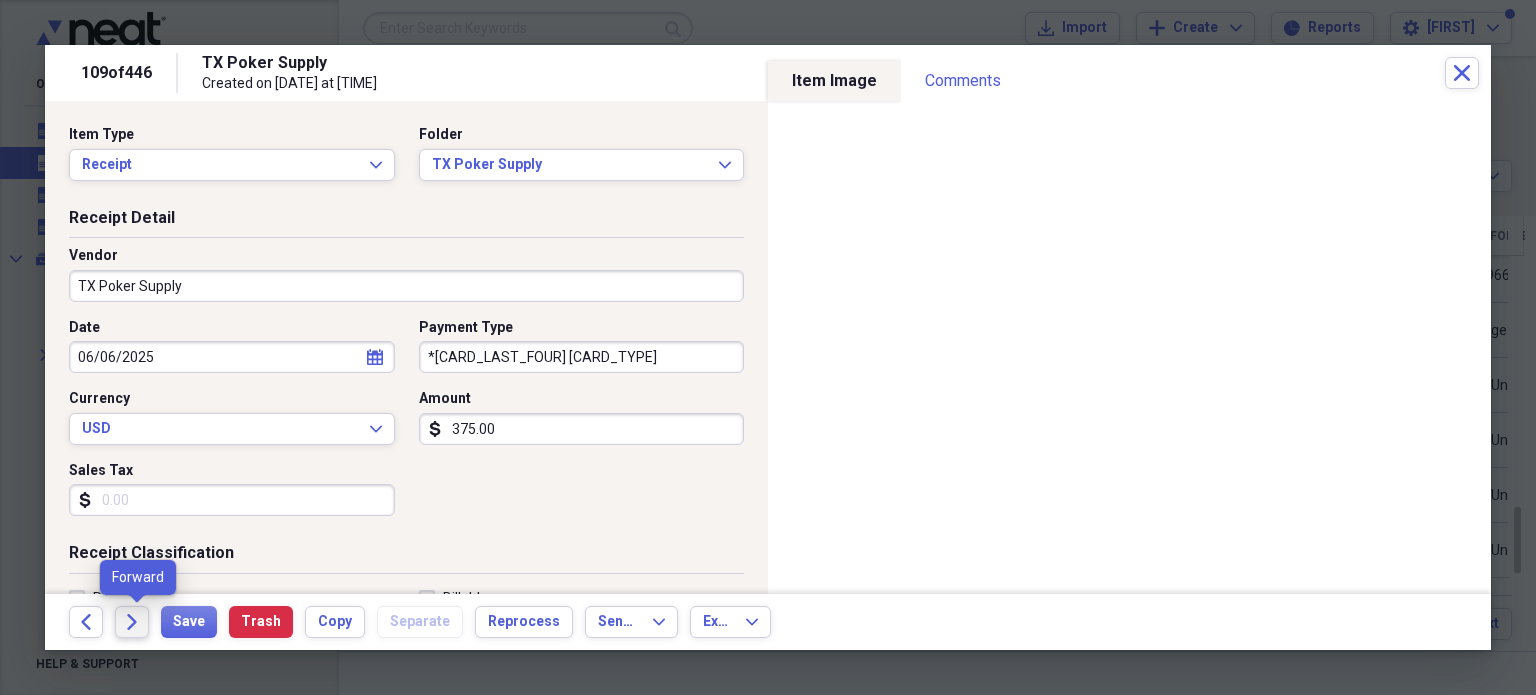 click on "Forward" 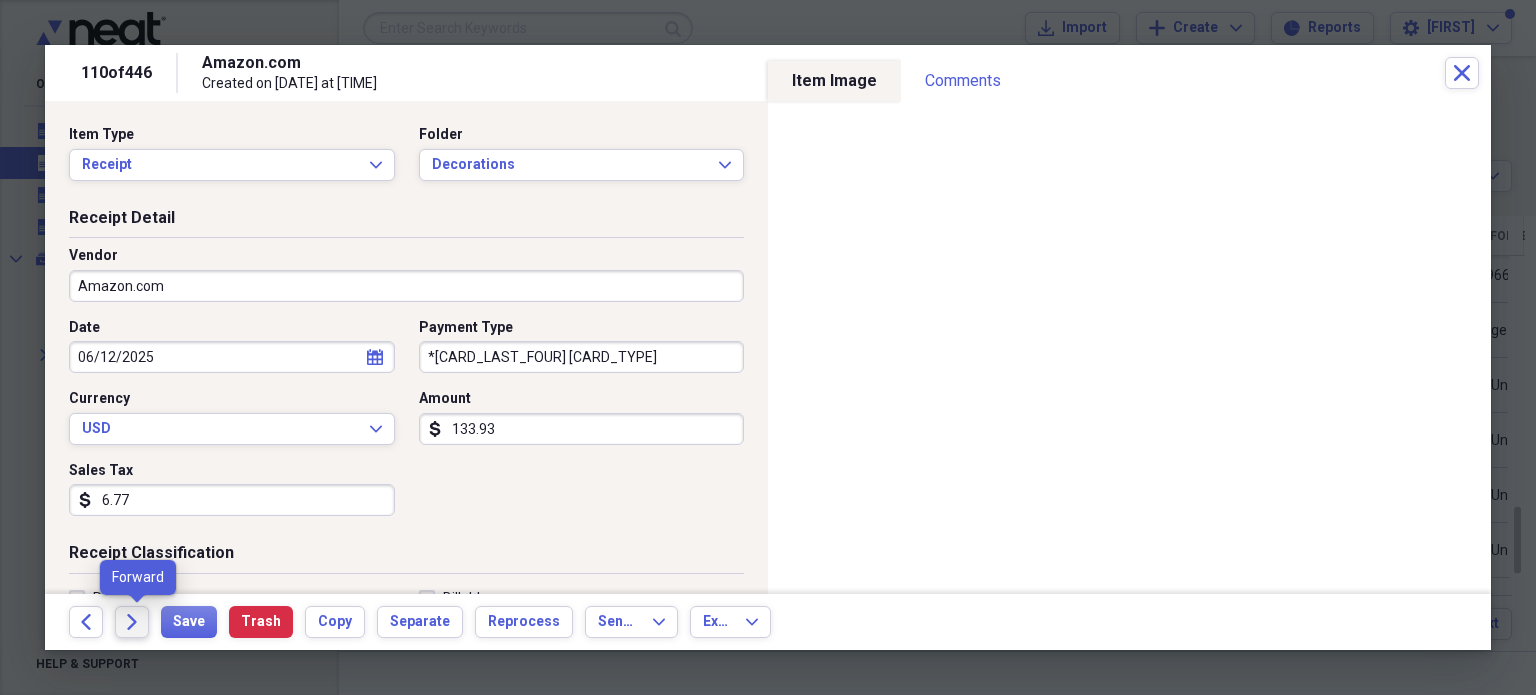 click on "Forward" 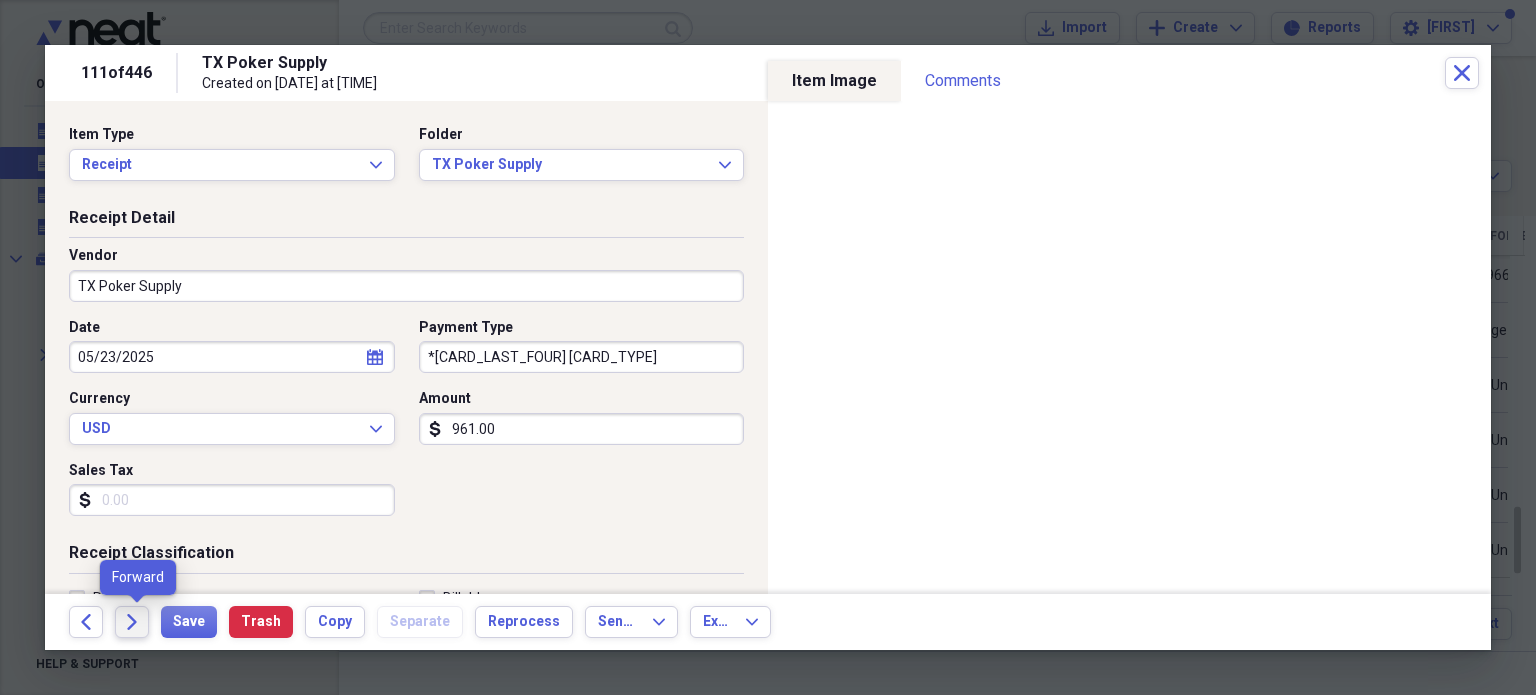 click on "Forward" 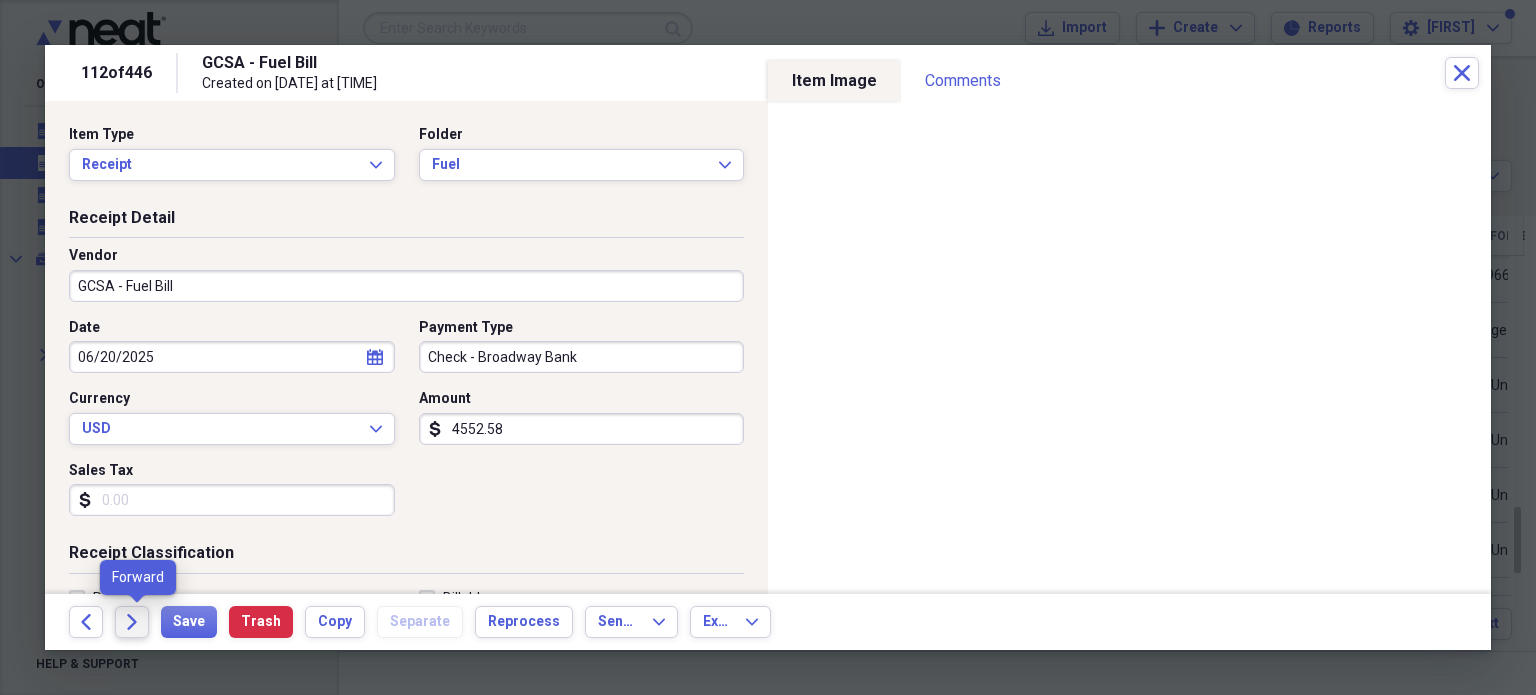 click on "Forward" 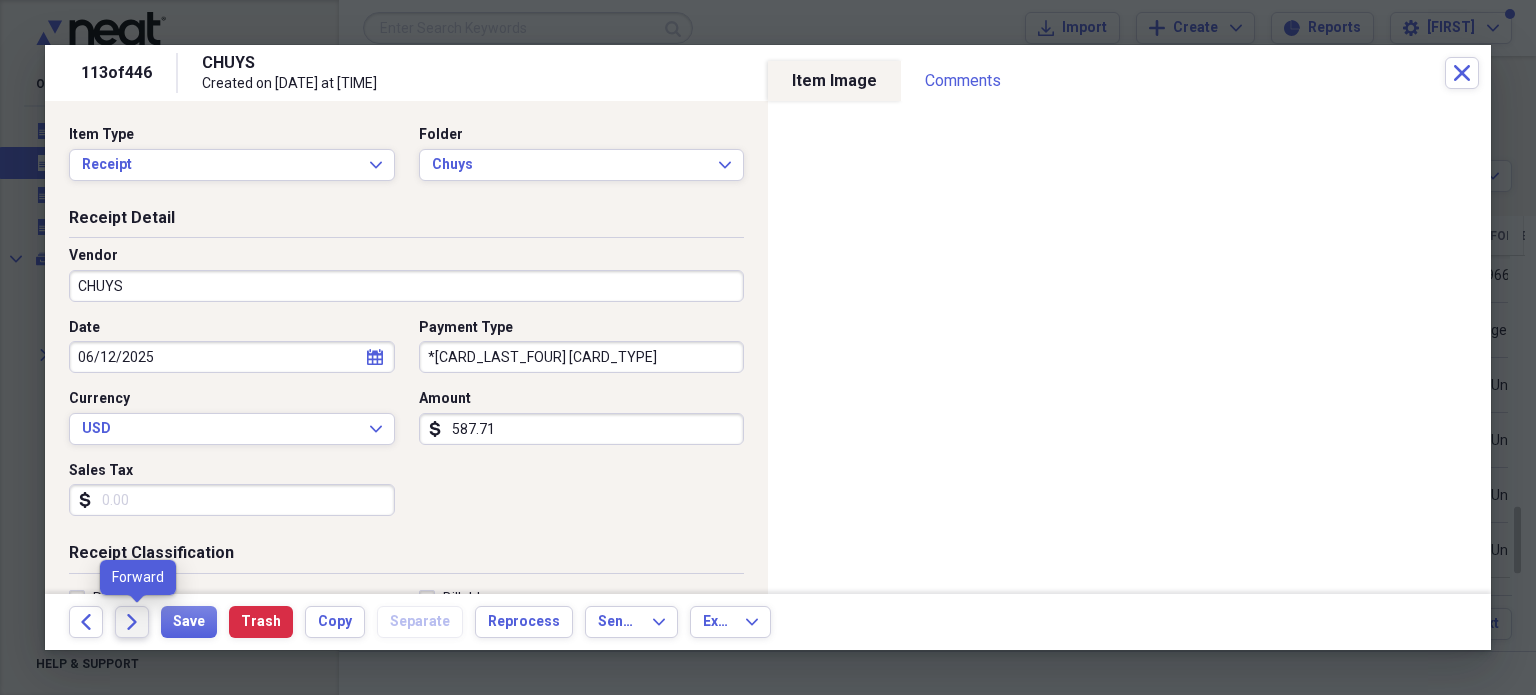 click on "Forward" 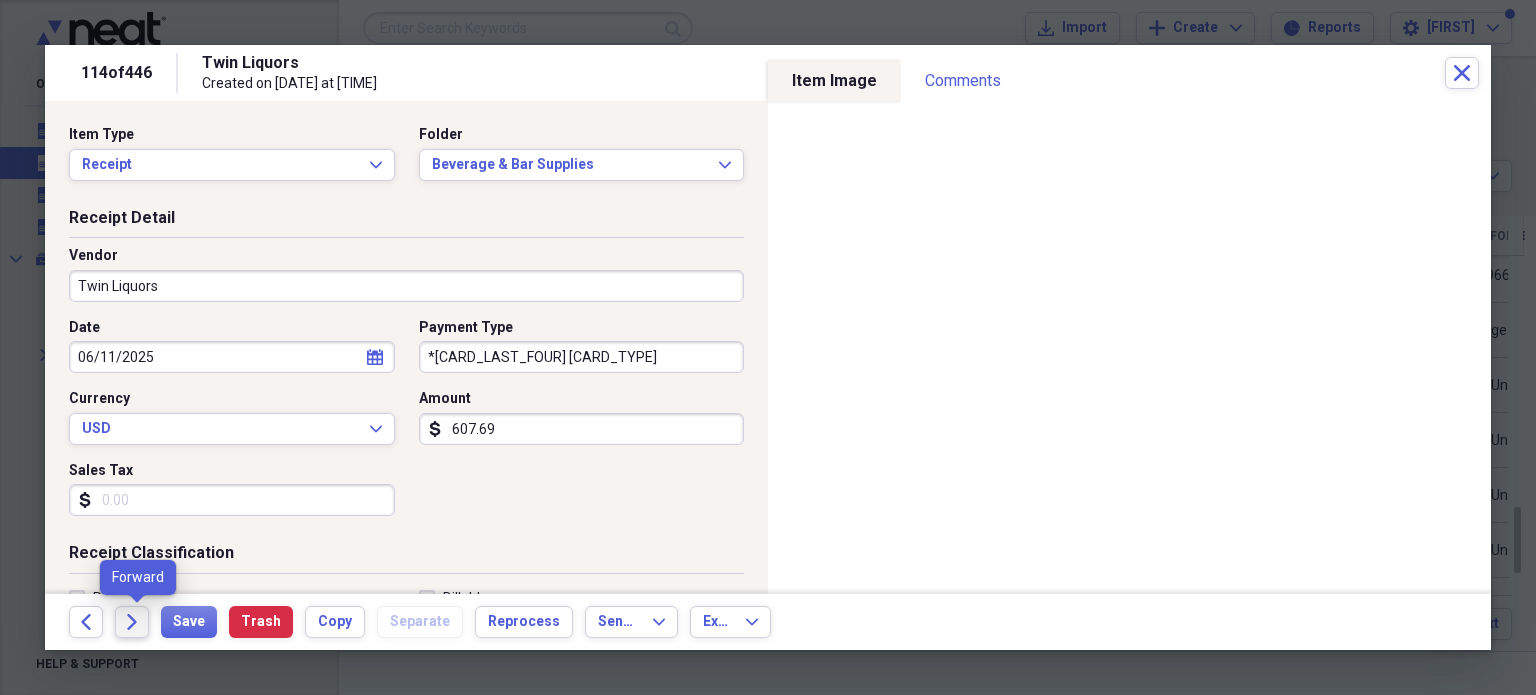 click on "Forward" 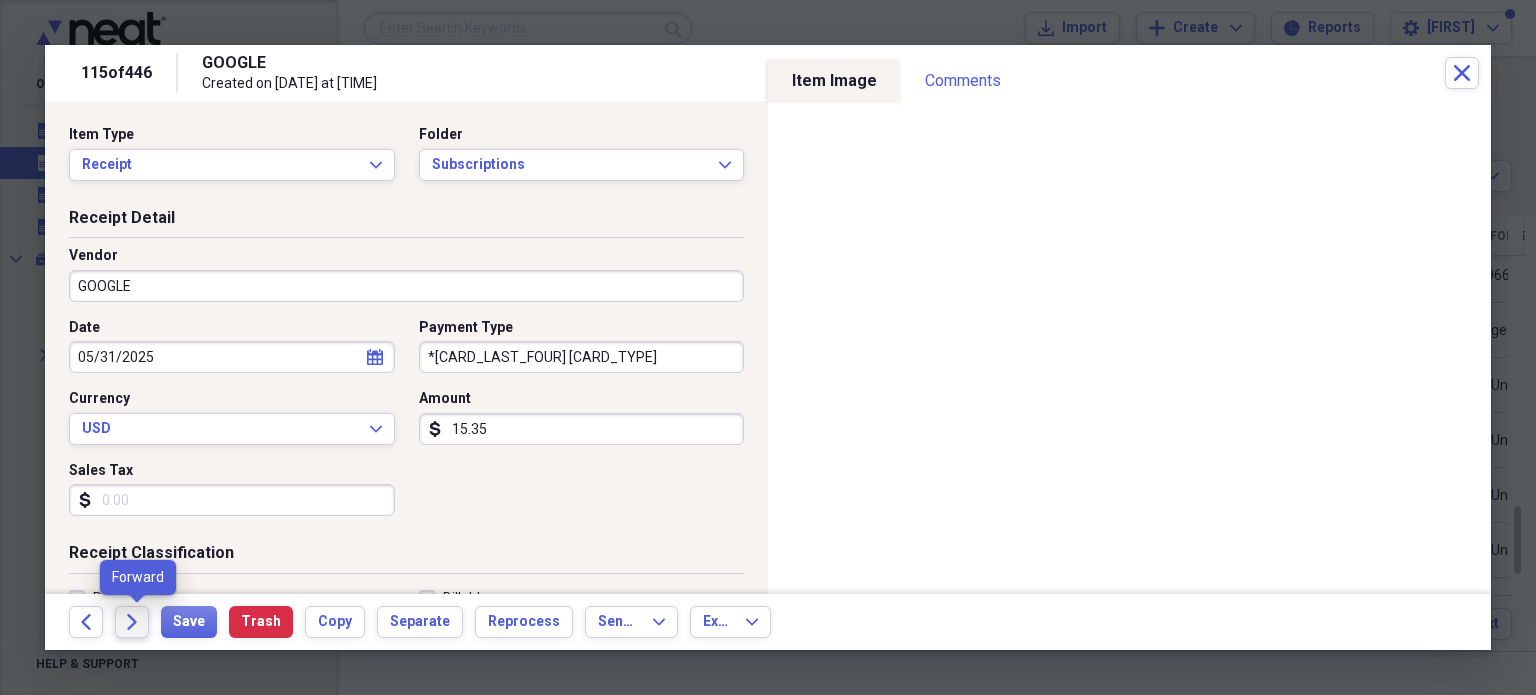 click on "Forward" 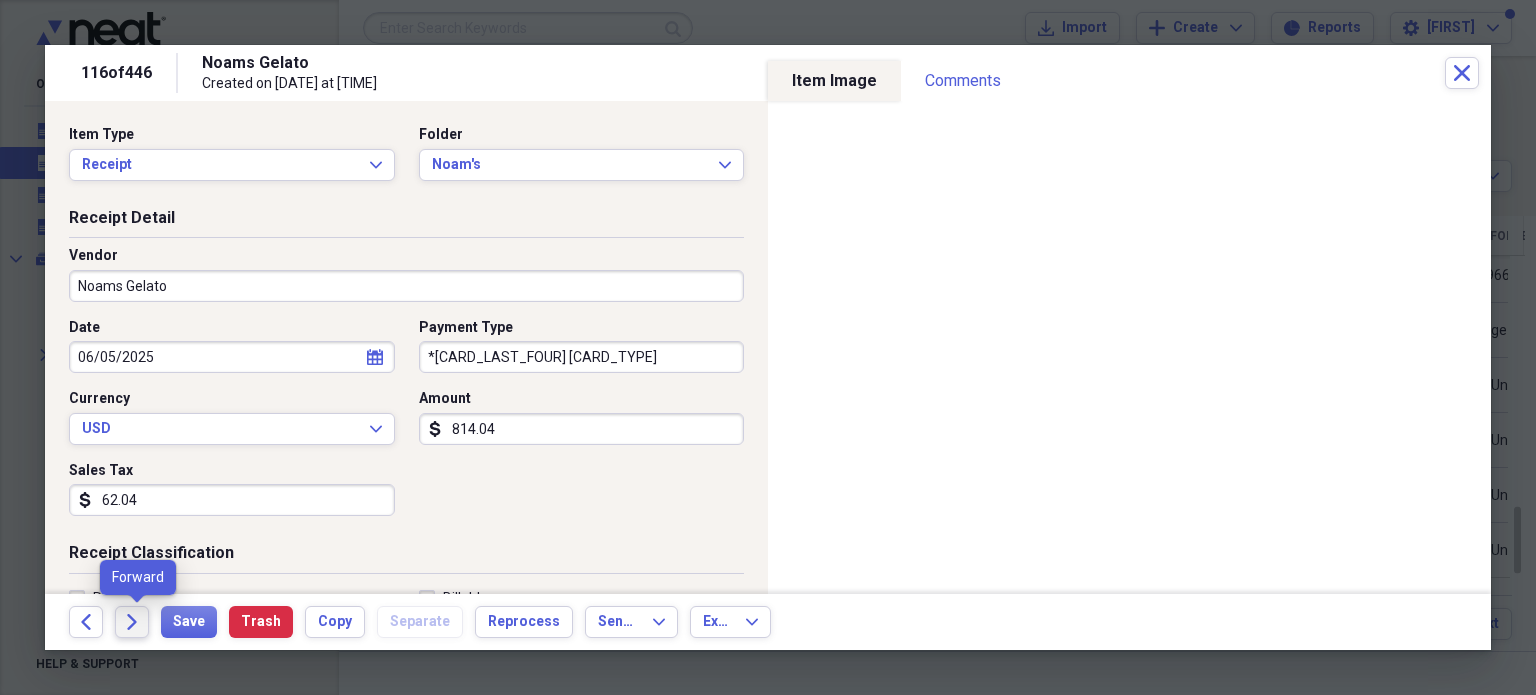 click on "Forward" at bounding box center [132, 622] 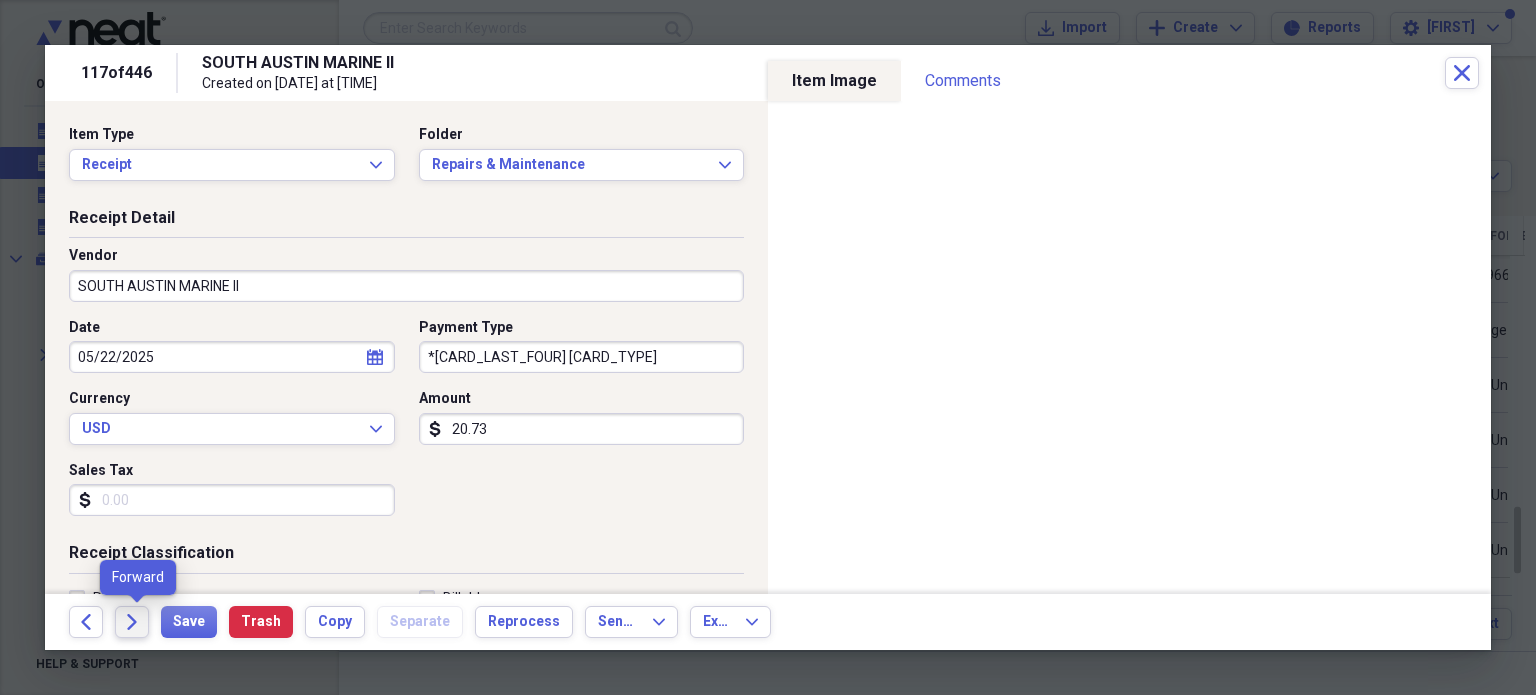 click 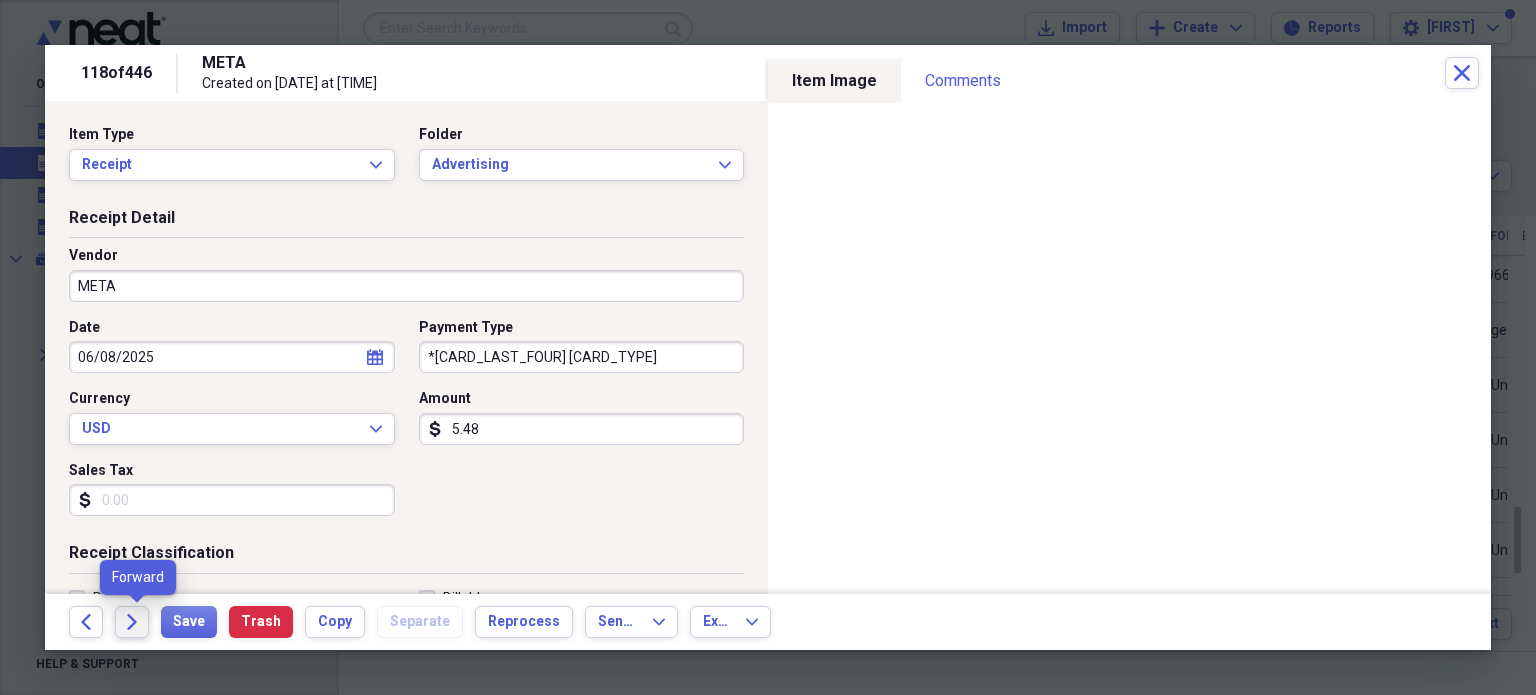 click on "Forward" 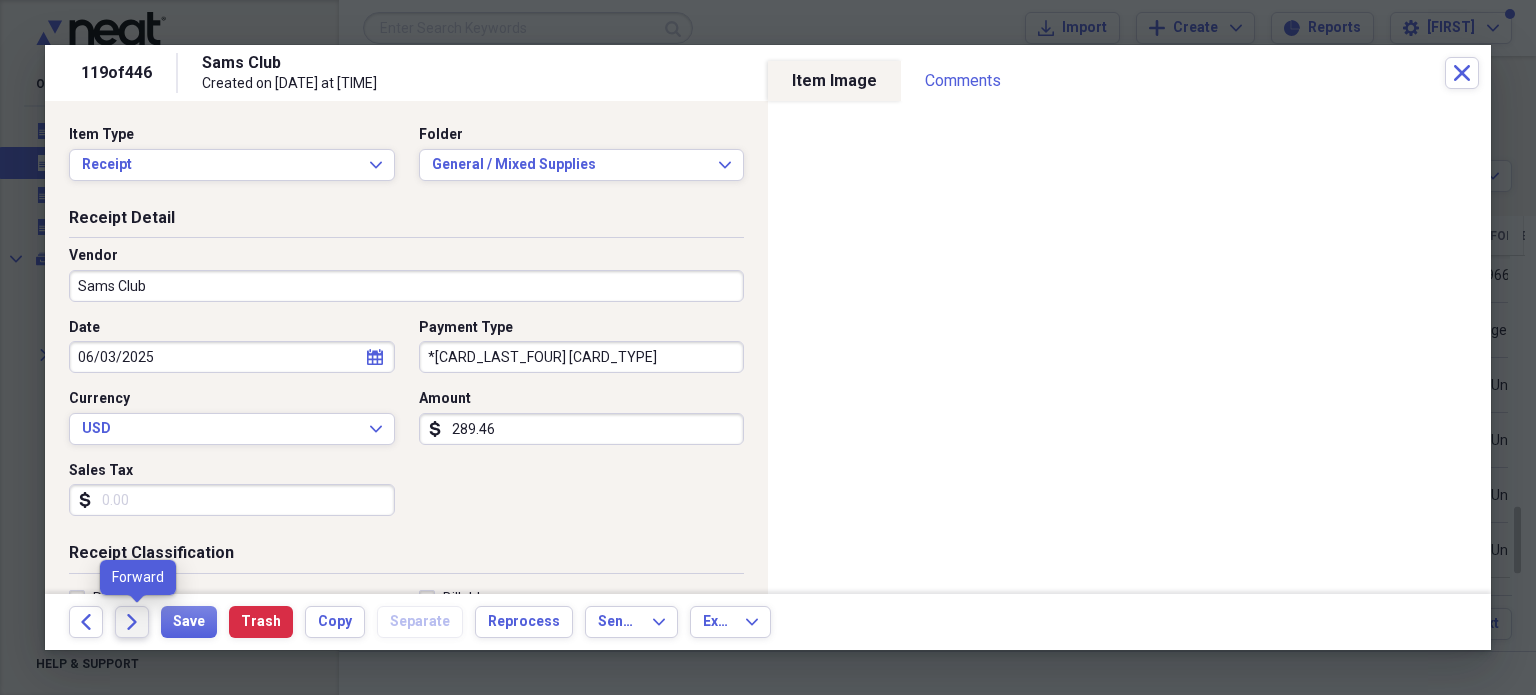 click on "Forward" 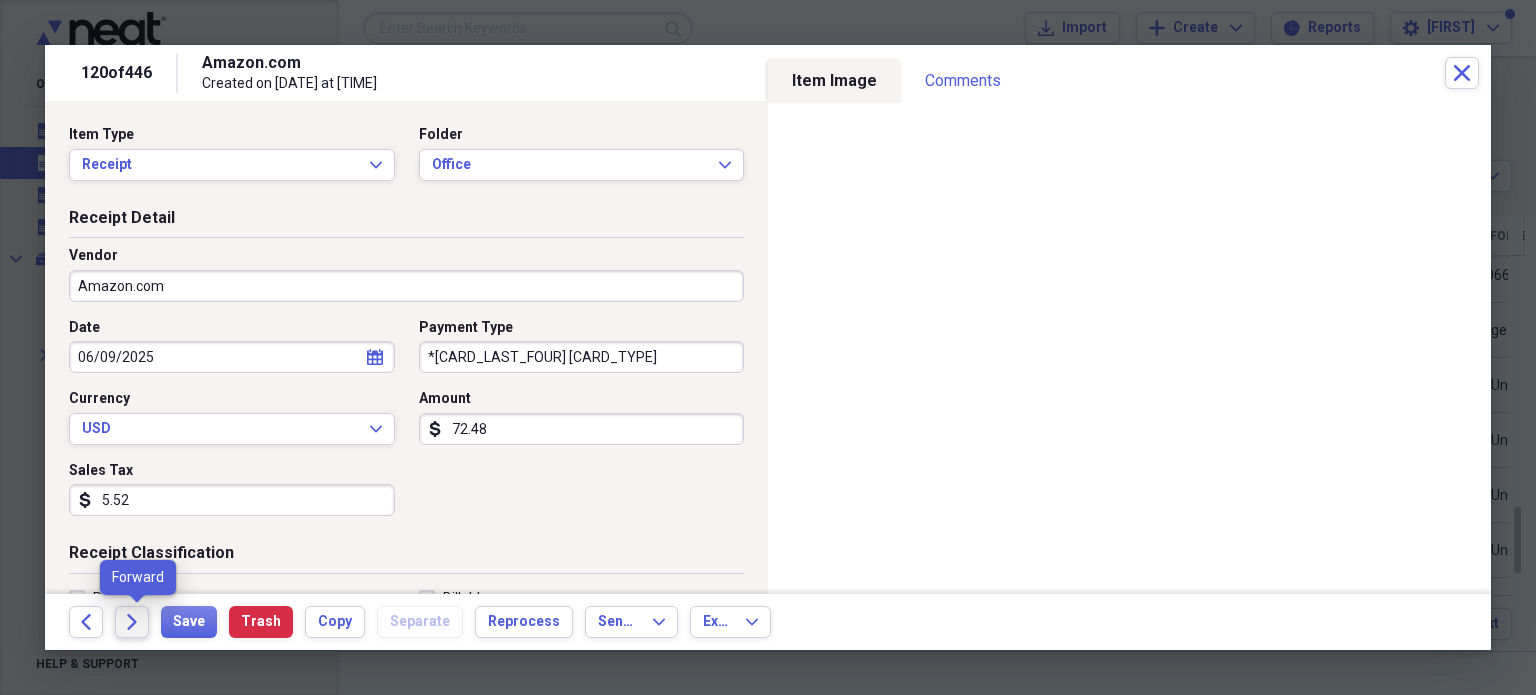 click 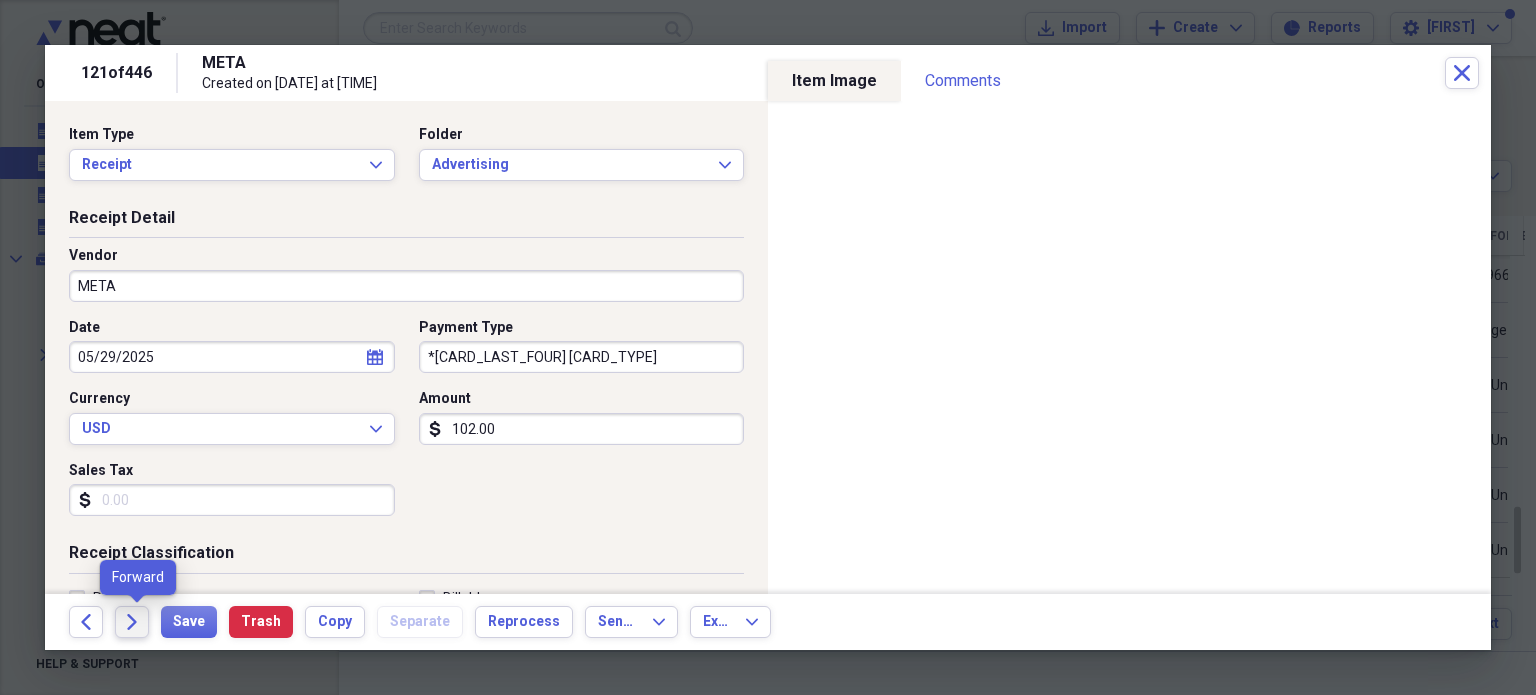 click on "Forward" at bounding box center [132, 622] 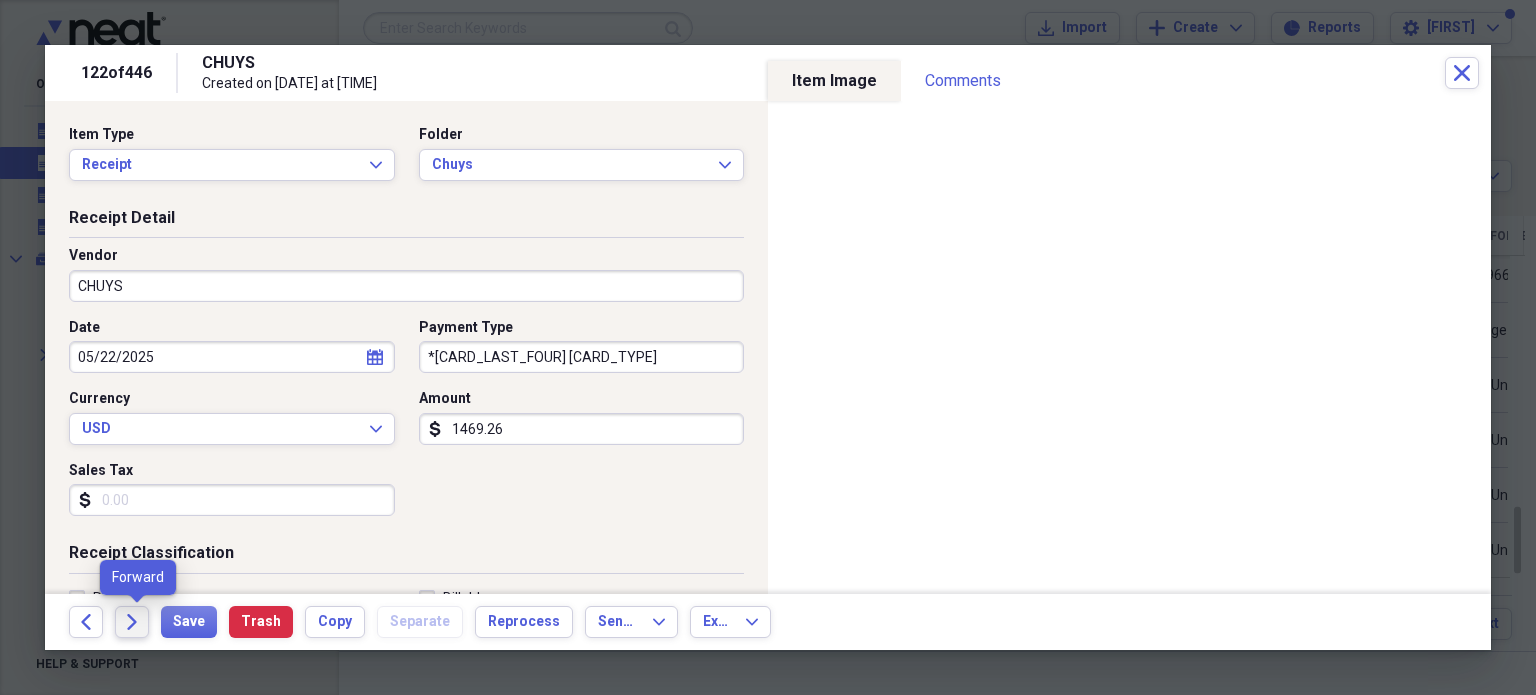 click on "Forward" at bounding box center [132, 622] 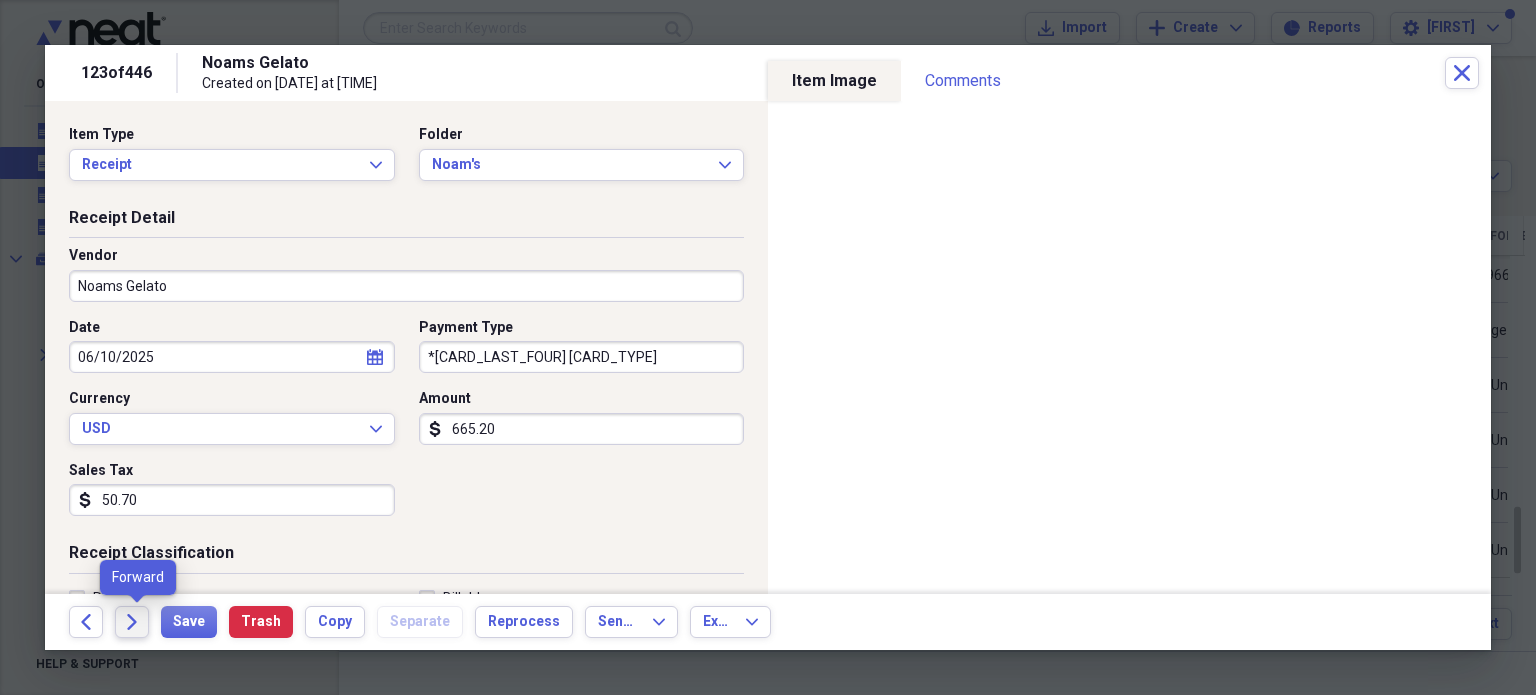 click 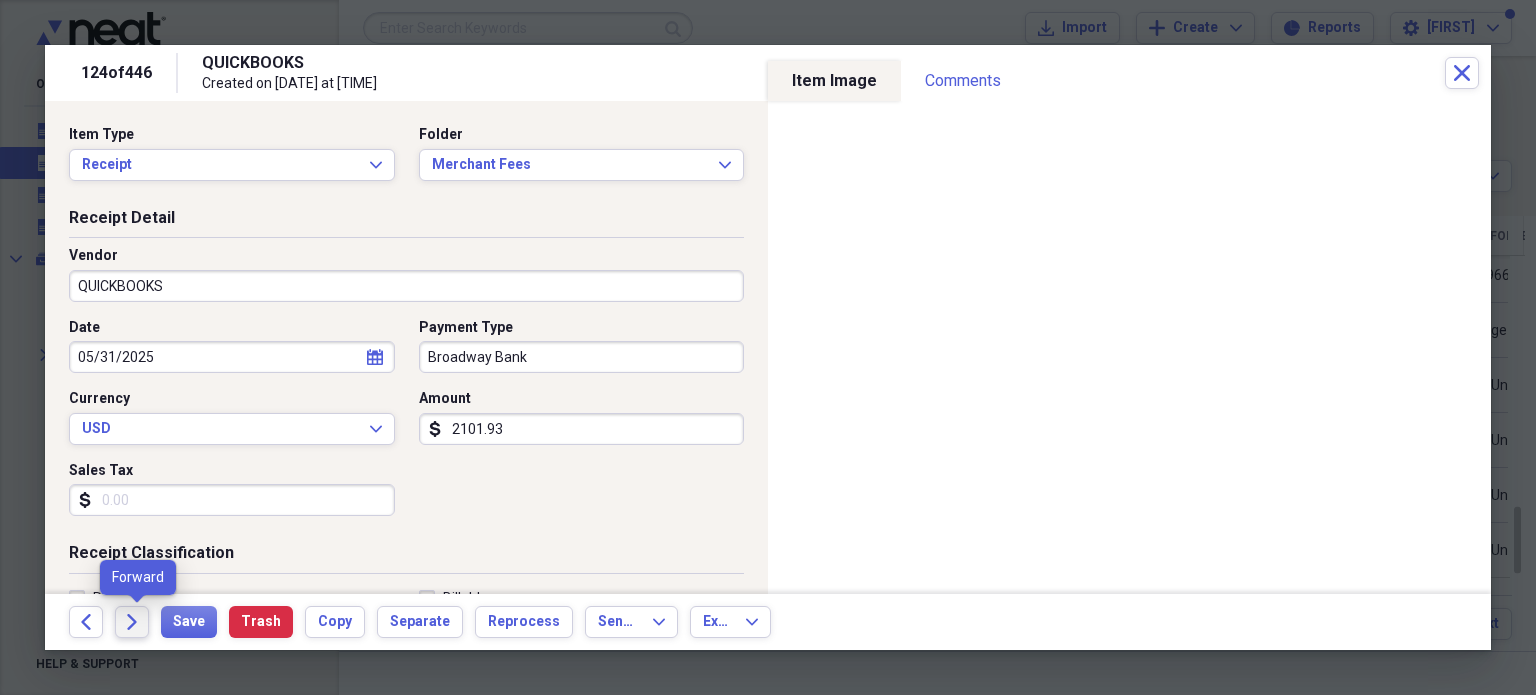 click on "Forward" 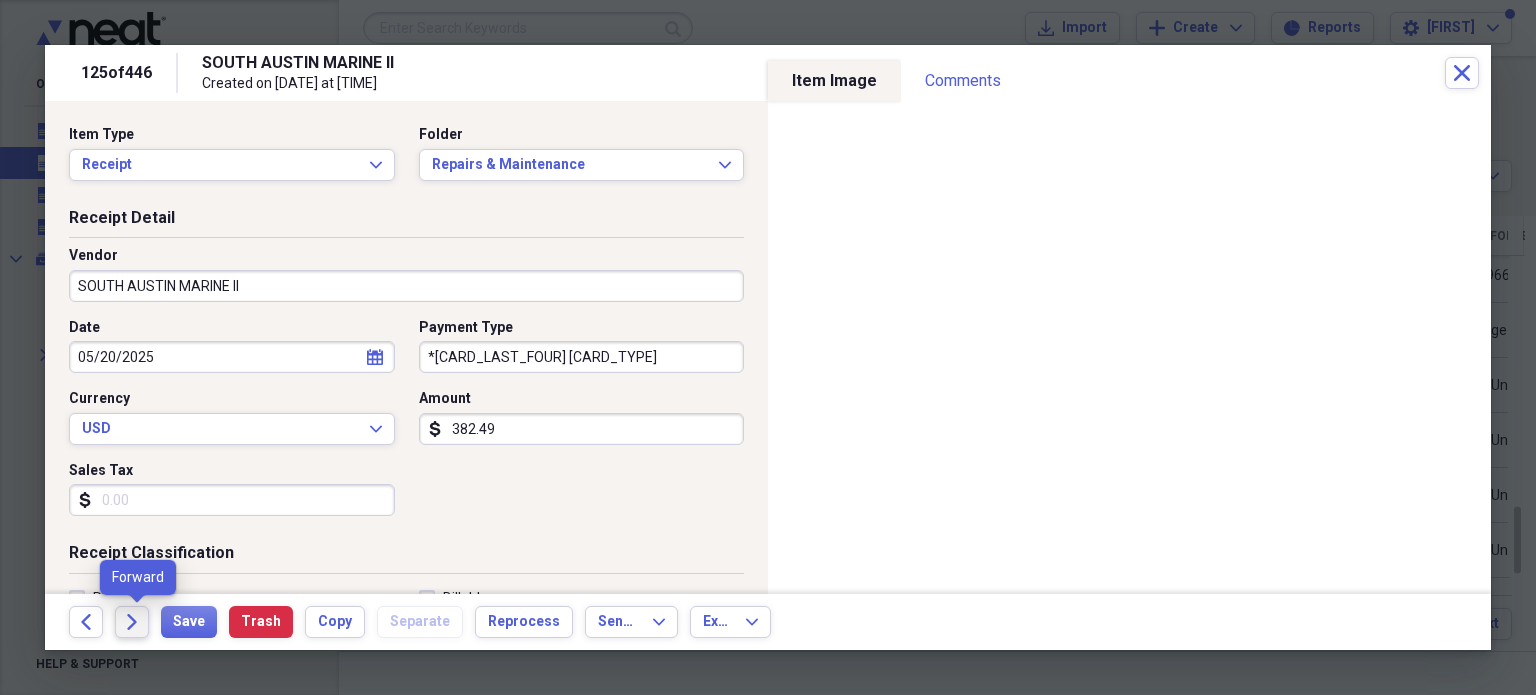 click on "Forward" at bounding box center [132, 622] 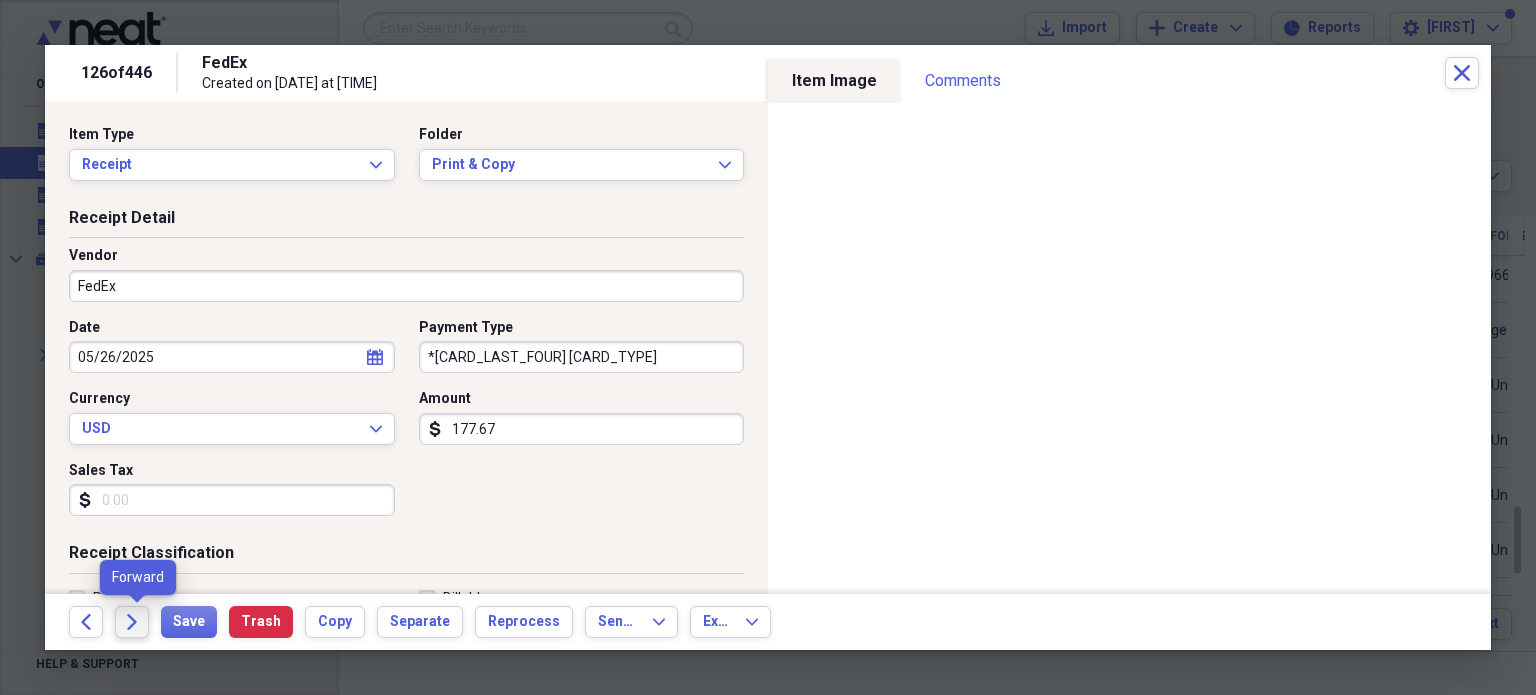click 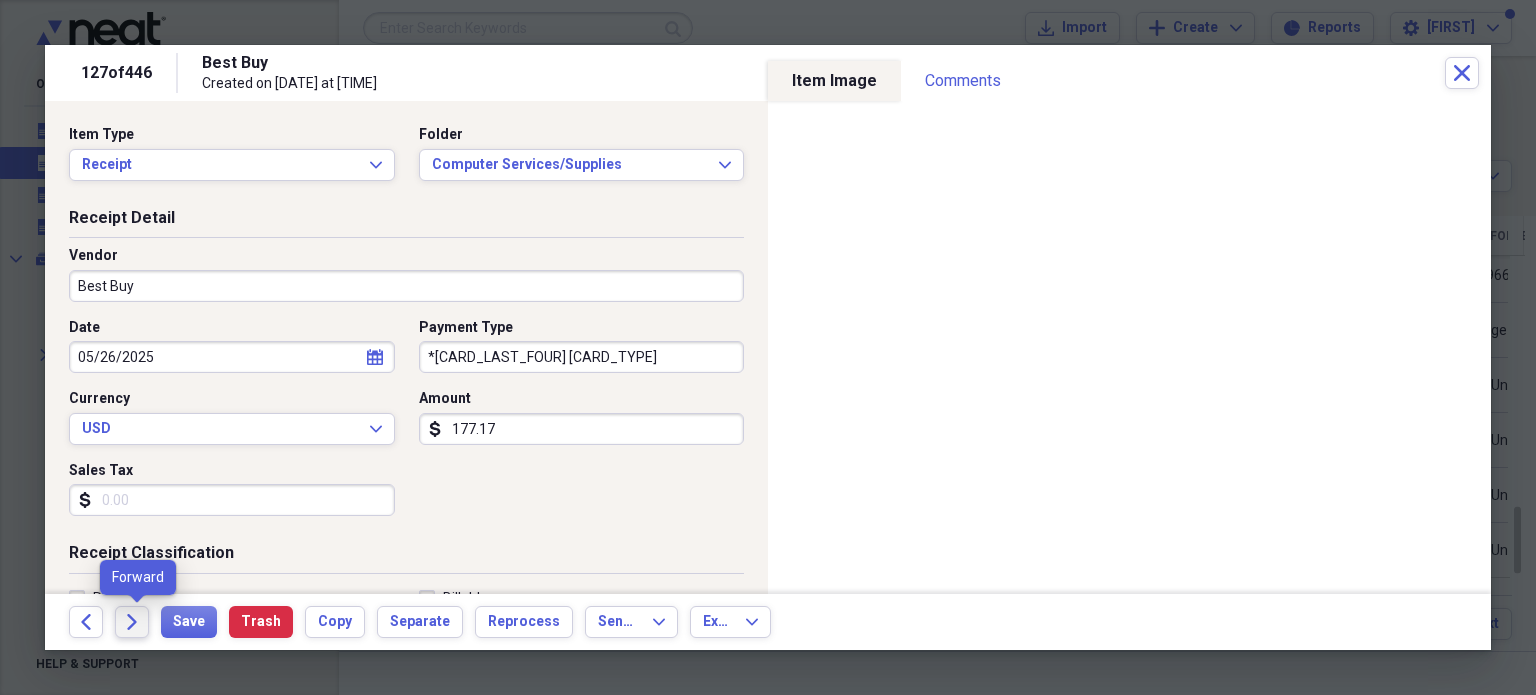 click on "Forward" 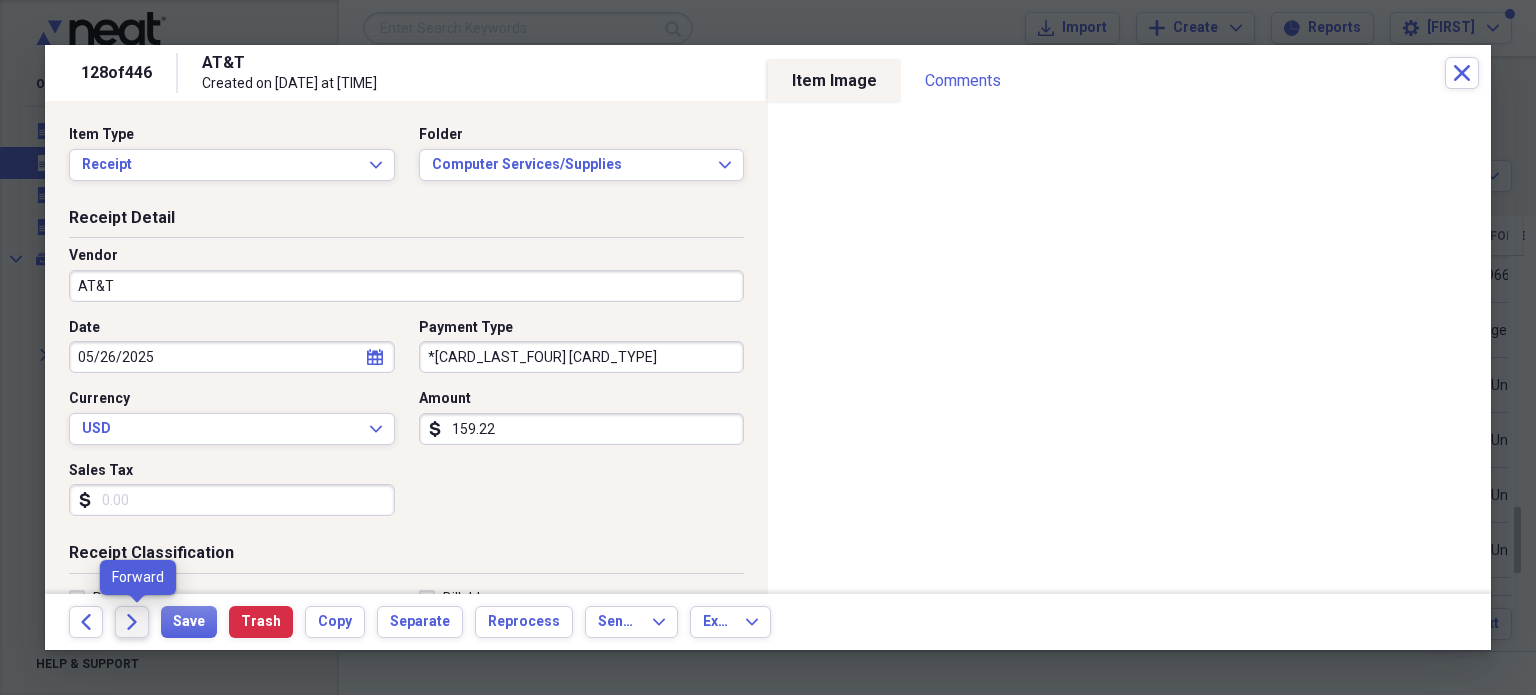 click on "Forward" at bounding box center (132, 622) 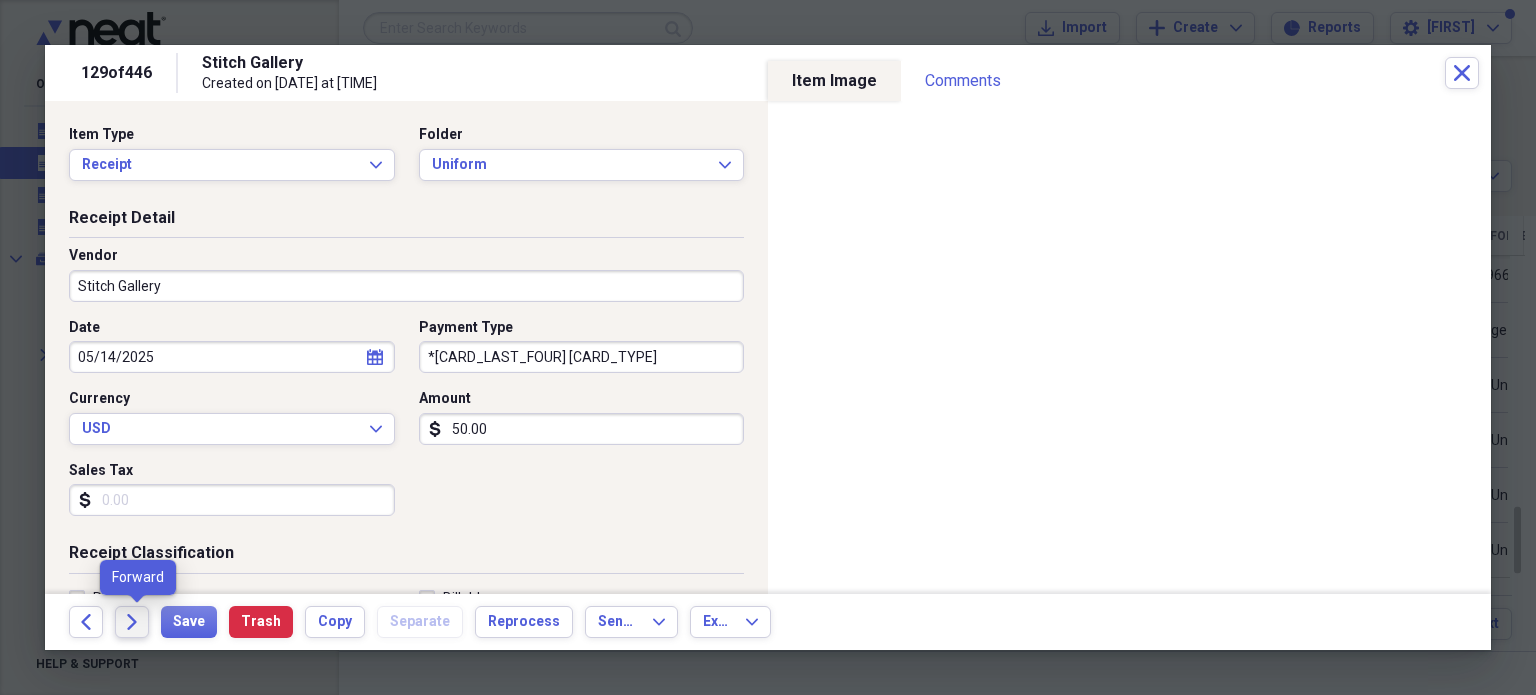 click on "Forward" 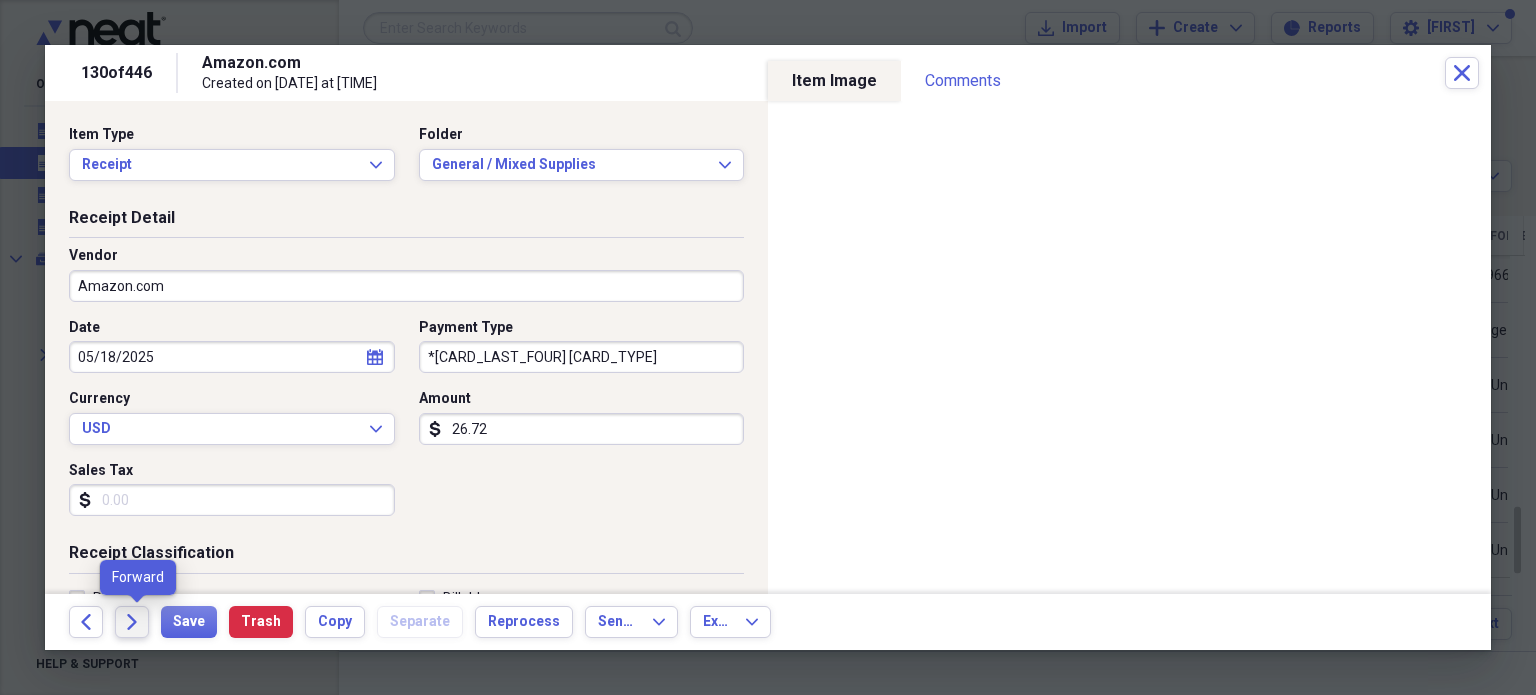 click on "Forward" 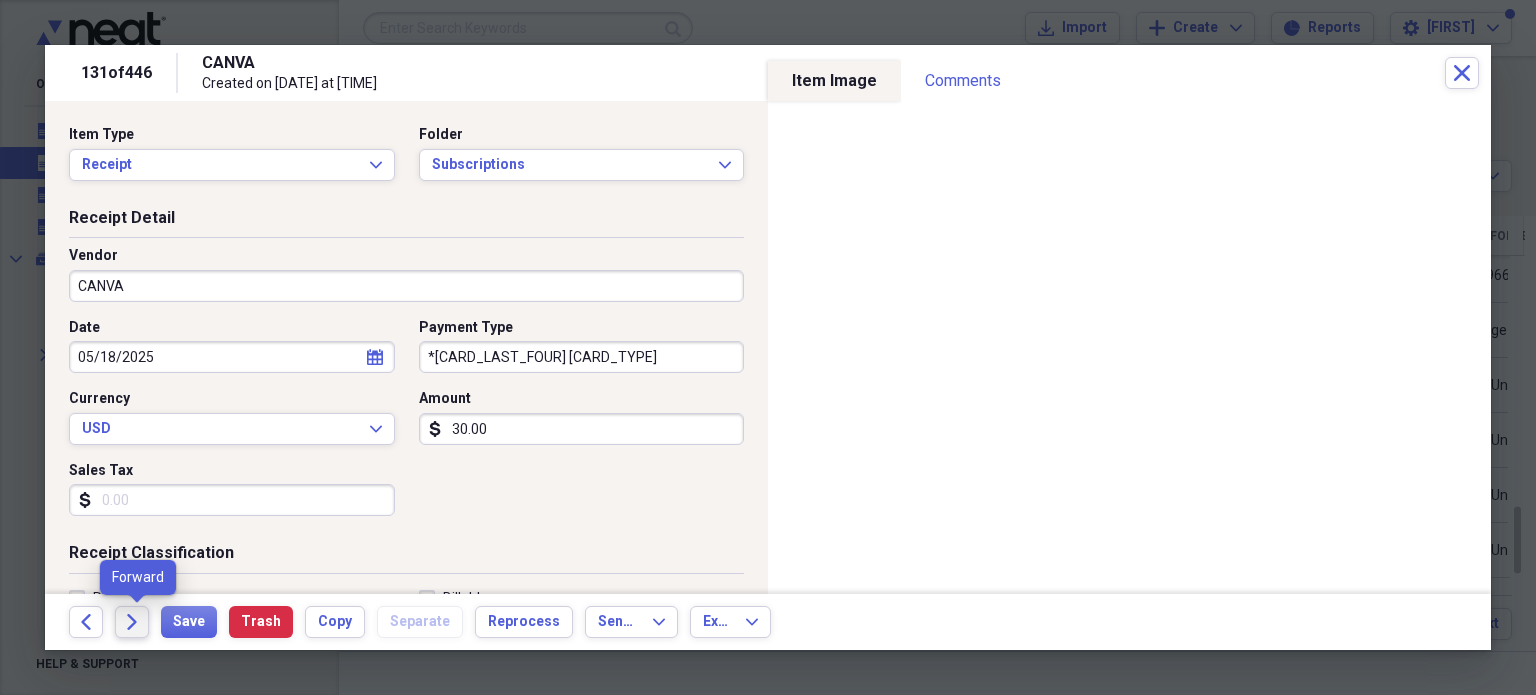 click on "Forward" at bounding box center (132, 622) 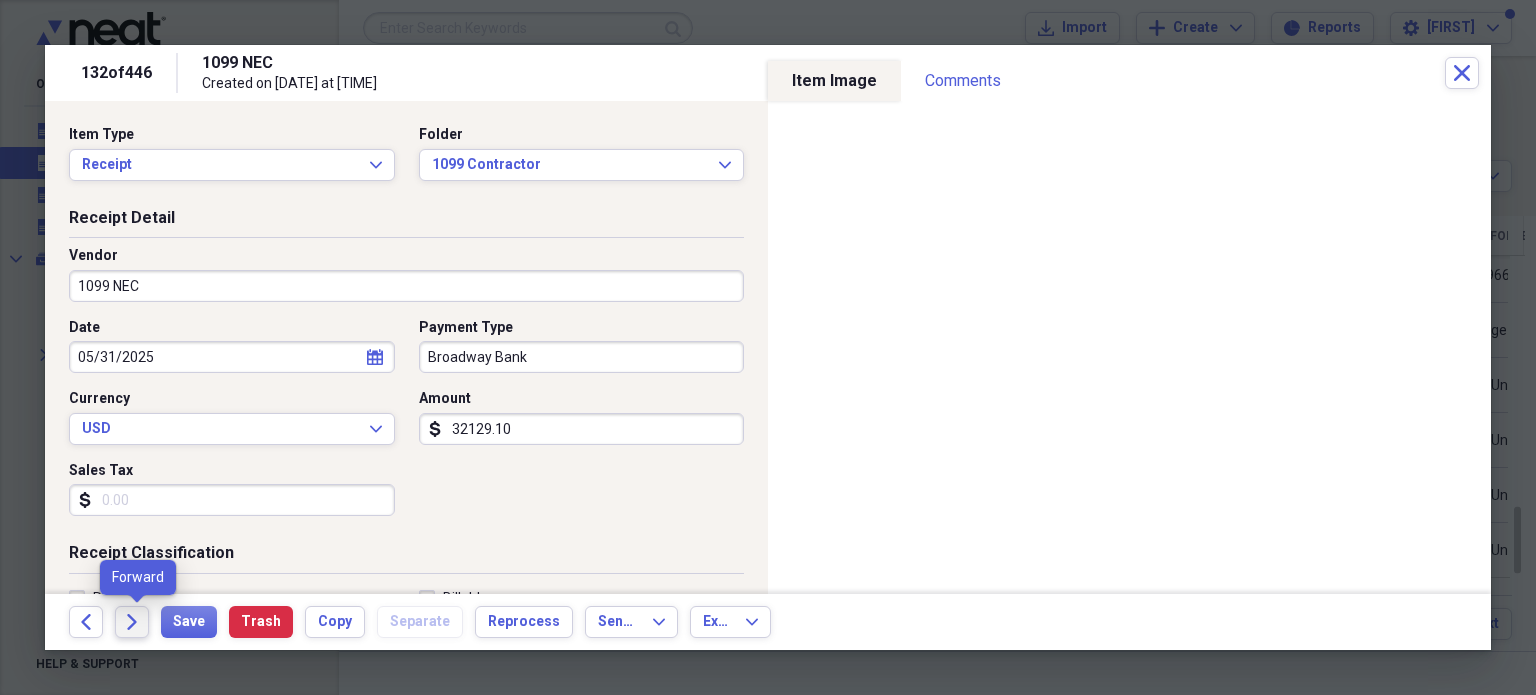 click 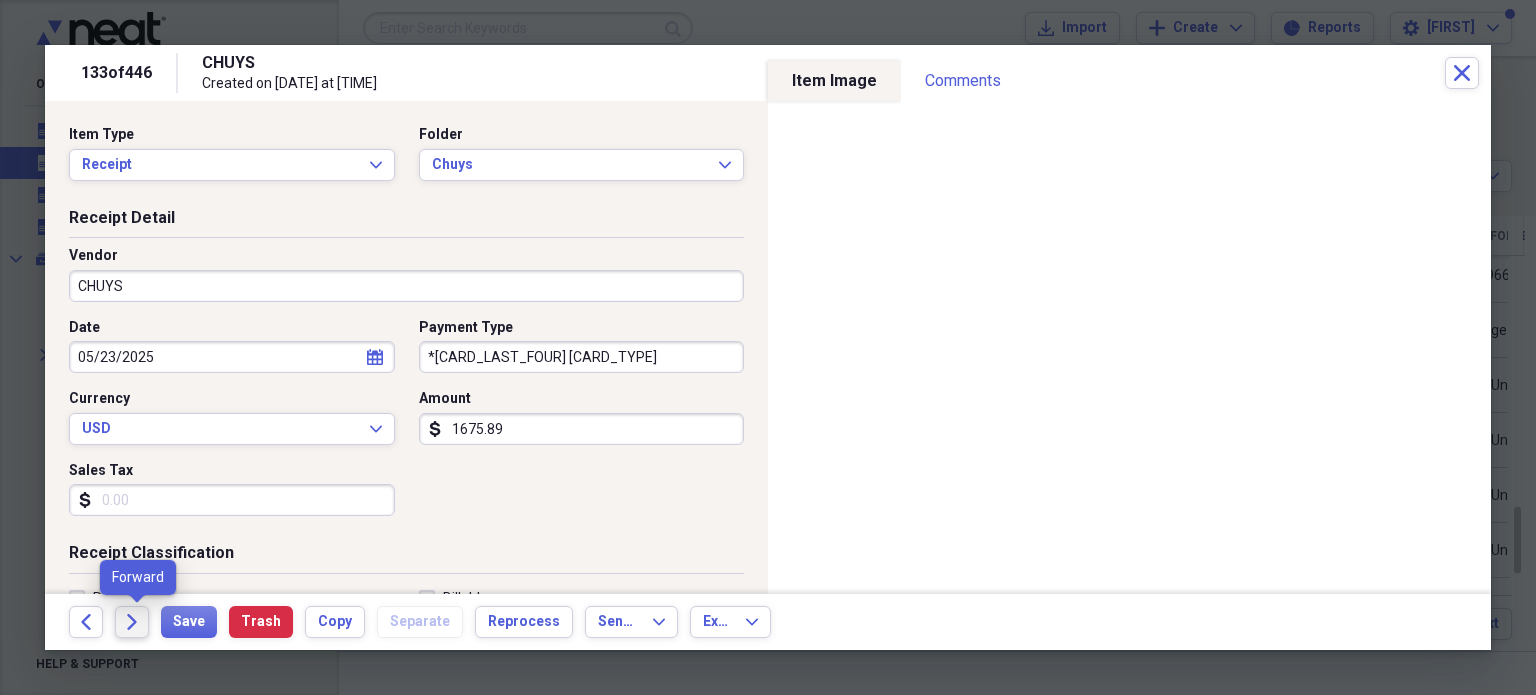 click on "Forward" at bounding box center [132, 622] 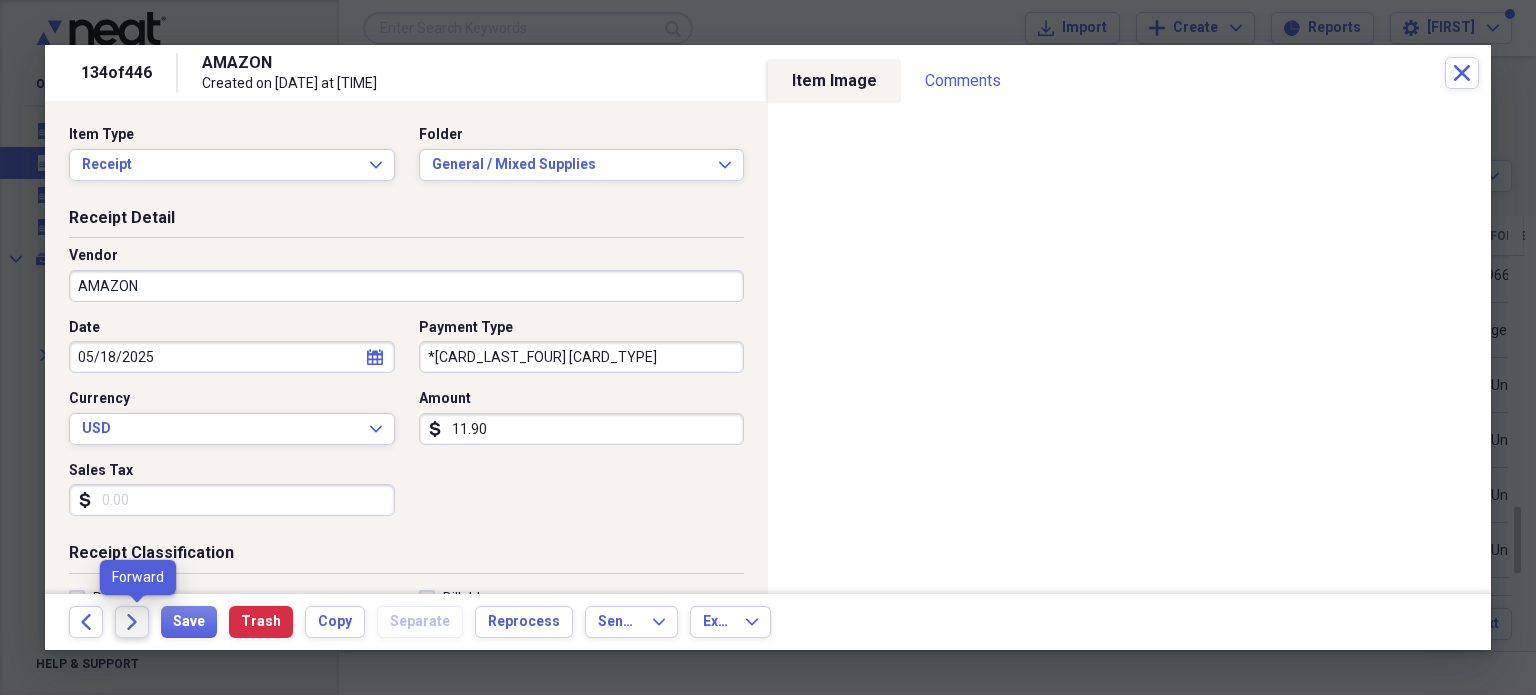 click on "Forward" at bounding box center [132, 622] 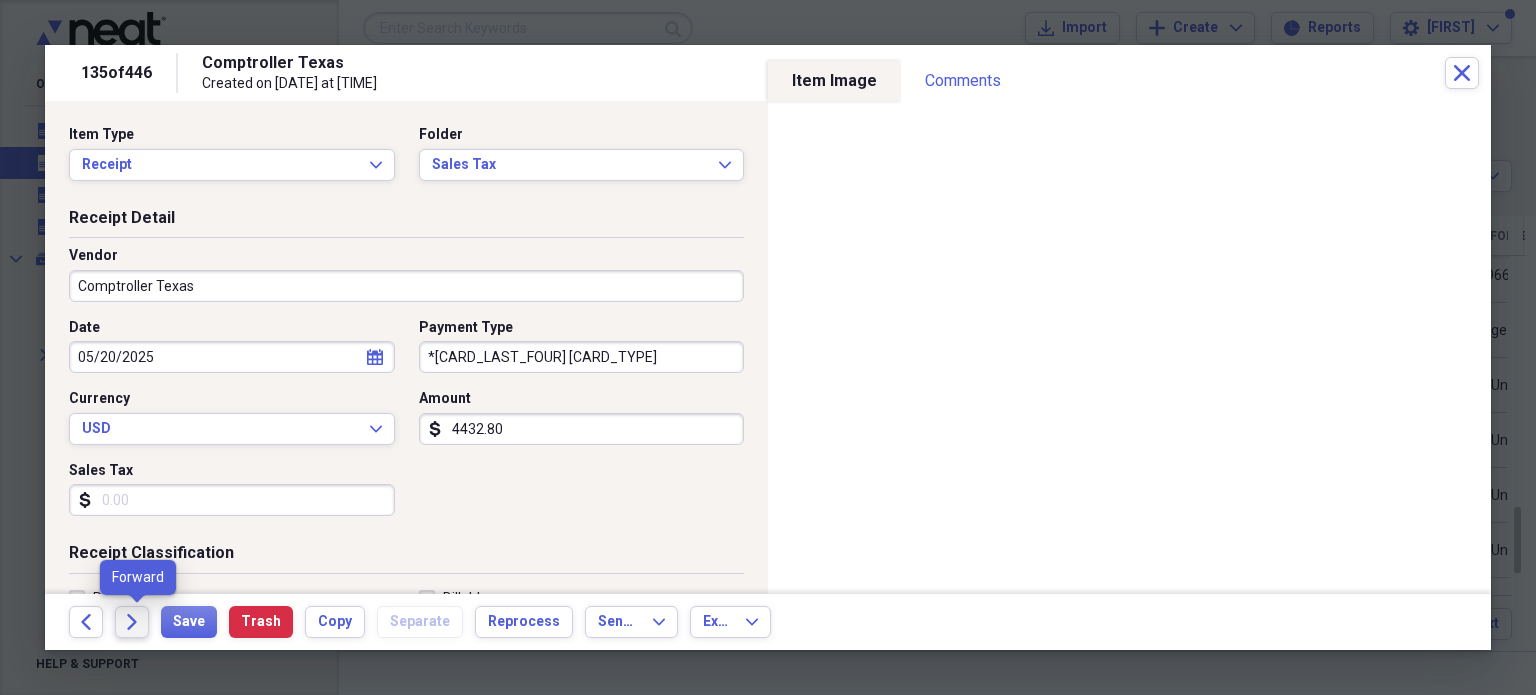 click on "Forward" 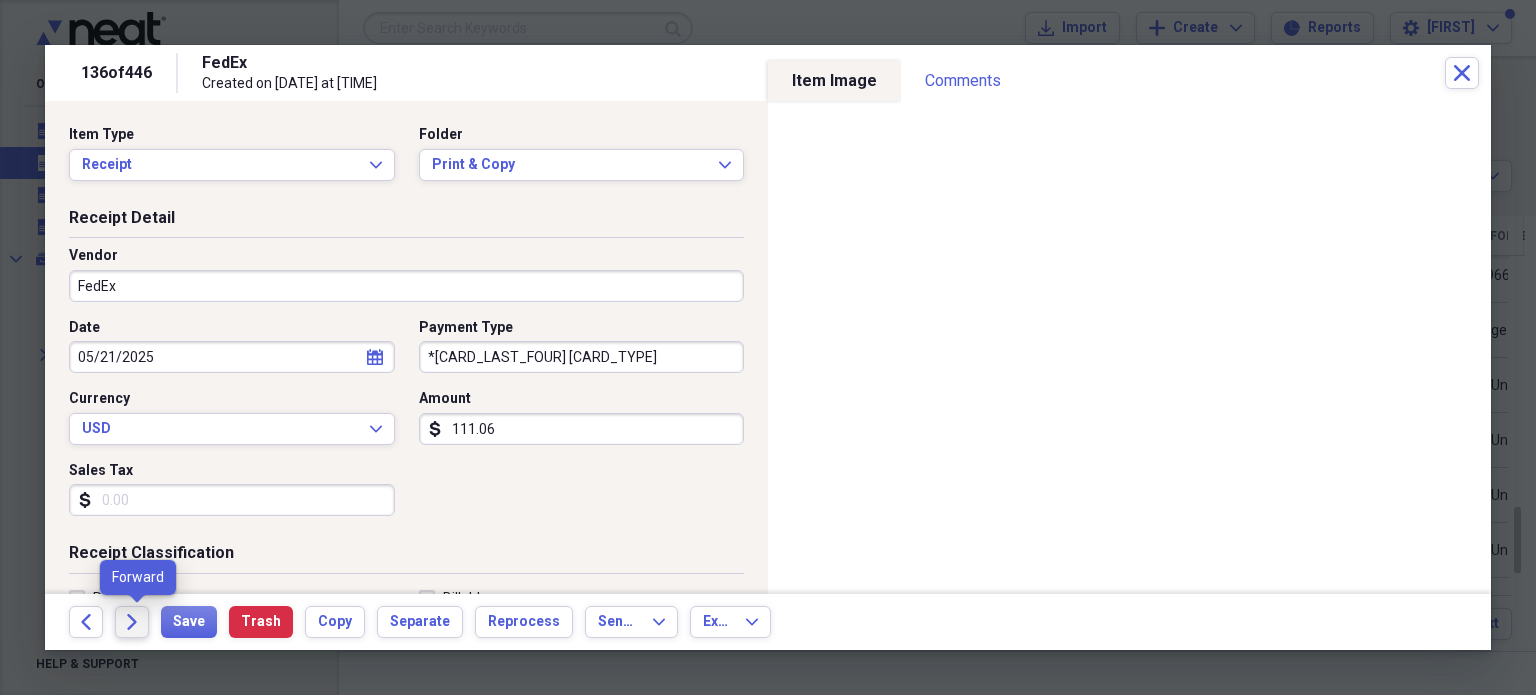 click 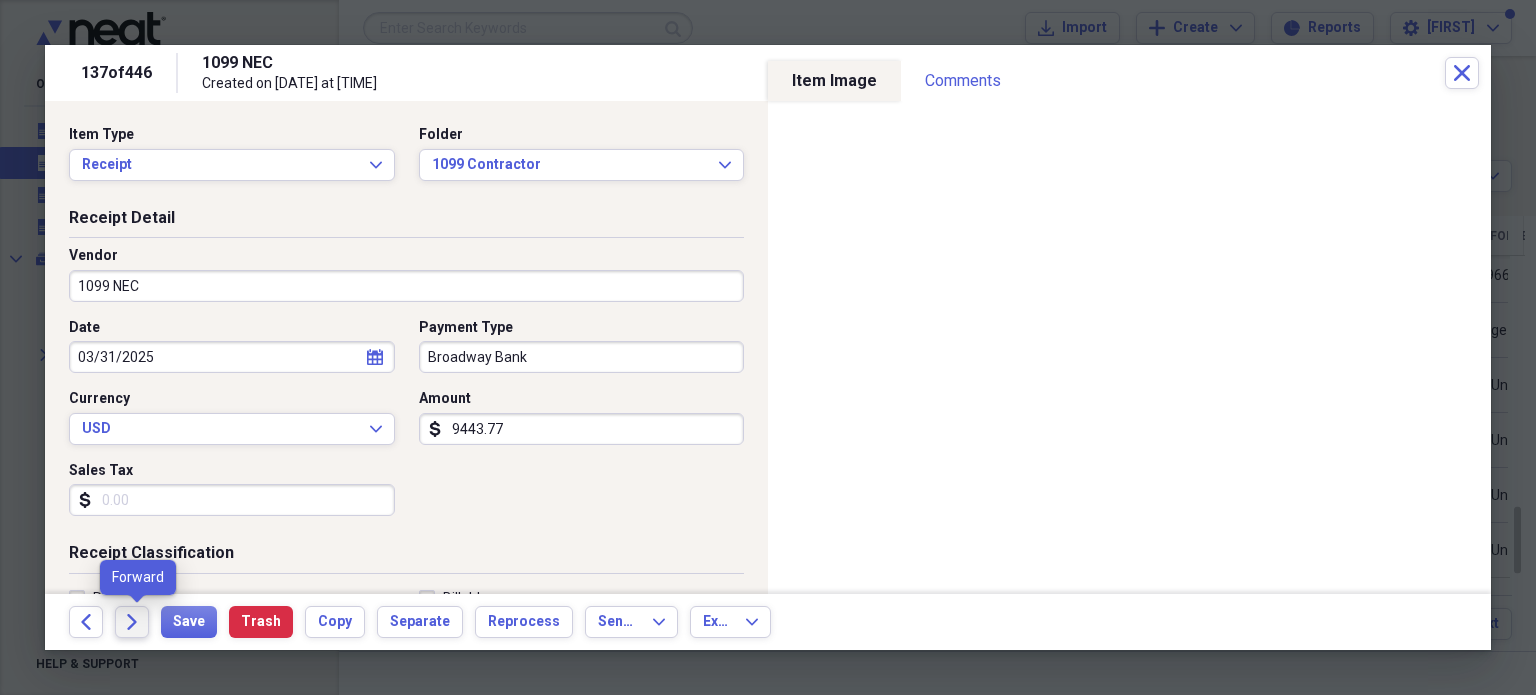 click on "Forward" 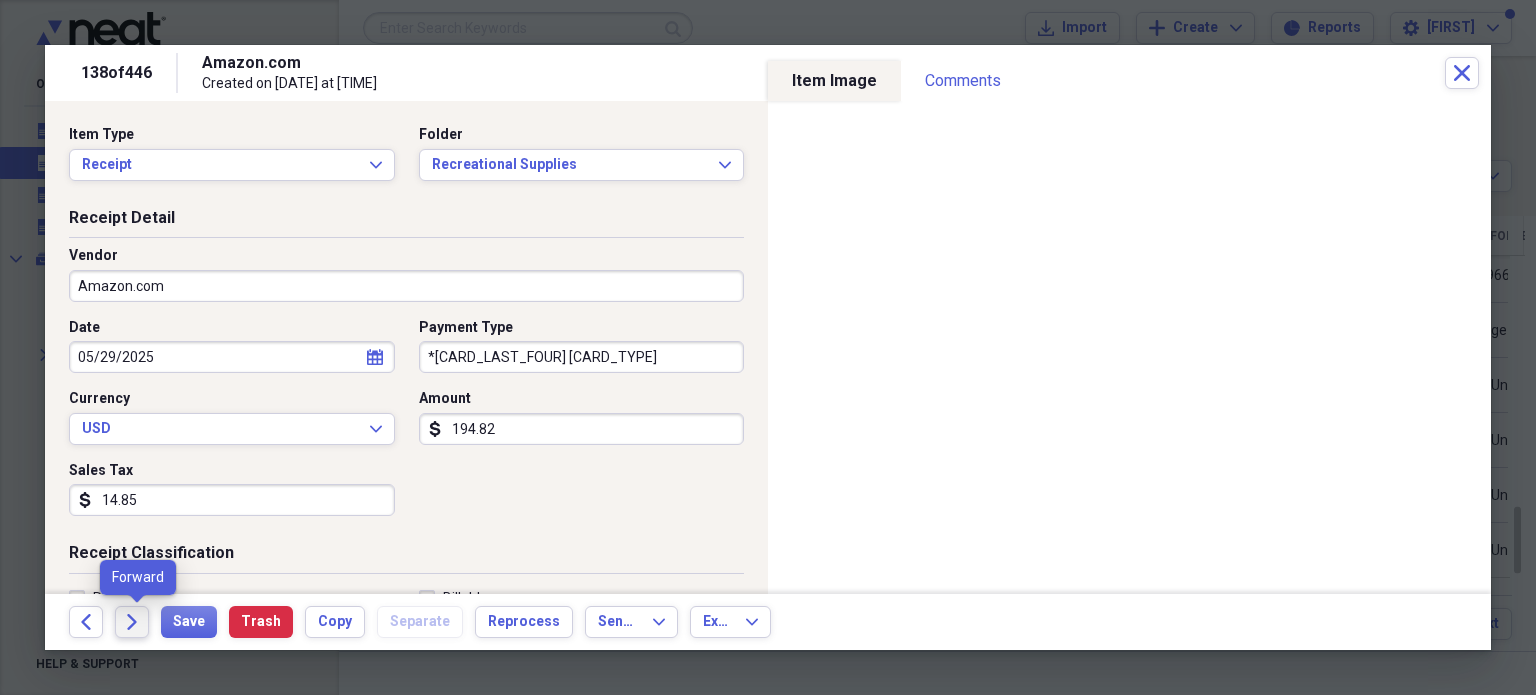 click on "Forward" 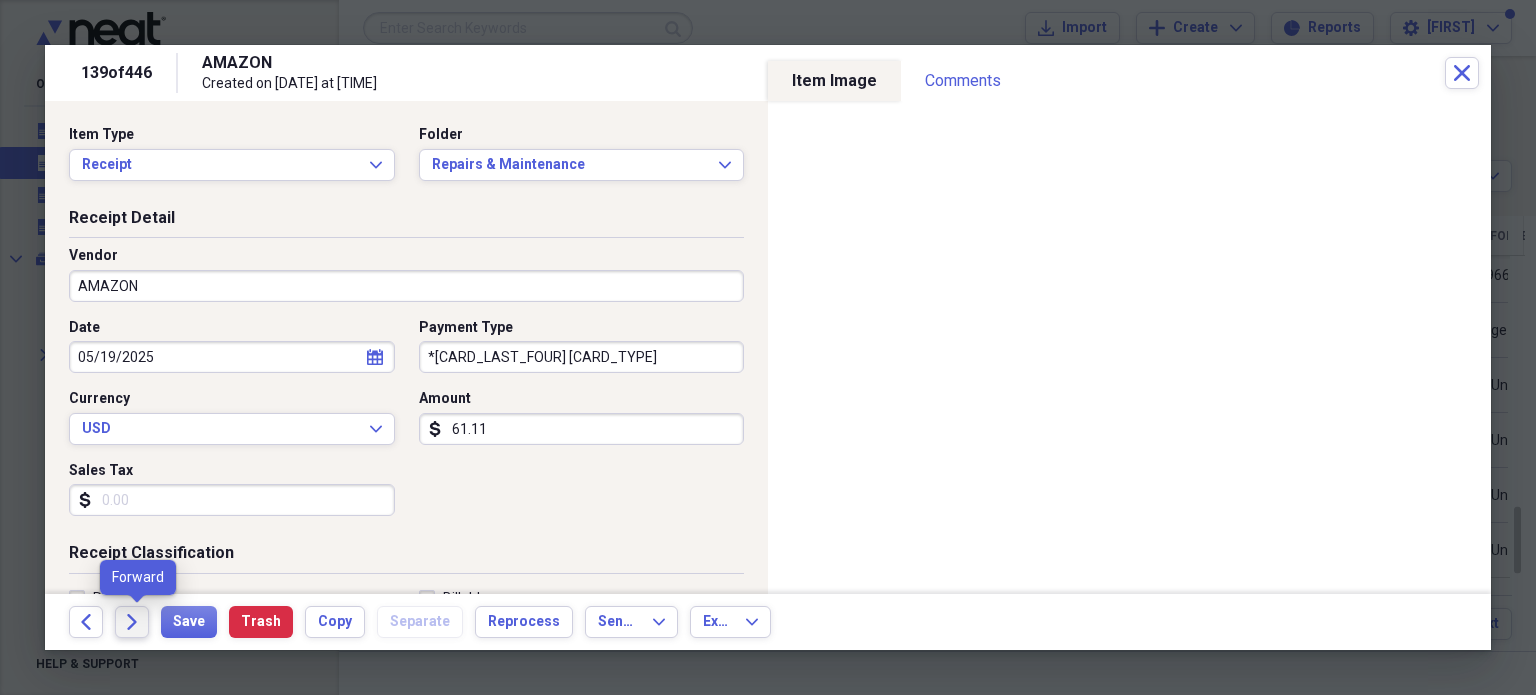 click 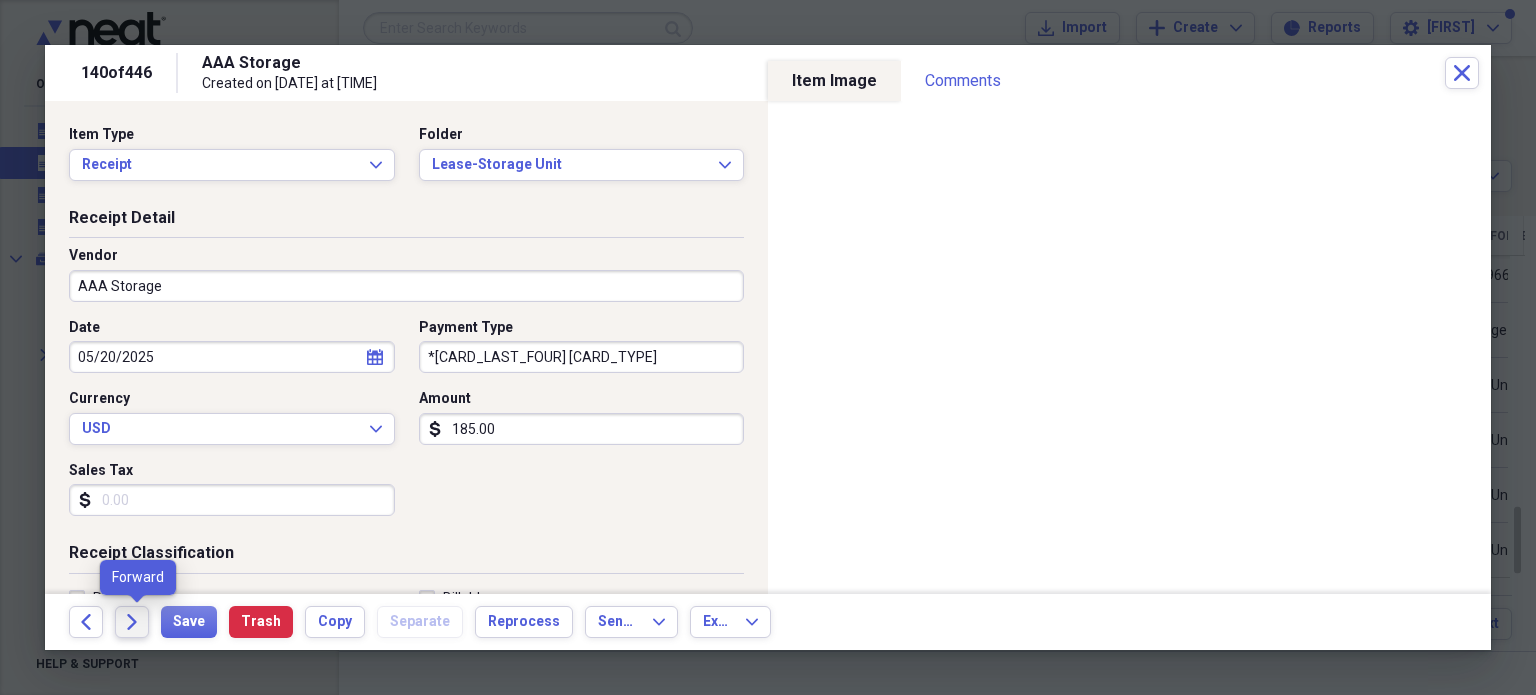 click on "Forward" 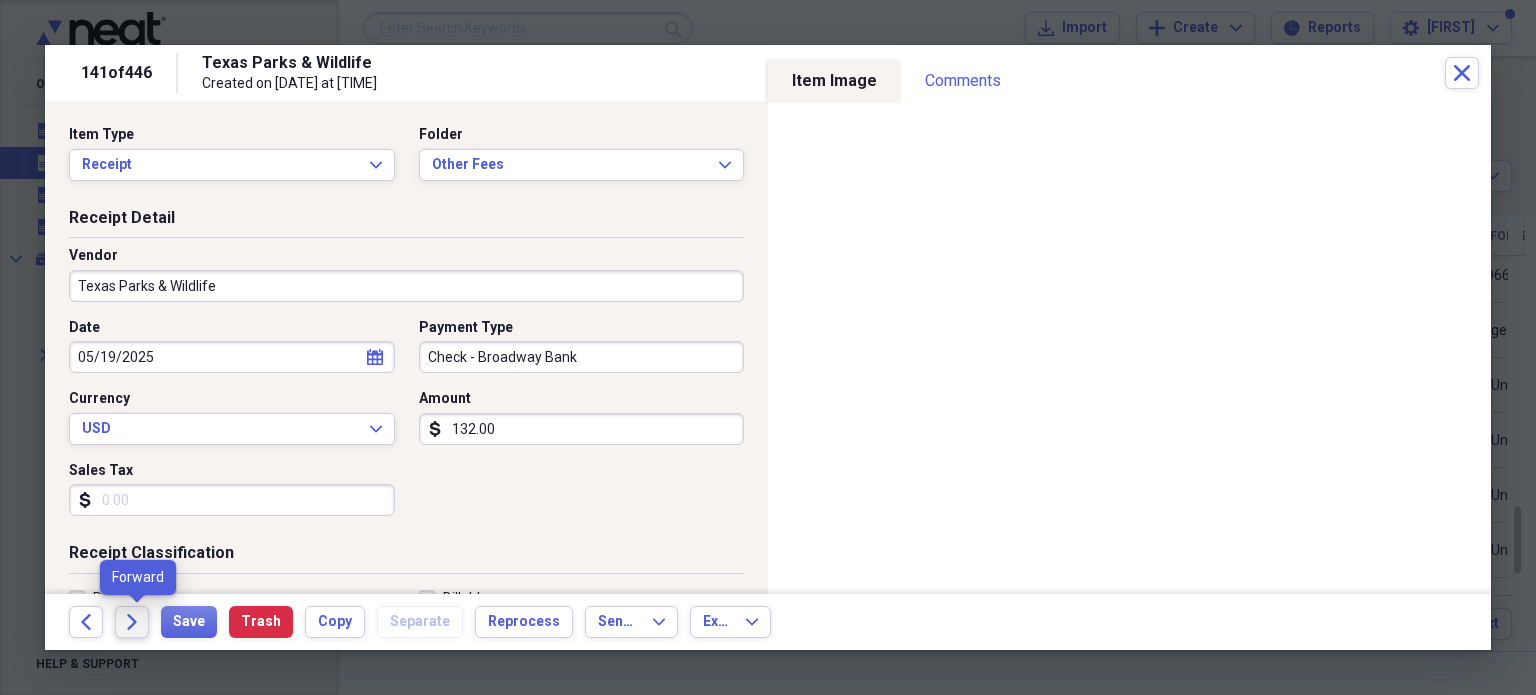 click on "Forward" 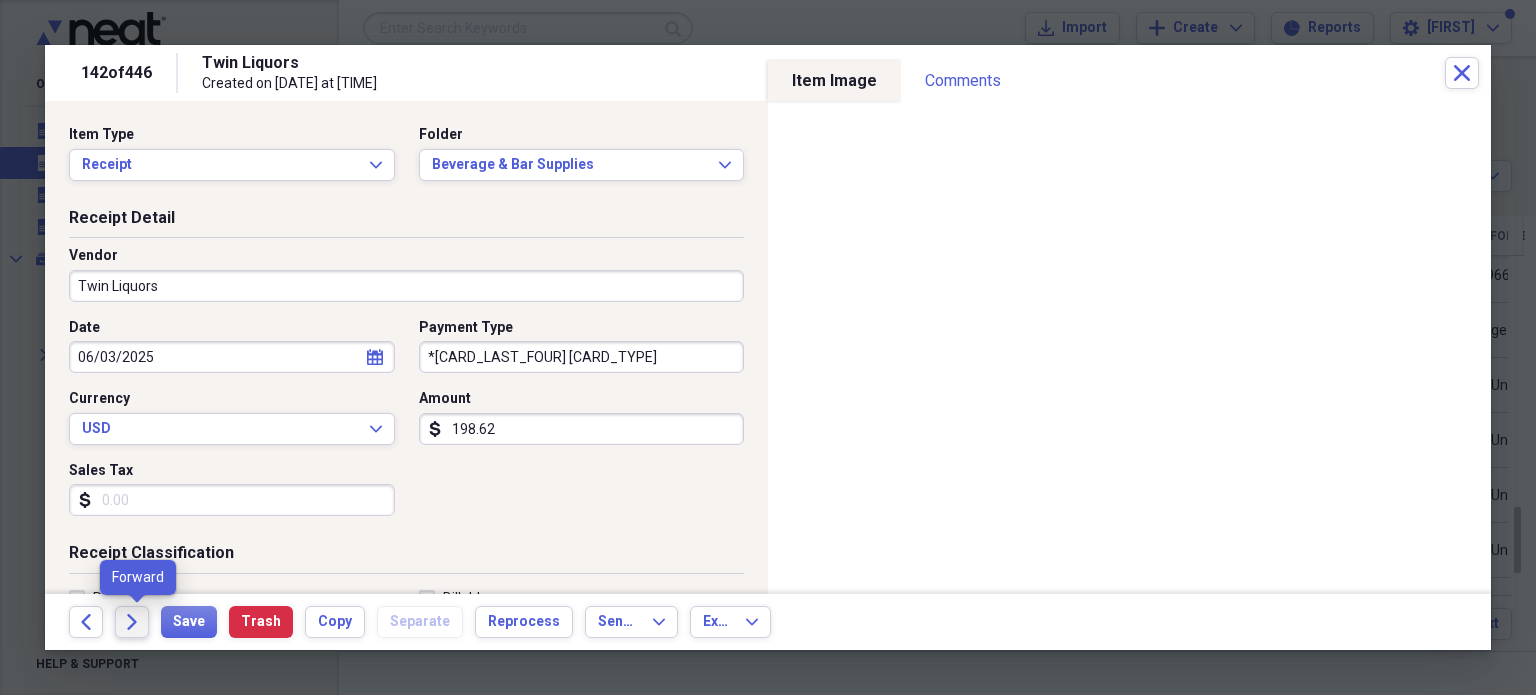 click on "Forward" at bounding box center [132, 622] 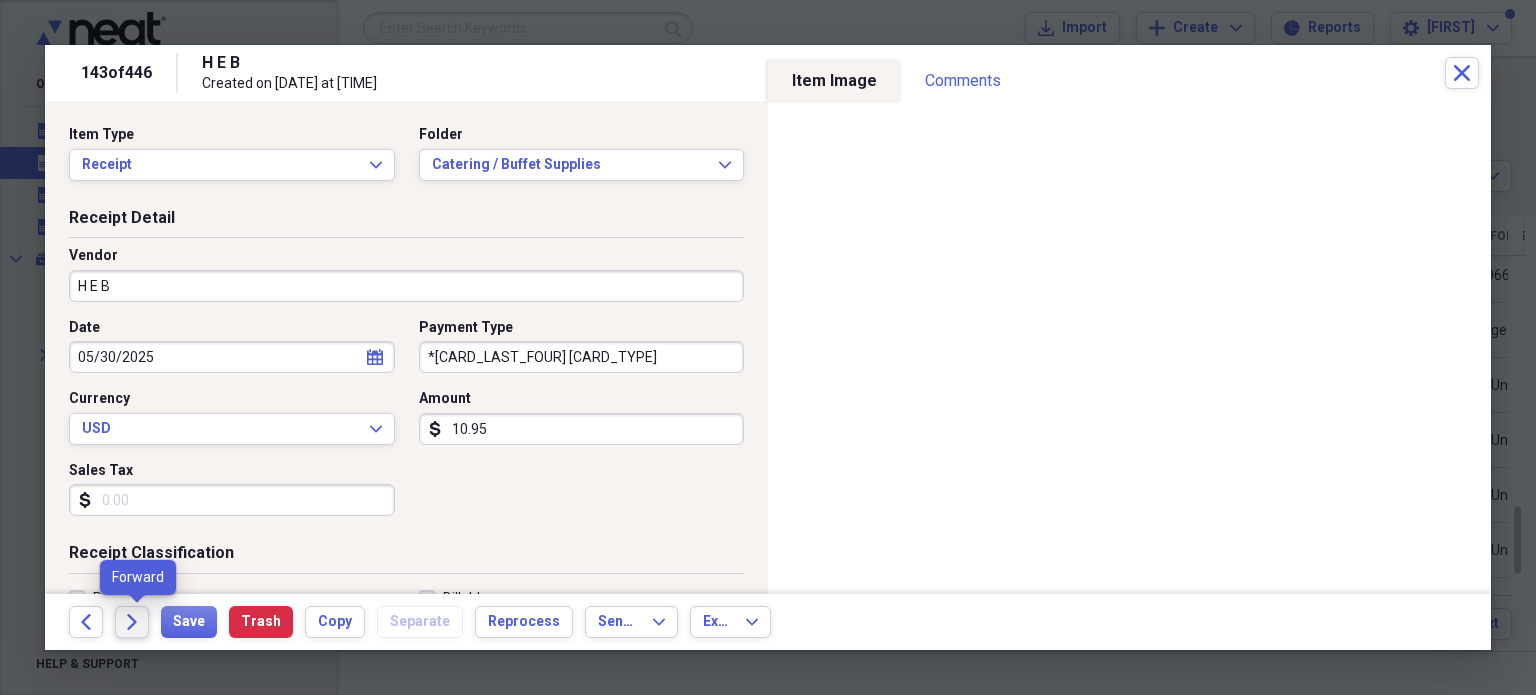 click on "Forward" at bounding box center [132, 622] 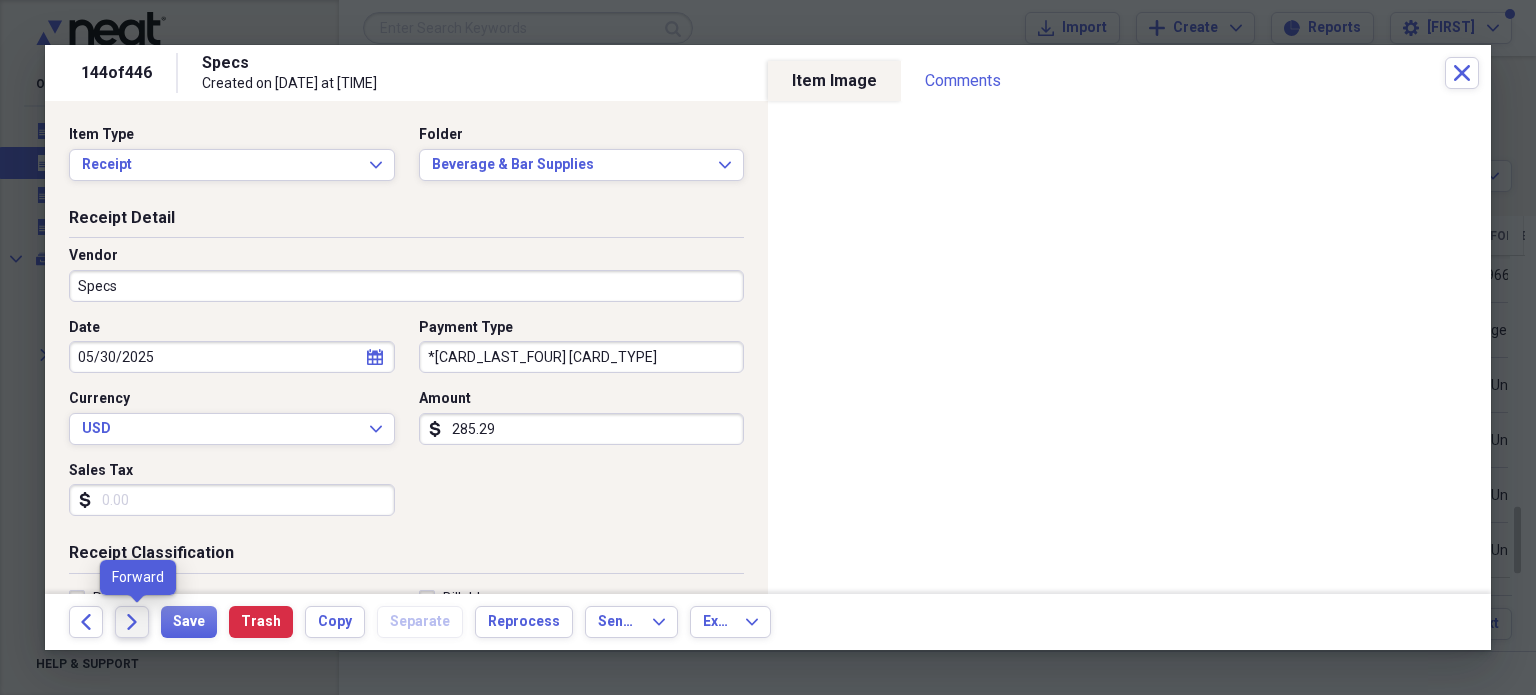 click on "Forward" 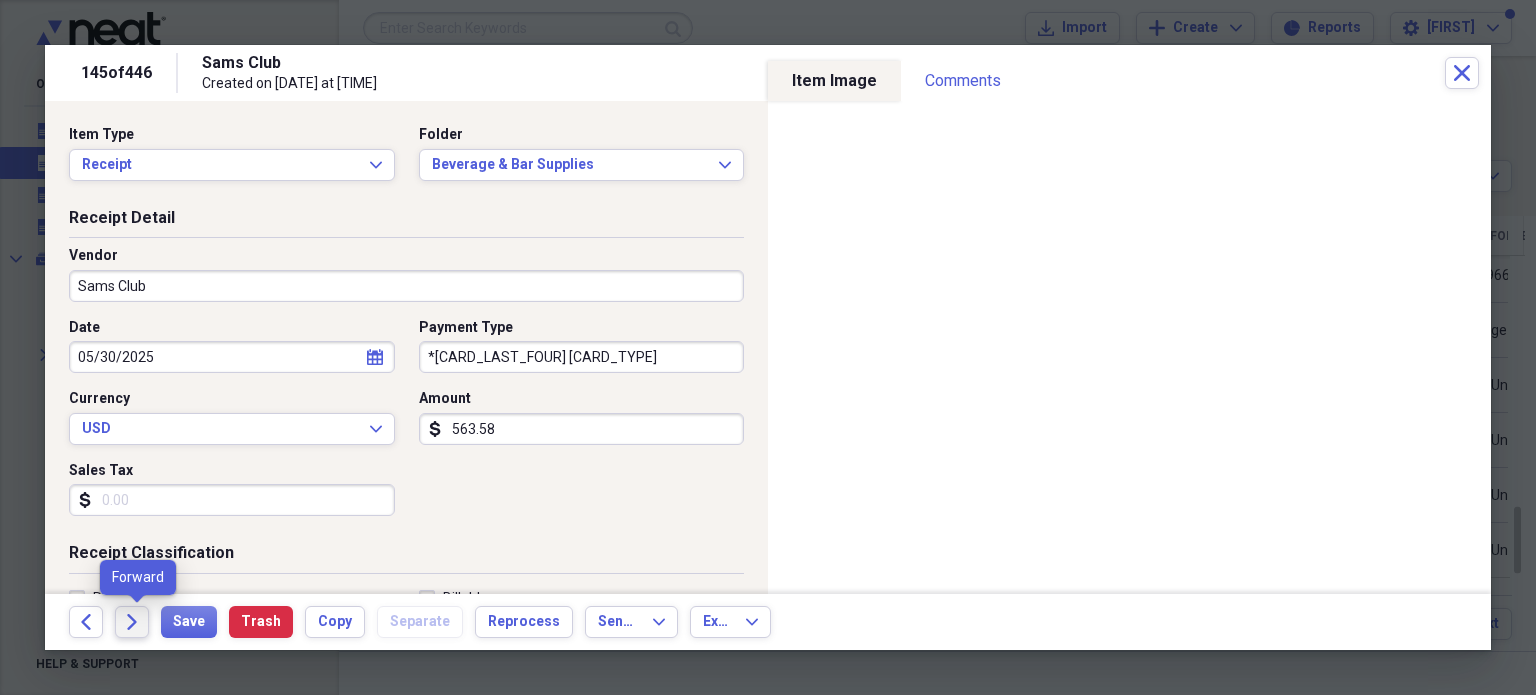 click on "Forward" 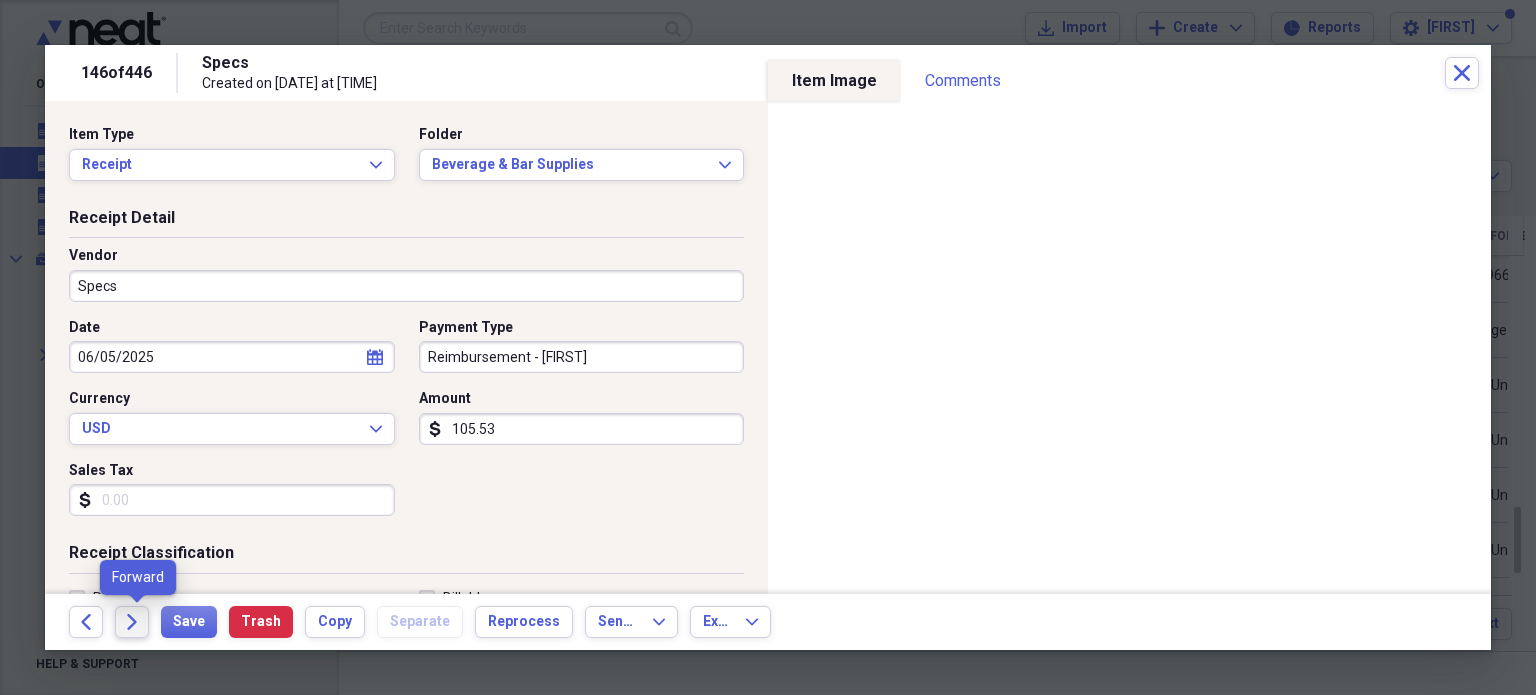 click 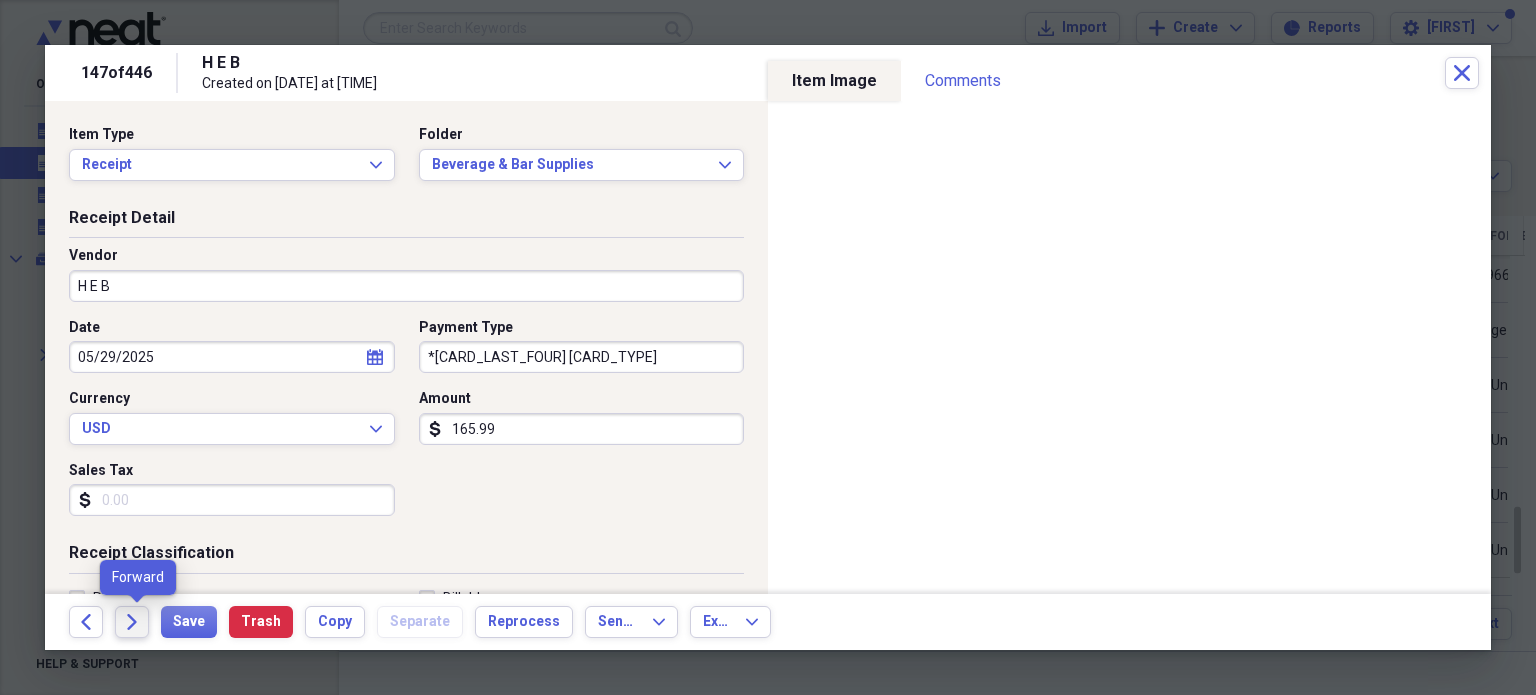 click on "Forward" 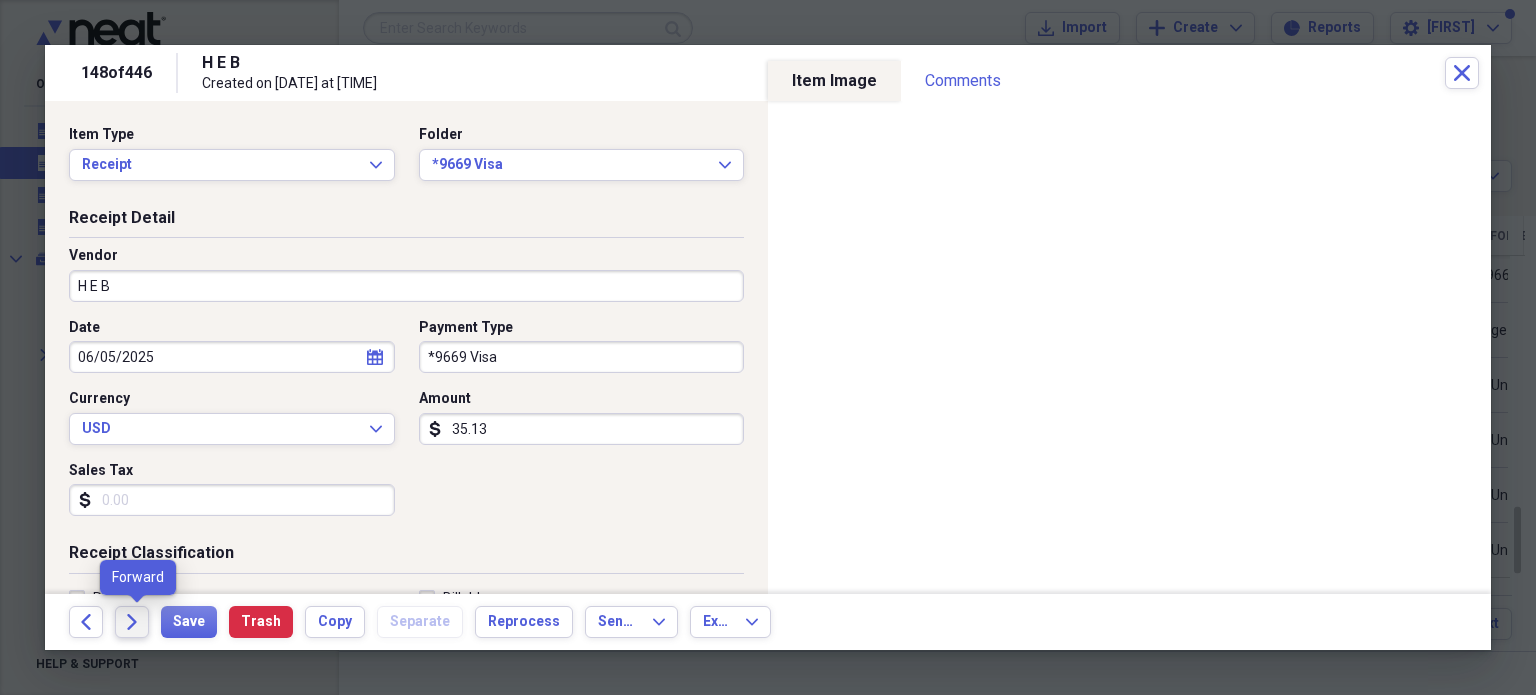 click on "Forward" 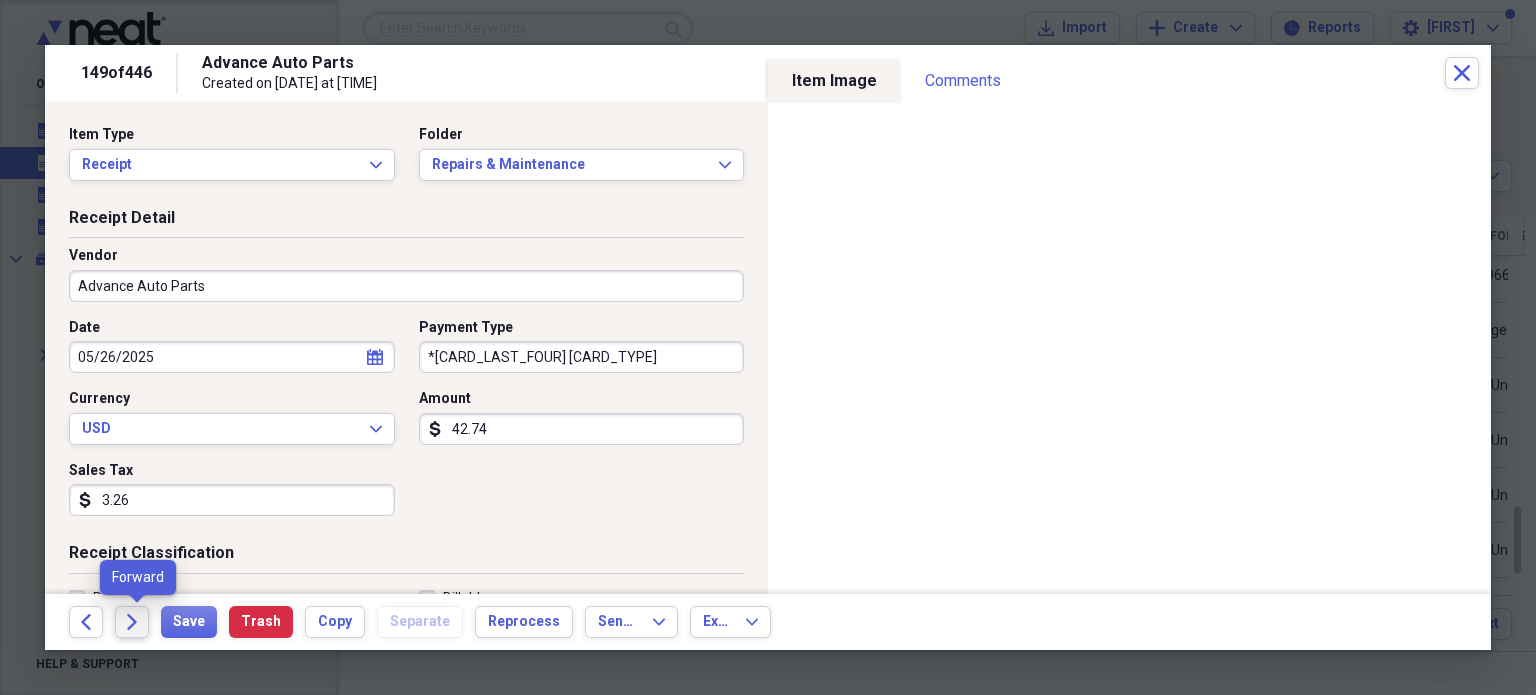 click on "Forward" 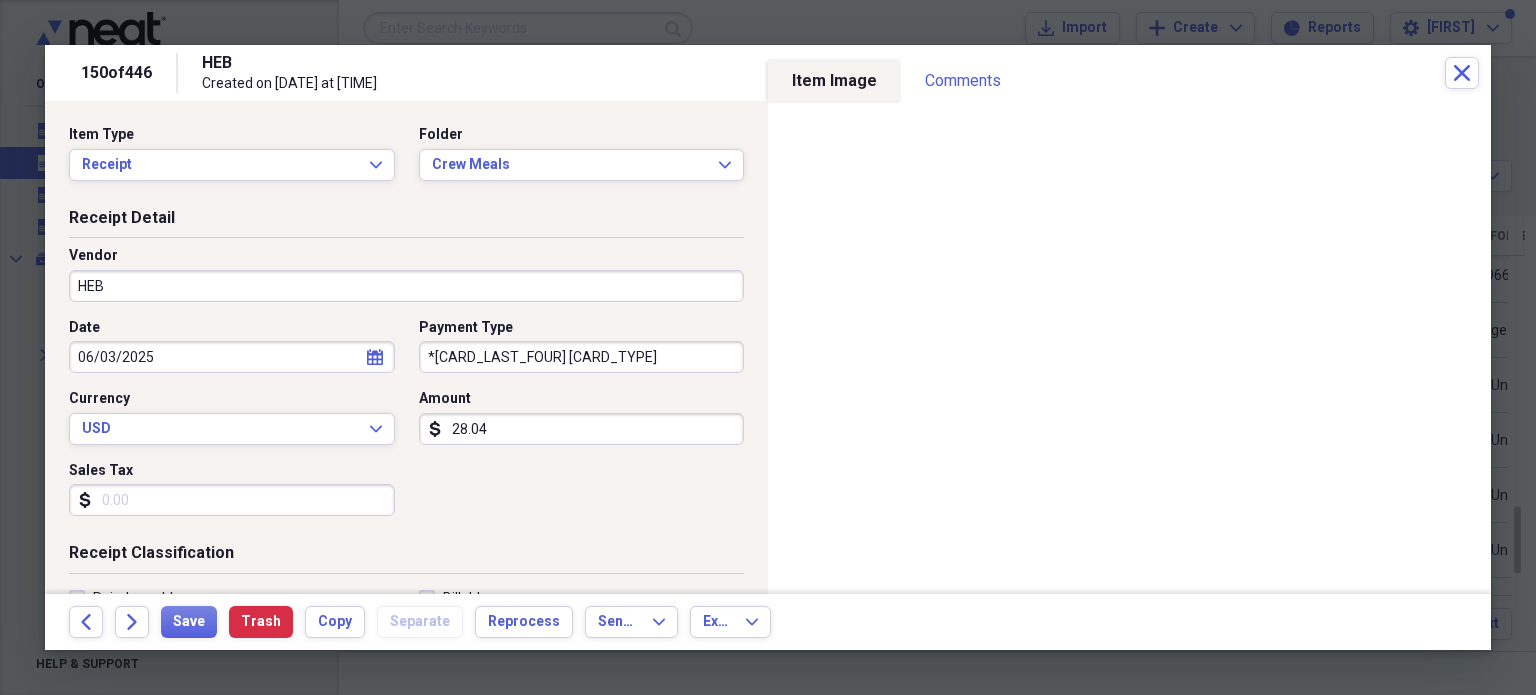click on "HEB Created on 06/09/2025 at 10:52 am" at bounding box center [823, 73] 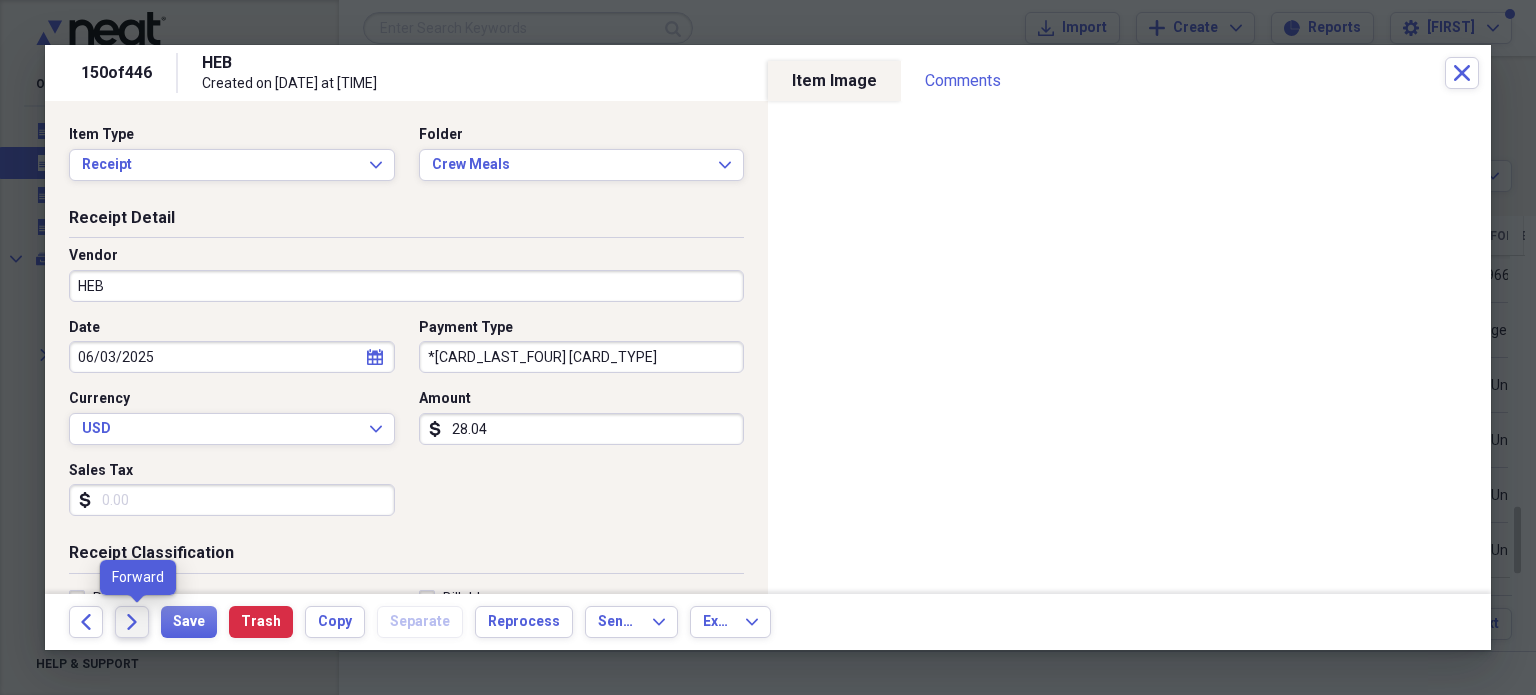 click on "Forward" at bounding box center (132, 622) 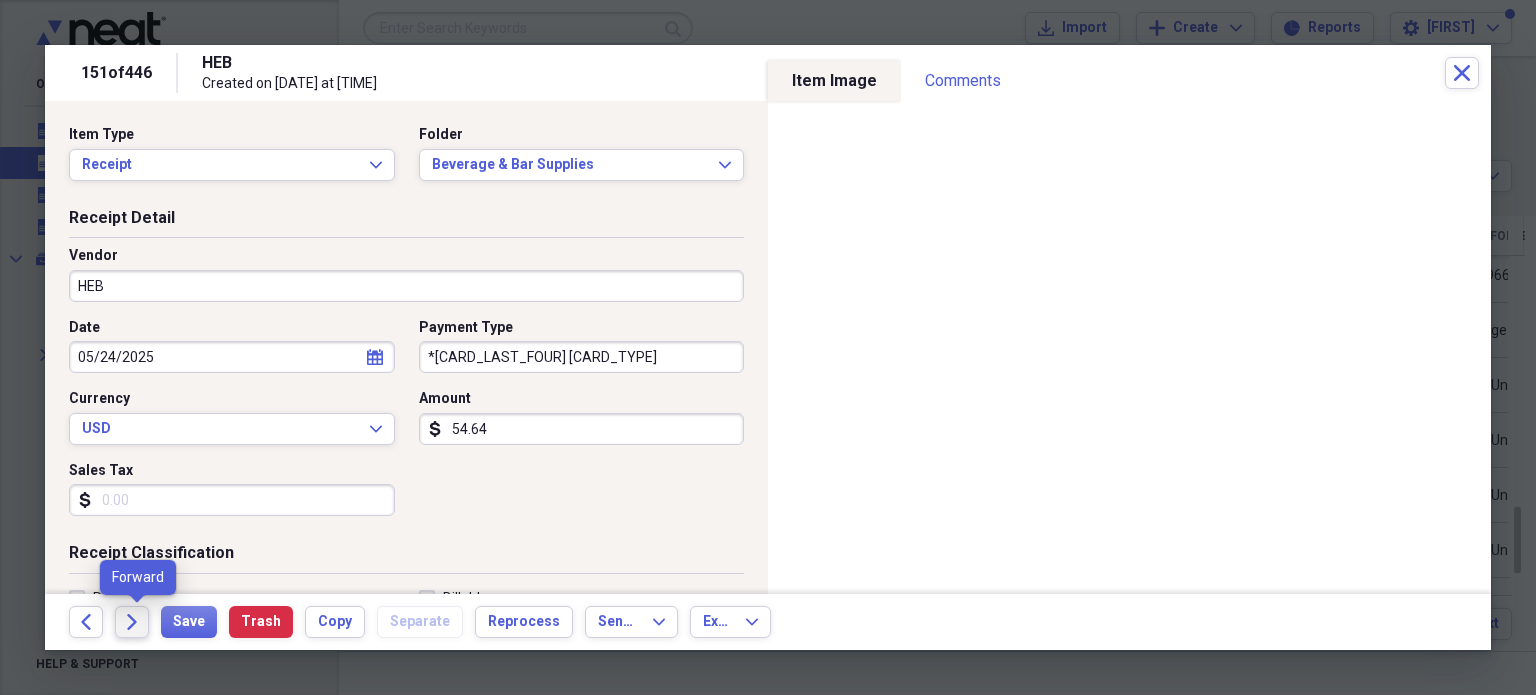 click on "Forward" 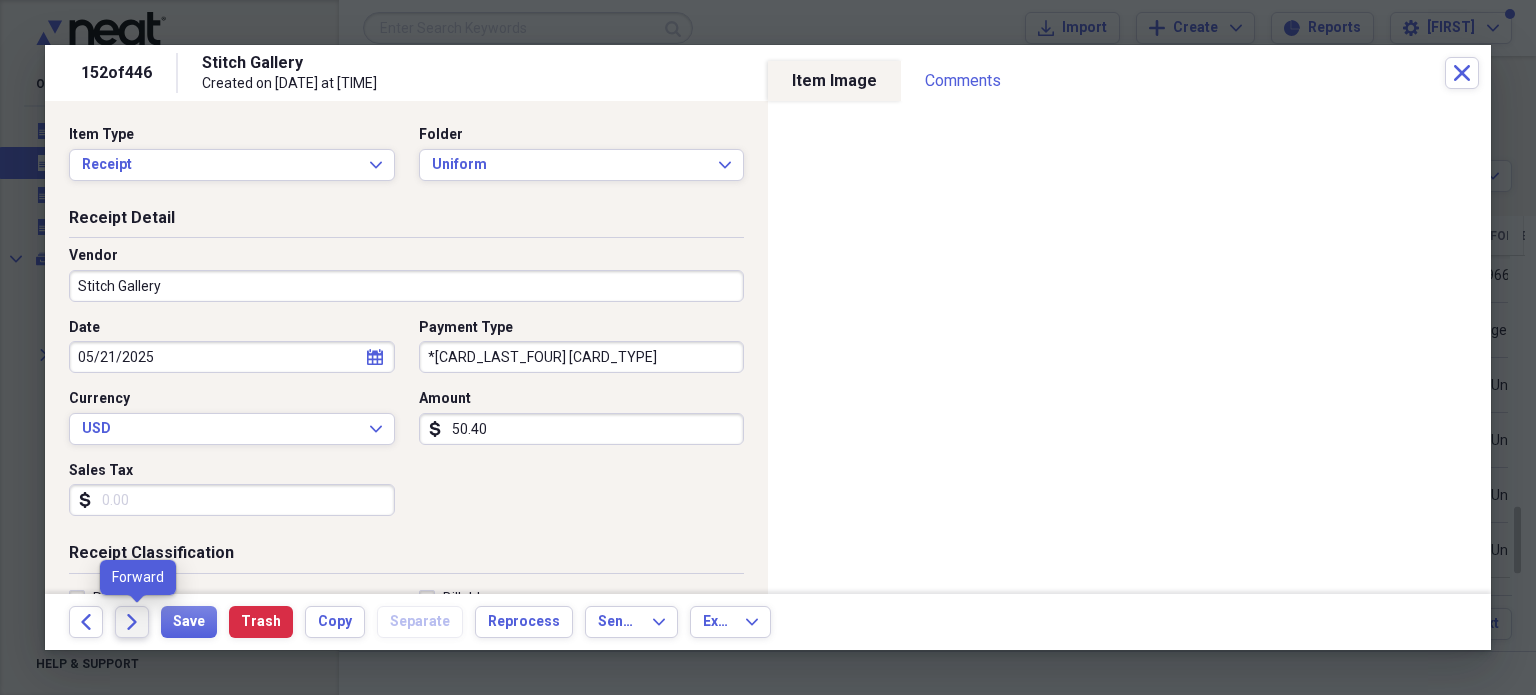 click on "Forward" 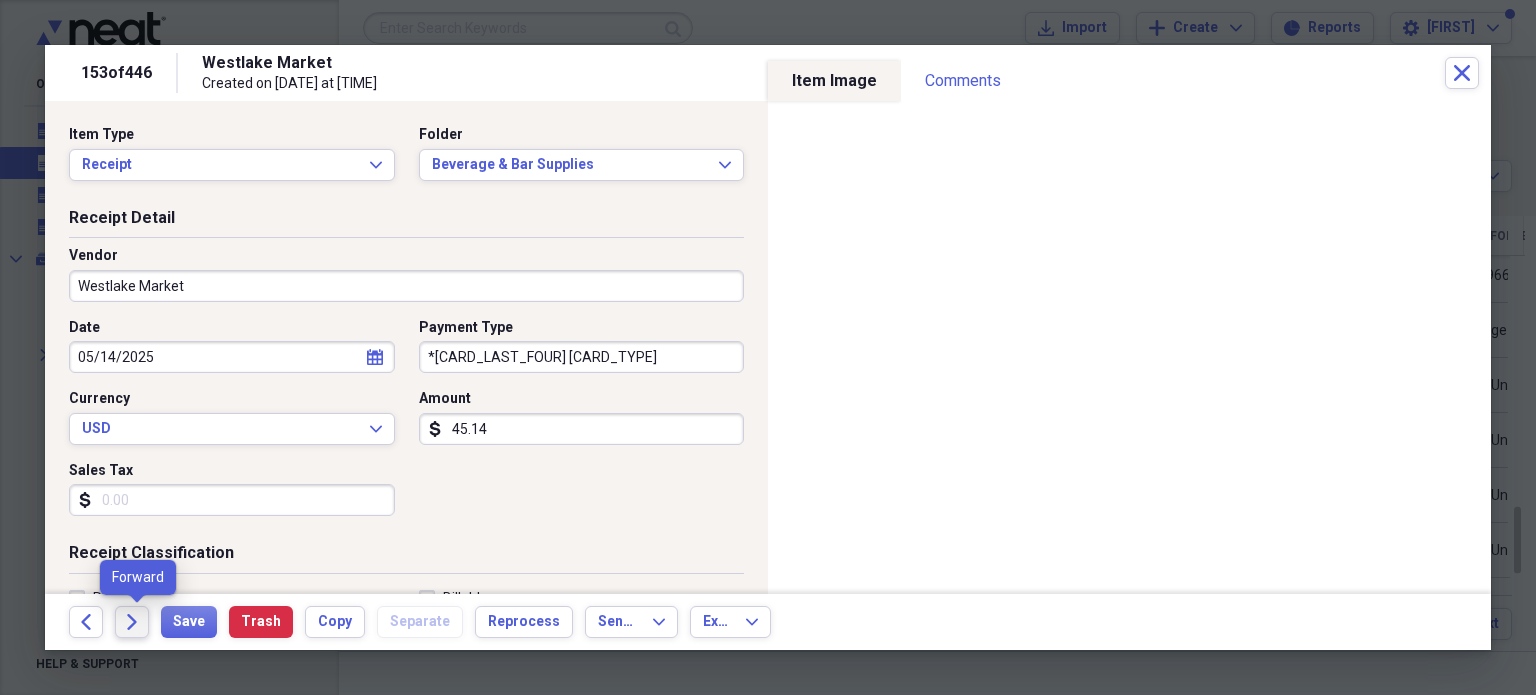 click 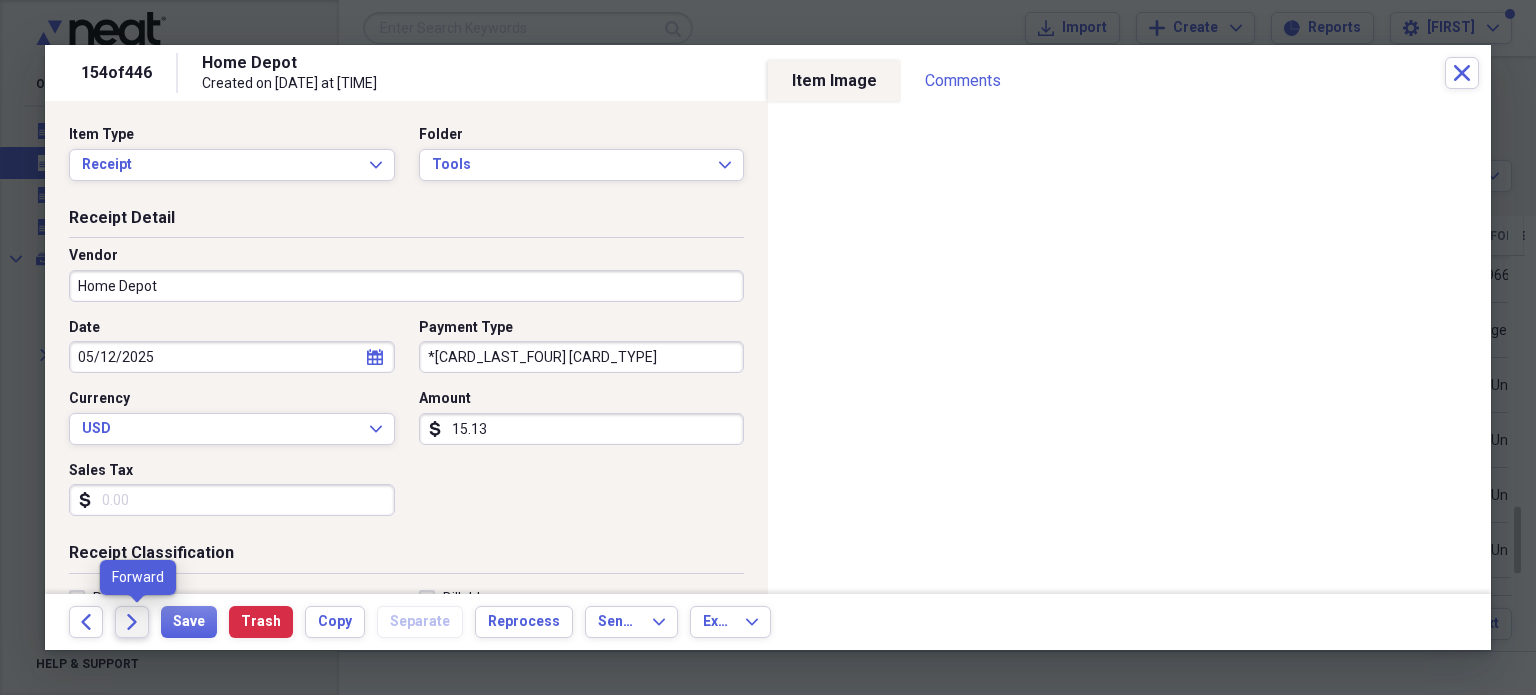 click on "Forward" 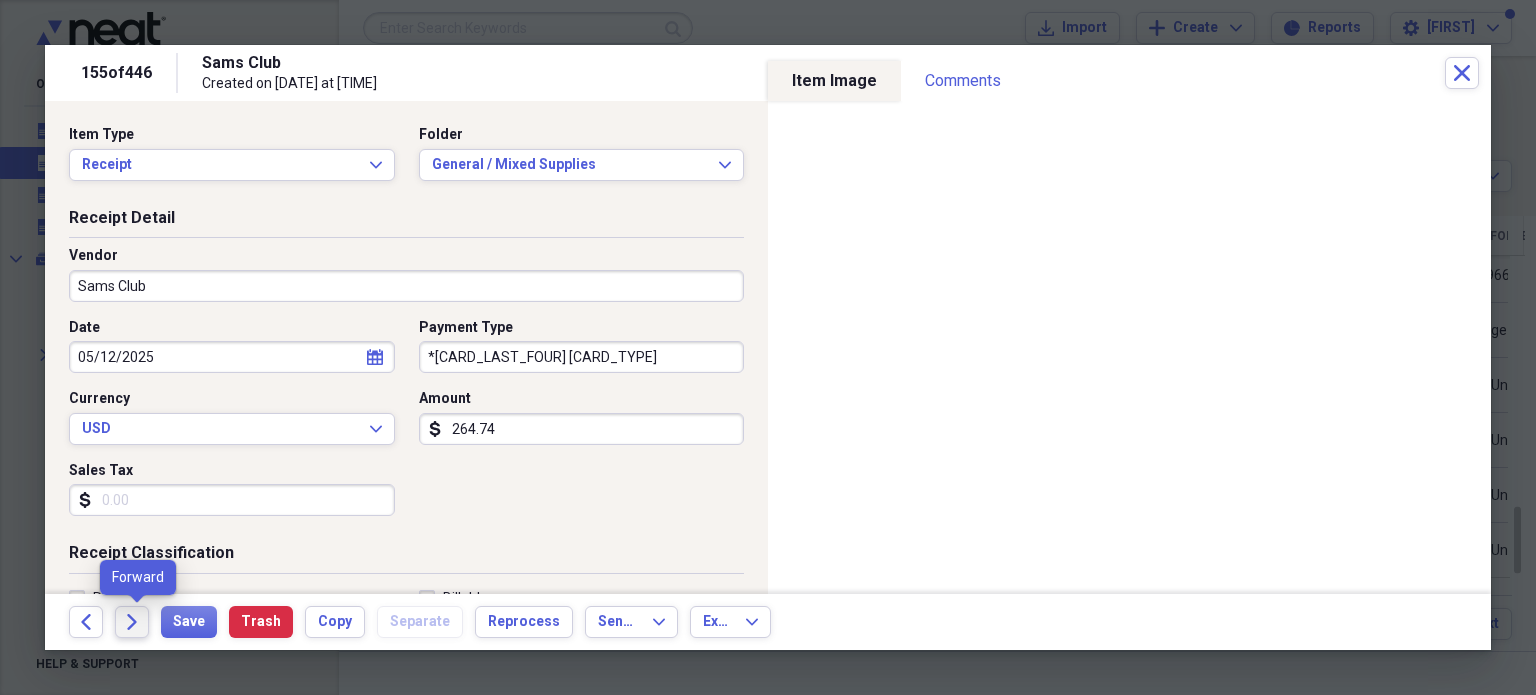 click on "Forward" at bounding box center (132, 622) 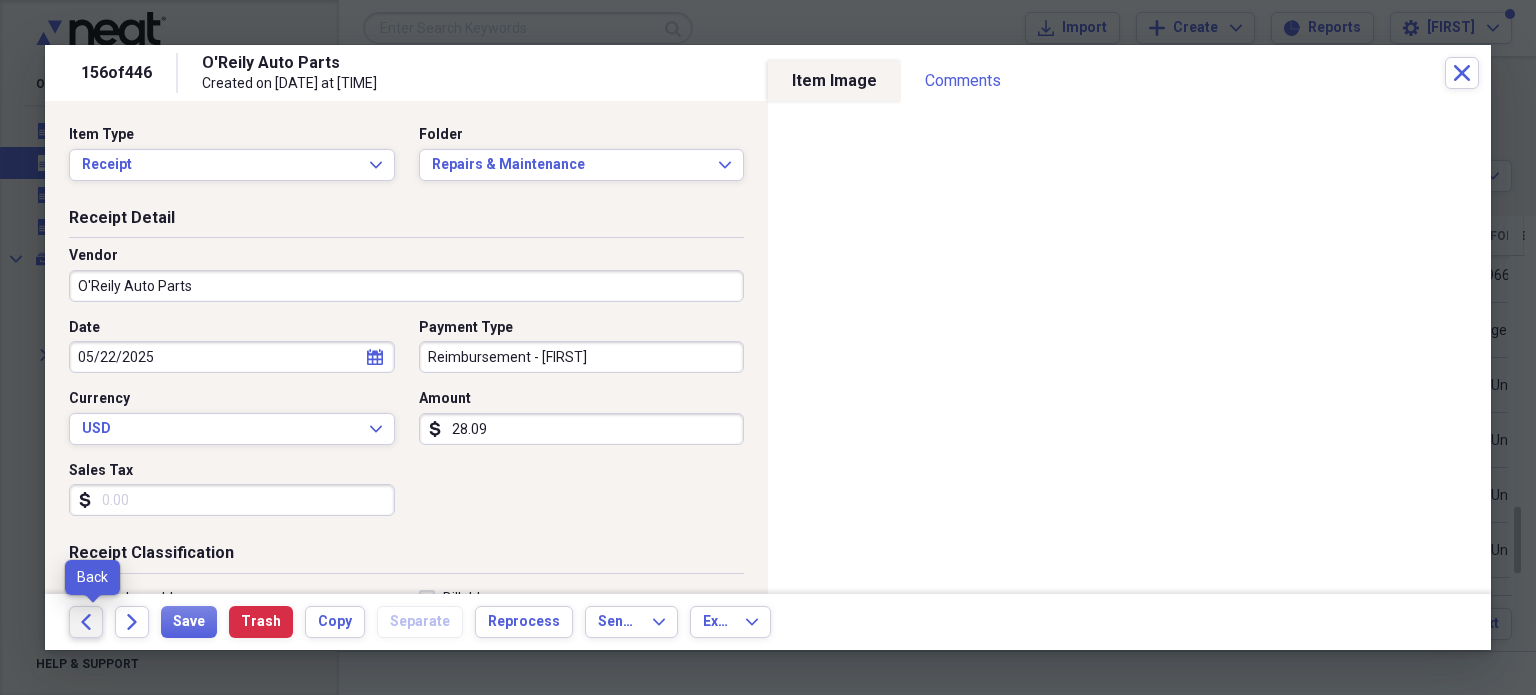 click on "Back" 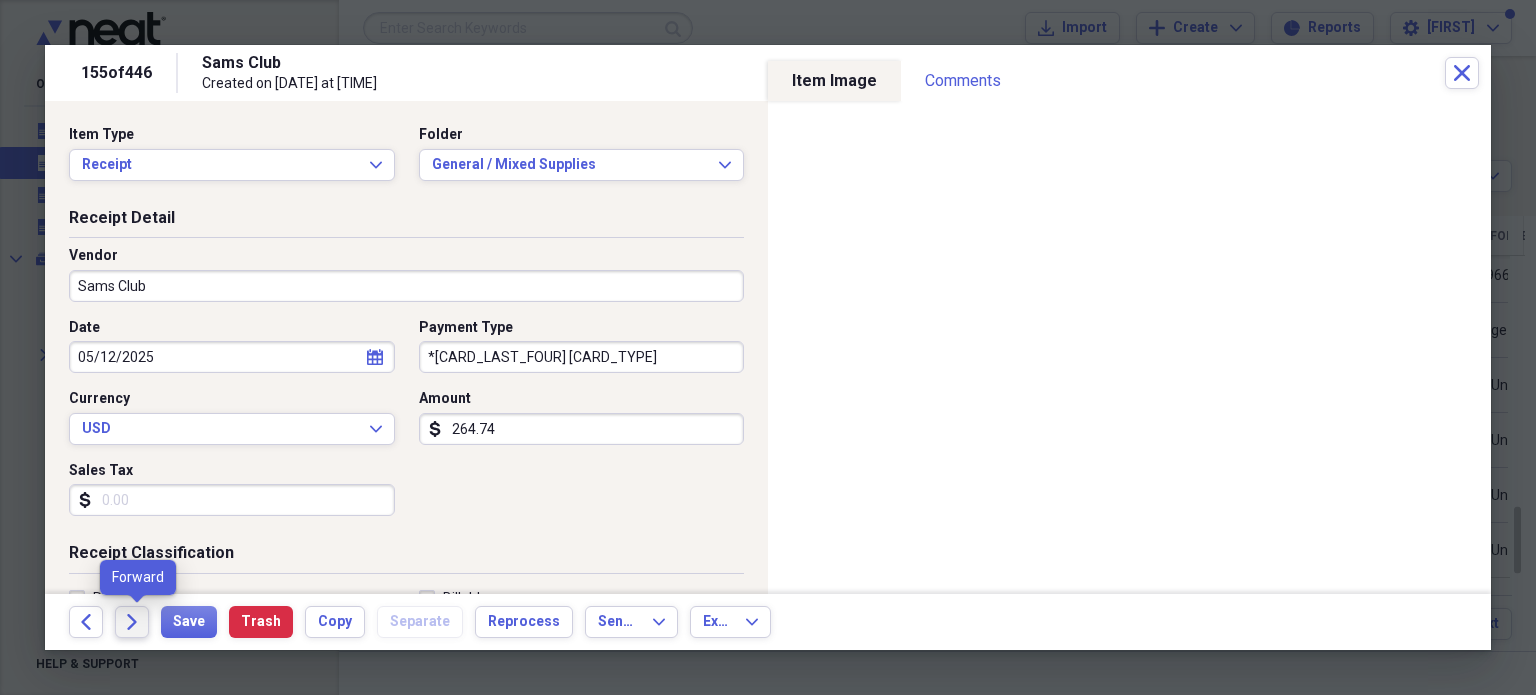 click on "Forward" 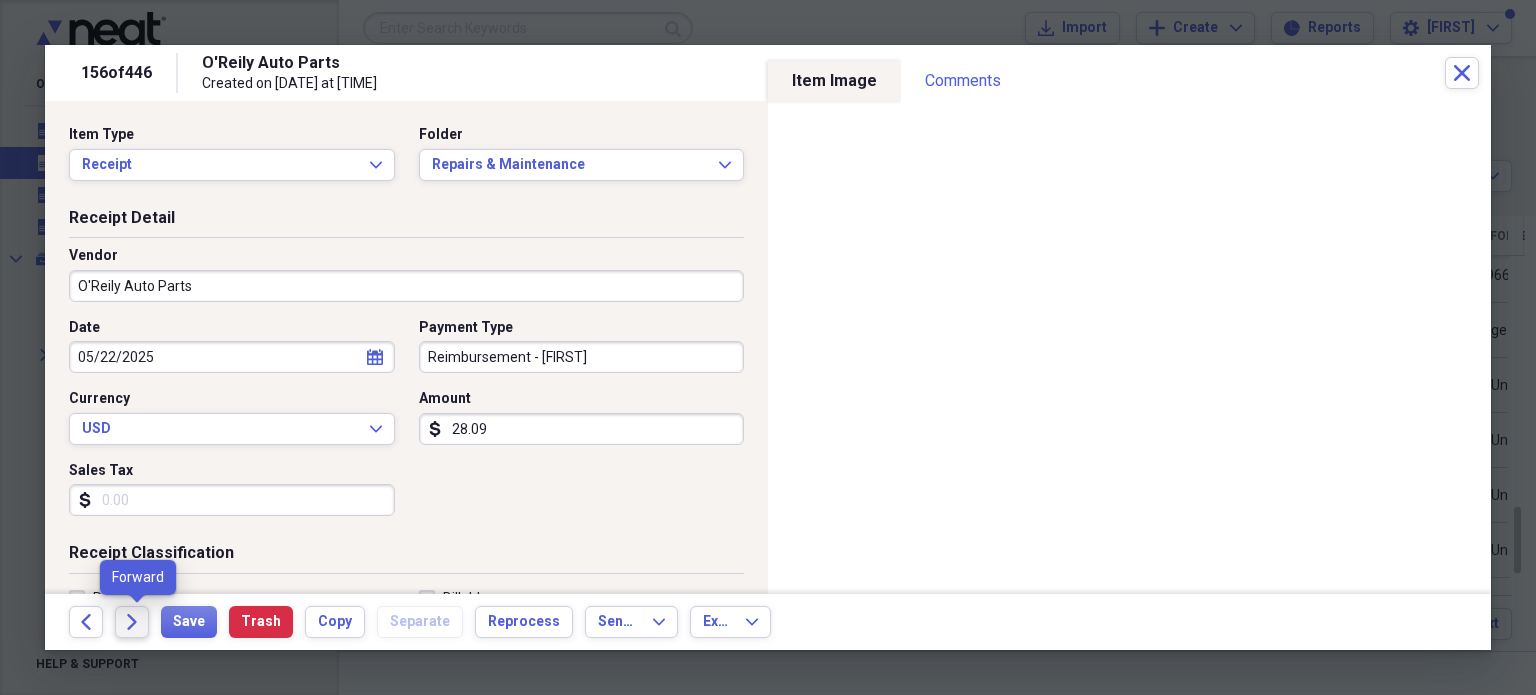 click on "Forward" 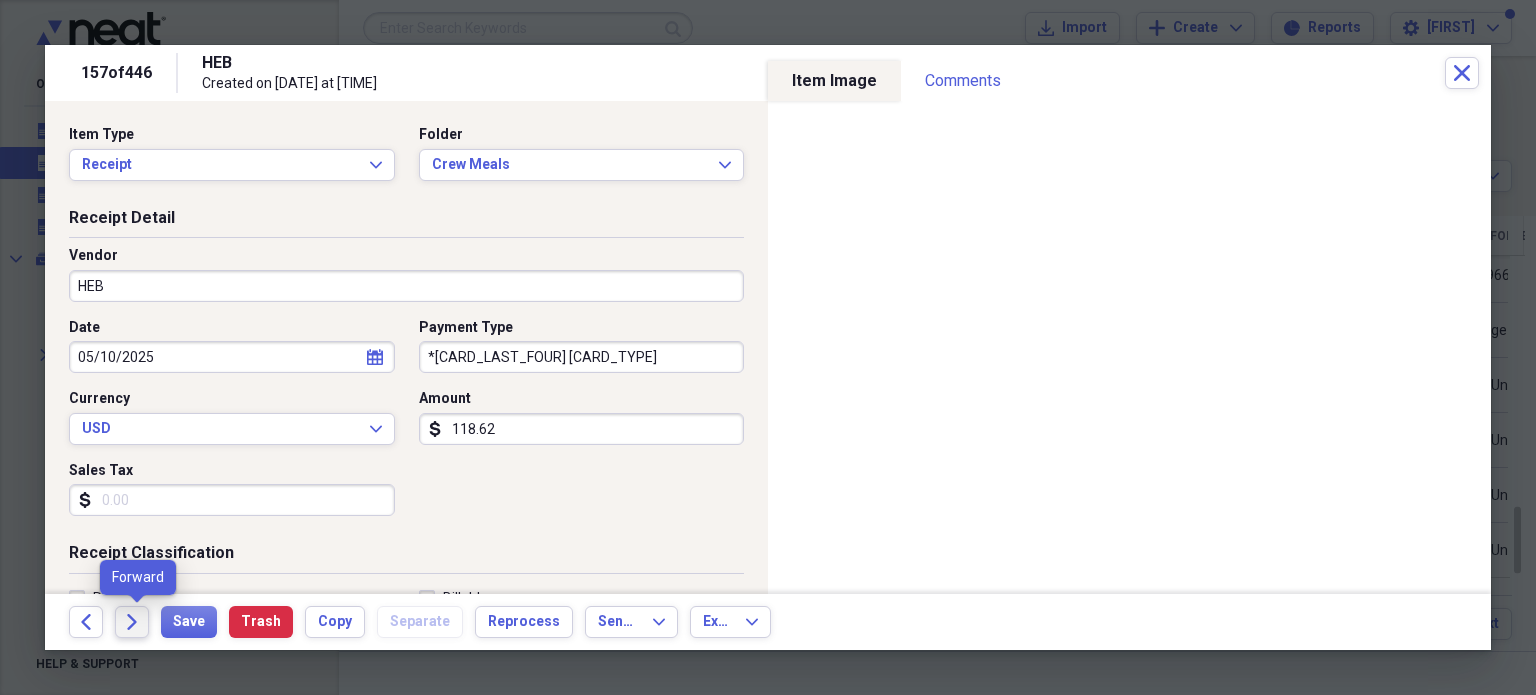 click on "Forward" at bounding box center (132, 622) 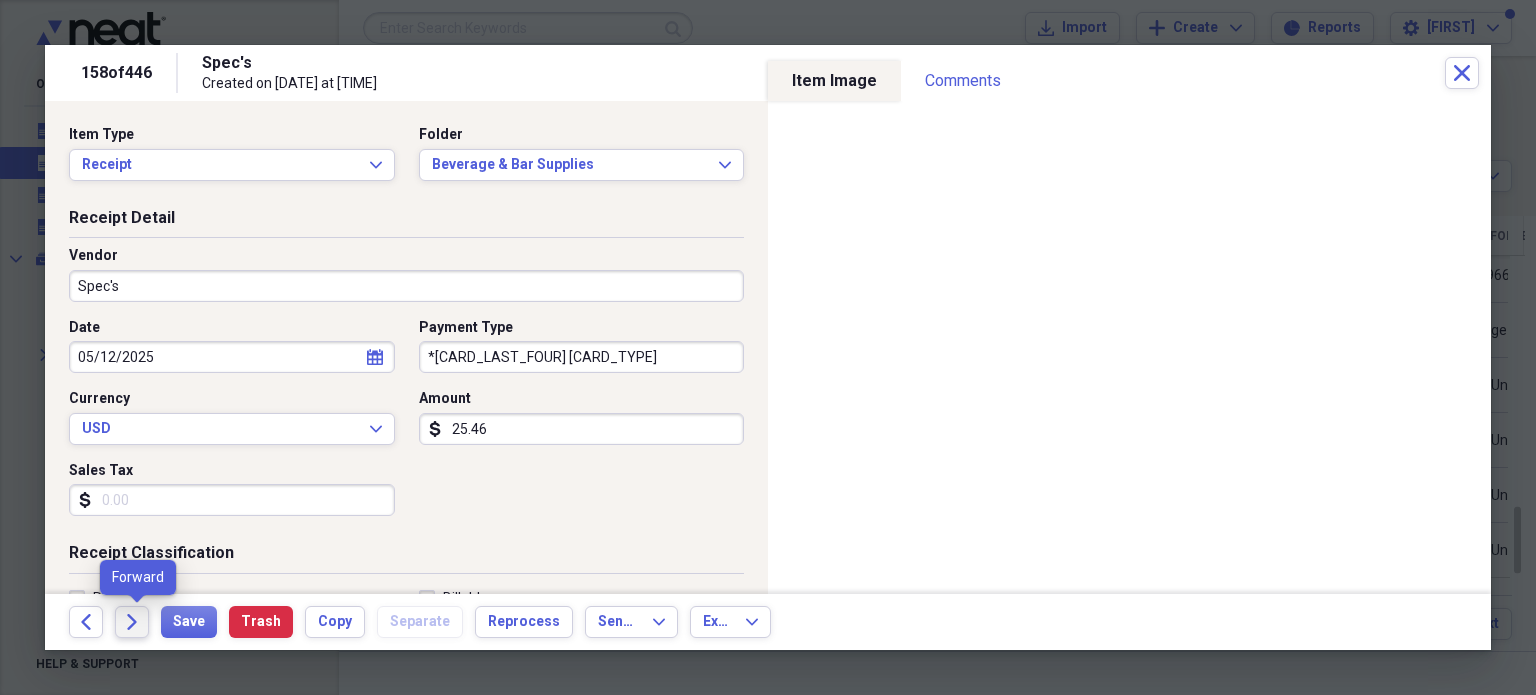 click on "Forward" 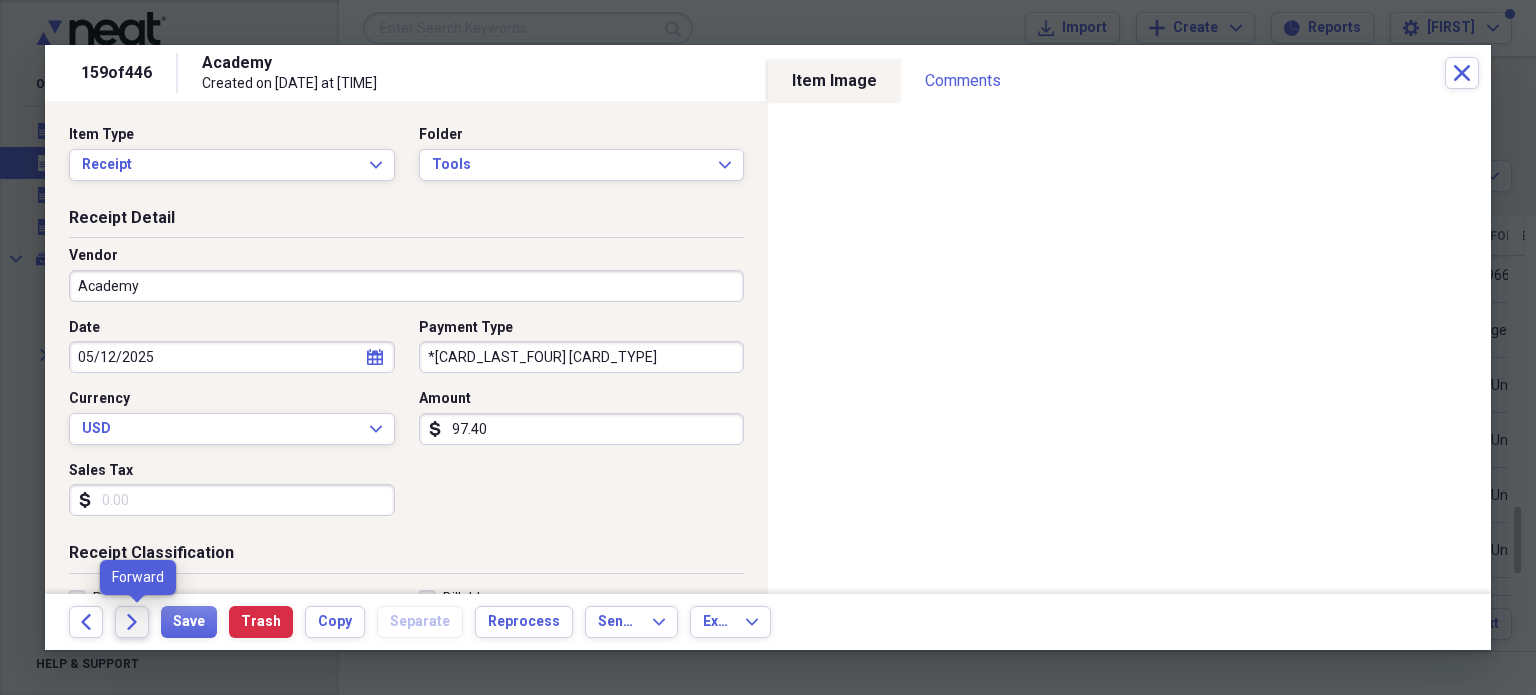 click on "Forward" 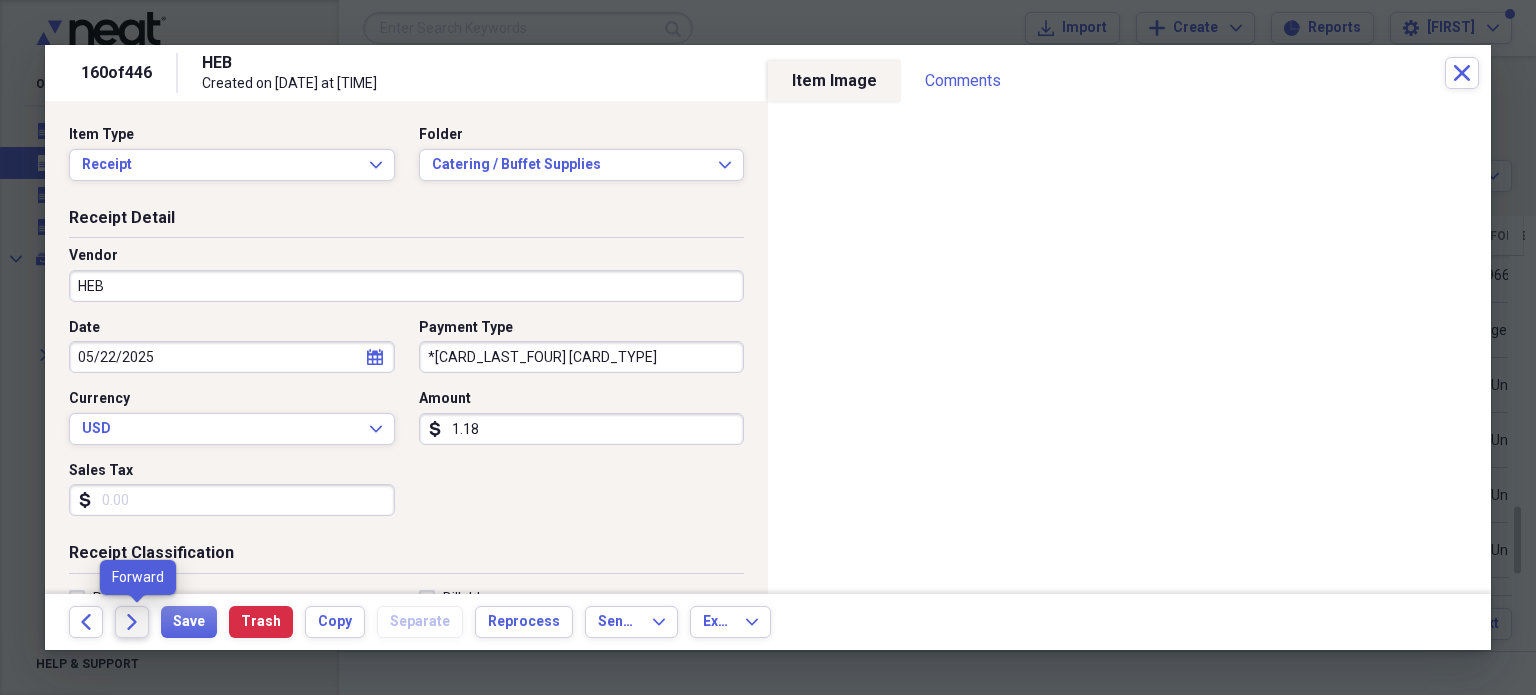 click on "Forward" 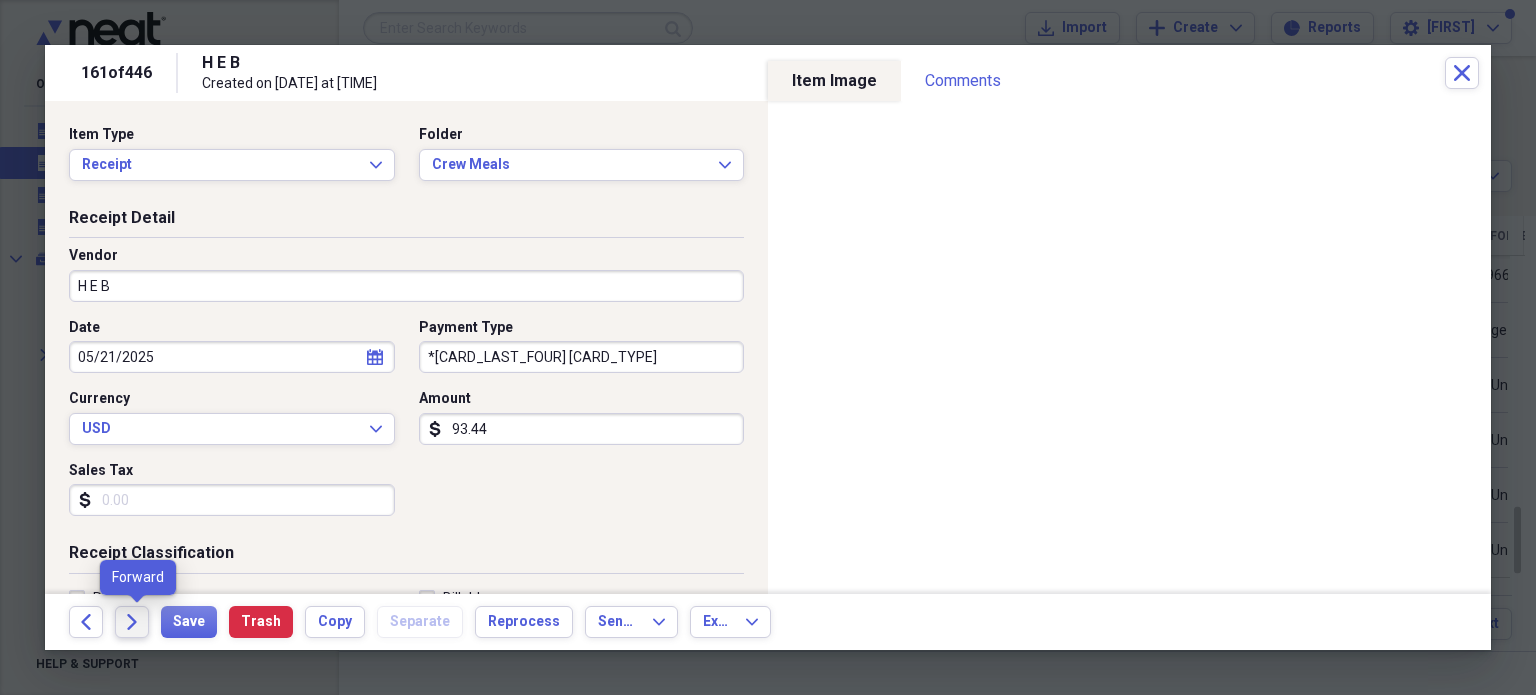 click 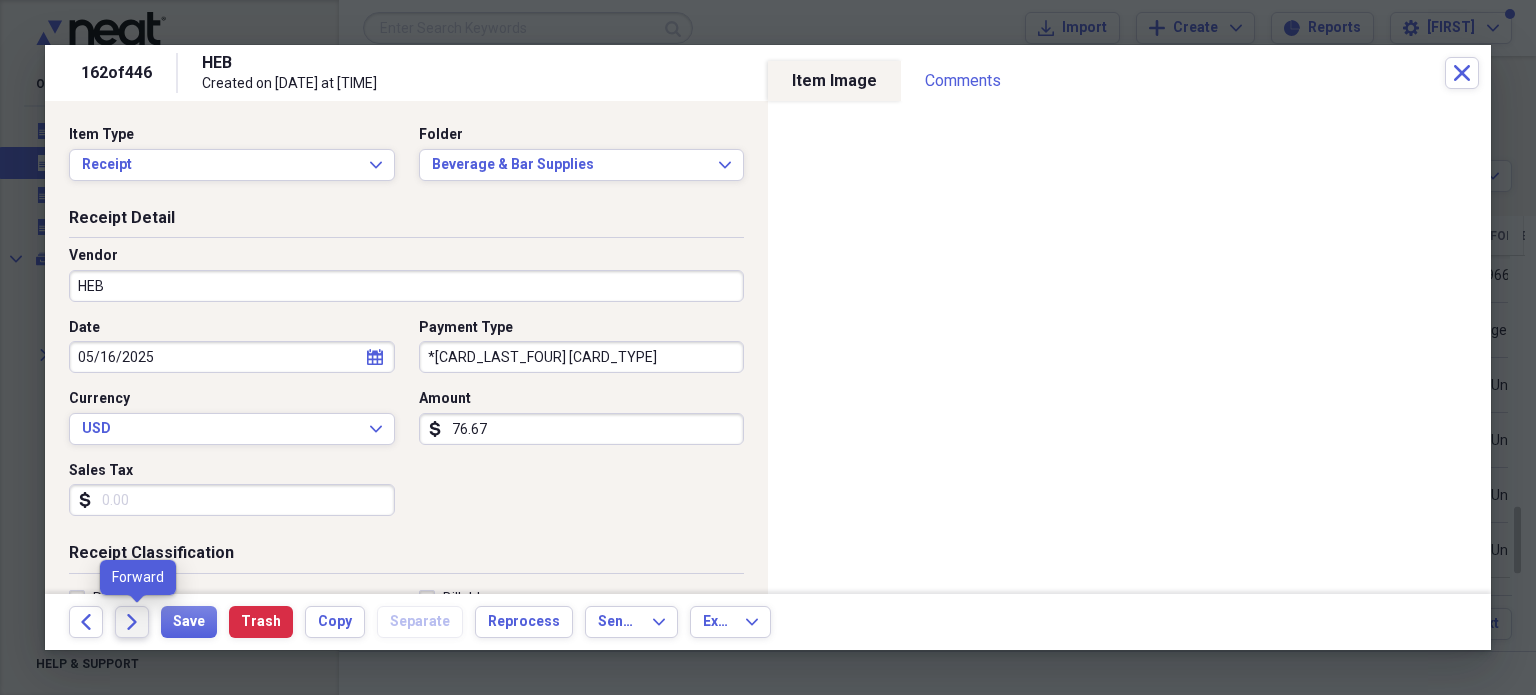 click on "Forward" 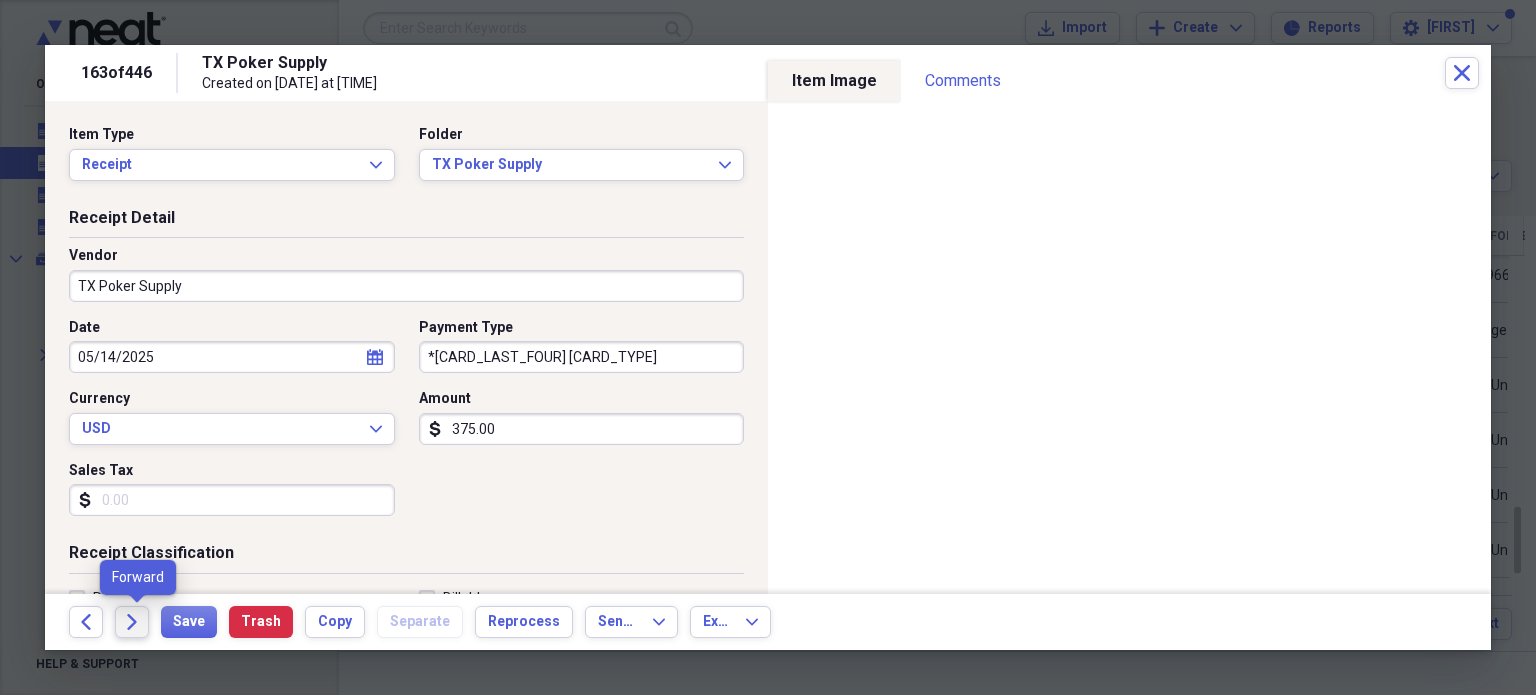 click on "Forward" 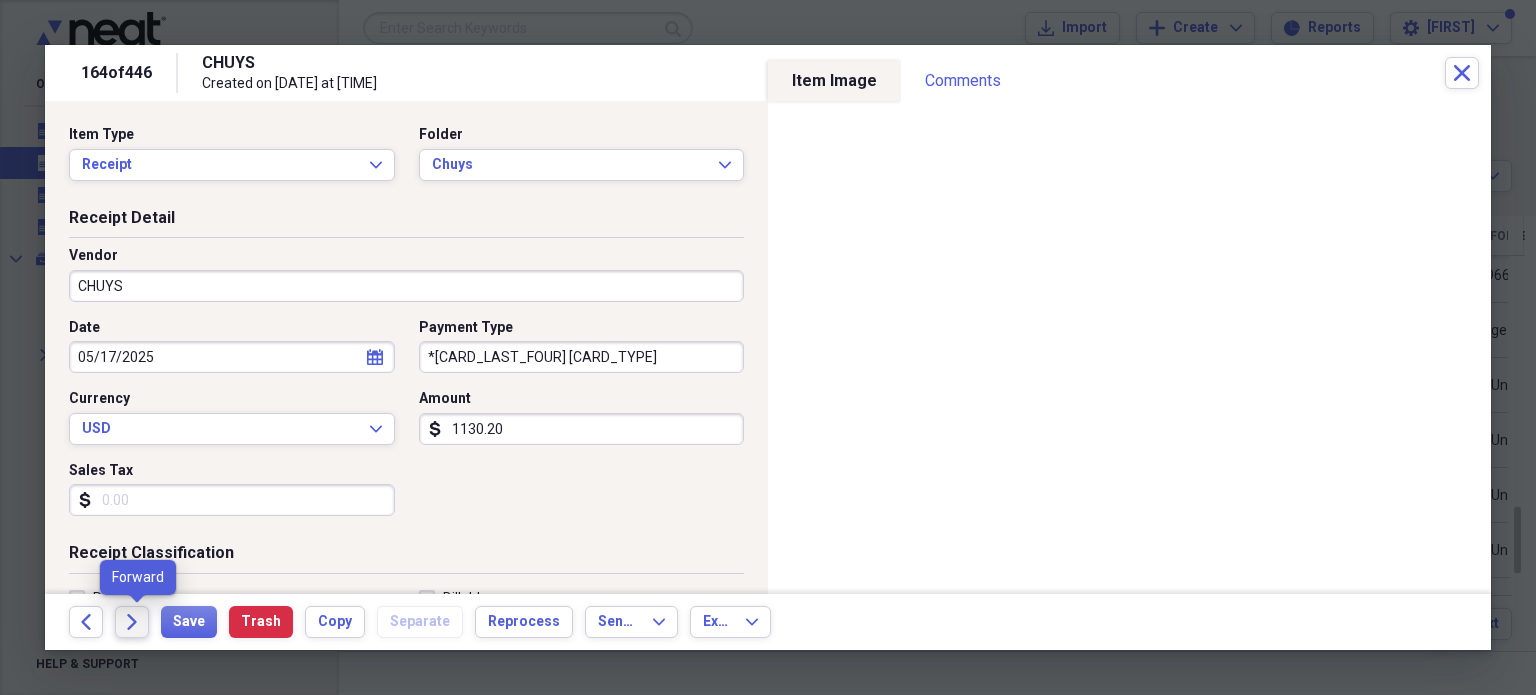 click 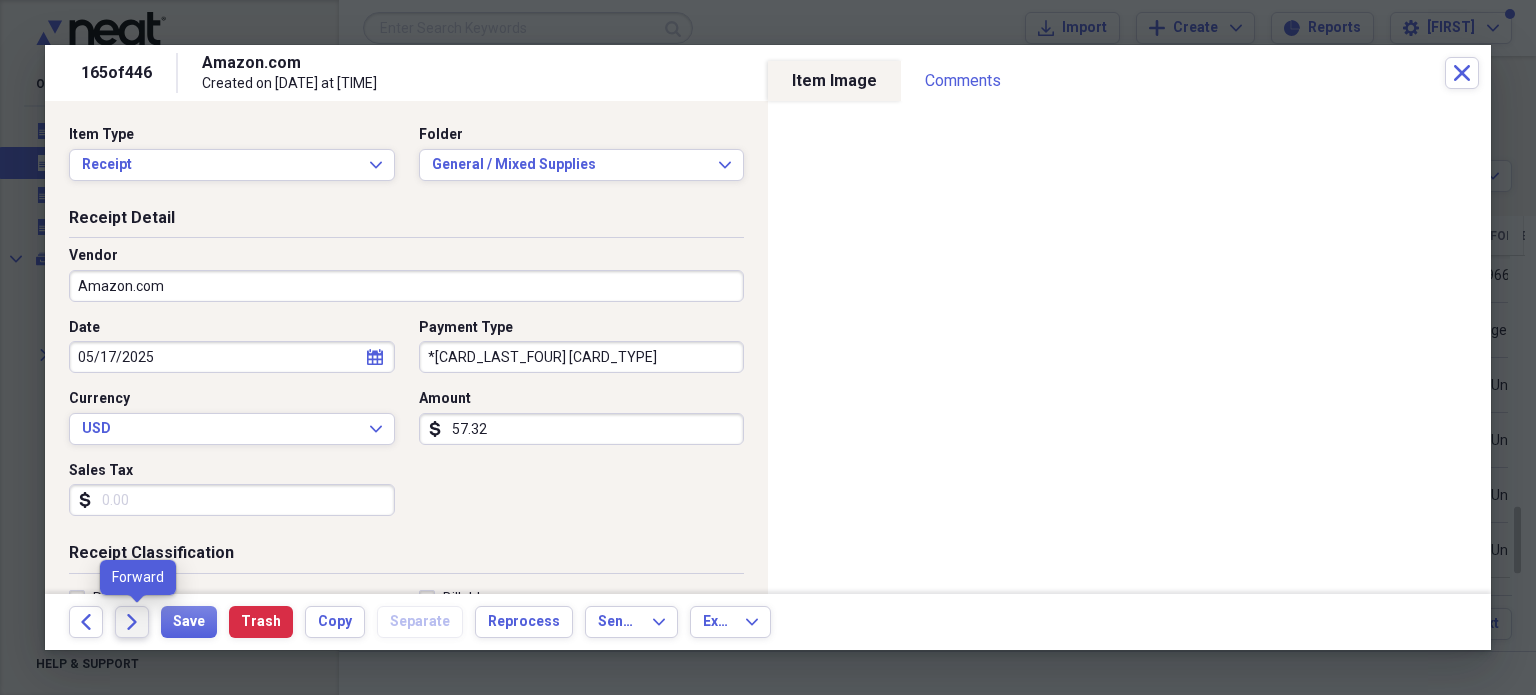 click 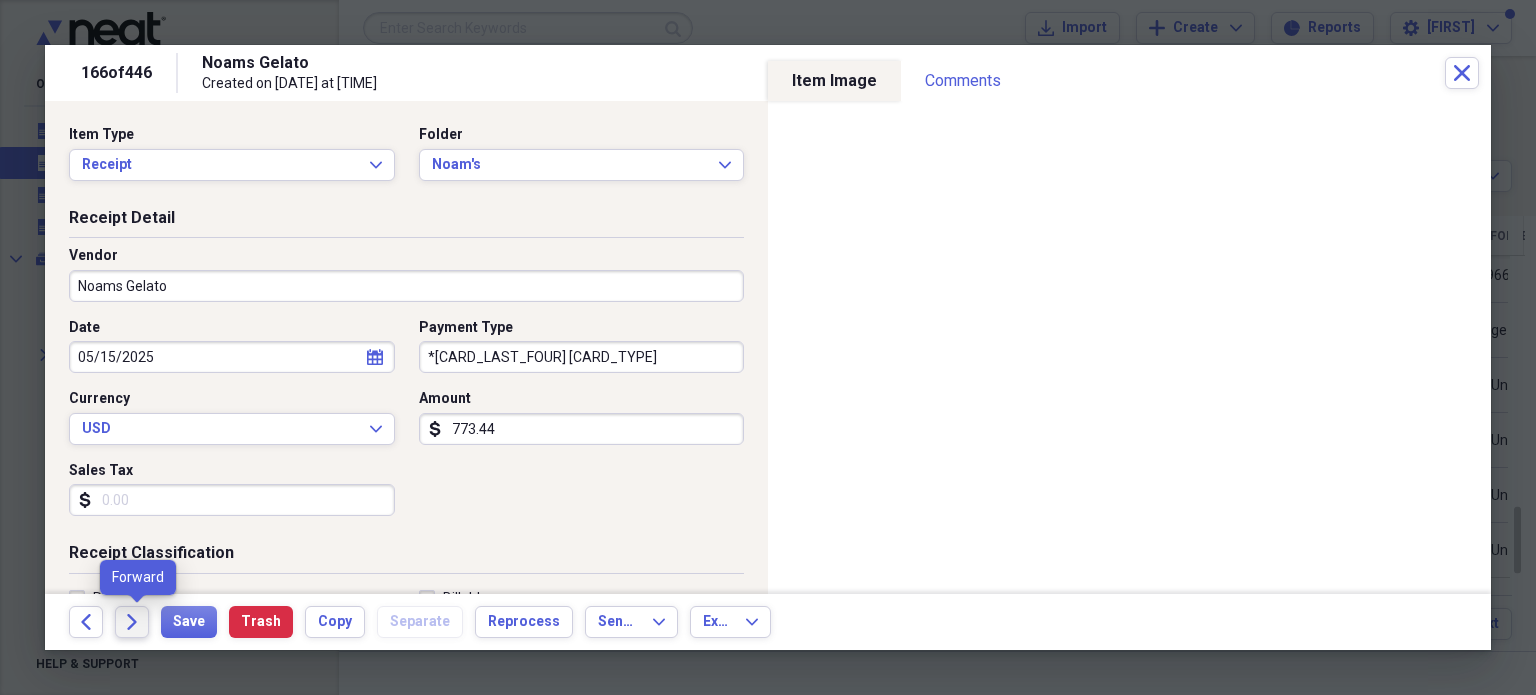click on "Forward" 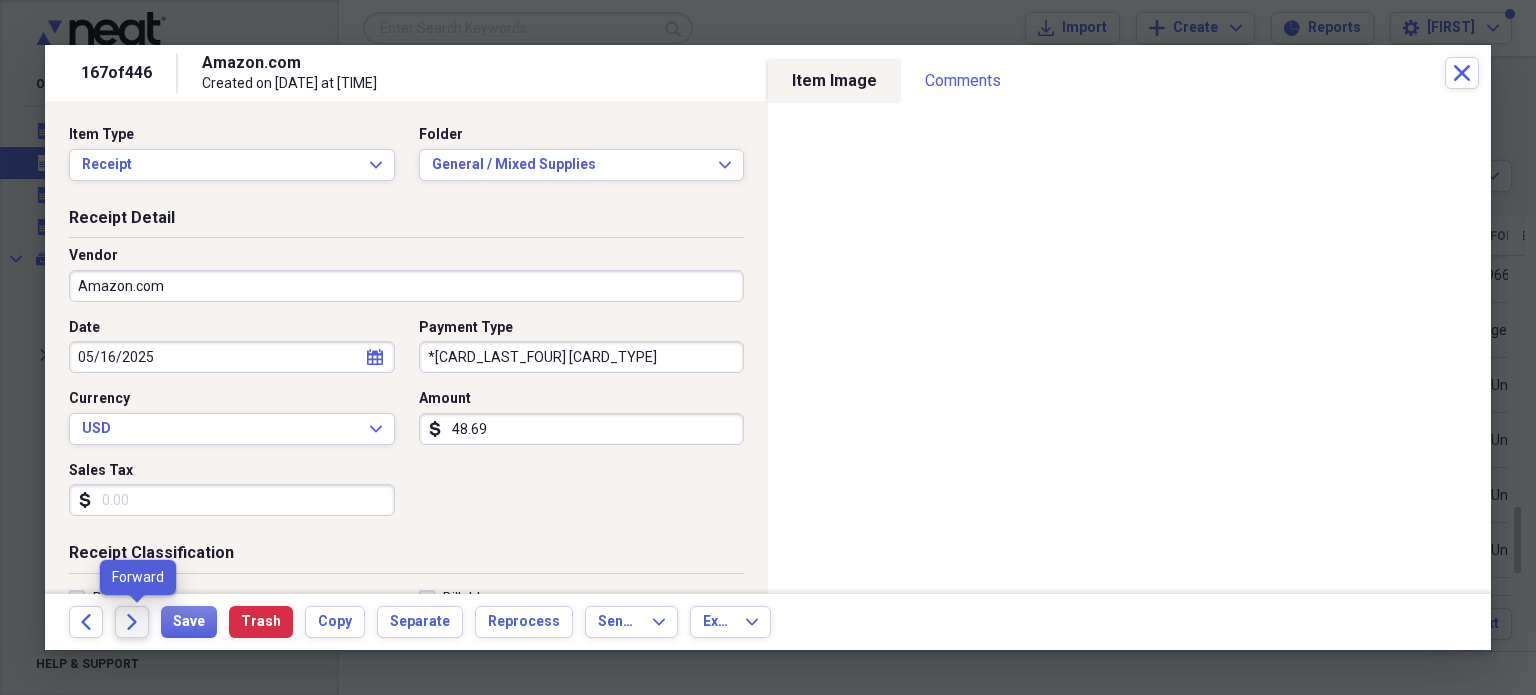 click on "Forward" 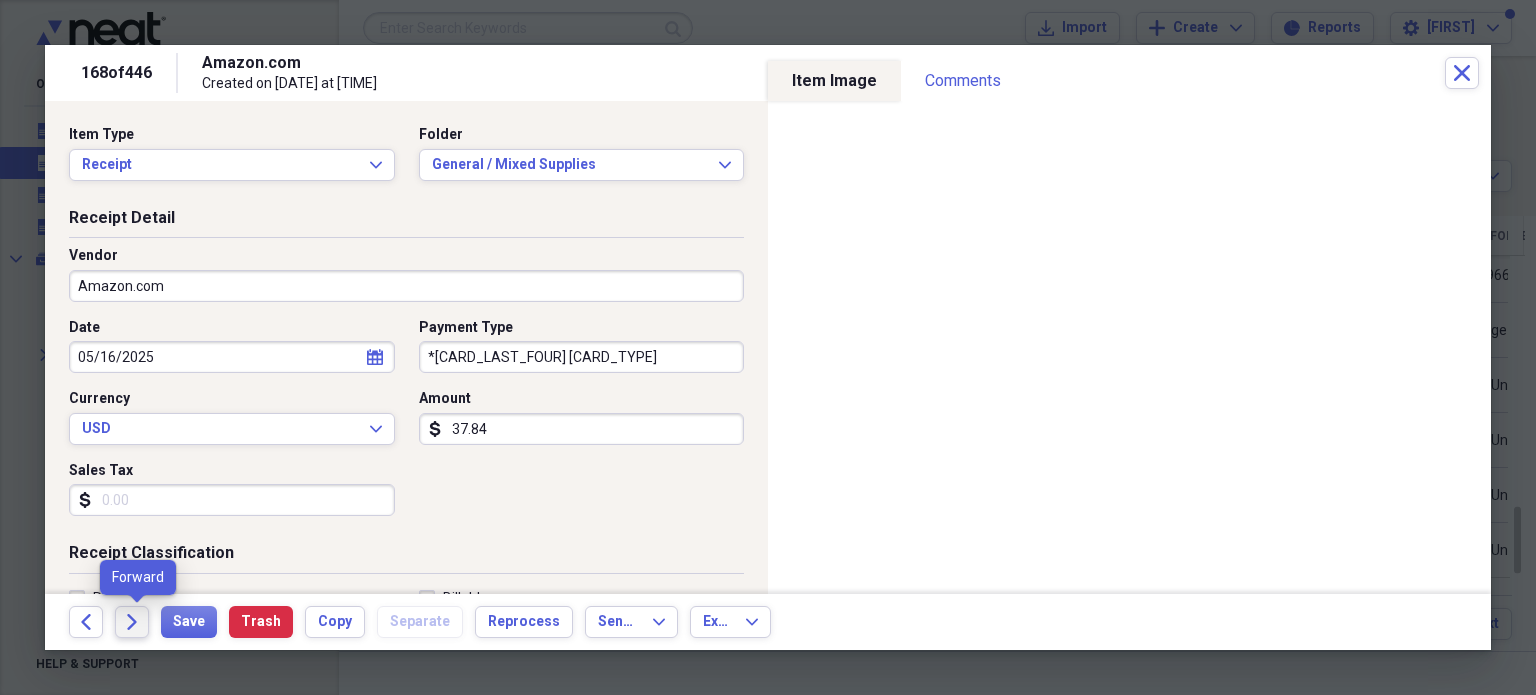 click on "Forward" 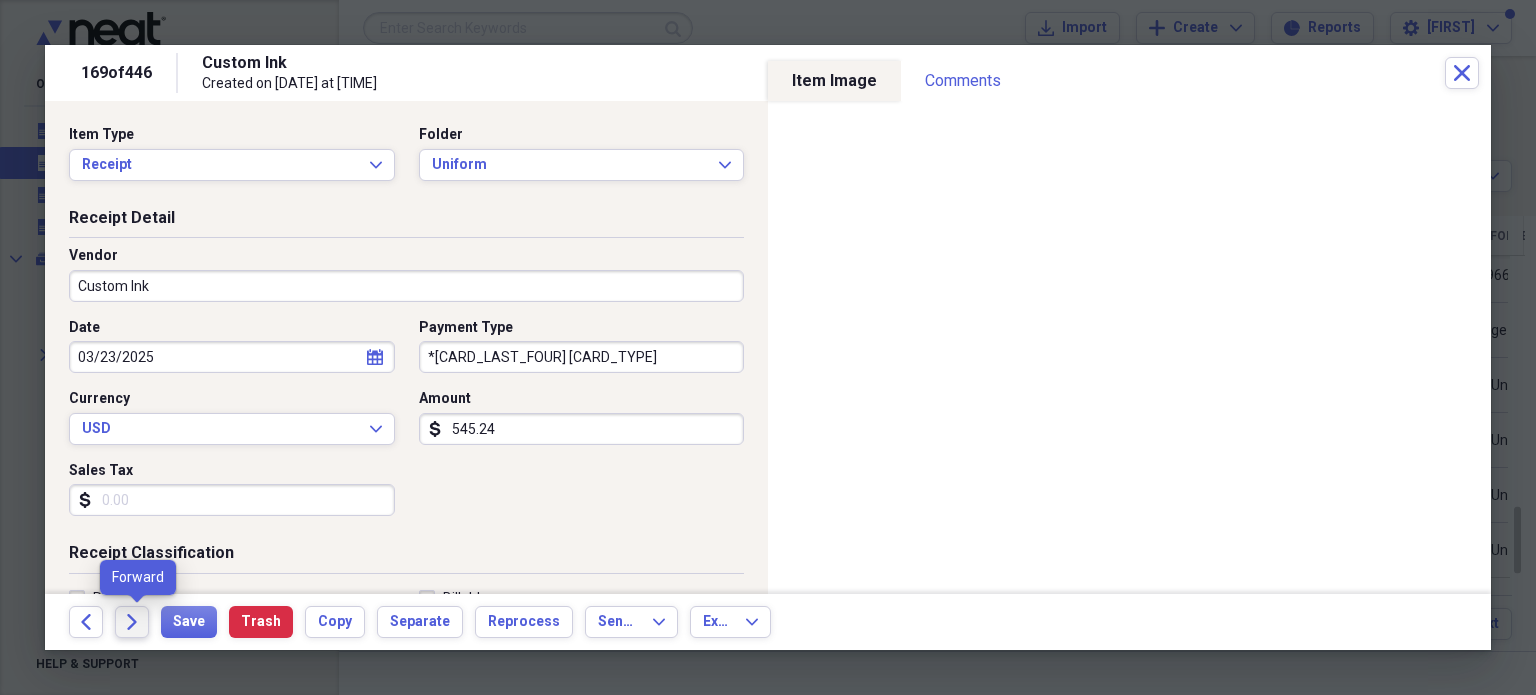 click on "Forward" at bounding box center [132, 622] 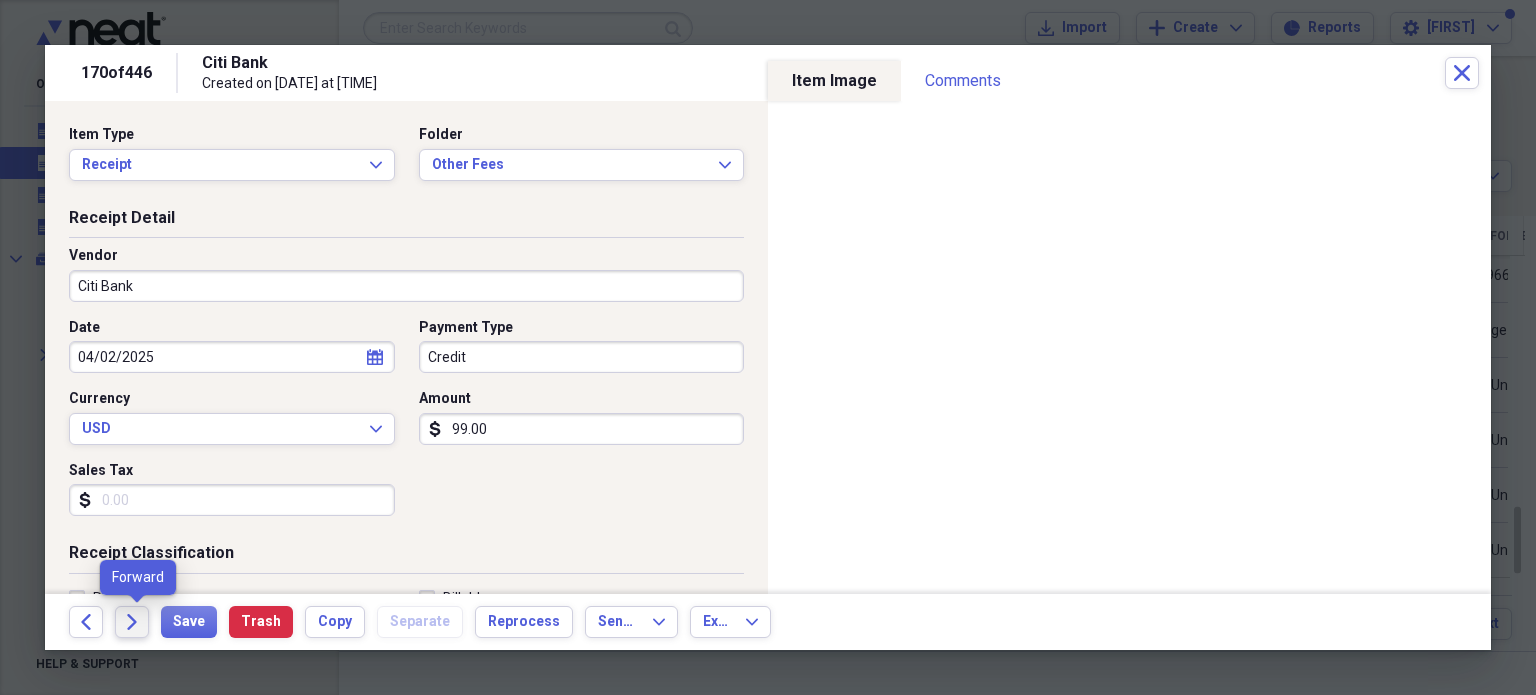 click on "Forward" 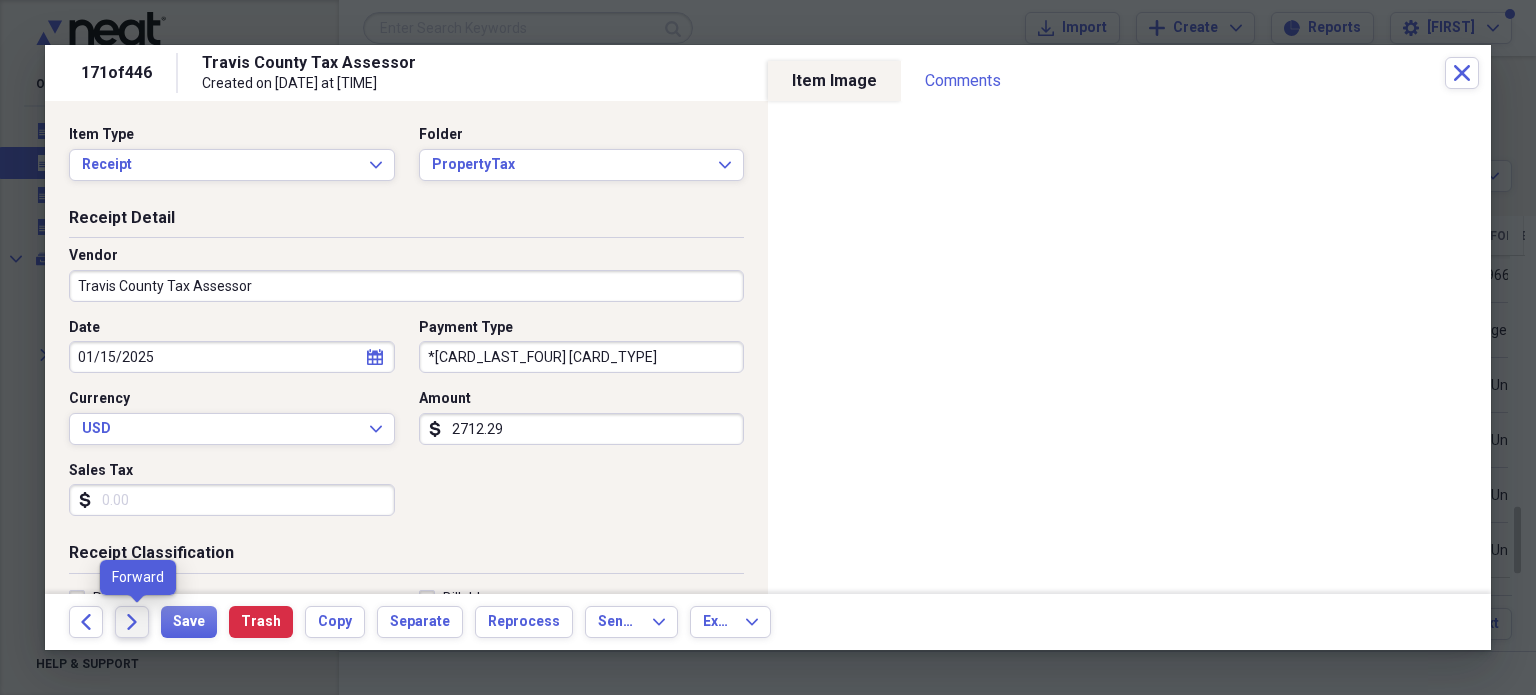 click 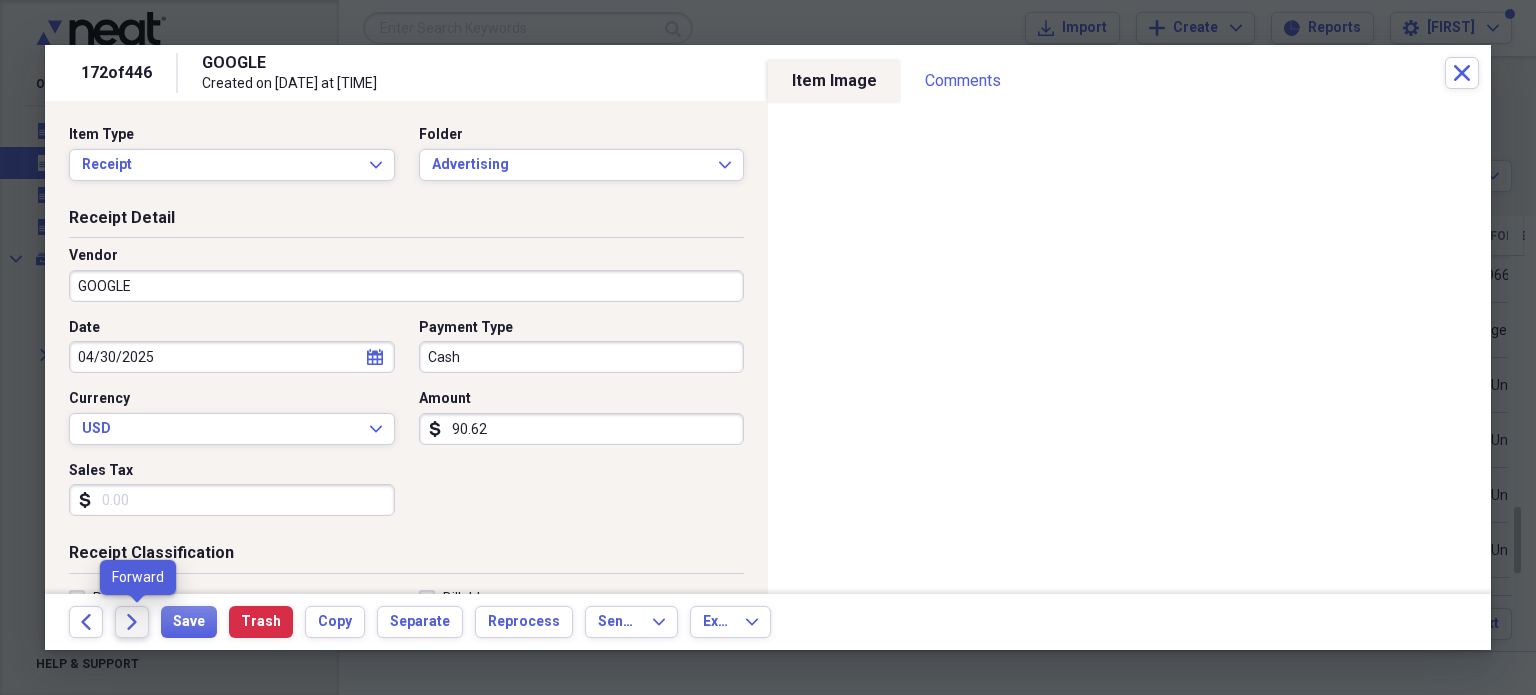 click on "Forward" 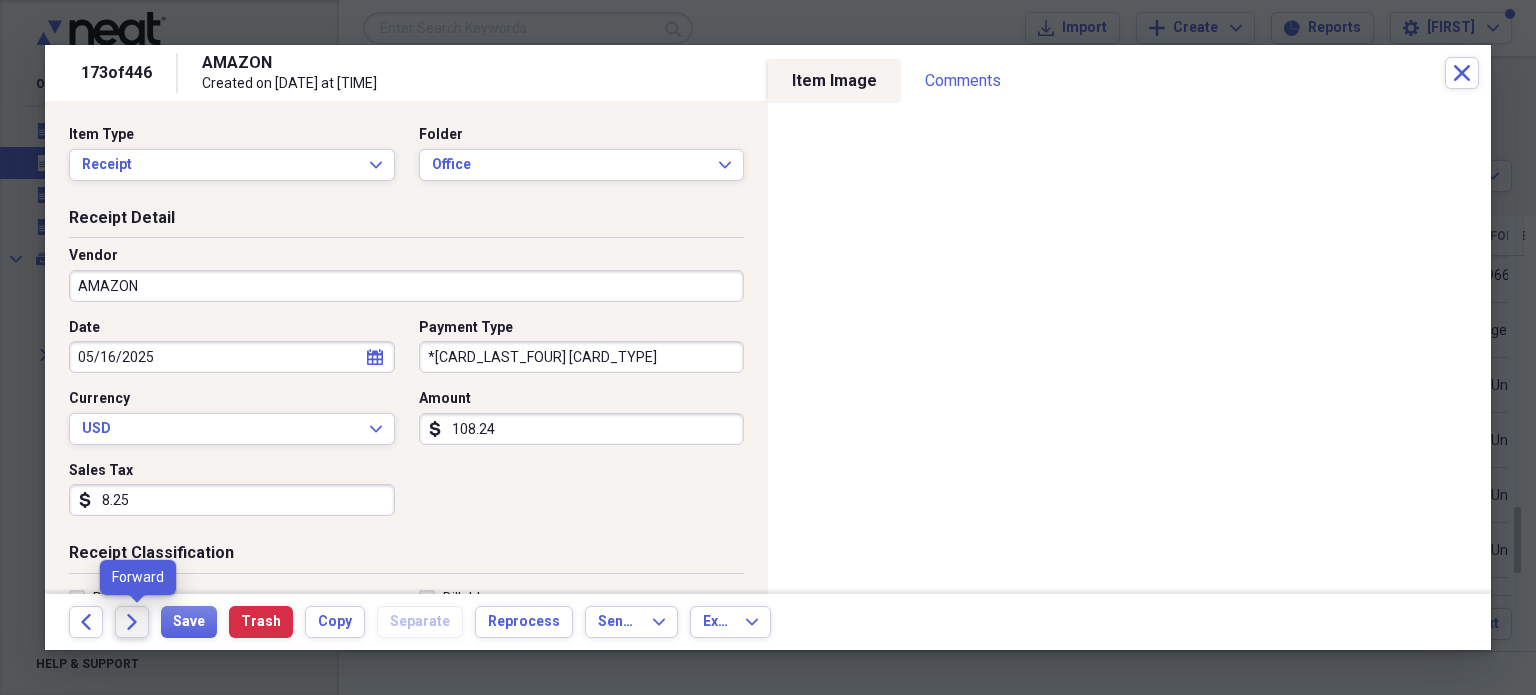 click on "Forward" 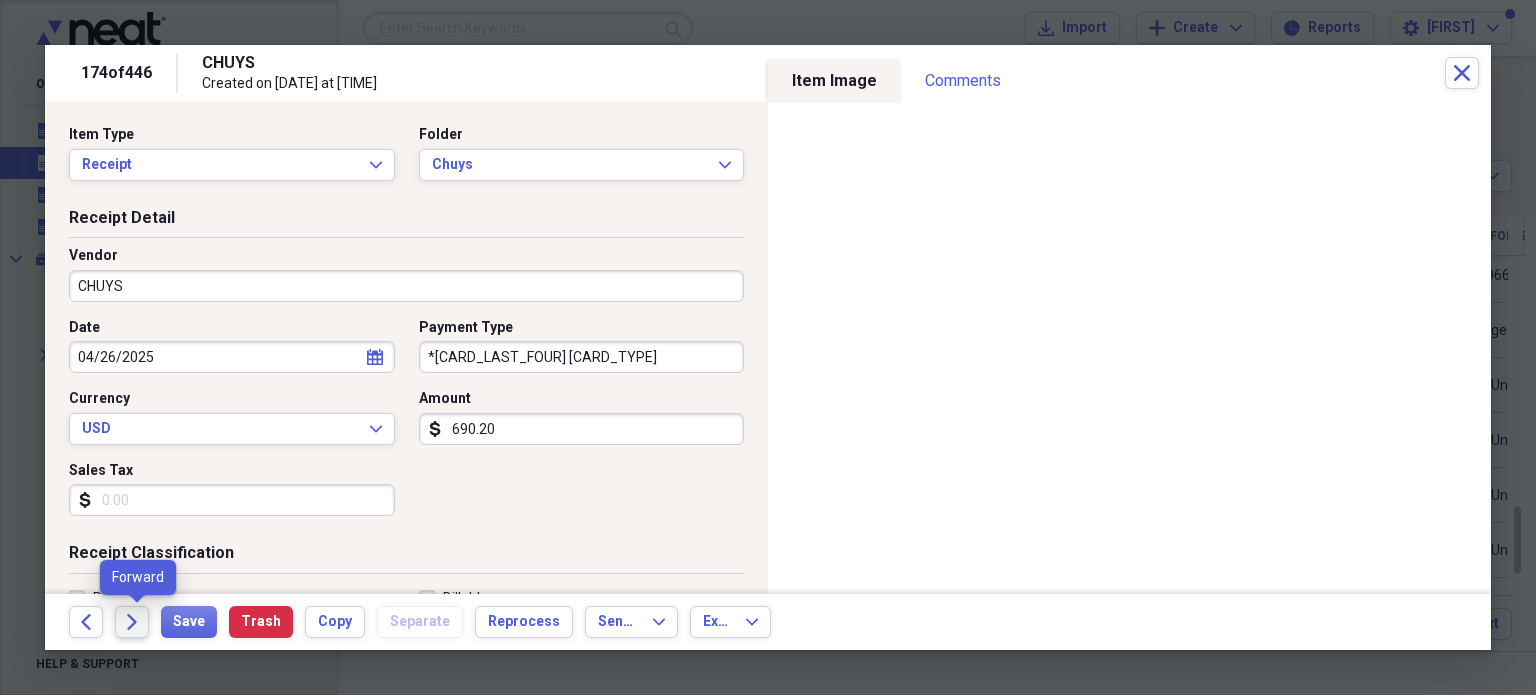 click 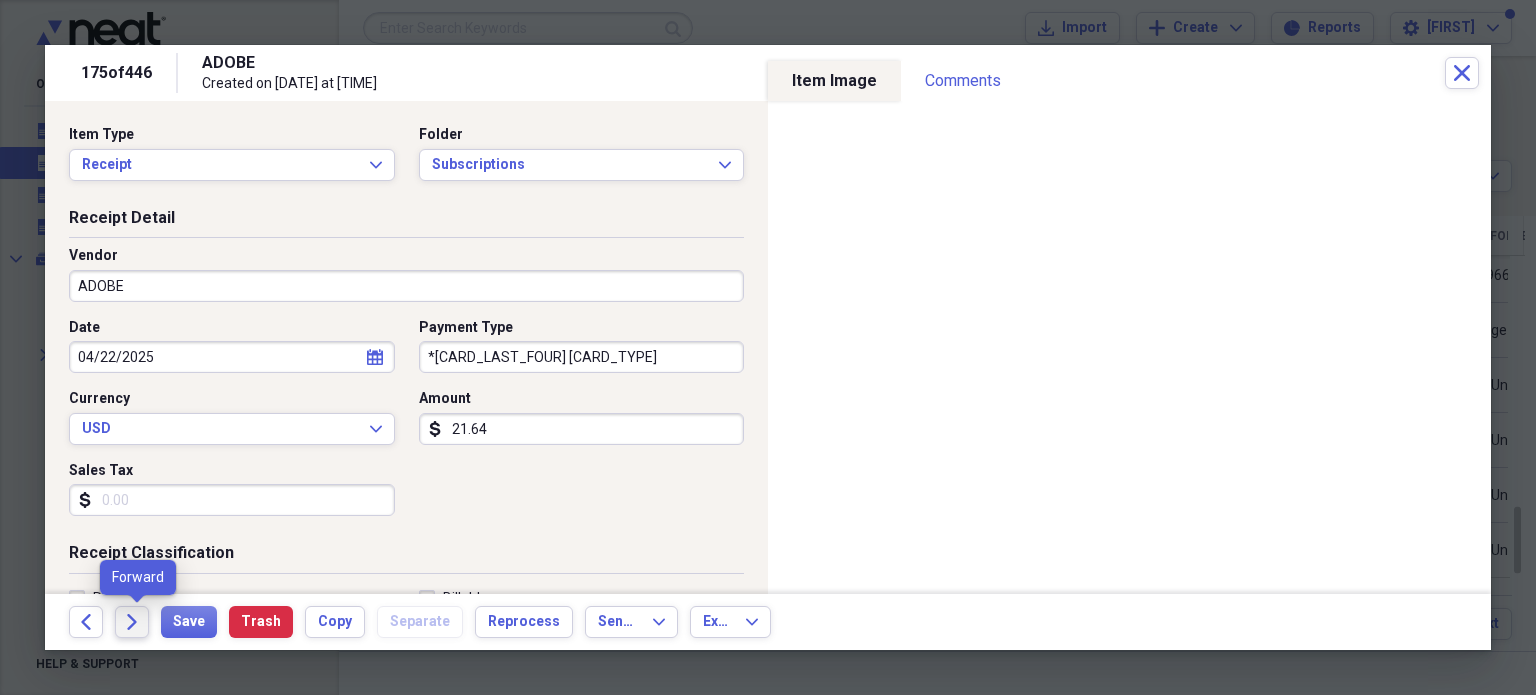 click on "Forward" 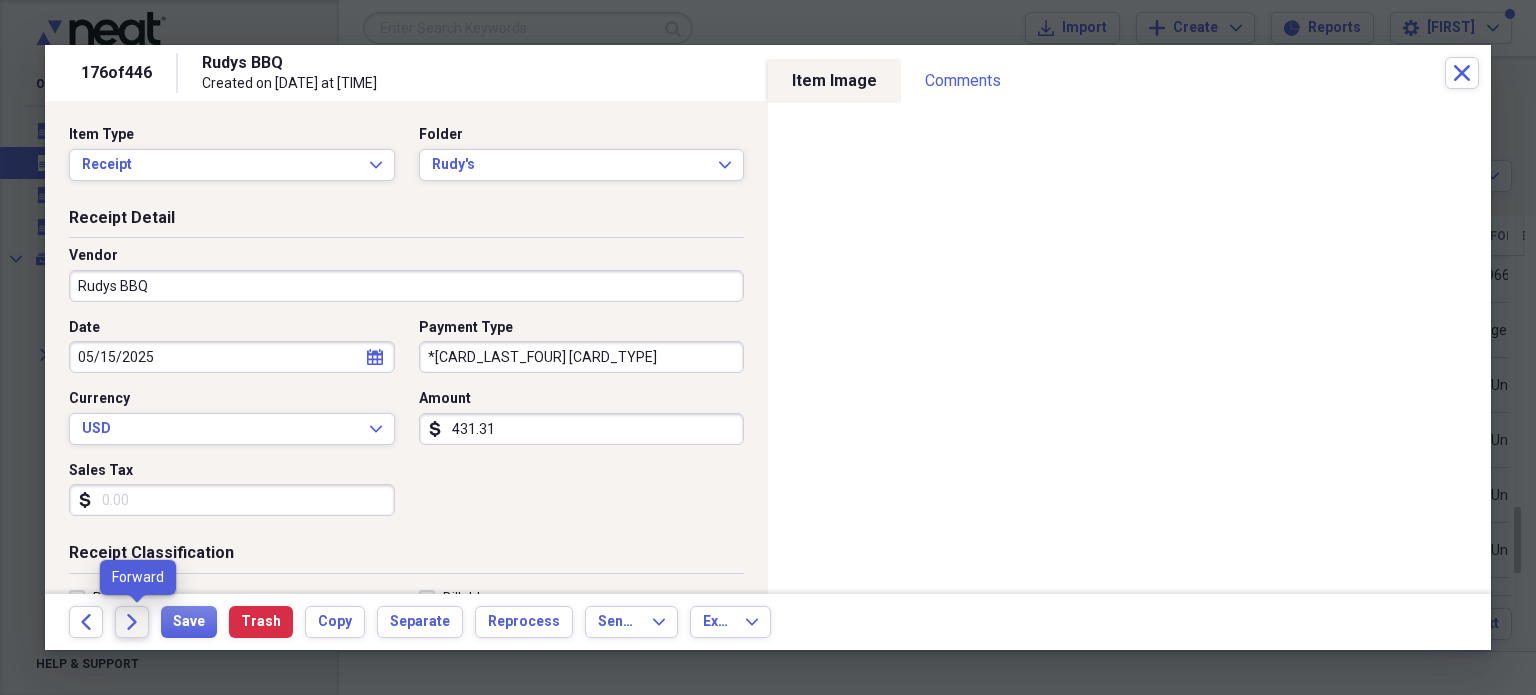 click on "Forward" 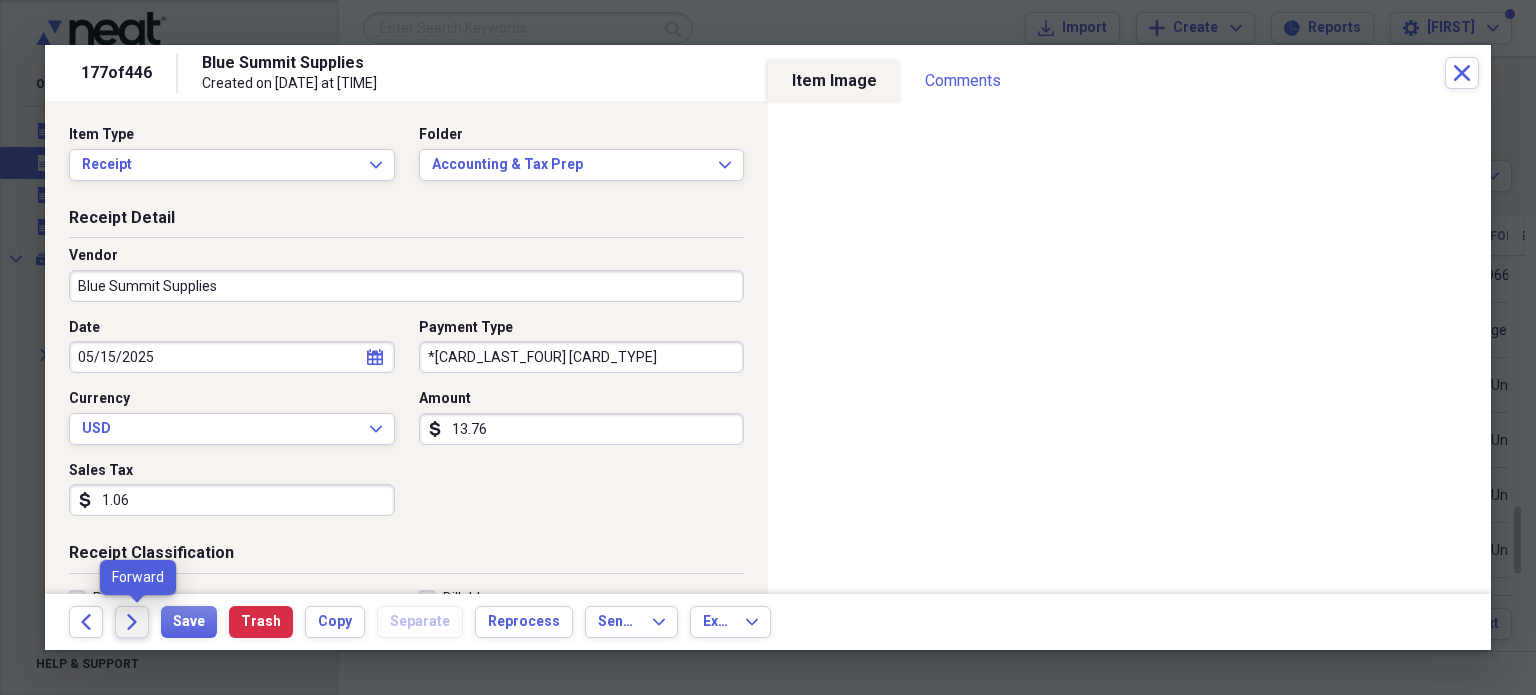 click on "Forward" 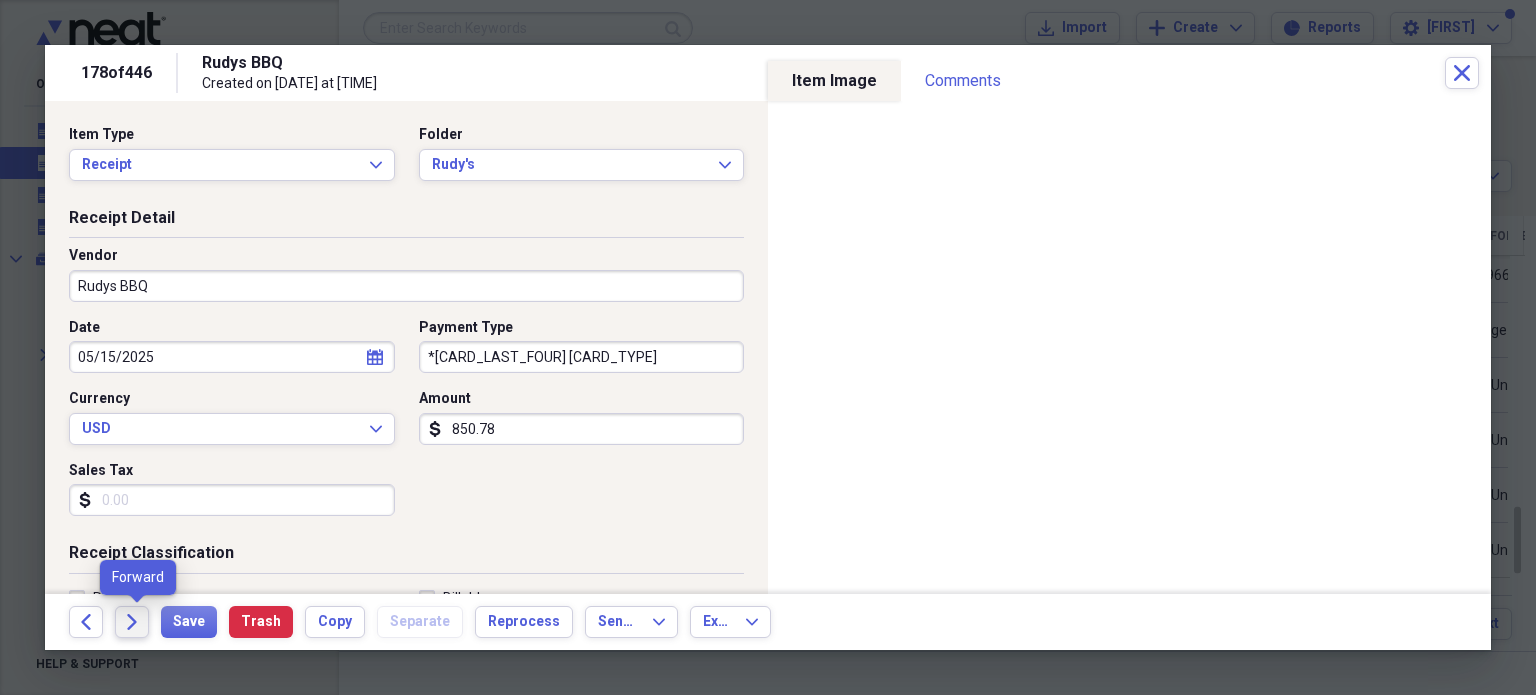 click on "Forward" at bounding box center (132, 622) 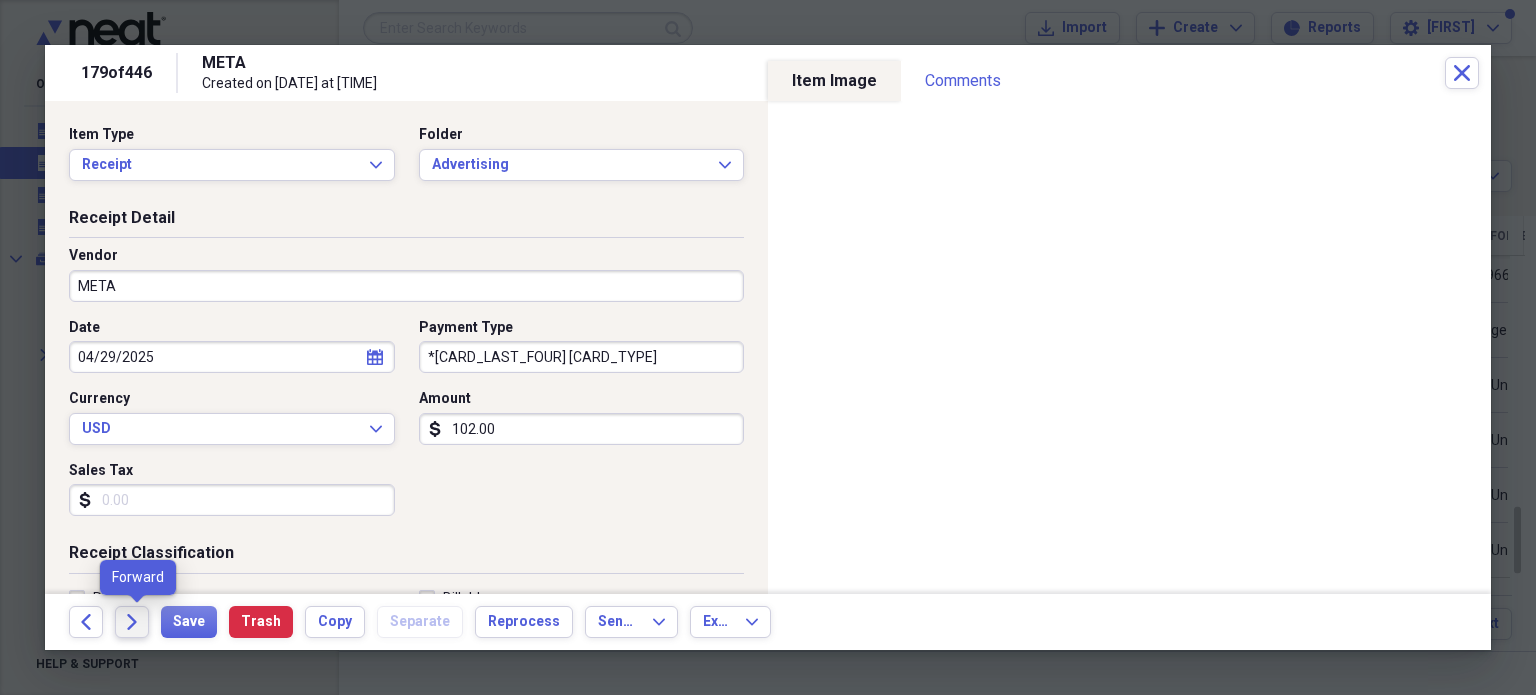 click on "Forward" 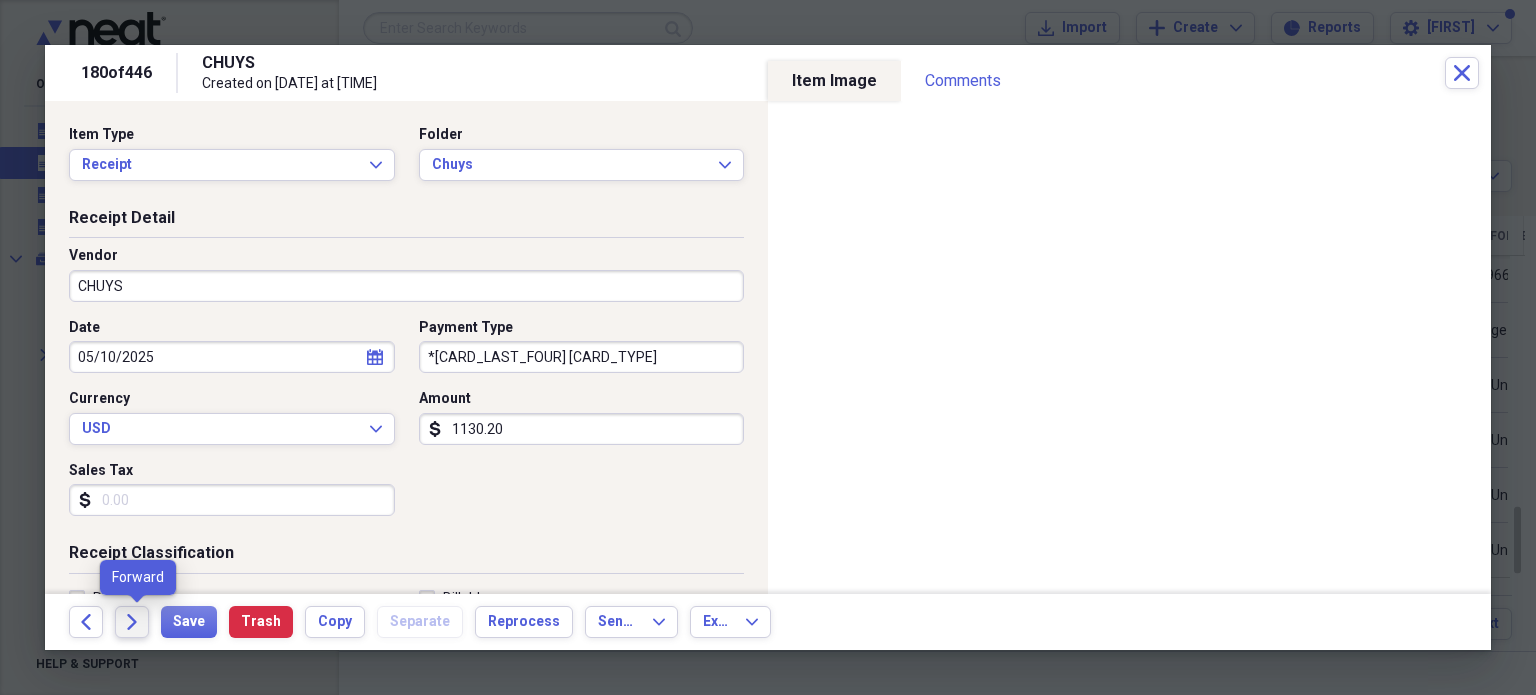 click on "Forward" 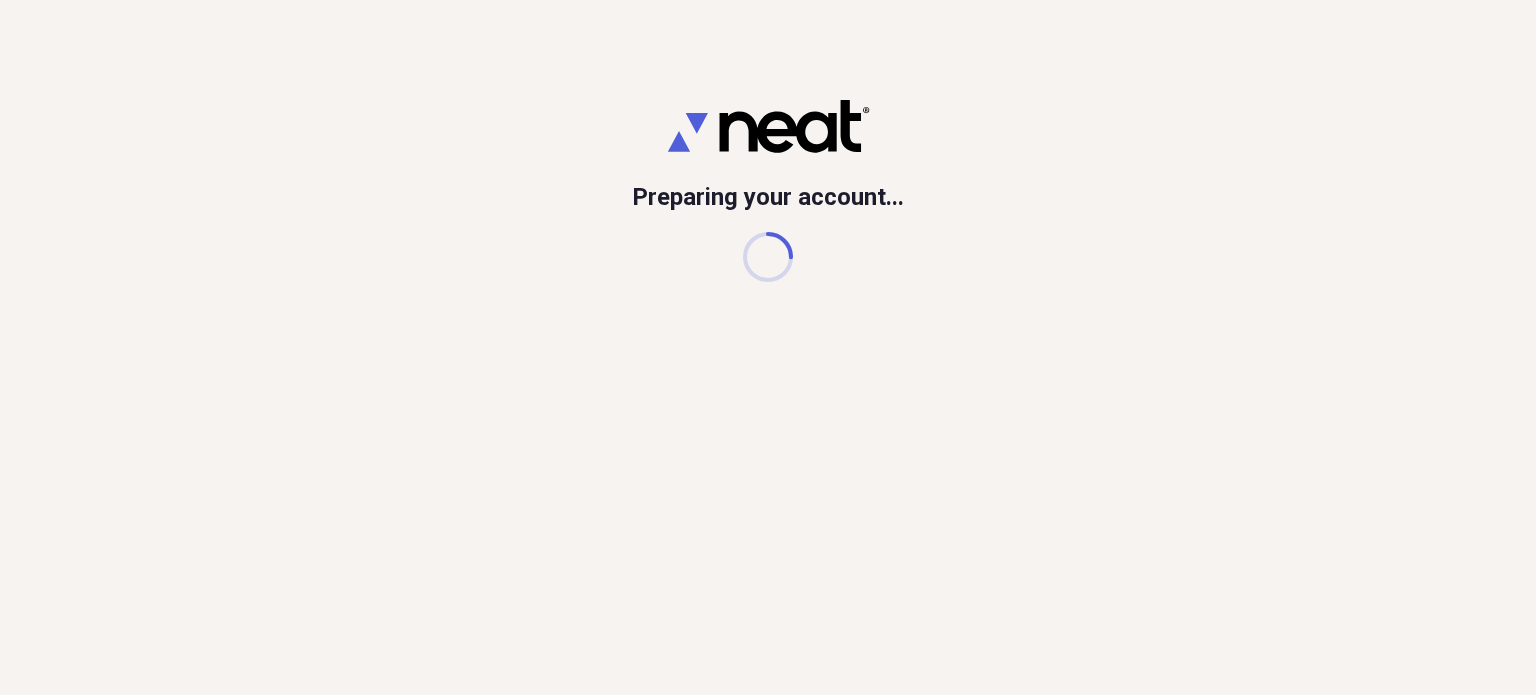 scroll, scrollTop: 0, scrollLeft: 0, axis: both 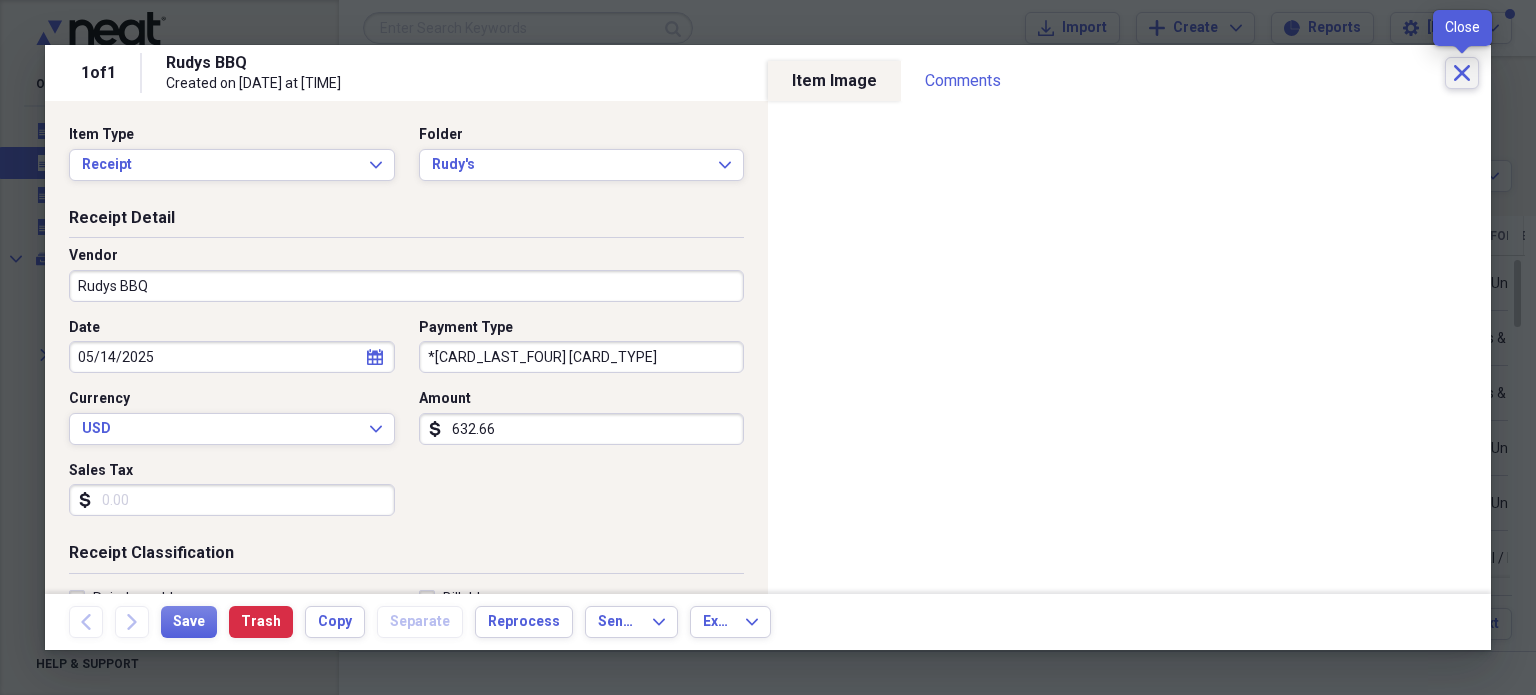 click 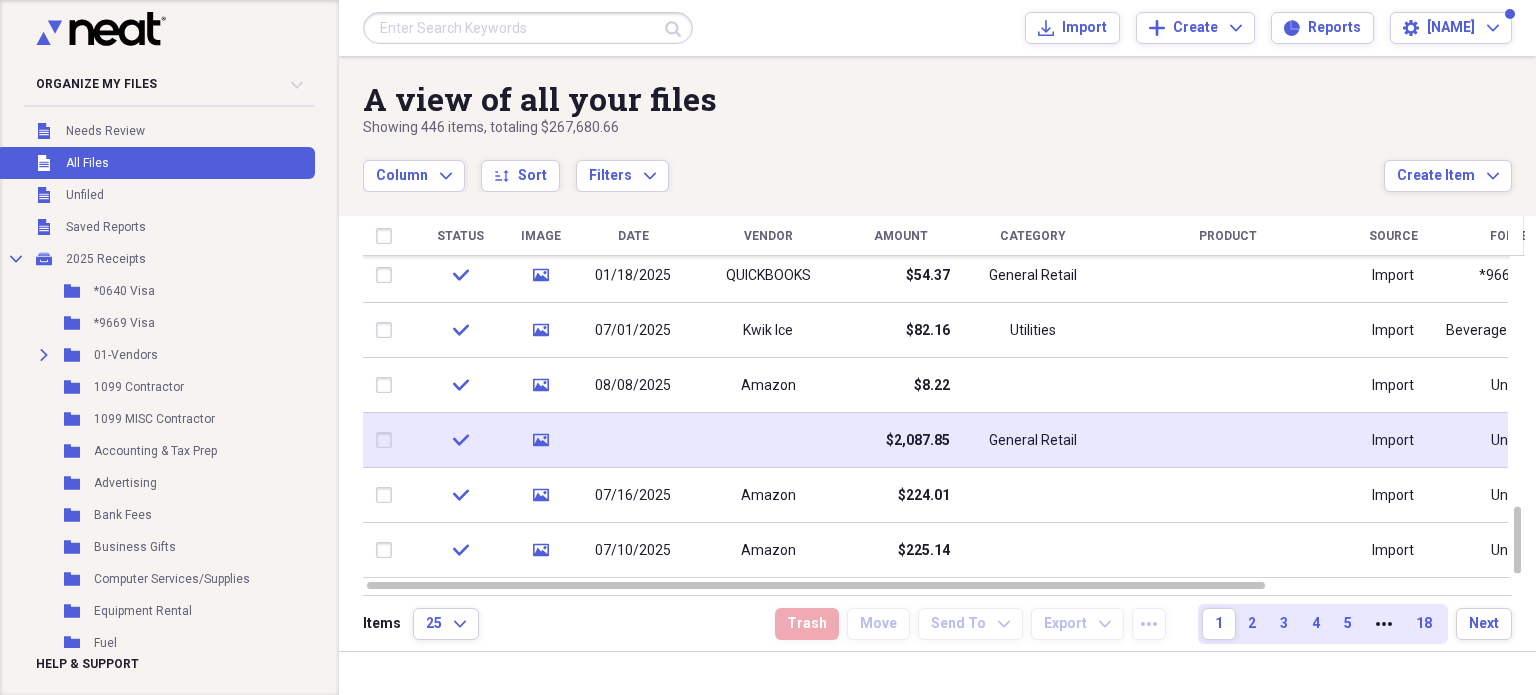 click on "General Retail" at bounding box center (1033, 440) 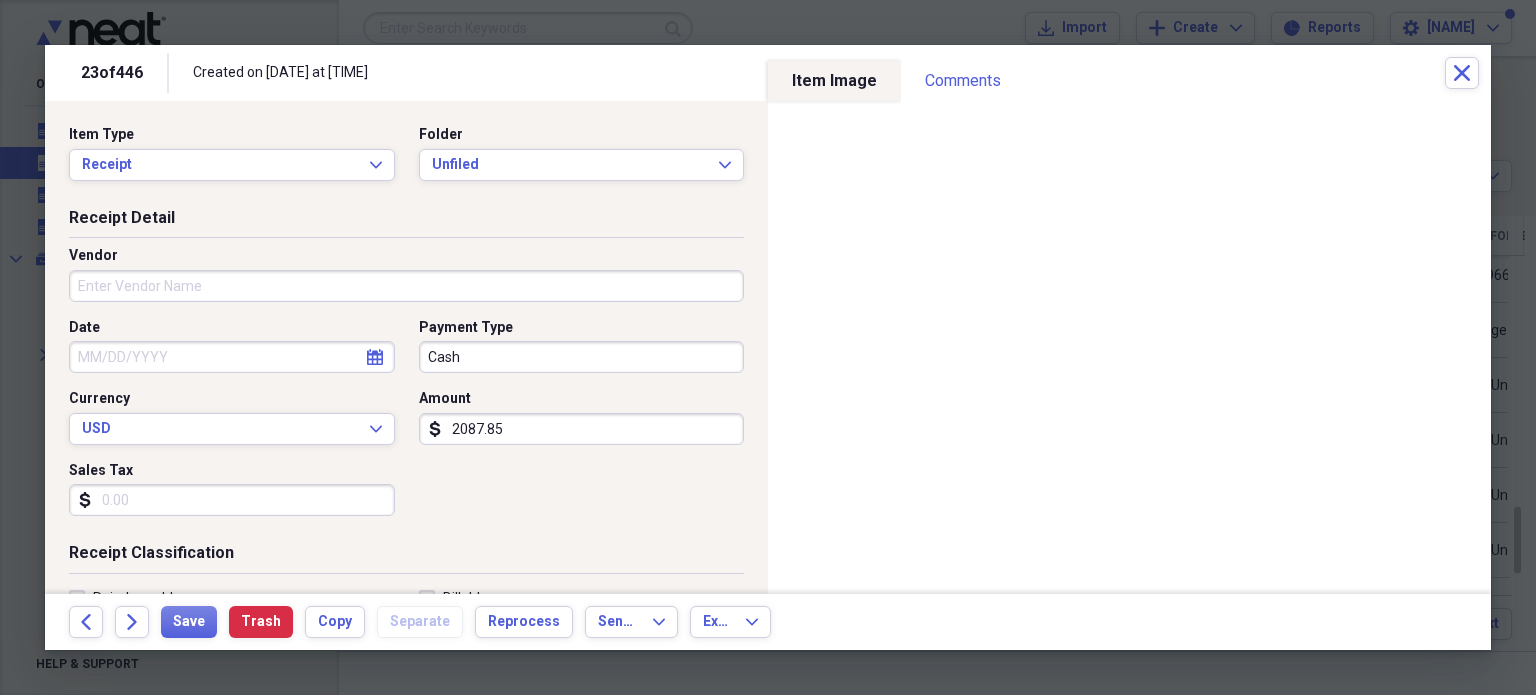 click on "2087.85" at bounding box center (582, 429) 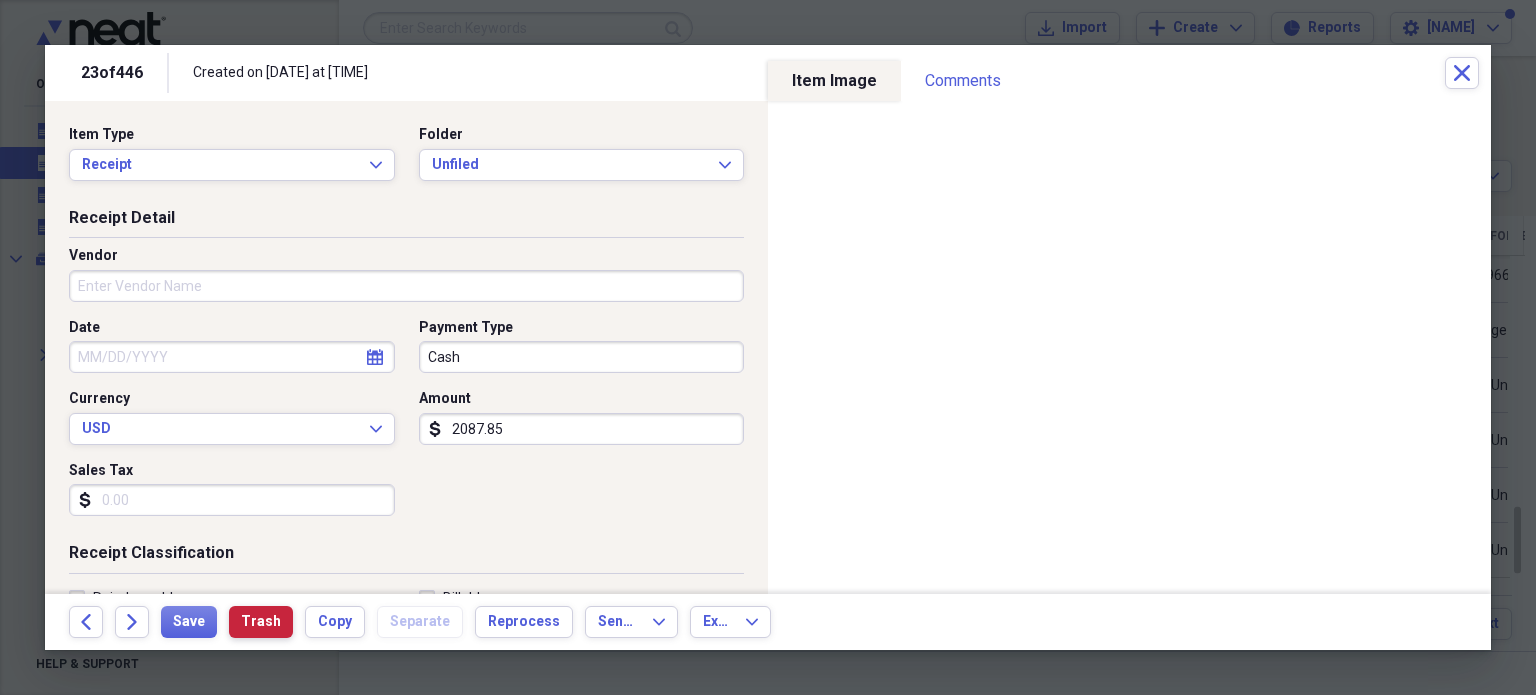 click on "Trash" at bounding box center (261, 622) 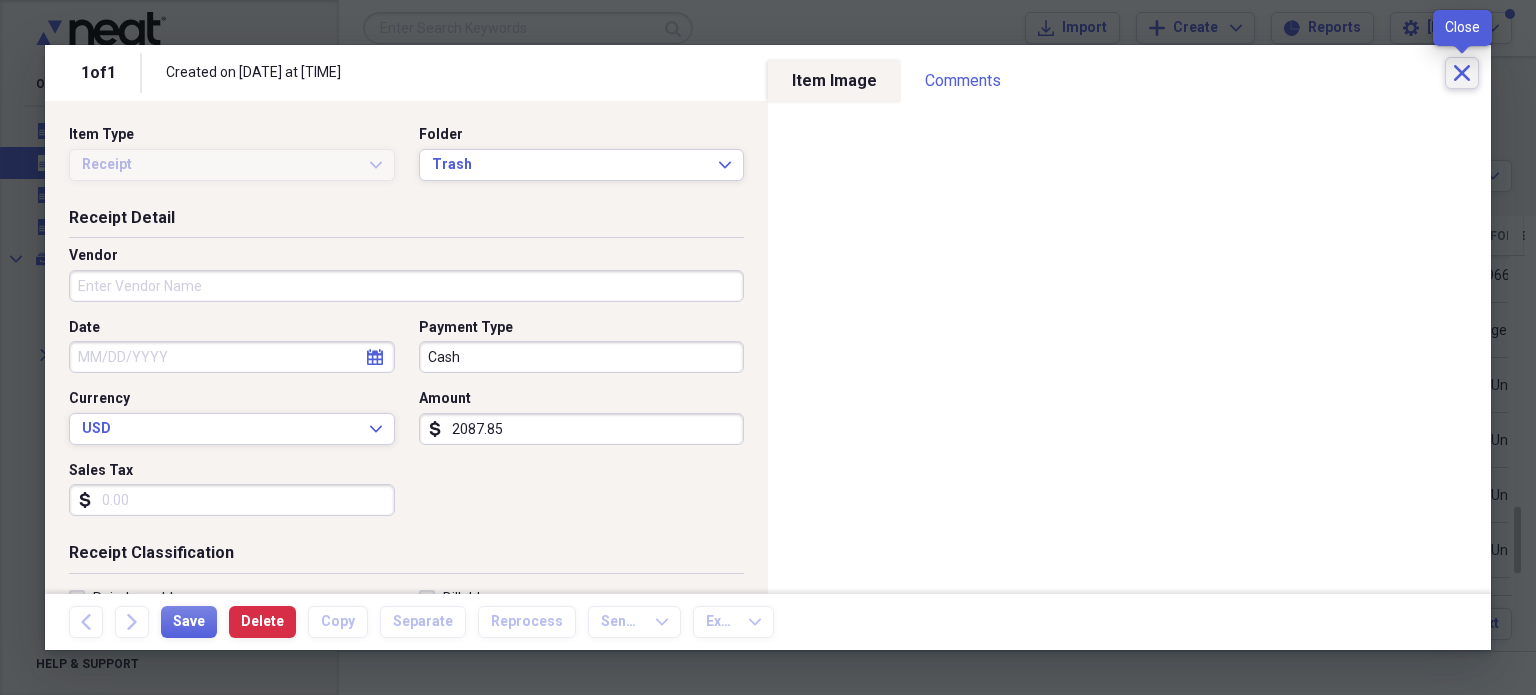 click on "Close" at bounding box center [1462, 73] 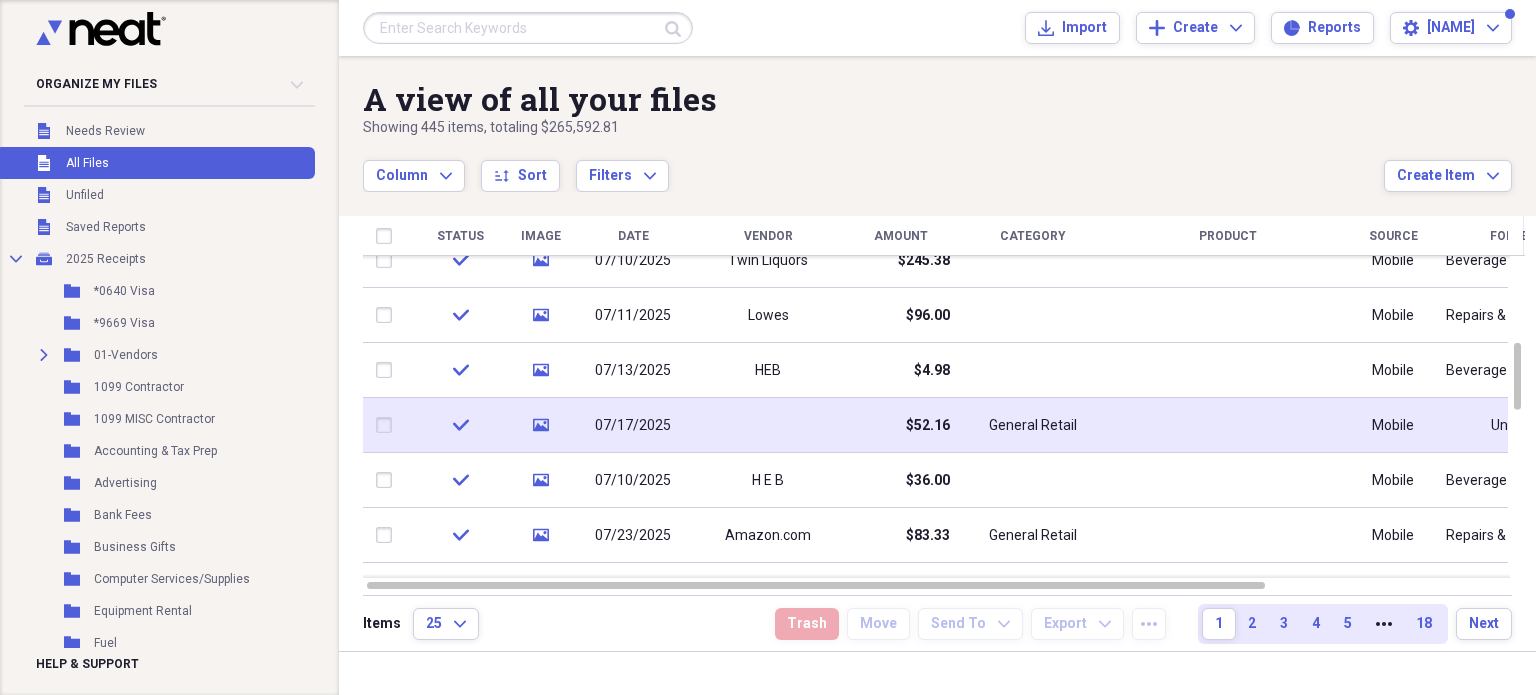 click on "General Retail" at bounding box center [1033, 426] 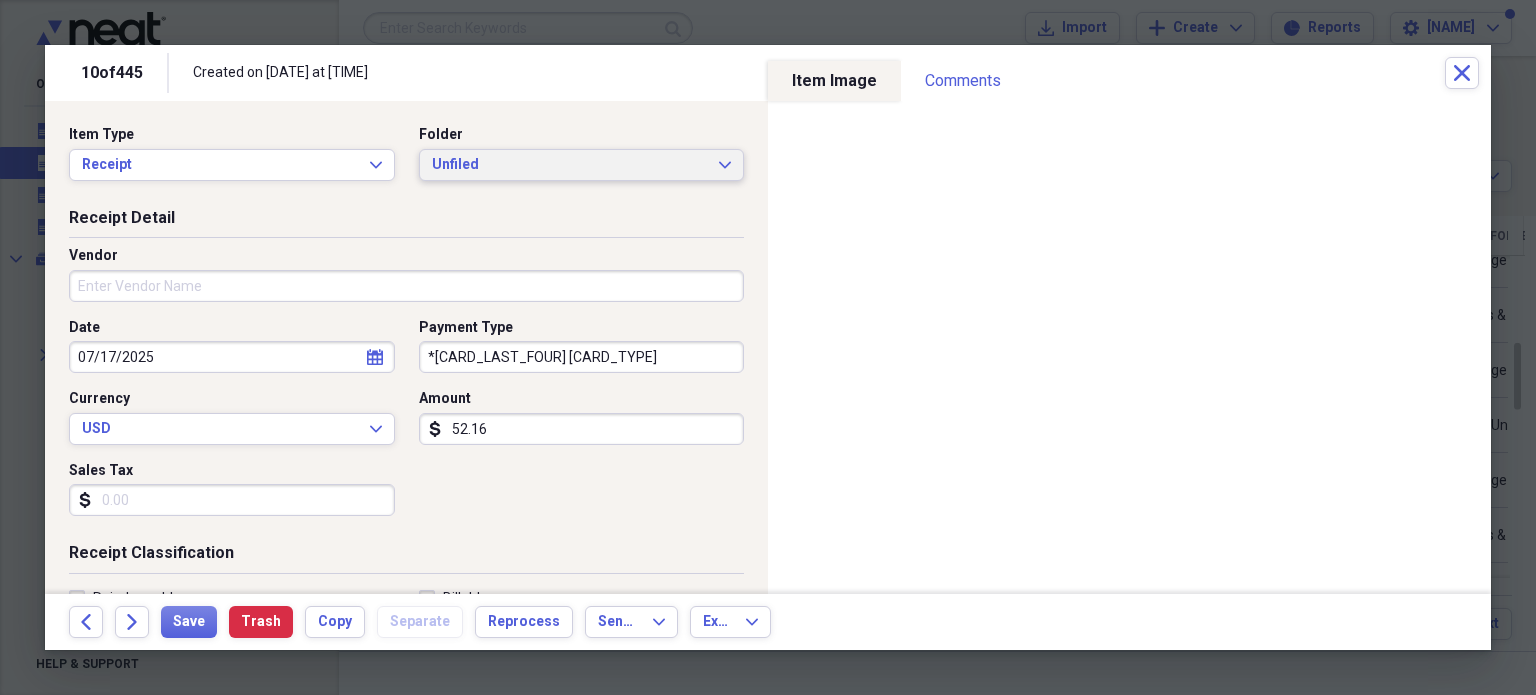 click on "Unfiled" at bounding box center [570, 165] 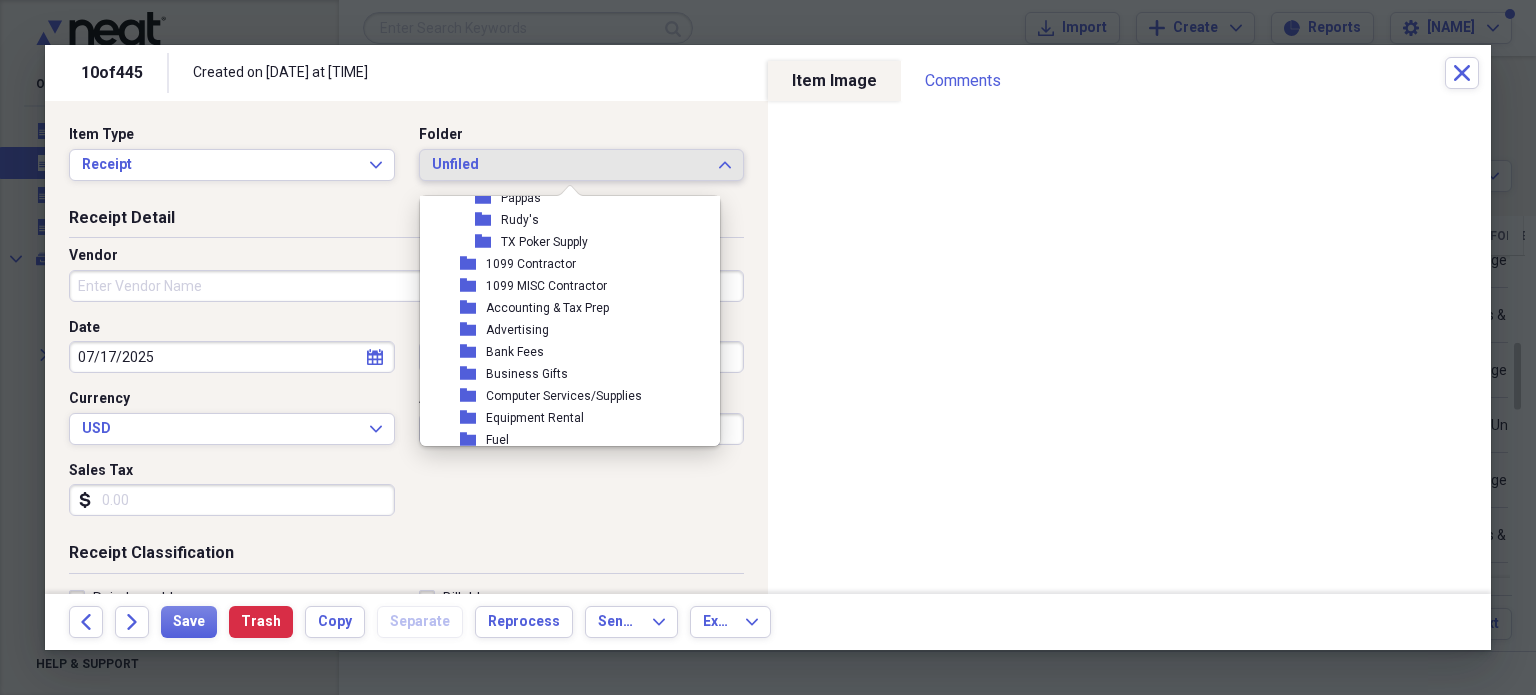 scroll, scrollTop: 0, scrollLeft: 0, axis: both 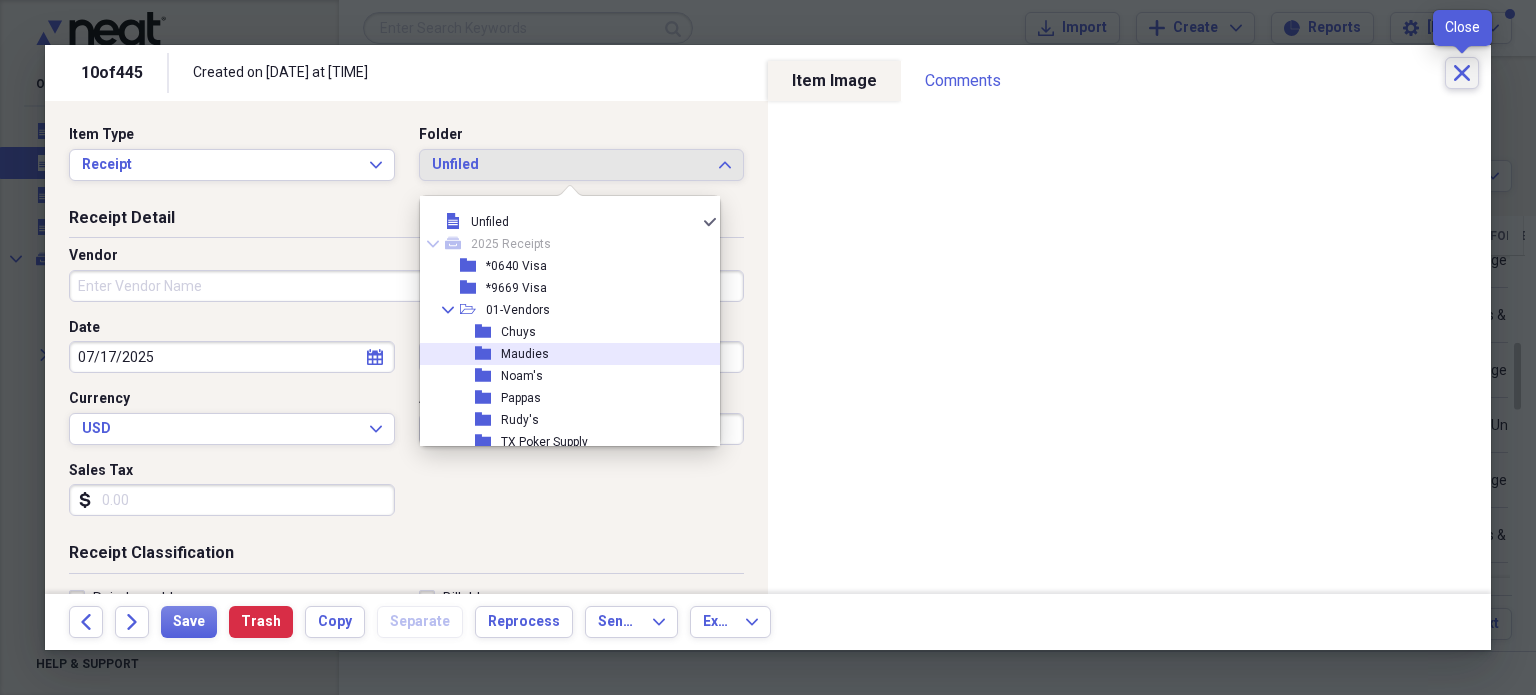 click on "Close" at bounding box center [1462, 73] 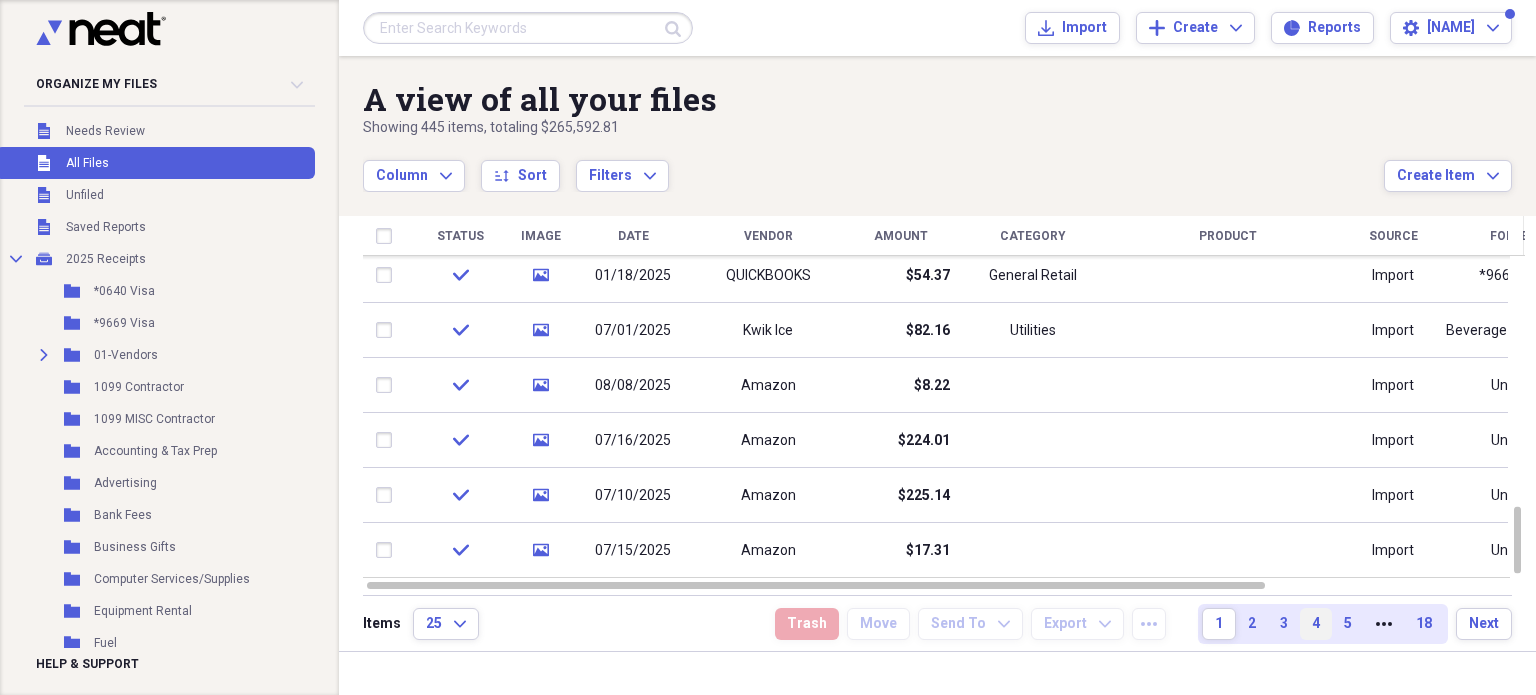 click on "4" at bounding box center [1316, 624] 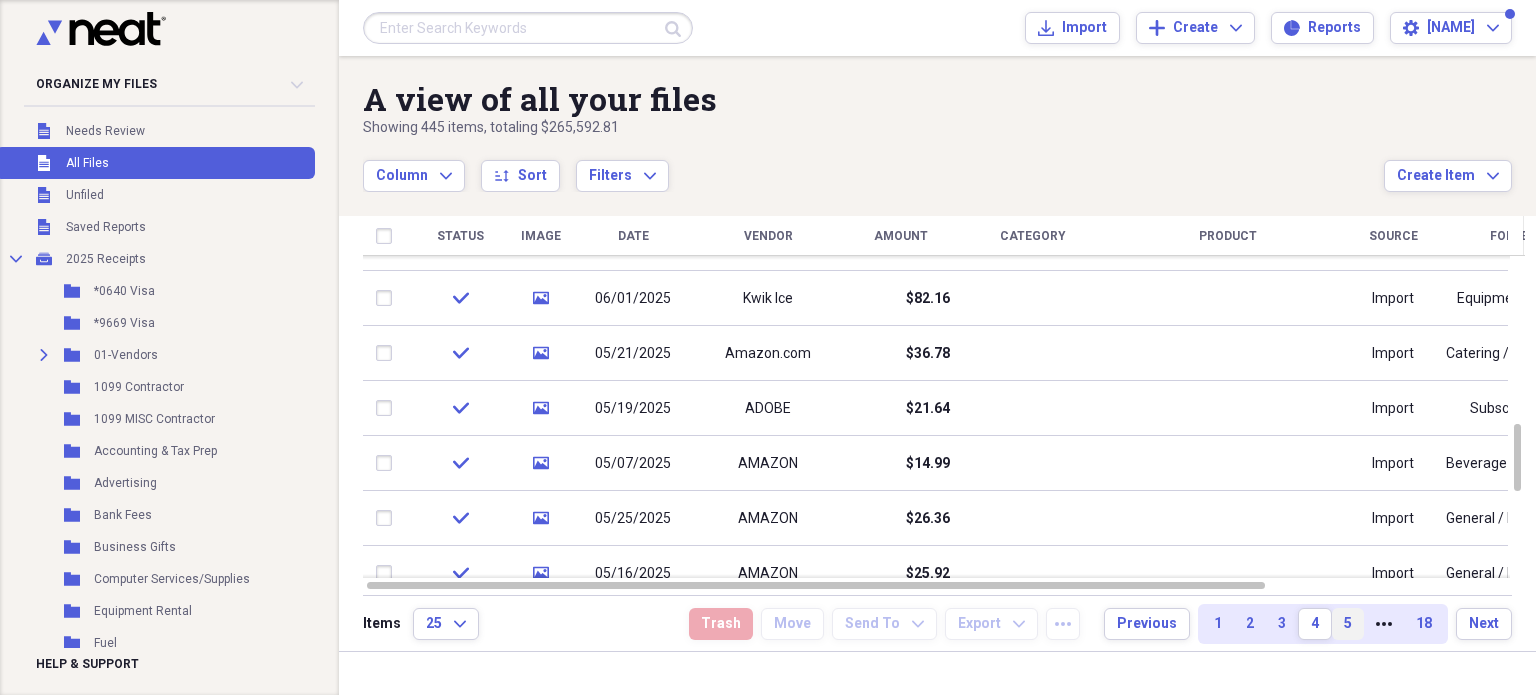 click on "5" at bounding box center (1348, 624) 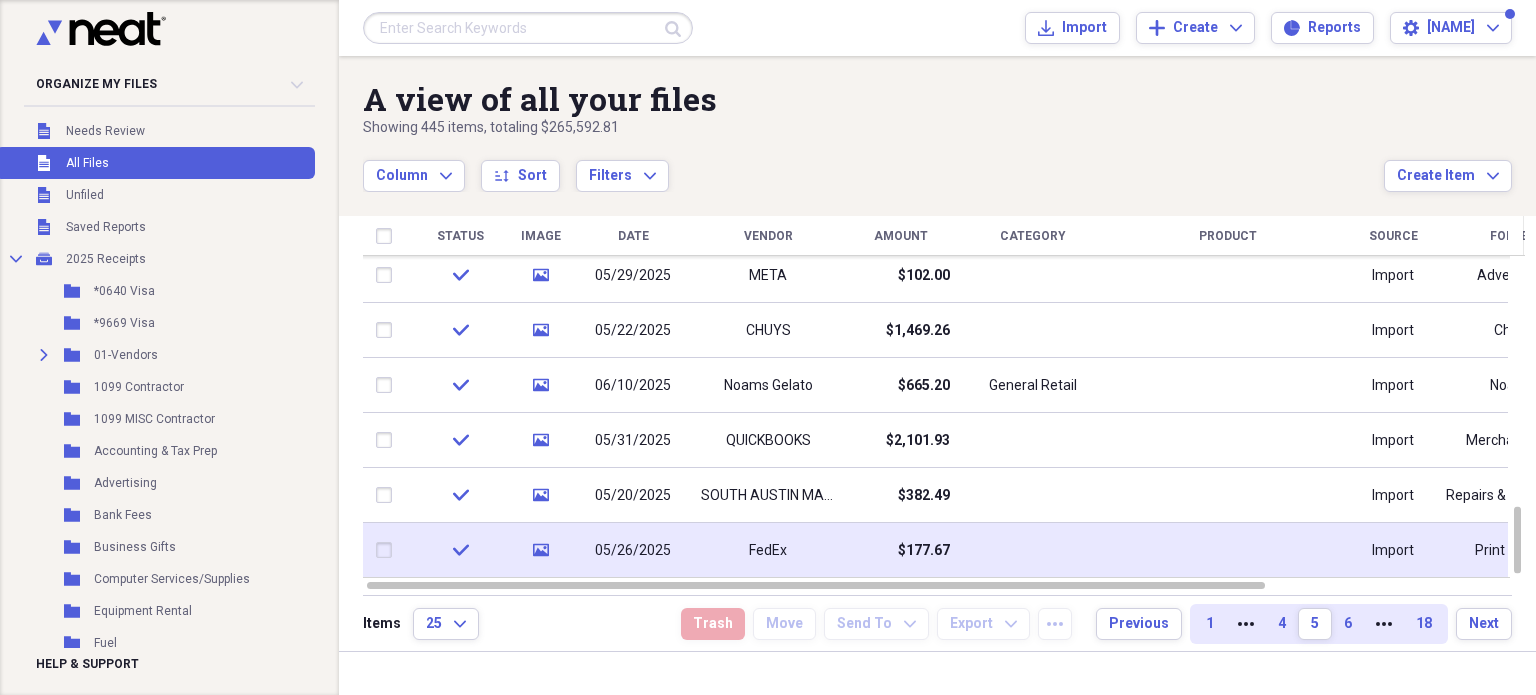 click on "05/26/2025" at bounding box center (633, 550) 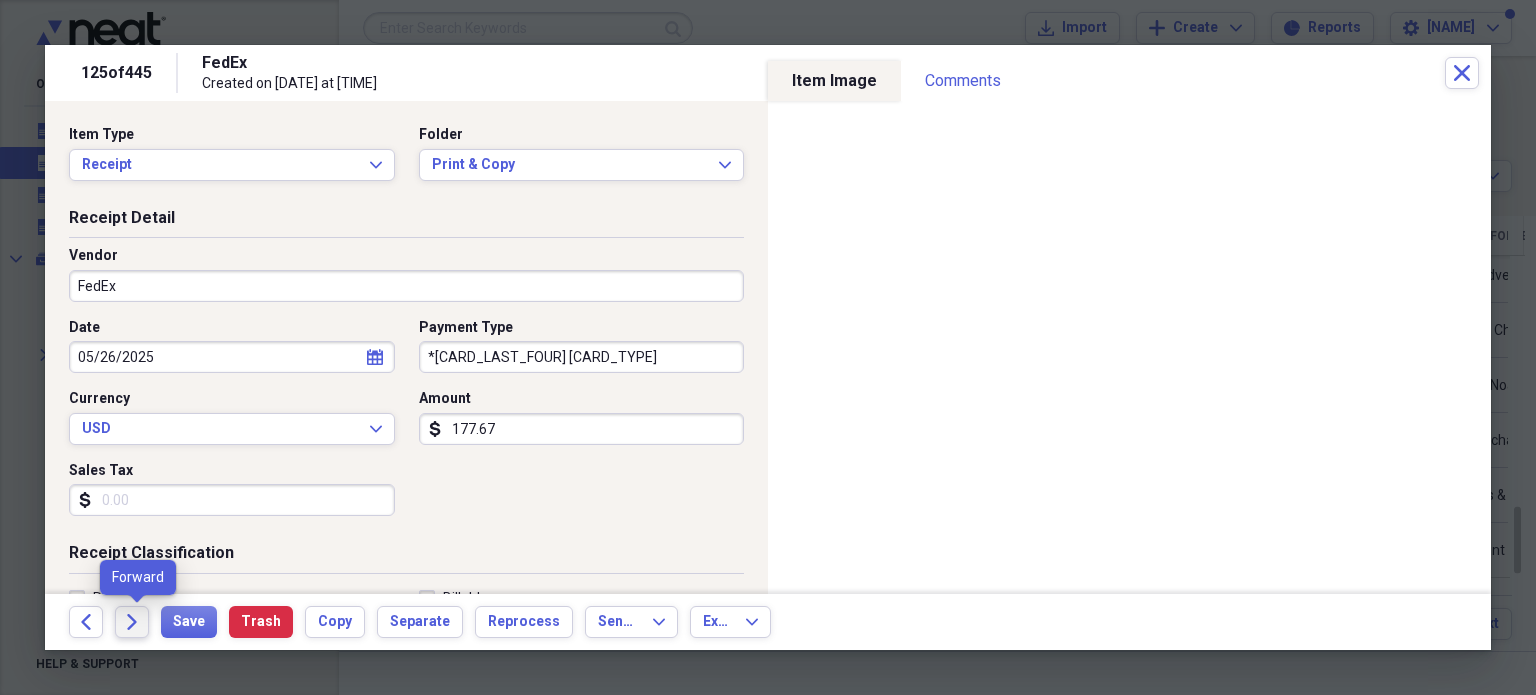 click on "Forward" at bounding box center (132, 622) 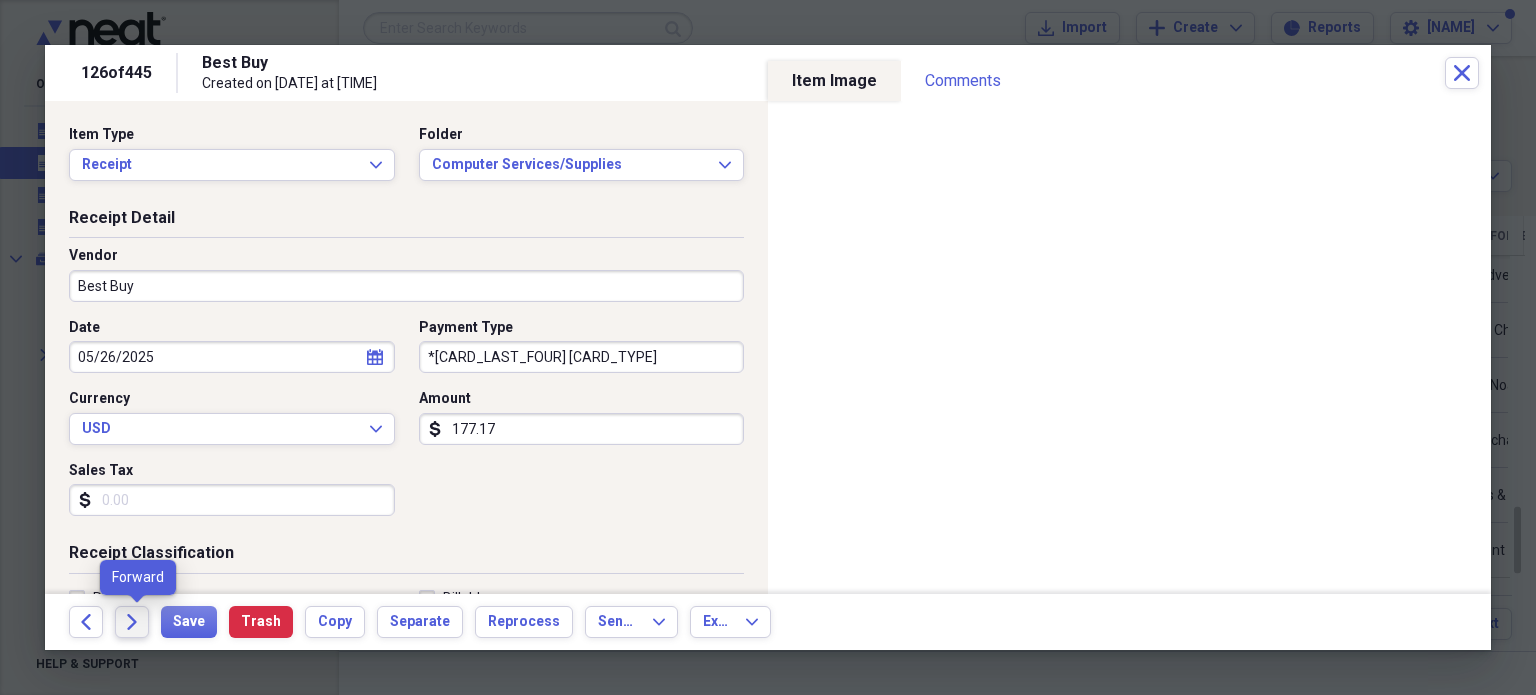 click on "Forward" 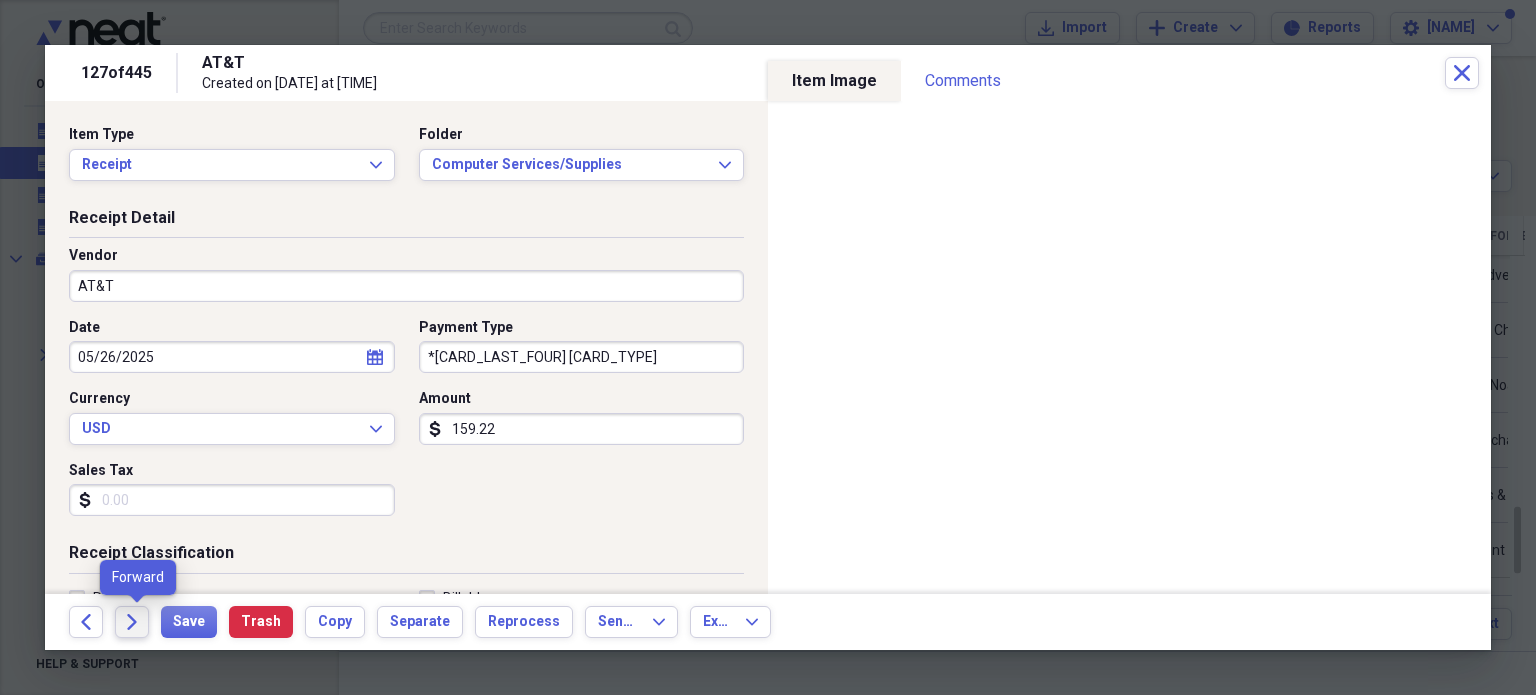 click on "Forward" 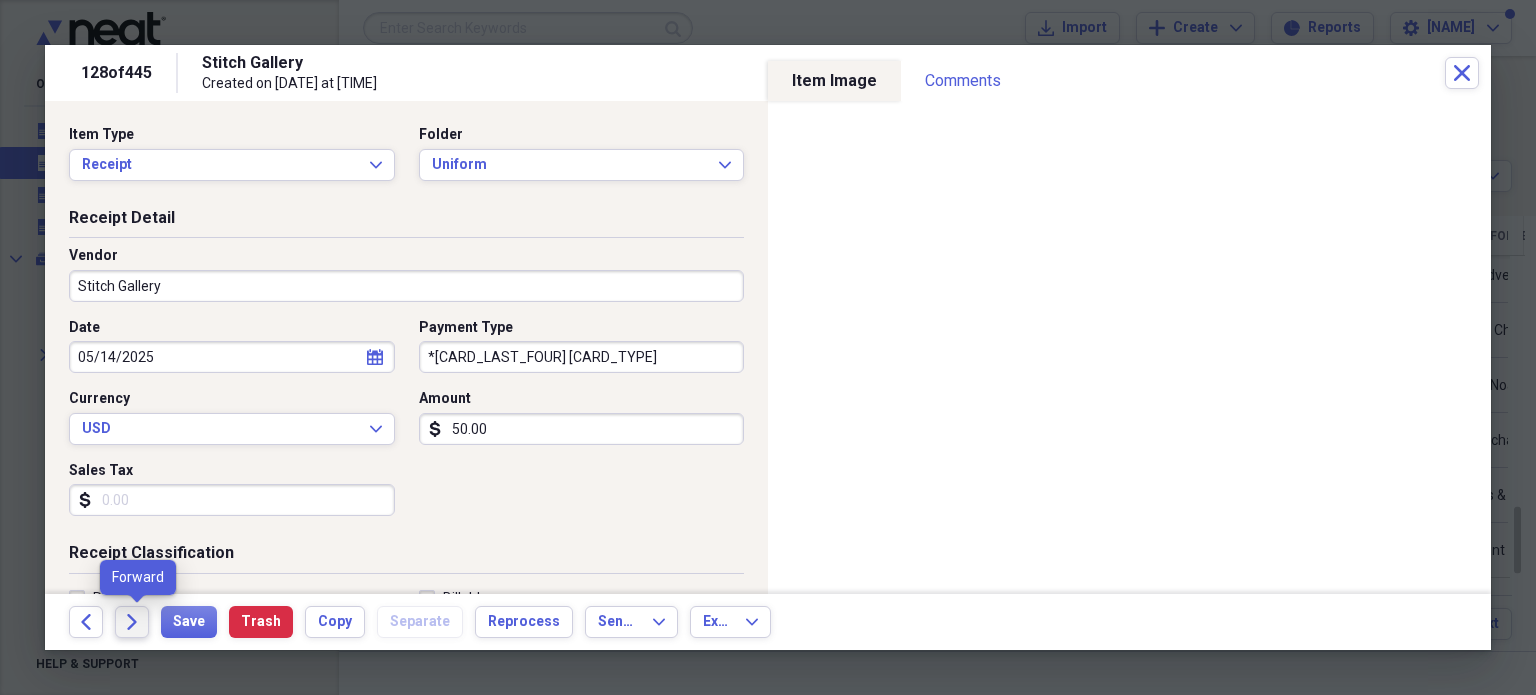 click on "Forward" 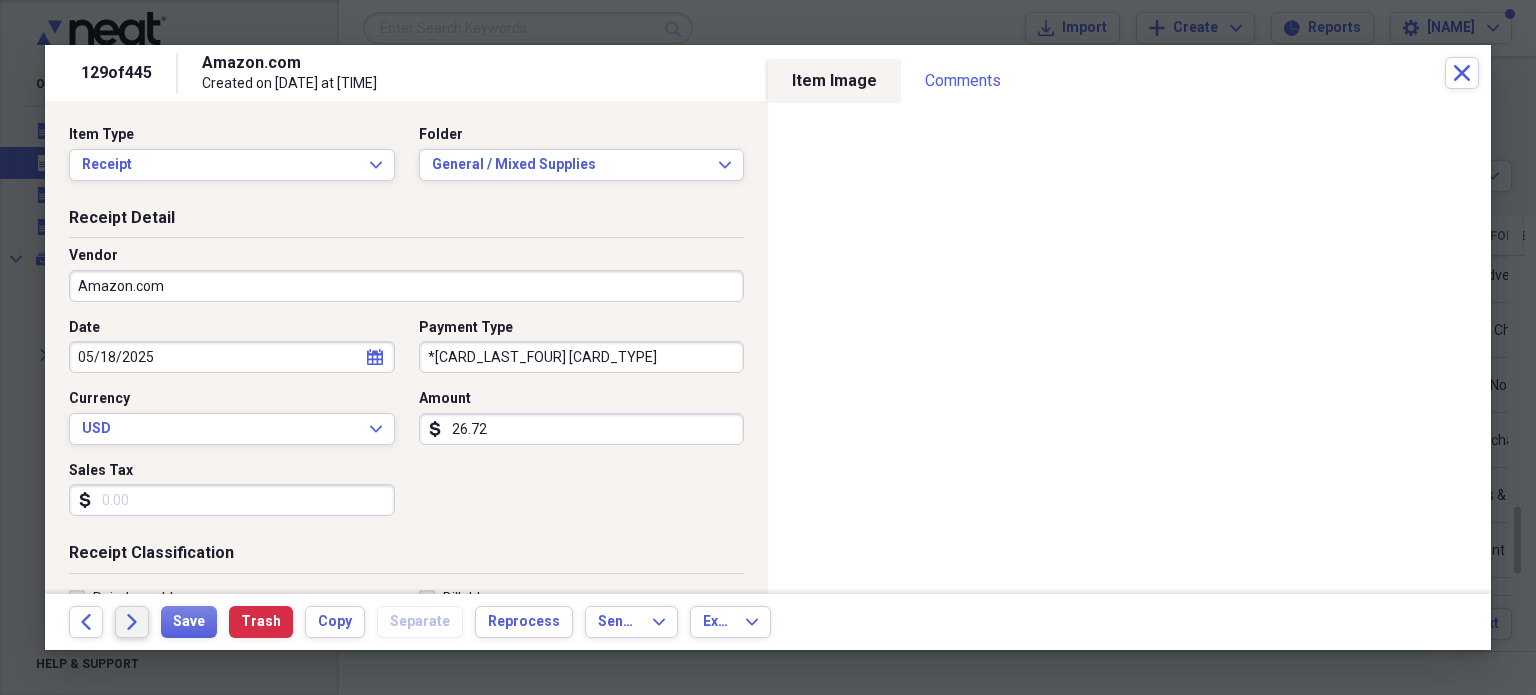 click on "Forward" 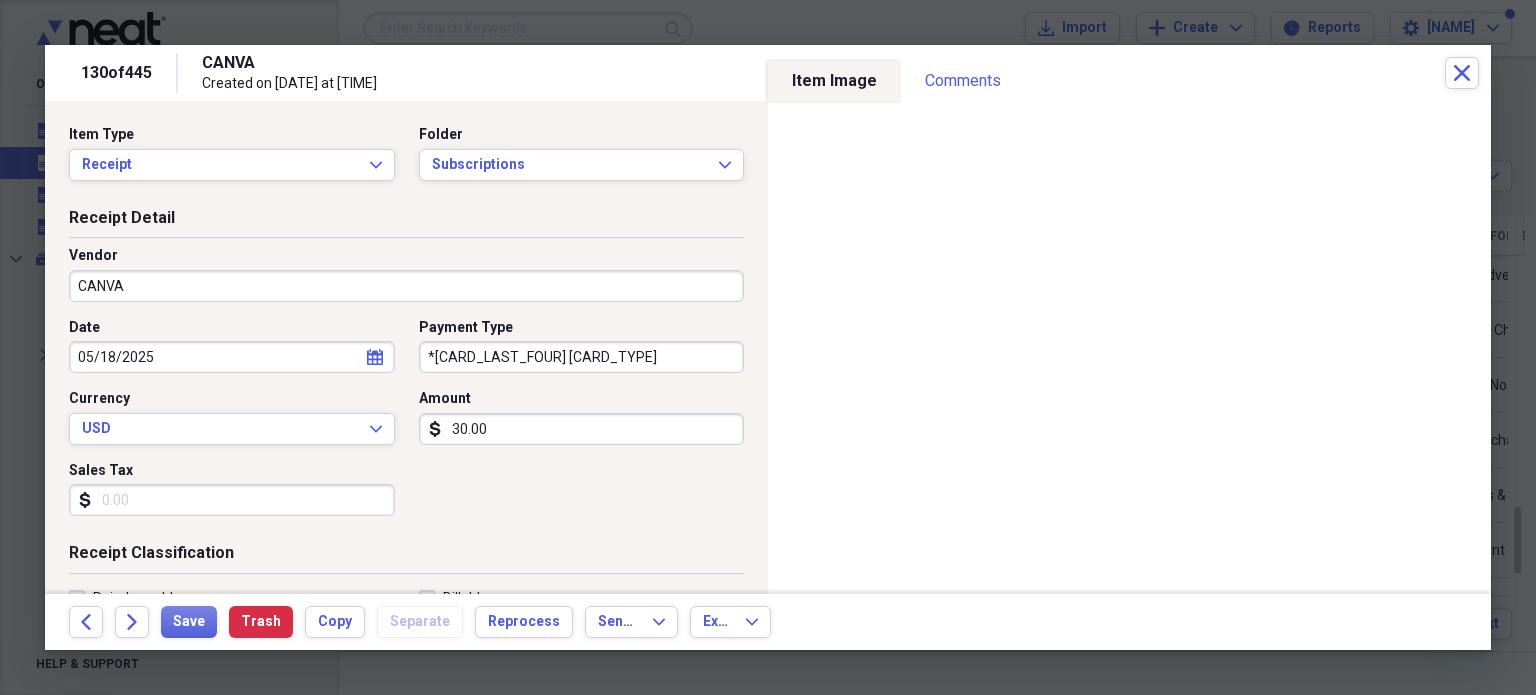 click on "Forward" 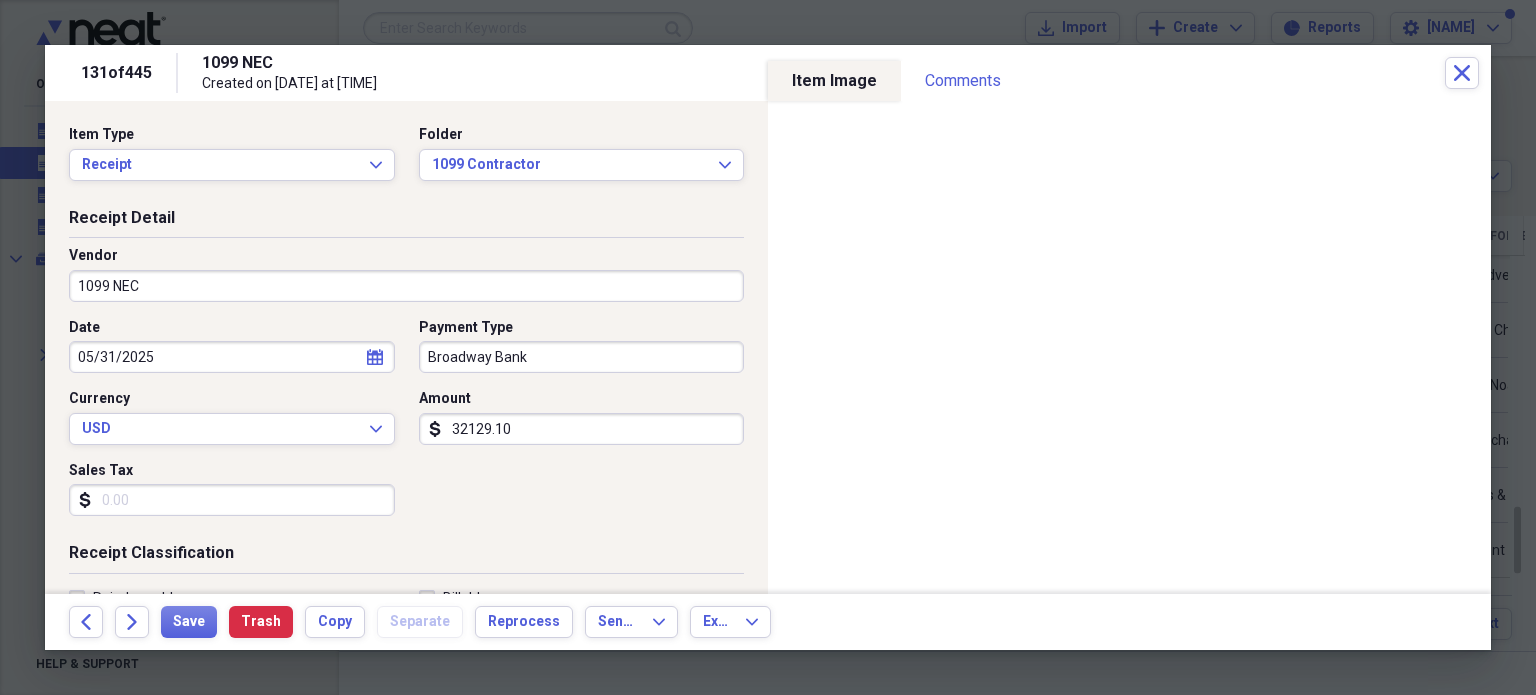 click on "Forward" 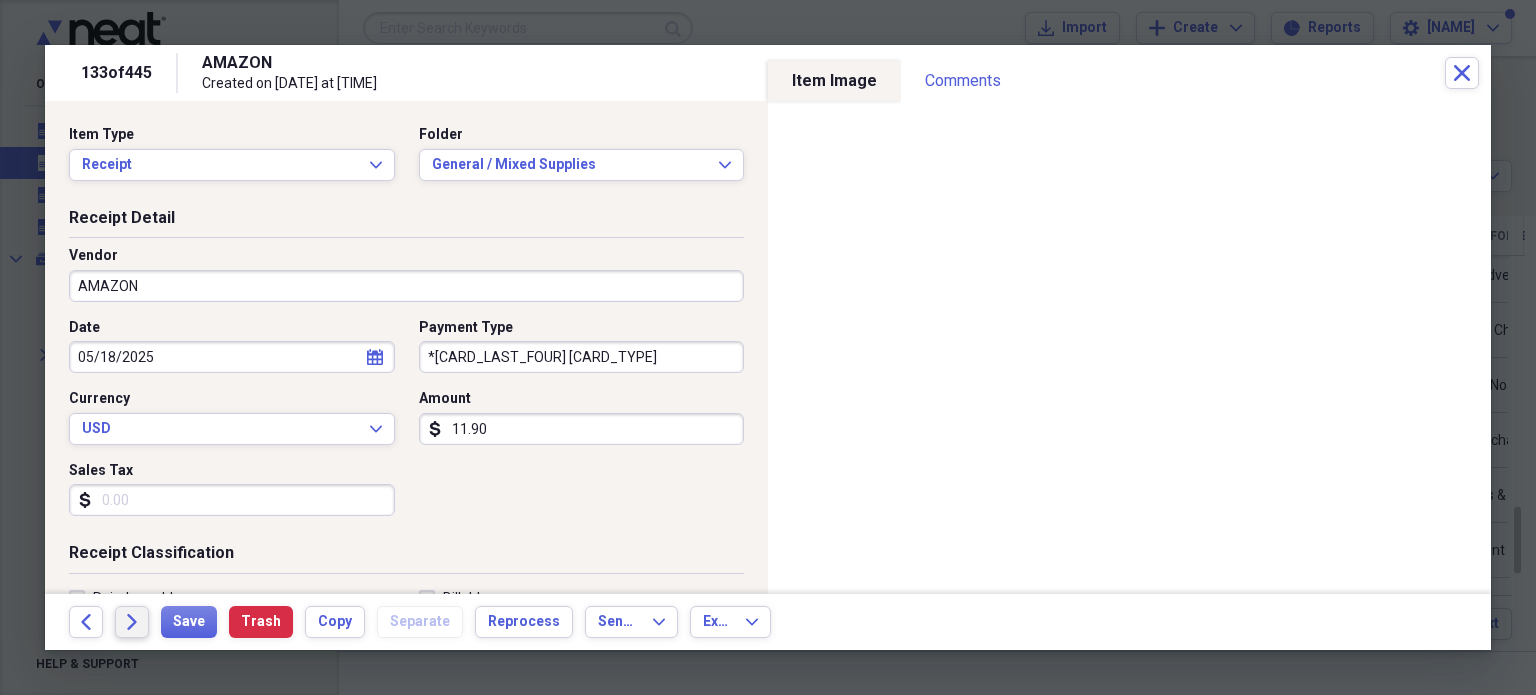 click on "Forward" 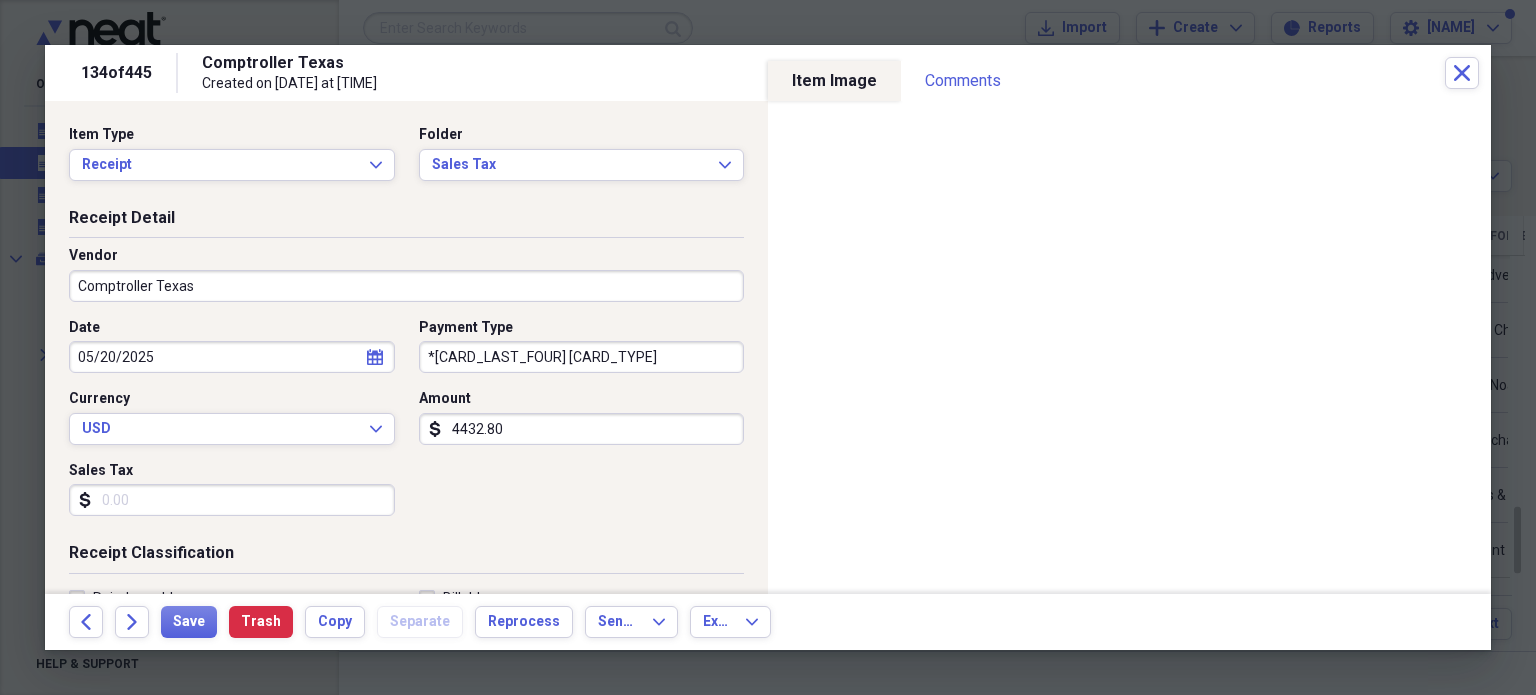 click on "Forward" 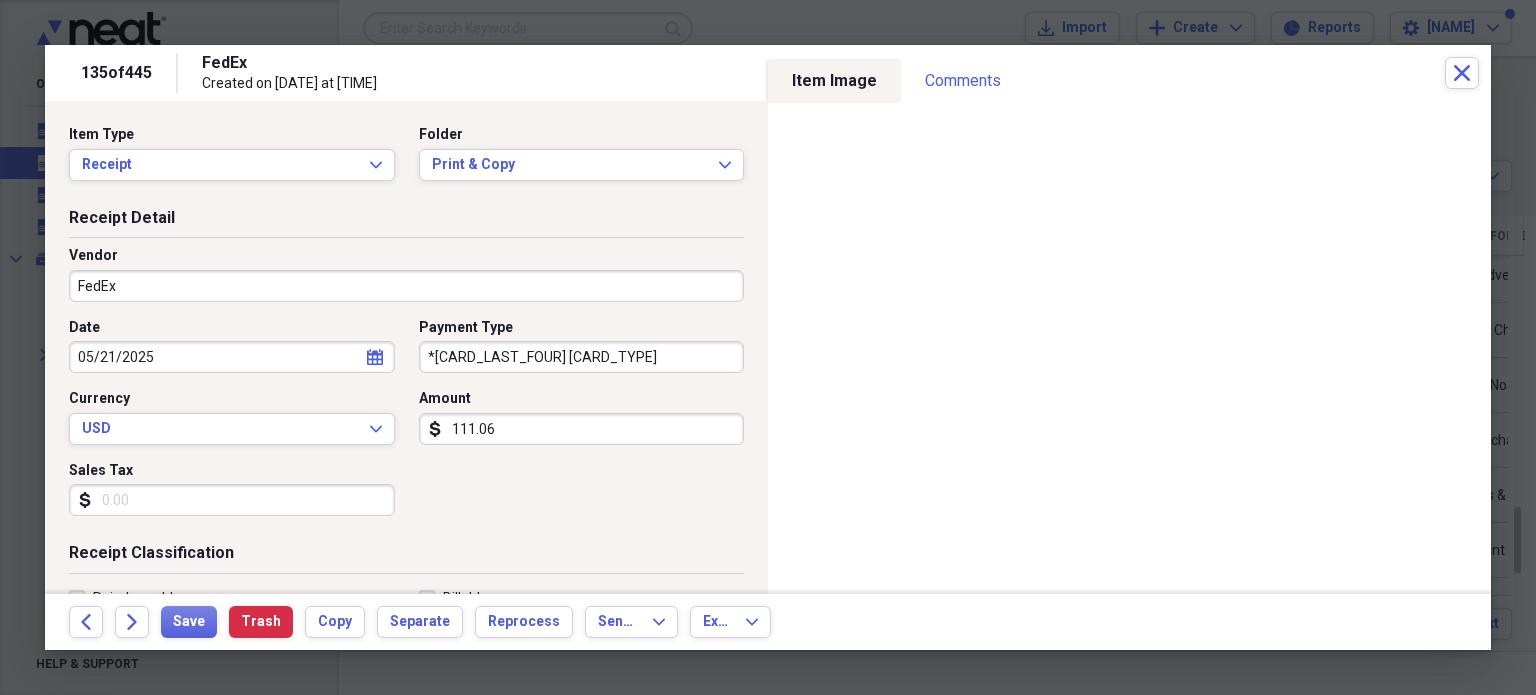 click on "Forward" 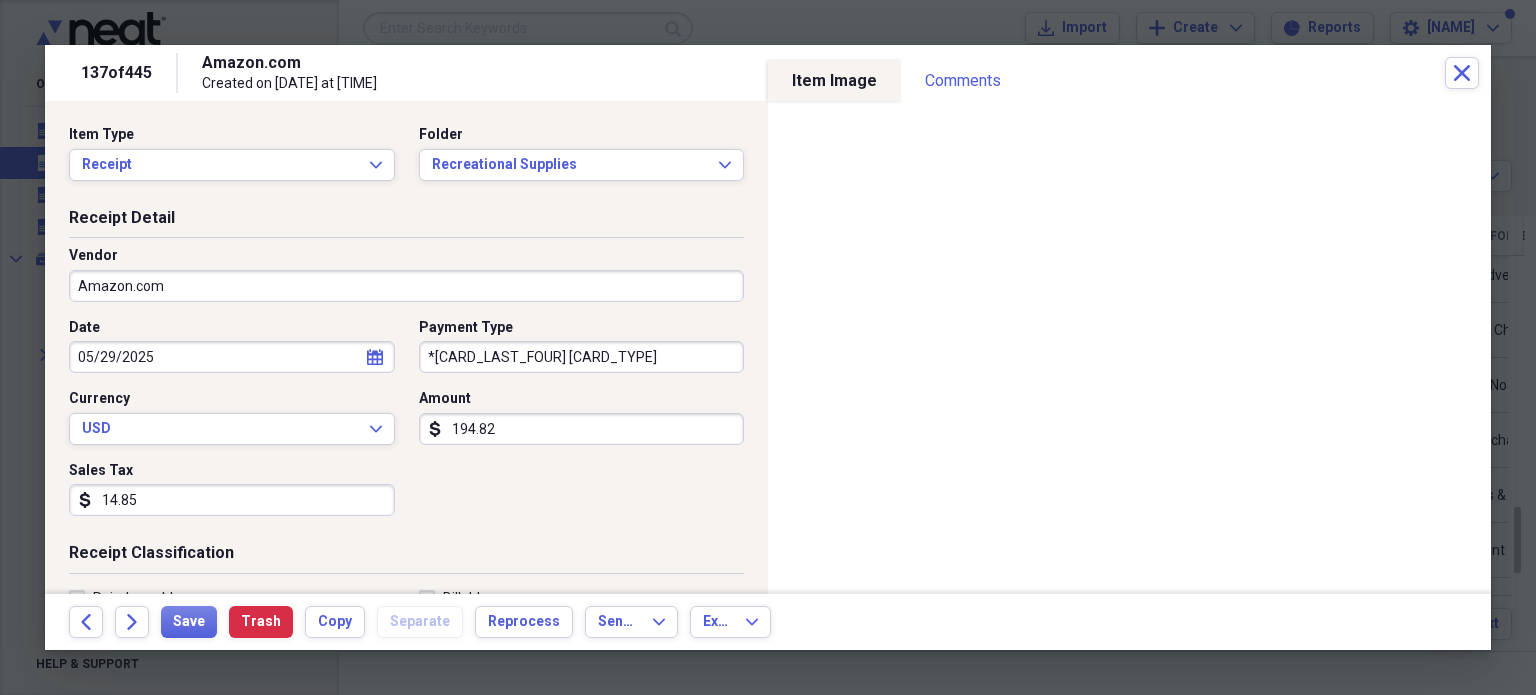 click on "Forward" 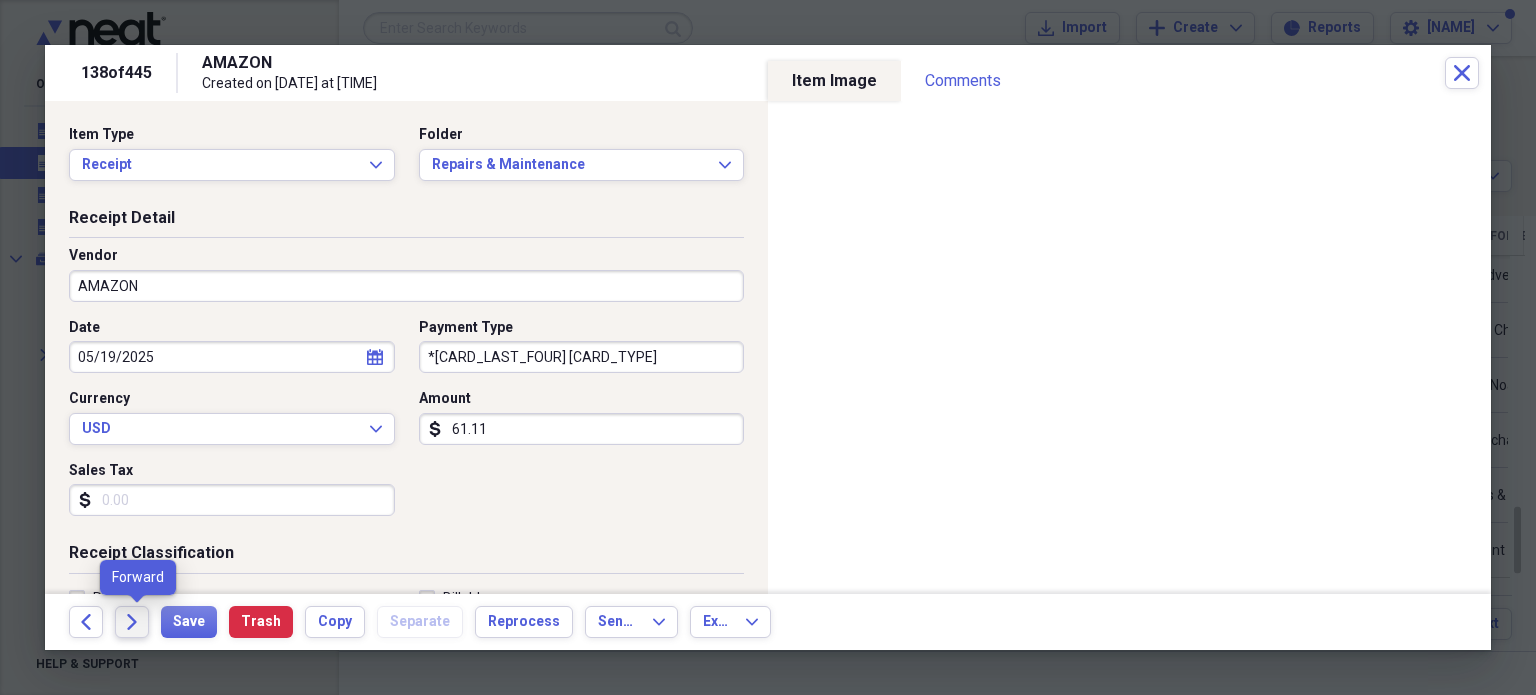 click on "Forward" 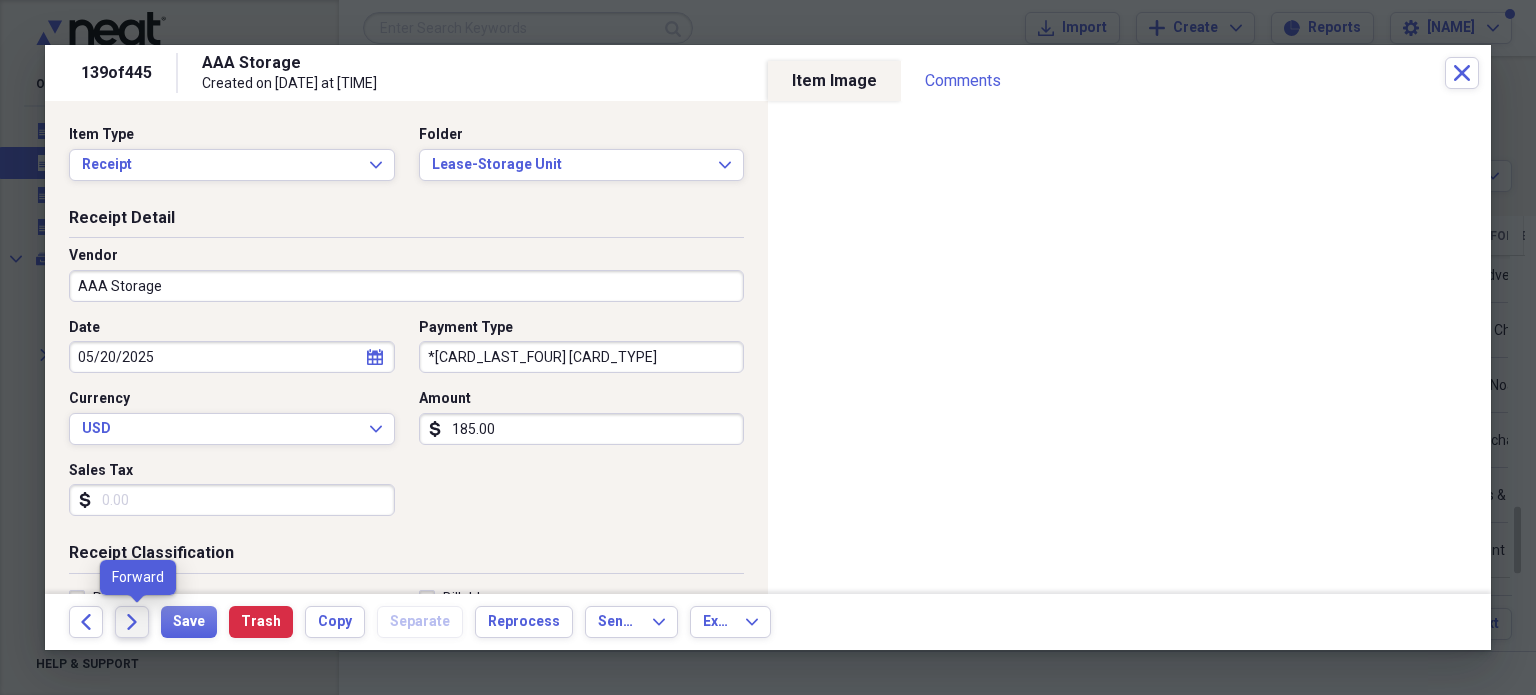 click on "Forward" 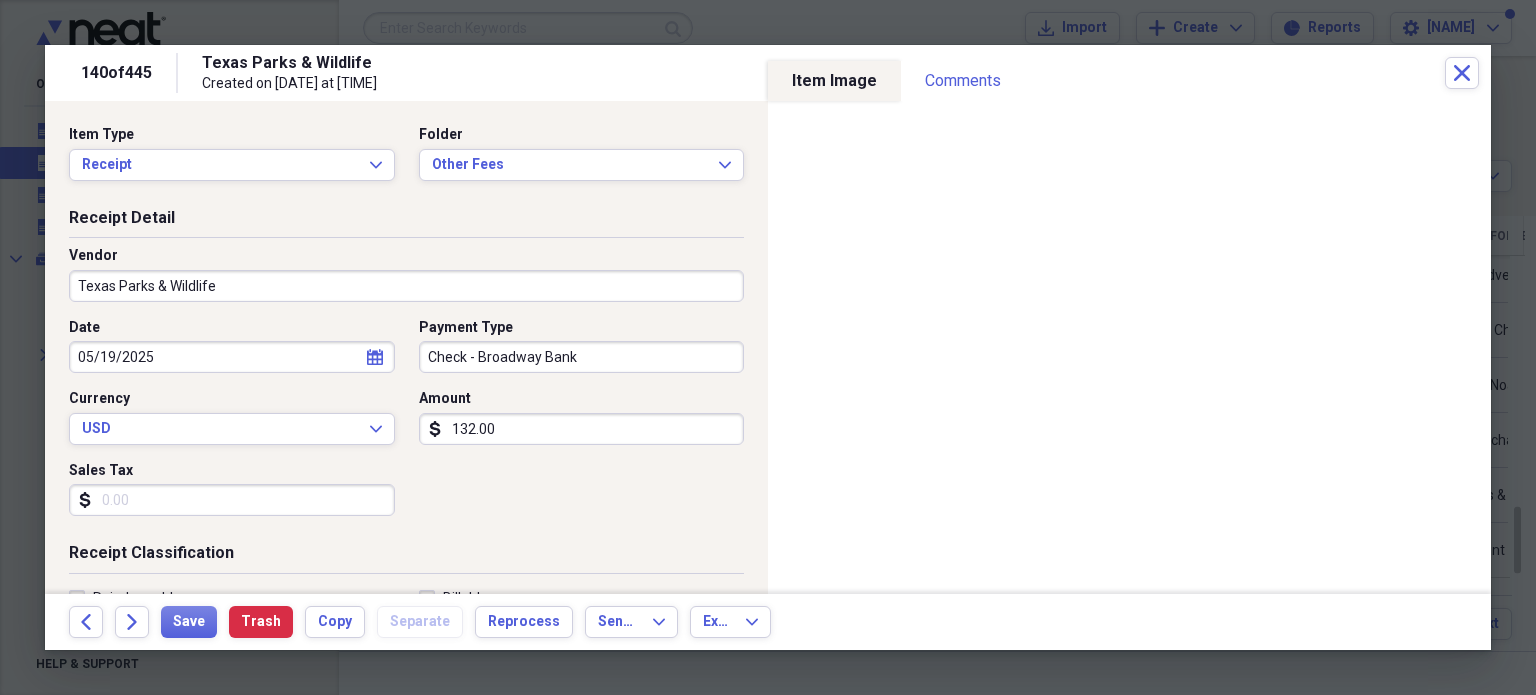 click on "Forward" 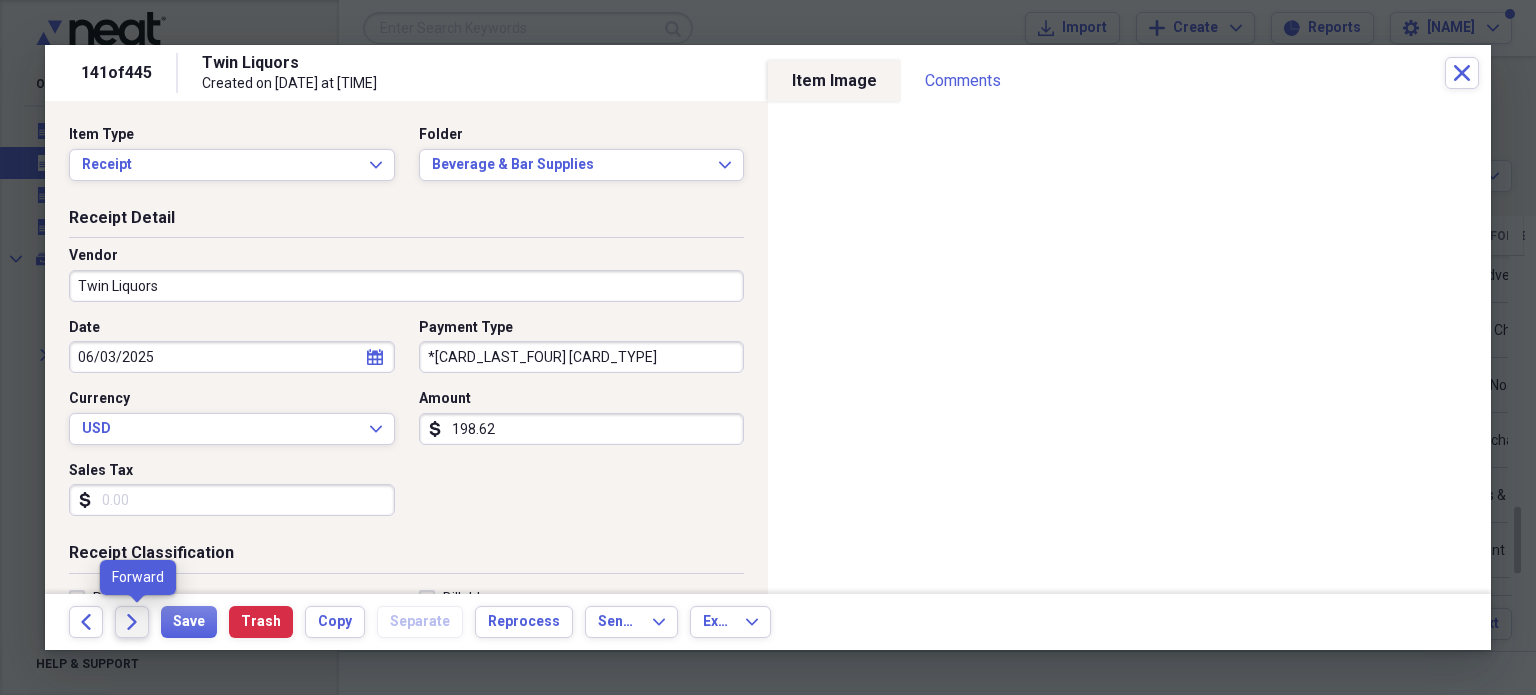 click on "Forward" 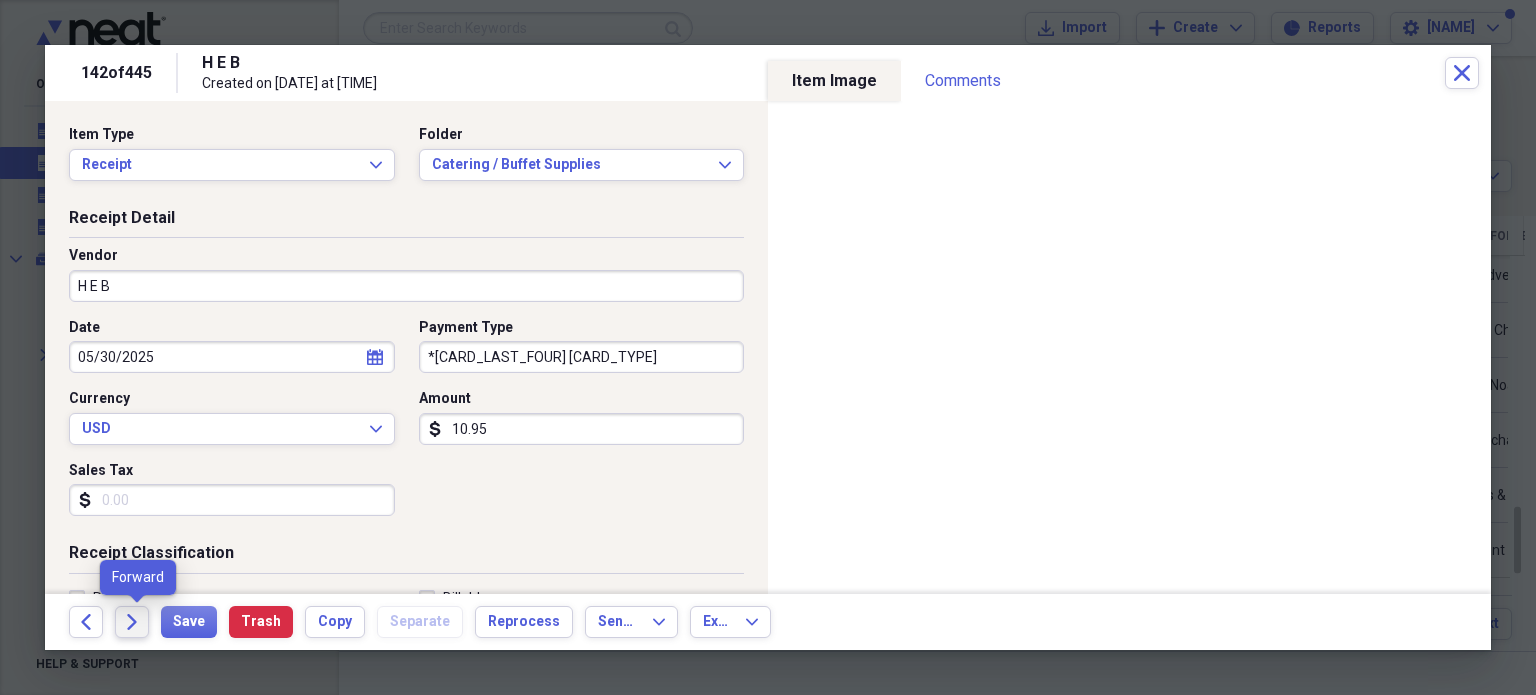click on "Forward" 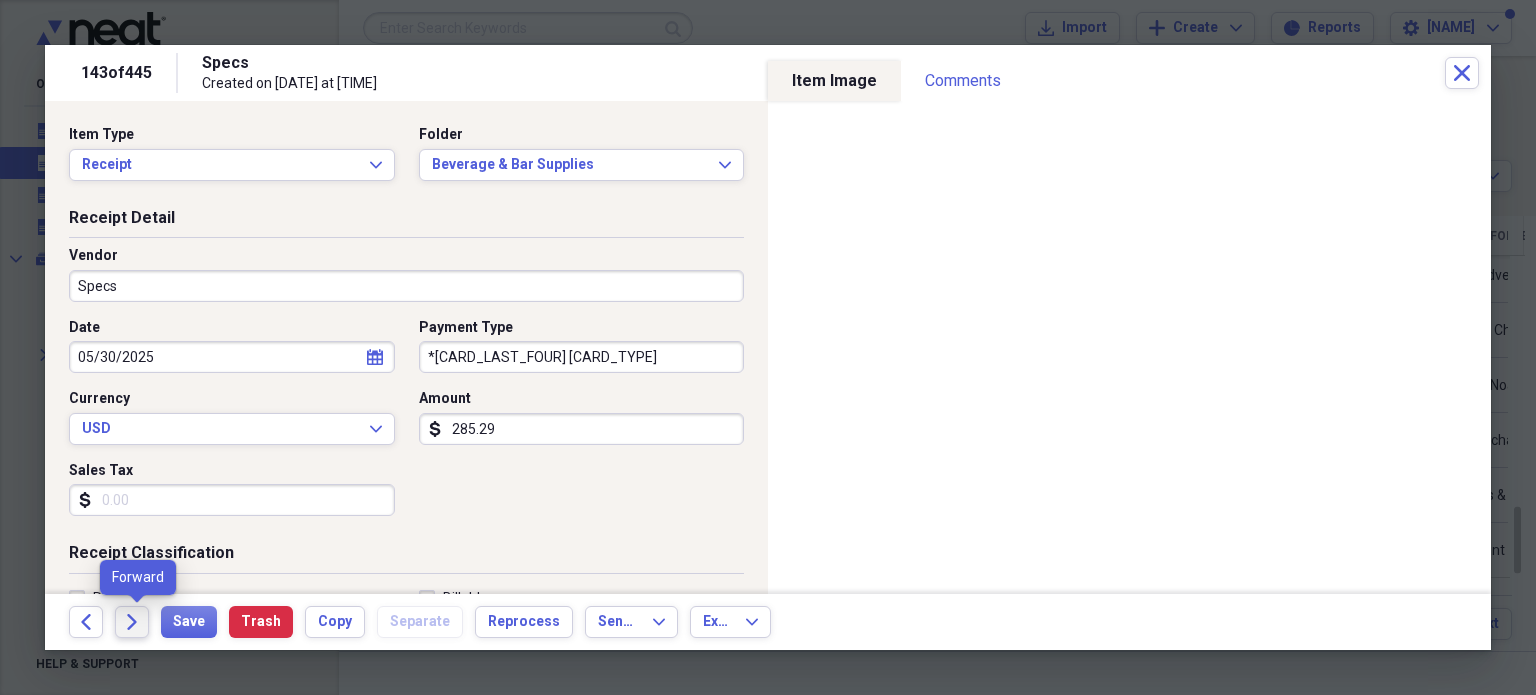 click on "Forward" 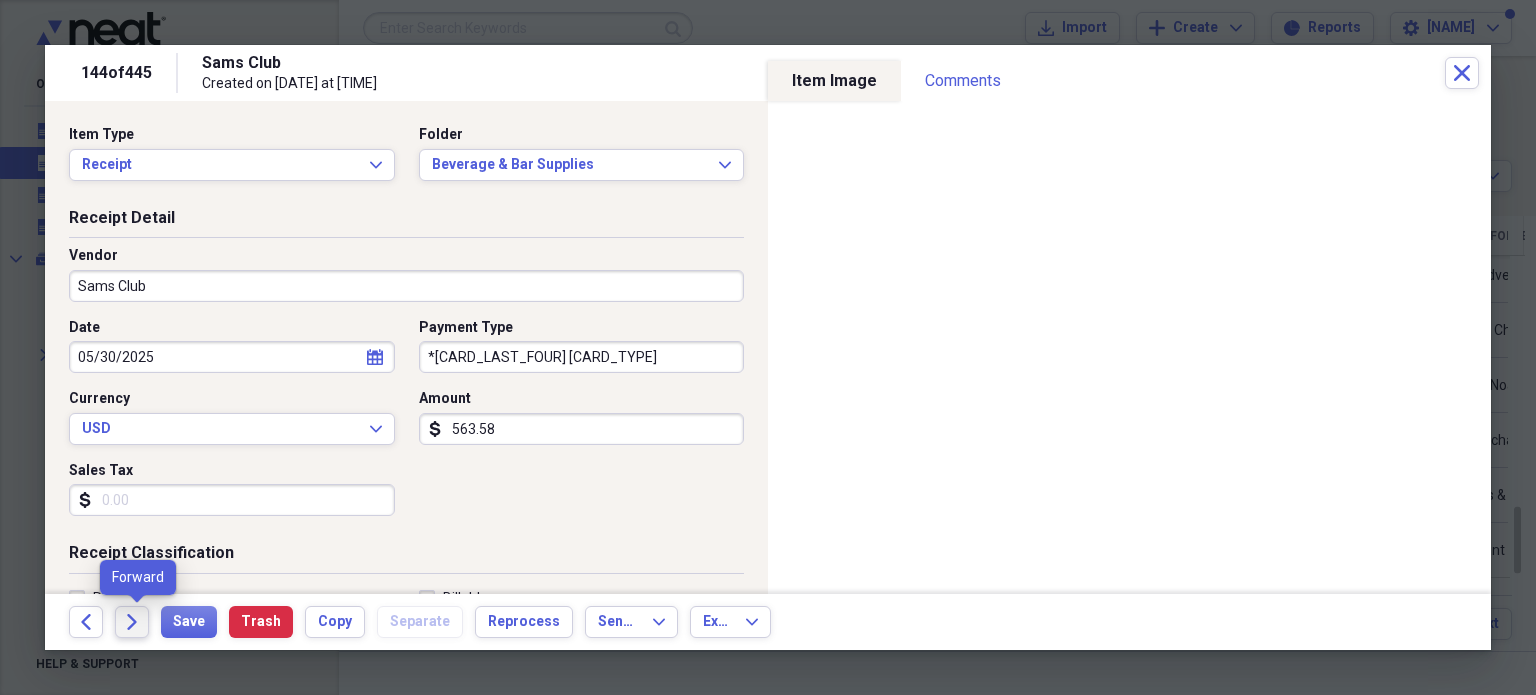 click on "Forward" 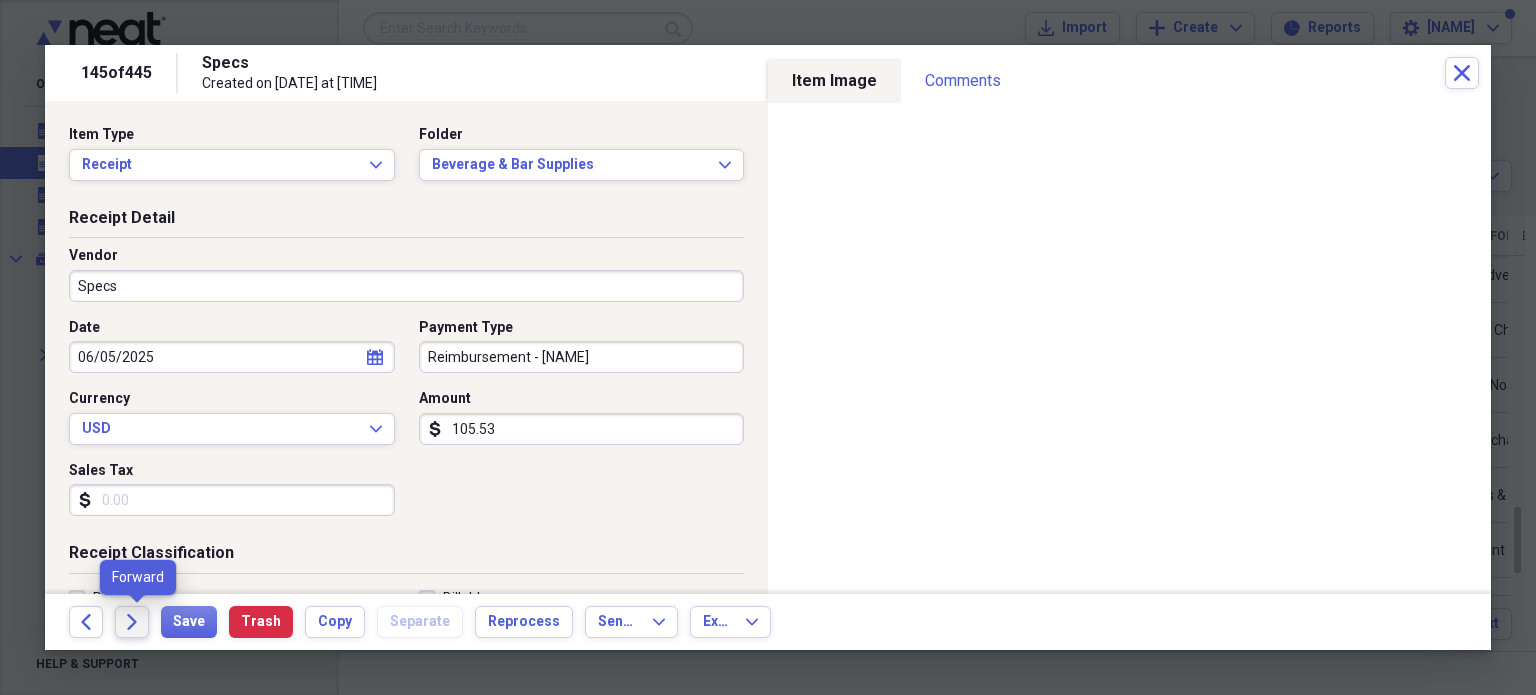 click on "Forward" 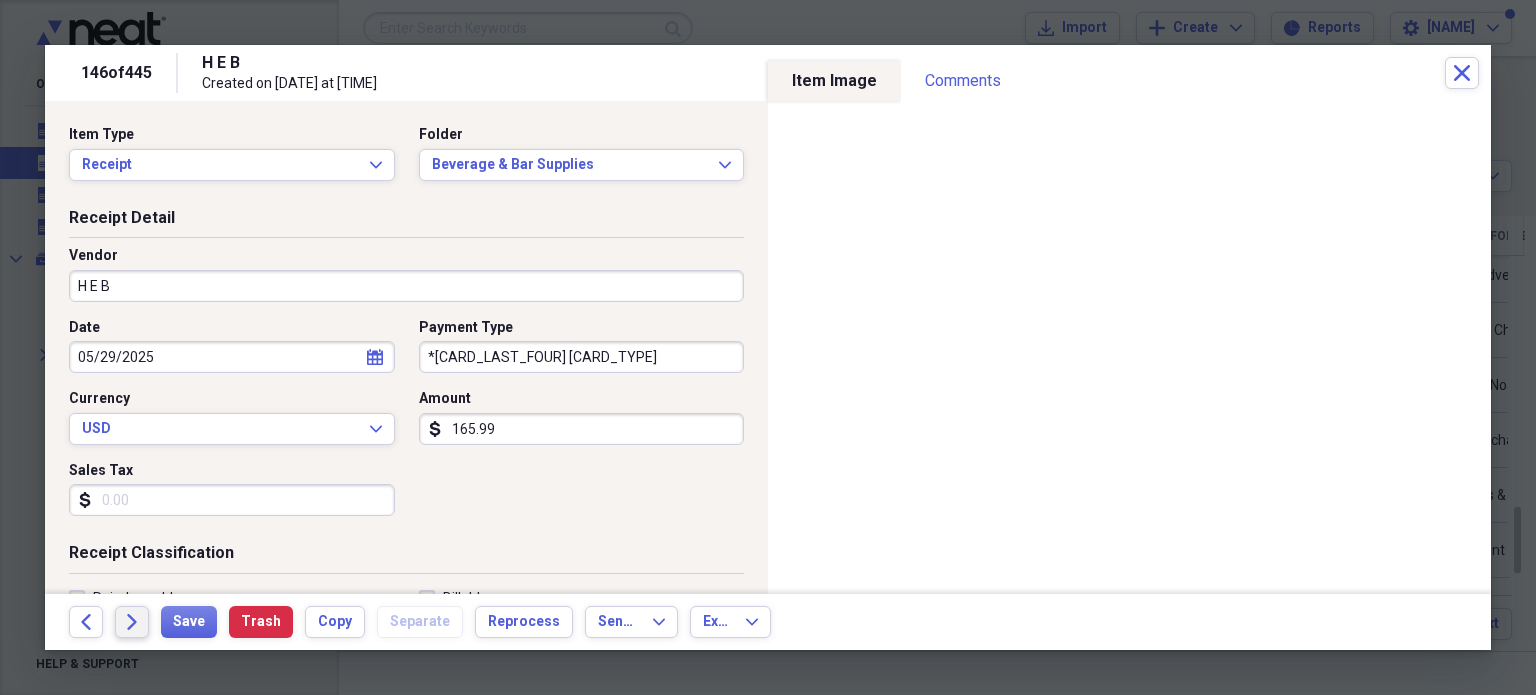 click on "Forward" 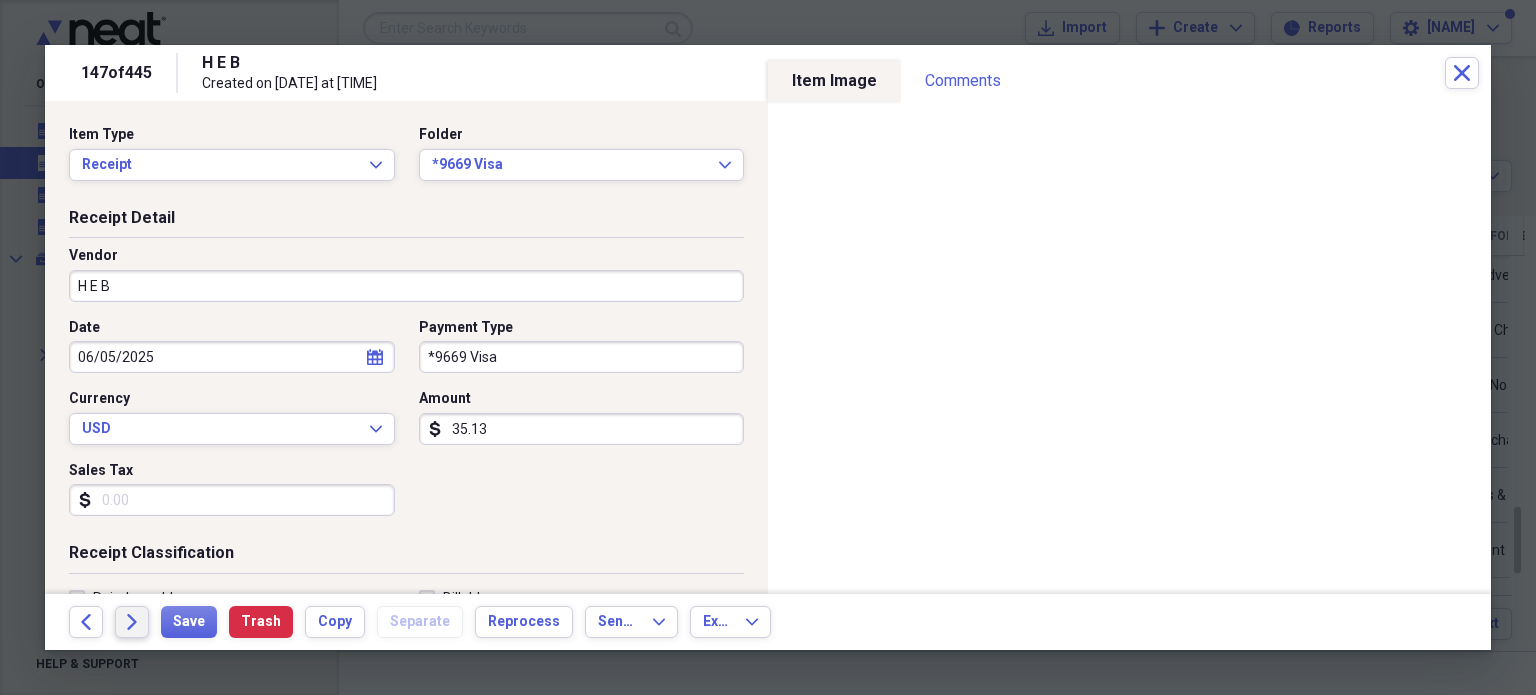 click on "Forward" 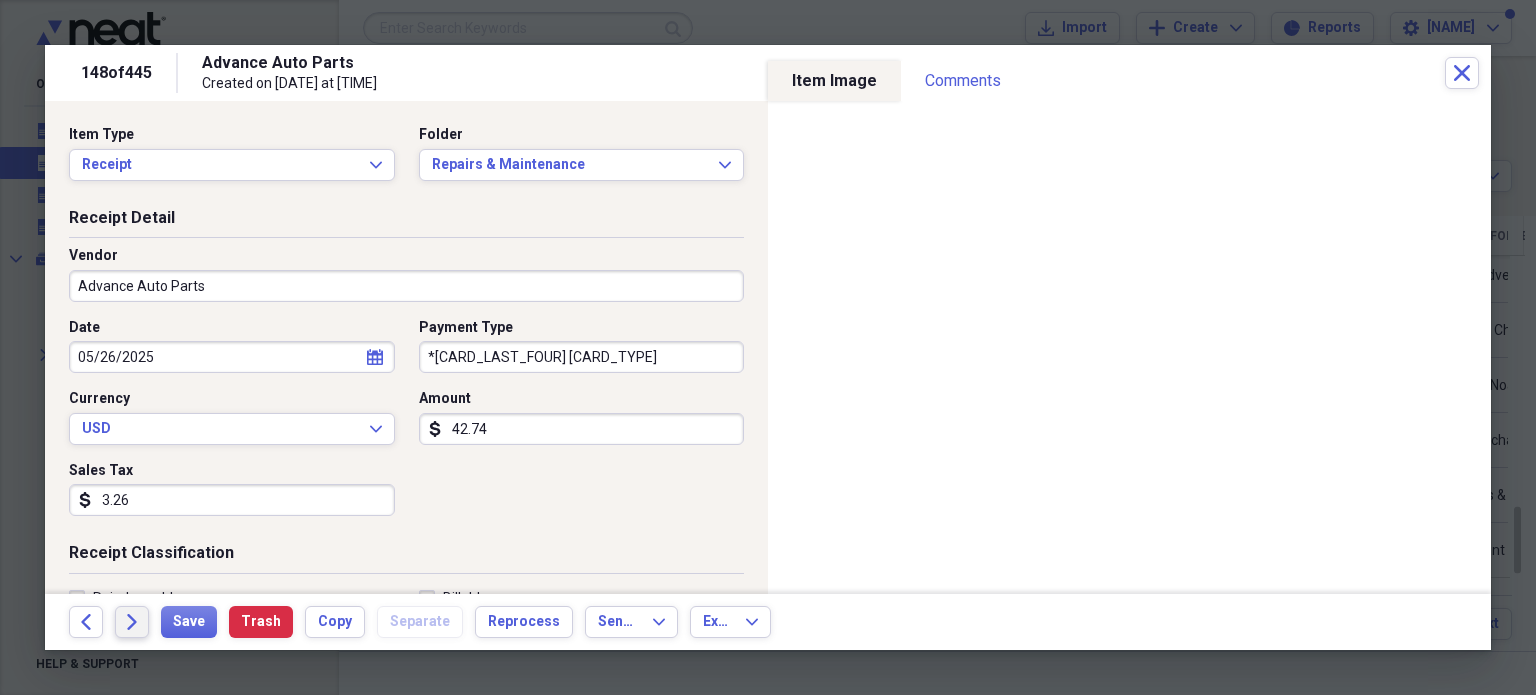 click on "Forward" 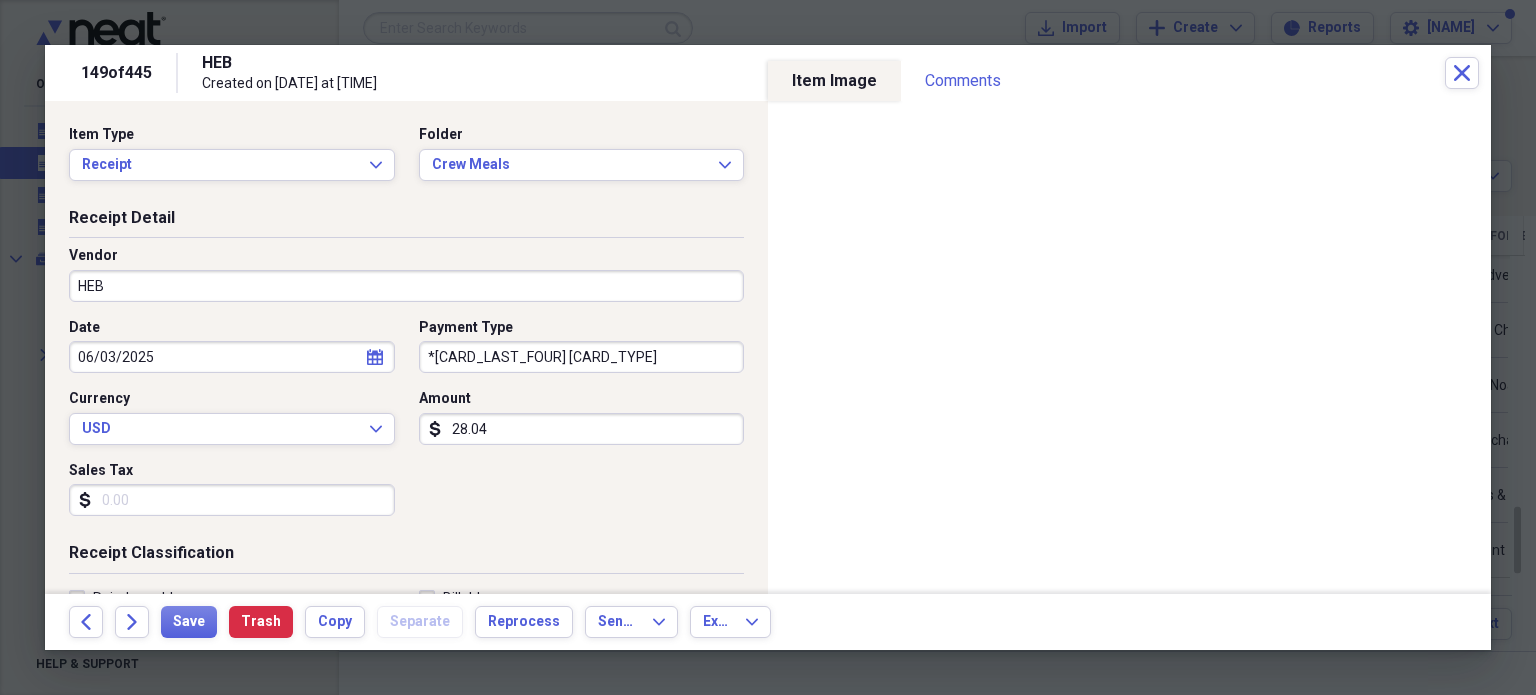 click on "Forward" 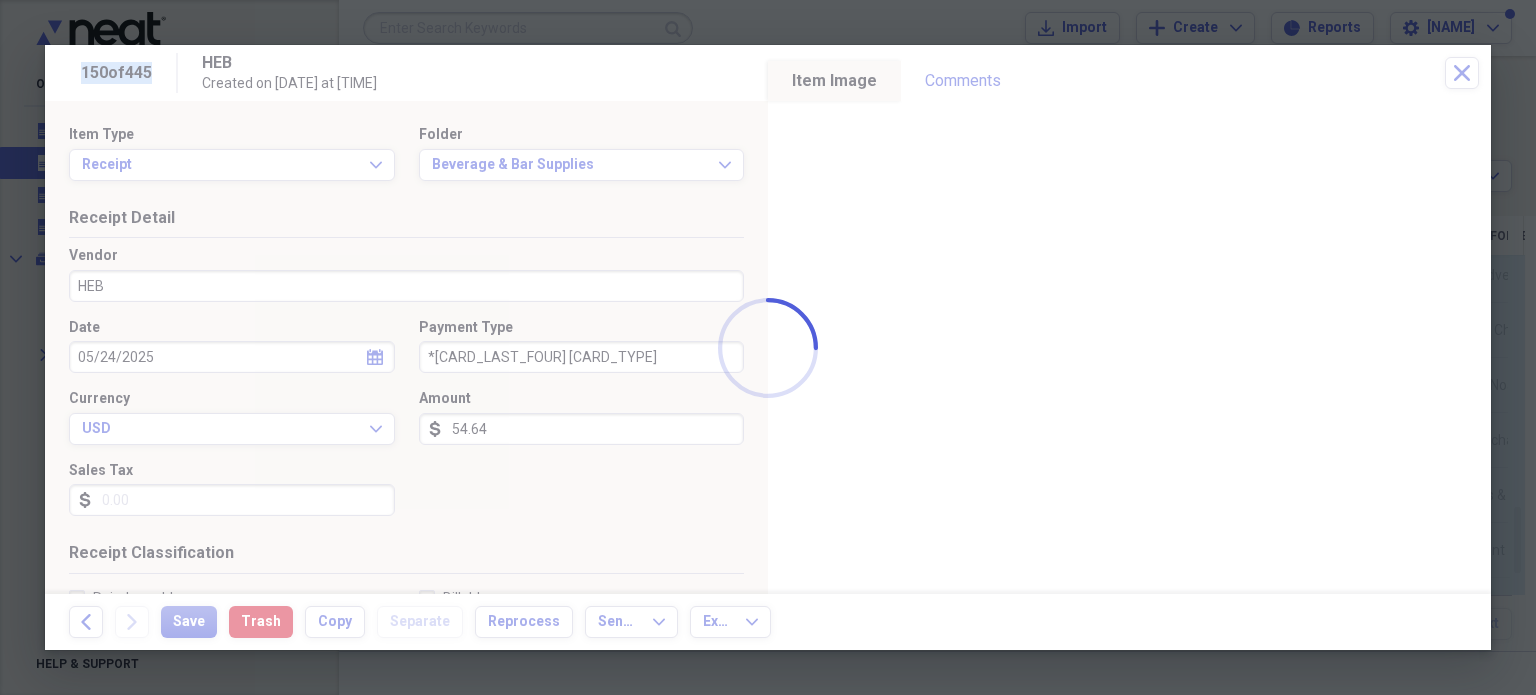 click at bounding box center [768, 347] 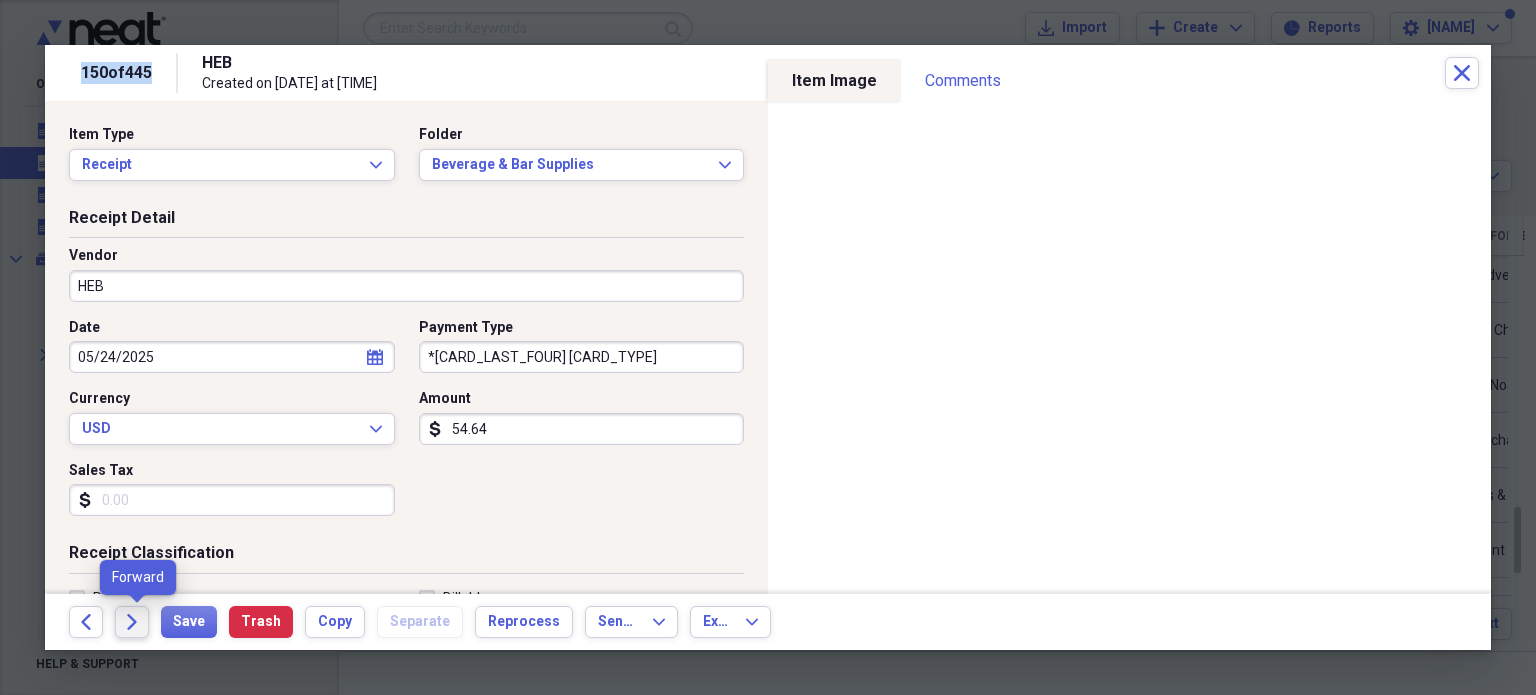 click on "Forward" 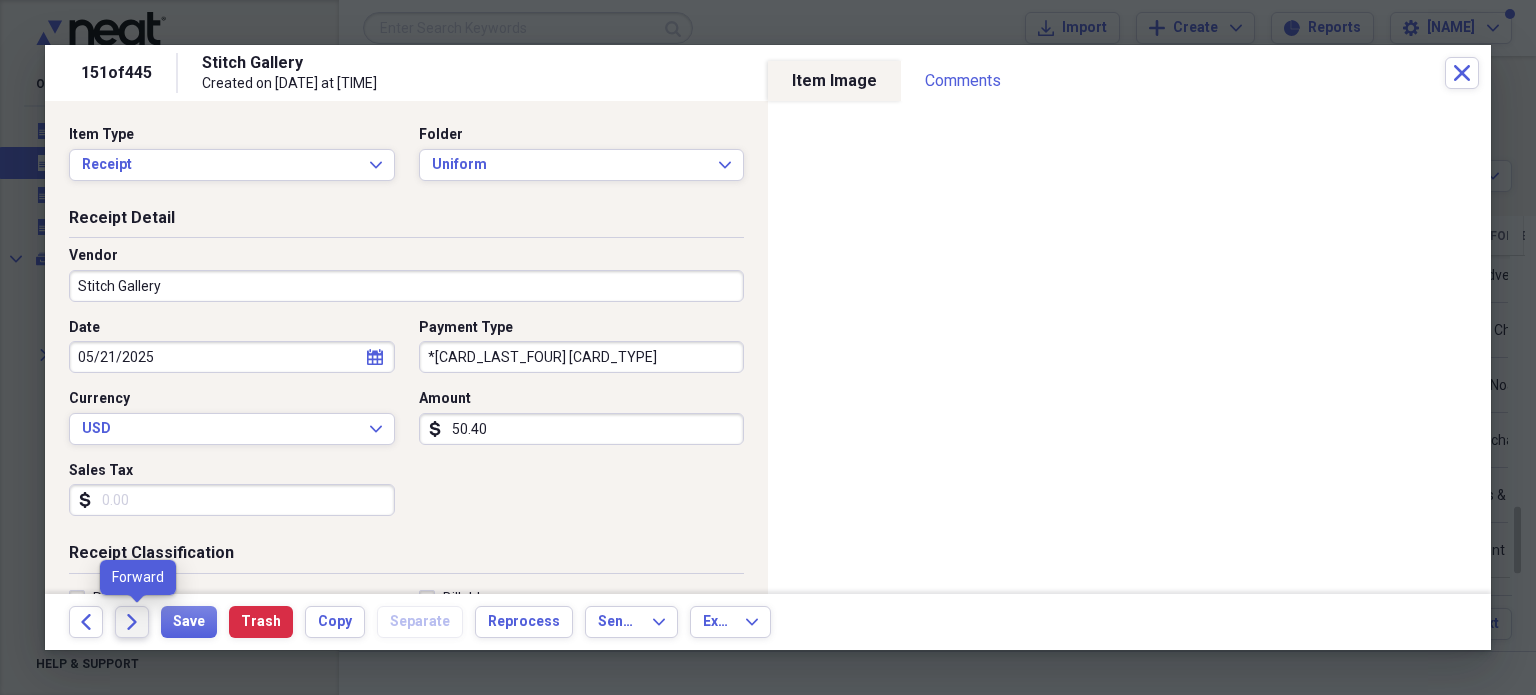 click on "Forward" 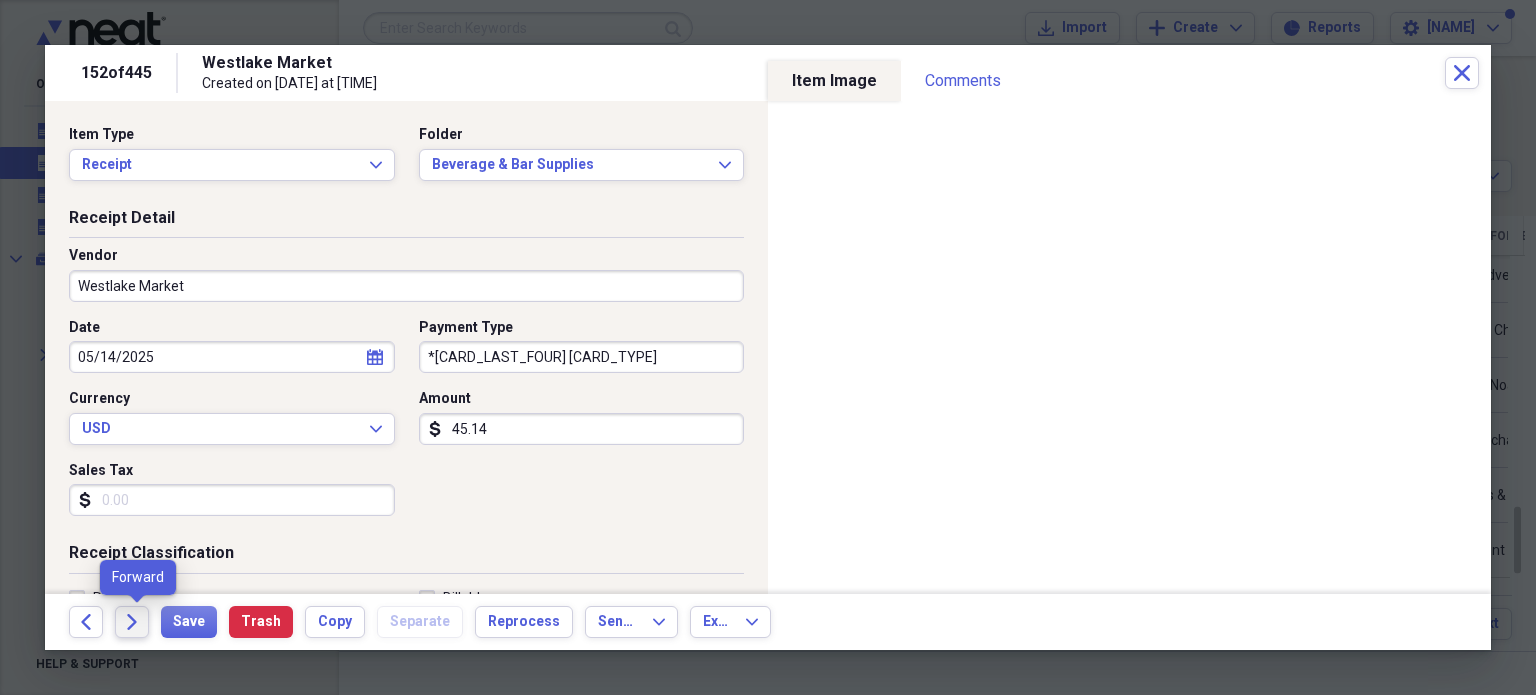 click on "Forward" 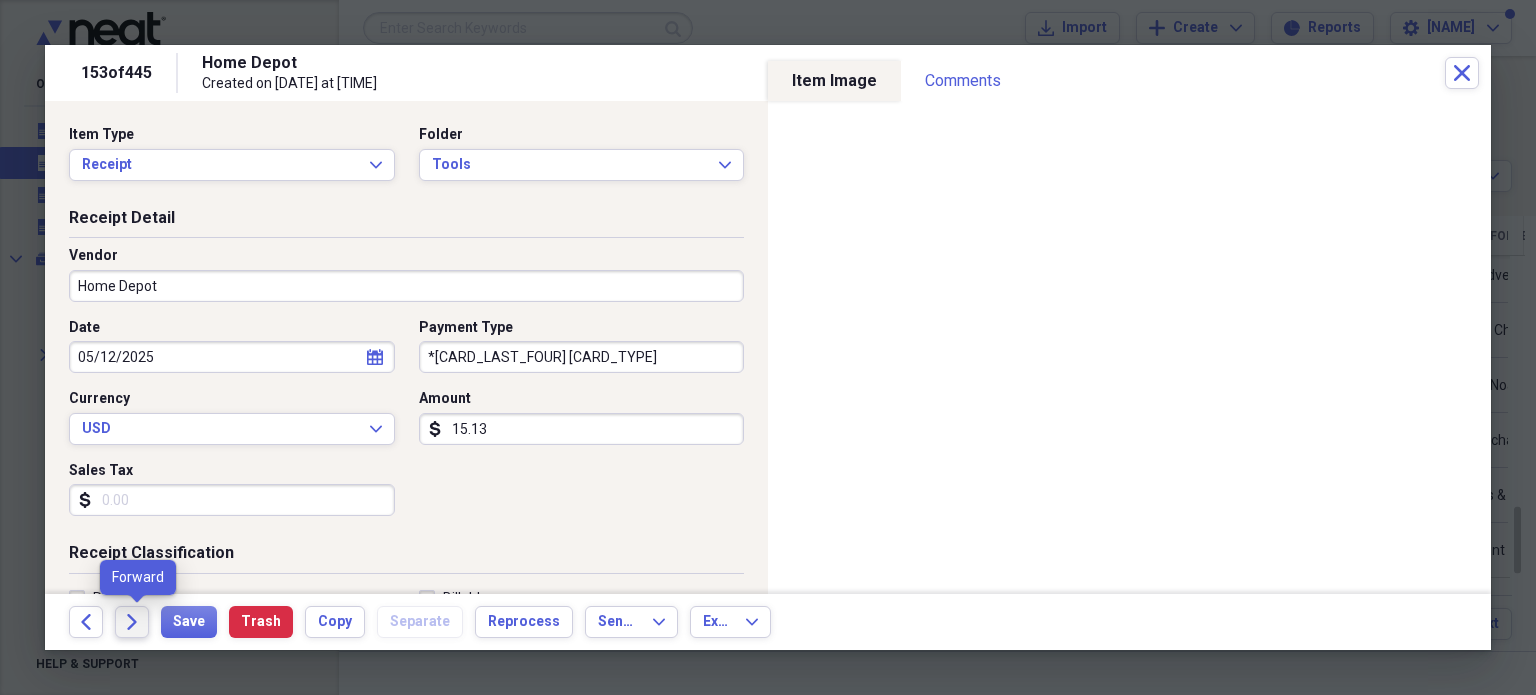 click on "Forward" 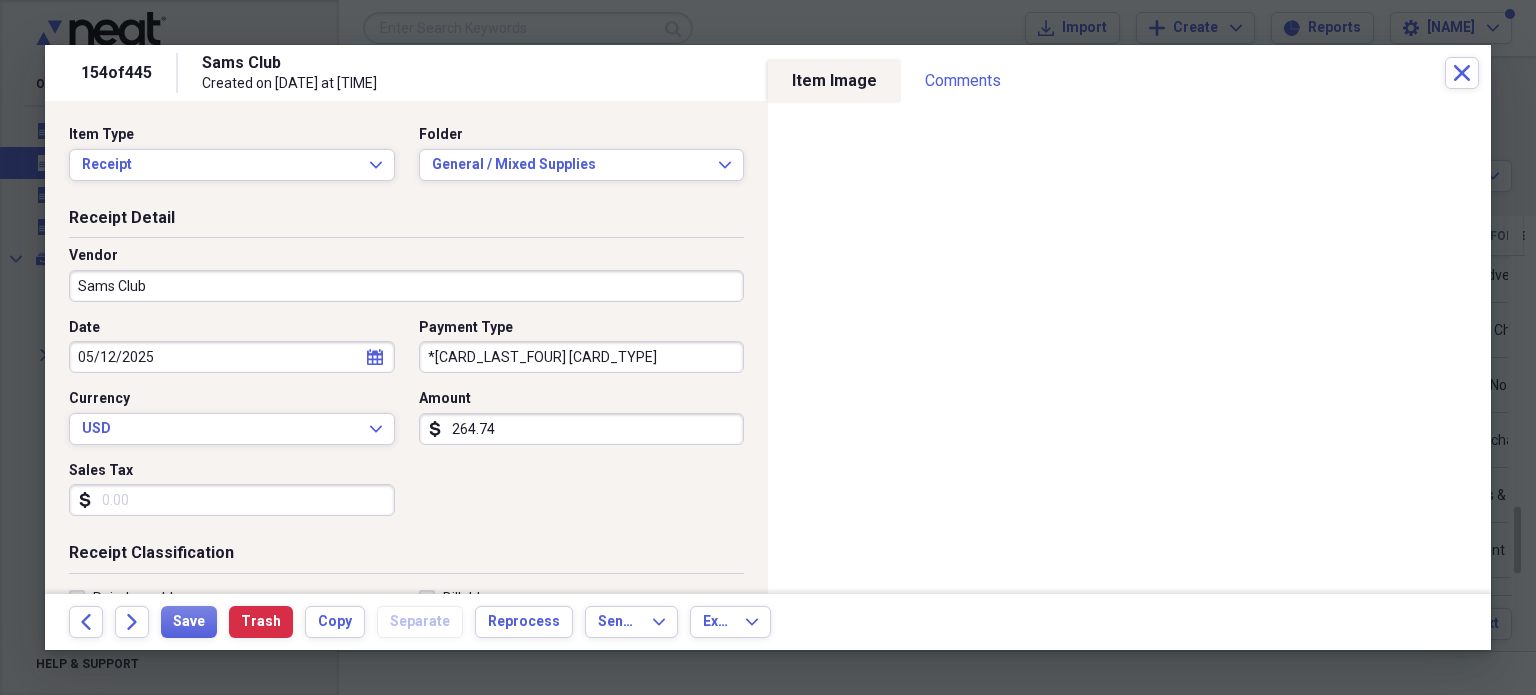 click on "Forward" 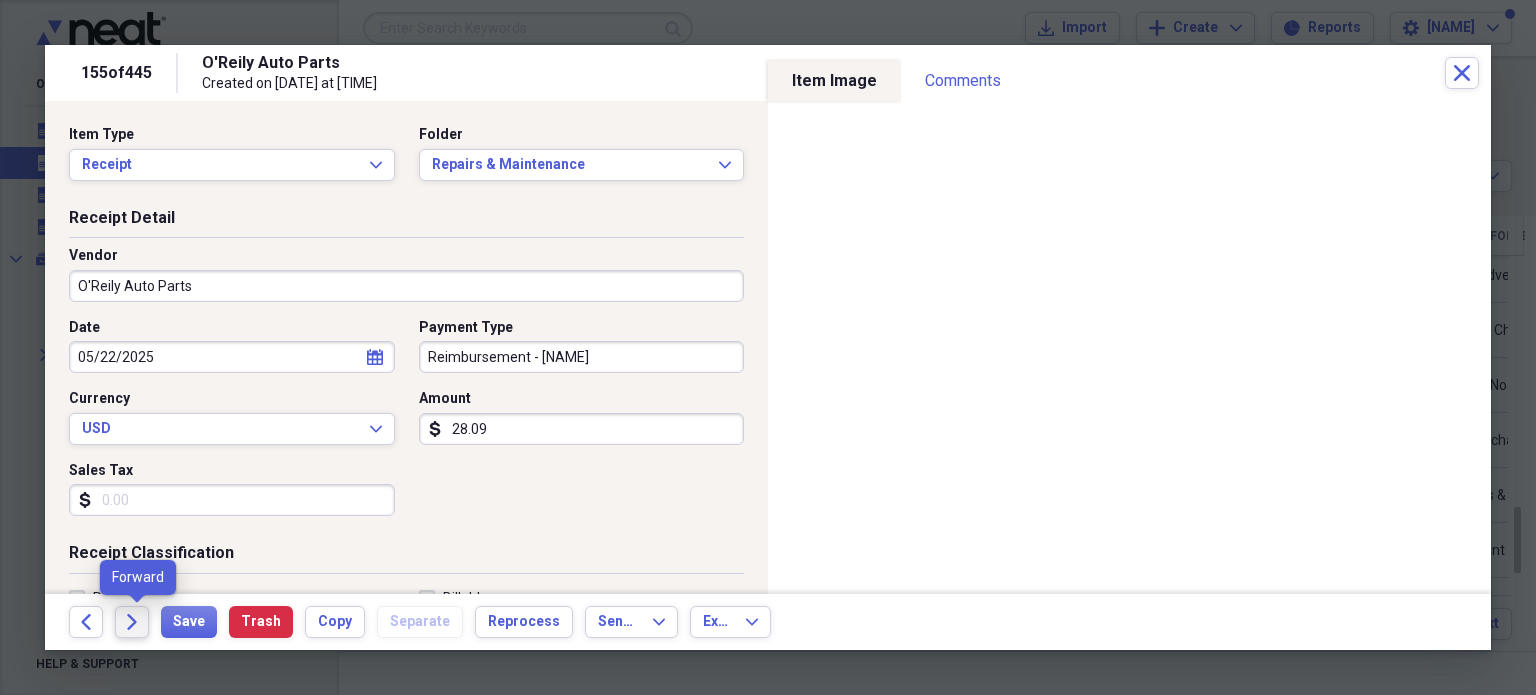 click on "Forward" 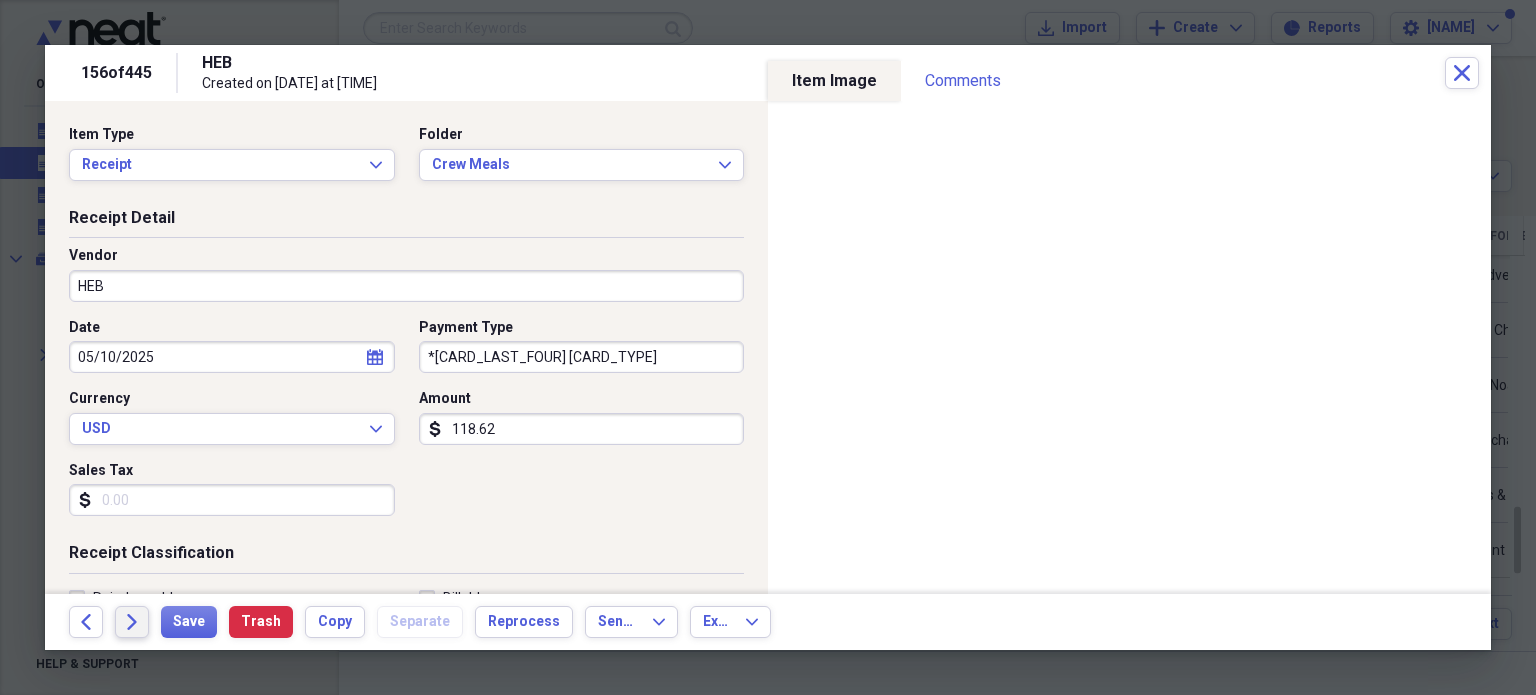 click on "Forward" 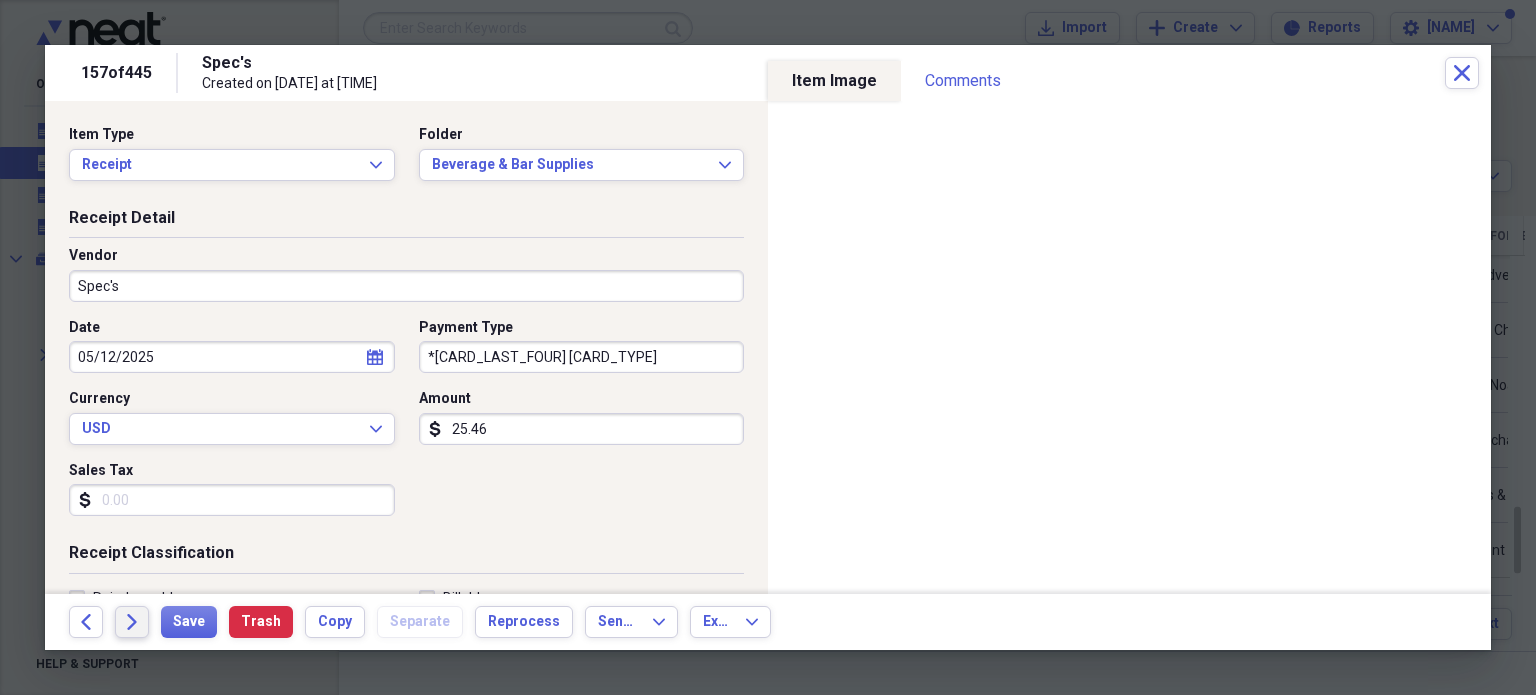 click on "Forward" 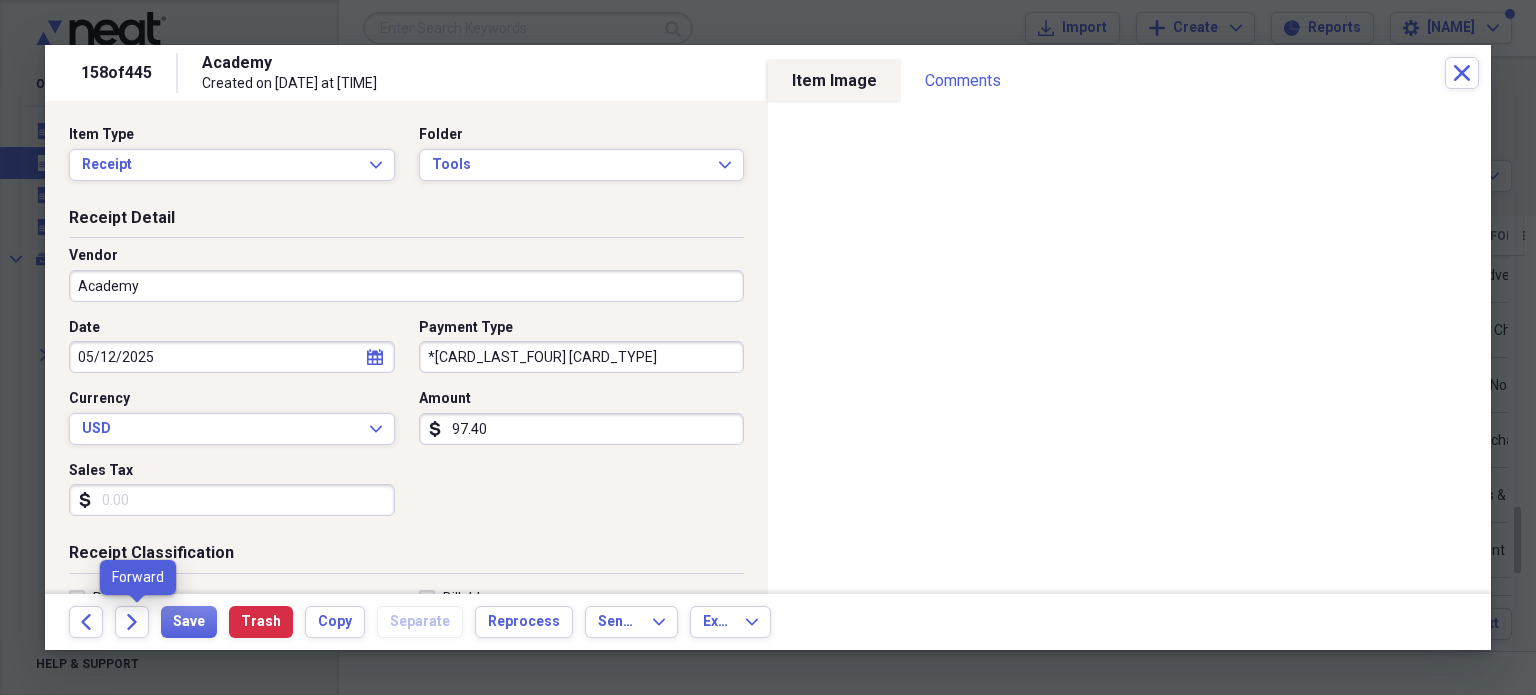 click on "Forward" 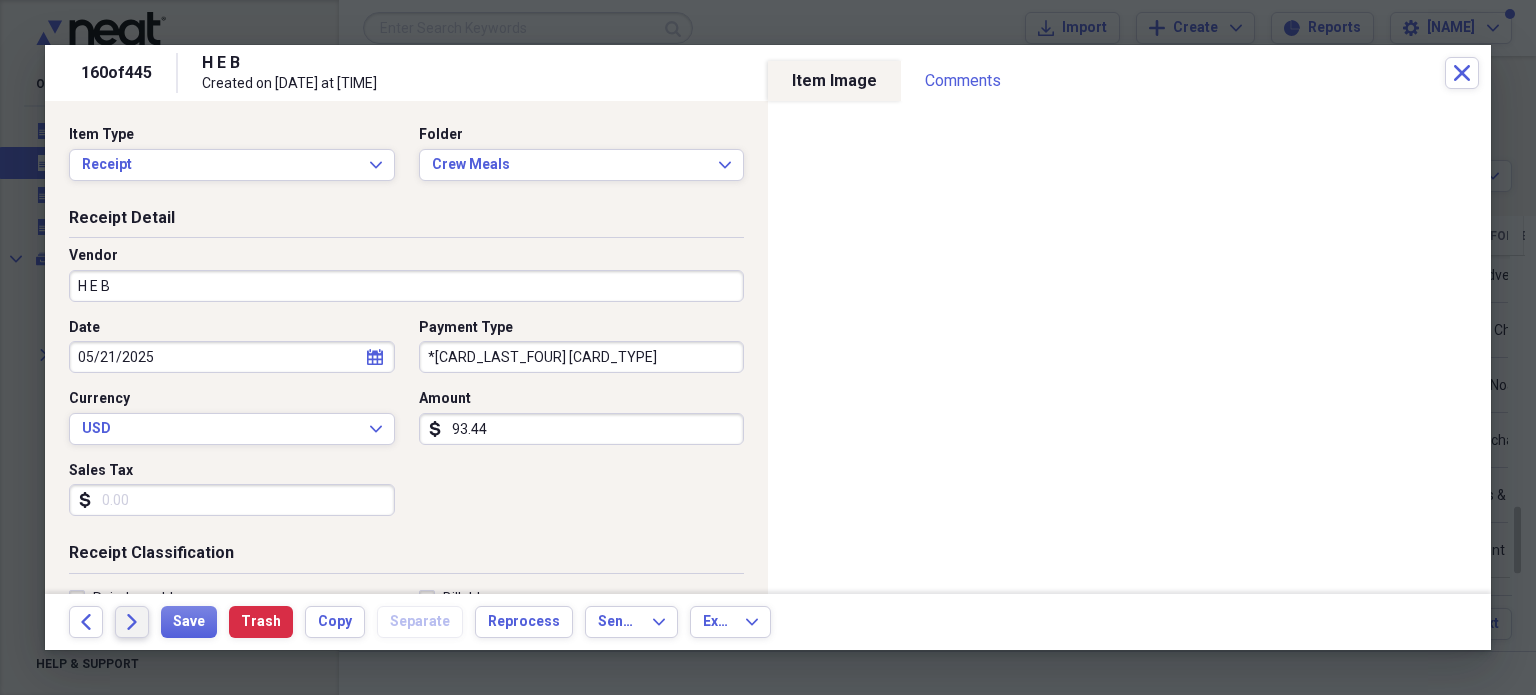 click on "Forward" 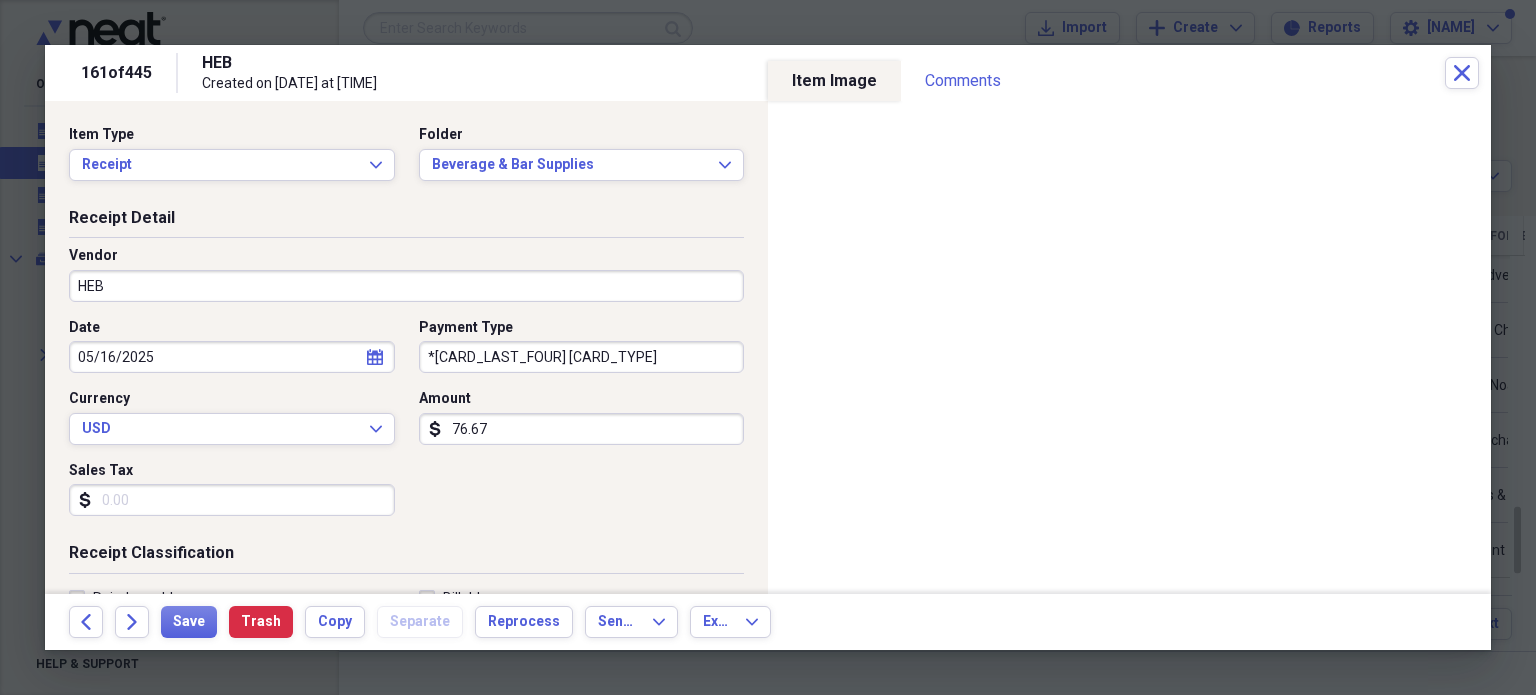 click on "Forward" 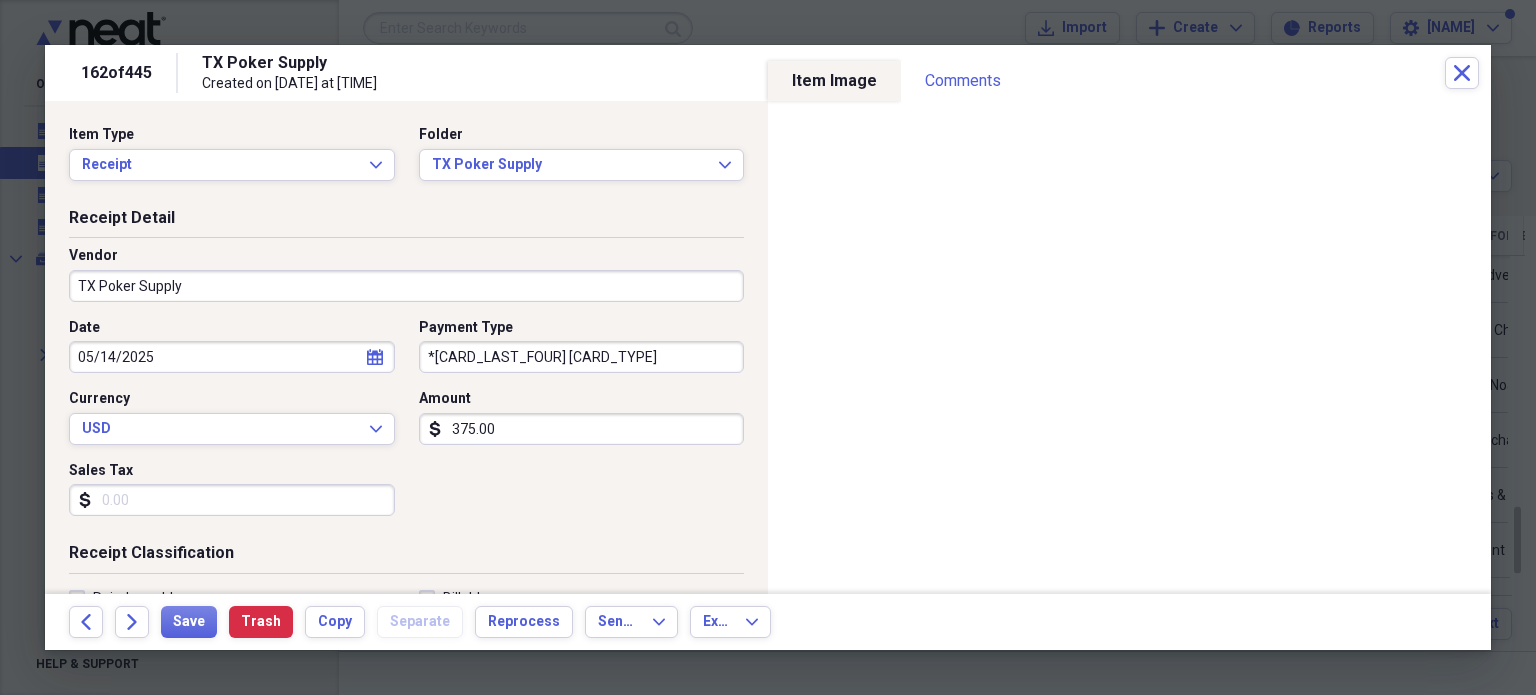 click on "Forward" 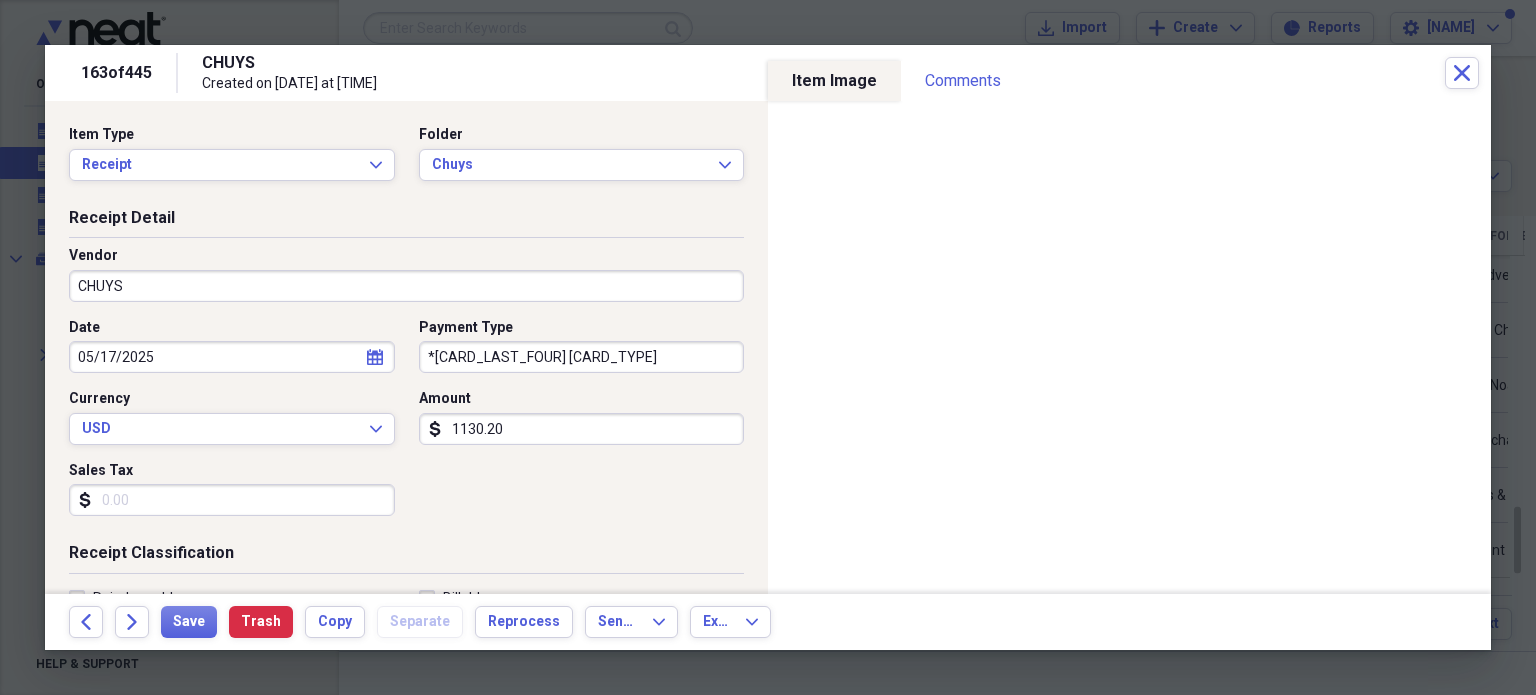 click on "Forward" 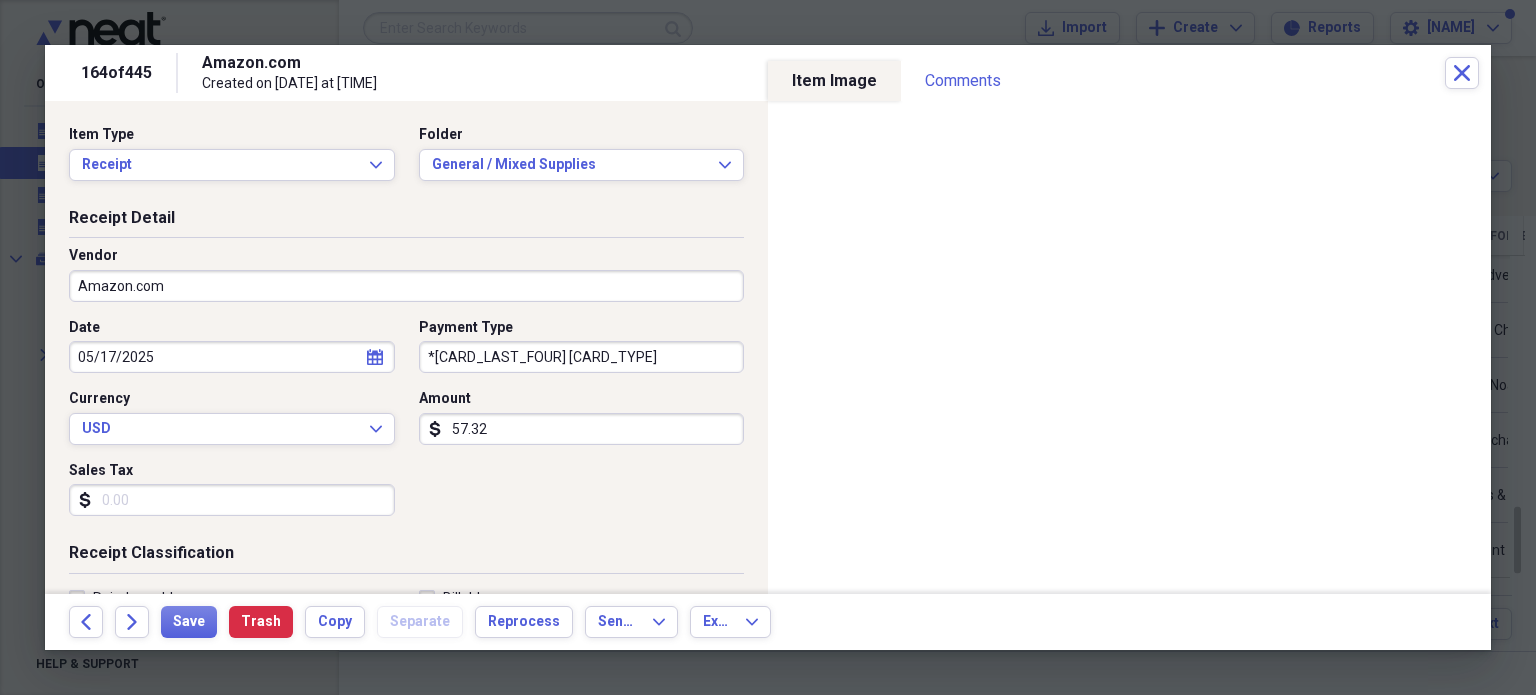click on "Forward" 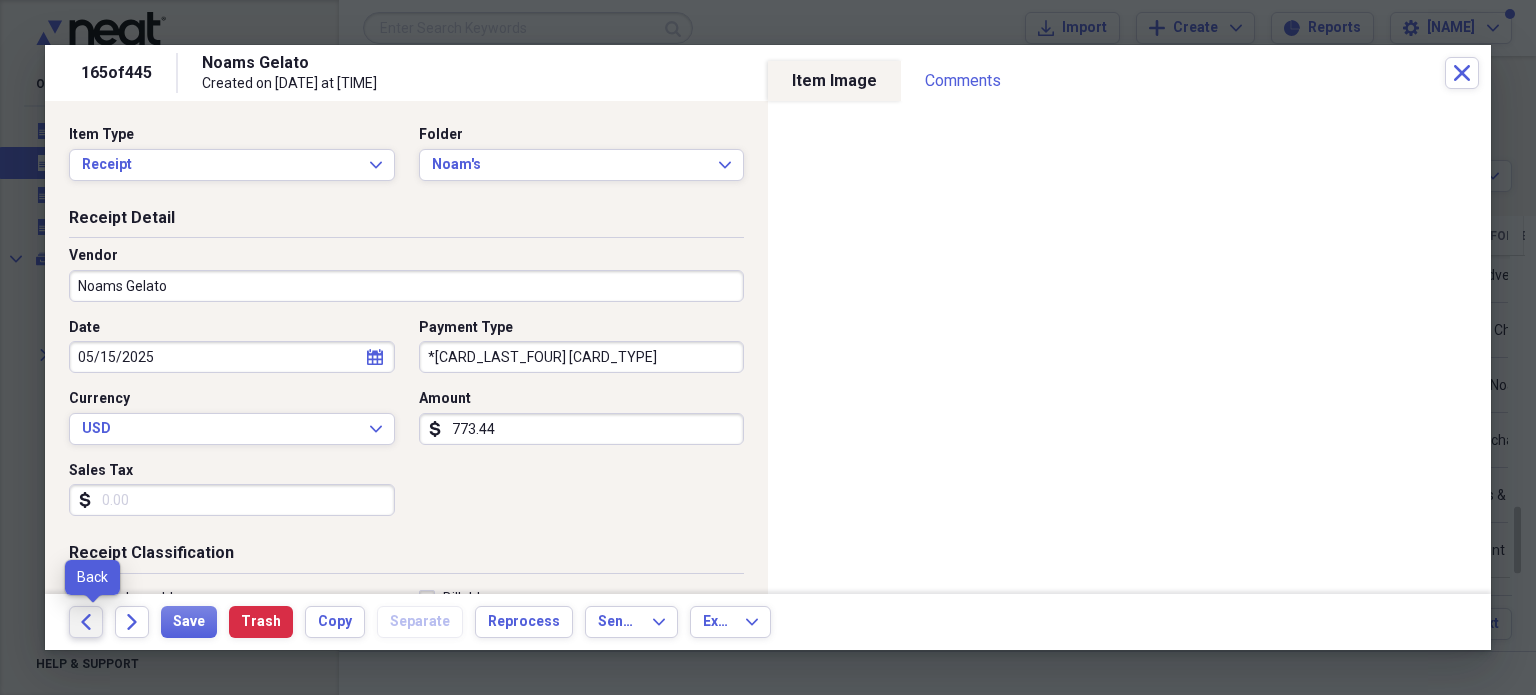 click on "Back" 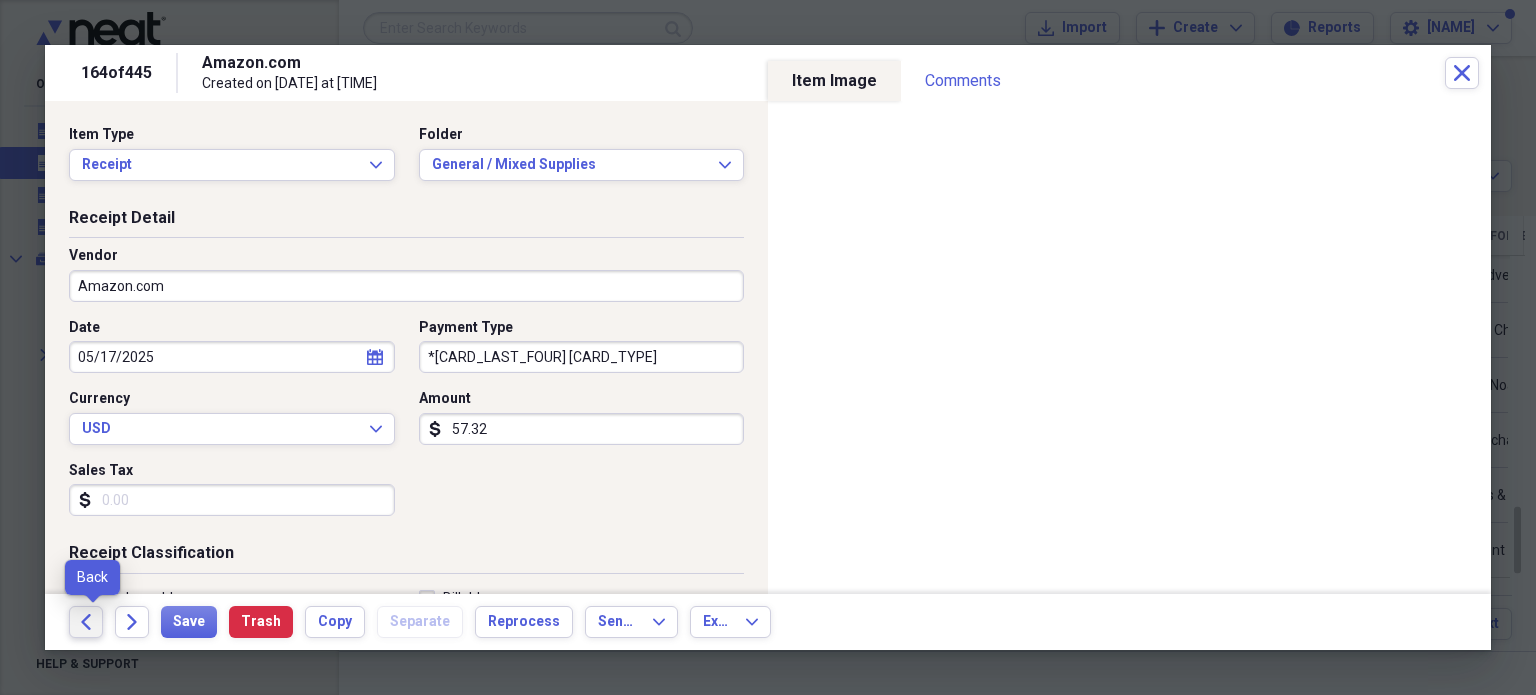 click 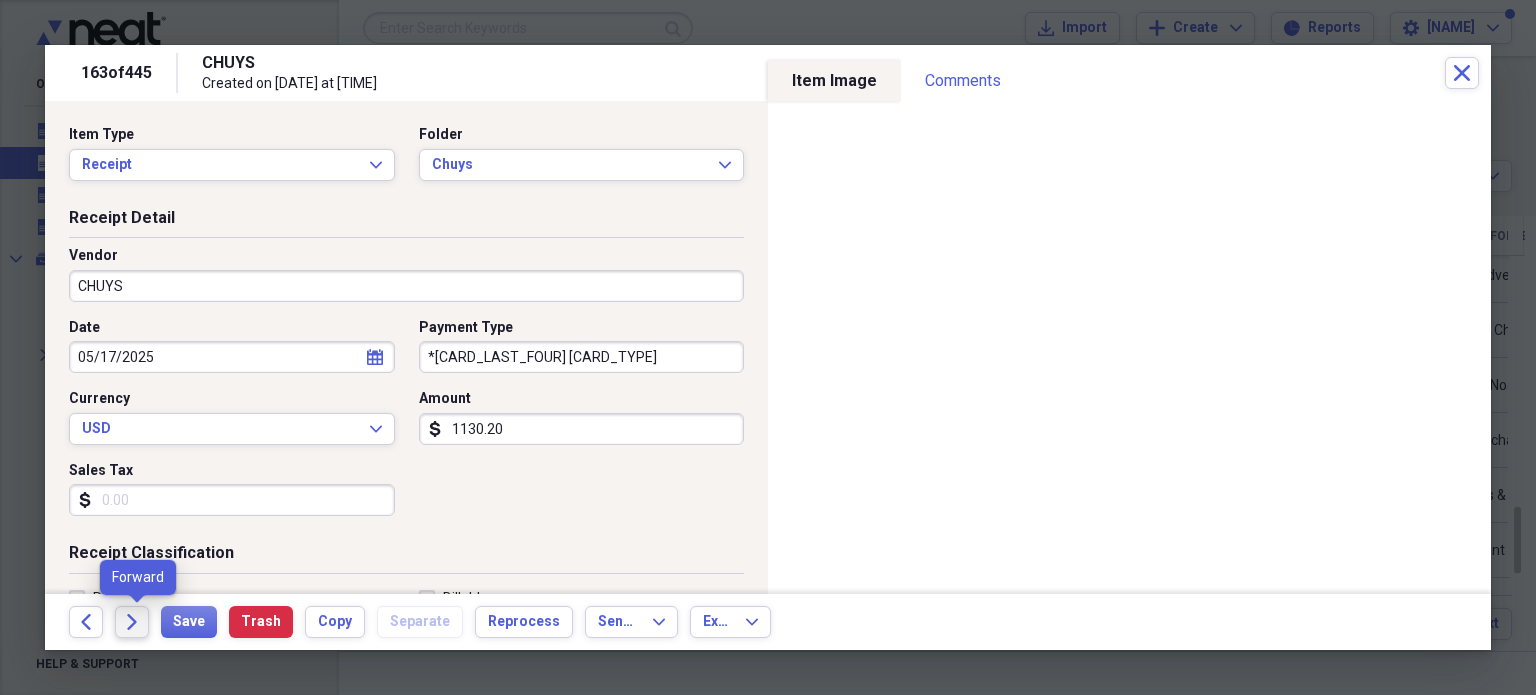 click on "Forward" 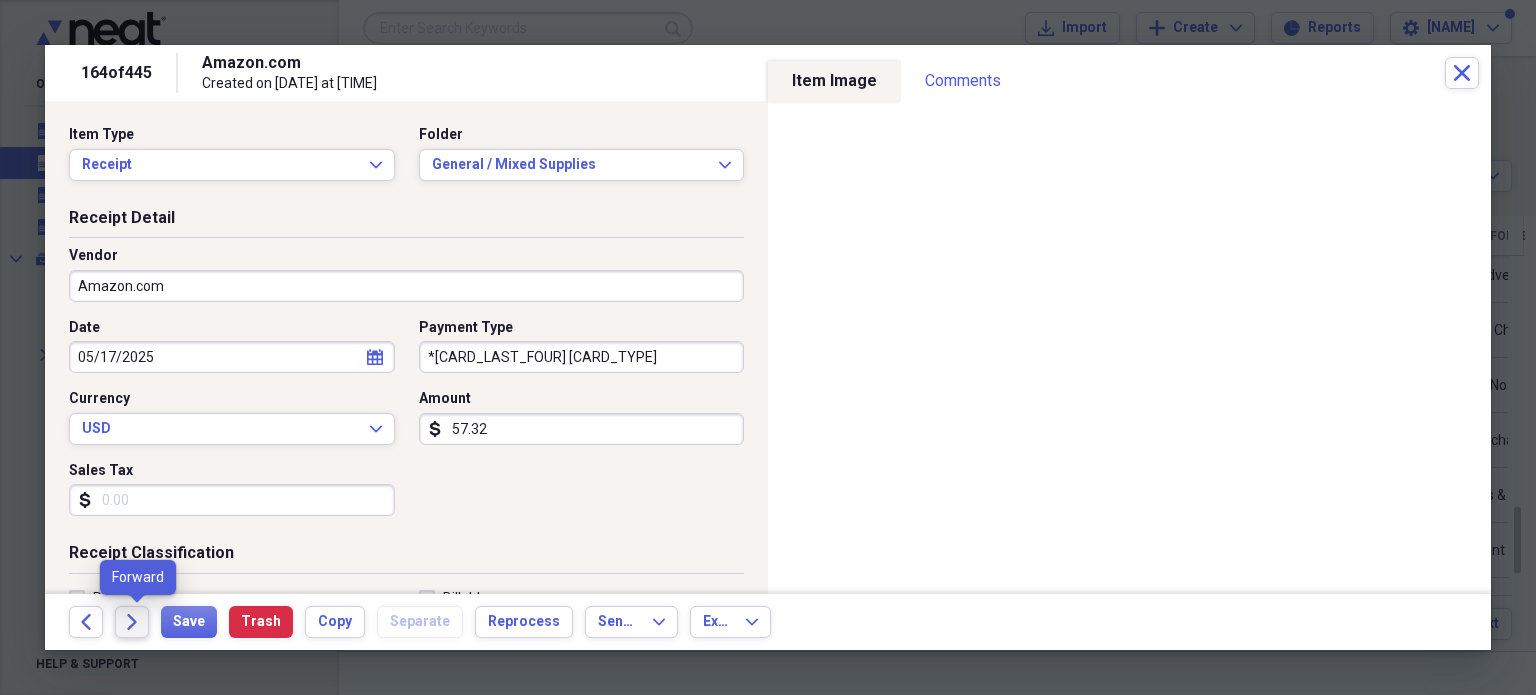click on "Forward" 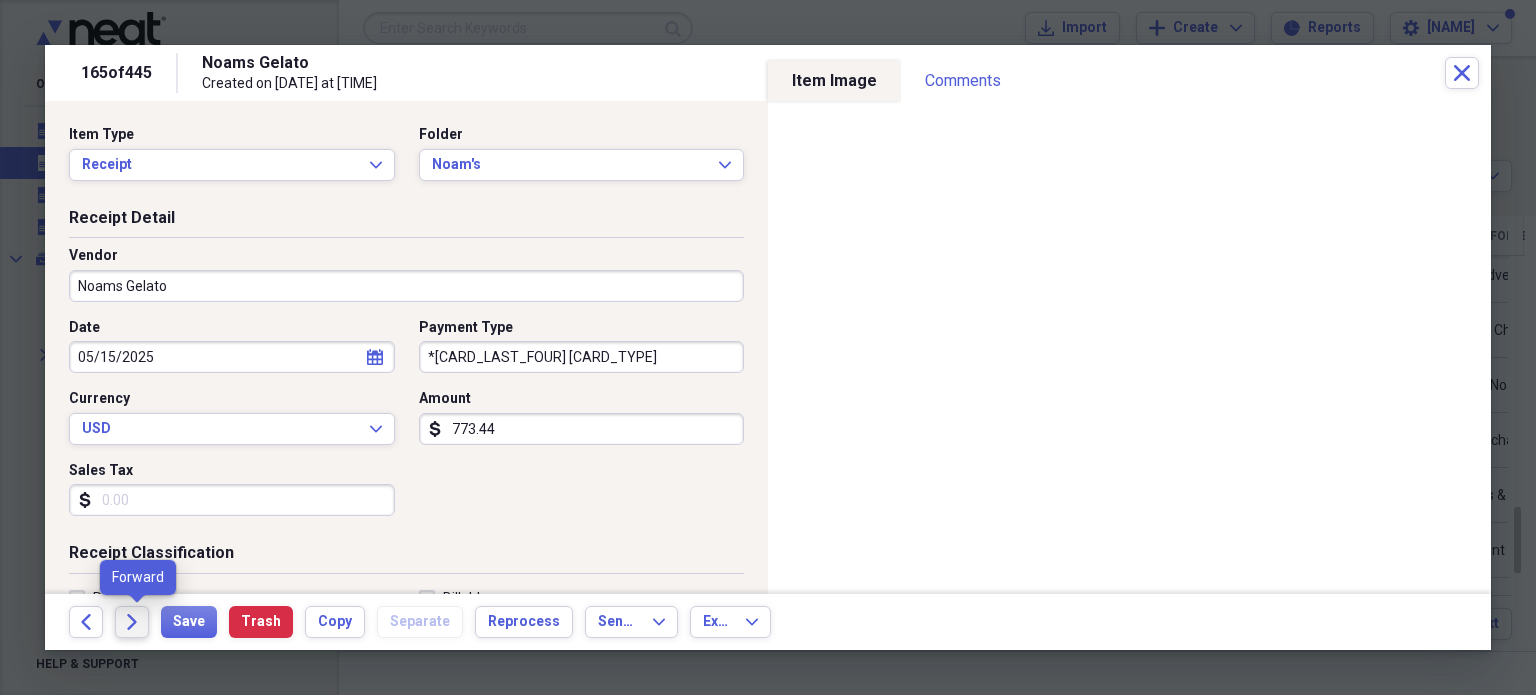 click on "Forward" 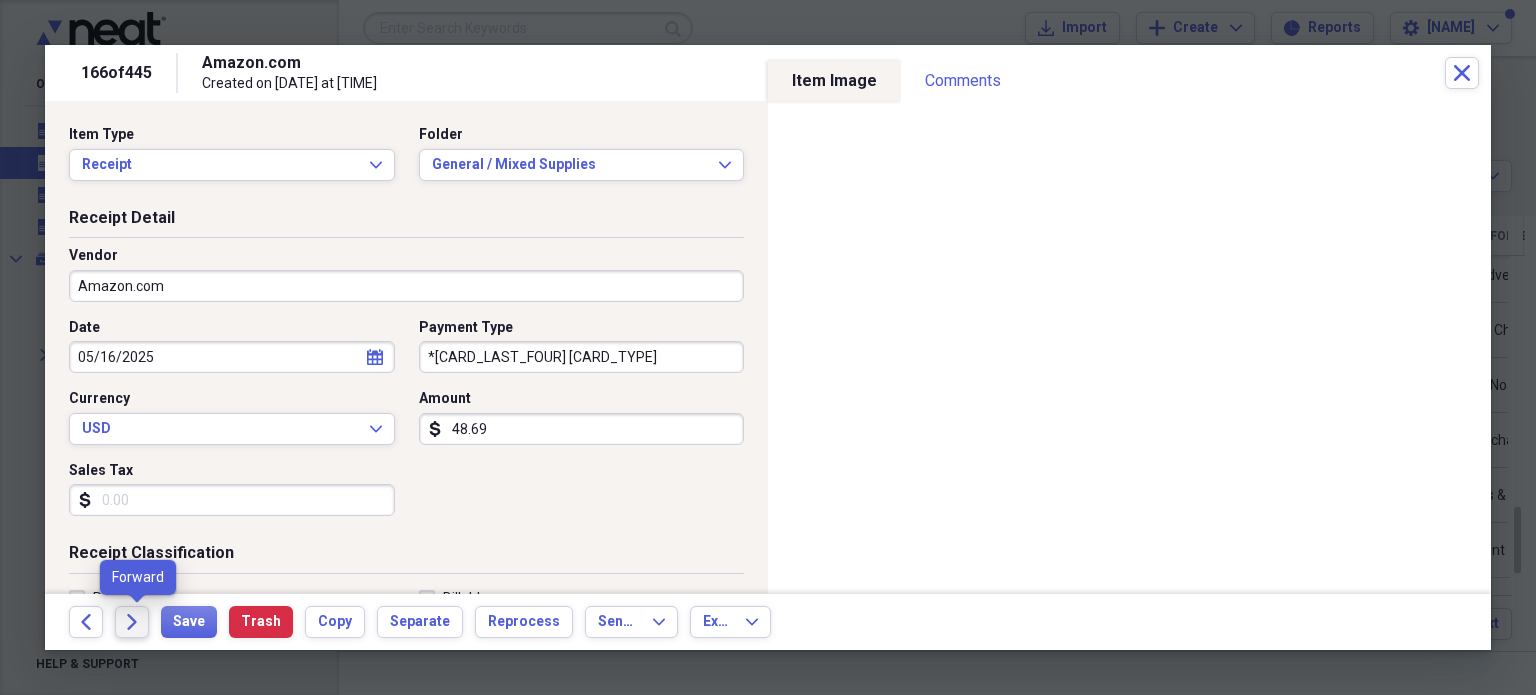 click on "Forward" 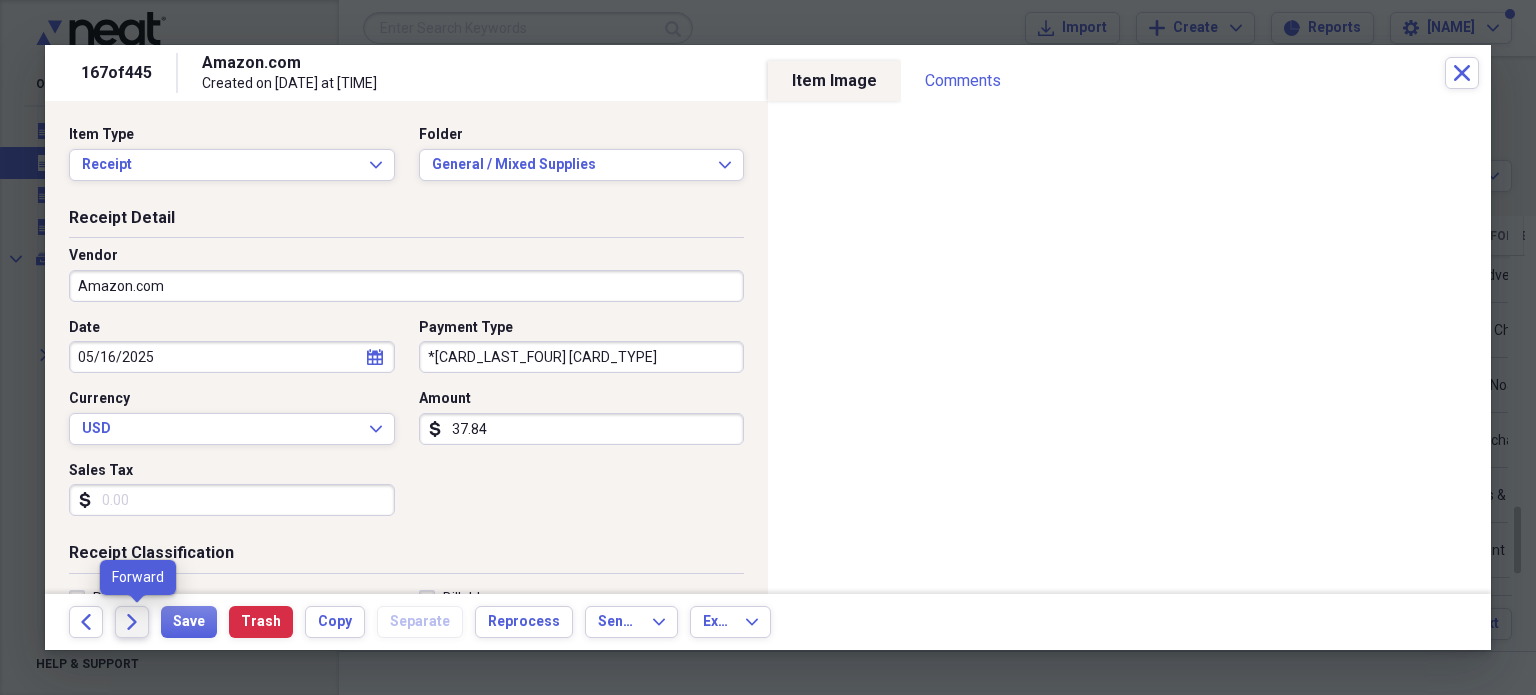 click on "Forward" 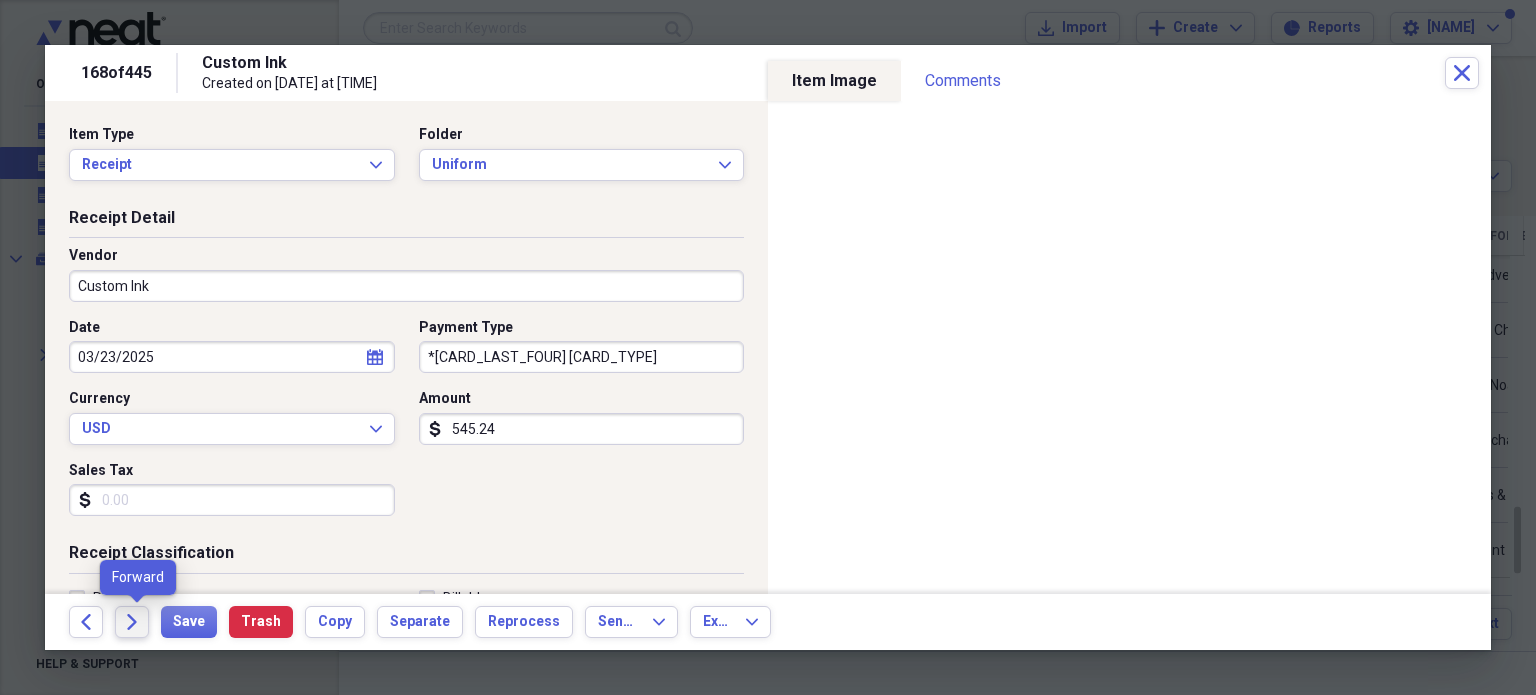click on "Forward" 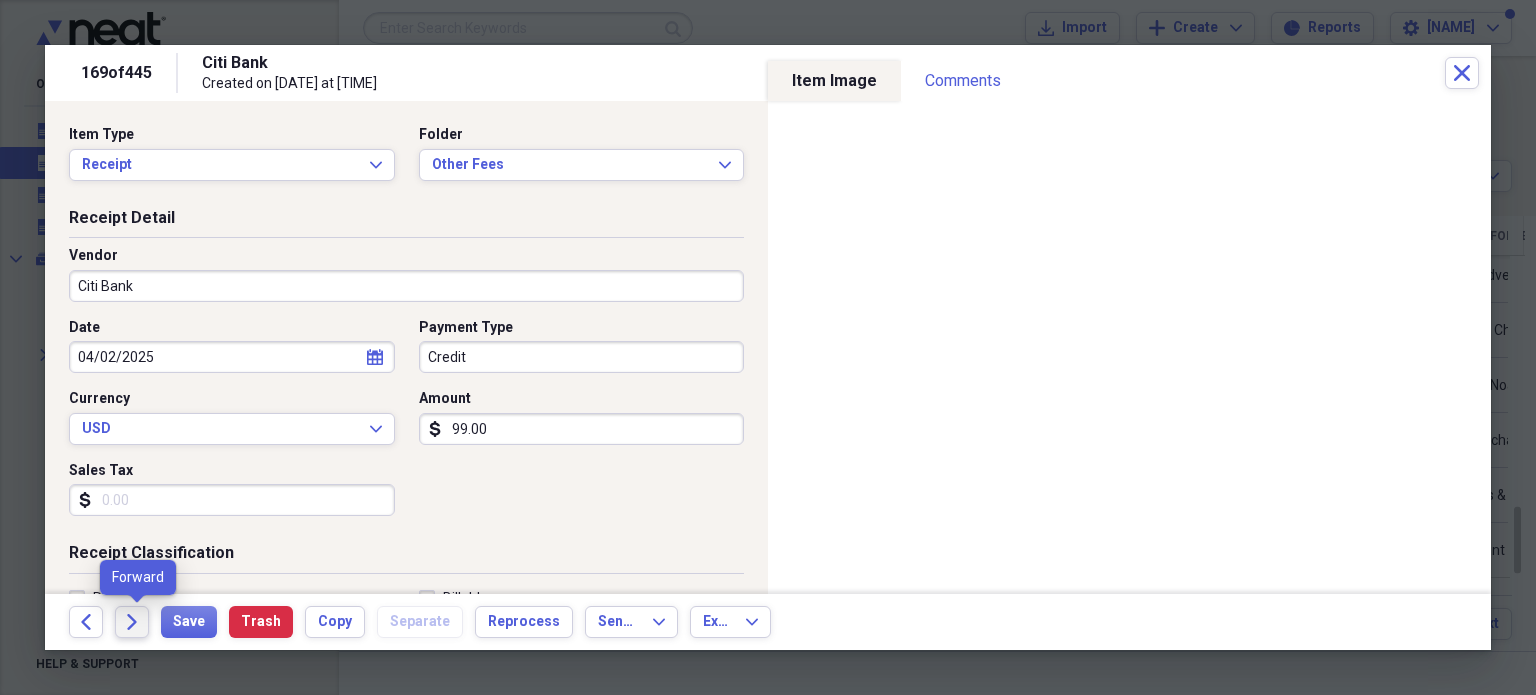 click on "Forward" 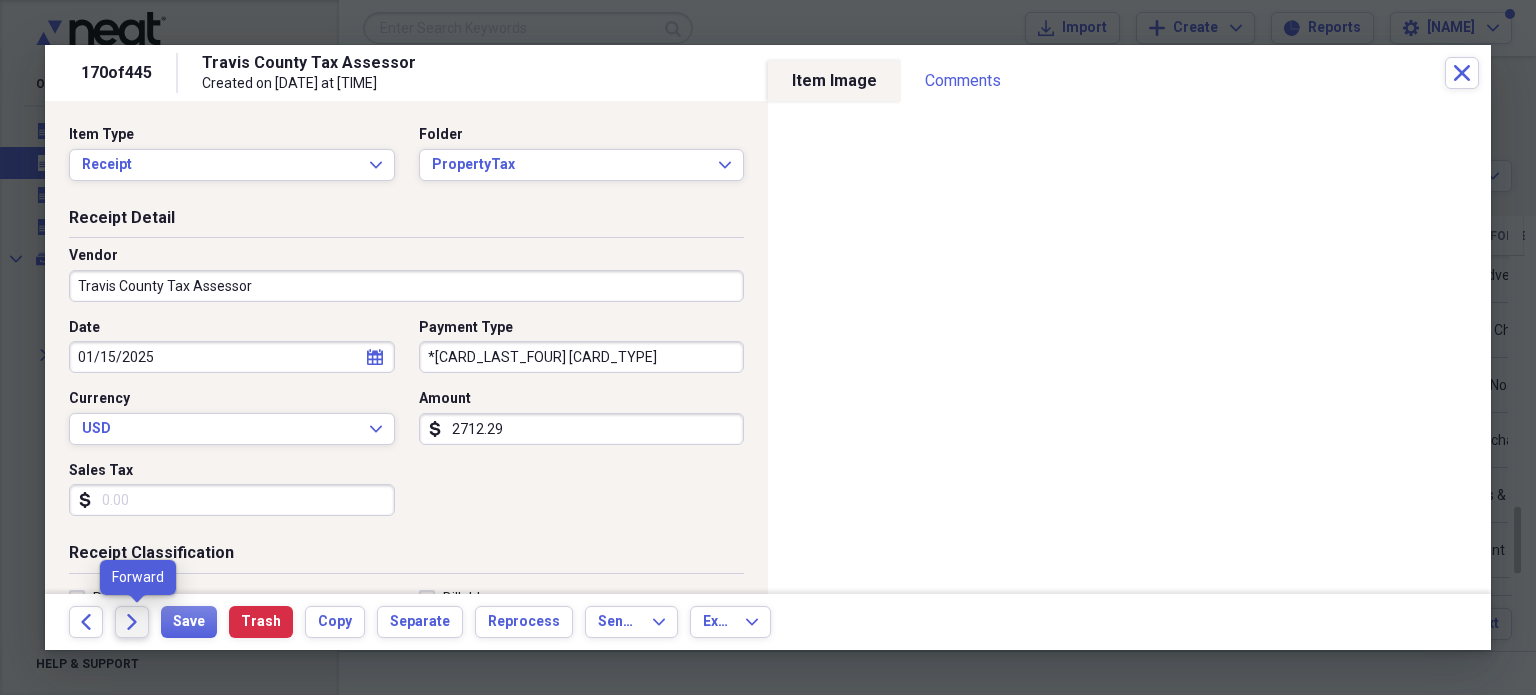 click on "Forward" 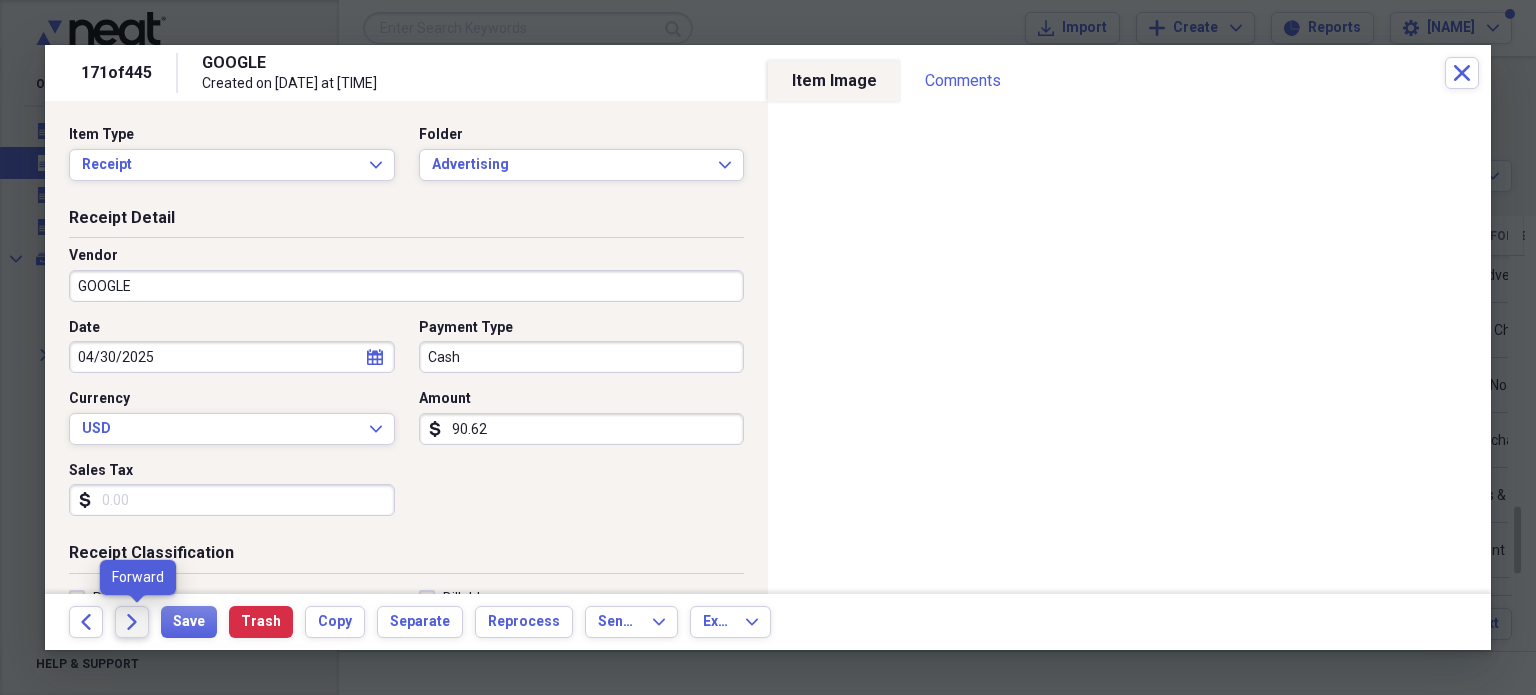 click on "Forward" 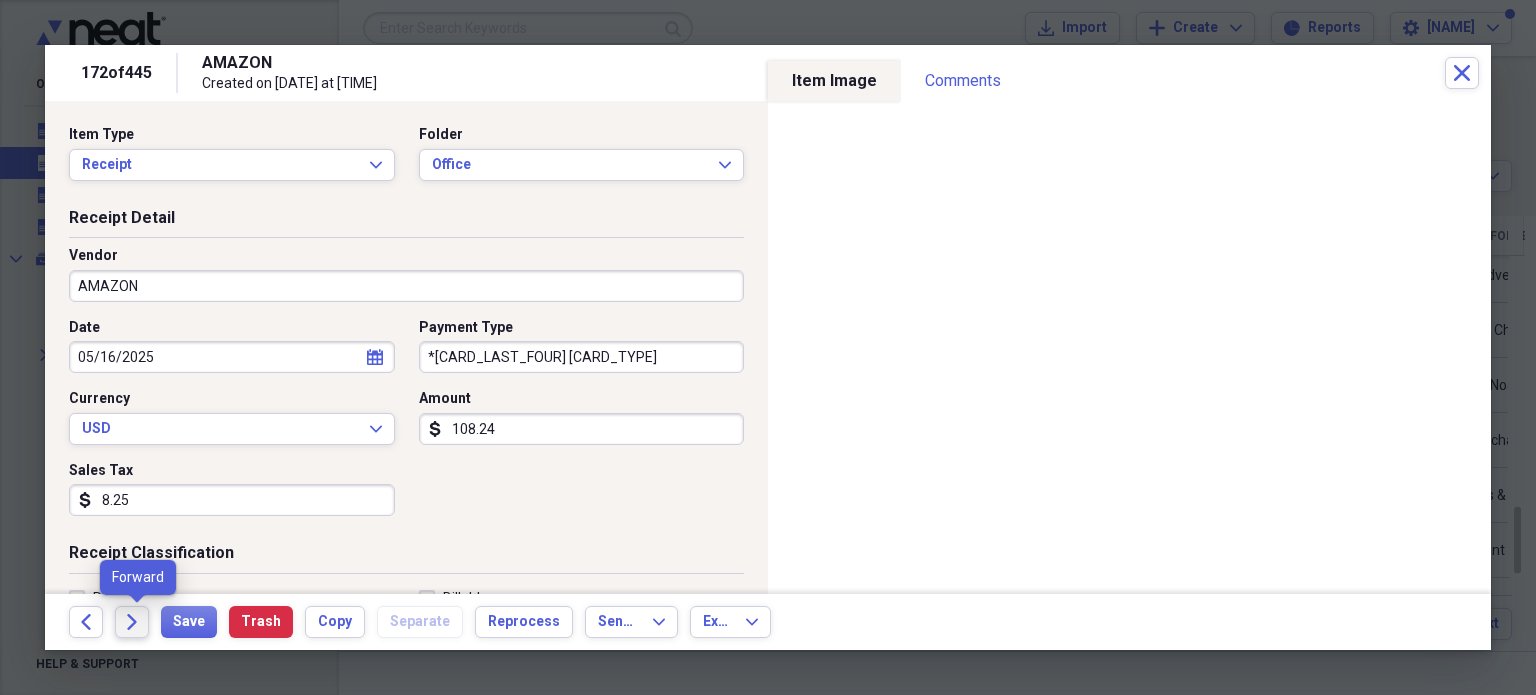 click on "Forward" 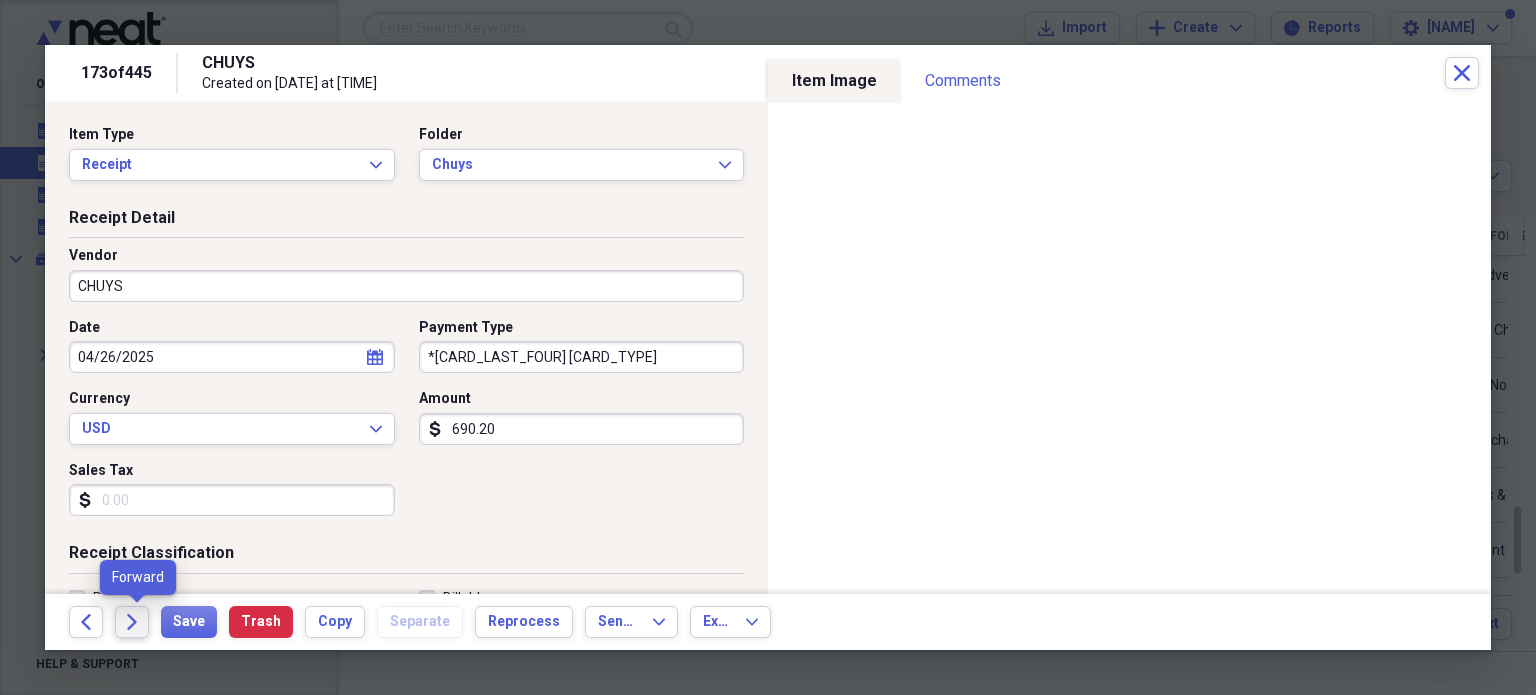 click on "Forward" 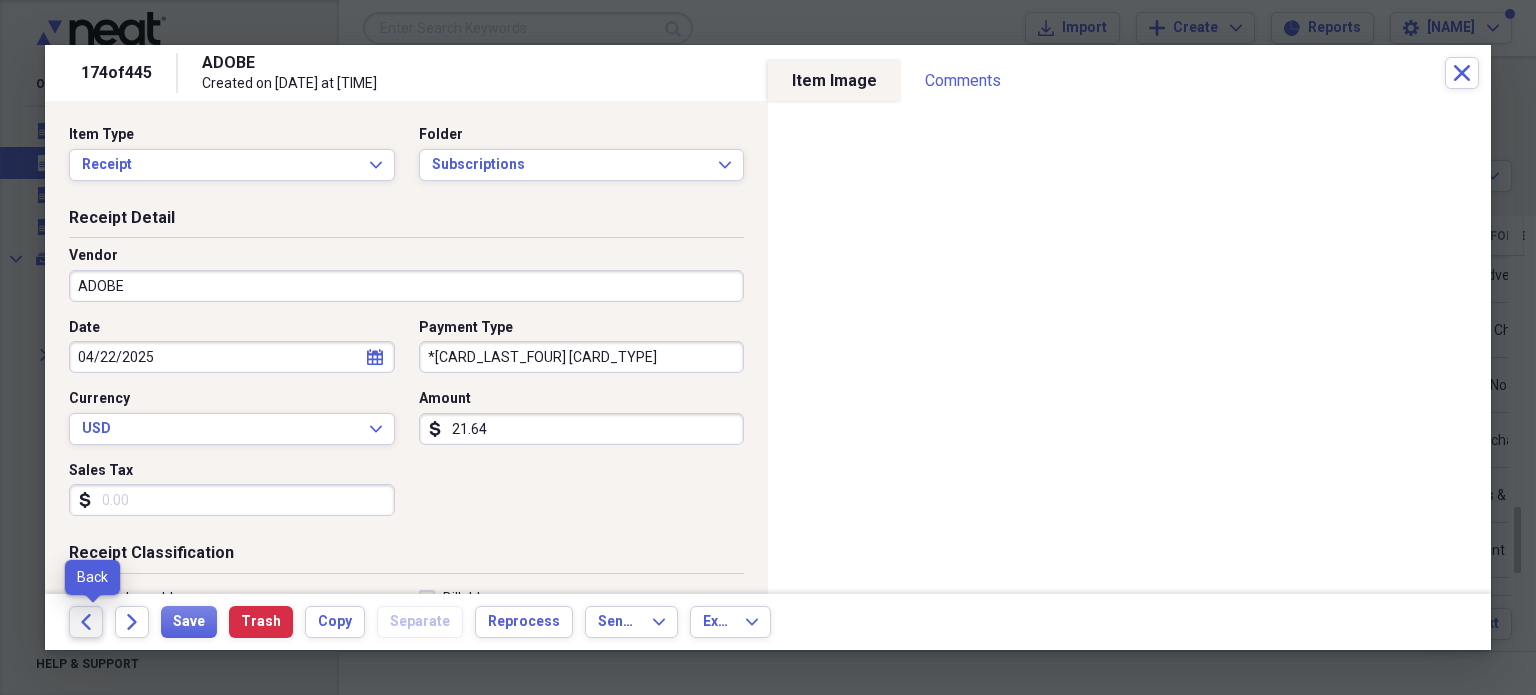 click 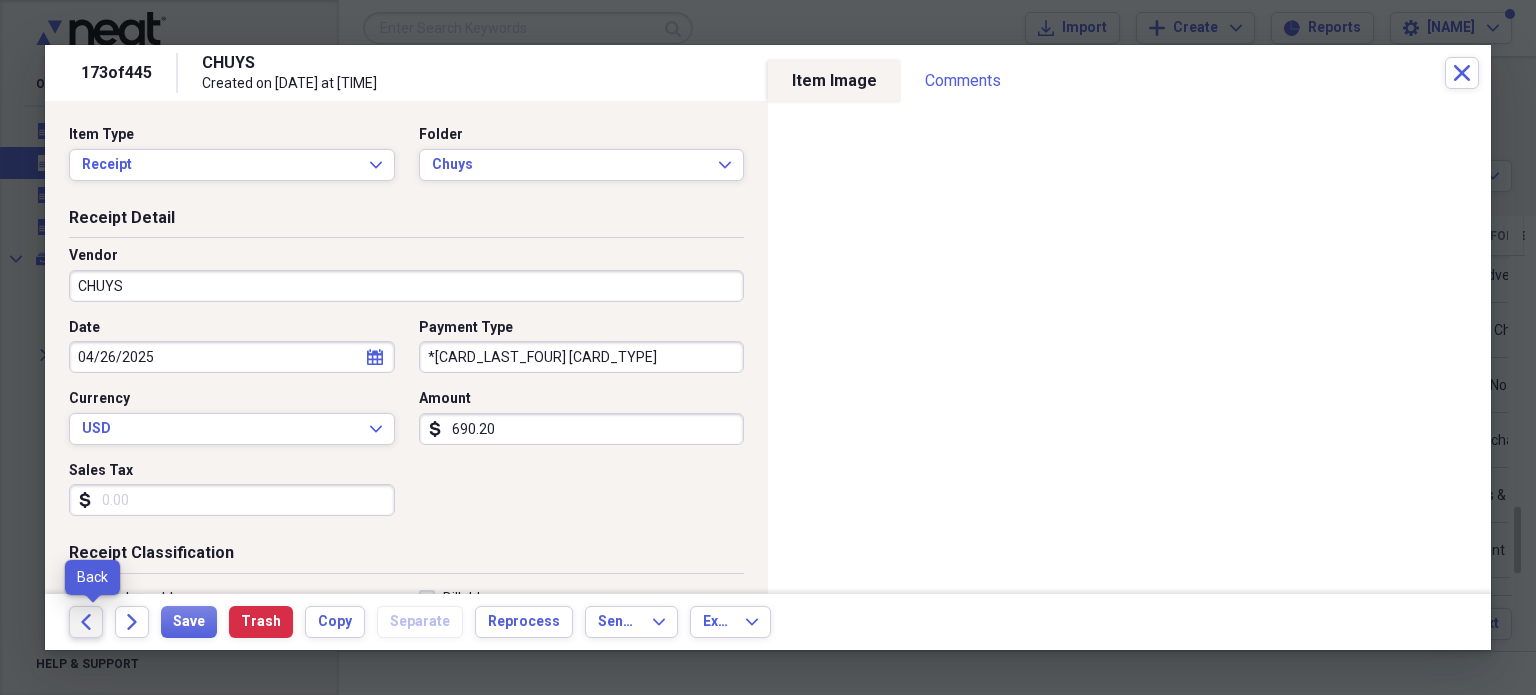 click on "Back" at bounding box center (86, 622) 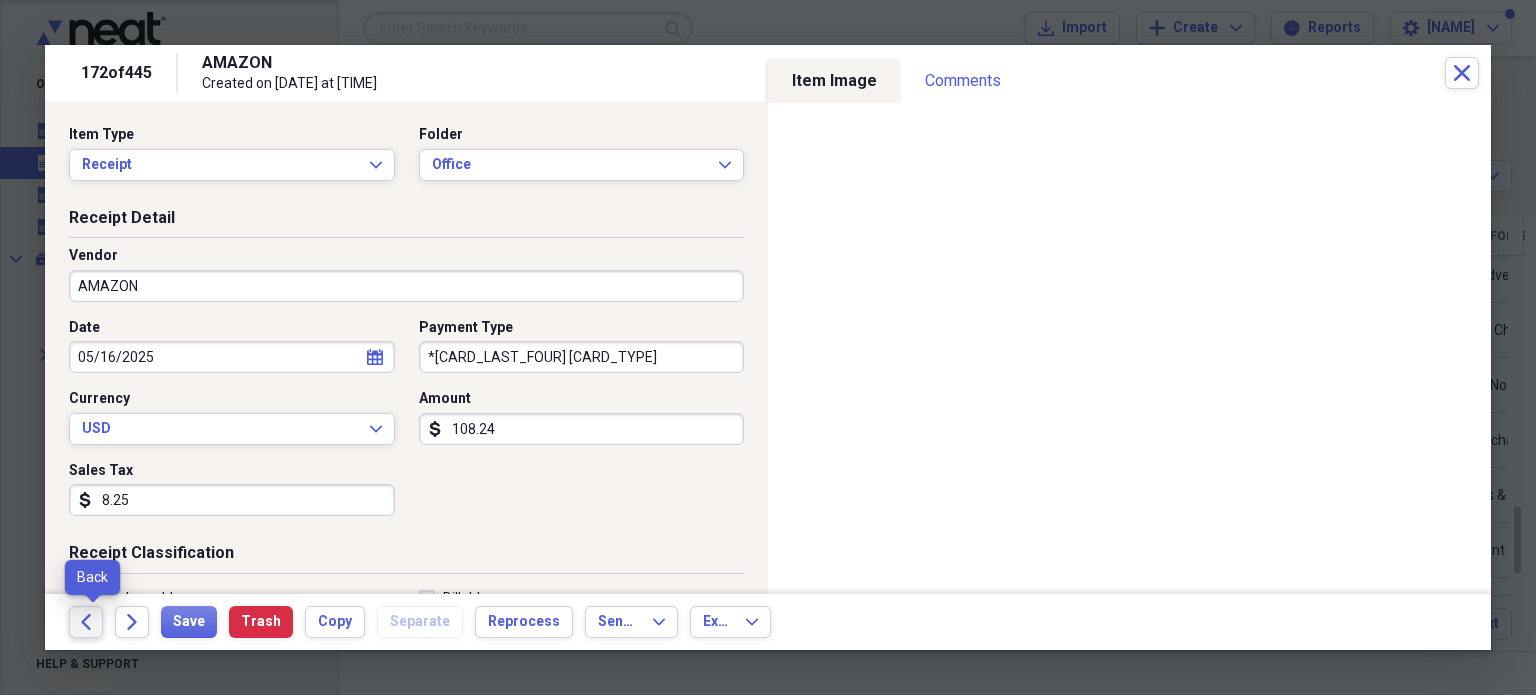 click on "Back" 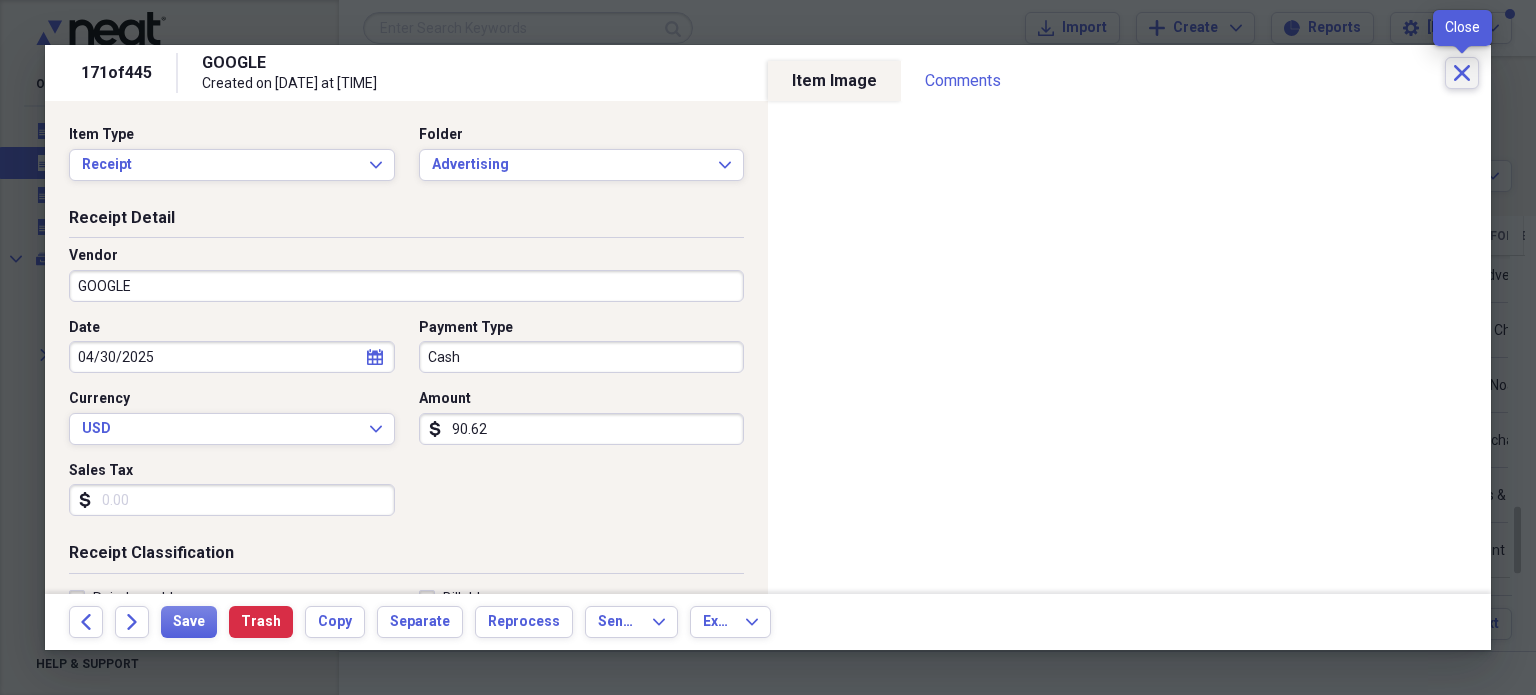 click on "Close" at bounding box center [1462, 73] 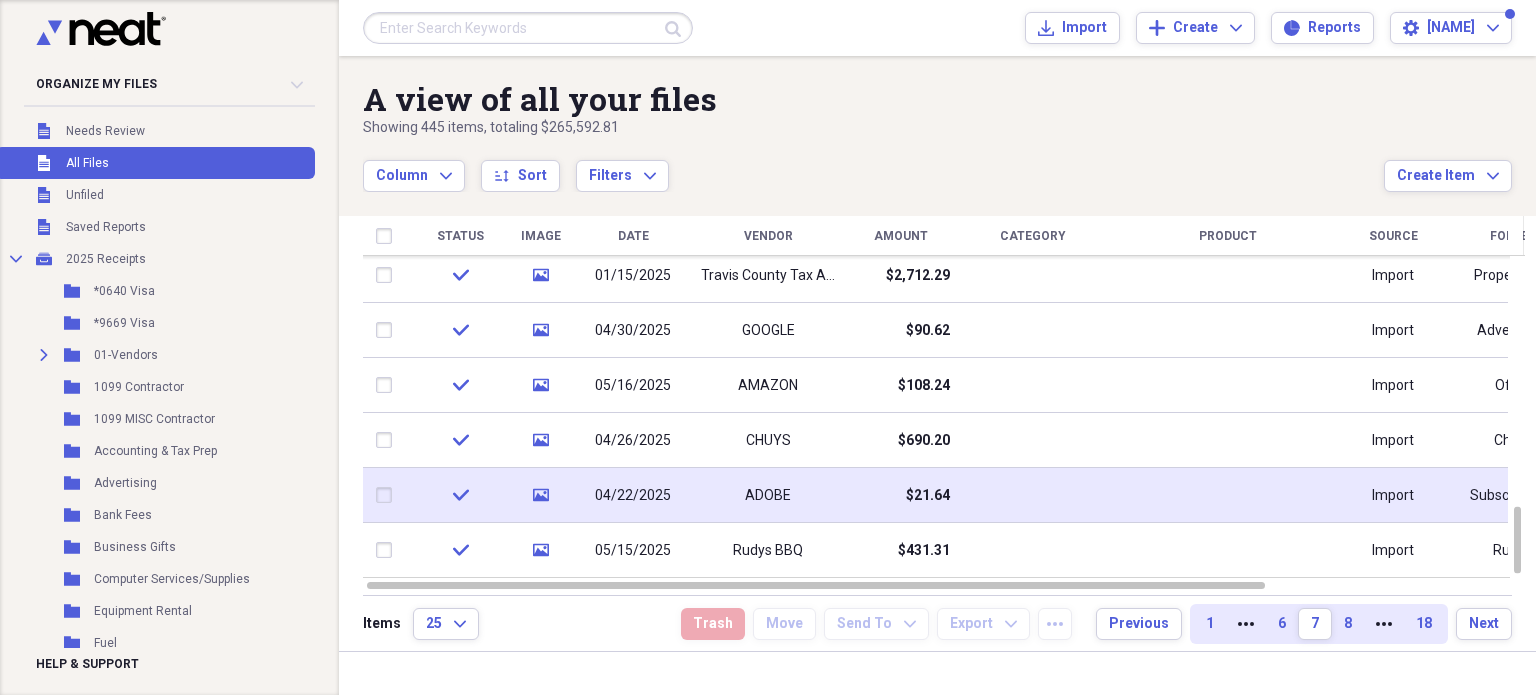click at bounding box center (1033, 495) 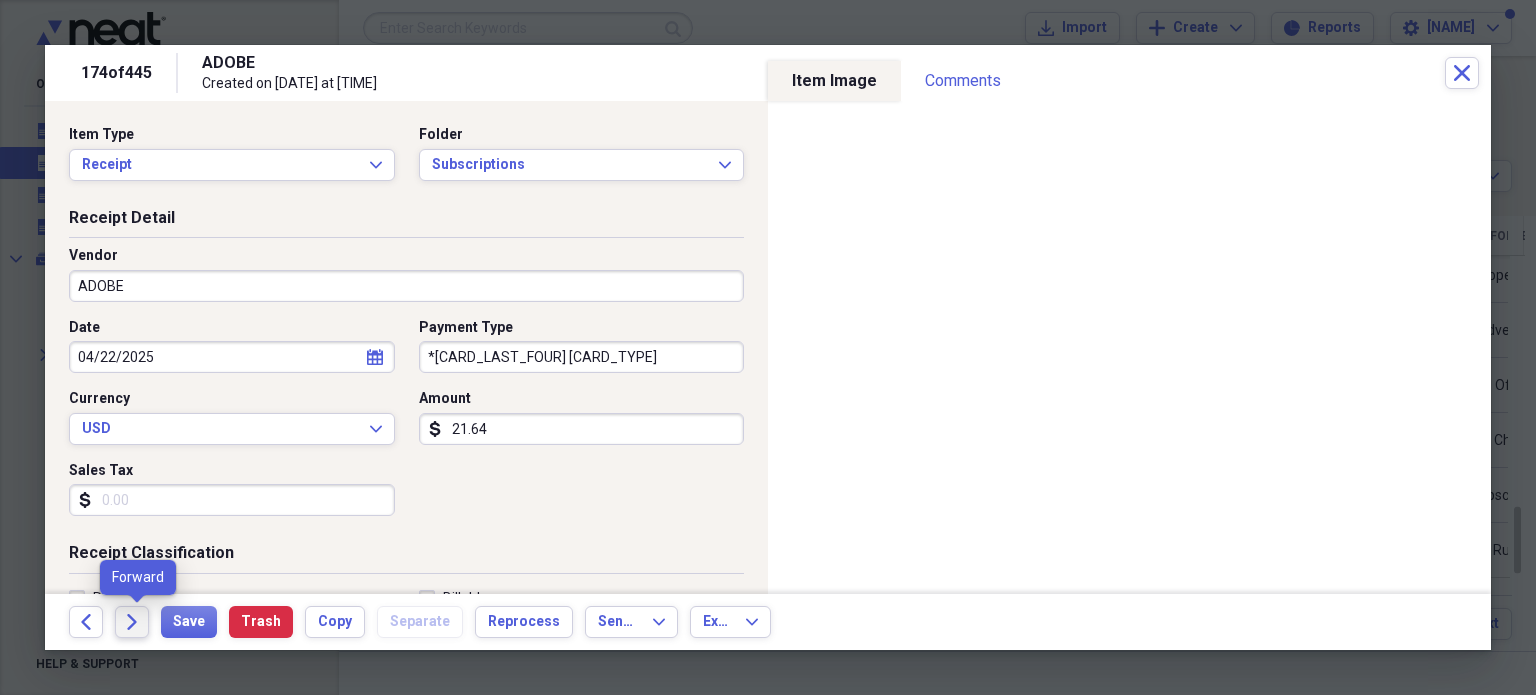 click on "Forward" 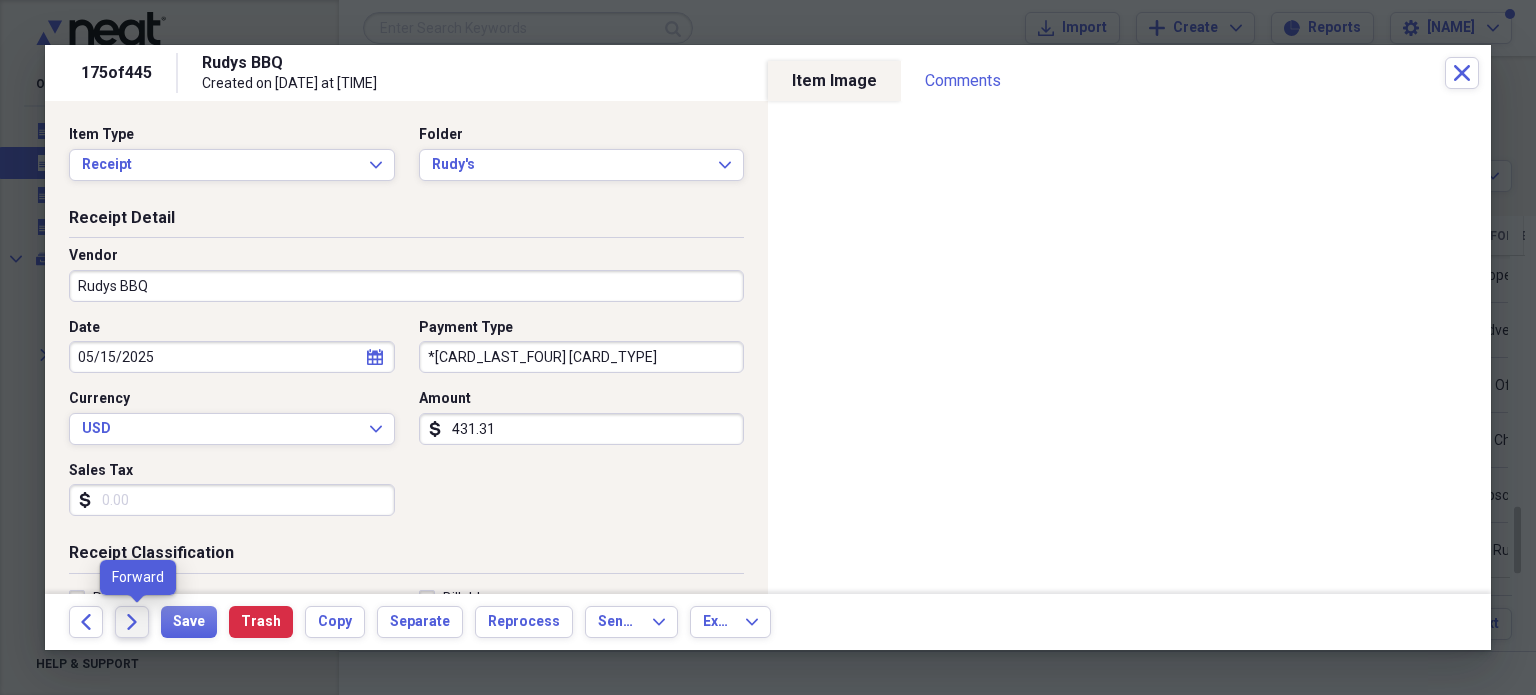 click on "Forward" at bounding box center (132, 622) 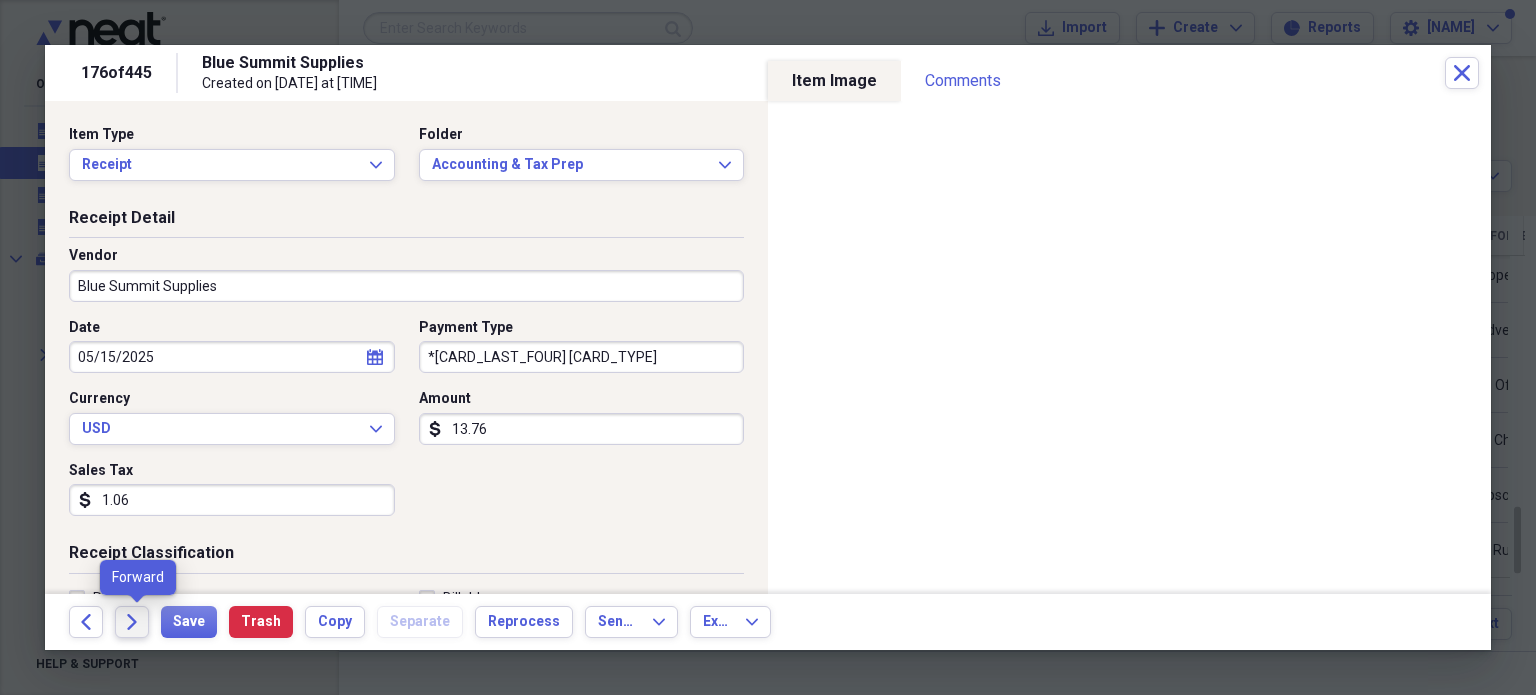 click on "Forward" at bounding box center (132, 622) 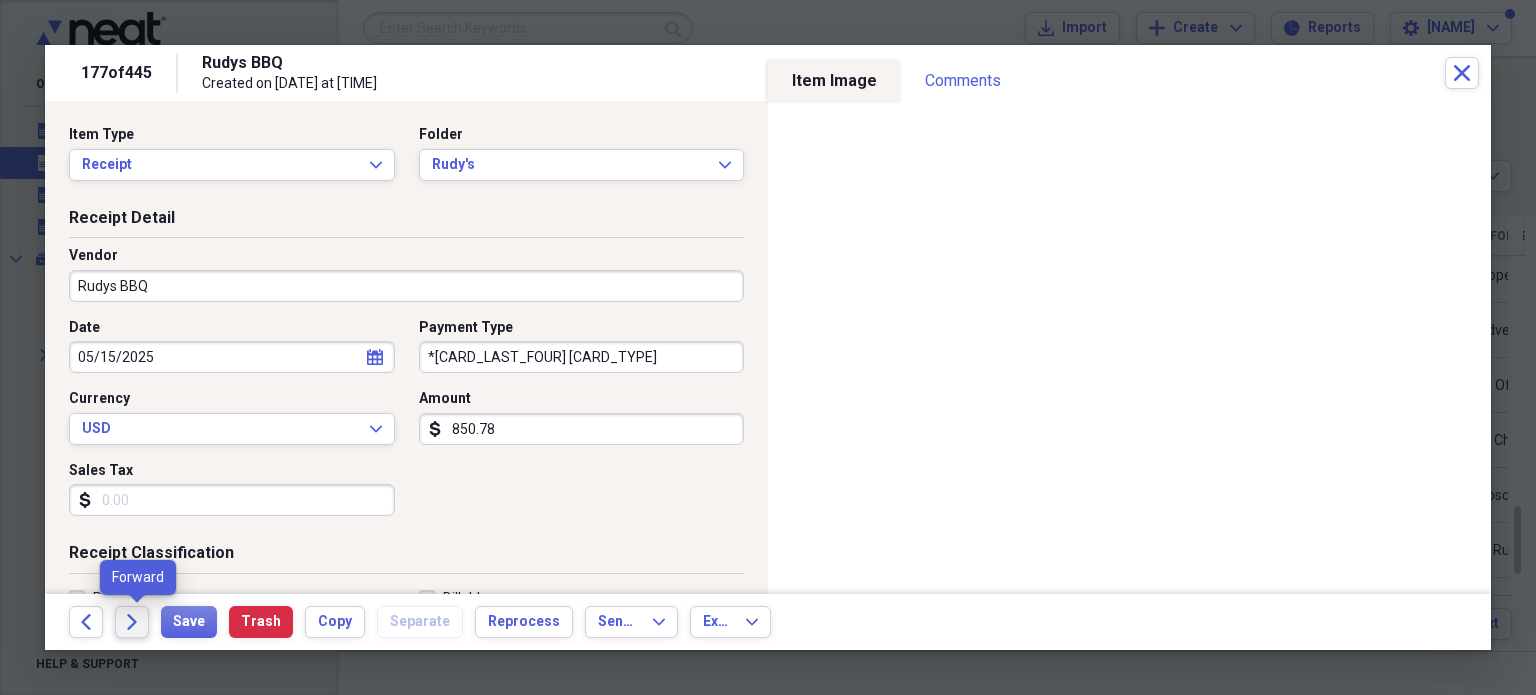 click on "Forward" at bounding box center (132, 622) 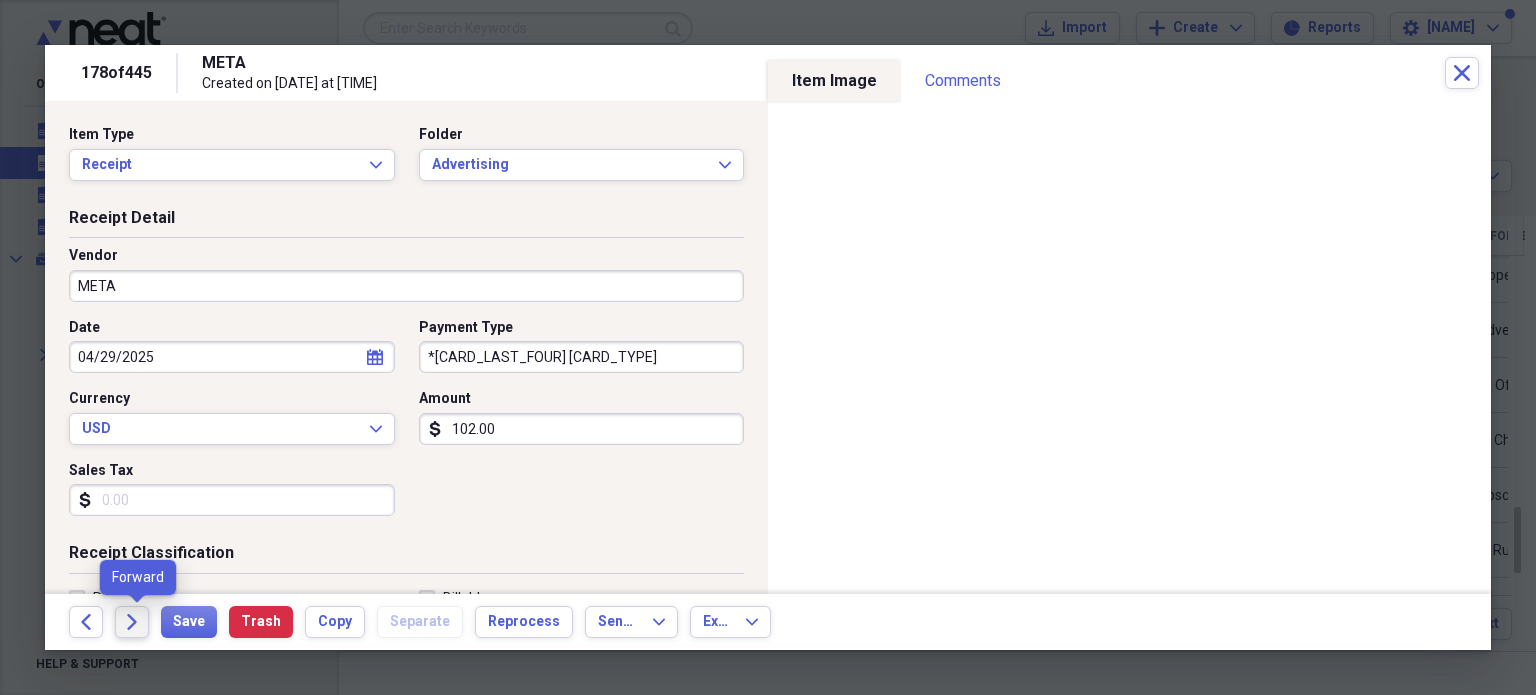 click on "Forward" at bounding box center (132, 622) 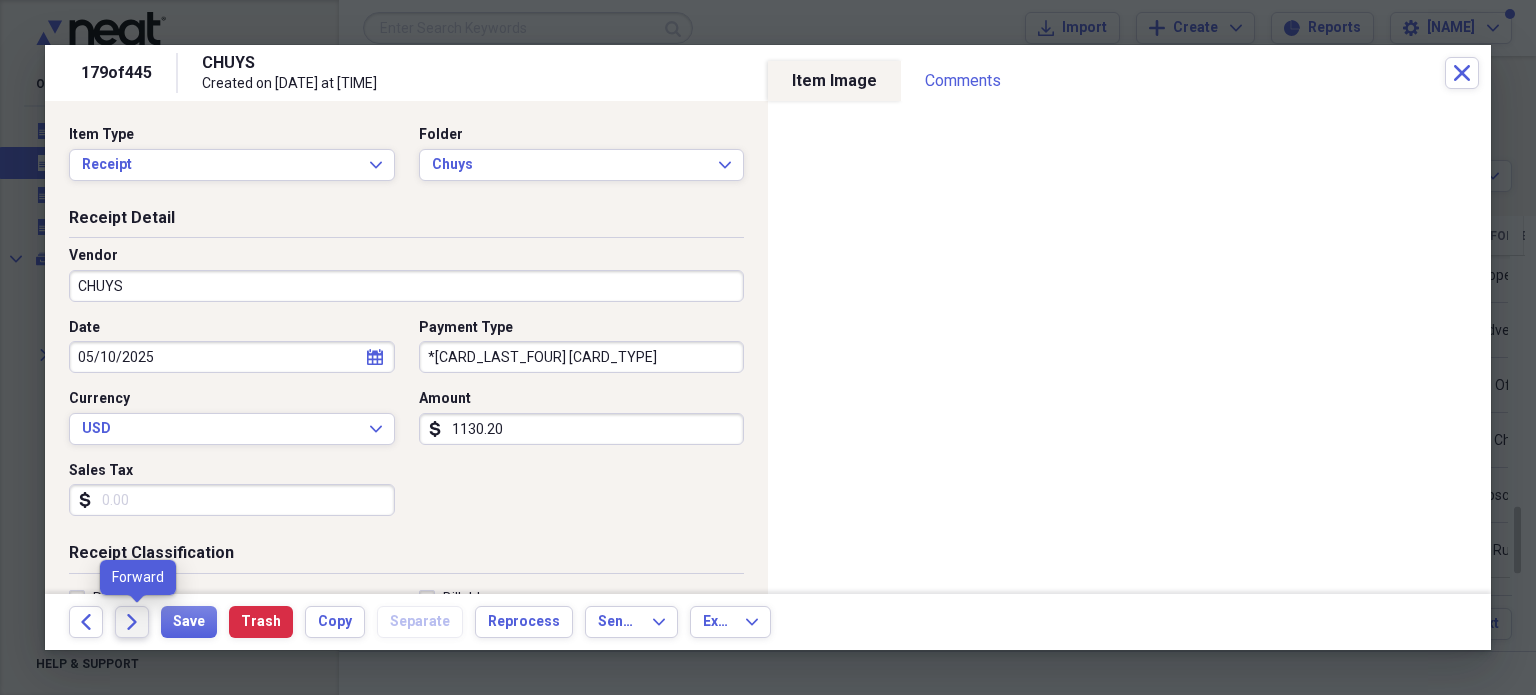 click on "Forward" 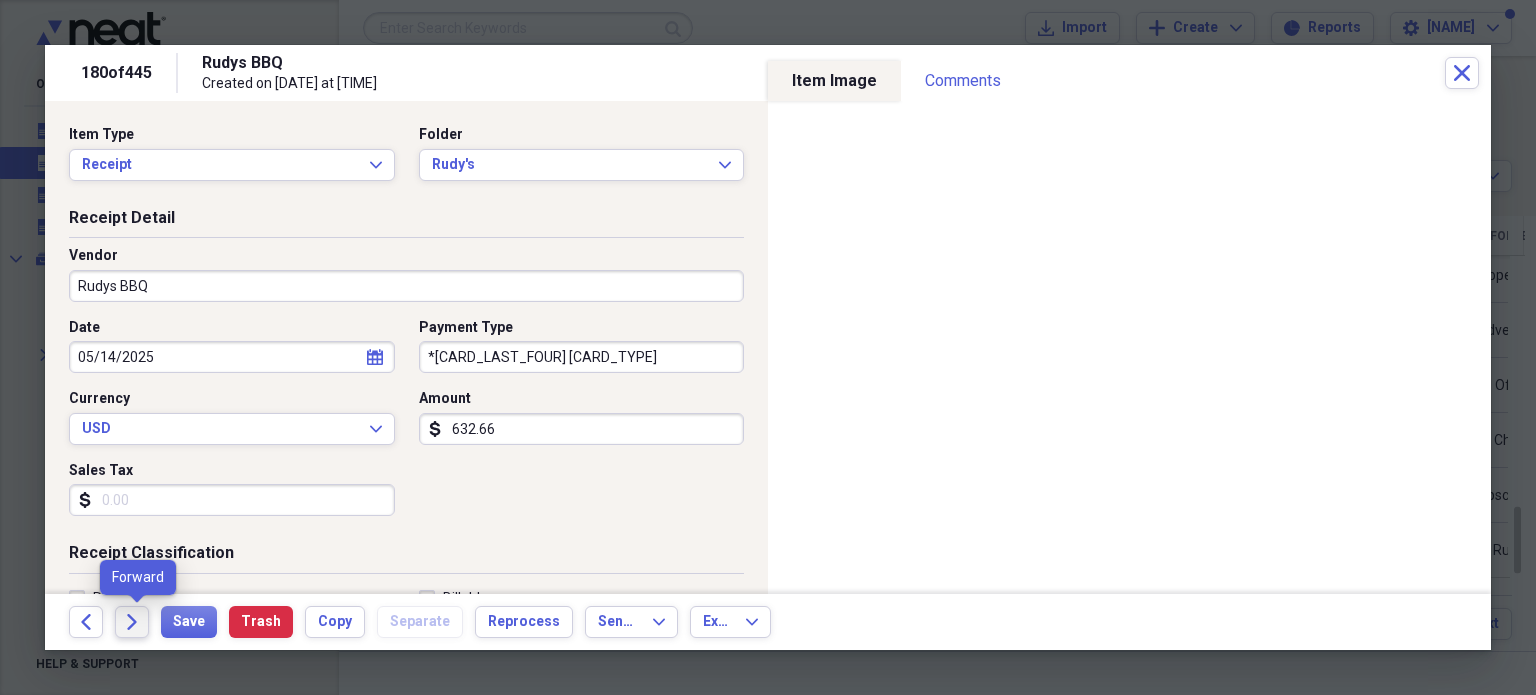 click on "Forward" at bounding box center [132, 622] 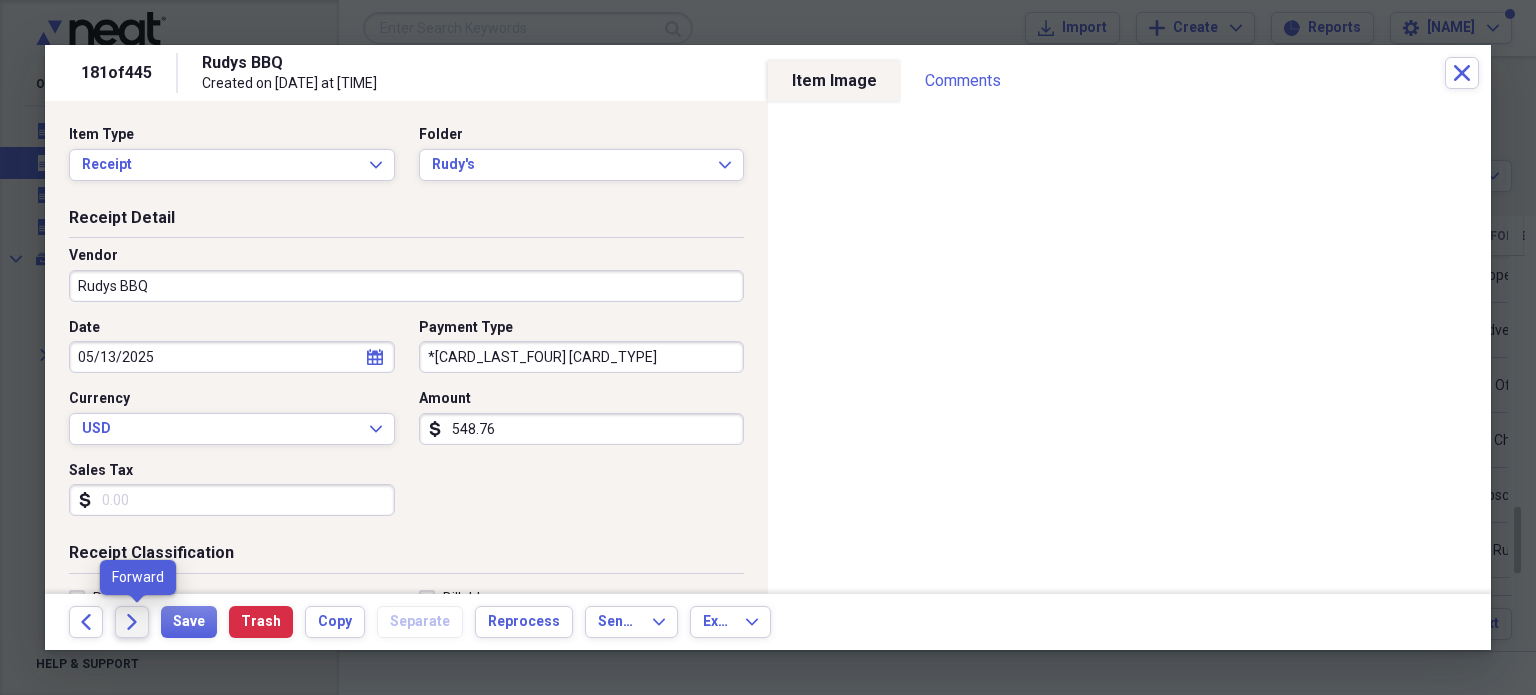 click on "Forward" 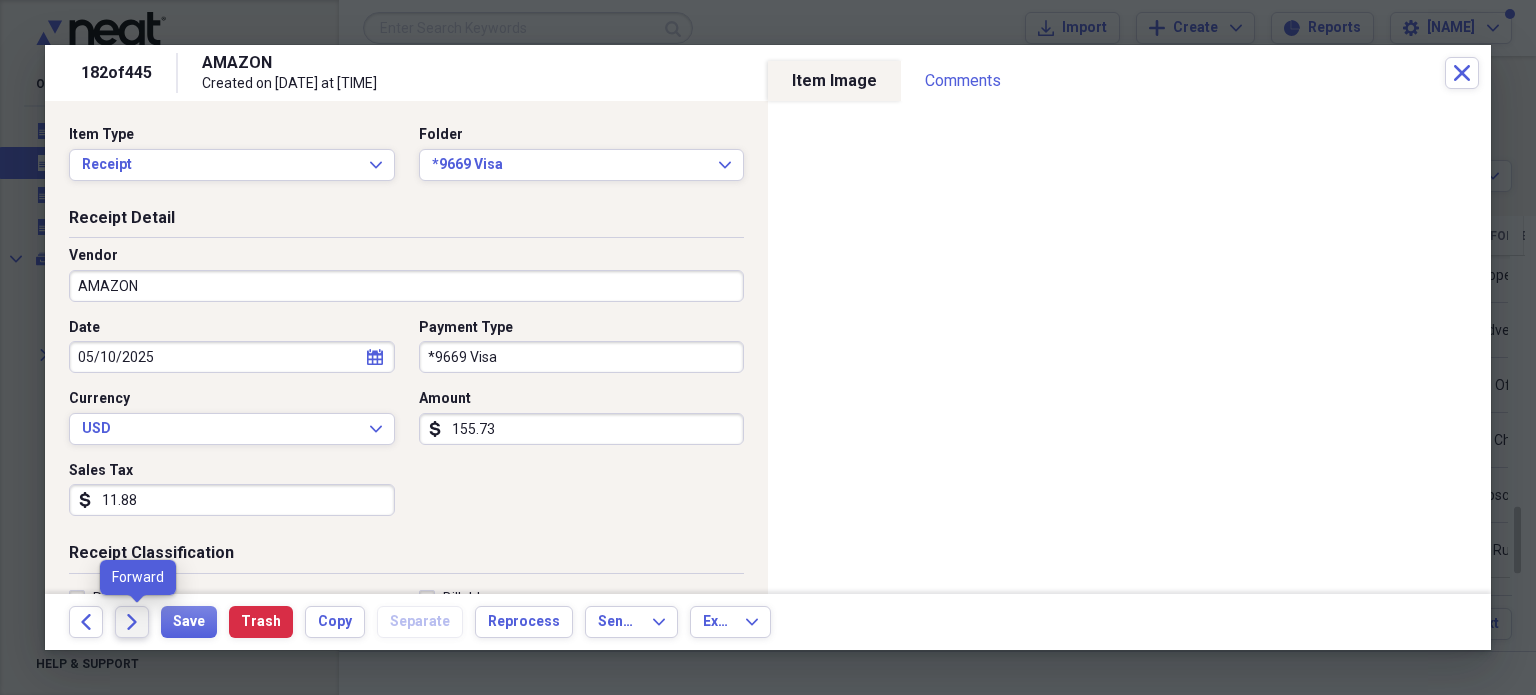click 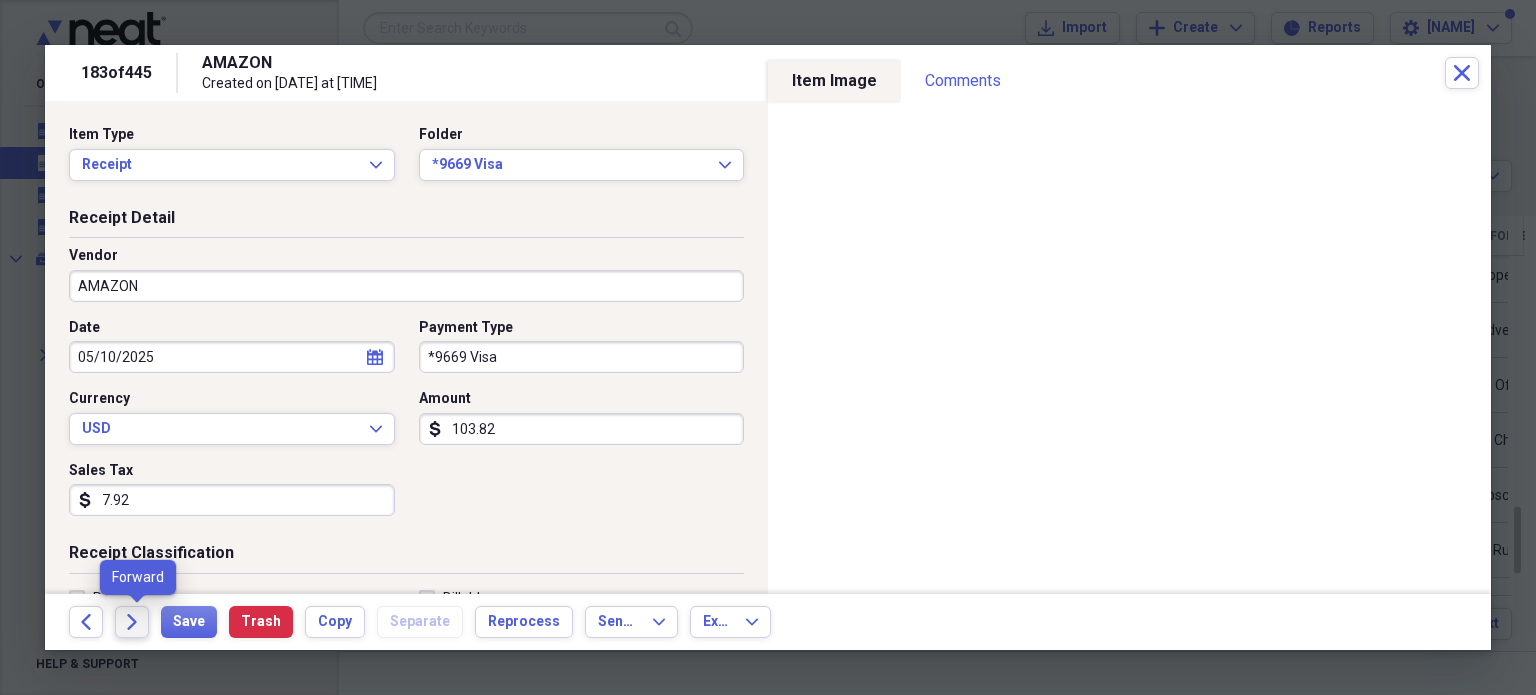 click on "Forward" 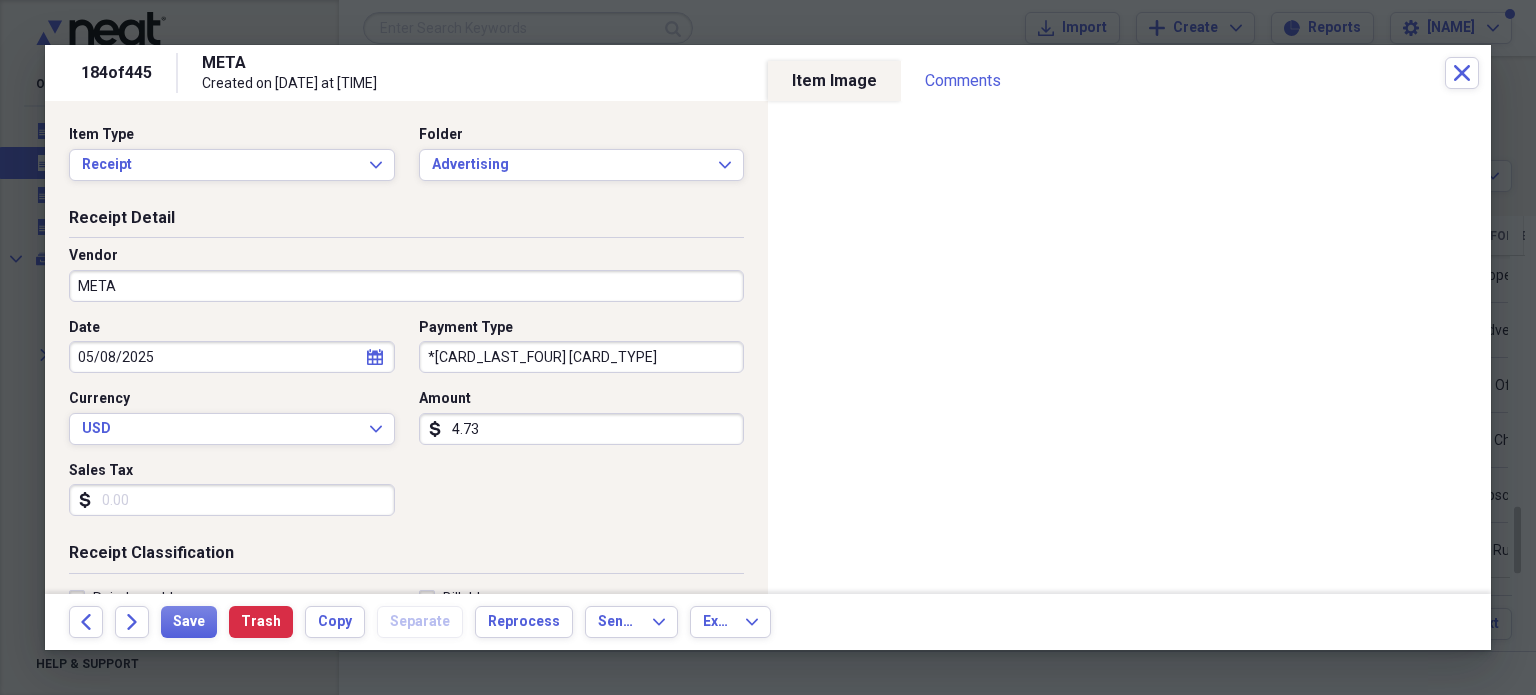click on "META Created on [DATE] at [TIME]" at bounding box center (823, 73) 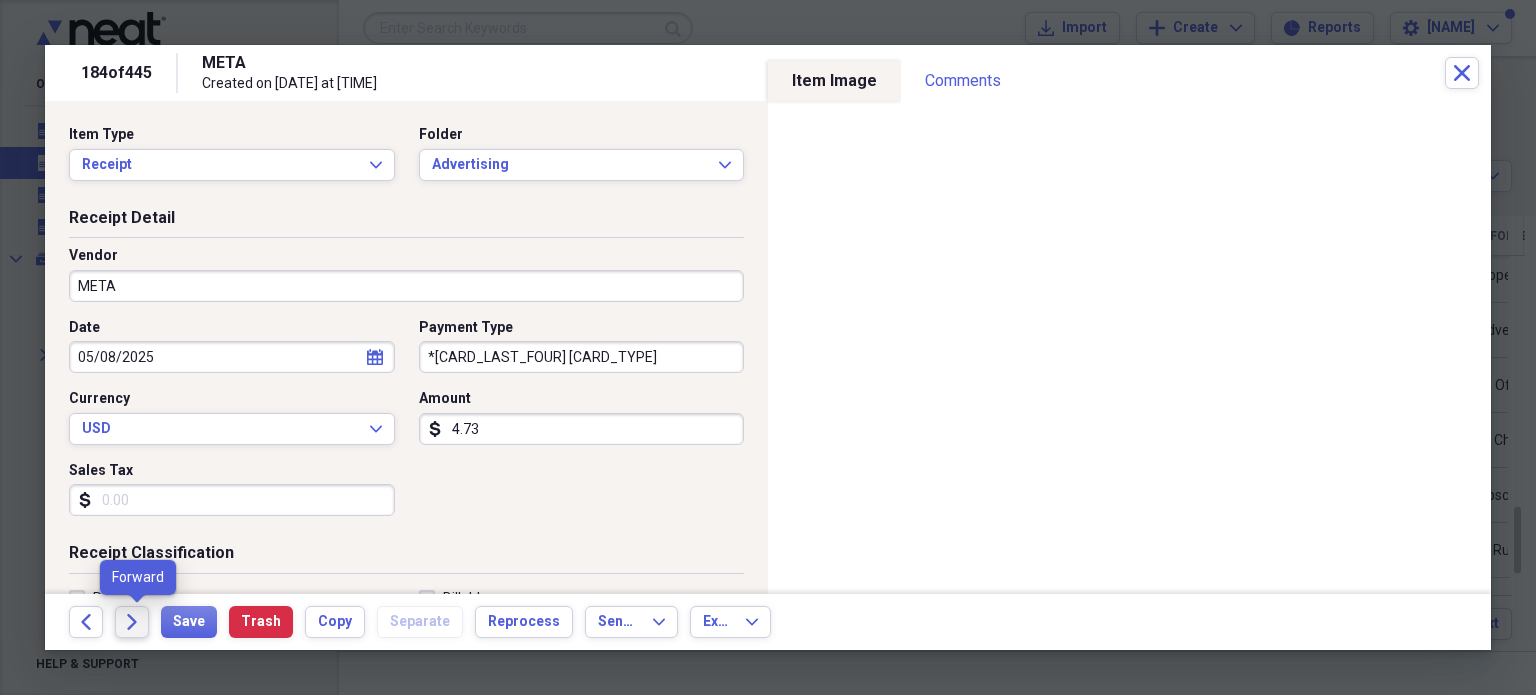 click on "Forward" 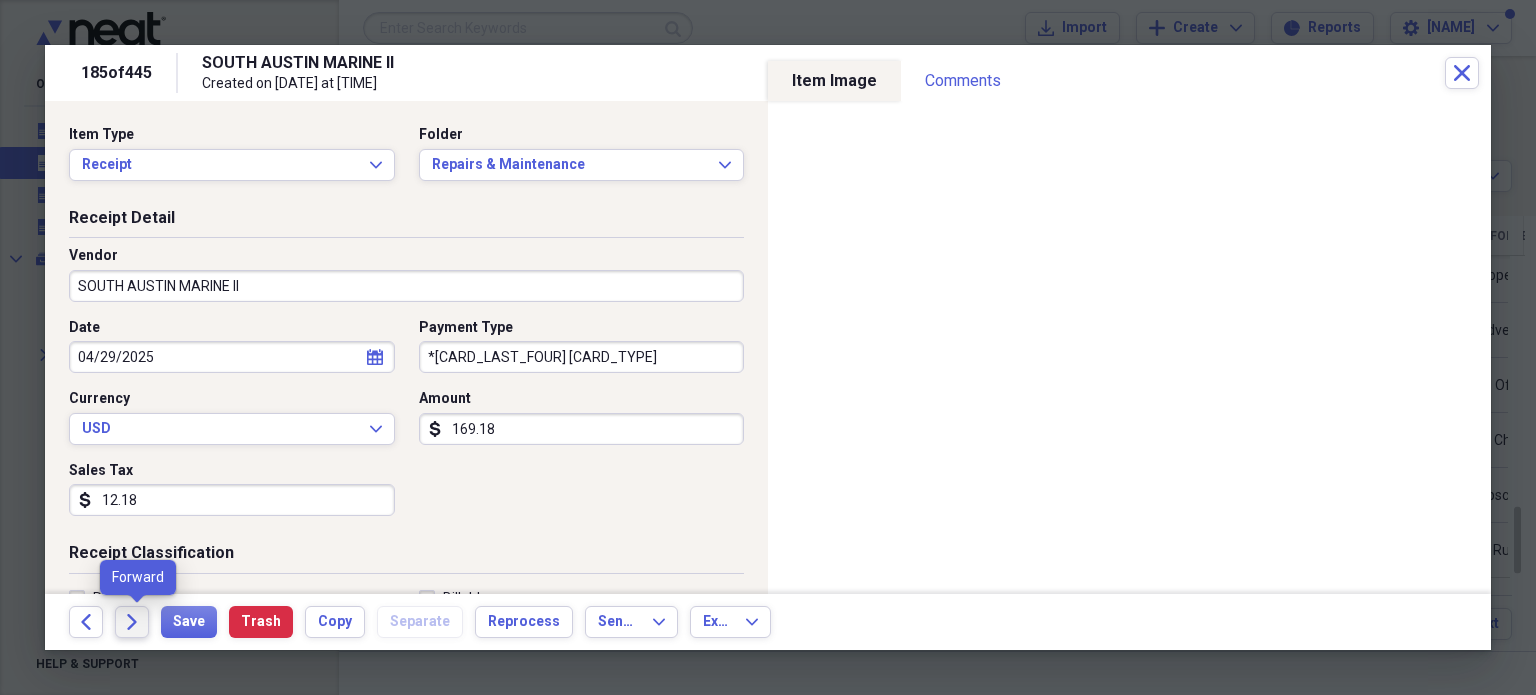 click 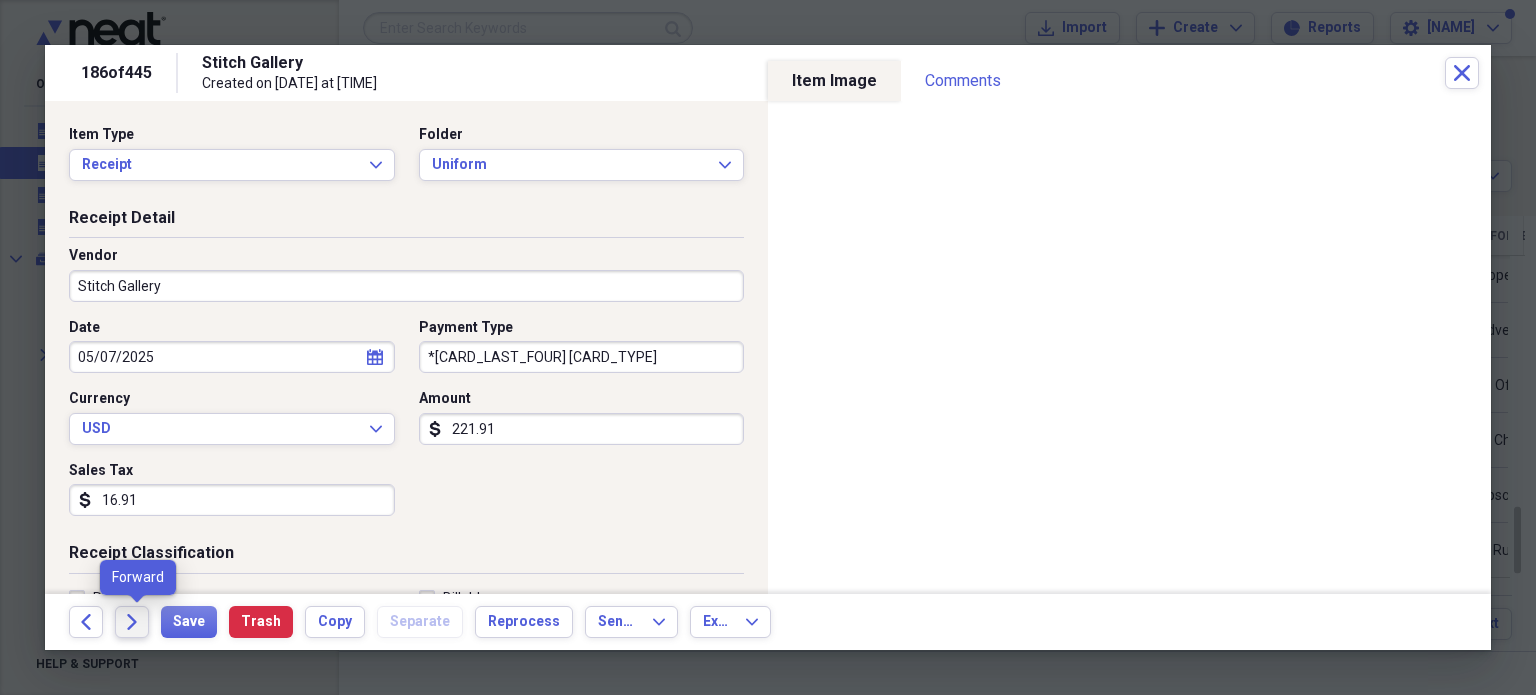 click on "Forward" at bounding box center [132, 622] 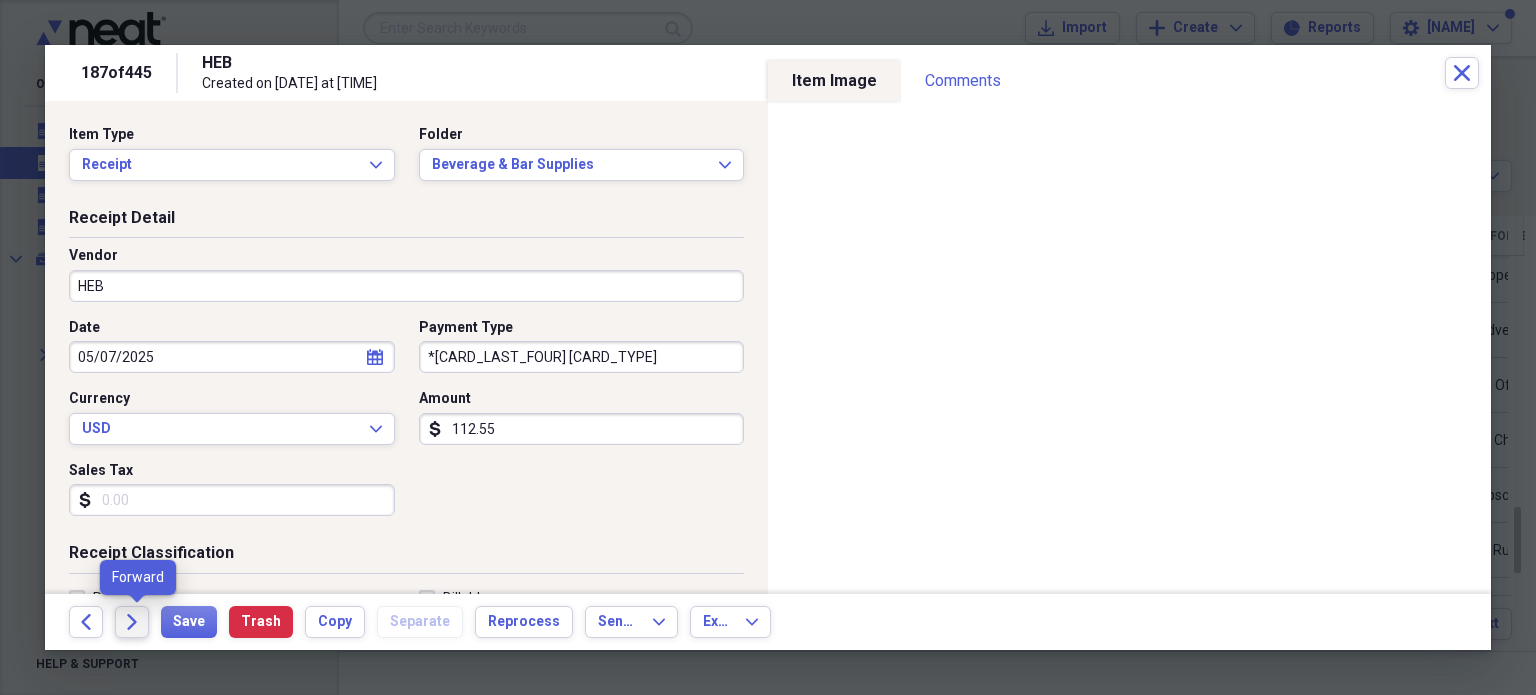 click on "Forward" 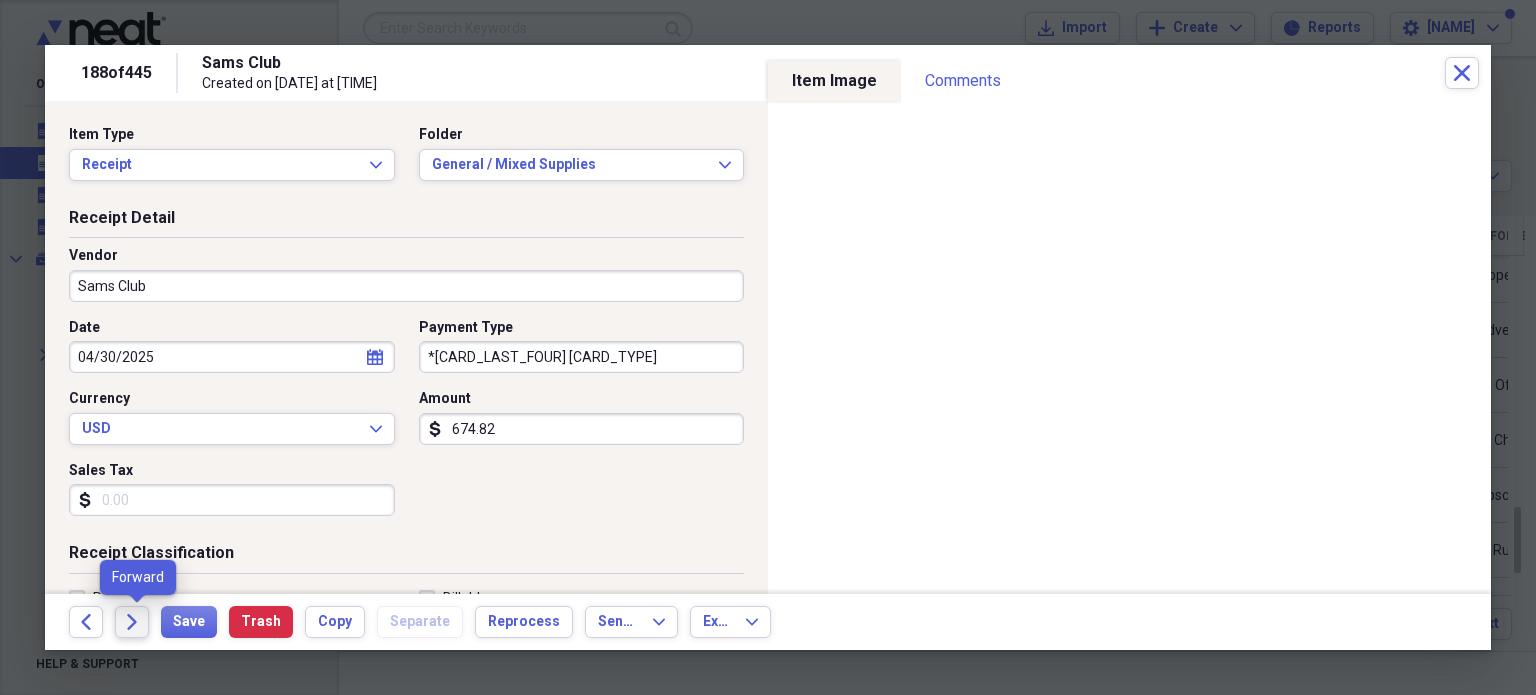 click on "Forward" at bounding box center [132, 622] 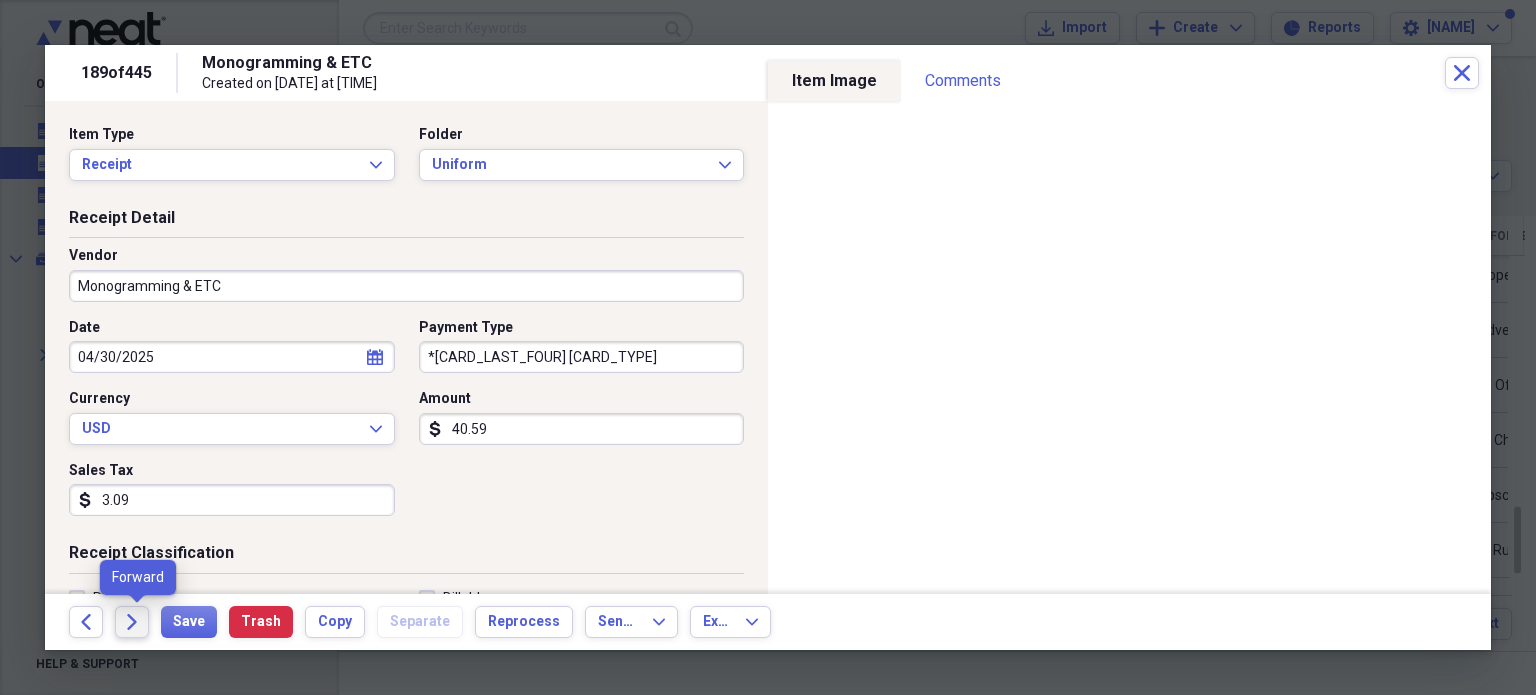 click 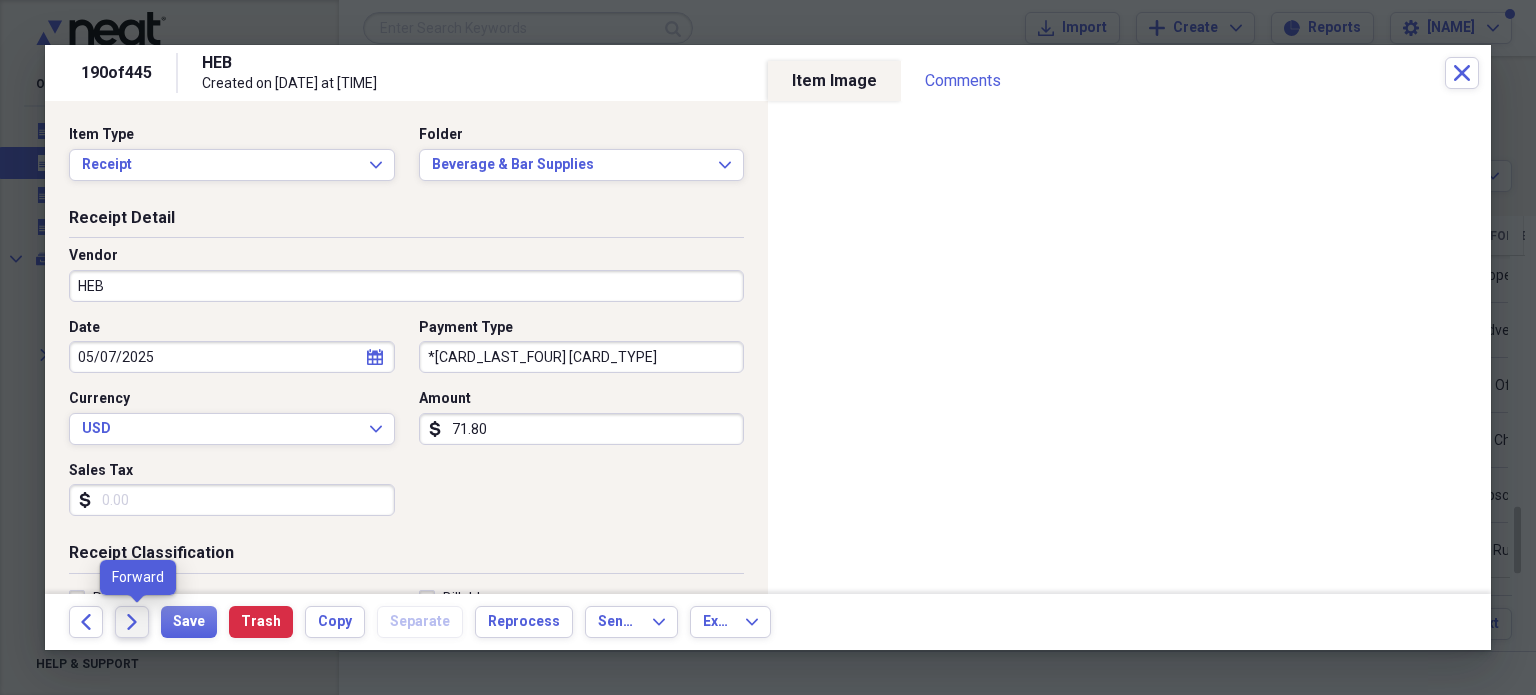 click on "Forward" 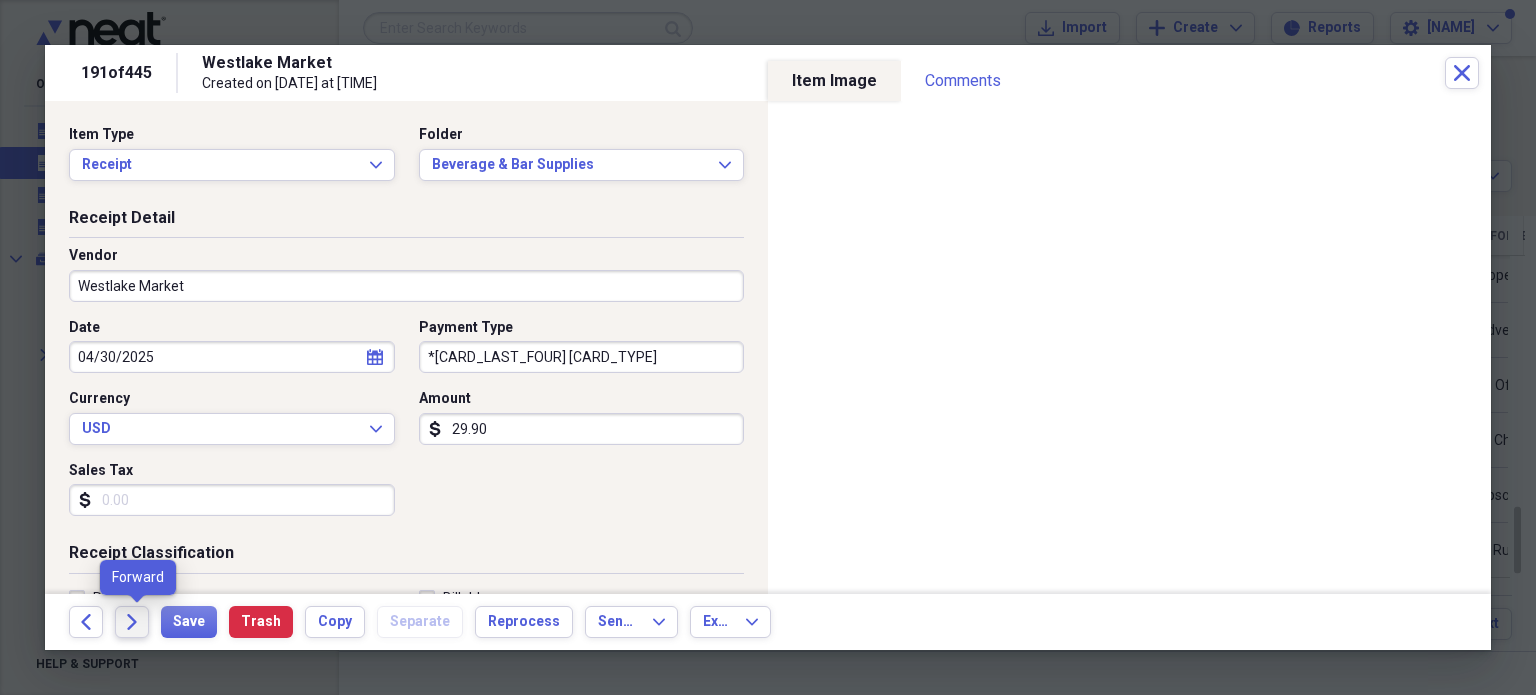 click on "Forward" 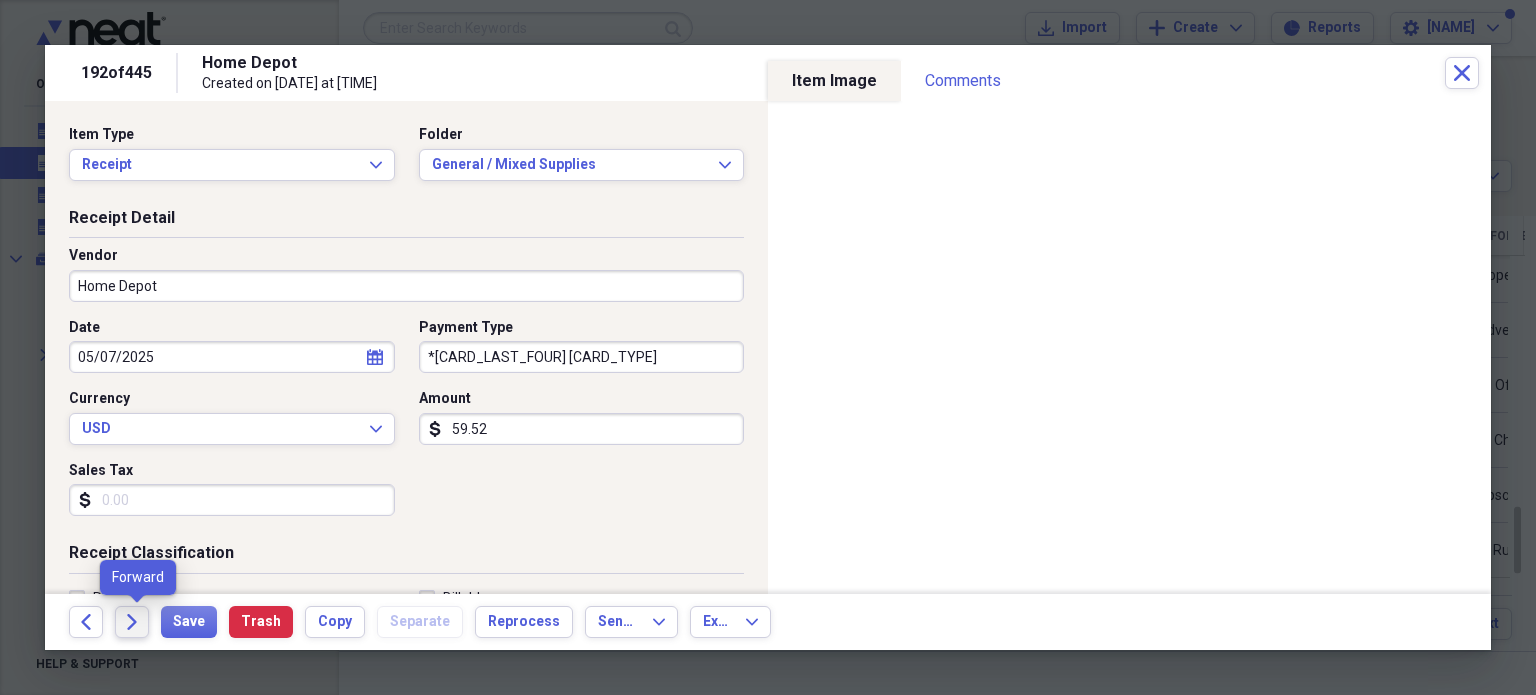 click on "Forward" at bounding box center (132, 622) 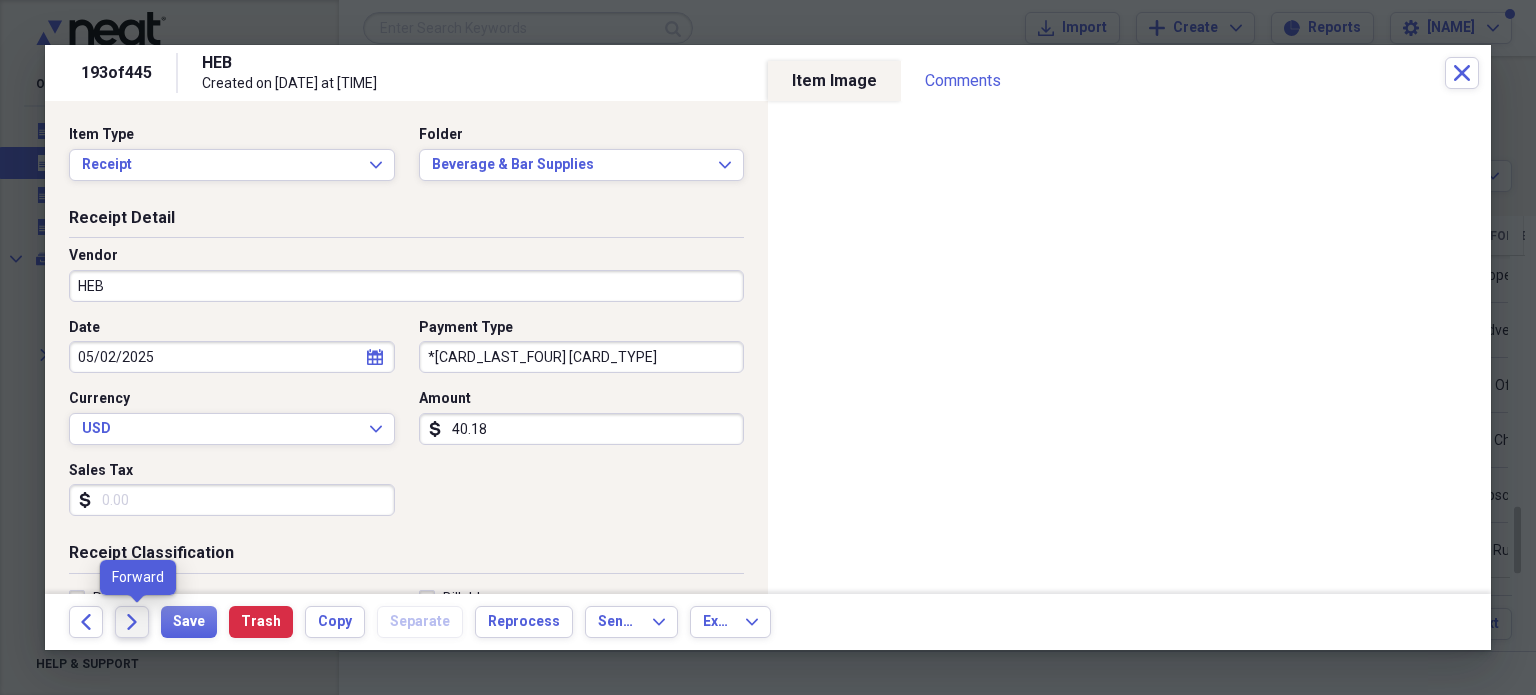 click on "Forward" 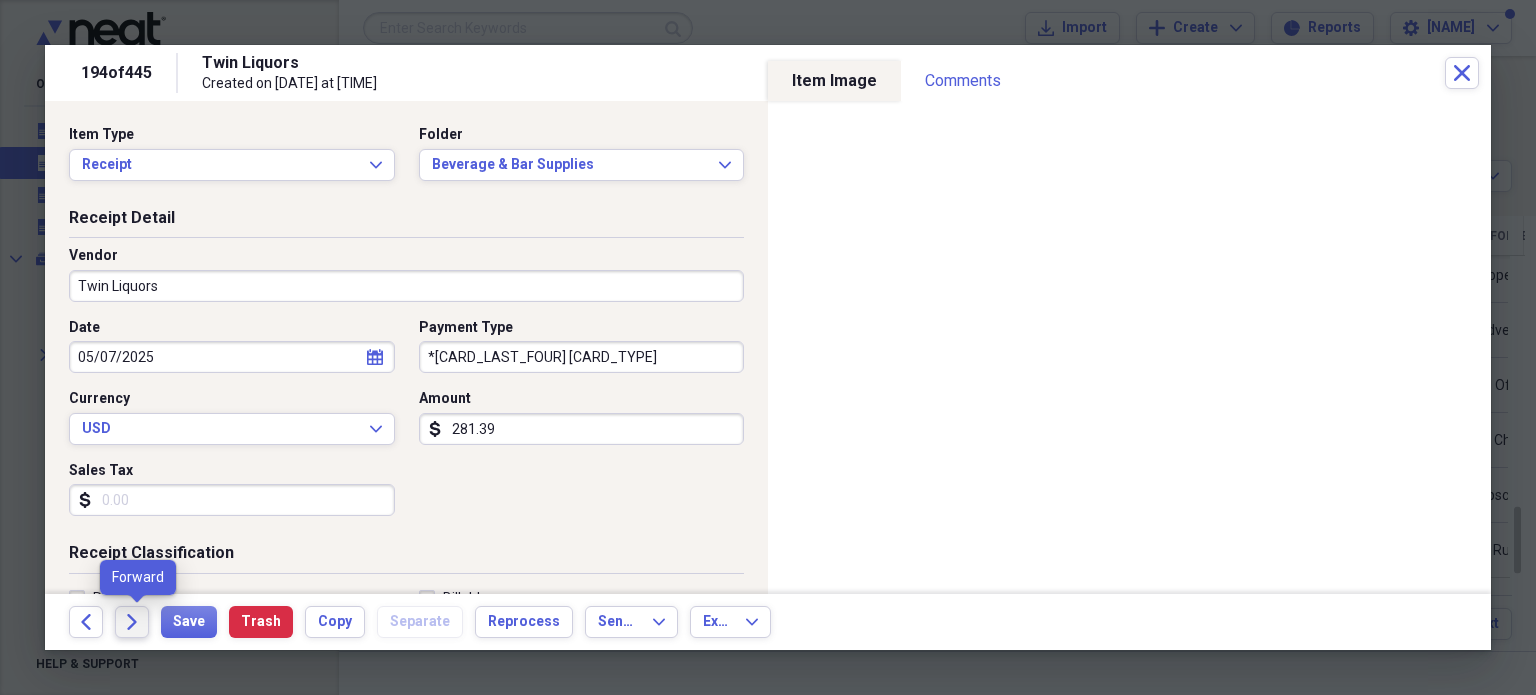 click on "Forward" at bounding box center [132, 622] 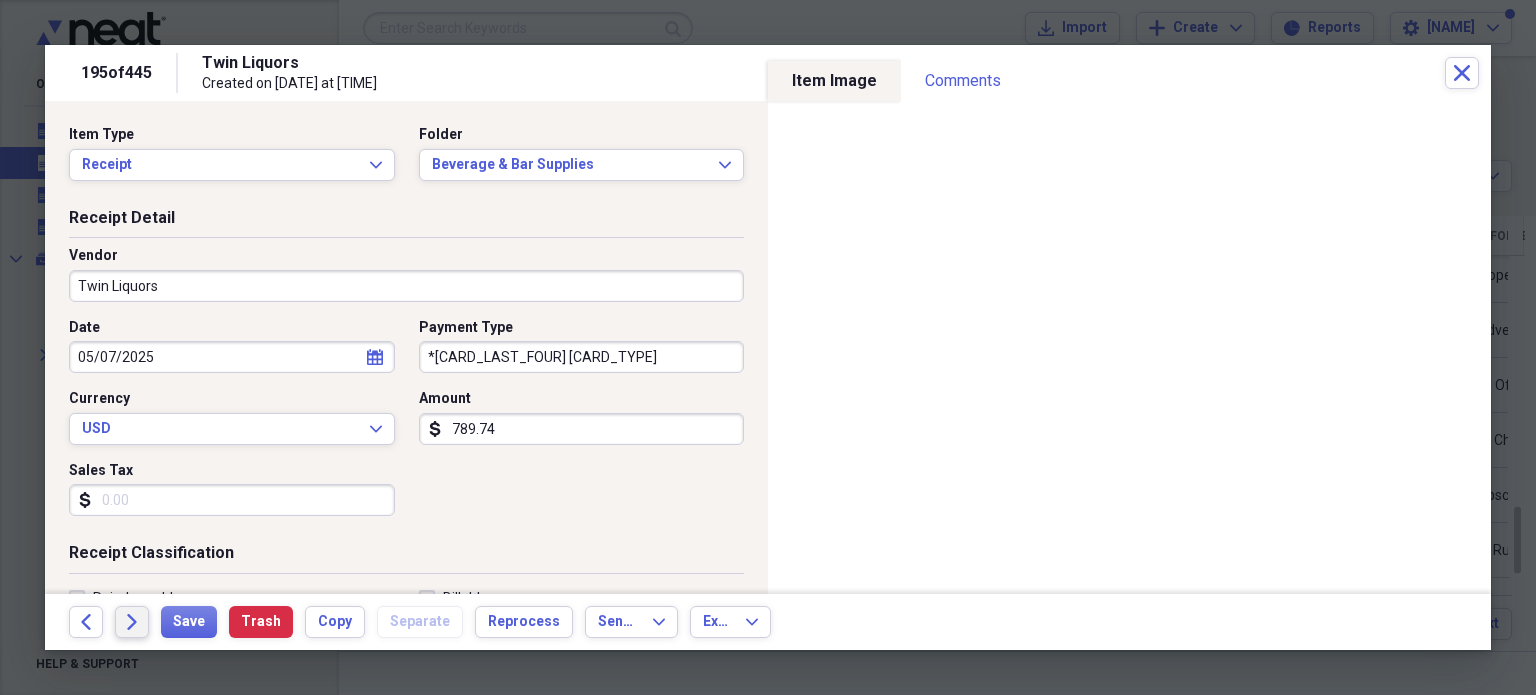 click on "Forward" 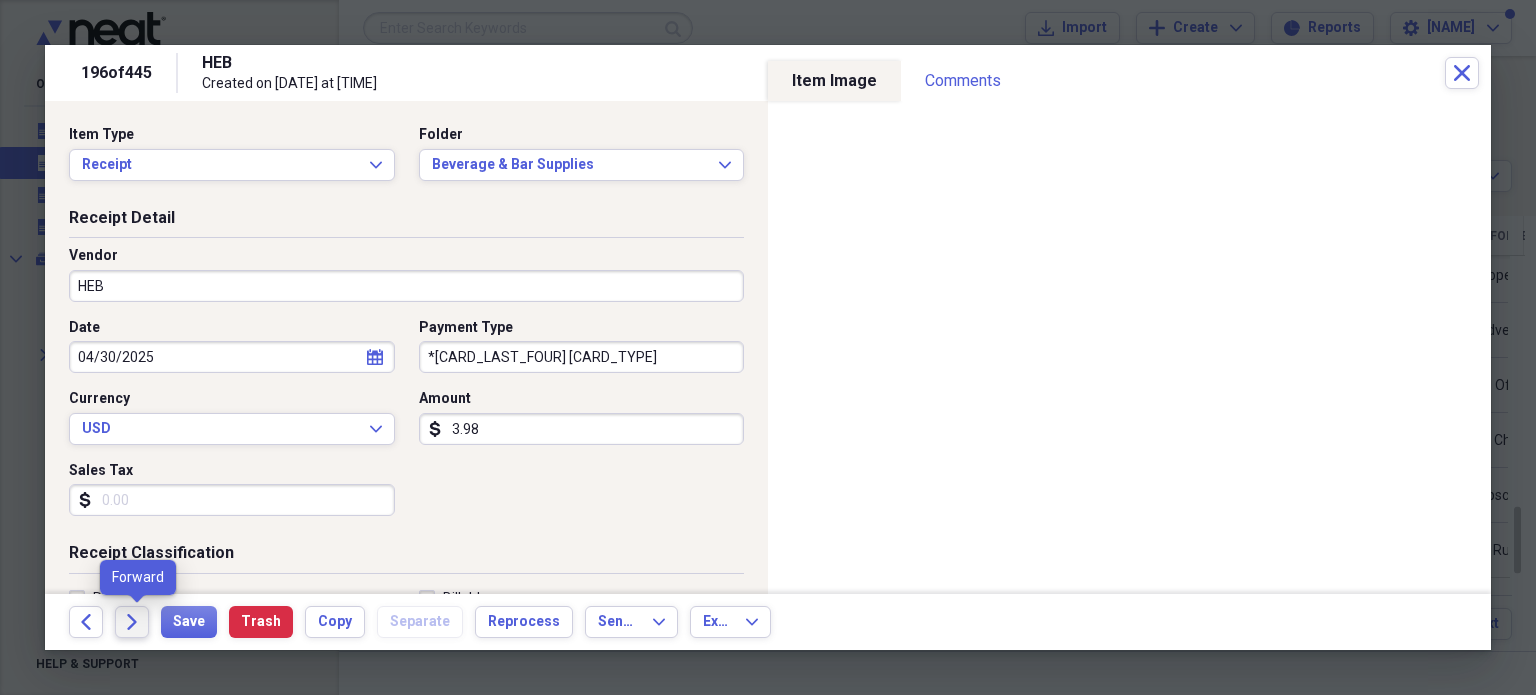 click 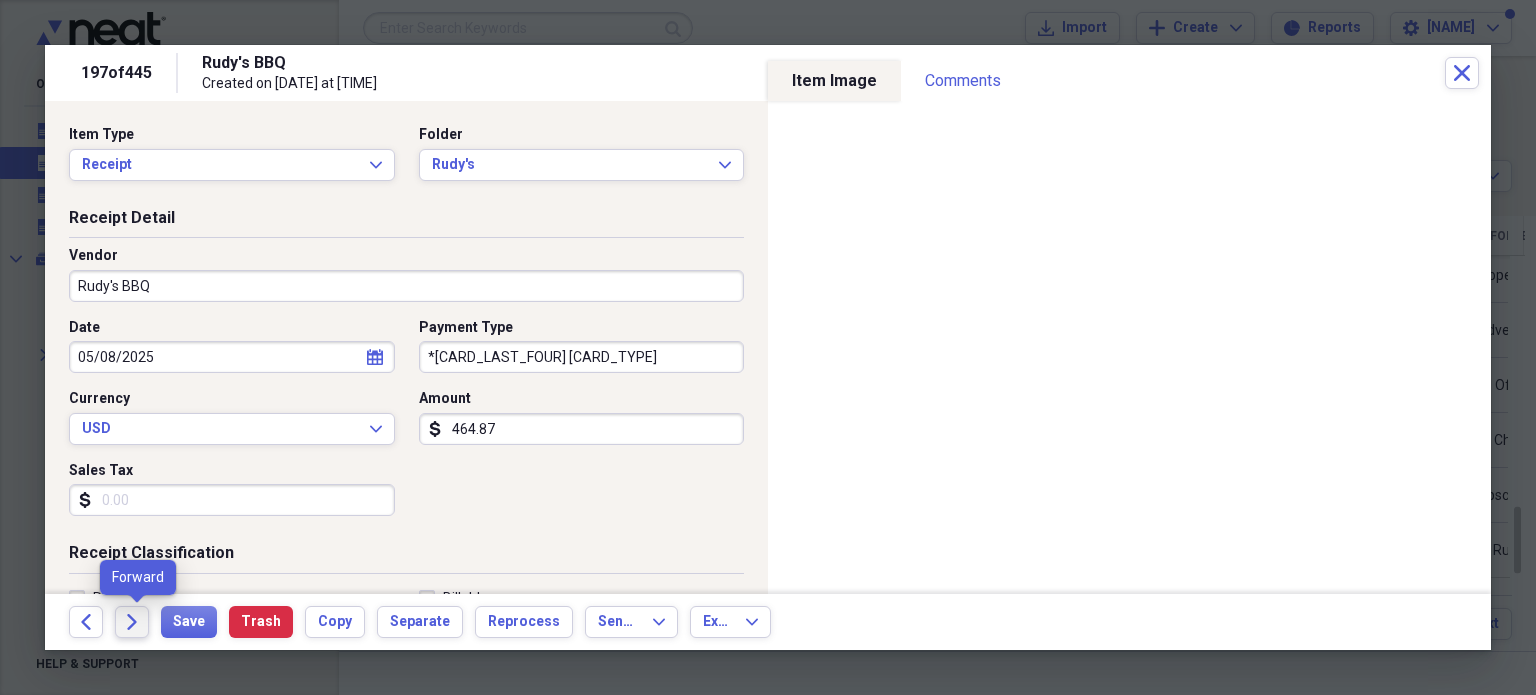 click 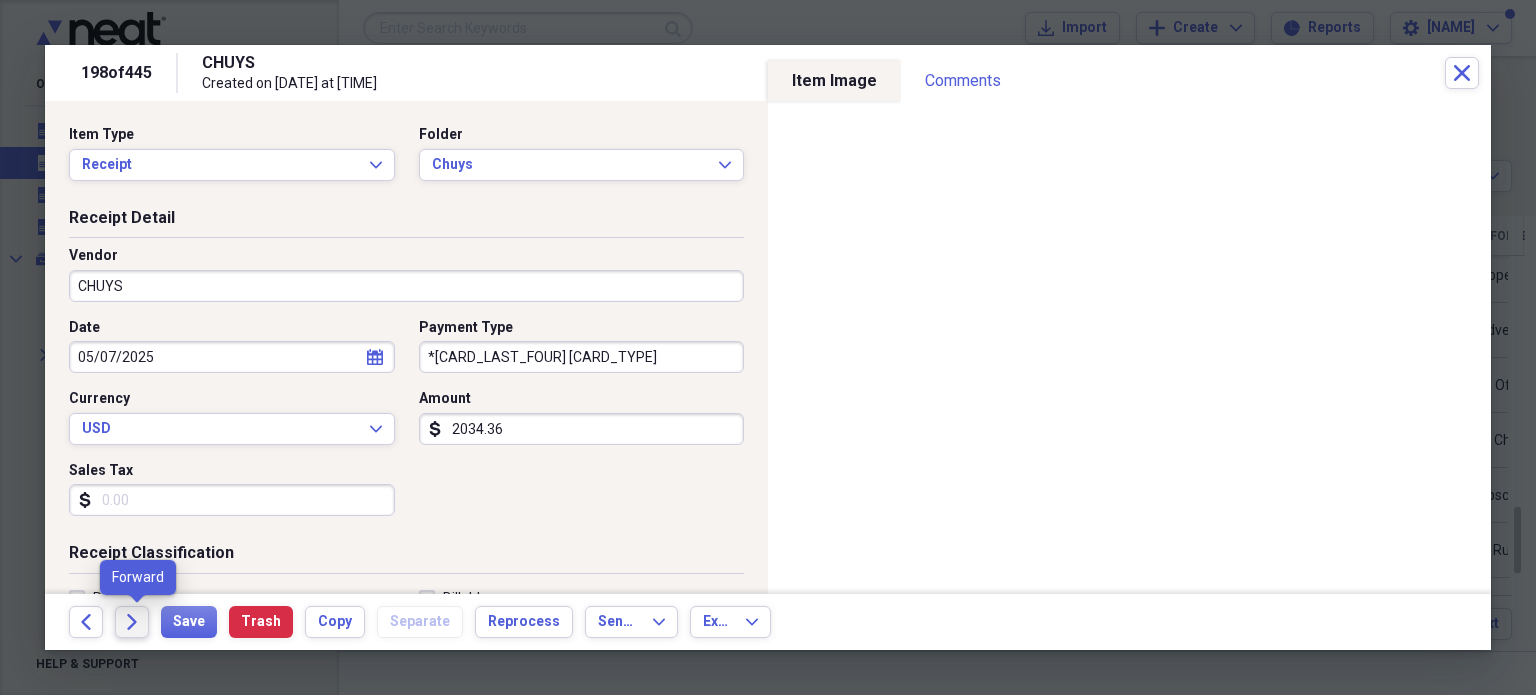 click 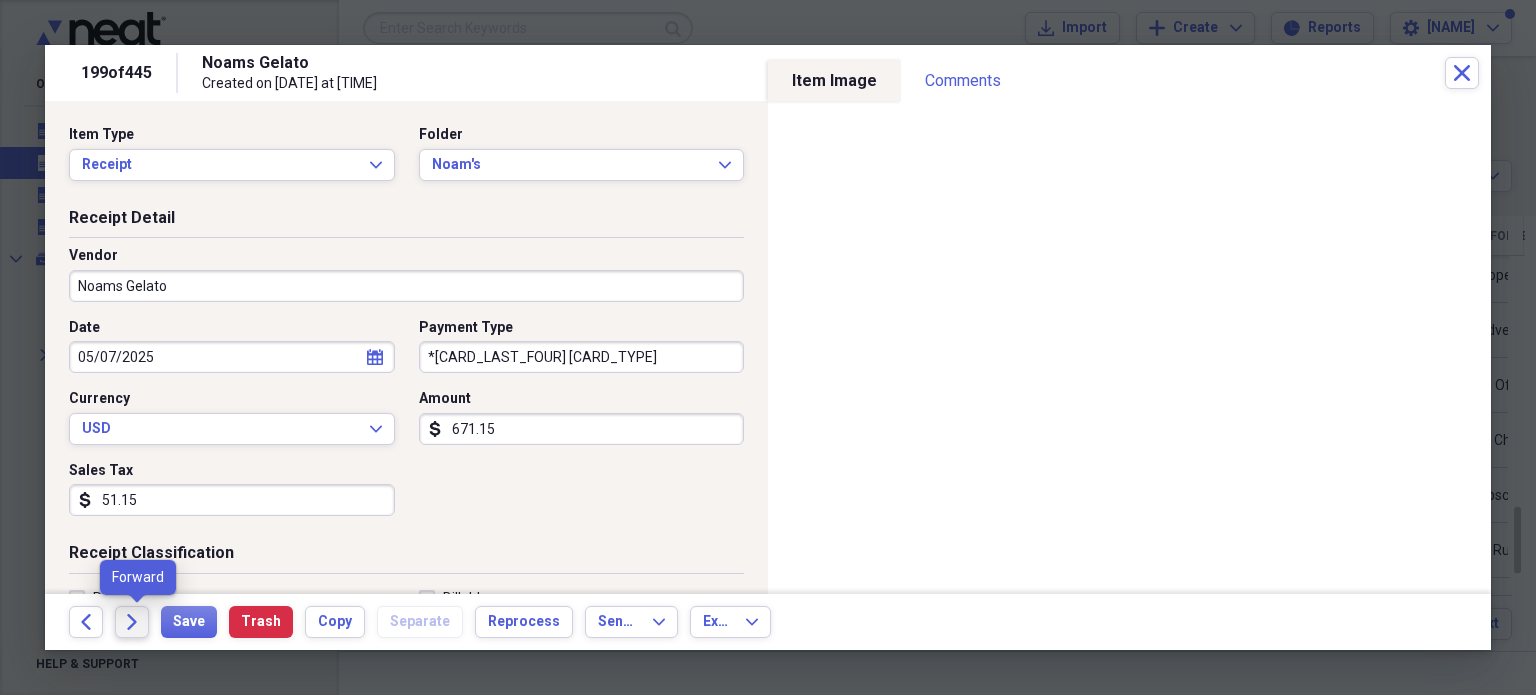 click on "Forward" 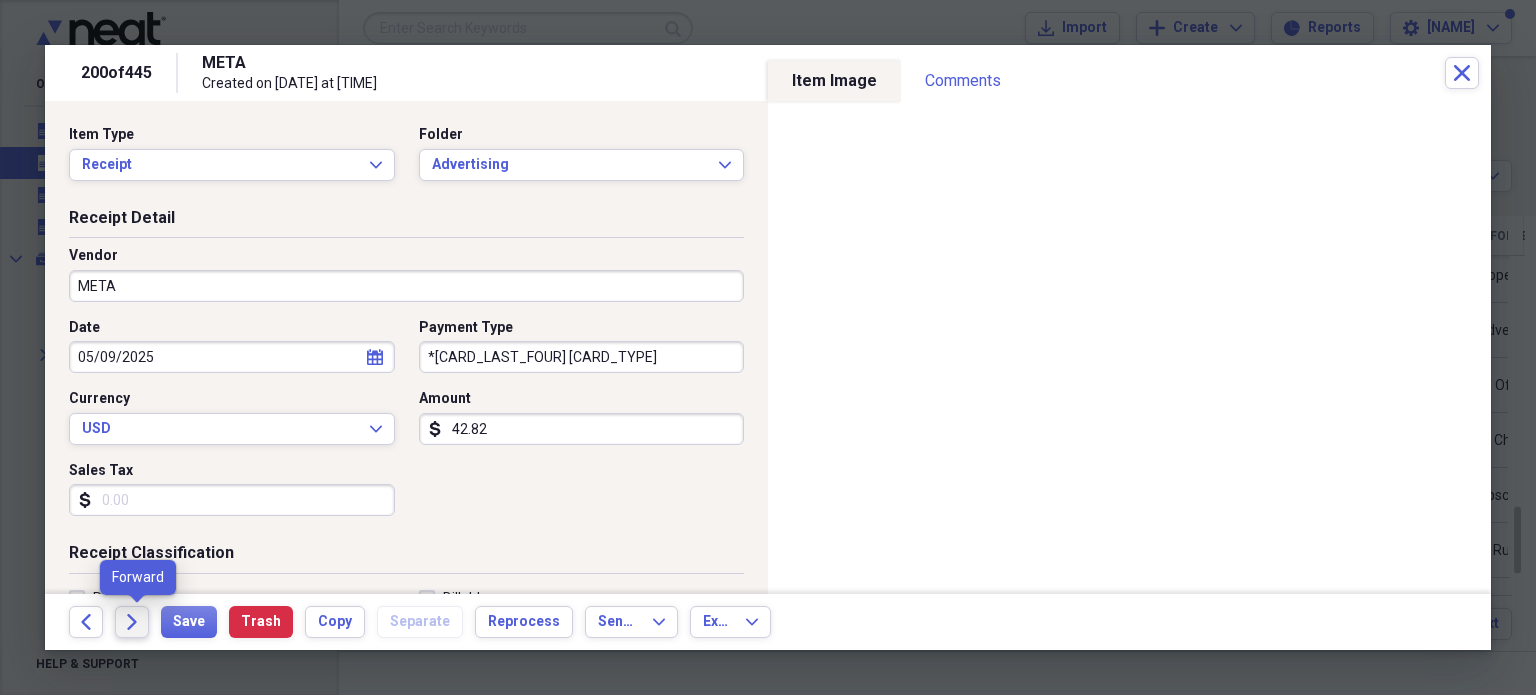 click 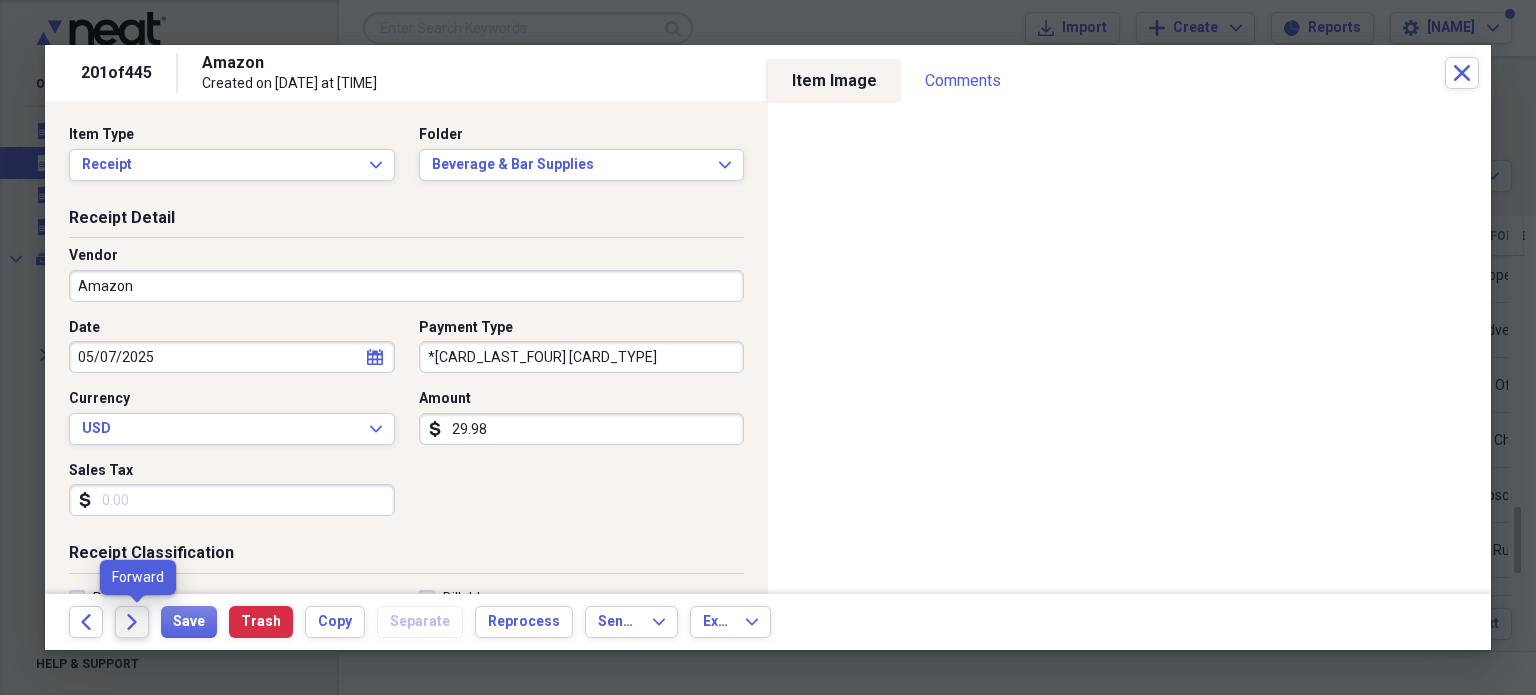 click on "Forward" 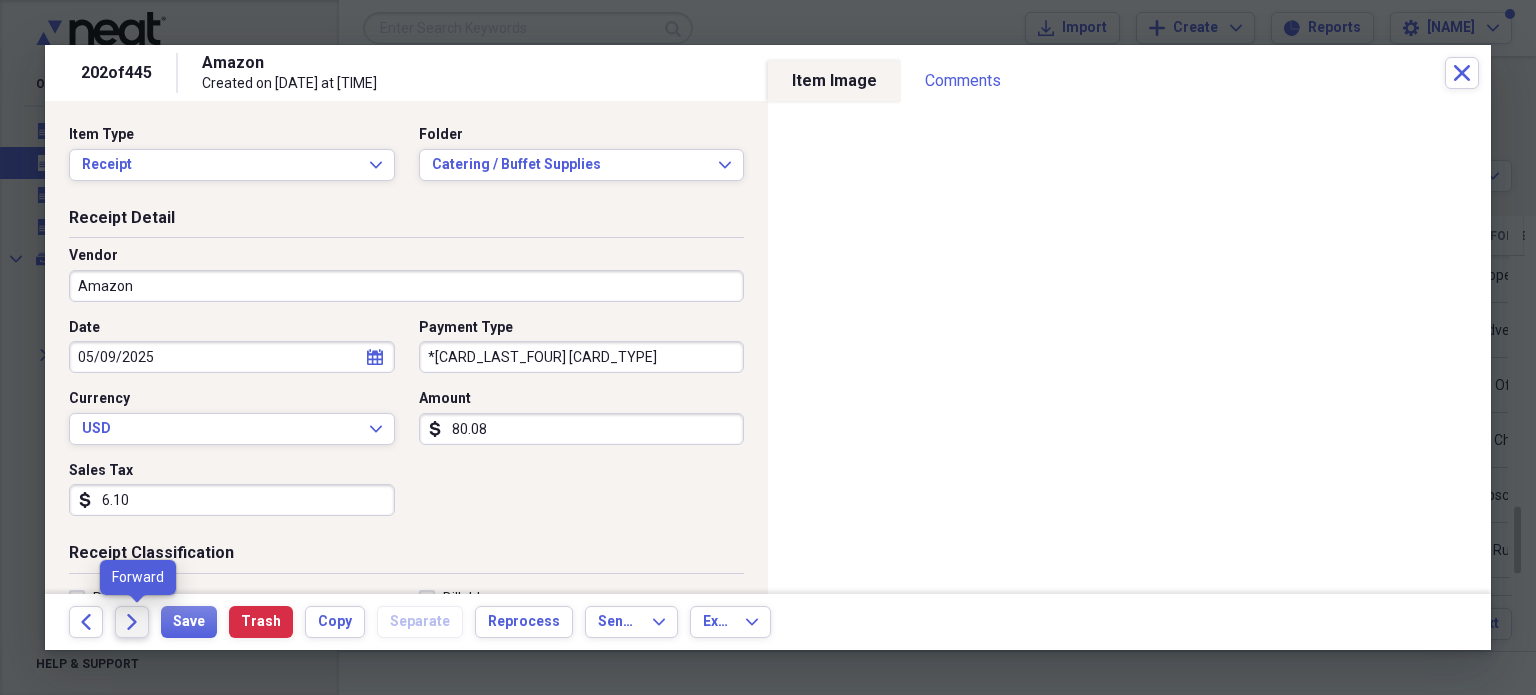 click on "Forward" 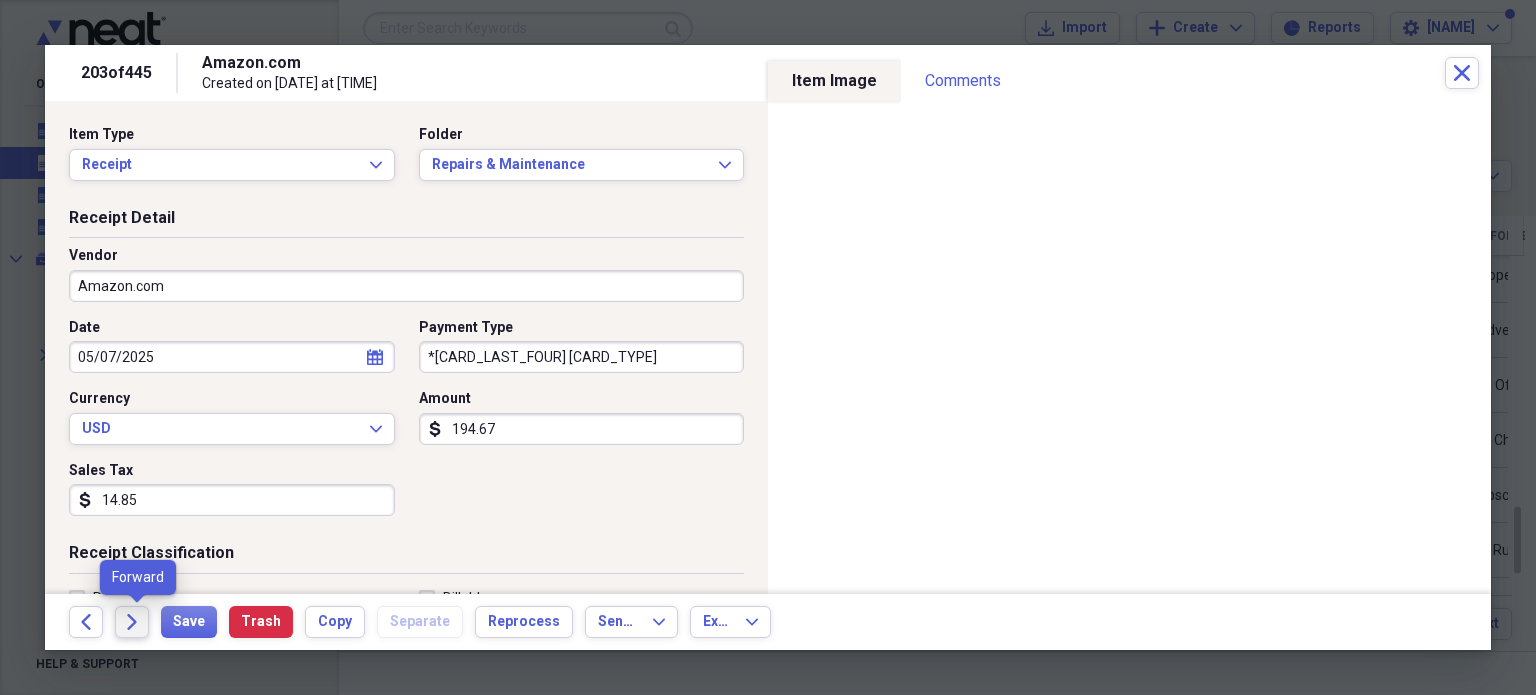 click on "Forward" 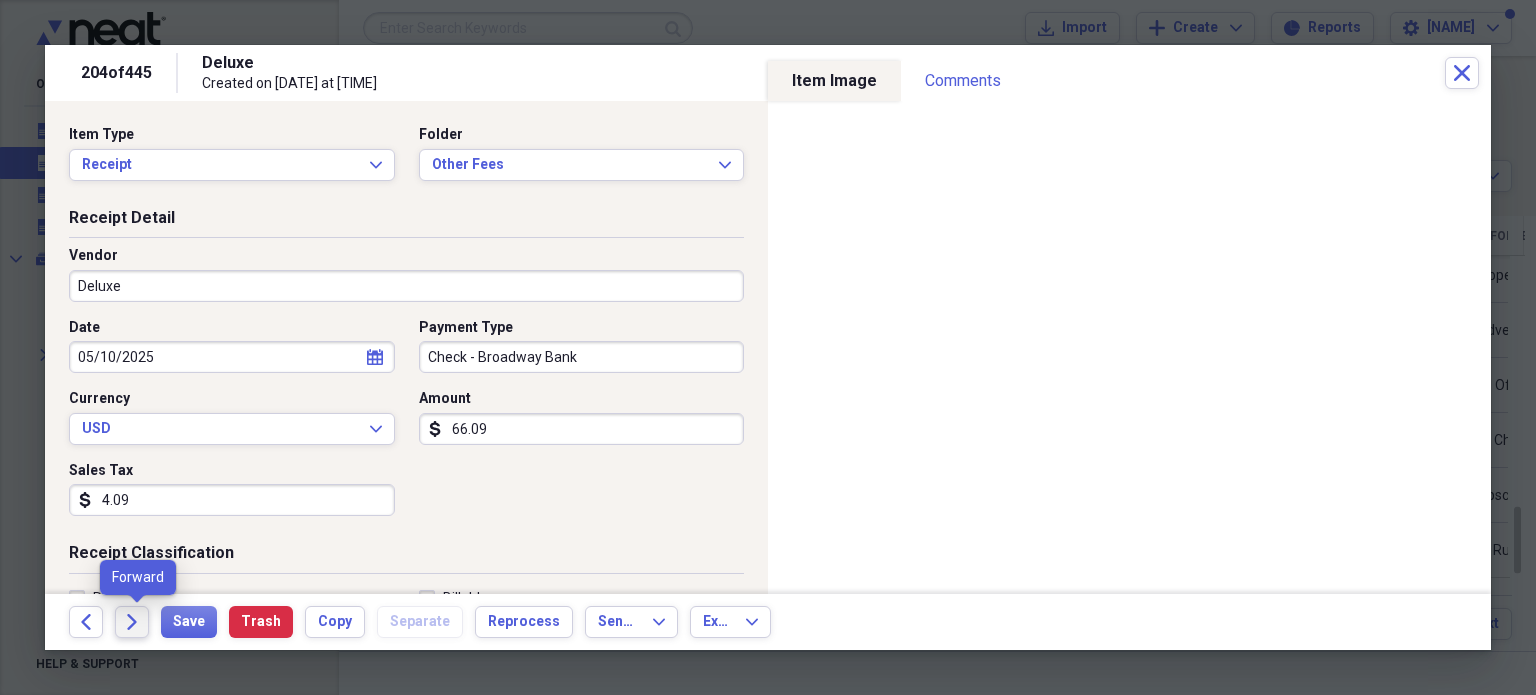 click on "Forward" 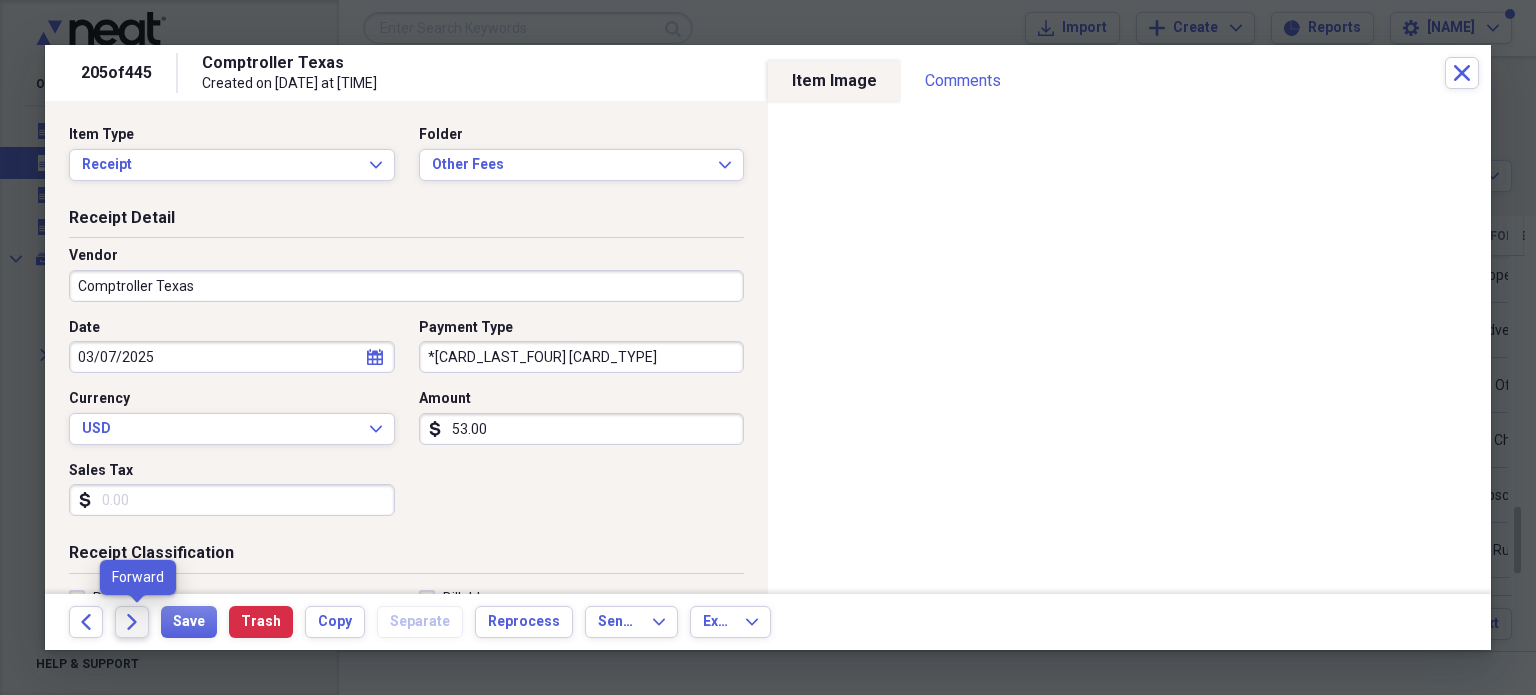 click on "Forward" 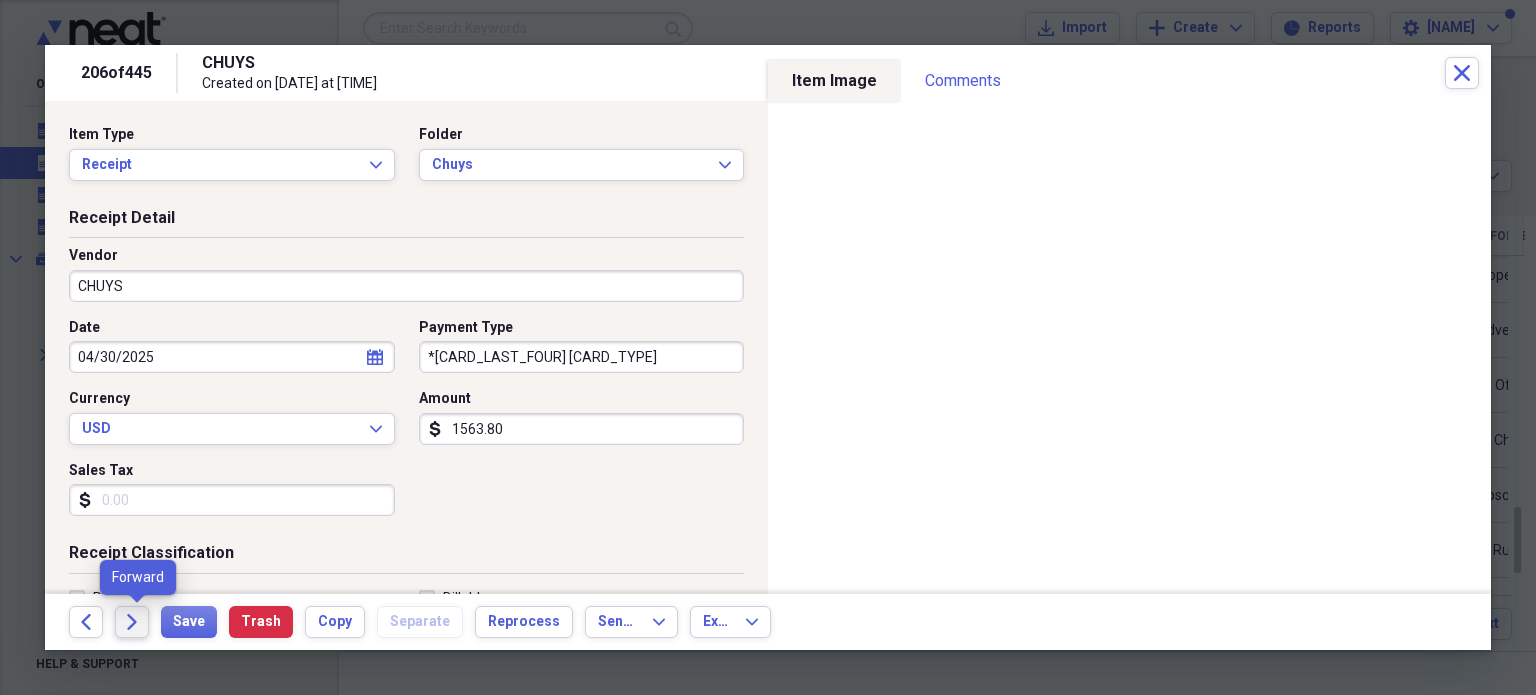 click on "Forward" 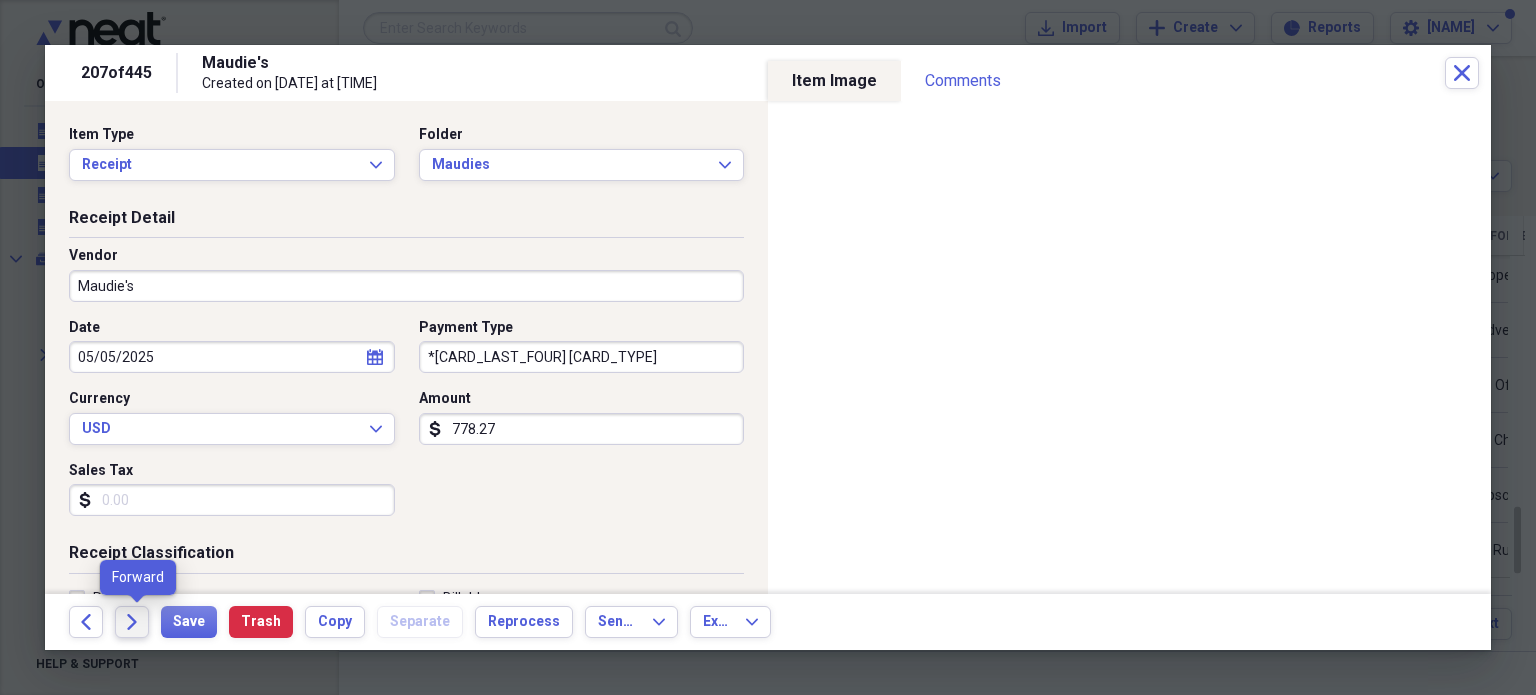 click on "Forward" at bounding box center (132, 622) 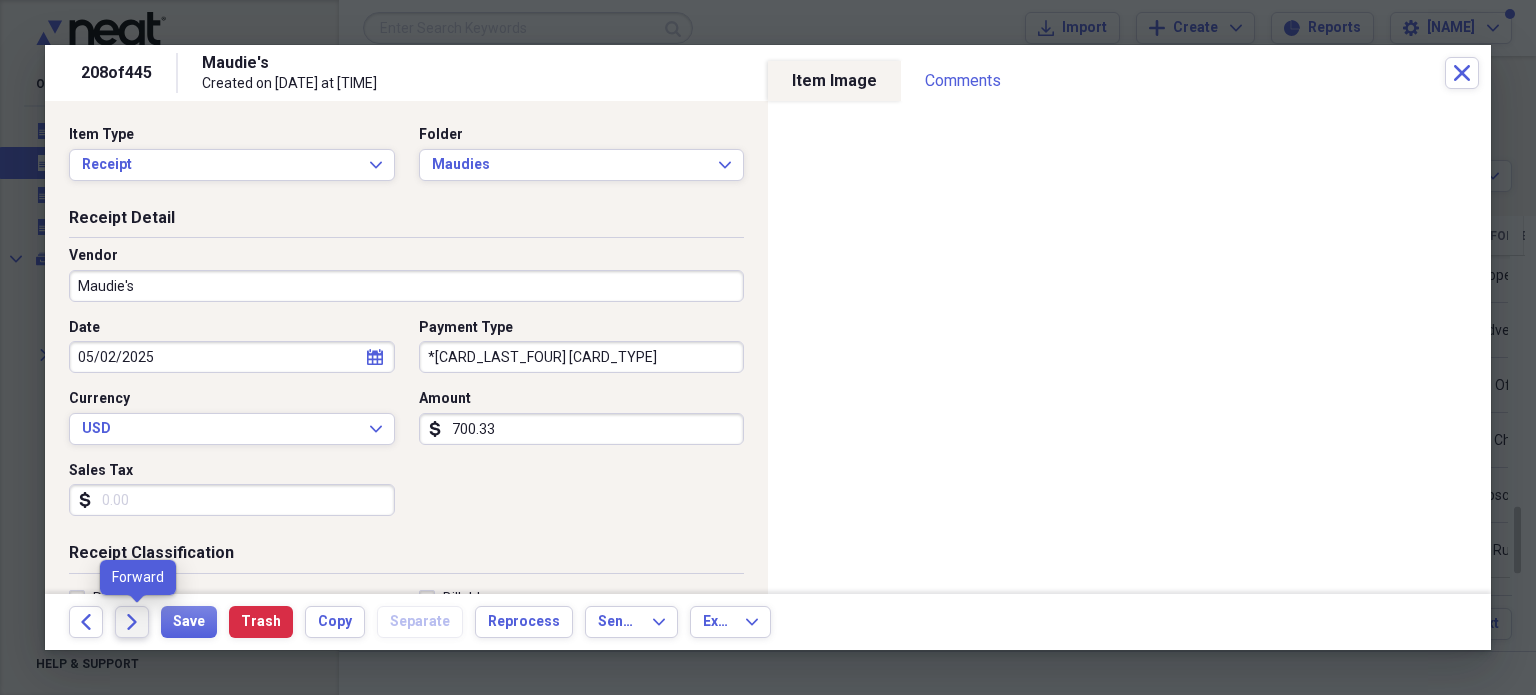 click on "Forward" 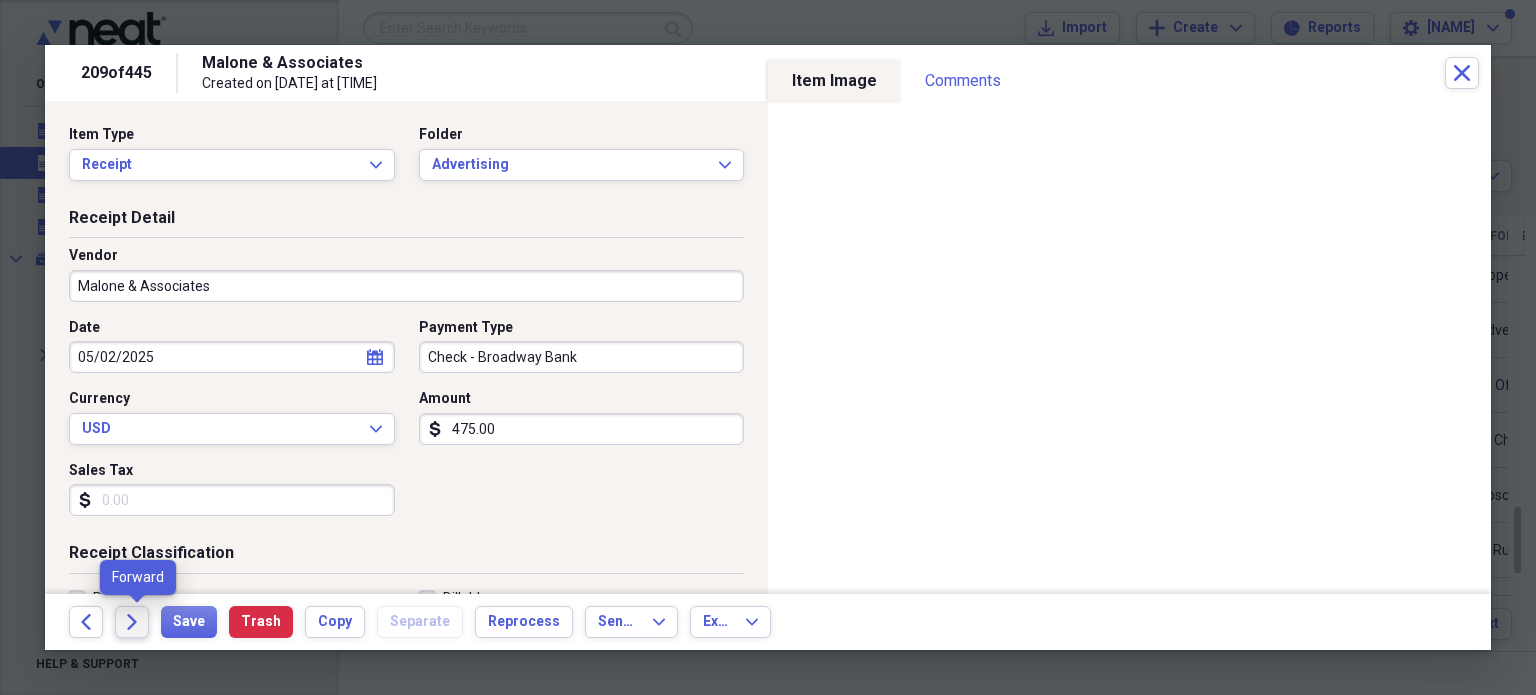 click on "Forward" at bounding box center [132, 622] 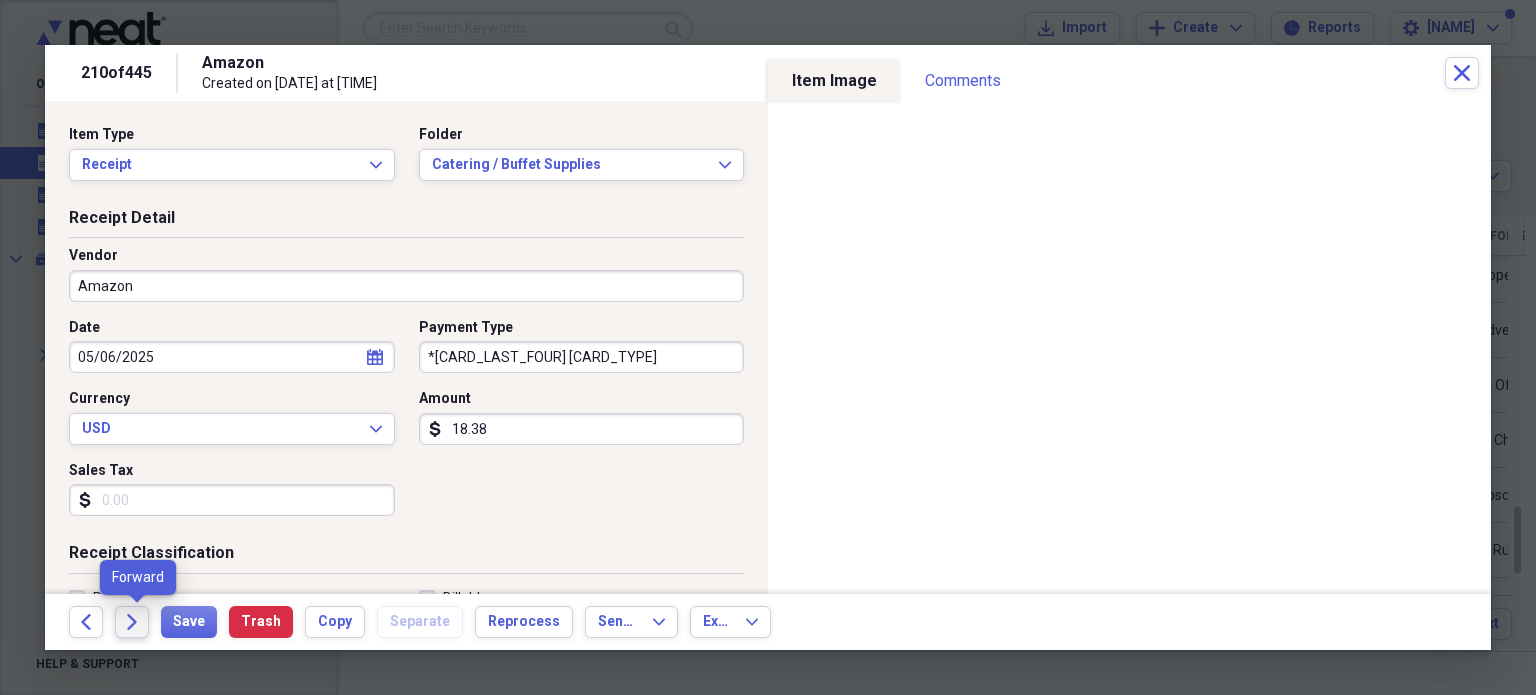 click on "Forward" 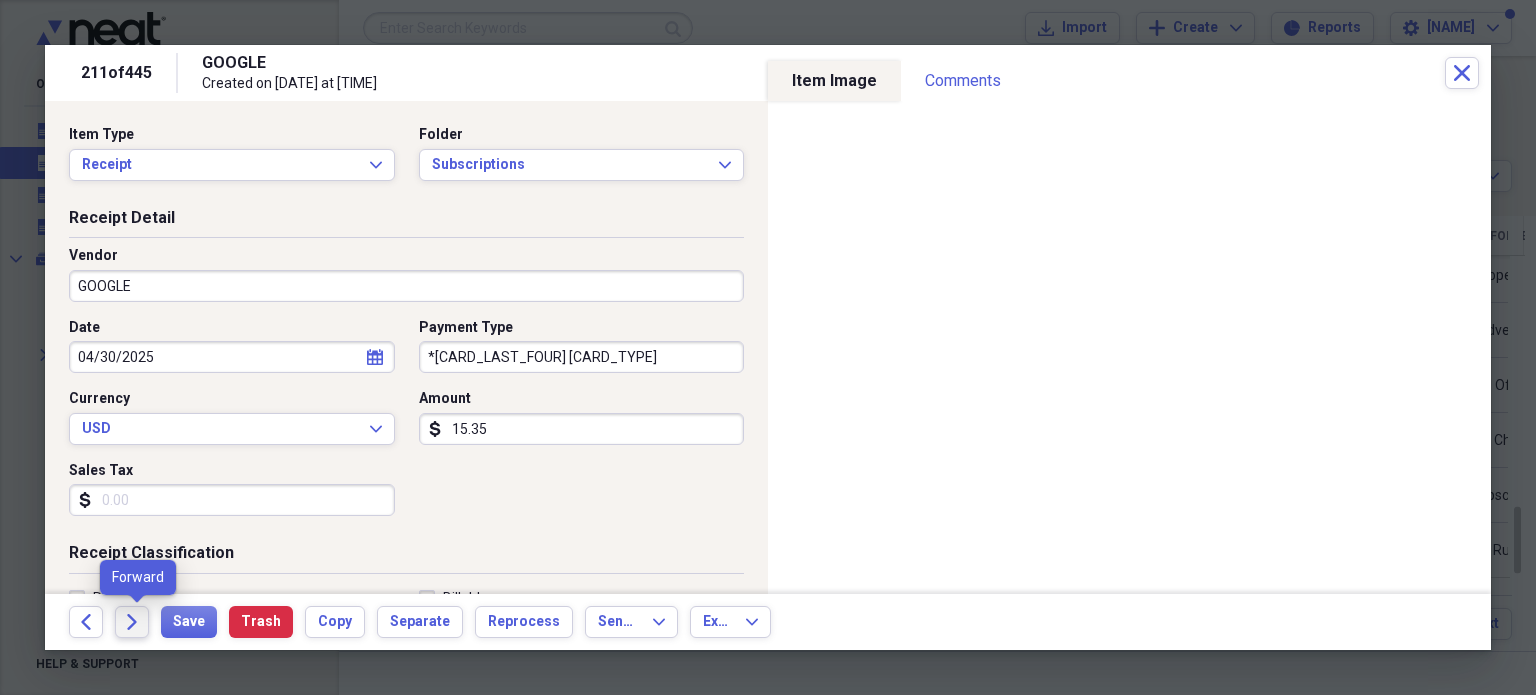 click on "Forward" at bounding box center [132, 622] 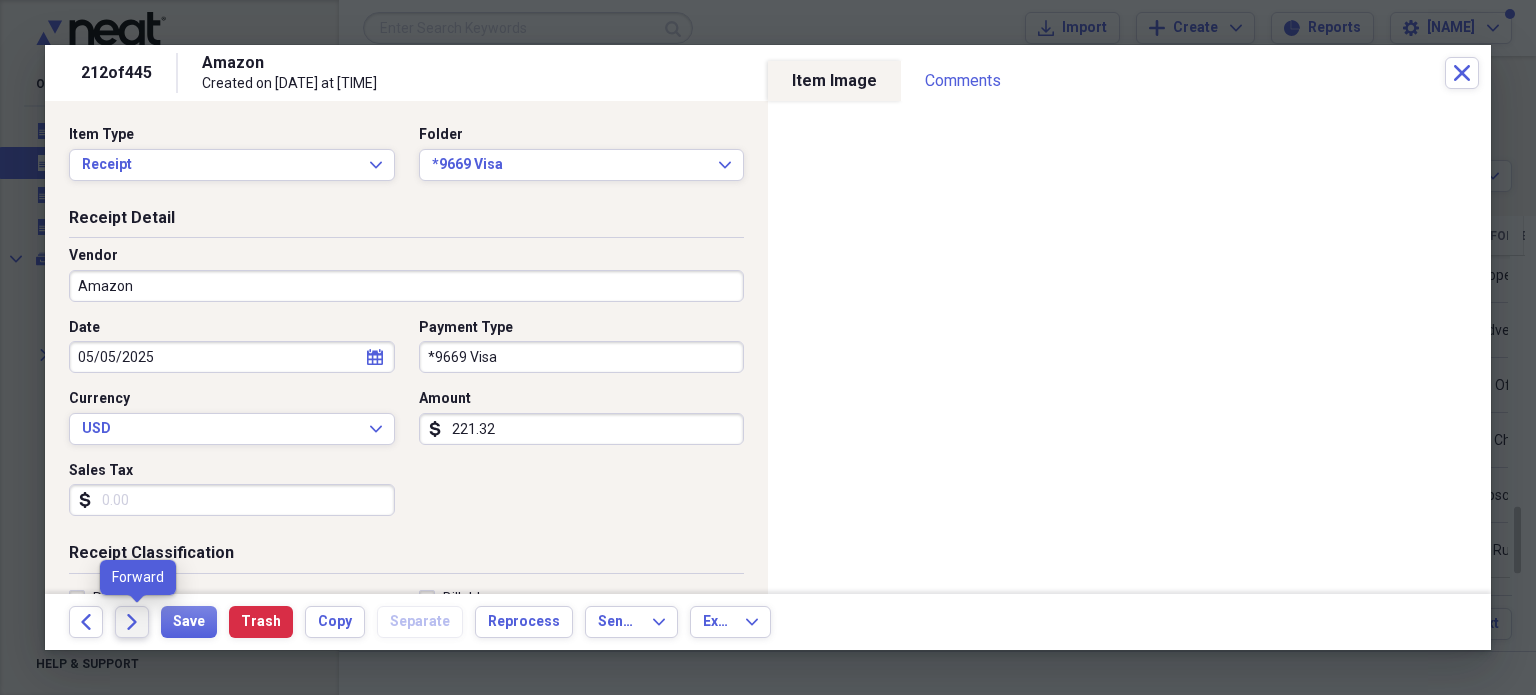drag, startPoint x: 129, startPoint y: 627, endPoint x: 296, endPoint y: 679, distance: 174.90855 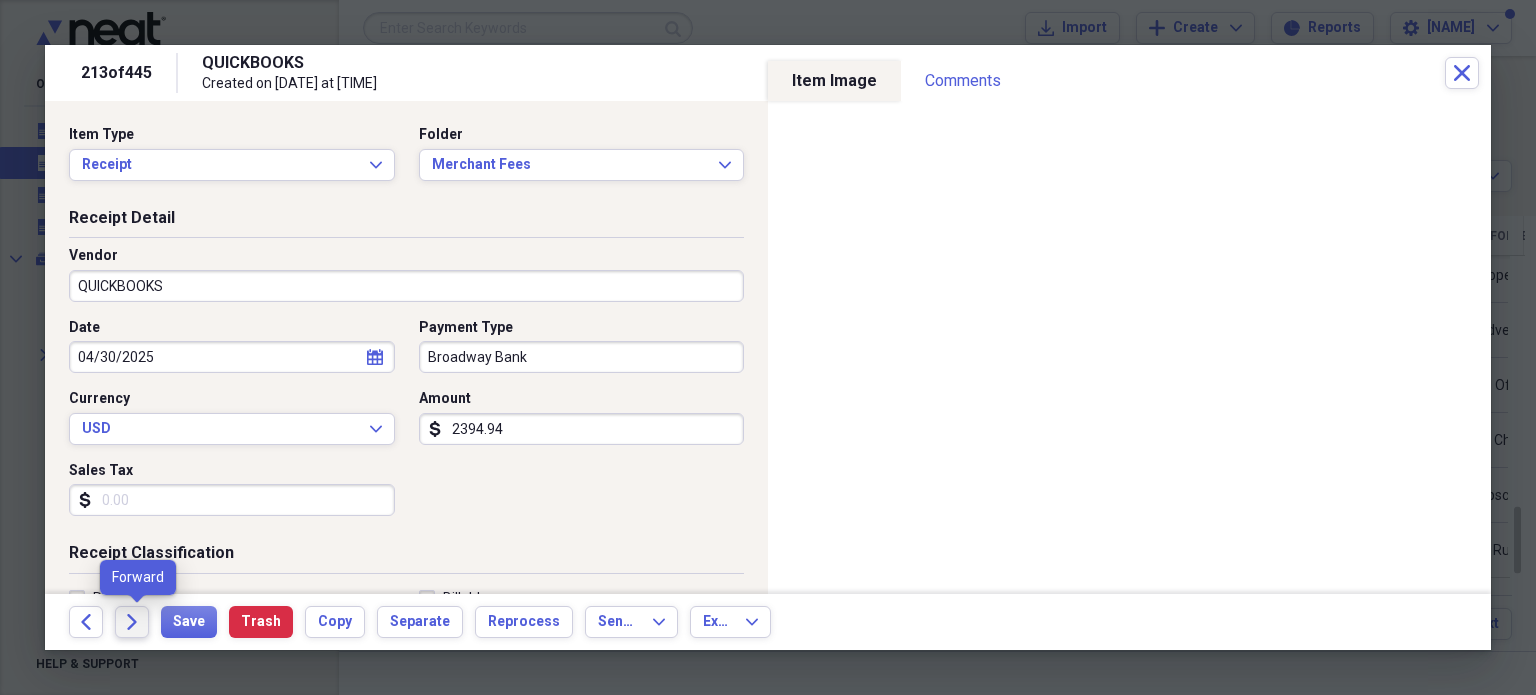 click on "Forward" 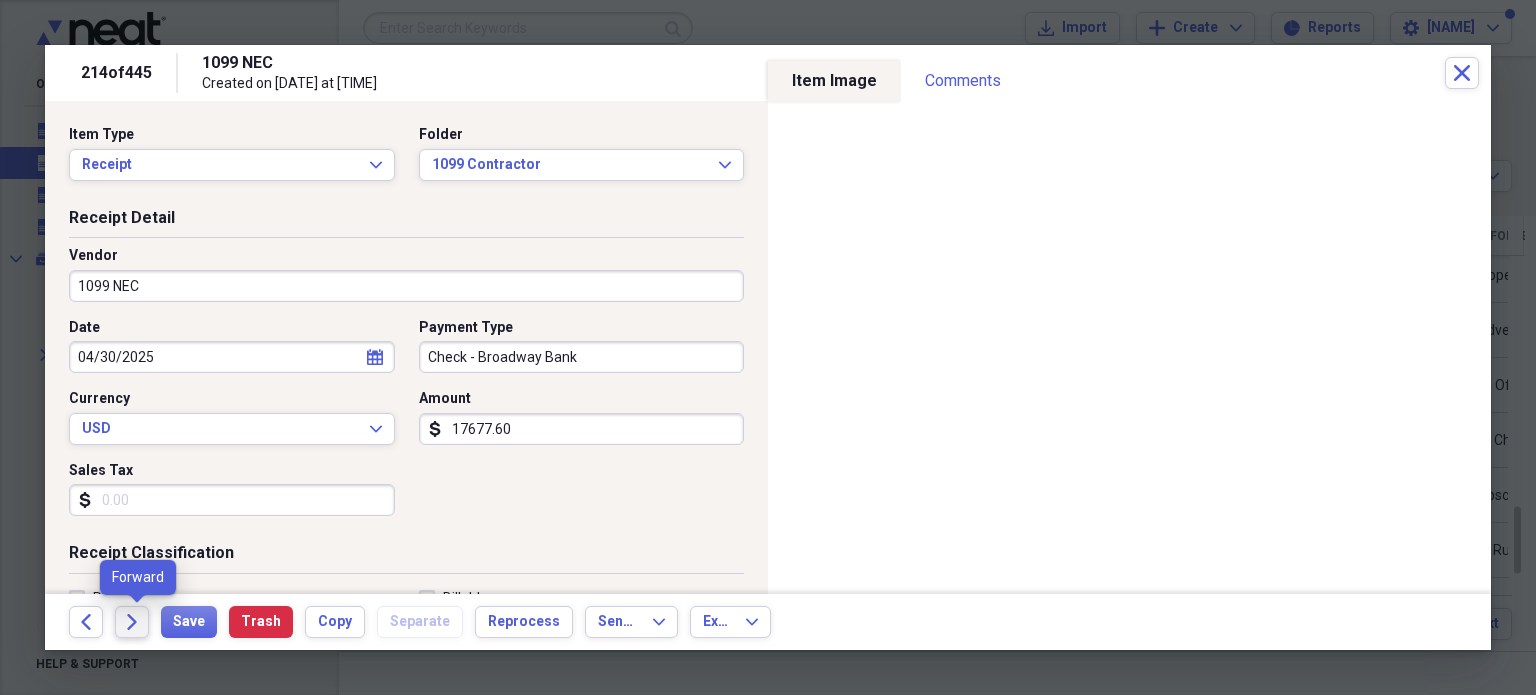 click on "Forward" 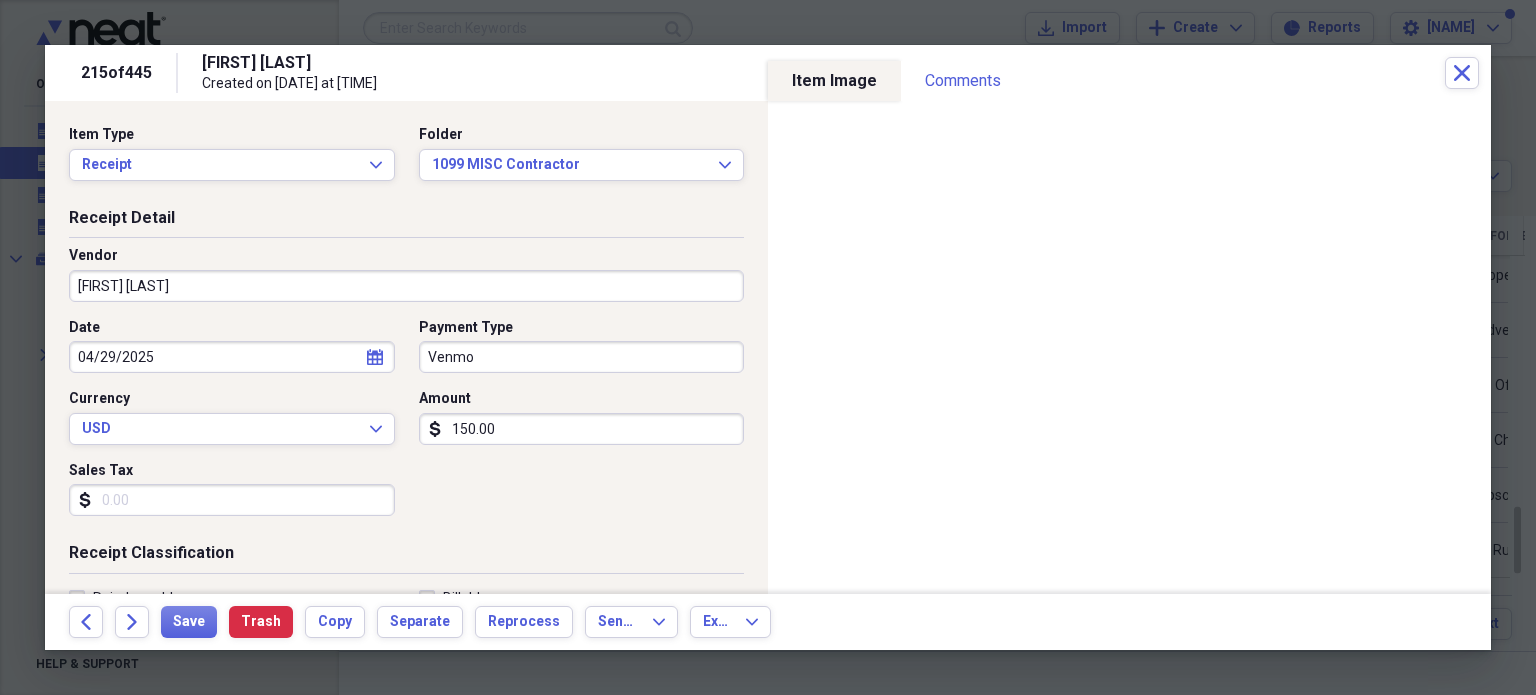 click on "[FIRST] [LAST] Created on [DATE] at [TIME]" at bounding box center (823, 73) 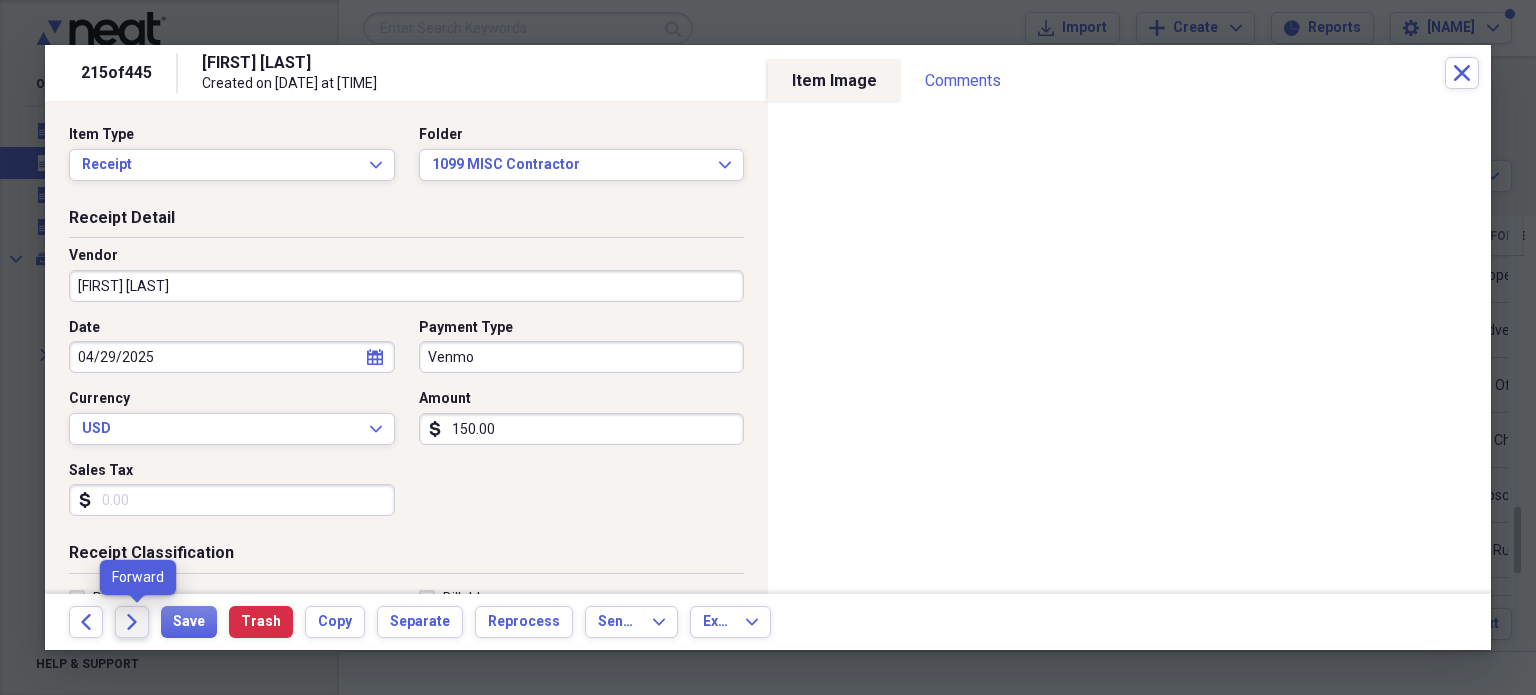 click on "Forward" at bounding box center (132, 622) 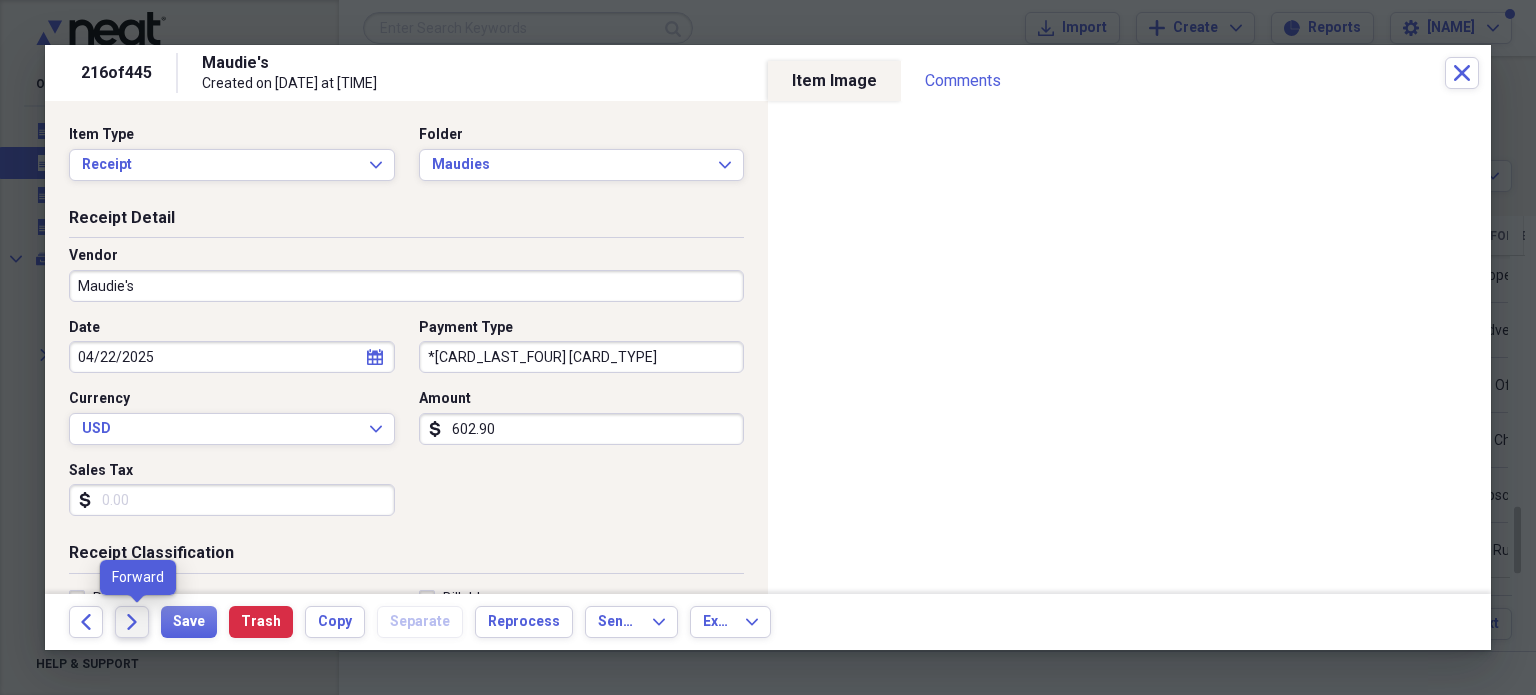 click on "Forward" at bounding box center [132, 622] 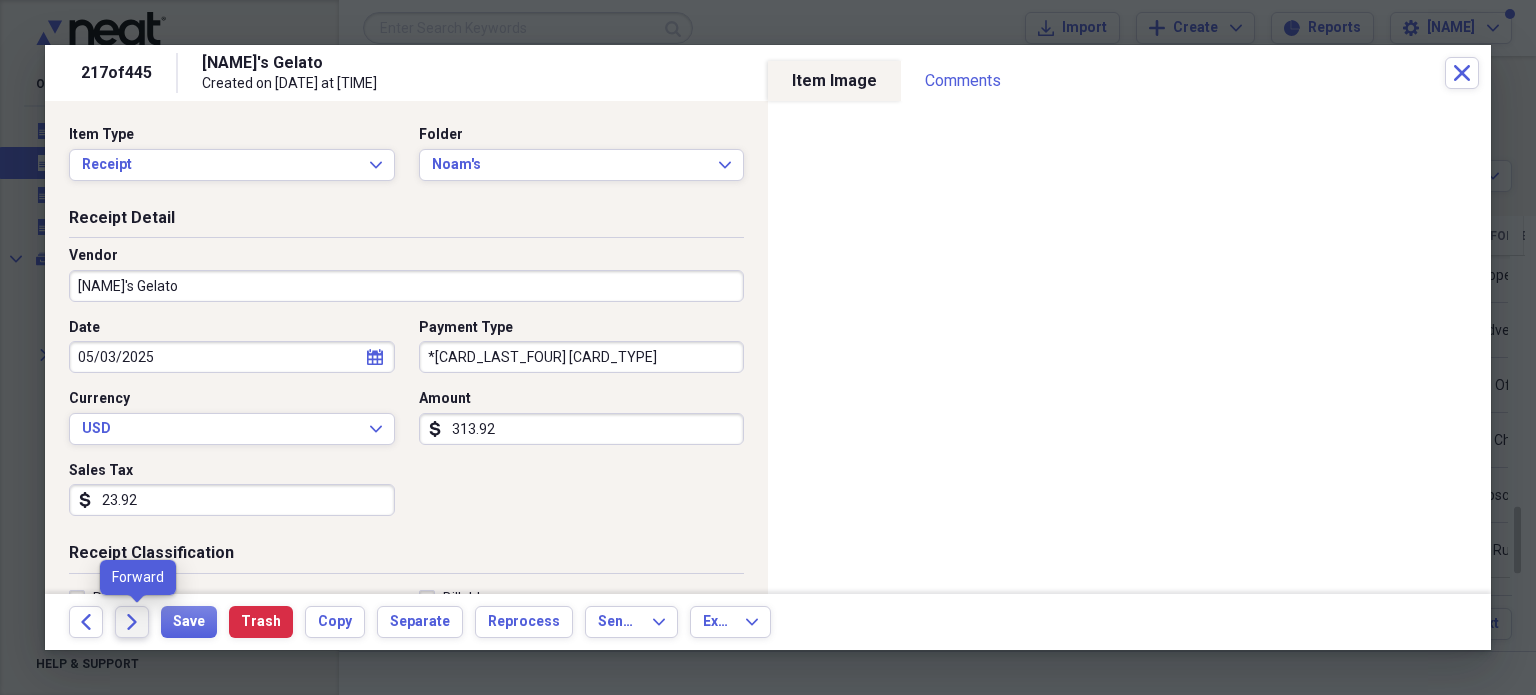 click on "Forward" 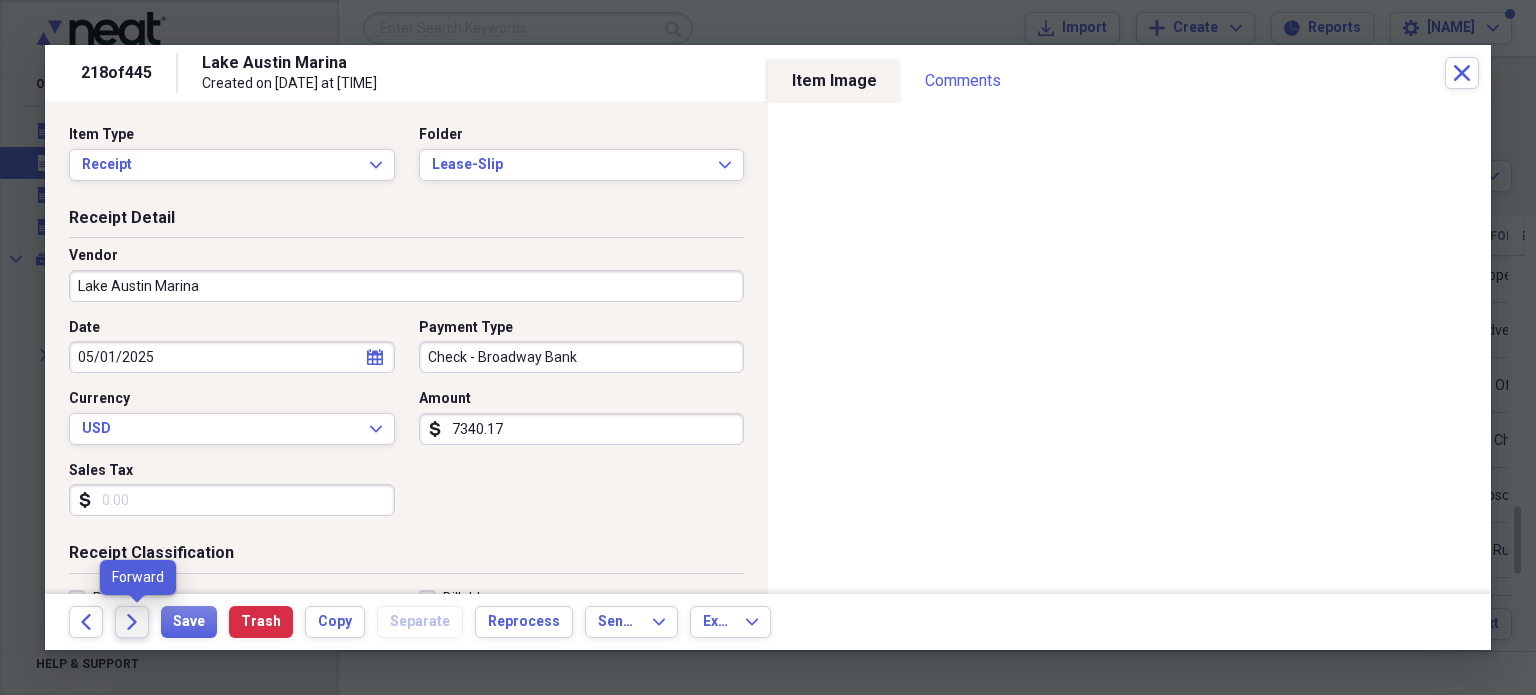 click 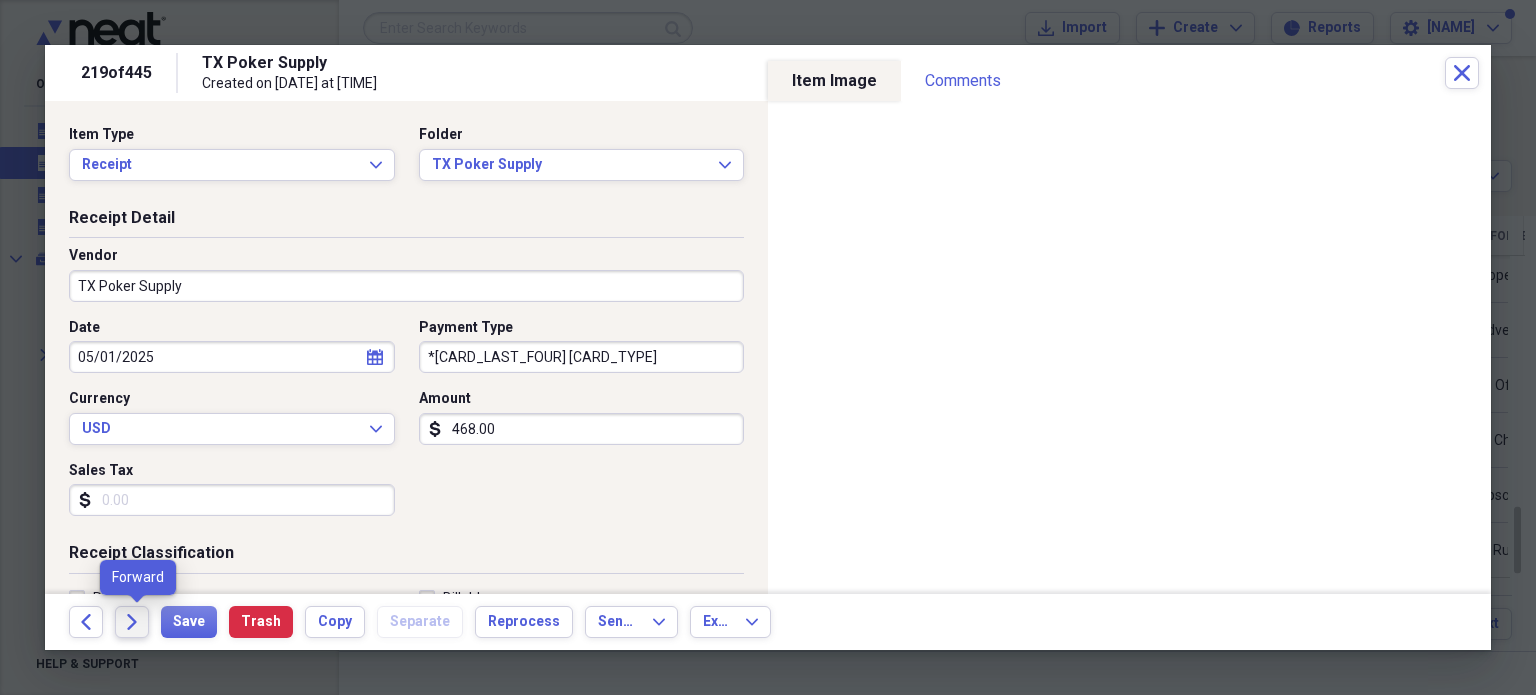 click 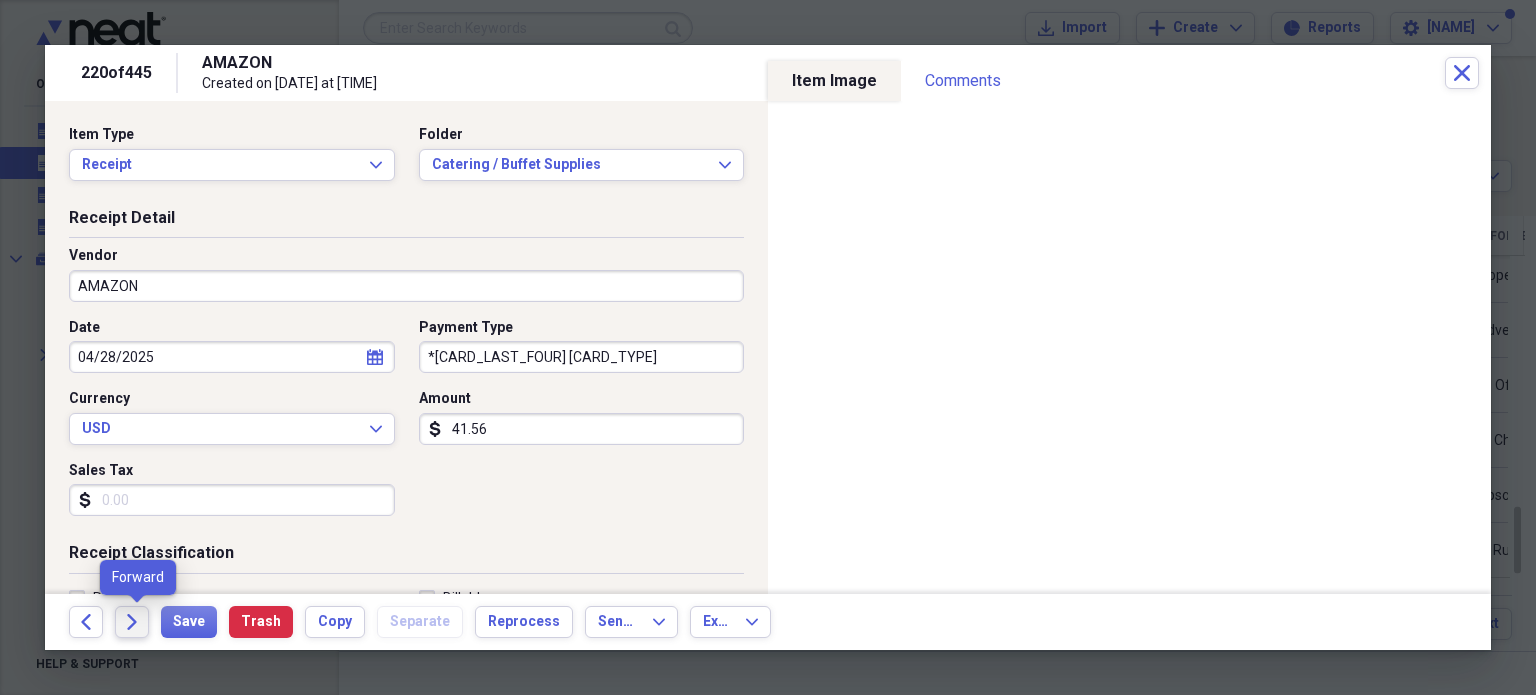 click on "Forward" 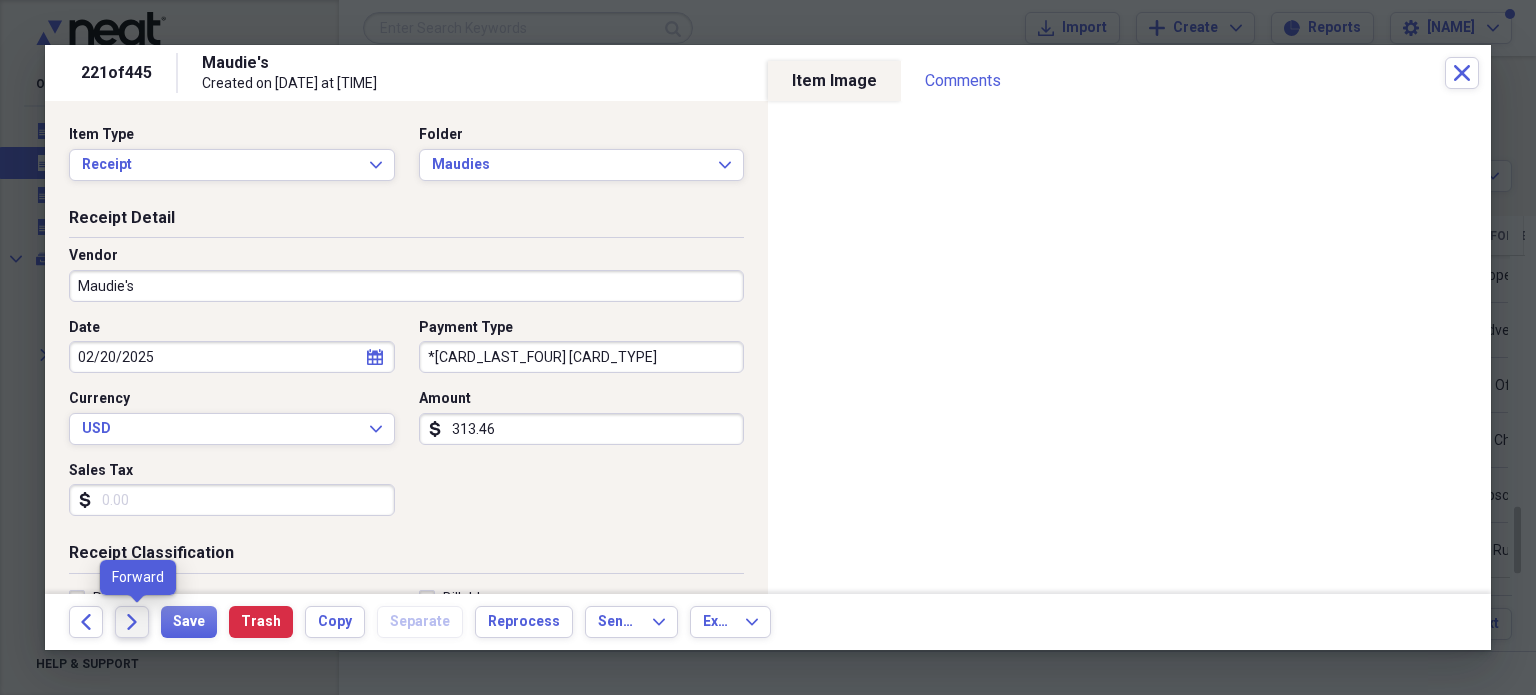 click on "Forward" 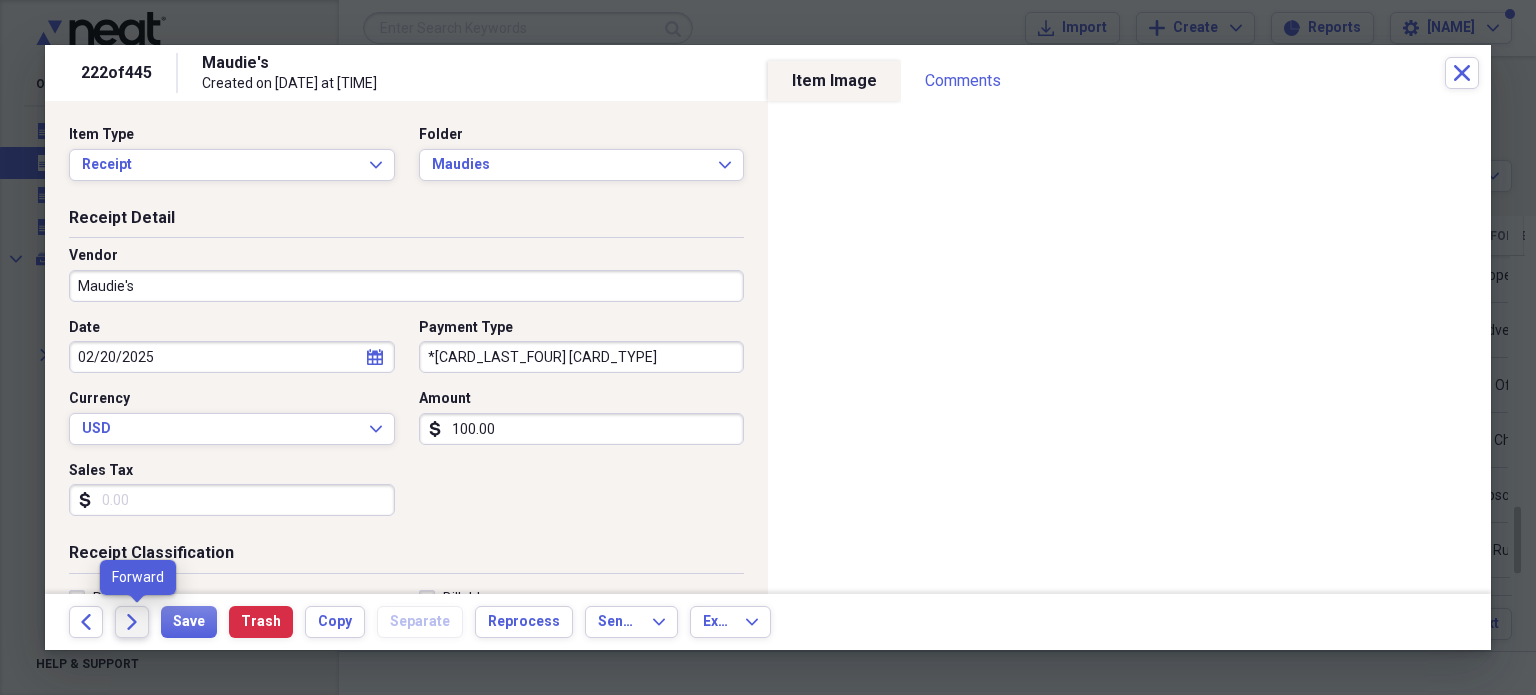 click on "Forward" 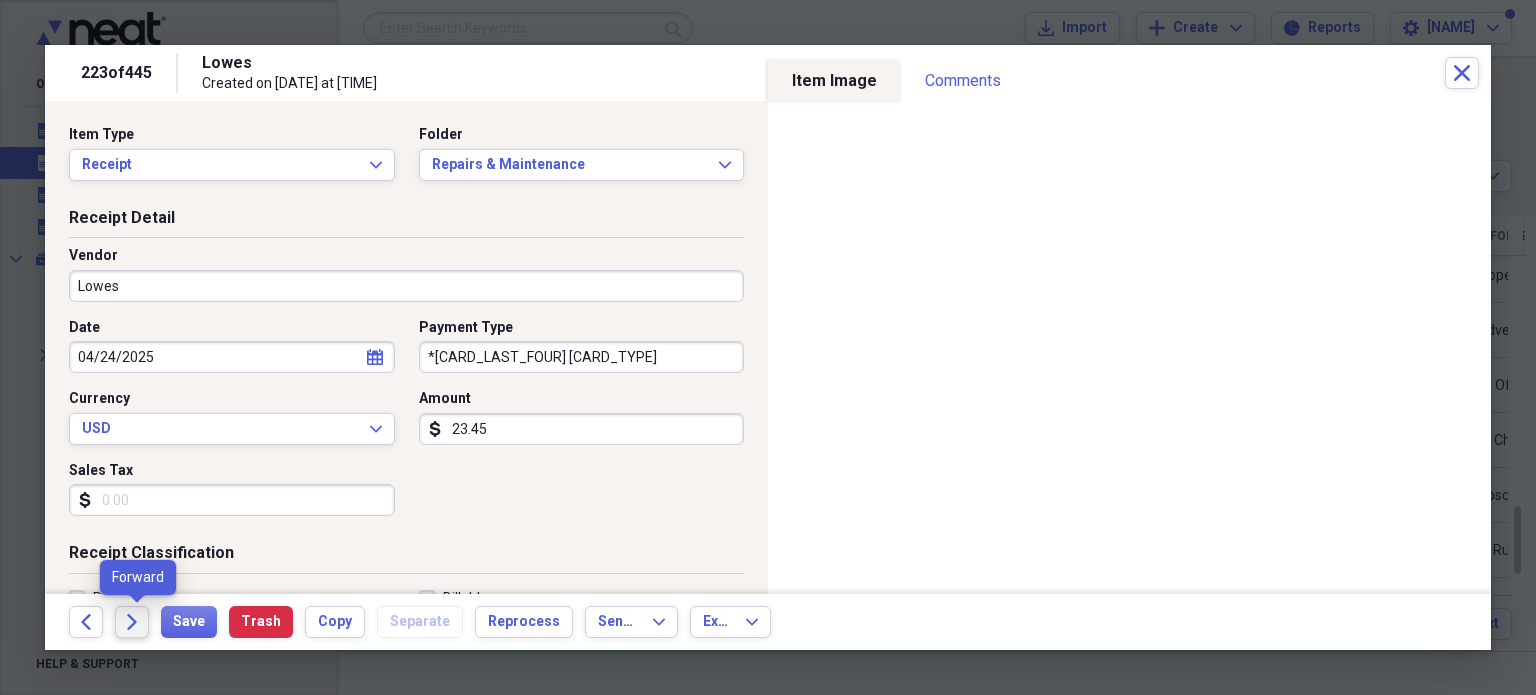 click on "Forward" 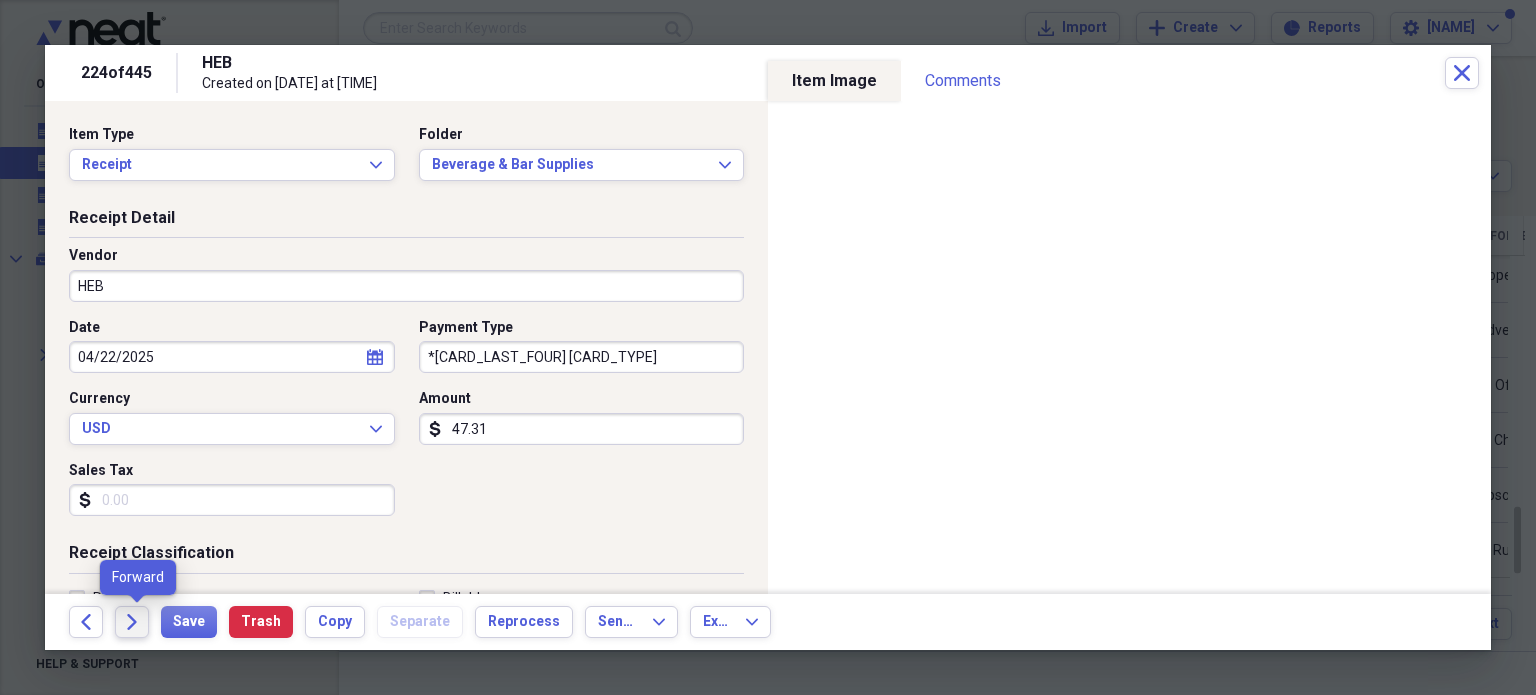 click on "Forward" 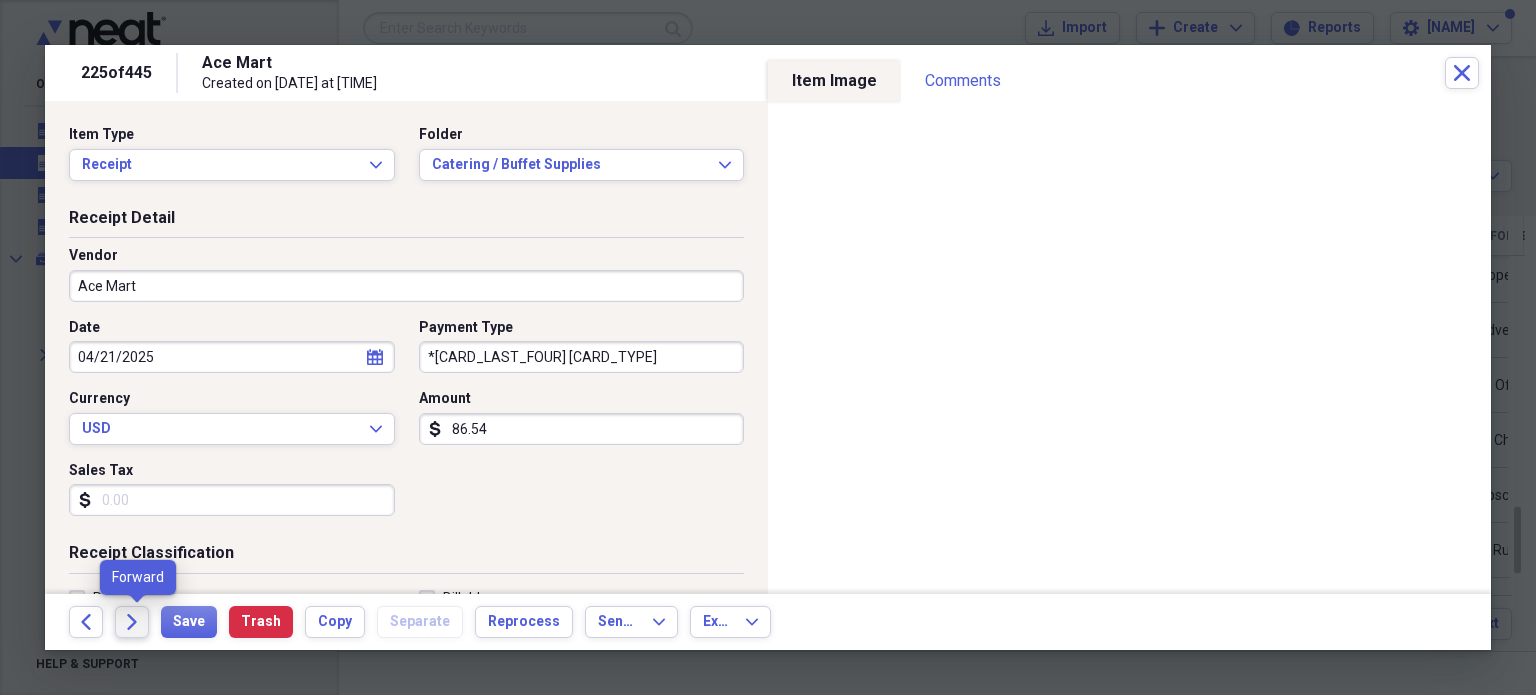 click 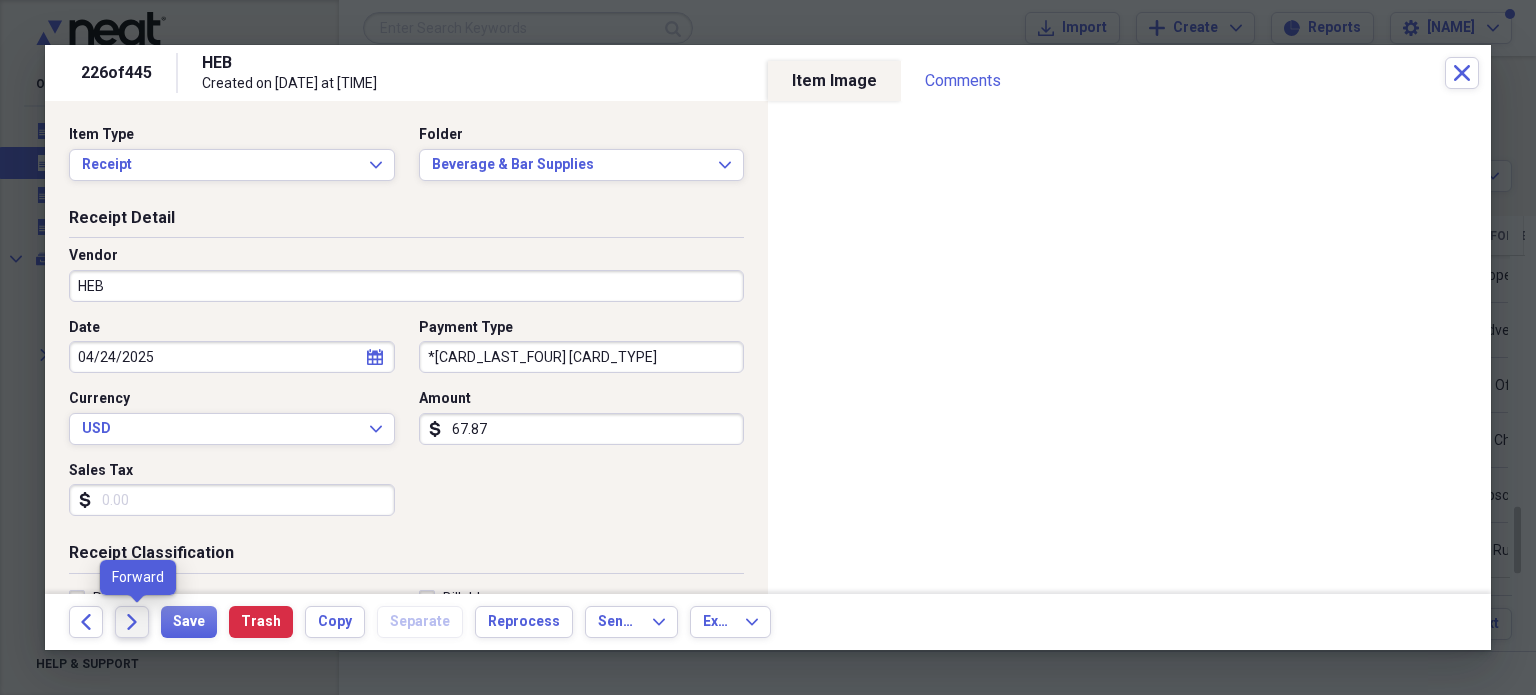 click 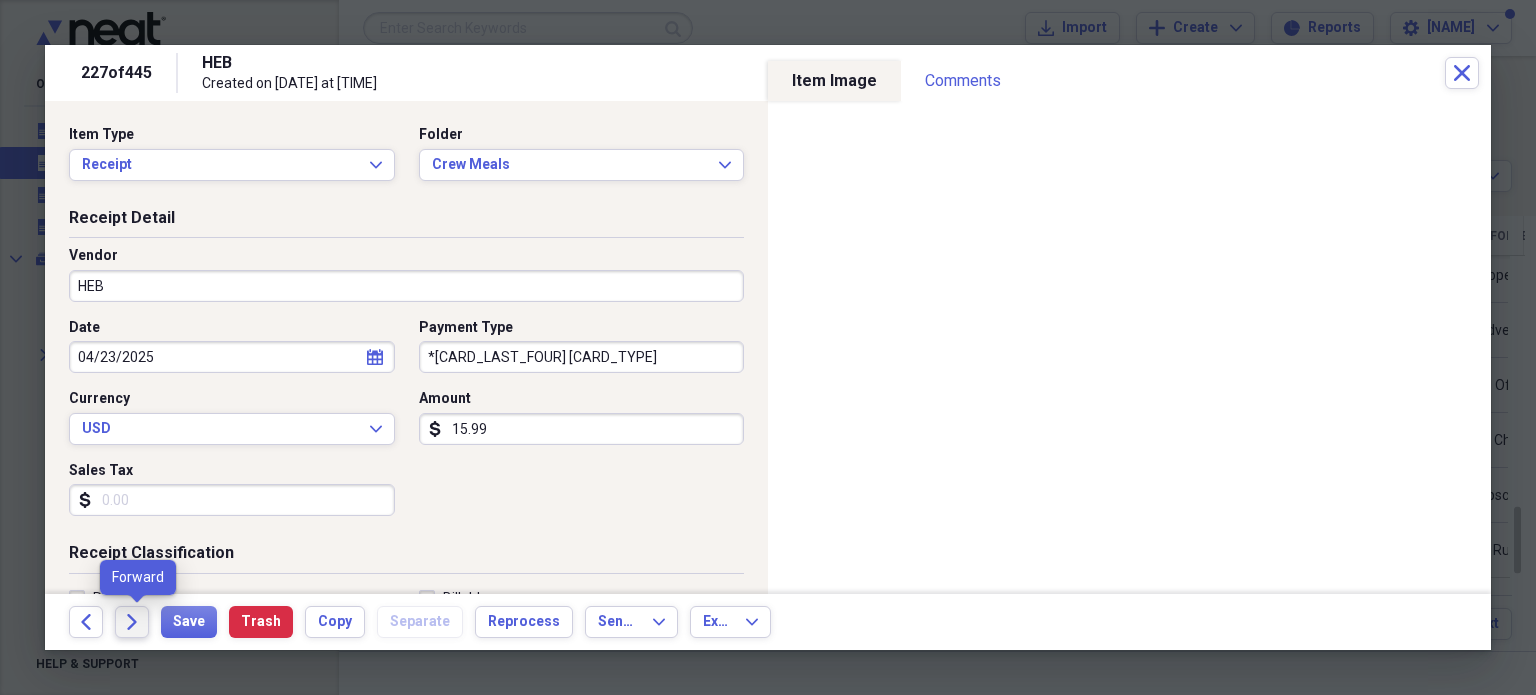 click on "Forward" 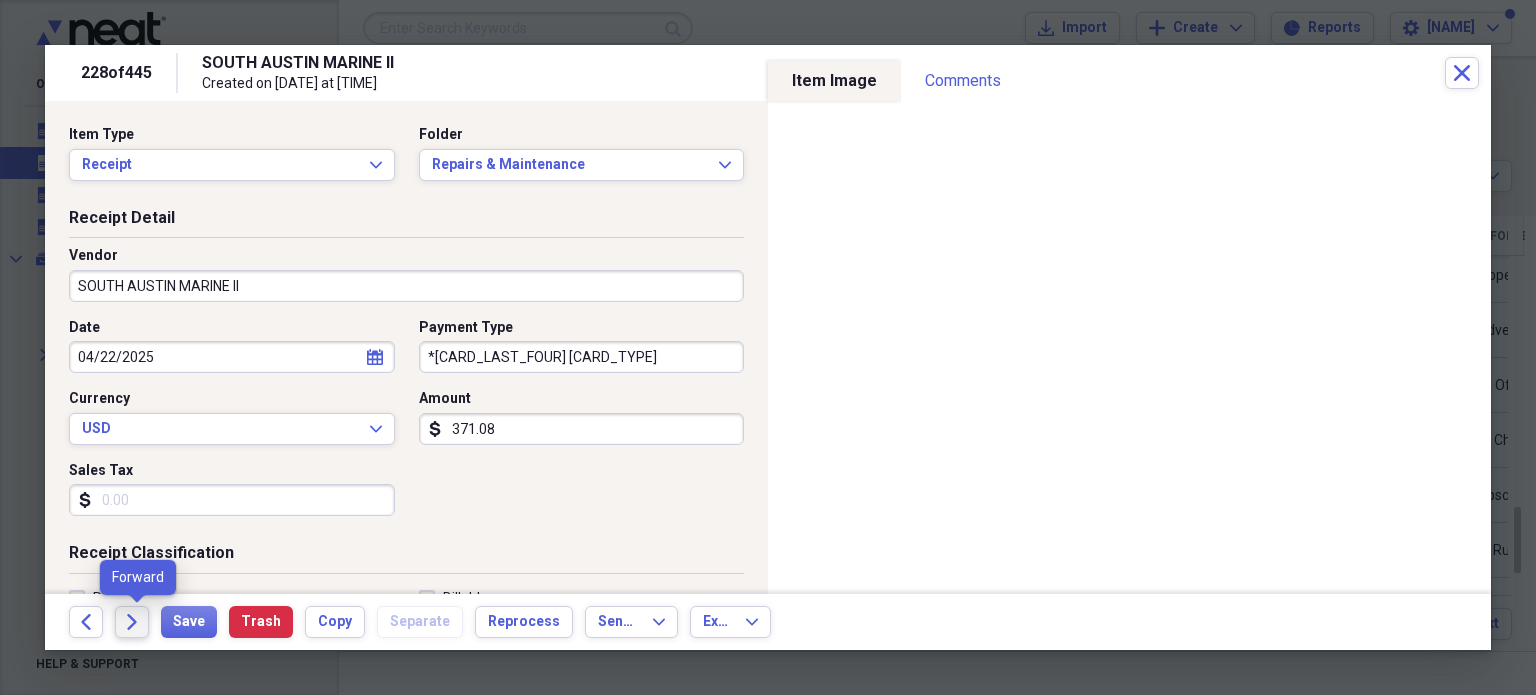 click on "Forward" at bounding box center (132, 622) 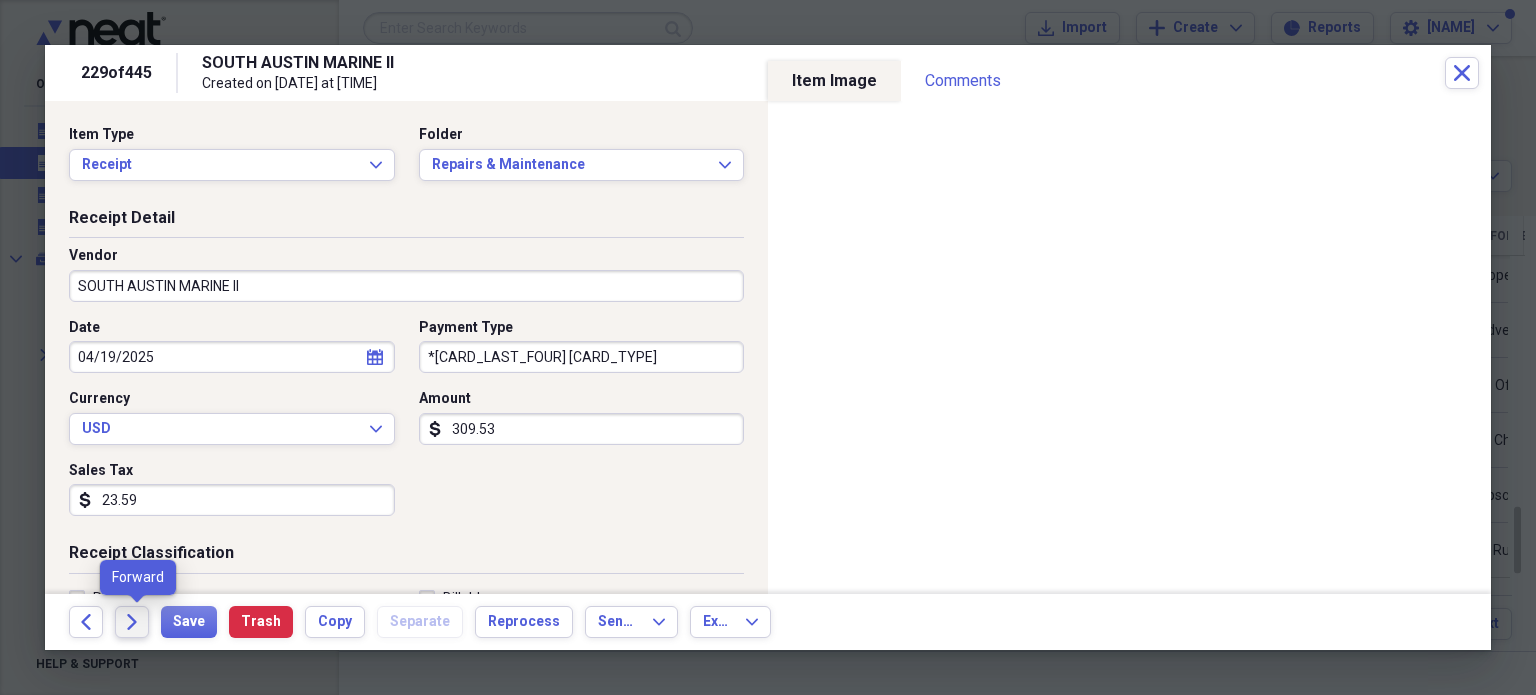 click on "Forward" 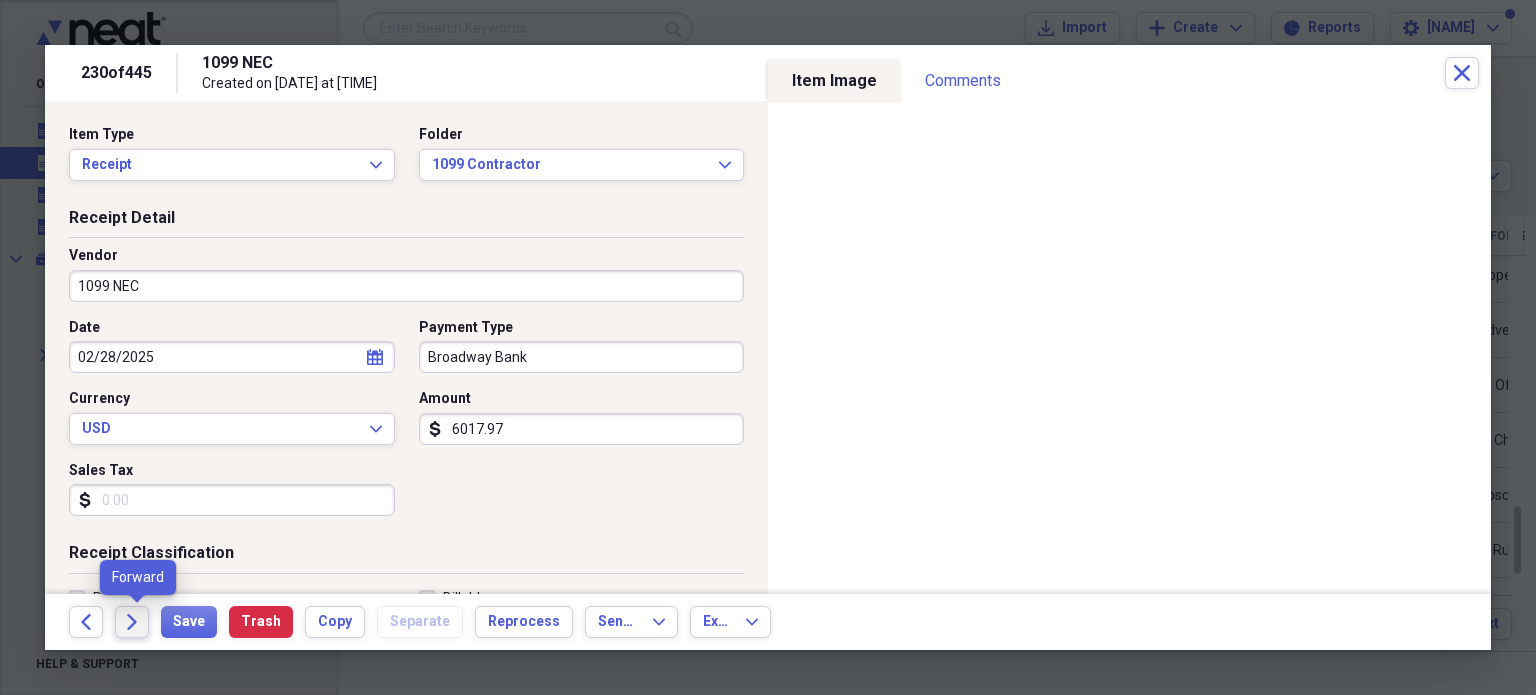 click on "Forward" 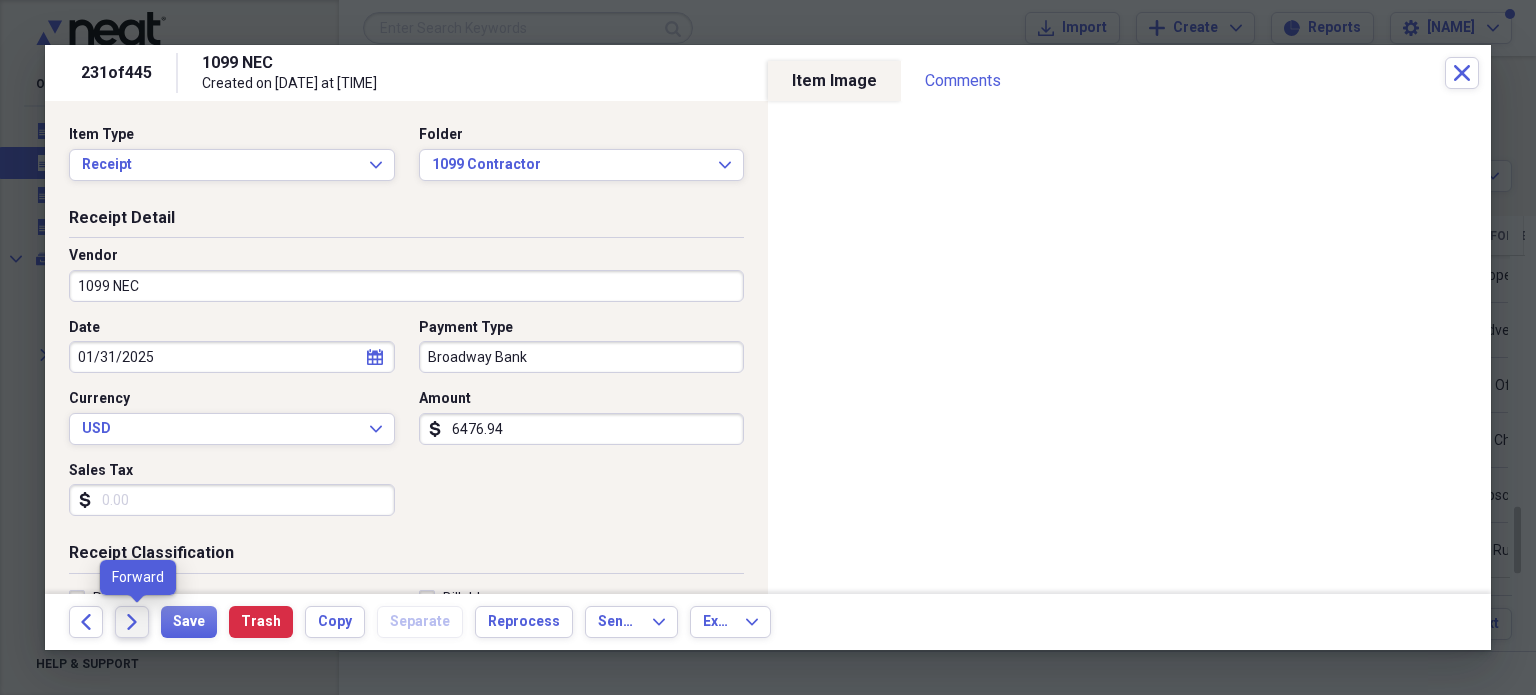 click 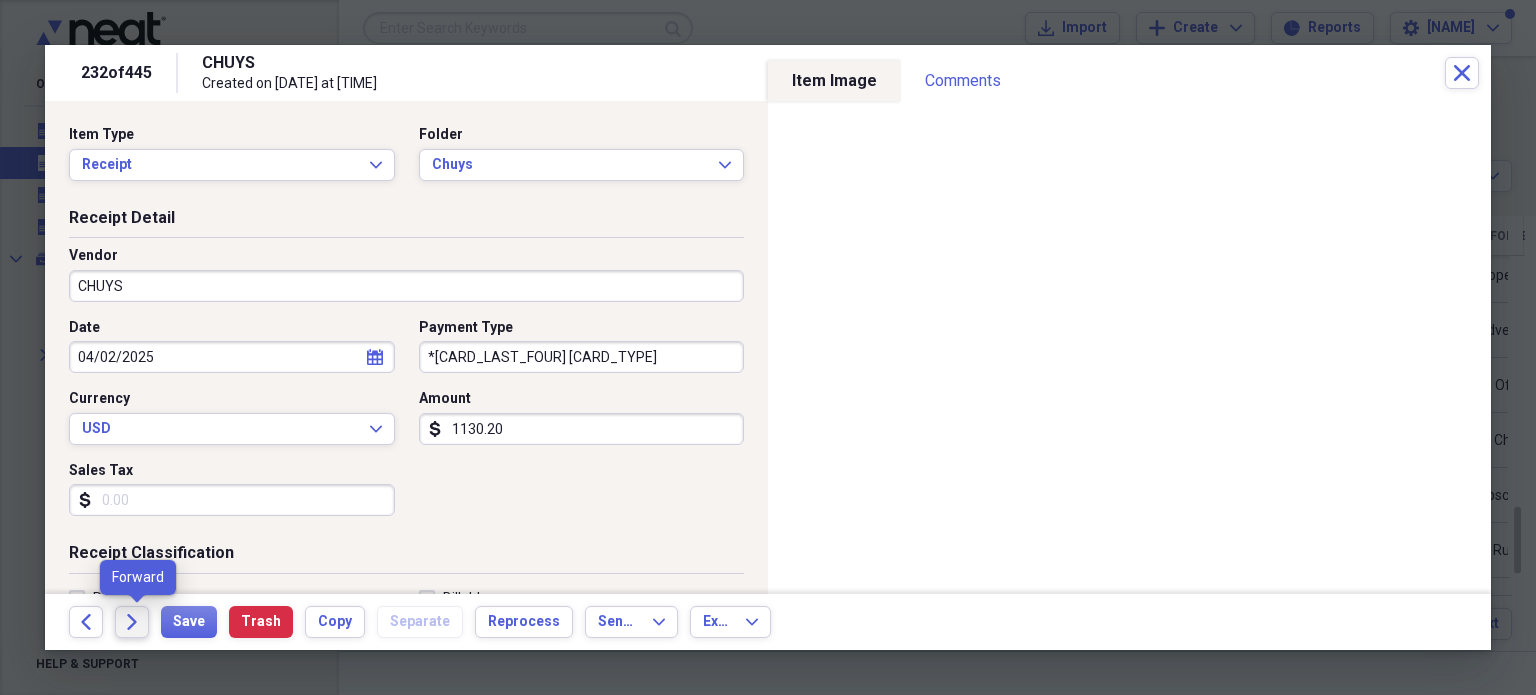 click on "Forward" 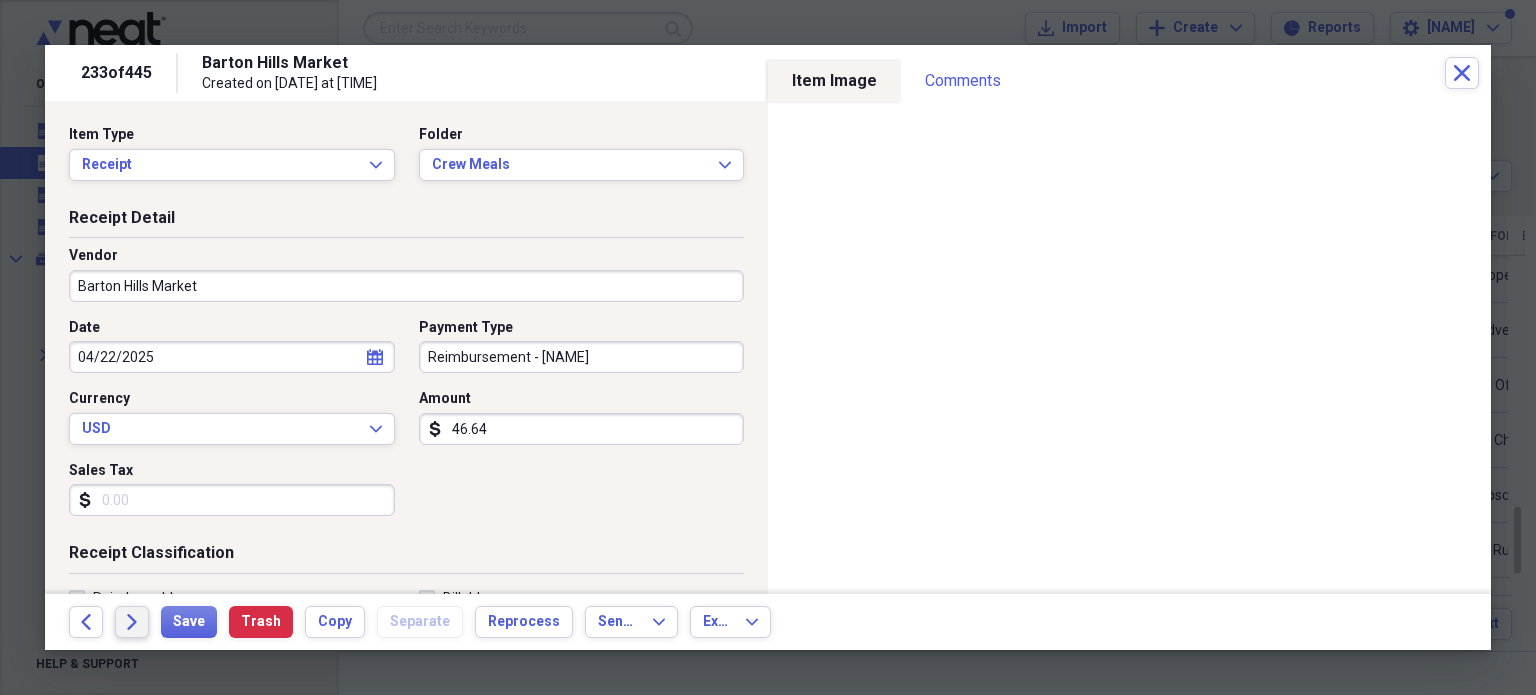 click on "Forward" 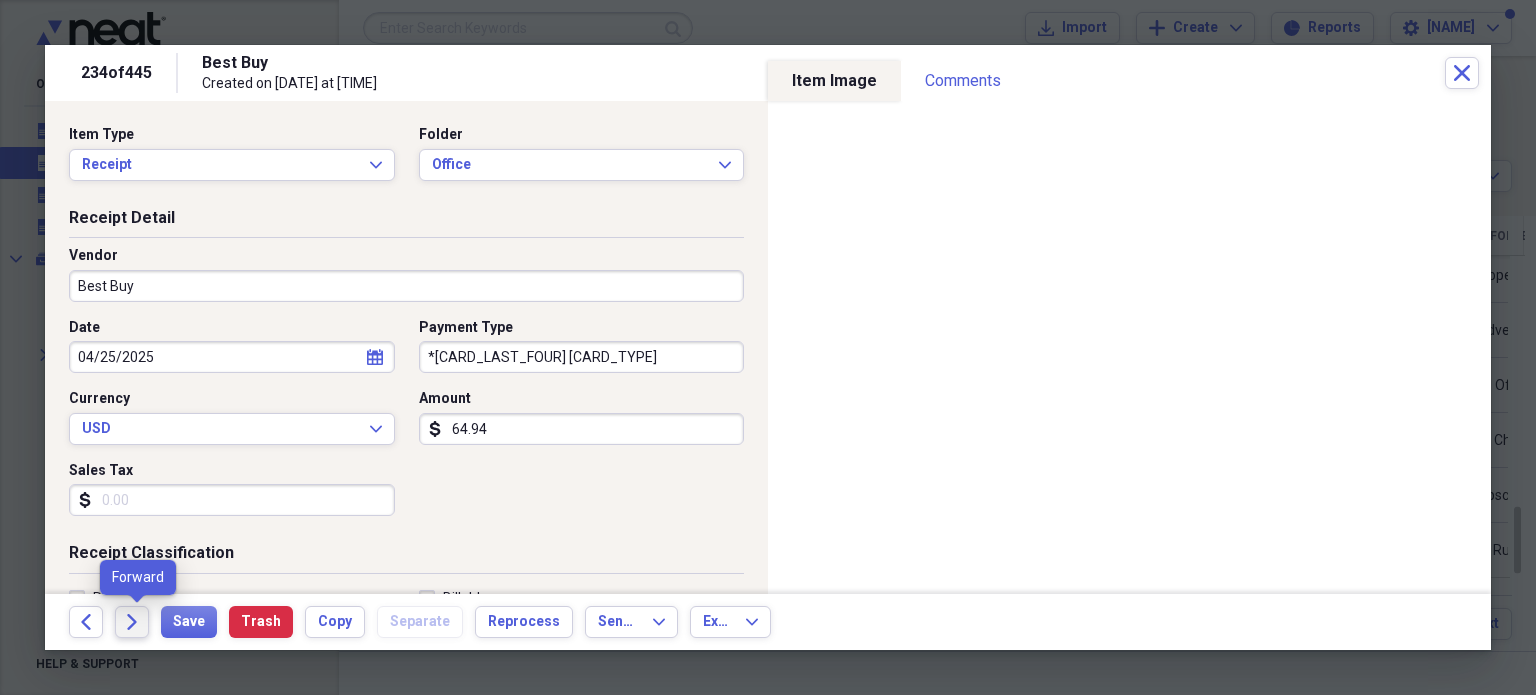 click on "Forward" 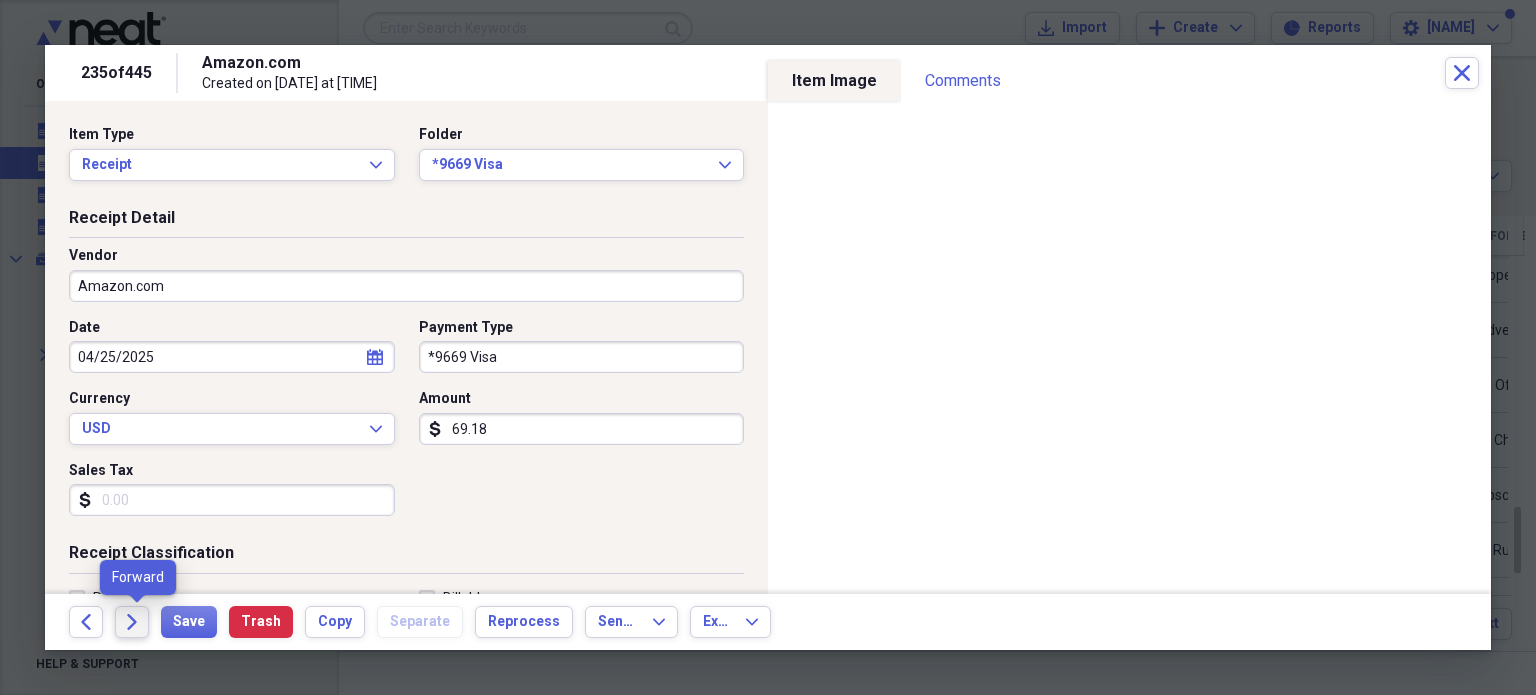 click on "Forward" at bounding box center [132, 622] 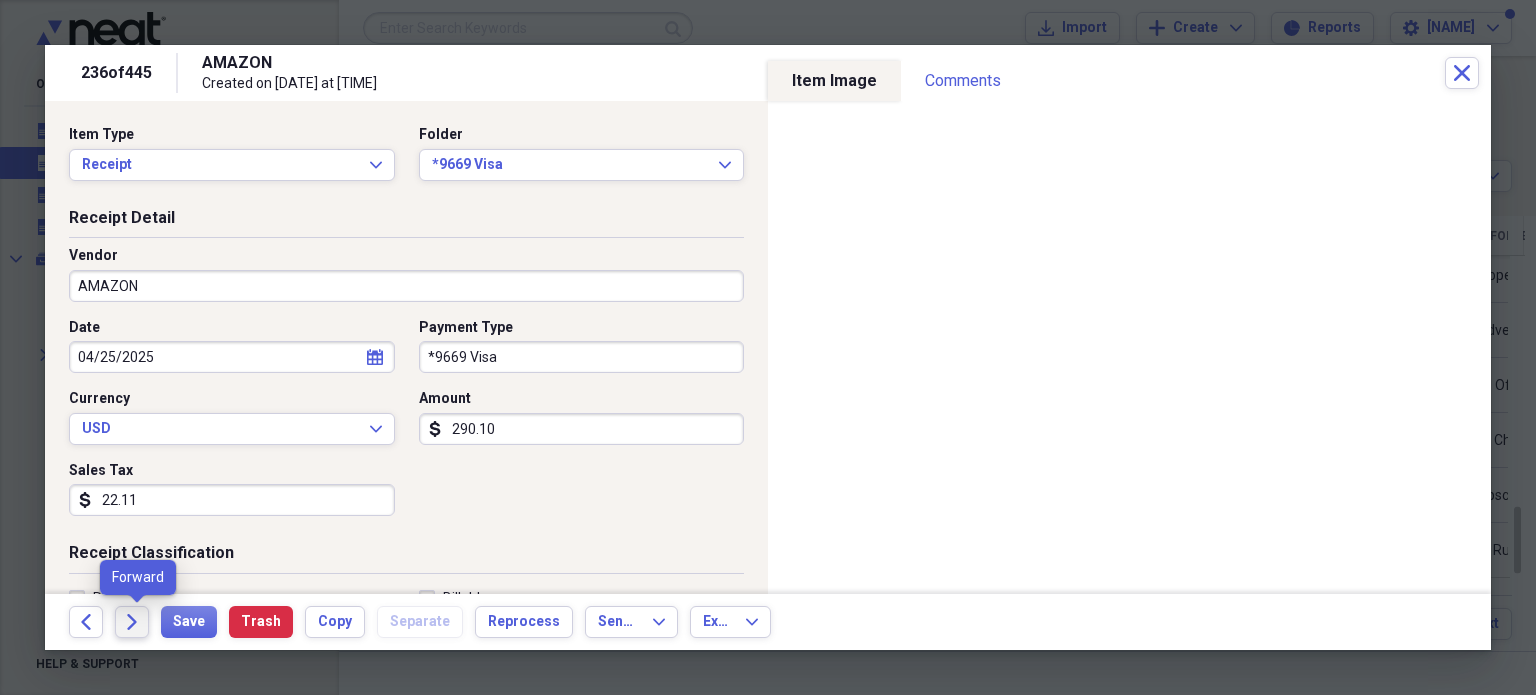 click on "Forward" 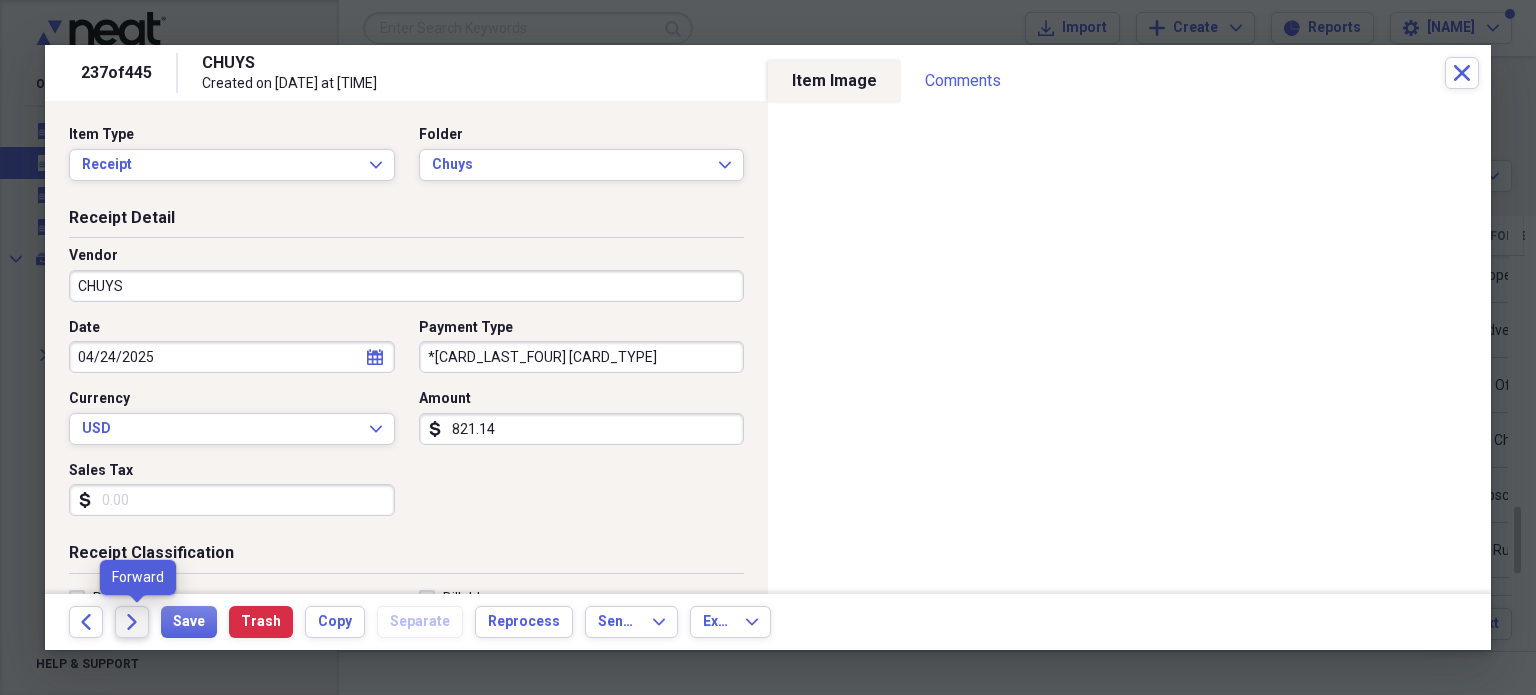 click on "Forward" 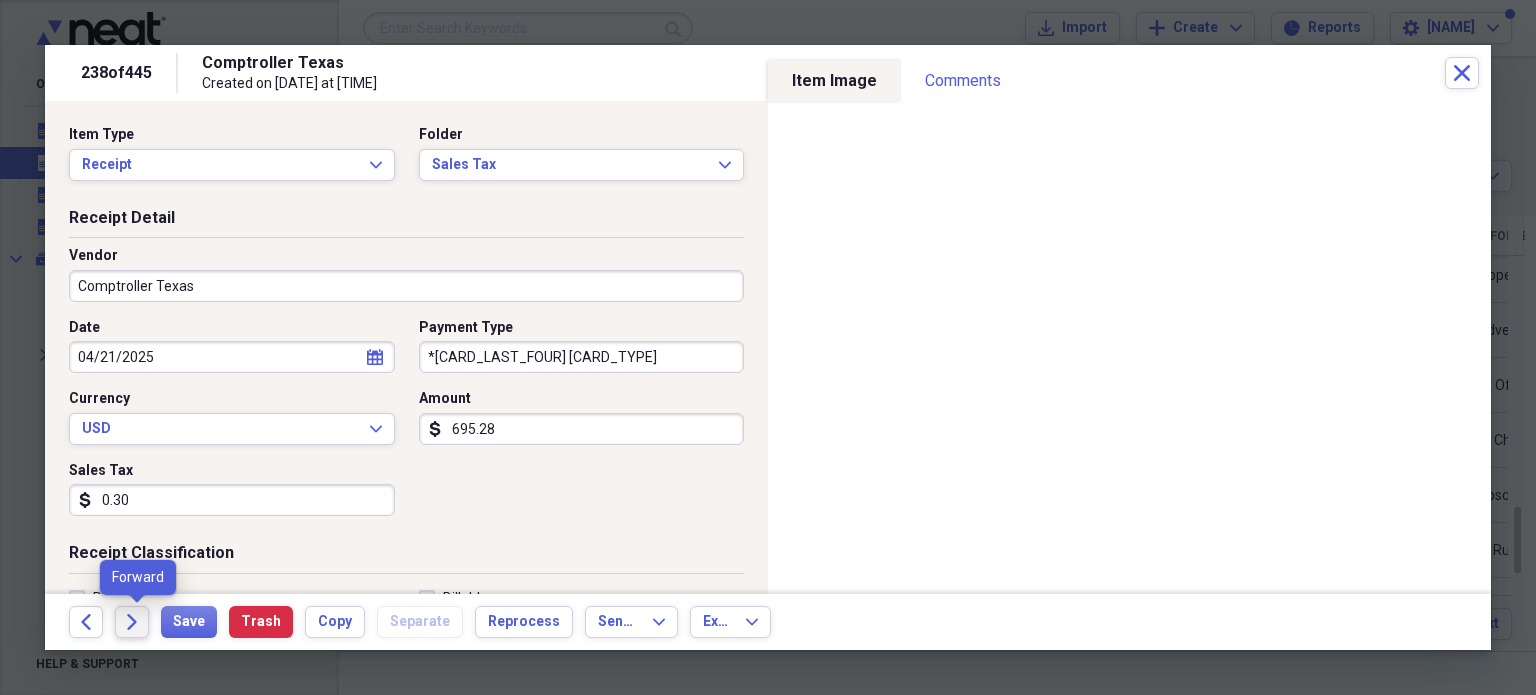 click on "Forward" 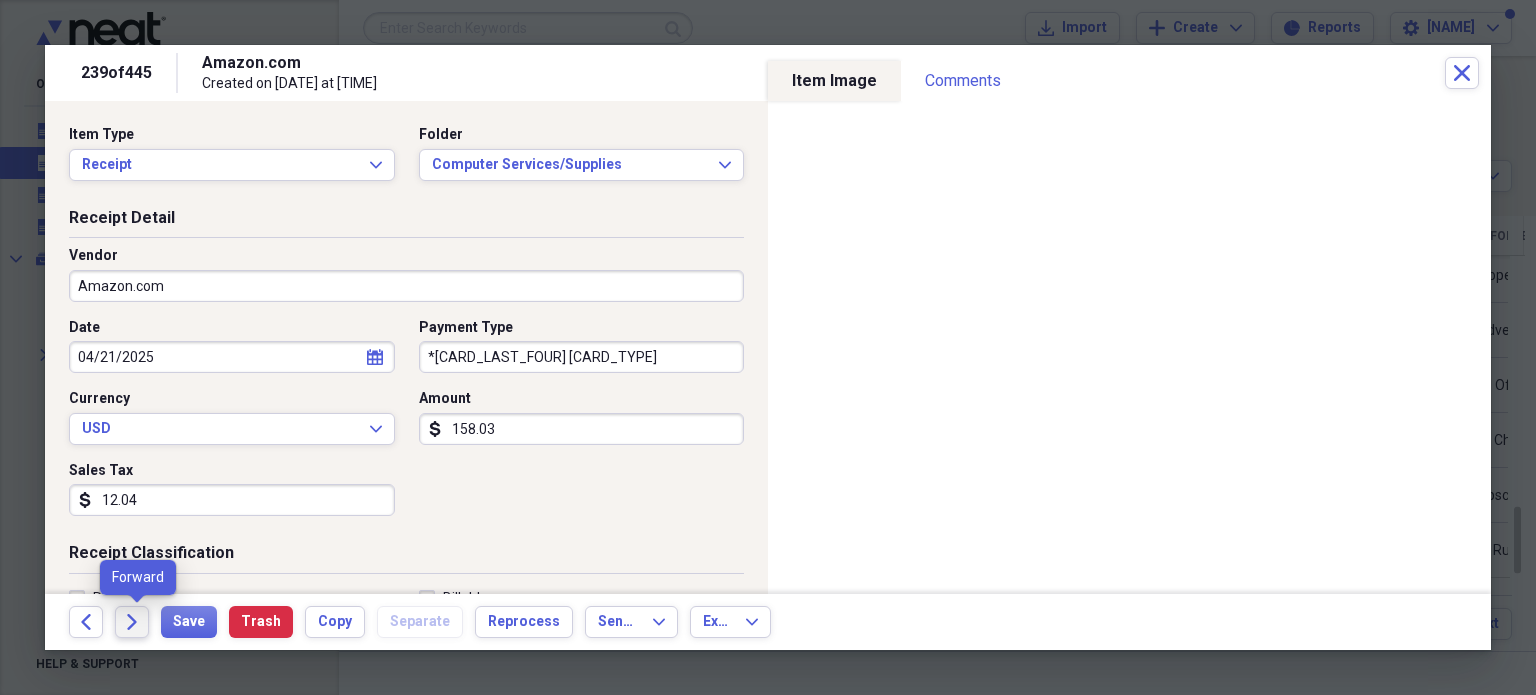 click on "Forward" 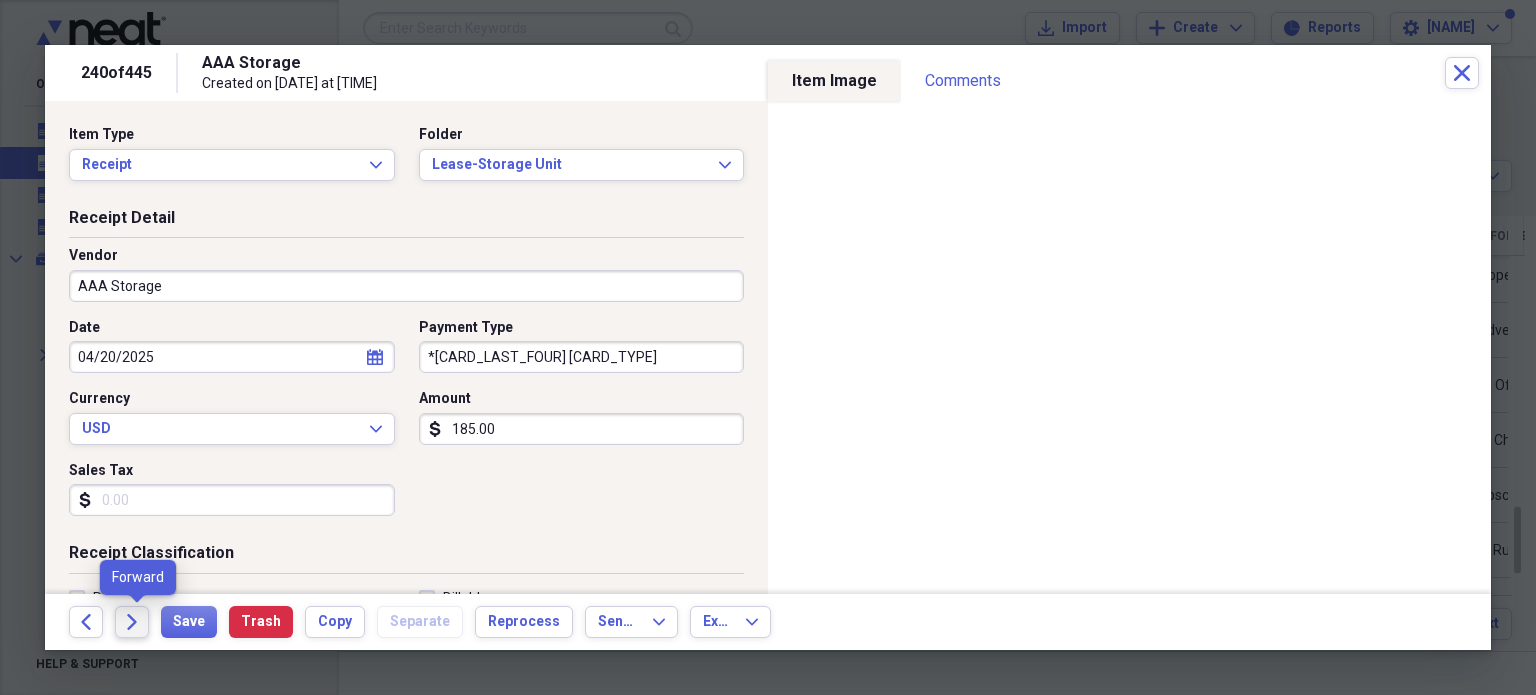 click on "Forward" 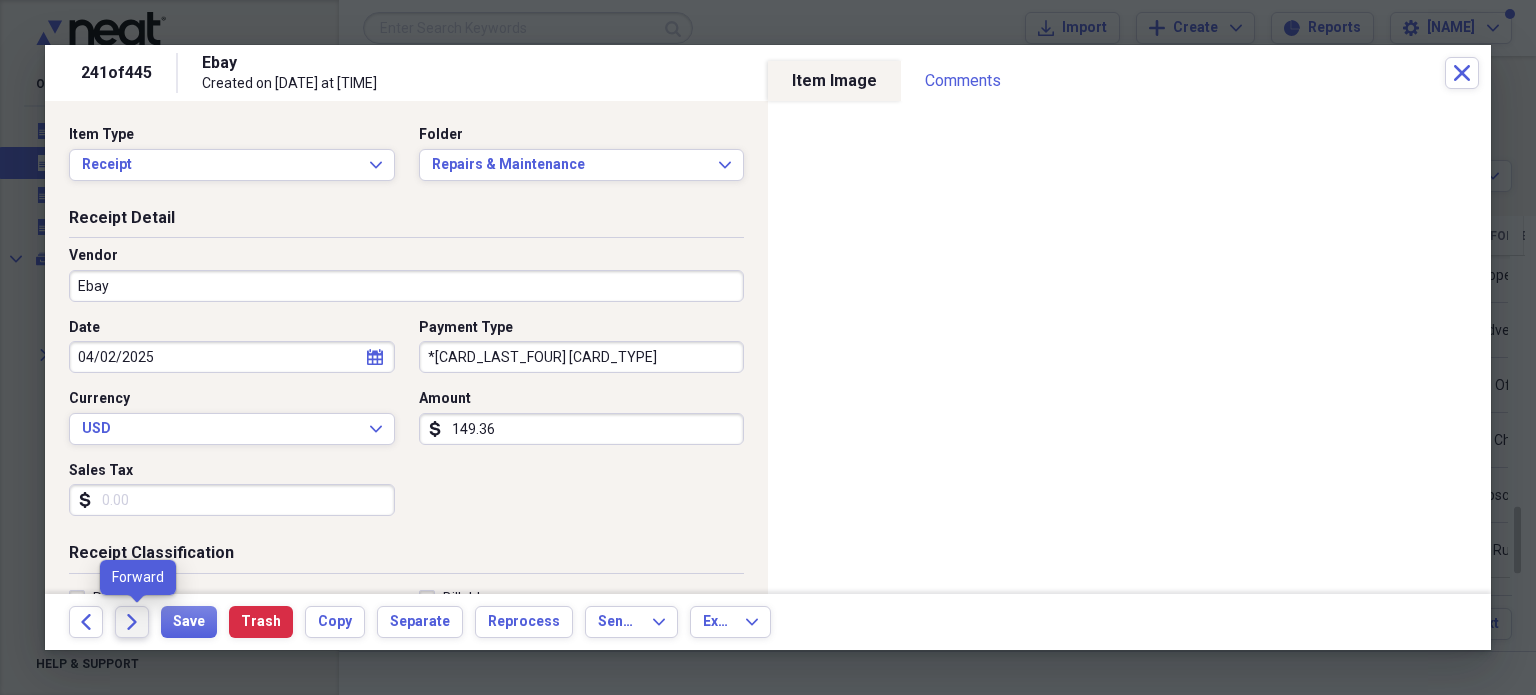 click on "Forward" at bounding box center (132, 622) 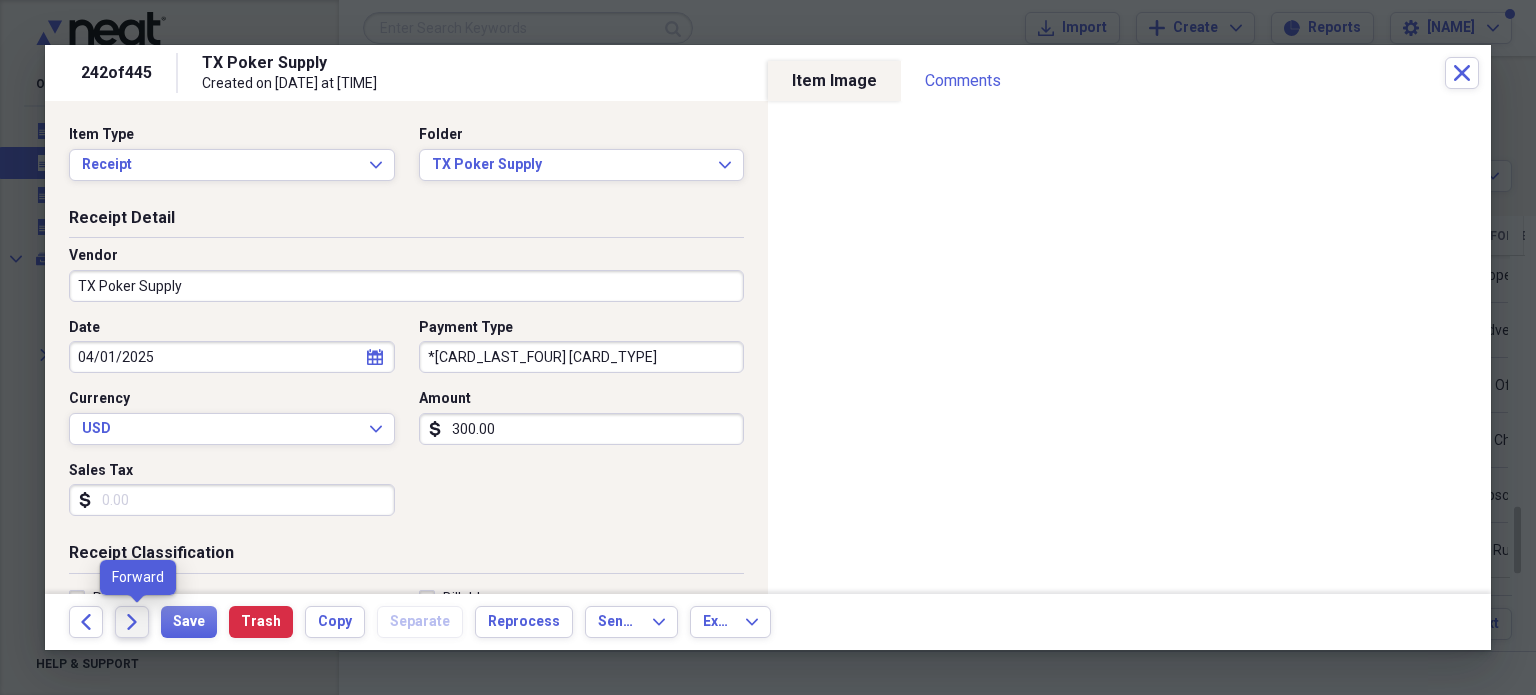 click on "Forward" at bounding box center (132, 622) 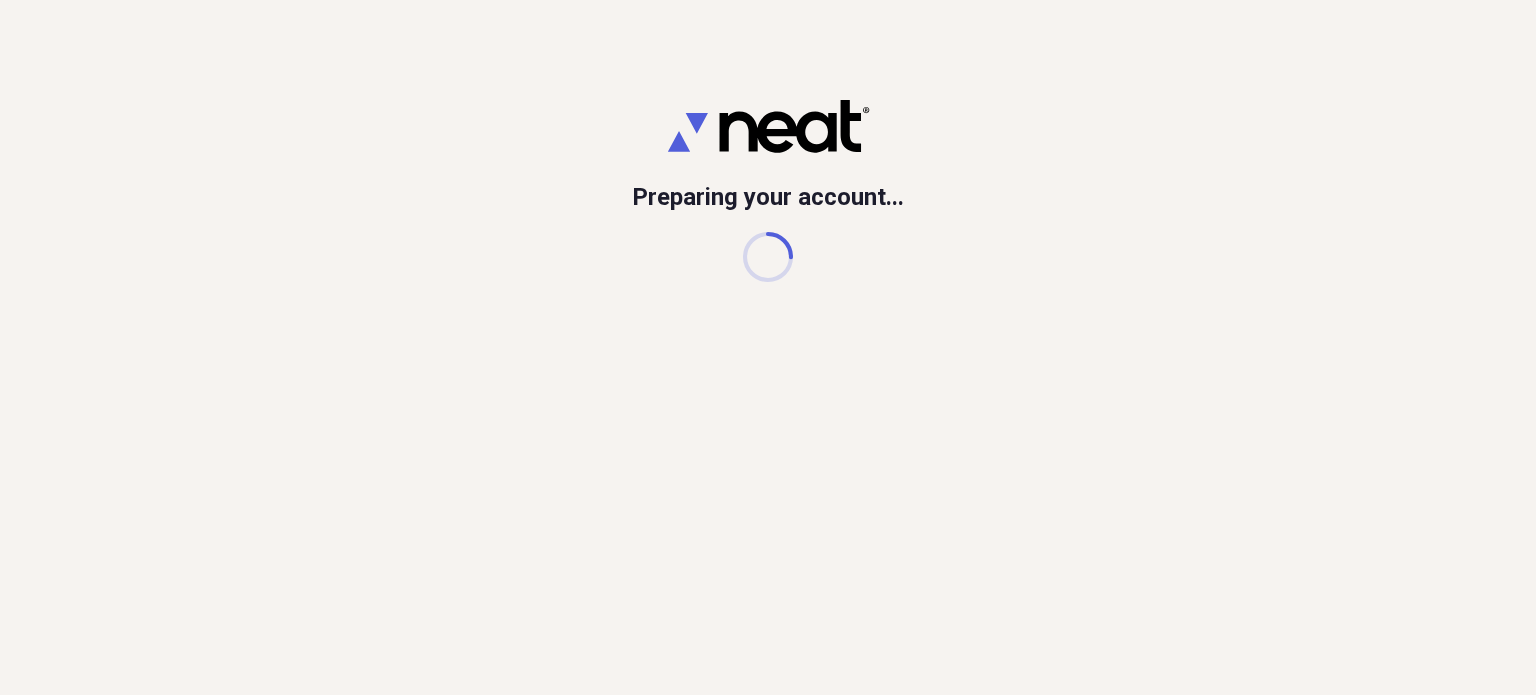 scroll, scrollTop: 0, scrollLeft: 0, axis: both 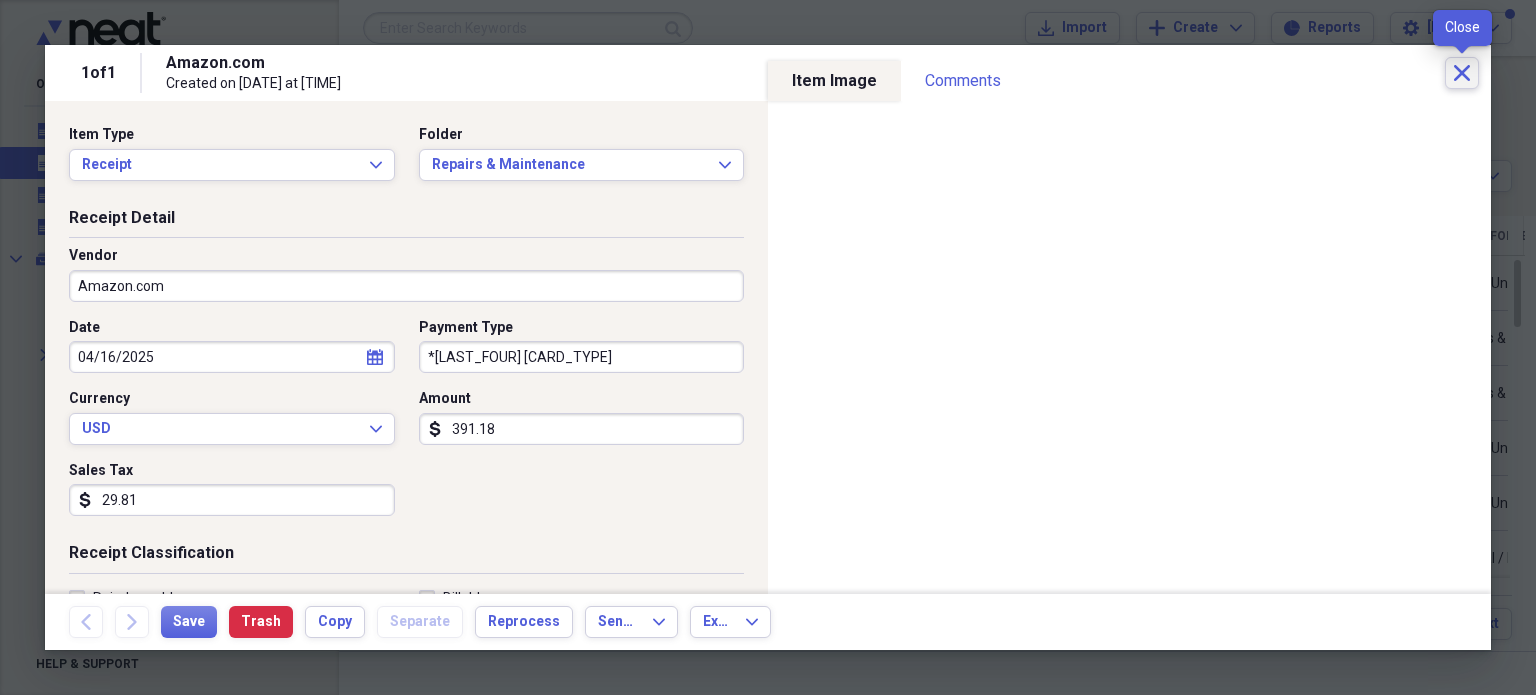 click 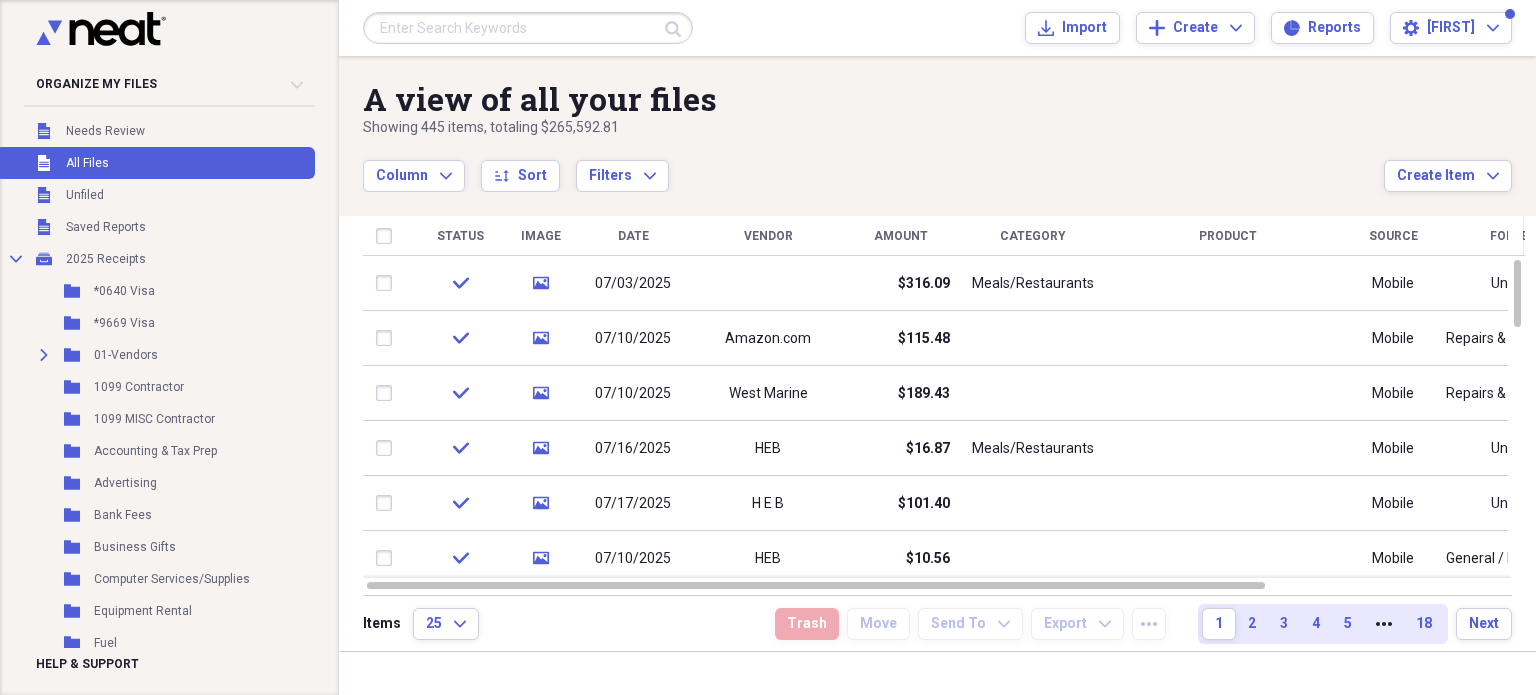 click on "Unfiled All Files" at bounding box center [155, 163] 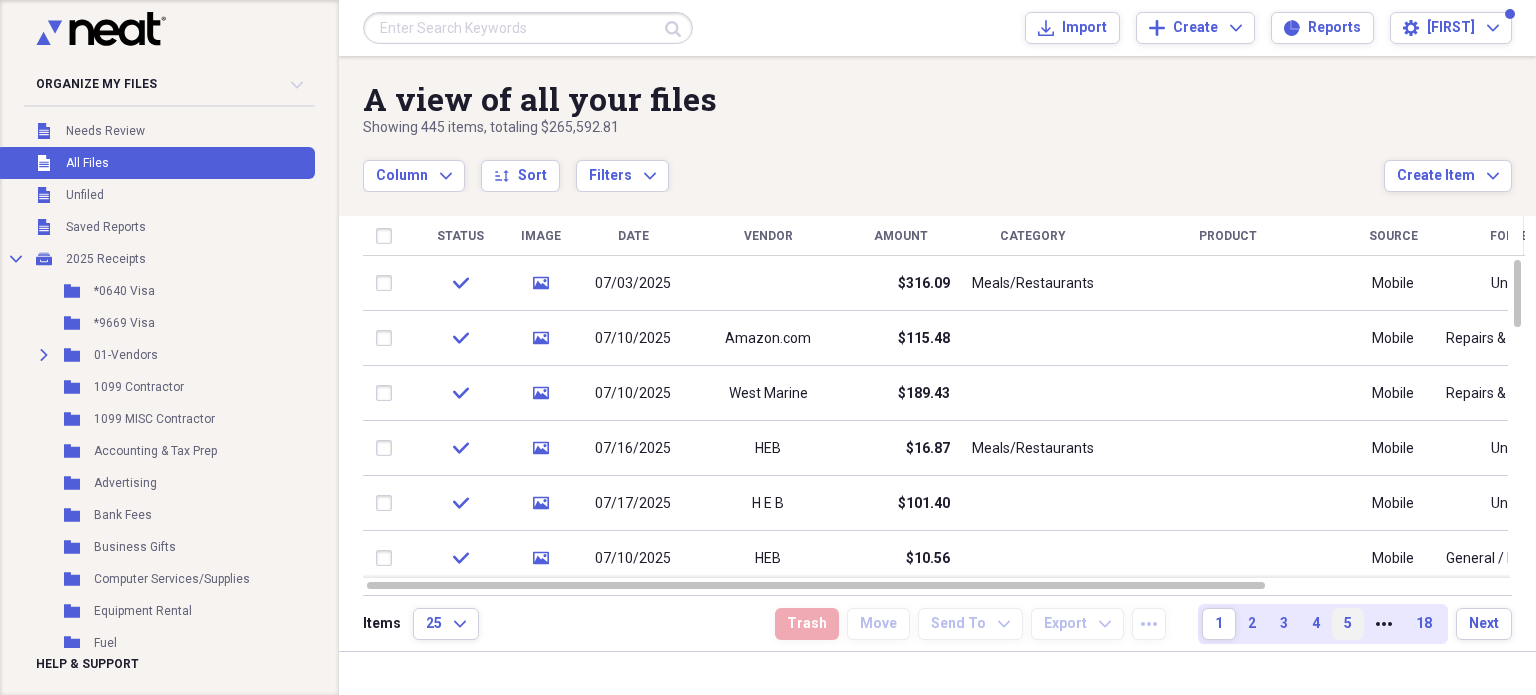 click on "5" at bounding box center (1348, 624) 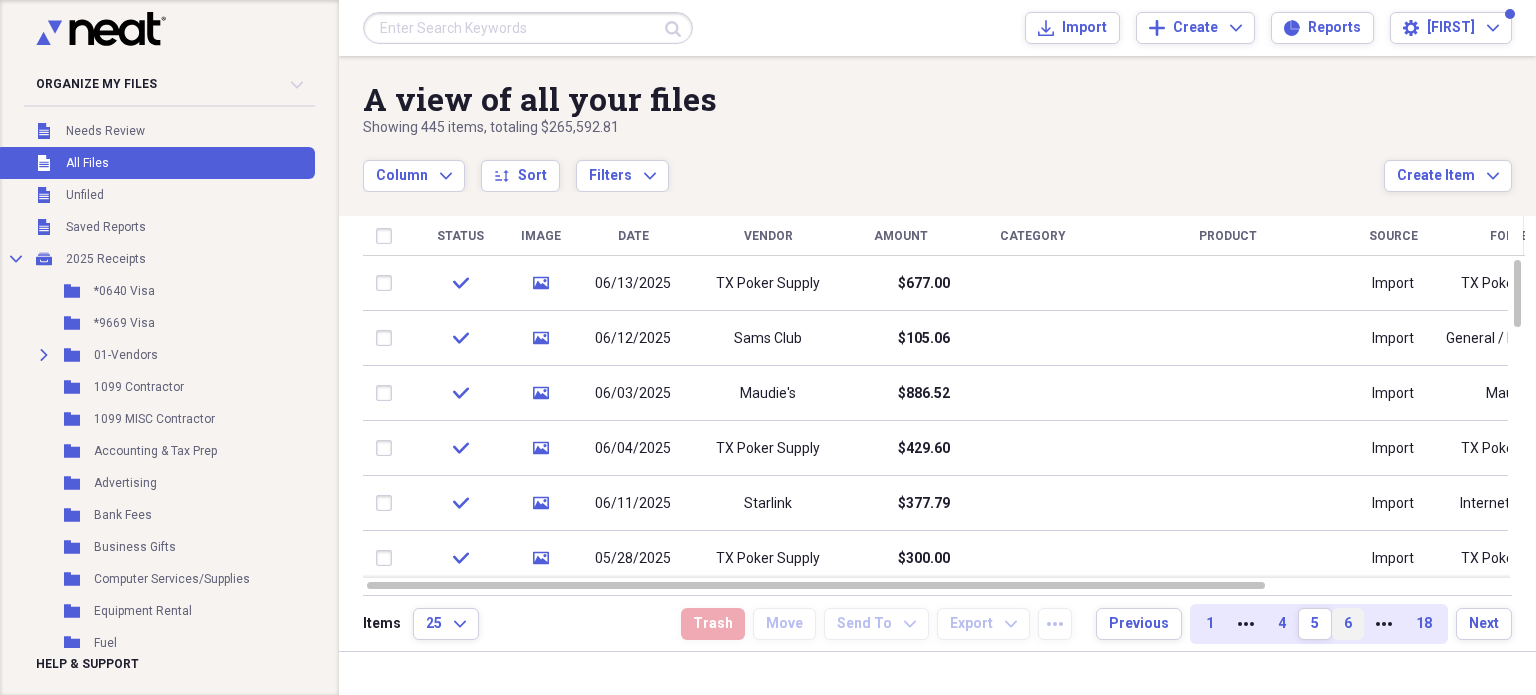 click on "6" at bounding box center [1348, 624] 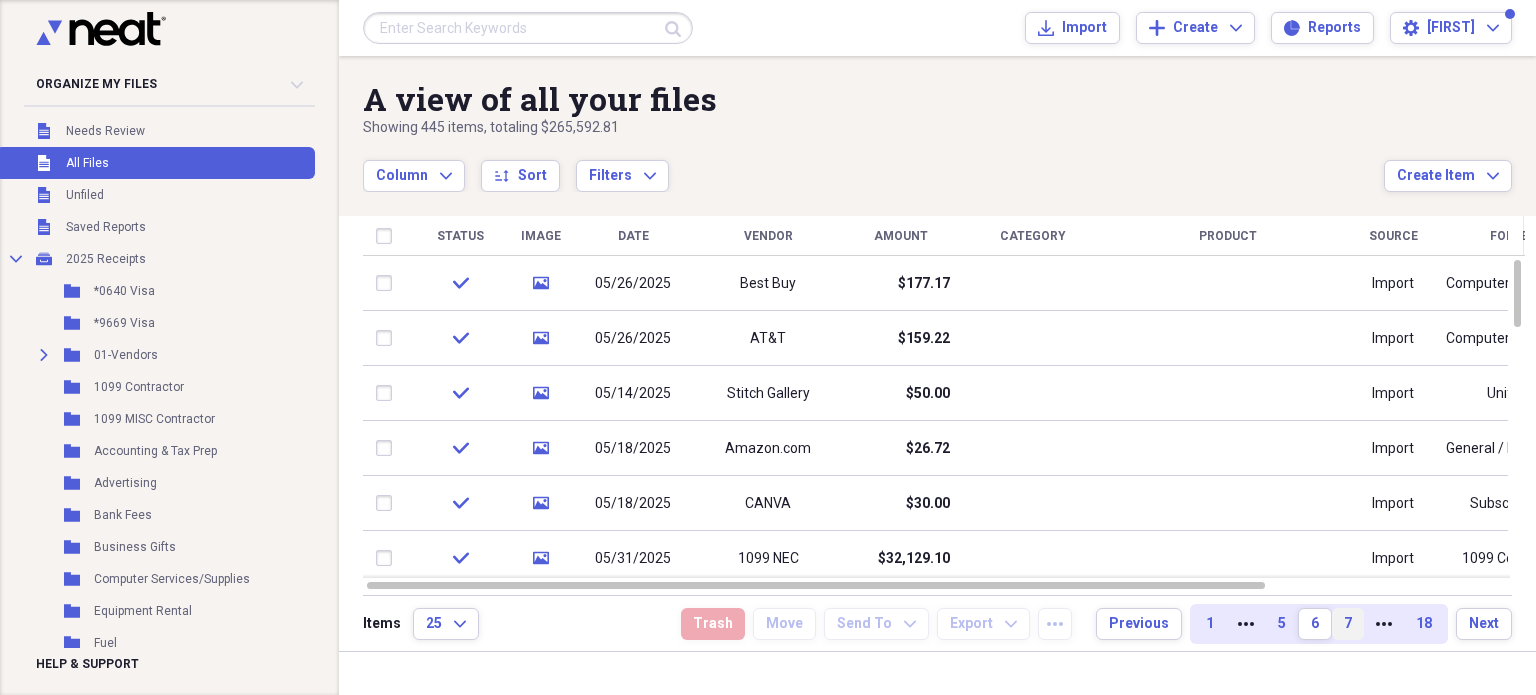 click on "7" at bounding box center (1348, 624) 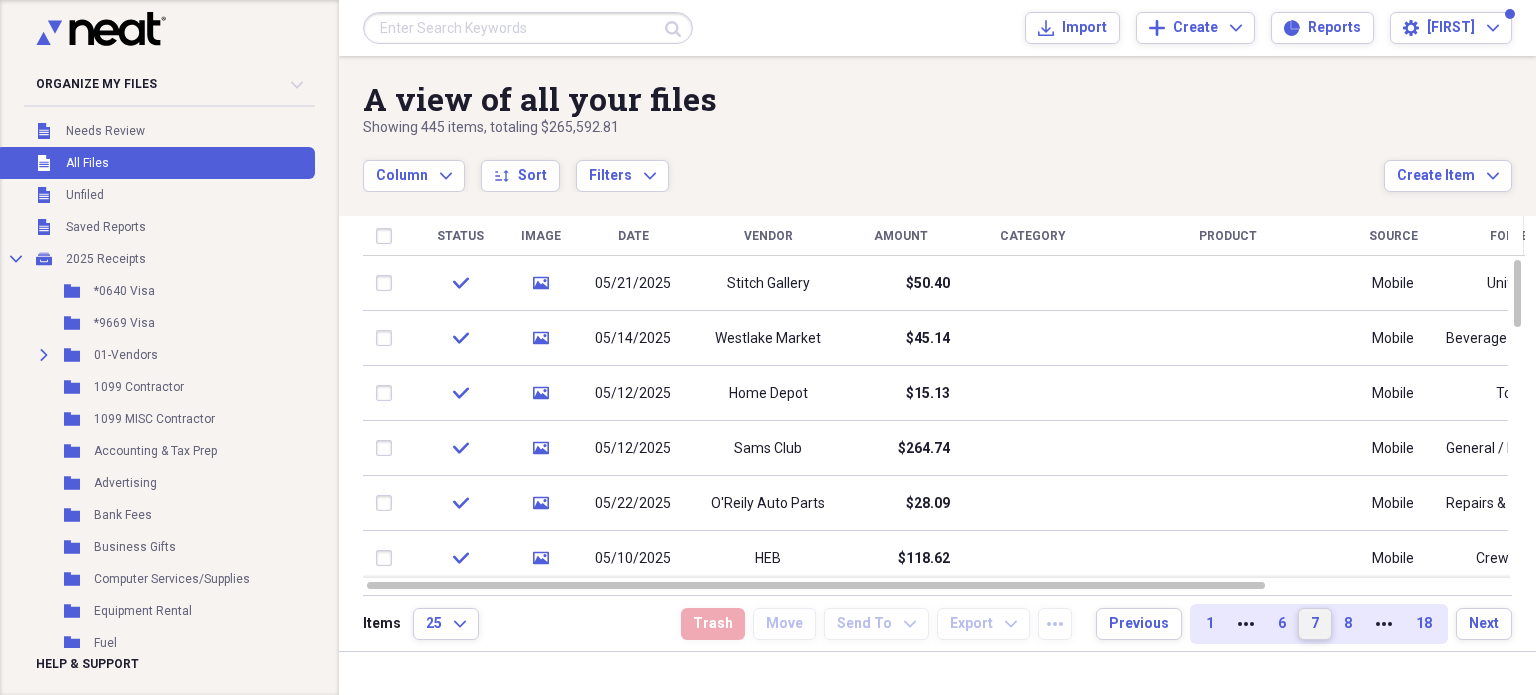 click on "8" at bounding box center [1348, 624] 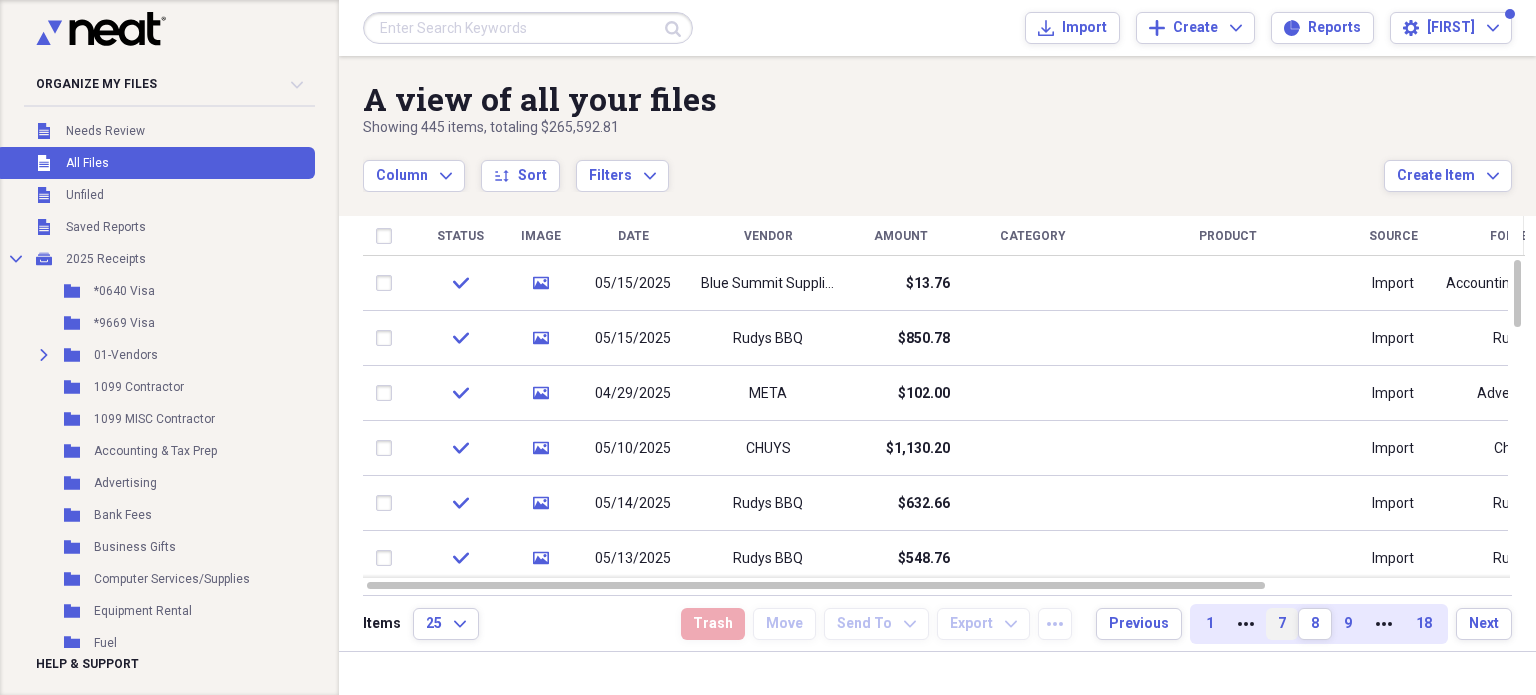 click on "9" at bounding box center [1348, 624] 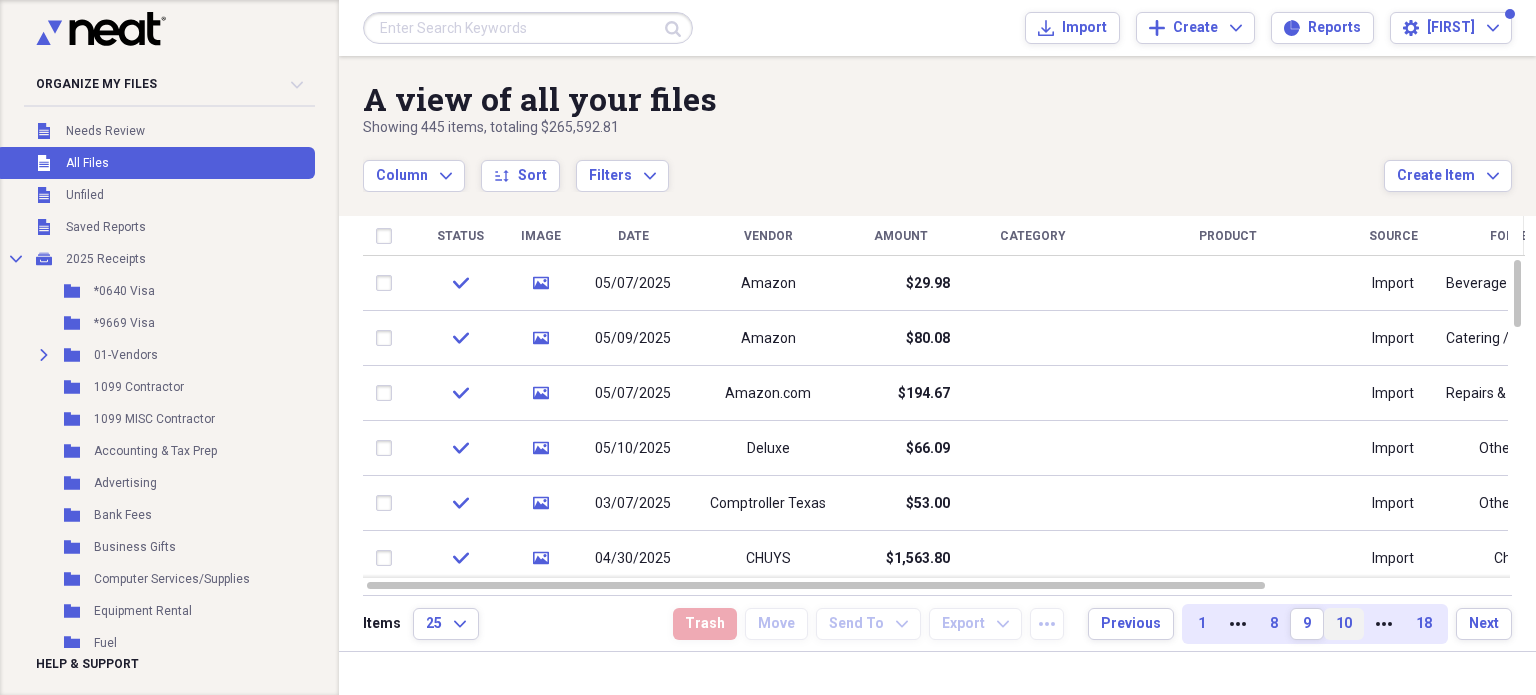 click on "10" at bounding box center [1344, 624] 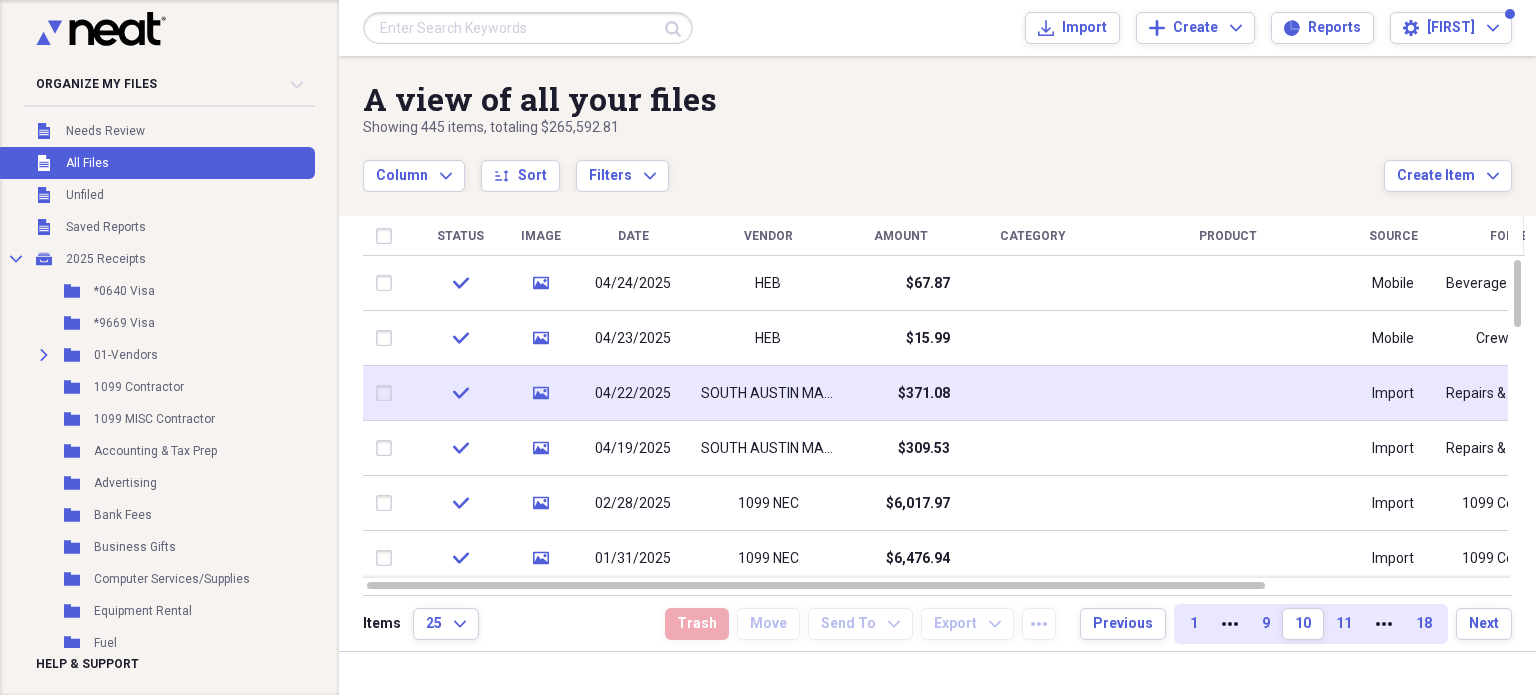 click at bounding box center (1033, 393) 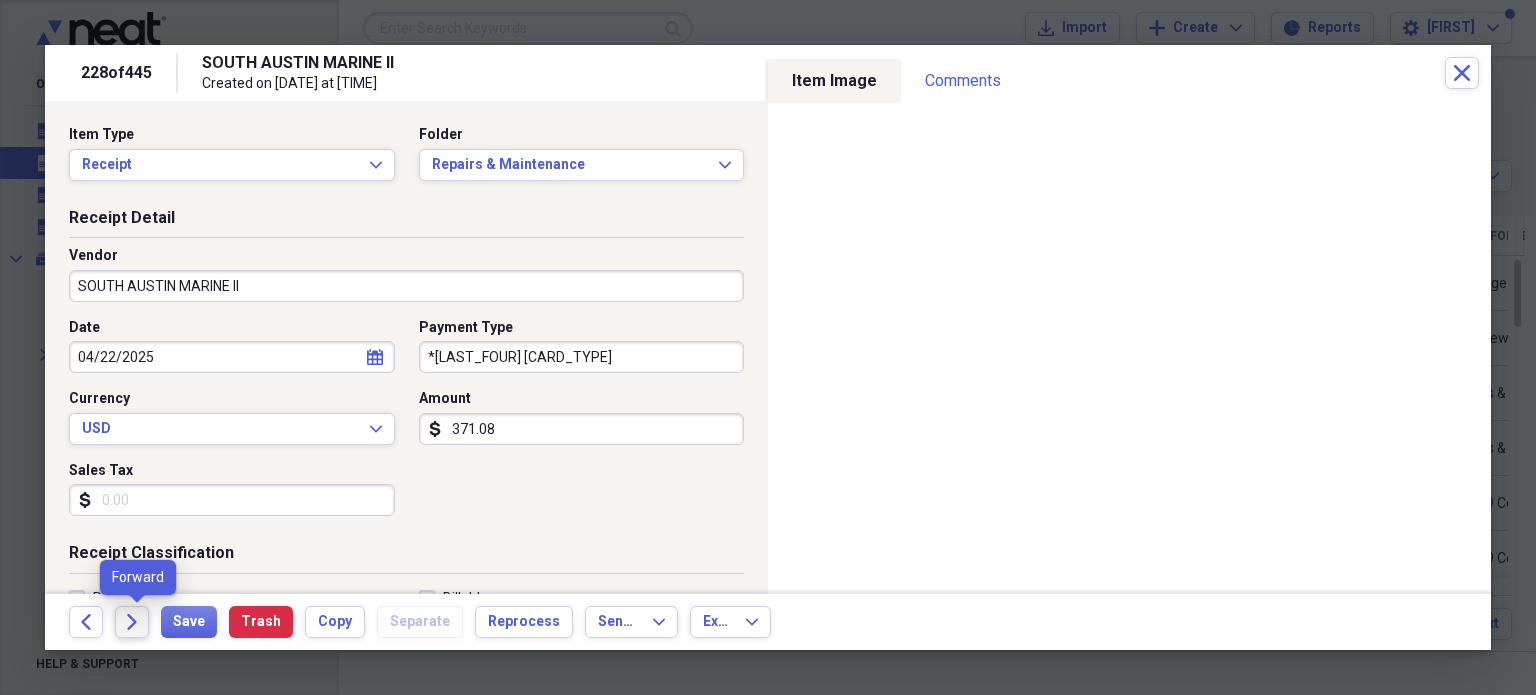 click on "Forward" 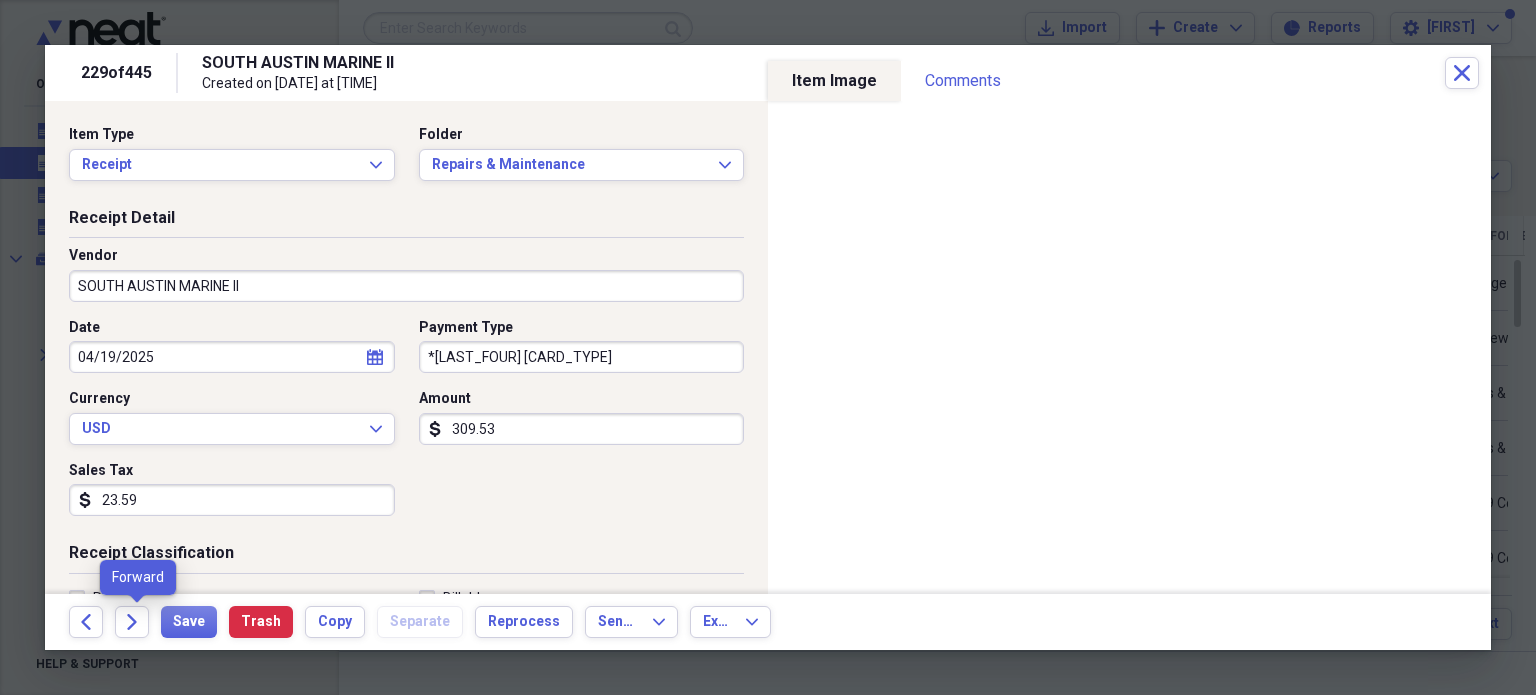 click on "Forward" 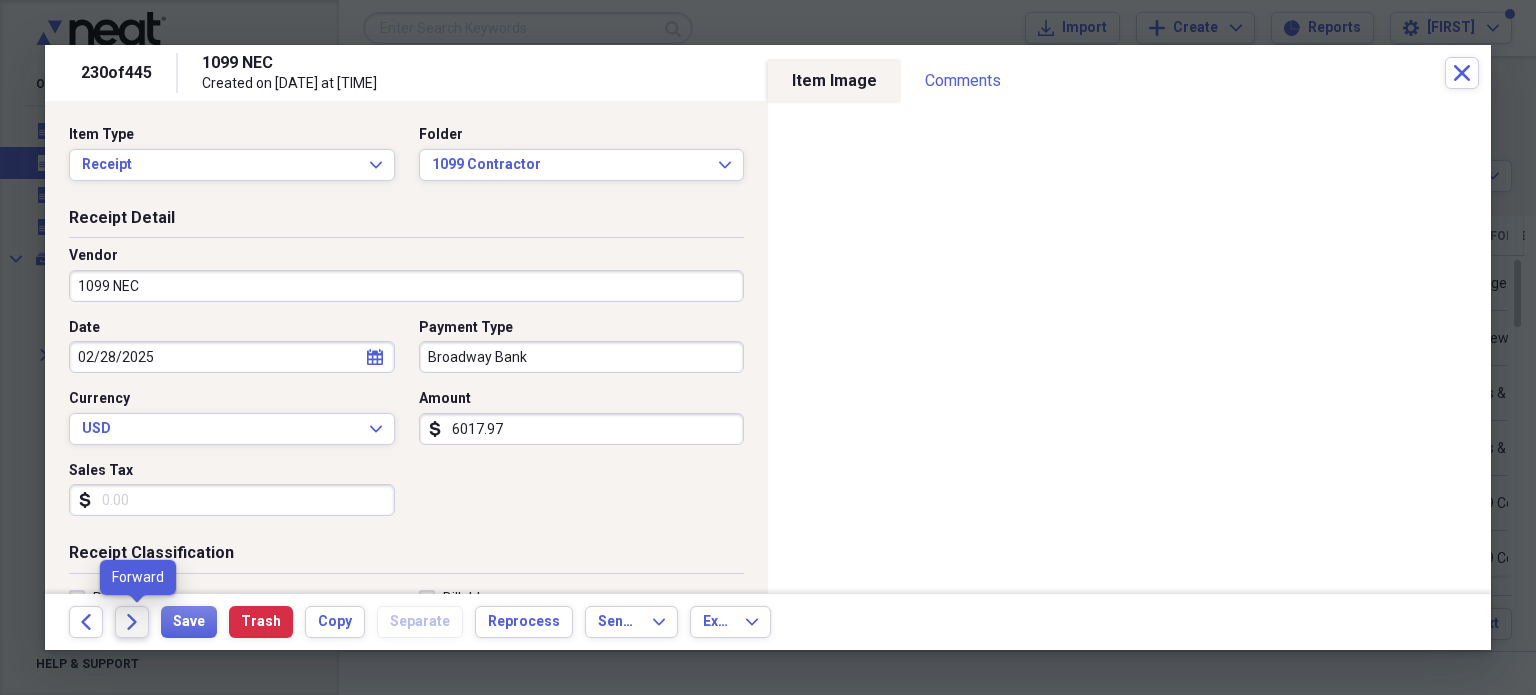 click on "Forward" 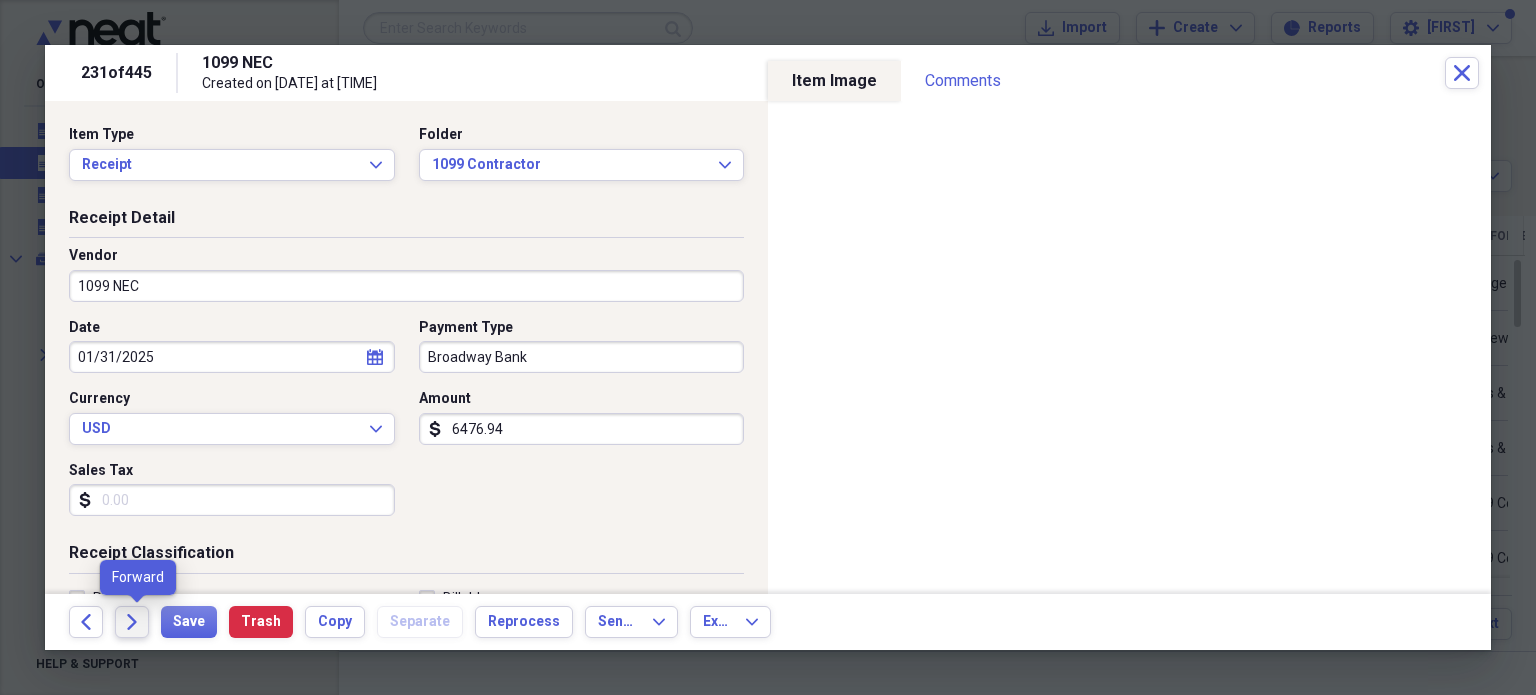 click on "Forward" 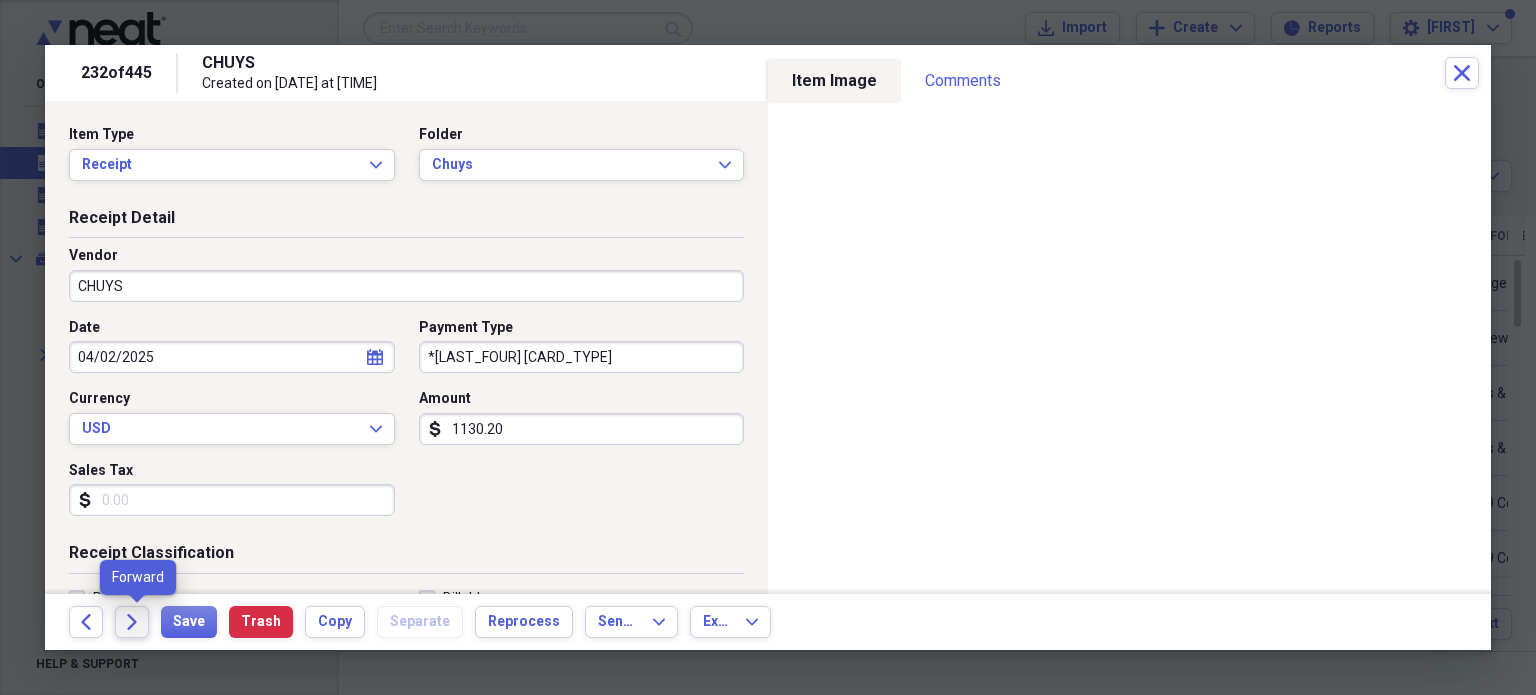 click on "Forward" 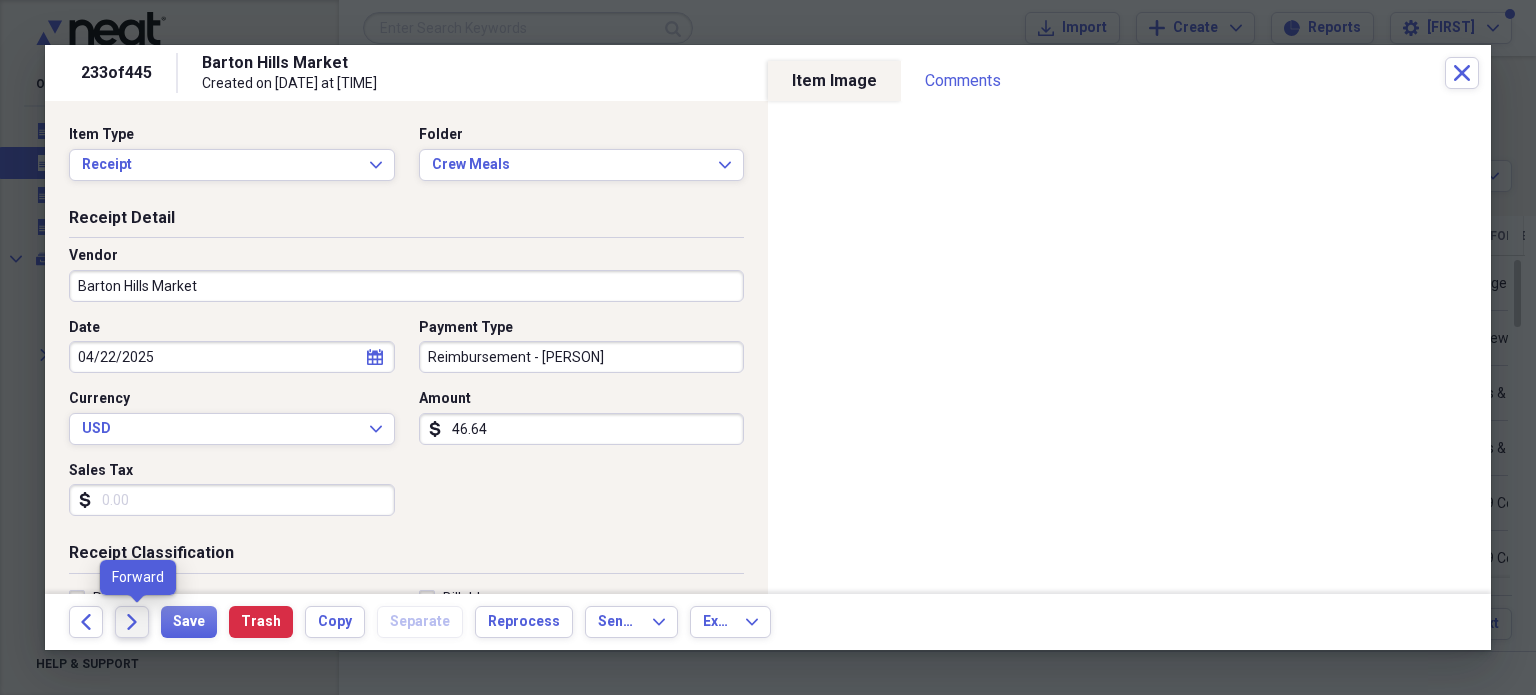 click on "Forward" 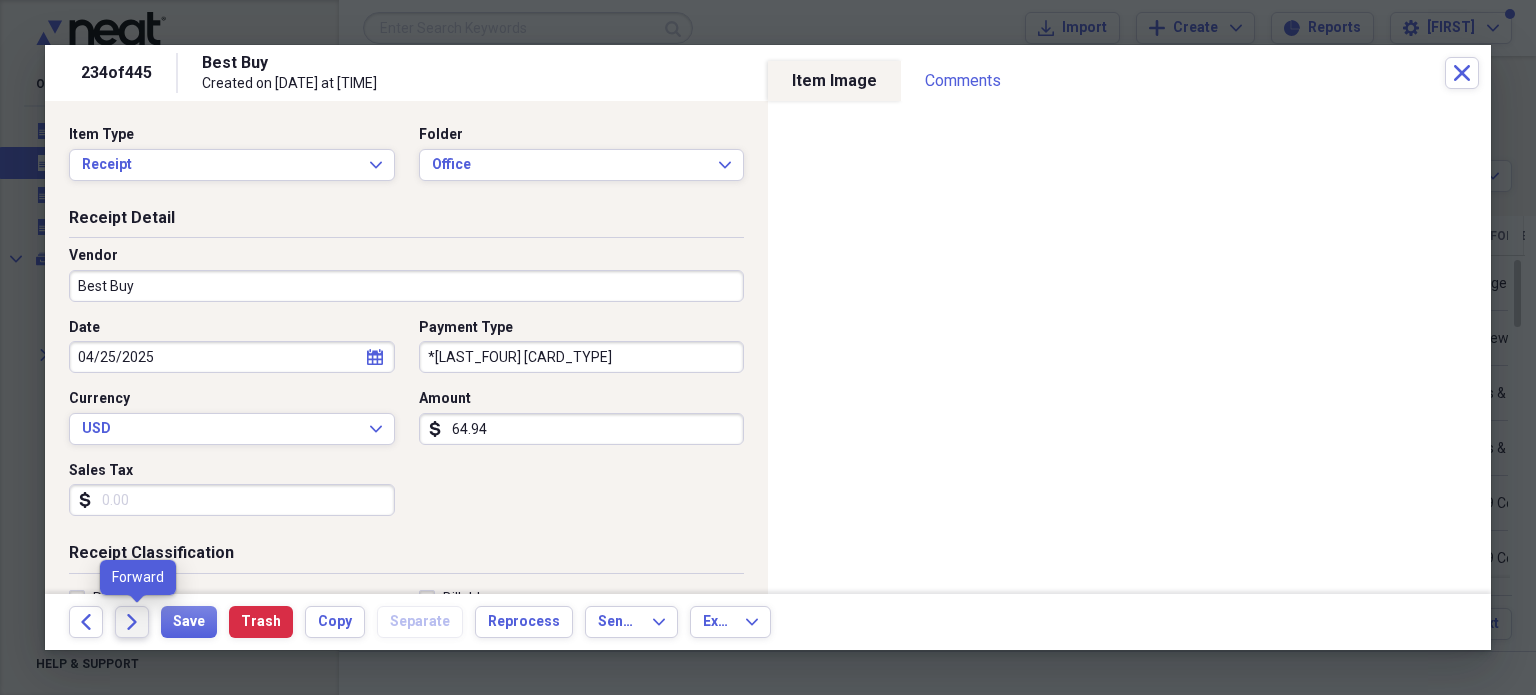 click on "Forward" 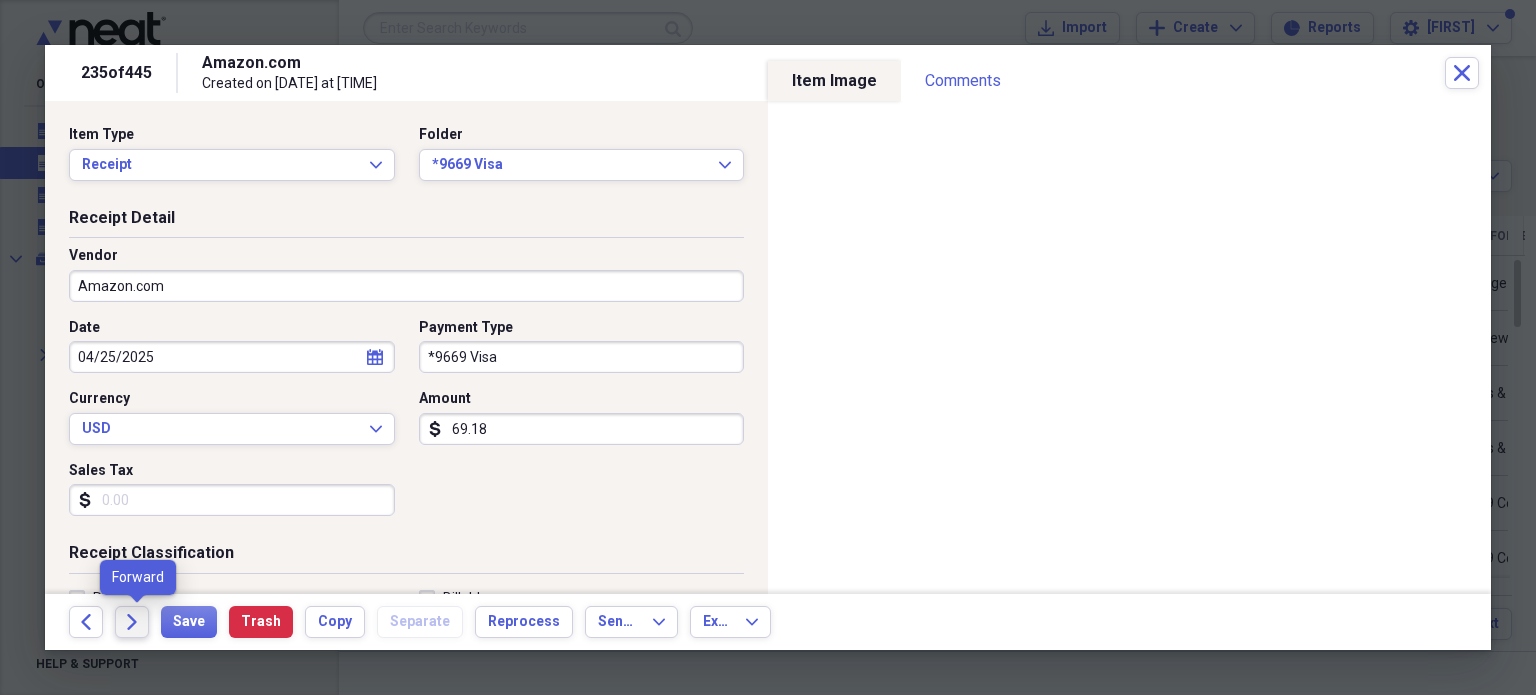click on "Forward" 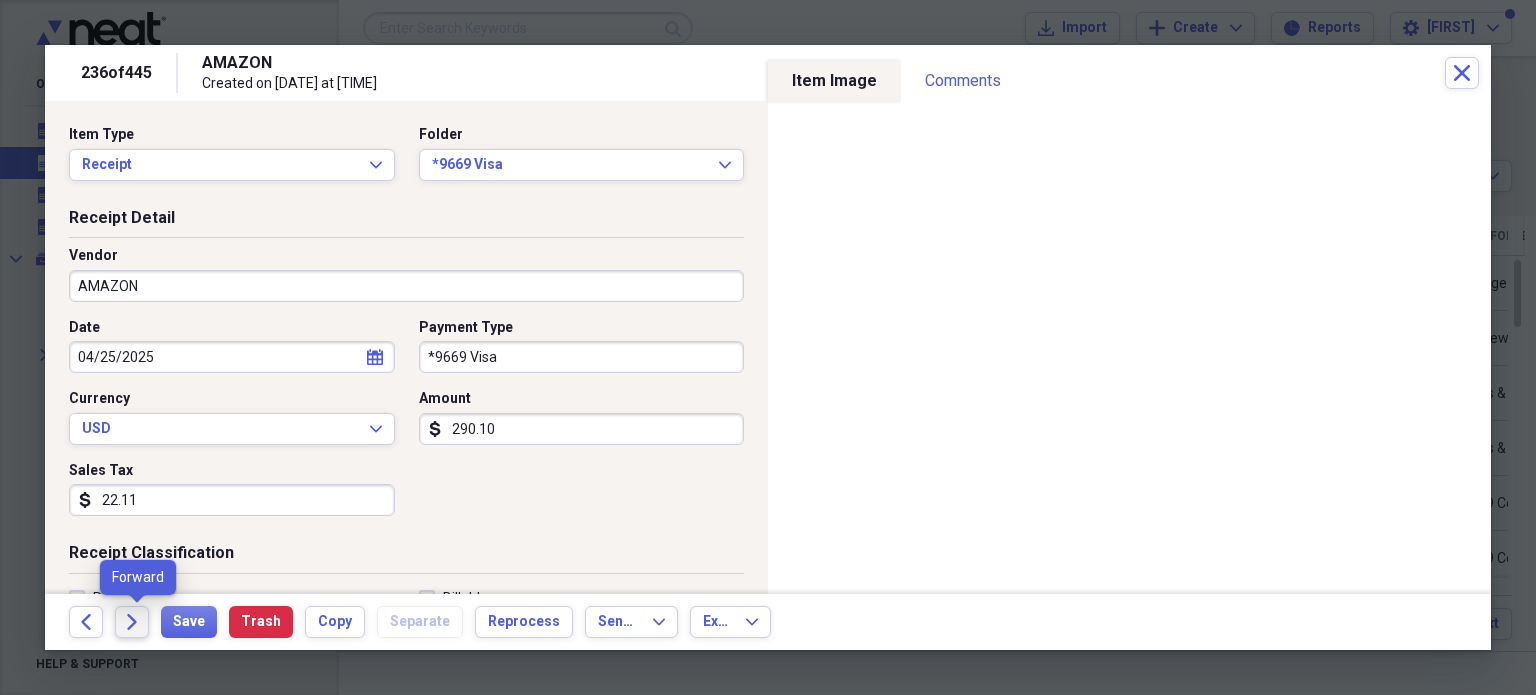 click on "Forward" 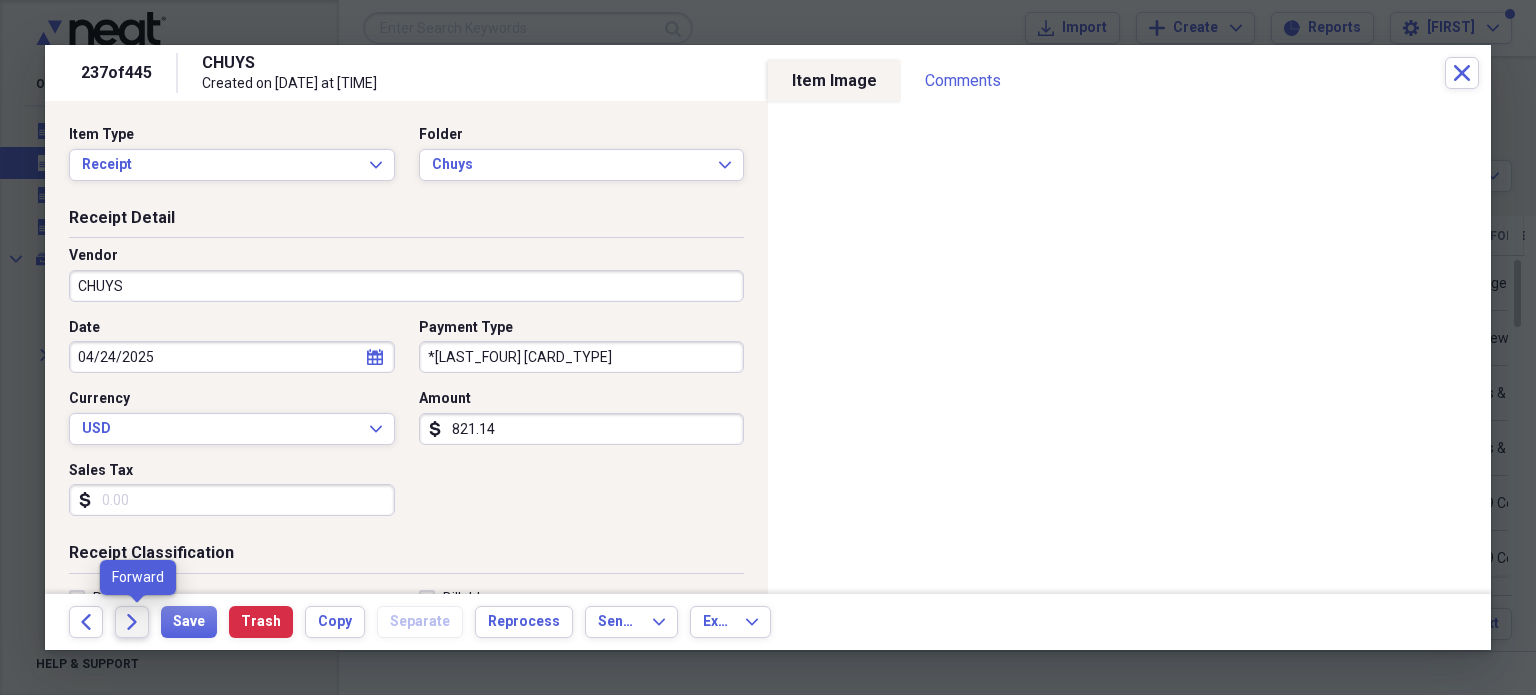 click on "Forward" 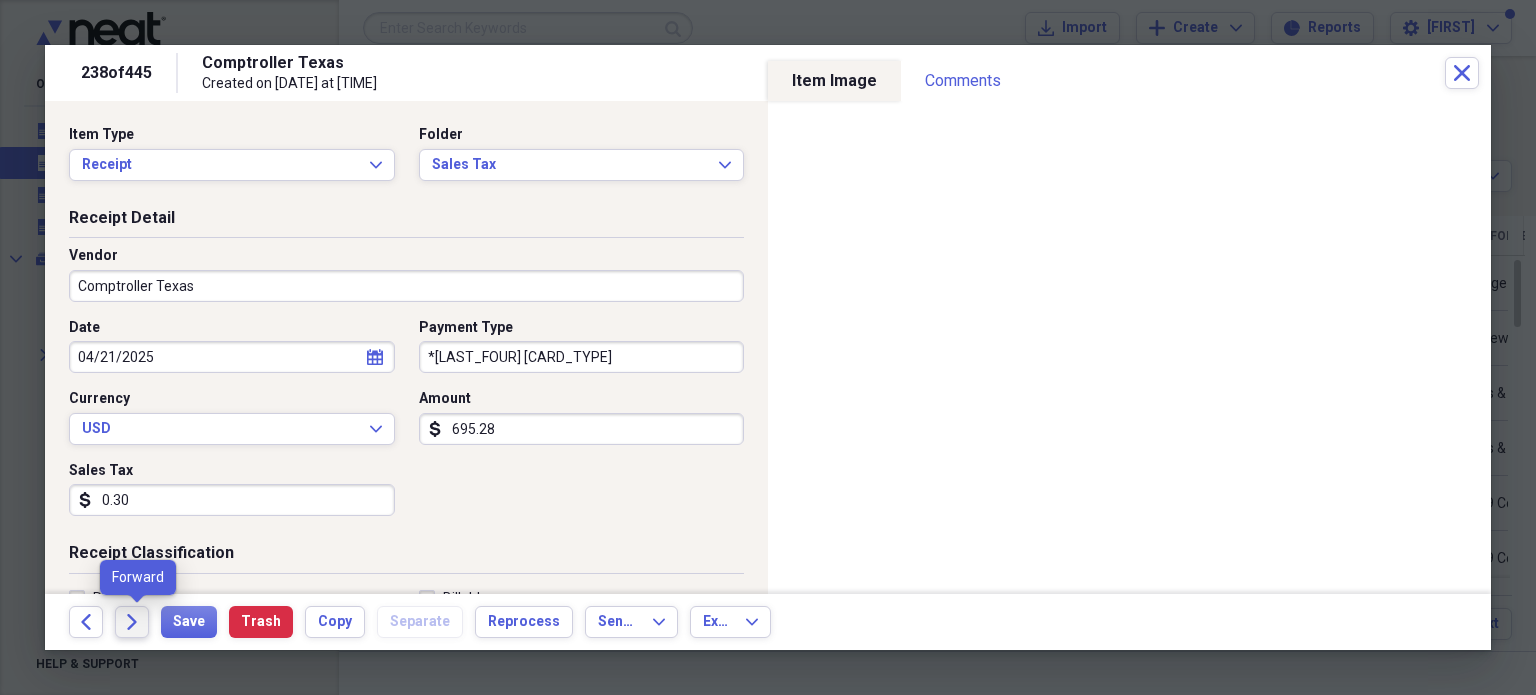 click on "Forward" 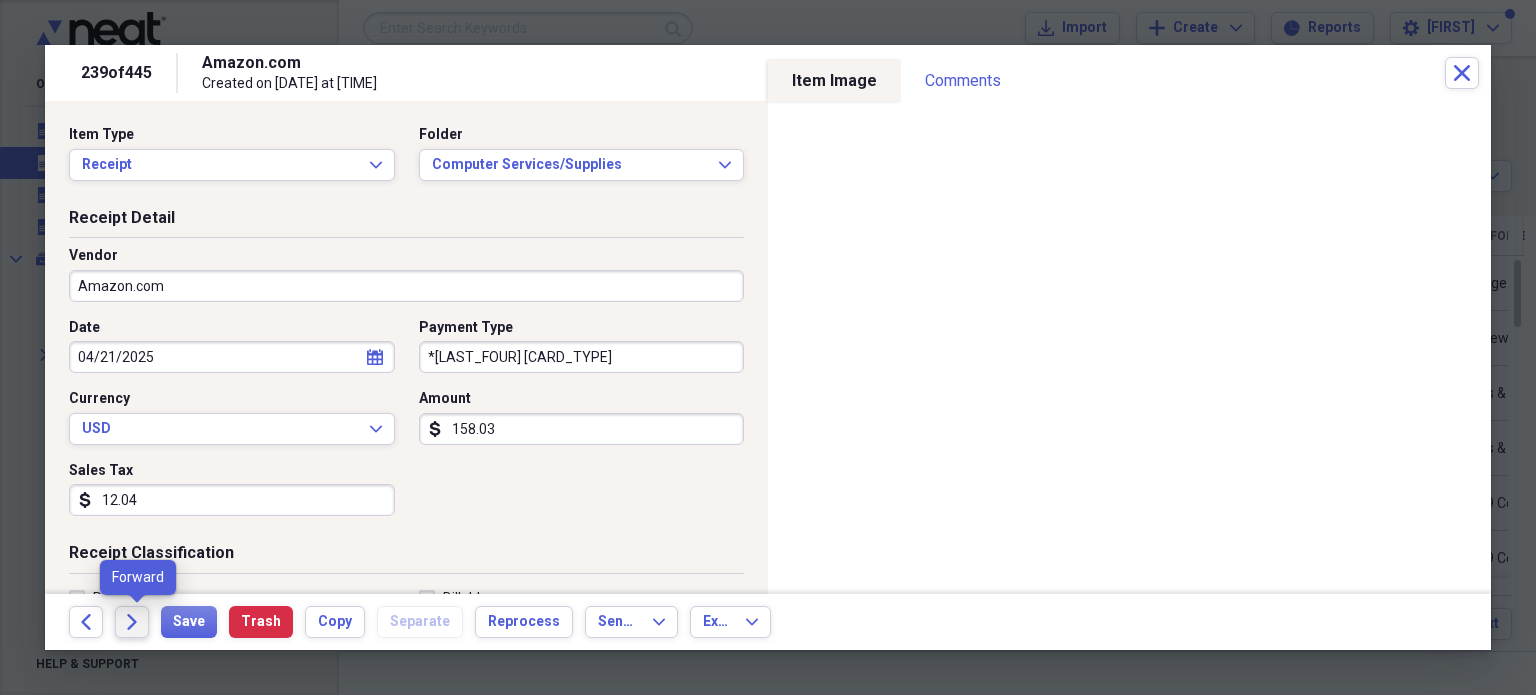click on "Forward" 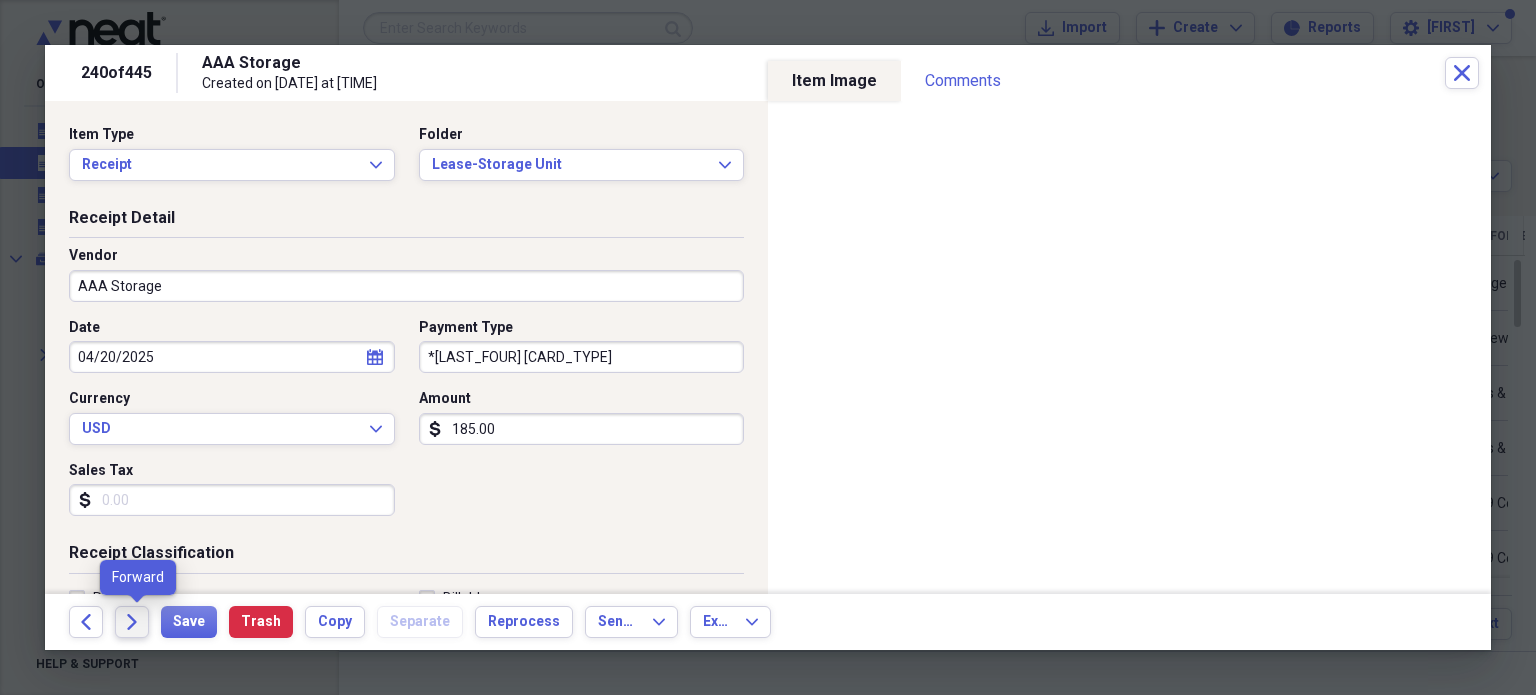 click on "Forward" 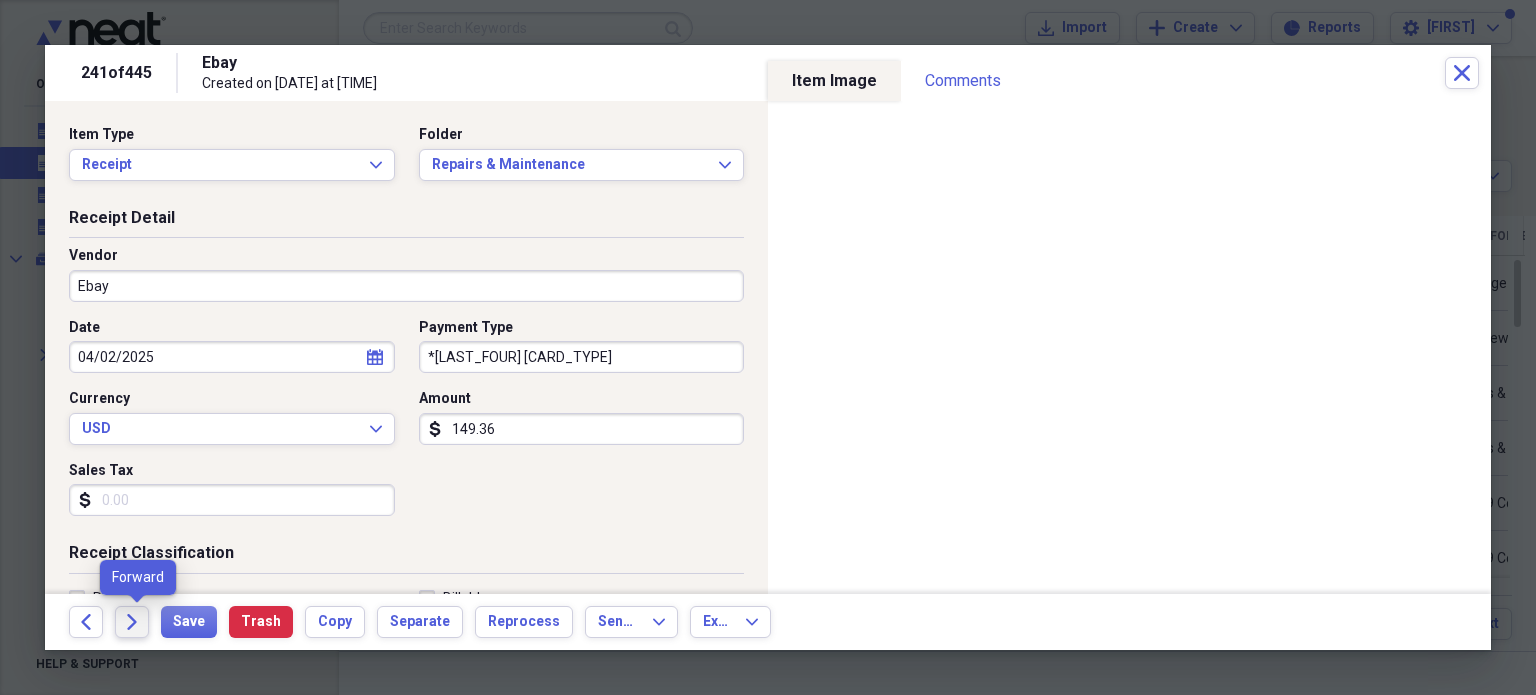 click on "Forward" 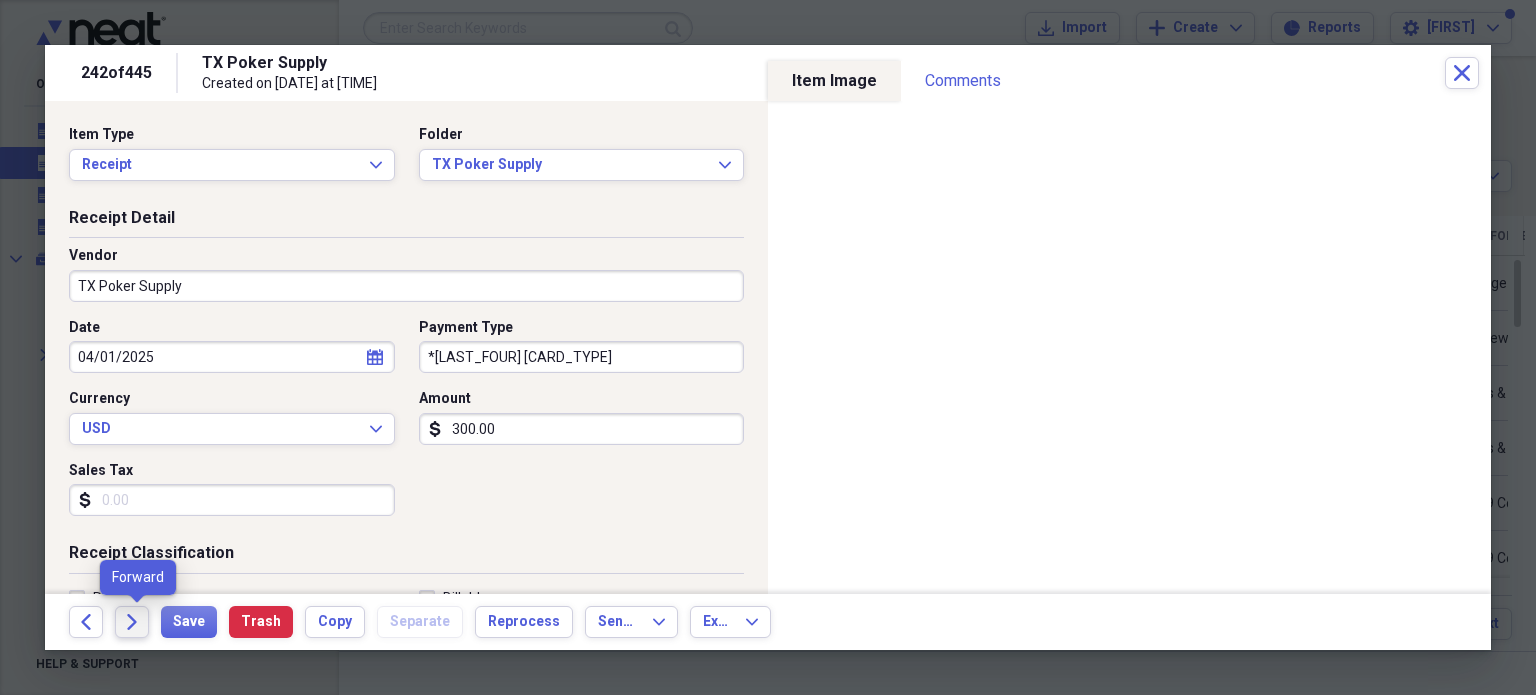 click on "Forward" 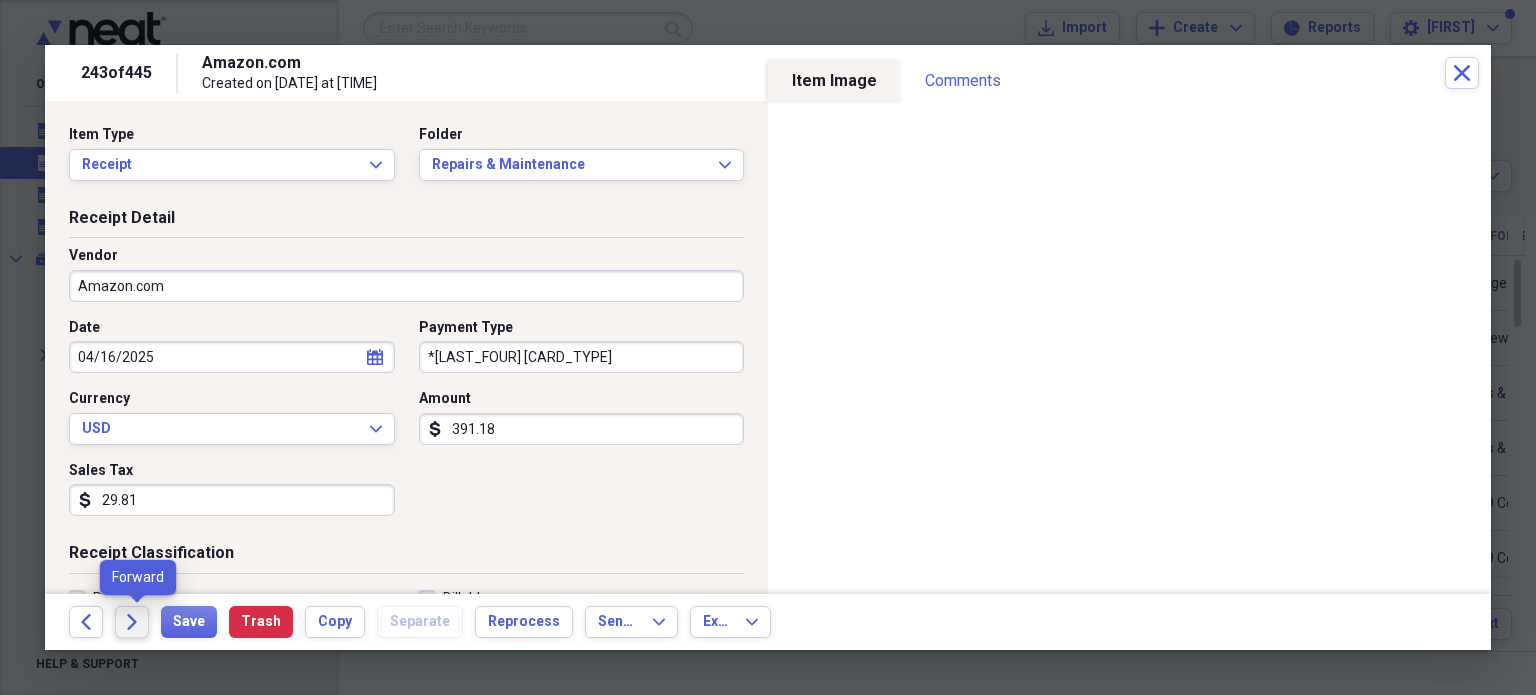 click 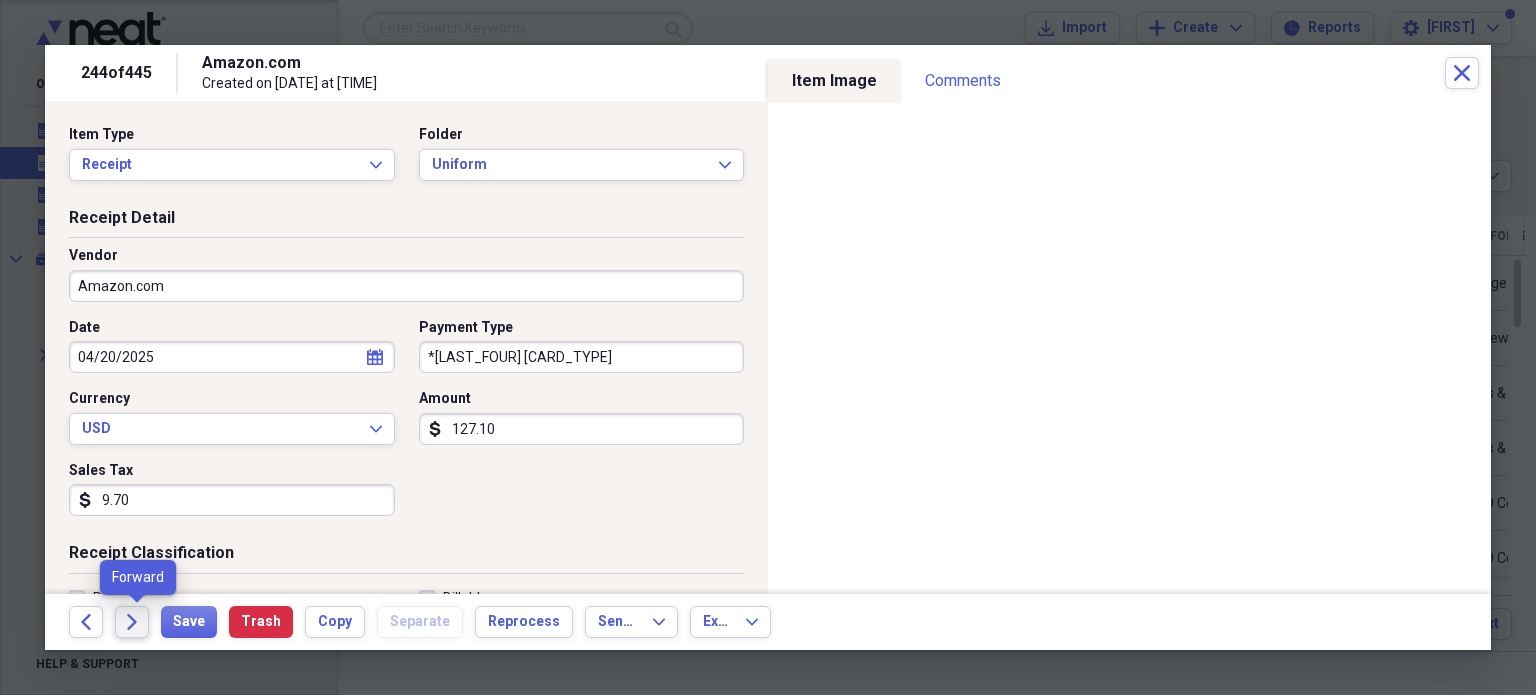 click on "Forward" 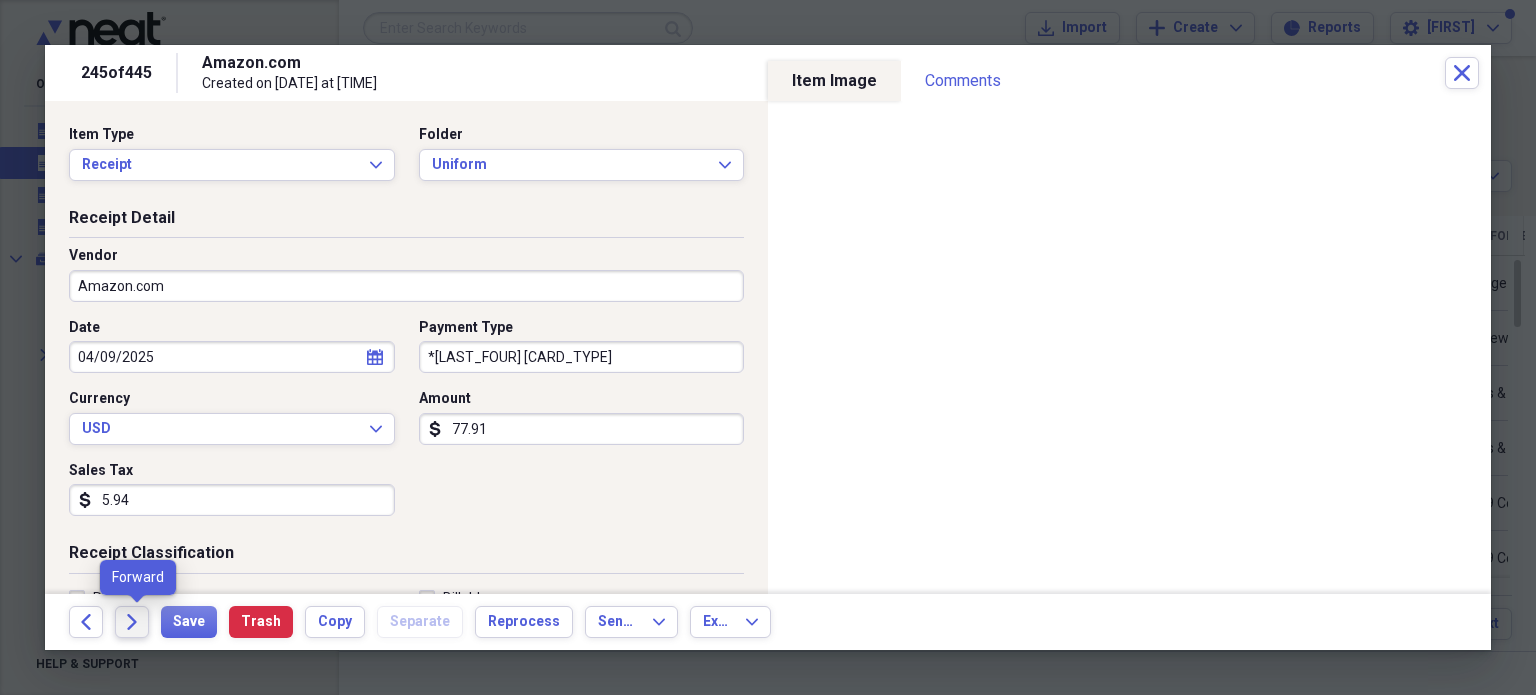 click on "Forward" 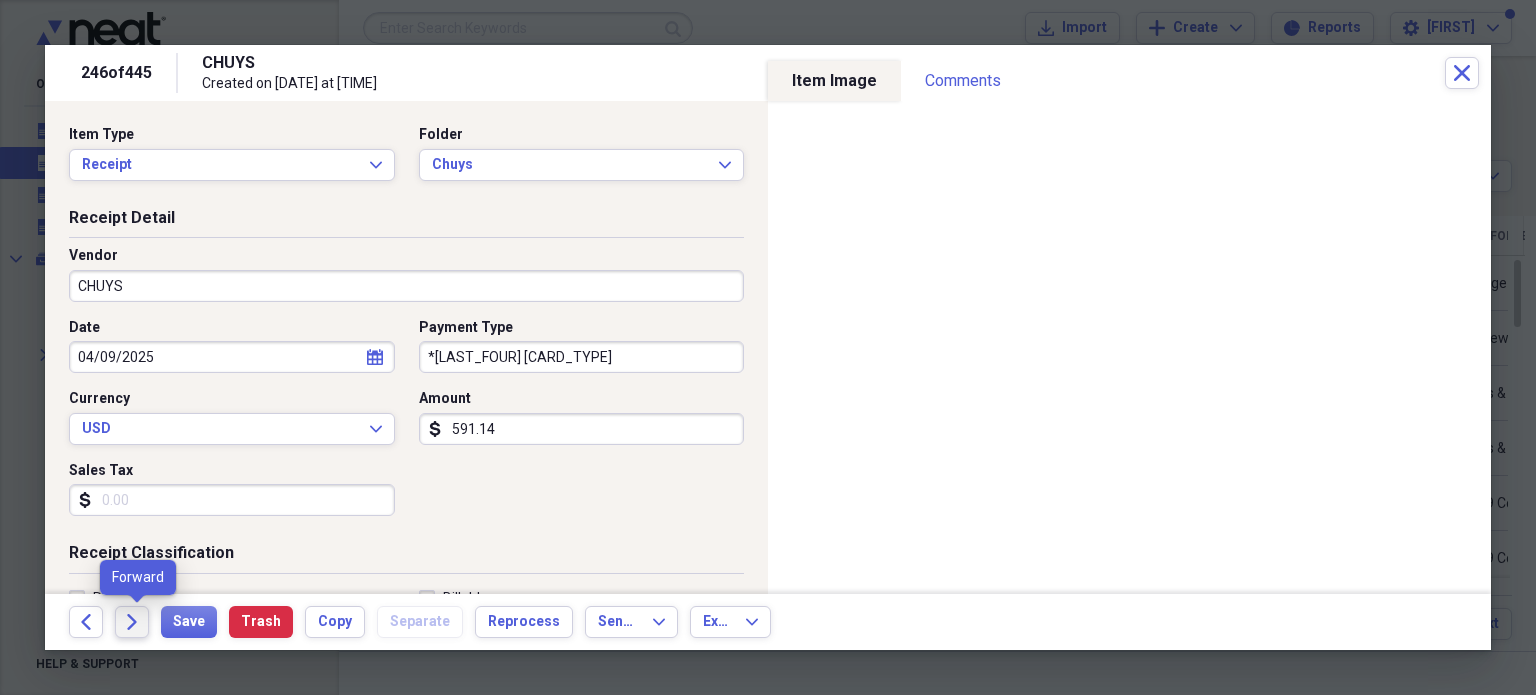 click on "Forward" 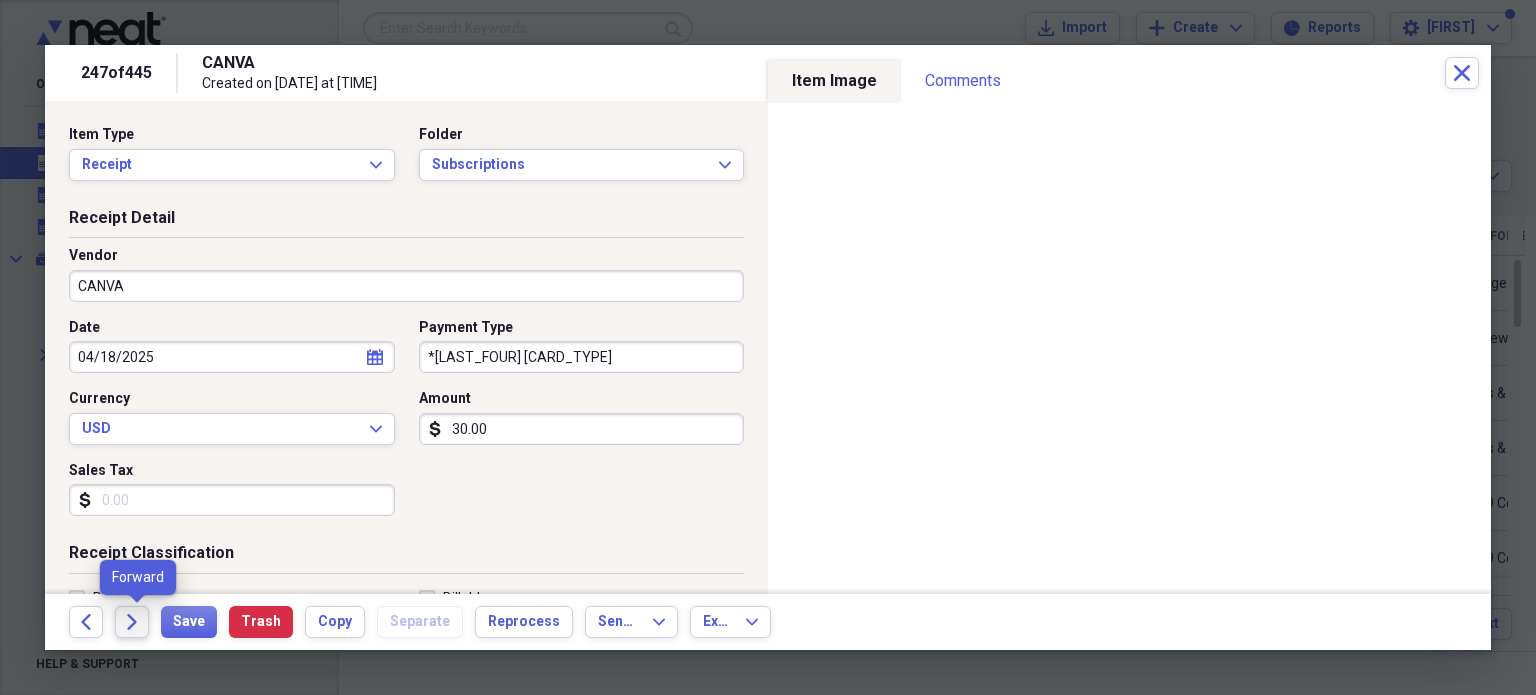 click on "Forward" 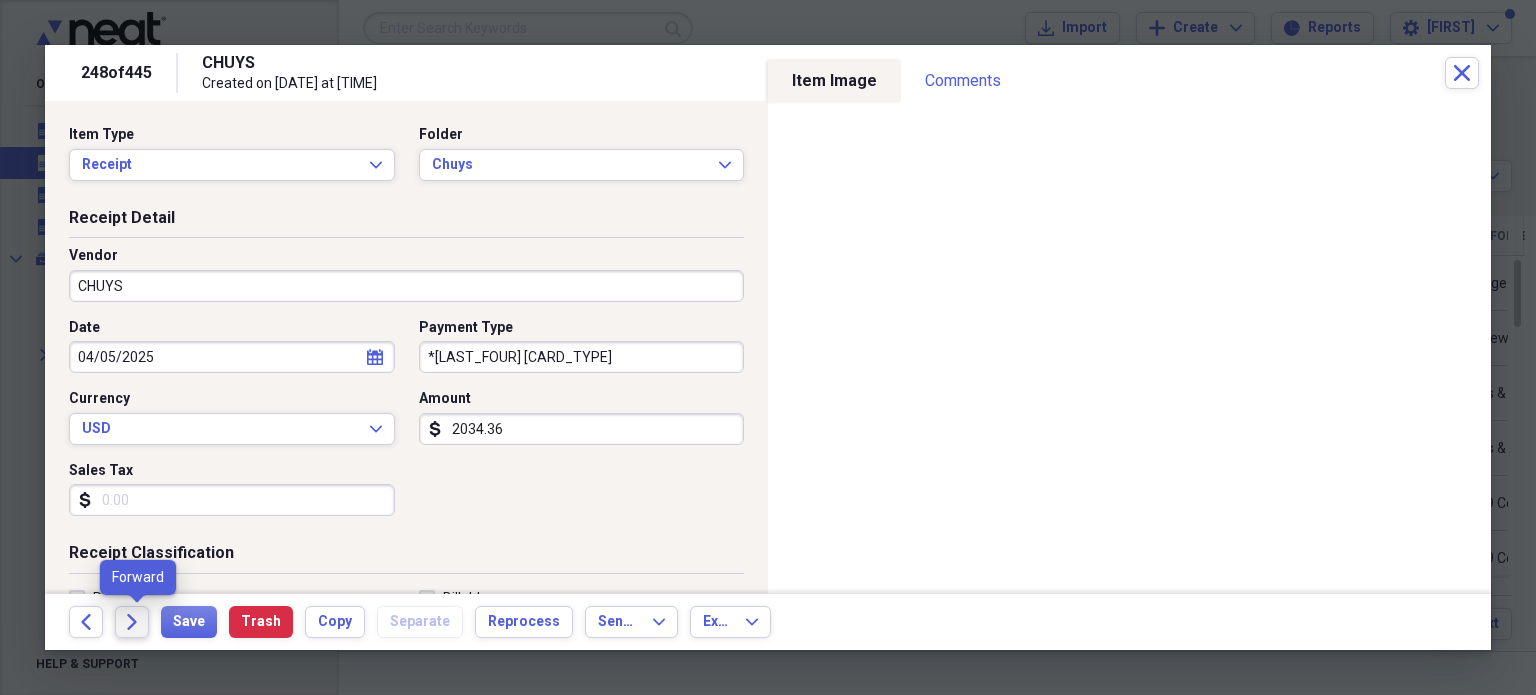 click on "Forward" 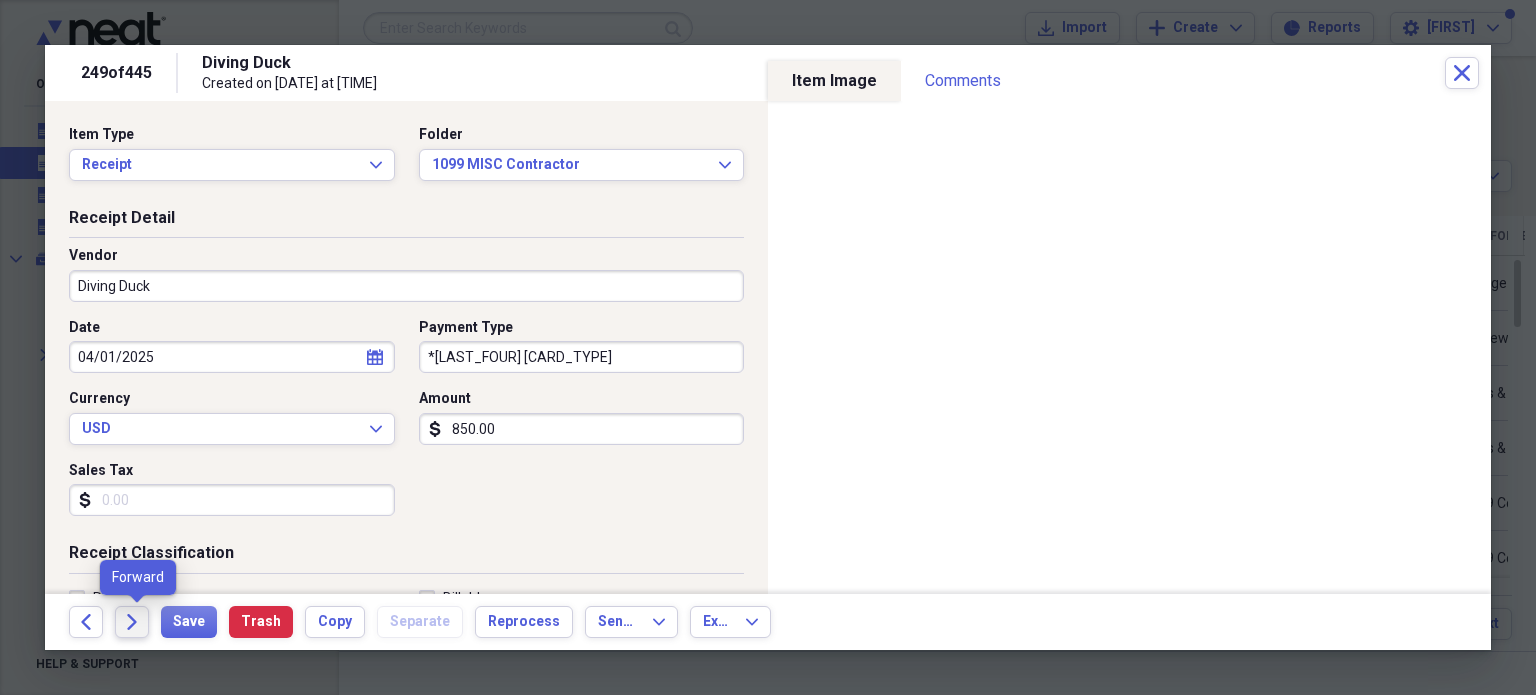 click on "Forward" 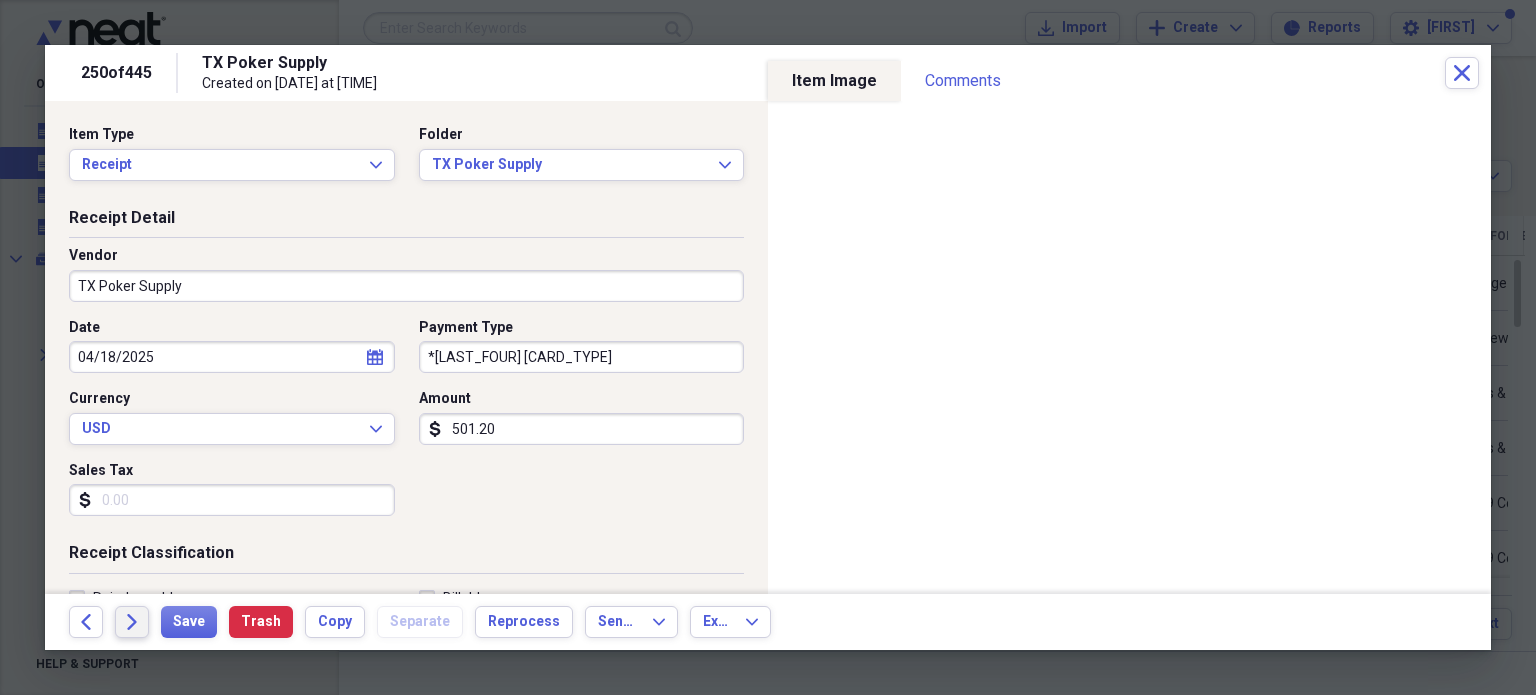 click 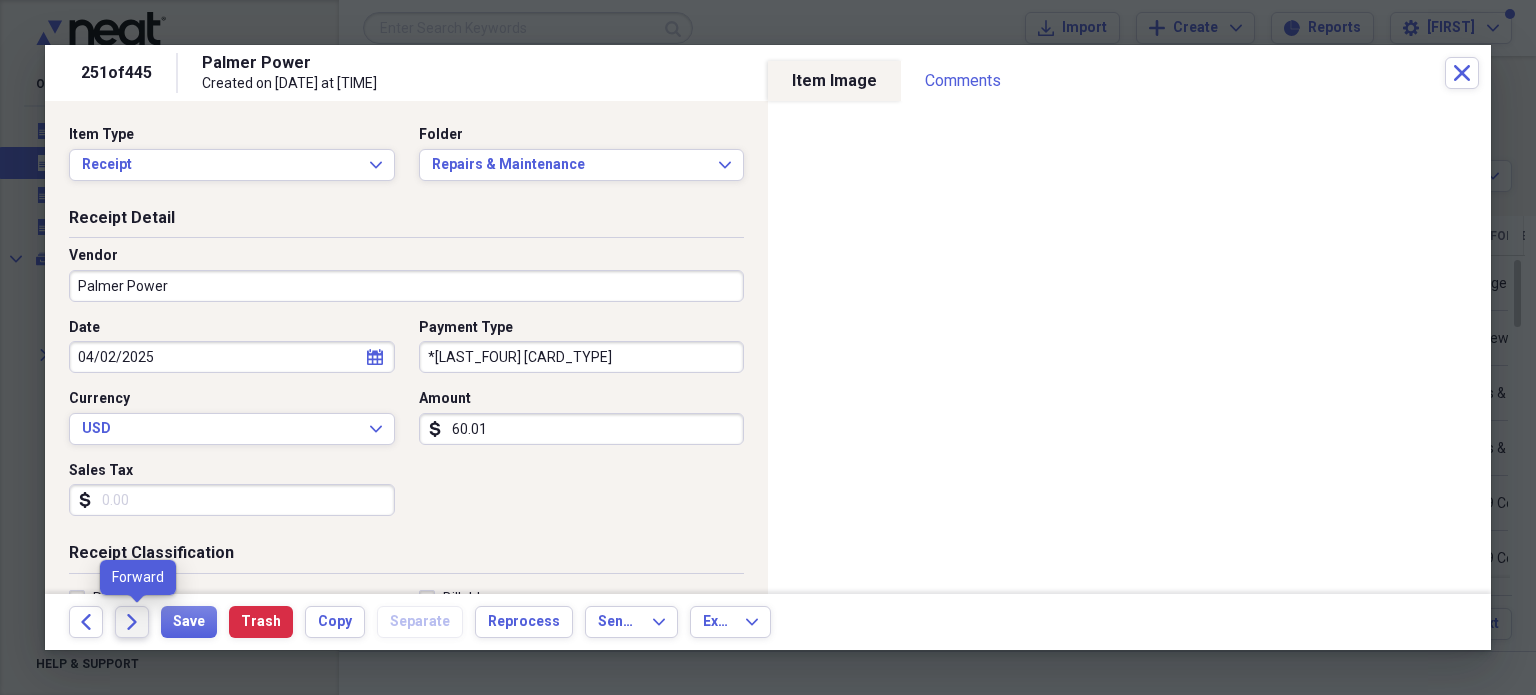 click on "Forward" 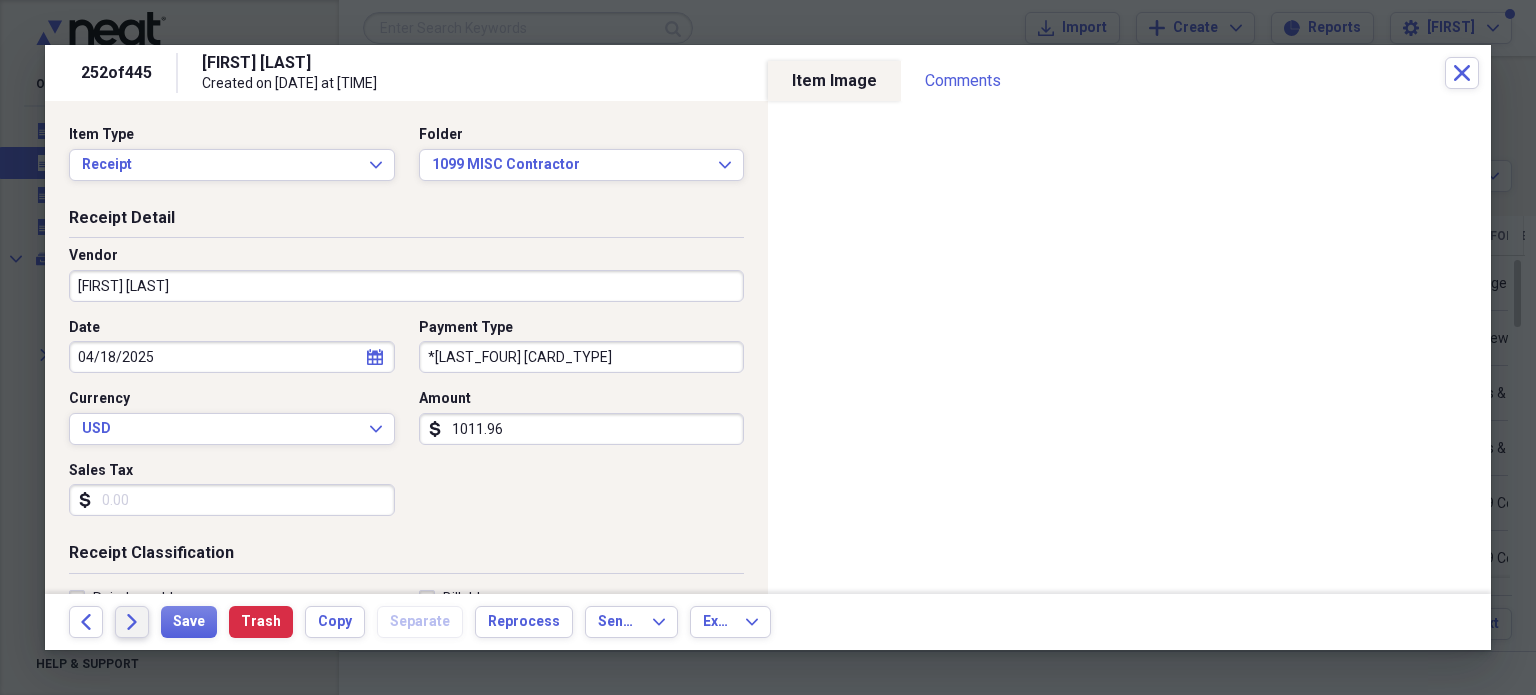 click on "Forward" 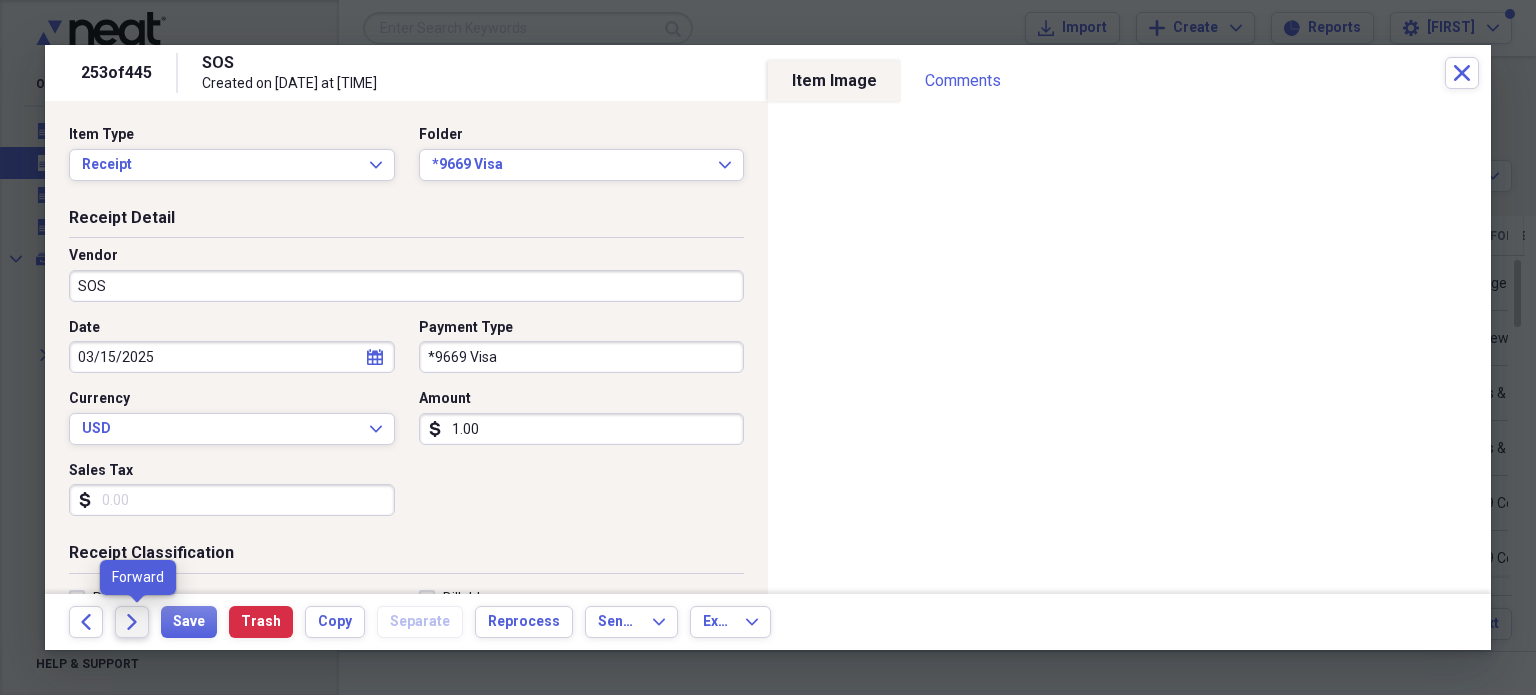 click on "Forward" at bounding box center (132, 622) 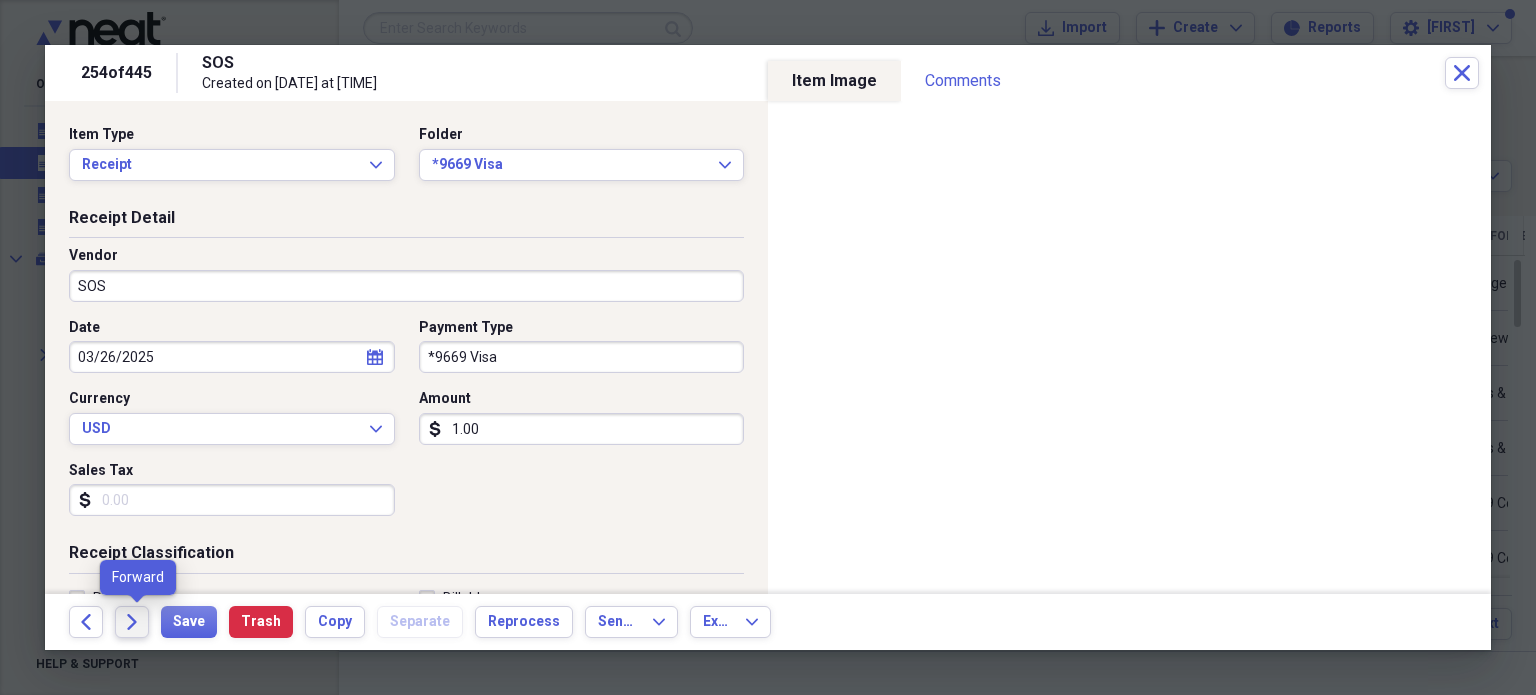 click on "Forward" 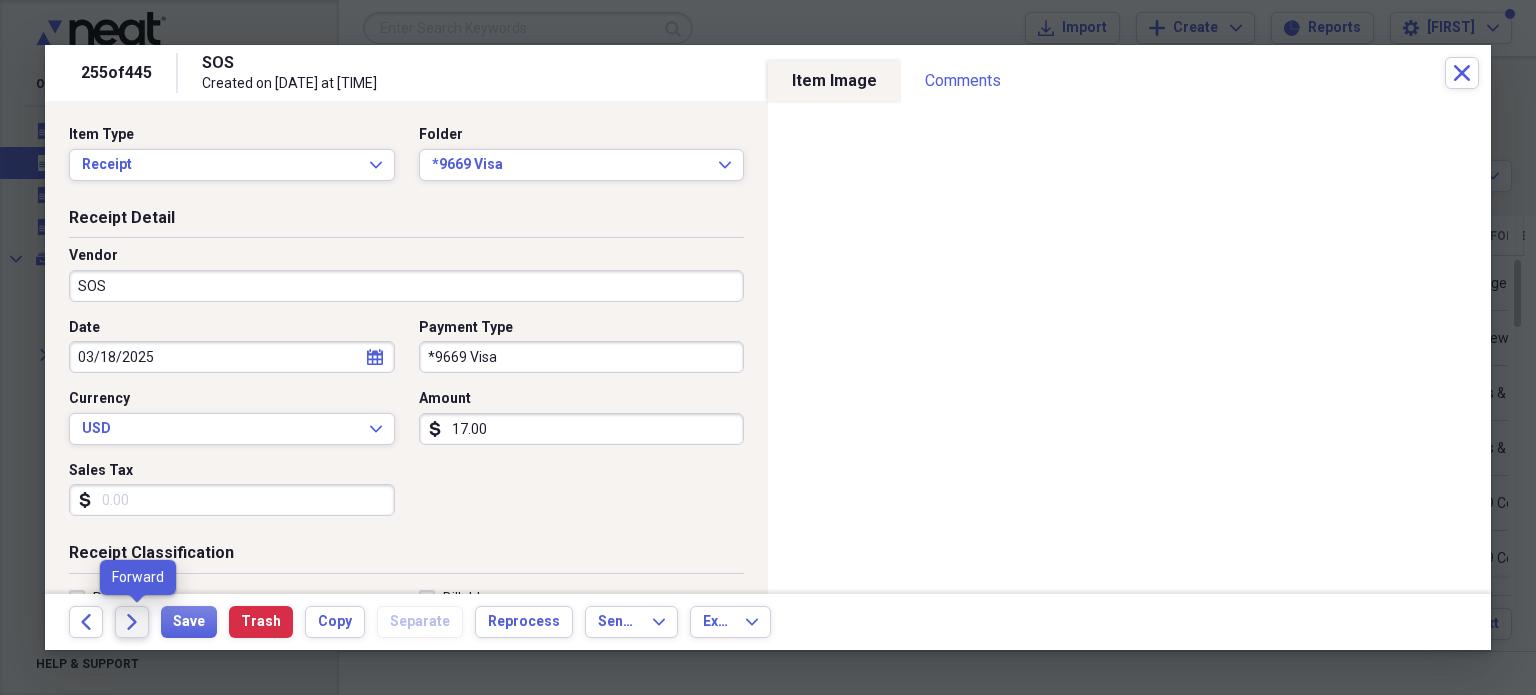 click on "Forward" 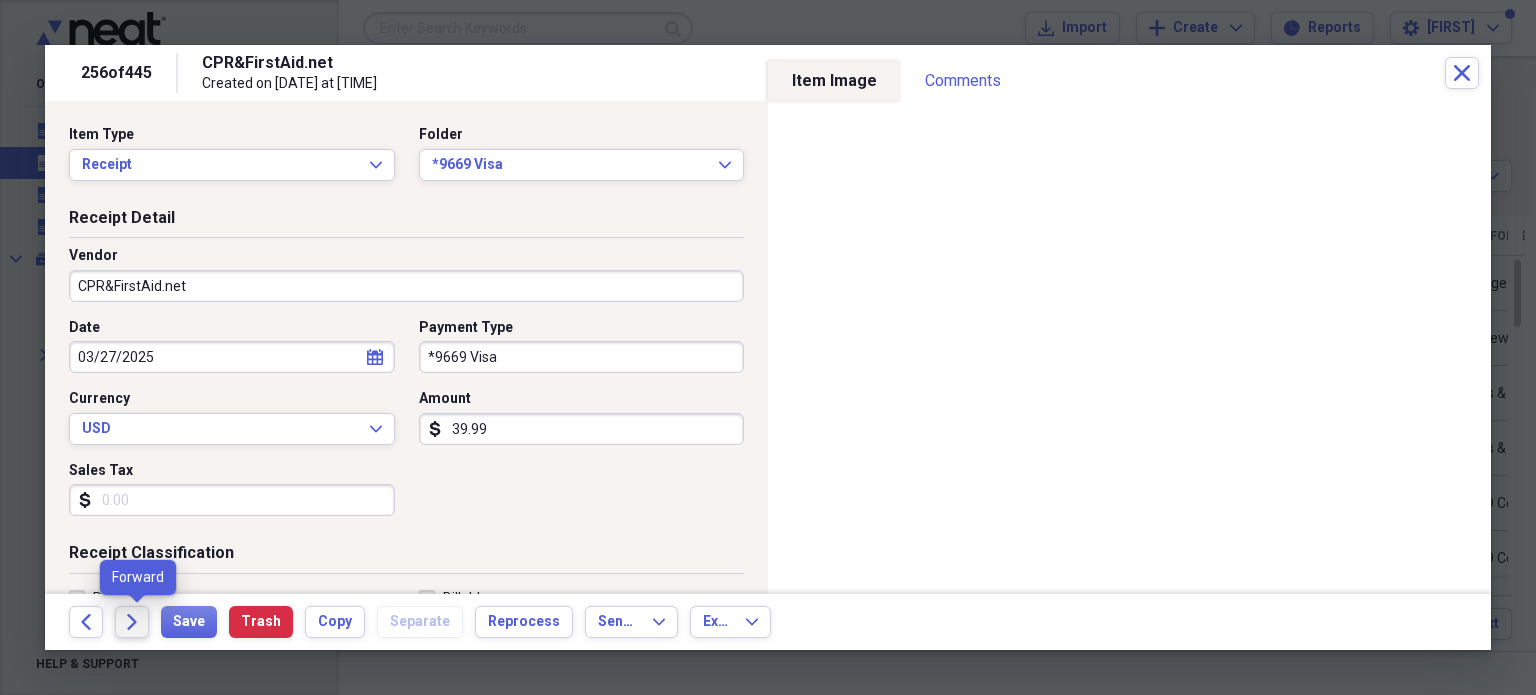 click on "Forward" at bounding box center [132, 622] 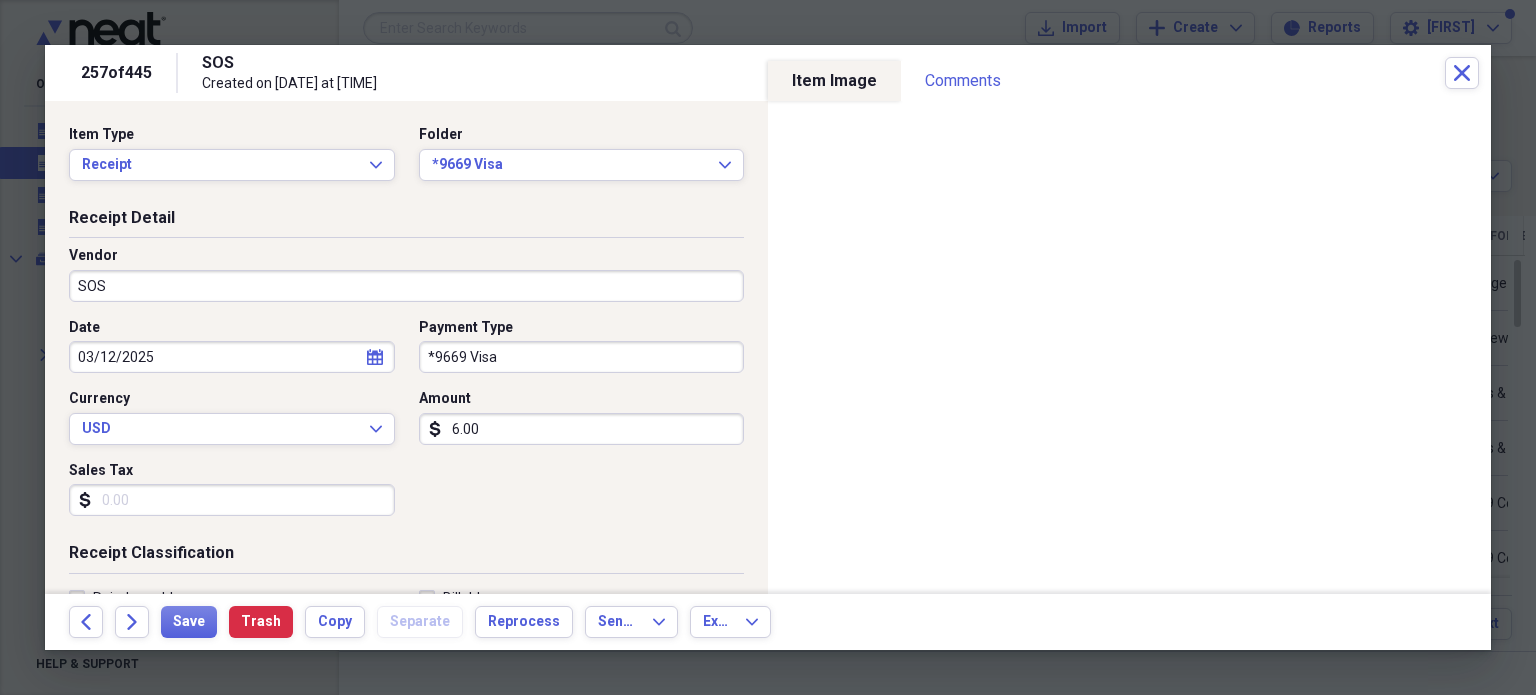 click on "SOS Created on 04/21/2025 at 1:08 pm" at bounding box center (823, 73) 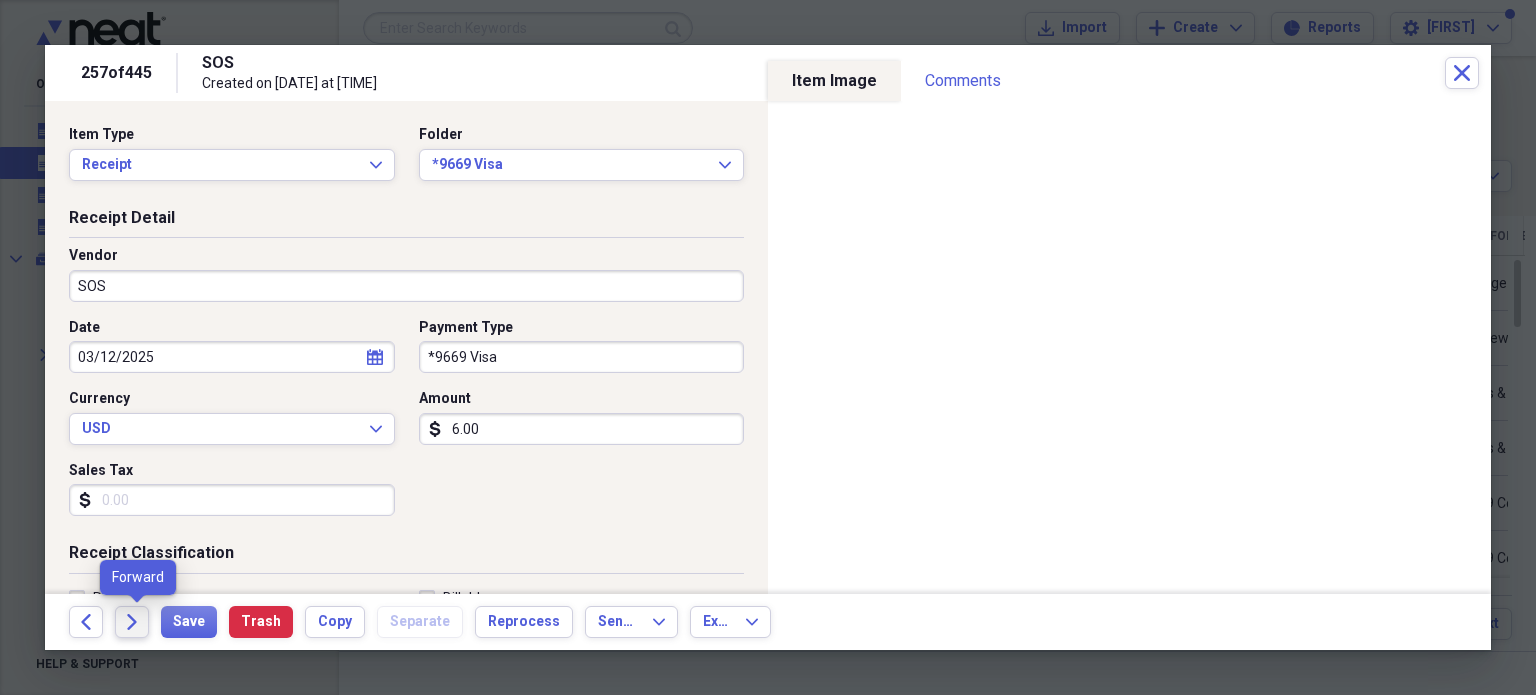 click on "Forward" 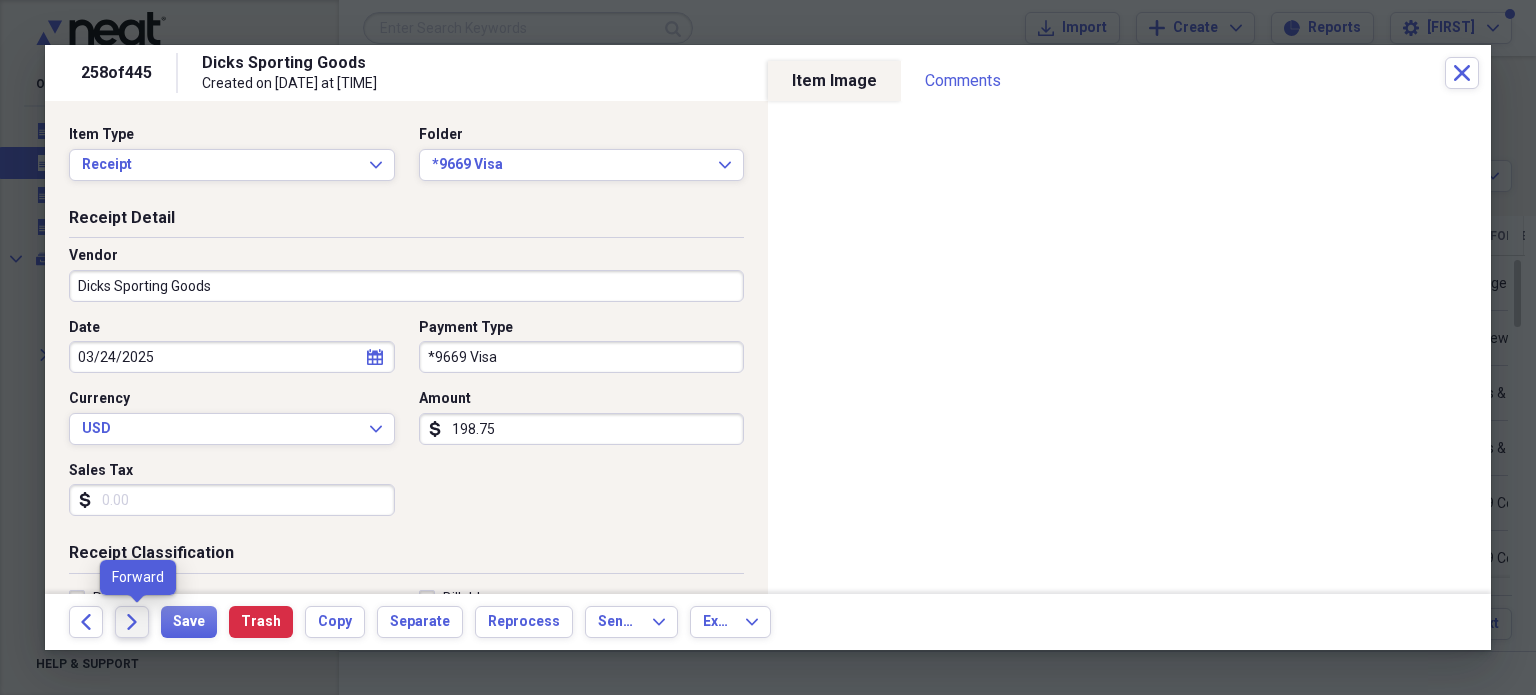 click on "Forward" 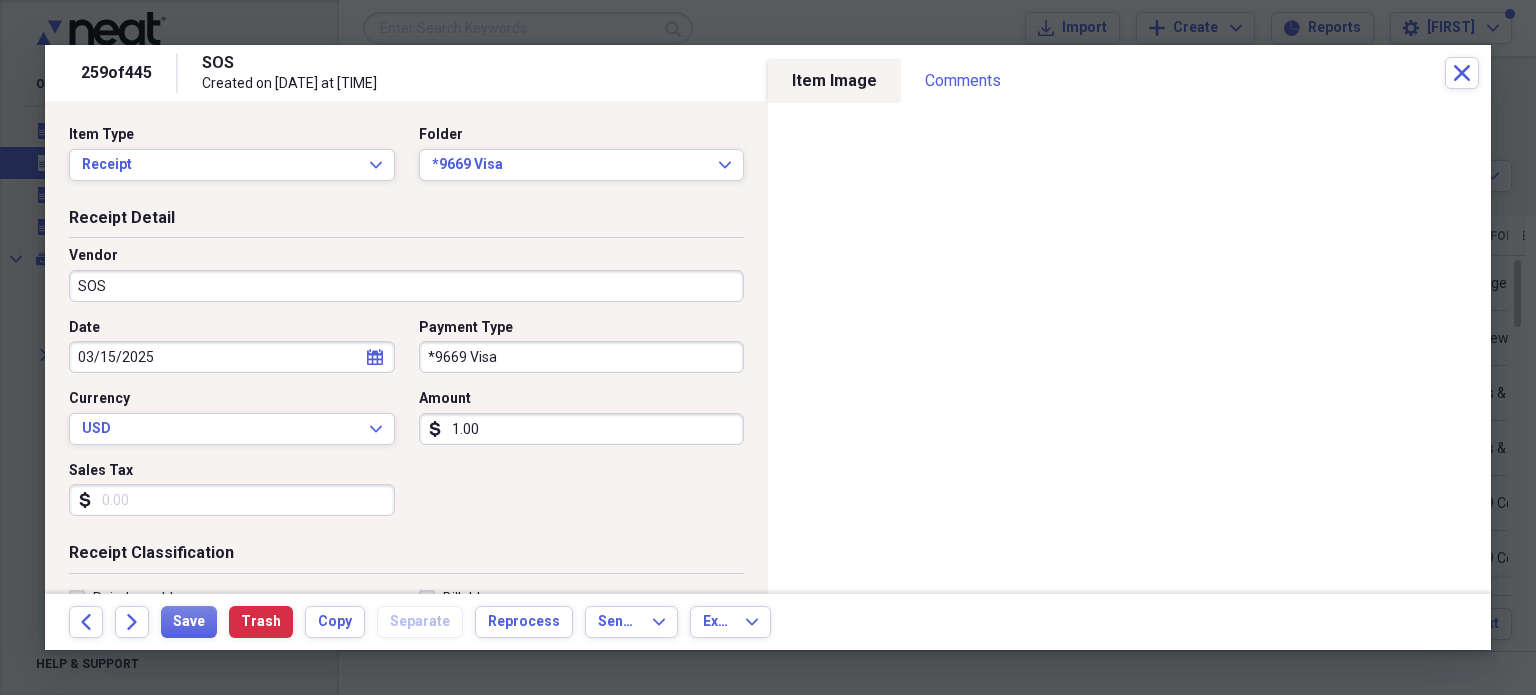 click on "SOS Created on 04/21/2025 at 1:08 pm" at bounding box center [823, 73] 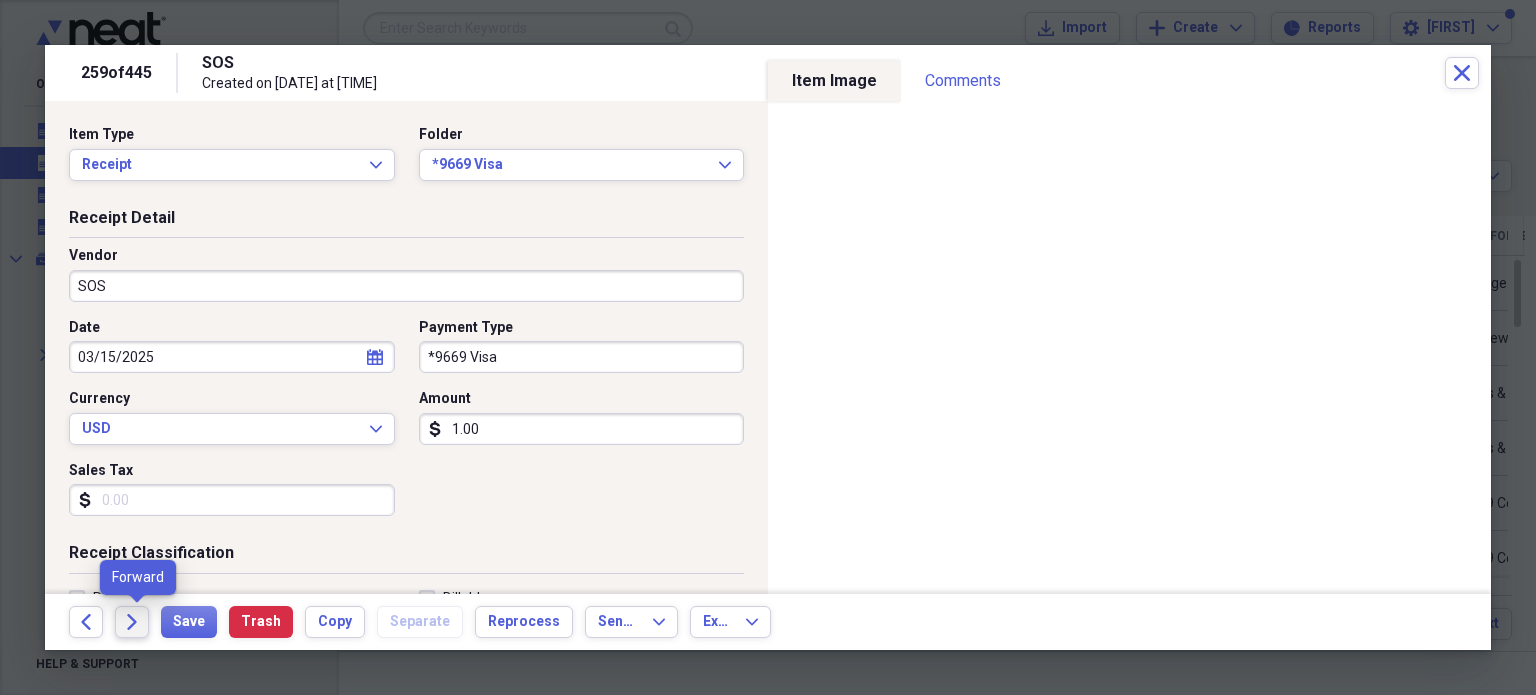 click on "Forward" at bounding box center [132, 622] 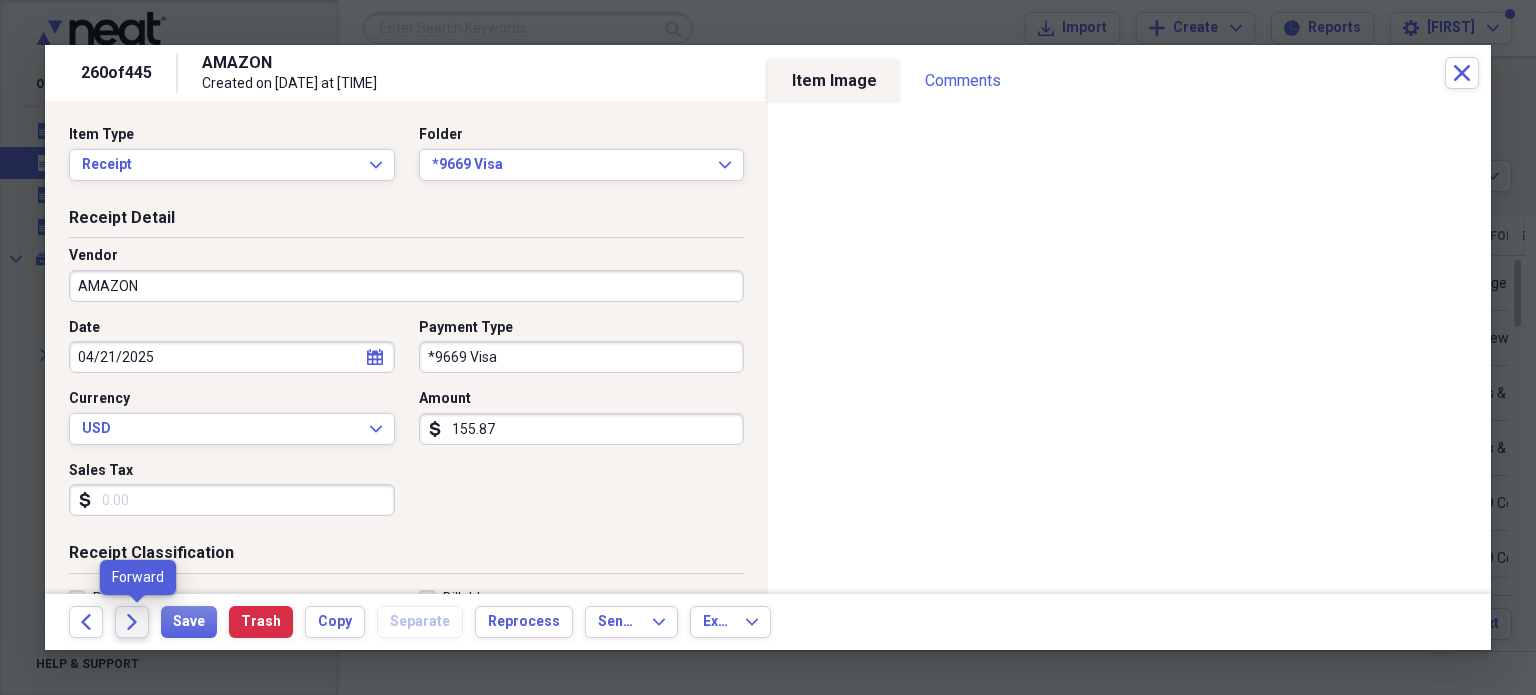 click on "Forward" 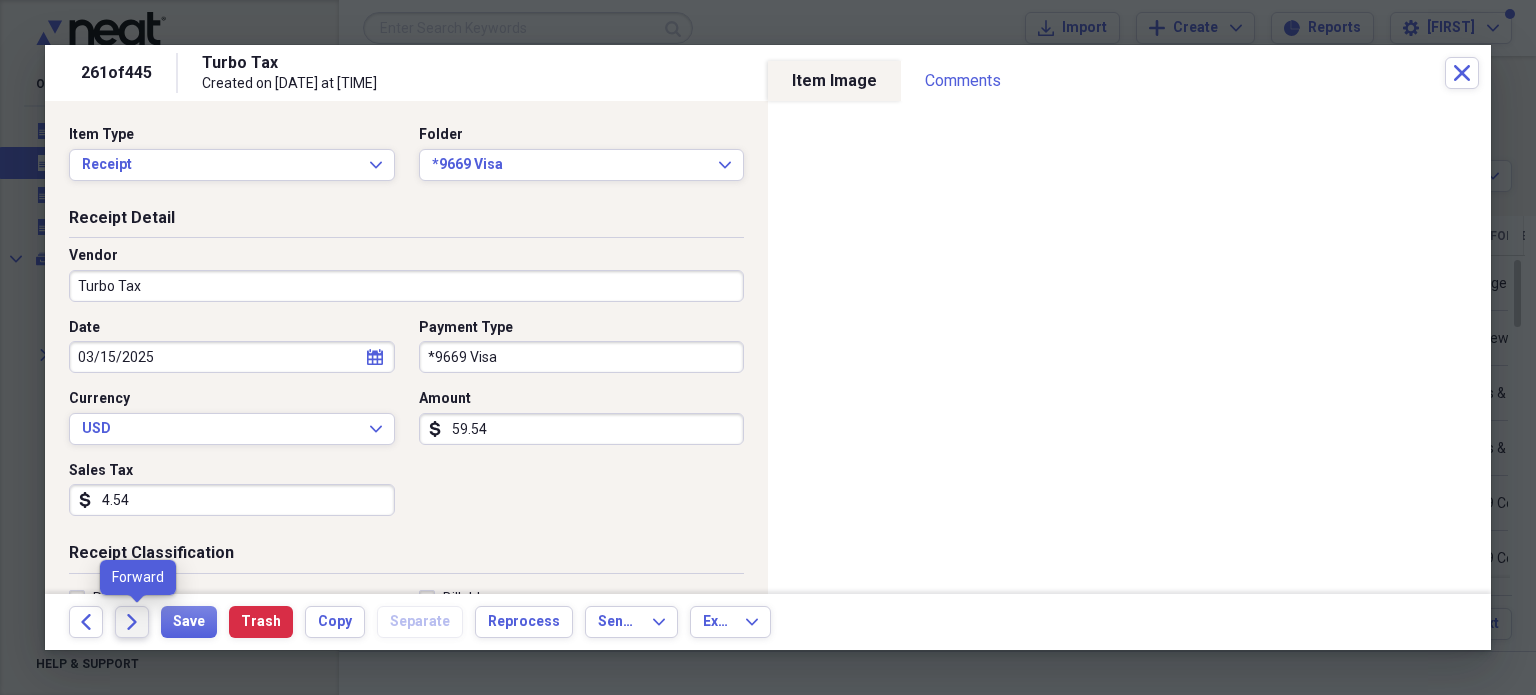 click 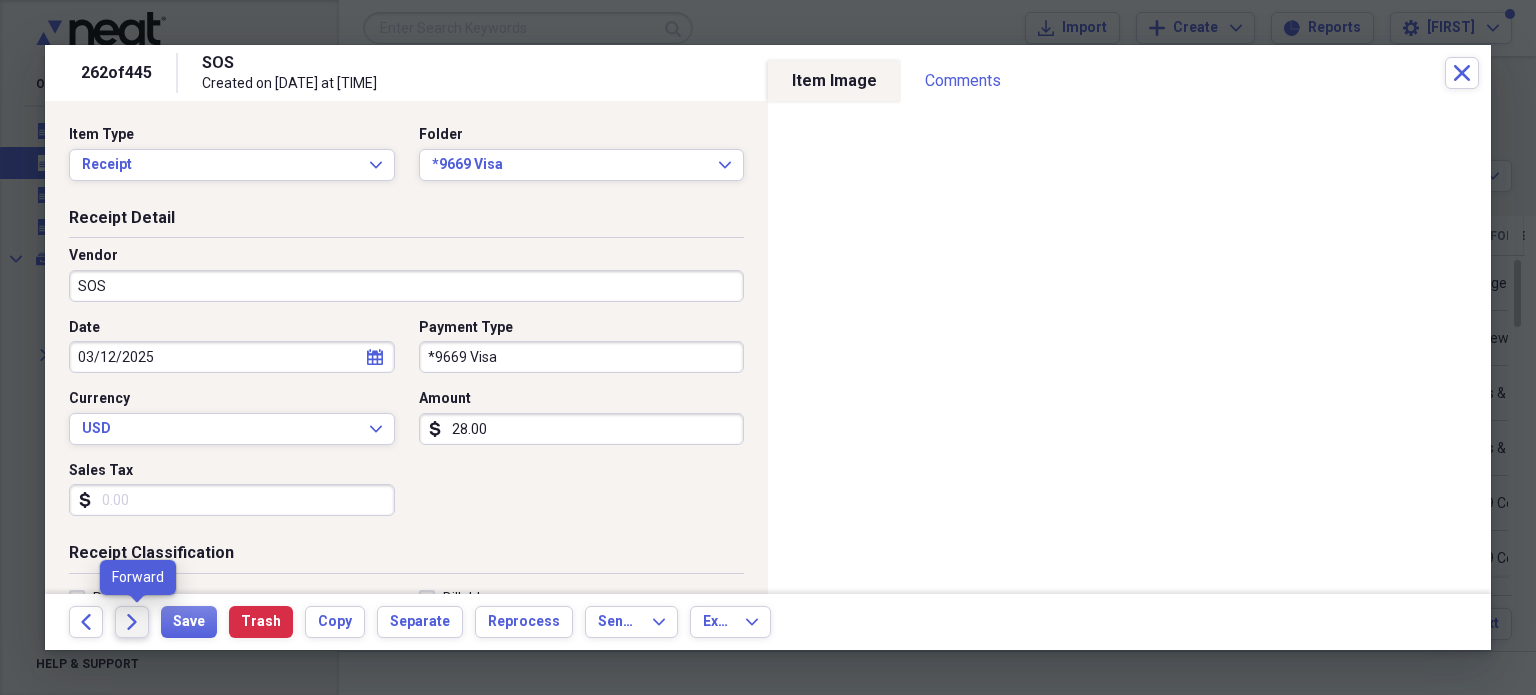 click on "Forward" at bounding box center [132, 622] 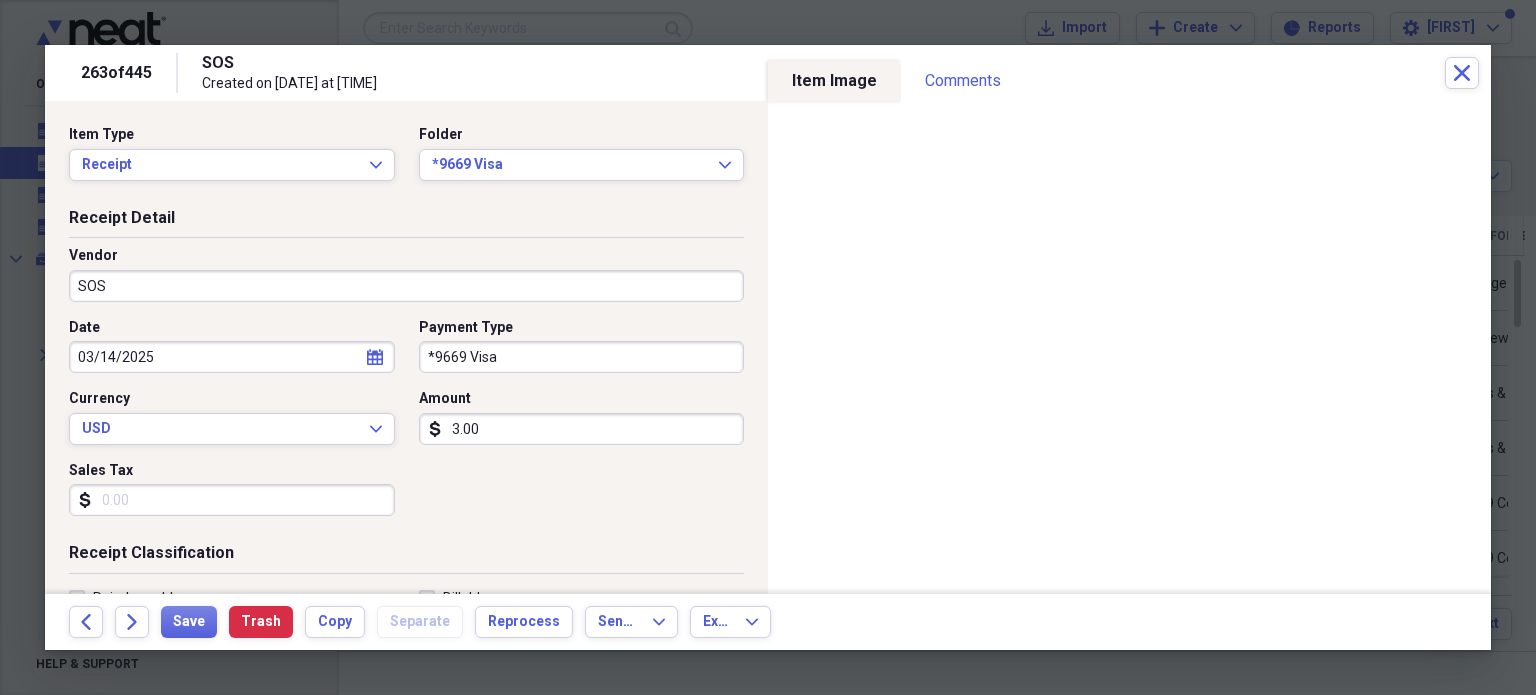drag, startPoint x: 1084, startPoint y: 75, endPoint x: 1113, endPoint y: 70, distance: 29.427877 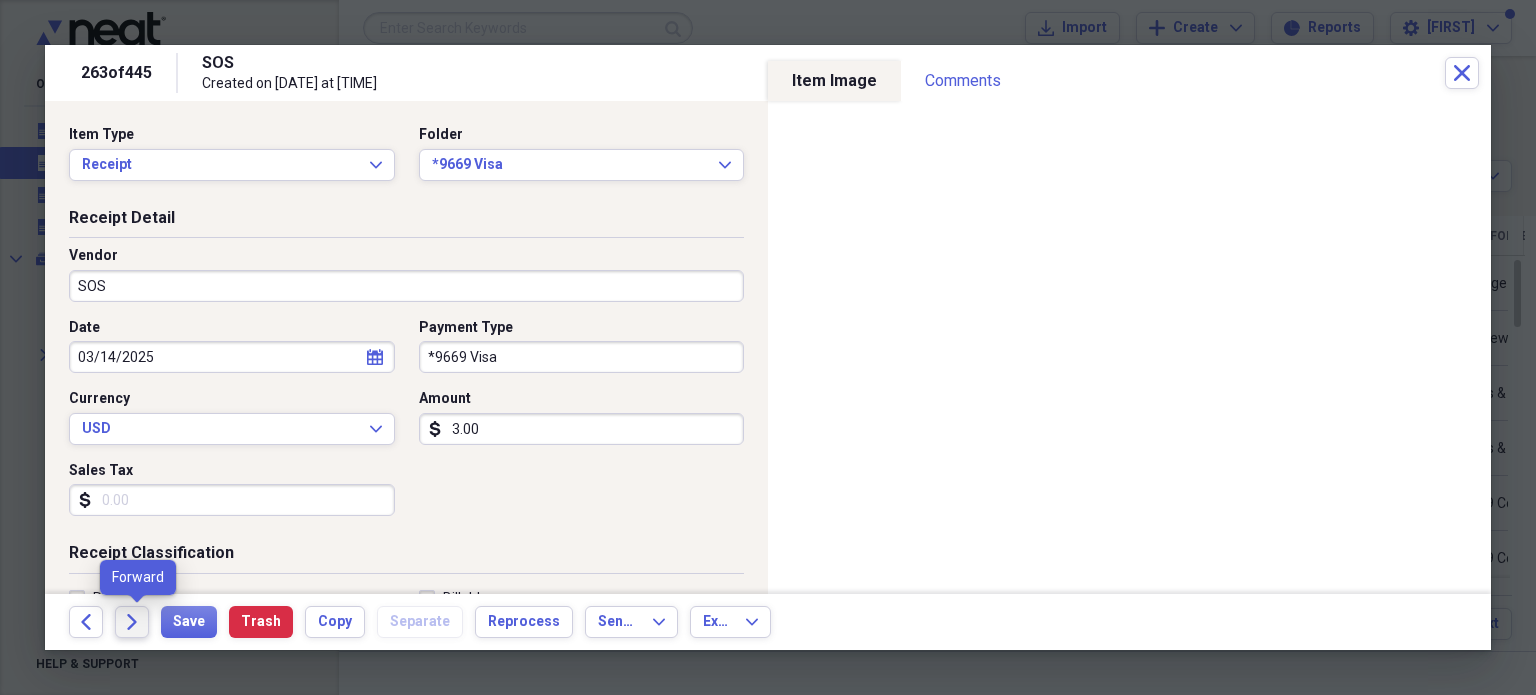 click on "Forward" at bounding box center [132, 622] 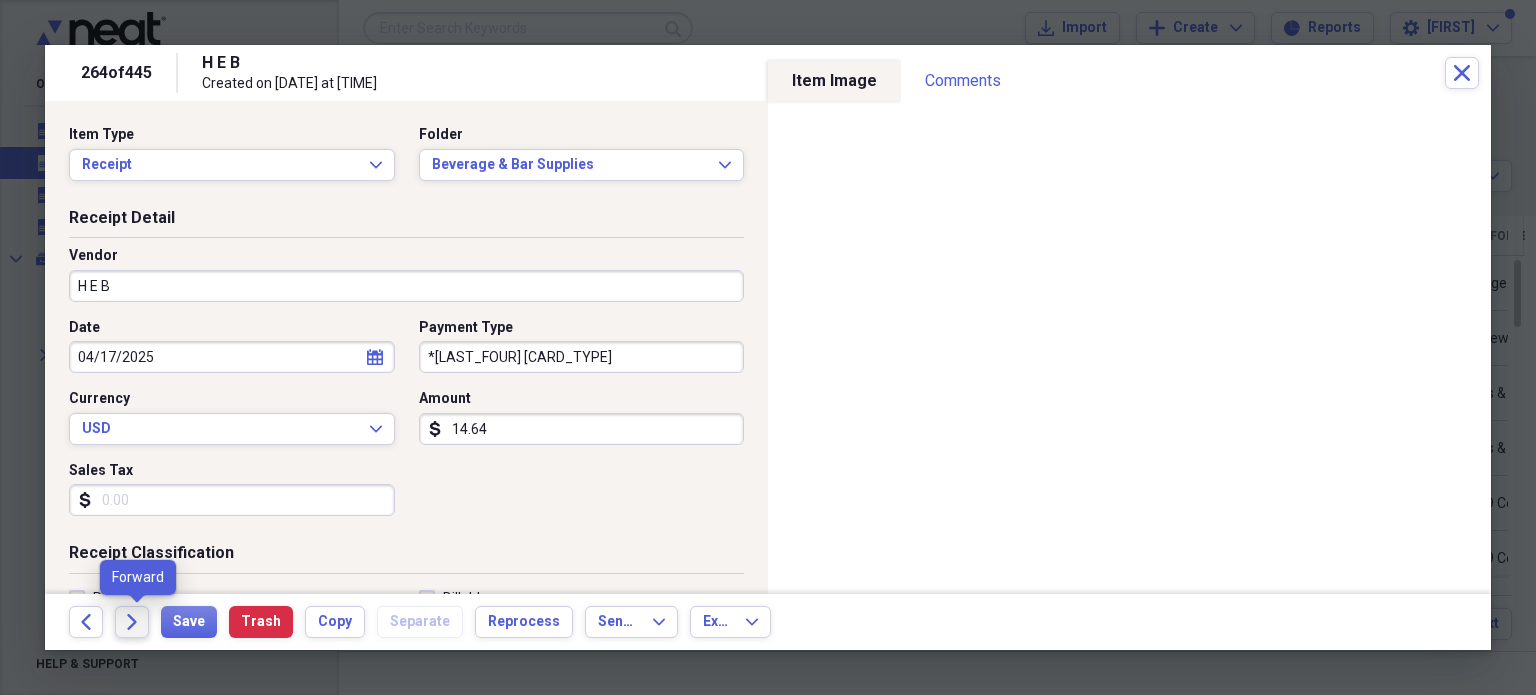 click on "Forward" 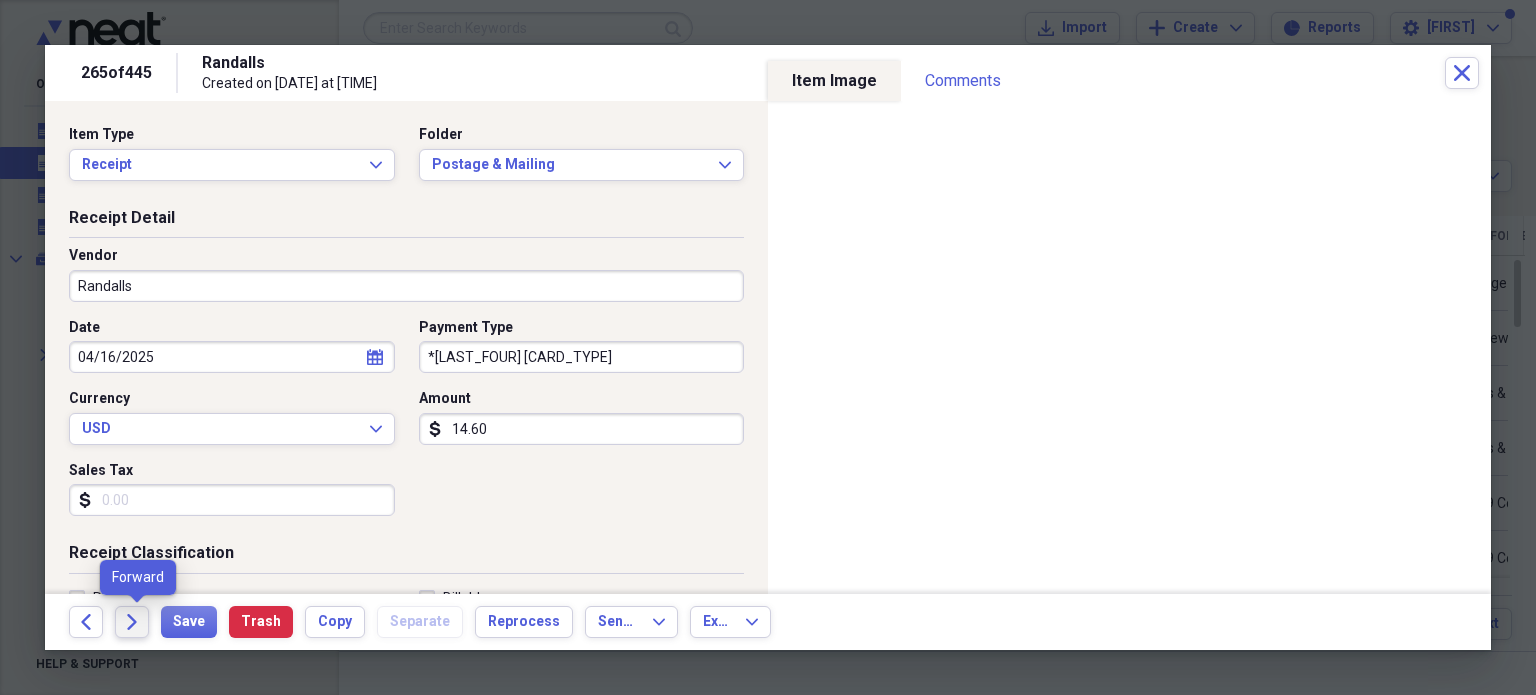 click on "Forward" 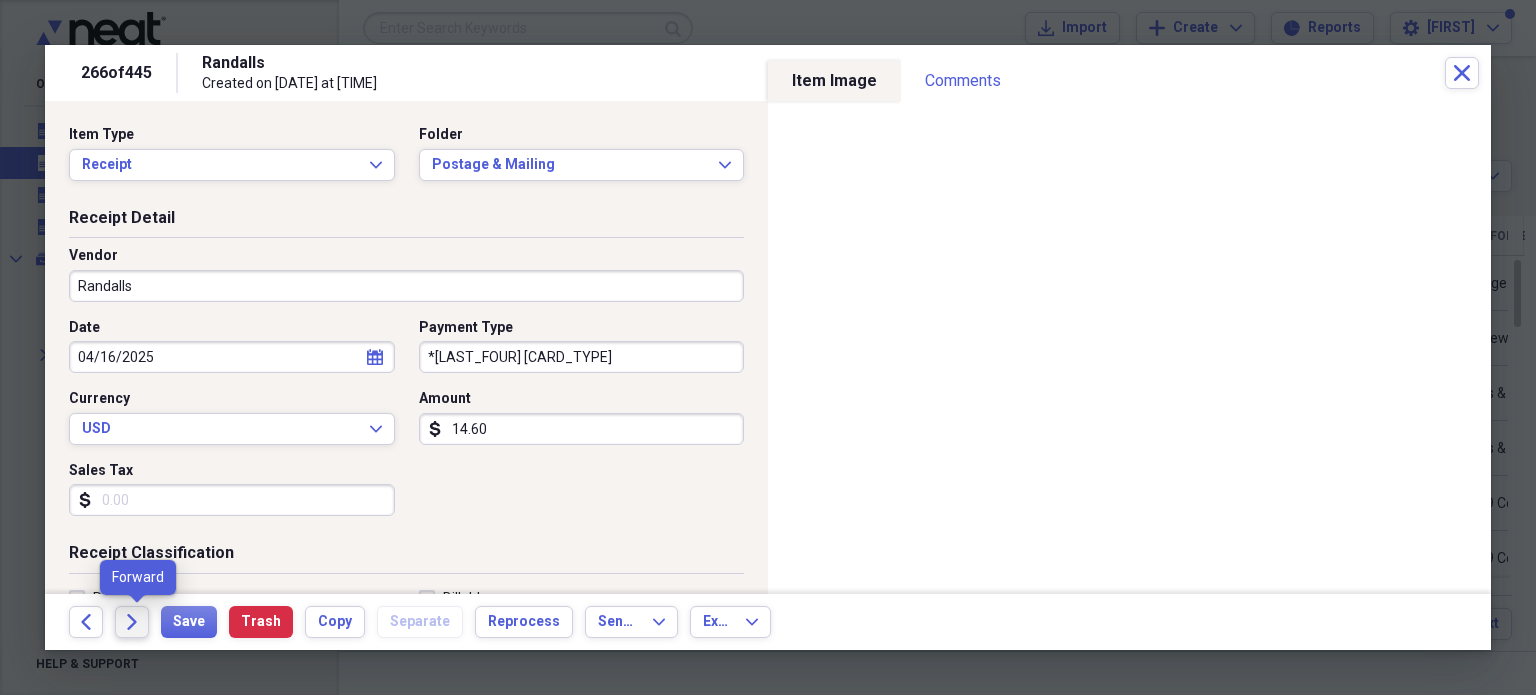 click 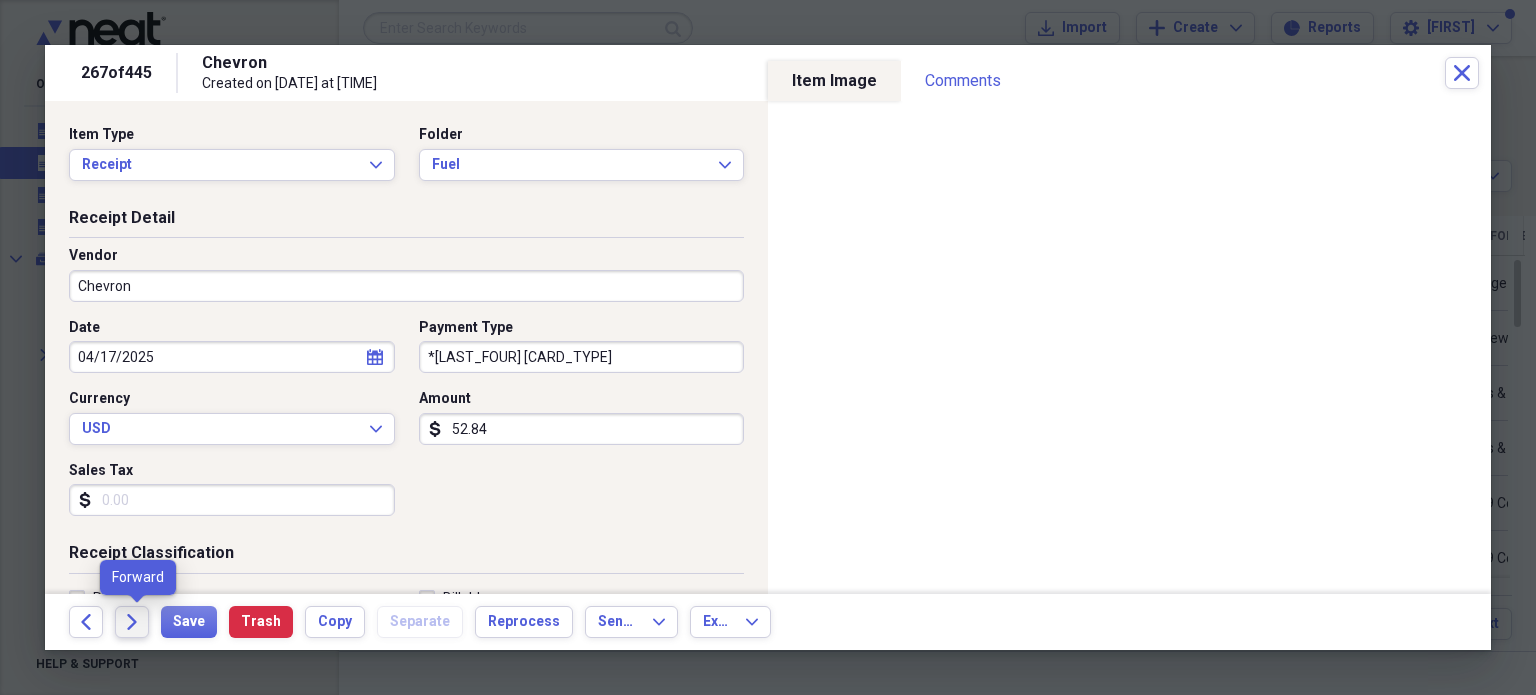 click 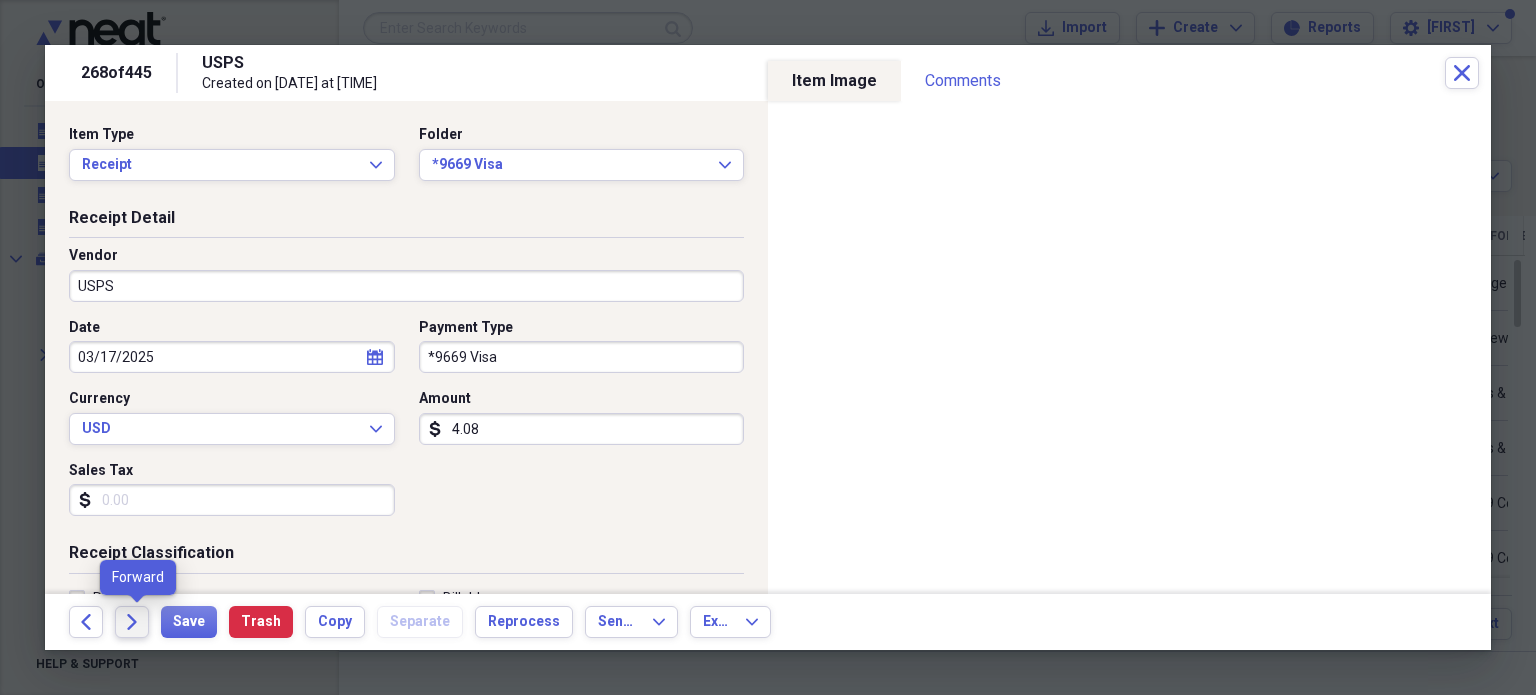 click on "Forward" at bounding box center [132, 622] 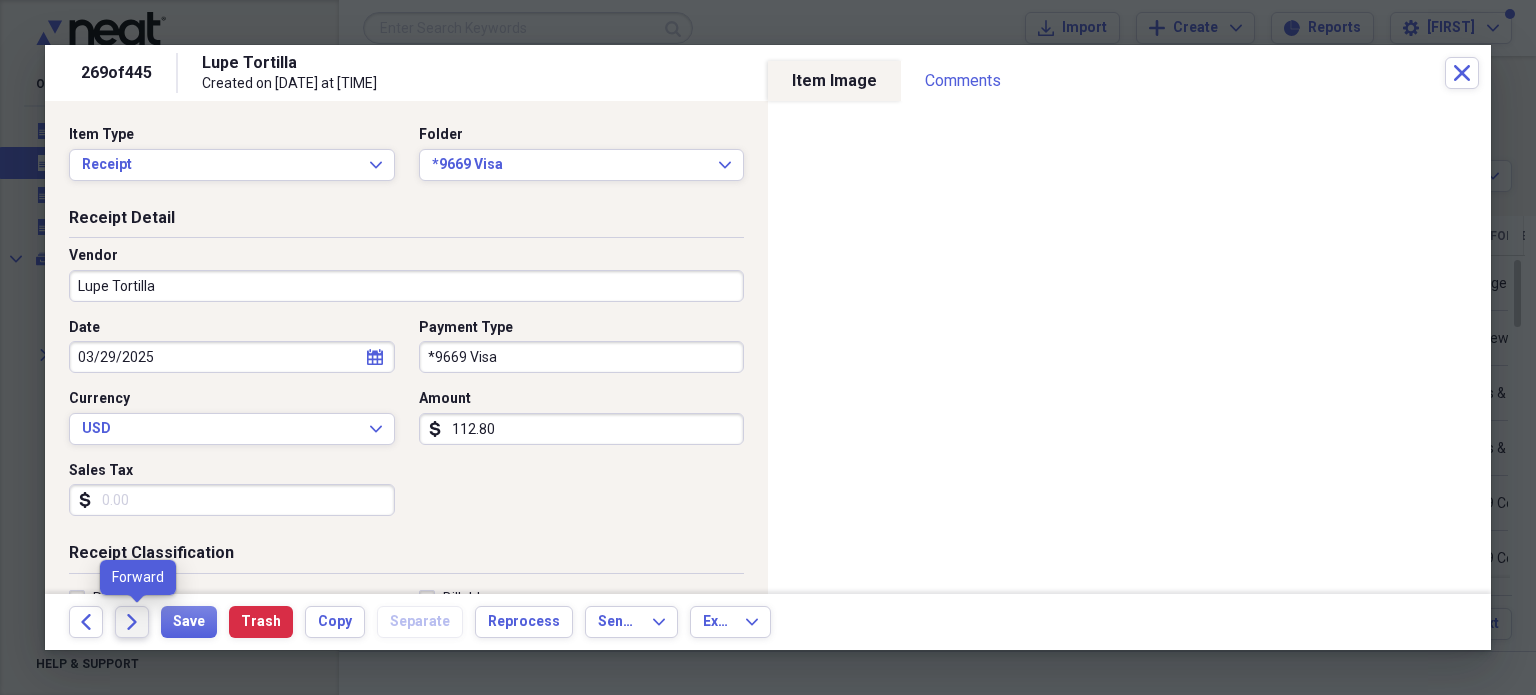 click on "Forward" 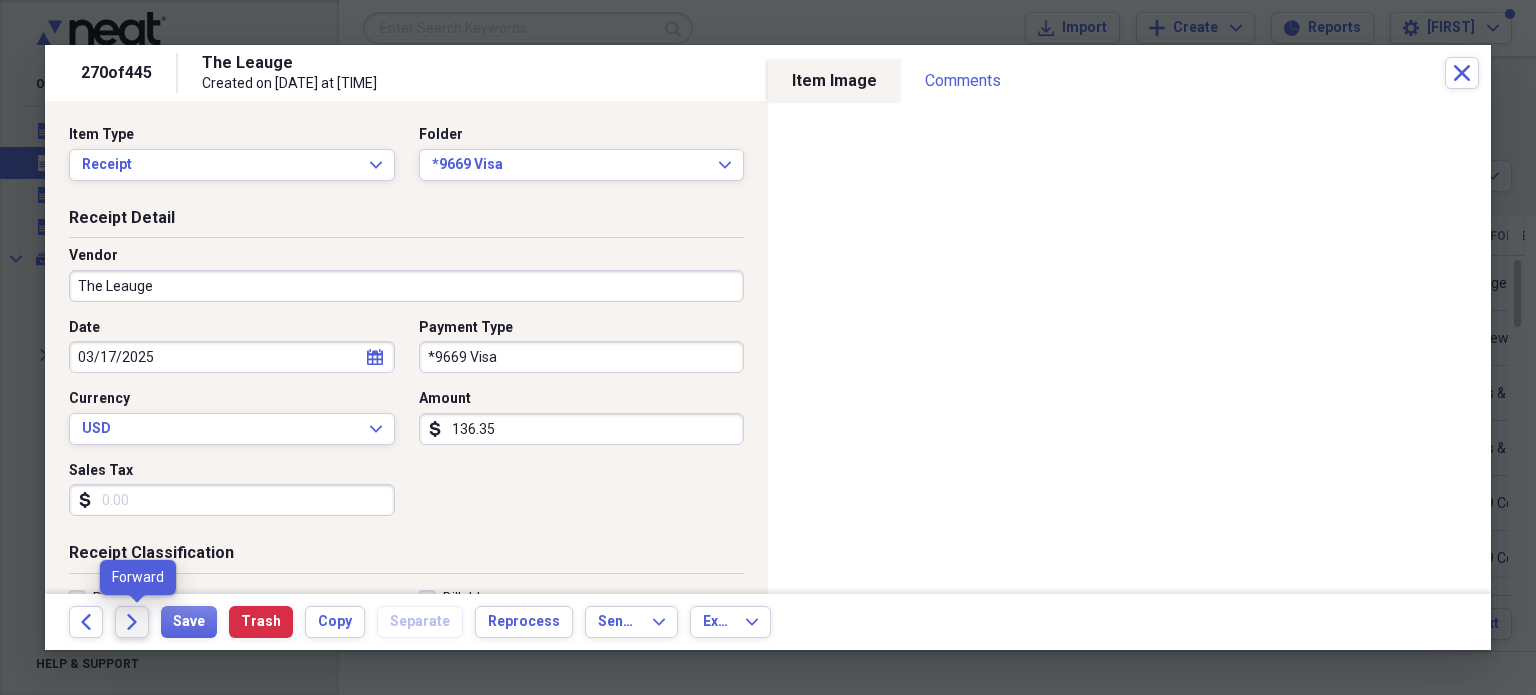 click on "Forward" 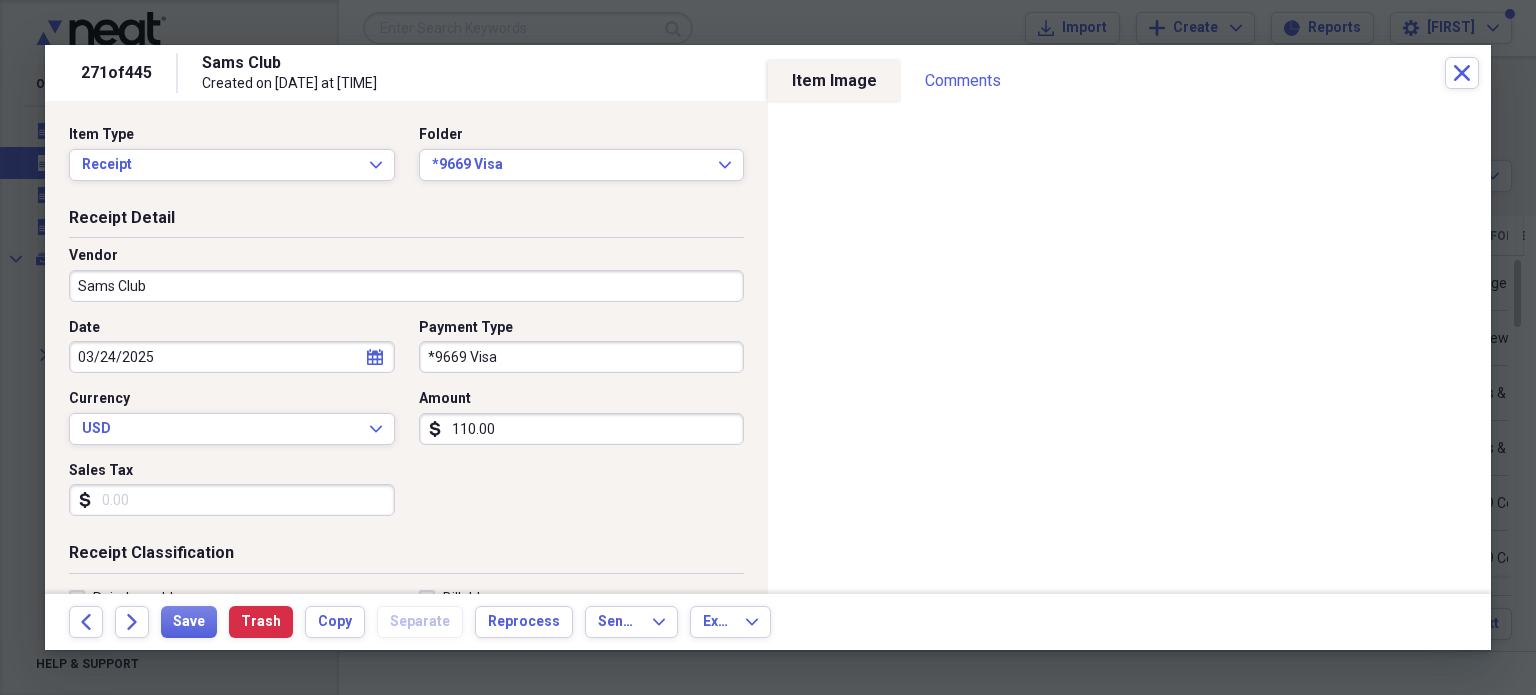 click on "Sams Club Created on 04/21/2025 at 1:04 pm" at bounding box center (823, 73) 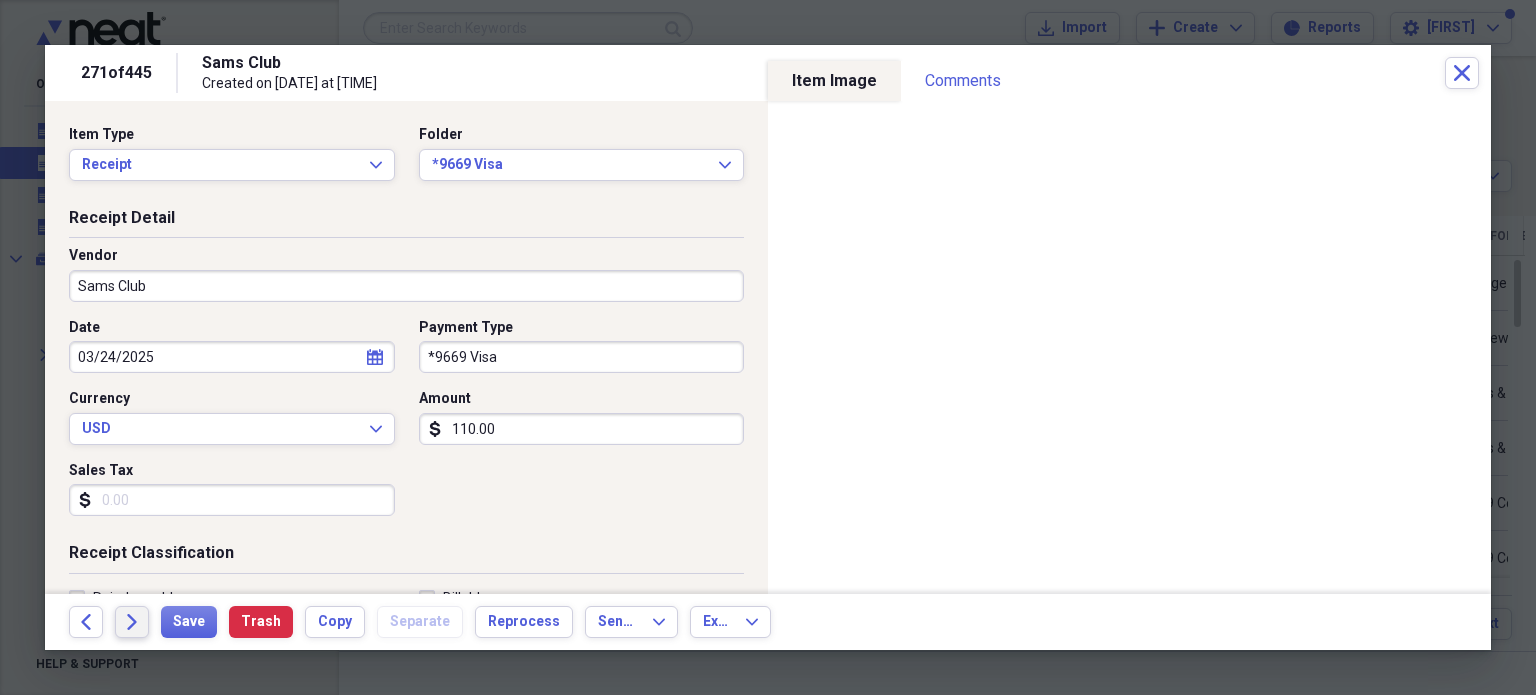 click on "Forward" 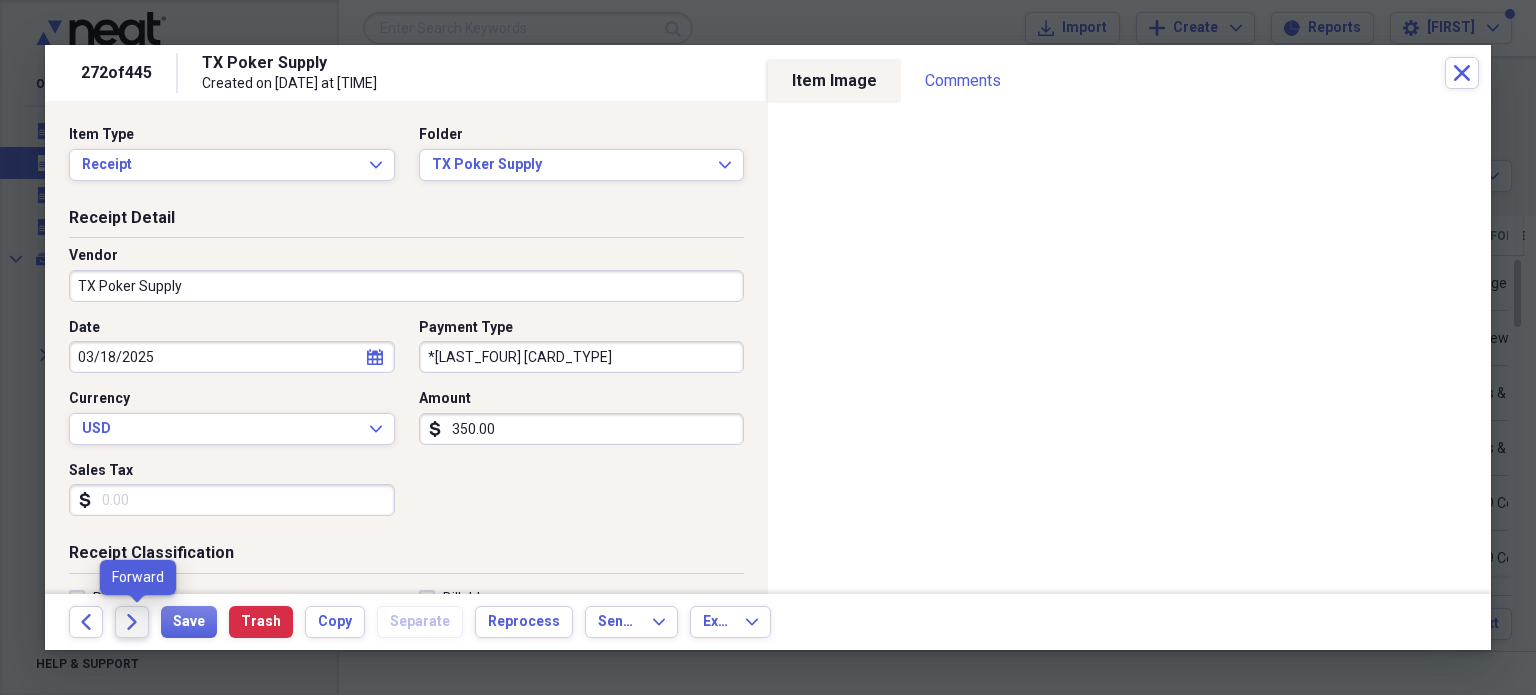 click on "Forward" 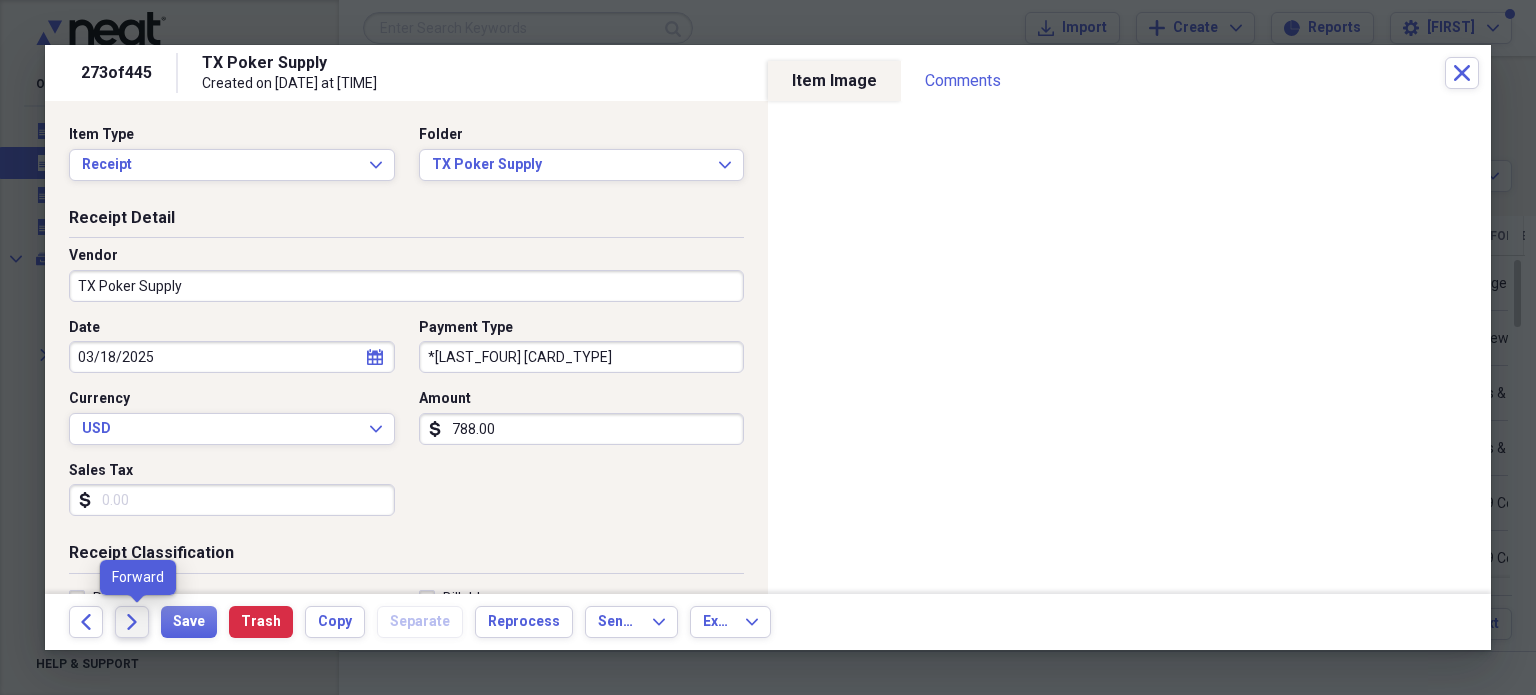click on "Forward" 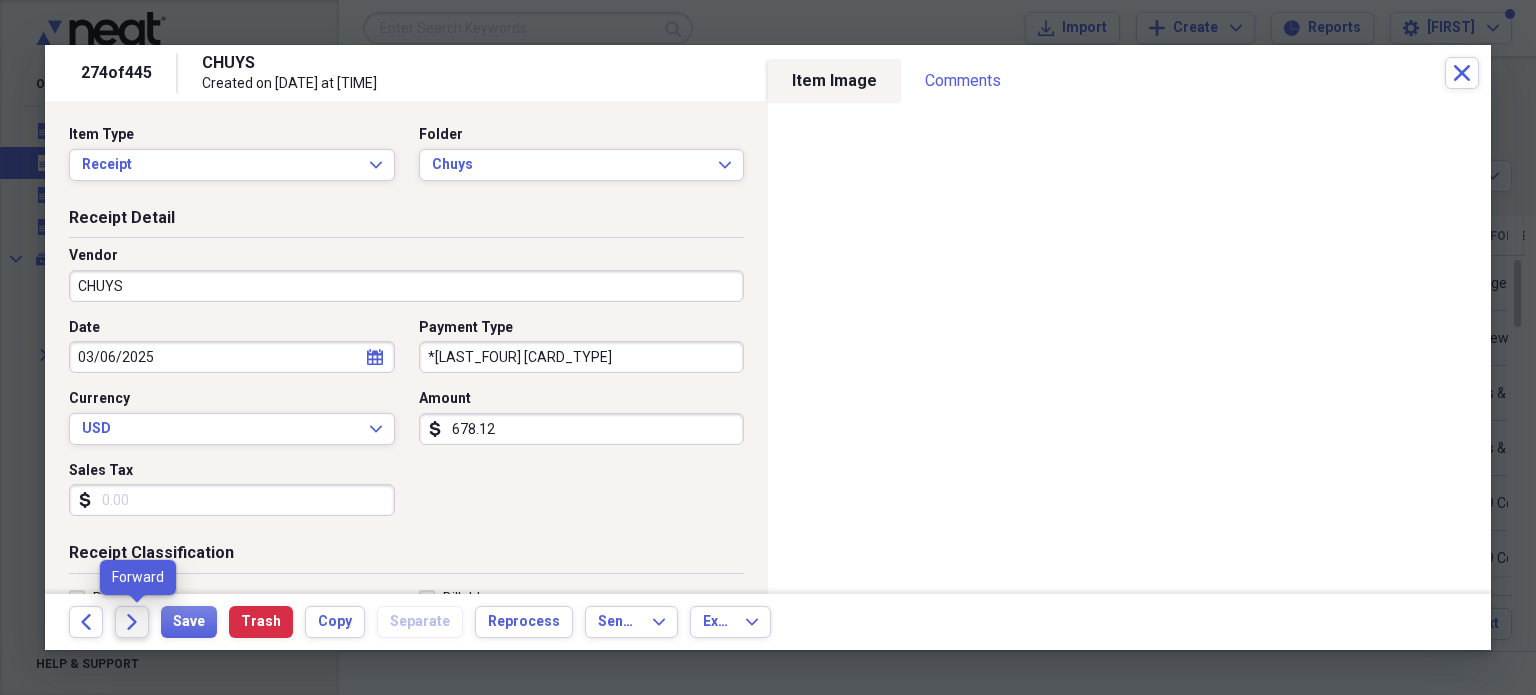 click on "Forward" at bounding box center [132, 622] 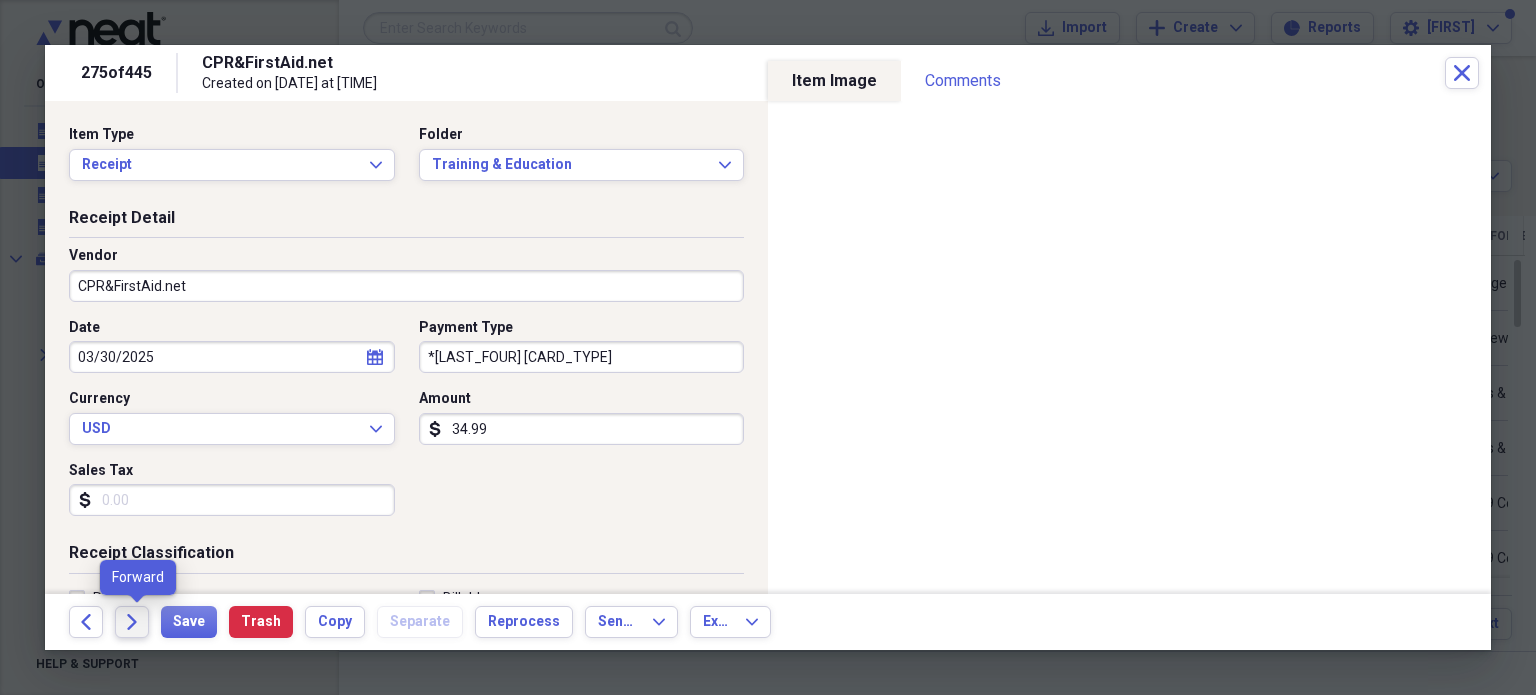 click 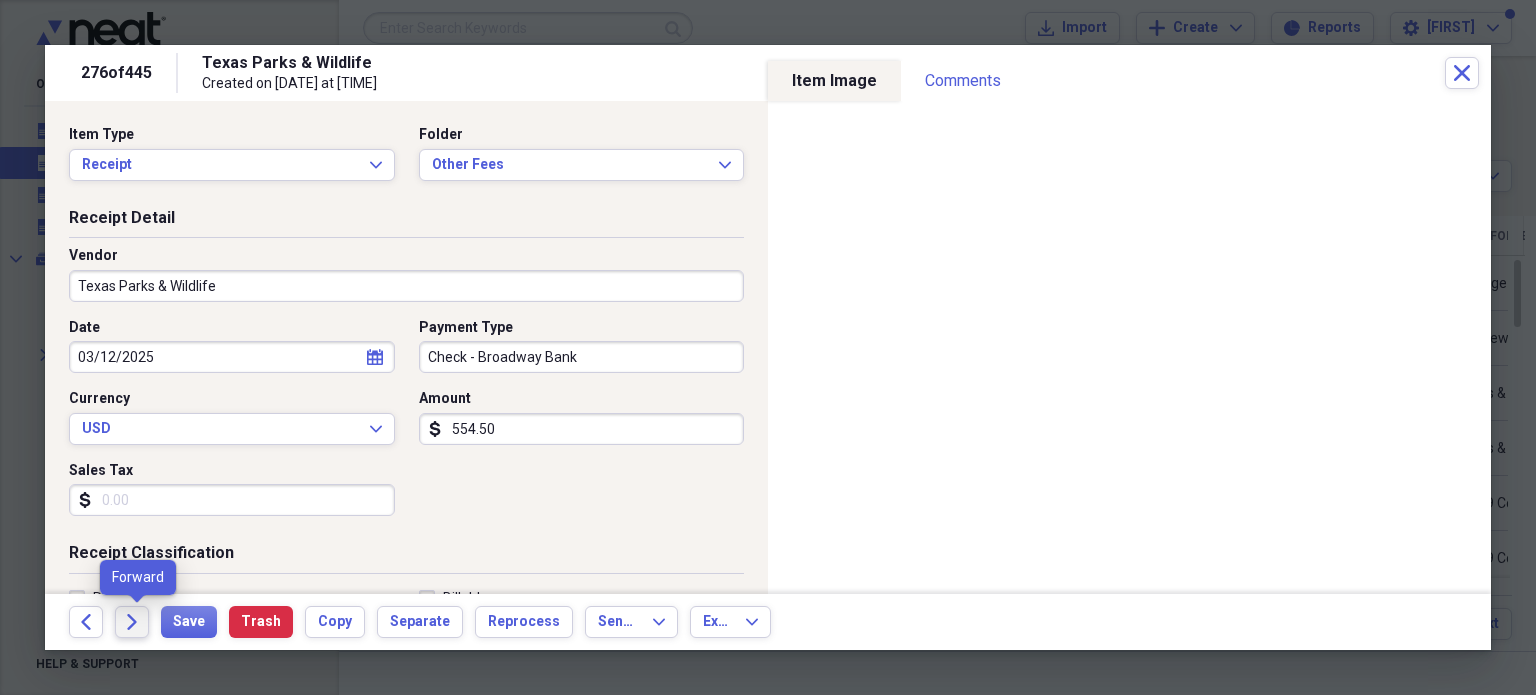 click on "Forward" at bounding box center [132, 622] 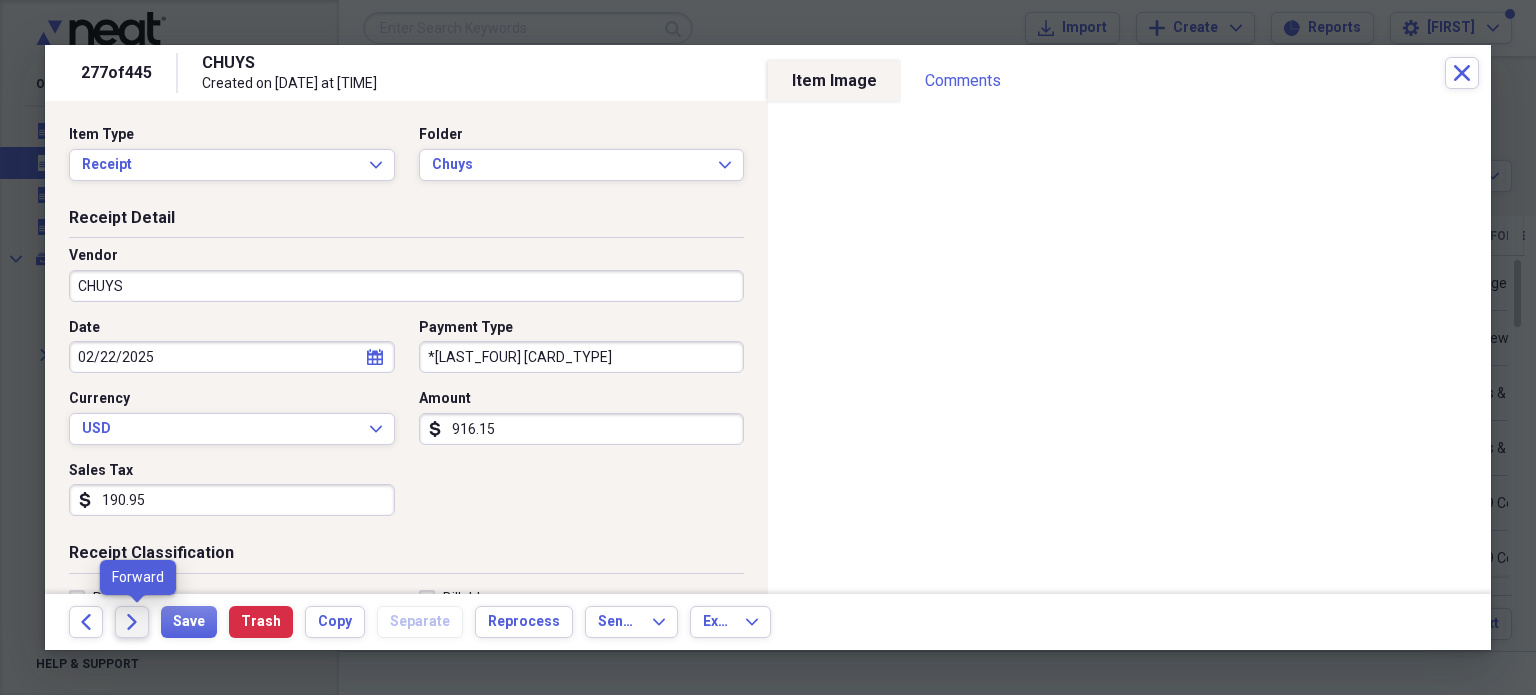 click on "Forward" 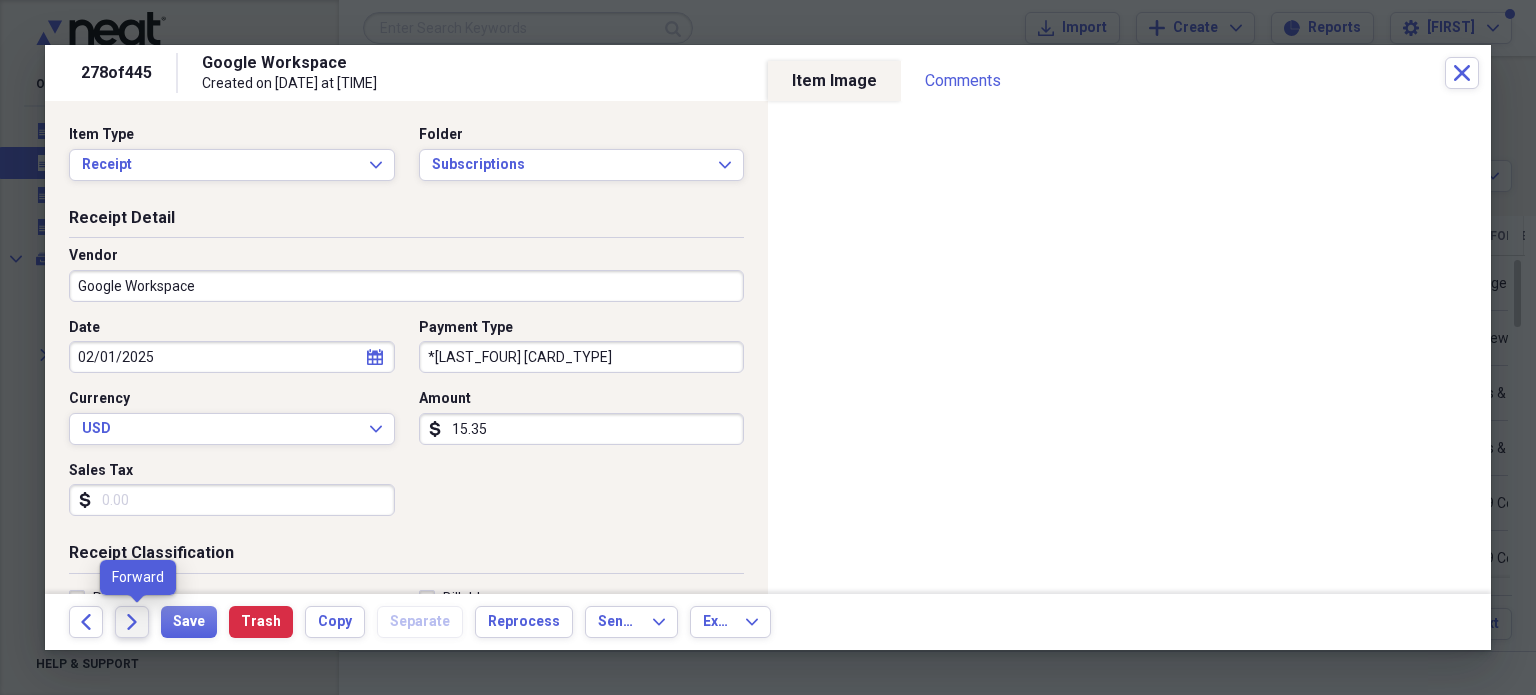 click on "Forward" 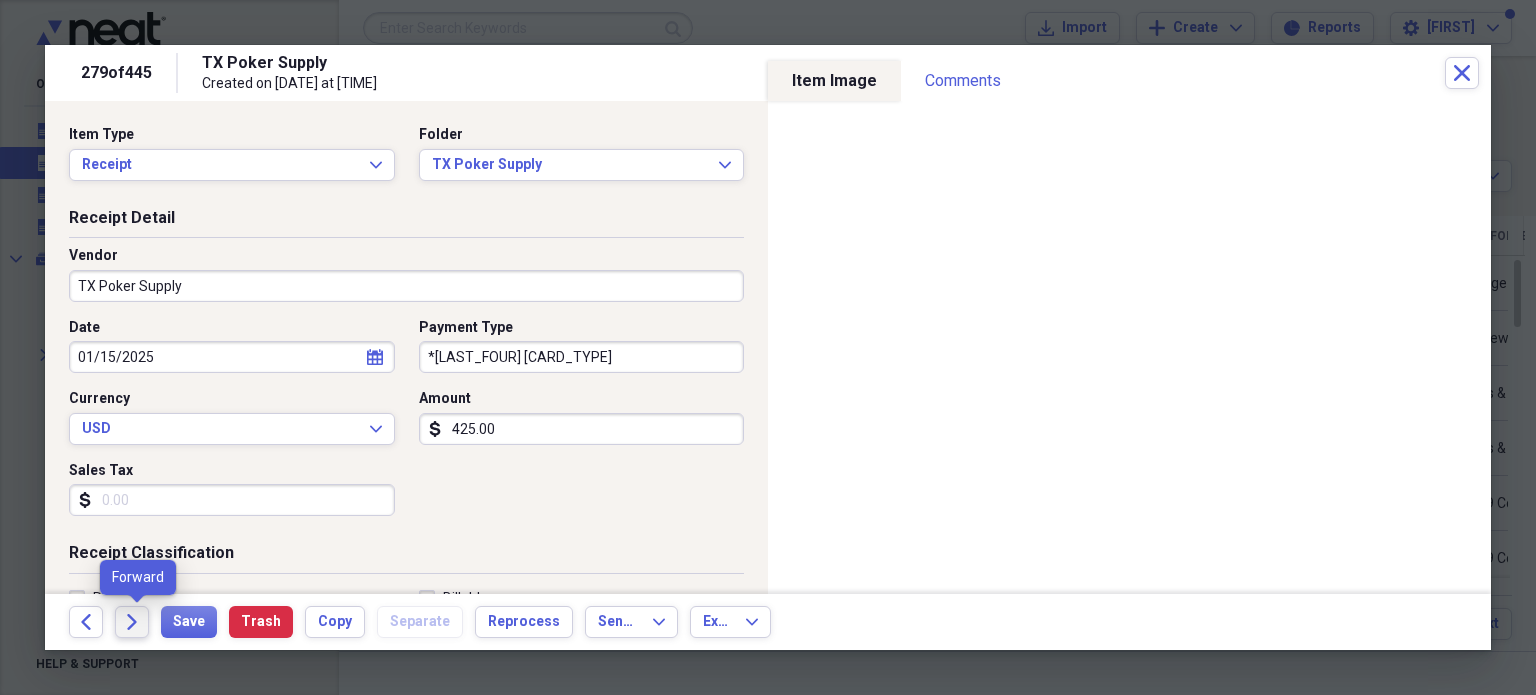 click 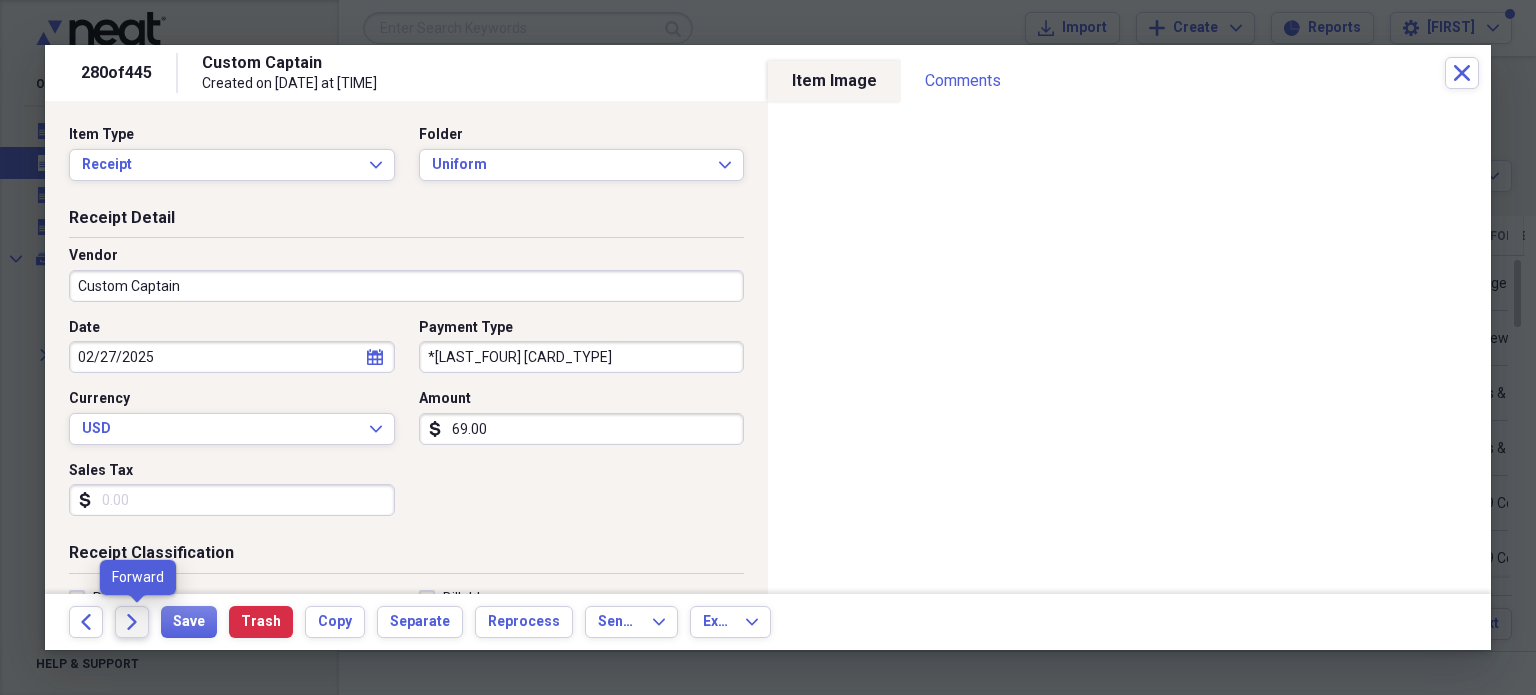 click on "Forward" 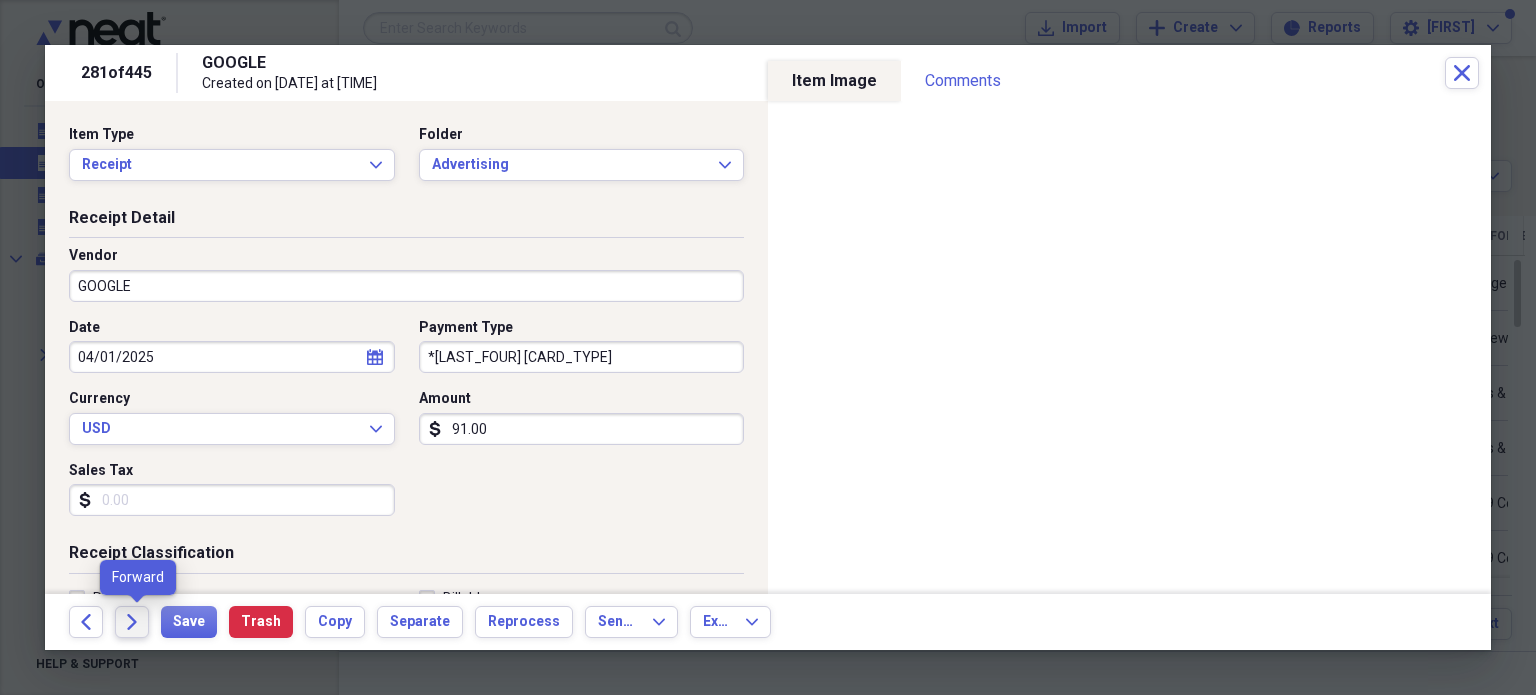 click on "Forward" 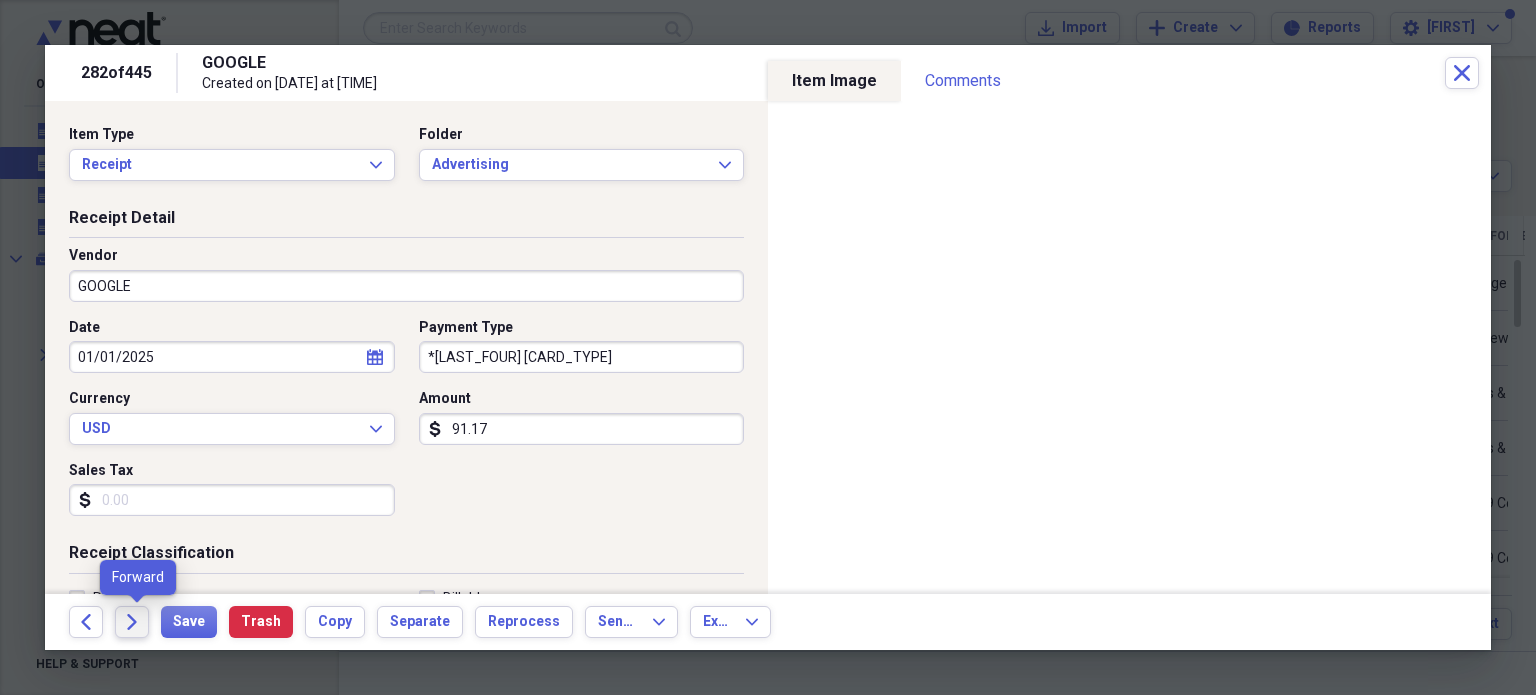 click on "Forward" 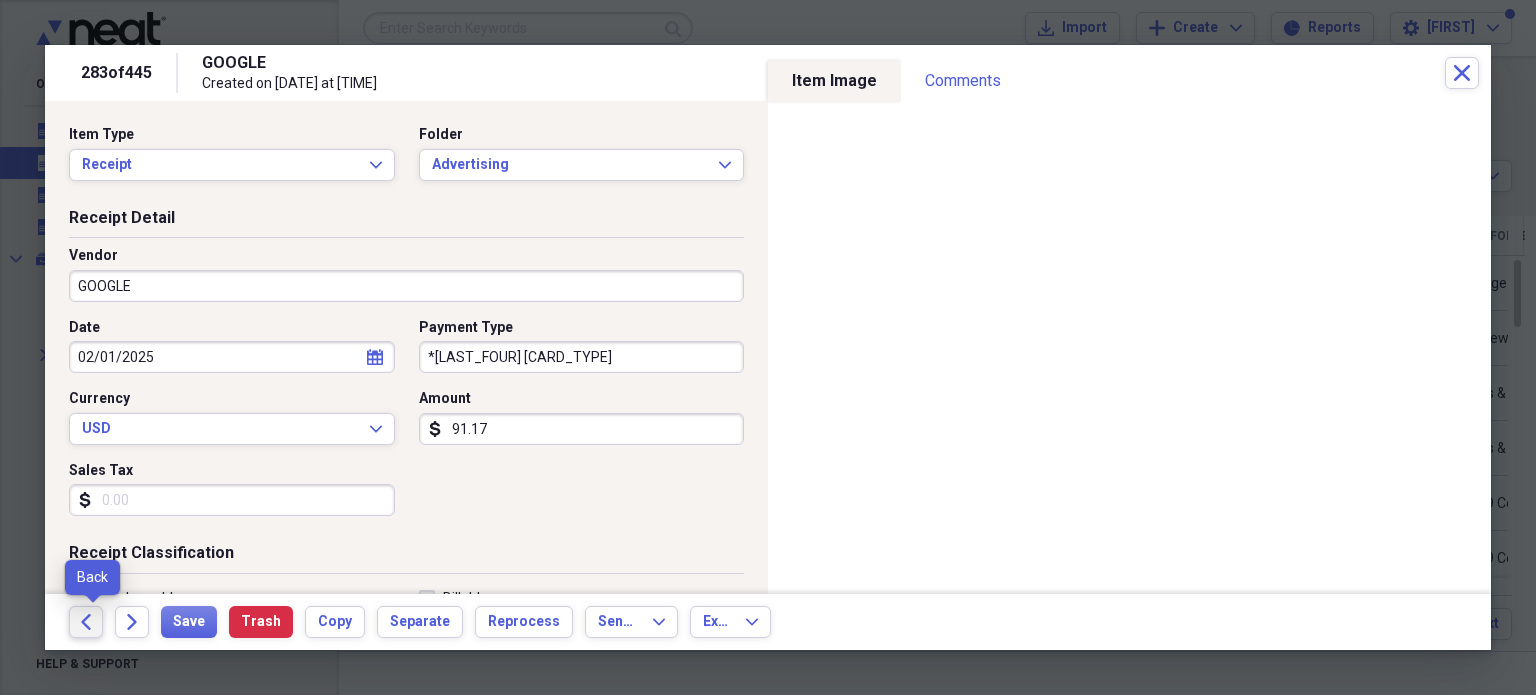 click on "Back" at bounding box center (86, 622) 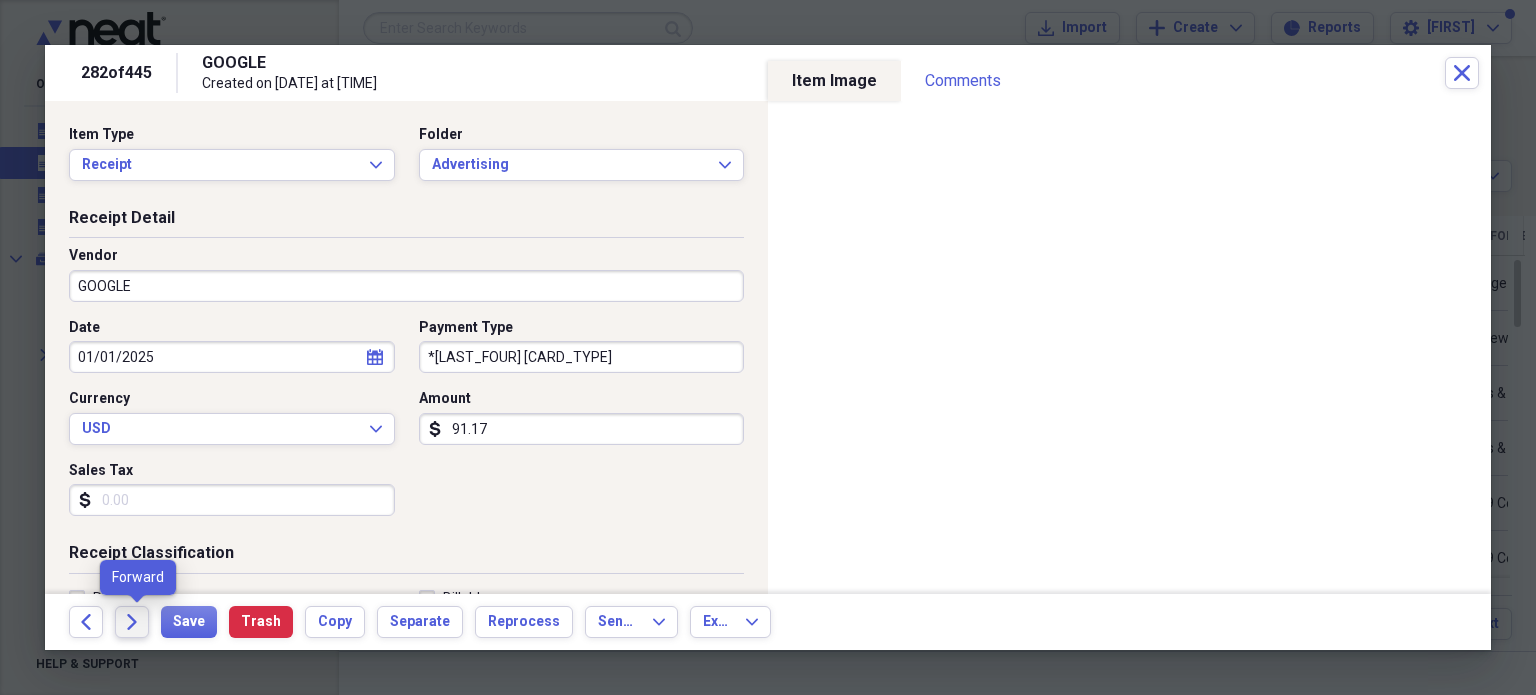 click on "Forward" 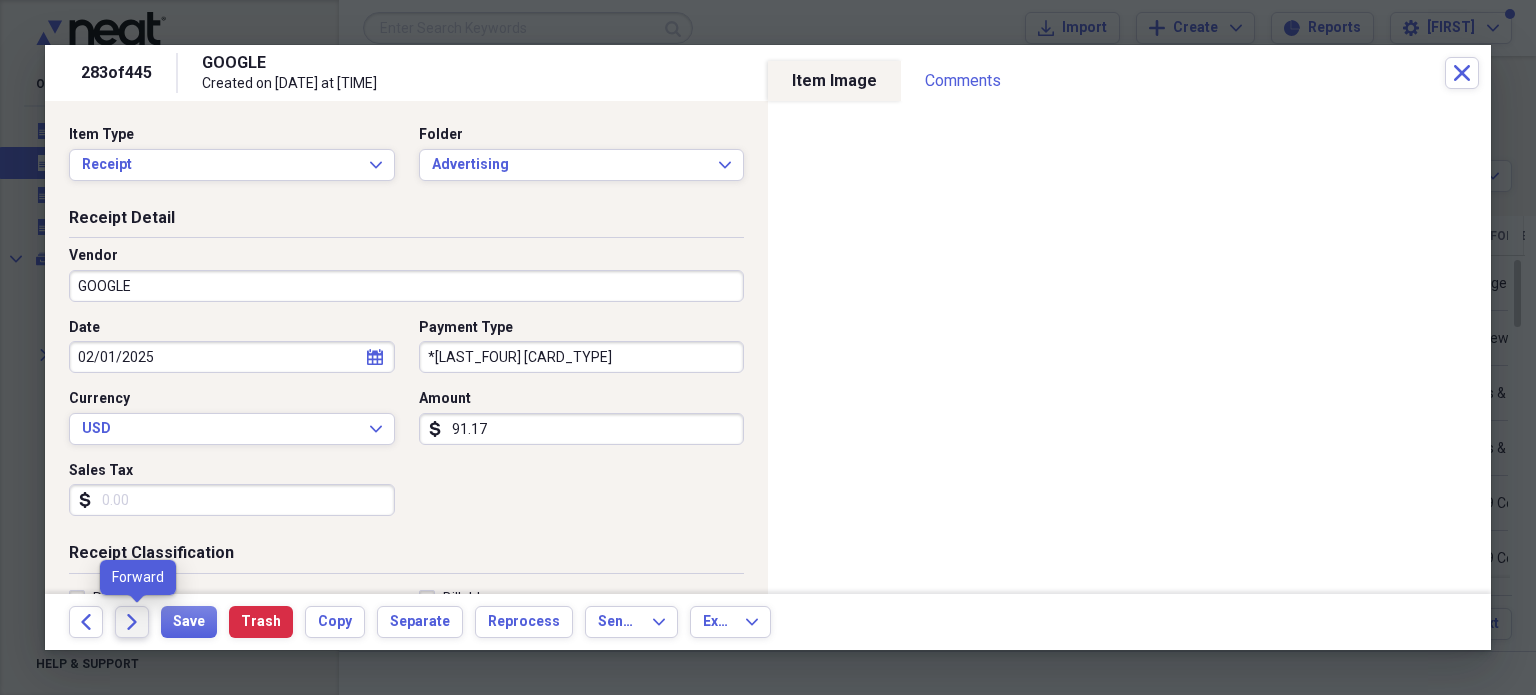 click on "Forward" 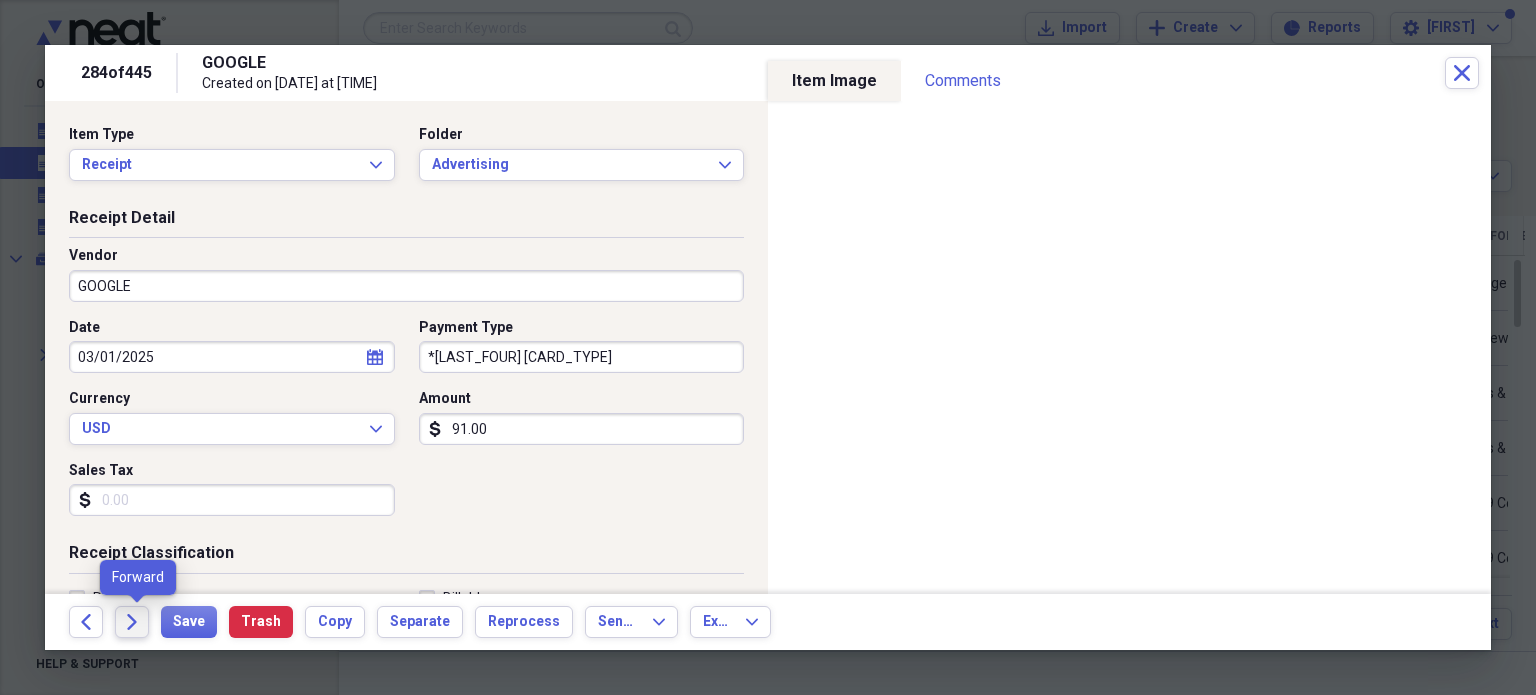 click on "Forward" 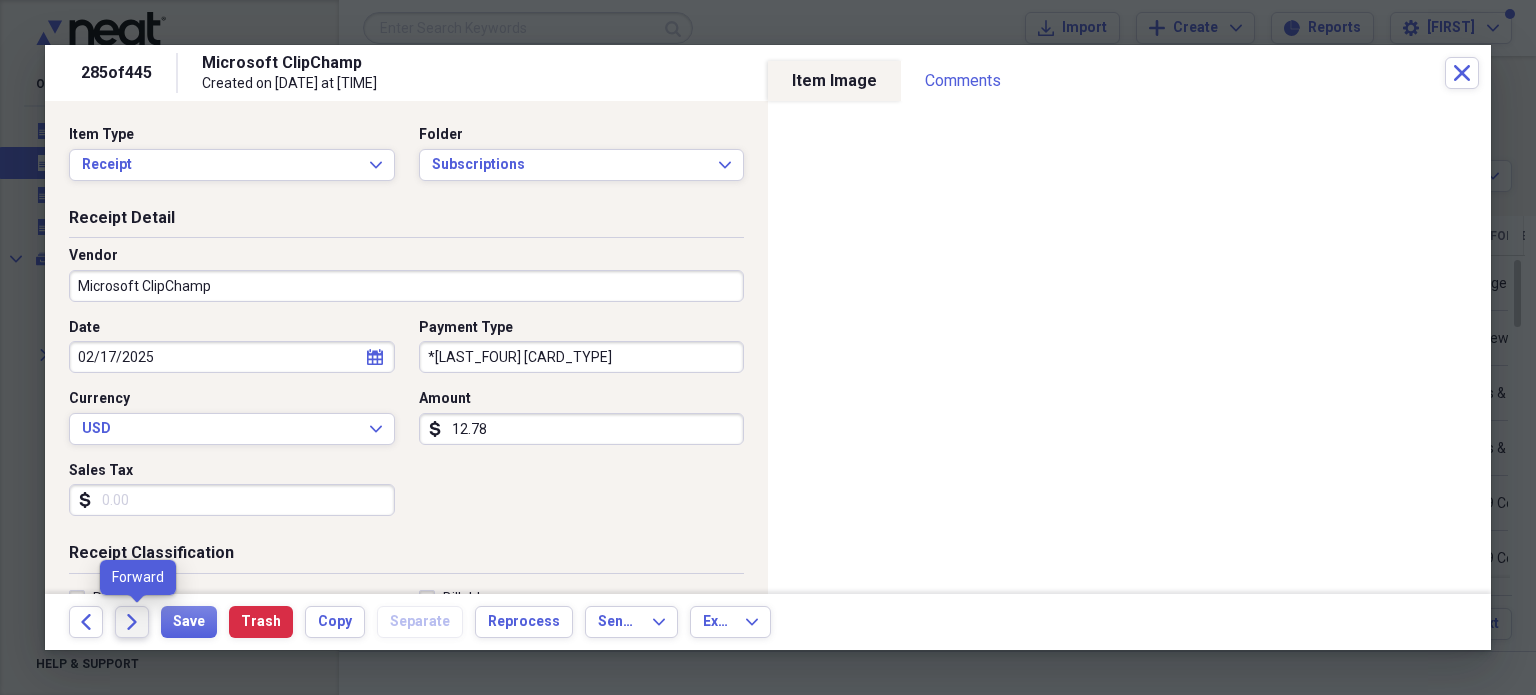 click 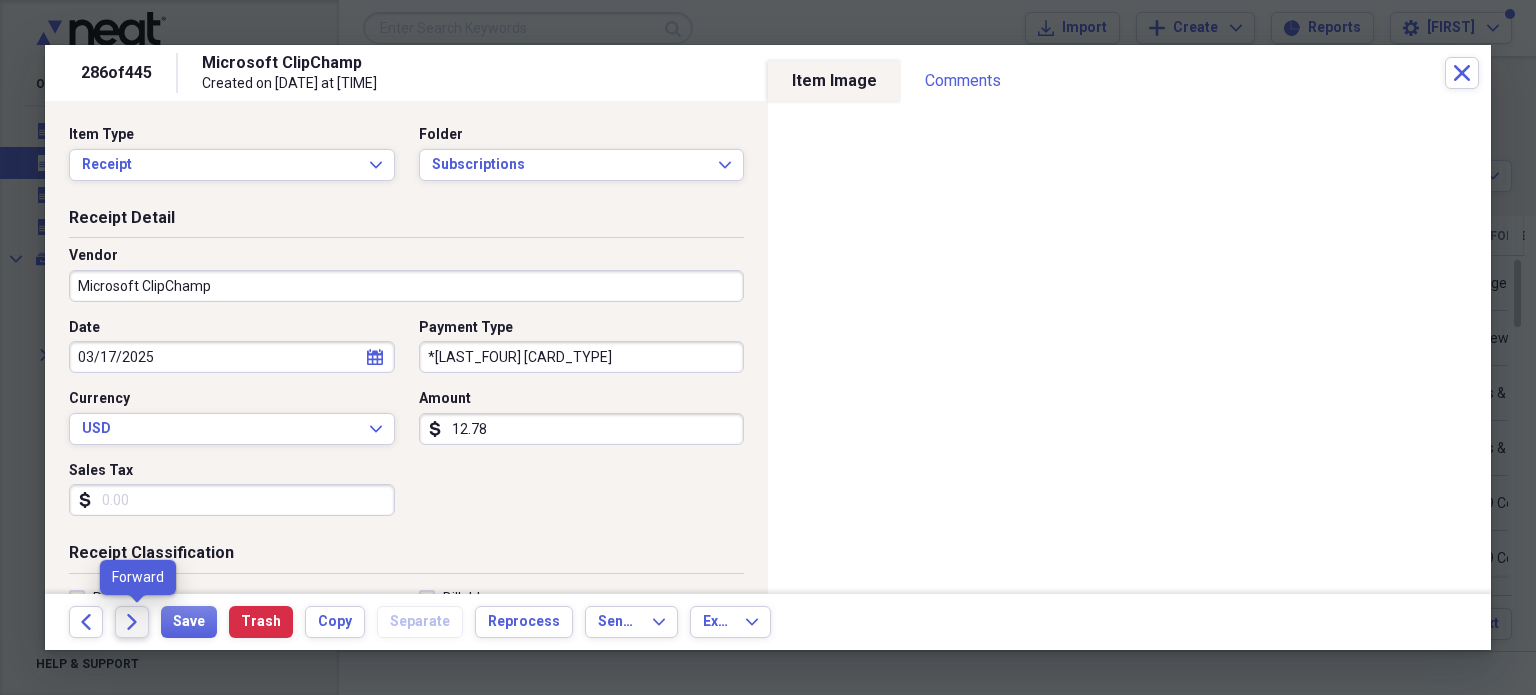 click on "Forward" 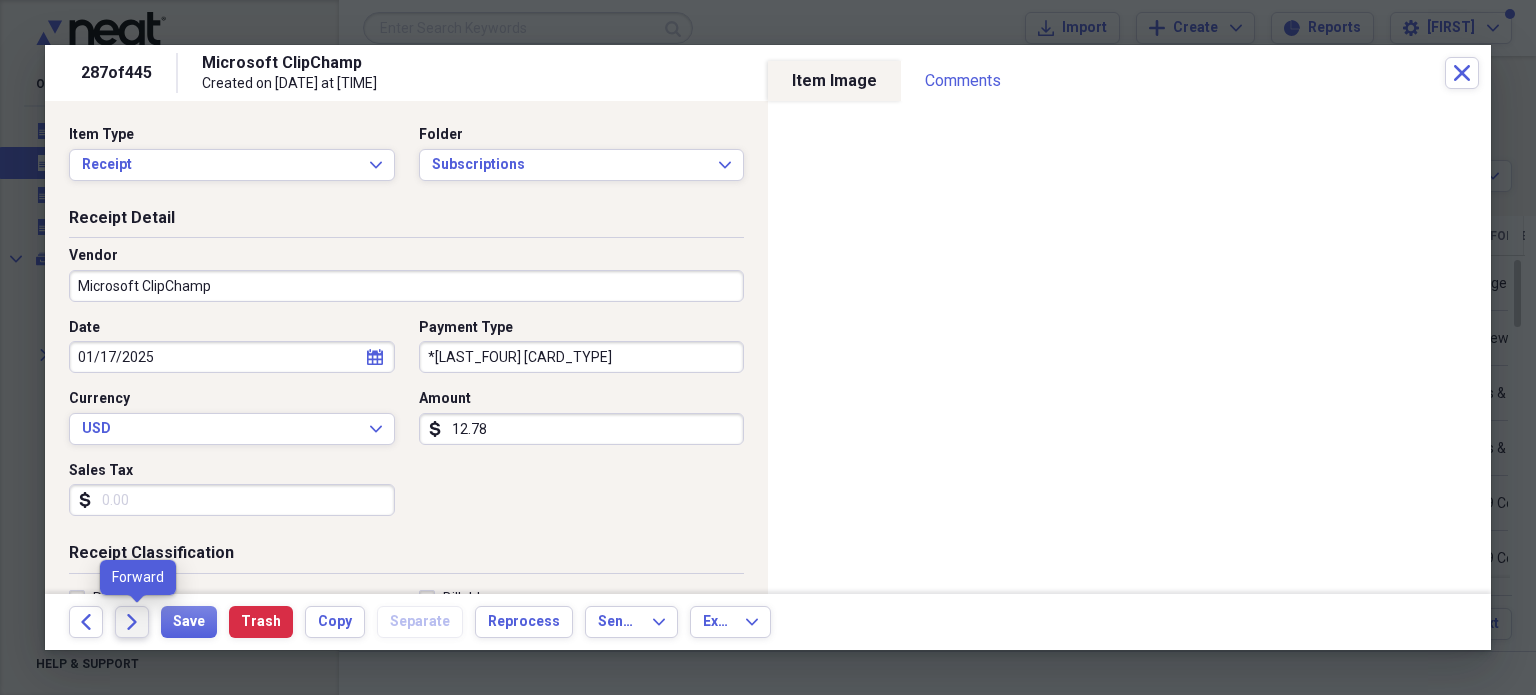 click on "Forward" 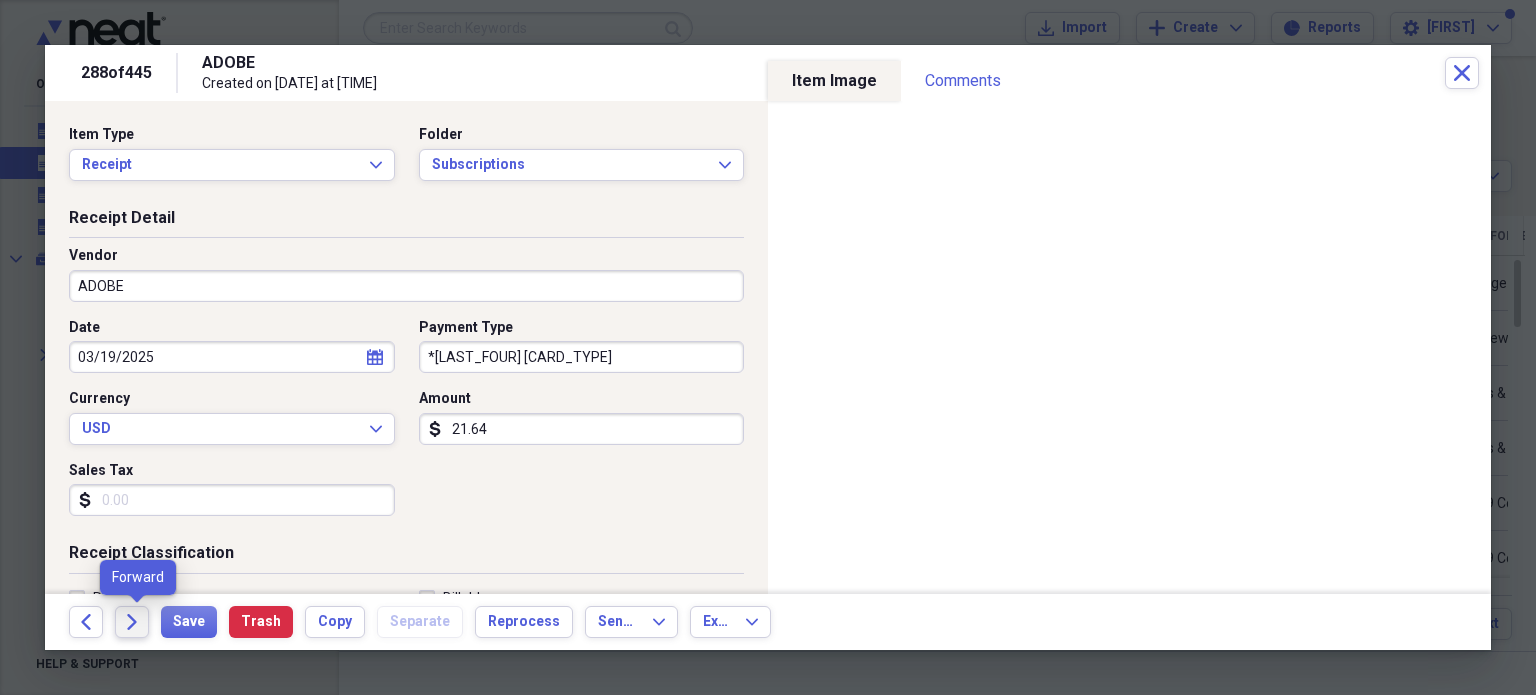 click 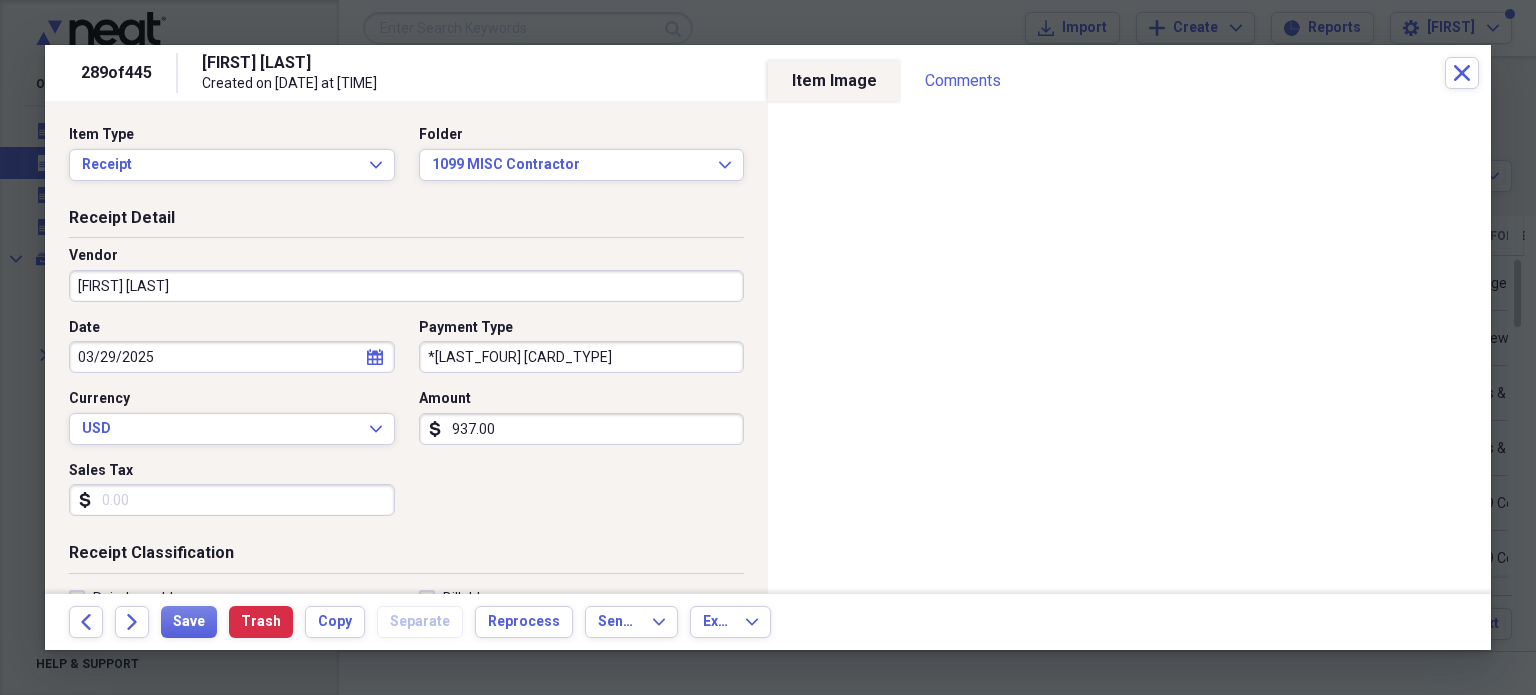 drag, startPoint x: 1064, startPoint y: 68, endPoint x: 1149, endPoint y: 67, distance: 85.00588 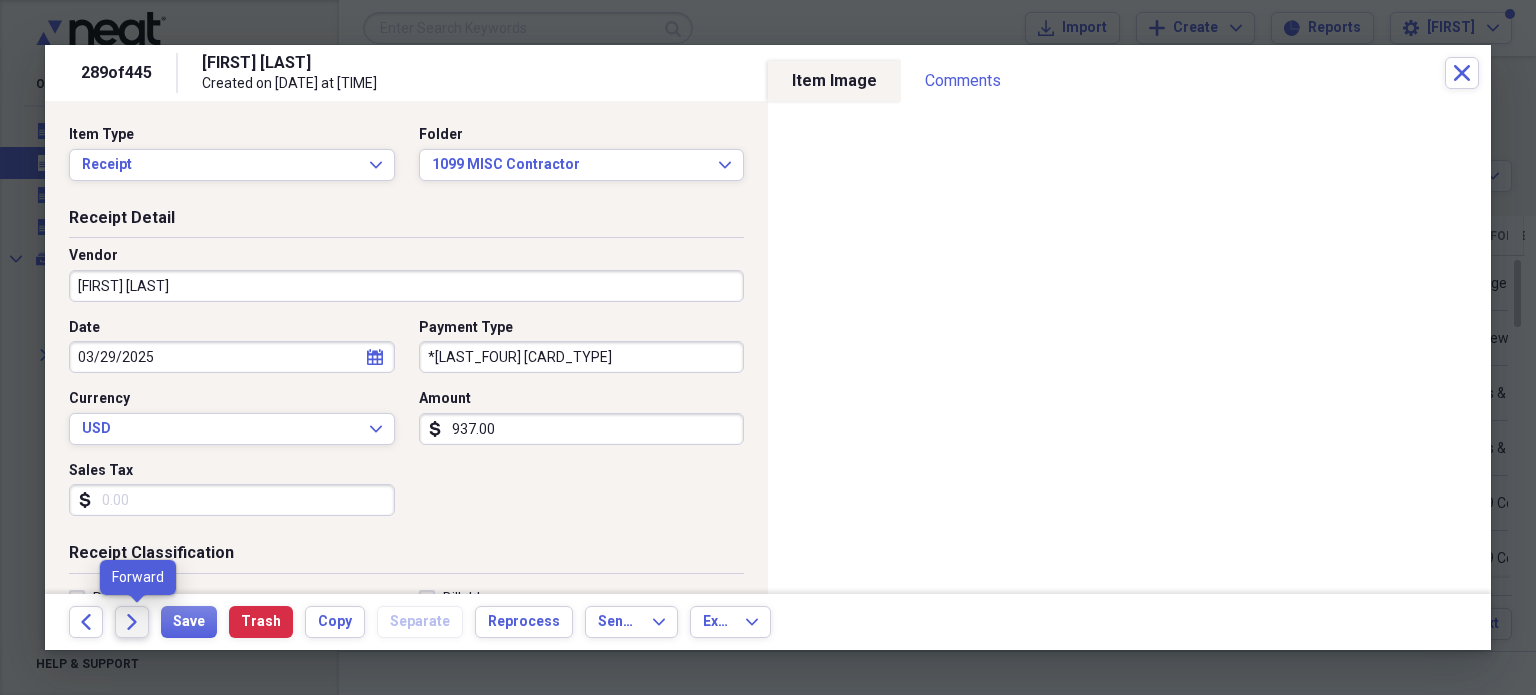 click on "Forward" at bounding box center (132, 622) 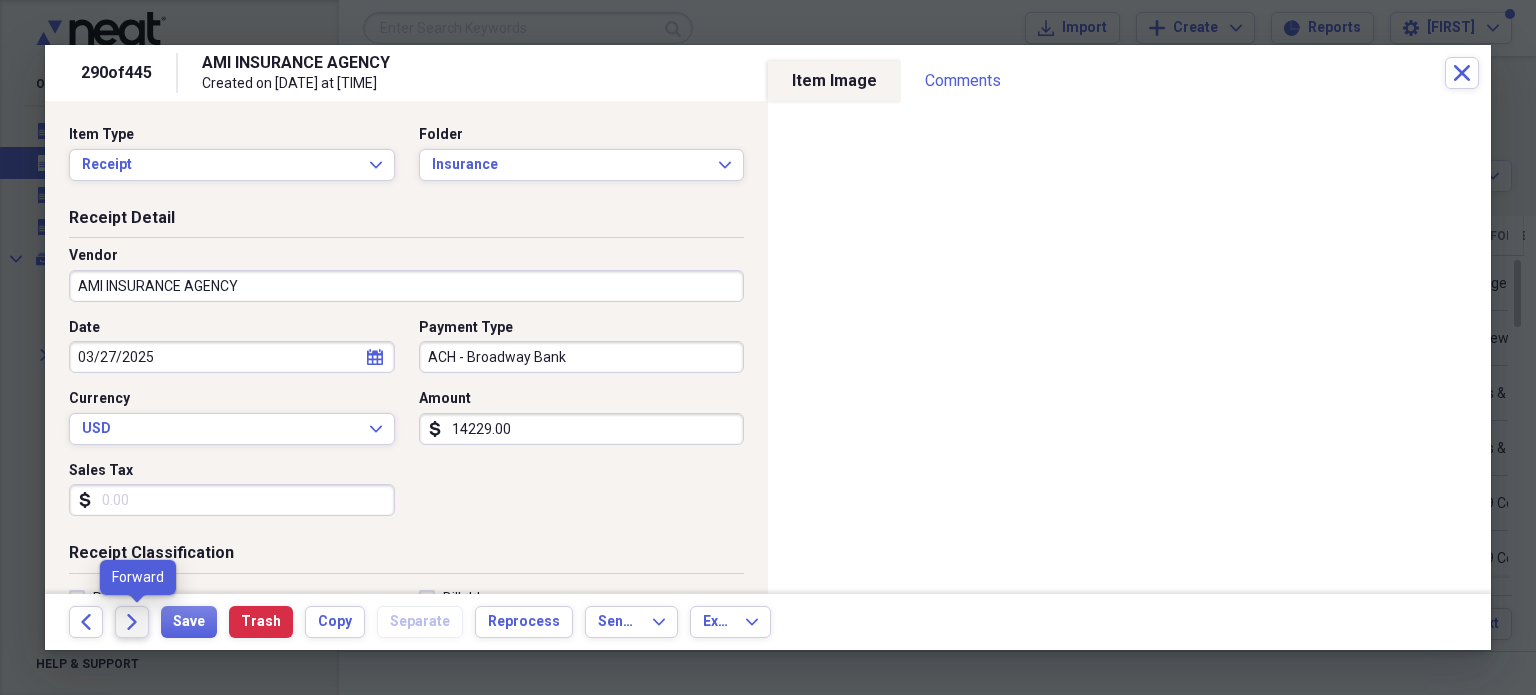 click on "Forward" 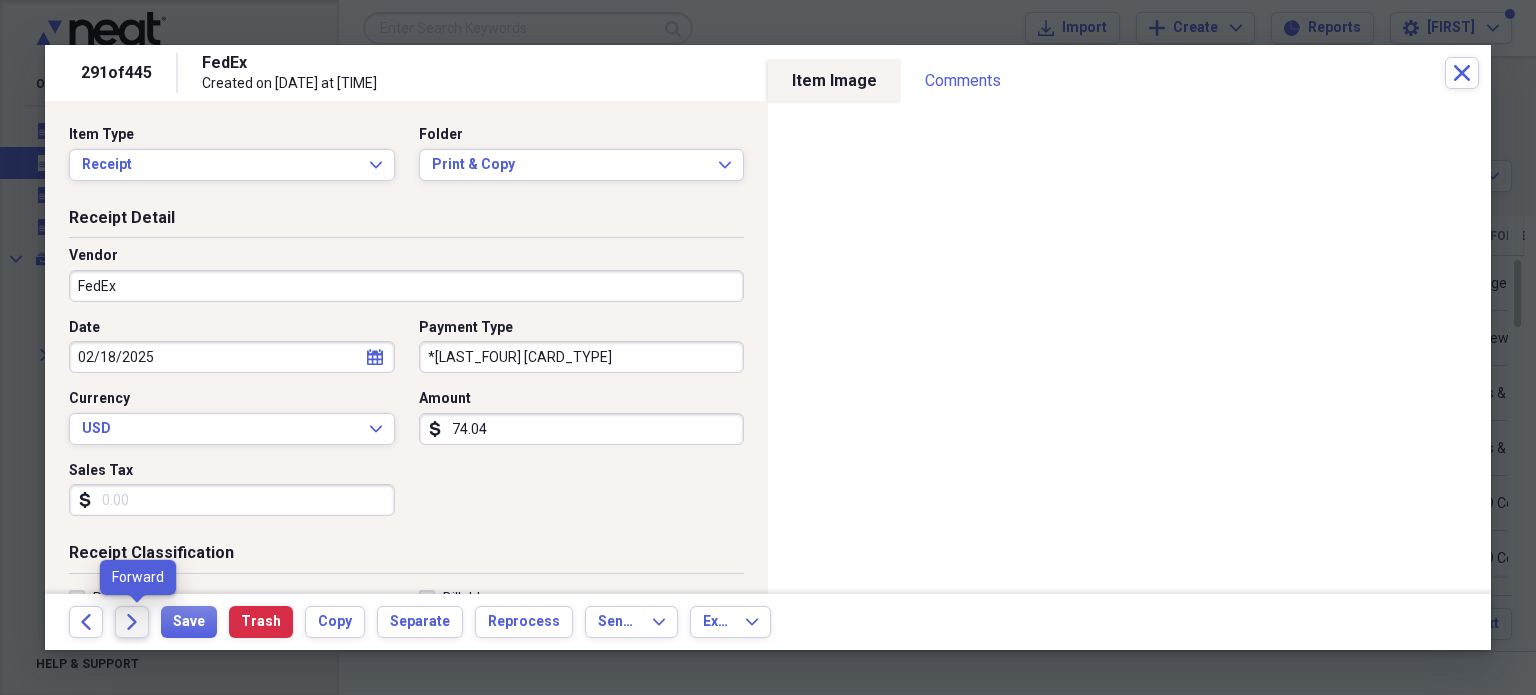 click on "Forward" 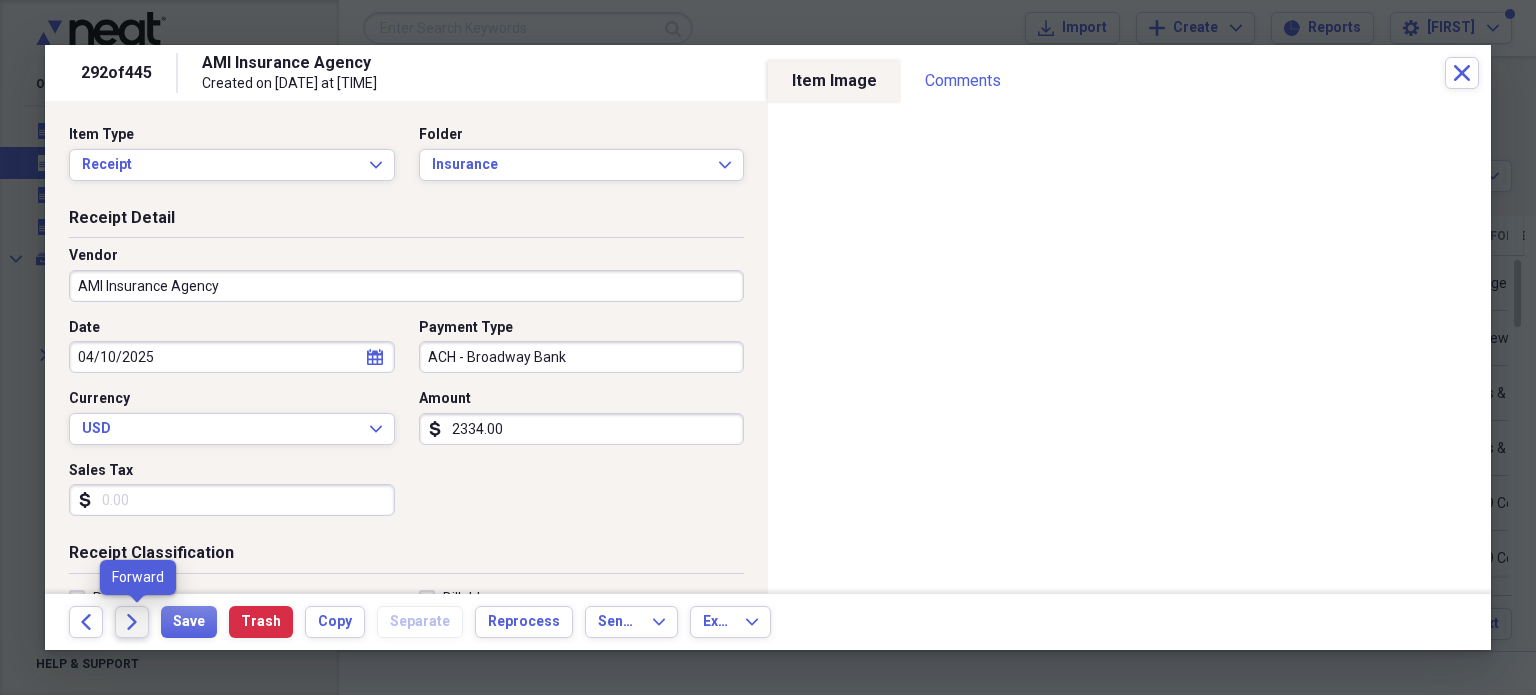 click on "Forward" 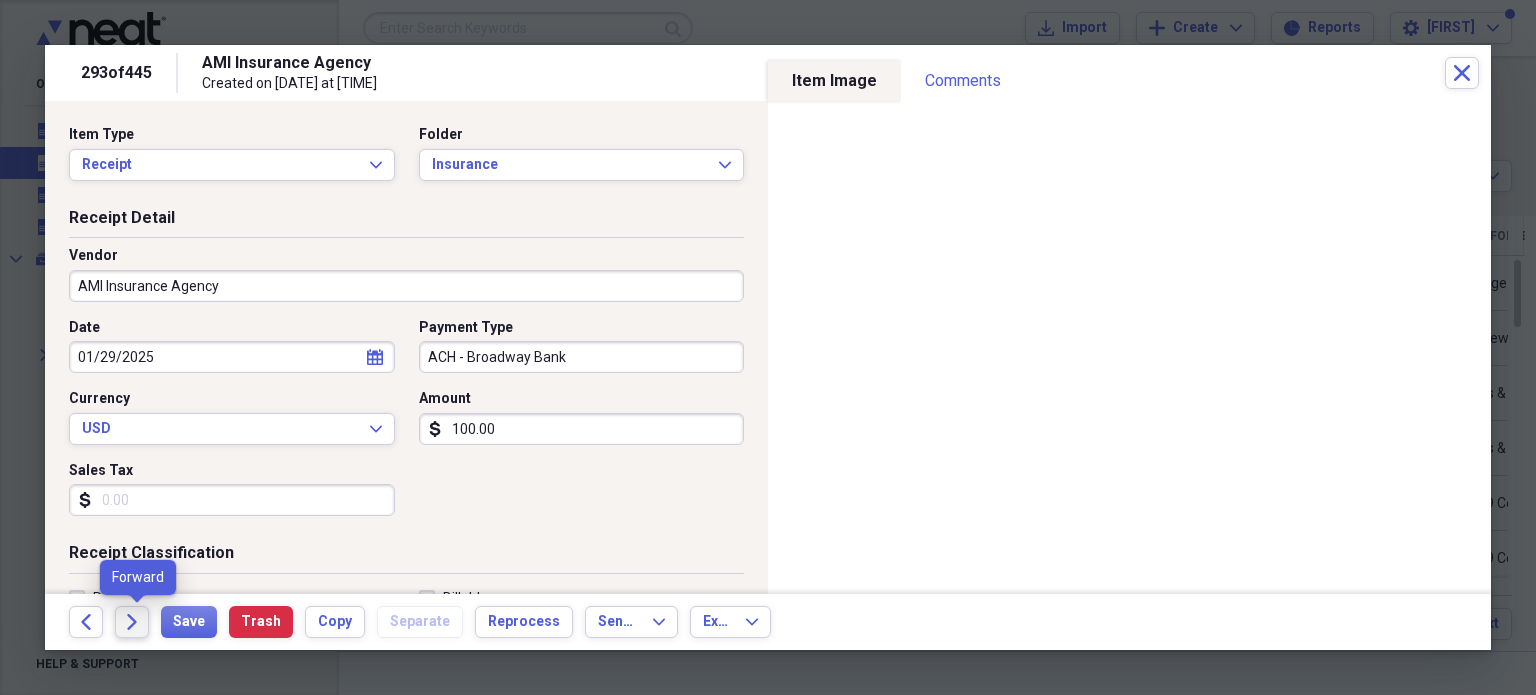 click on "Forward" 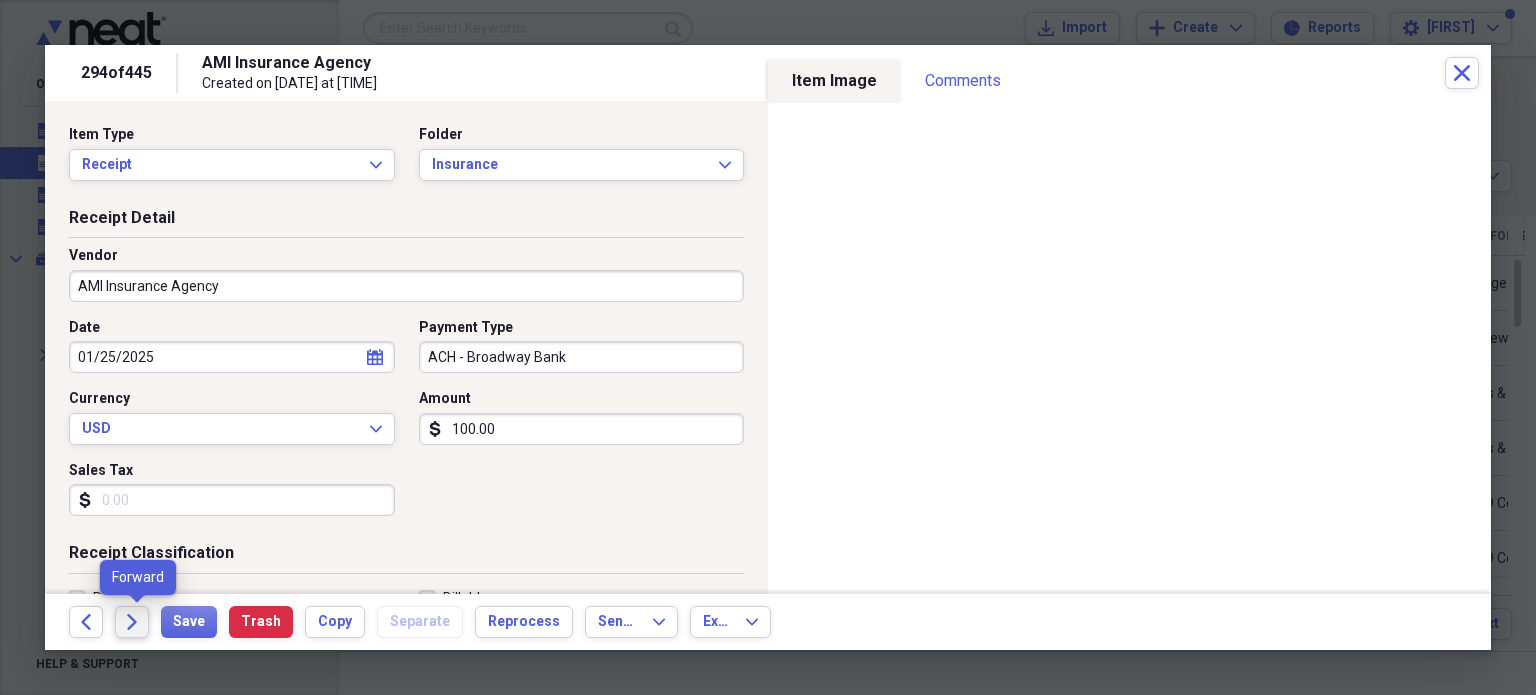 click on "Forward" 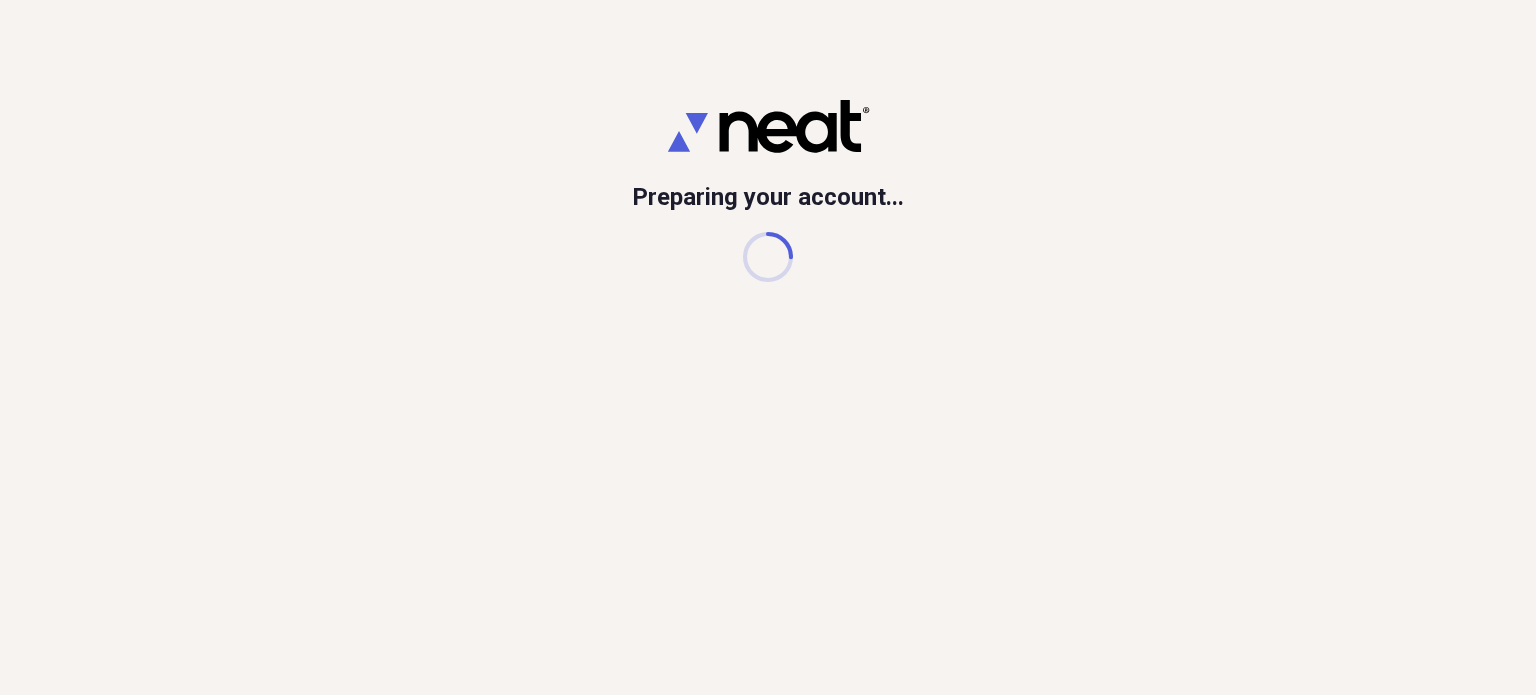 scroll, scrollTop: 0, scrollLeft: 0, axis: both 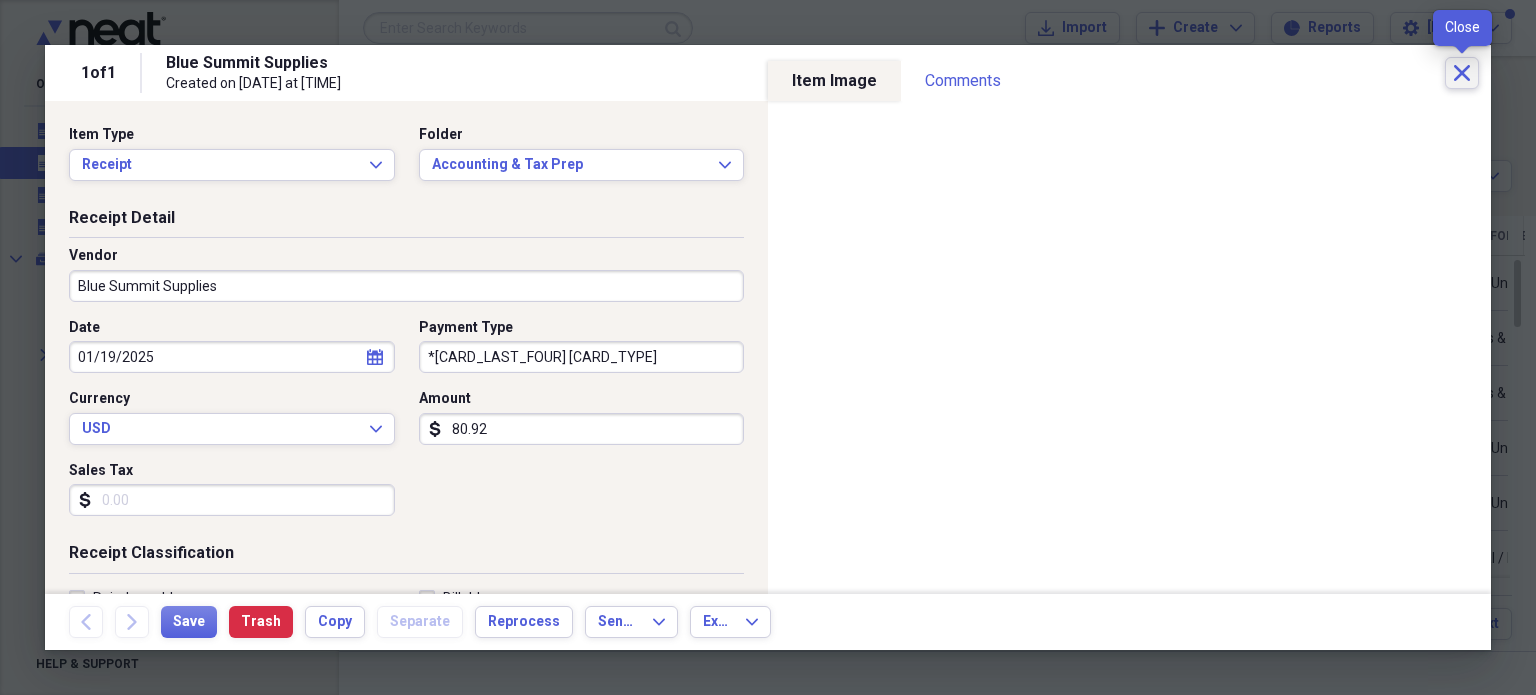 click on "Close" at bounding box center [1462, 73] 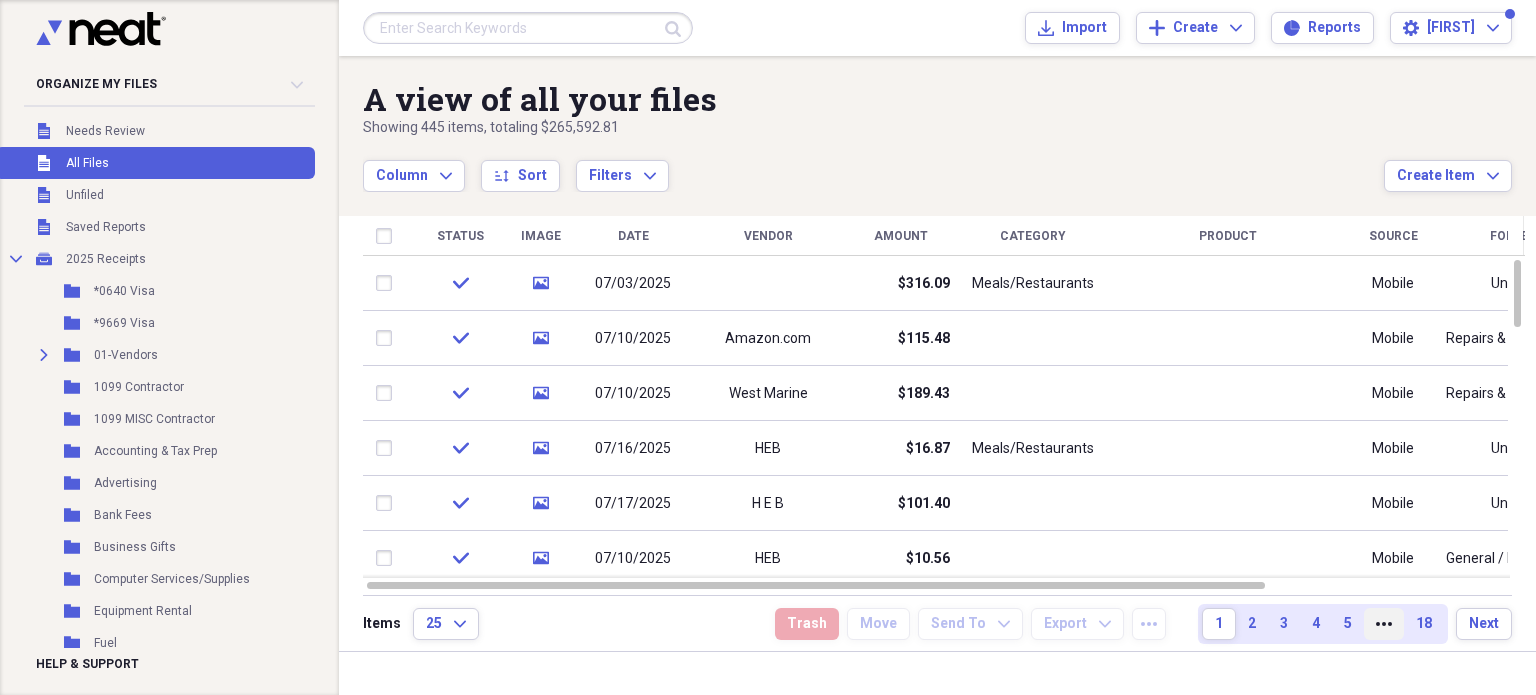 click on "More" 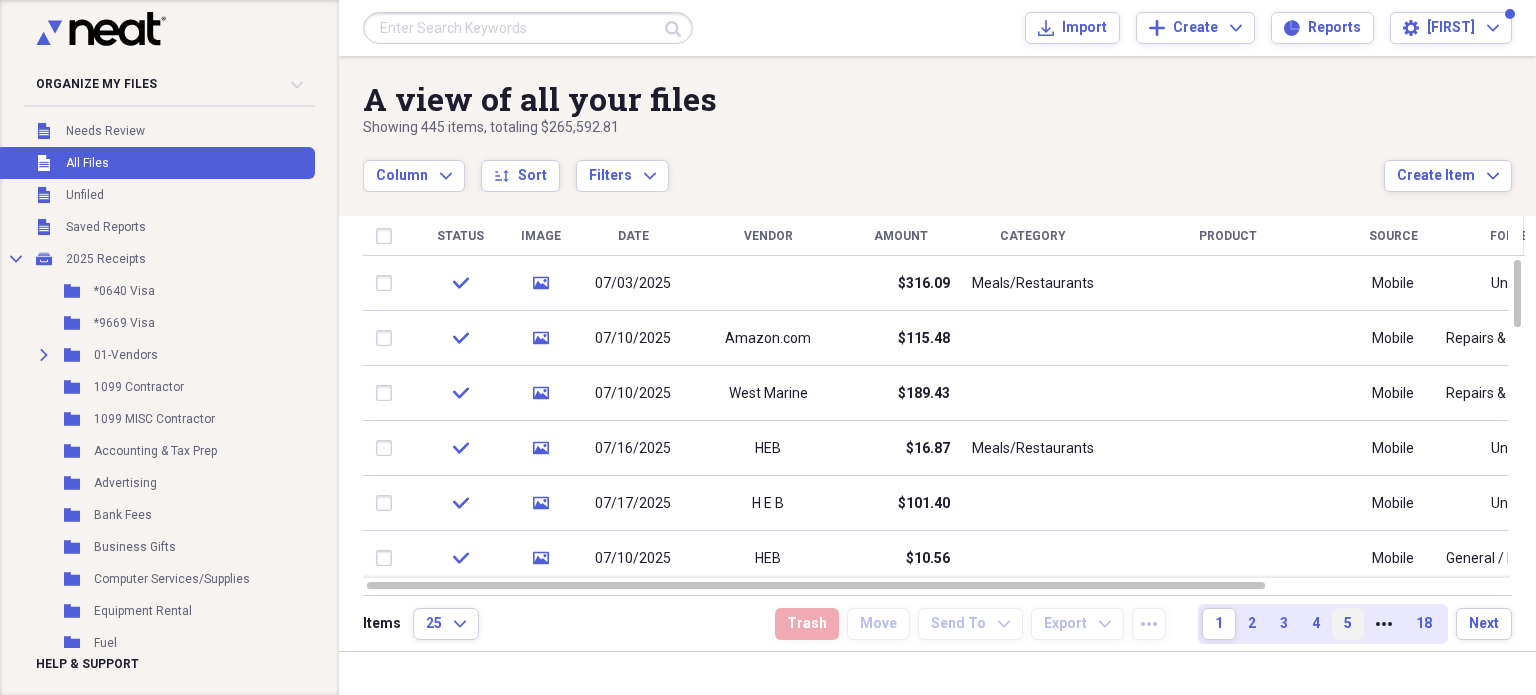 click on "5" at bounding box center [1348, 624] 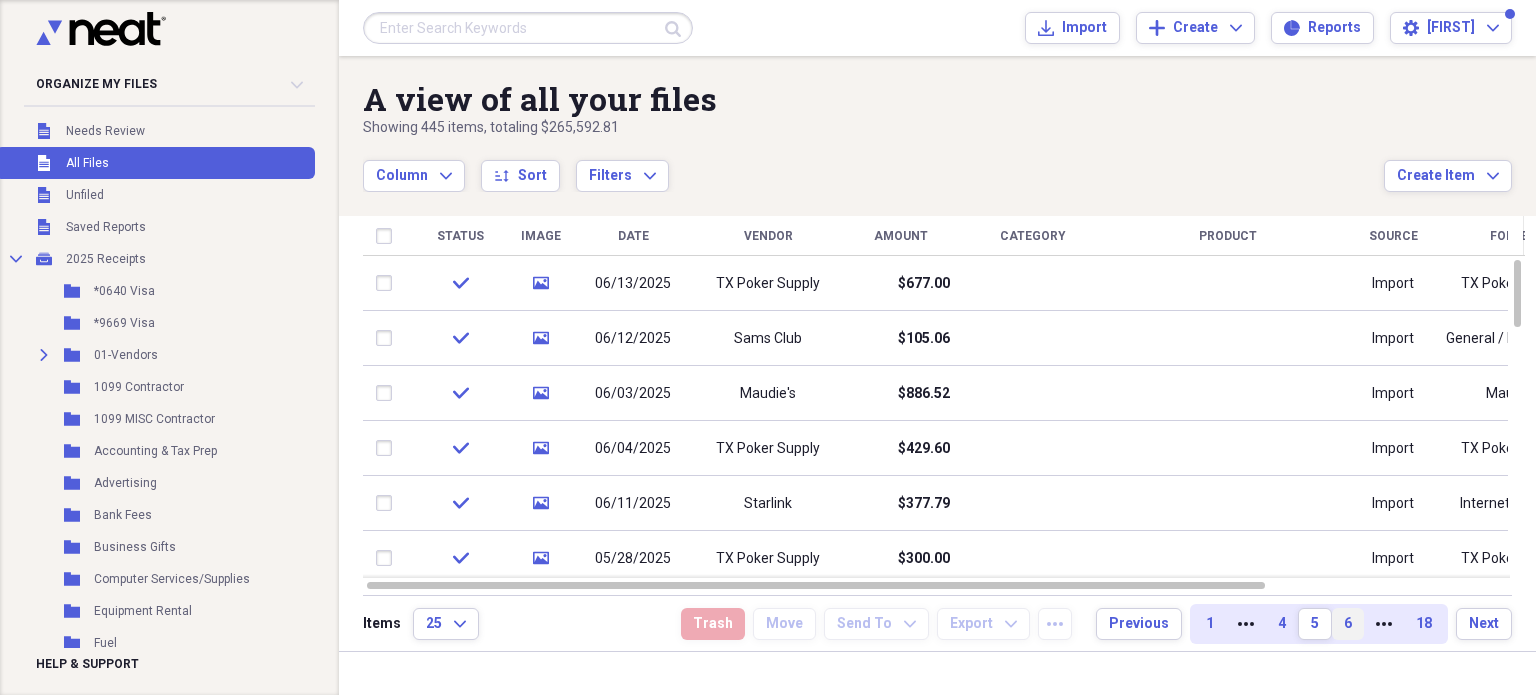 click on "6" at bounding box center (1348, 624) 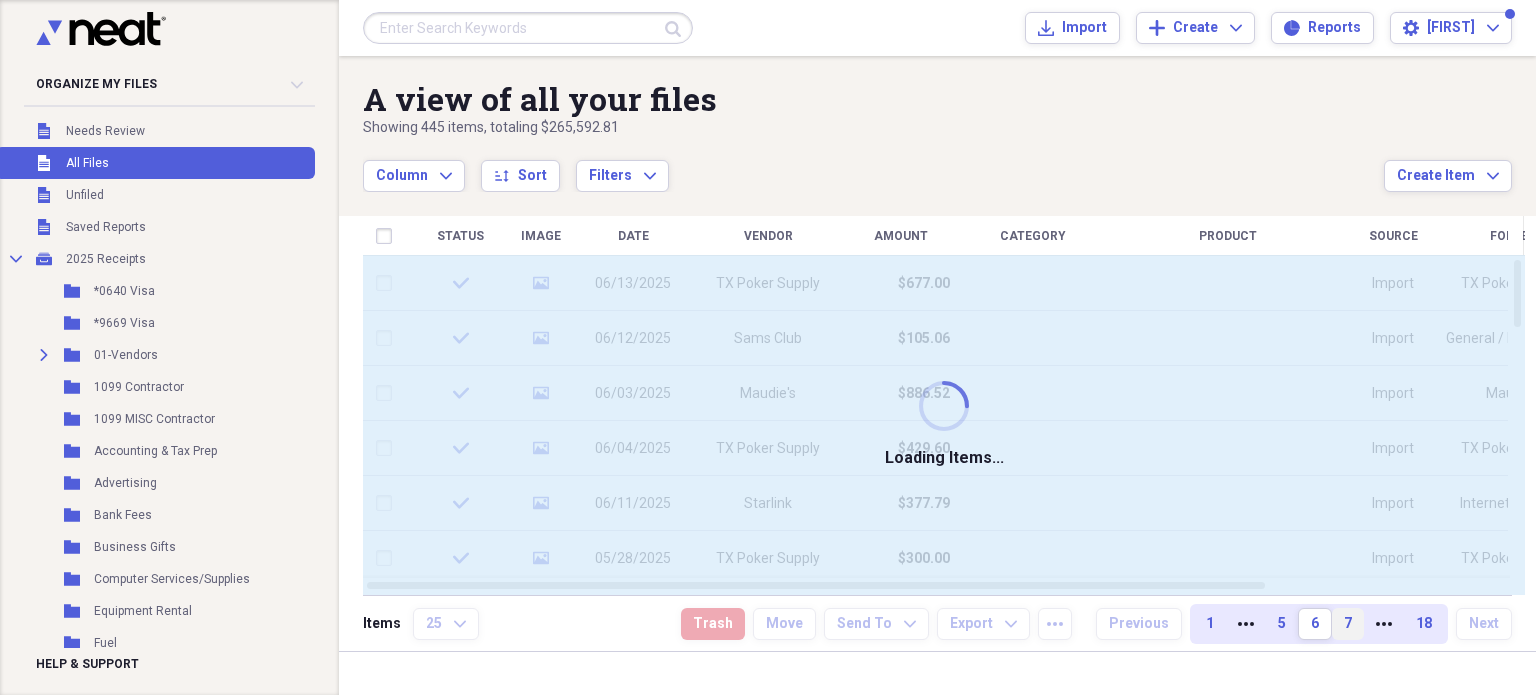 click on "7" at bounding box center [1348, 624] 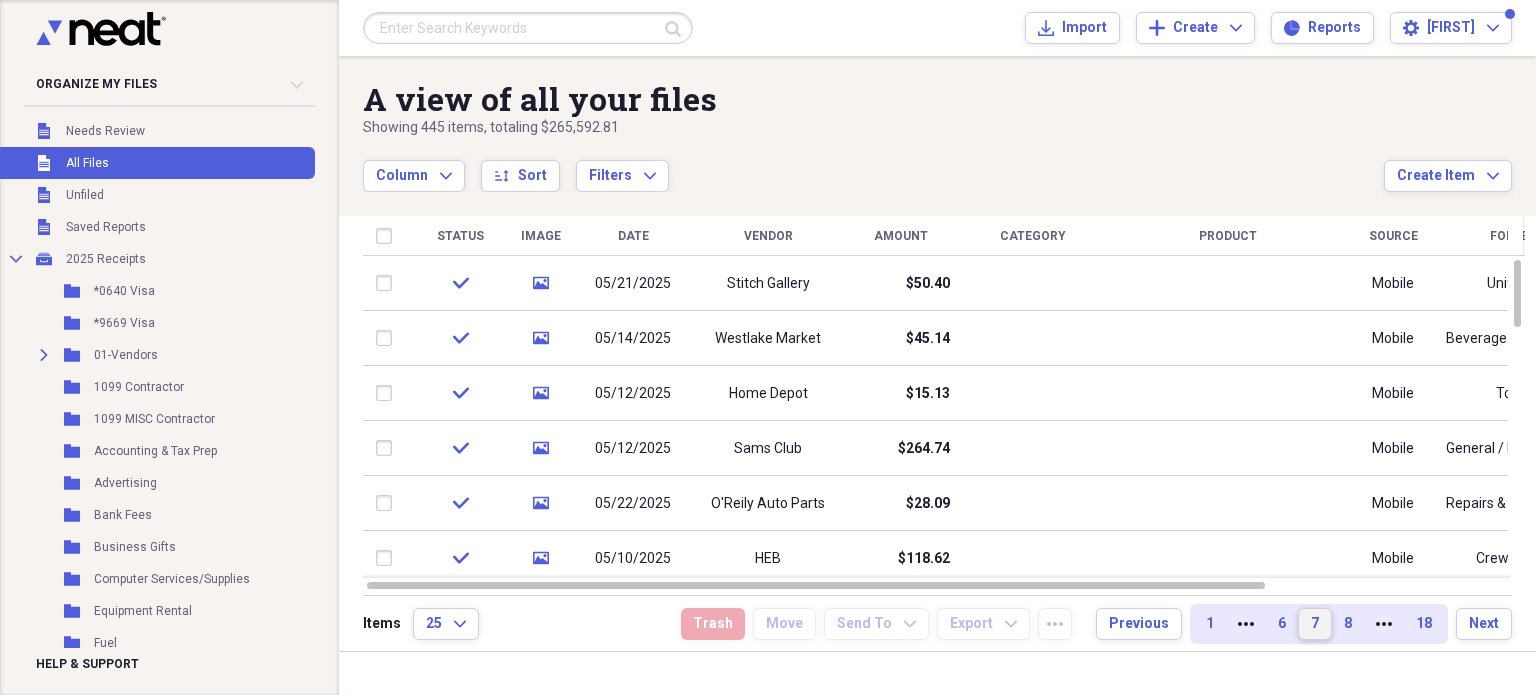 click on "8" at bounding box center [1348, 624] 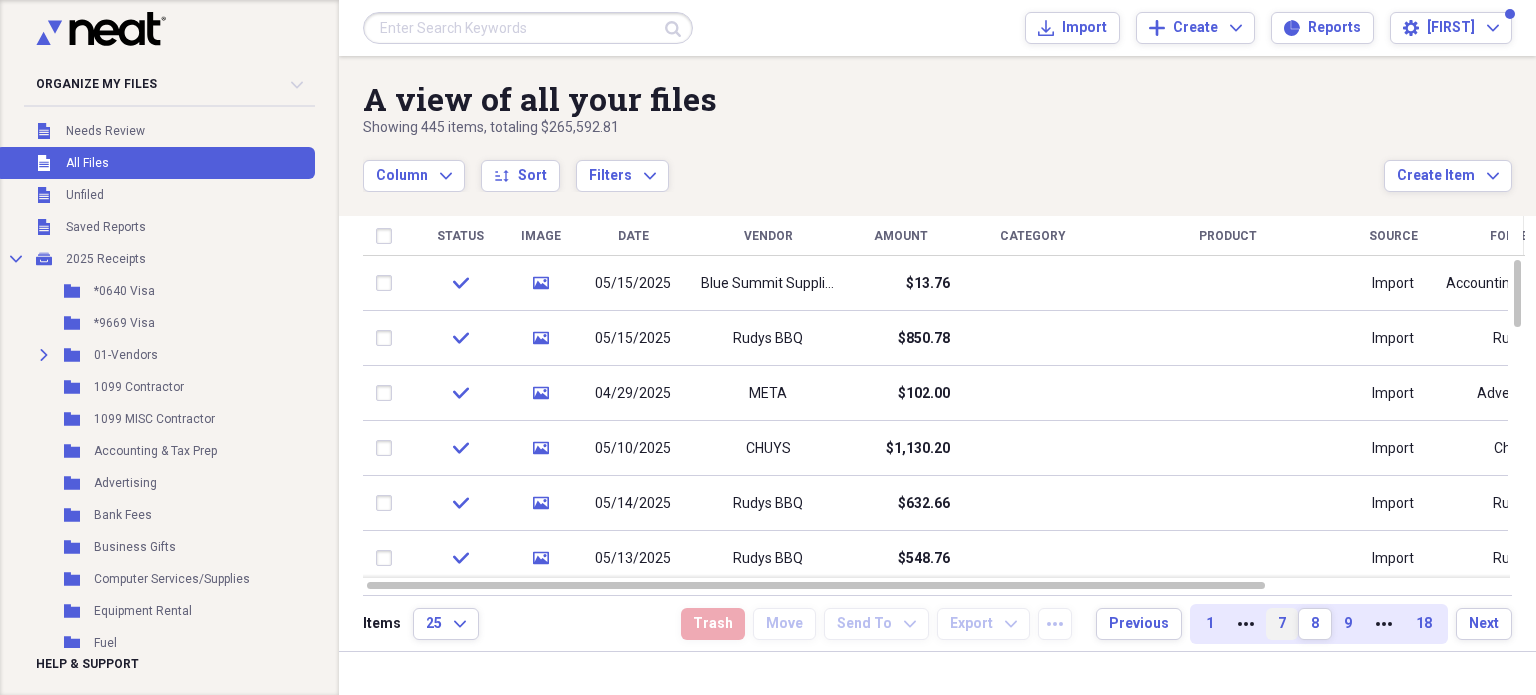 click on "9" at bounding box center [1348, 624] 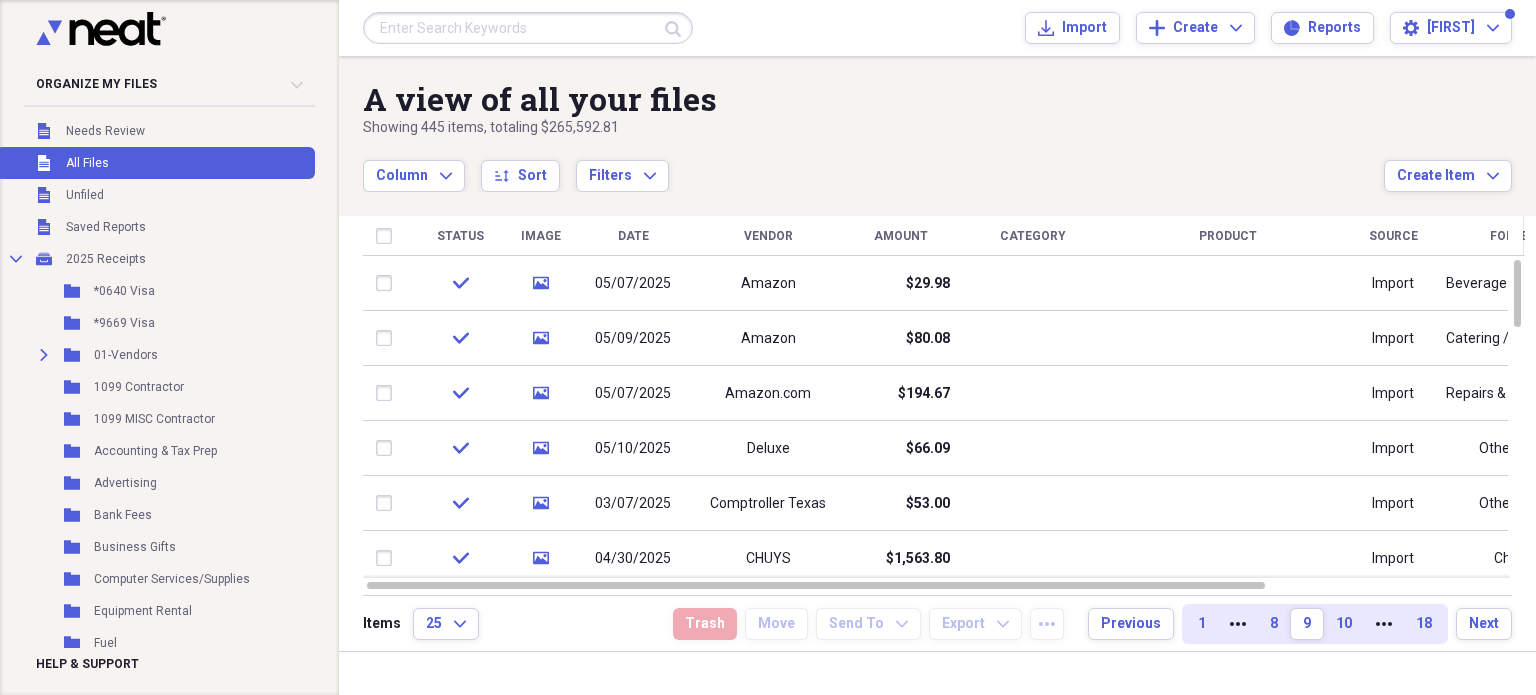 click on "10" at bounding box center [1344, 624] 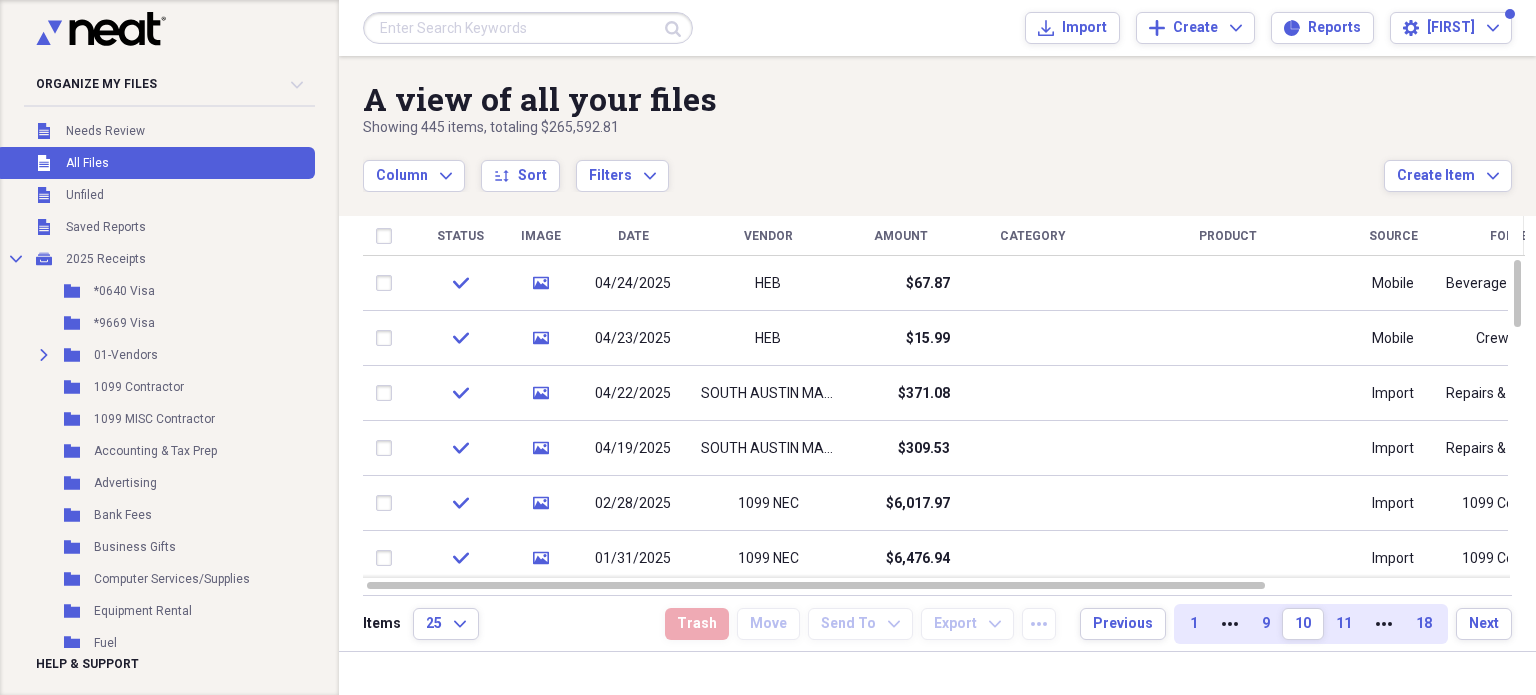 click on "11" at bounding box center (1344, 624) 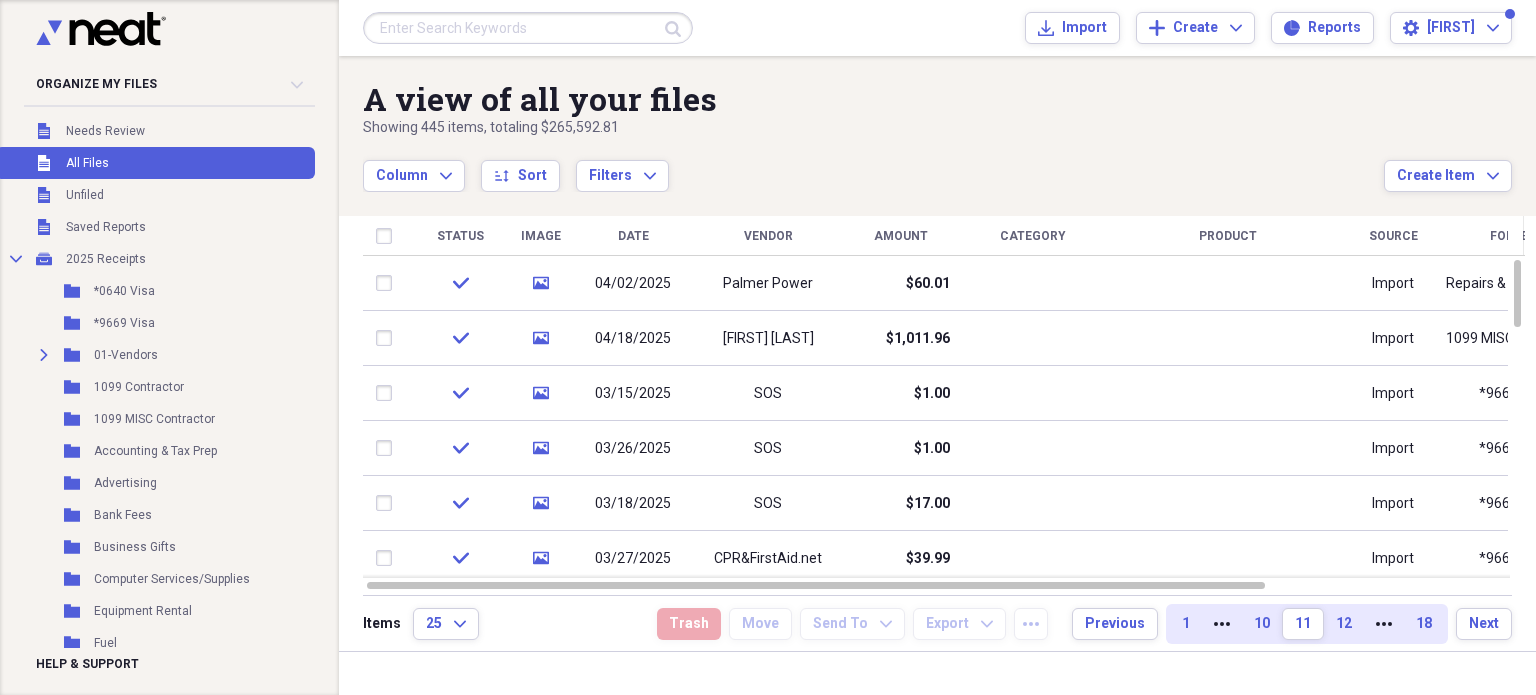 click on "12" at bounding box center [1344, 624] 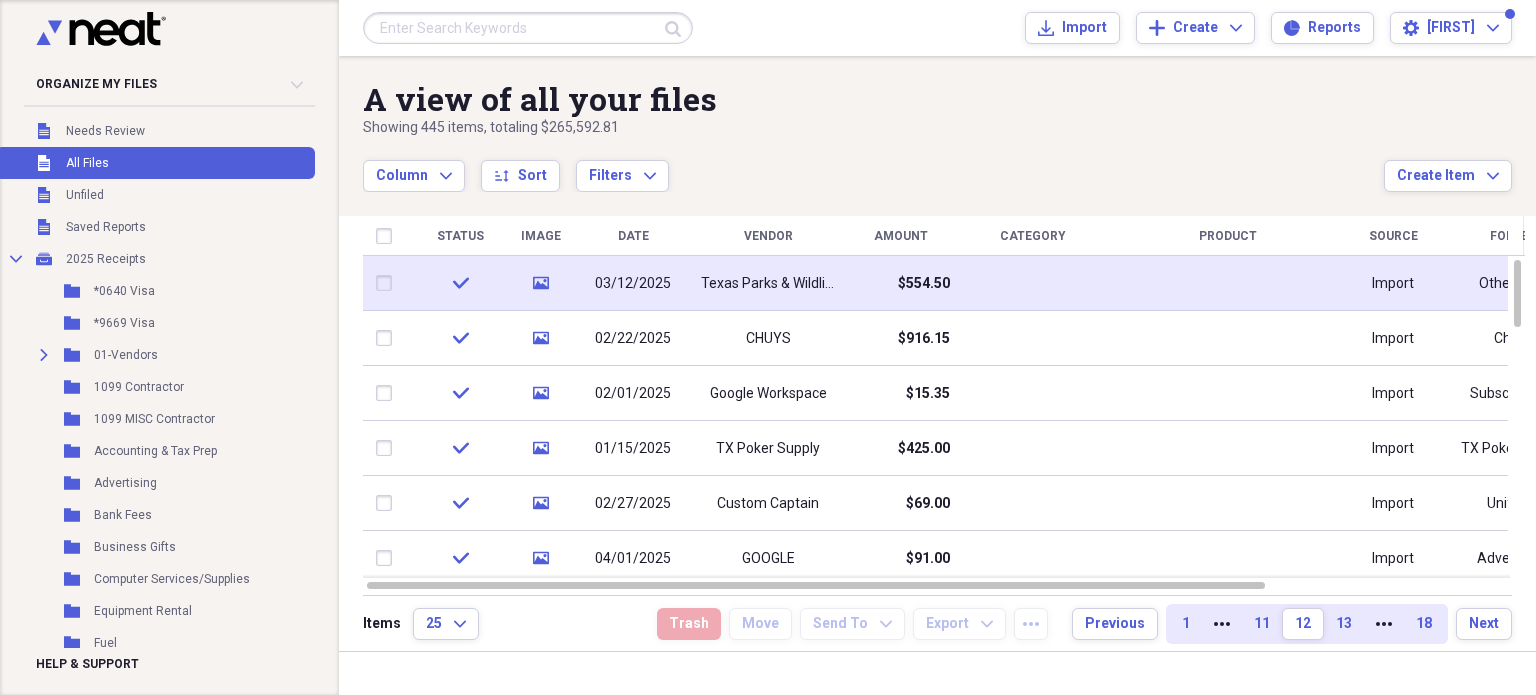 click on "03/12/2025" at bounding box center (633, 284) 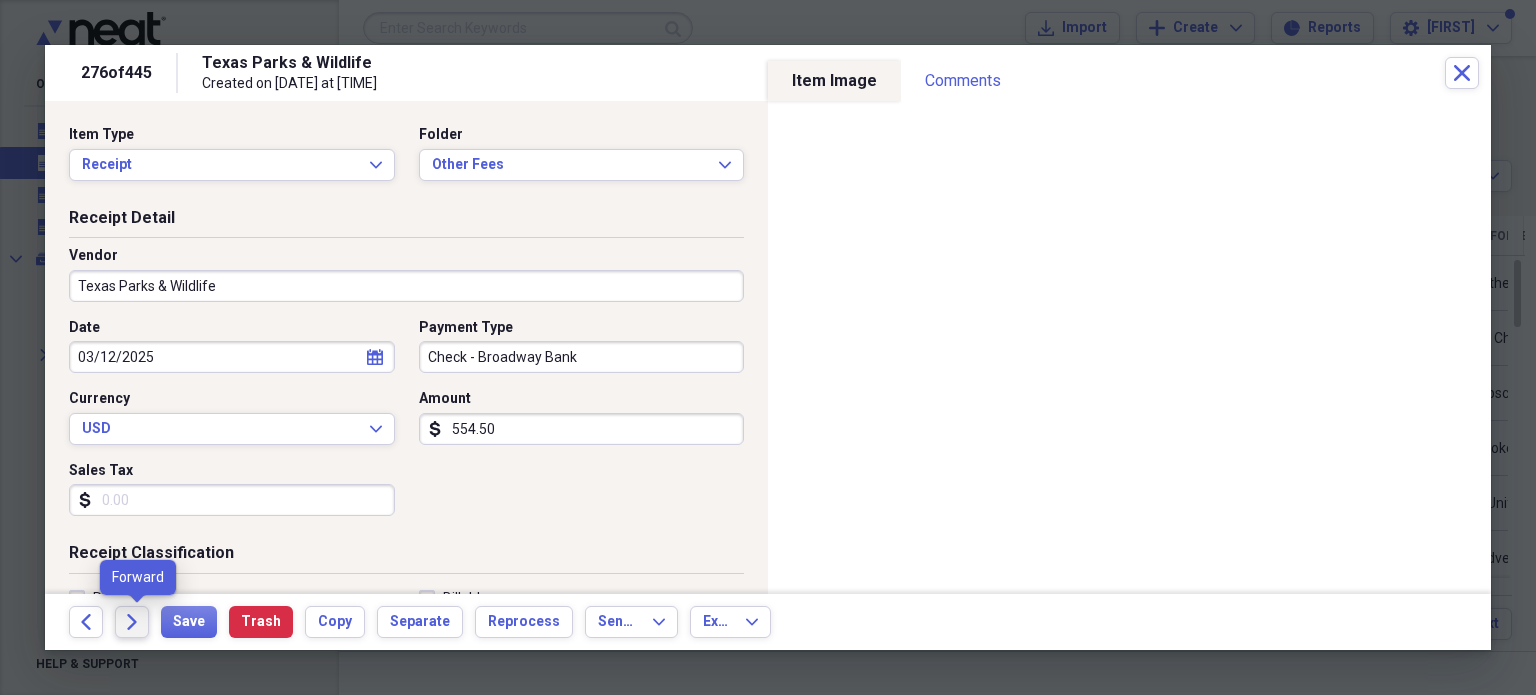 click on "Forward" at bounding box center [132, 622] 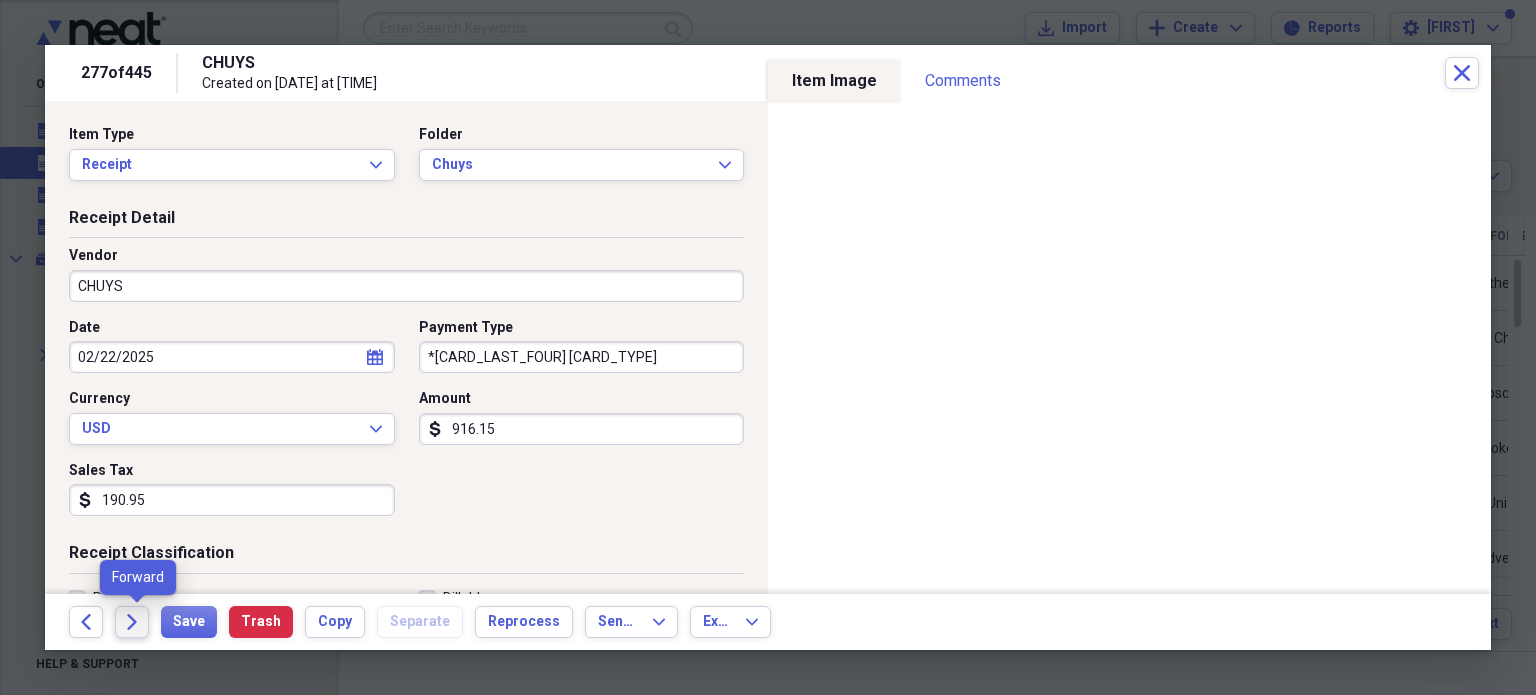 click on "Forward" 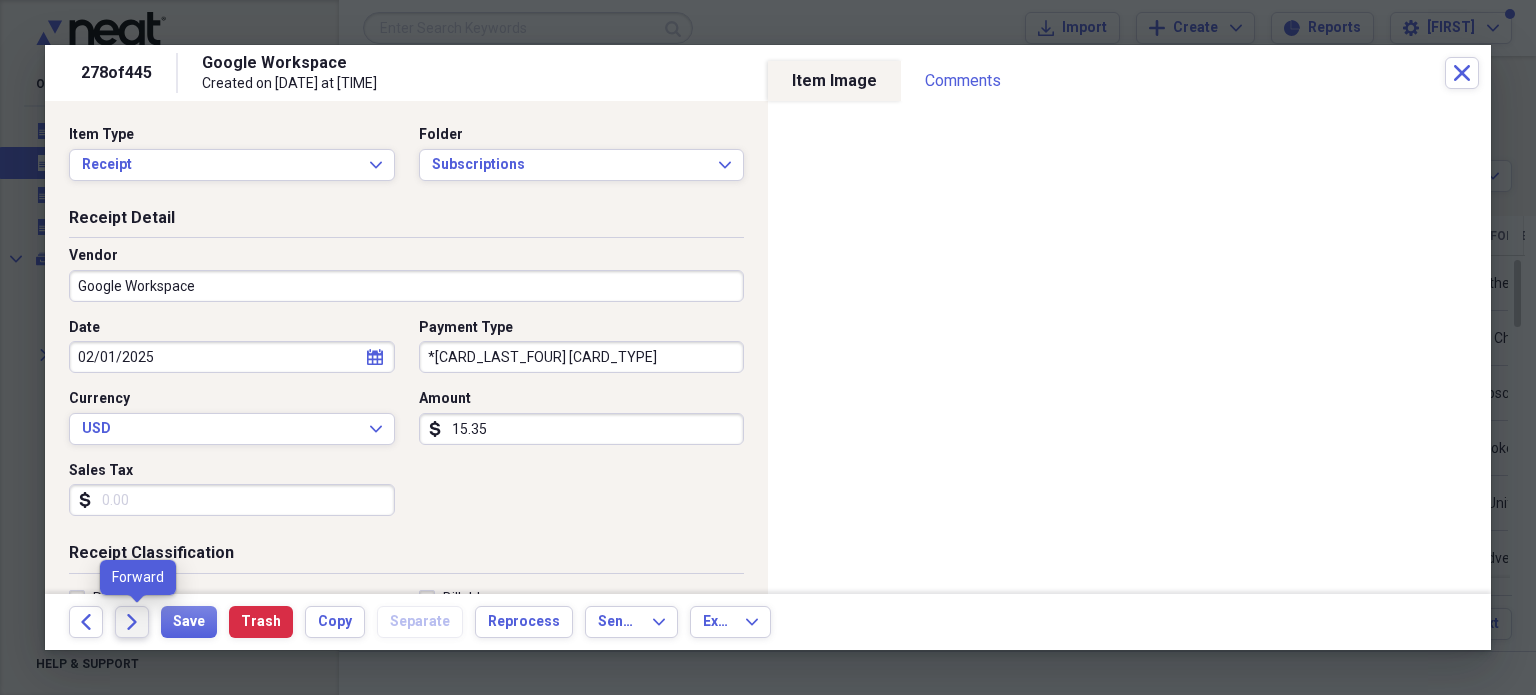 click on "Forward" 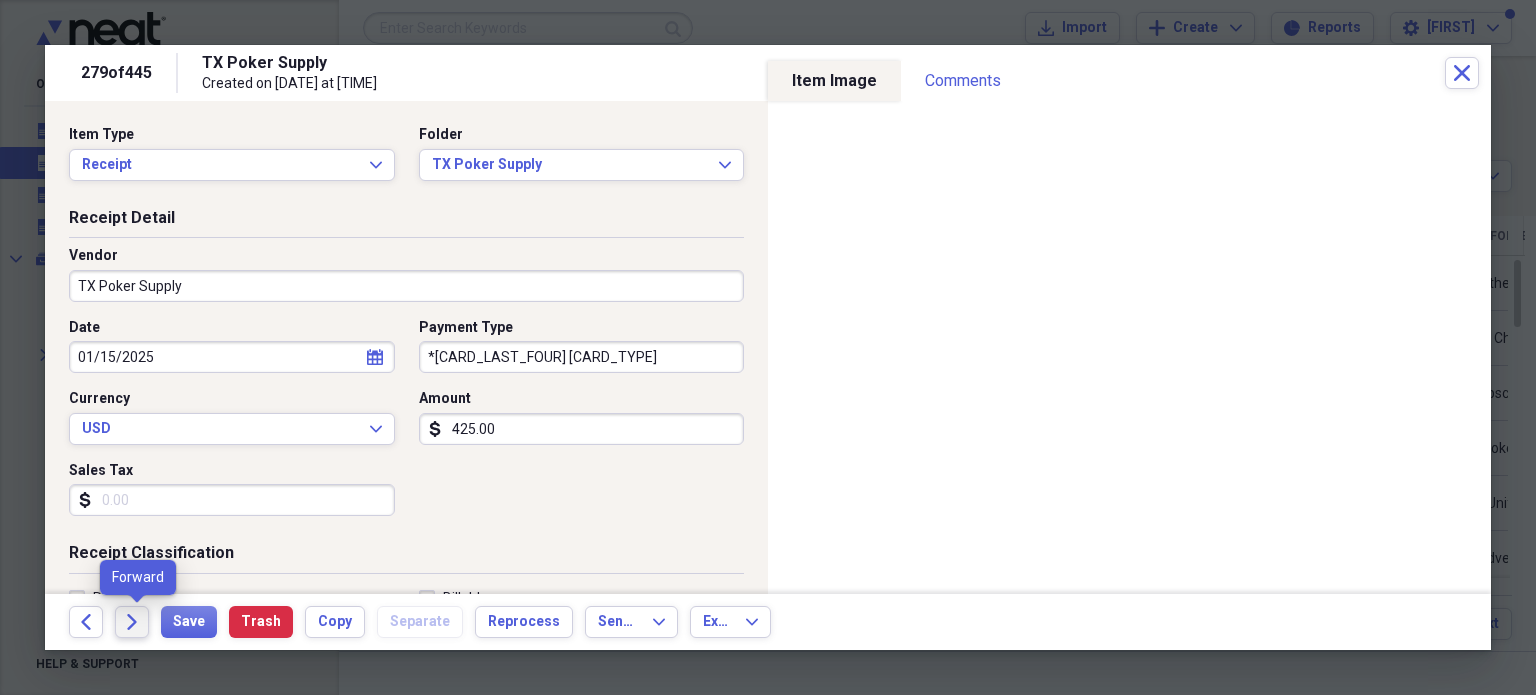 click on "Forward" 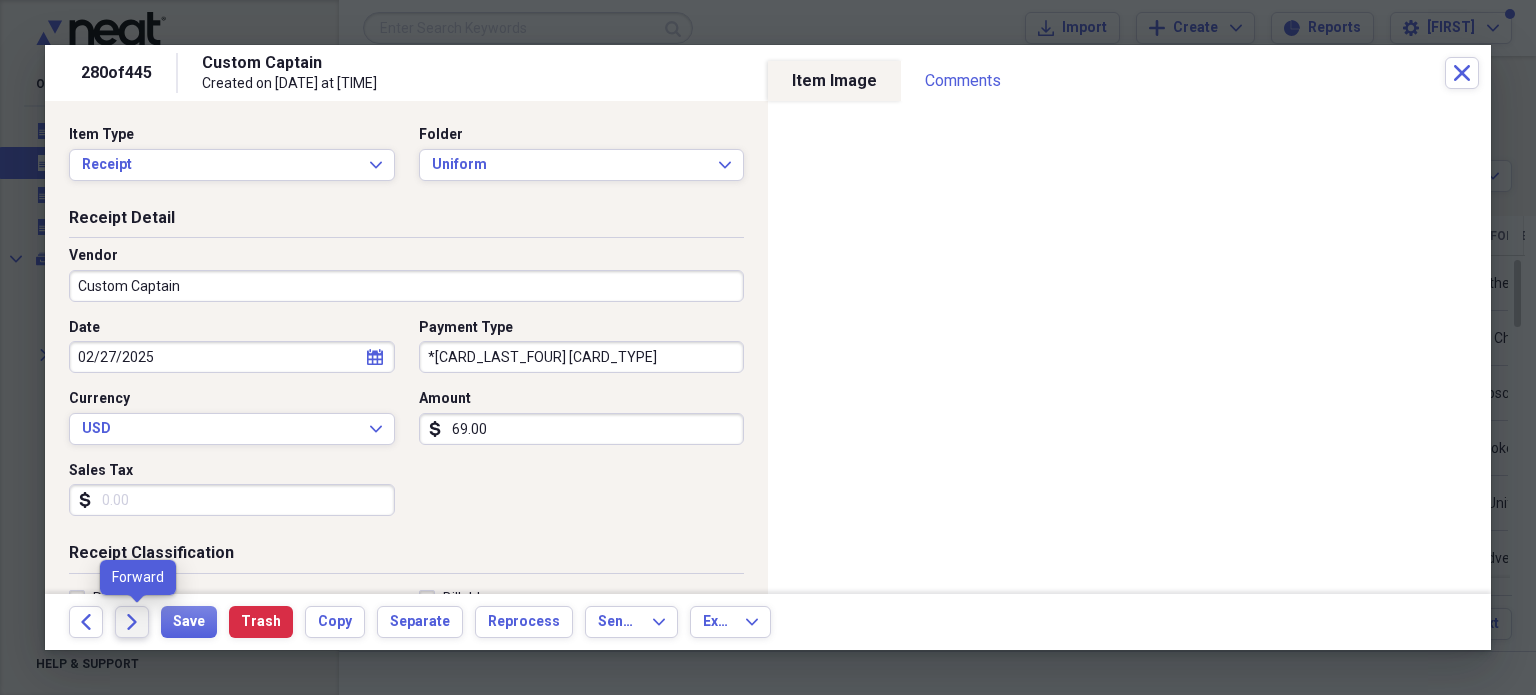 click on "Forward" 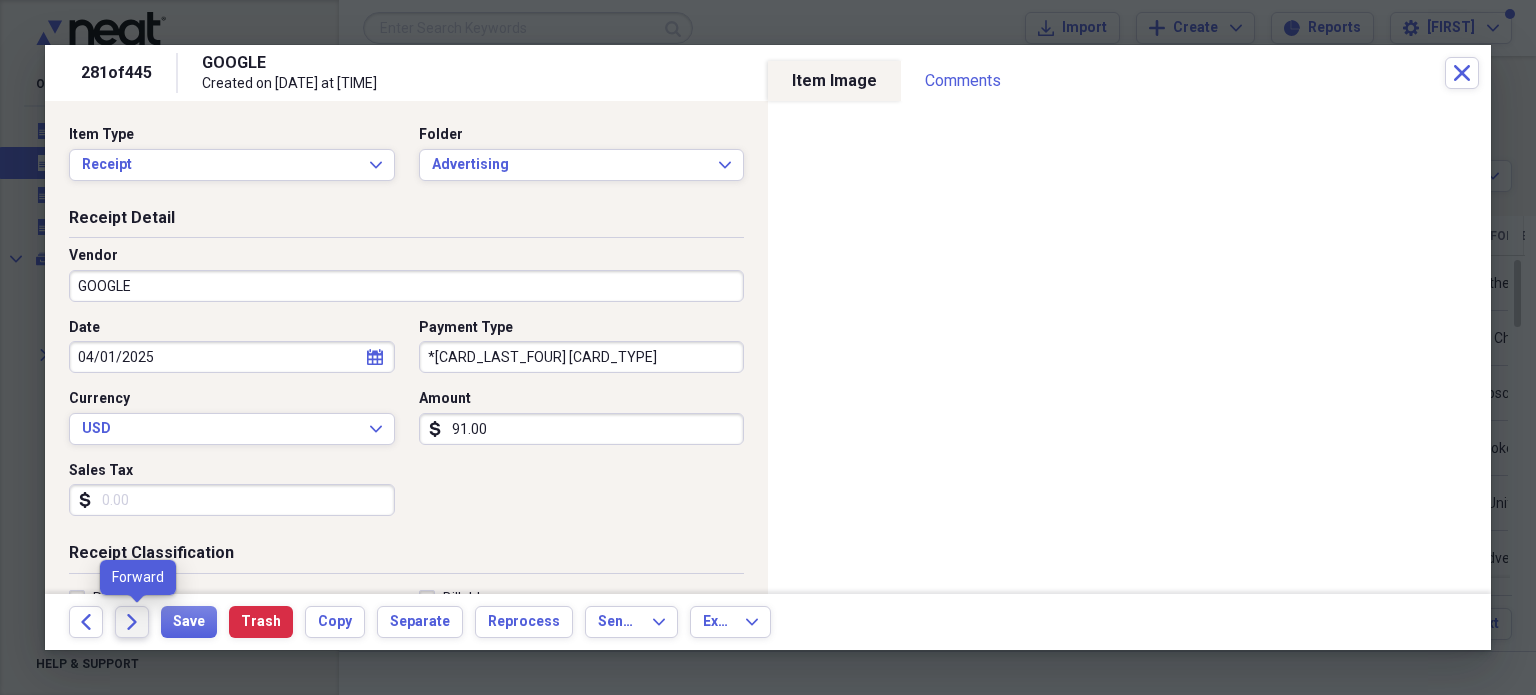 click on "Forward" 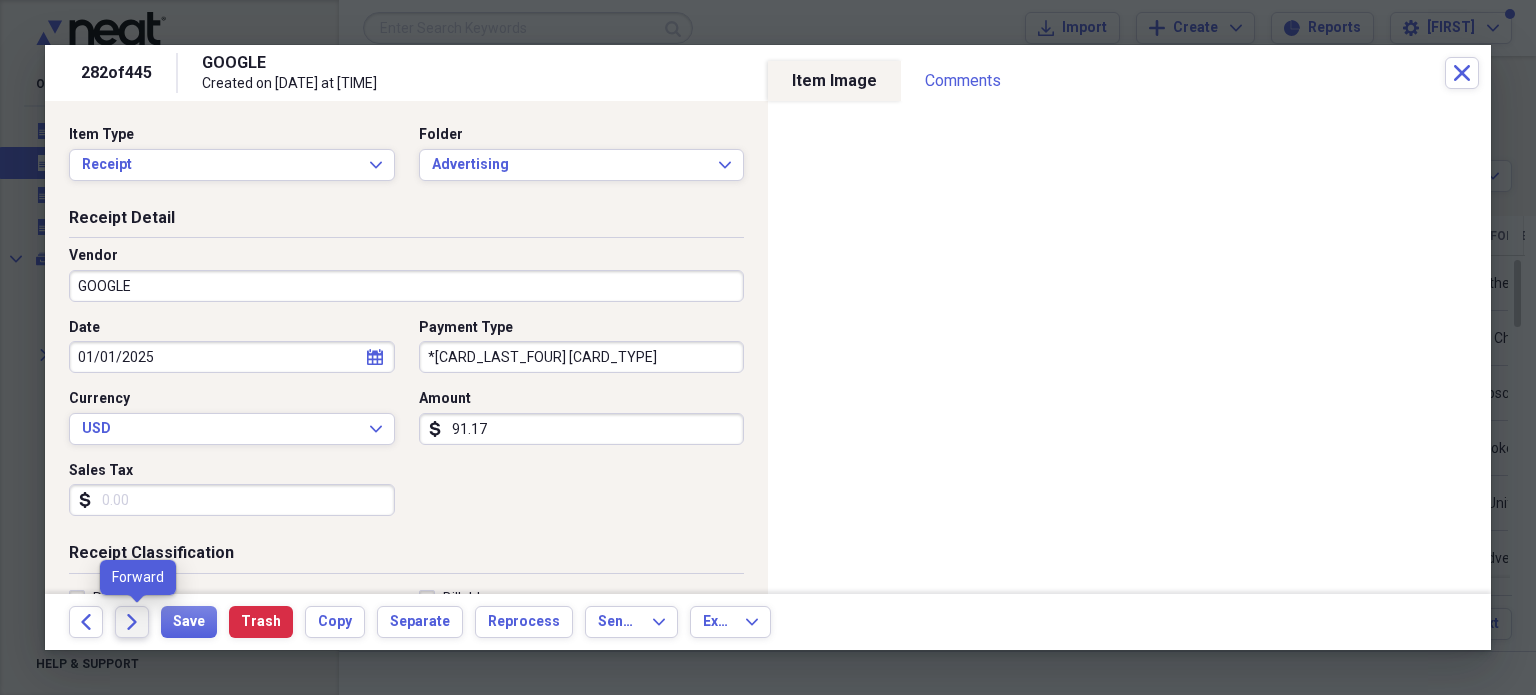 click on "Forward" 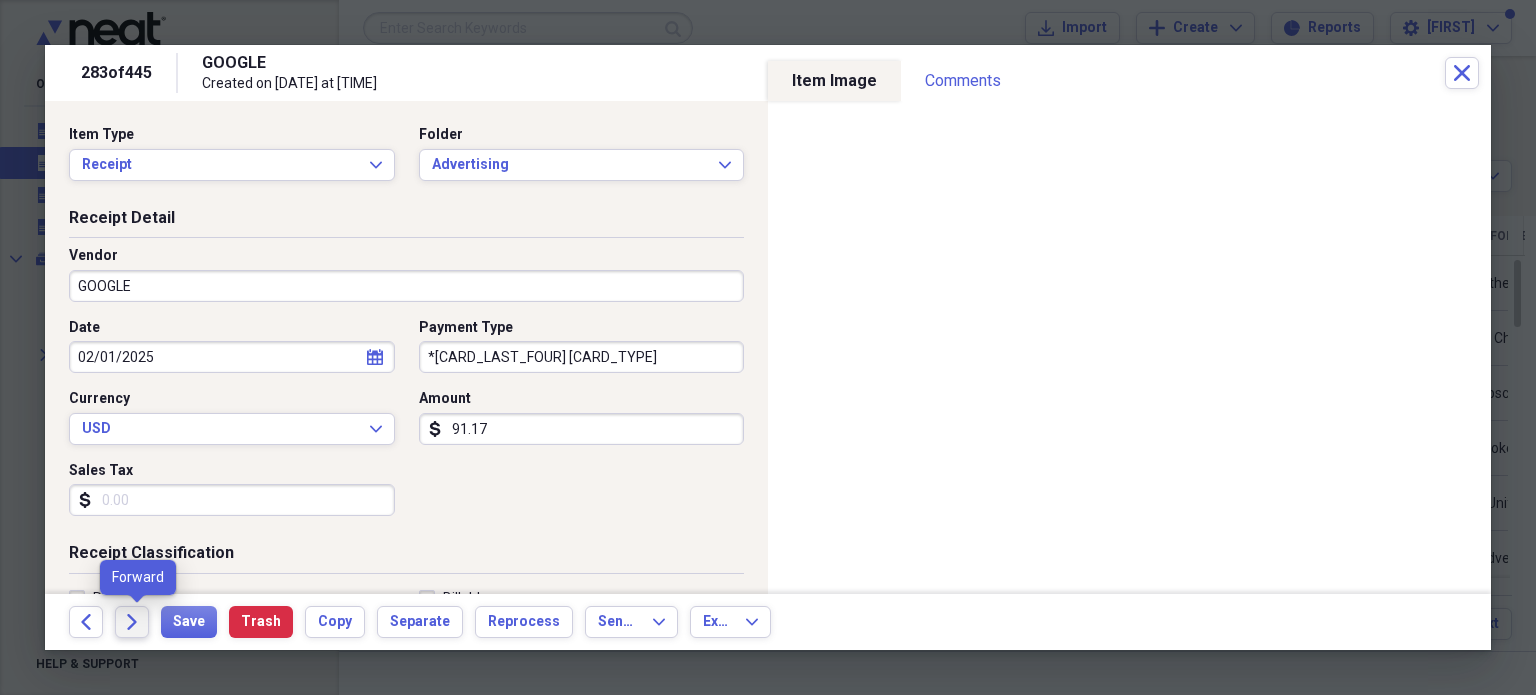 click on "Forward" 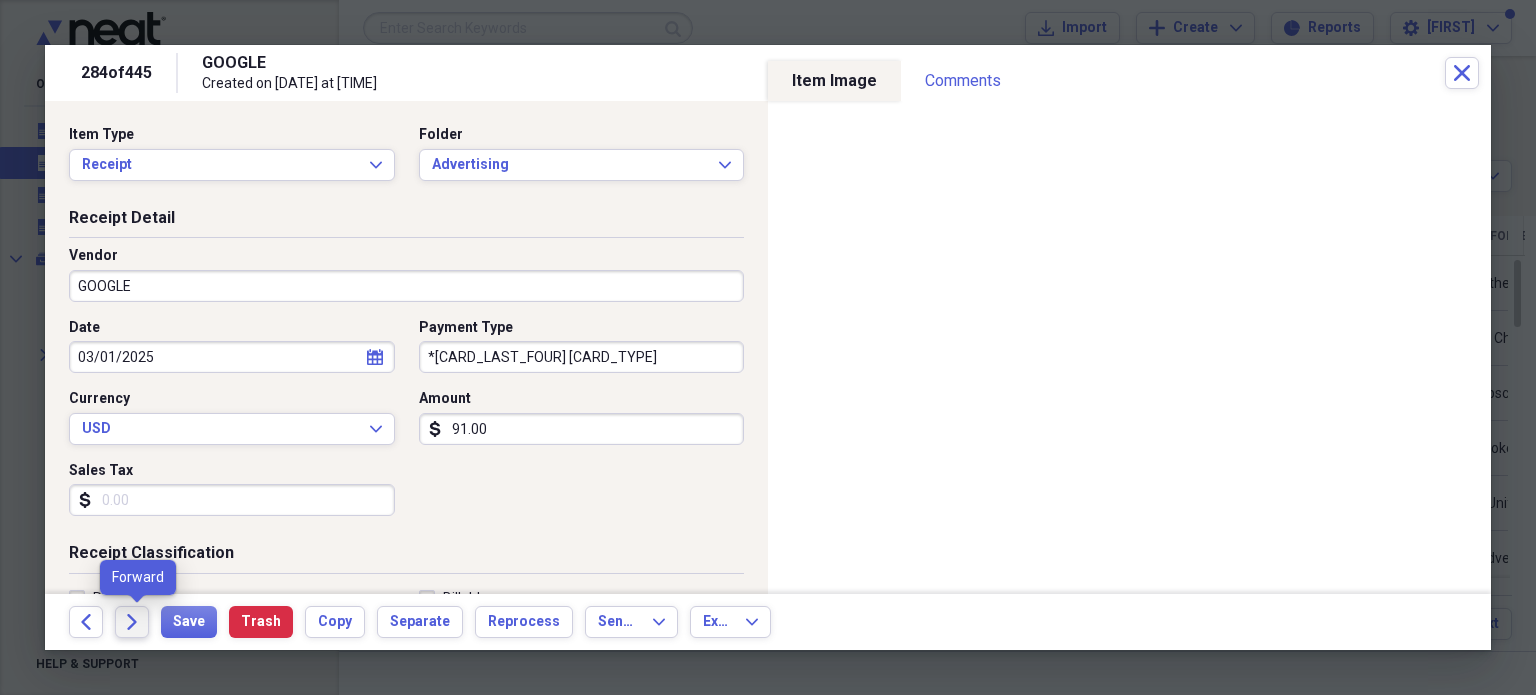 click on "Forward" 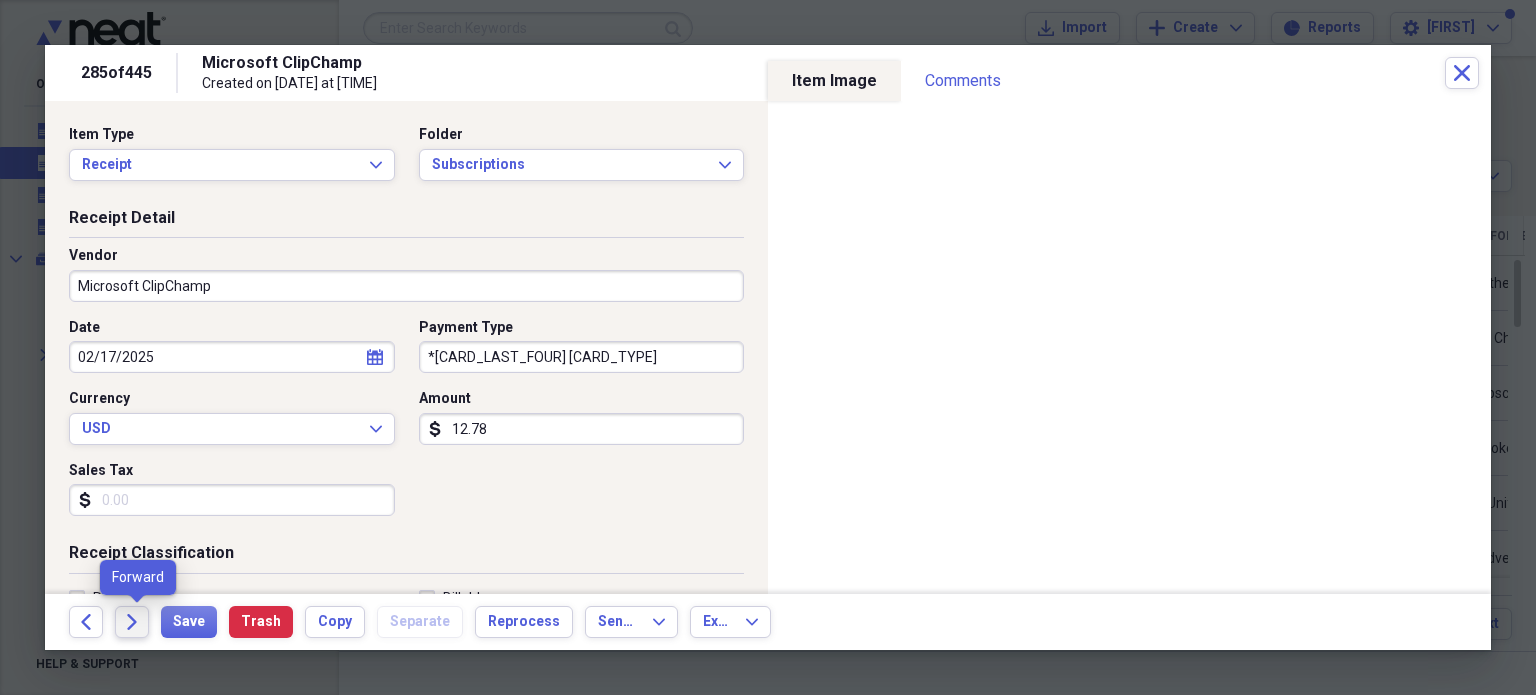 click on "Forward" 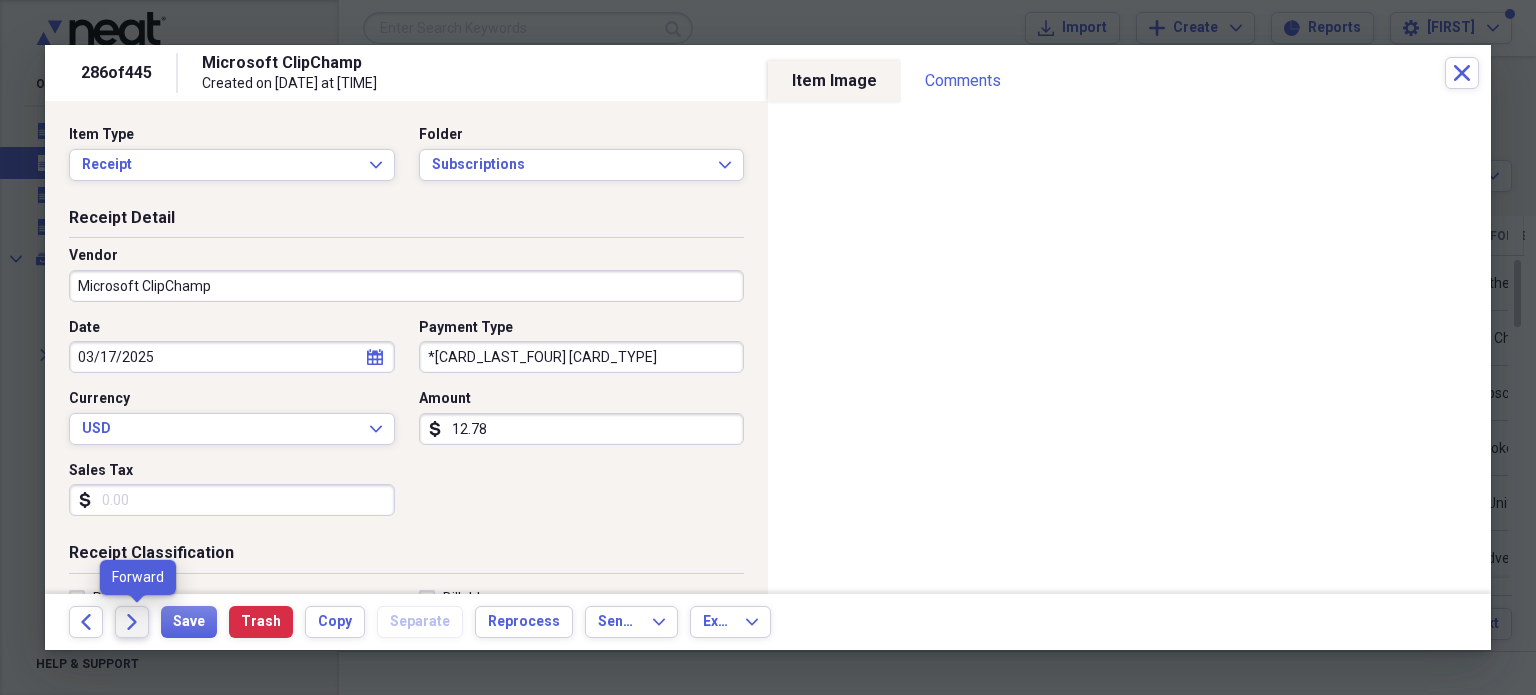 click on "Forward" 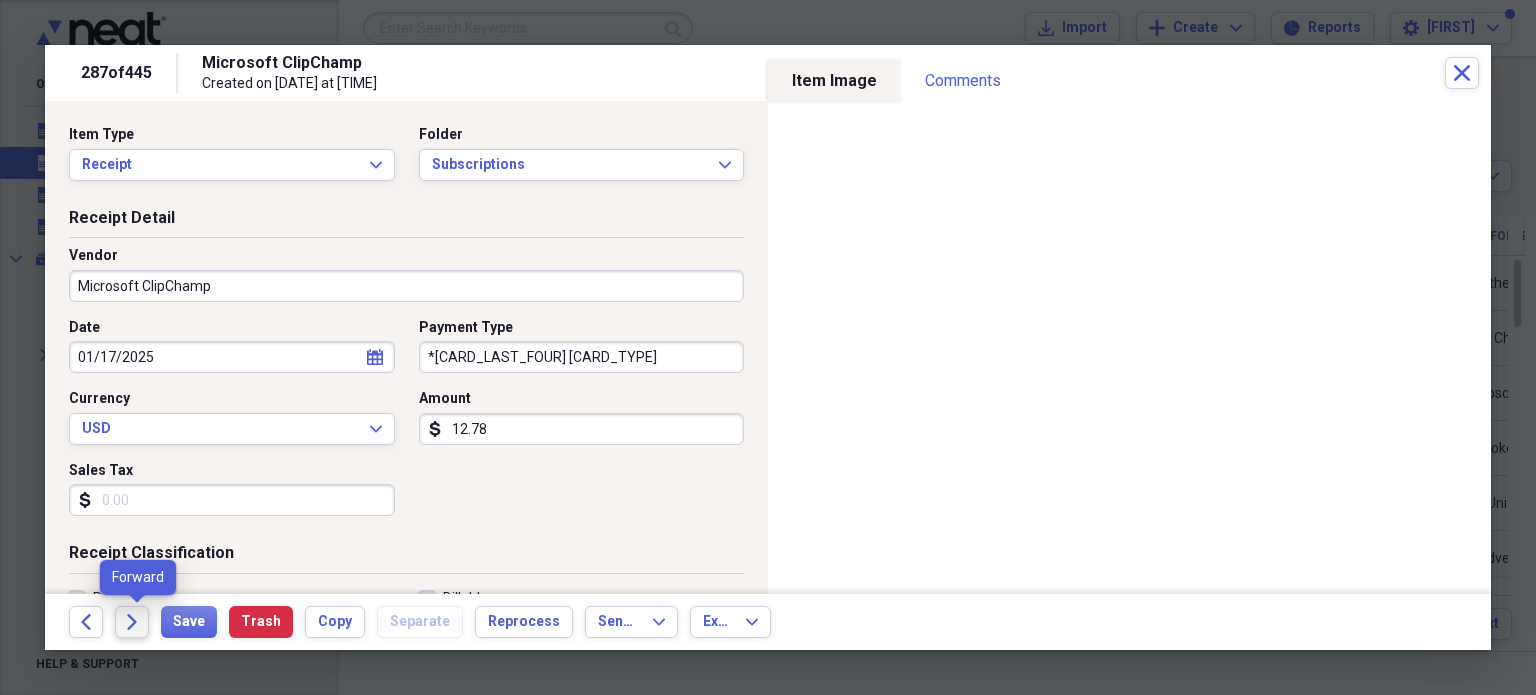 click on "Forward" 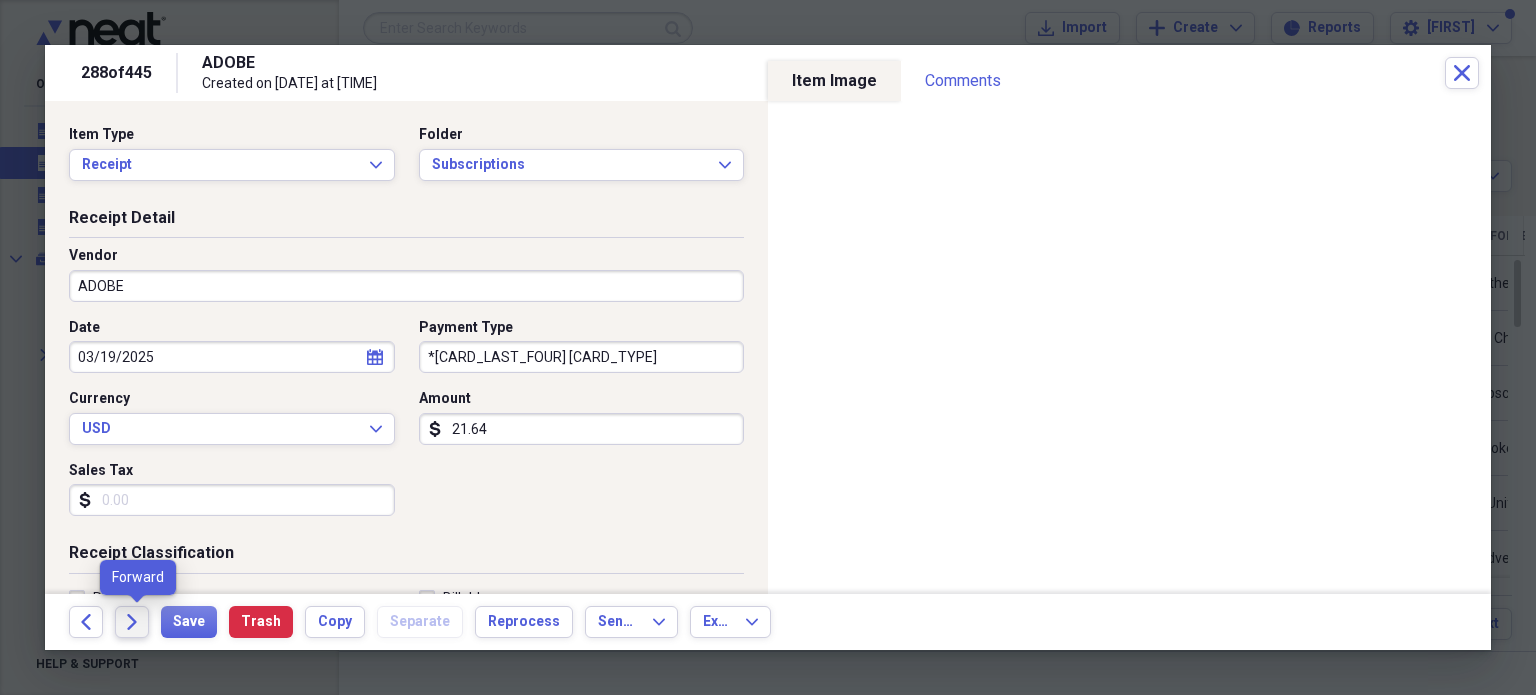 click on "Forward" 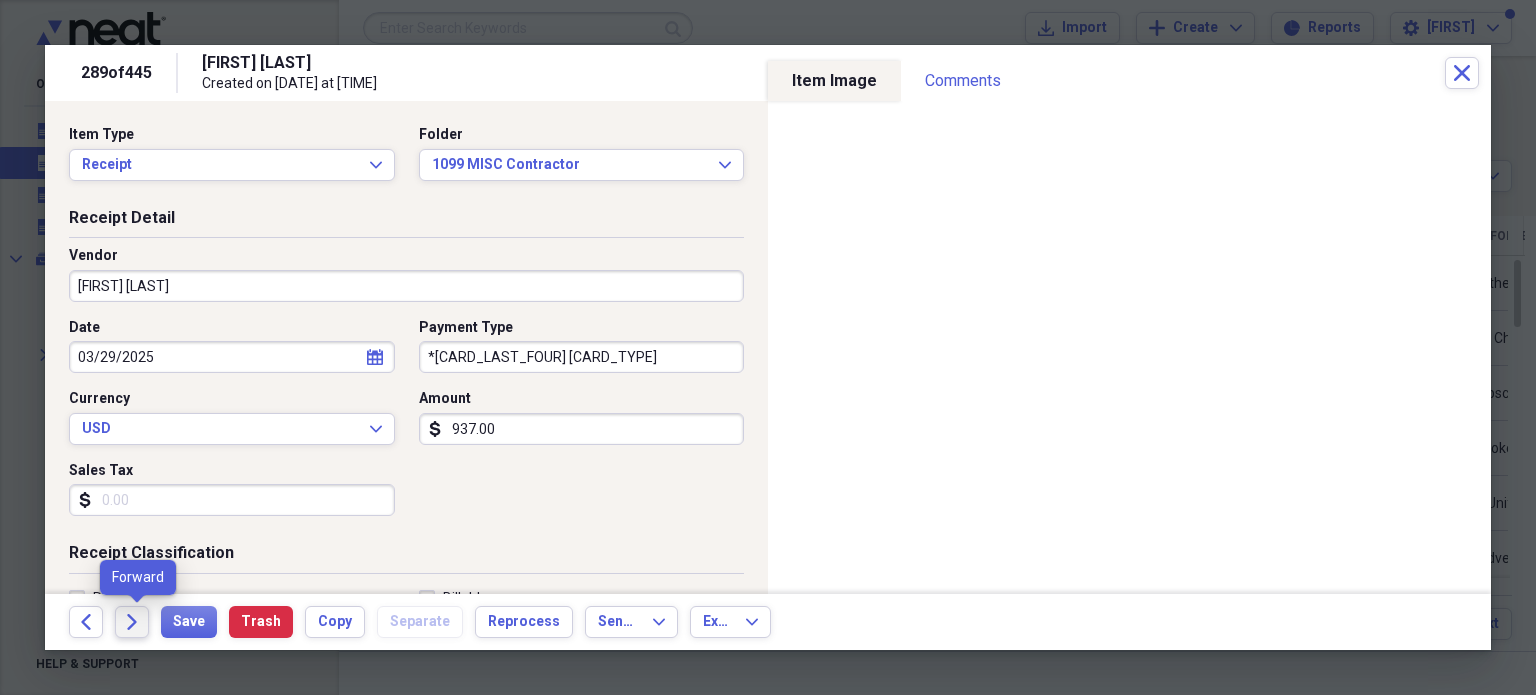 click on "Forward" 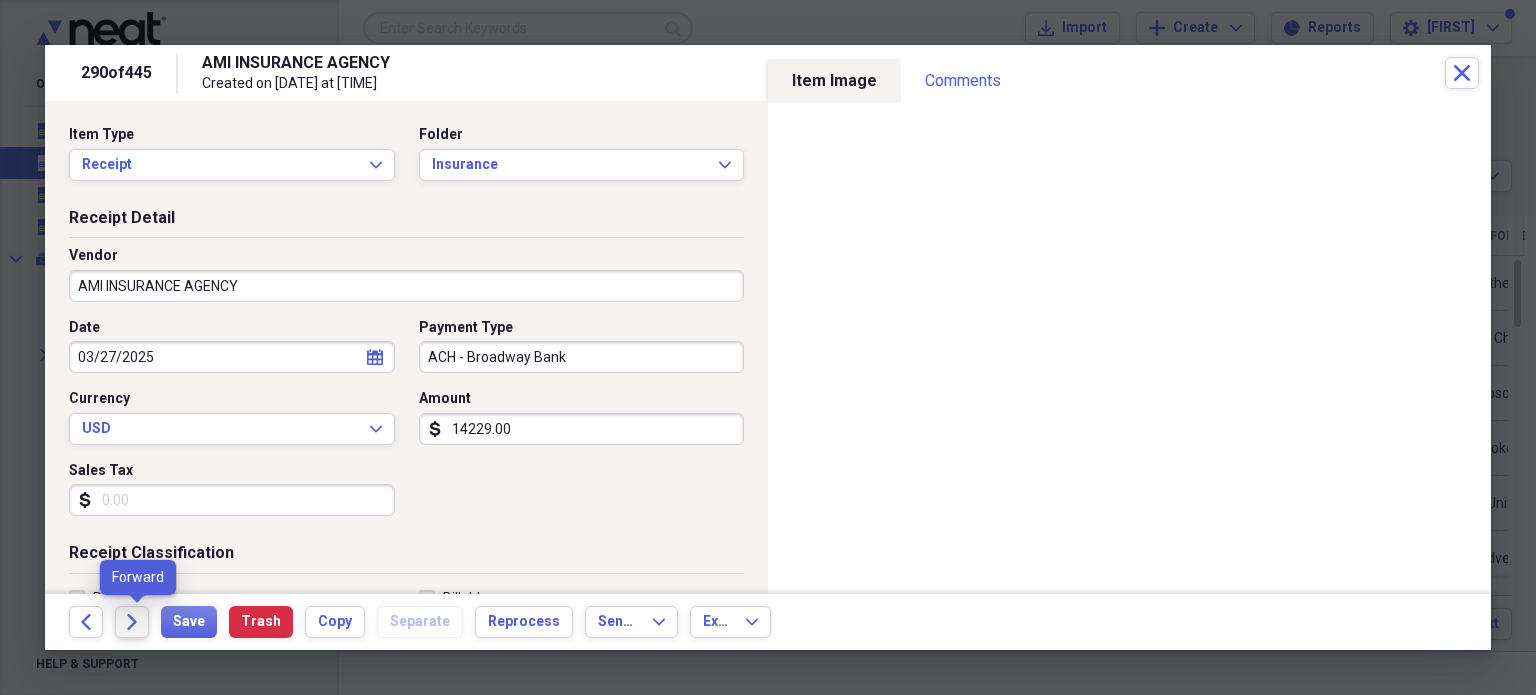 click on "Forward" 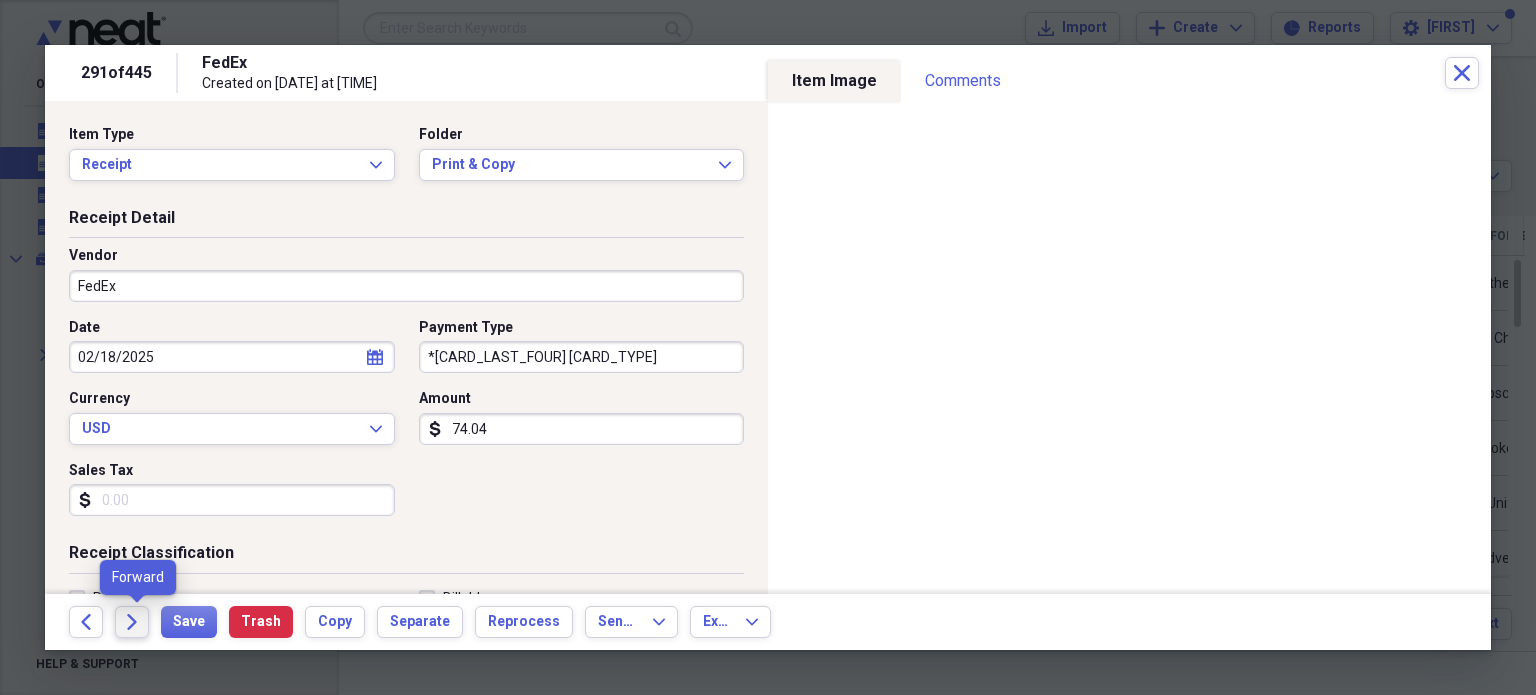 click on "Forward" 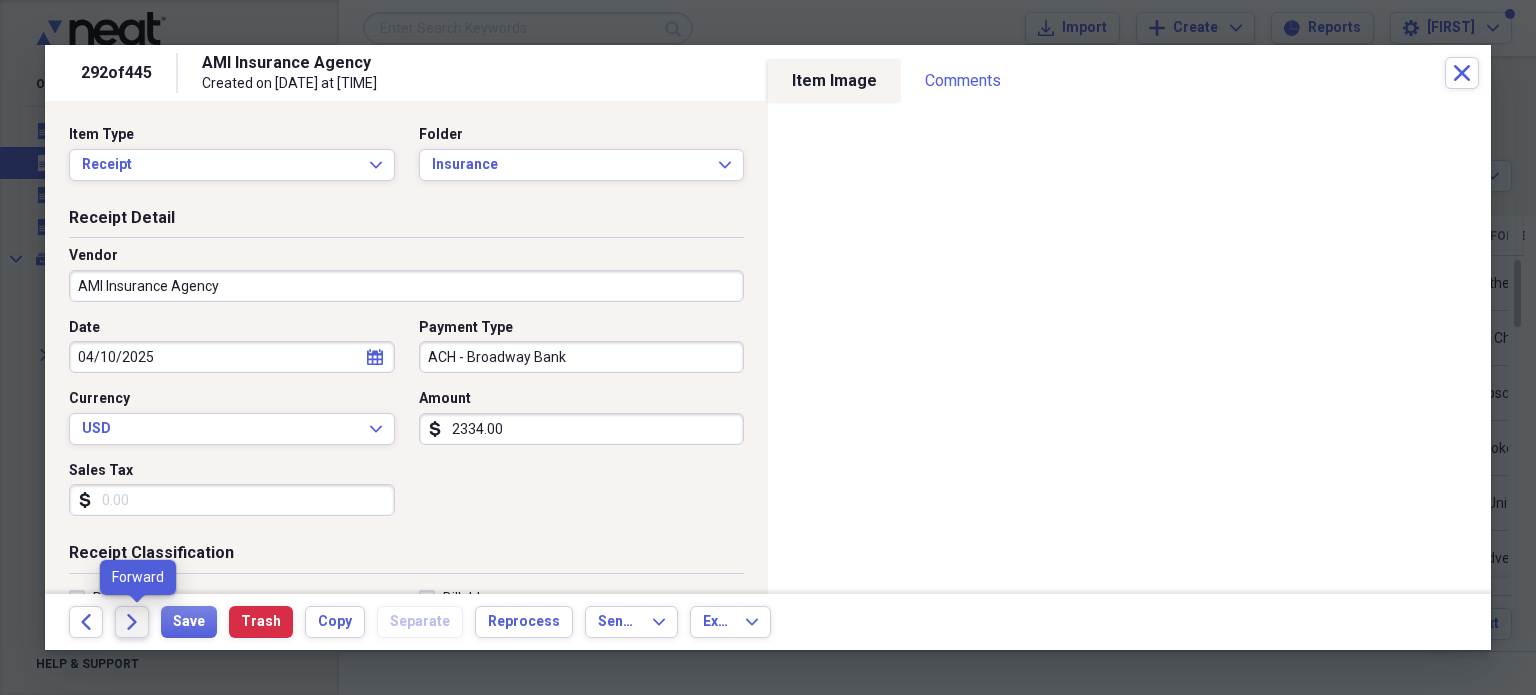 click on "Forward" 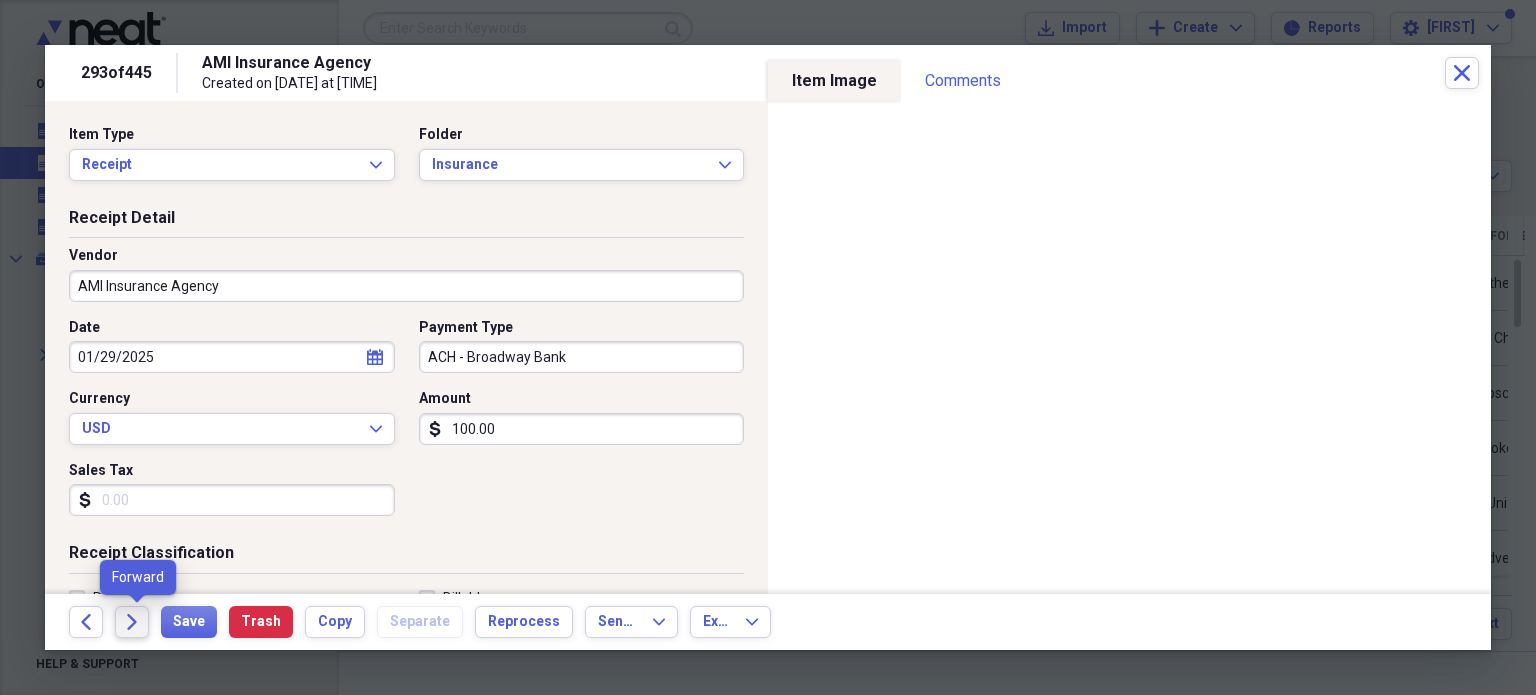 click on "Forward" 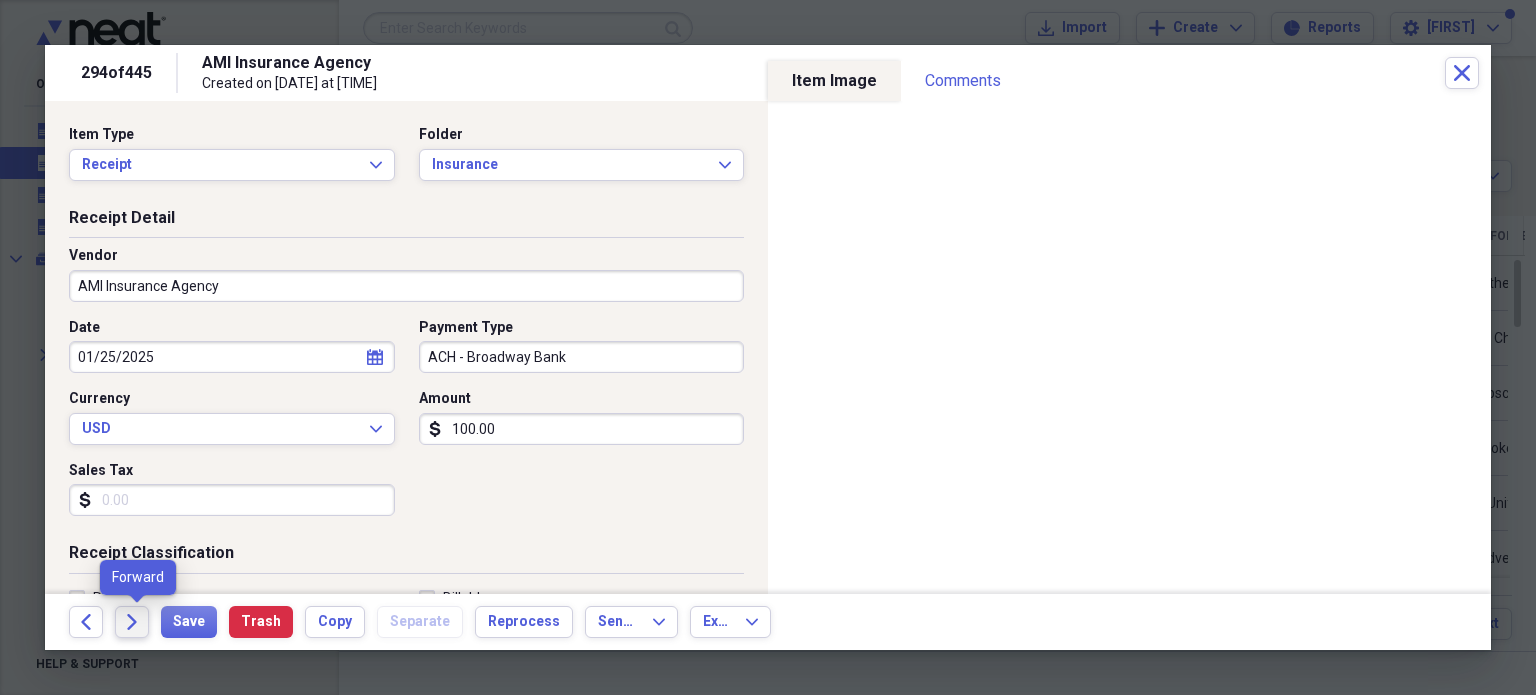 click on "Forward" 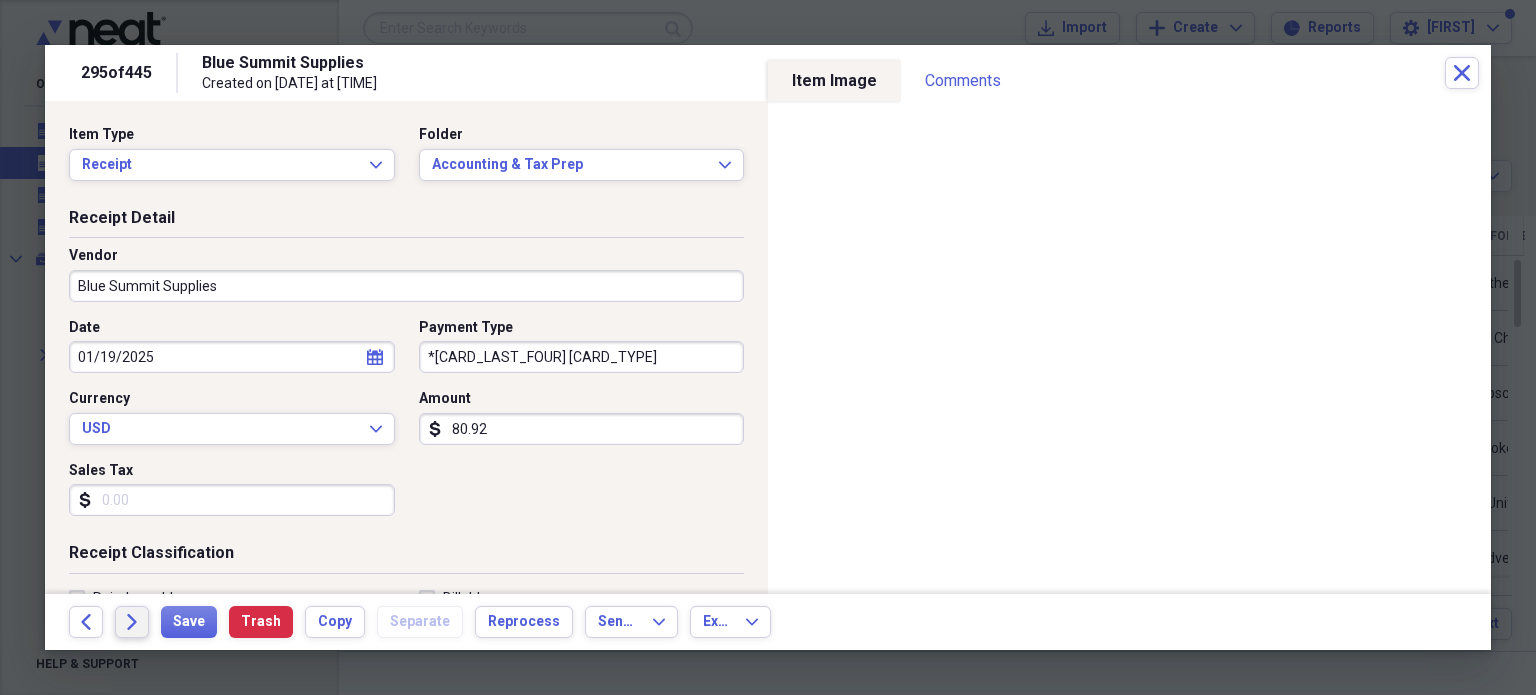 click on "Forward" 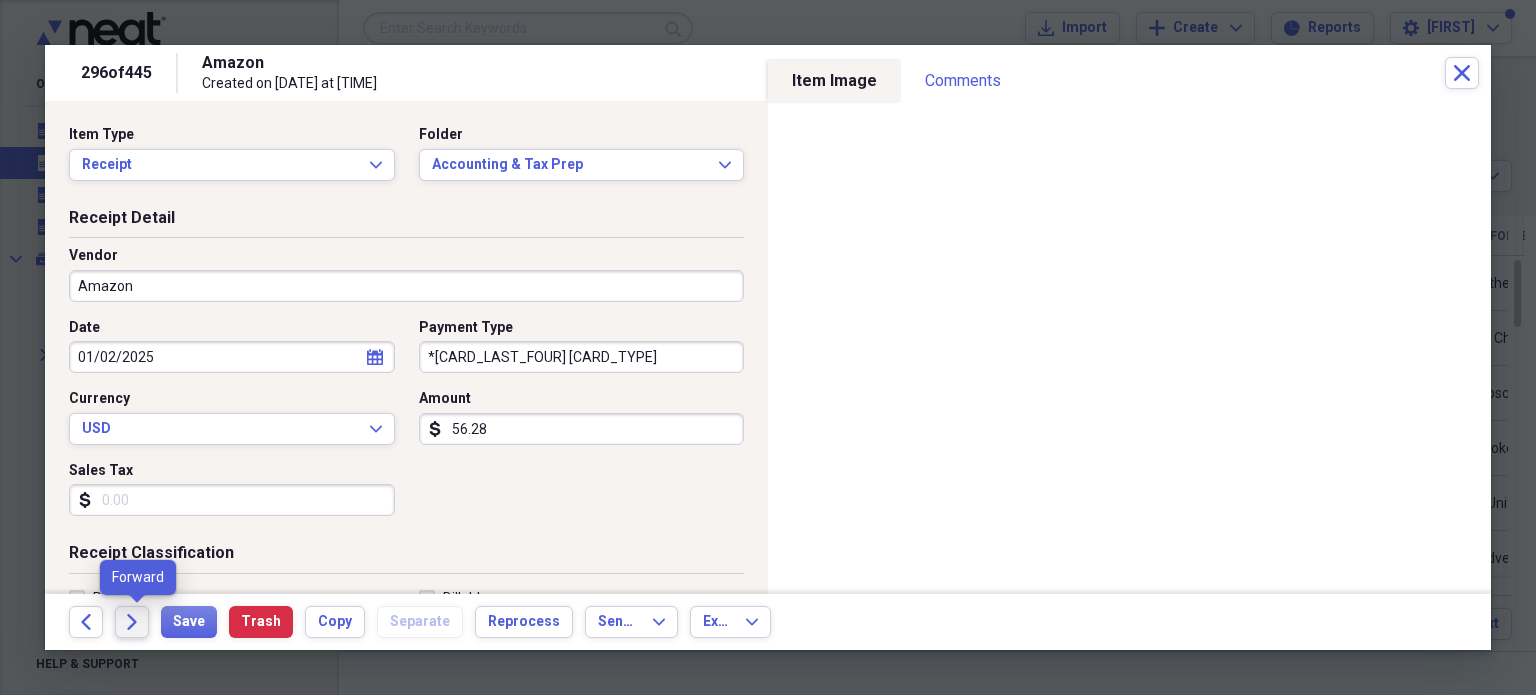 click on "Forward" at bounding box center [132, 622] 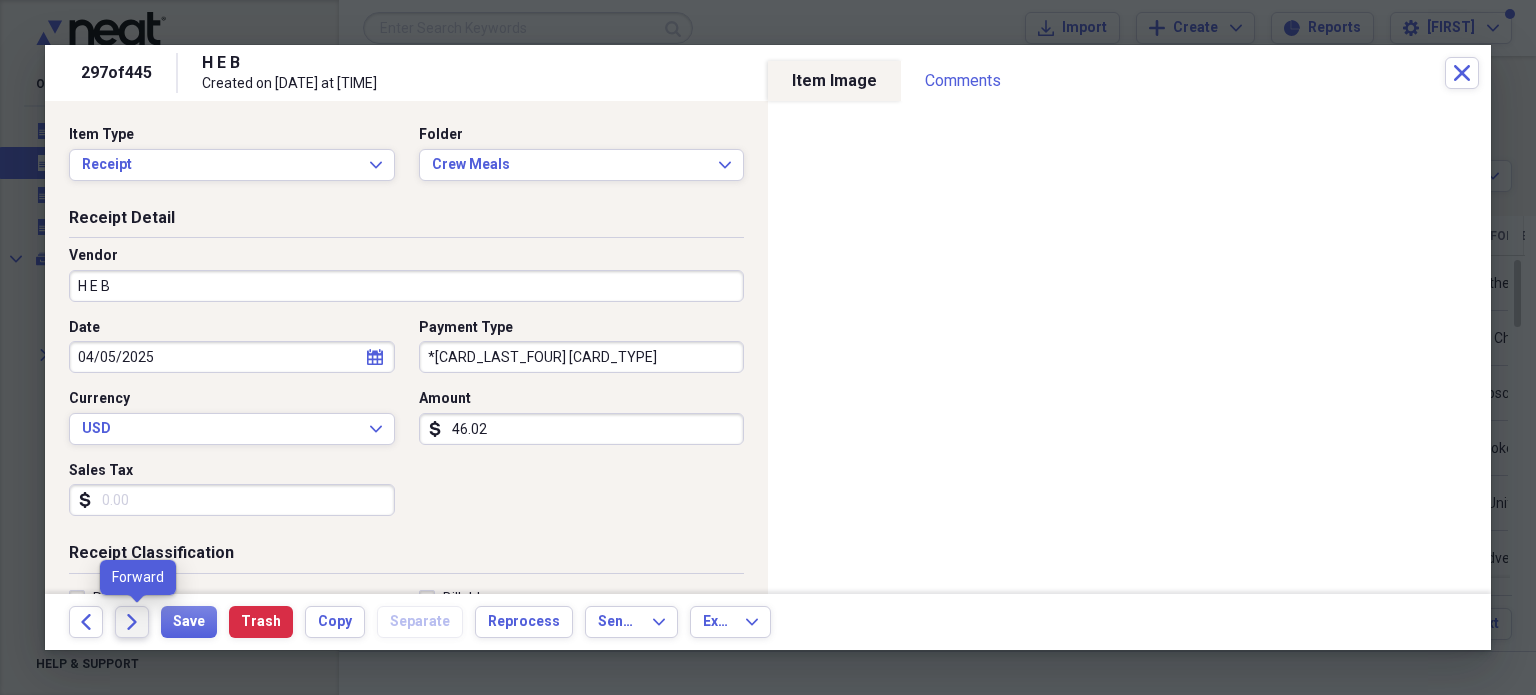 click on "Forward" 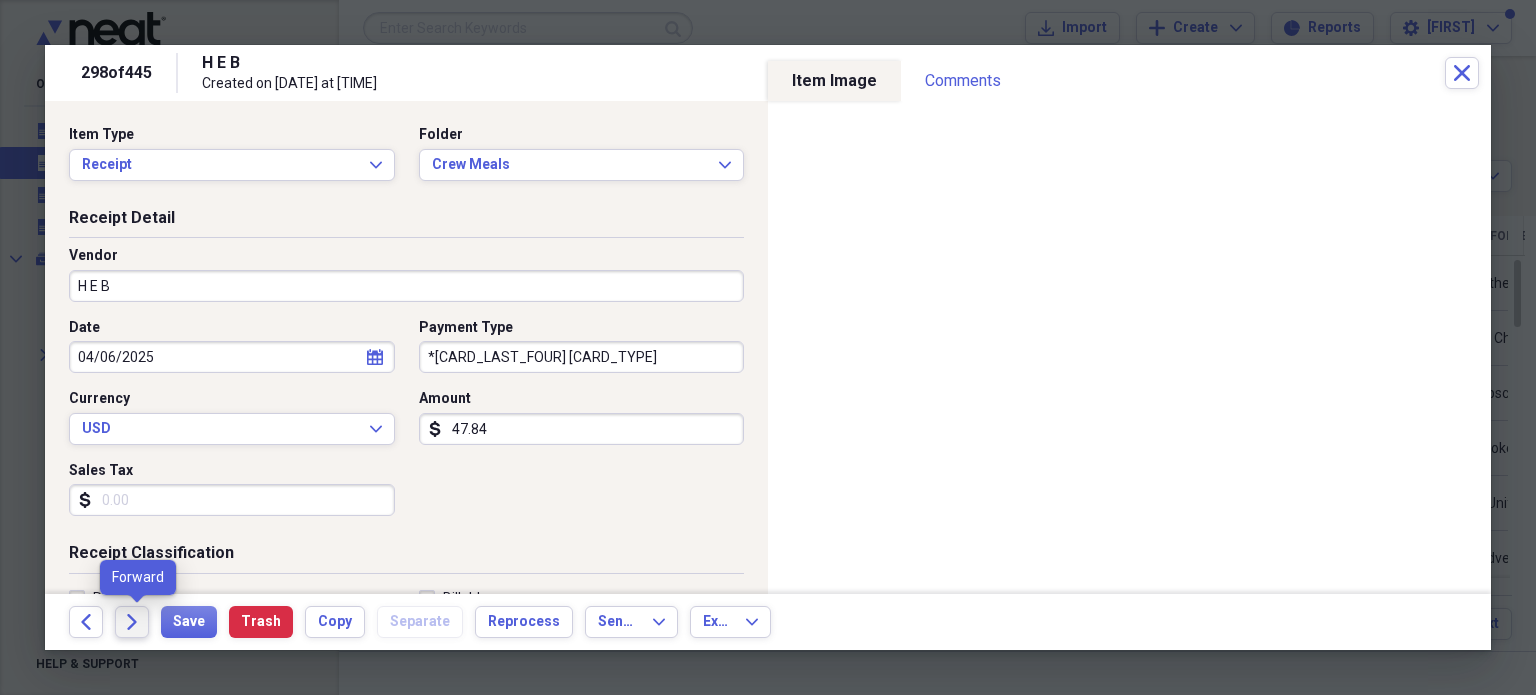 click 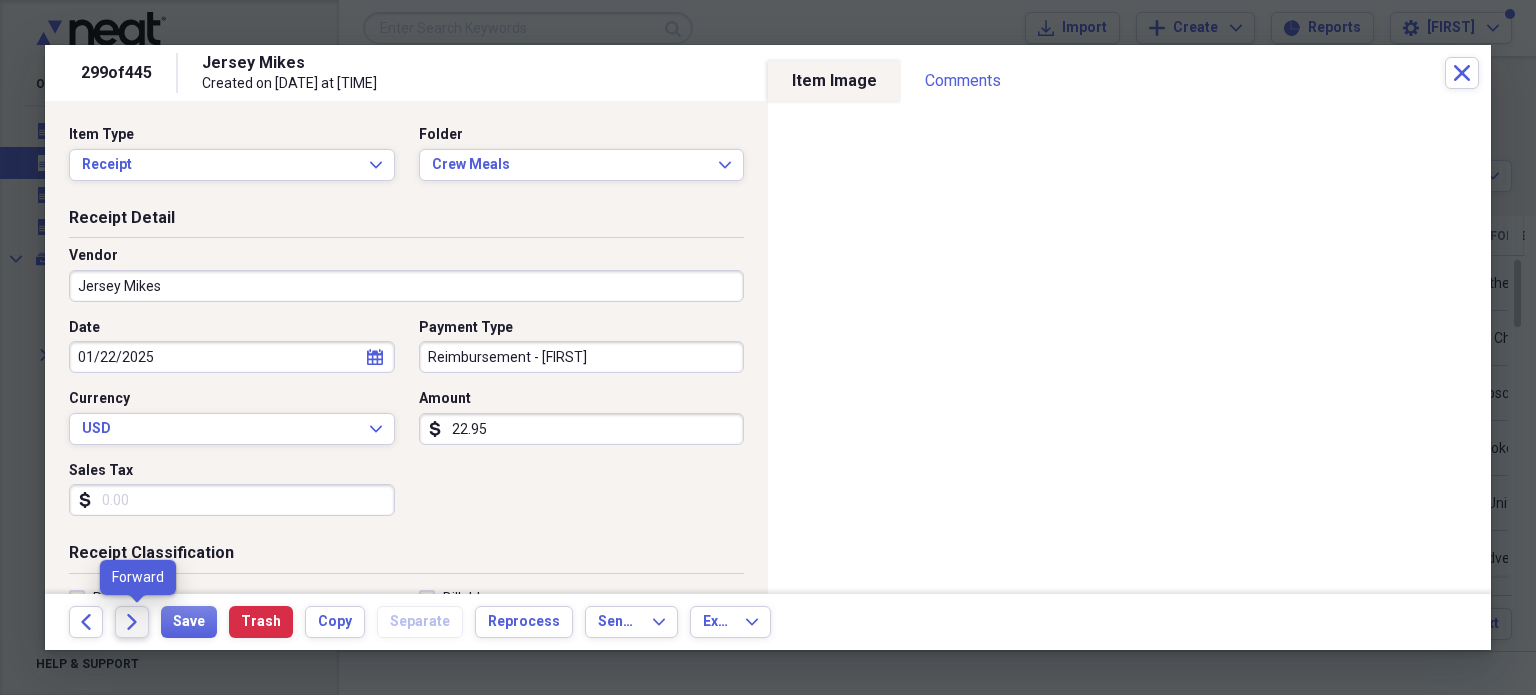 click on "Forward" 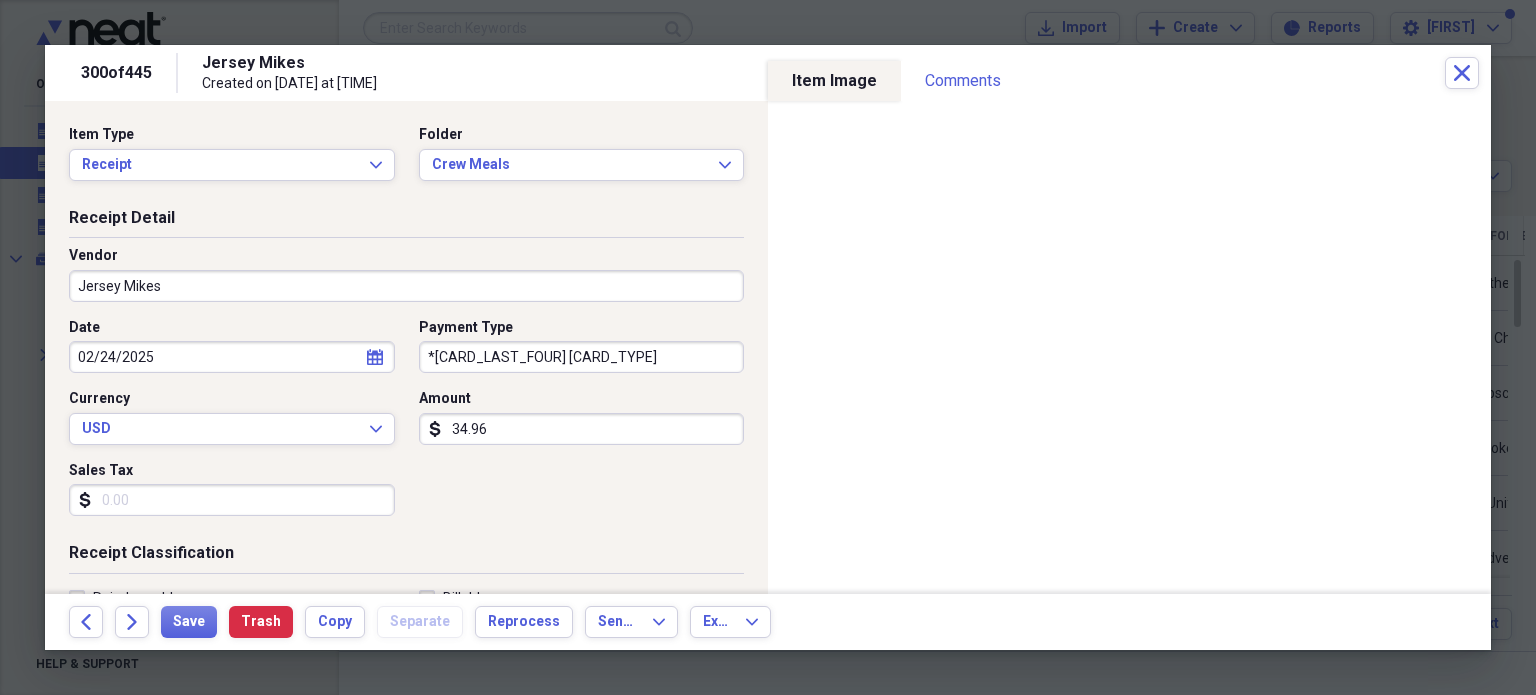 click on "Jersey Mikes Created on [DATE] at [TIME]" at bounding box center [823, 73] 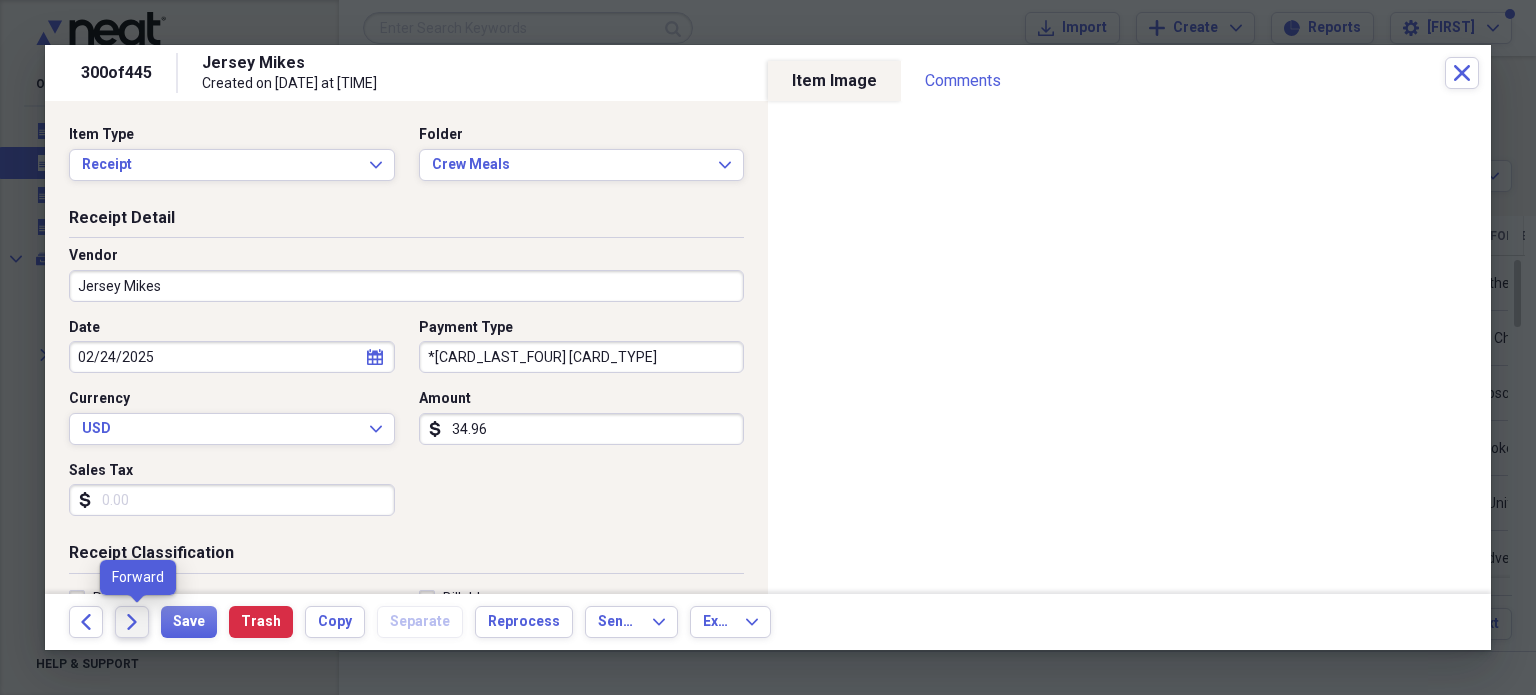 click on "Forward" at bounding box center (132, 622) 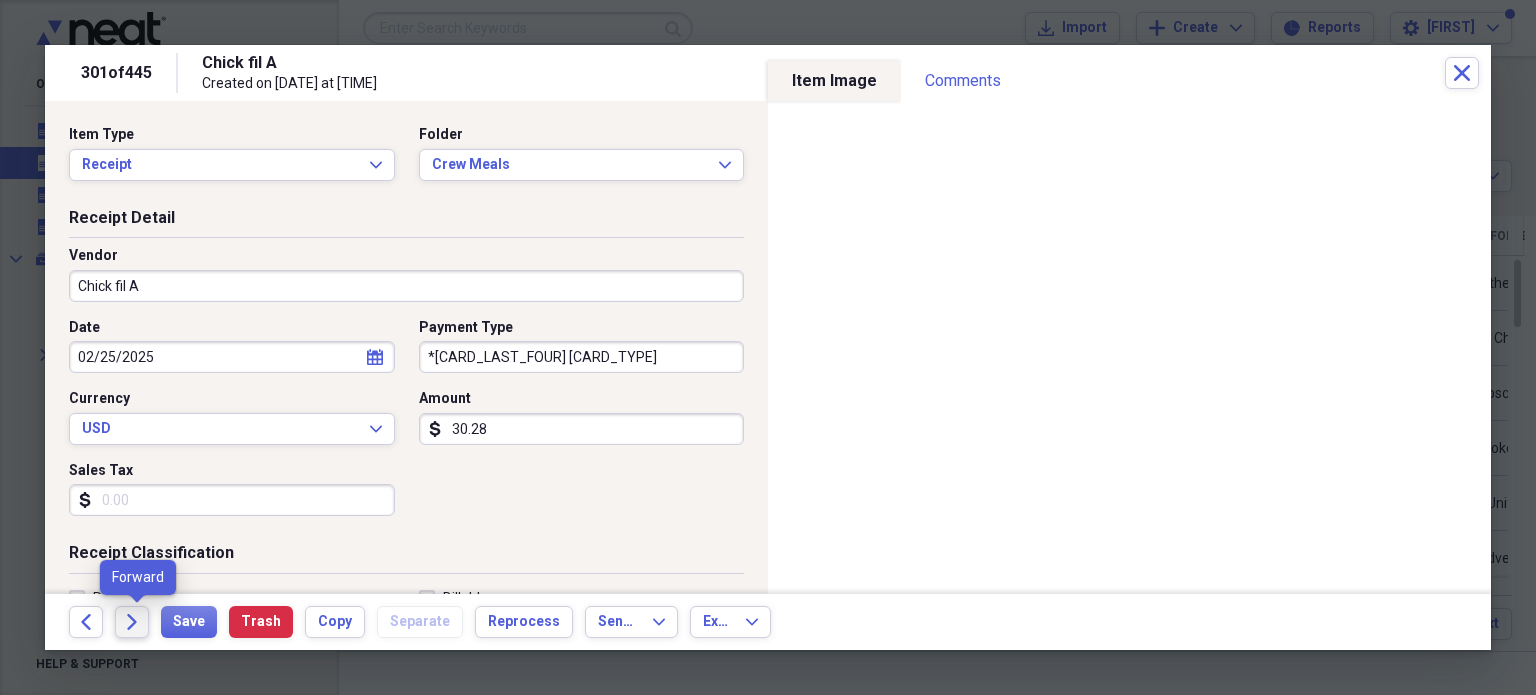 click on "Forward" 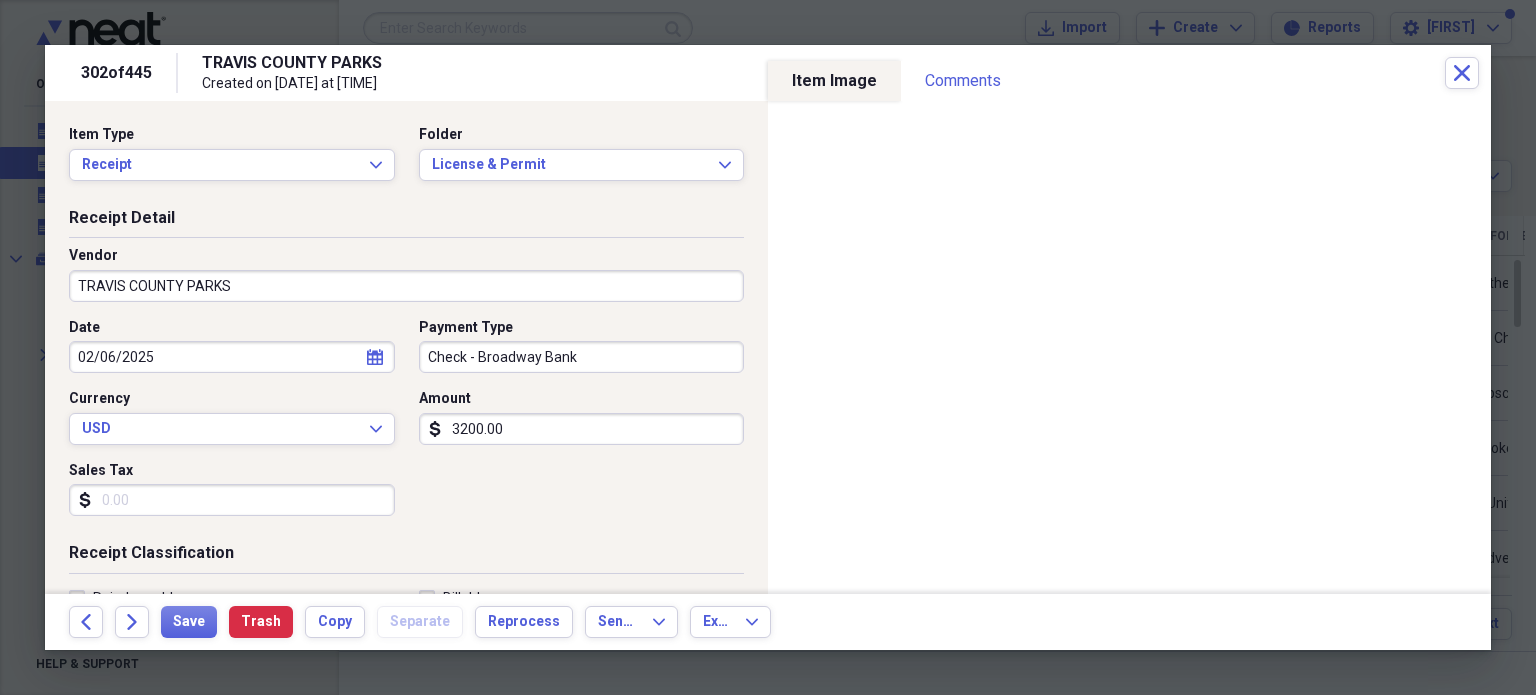 click on "TRAVIS COUNTY PARKS Created on [DATE] at [TIME]" at bounding box center [823, 73] 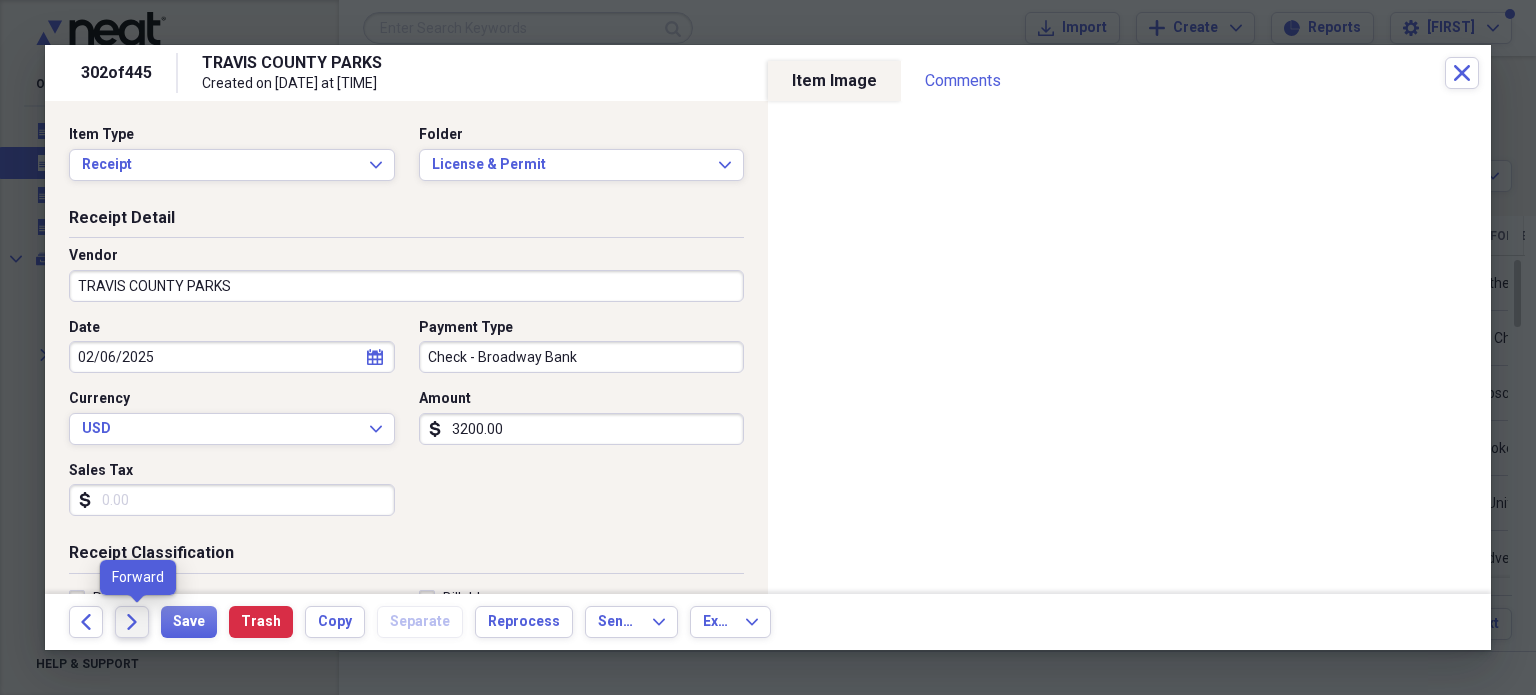 click on "Forward" 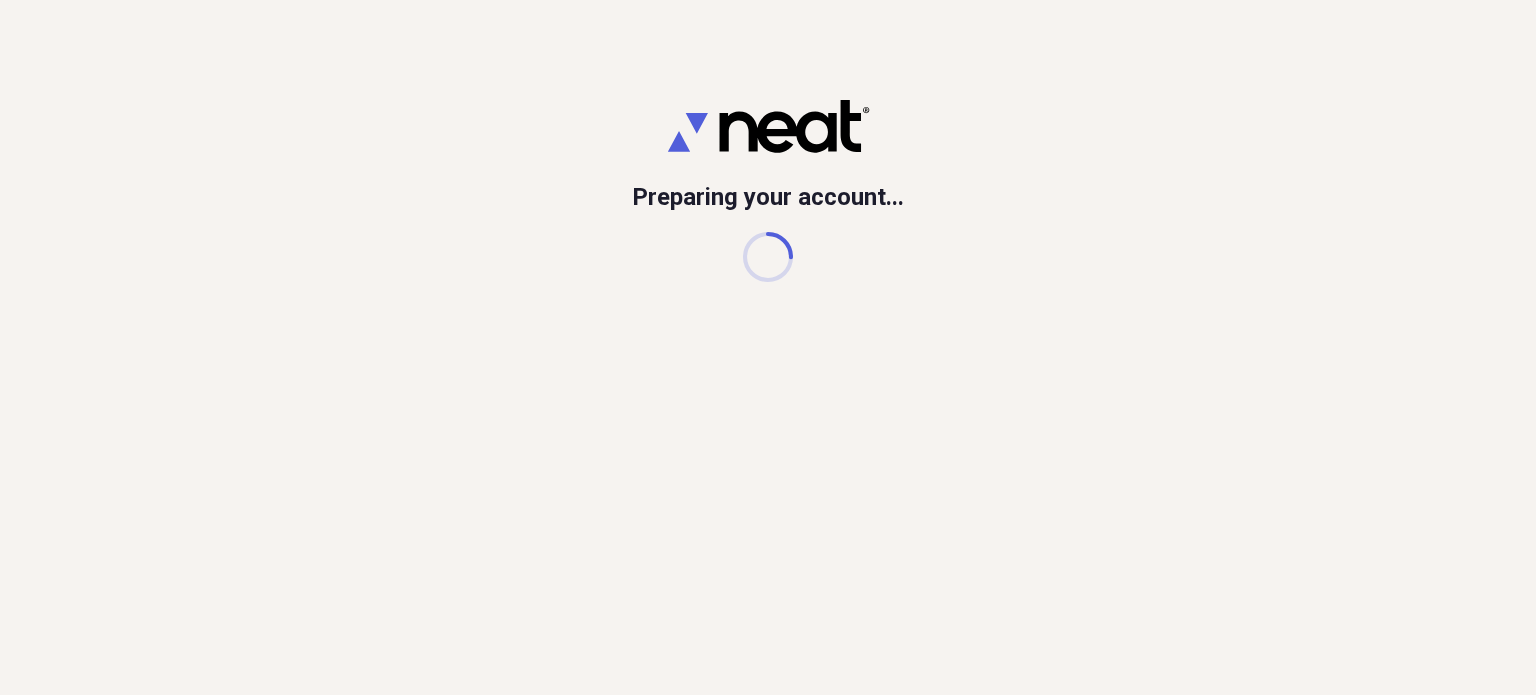 scroll, scrollTop: 0, scrollLeft: 0, axis: both 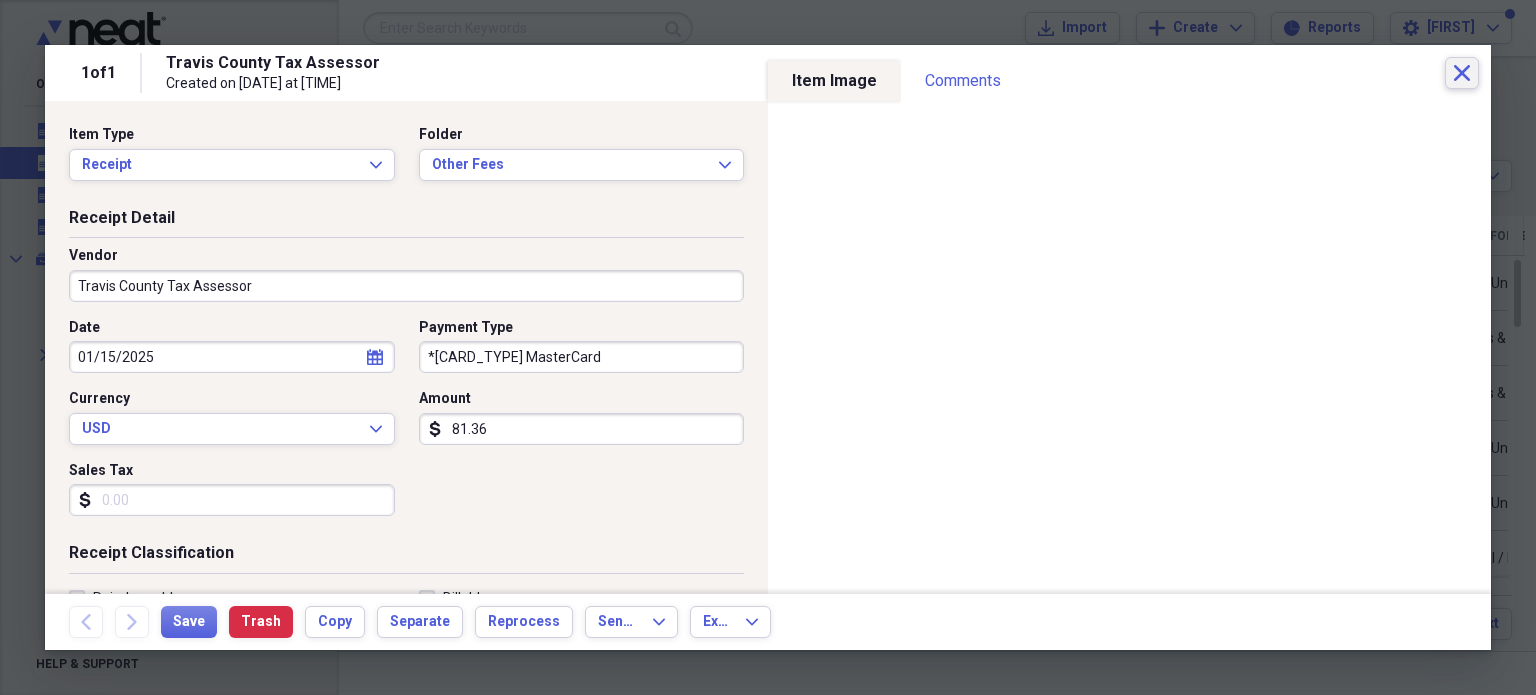 click on "Close" 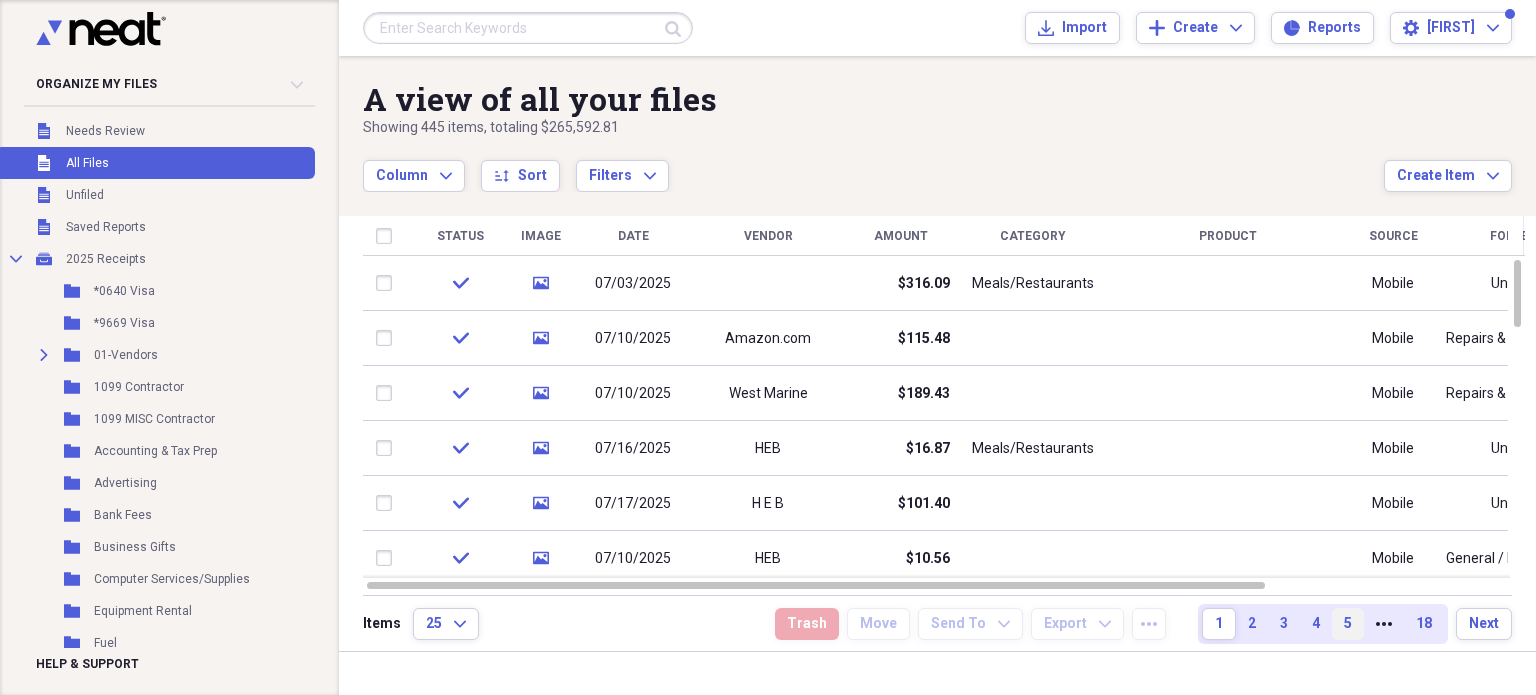 click on "5" at bounding box center [1348, 624] 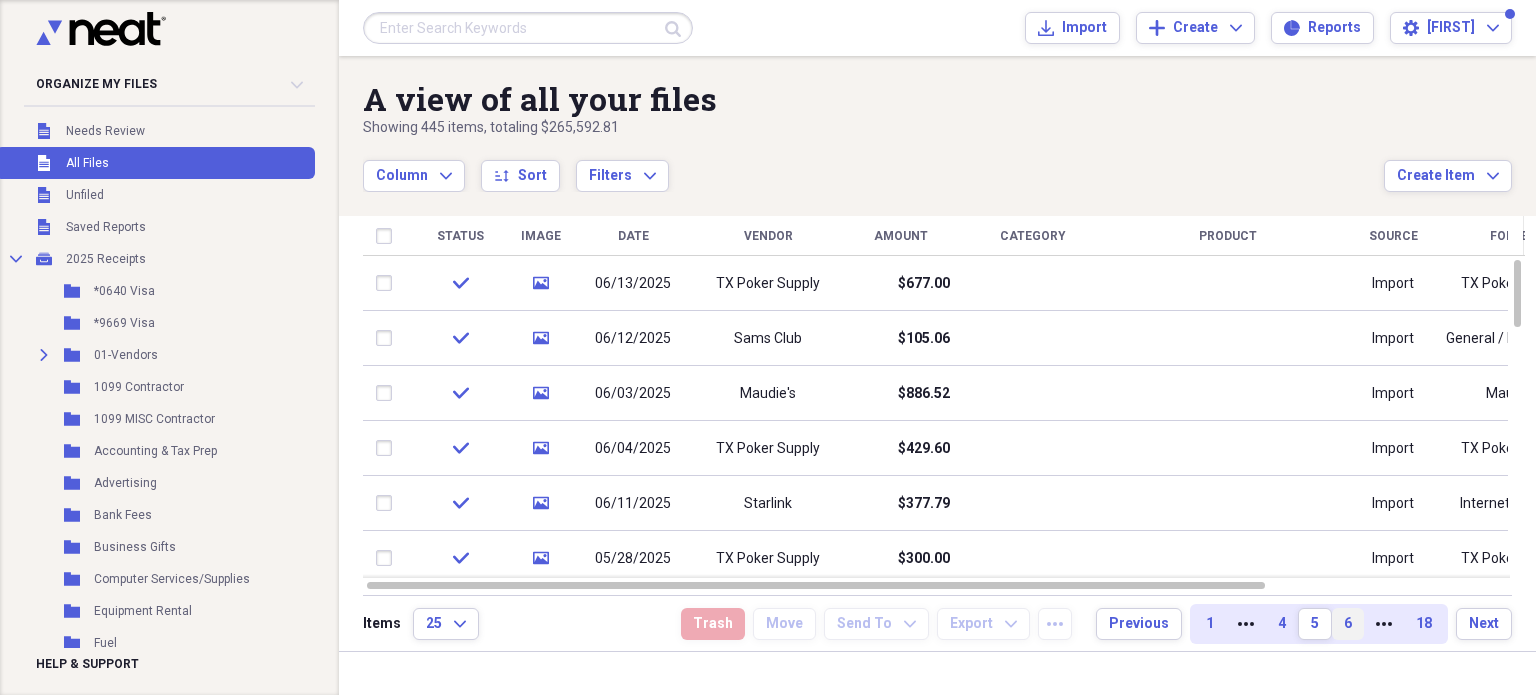 click on "6" at bounding box center [1348, 624] 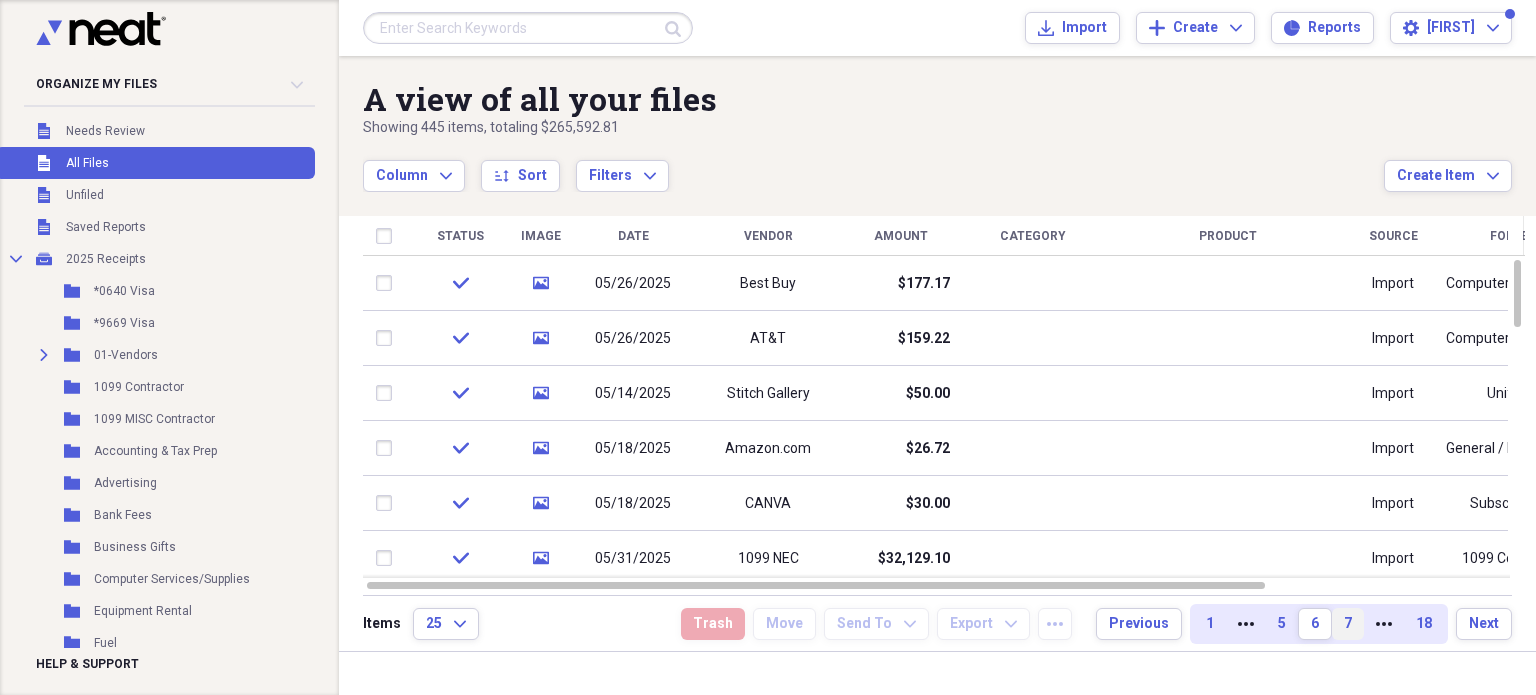 click on "7" at bounding box center (1348, 624) 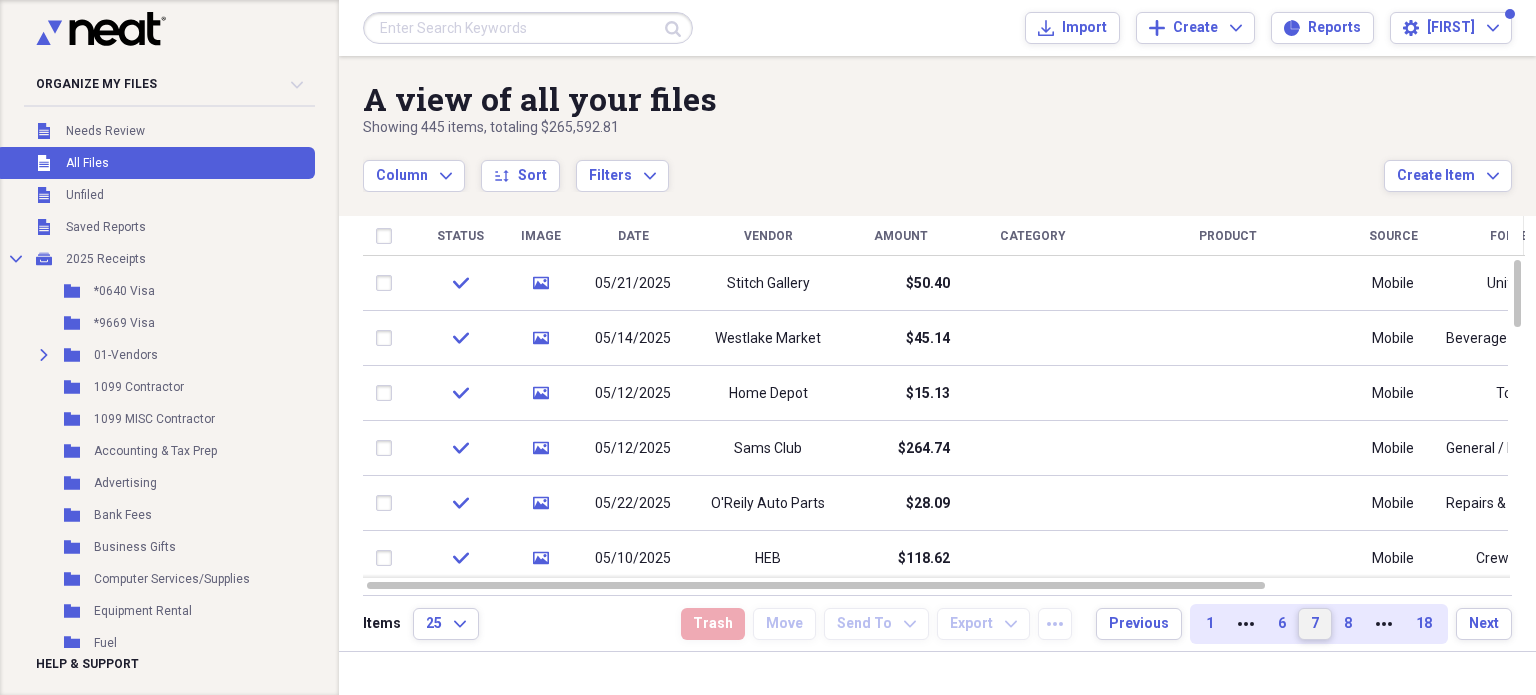 click on "8" at bounding box center [1348, 624] 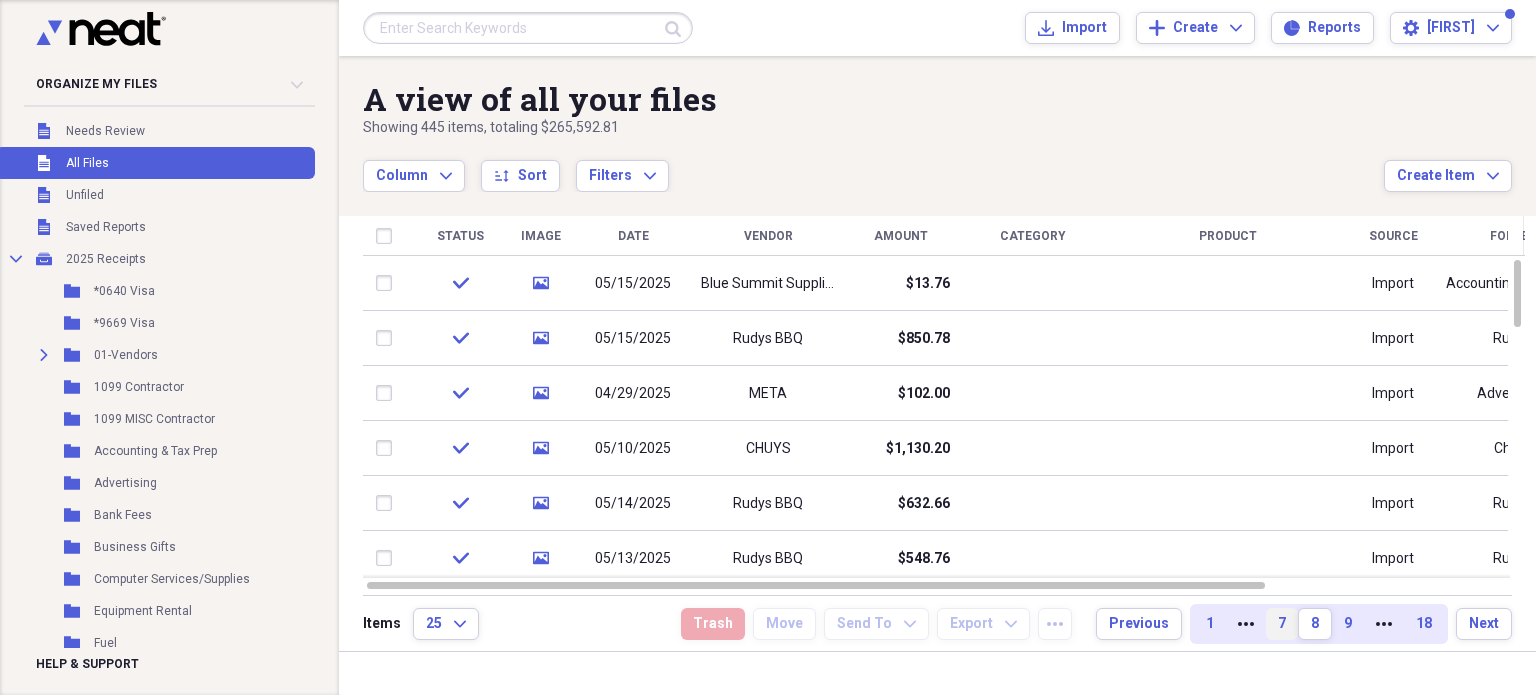 click on "9" at bounding box center (1348, 624) 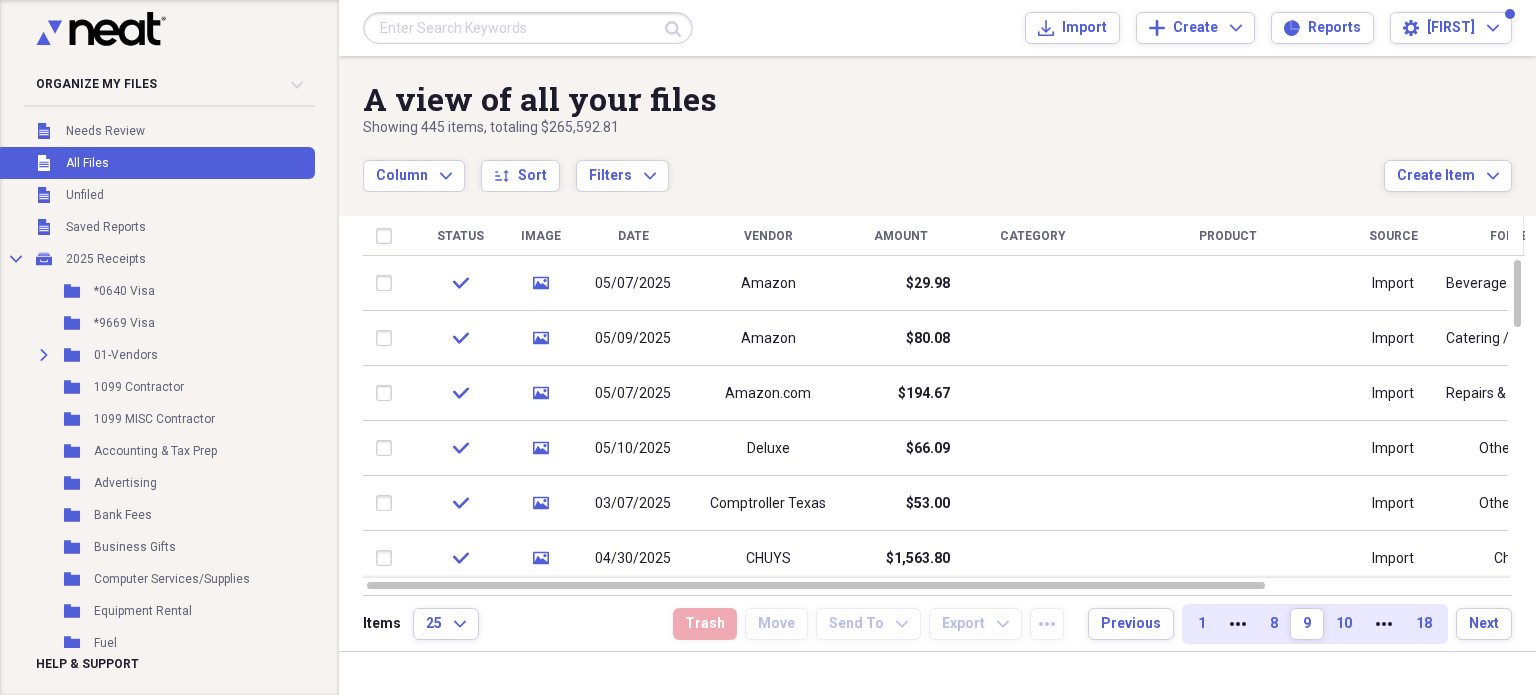 click on "10" at bounding box center [1344, 624] 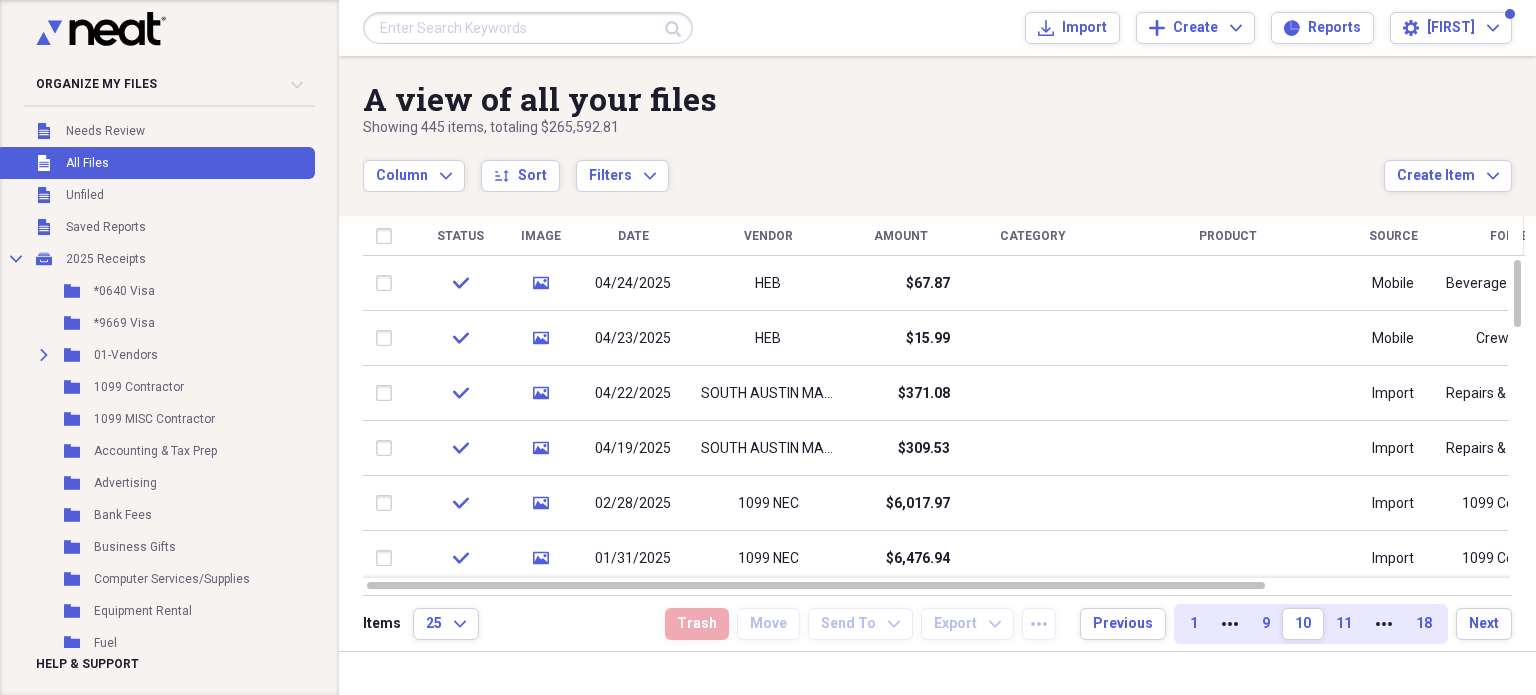 click on "11" at bounding box center (1344, 624) 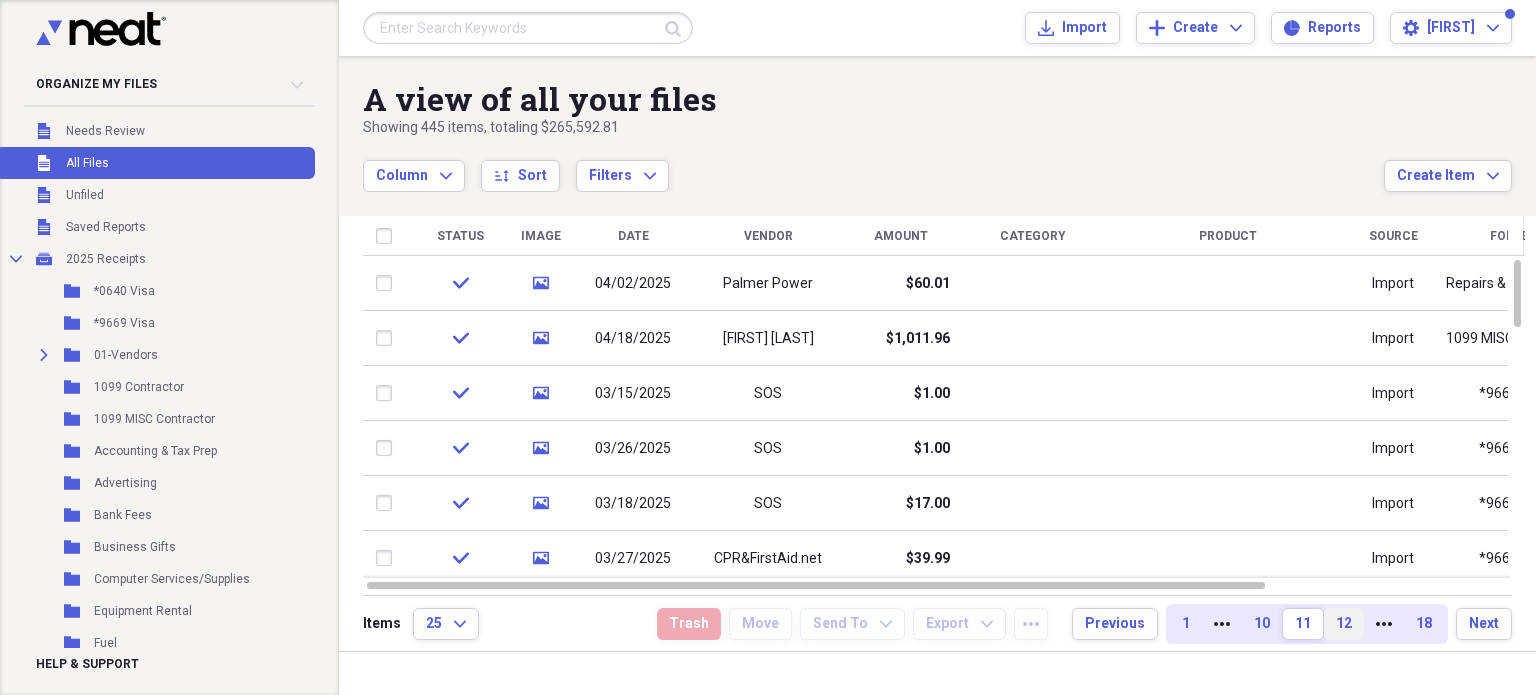 click on "12" at bounding box center [1344, 624] 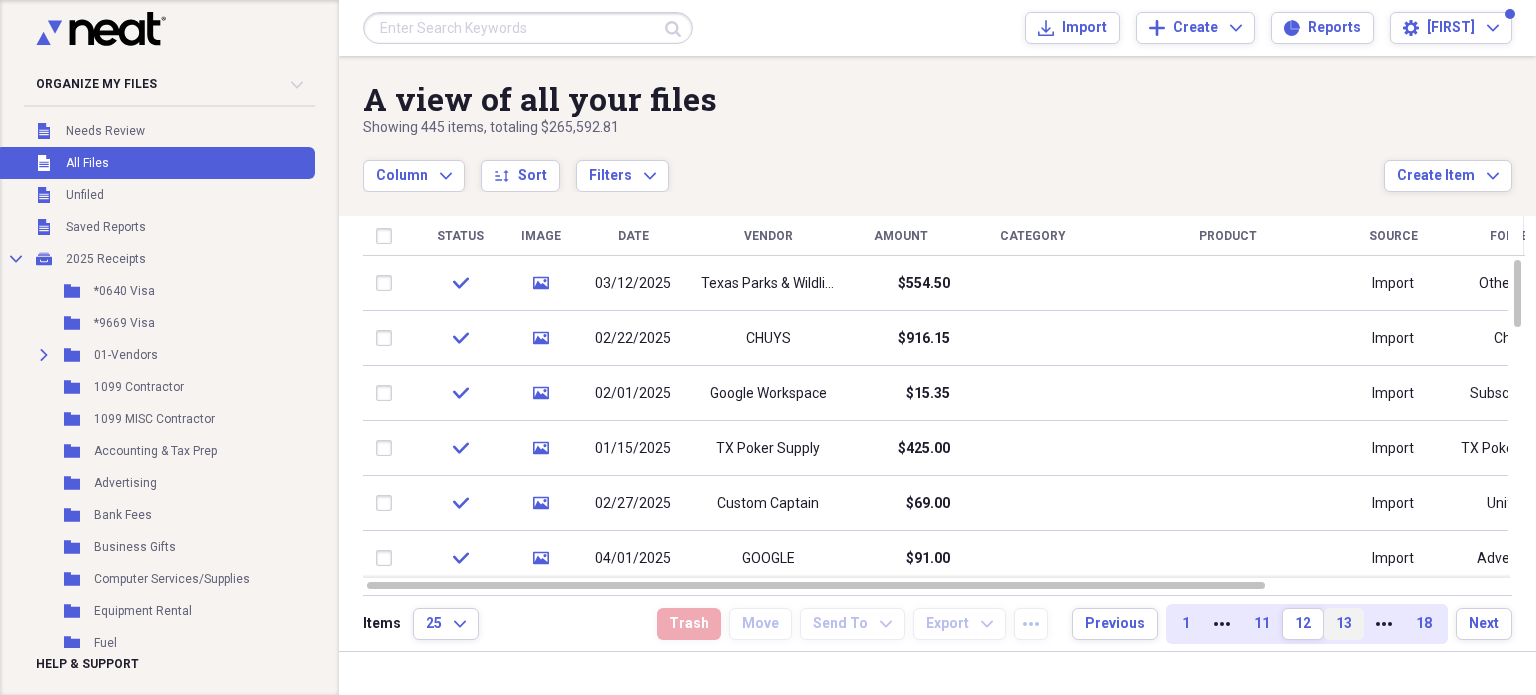 click on "13" at bounding box center [1344, 624] 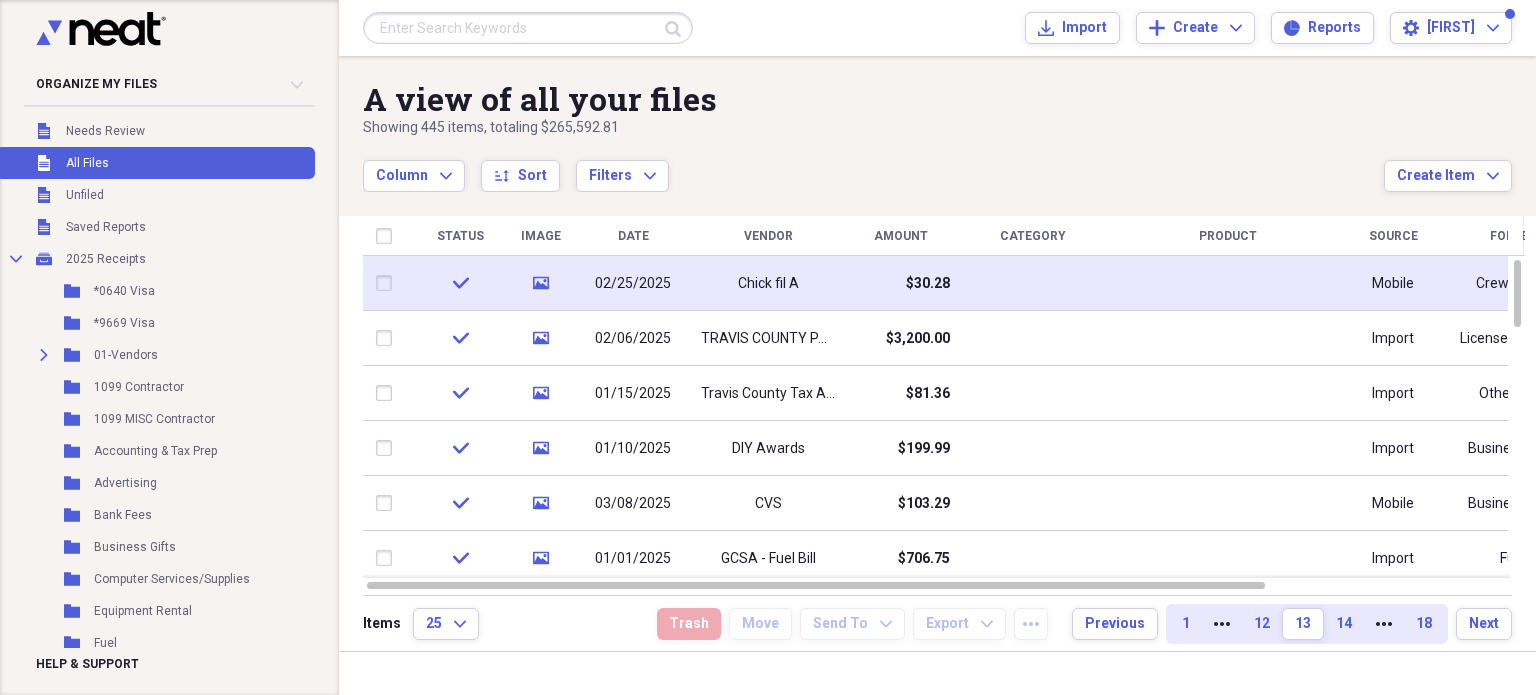 click on "Chick fil A" at bounding box center (768, 283) 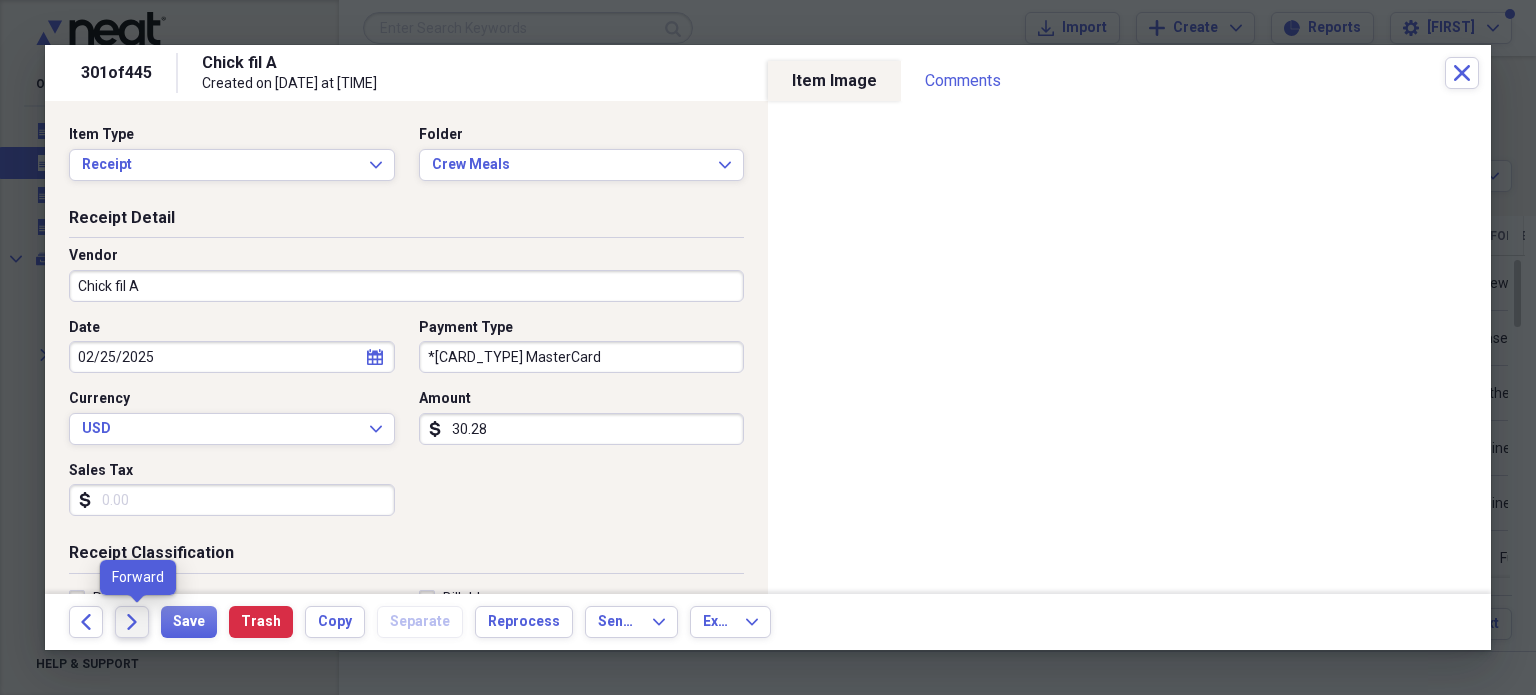 click on "Forward" 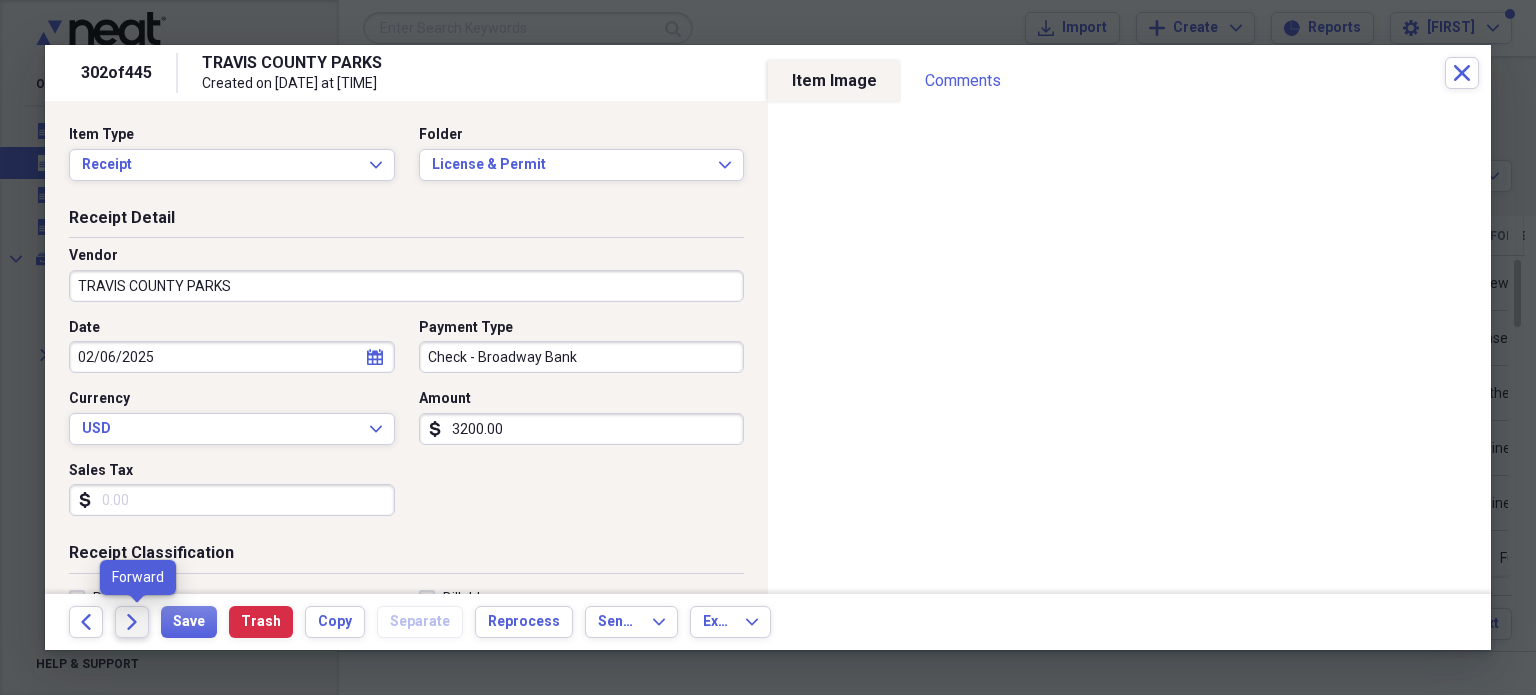 click on "Forward" 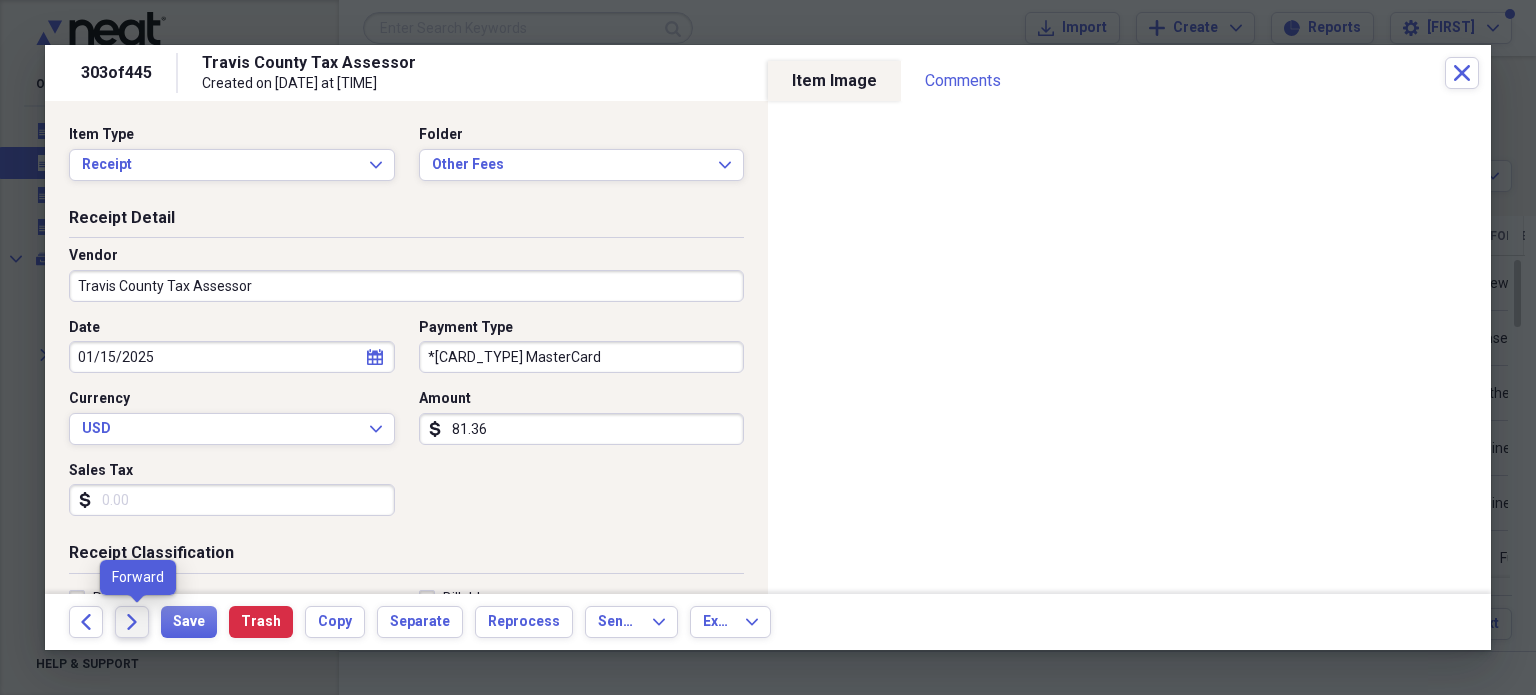 click on "Forward" 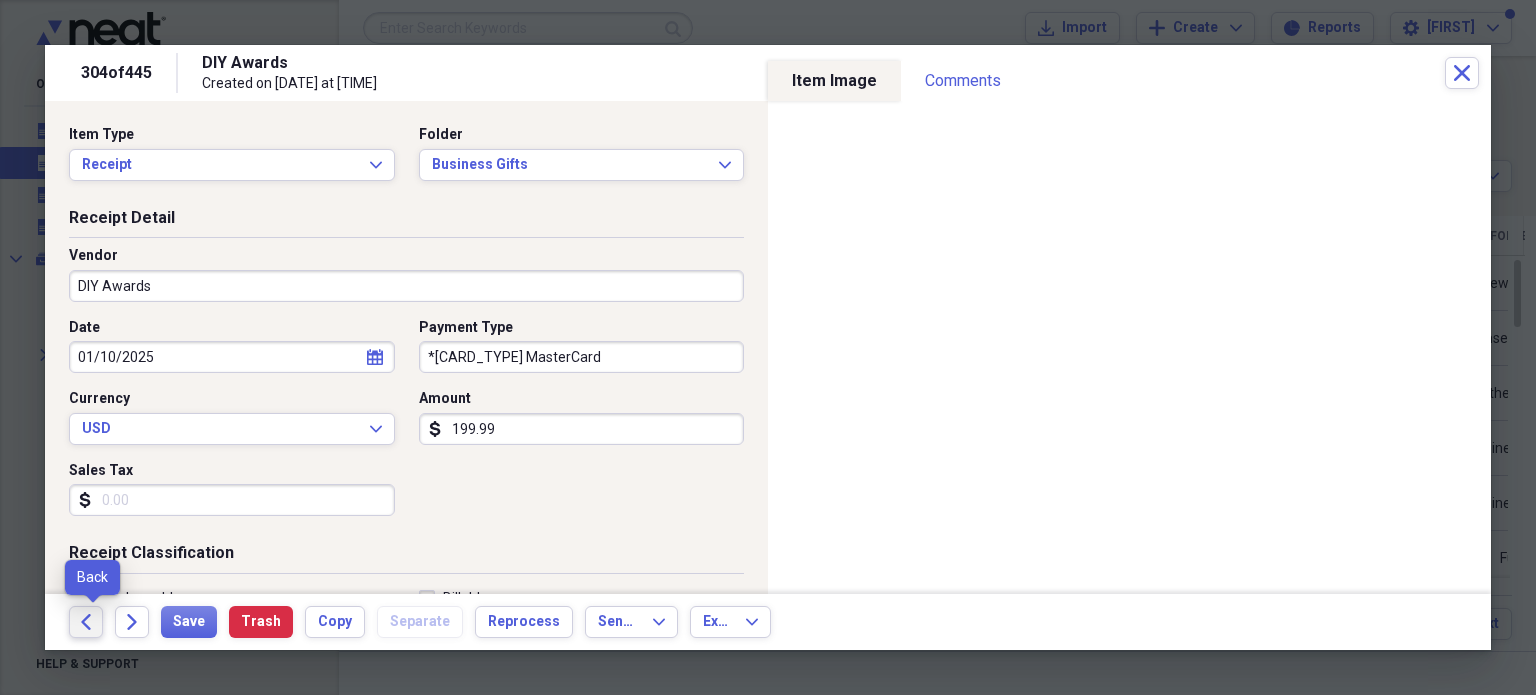 click on "Back" 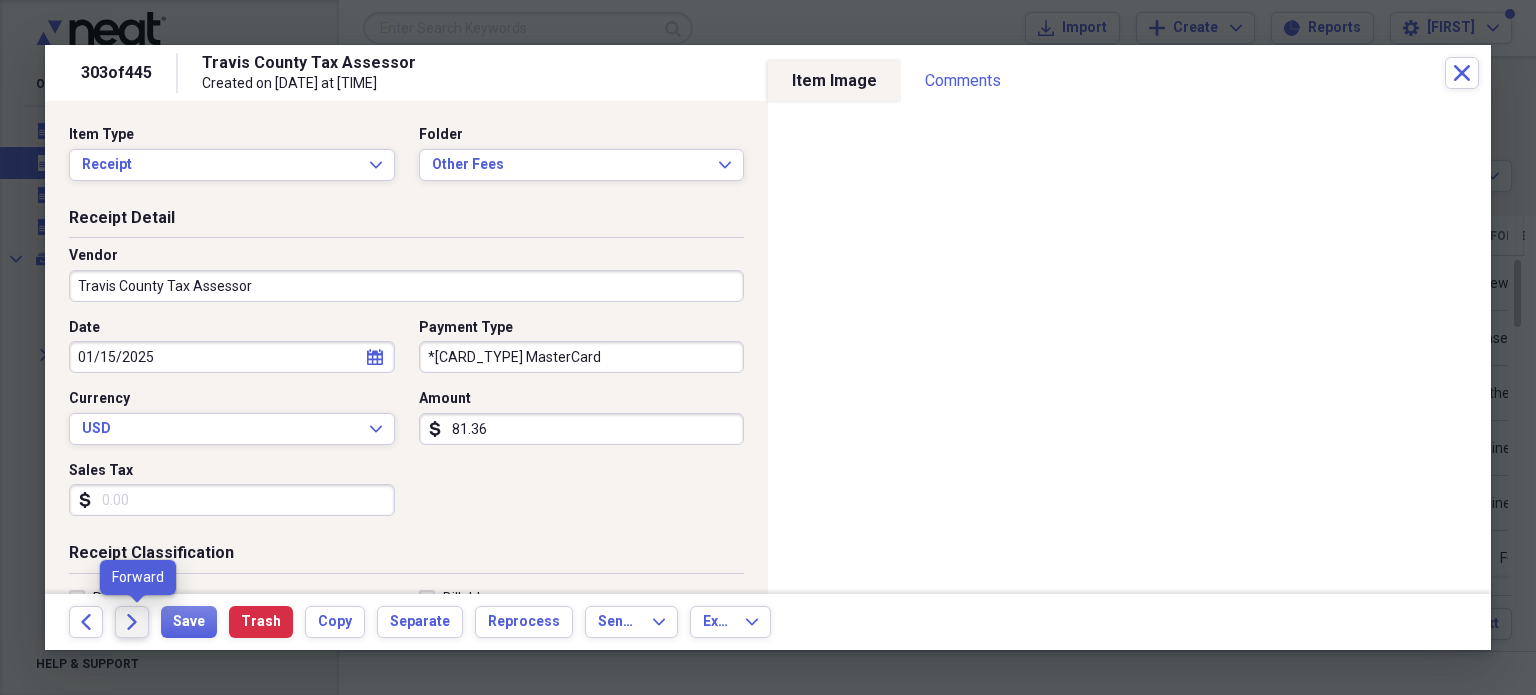 click on "Forward" 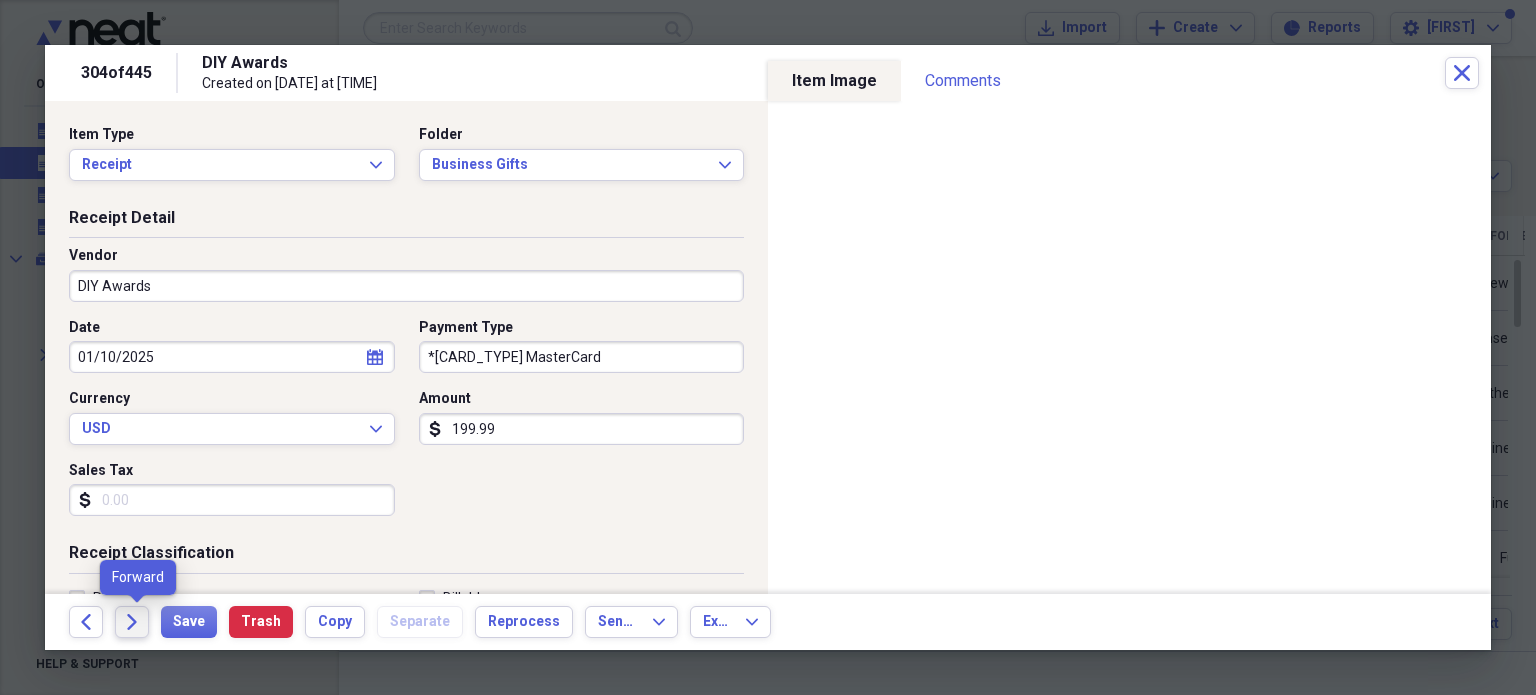 click on "Forward" 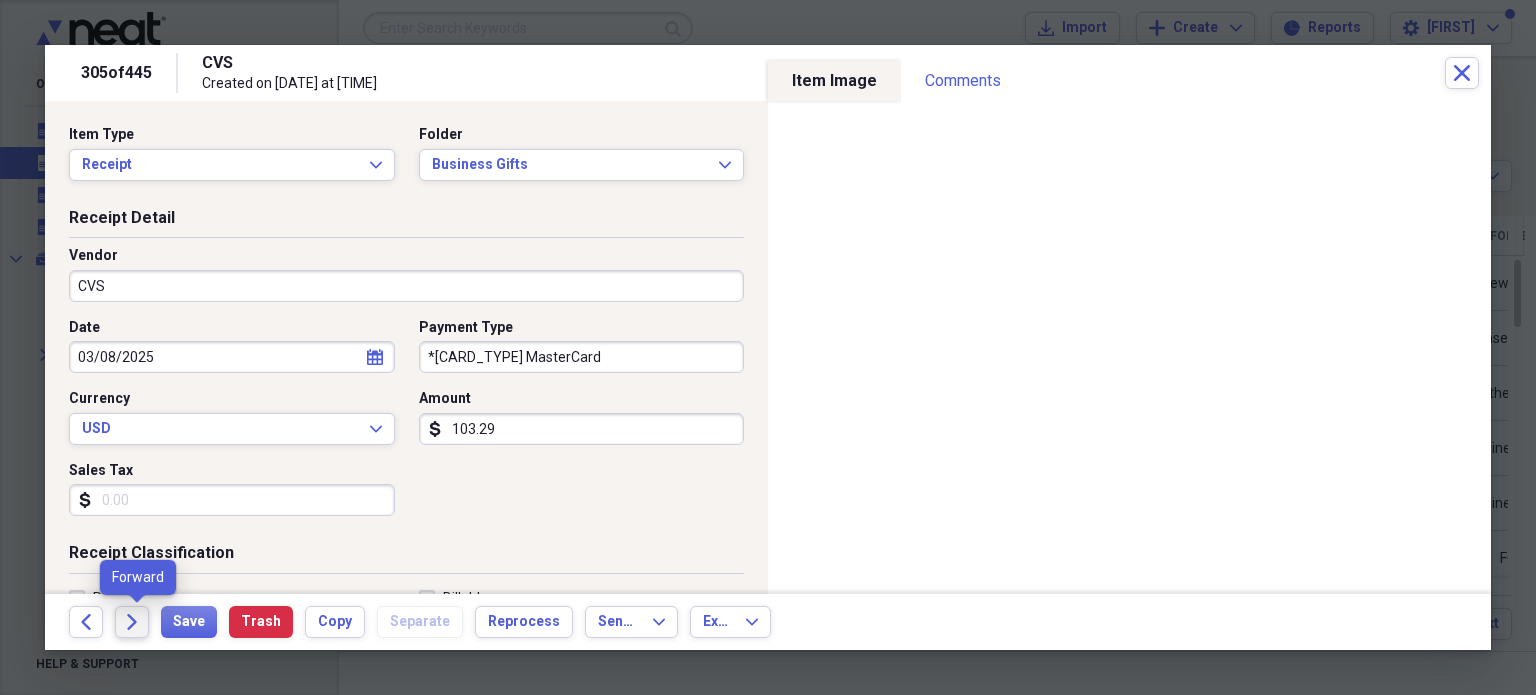 click on "Forward" 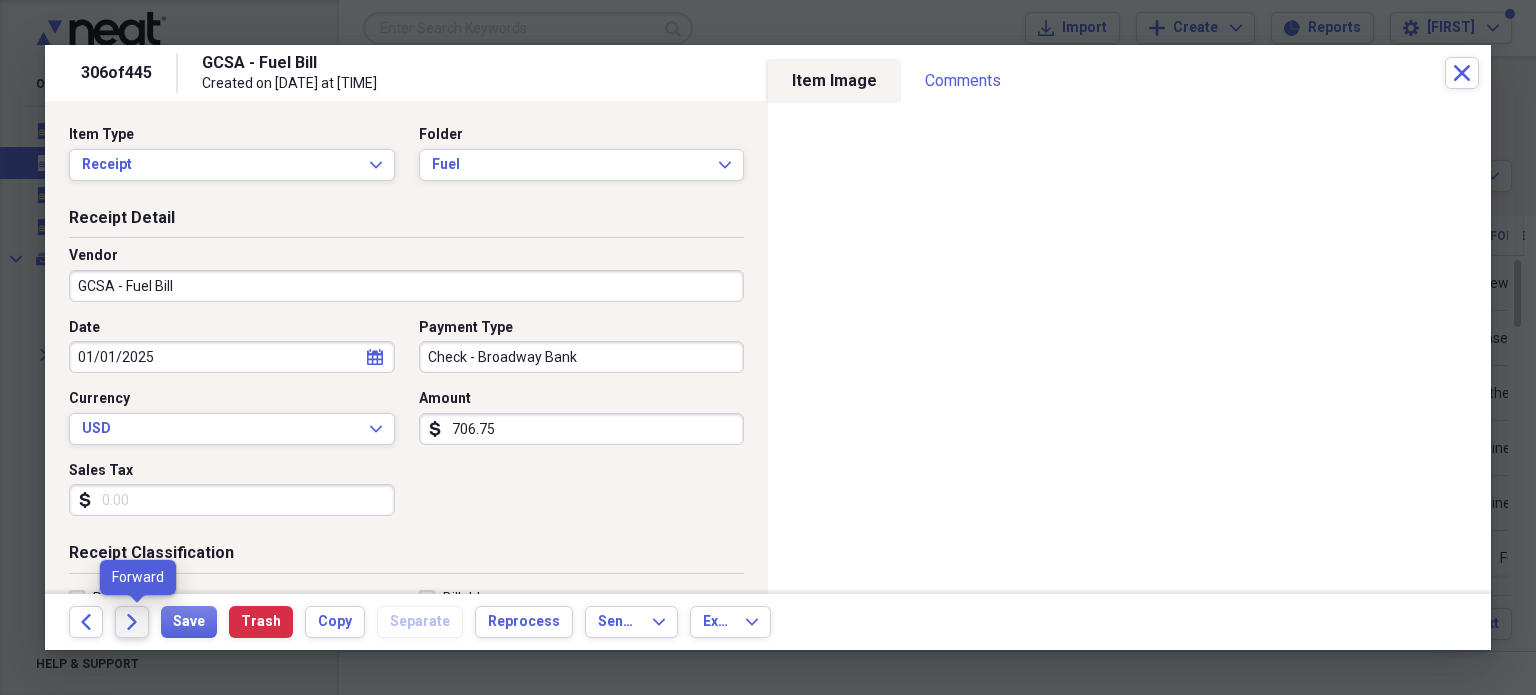 click on "Forward" 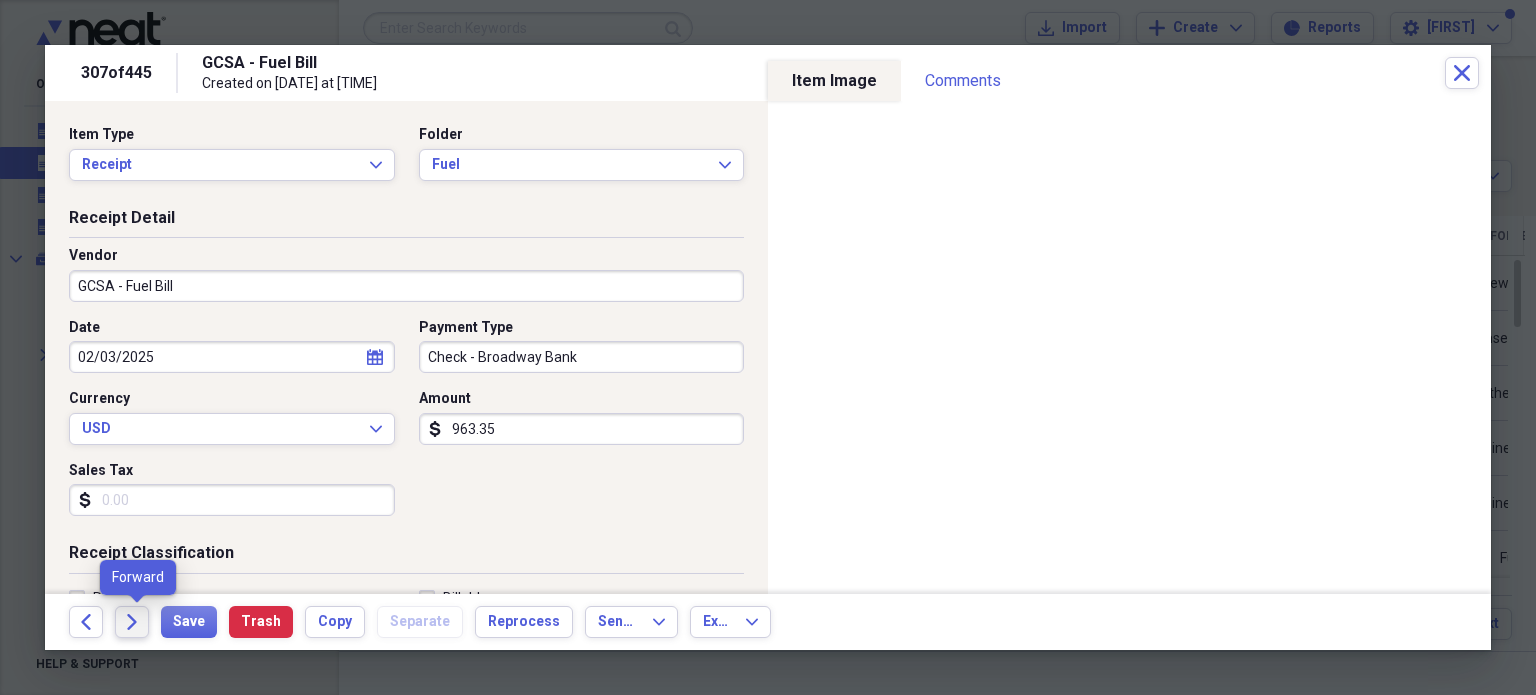 click 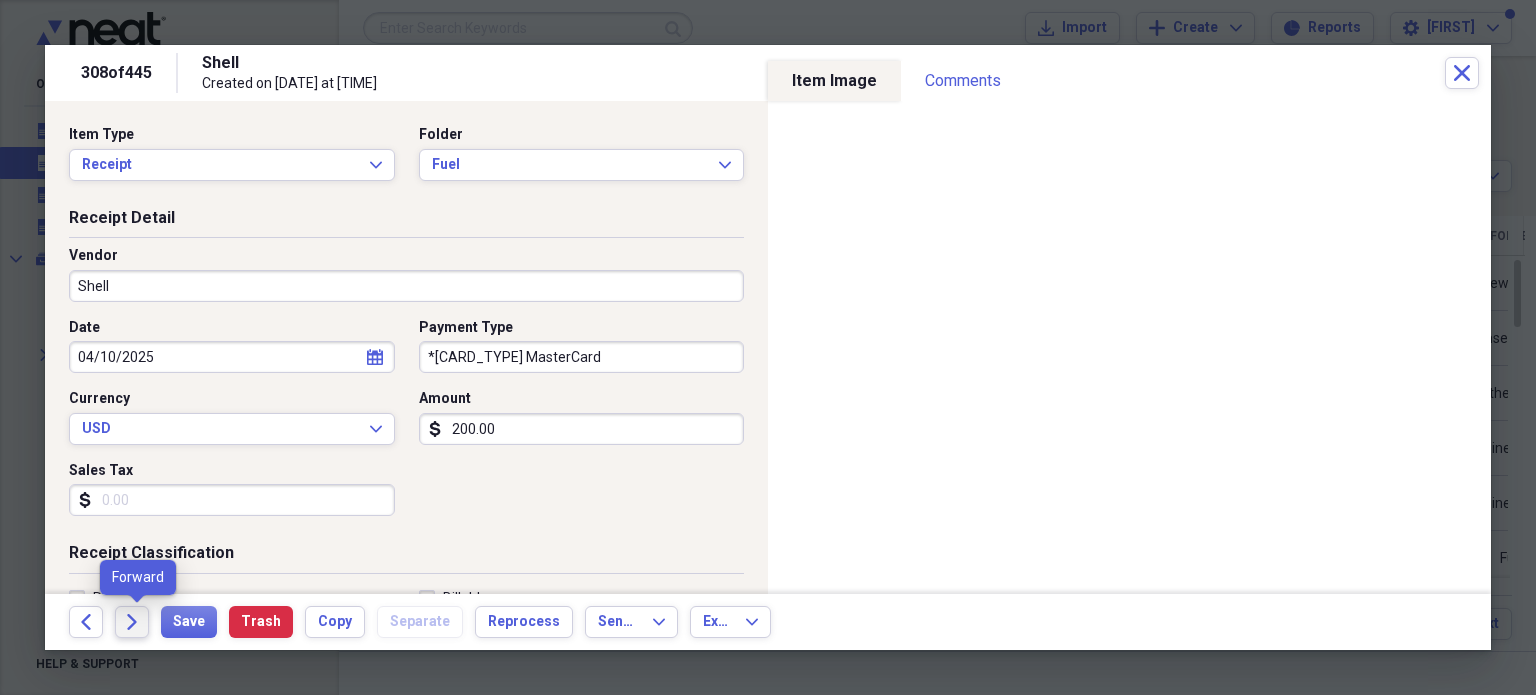 click on "Forward" 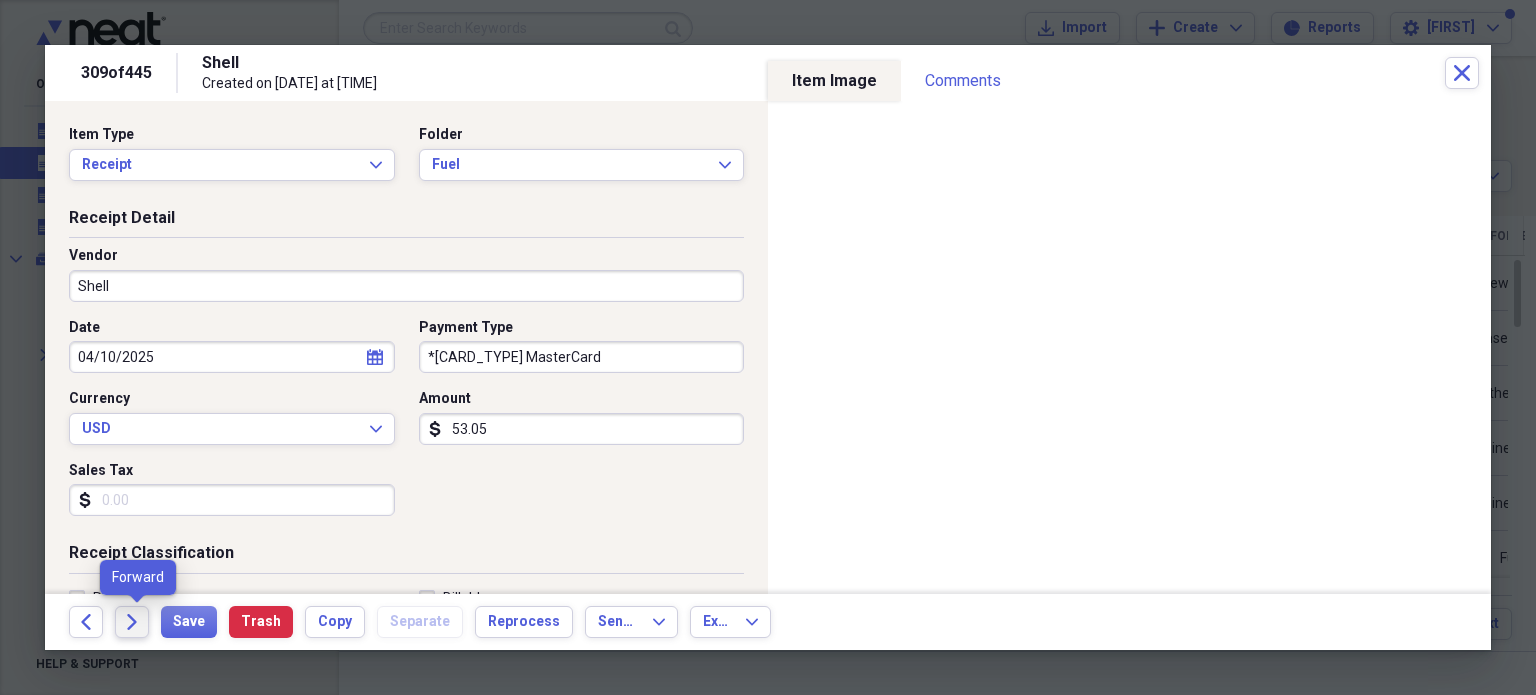click on "Forward" 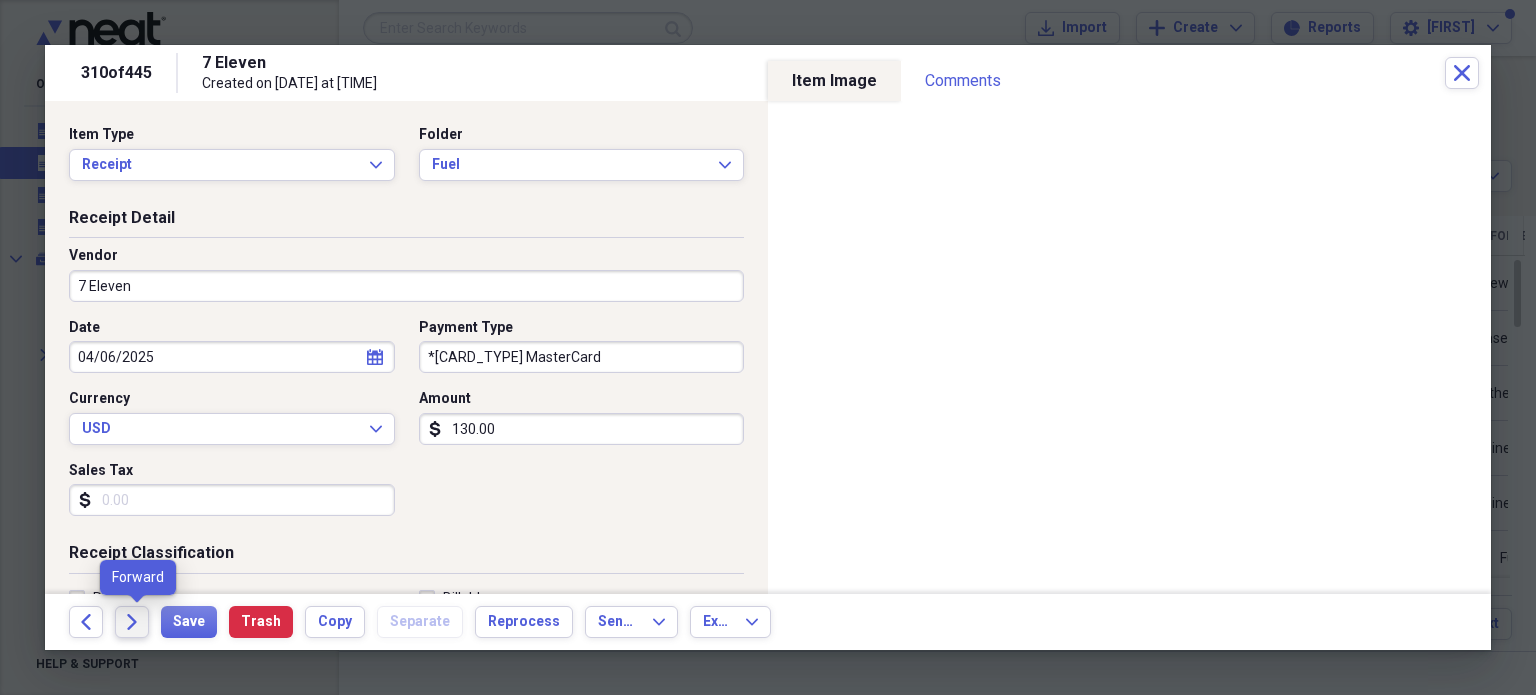 click on "Forward" 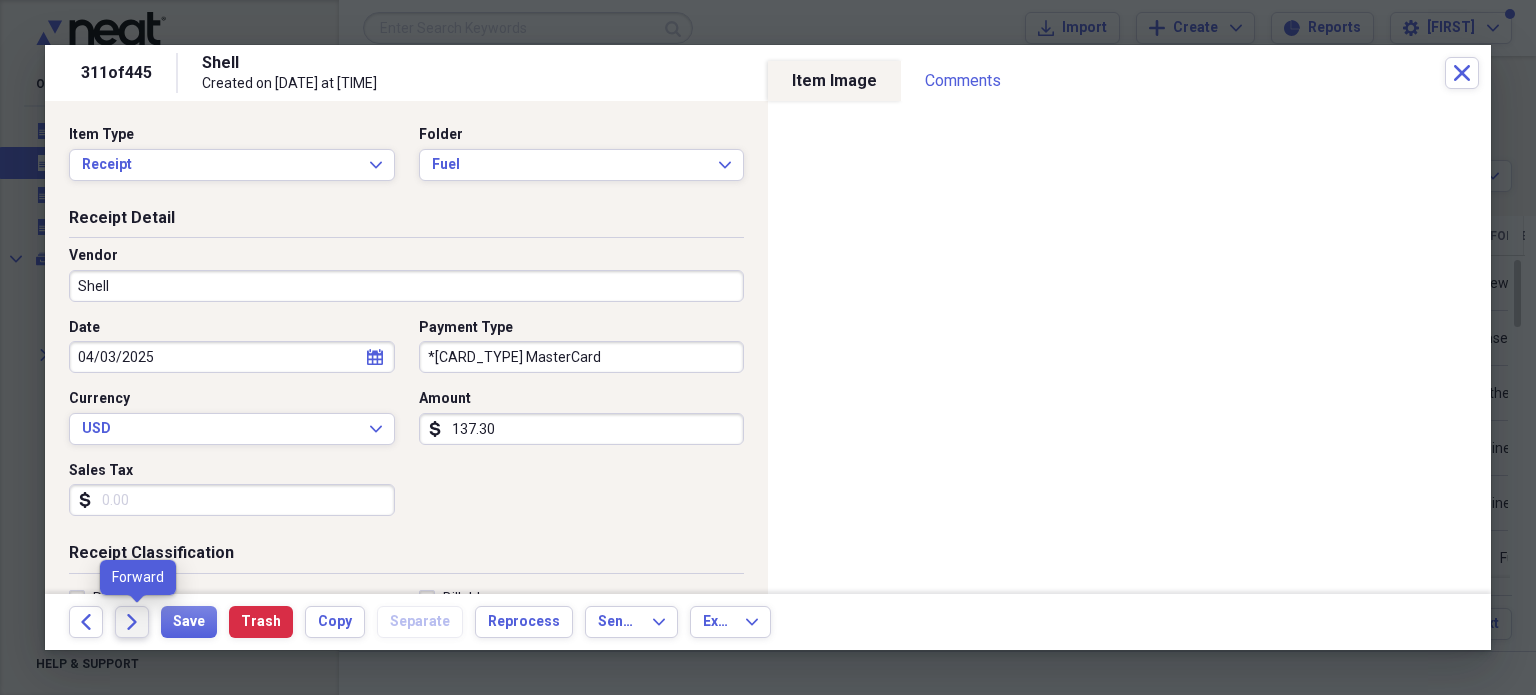 click 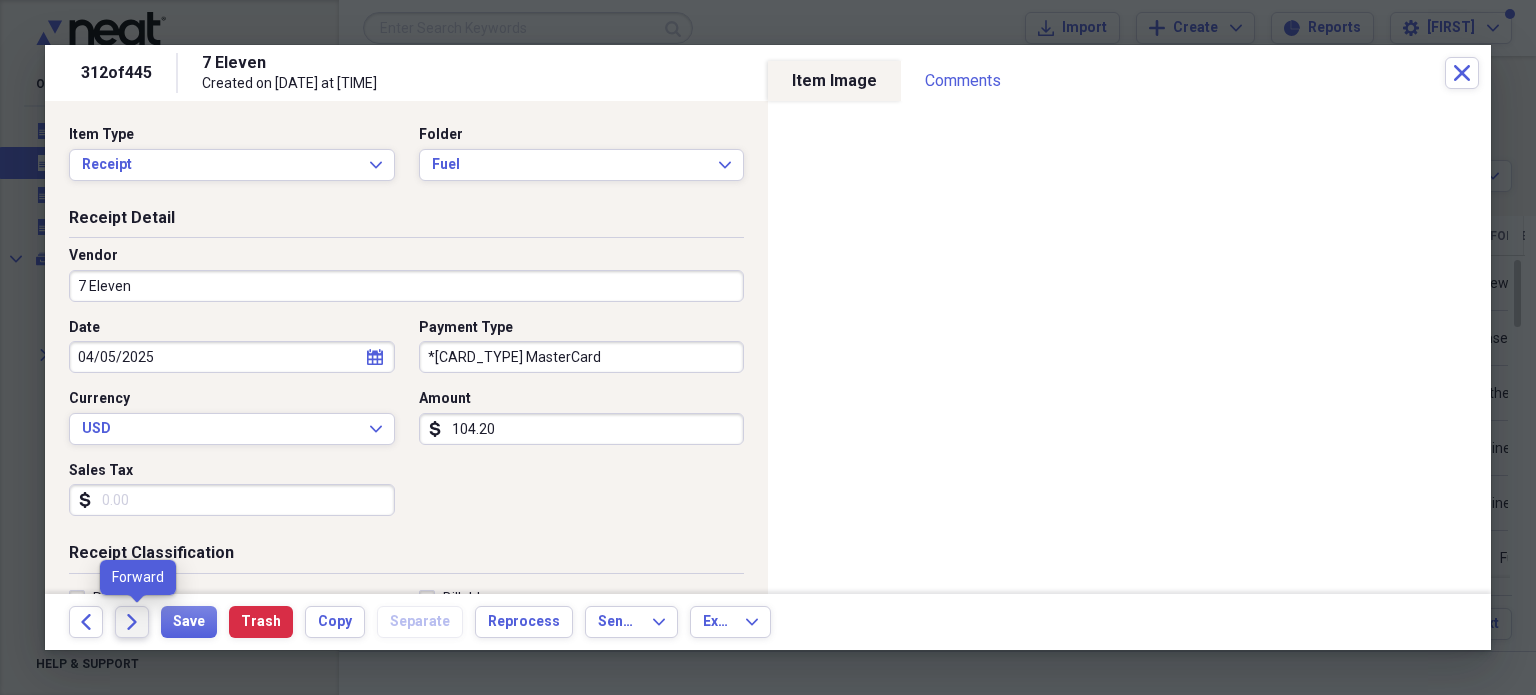 click 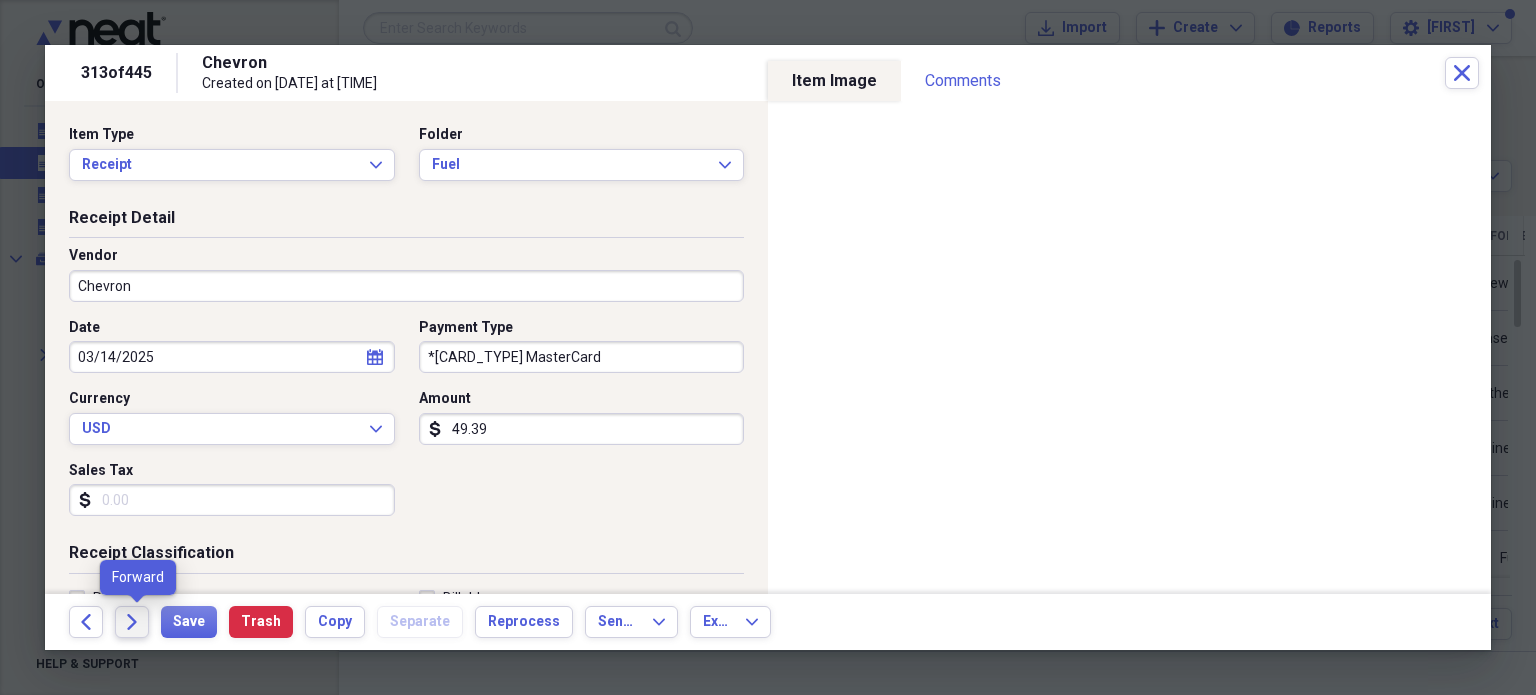 click on "Forward" 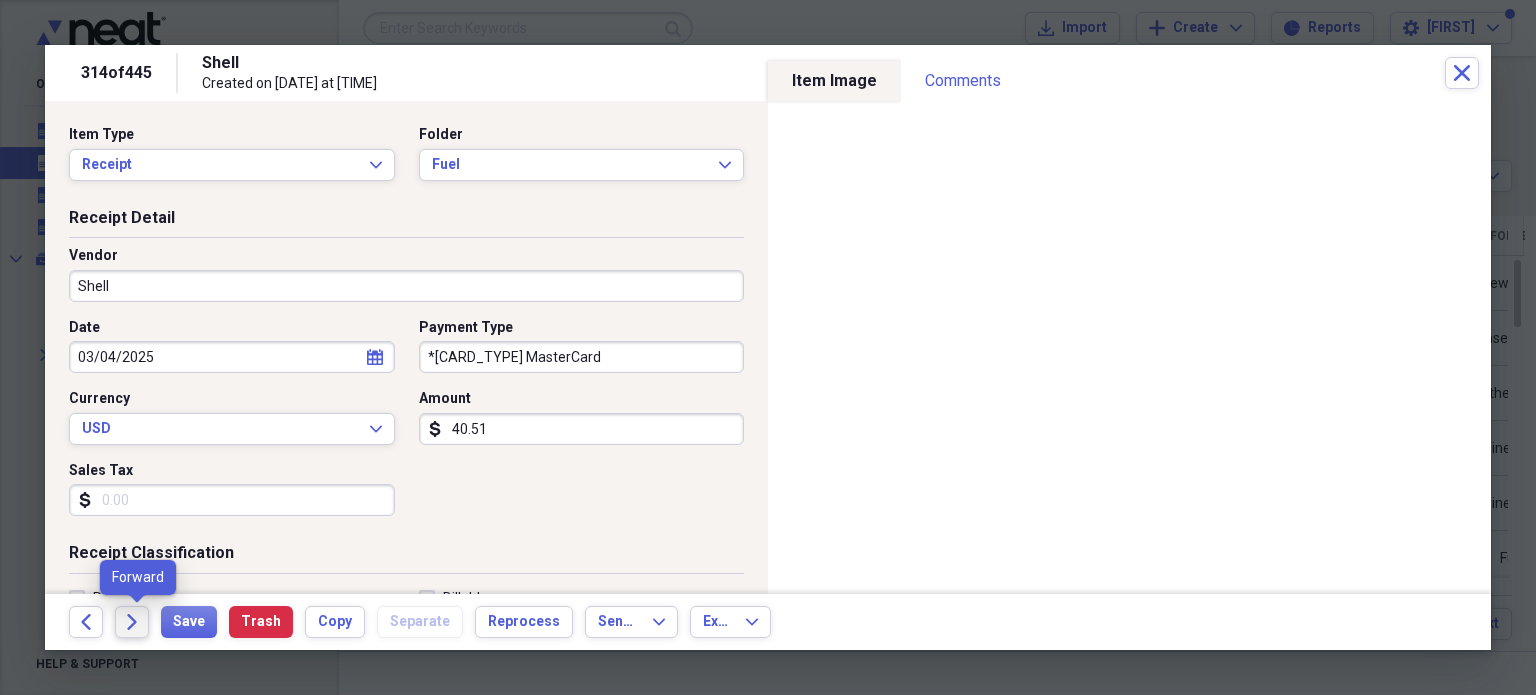 click on "Forward" 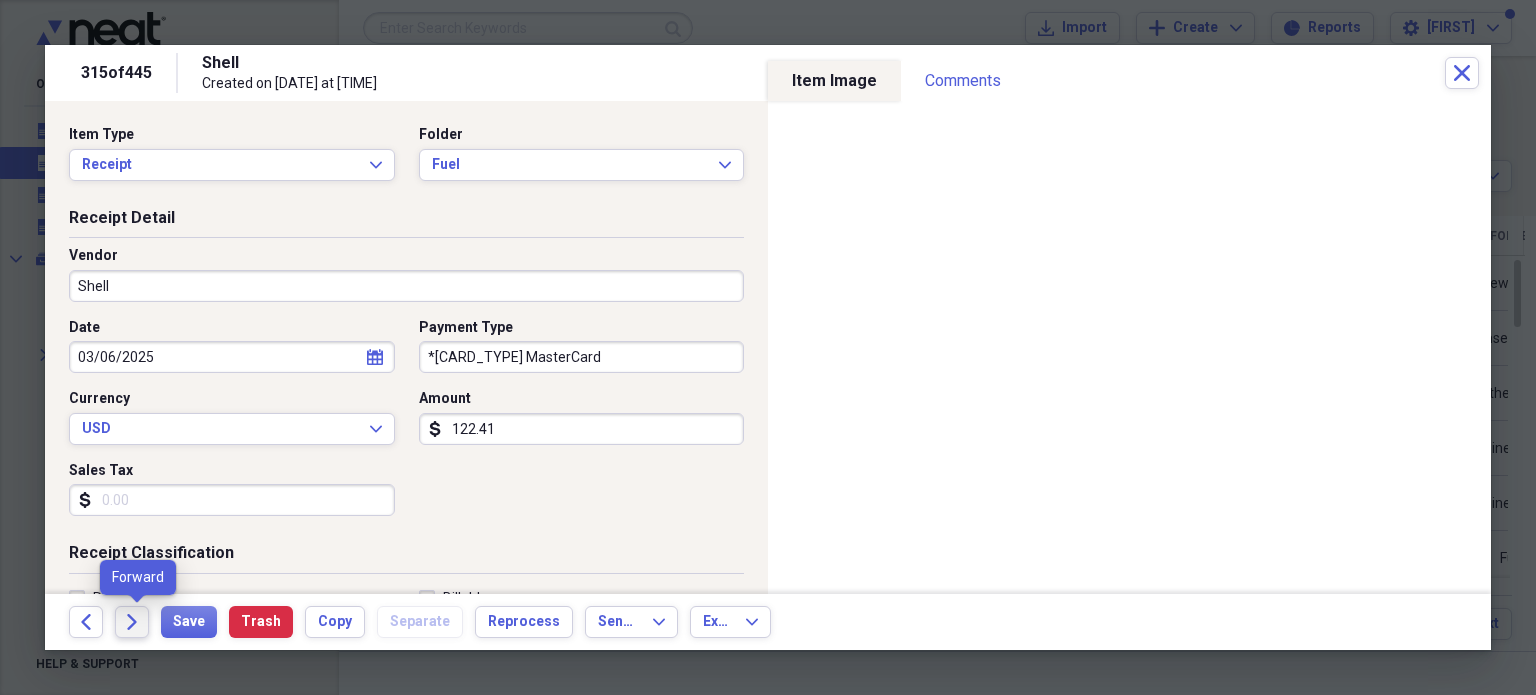 click on "Forward" at bounding box center [132, 622] 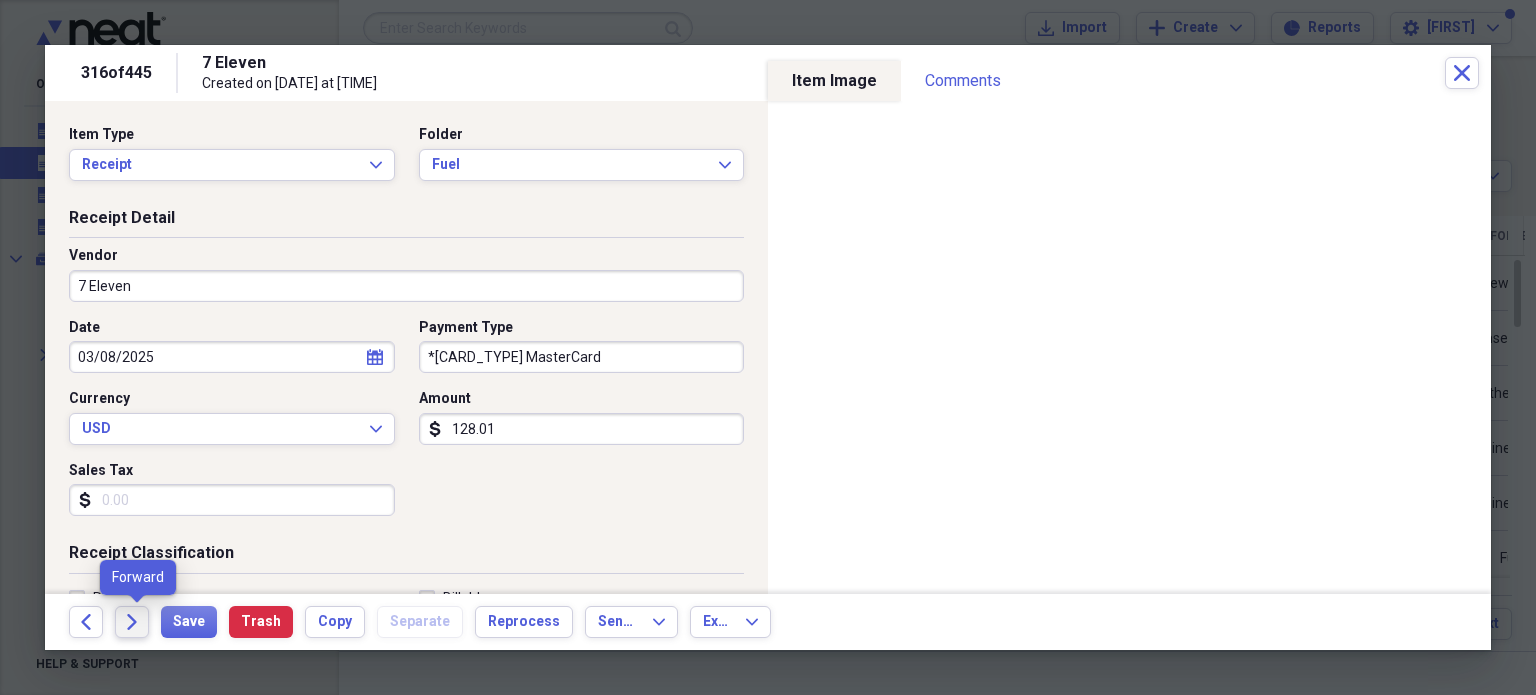 click on "Forward" at bounding box center [132, 622] 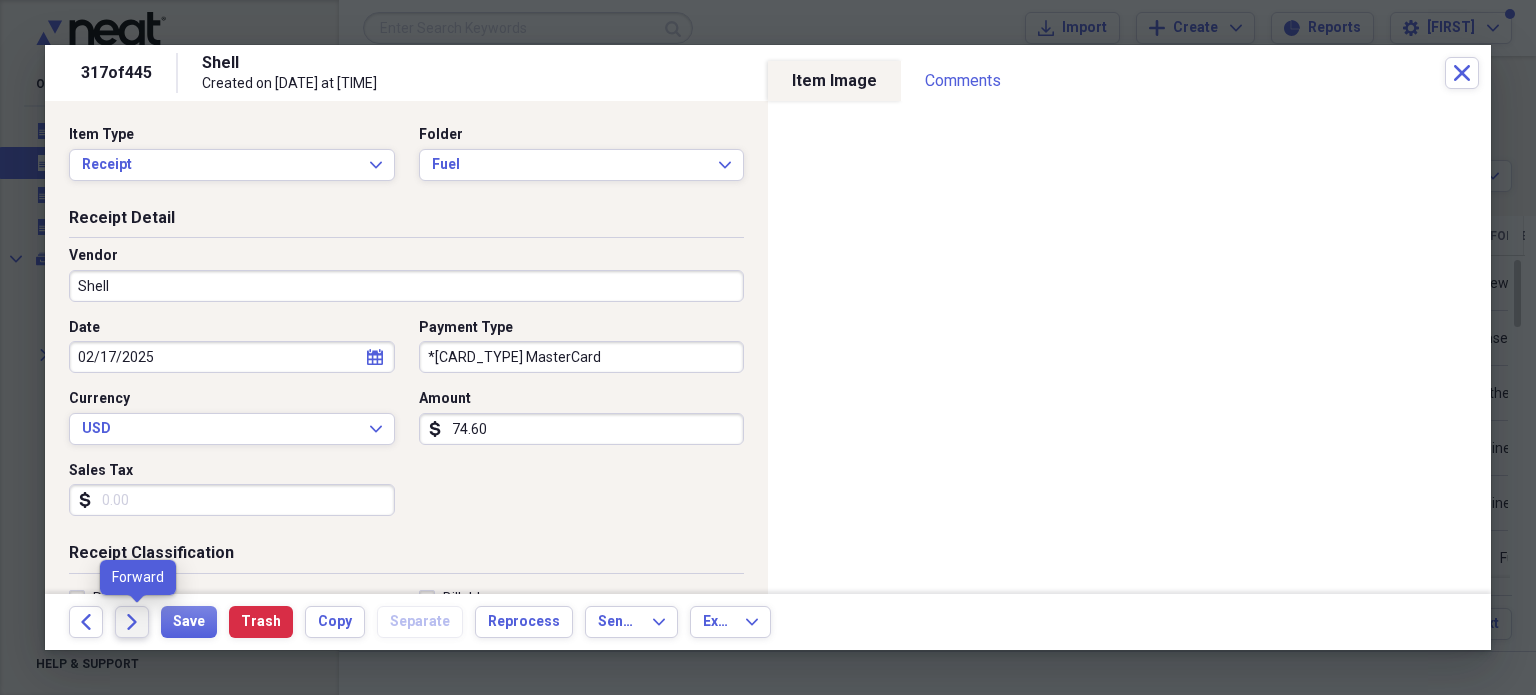 click on "Forward" 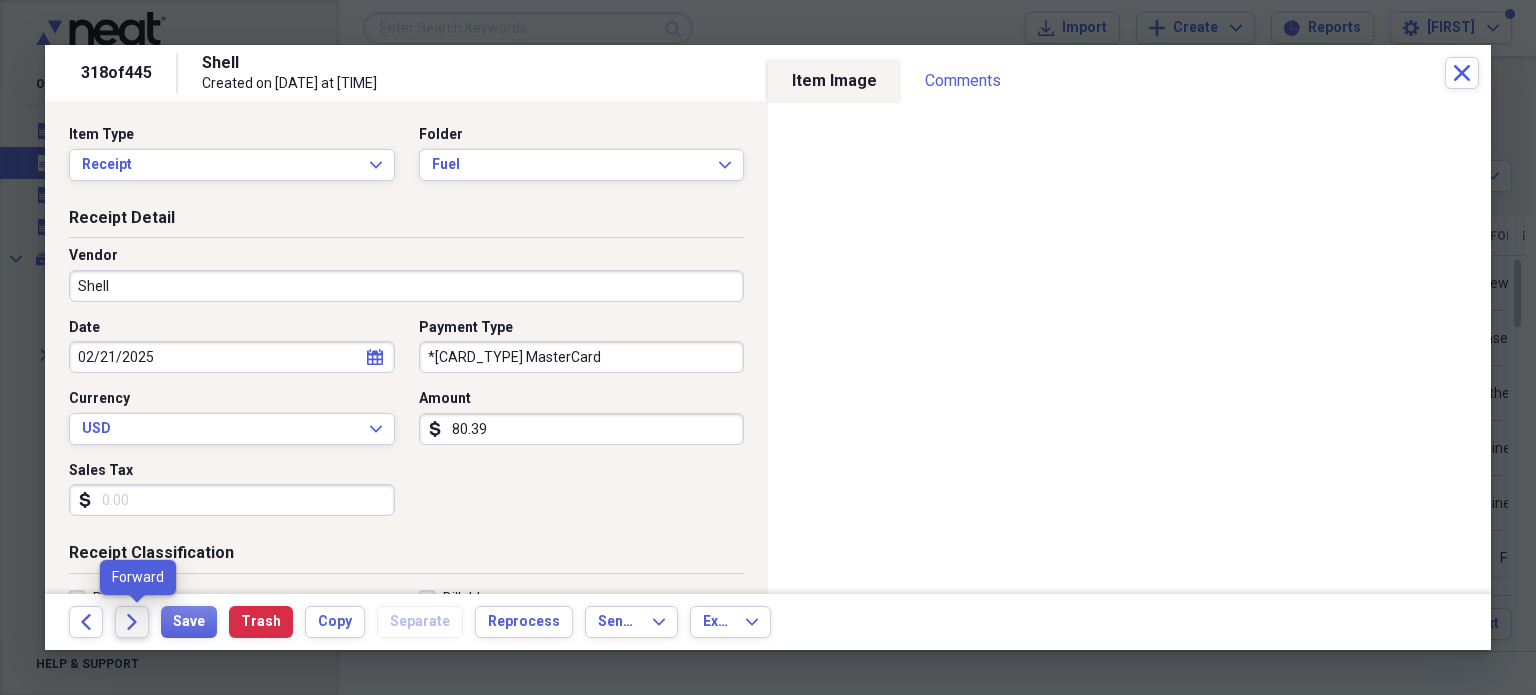 click 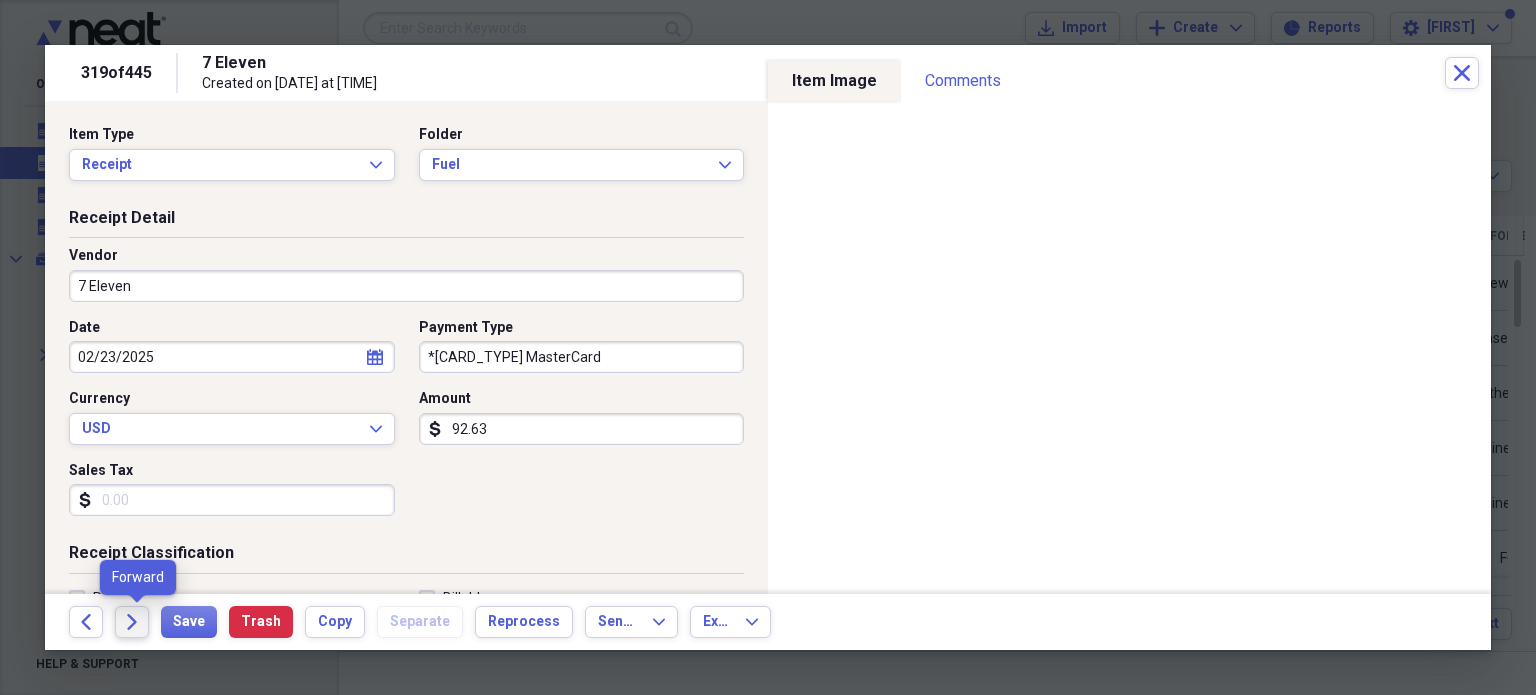 click on "Forward" 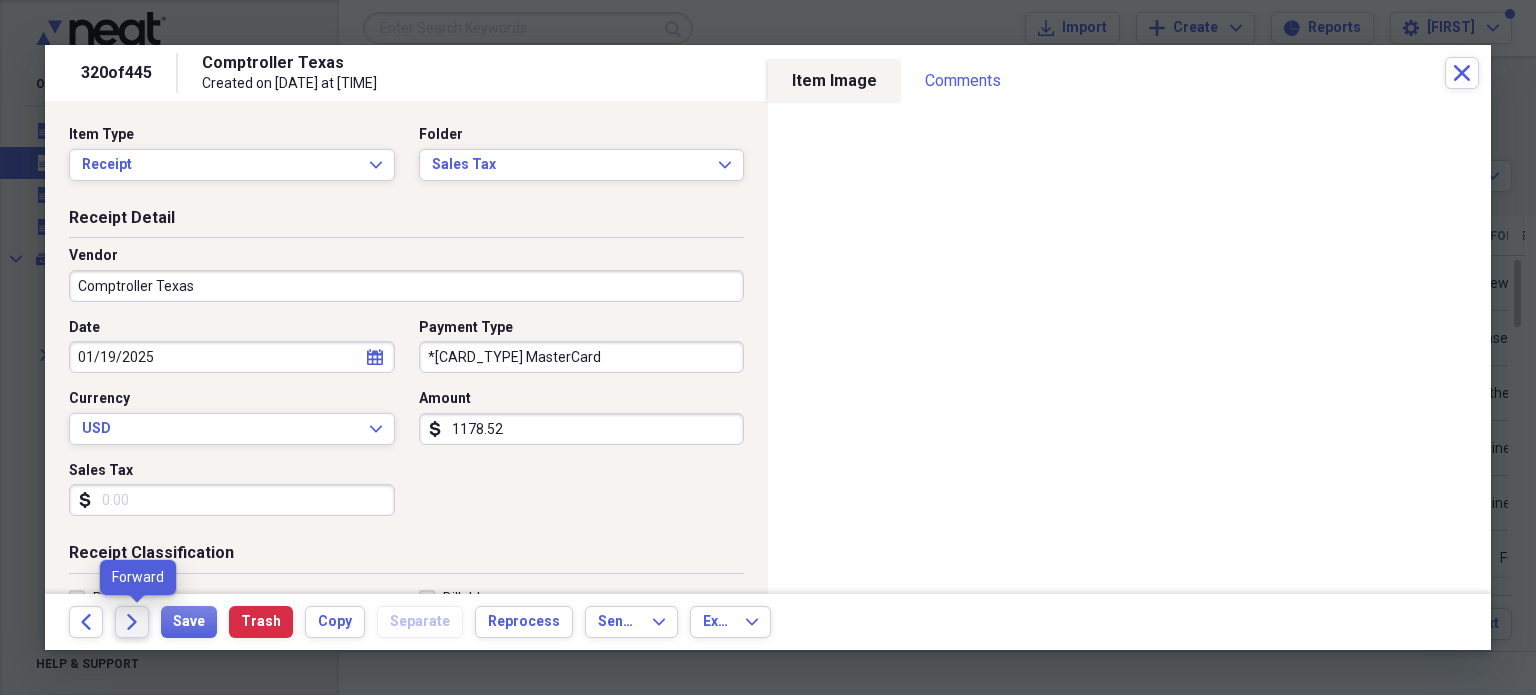 click on "Forward" at bounding box center [132, 622] 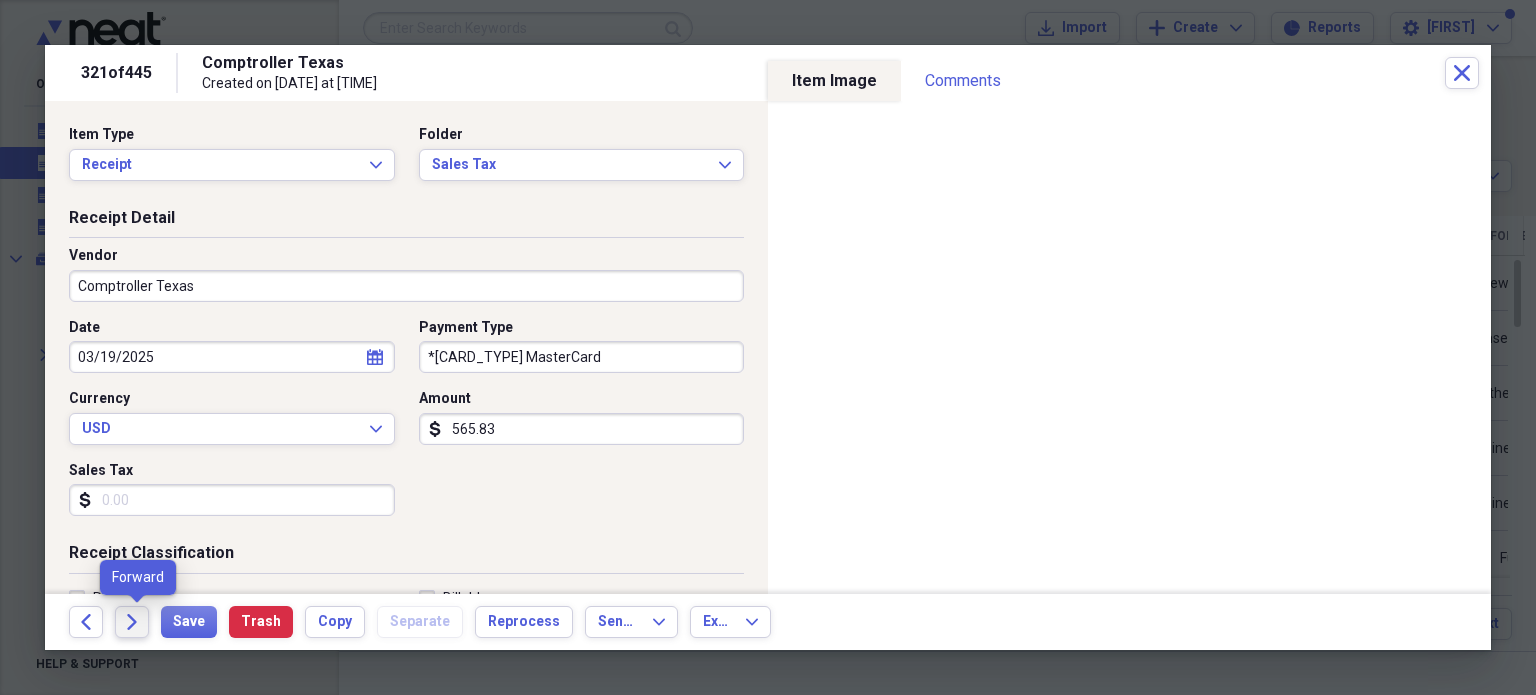 drag, startPoint x: 139, startPoint y: 624, endPoint x: 282, endPoint y: 664, distance: 148.48906 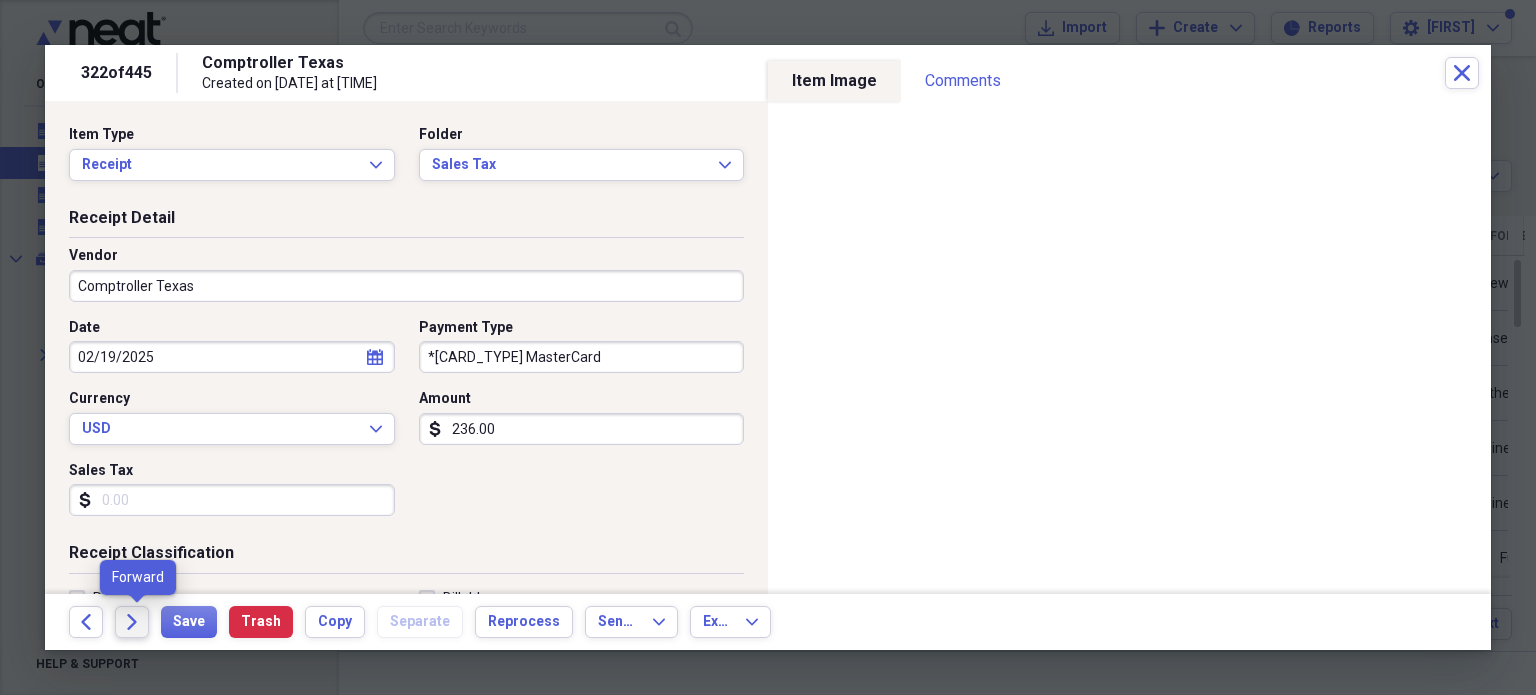 click on "Forward" at bounding box center [132, 622] 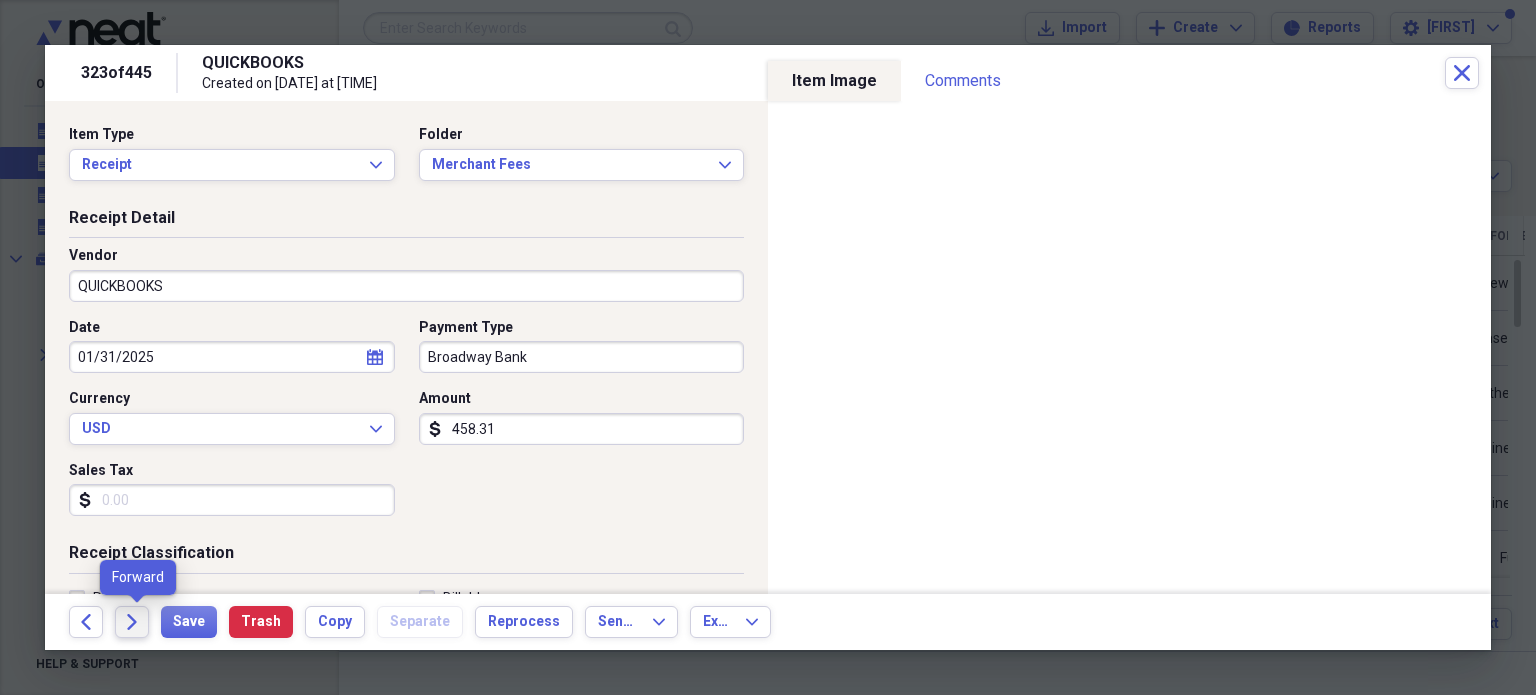 click on "Forward" at bounding box center [132, 622] 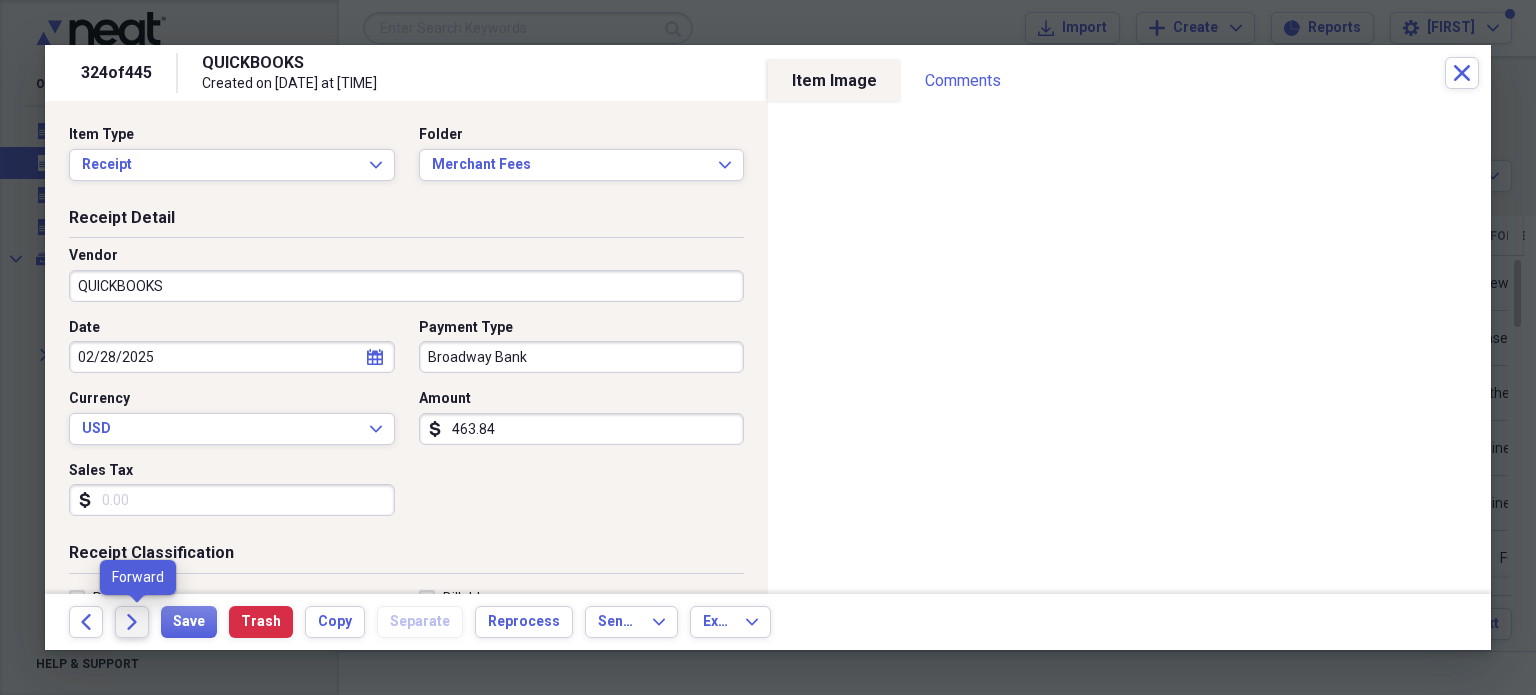 click on "Forward" at bounding box center [132, 622] 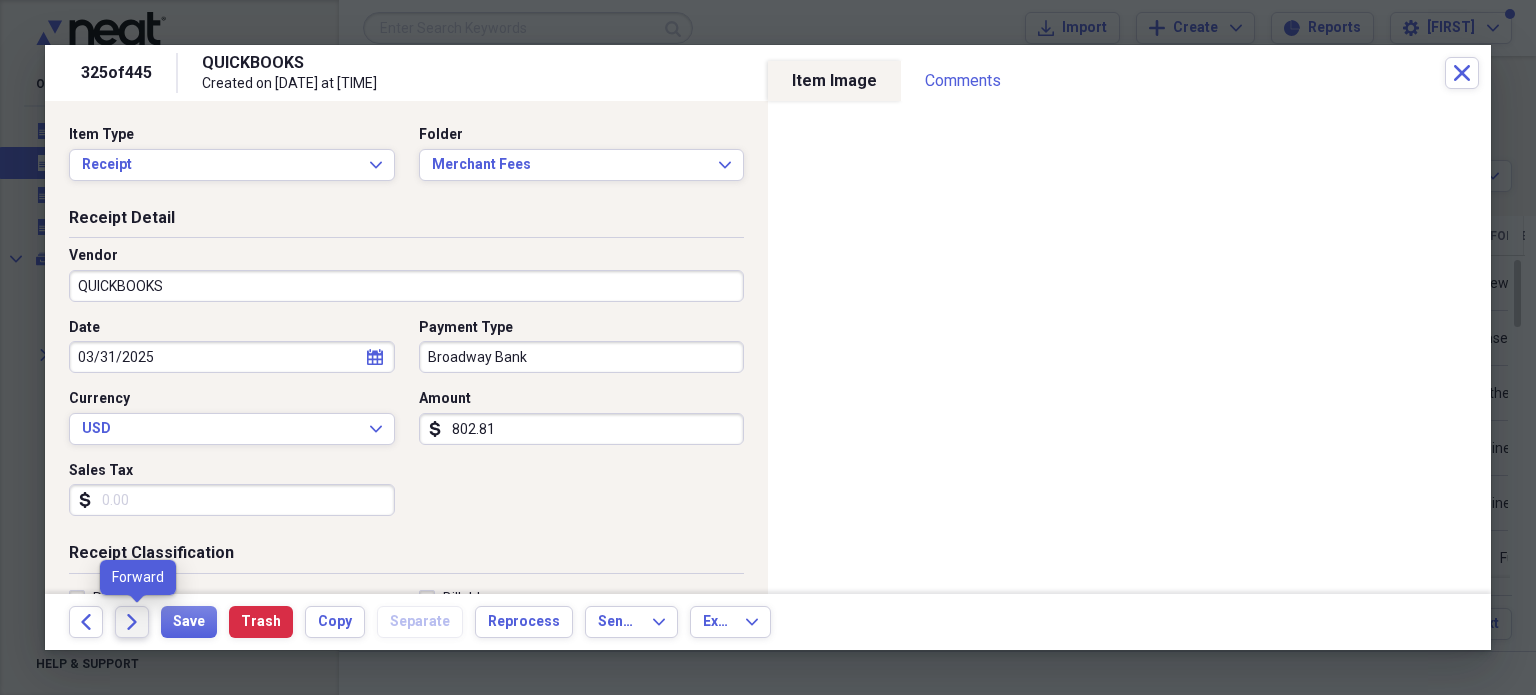 click on "Forward" 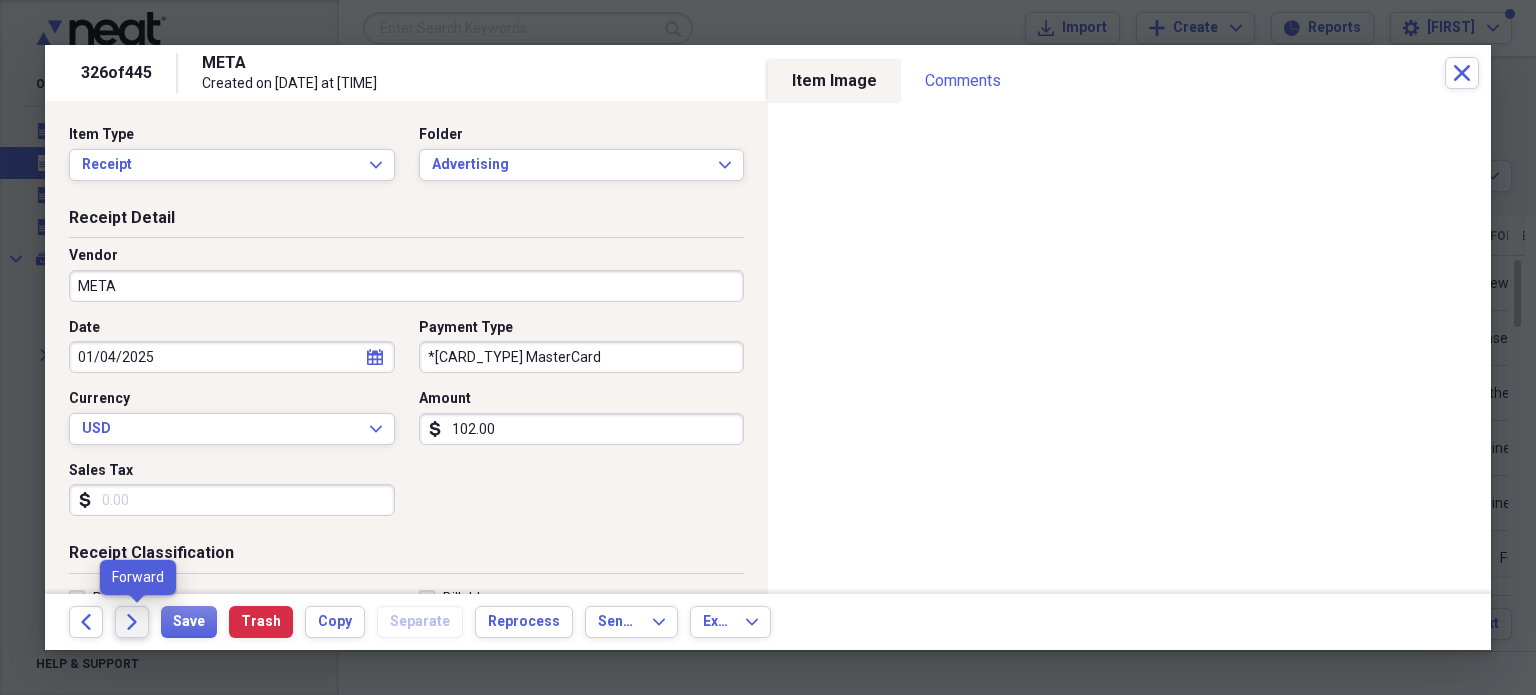 click on "Forward" 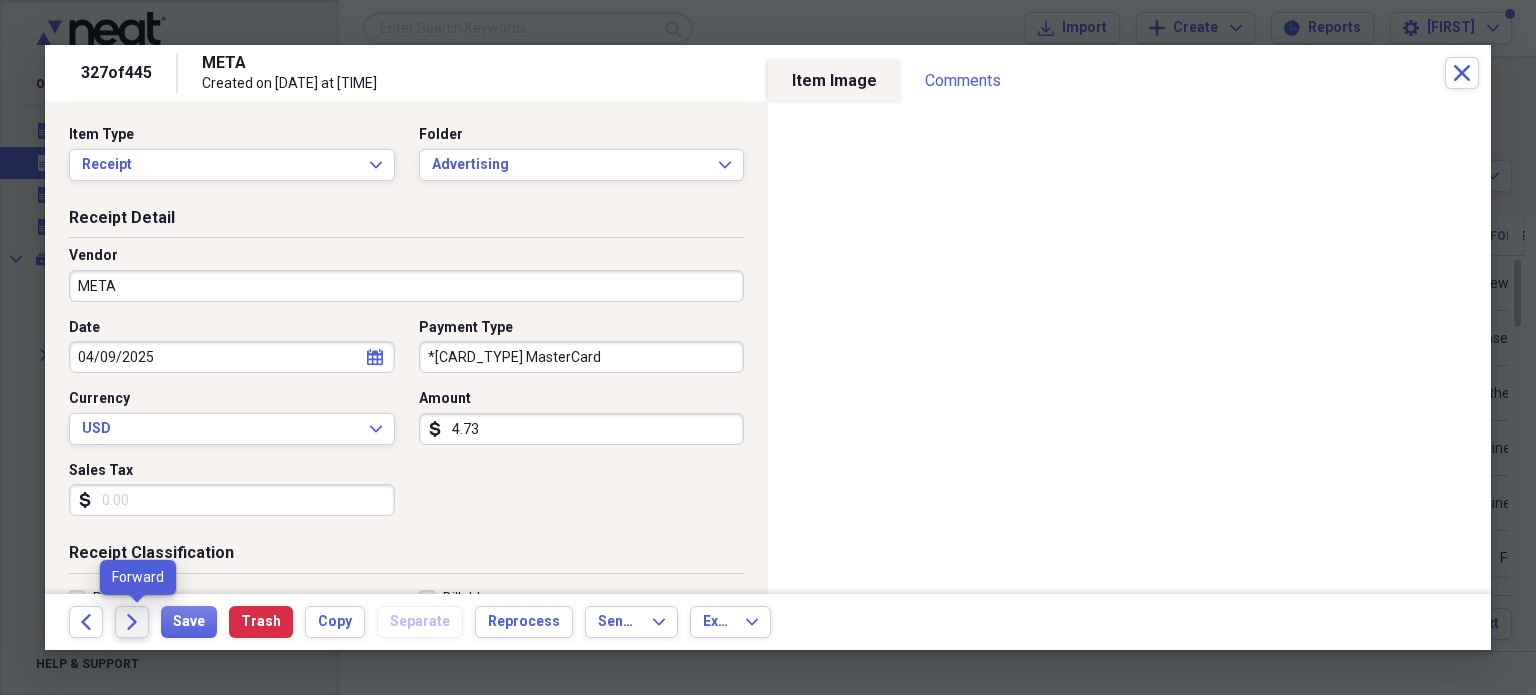 click on "Forward" 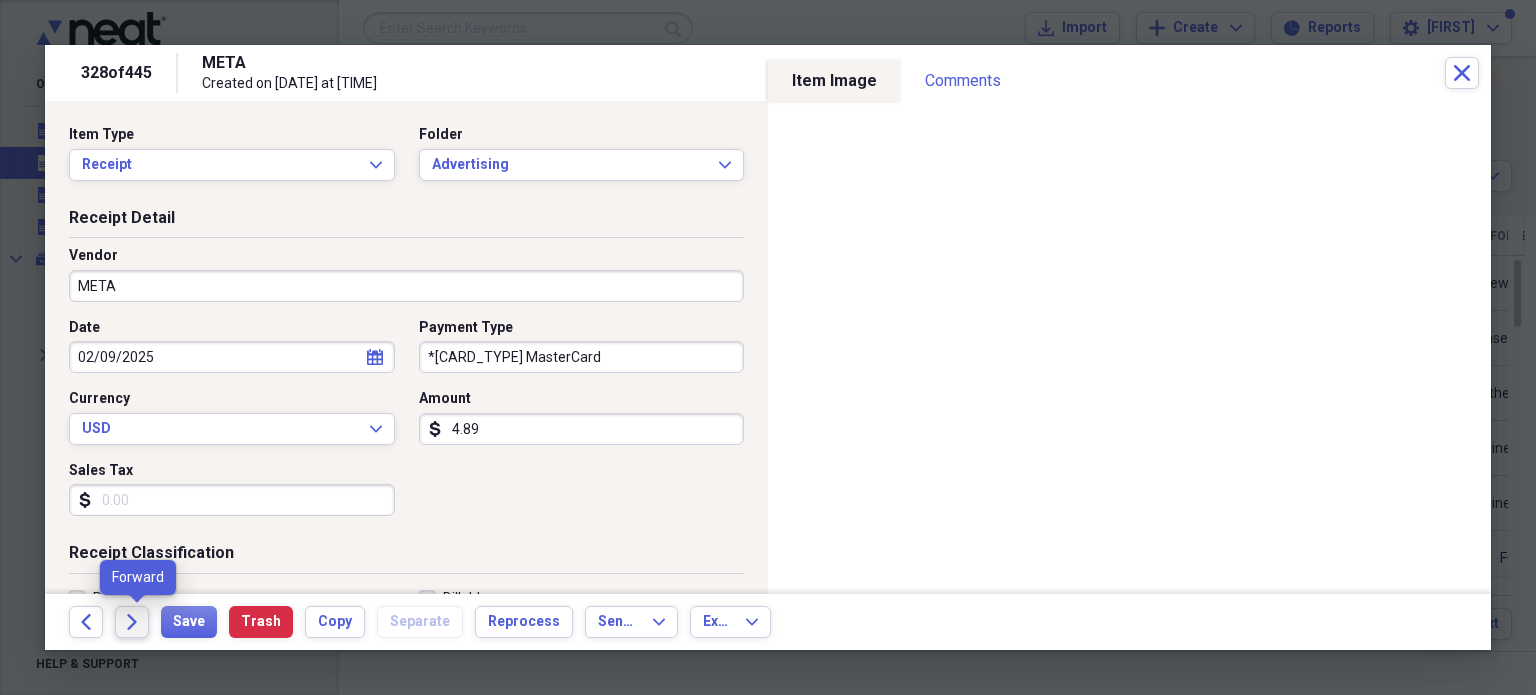 click on "Forward" at bounding box center (132, 622) 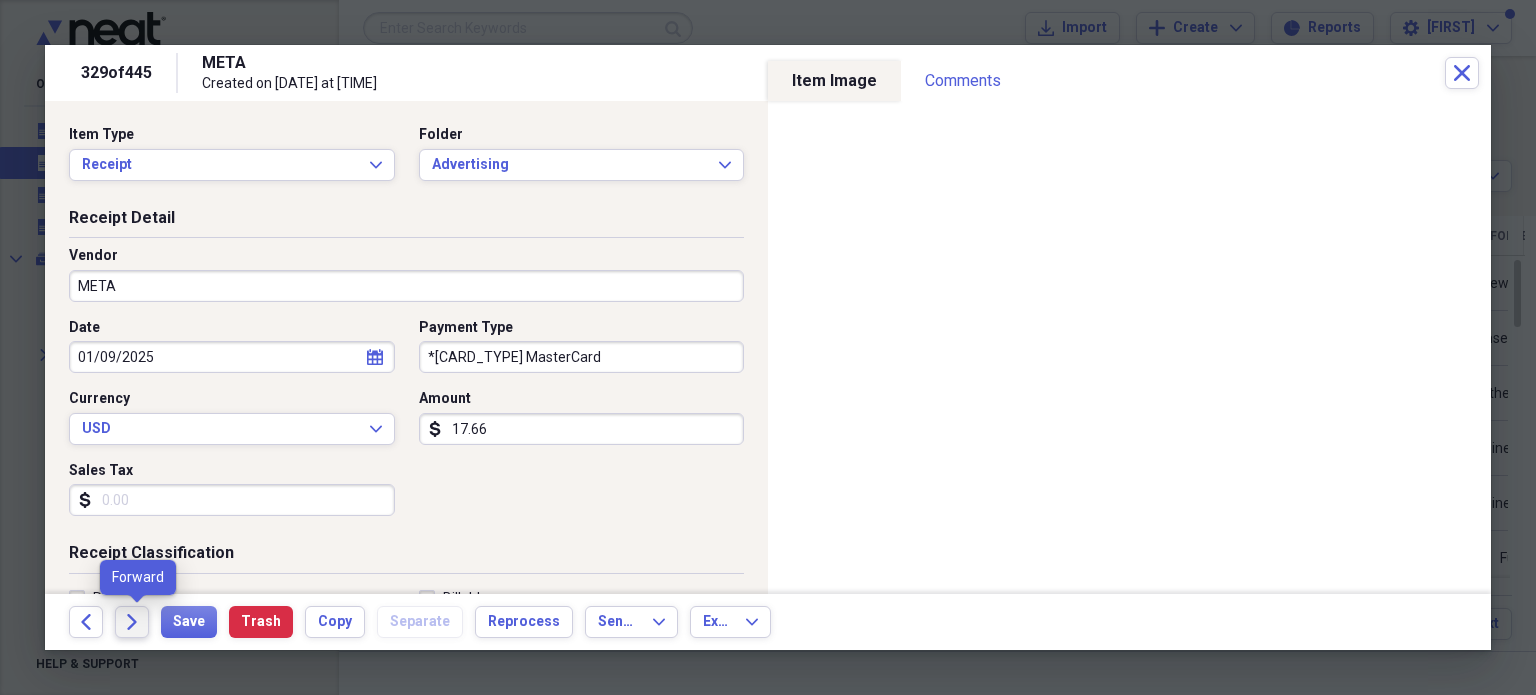 click 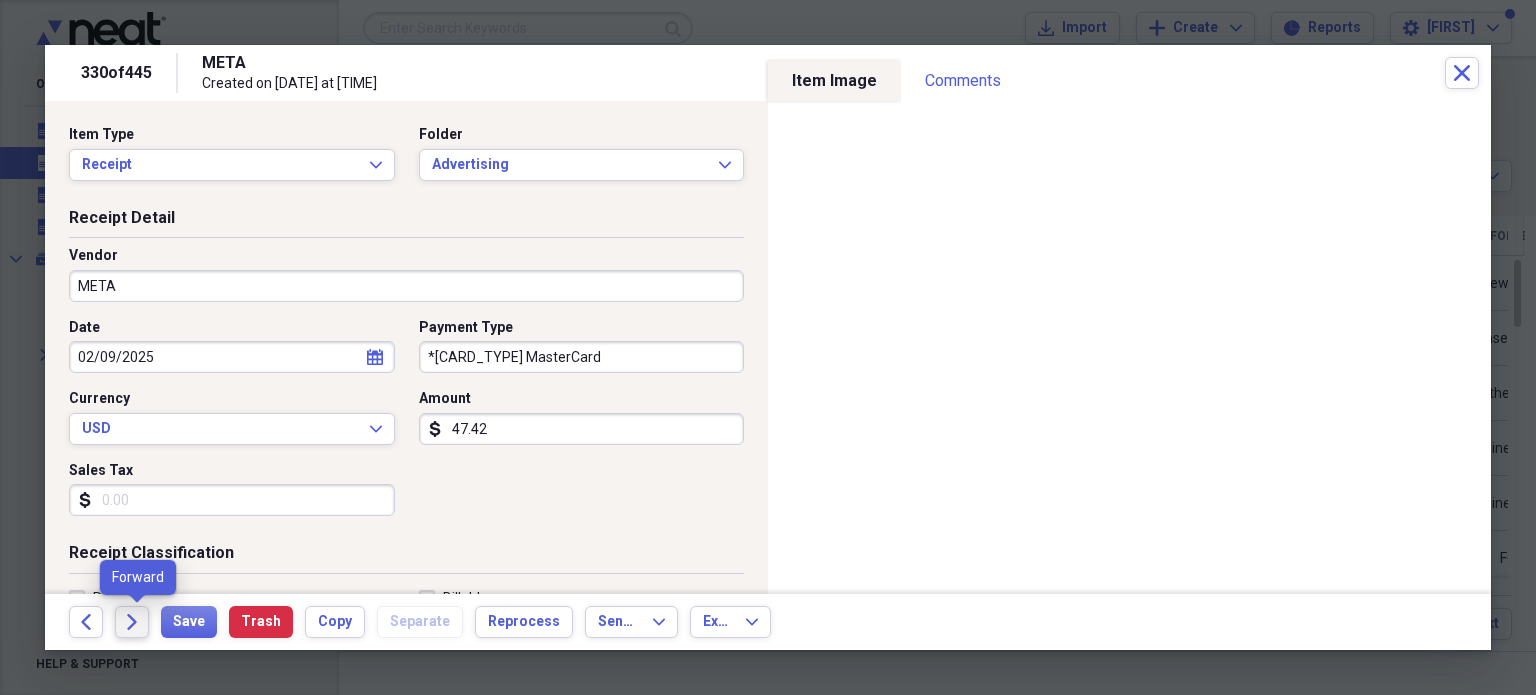 click on "Forward" 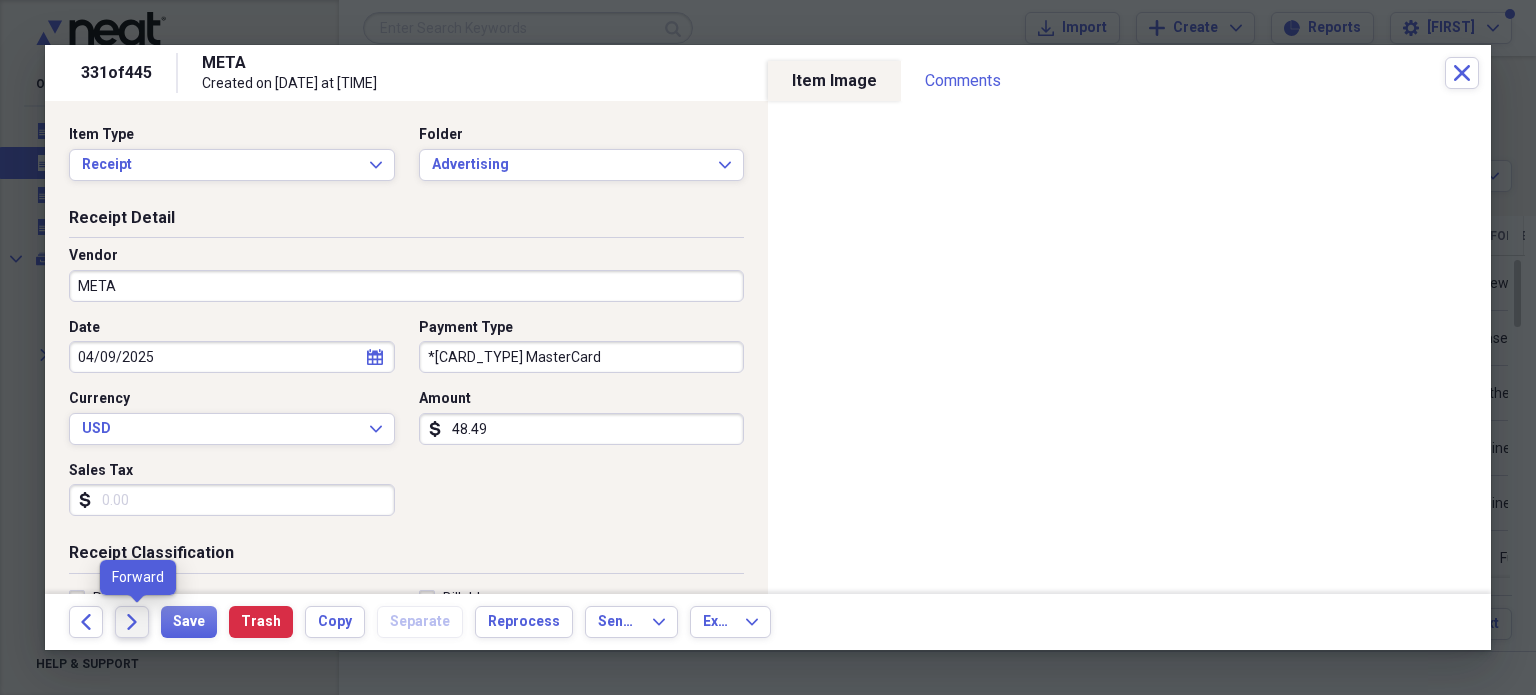 click 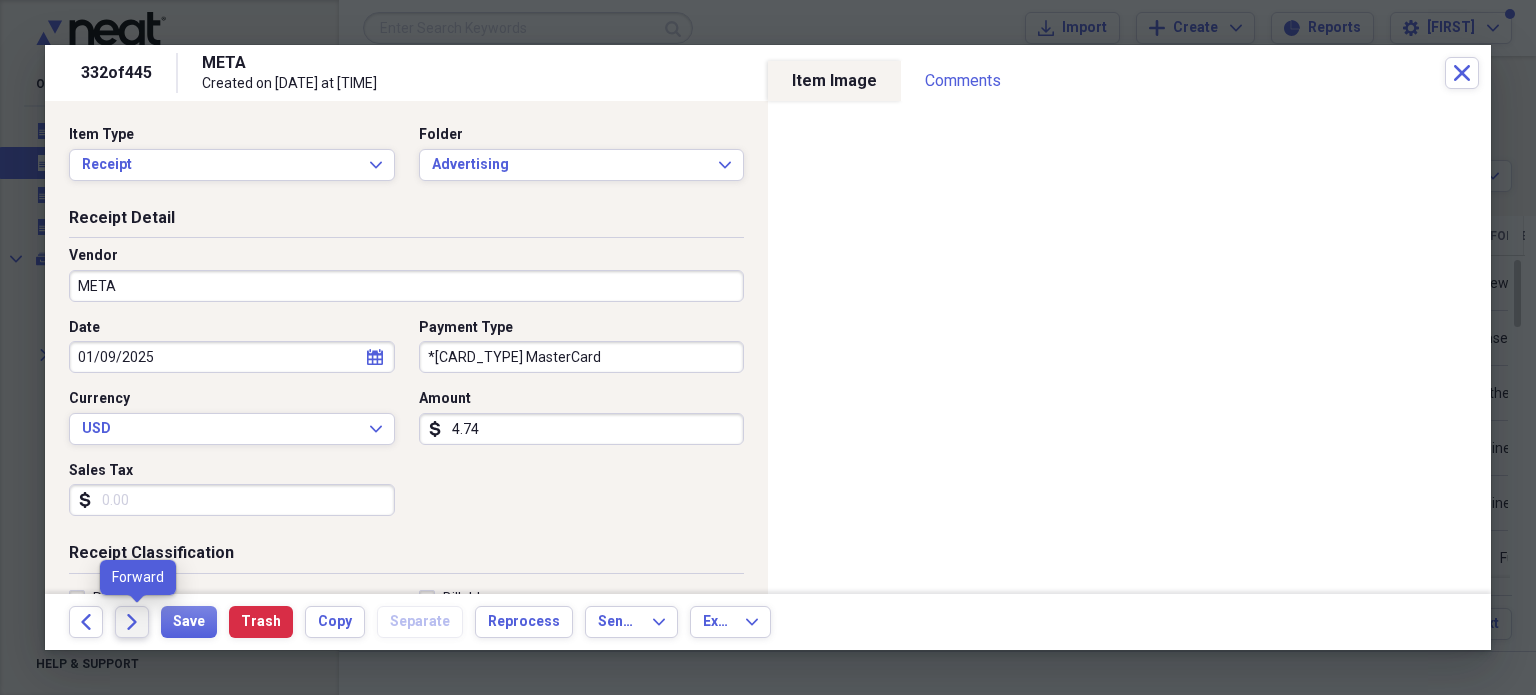 click on "Forward" 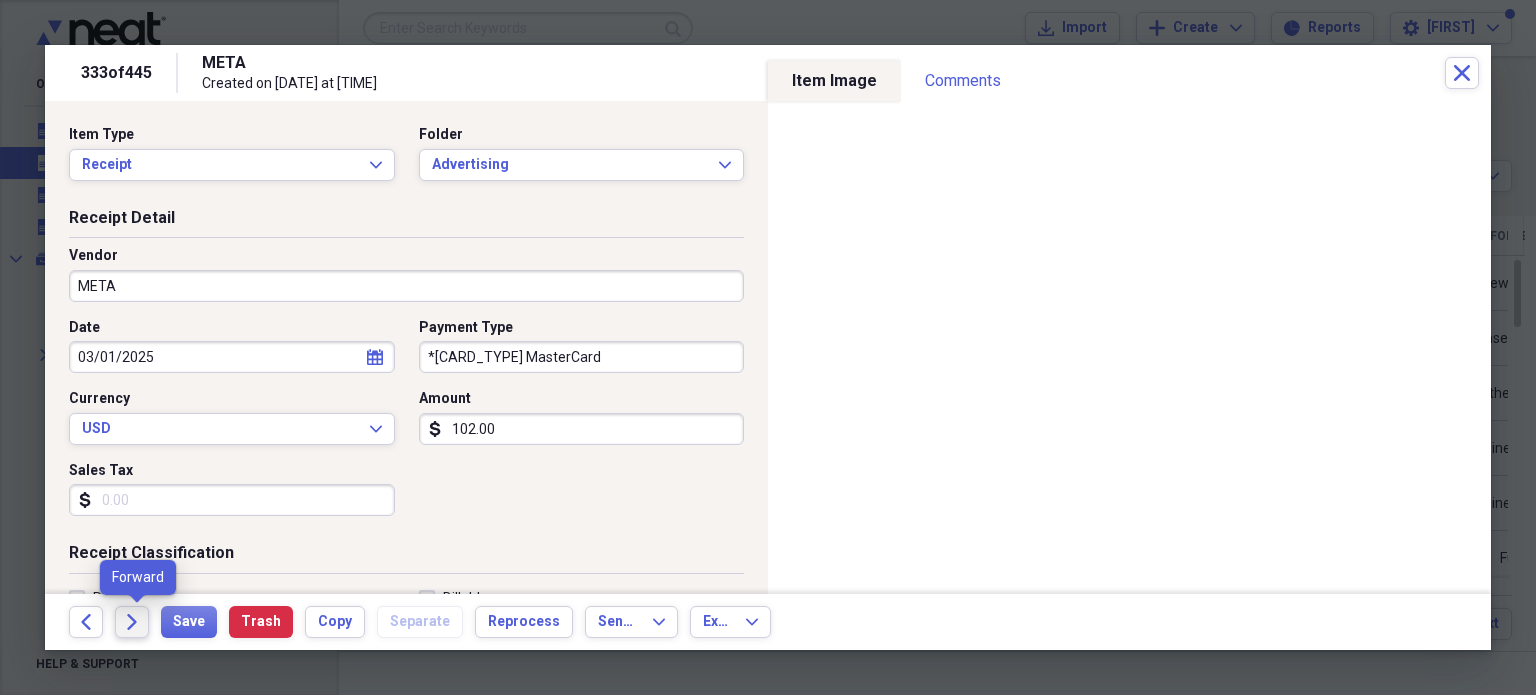 click on "Forward" 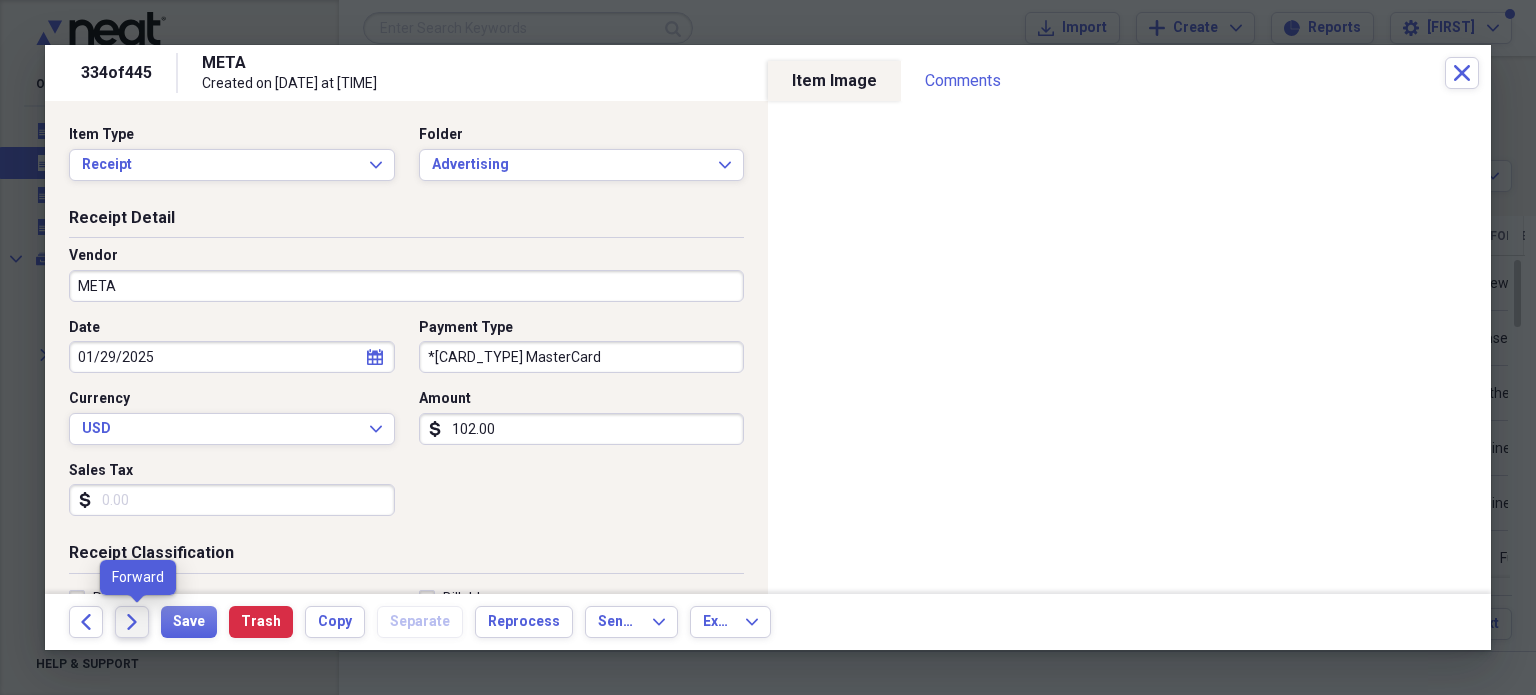 click on "Forward" at bounding box center (132, 622) 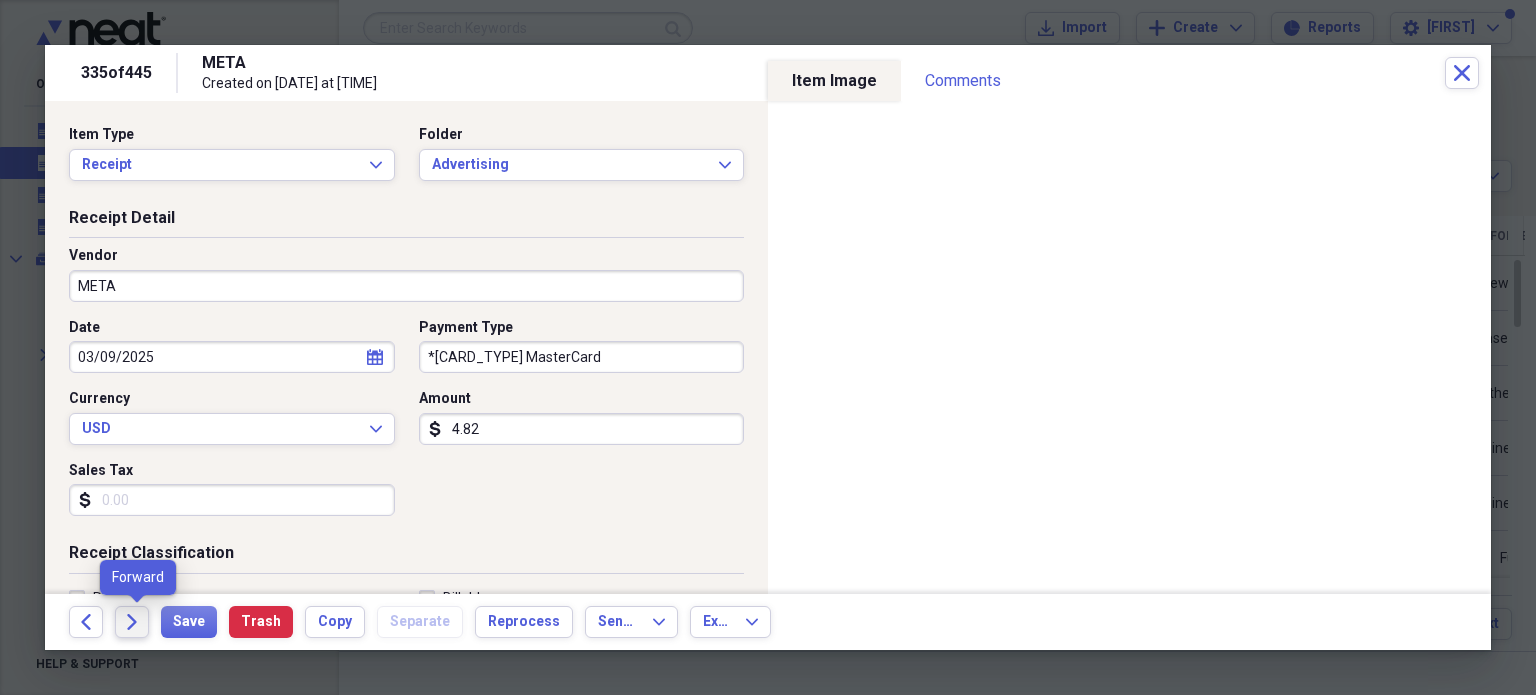 click on "Forward" 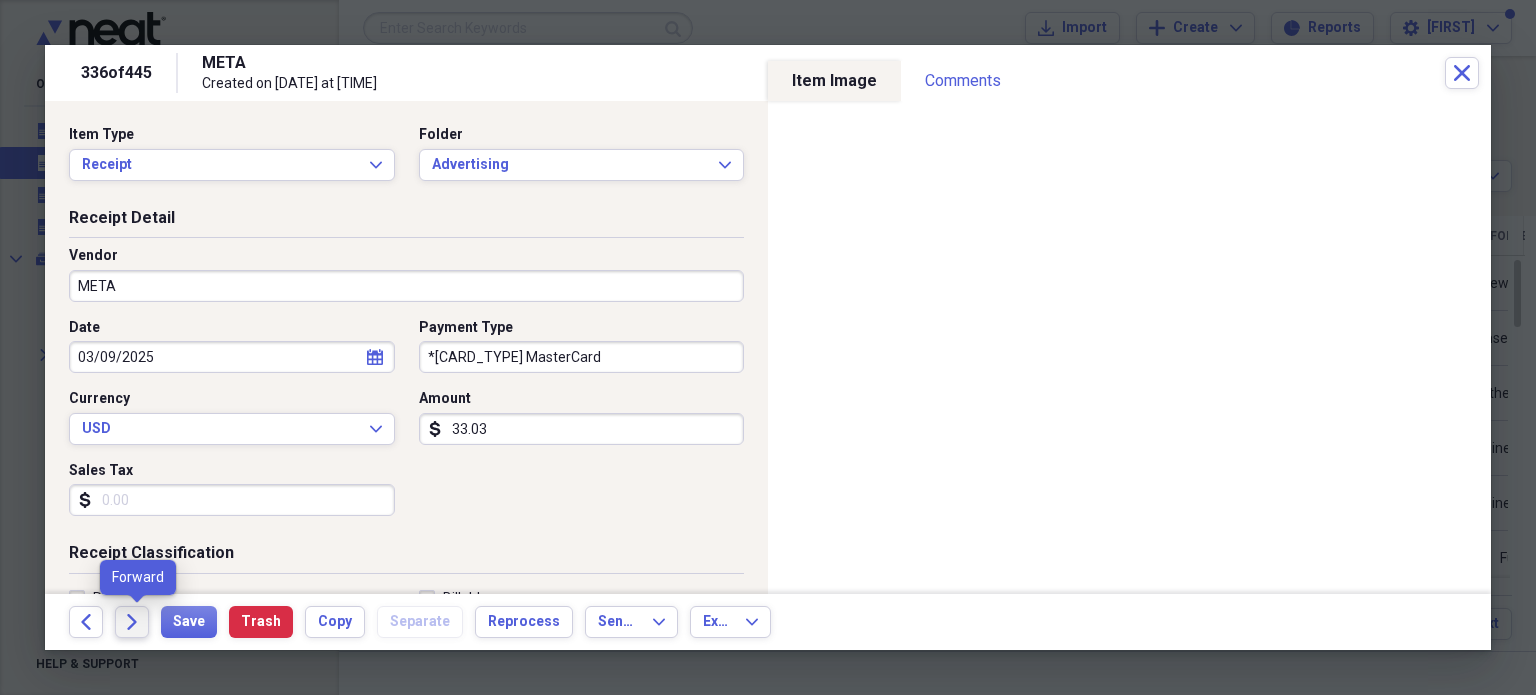 click on "Forward" 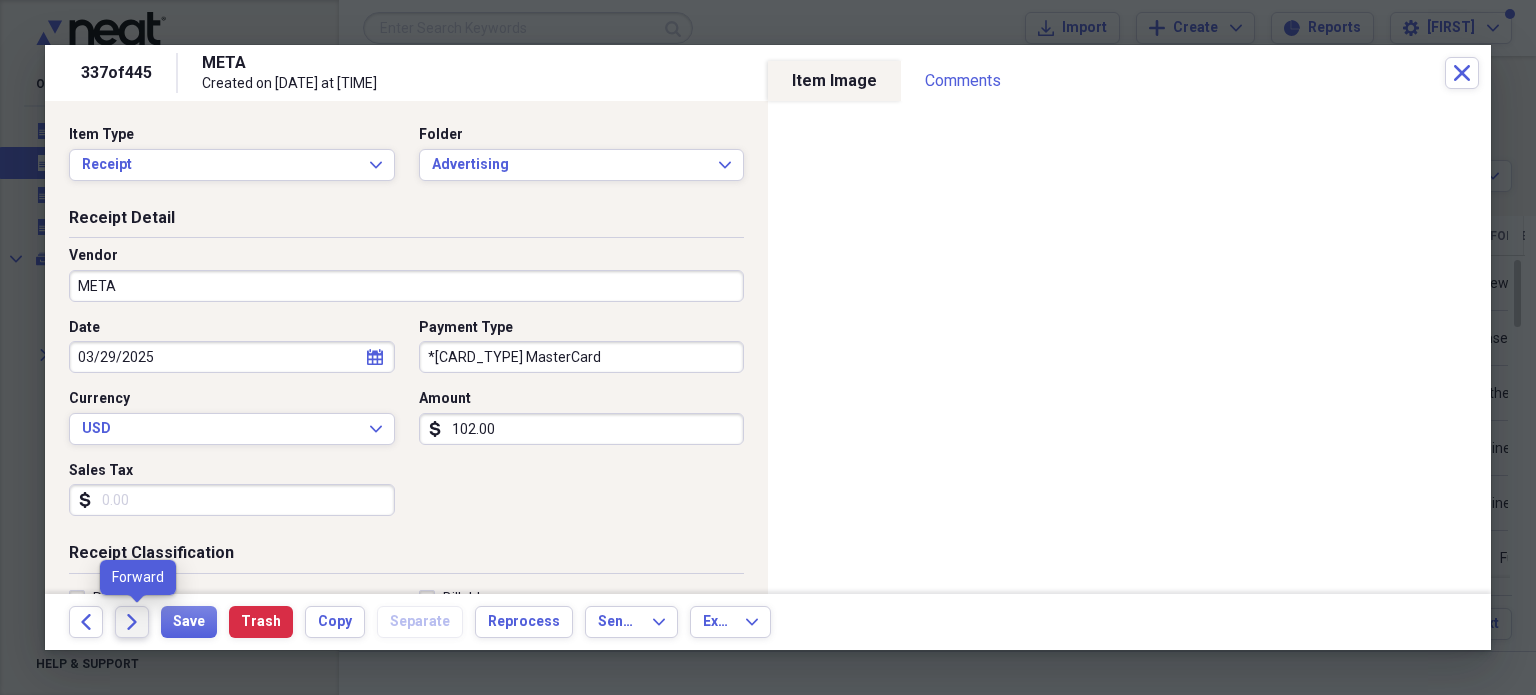 click on "Forward" 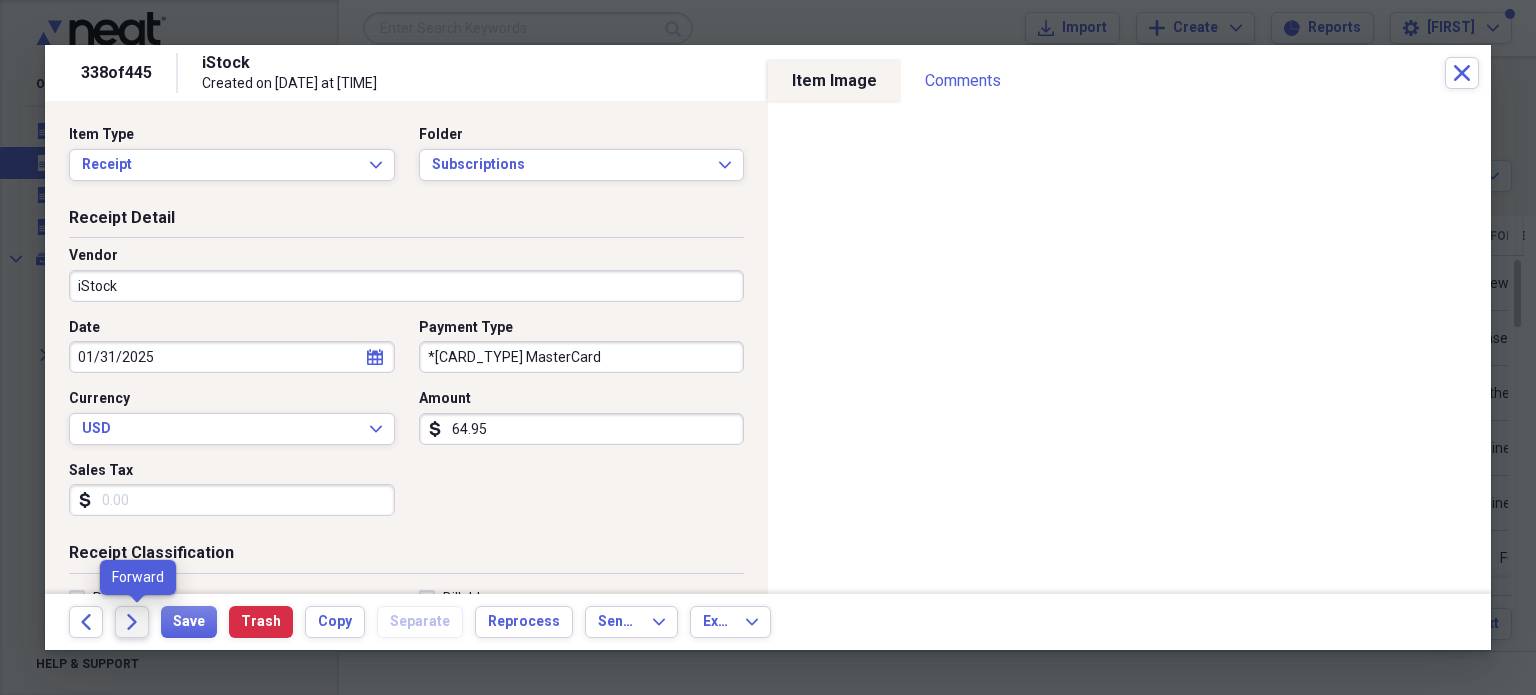click on "Forward" at bounding box center (132, 622) 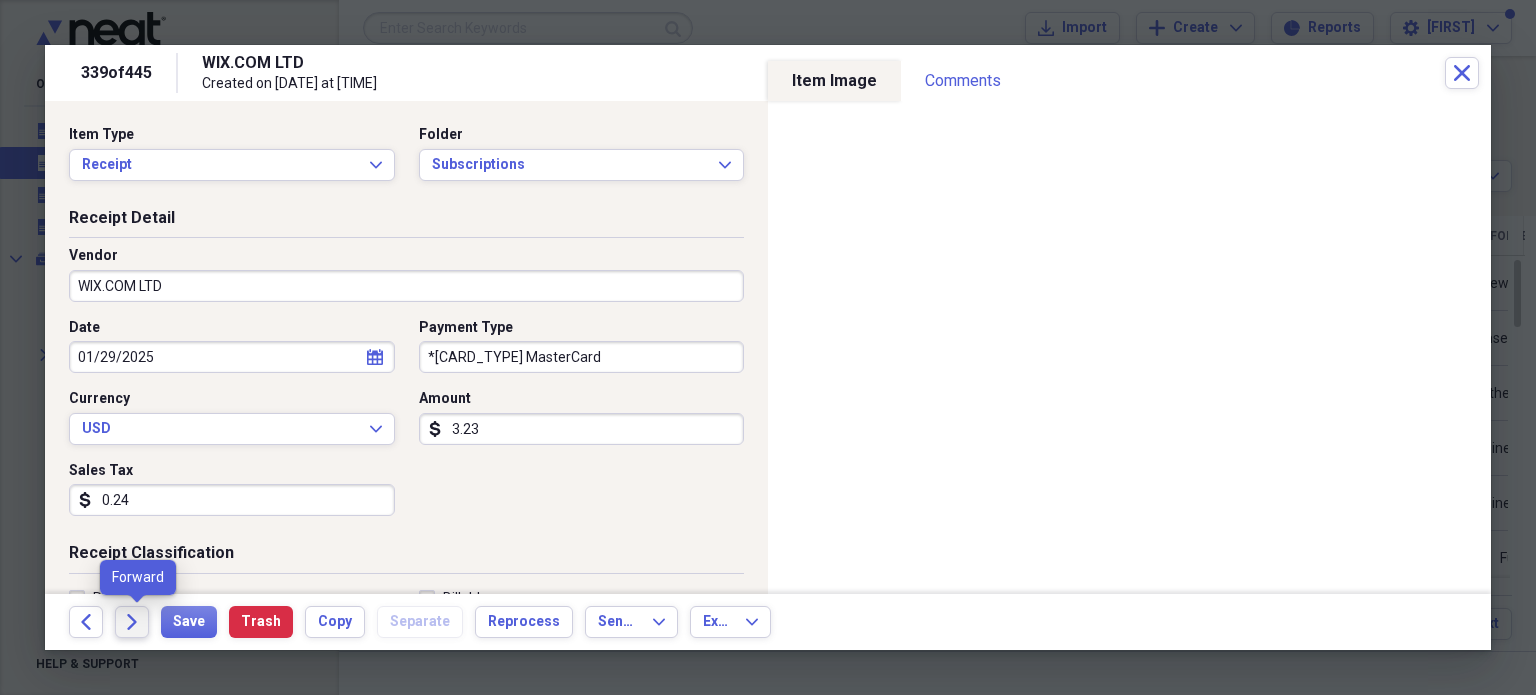 click on "Forward" at bounding box center [132, 622] 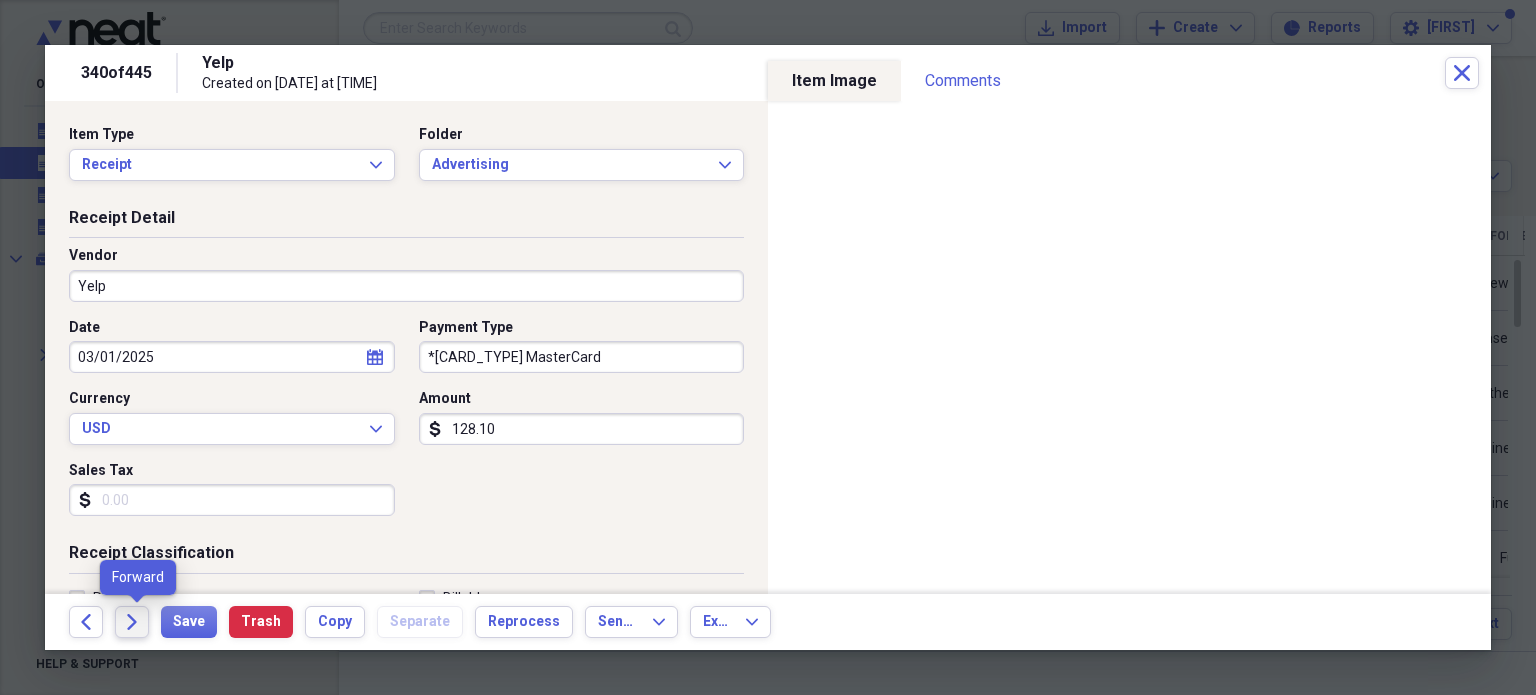 click on "Forward" at bounding box center (132, 622) 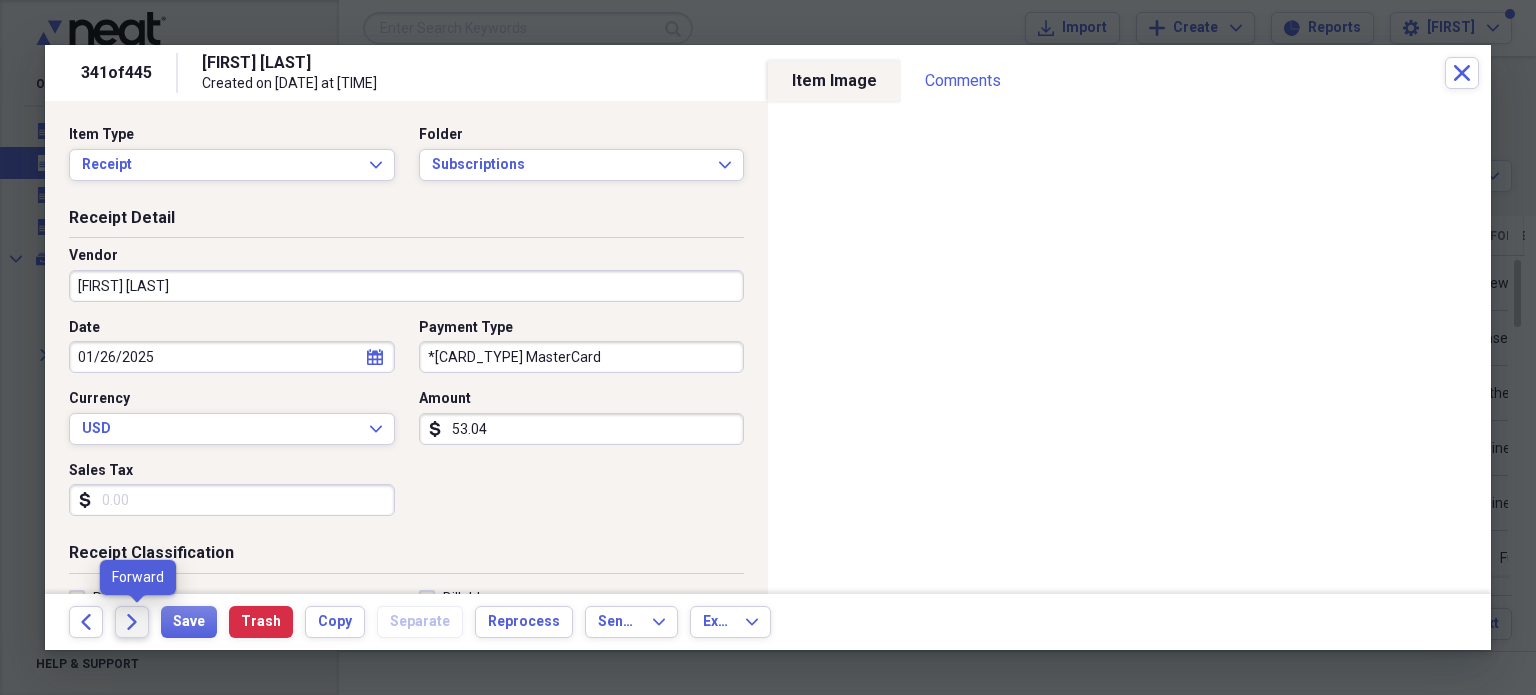 click on "Forward" 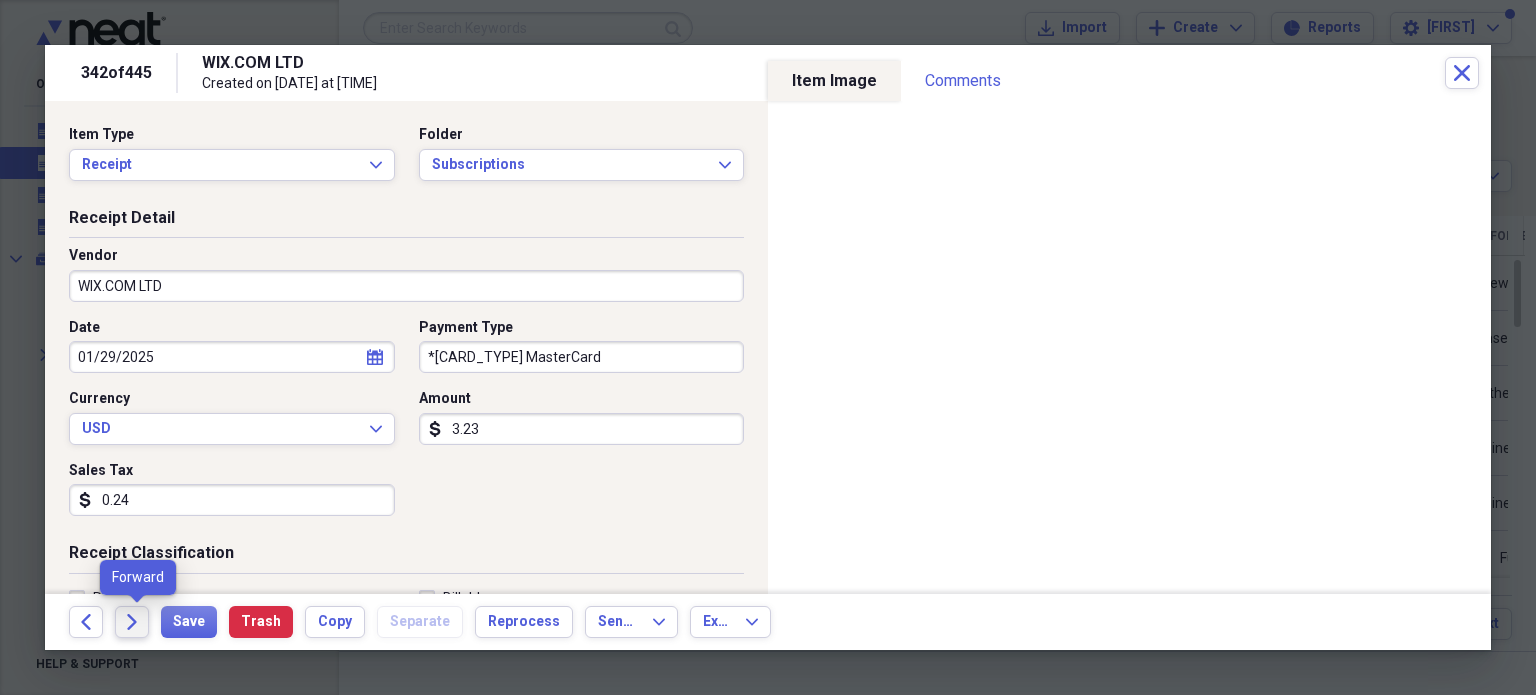 click on "Forward" at bounding box center (132, 622) 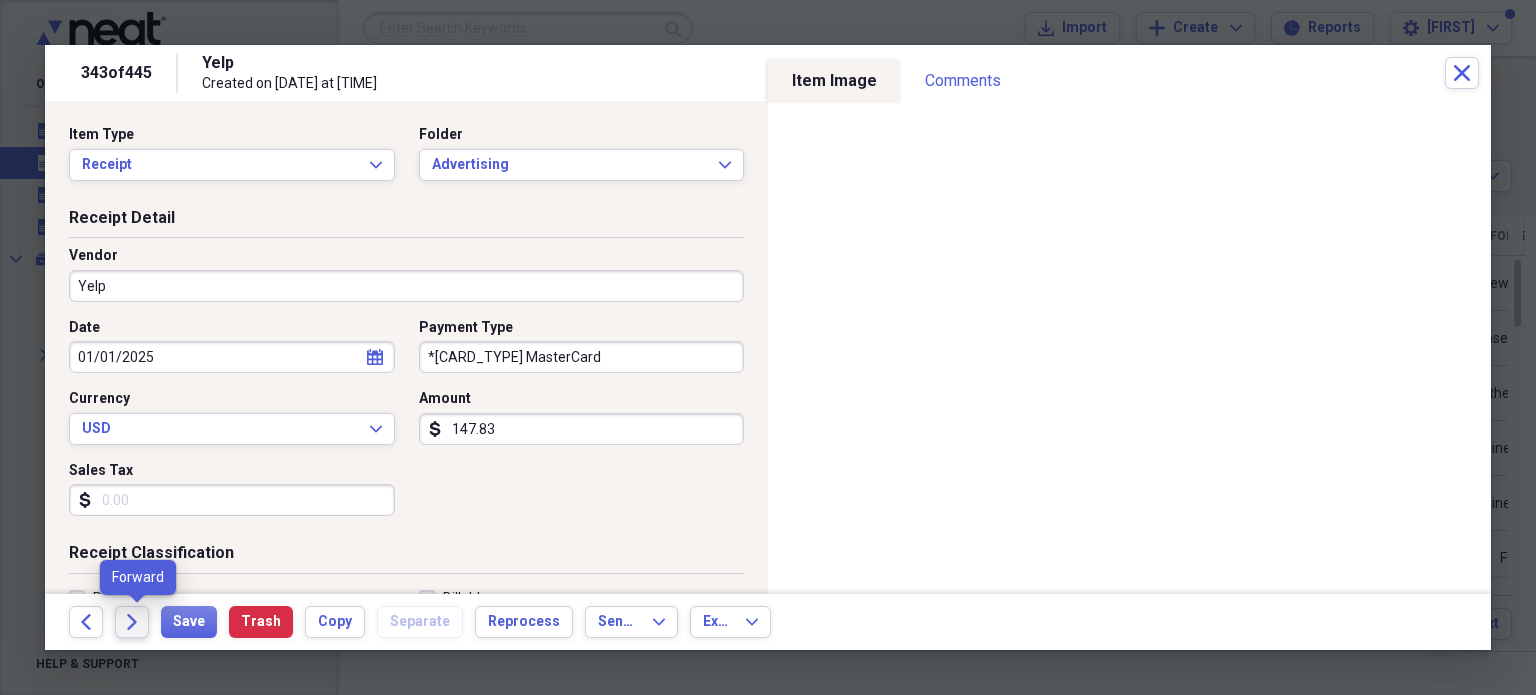 click on "Forward" 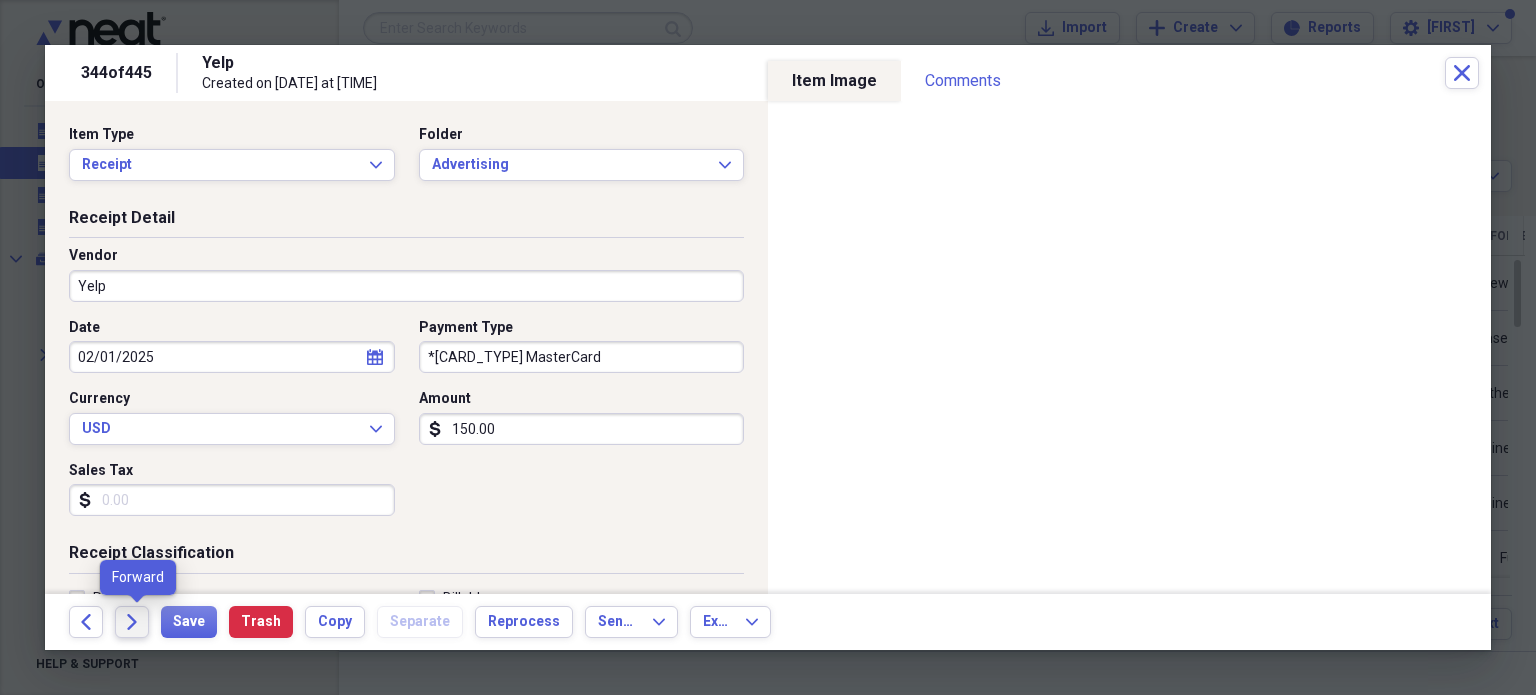 click on "Forward" at bounding box center (132, 622) 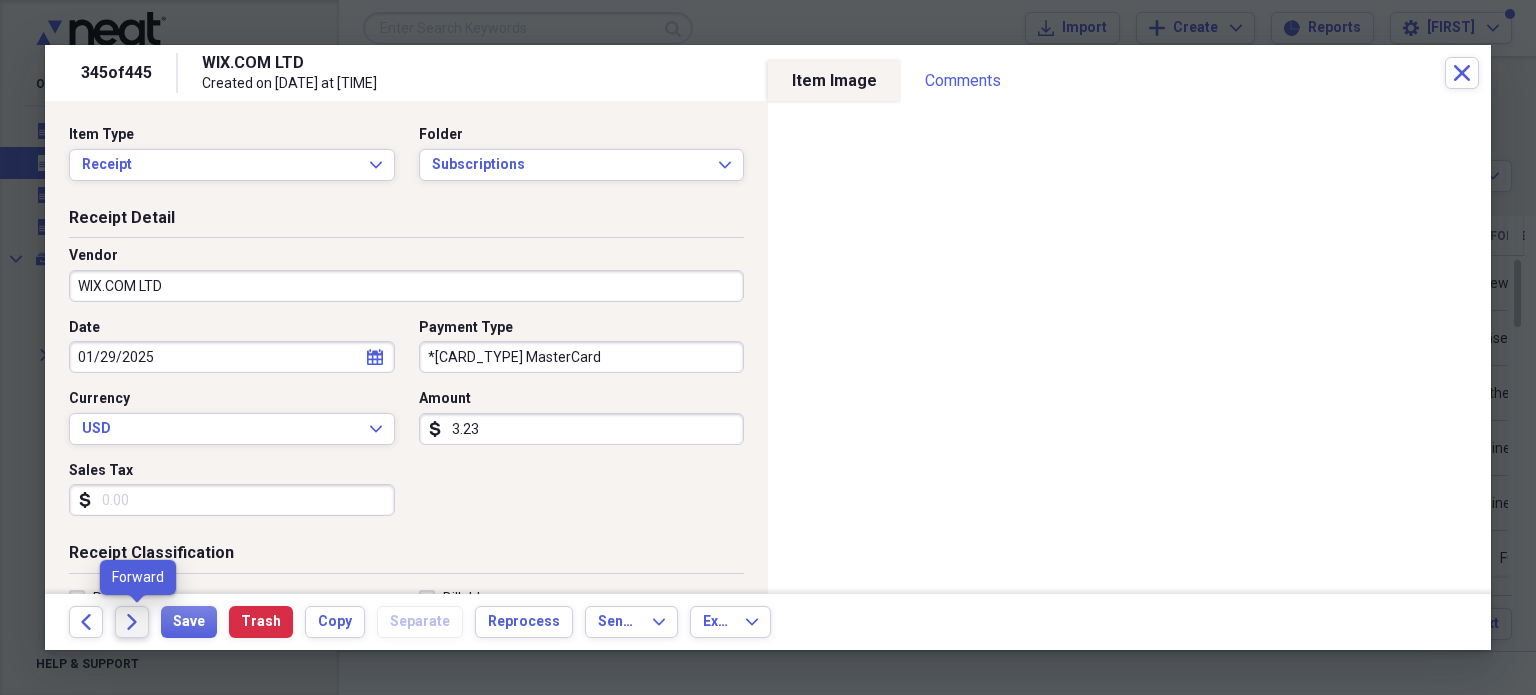 click on "Forward" 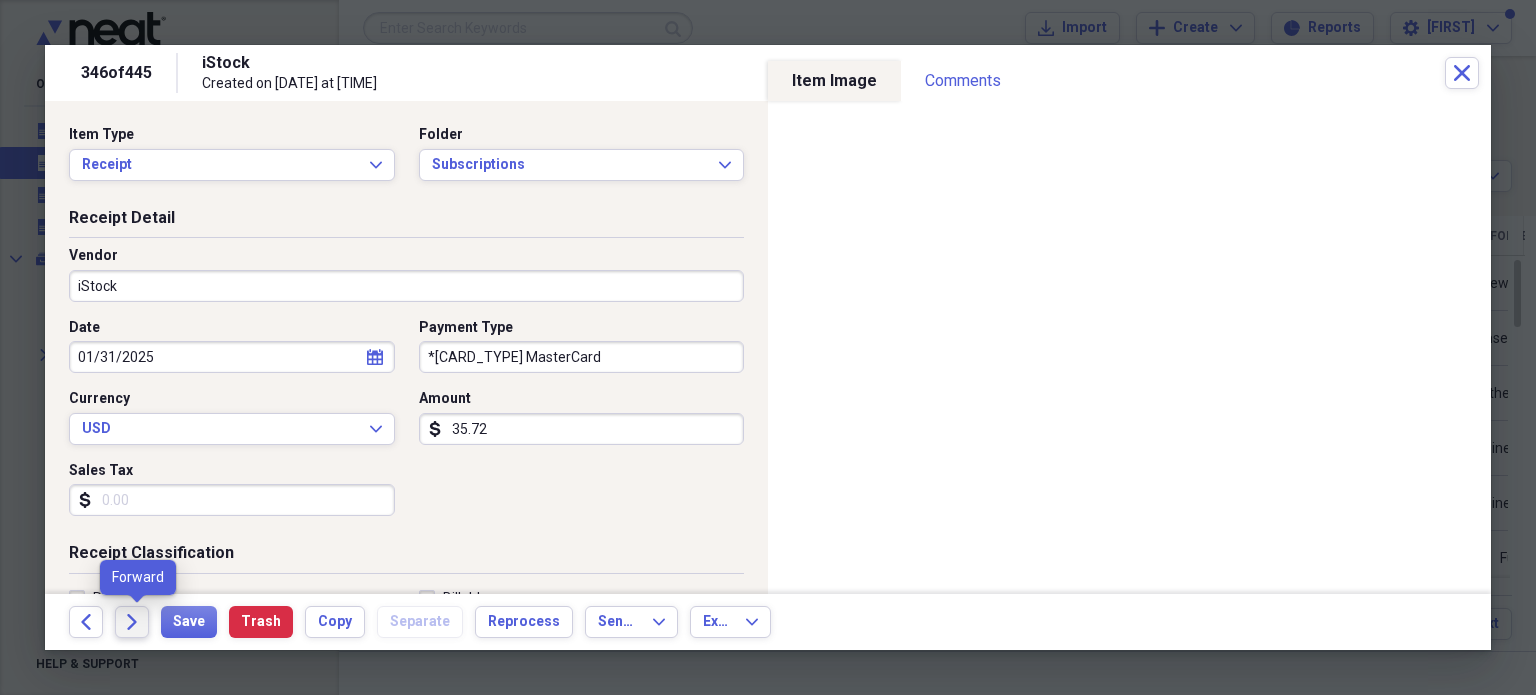 click on "Forward" 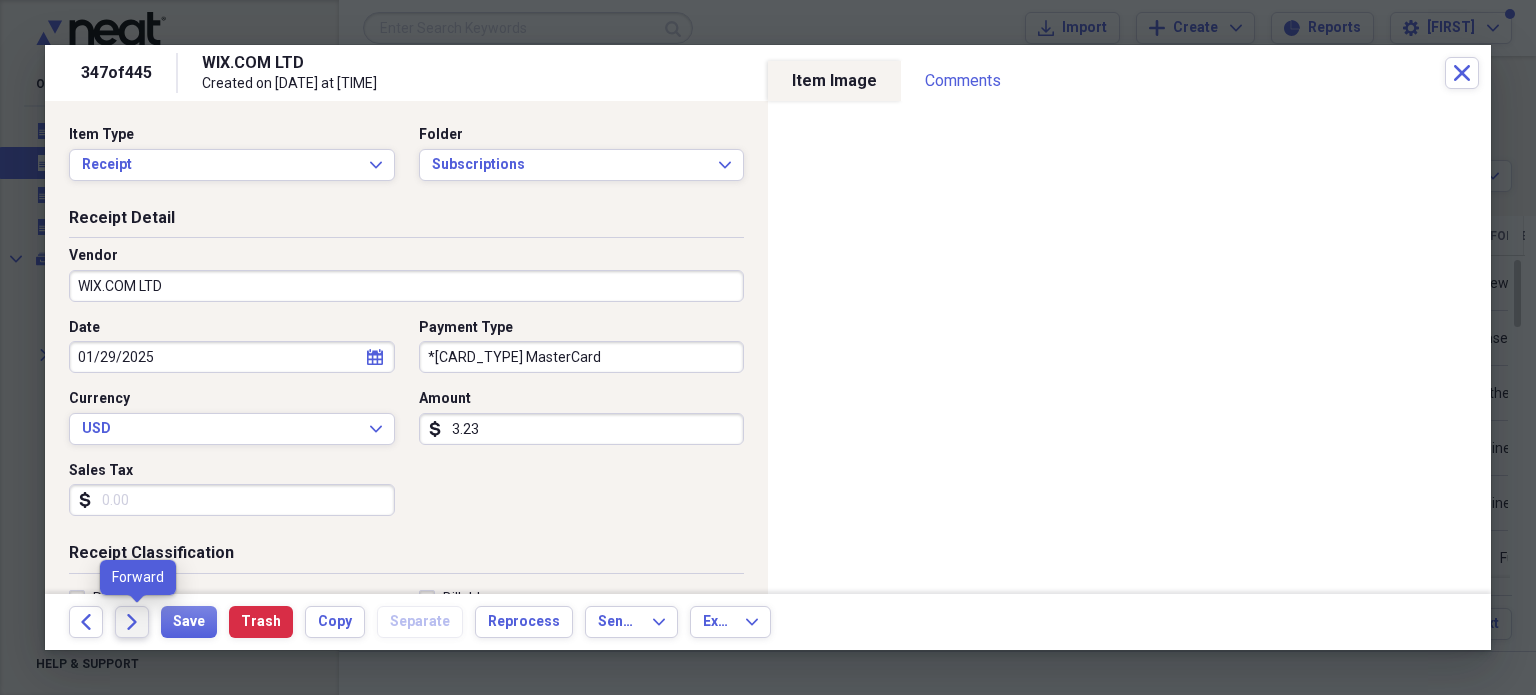 click on "Forward" 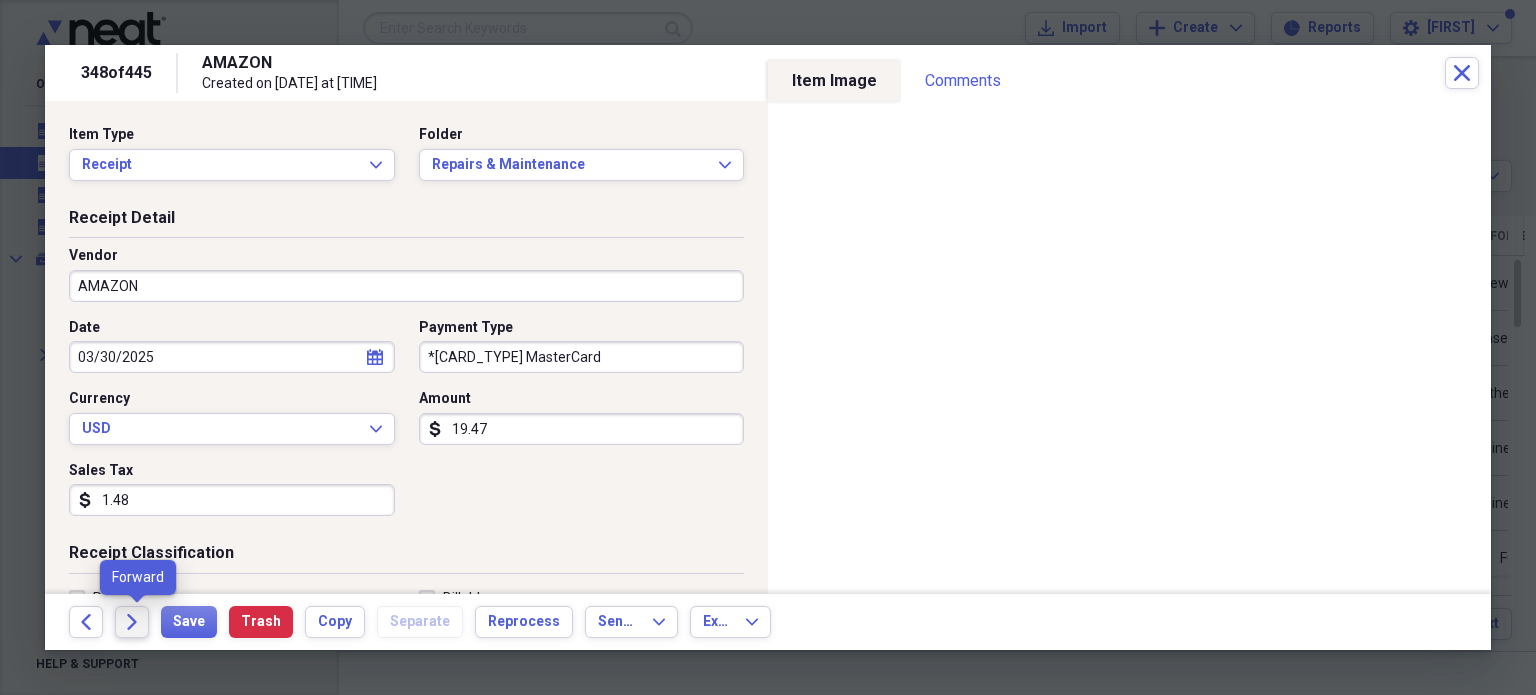 click on "Forward" 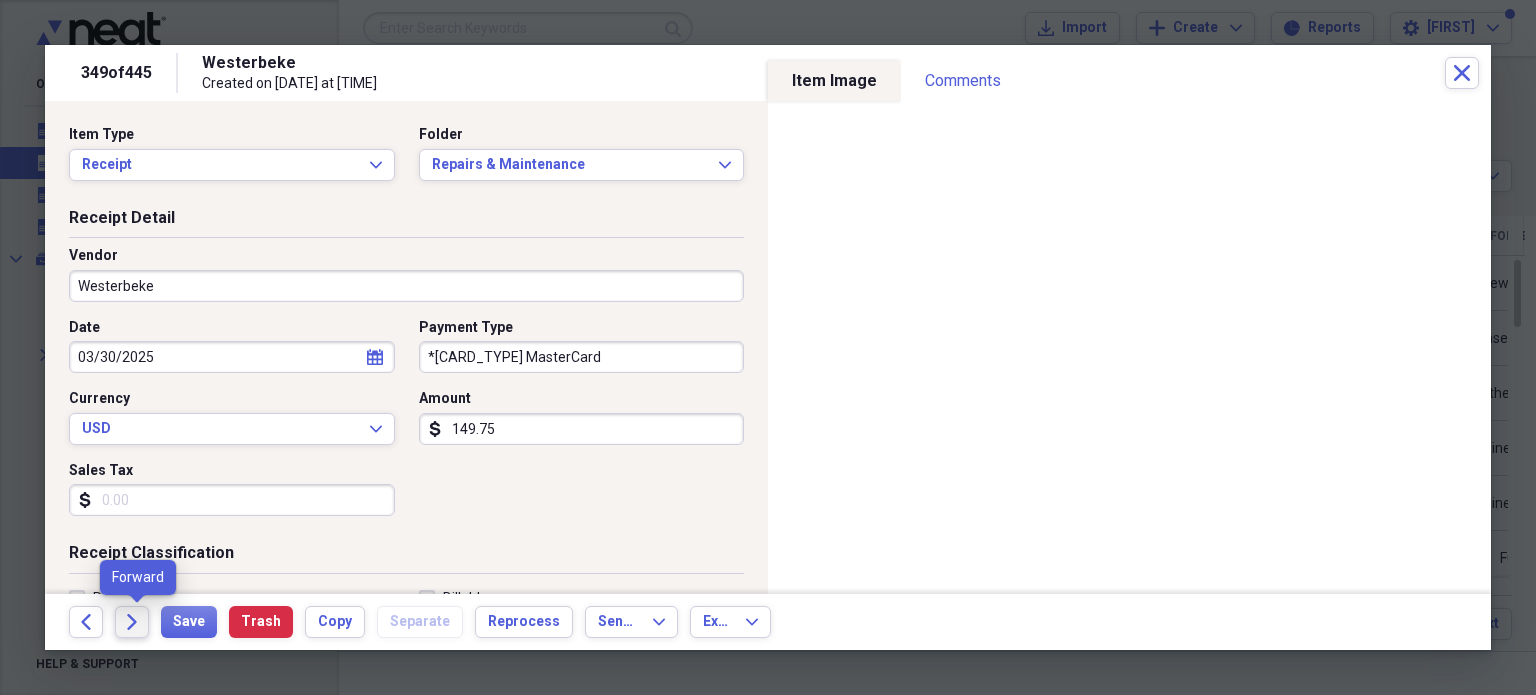 click 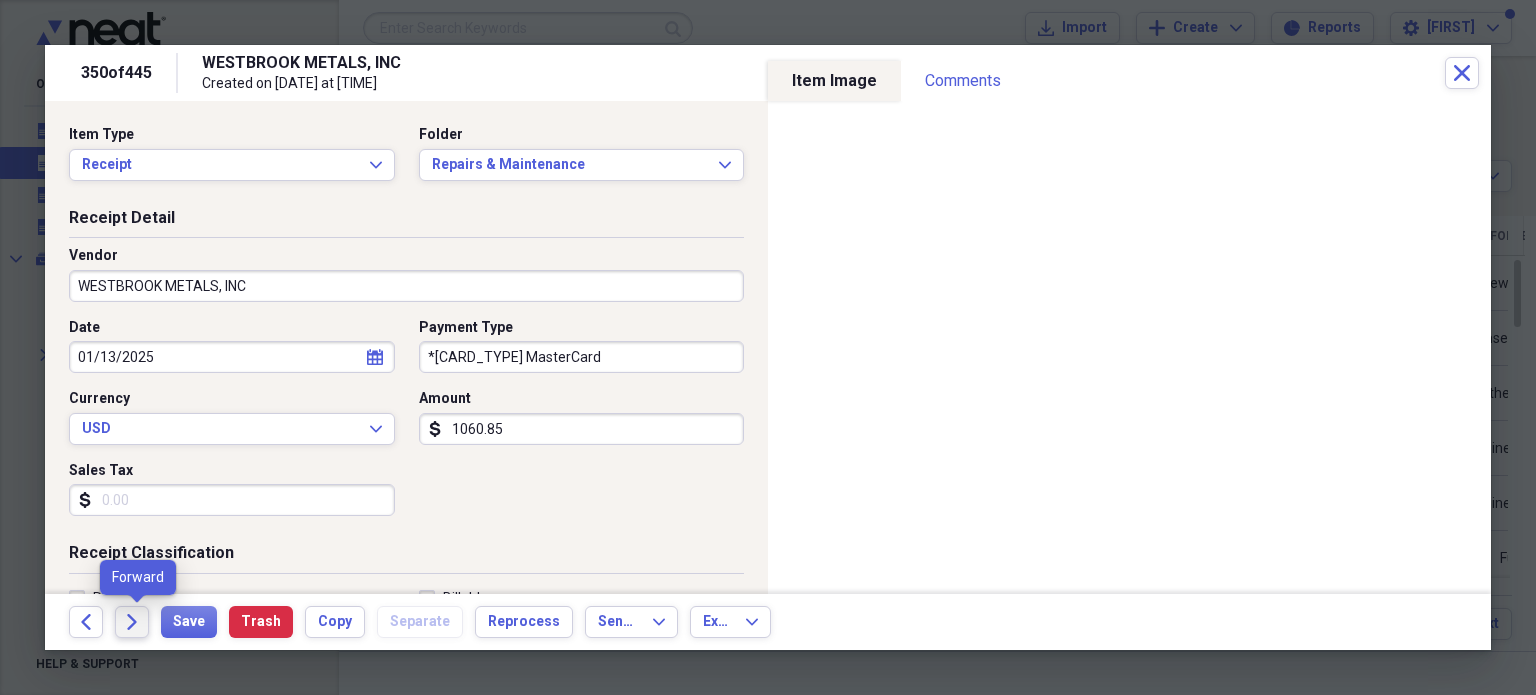 click on "Forward" 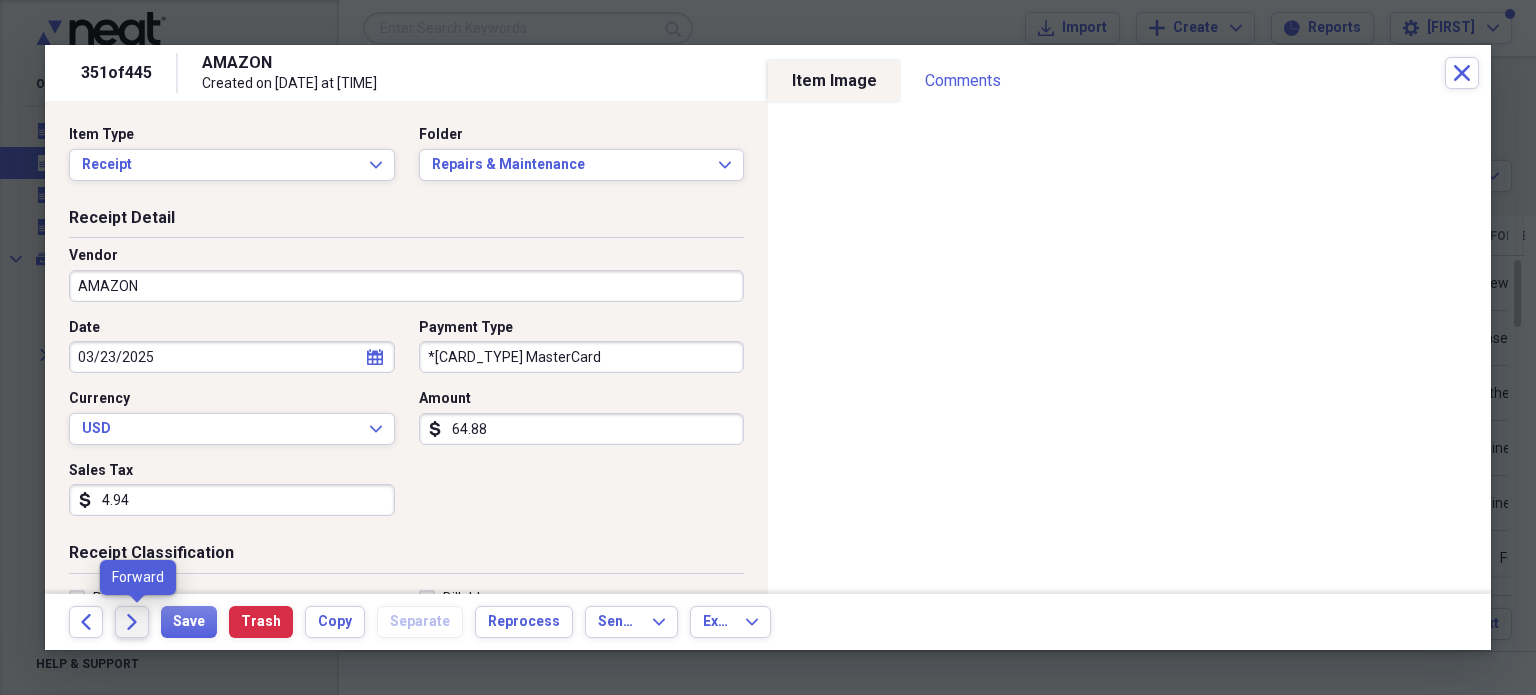 click on "Forward" 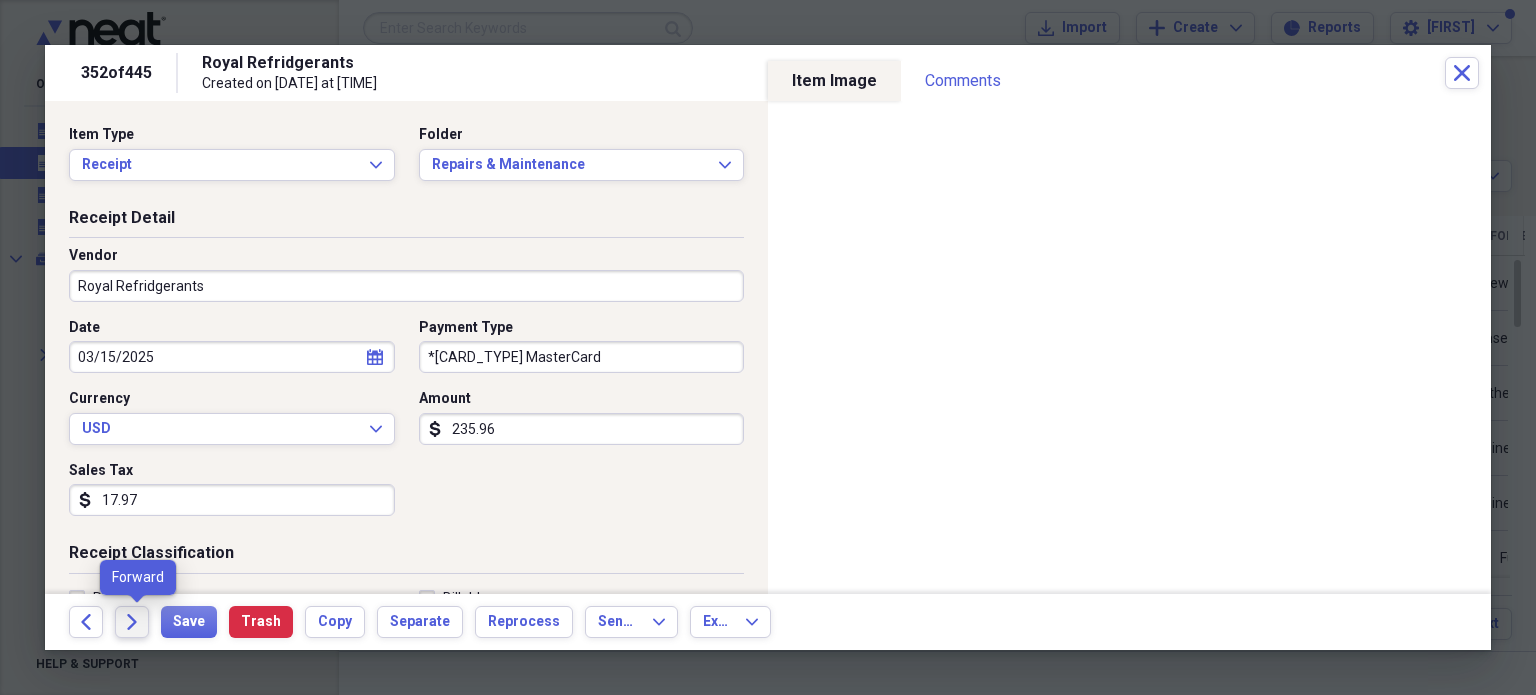 click on "Forward" 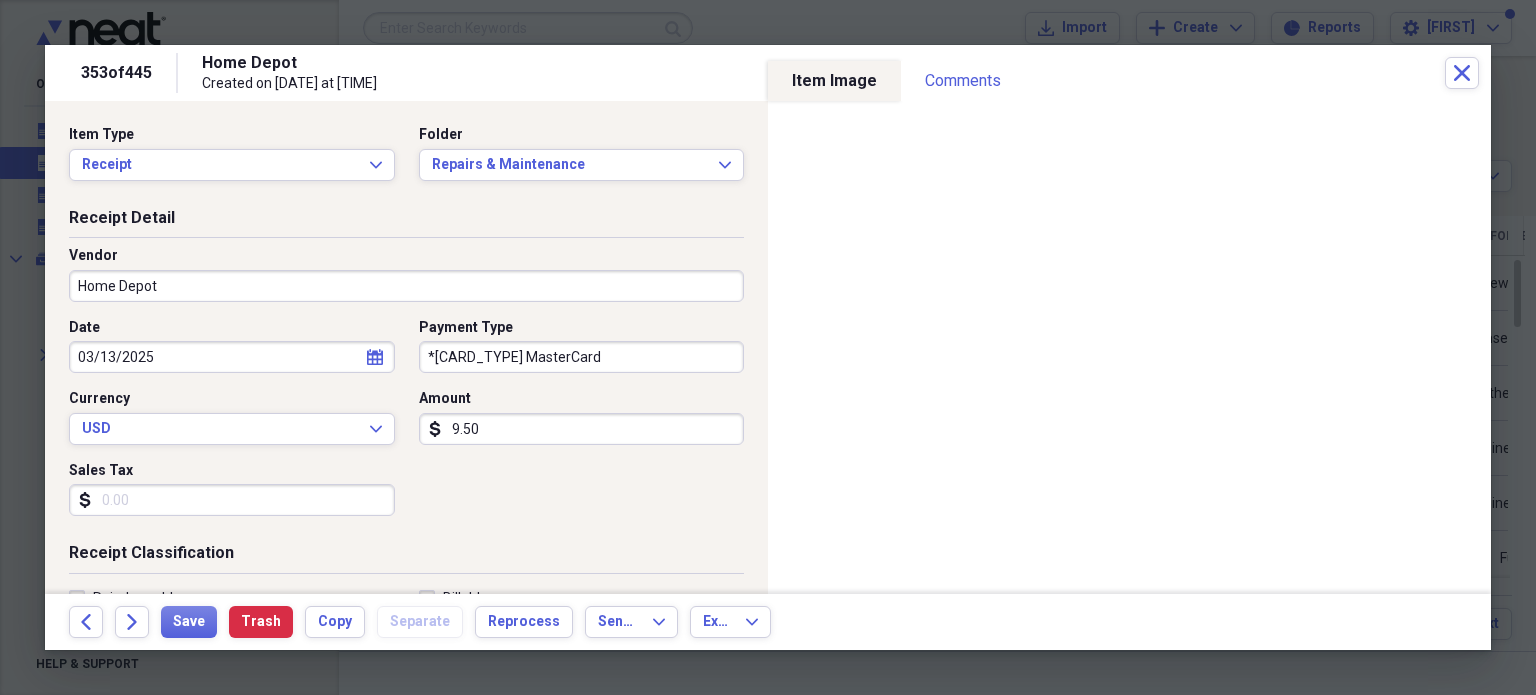 click on "Home Depot Created on 04/20/2025 at 11:57 am" at bounding box center [823, 73] 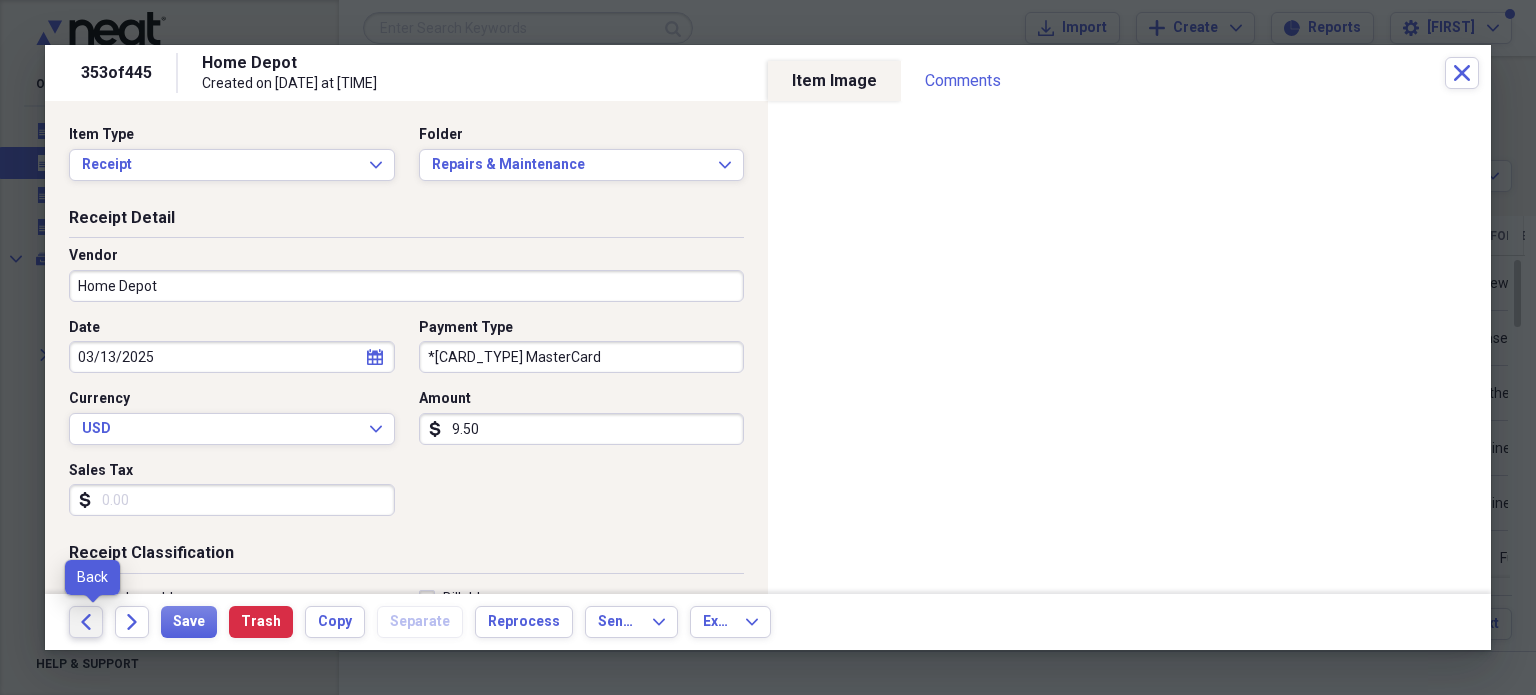 click on "Back" 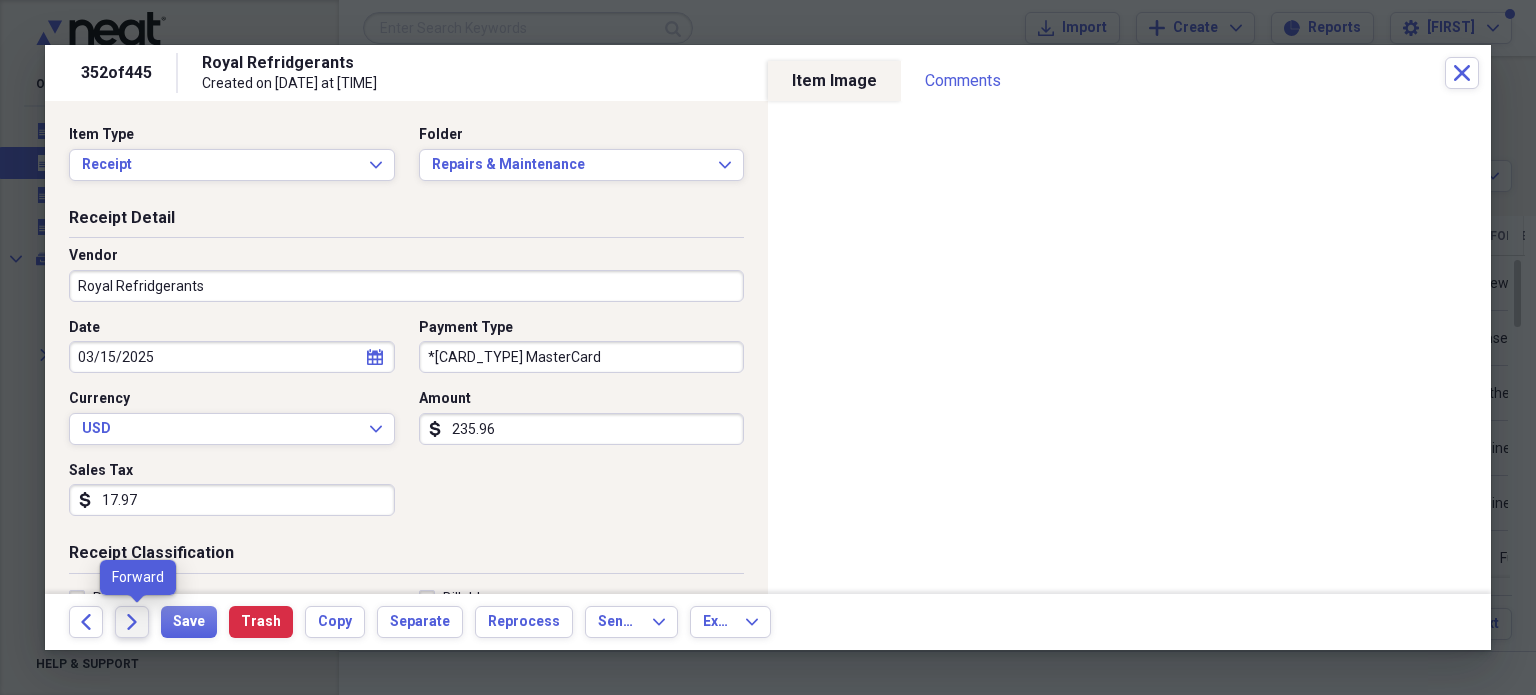 click 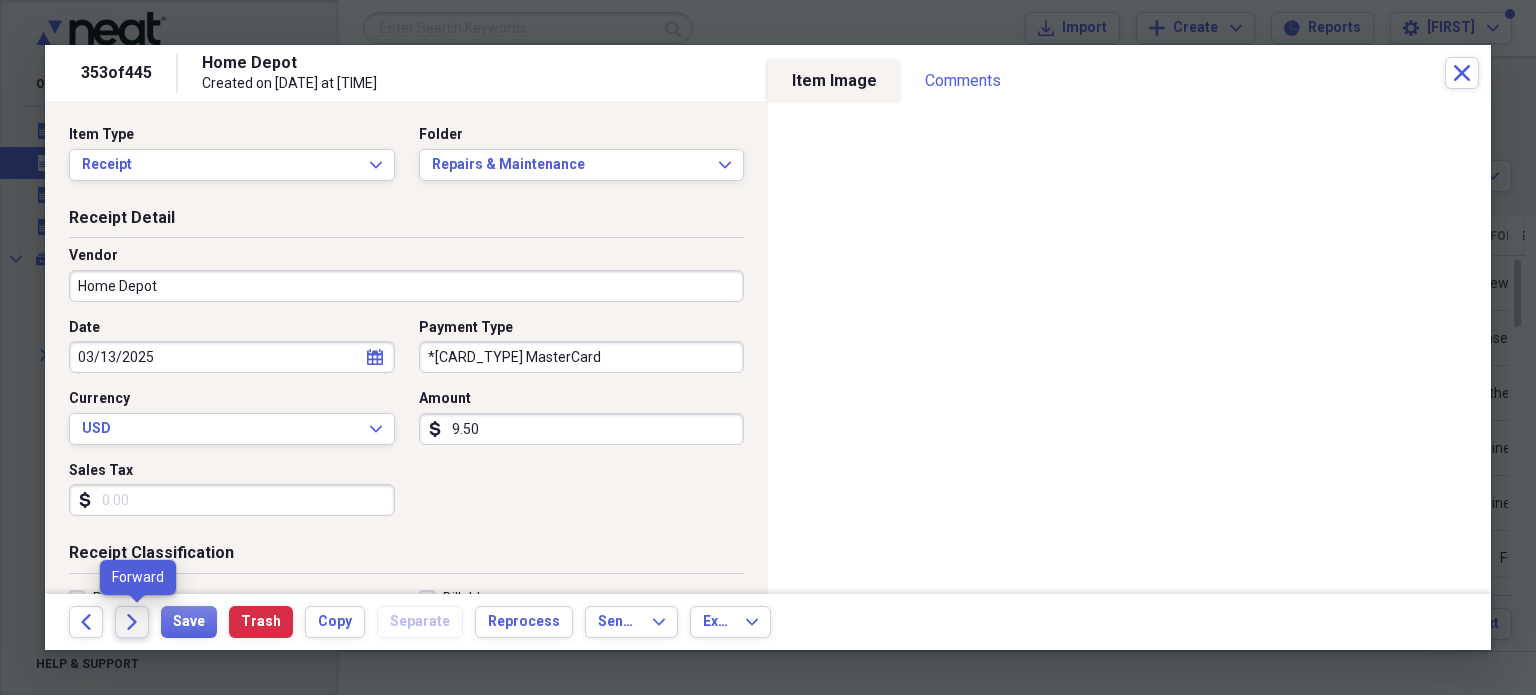 click on "Forward" 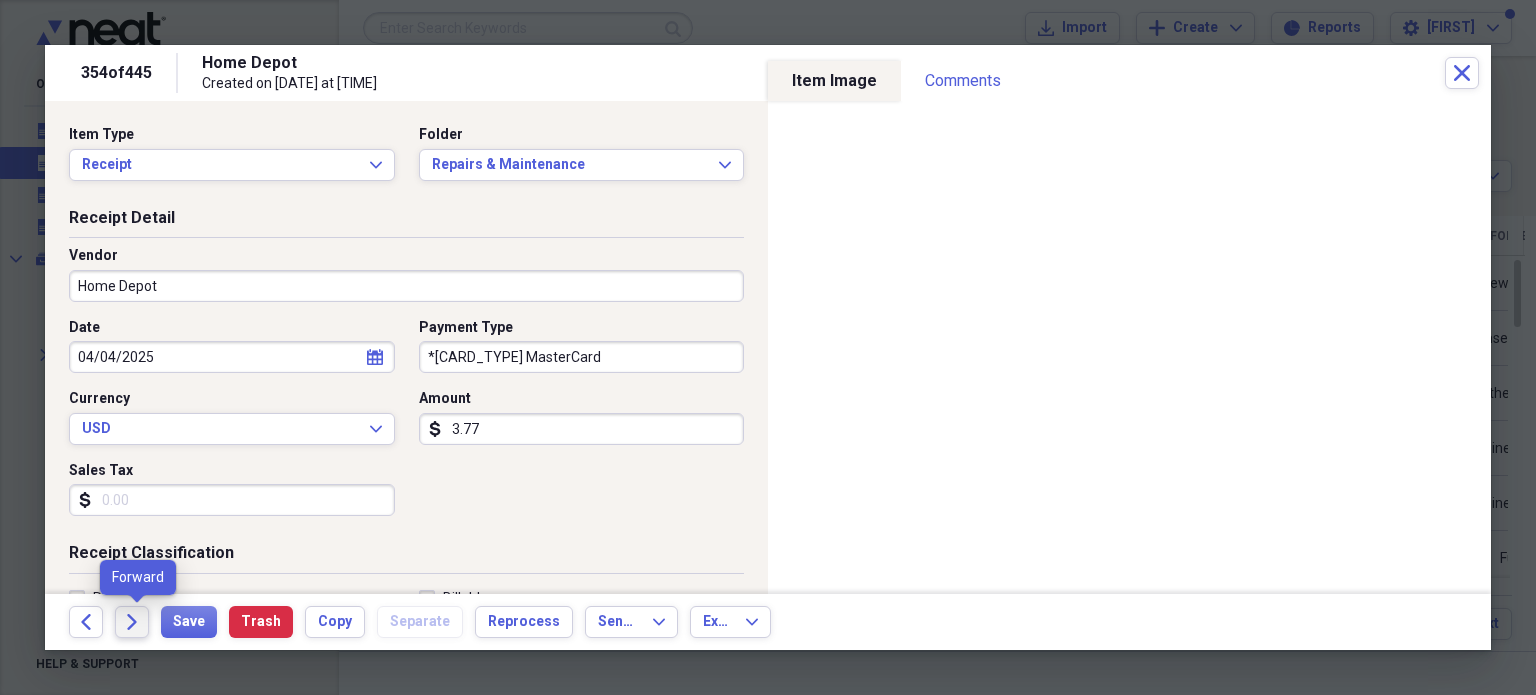 click on "Forward" 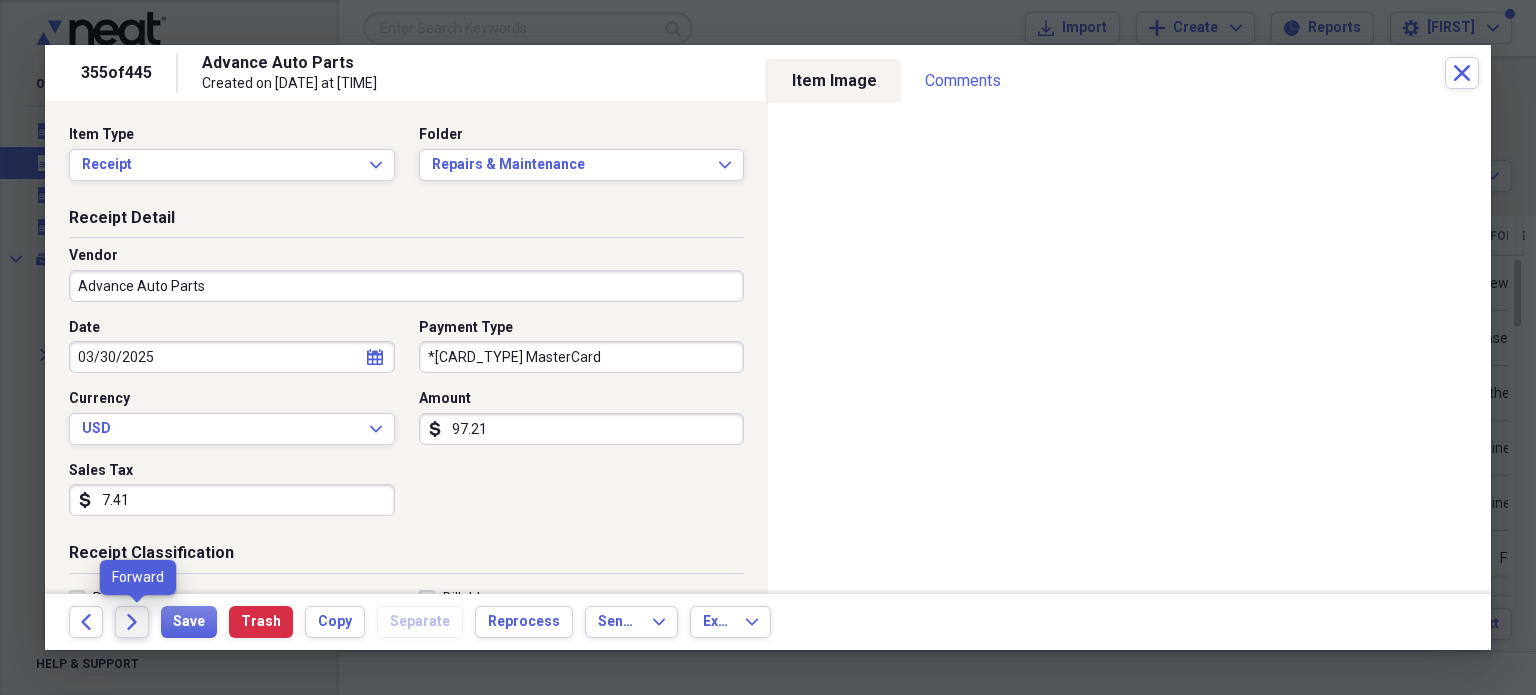 click on "Forward" 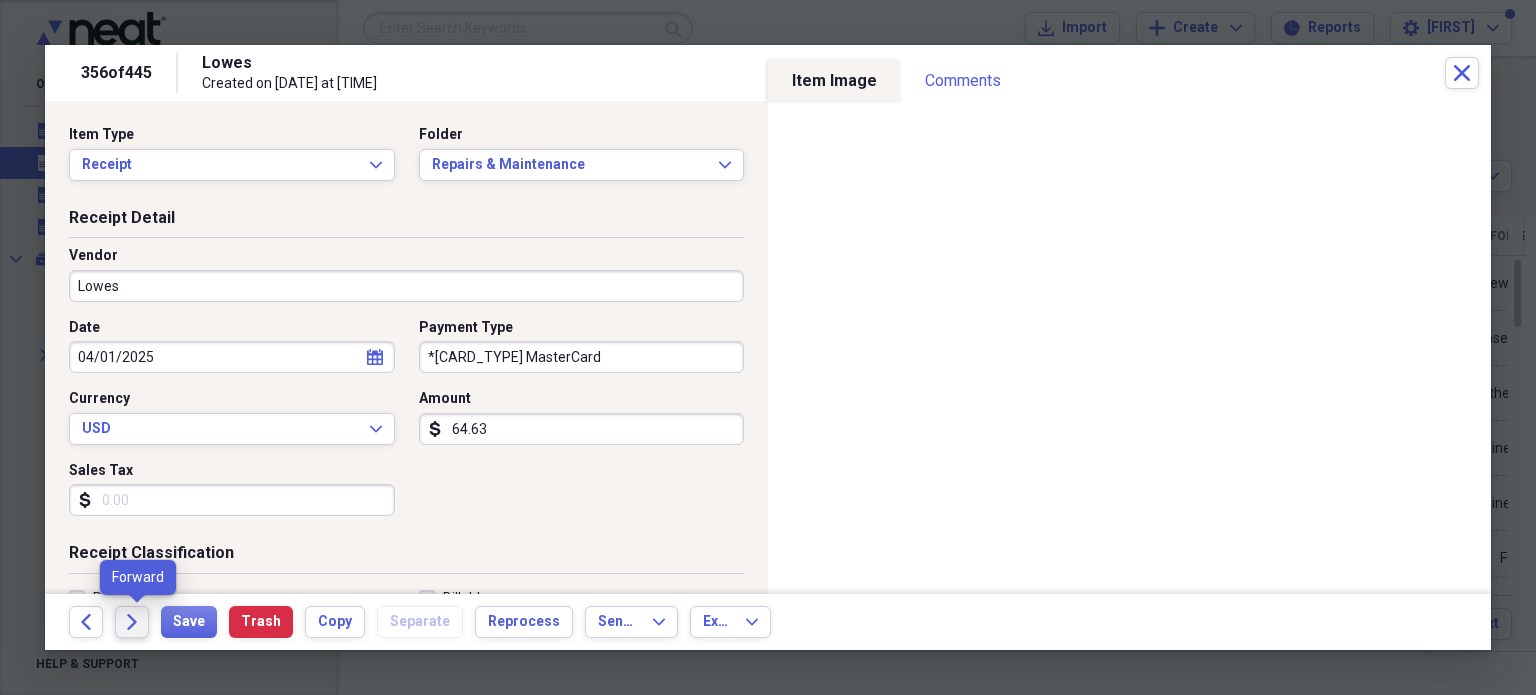 click on "Forward" 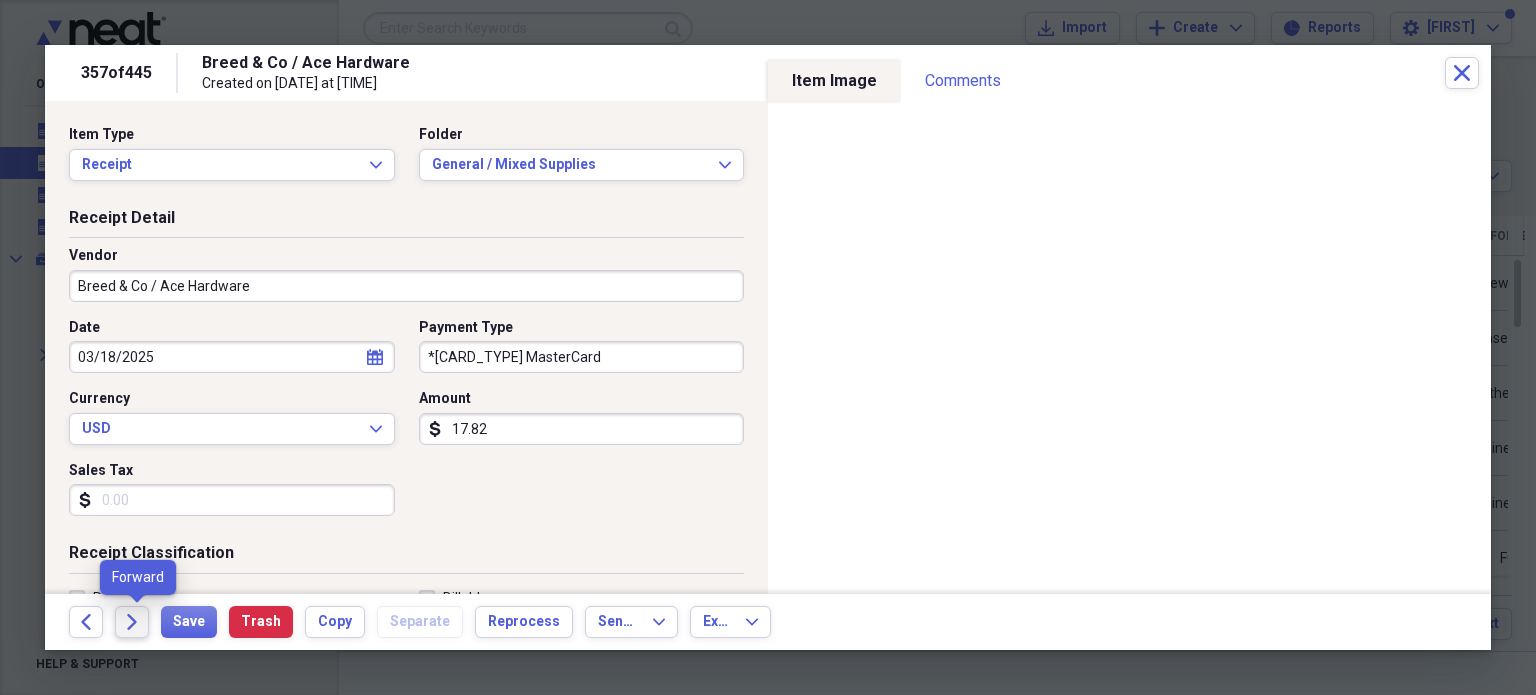 click on "Forward" 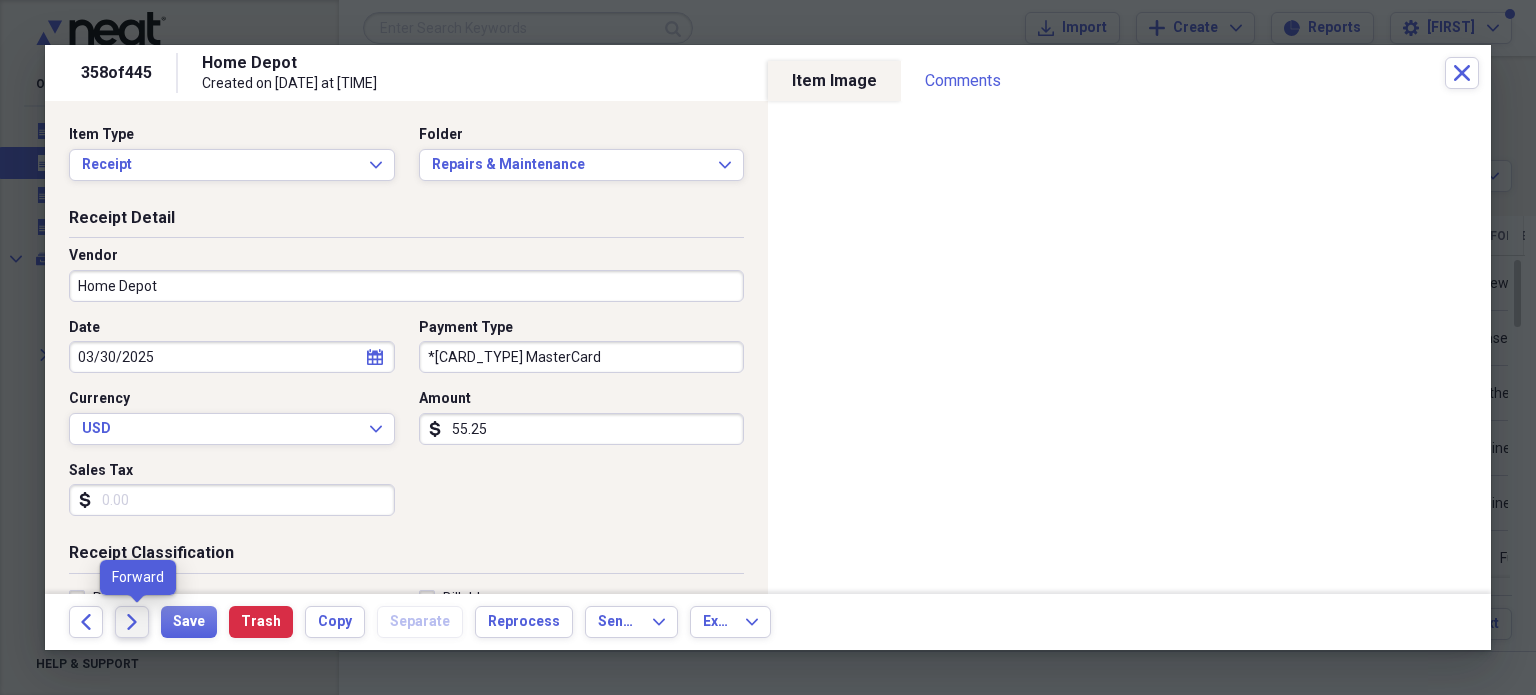 click on "Forward" at bounding box center [132, 622] 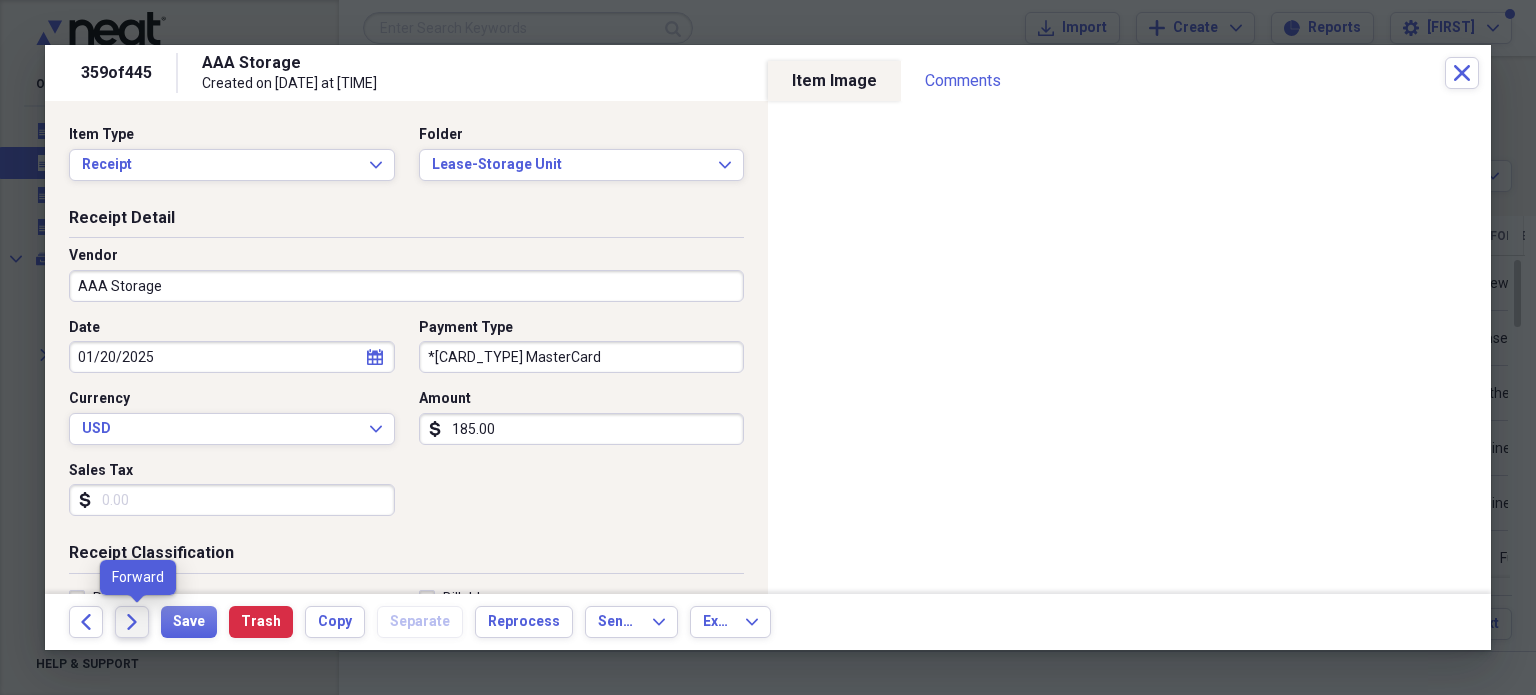 click on "Forward" 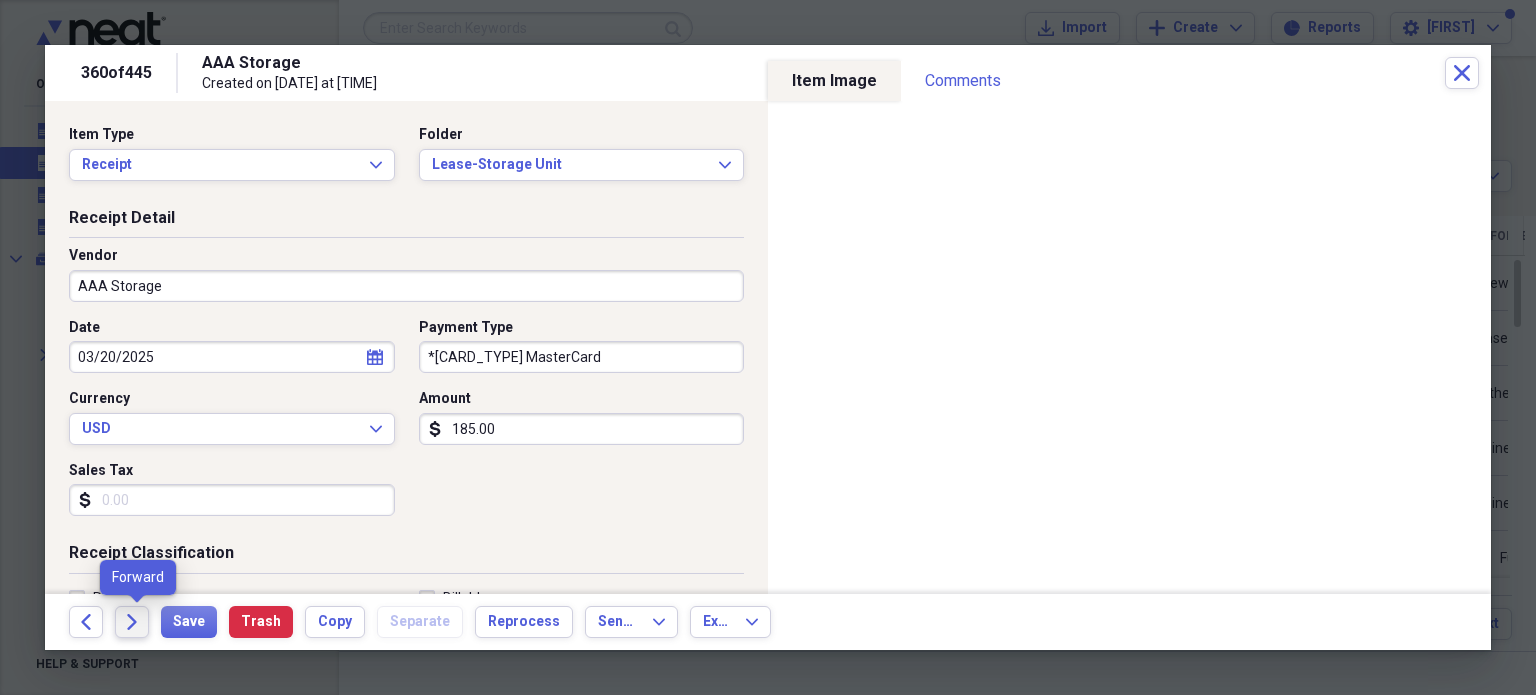 click on "Forward" 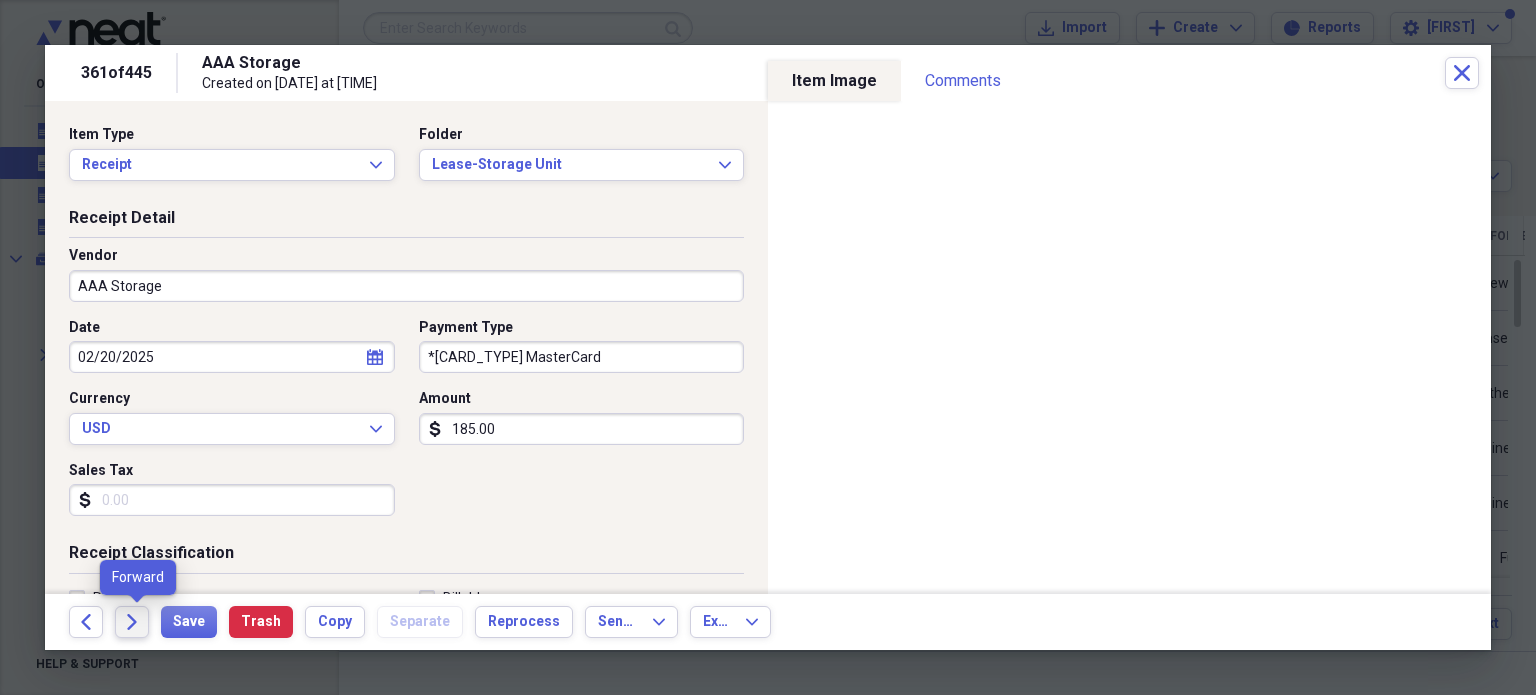 click on "Forward" 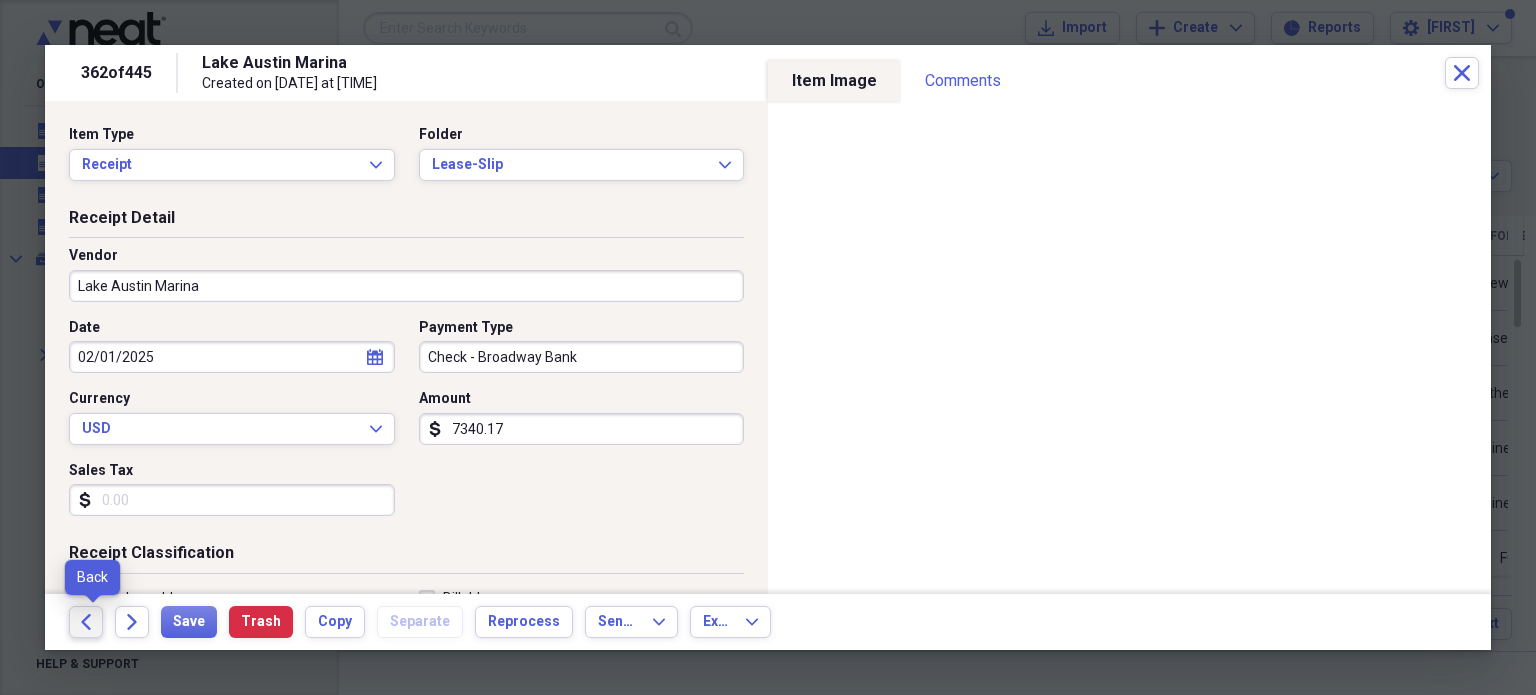 click on "Back" 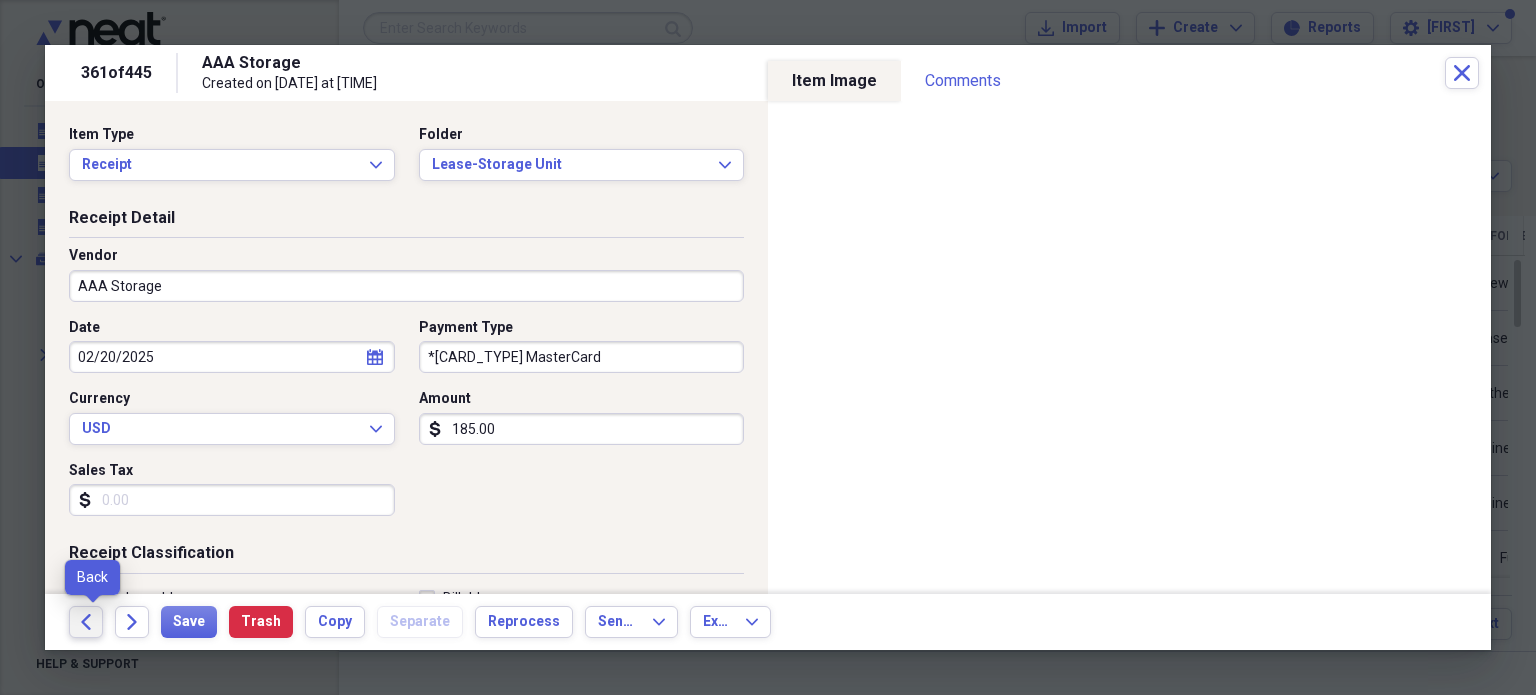 click on "Back" 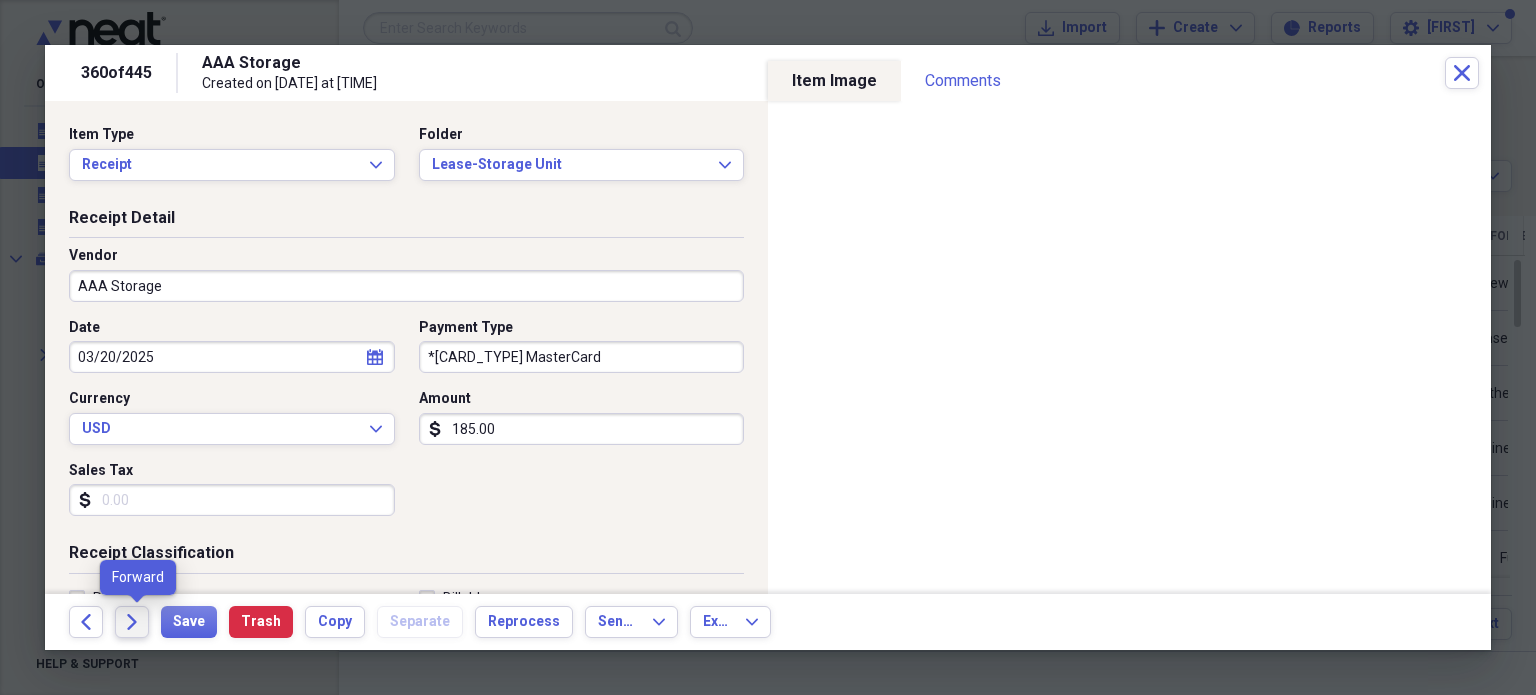 click on "Forward" at bounding box center (132, 622) 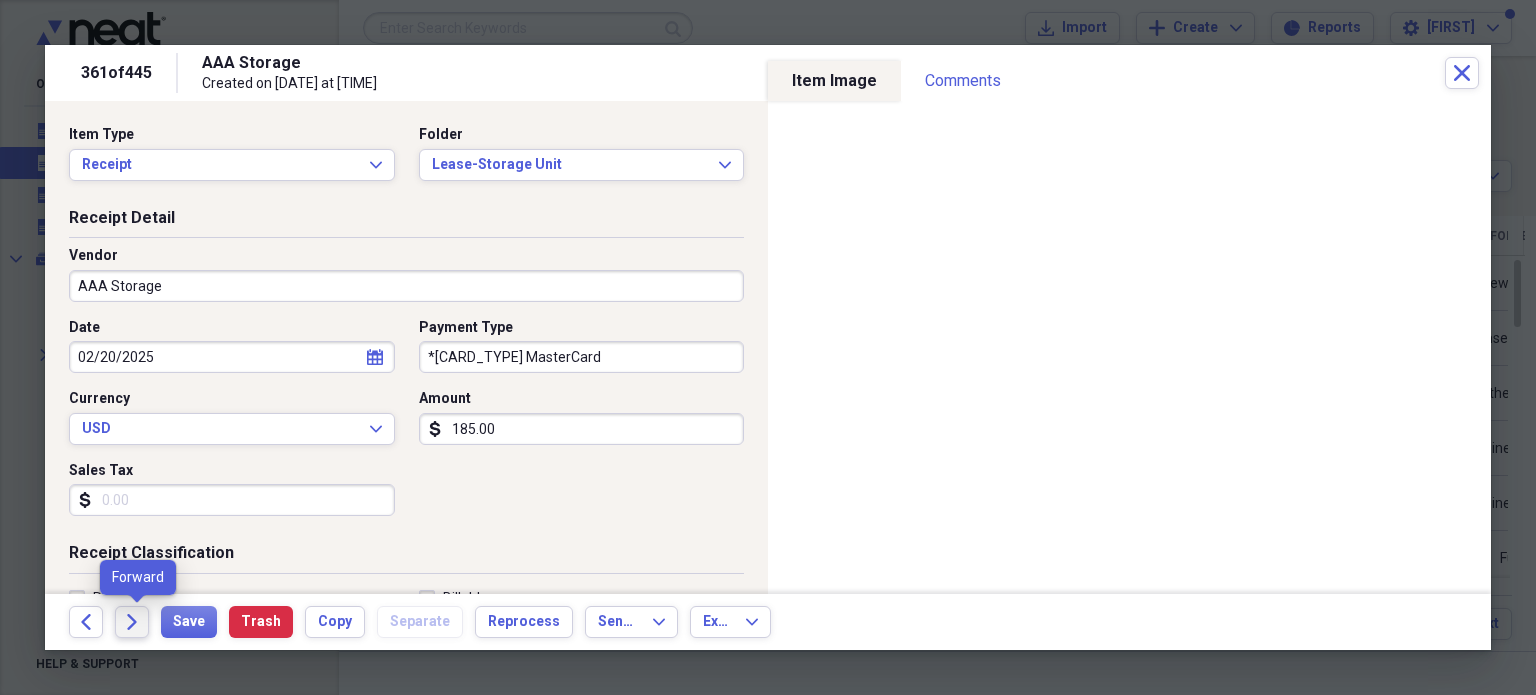 click on "Forward" at bounding box center (132, 622) 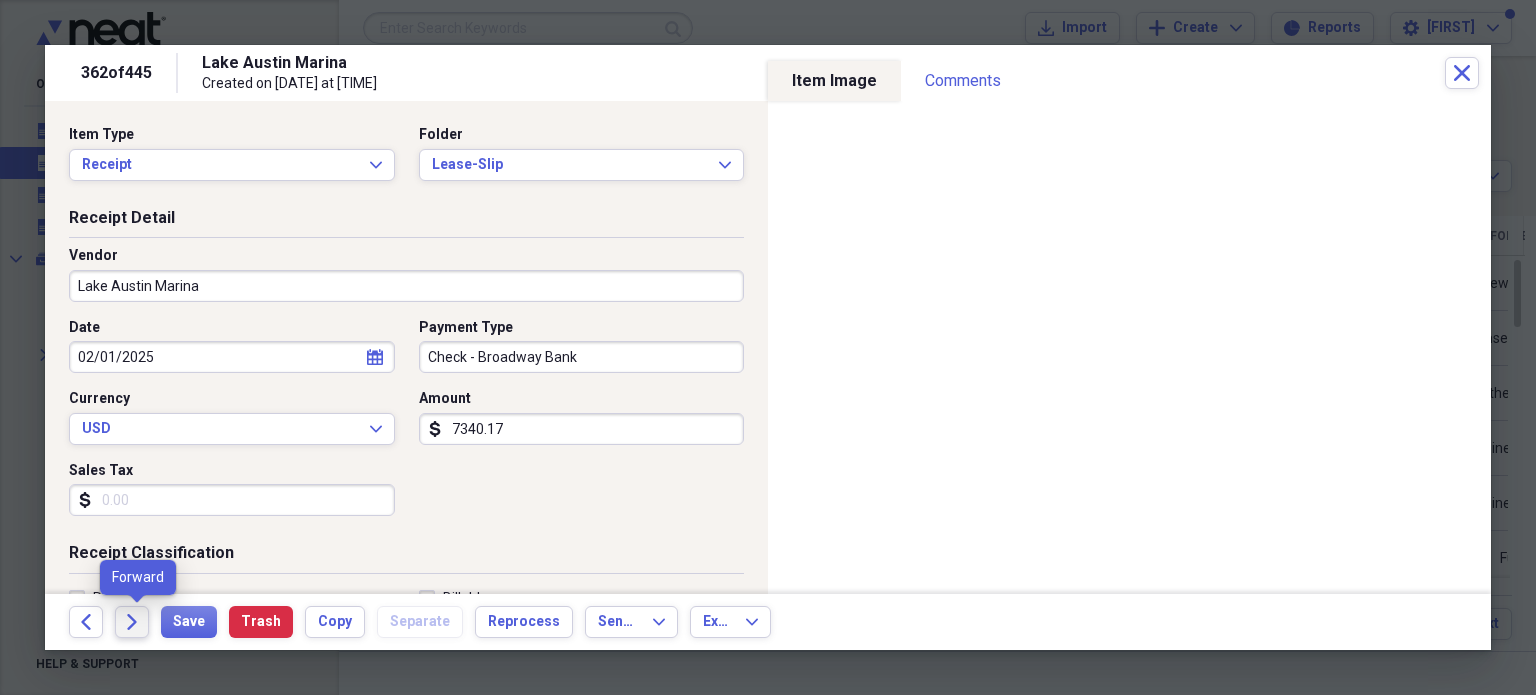 click on "Forward" at bounding box center (132, 622) 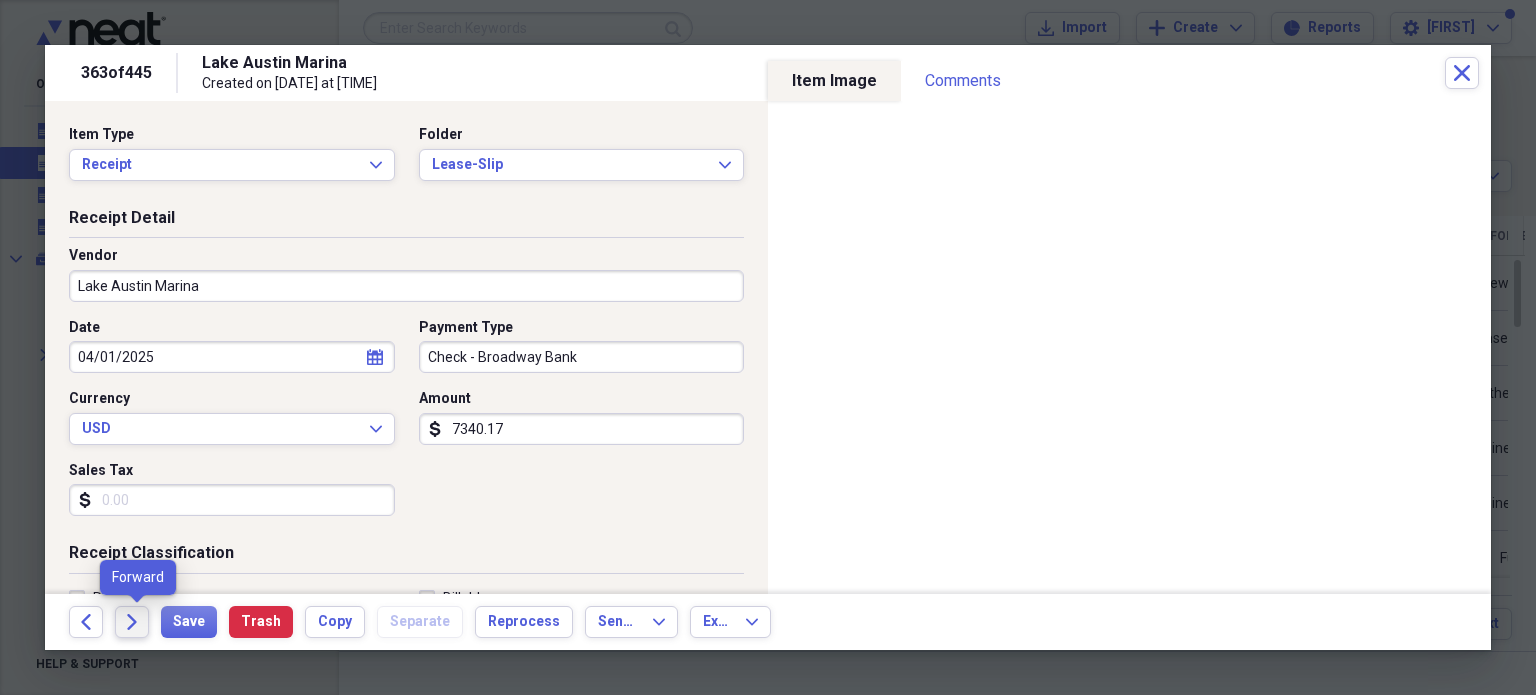 click on "Forward" 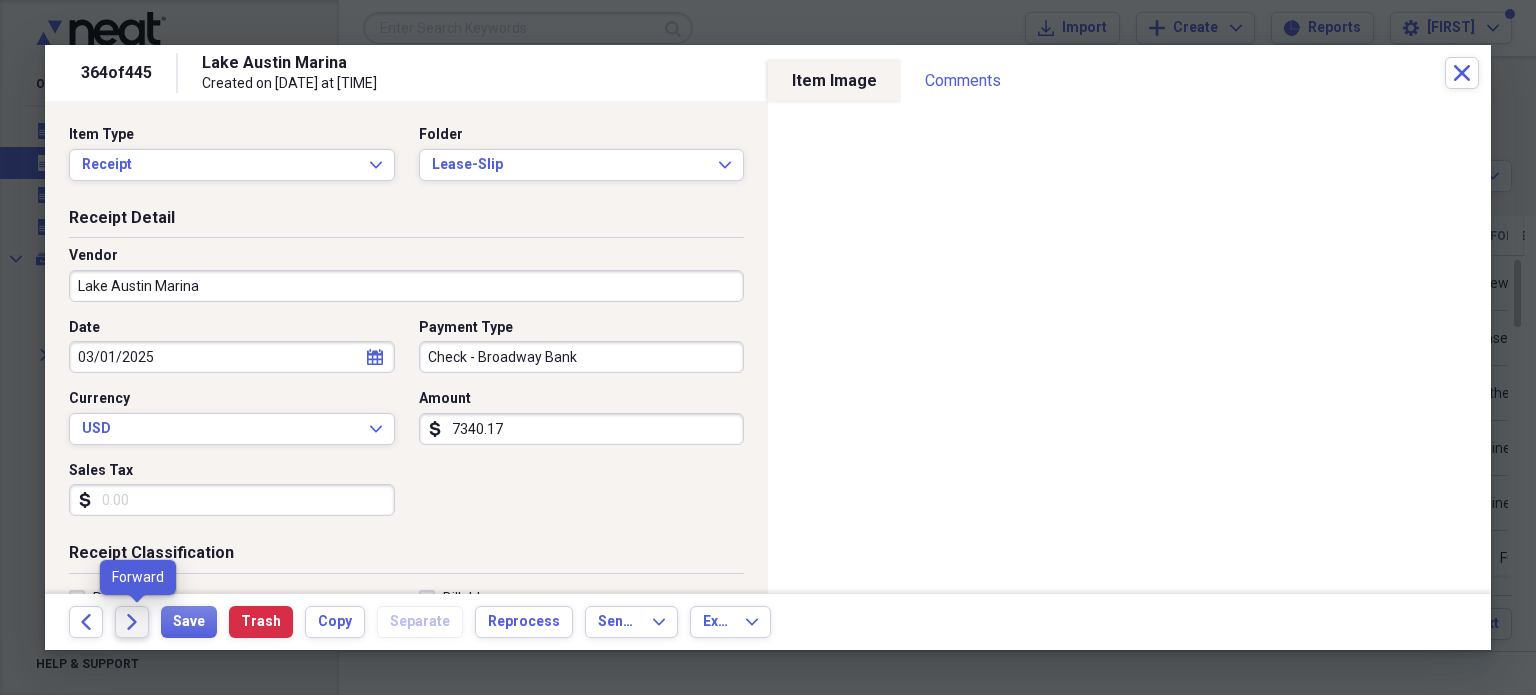 click on "Forward" 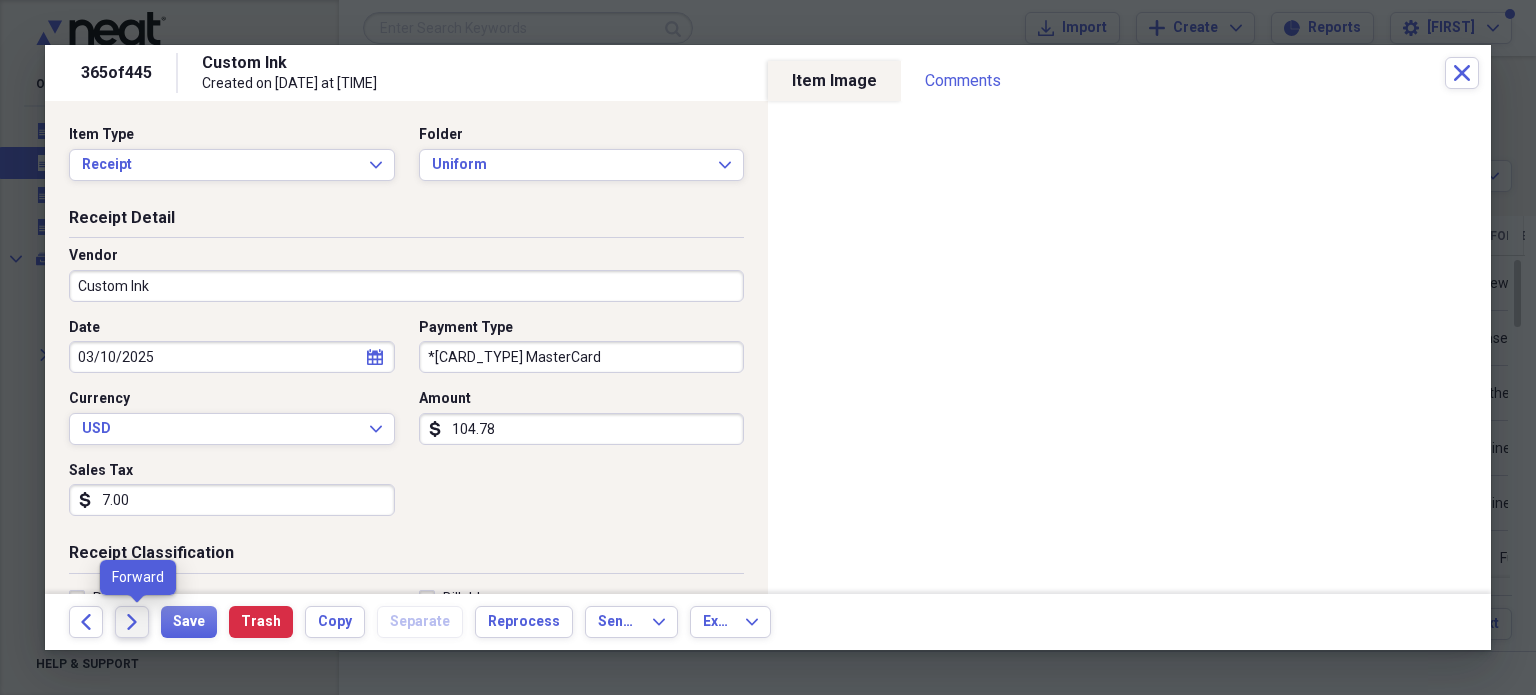 click on "Forward" 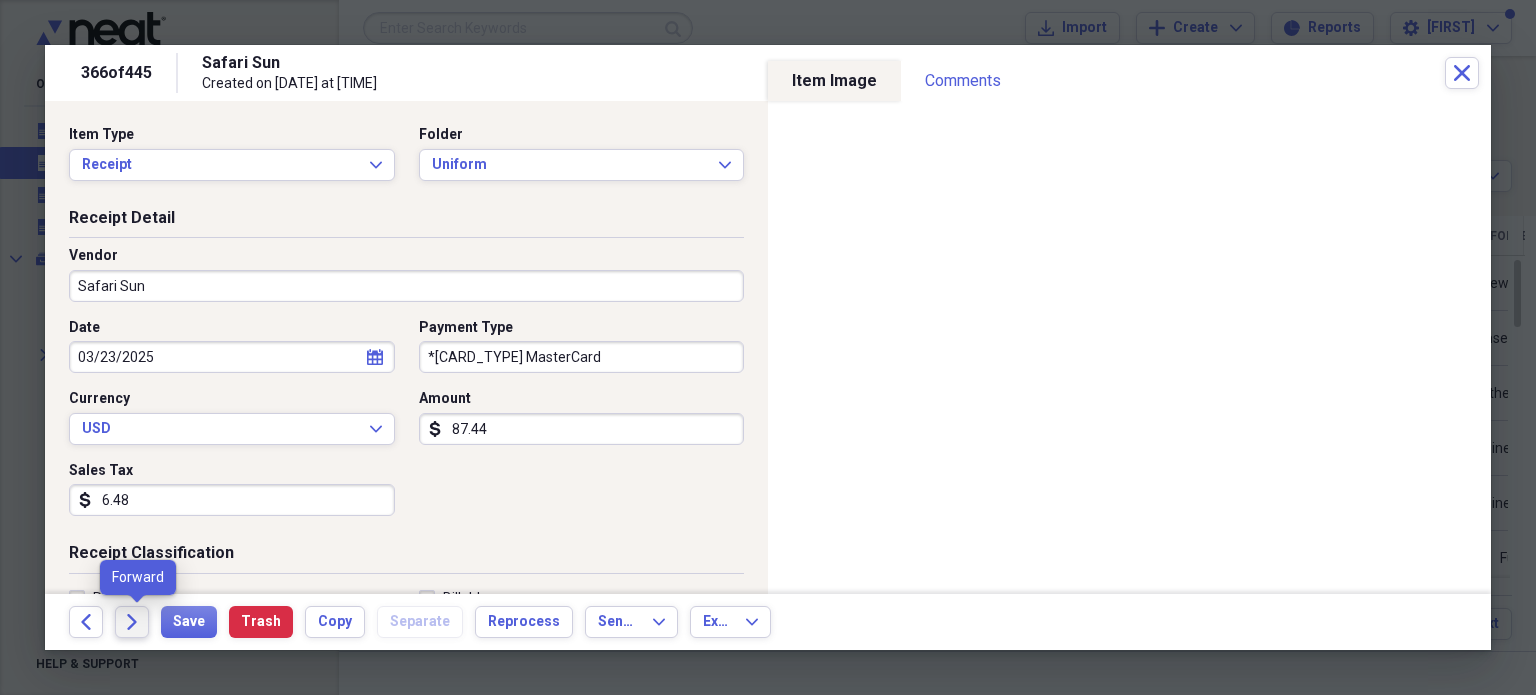 click on "Forward" 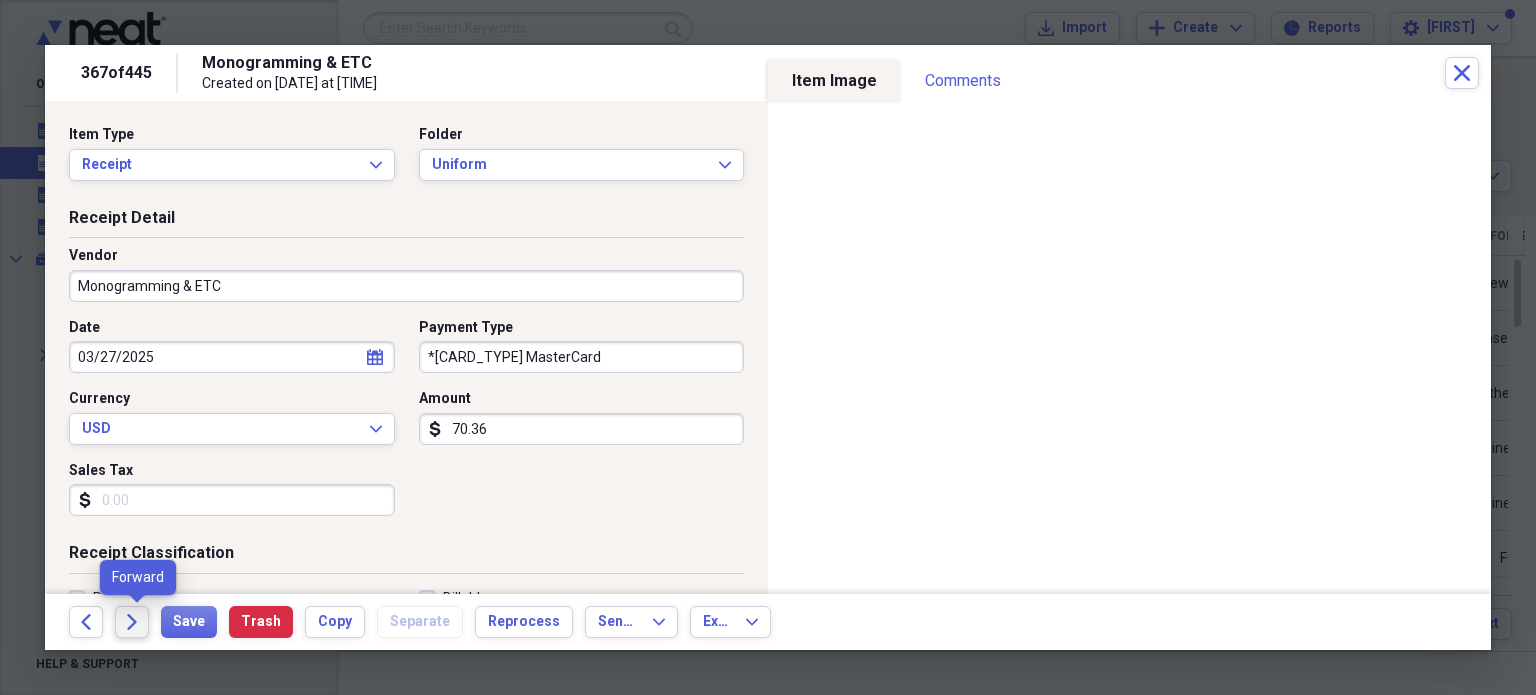 click on "Forward" 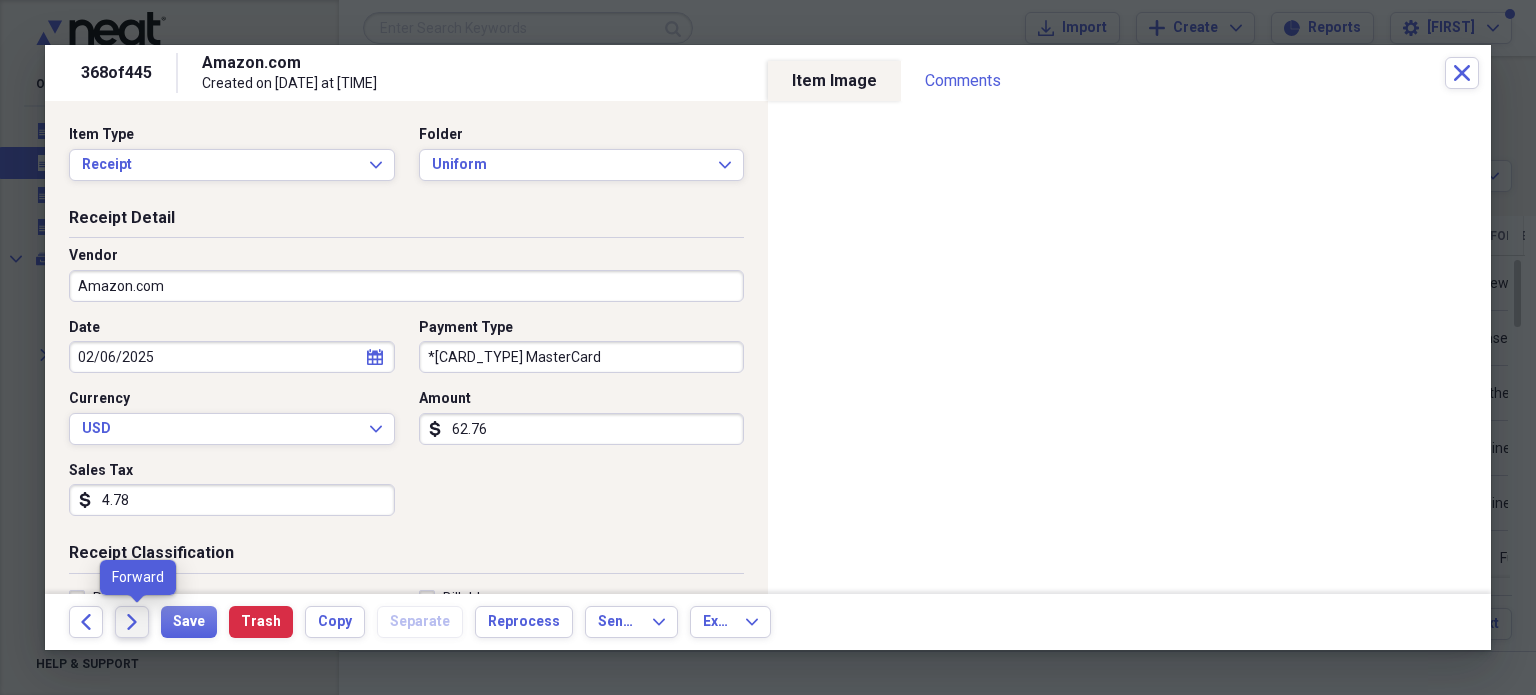click on "Forward" 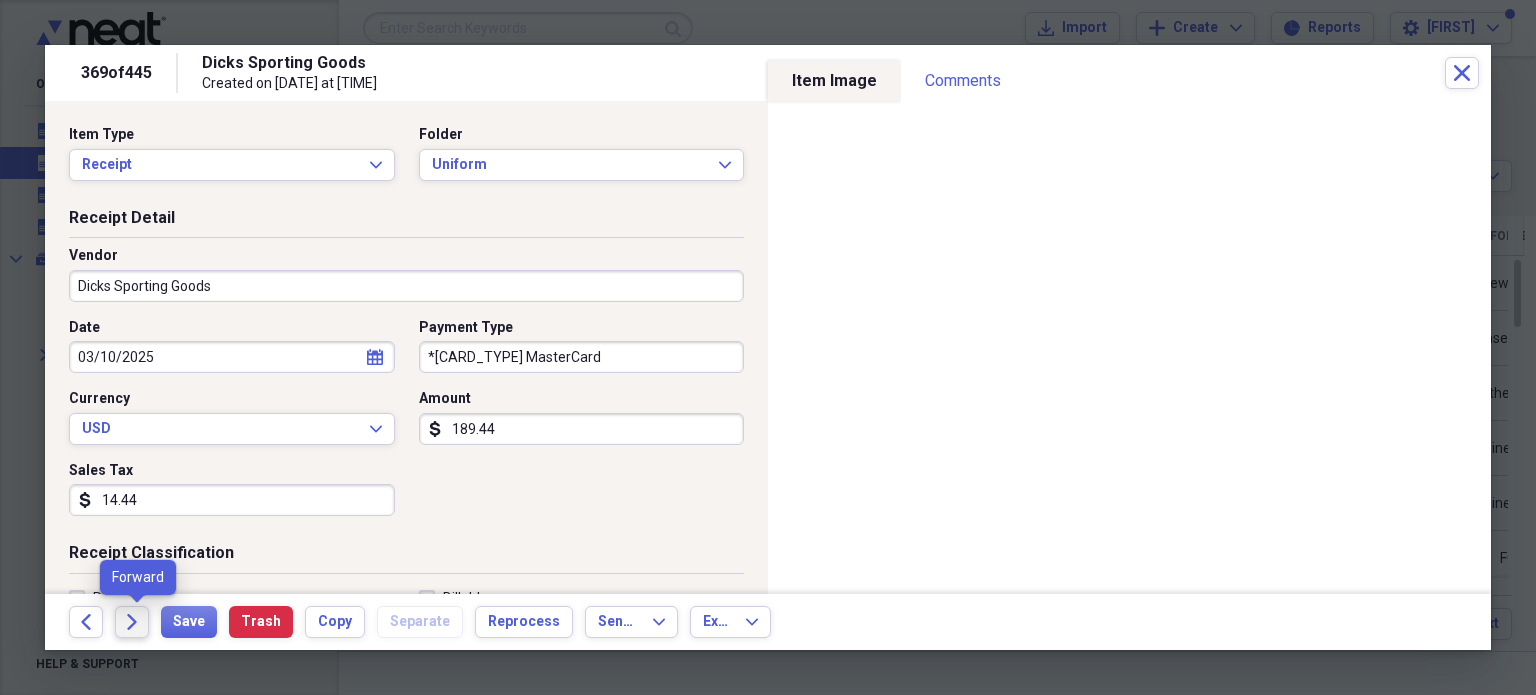 click 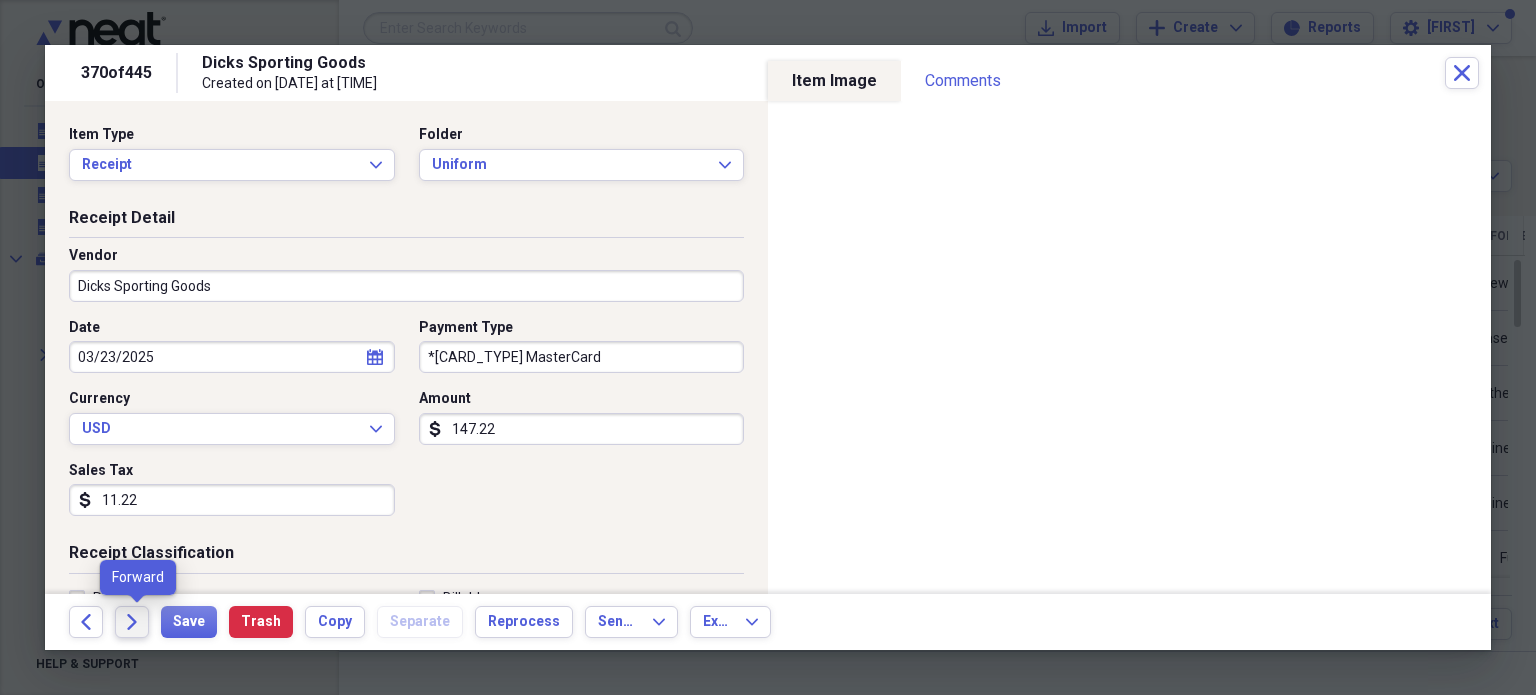 click 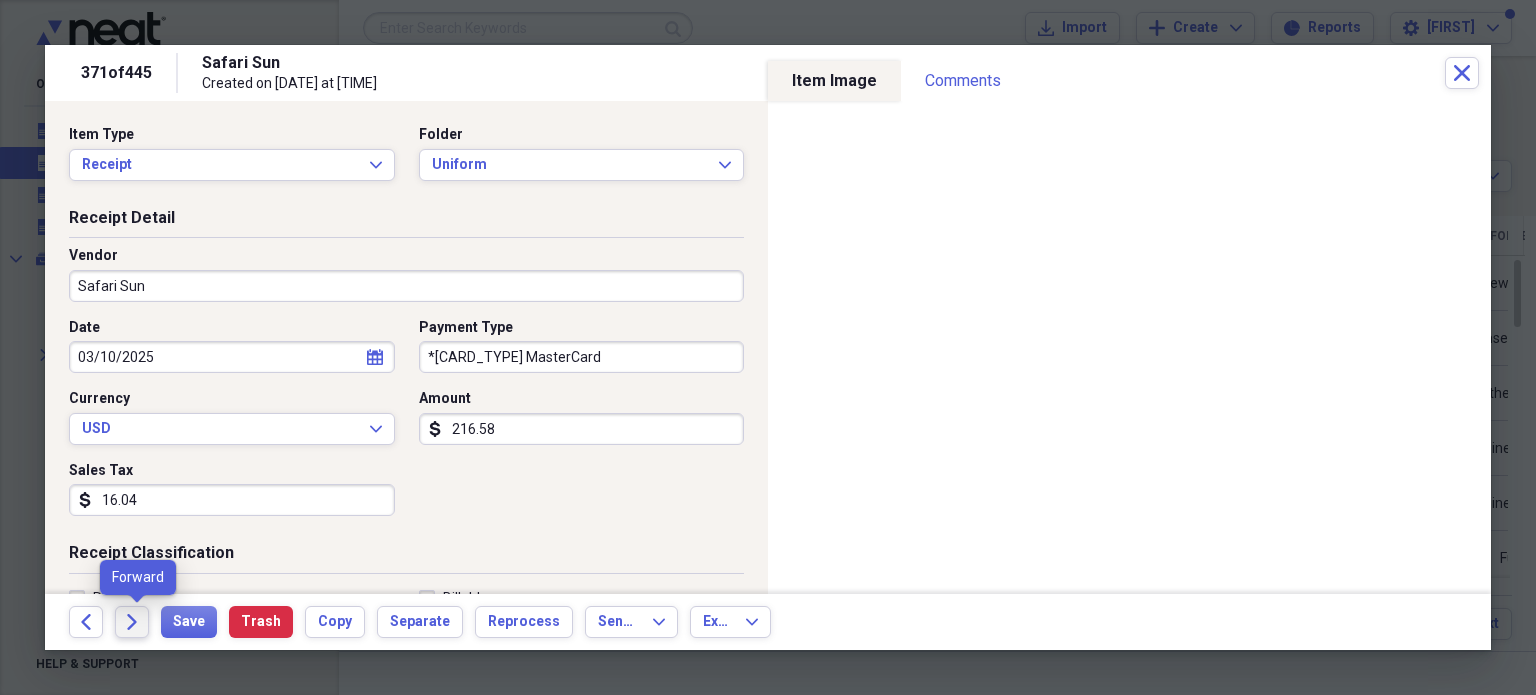 click on "Forward" 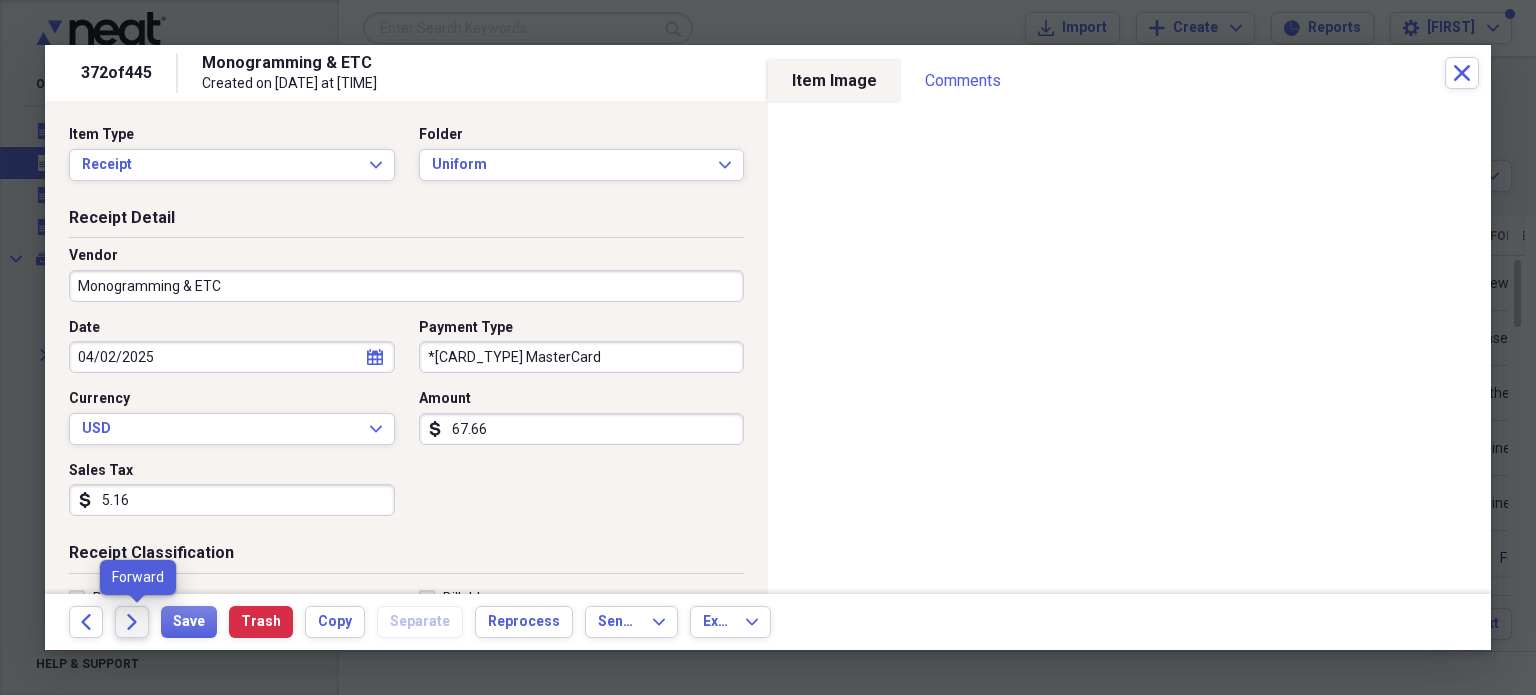 click on "Forward" 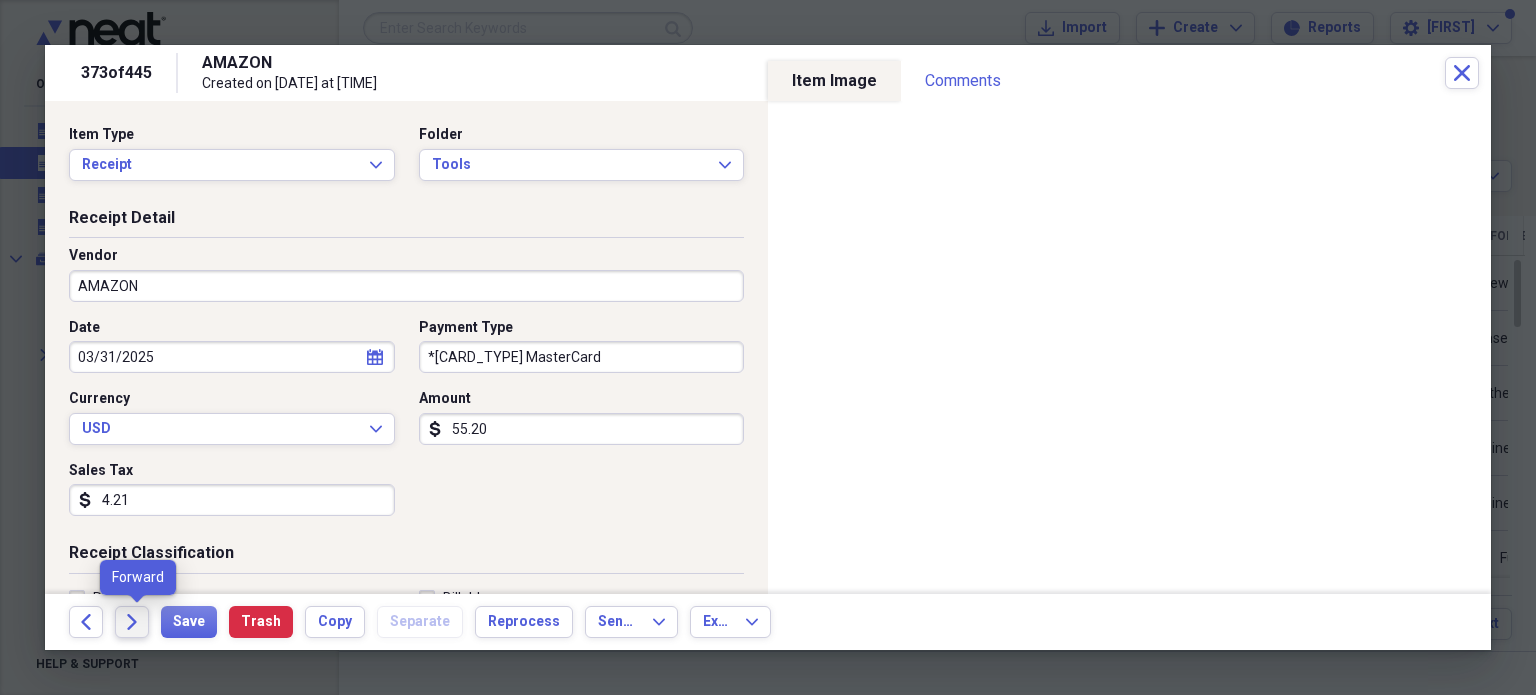 click on "Forward" 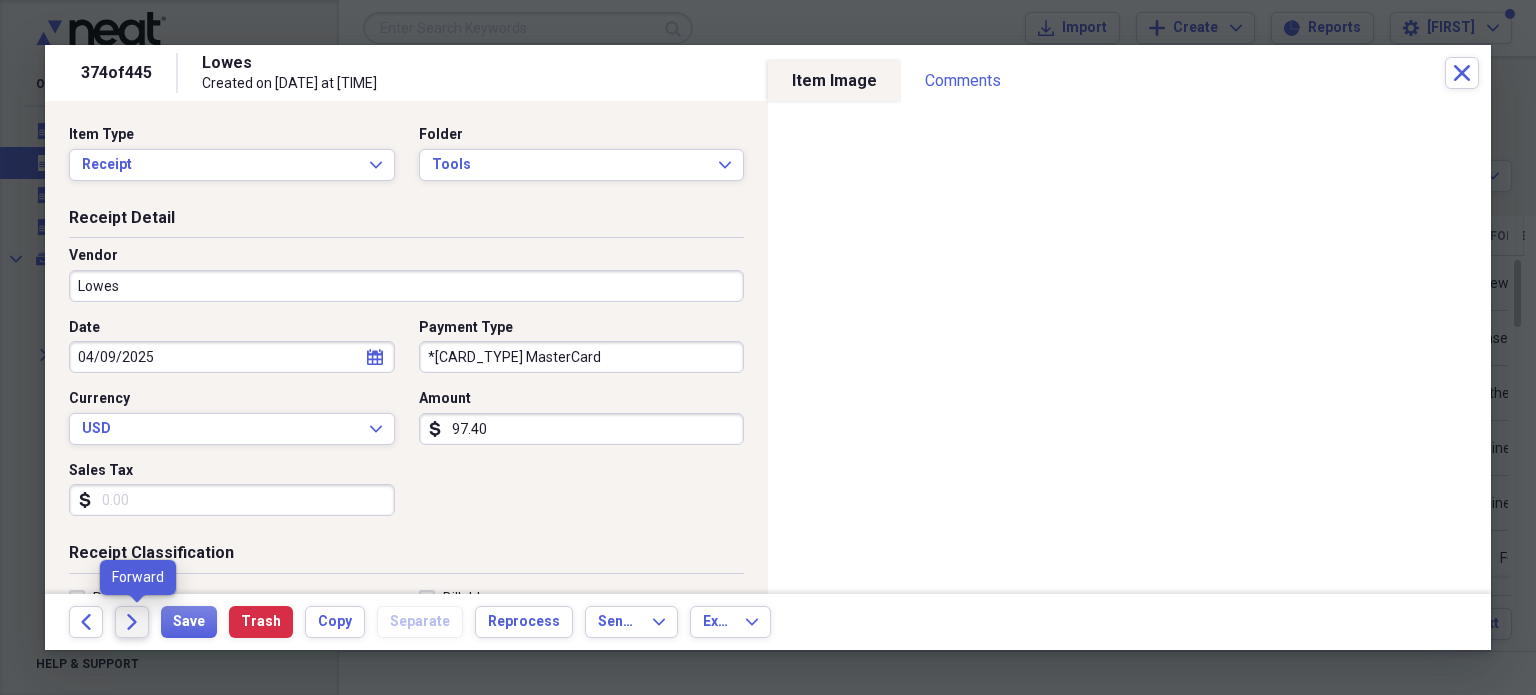 click on "Forward" 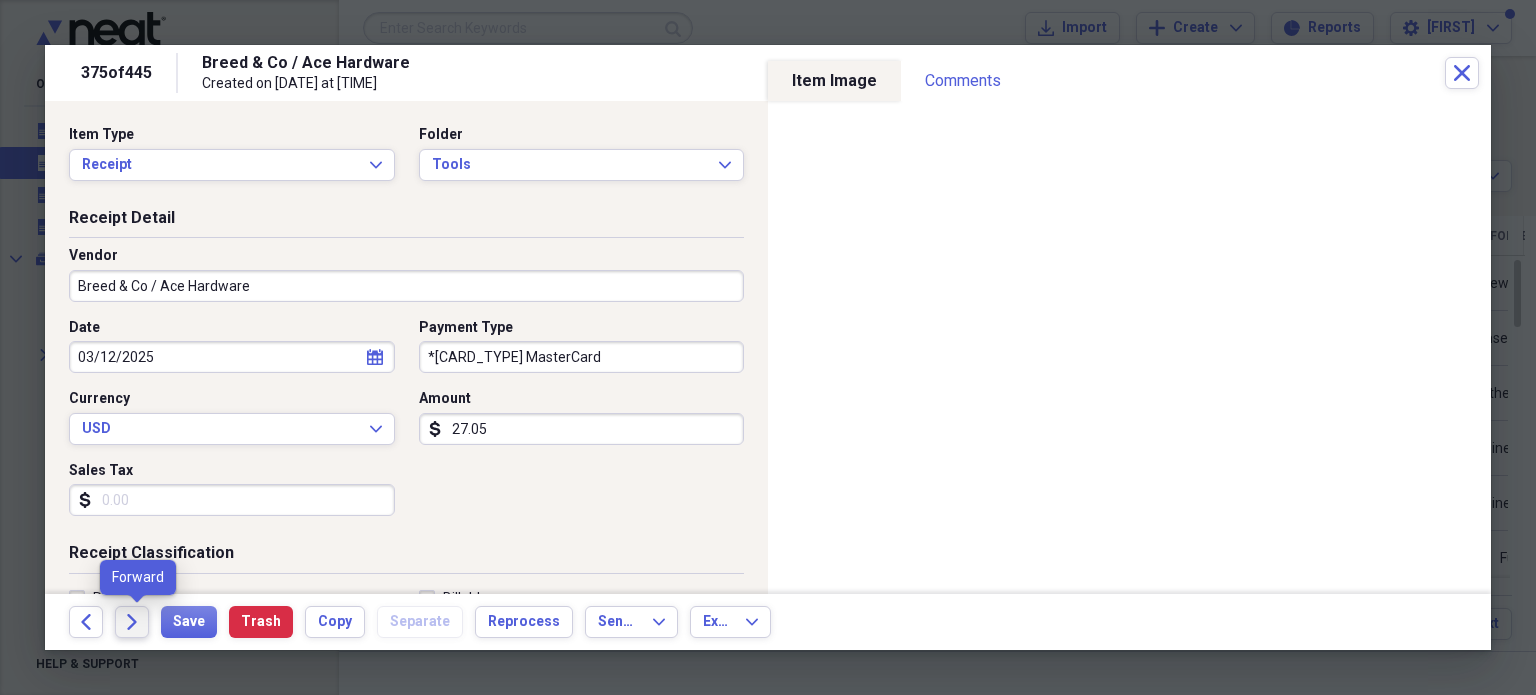 click on "Forward" 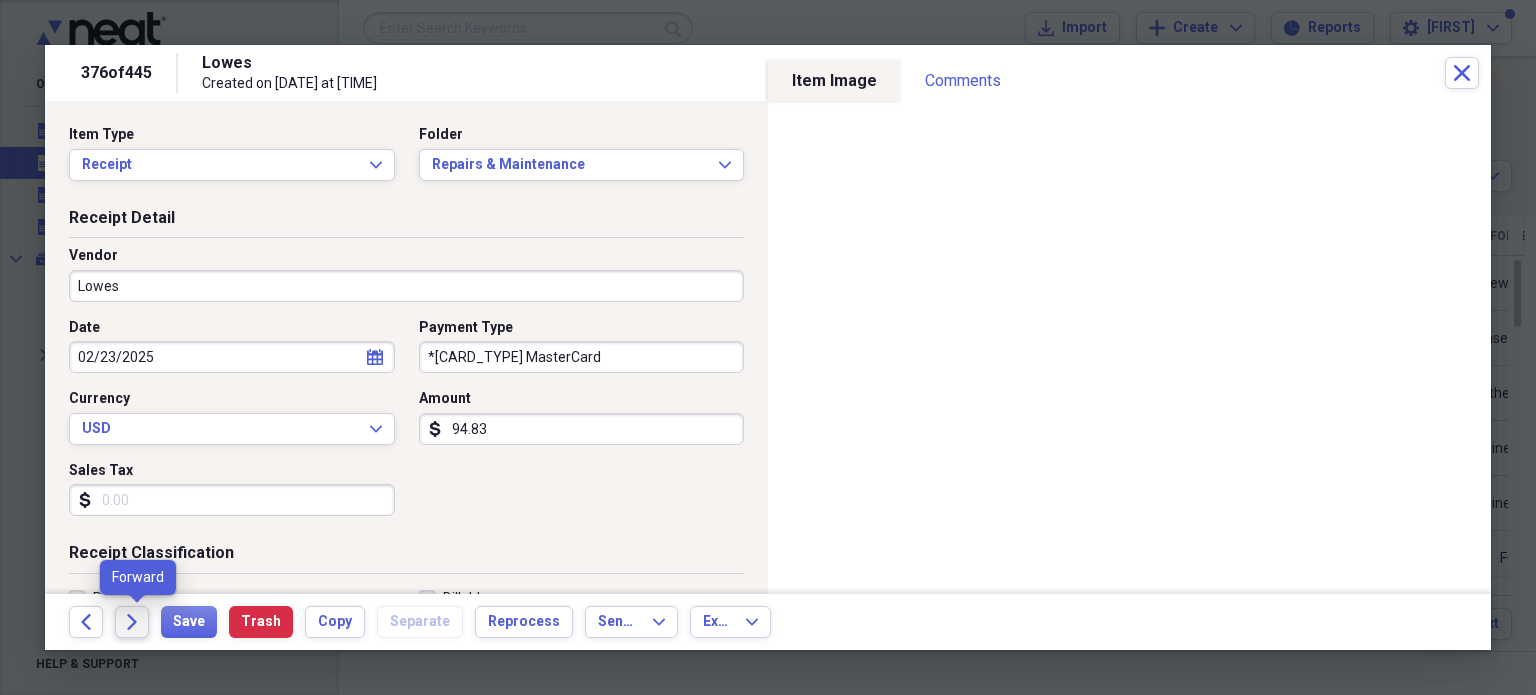 click 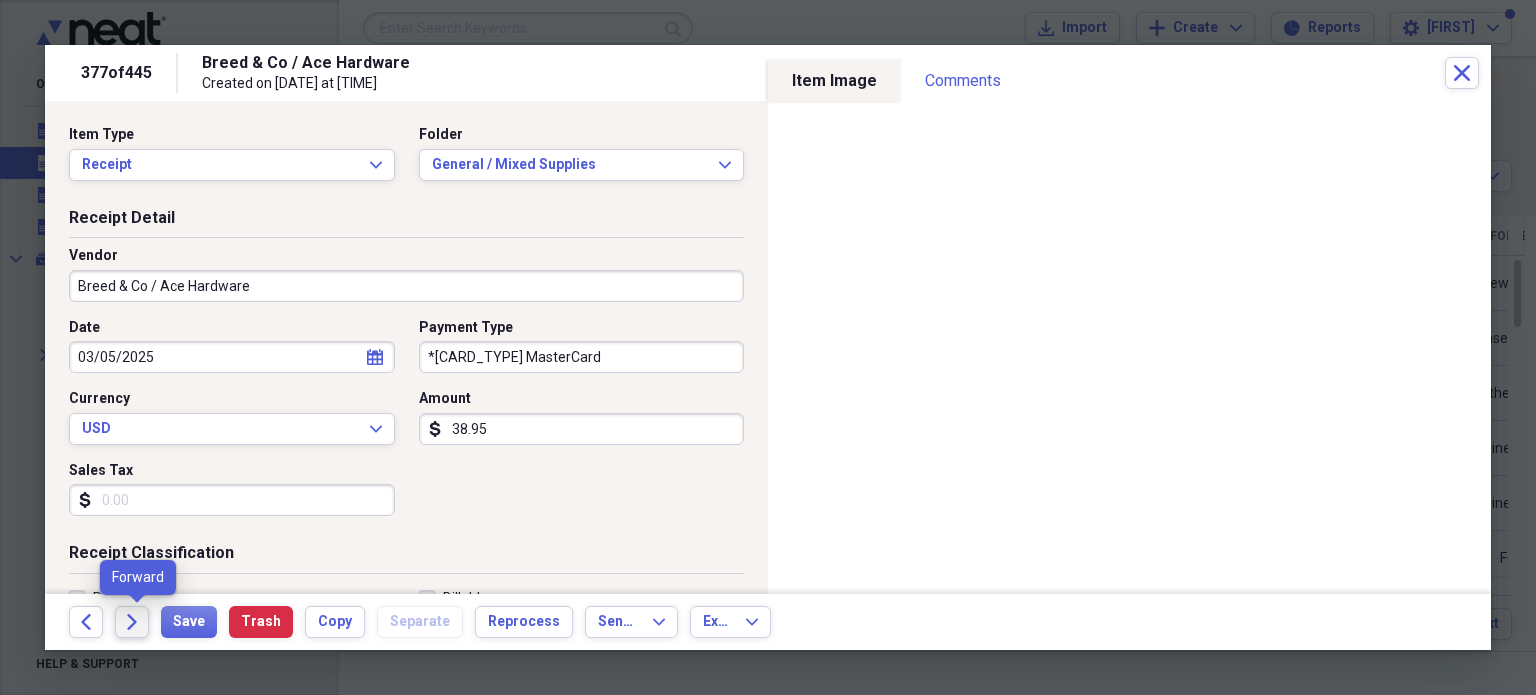 click on "Forward" 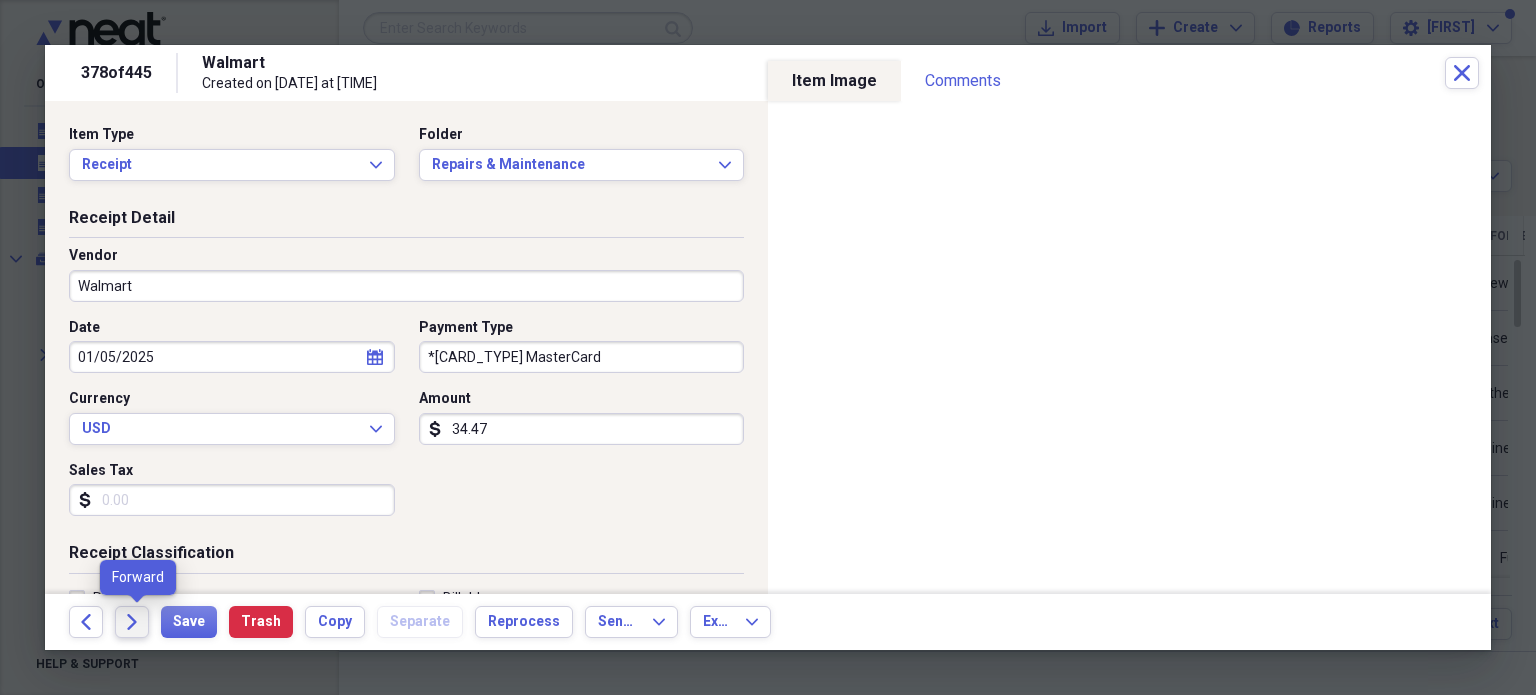 click 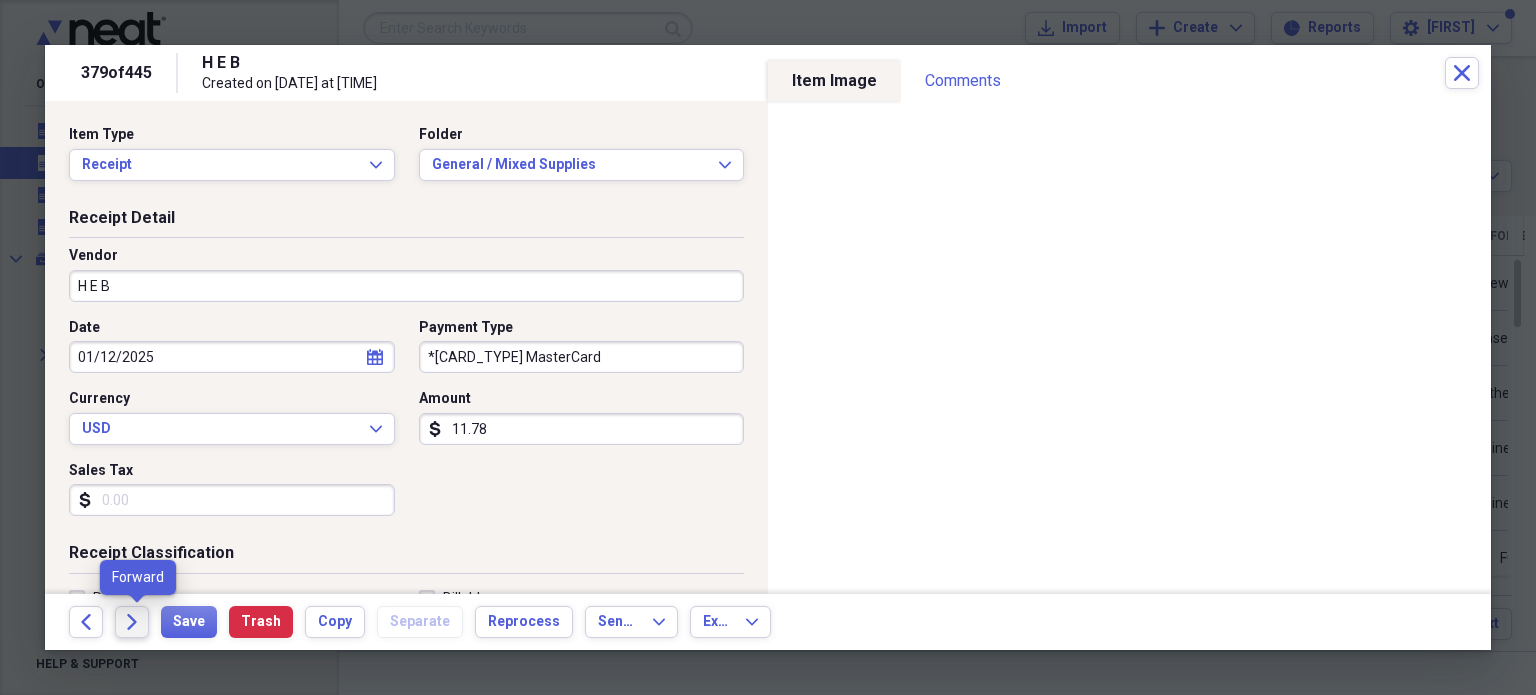 click on "Forward" at bounding box center (132, 622) 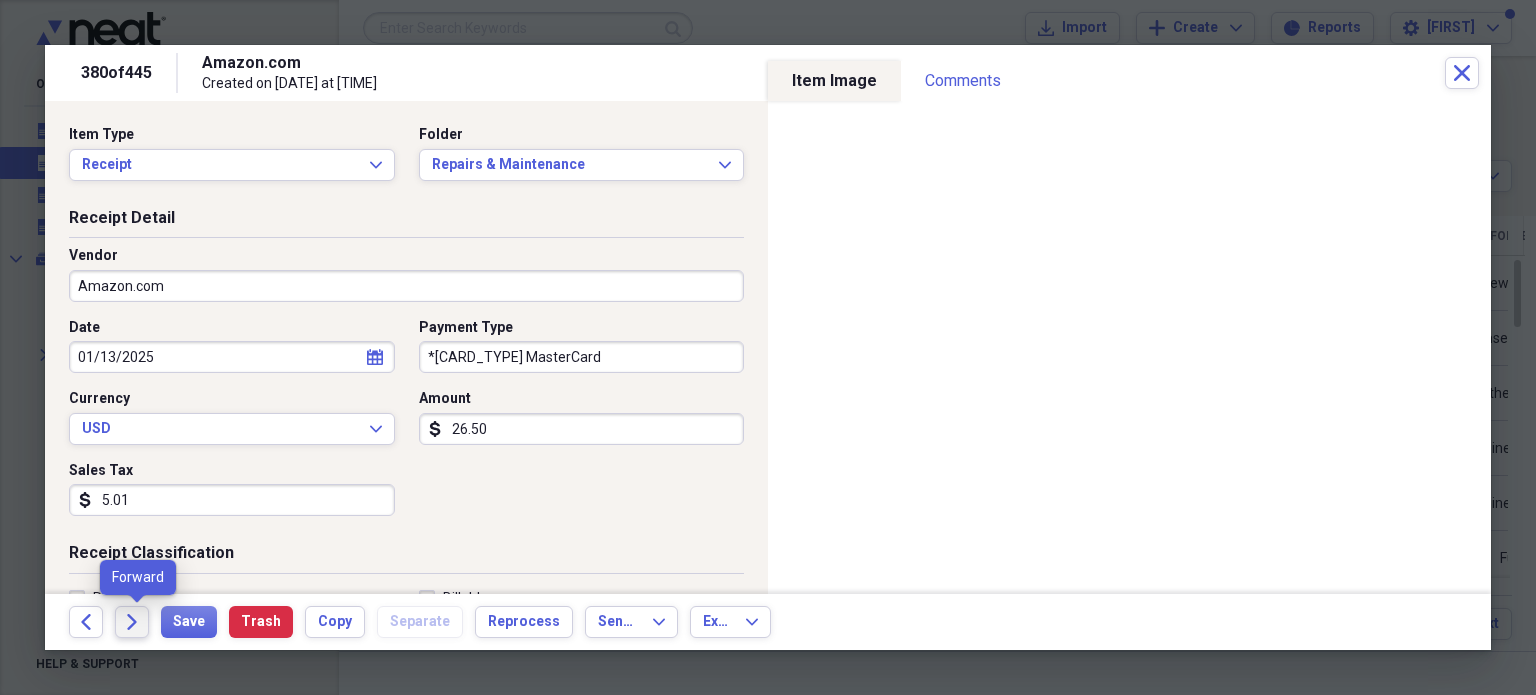 click on "Forward" 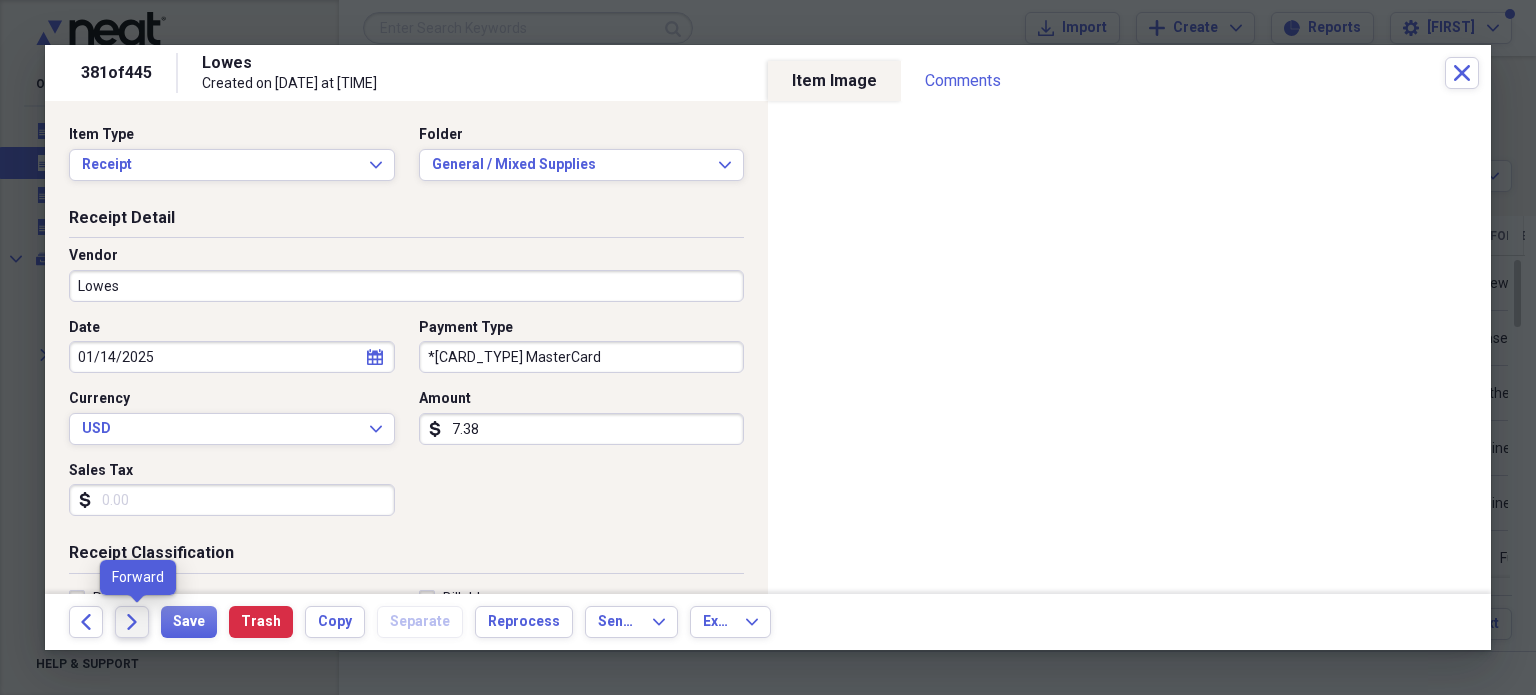 click on "Forward" 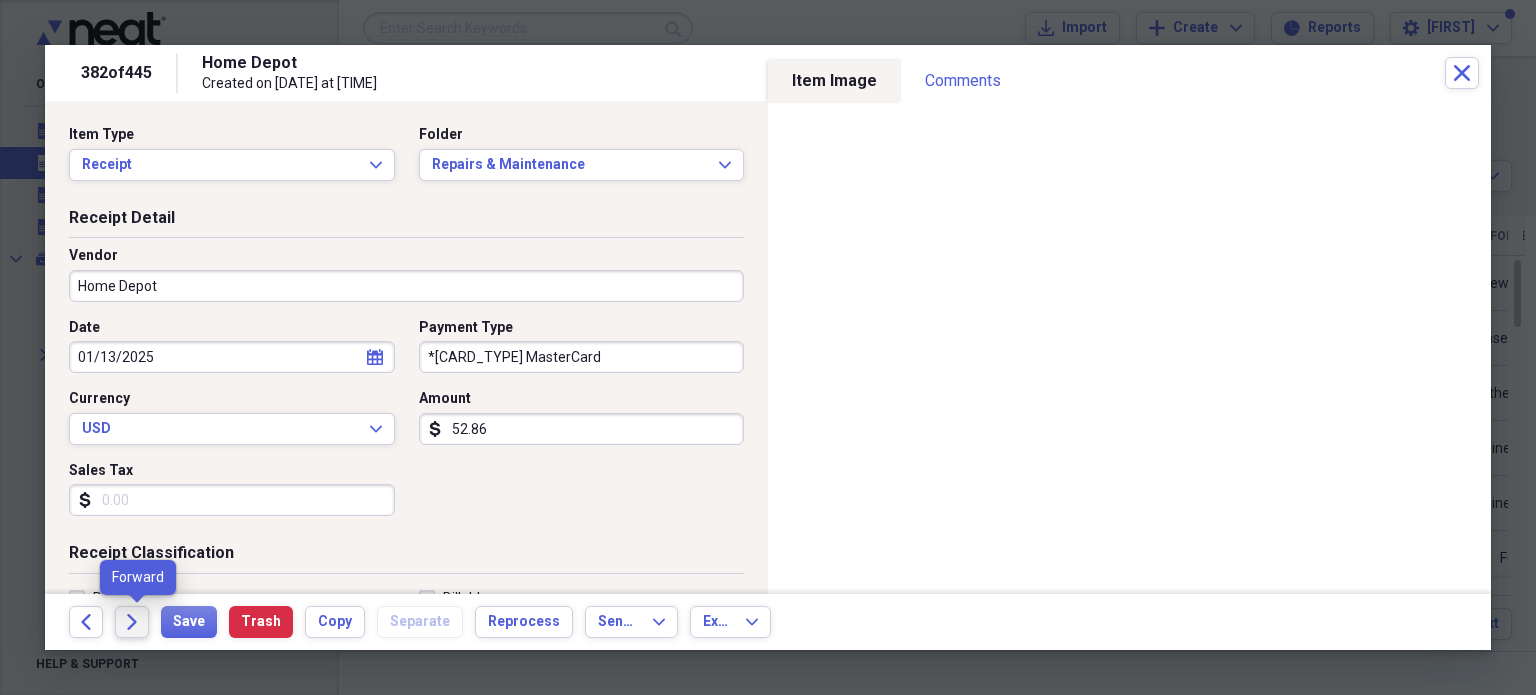 click on "Forward" 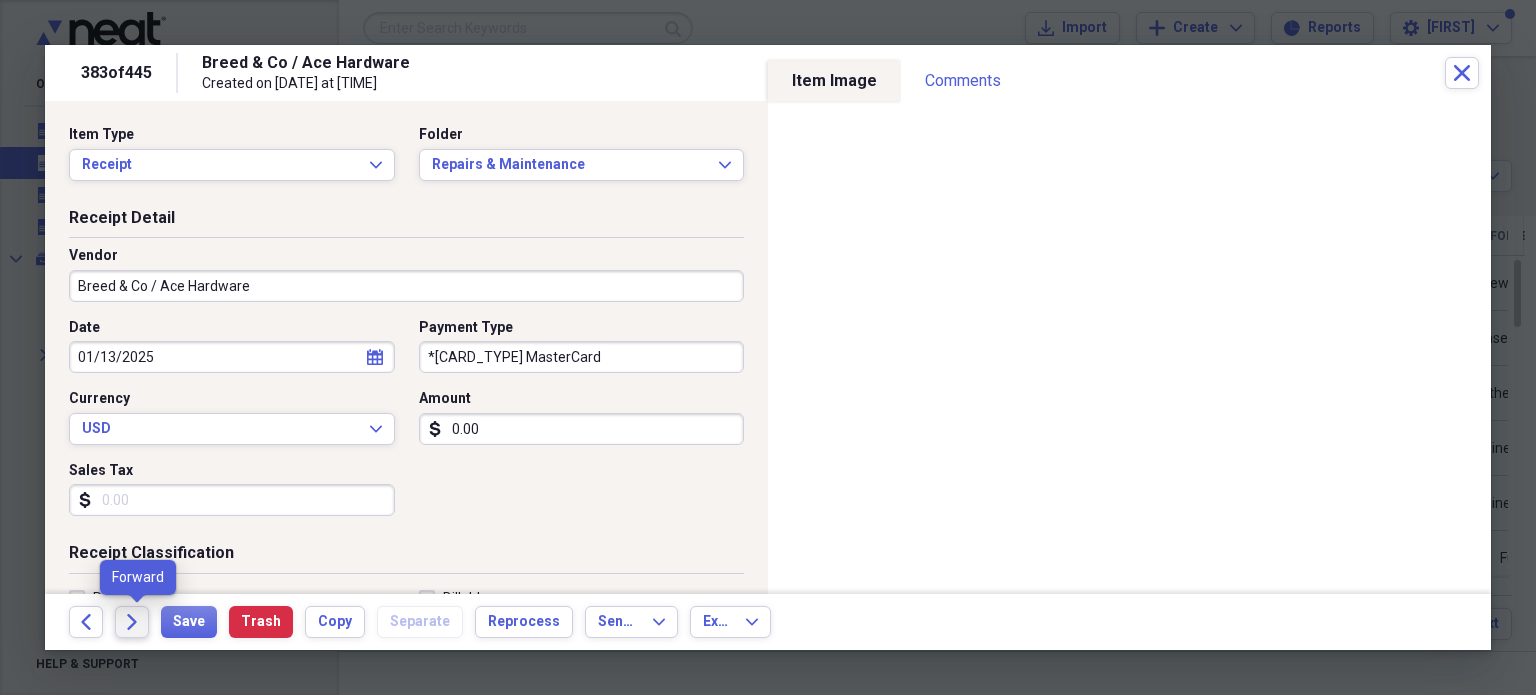click on "Forward" at bounding box center (132, 622) 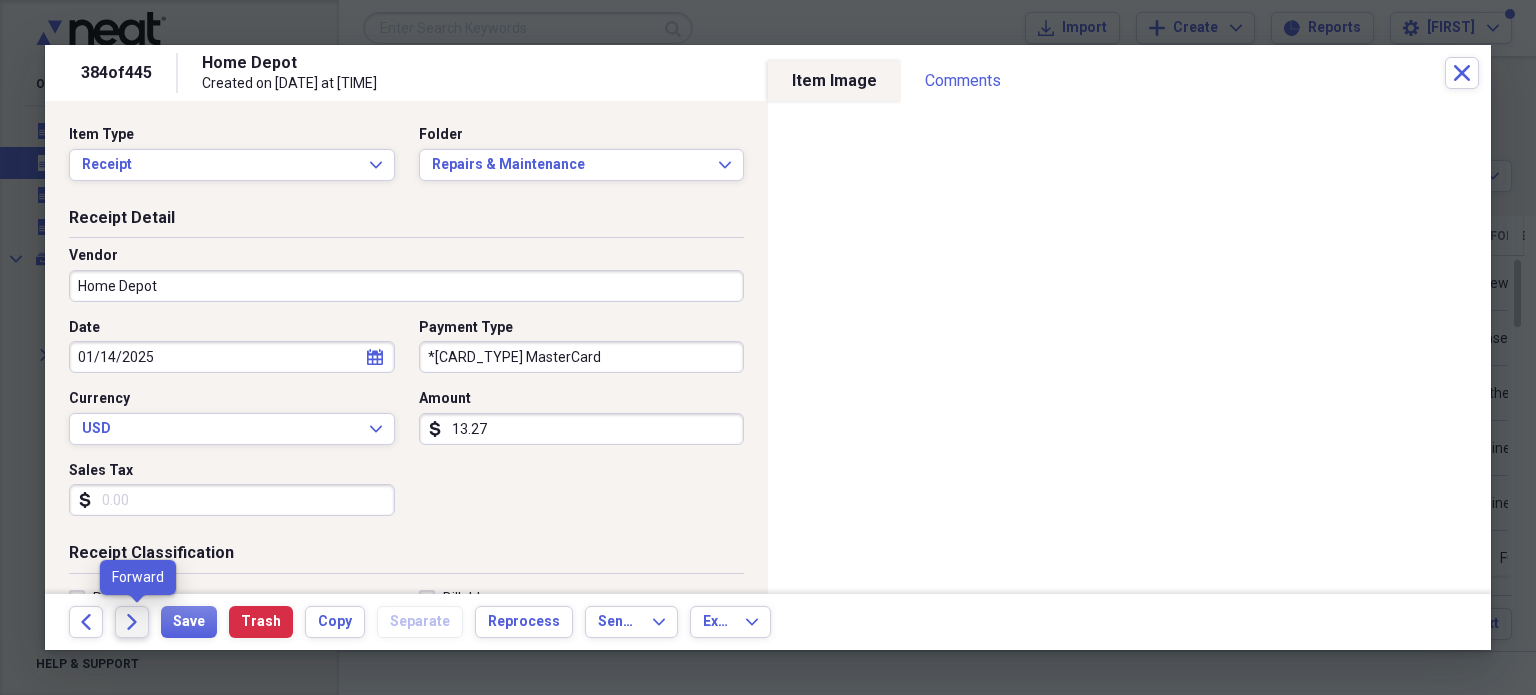 click on "Forward" 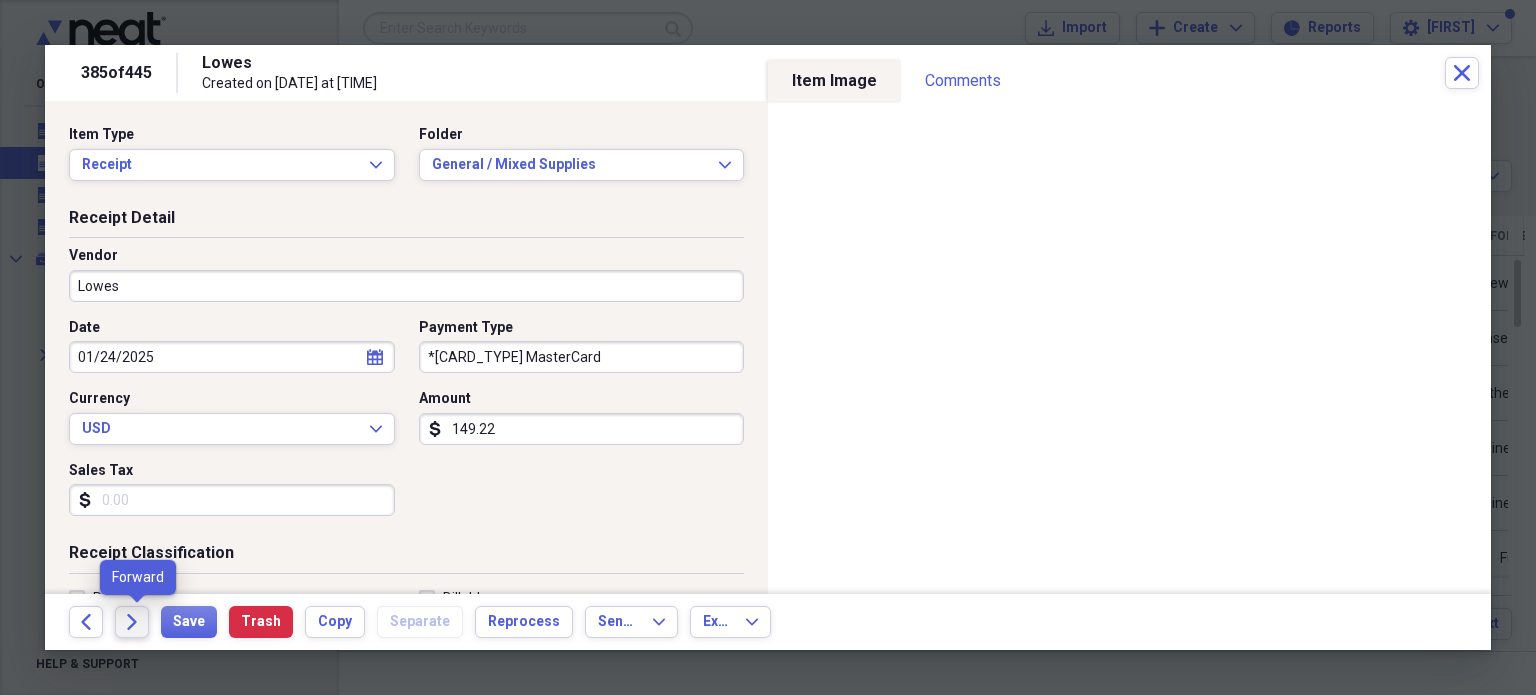 click on "Forward" 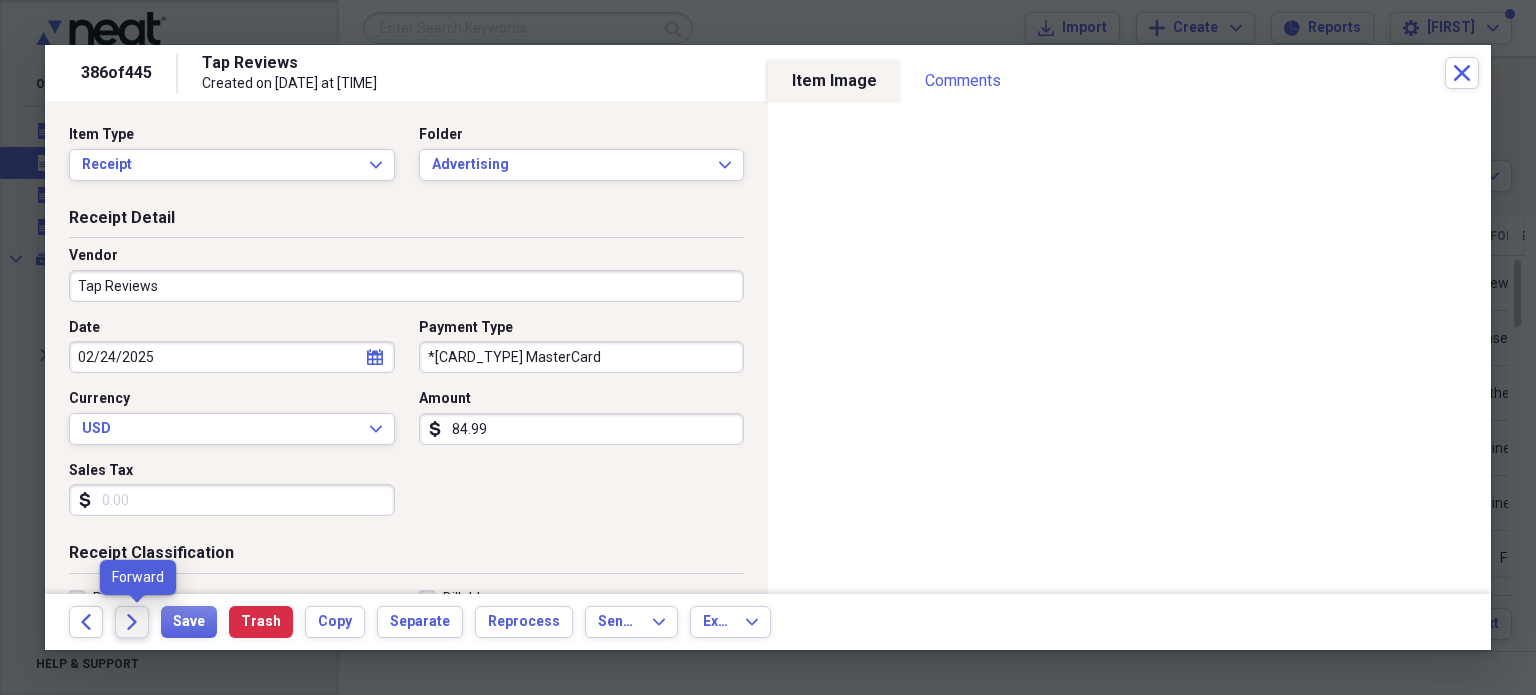 click on "Forward" 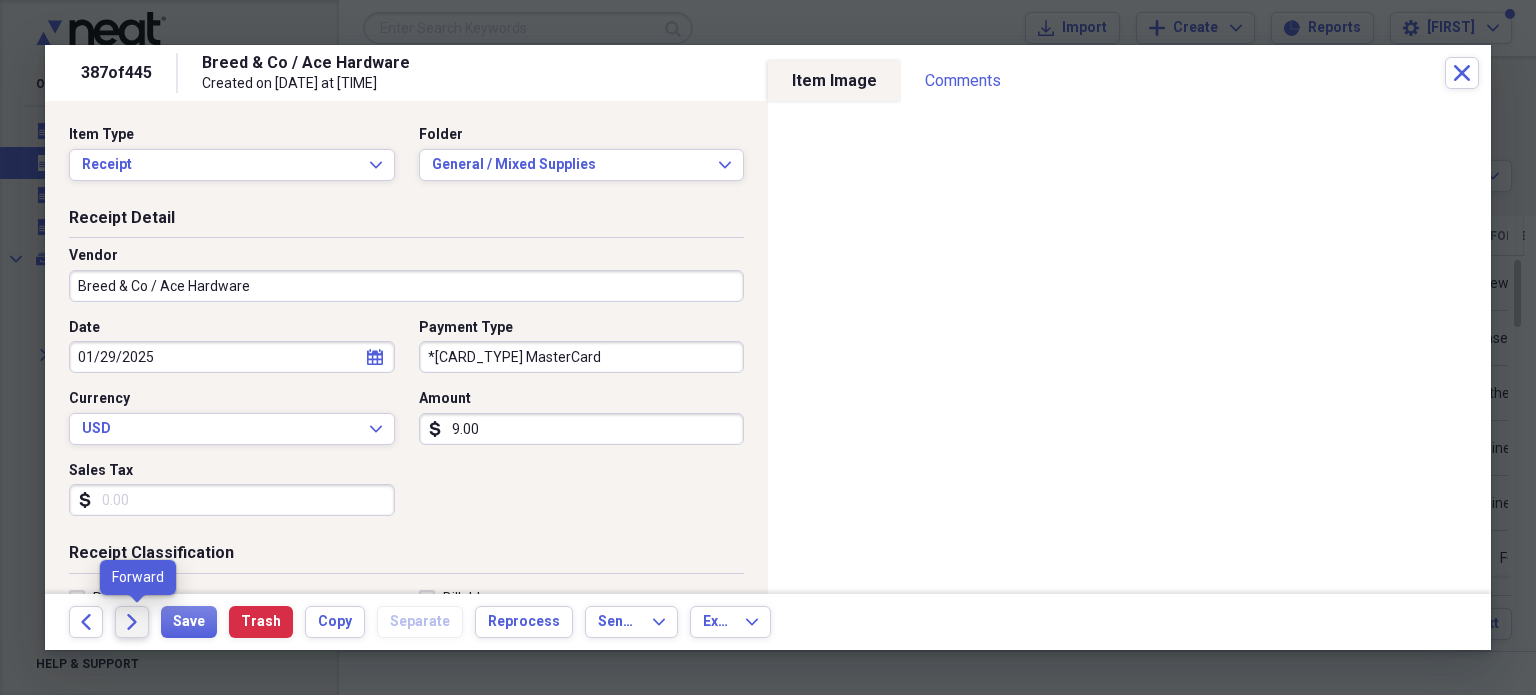 click on "Forward" 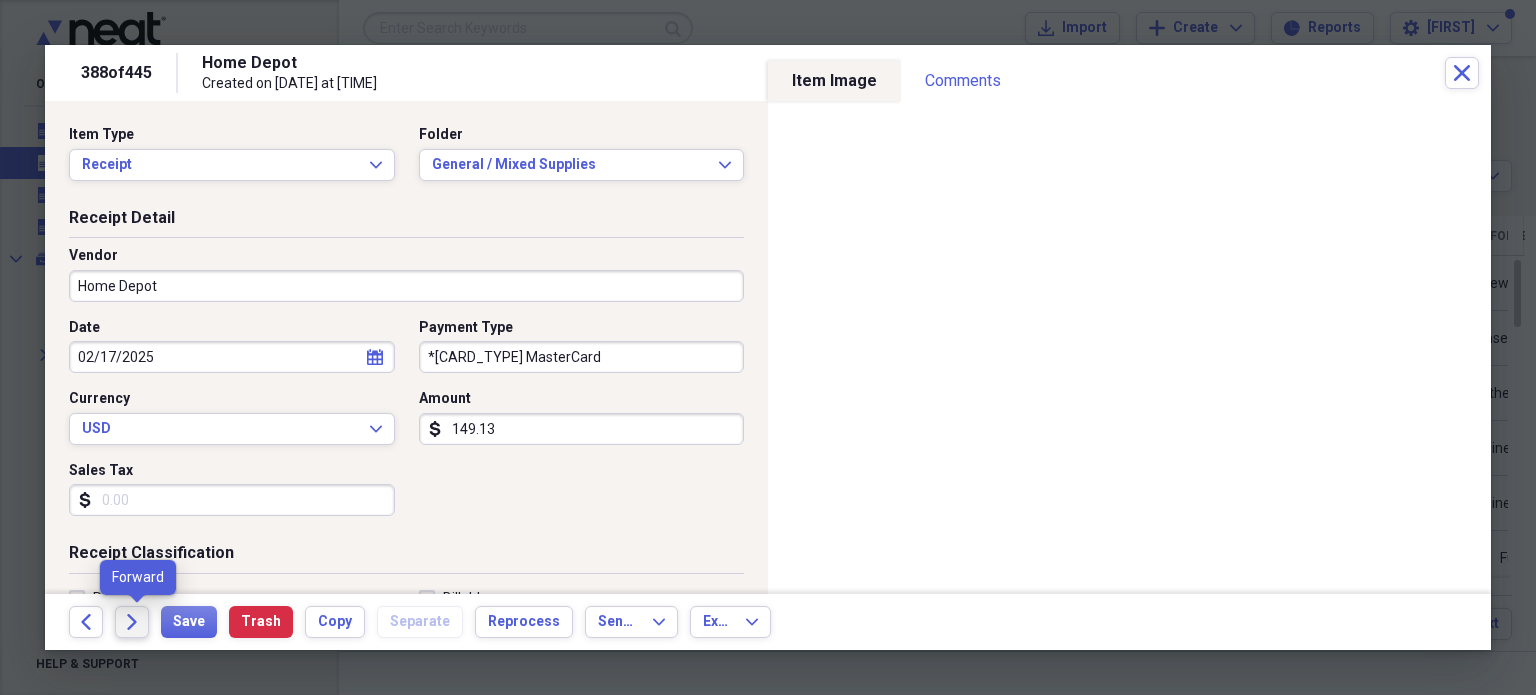 click 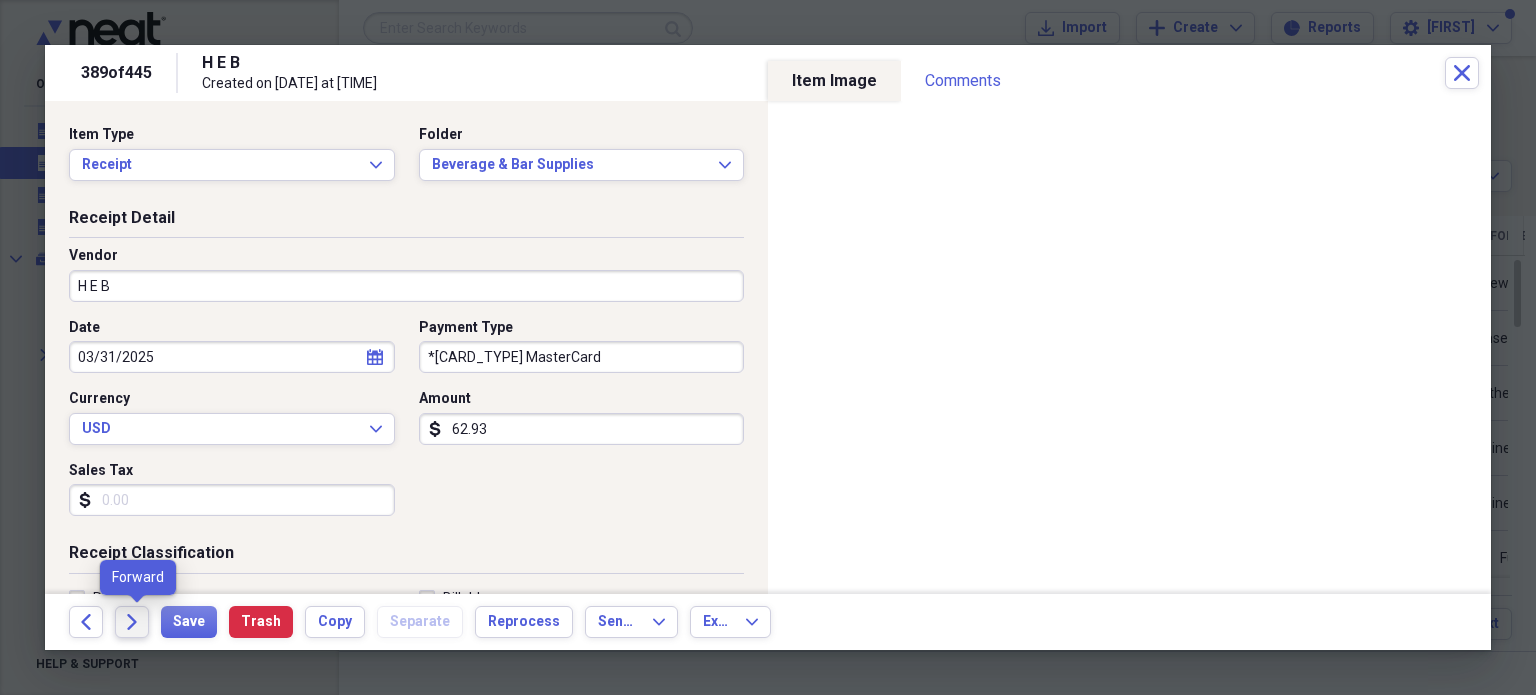 click on "Forward" 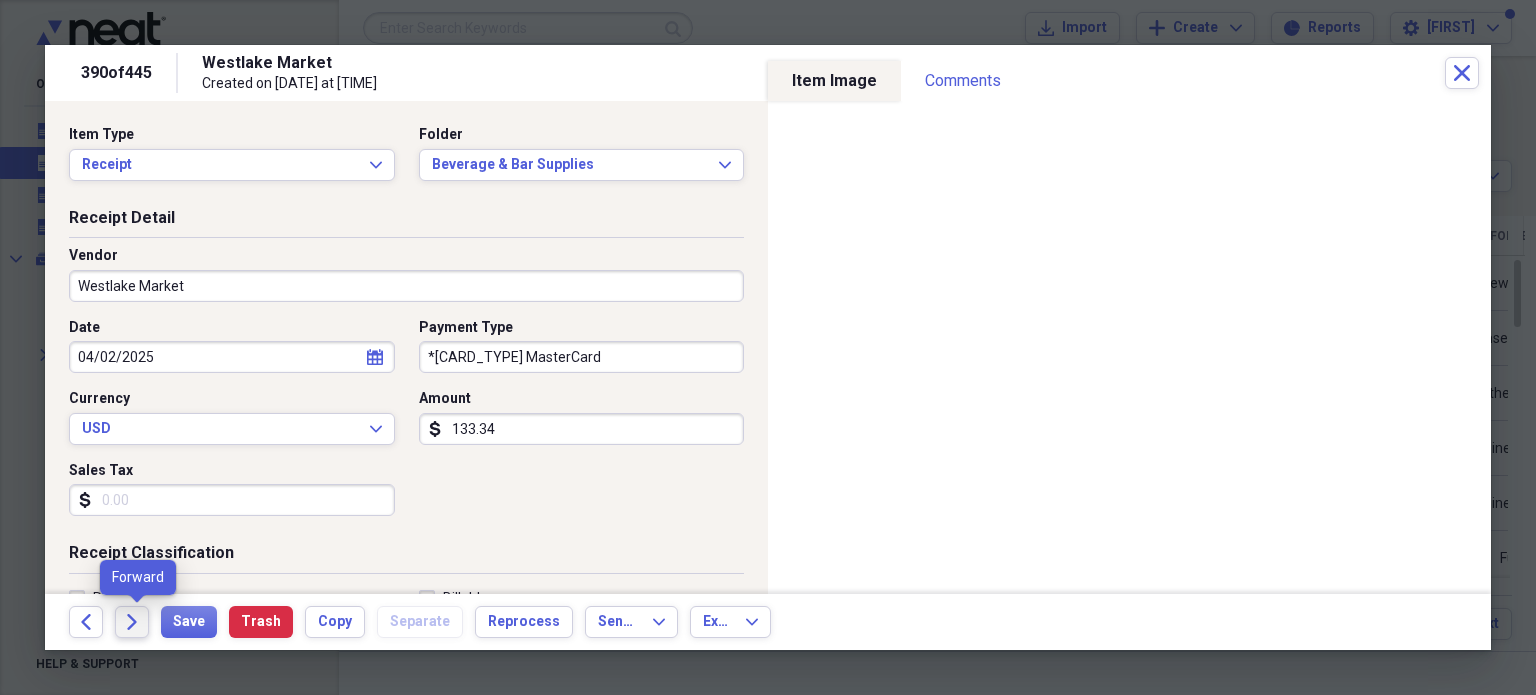 click 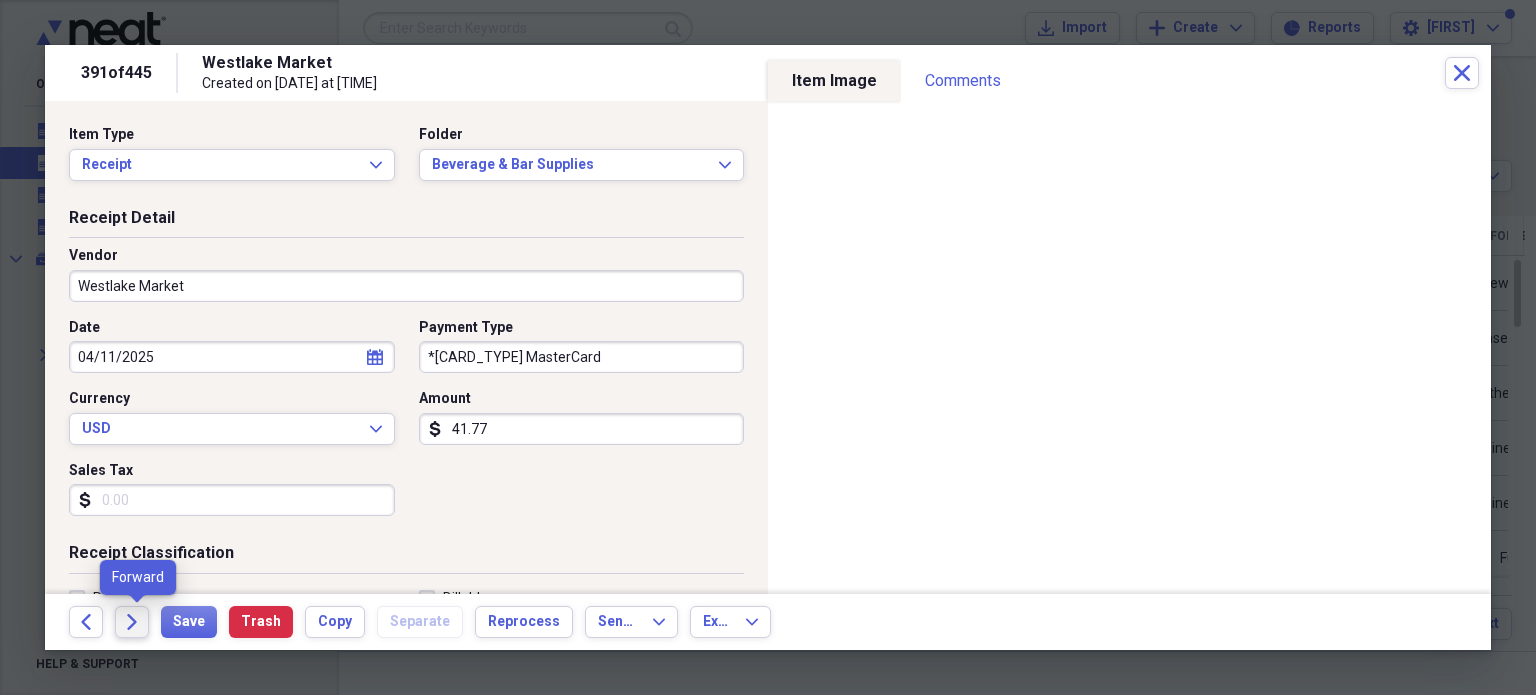 click on "Forward" 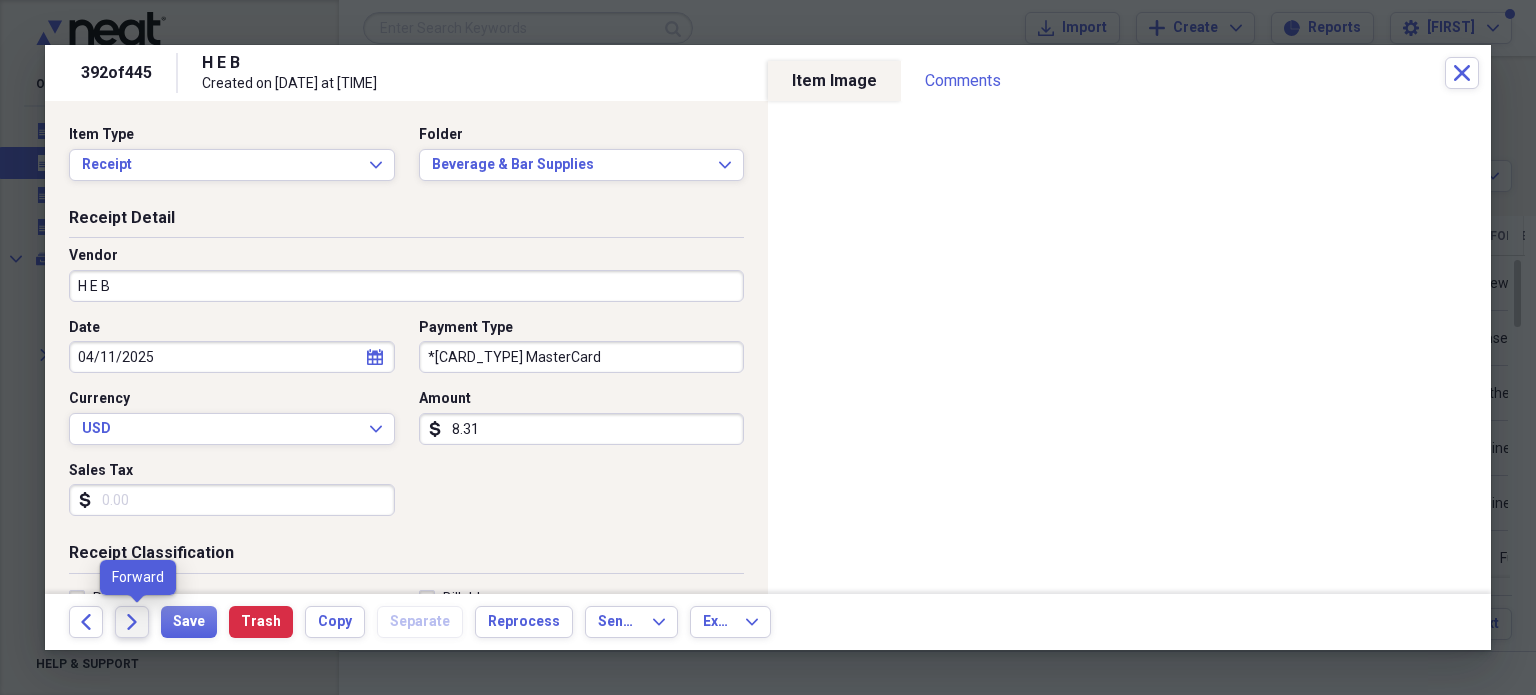 click 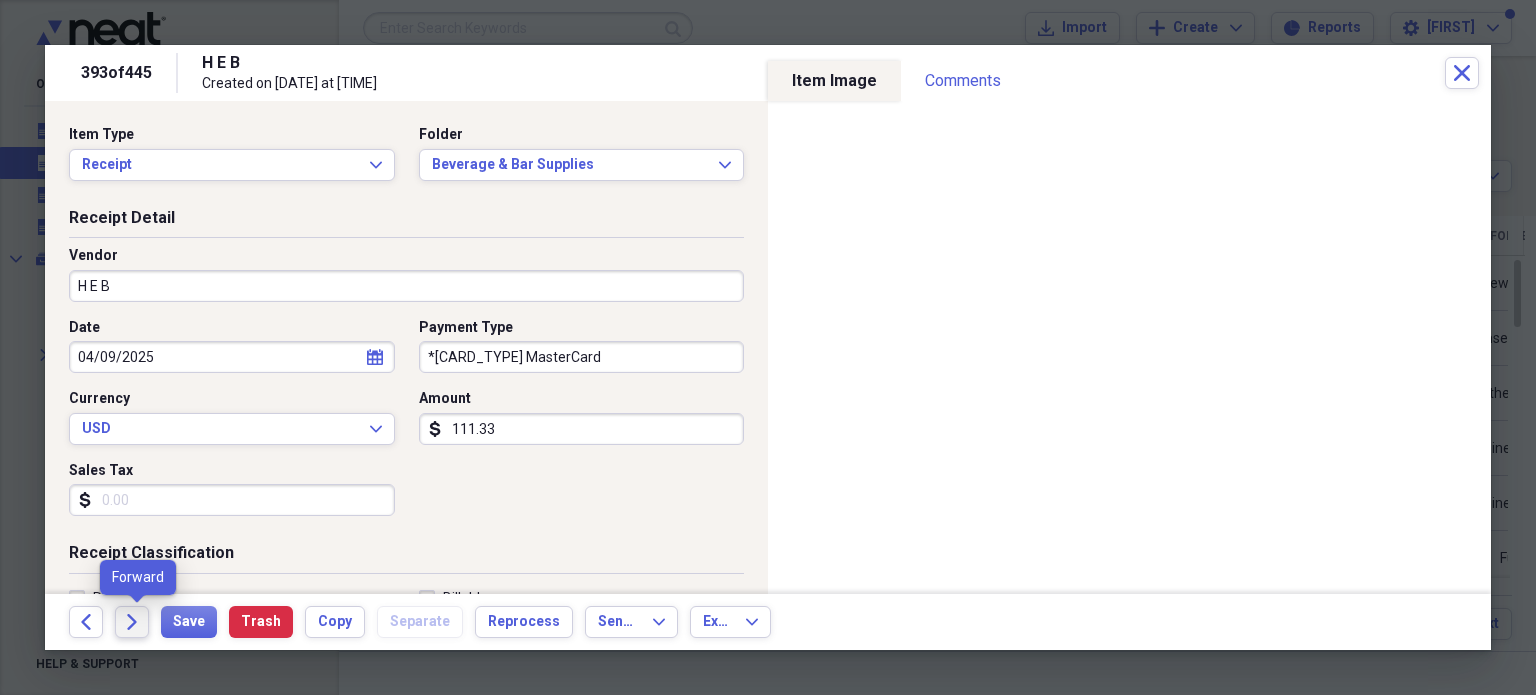 click 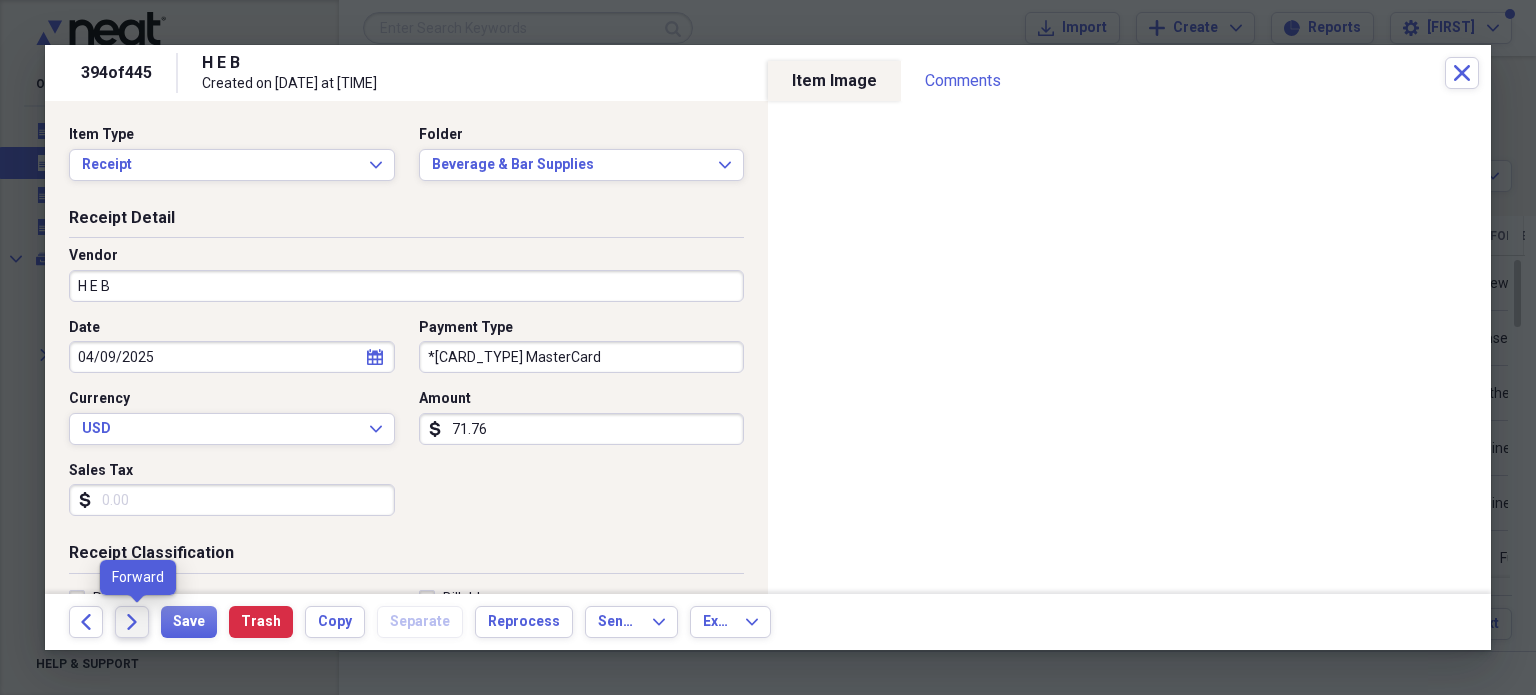 click 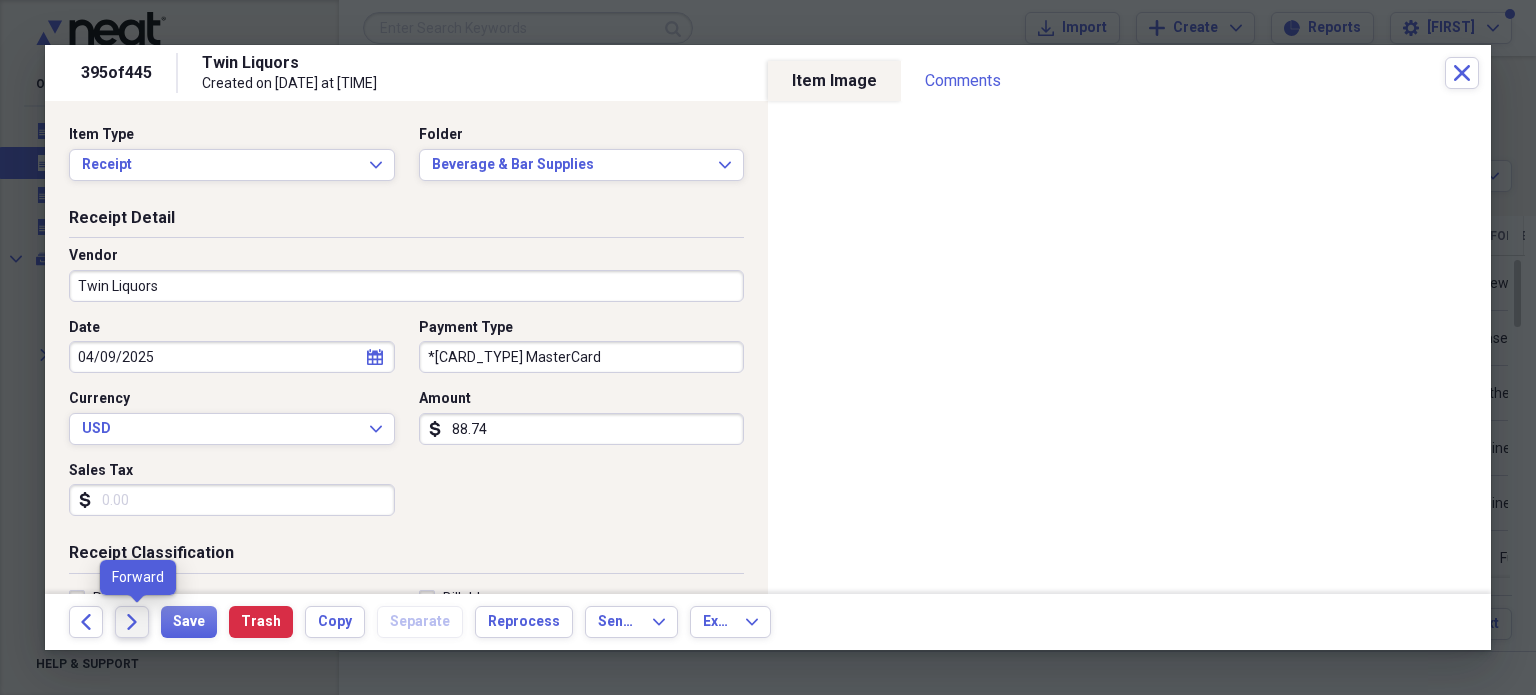click on "Forward" 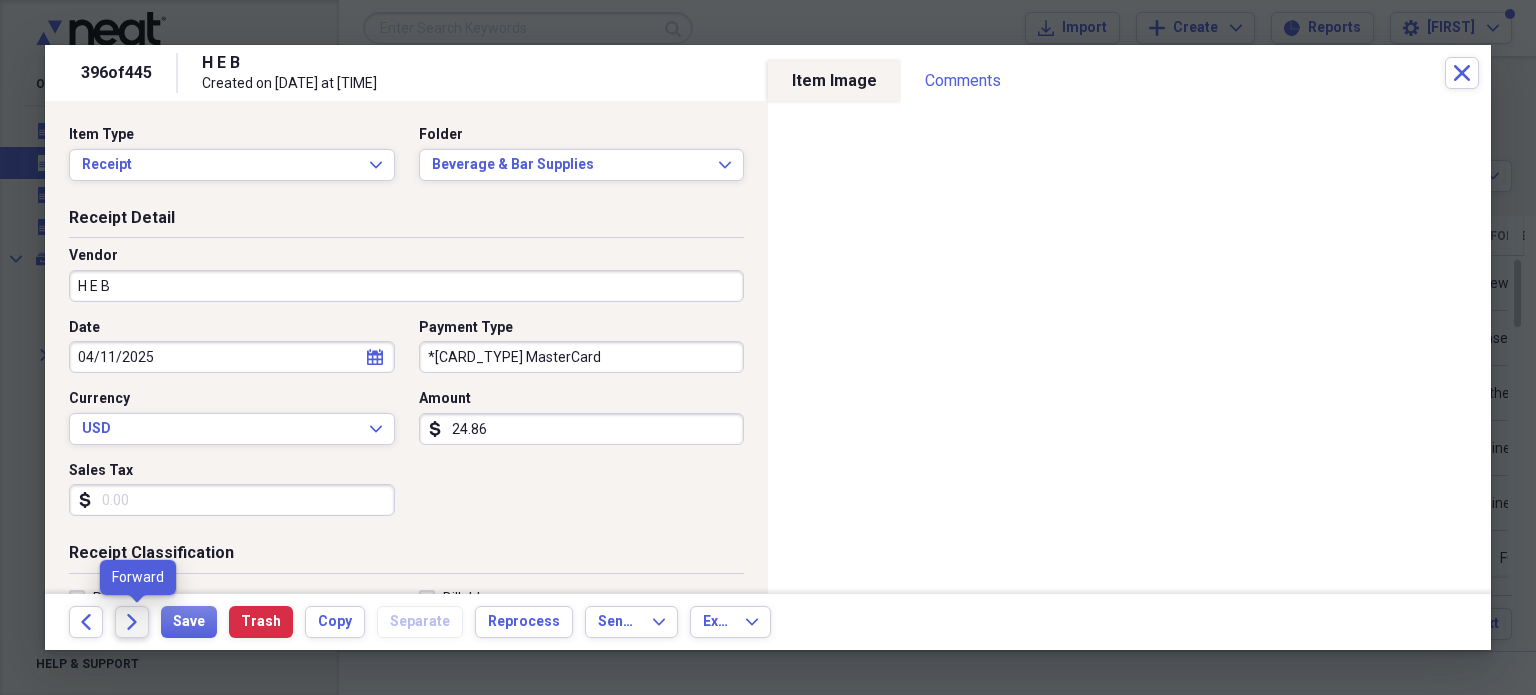click on "Forward" 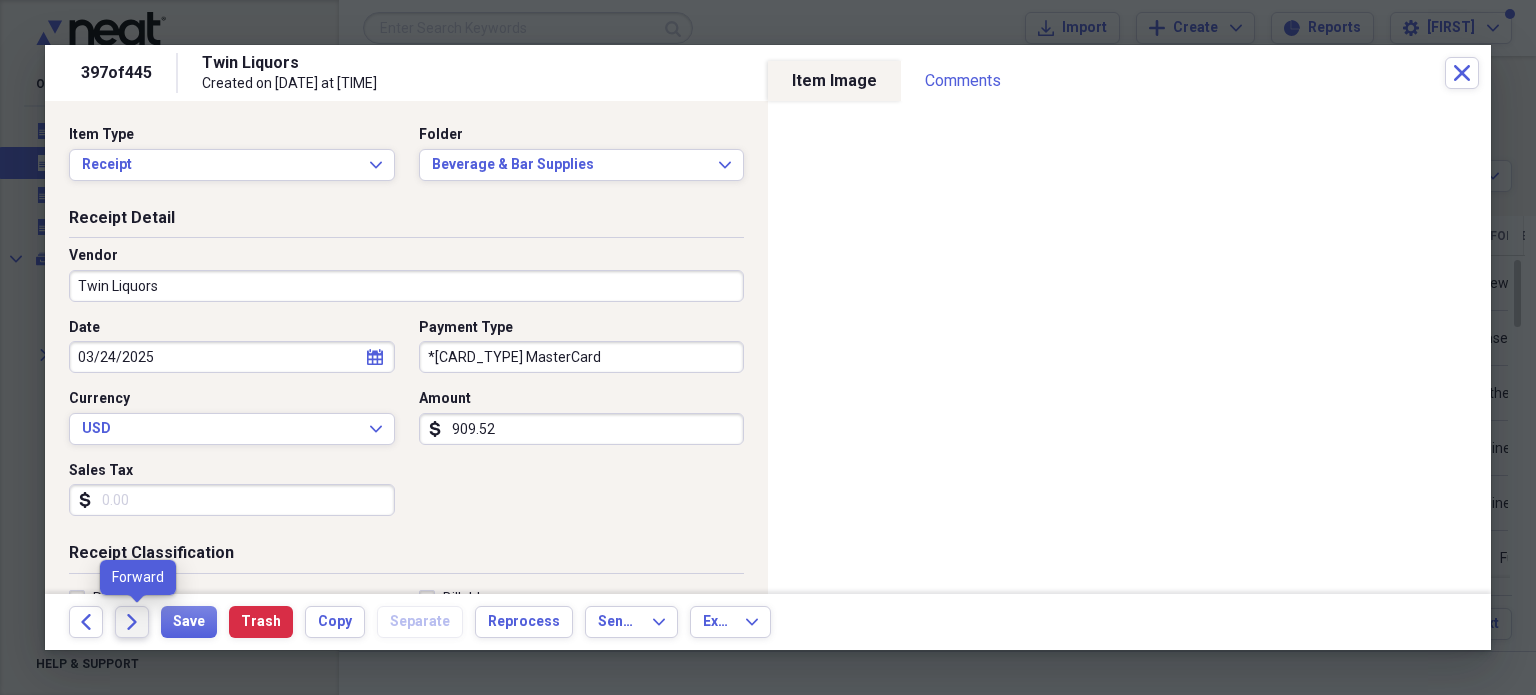 click on "Forward" at bounding box center (132, 622) 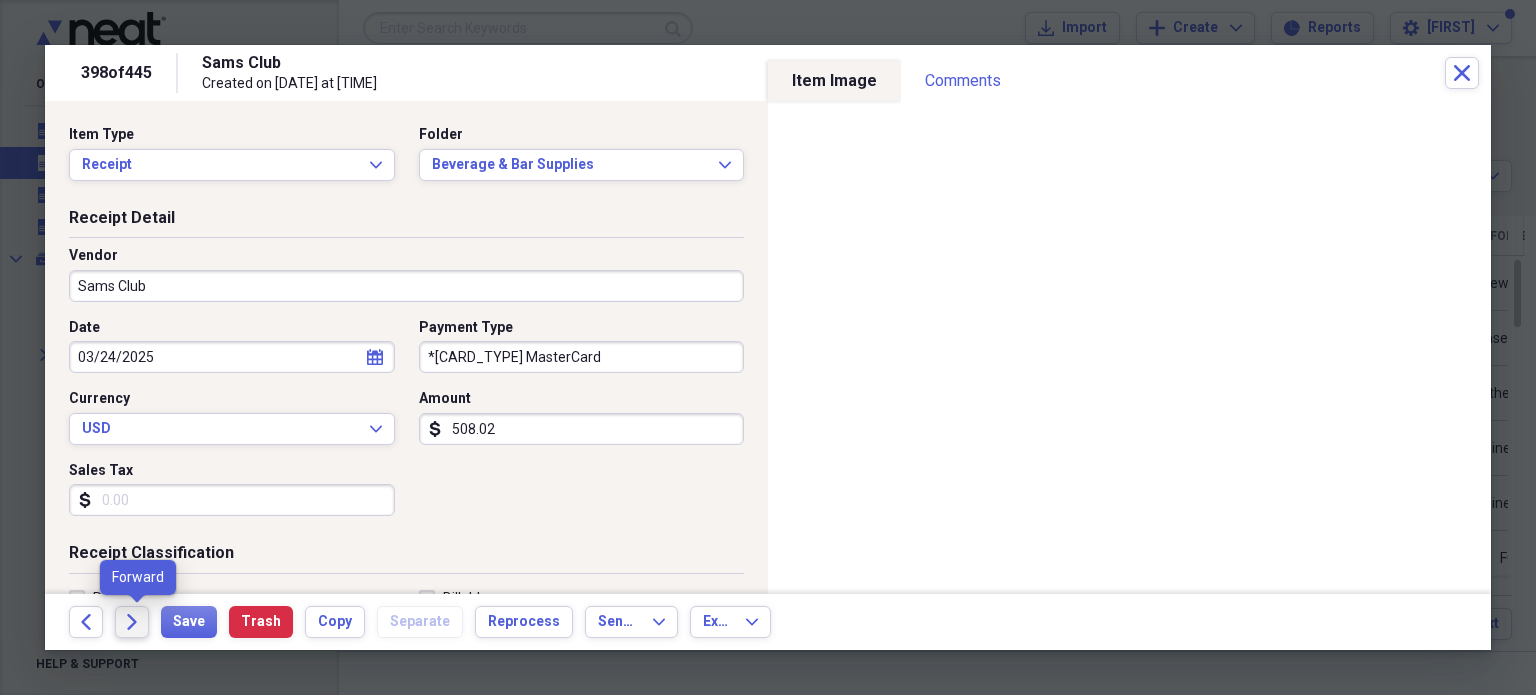 click 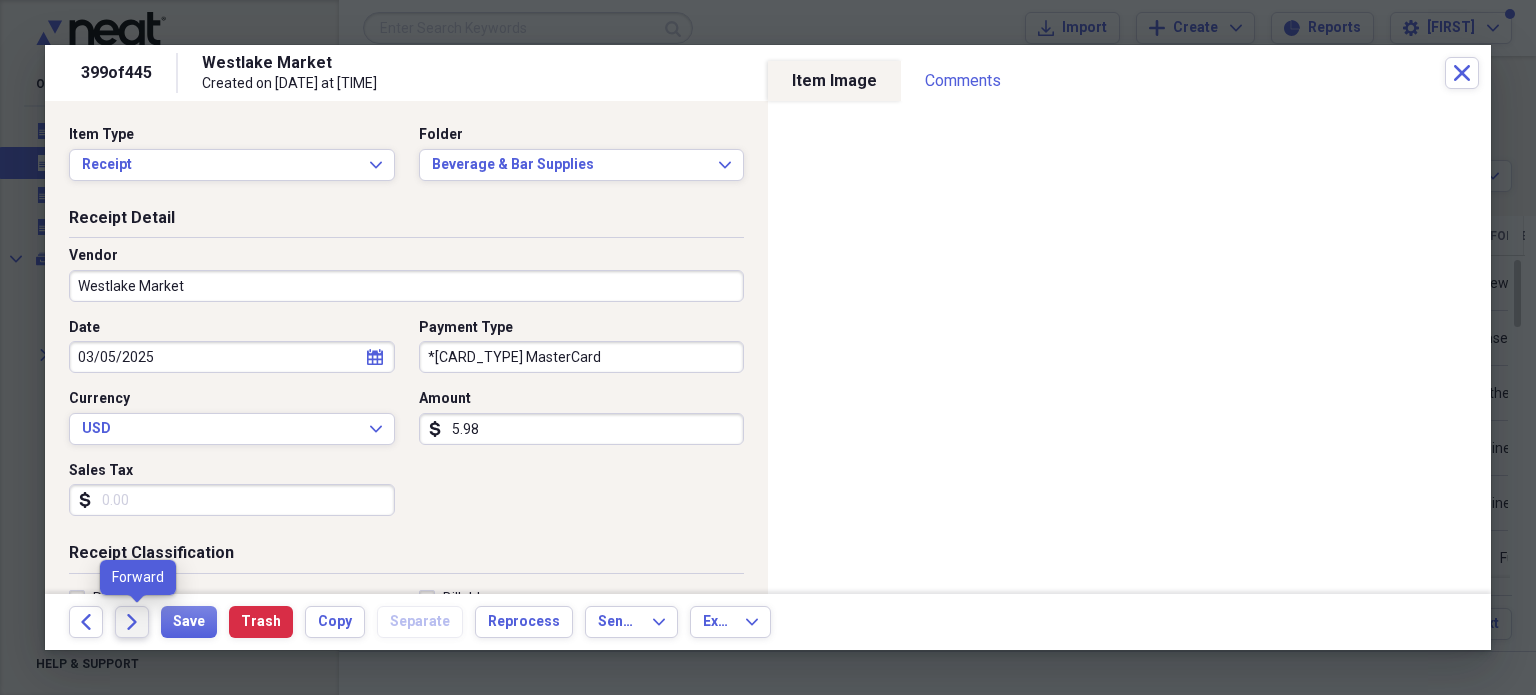 click on "Forward" 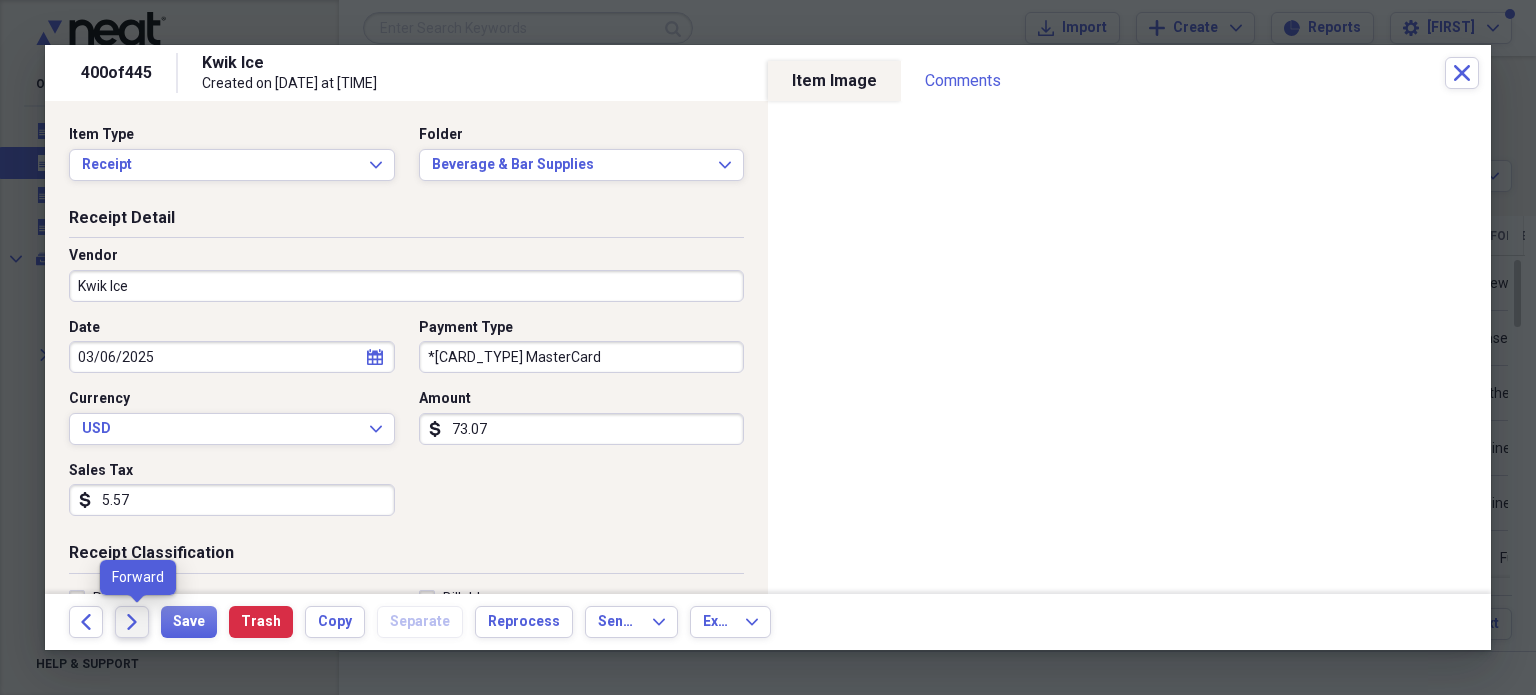 click on "Forward" 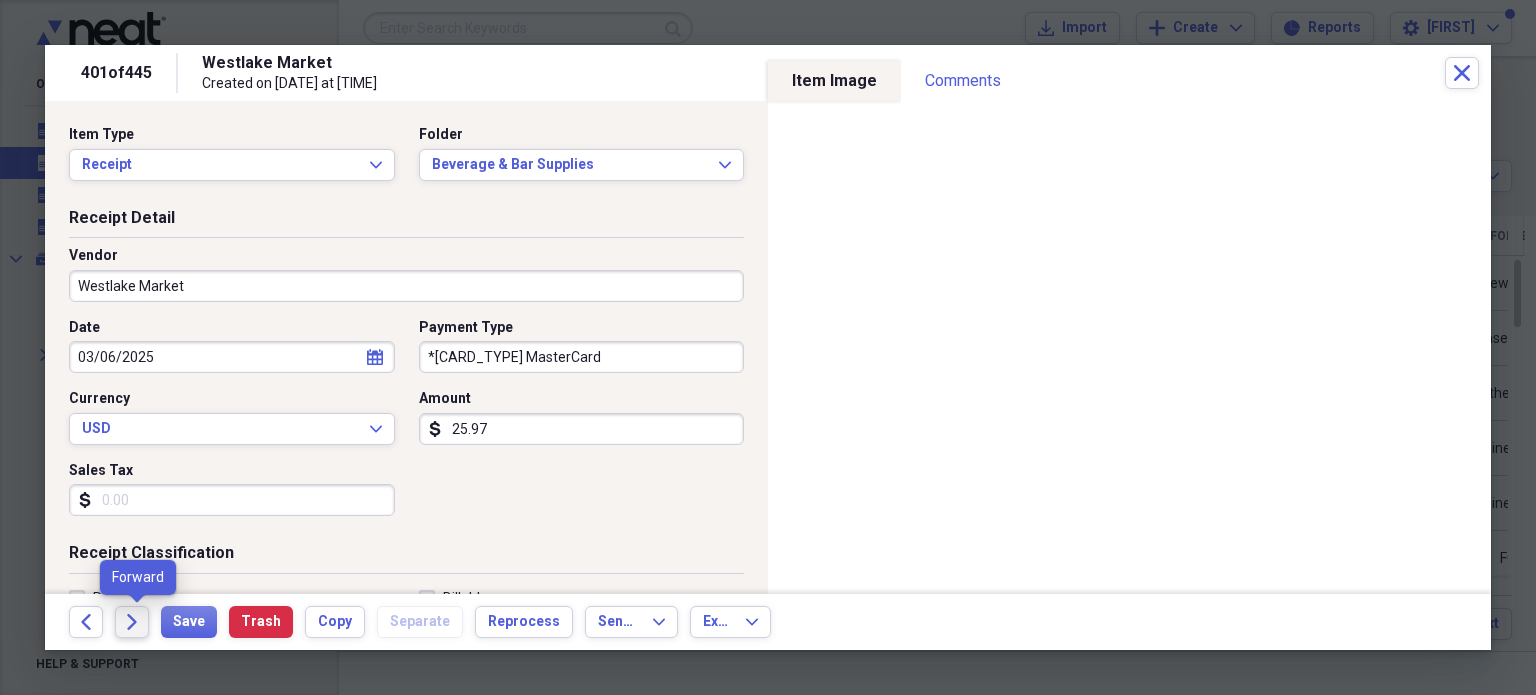 click on "Forward" at bounding box center [132, 622] 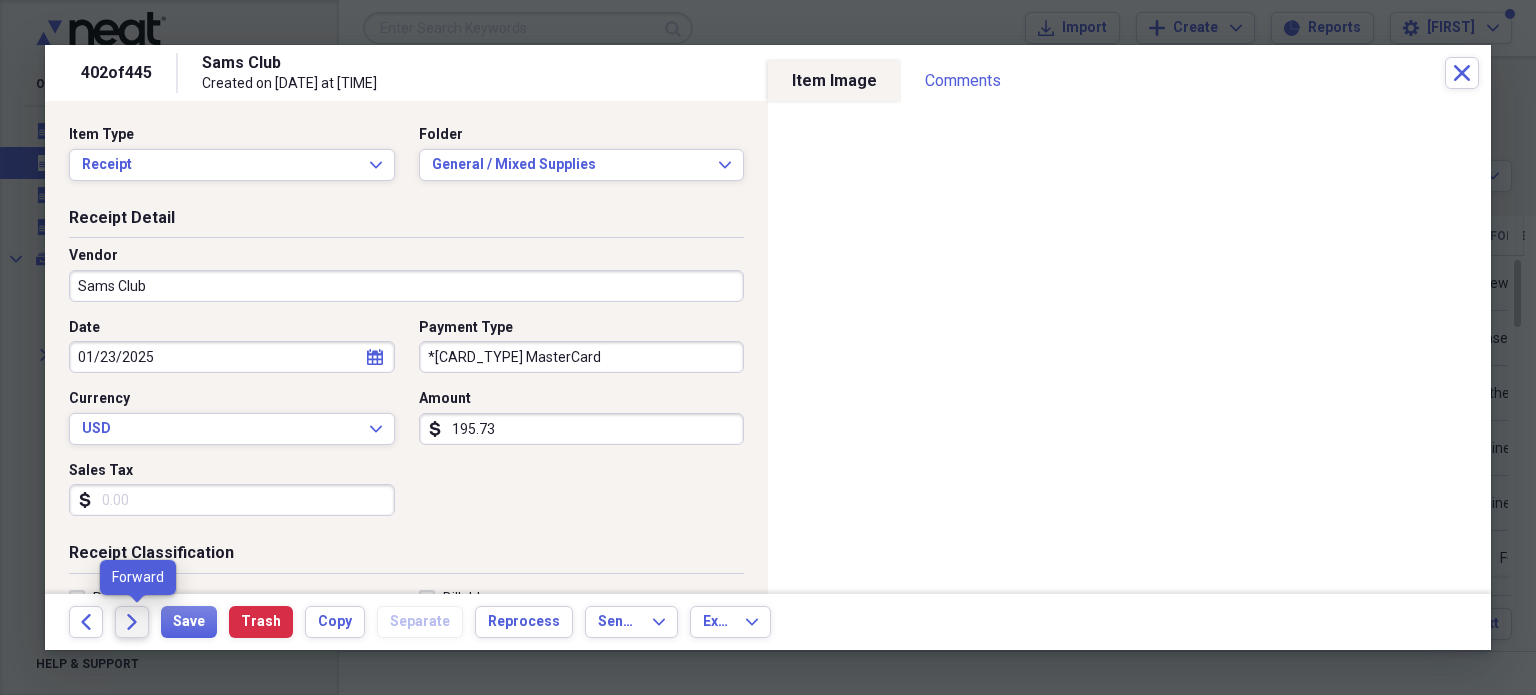 click on "Forward" 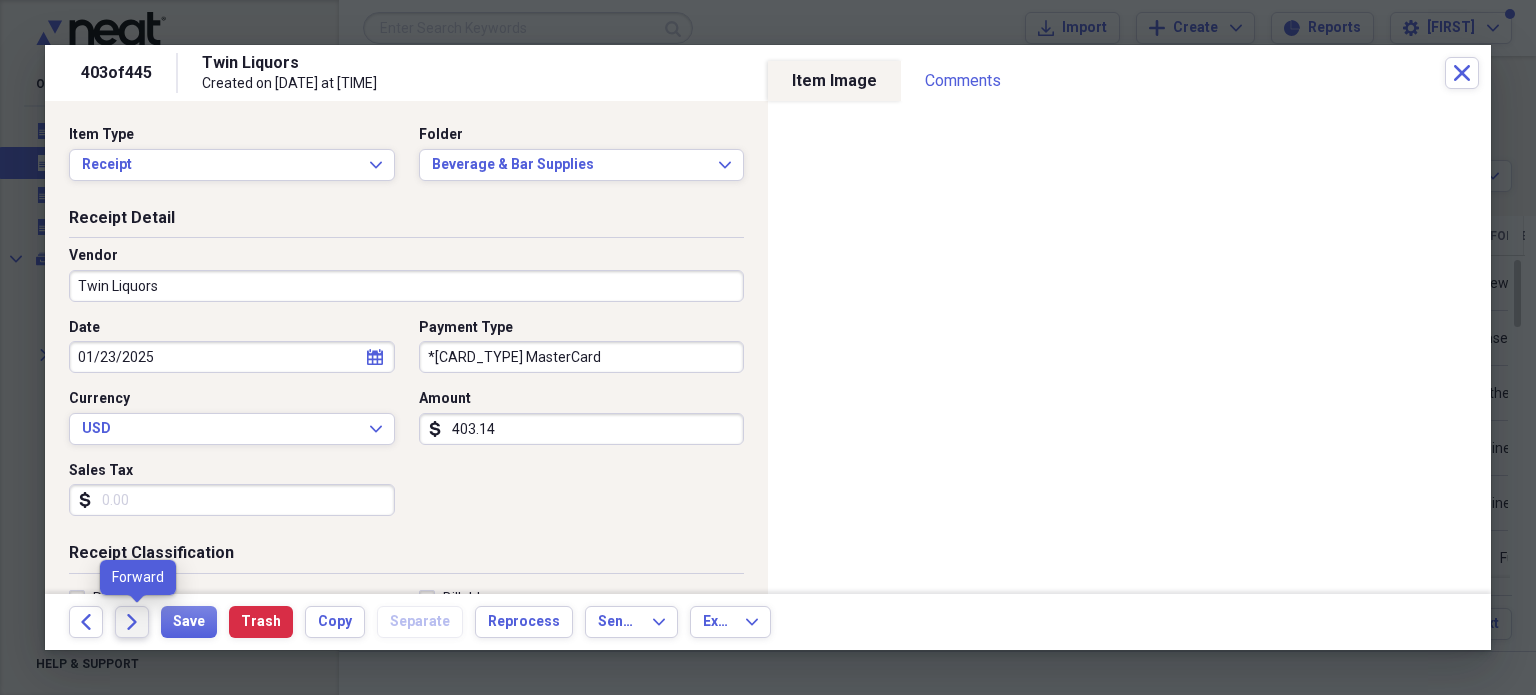 click on "Forward" 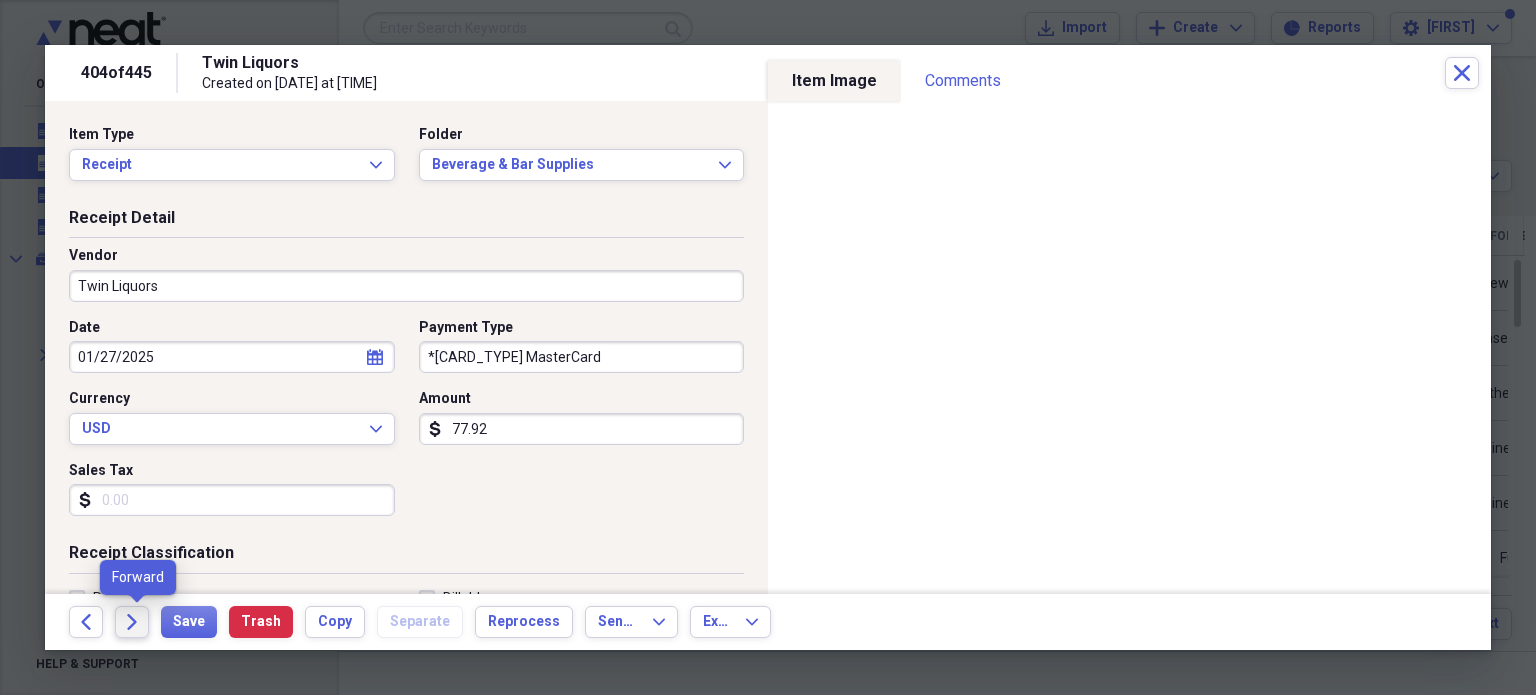 click on "Forward" 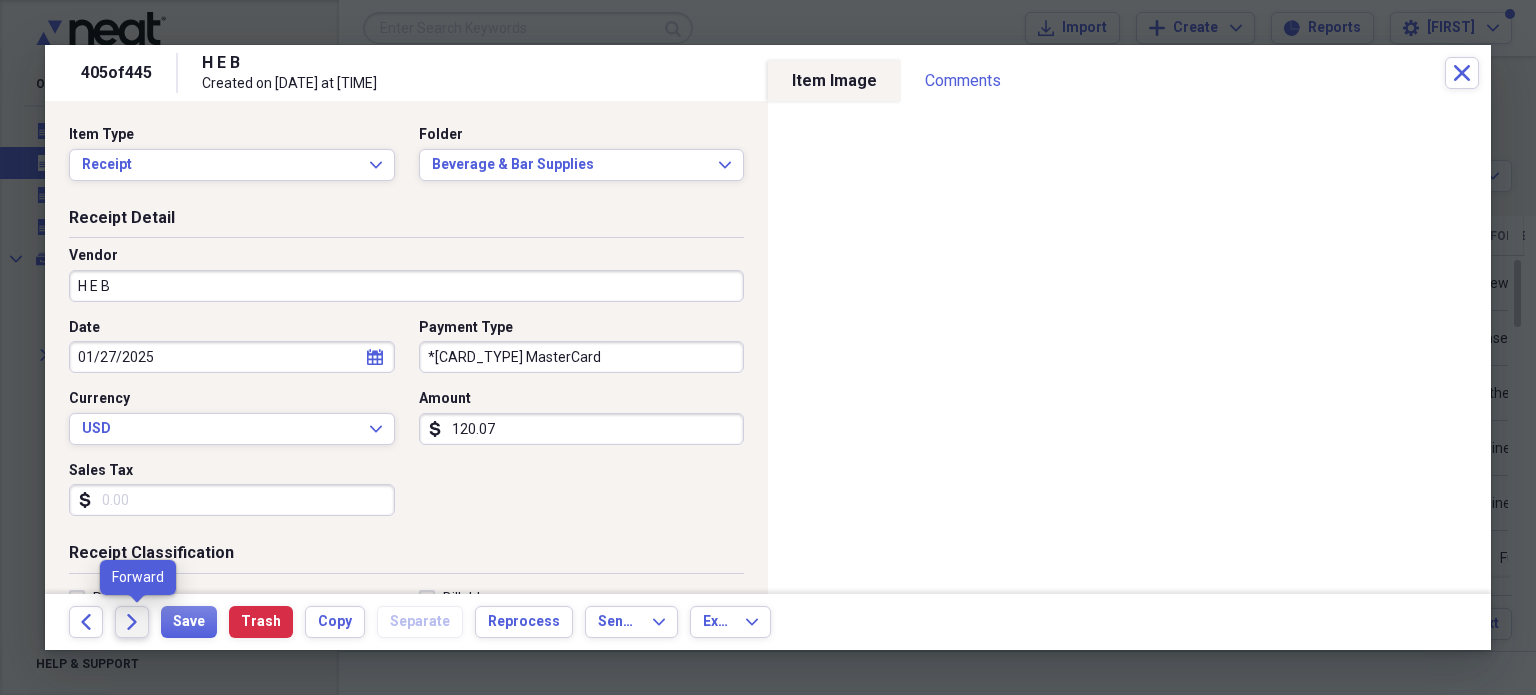 click on "Forward" 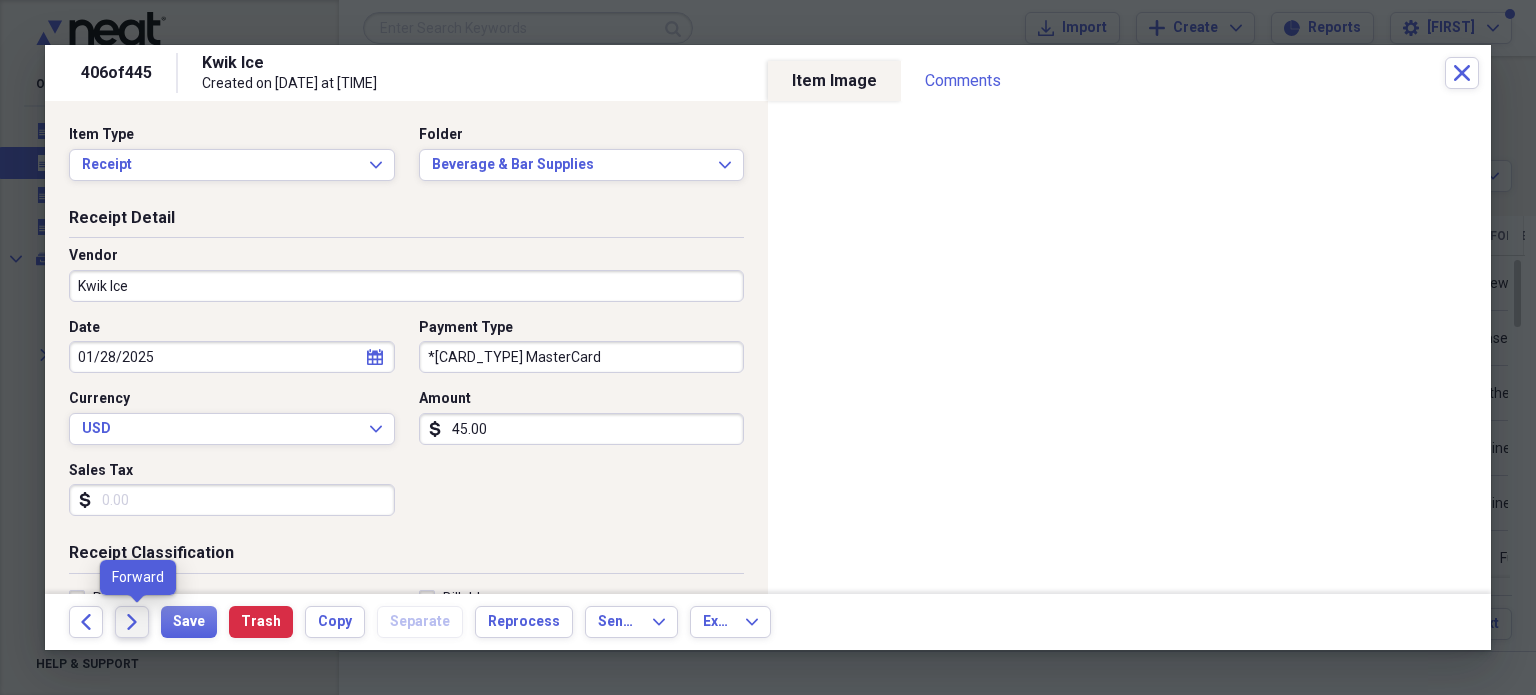 click on "Forward" 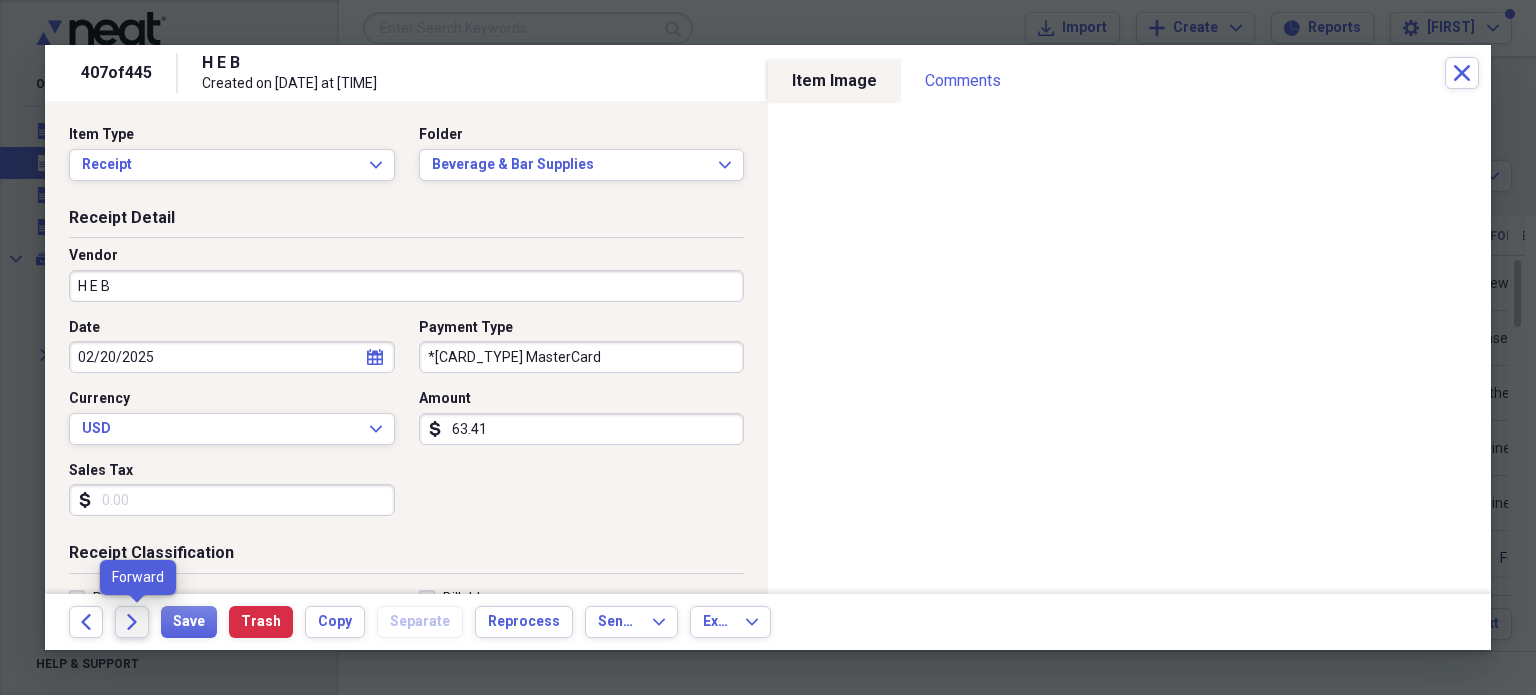 click on "Forward" at bounding box center (132, 622) 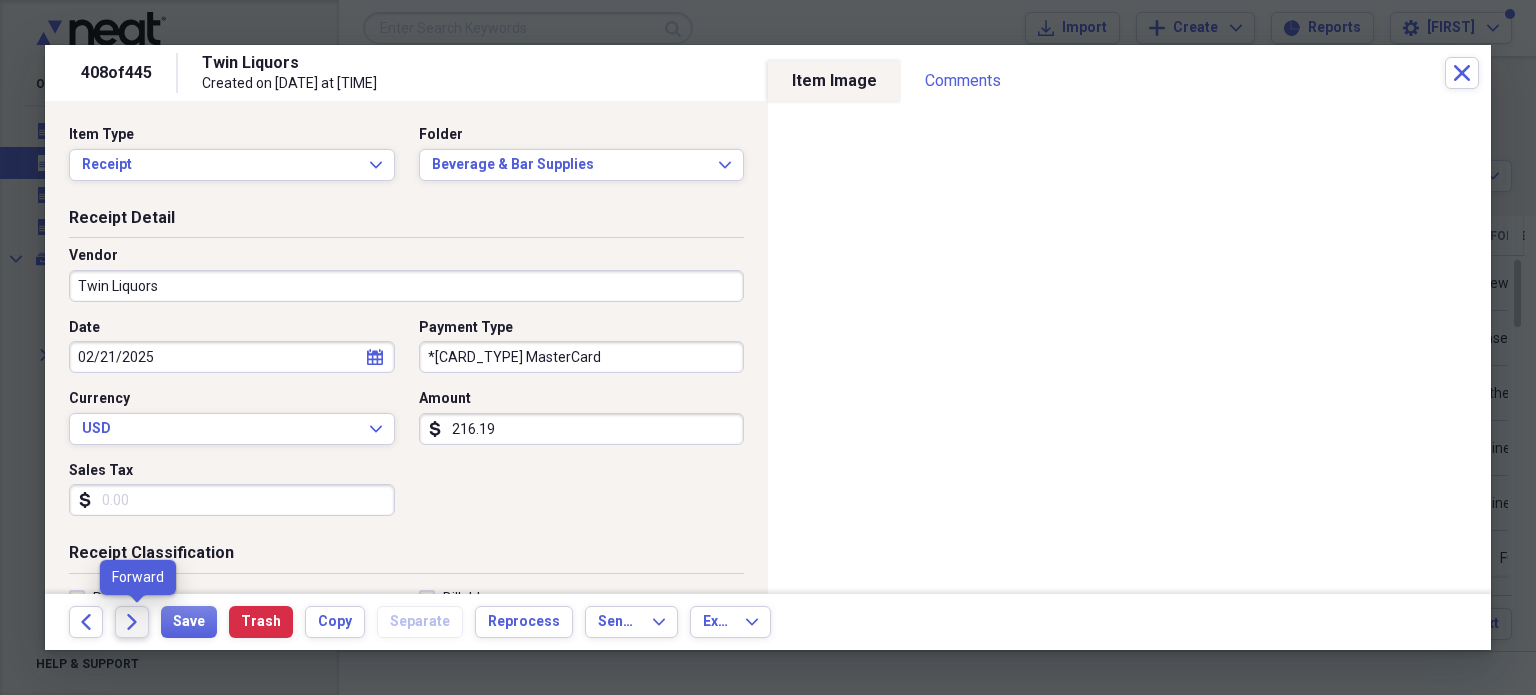 click 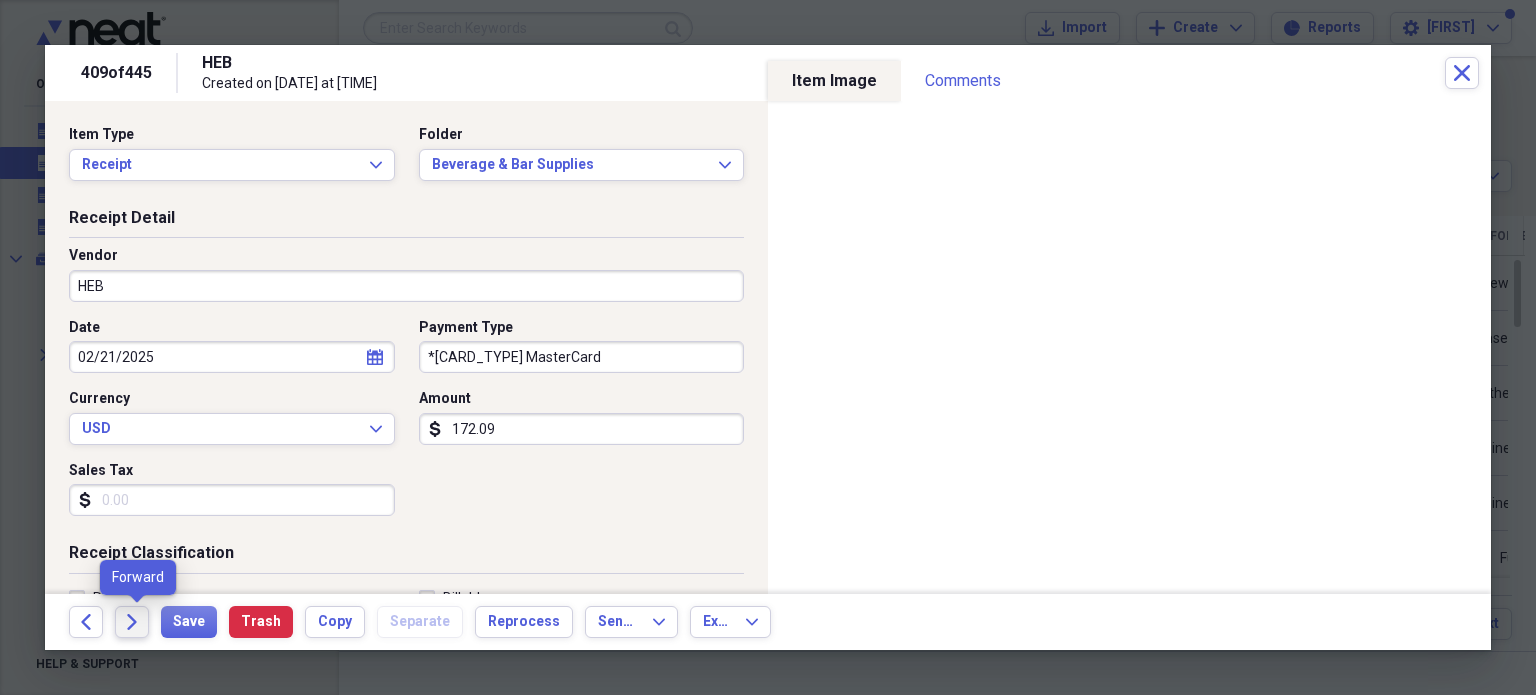 click on "Forward" at bounding box center [132, 622] 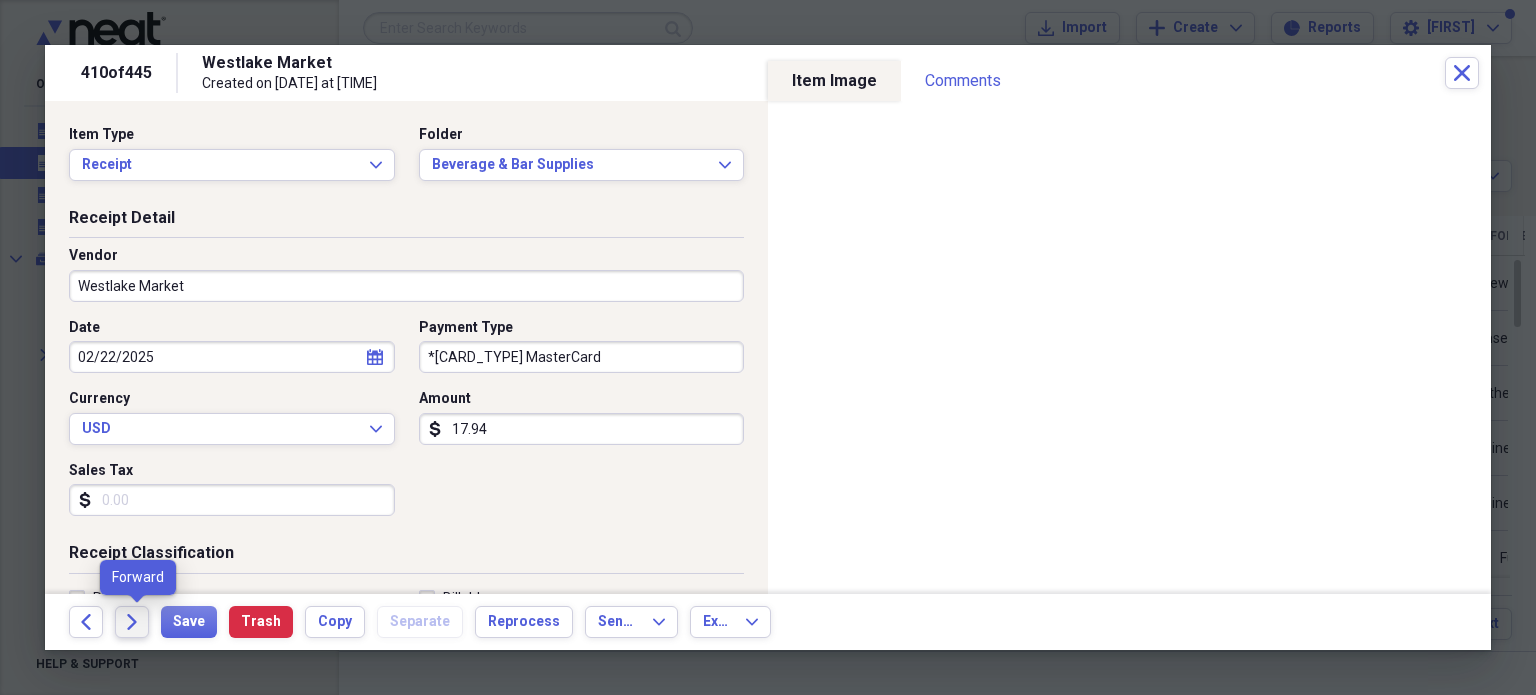 click 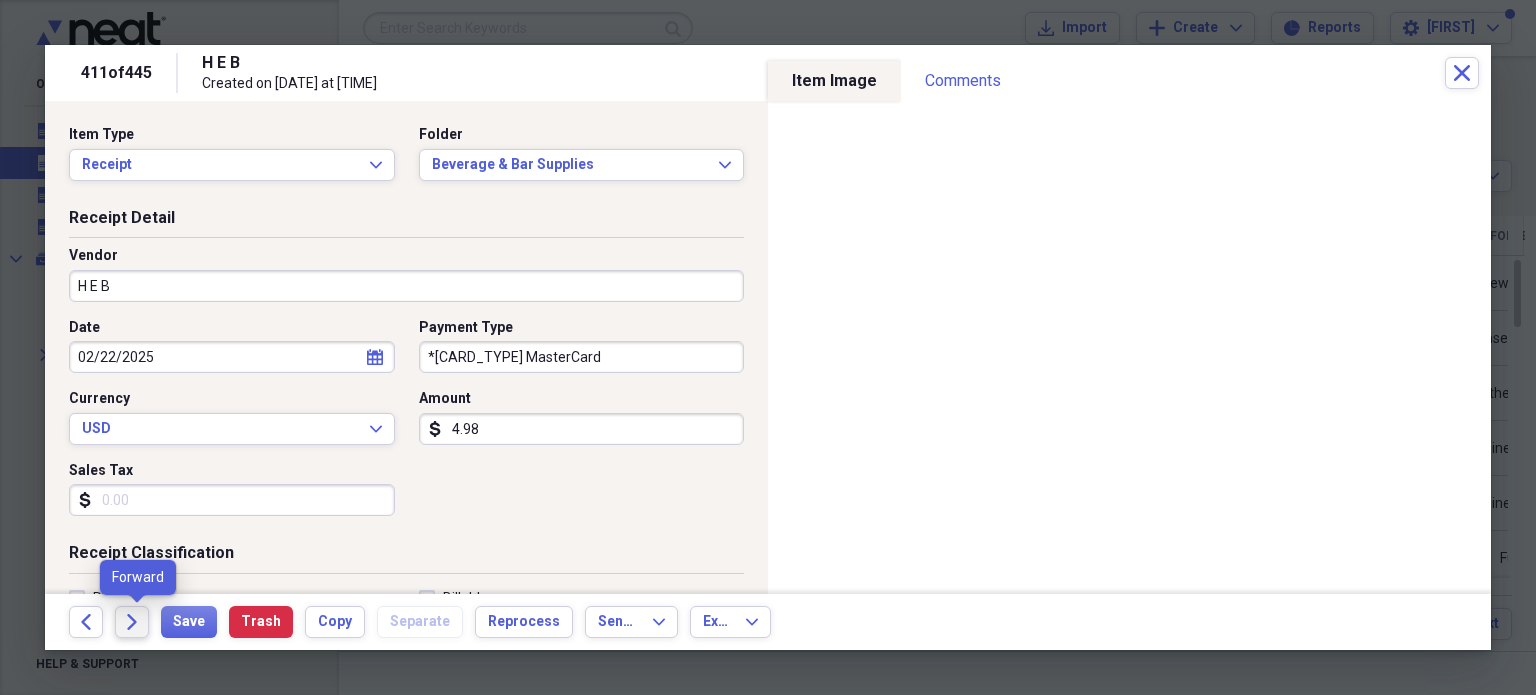 click on "Forward" at bounding box center (132, 622) 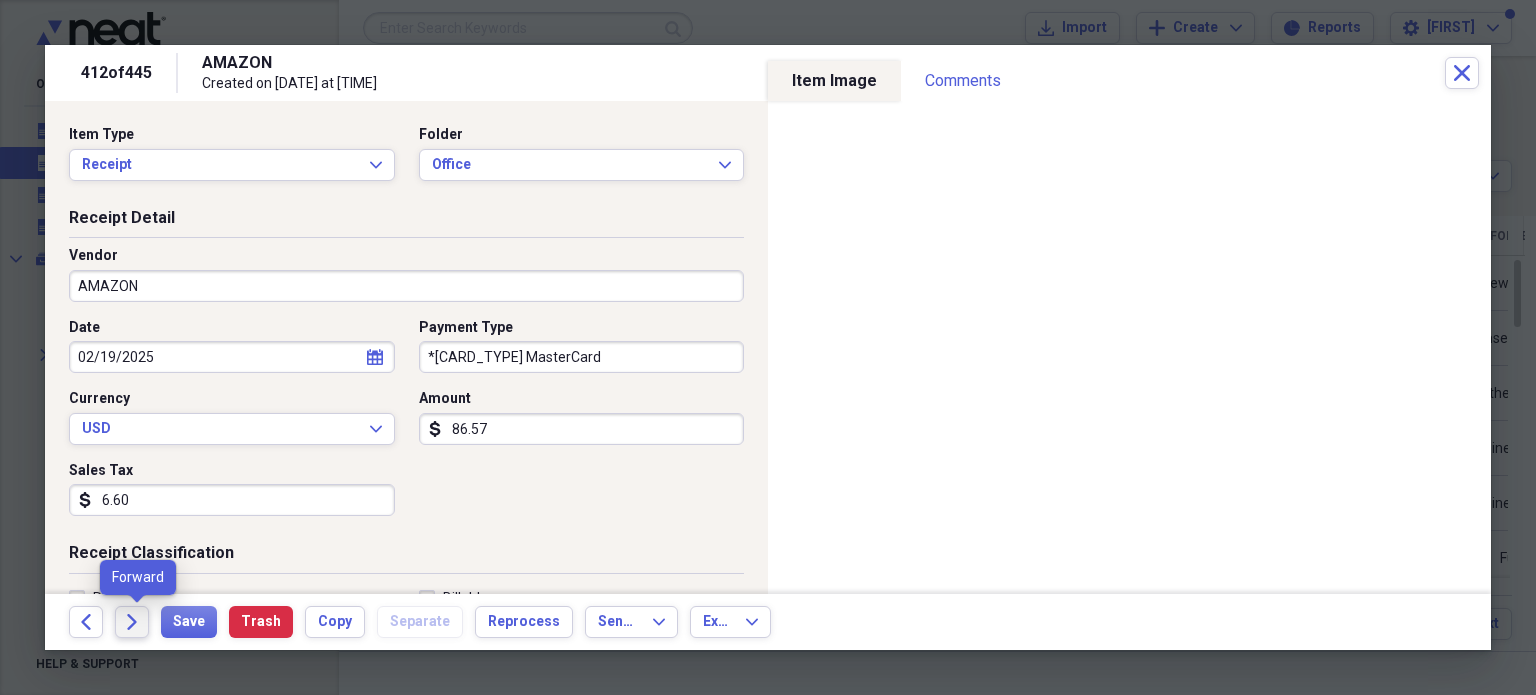 click 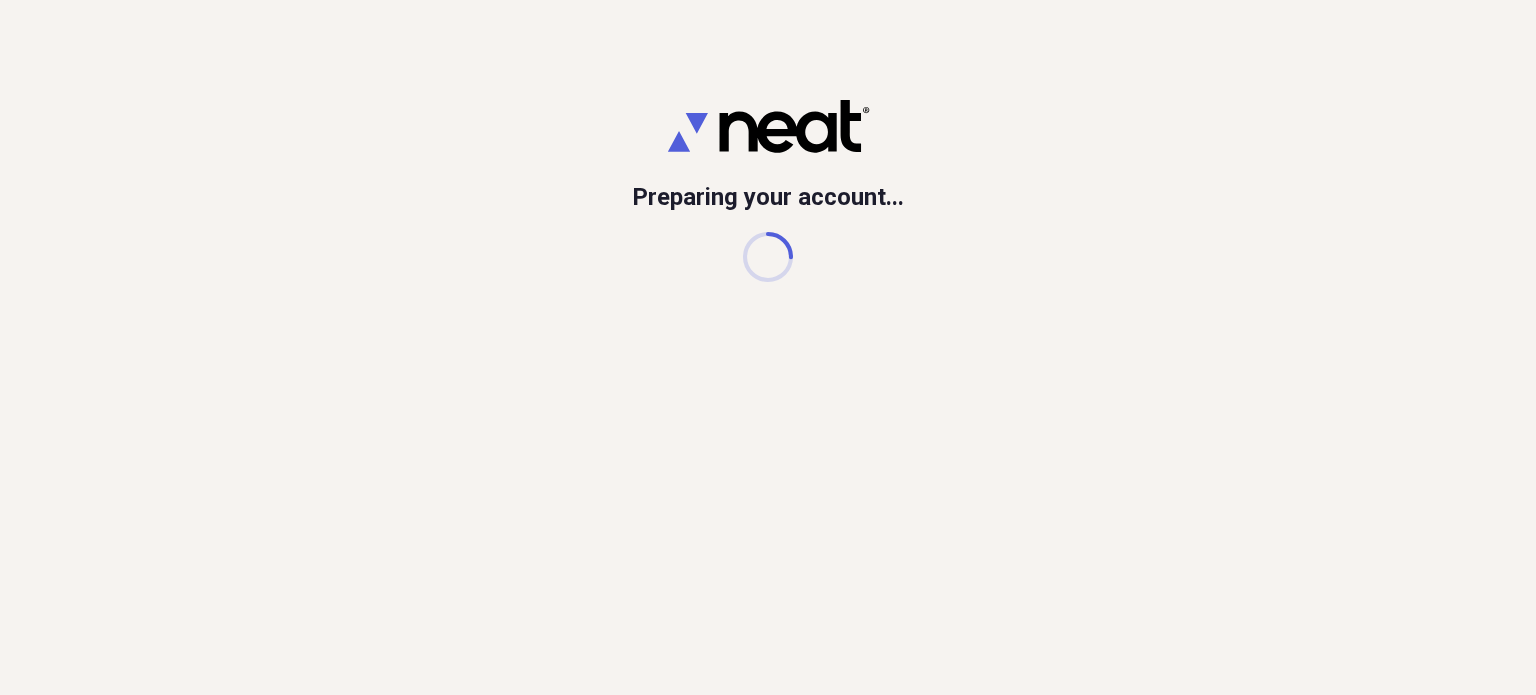 scroll, scrollTop: 0, scrollLeft: 0, axis: both 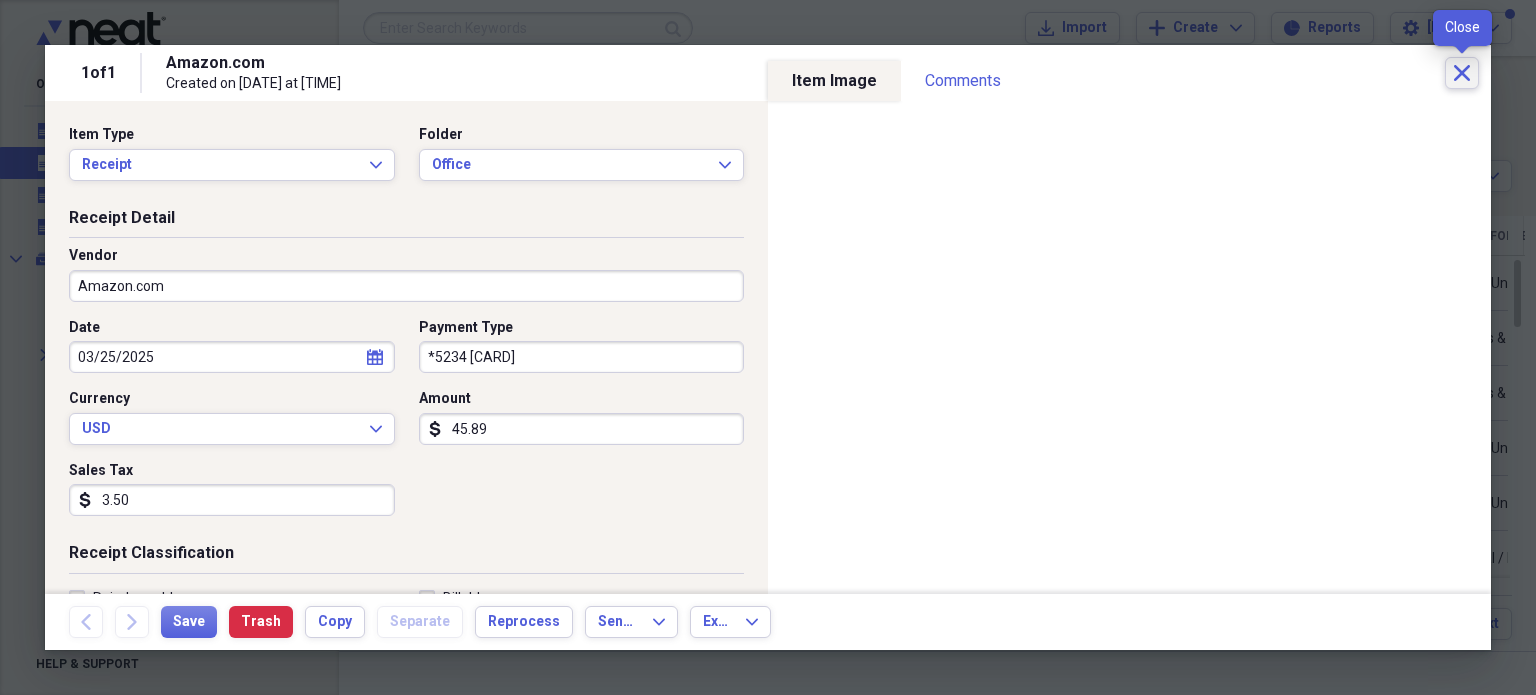 click on "Close" 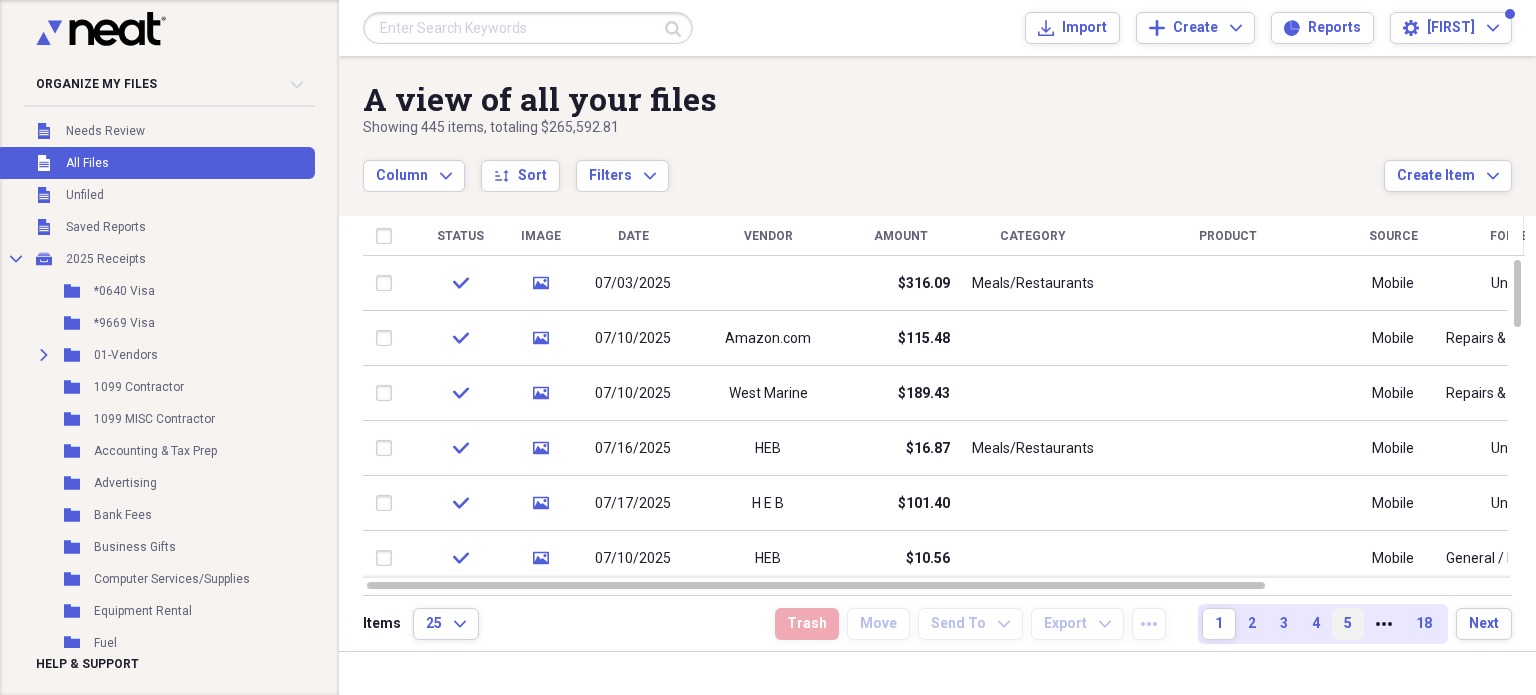 click on "5" at bounding box center (1348, 624) 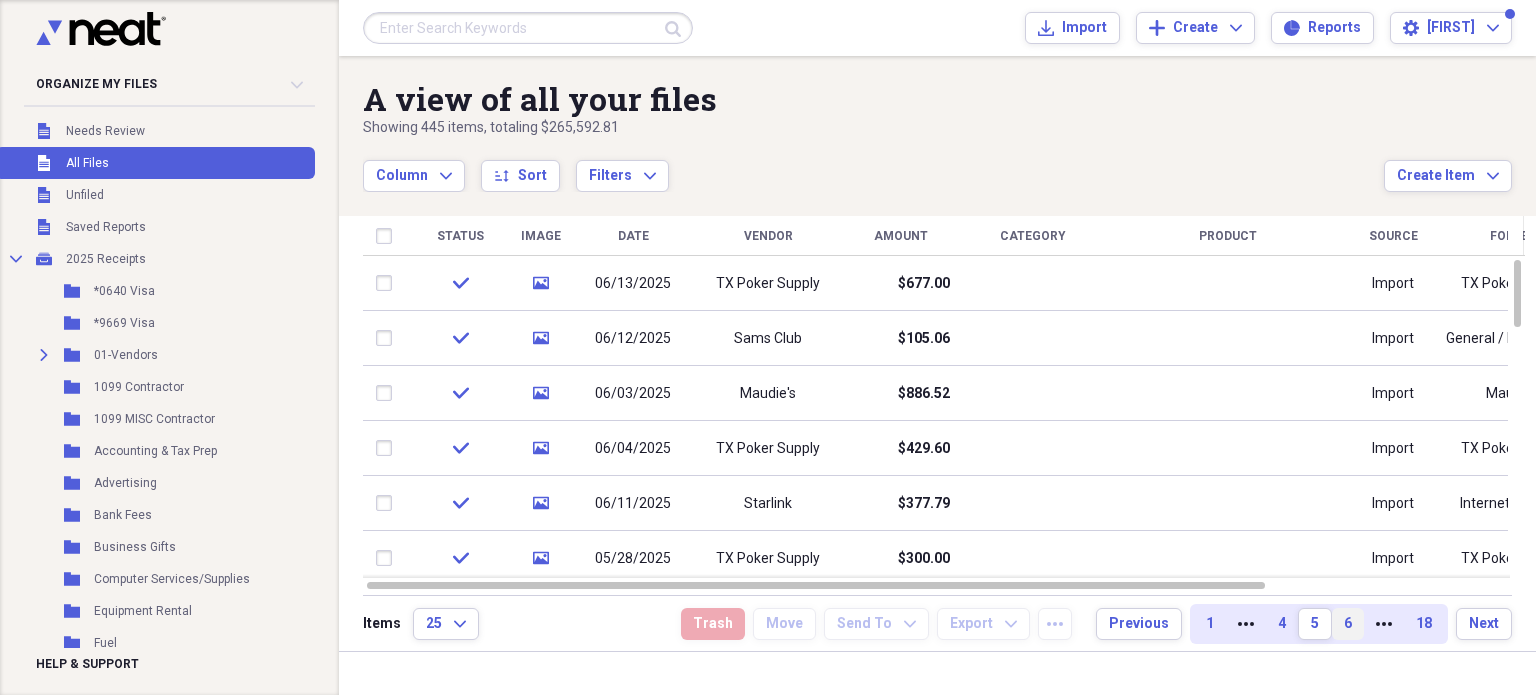 click on "6" at bounding box center (1348, 624) 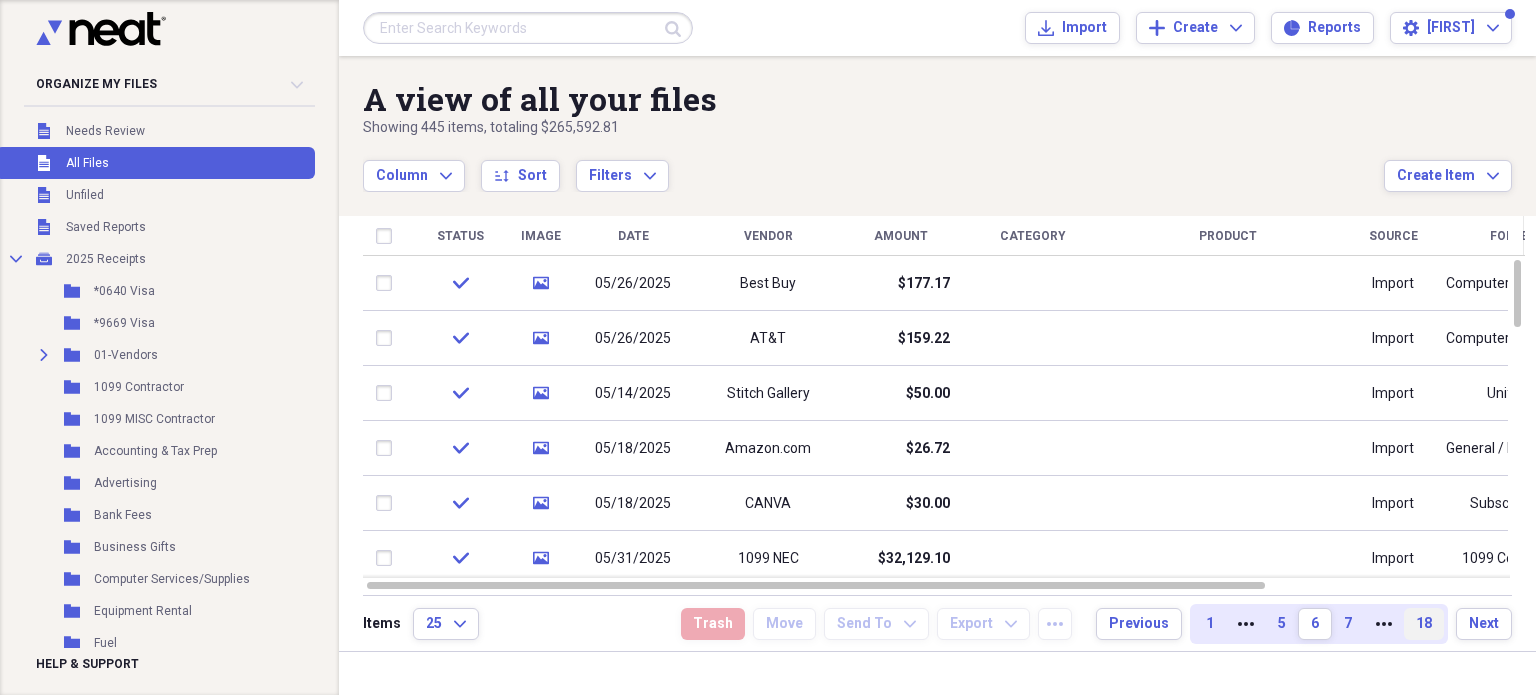 click on "18" at bounding box center [1424, 624] 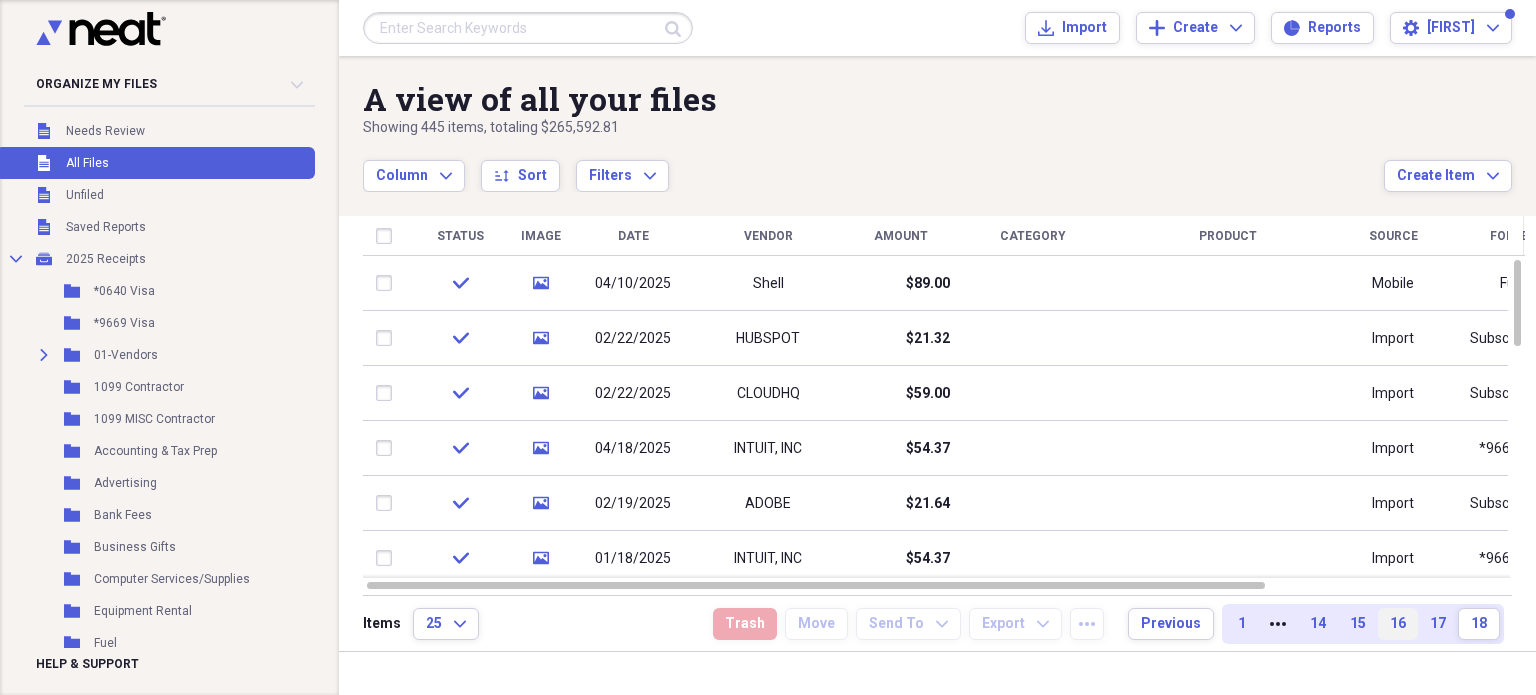 click on "16" at bounding box center [1398, 624] 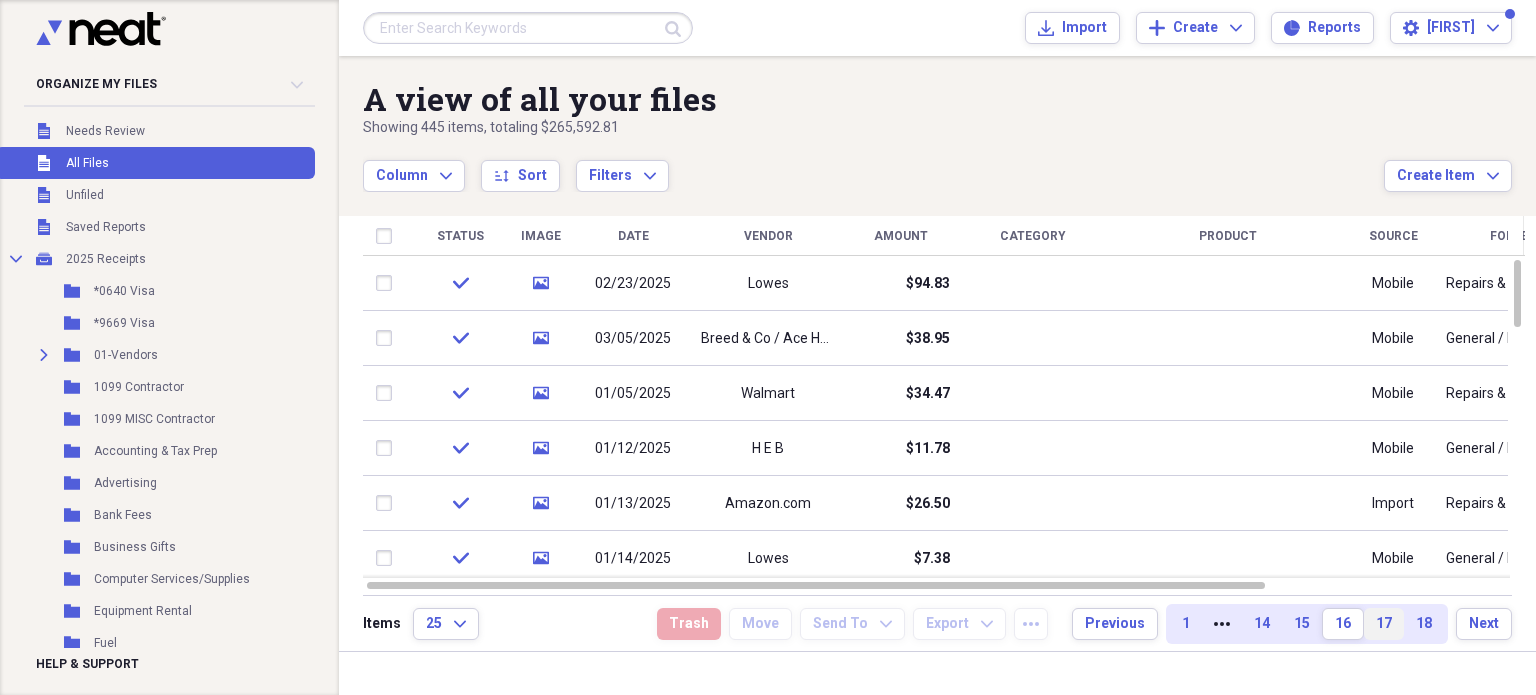 click on "17" at bounding box center [1384, 624] 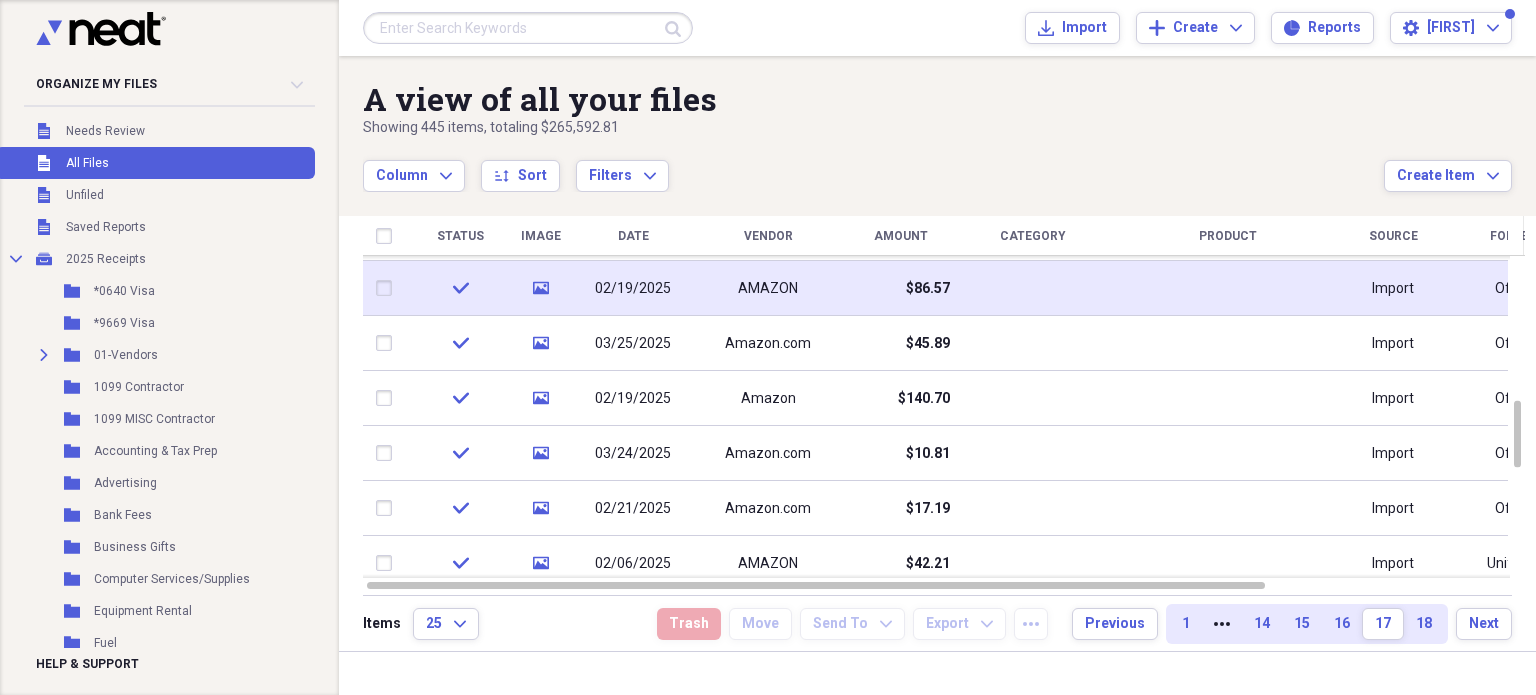 click on "$86.57" at bounding box center [900, 288] 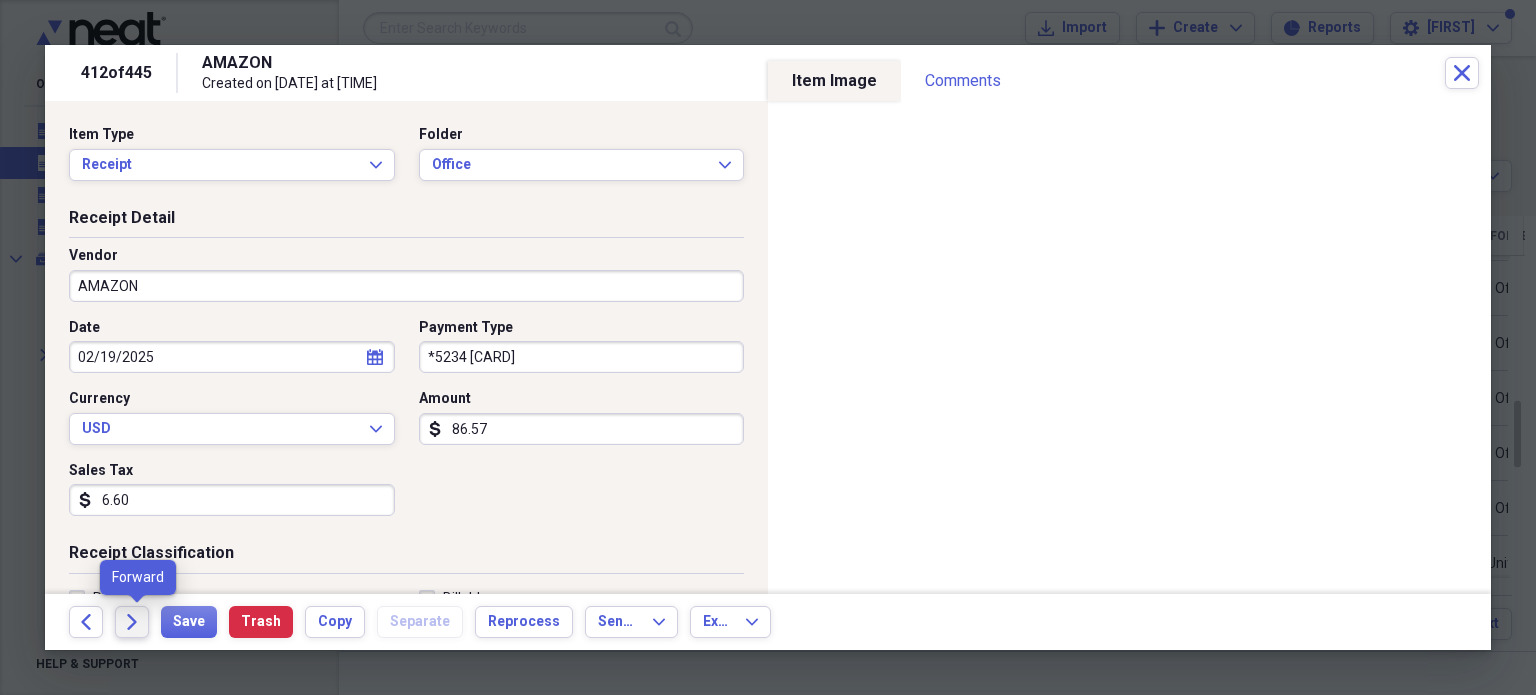 click on "Forward" 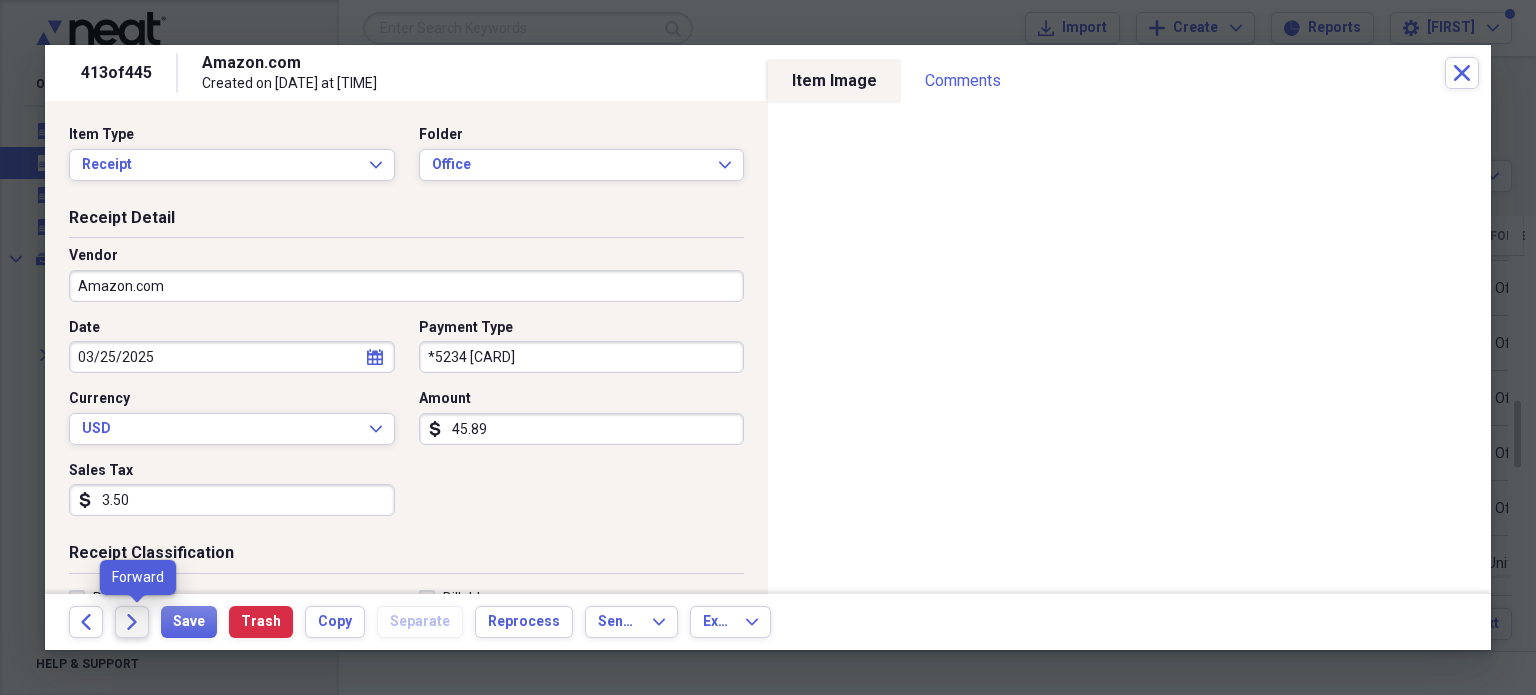 click on "Forward" 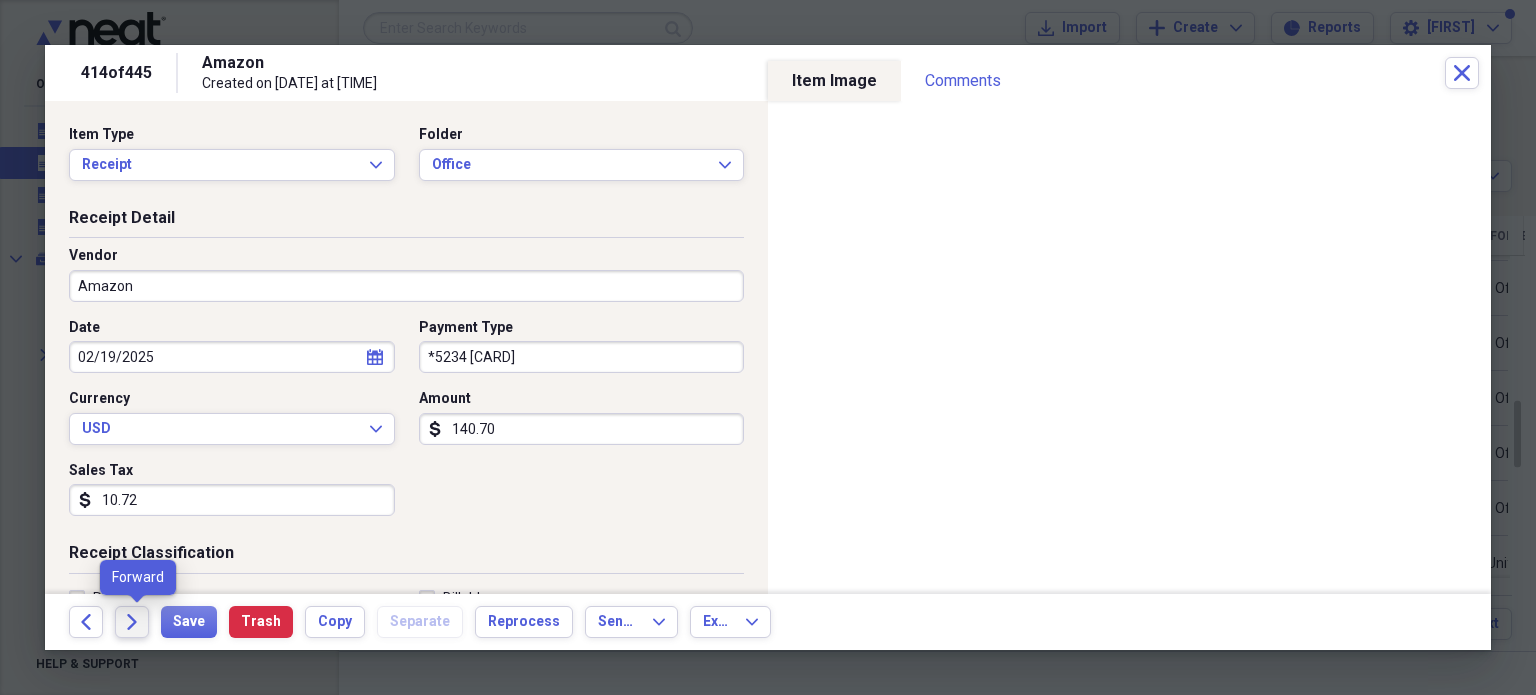 click 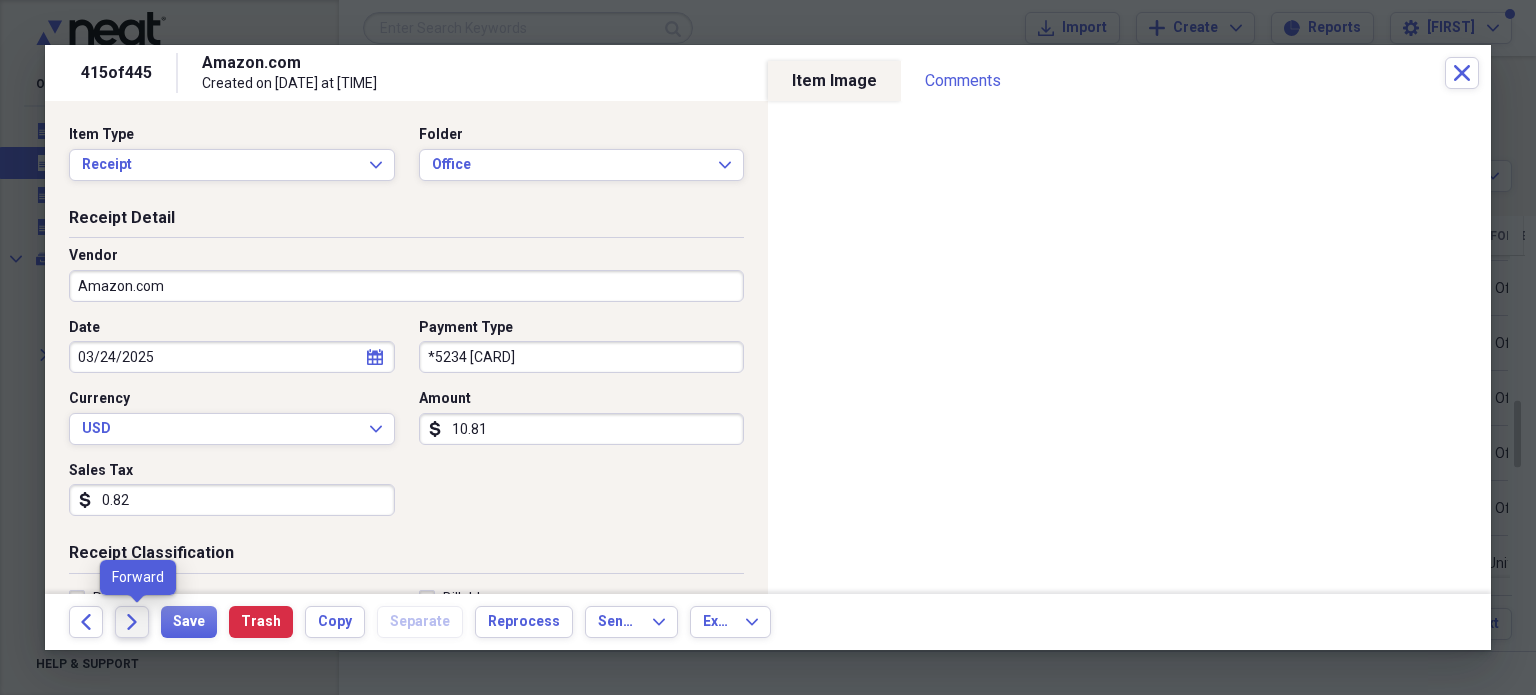click 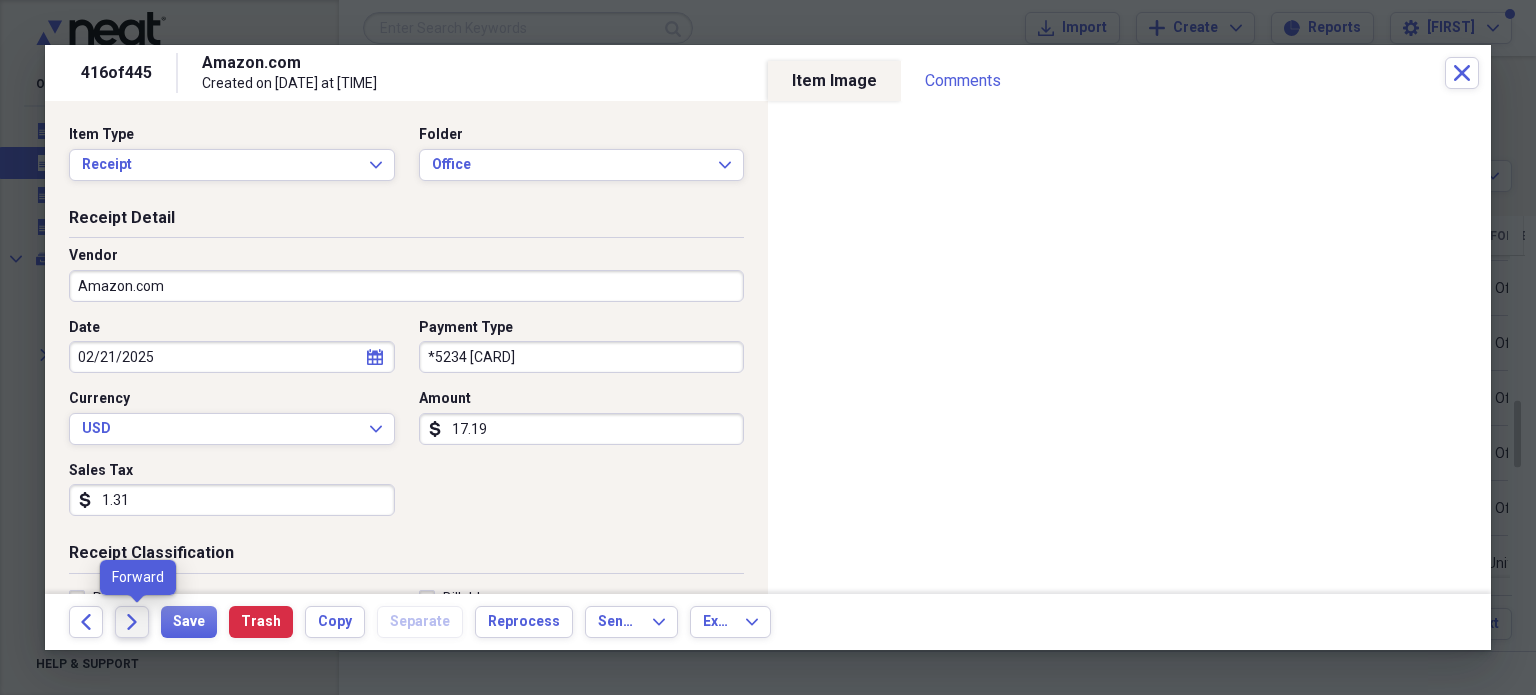 click on "Forward" 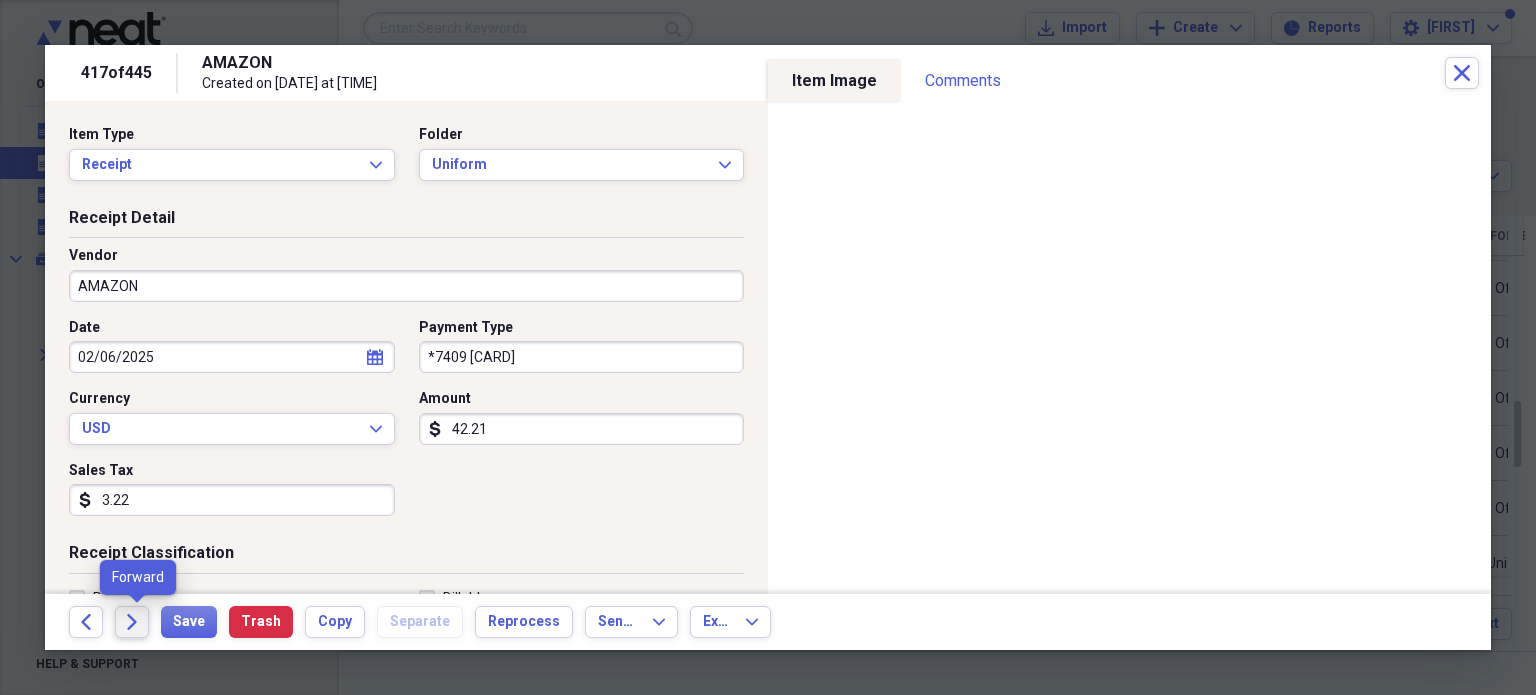 click 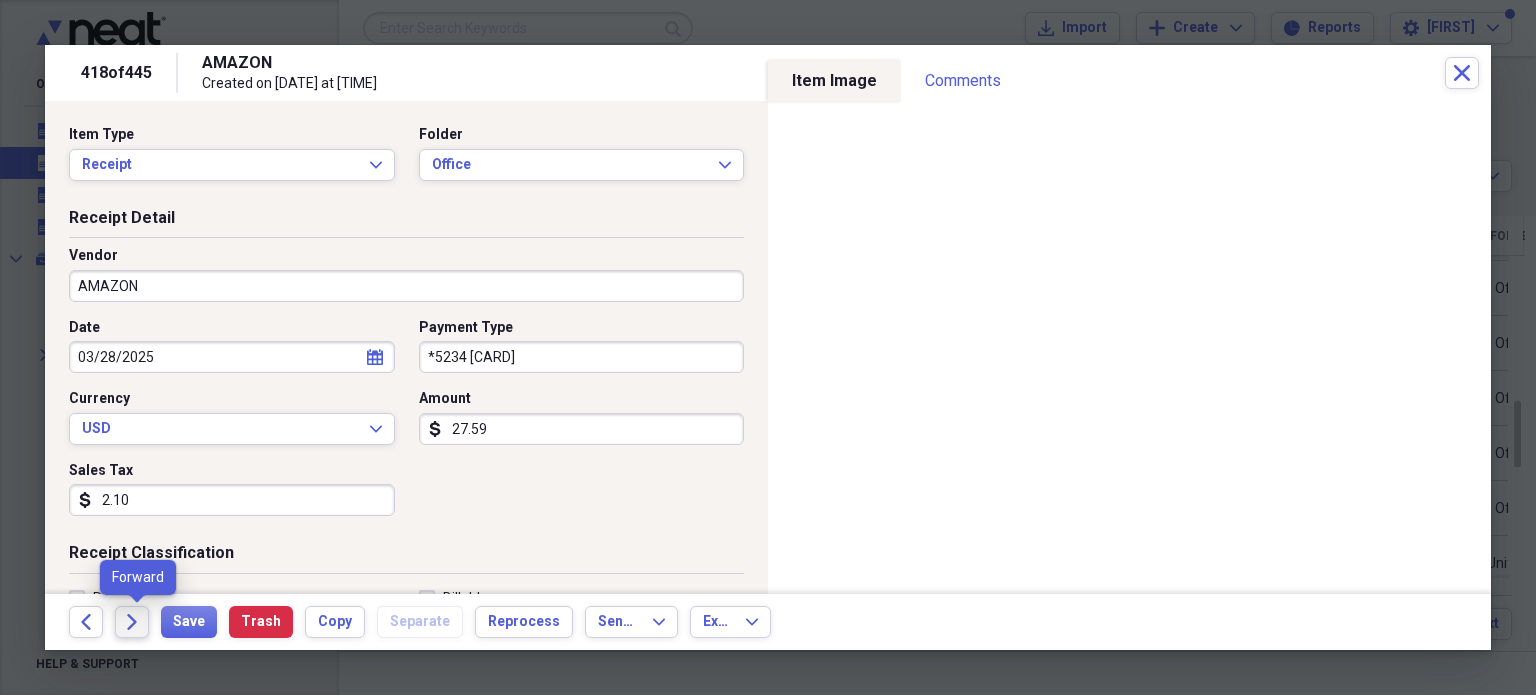click on "Forward" 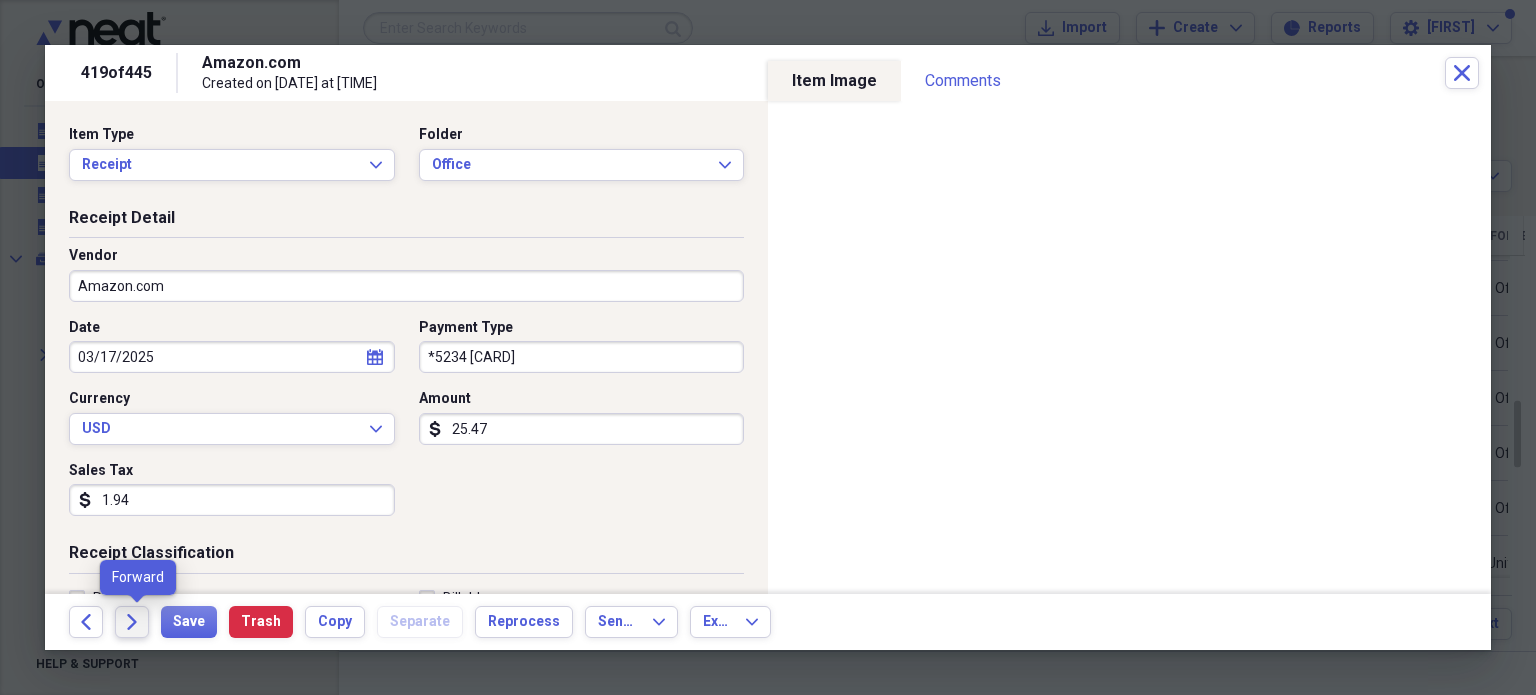 click on "Forward" 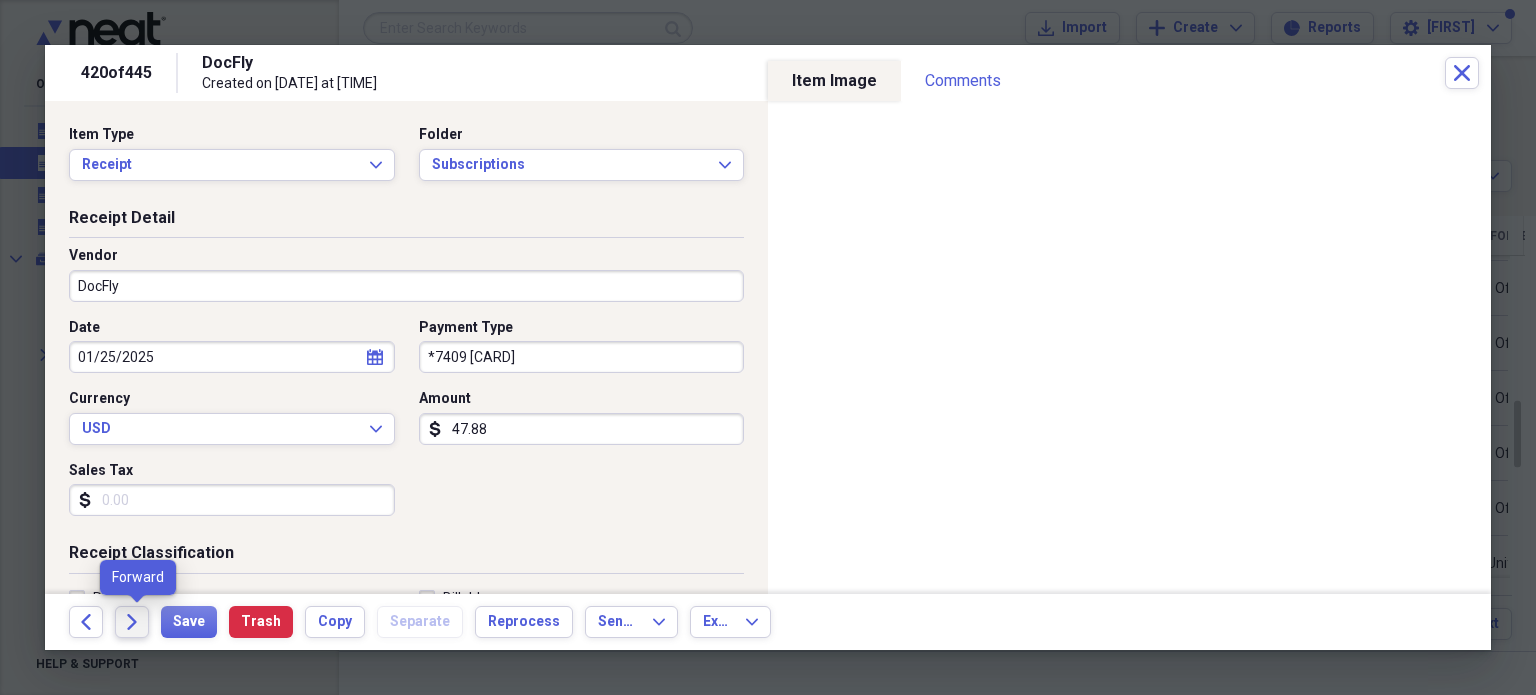 click on "Forward" at bounding box center (132, 622) 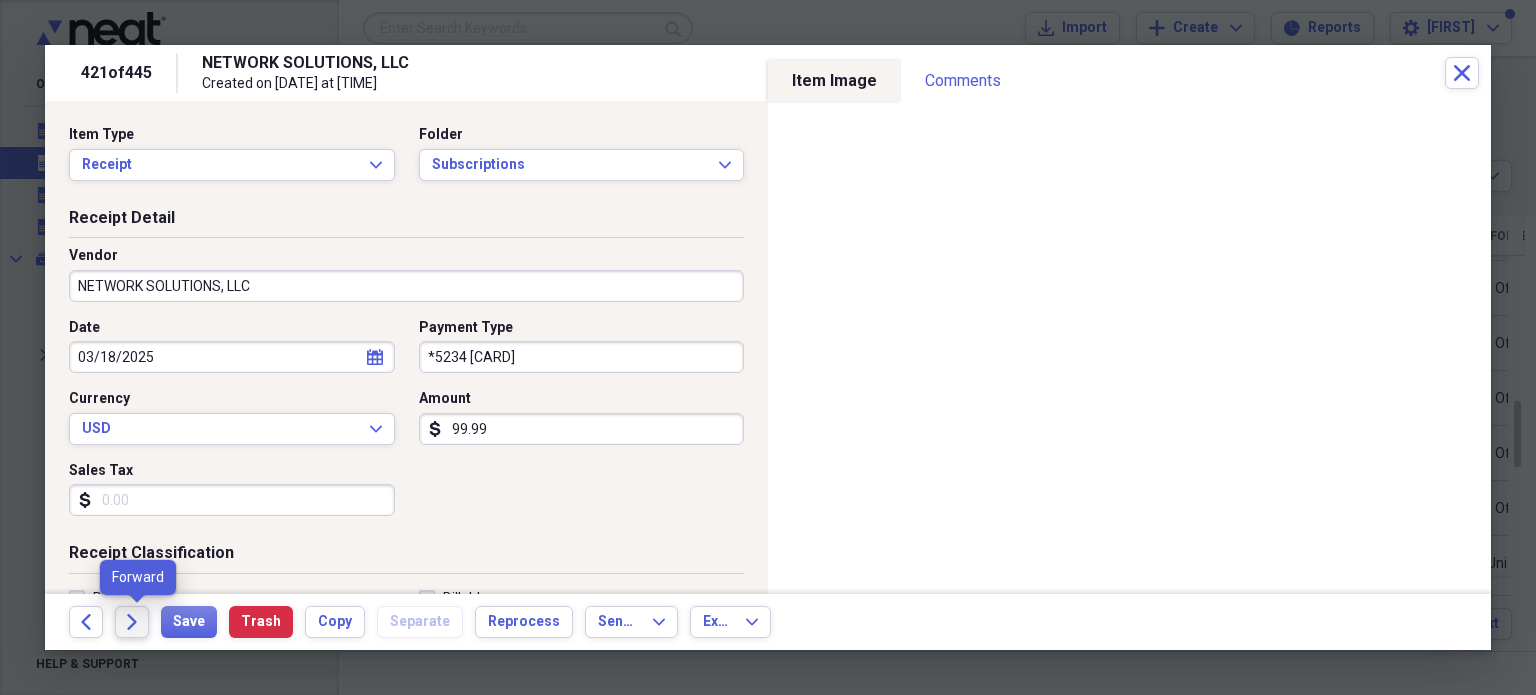 click on "Forward" 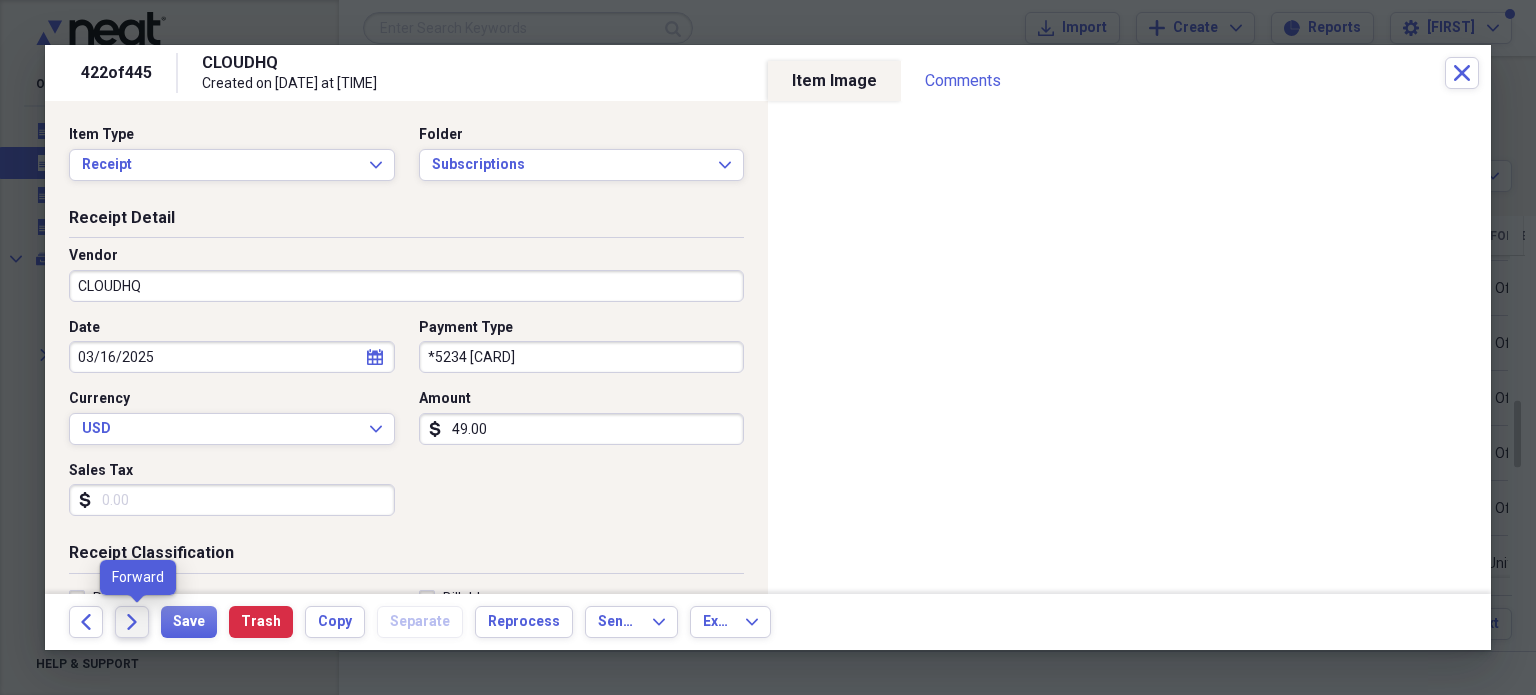 click on "Forward" 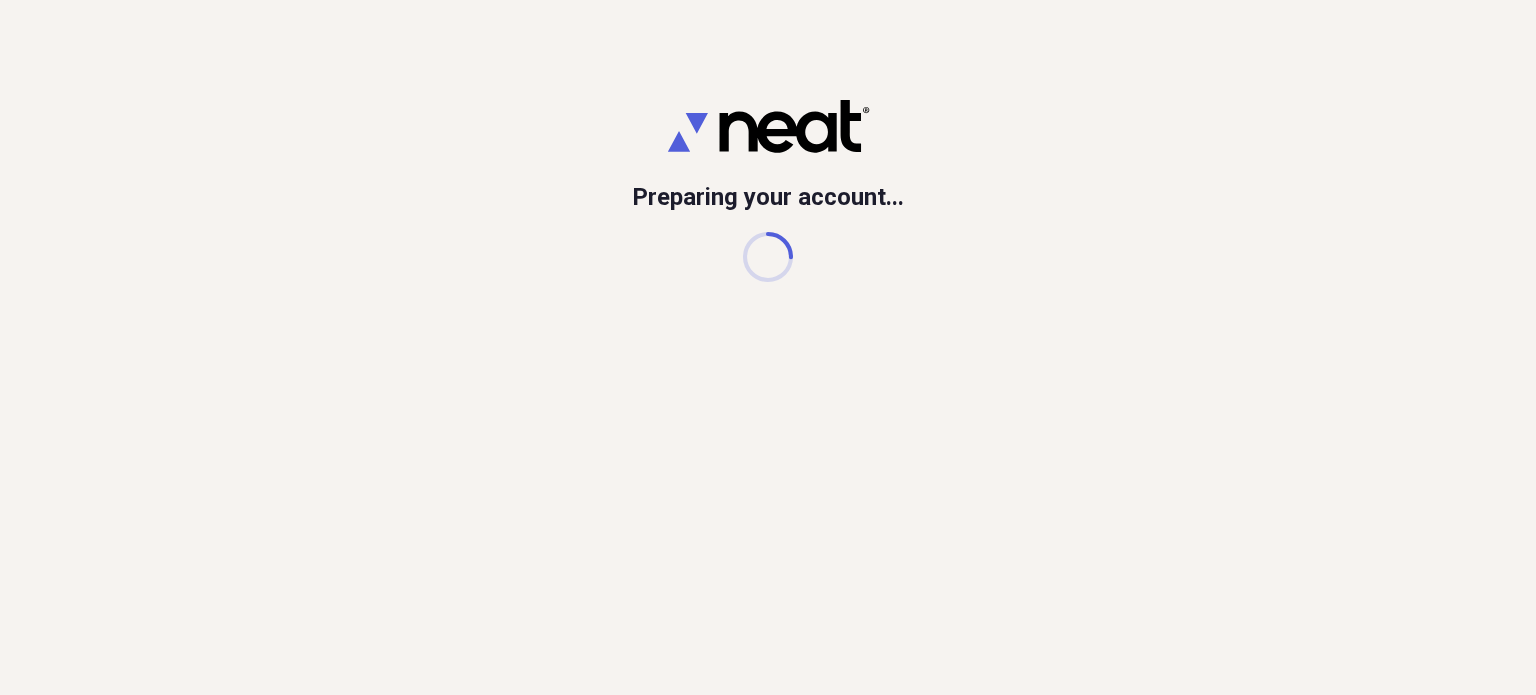 scroll, scrollTop: 0, scrollLeft: 0, axis: both 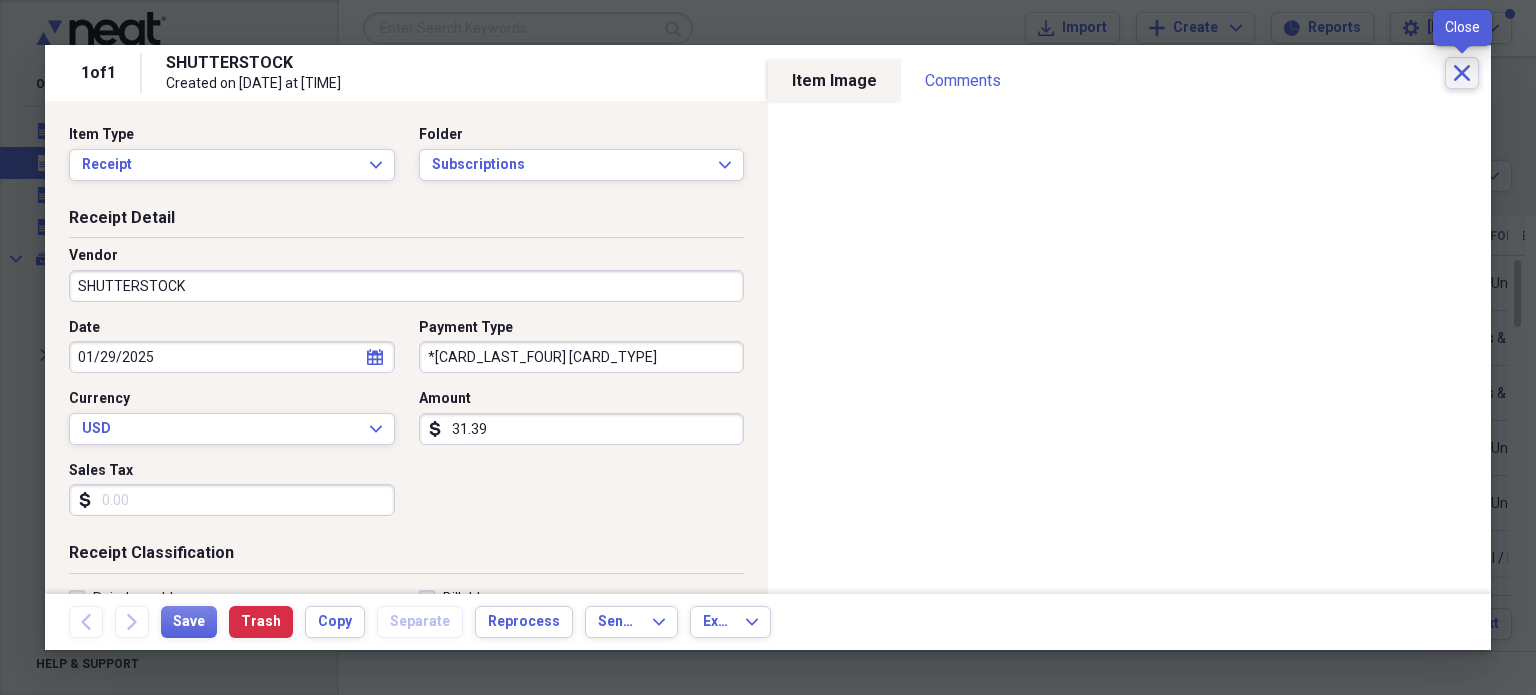 click on "Close" at bounding box center (1462, 73) 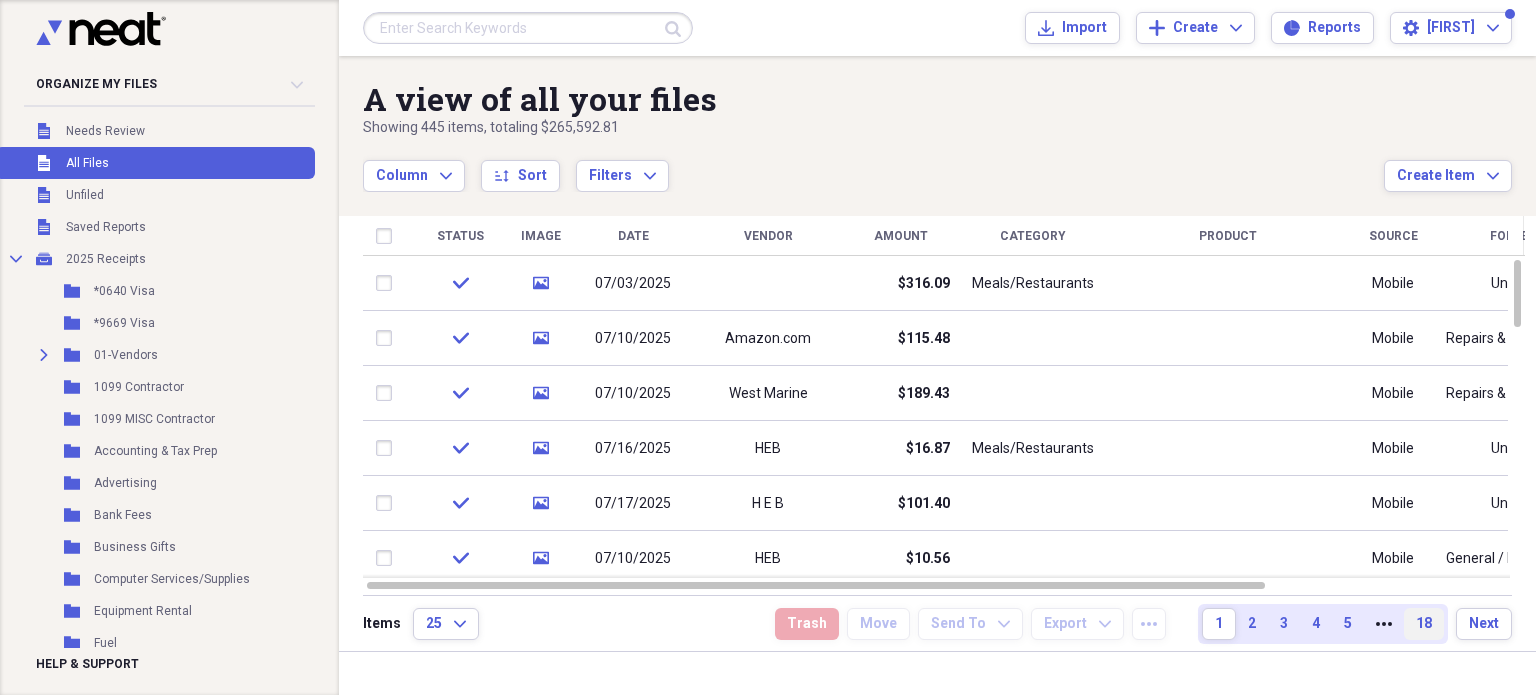 click on "18" at bounding box center [1424, 624] 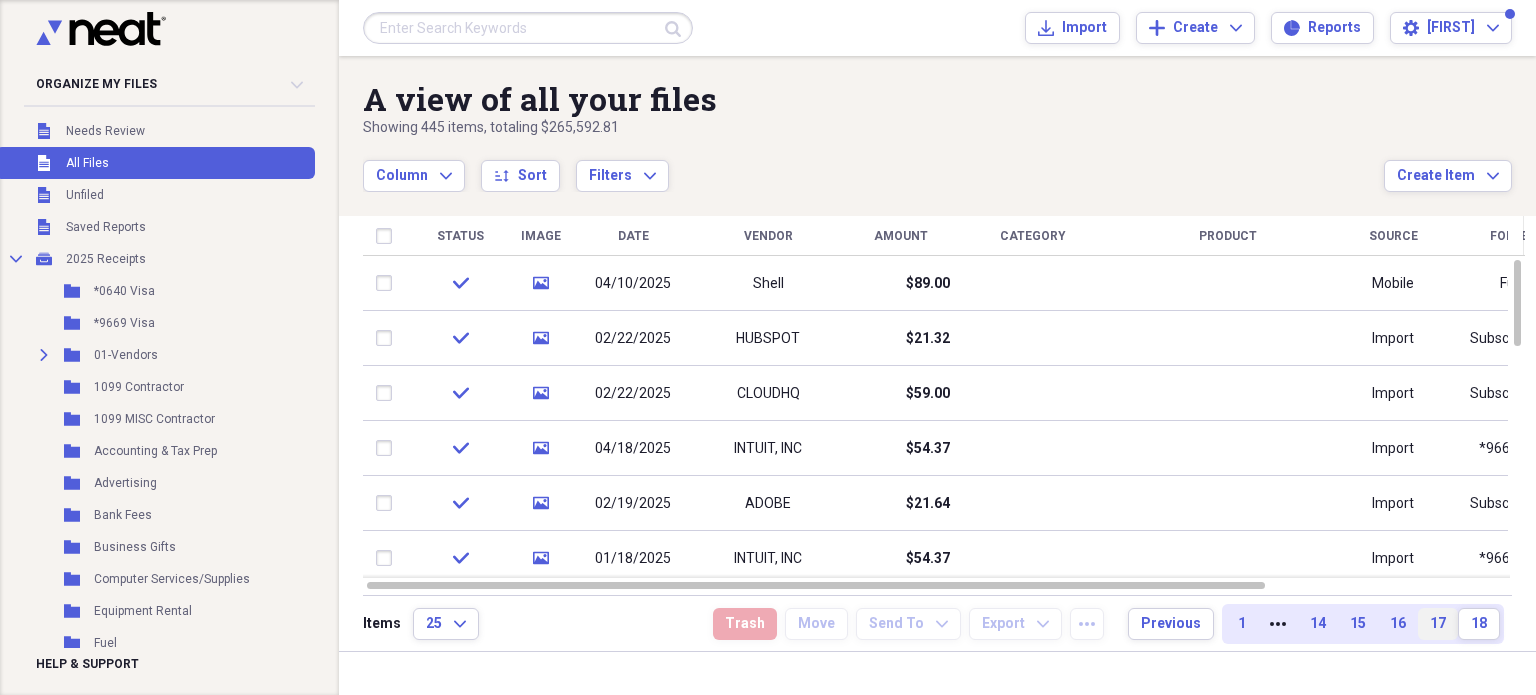 click on "17" at bounding box center [1438, 624] 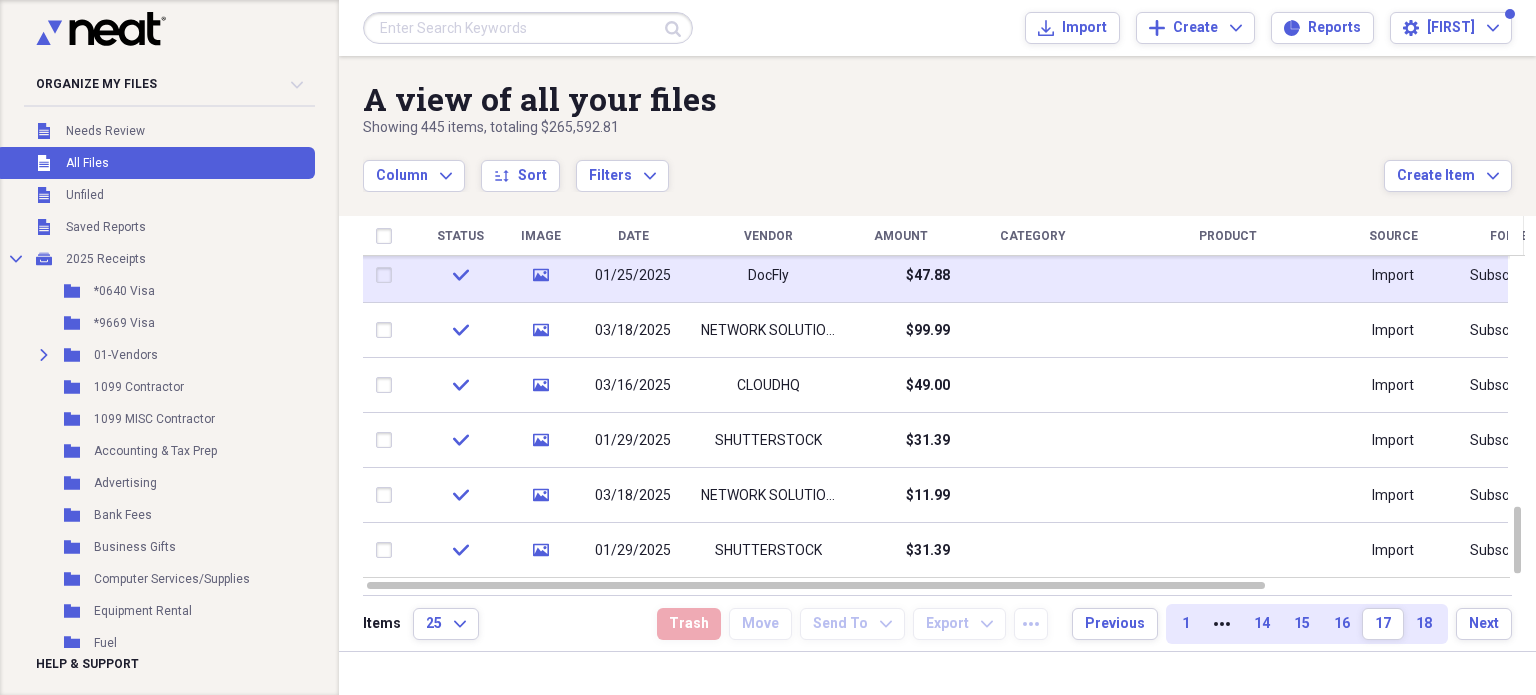 click on "$47.88" at bounding box center (900, 275) 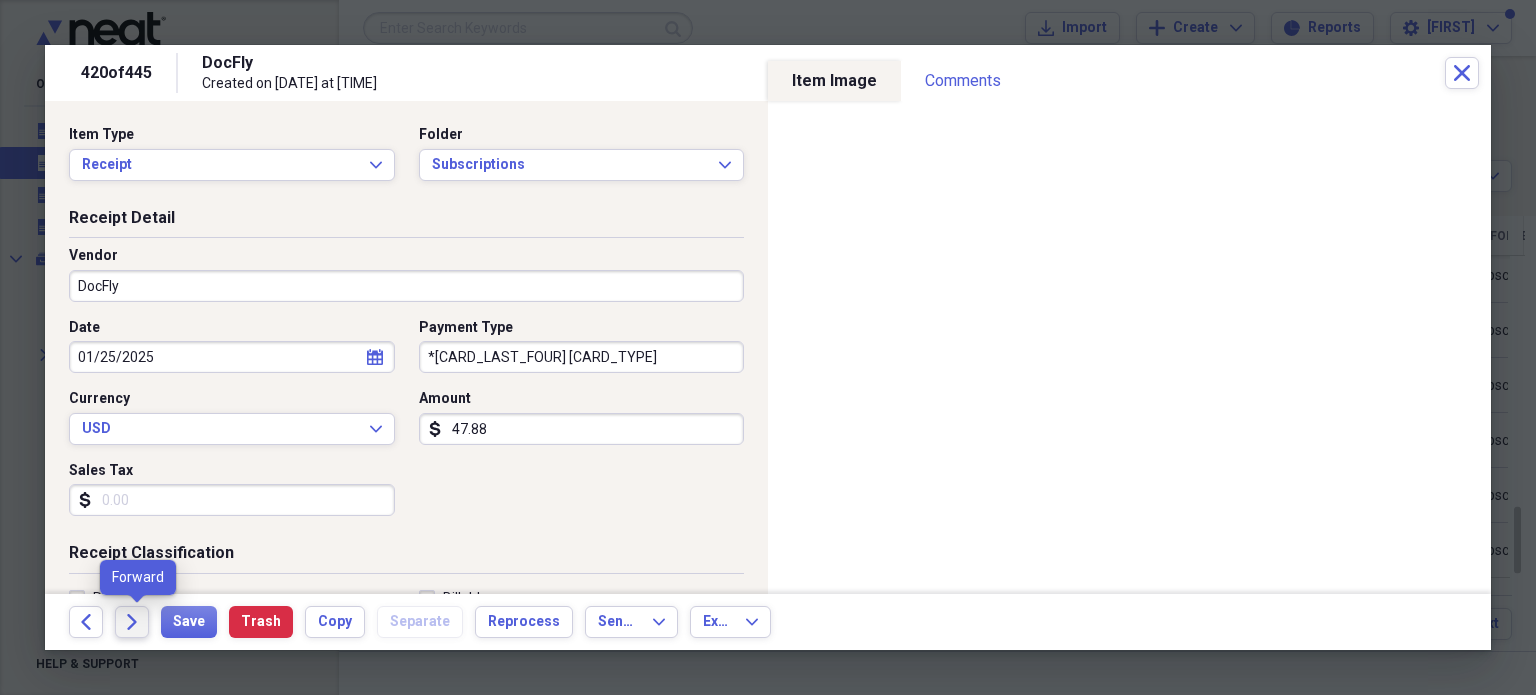 click 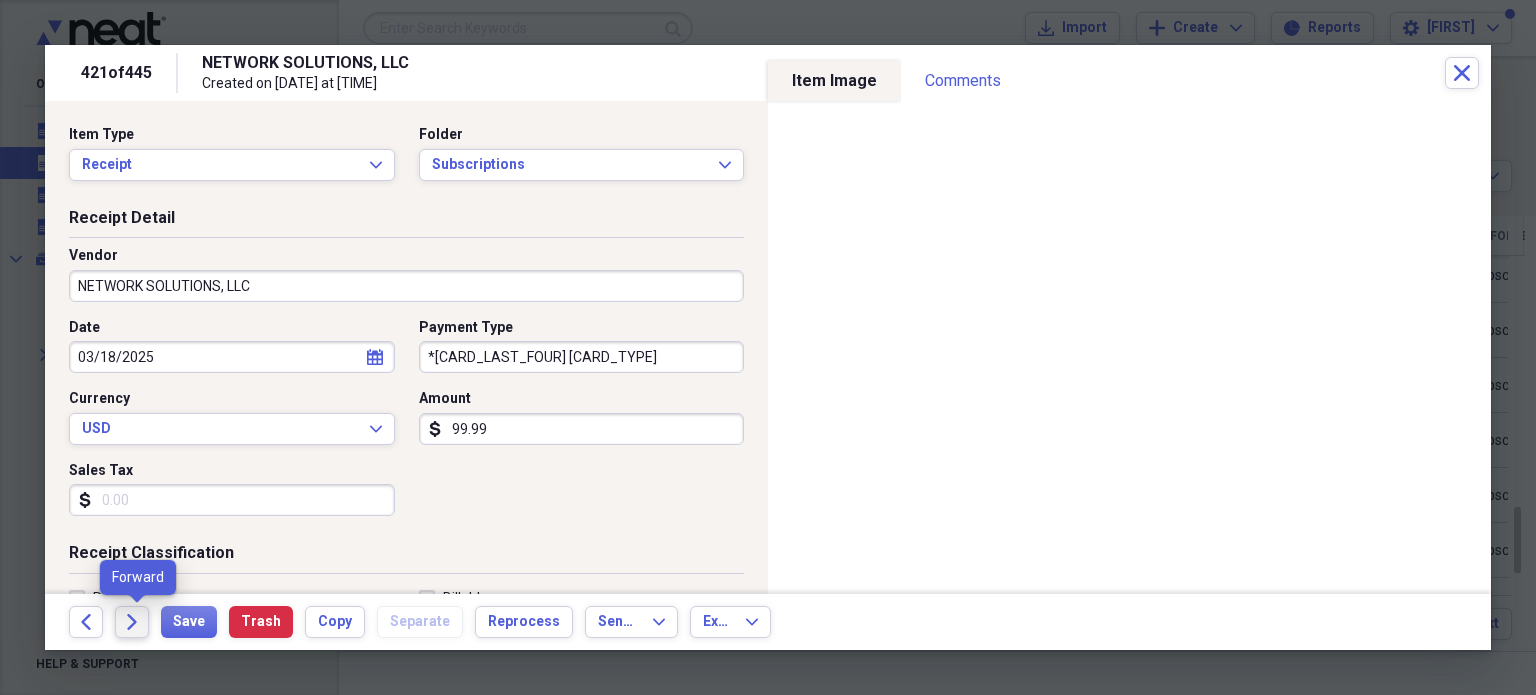 click on "Forward" 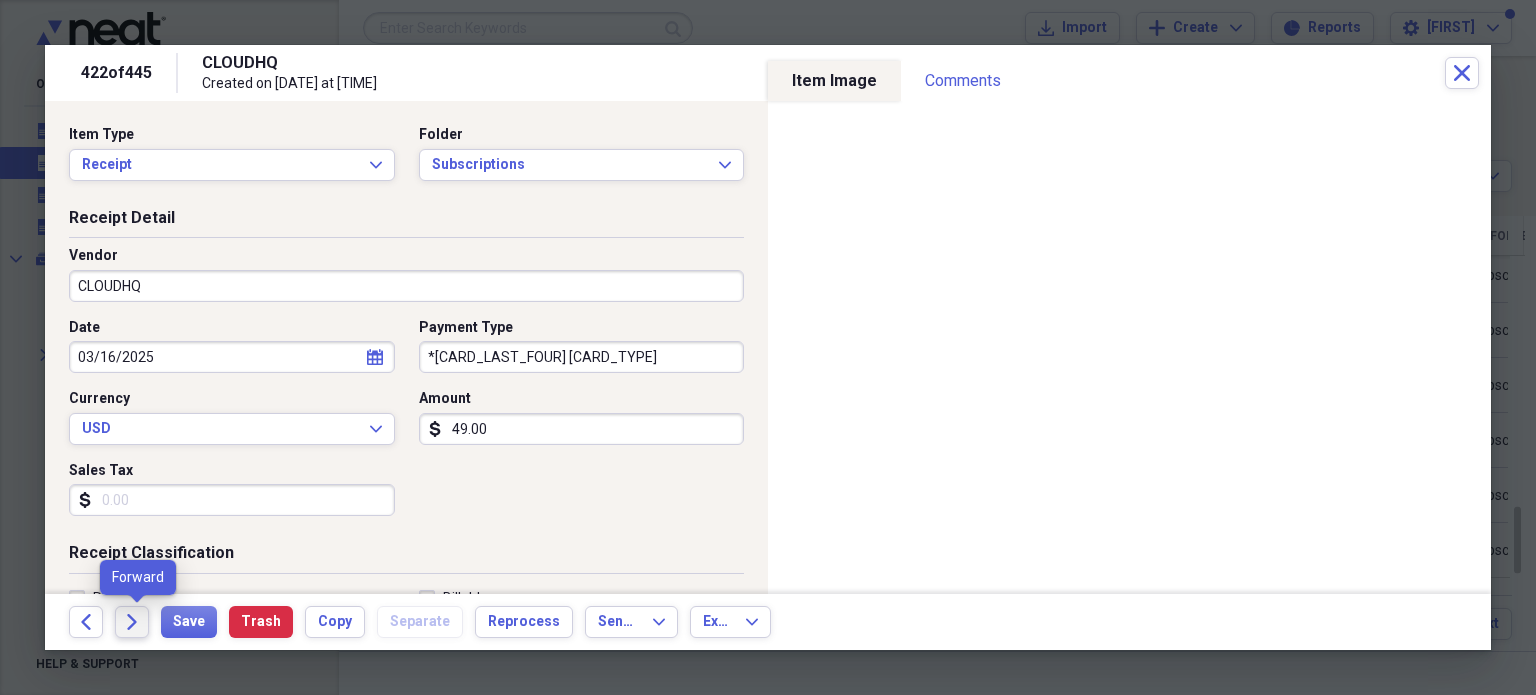click 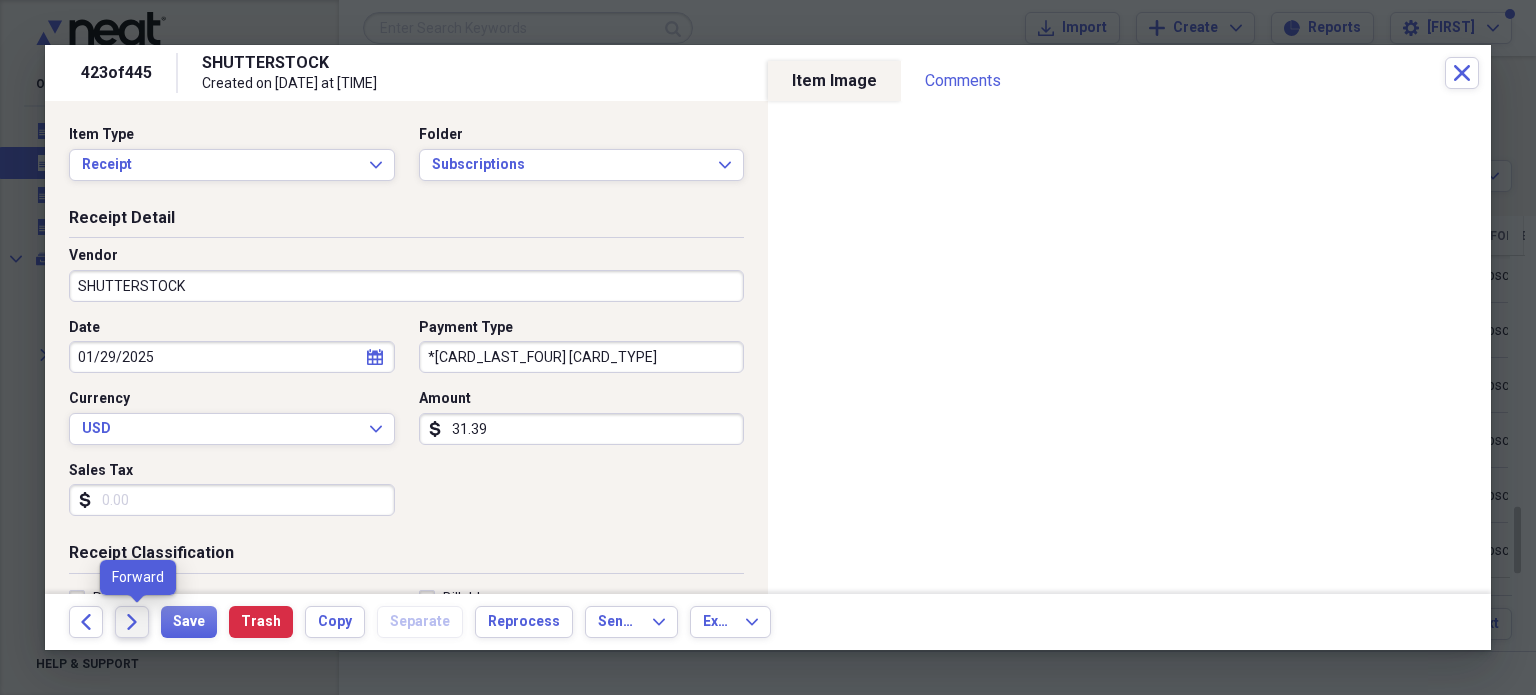 click on "Forward" at bounding box center (132, 622) 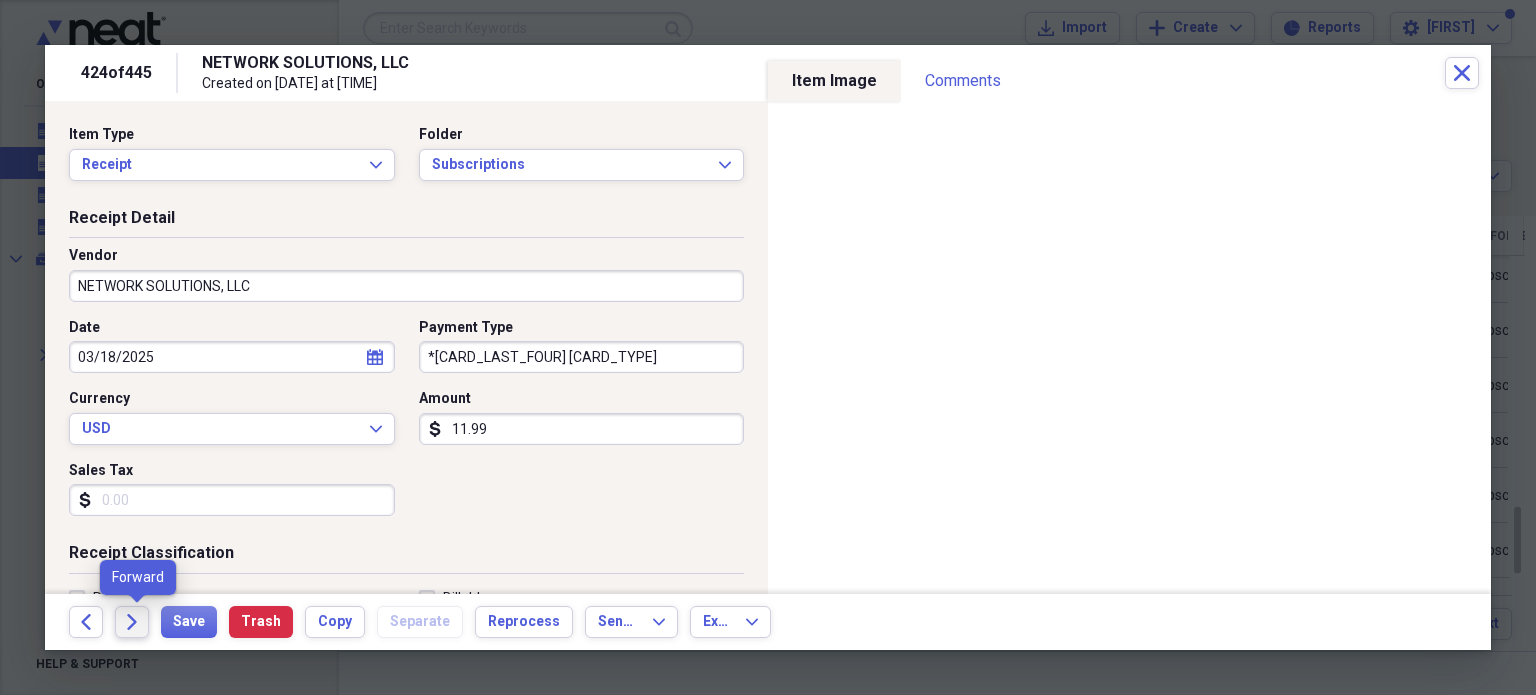 click 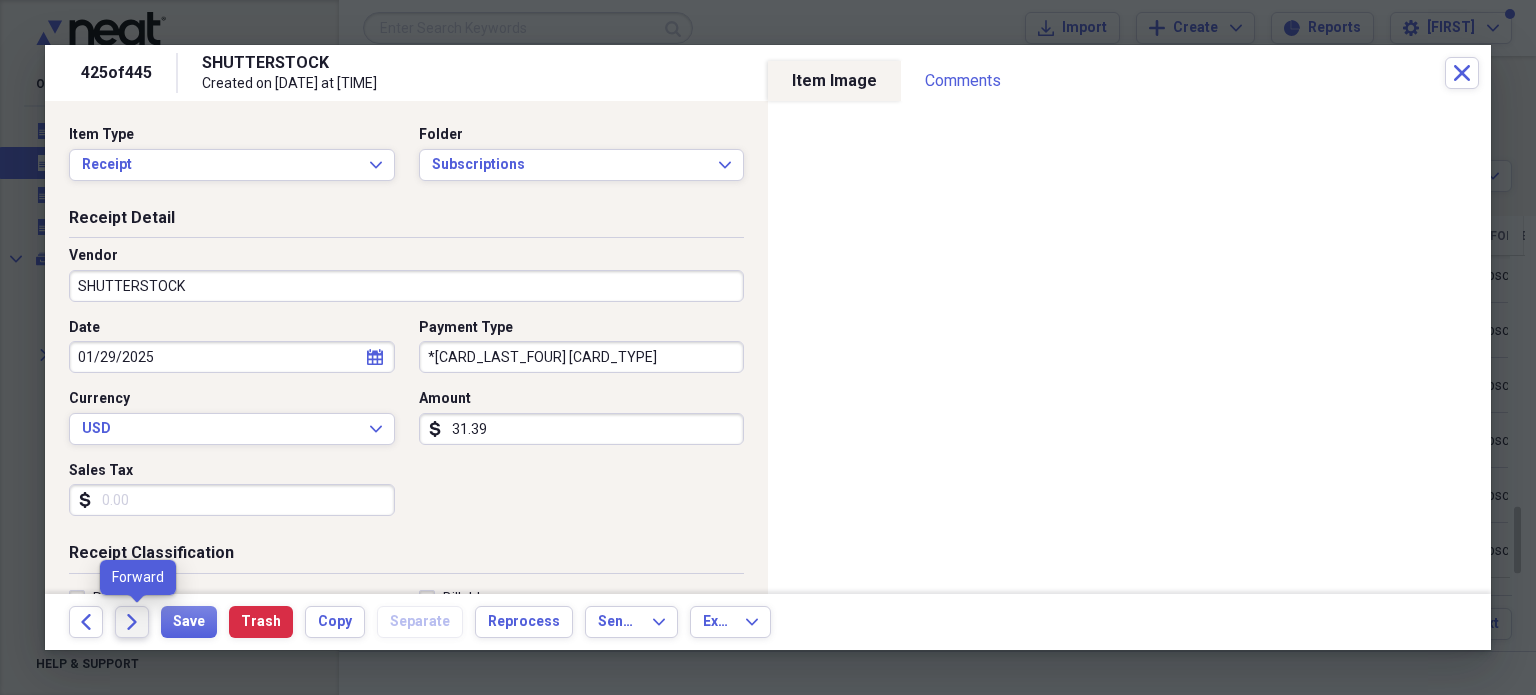 click on "Forward" 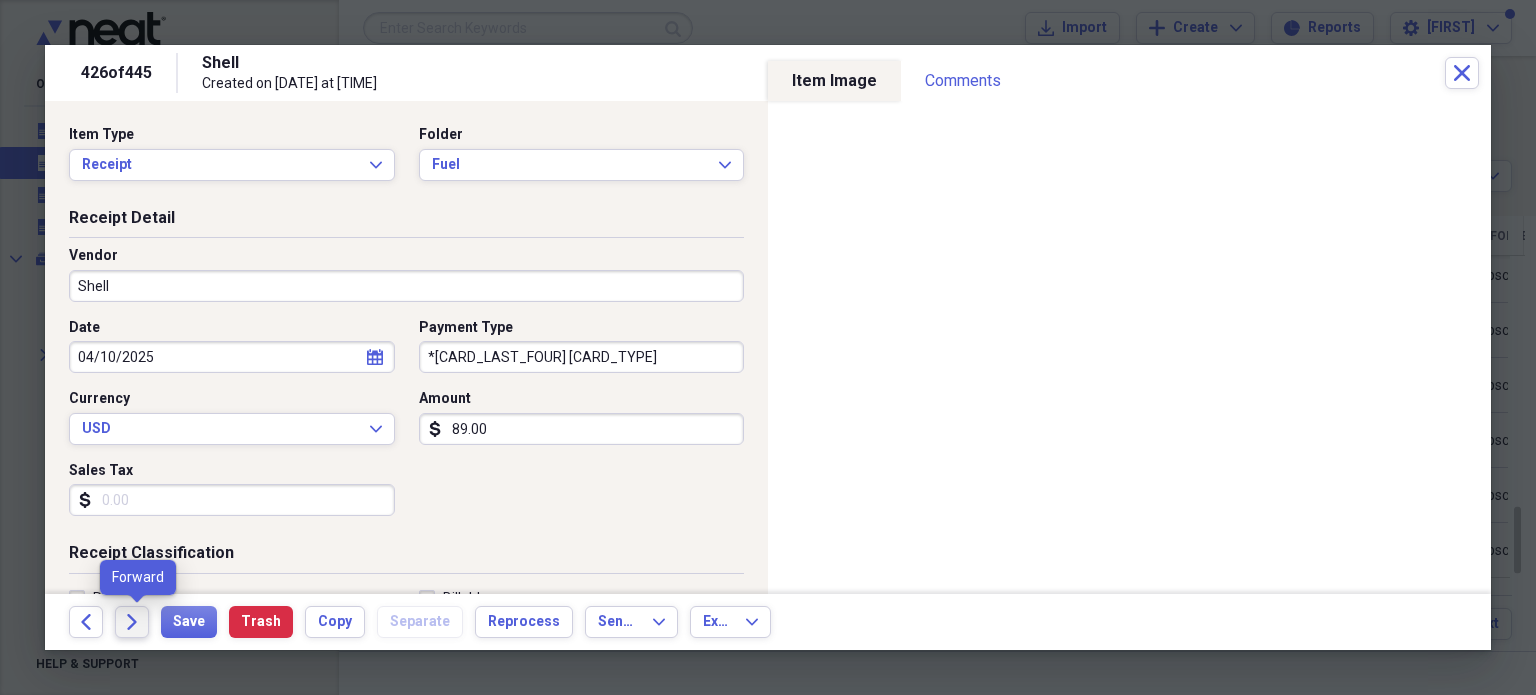 click on "Forward" 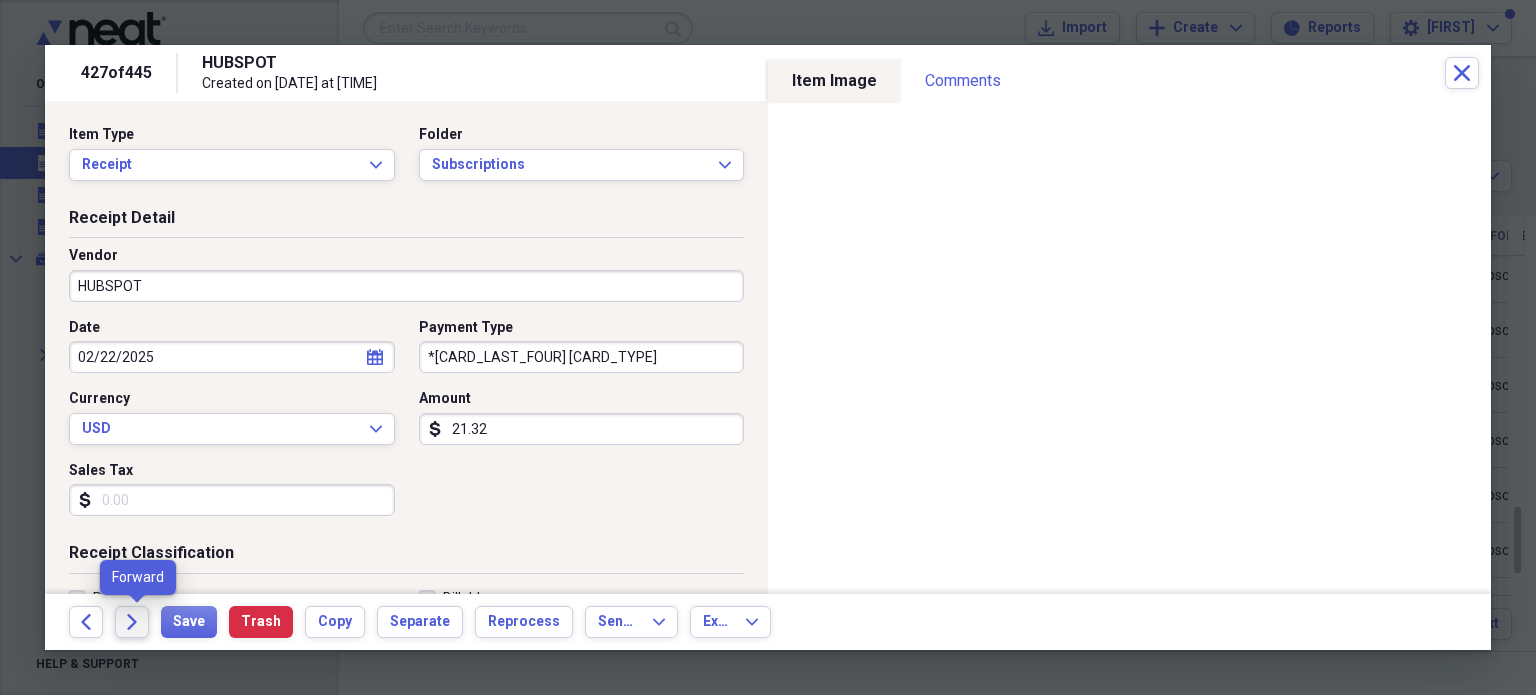 click on "Forward" 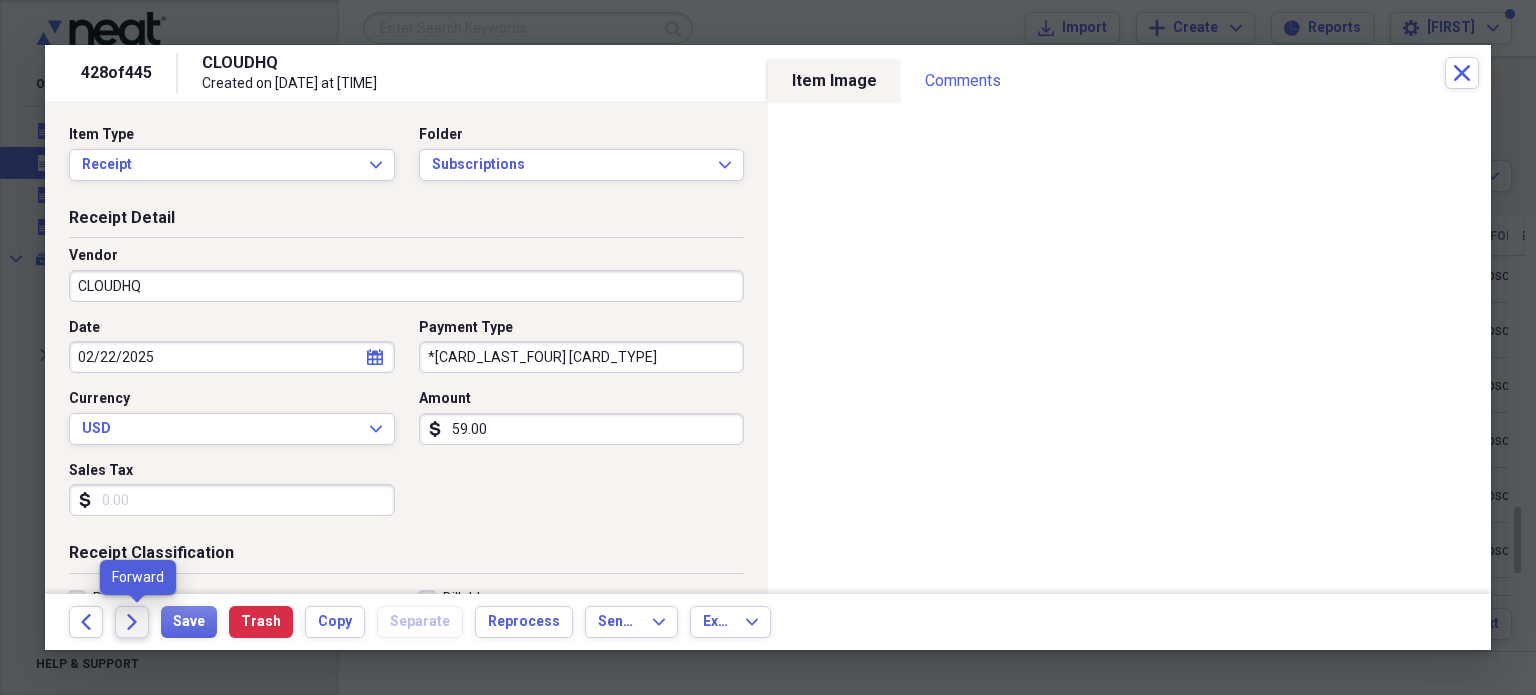 click on "Forward" 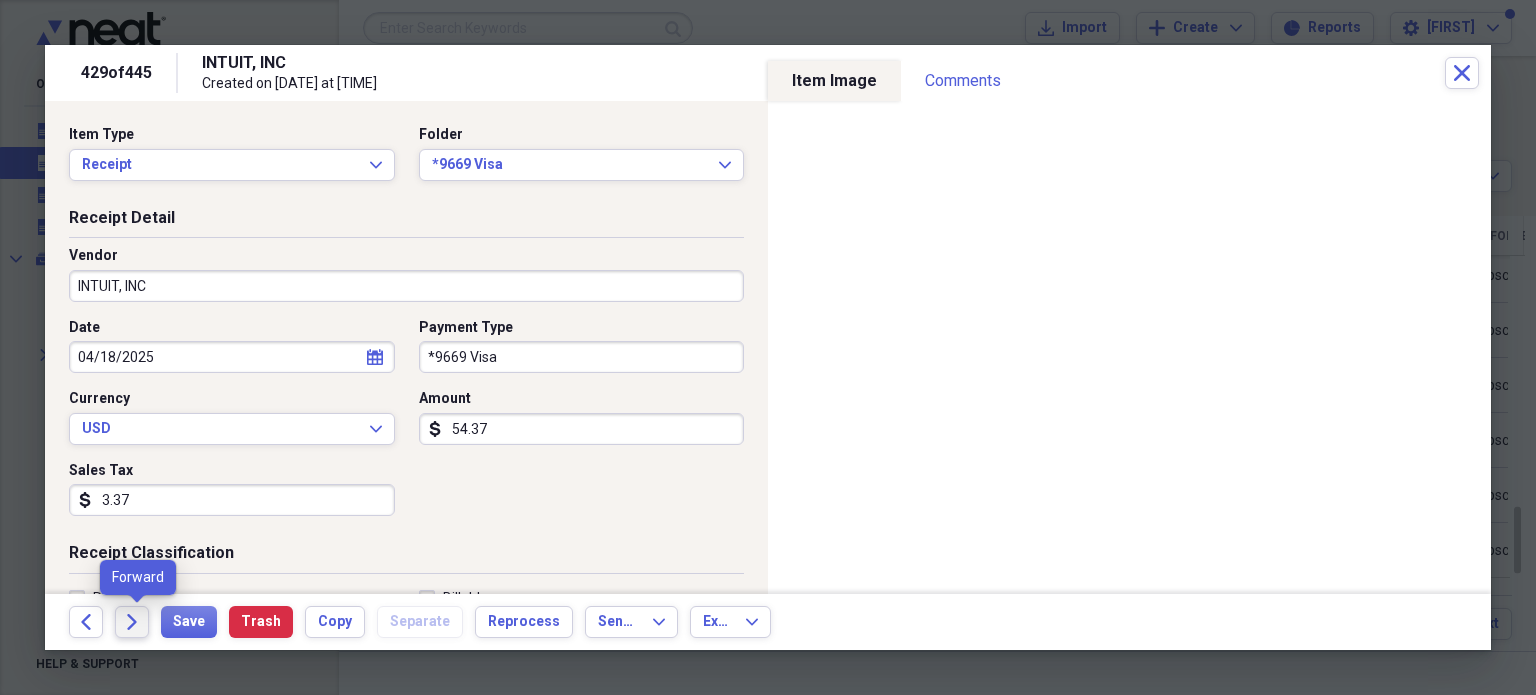 click on "Forward" at bounding box center (132, 622) 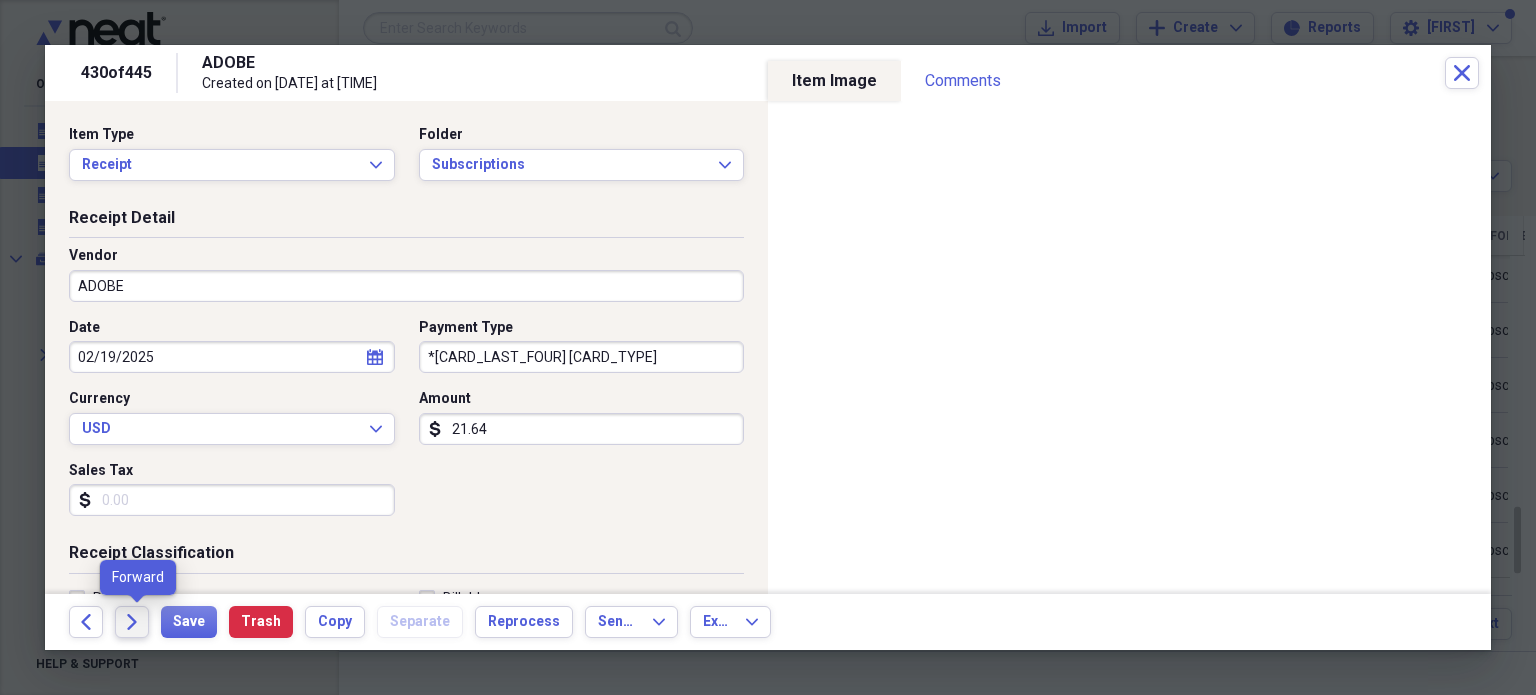 click on "Forward" at bounding box center (132, 622) 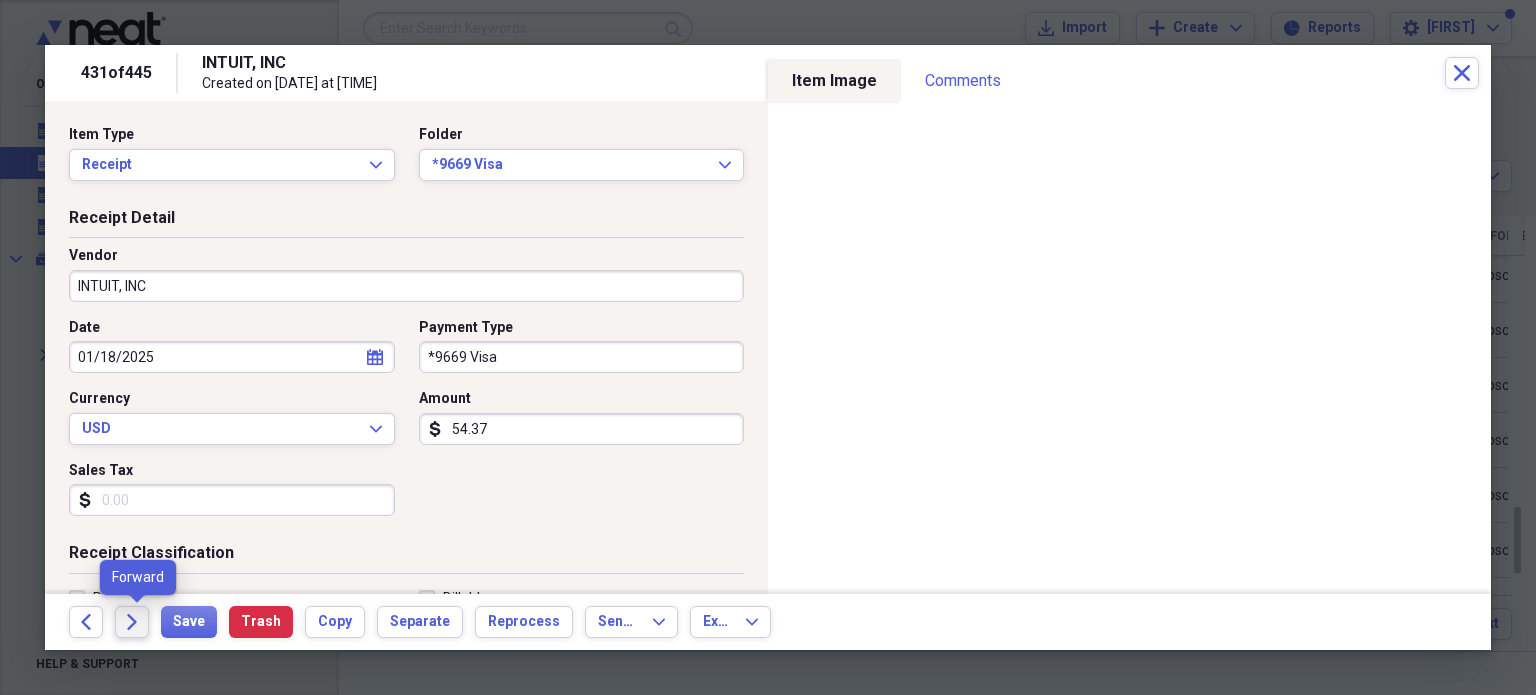 click on "Forward" 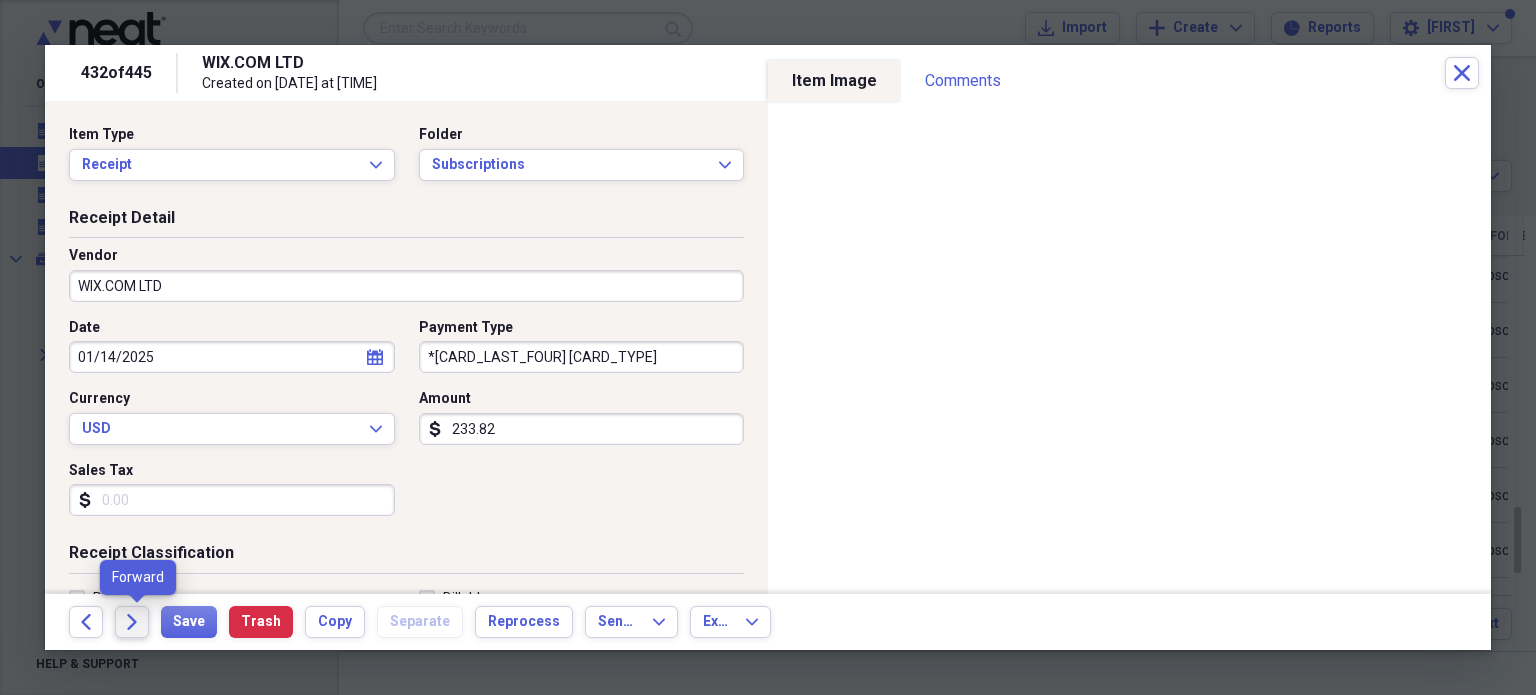 click 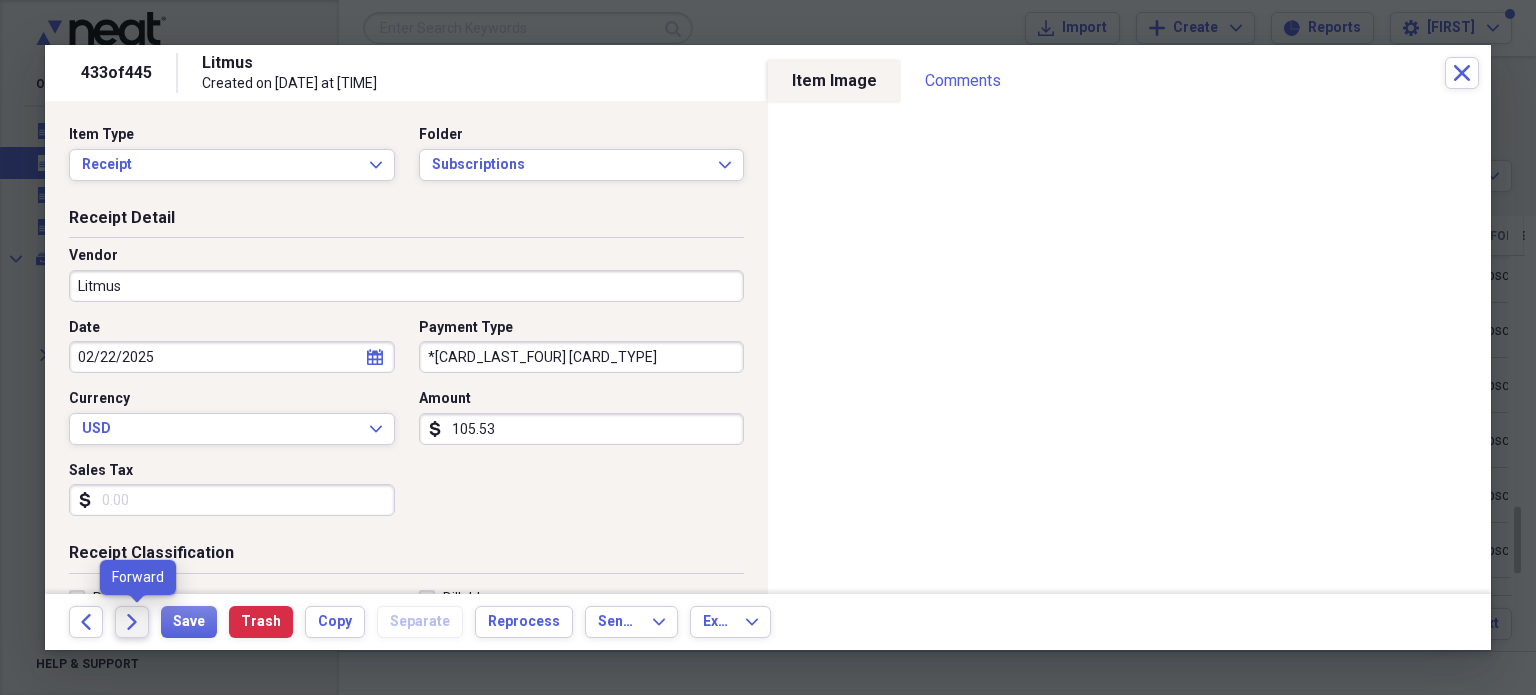 click on "Forward" 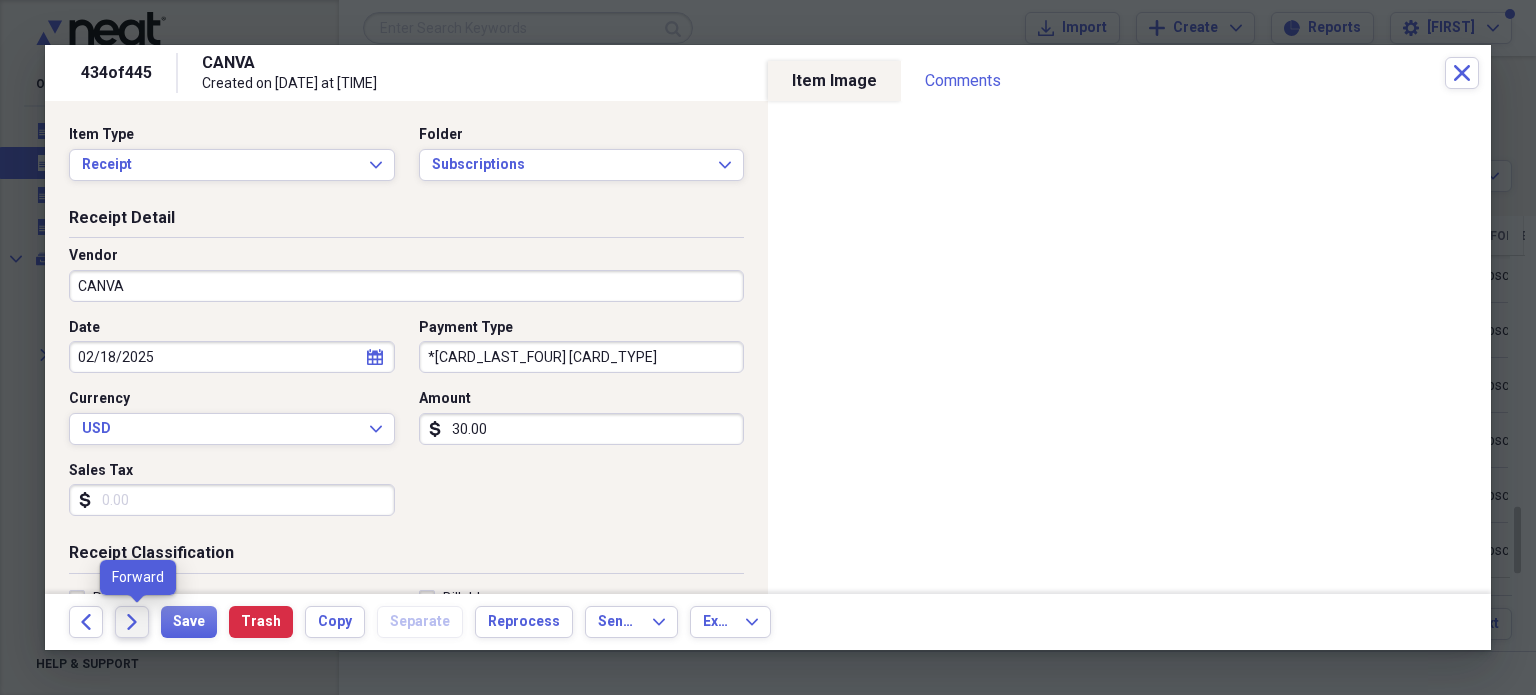 click on "Forward" 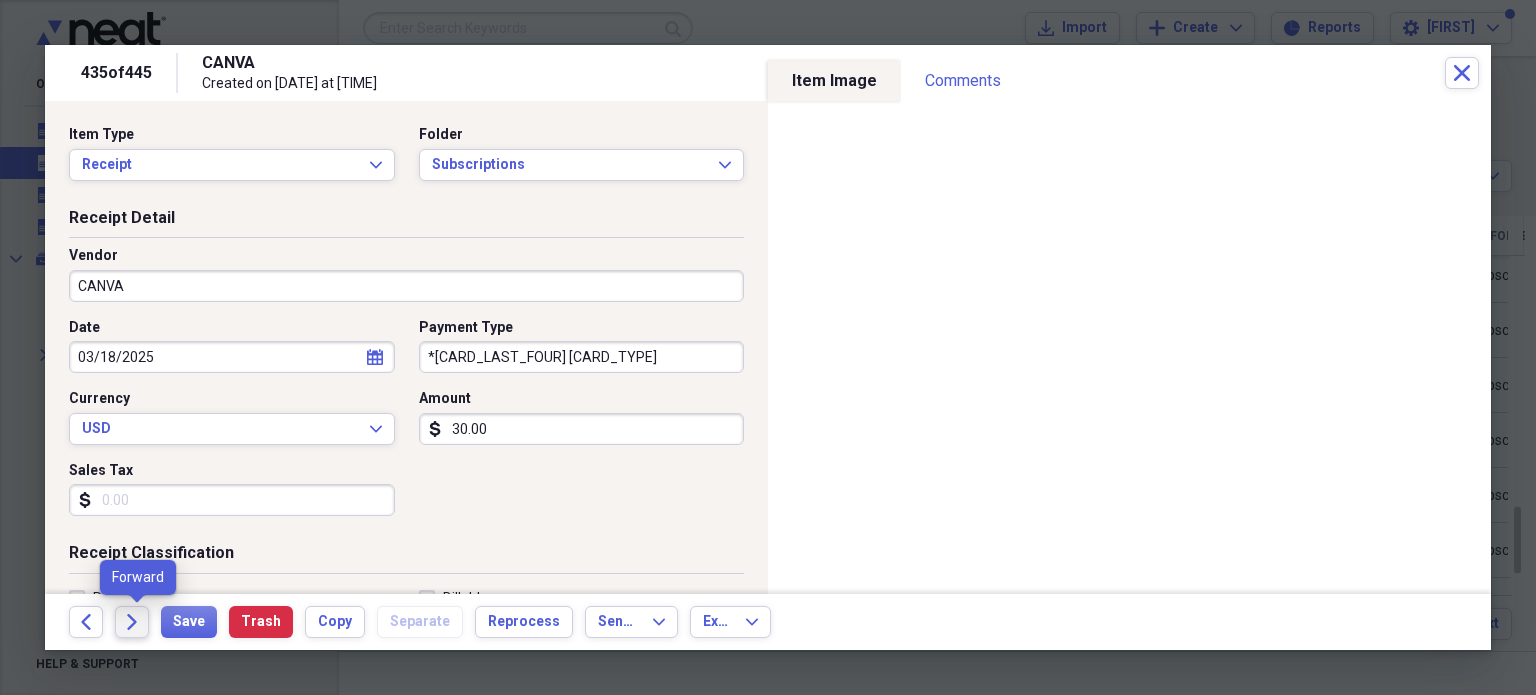 click 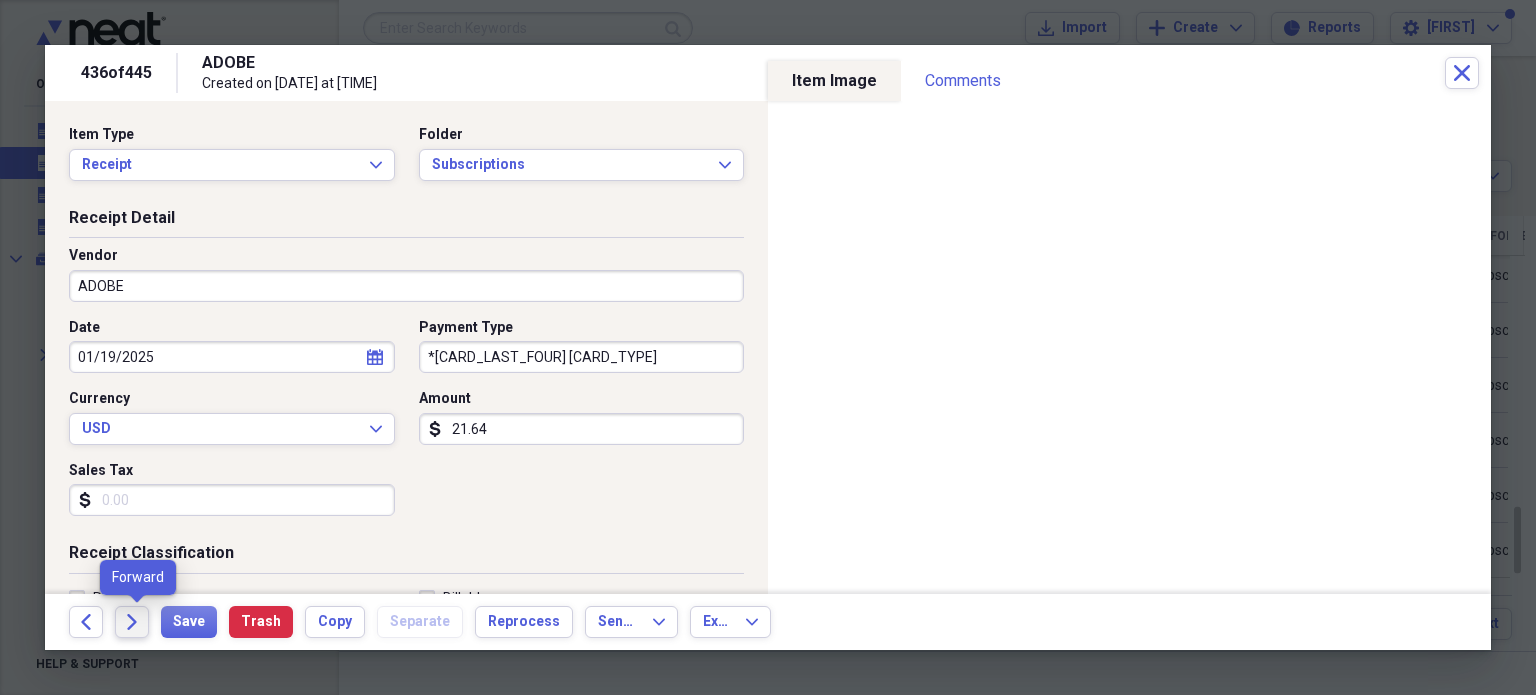 click on "Forward" 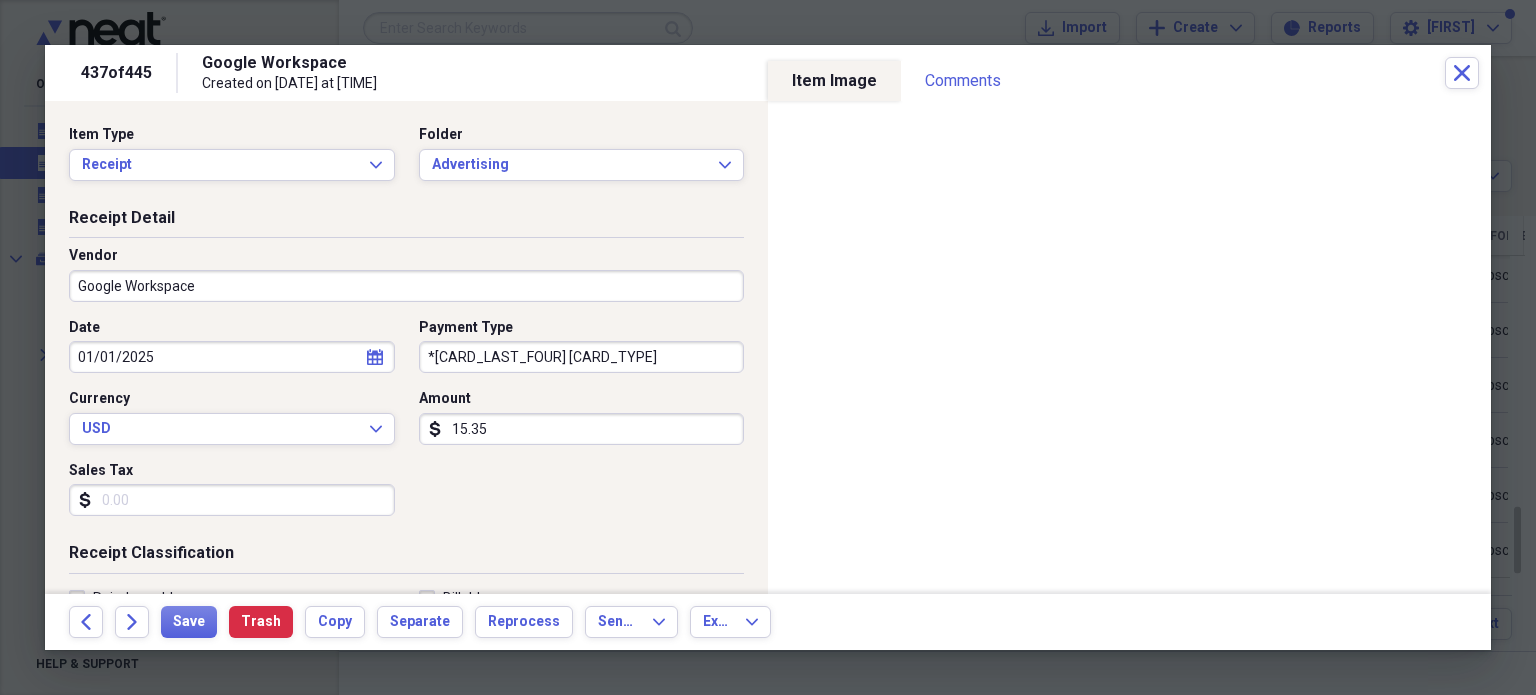 click on "Google Workspace Created on [DATE] at [TIME]" at bounding box center (823, 73) 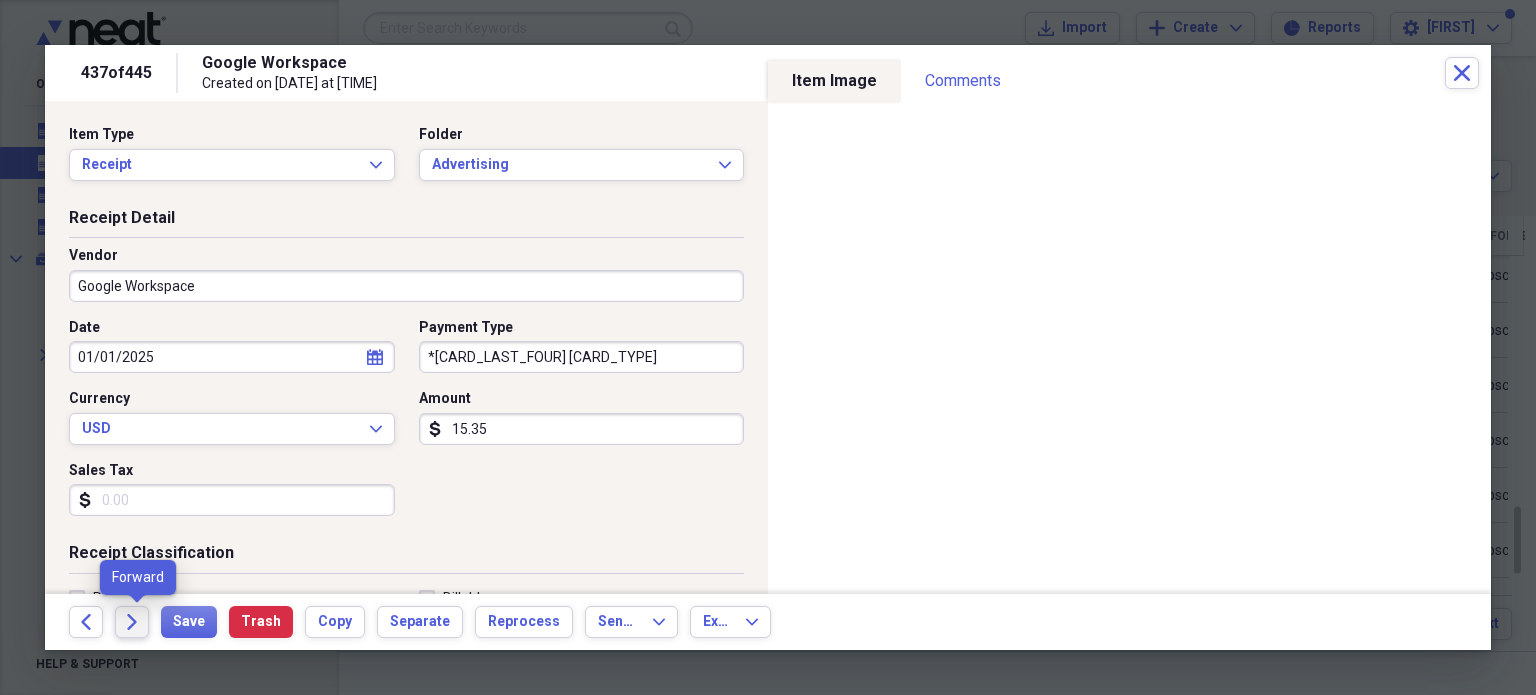 click on "Forward" 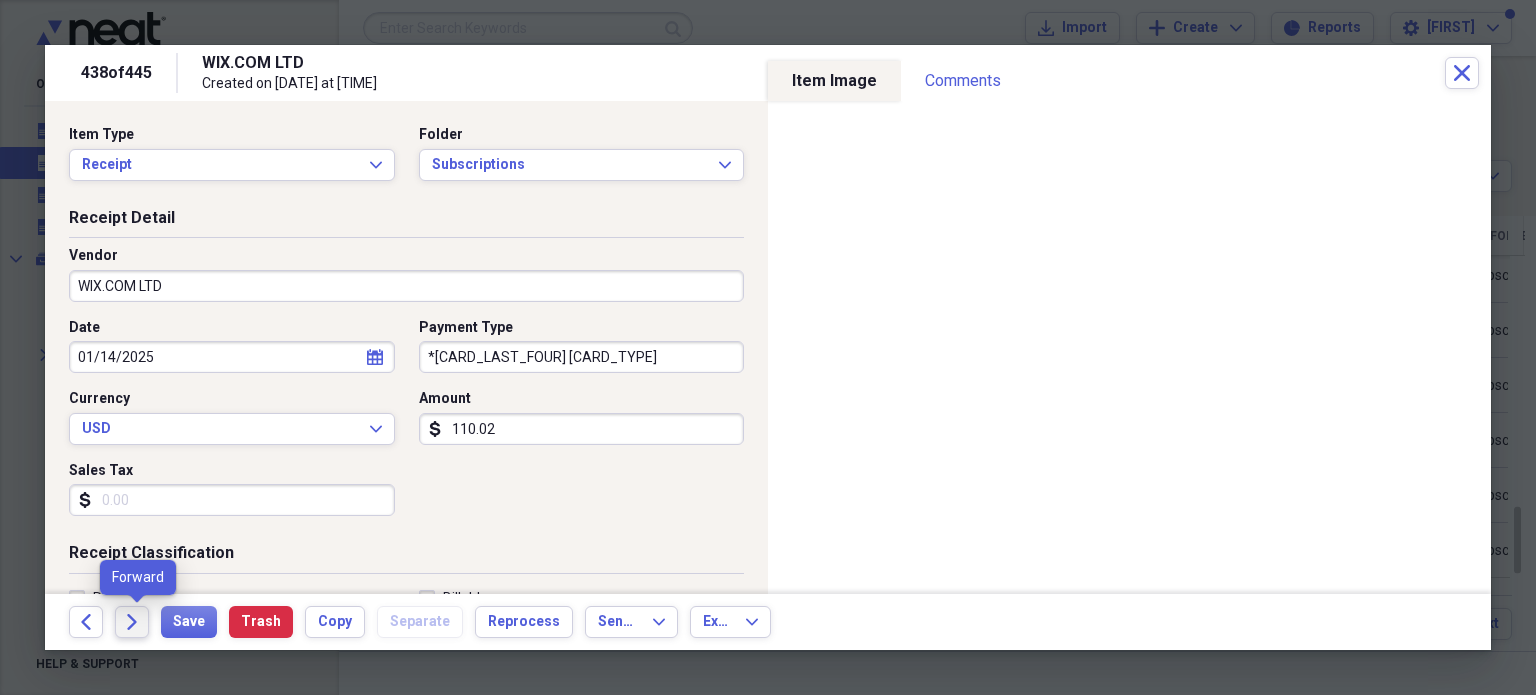 click on "Forward" 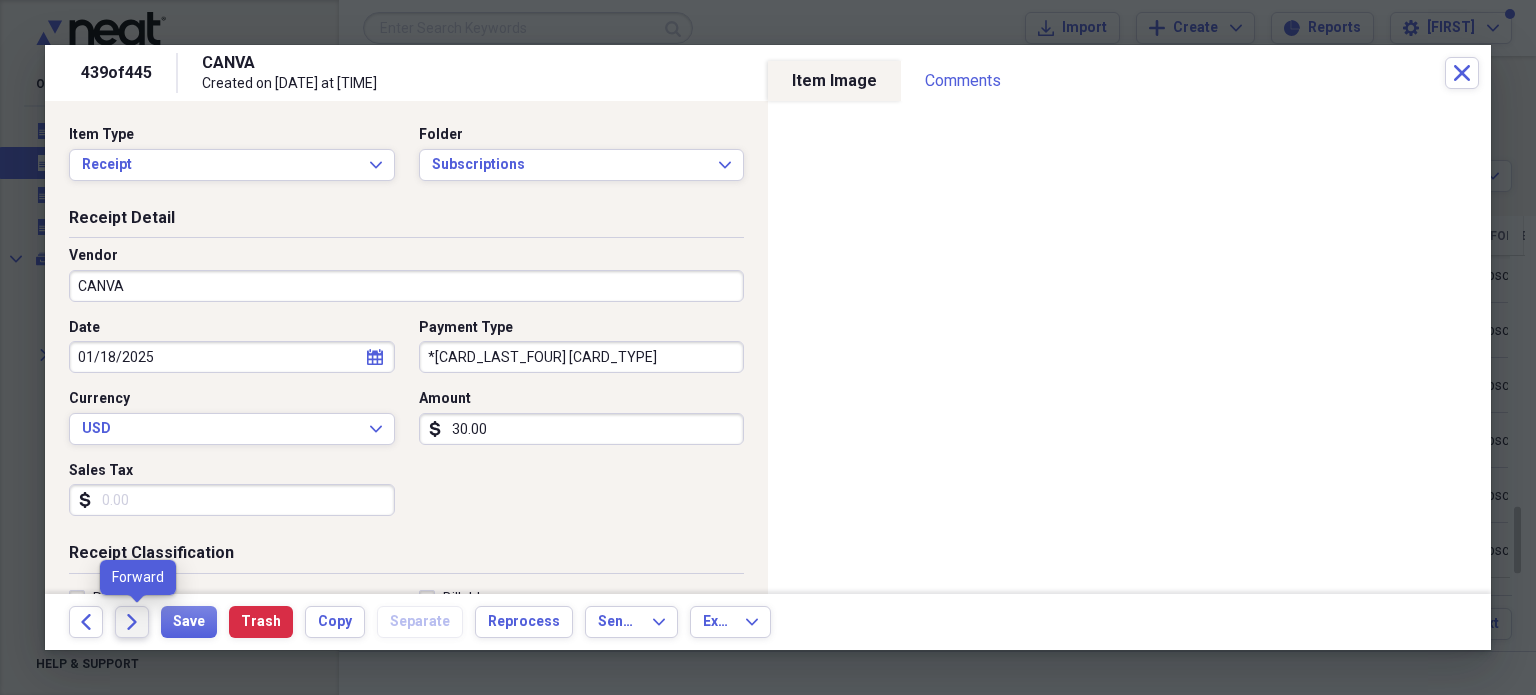 click 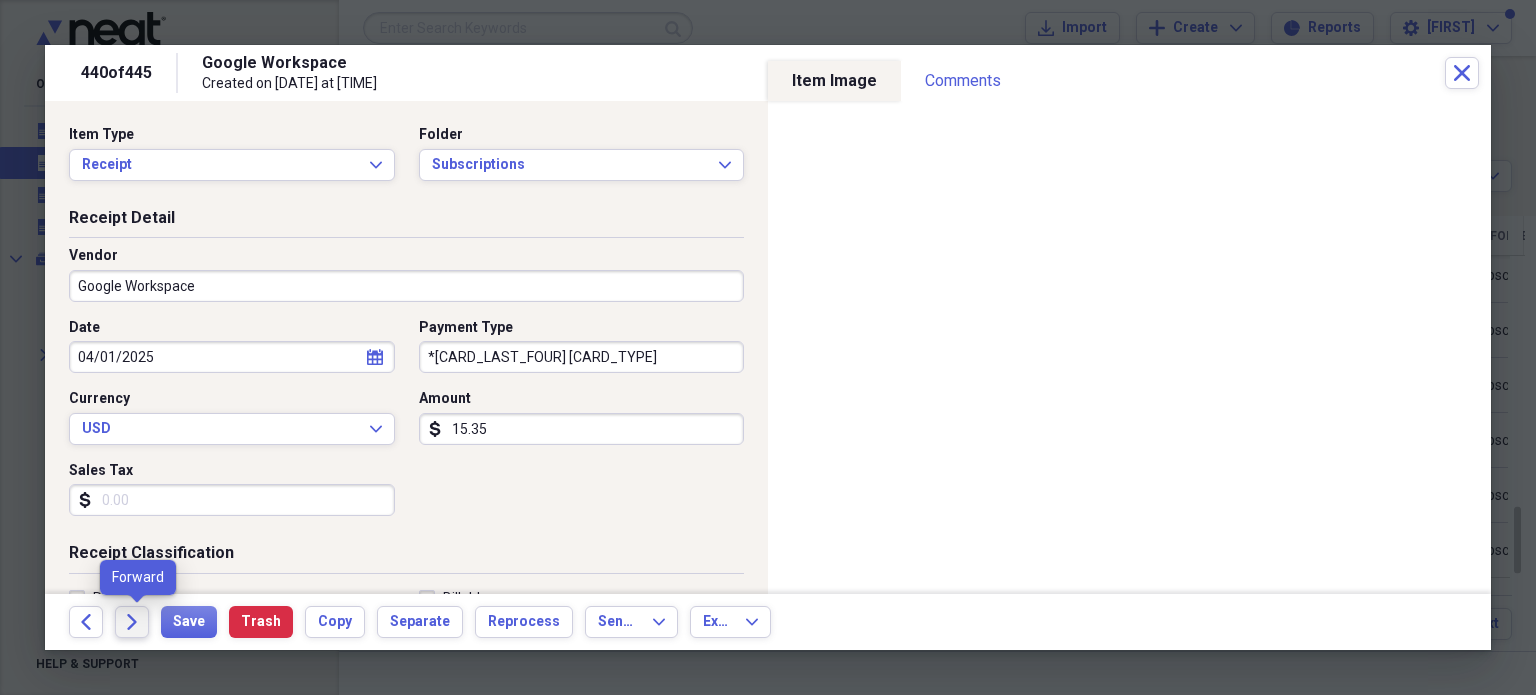 click on "Forward" 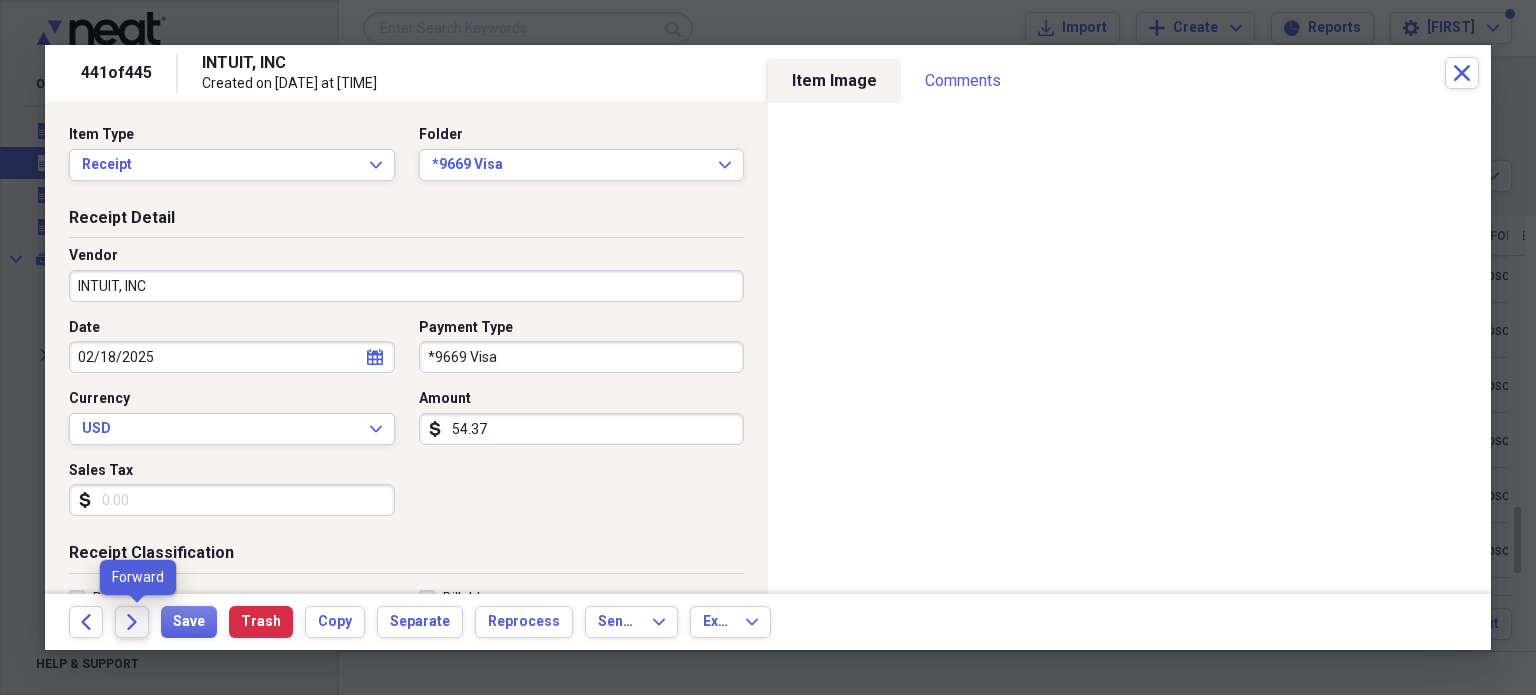 click 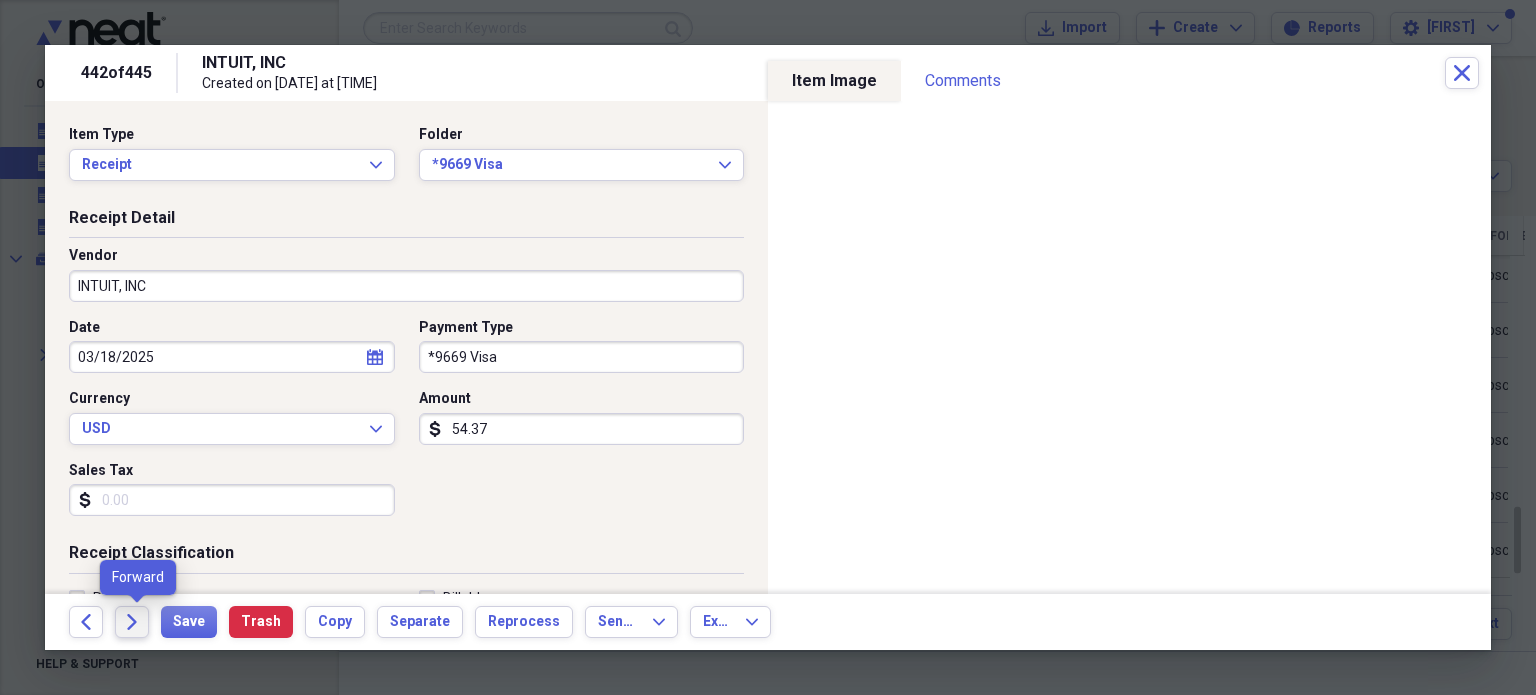 click on "Forward" at bounding box center [132, 622] 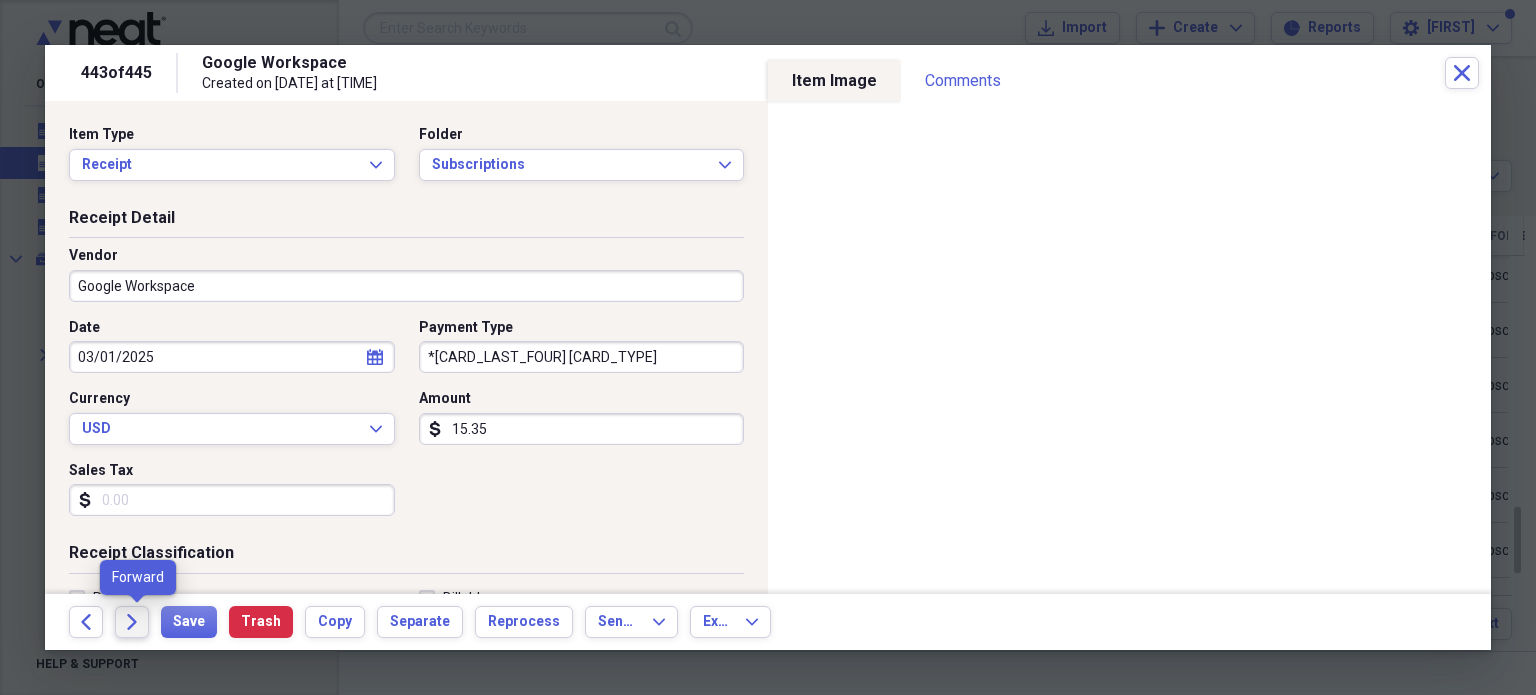 click on "Forward" 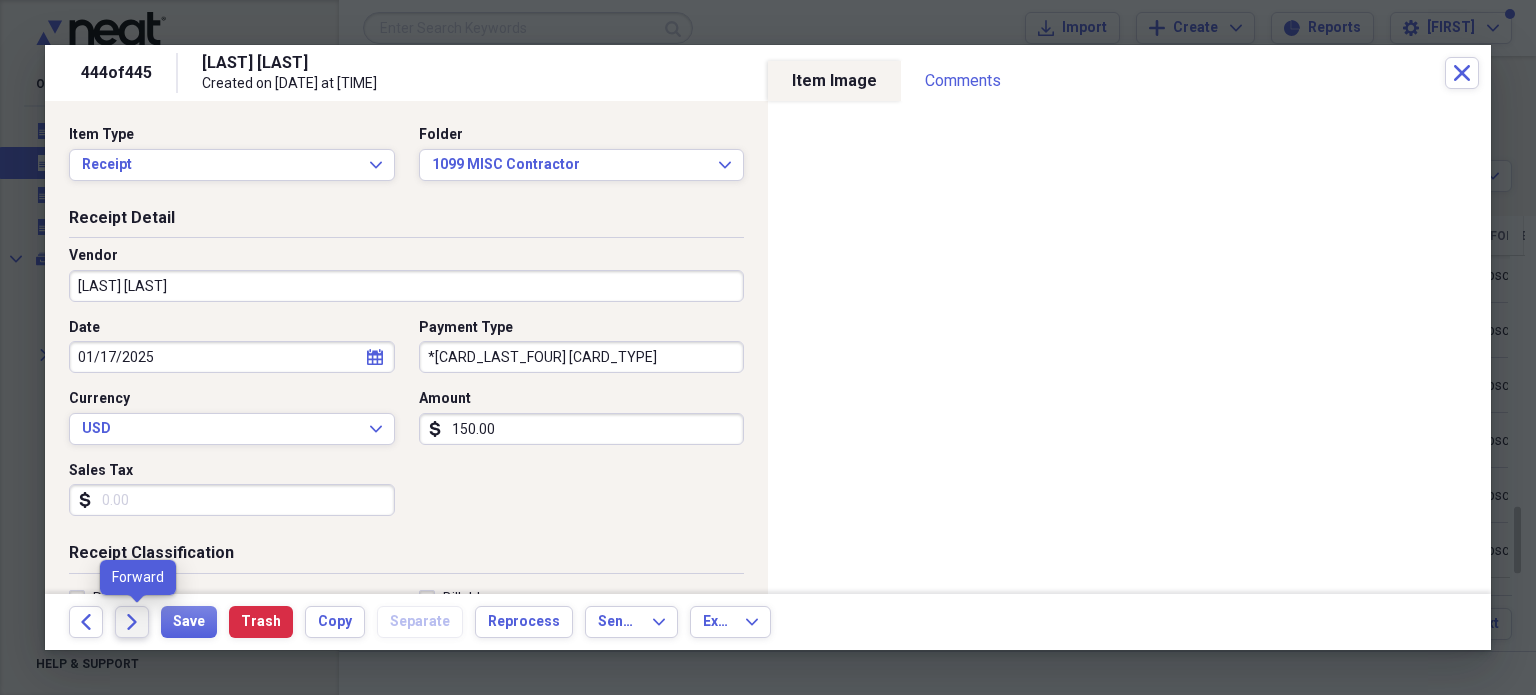 click on "Forward" 